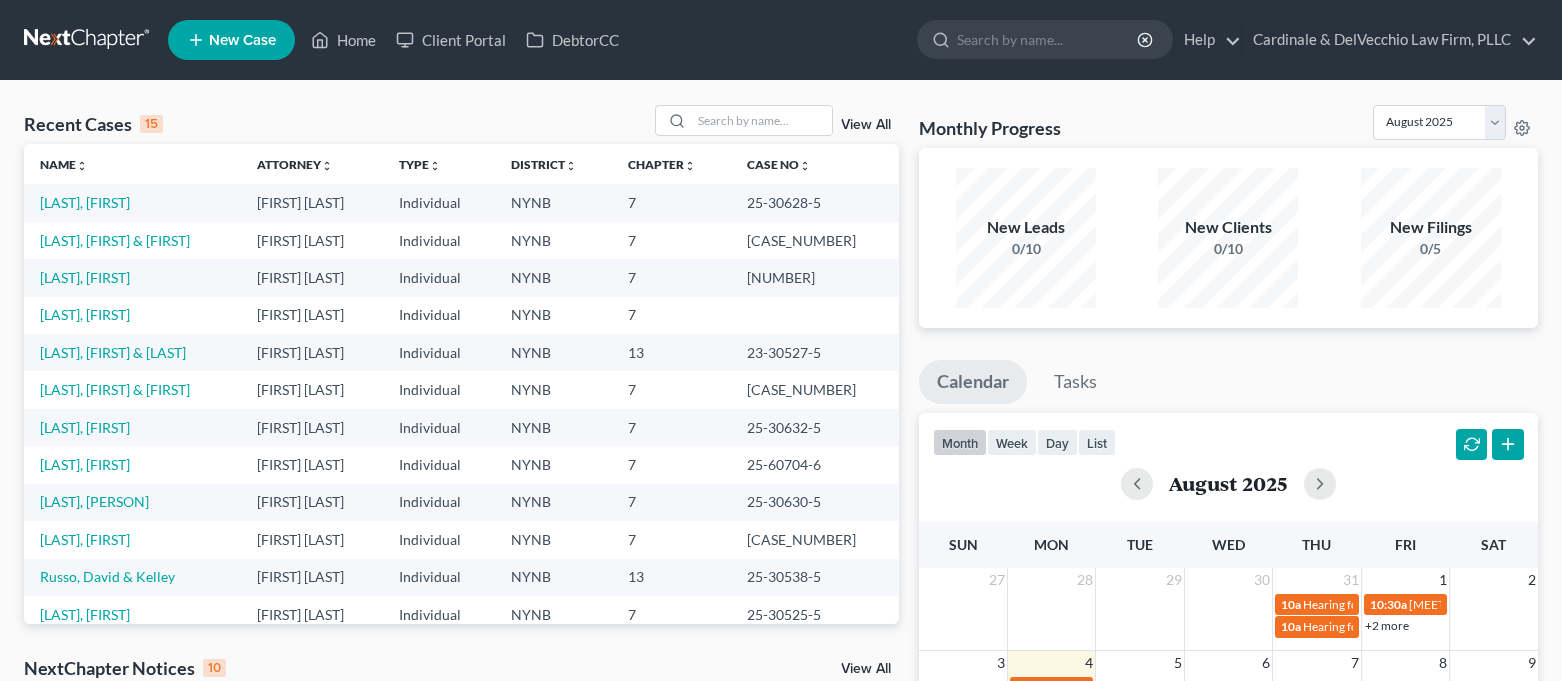 scroll, scrollTop: 0, scrollLeft: 0, axis: both 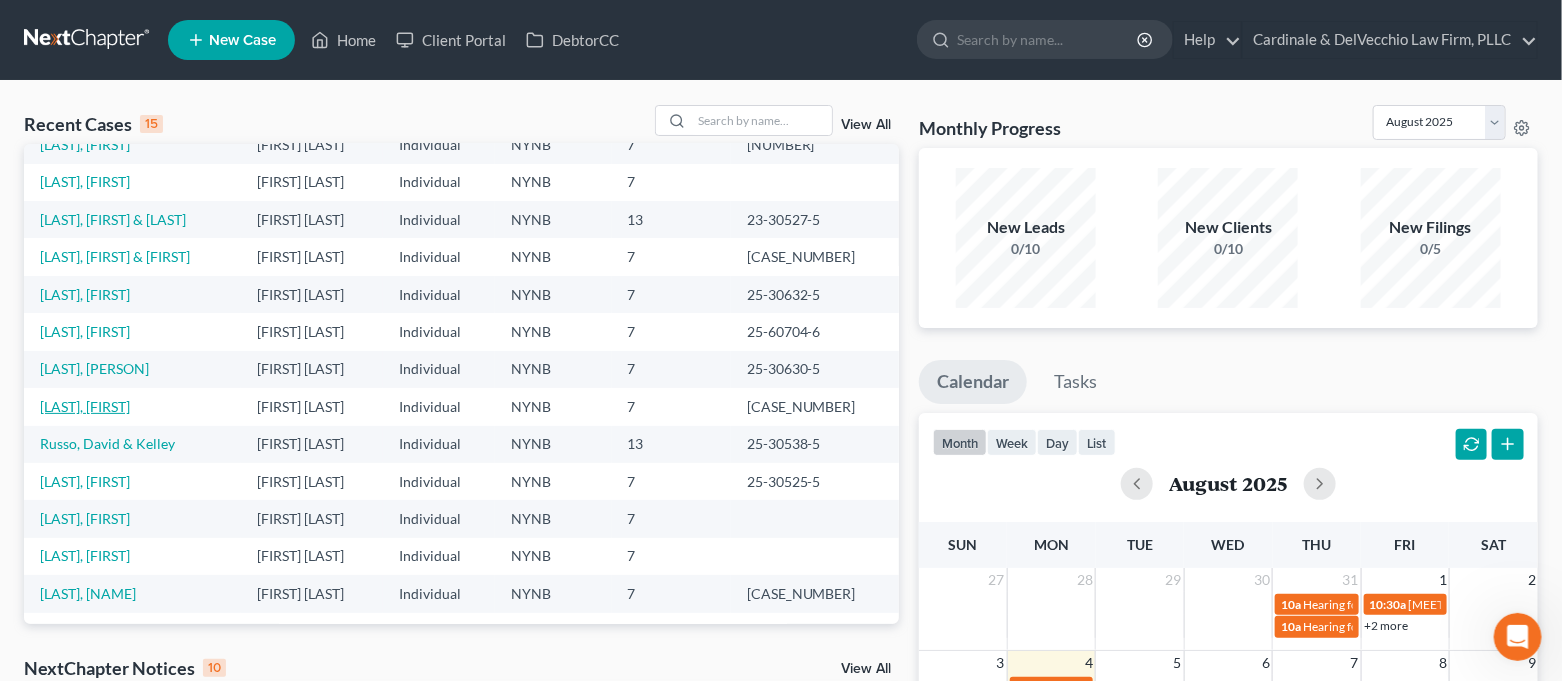 click on "[LAST], [FIRST]" at bounding box center [85, 406] 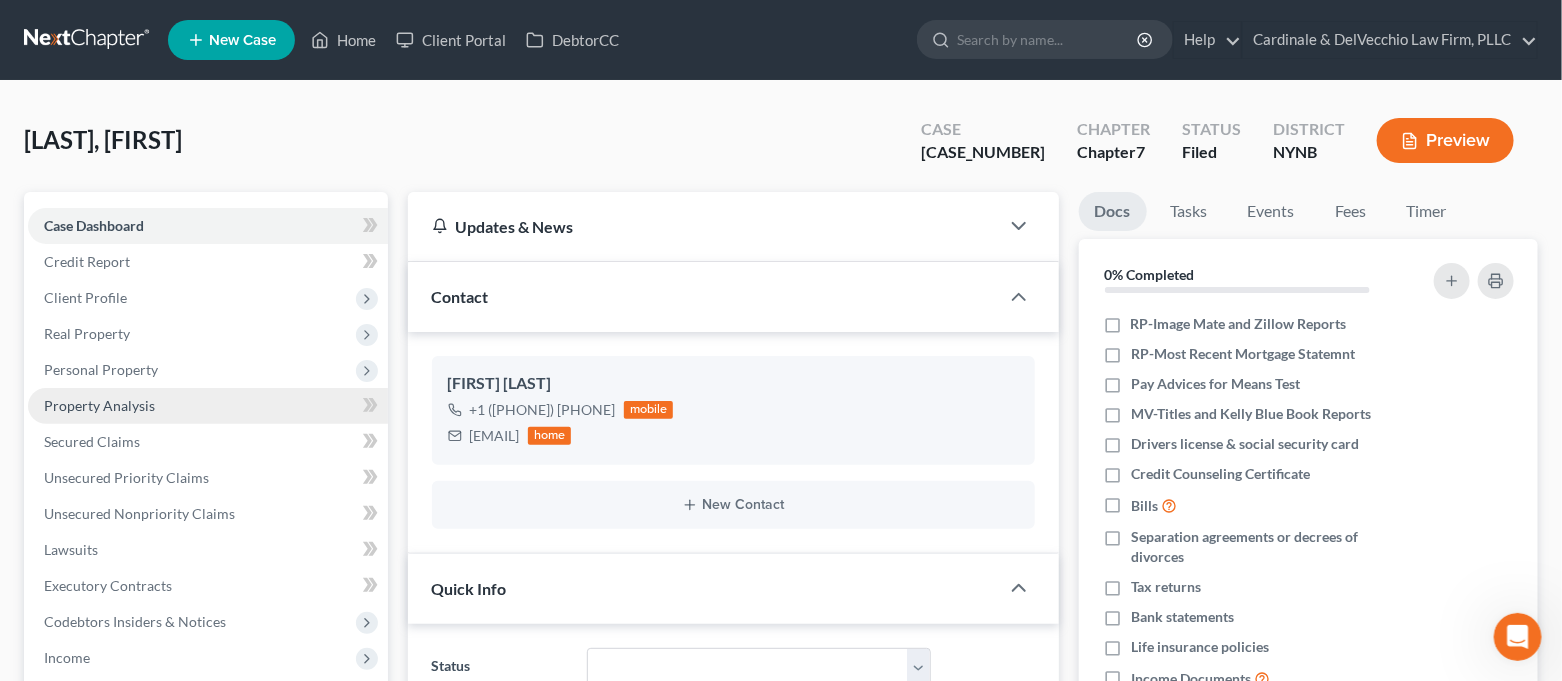 scroll, scrollTop: 4273, scrollLeft: 0, axis: vertical 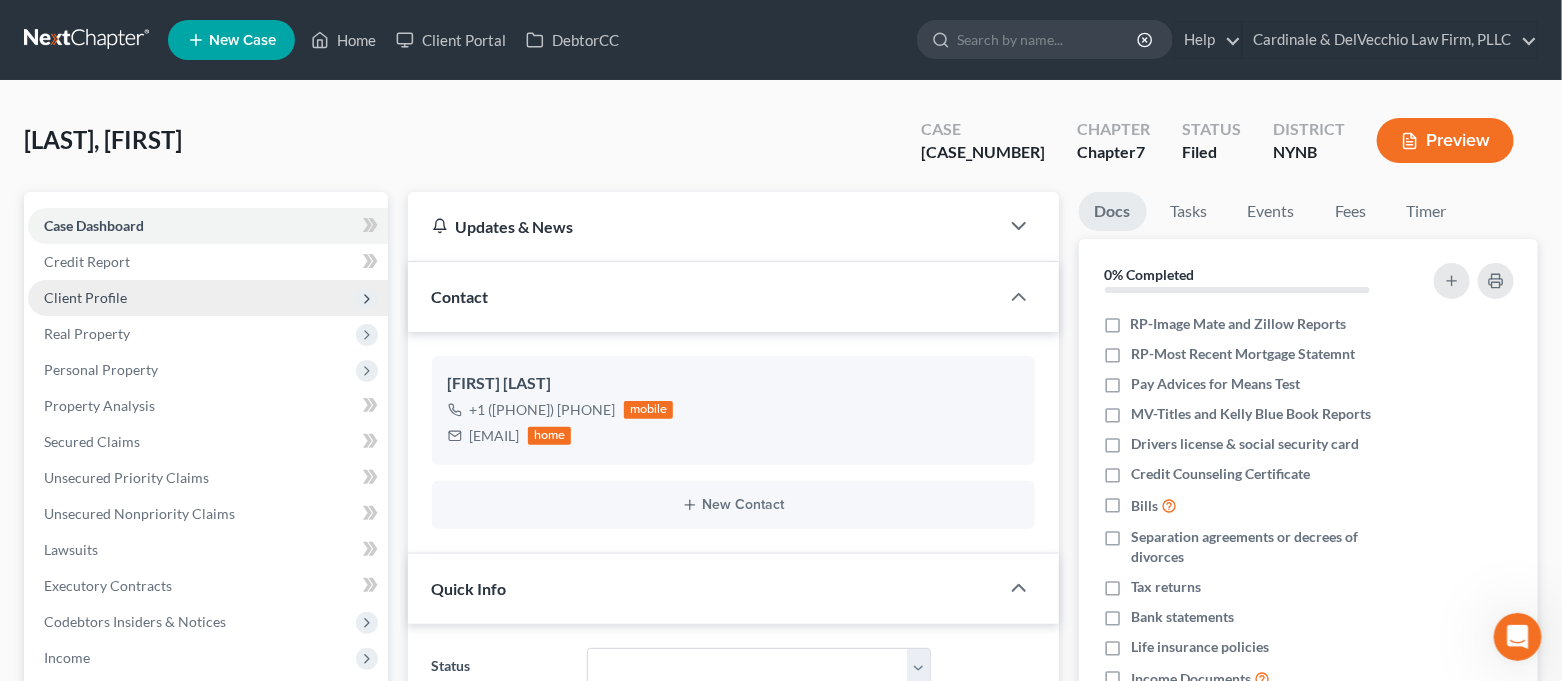 click on "Client Profile" at bounding box center [208, 298] 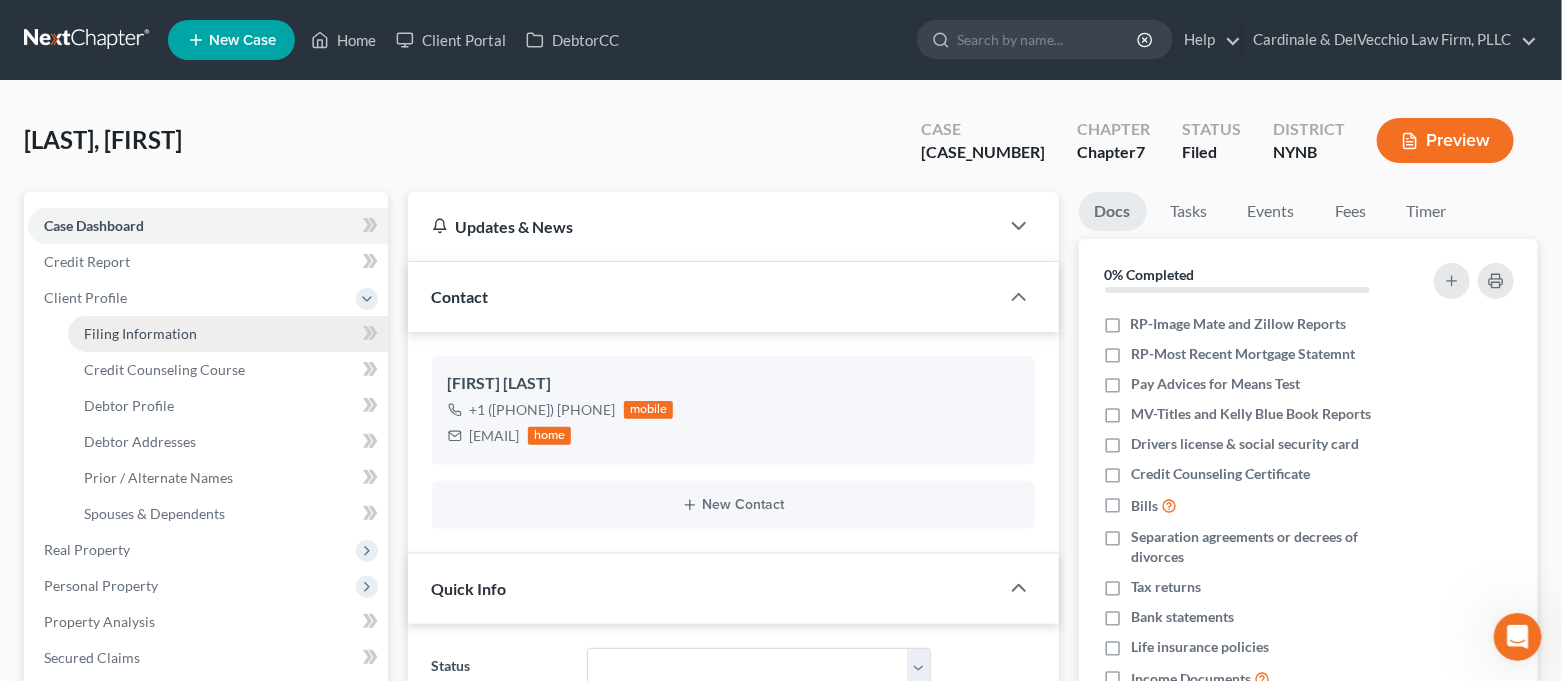 click on "Filing Information" at bounding box center [228, 334] 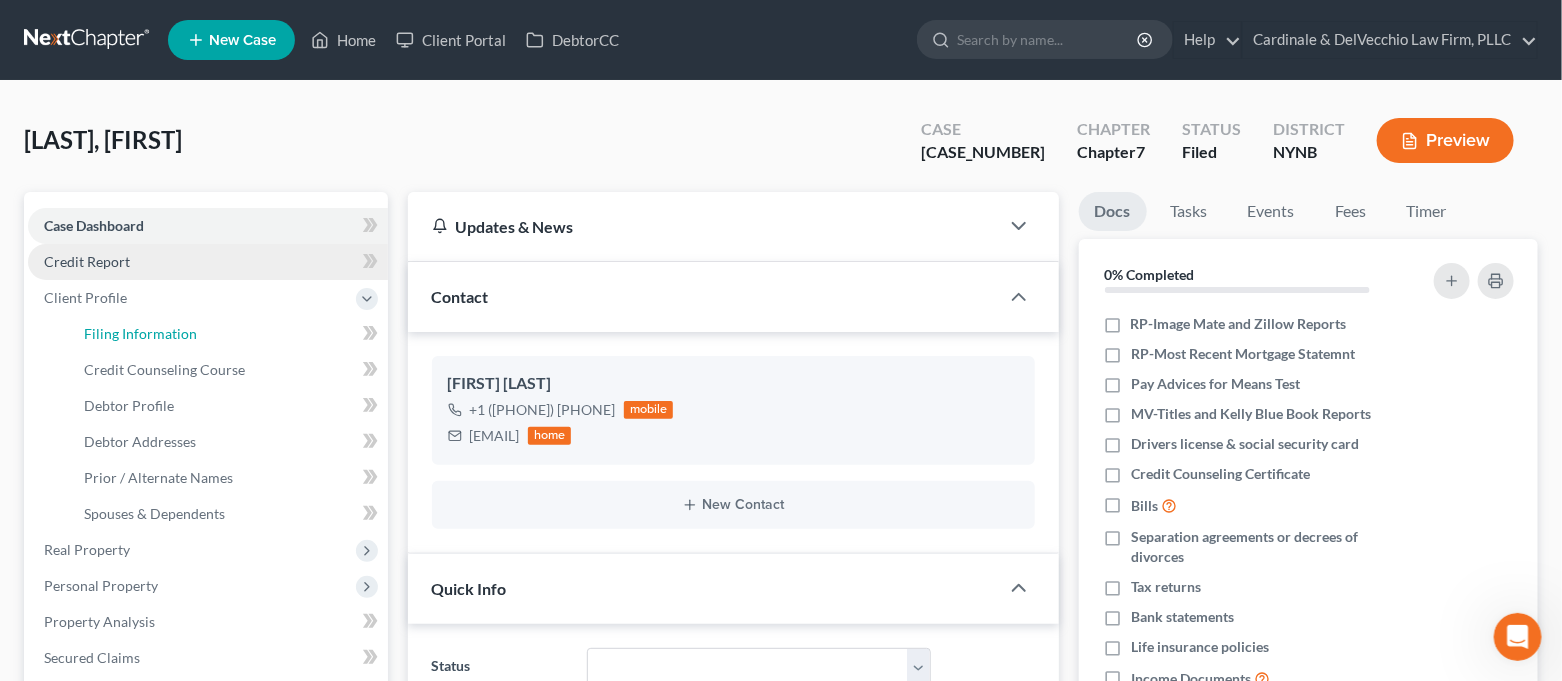 select on "1" 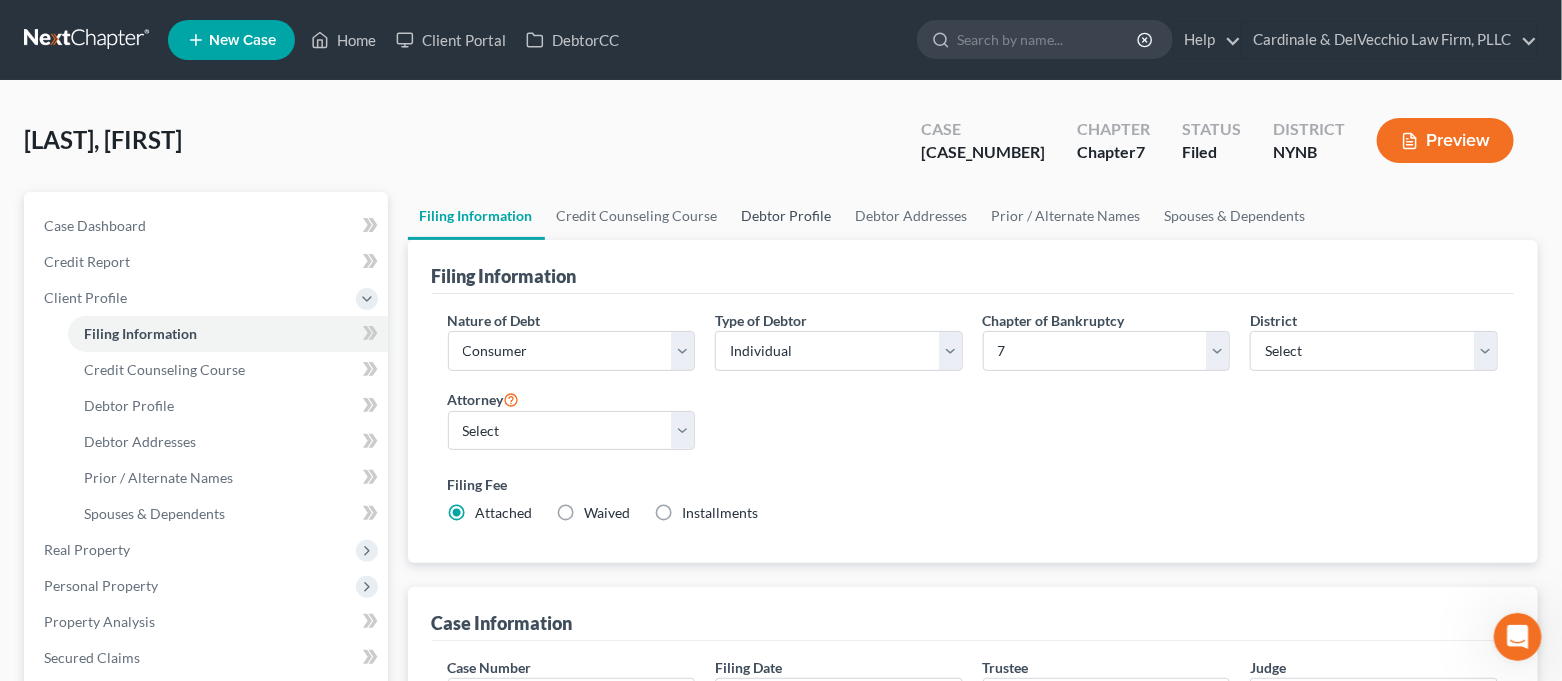 click on "Debtor Profile" at bounding box center [787, 216] 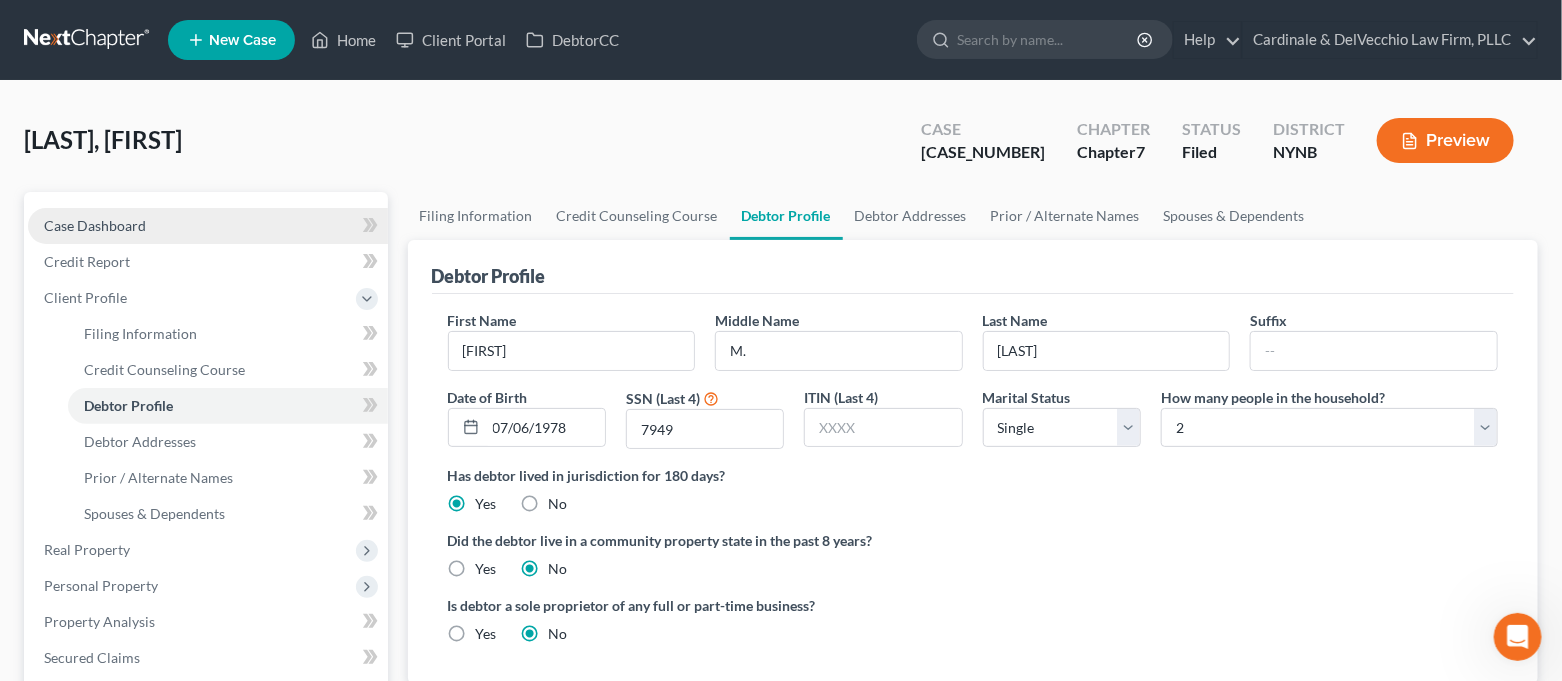 click on "Case Dashboard" at bounding box center (208, 226) 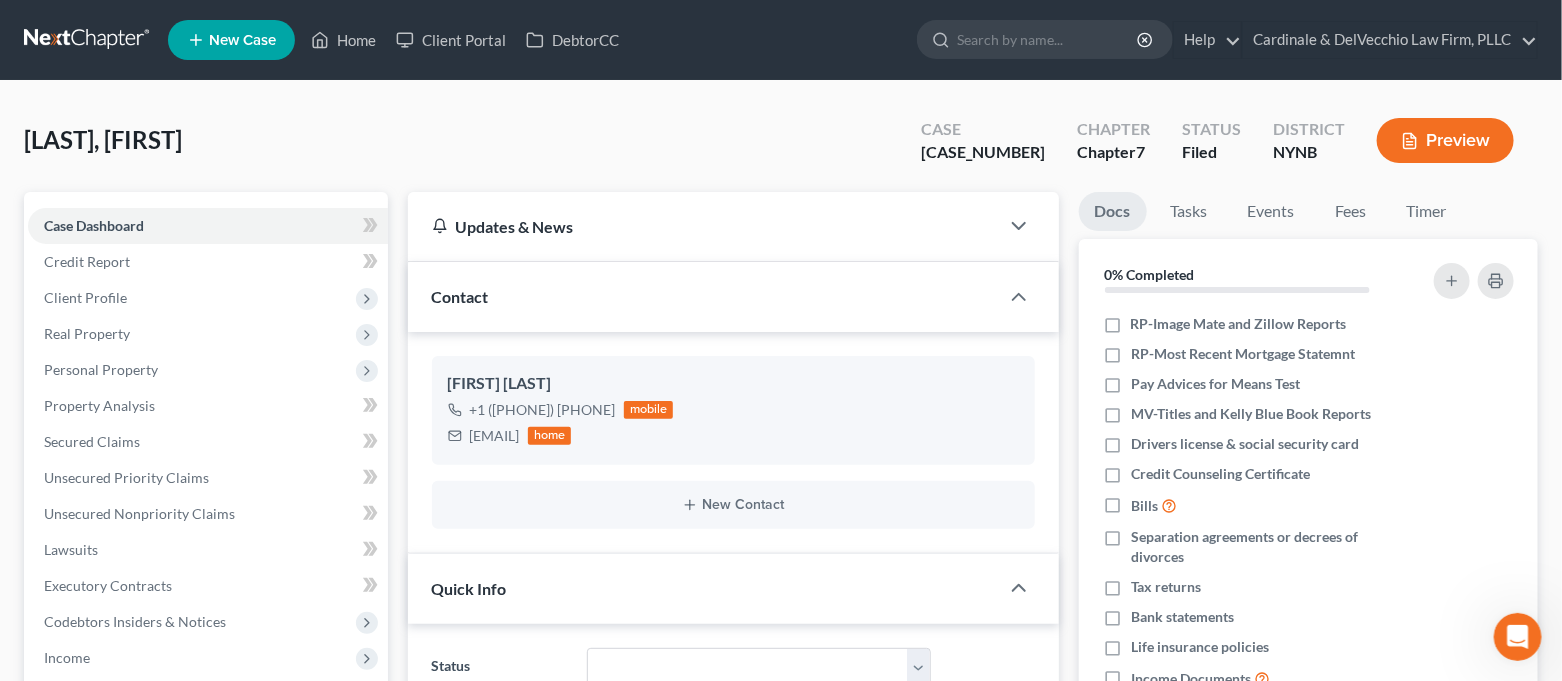 scroll, scrollTop: 4273, scrollLeft: 0, axis: vertical 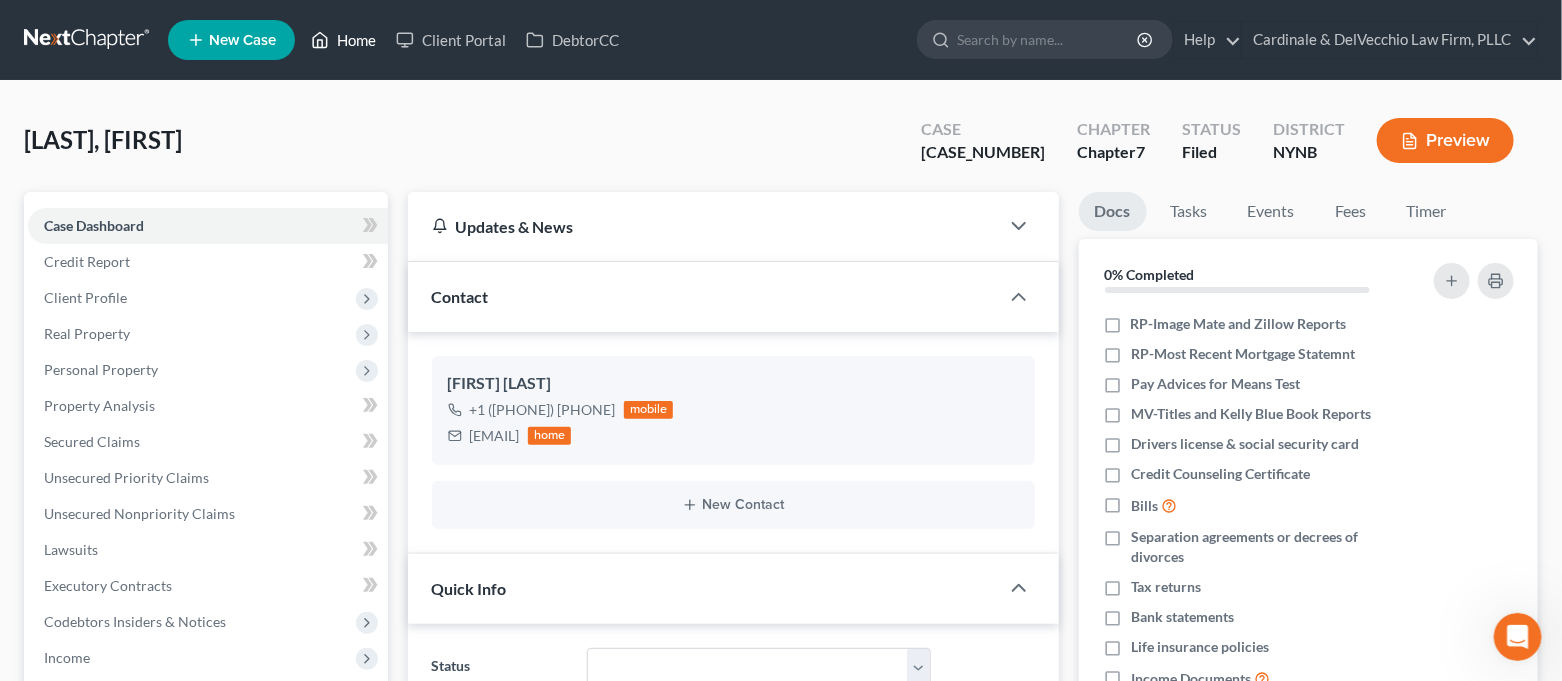 click 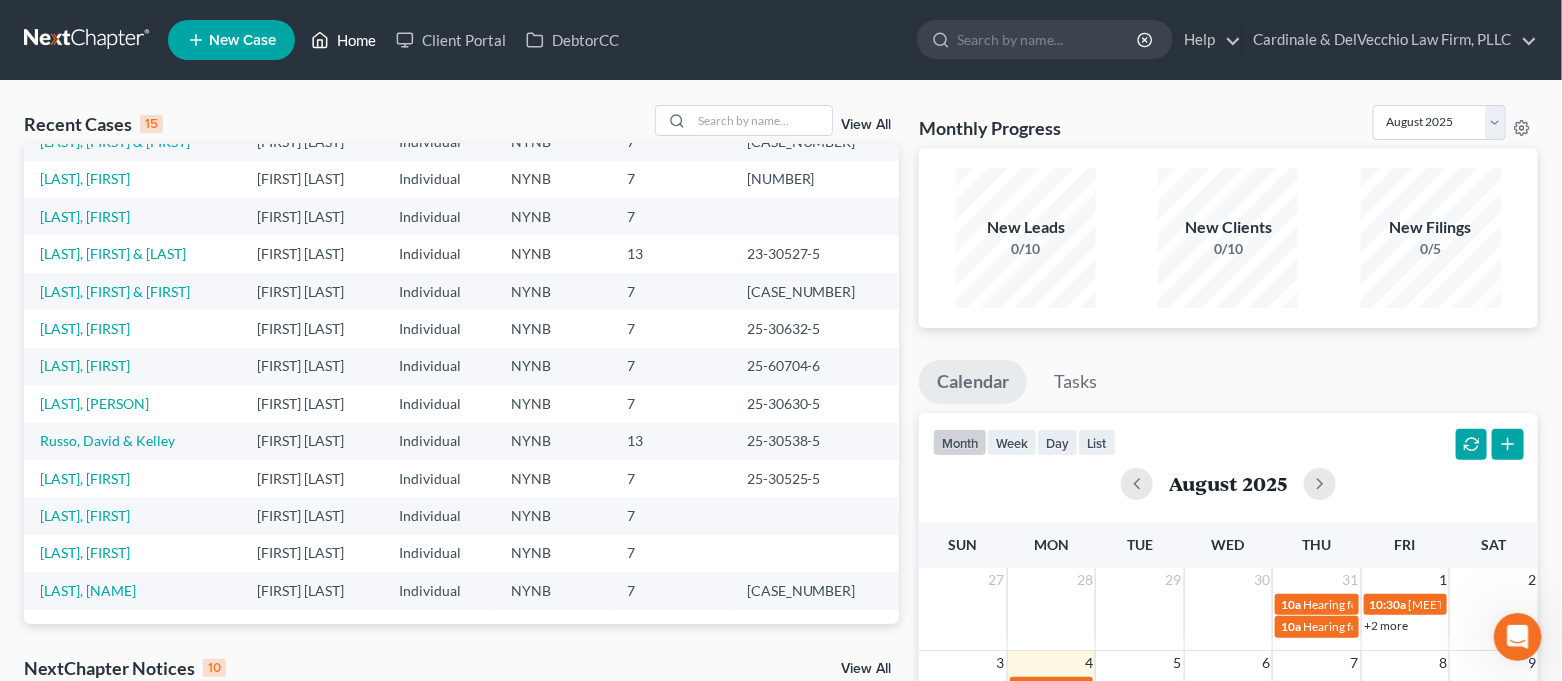 scroll, scrollTop: 137, scrollLeft: 0, axis: vertical 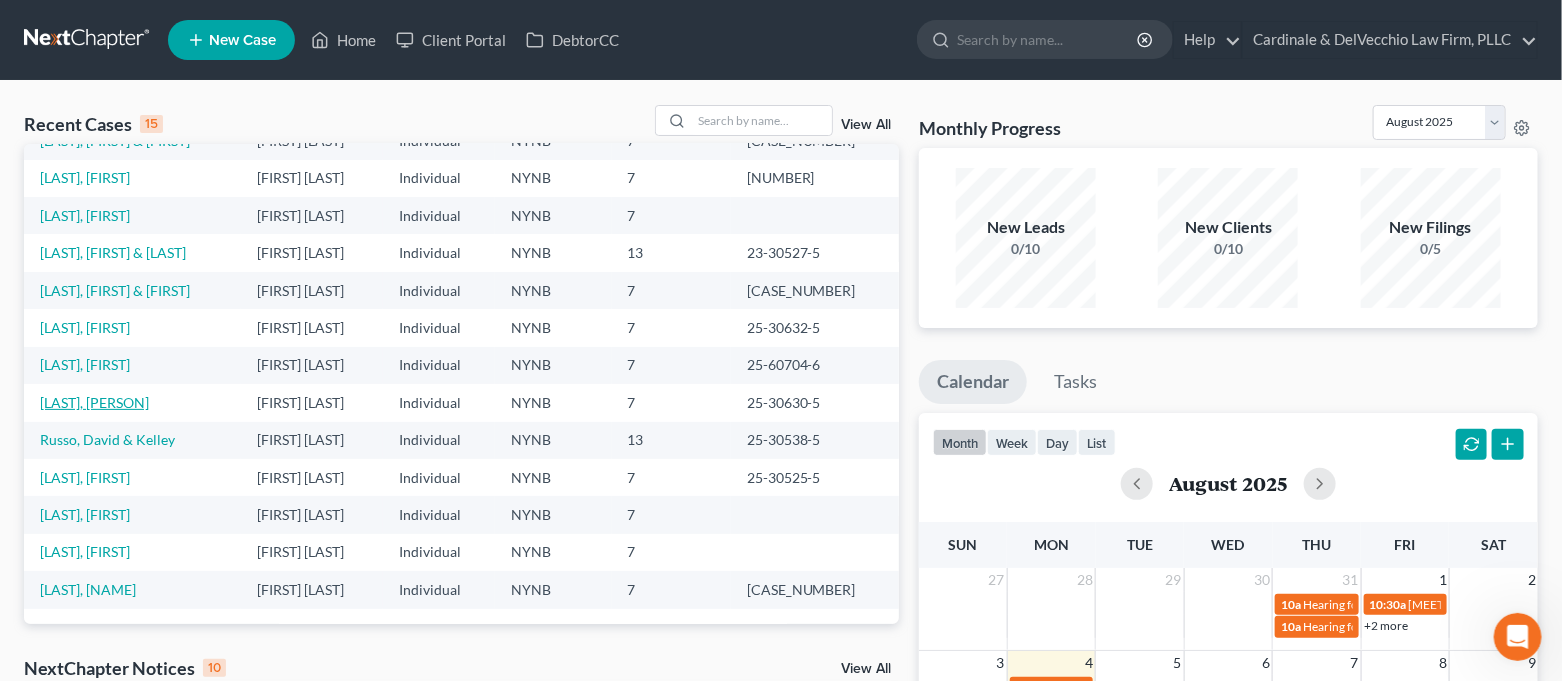 click on "[LAST], [PERSON]" at bounding box center (94, 402) 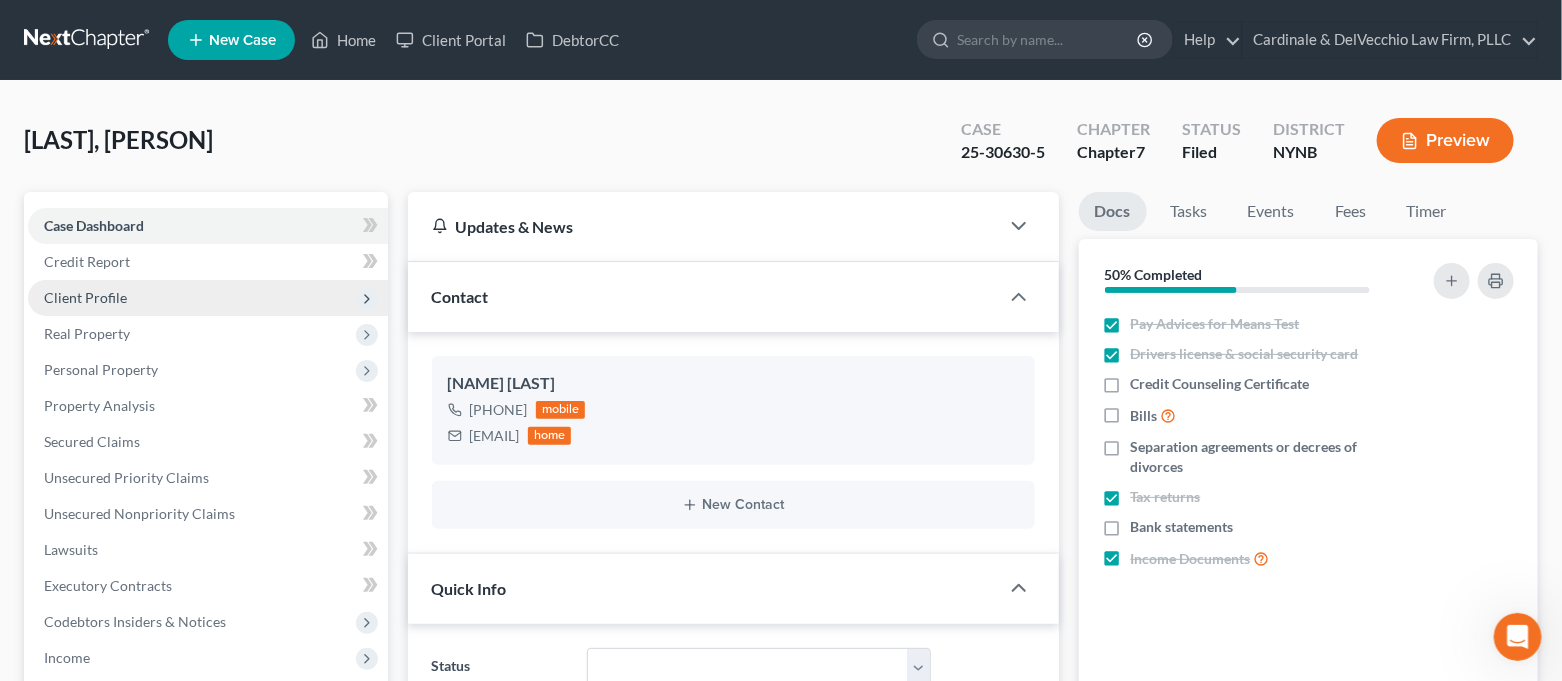 scroll, scrollTop: 14, scrollLeft: 0, axis: vertical 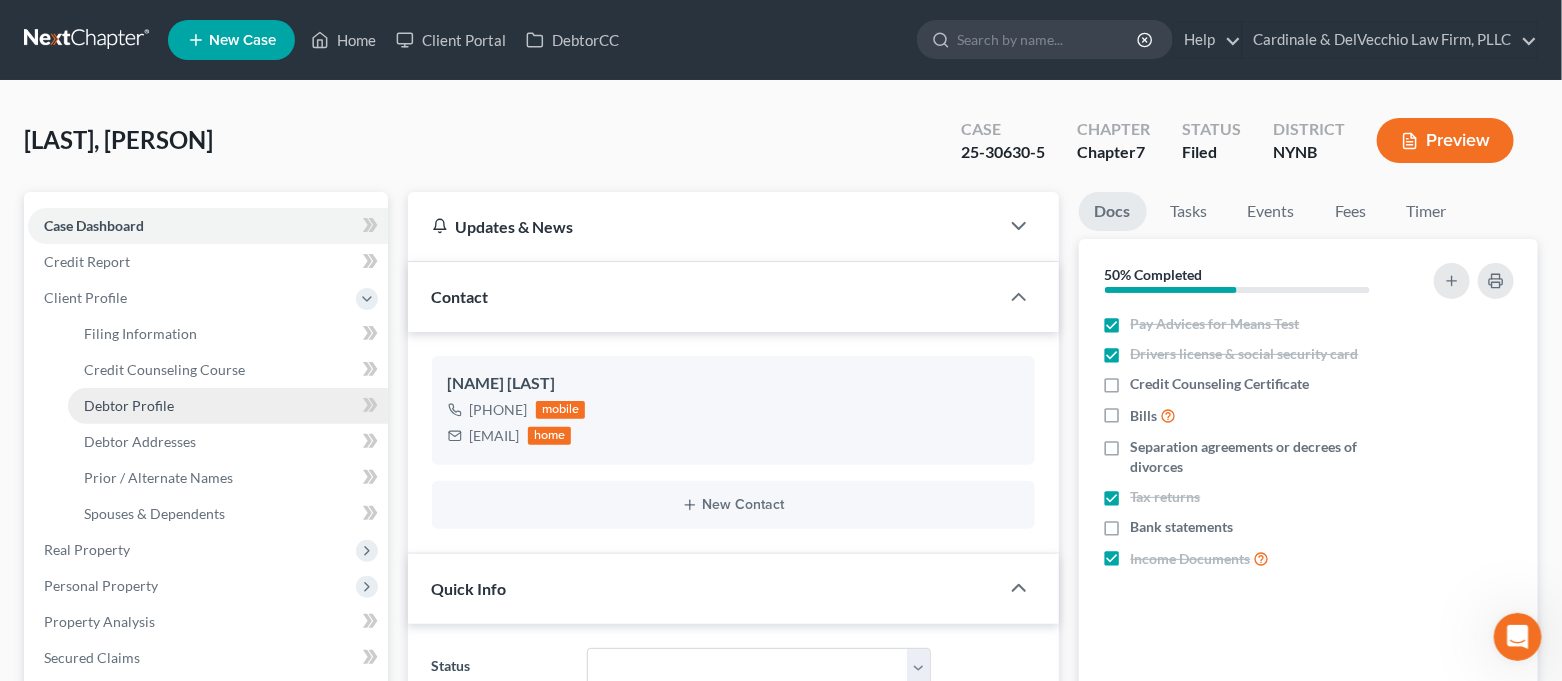 click on "Debtor Profile" at bounding box center [129, 405] 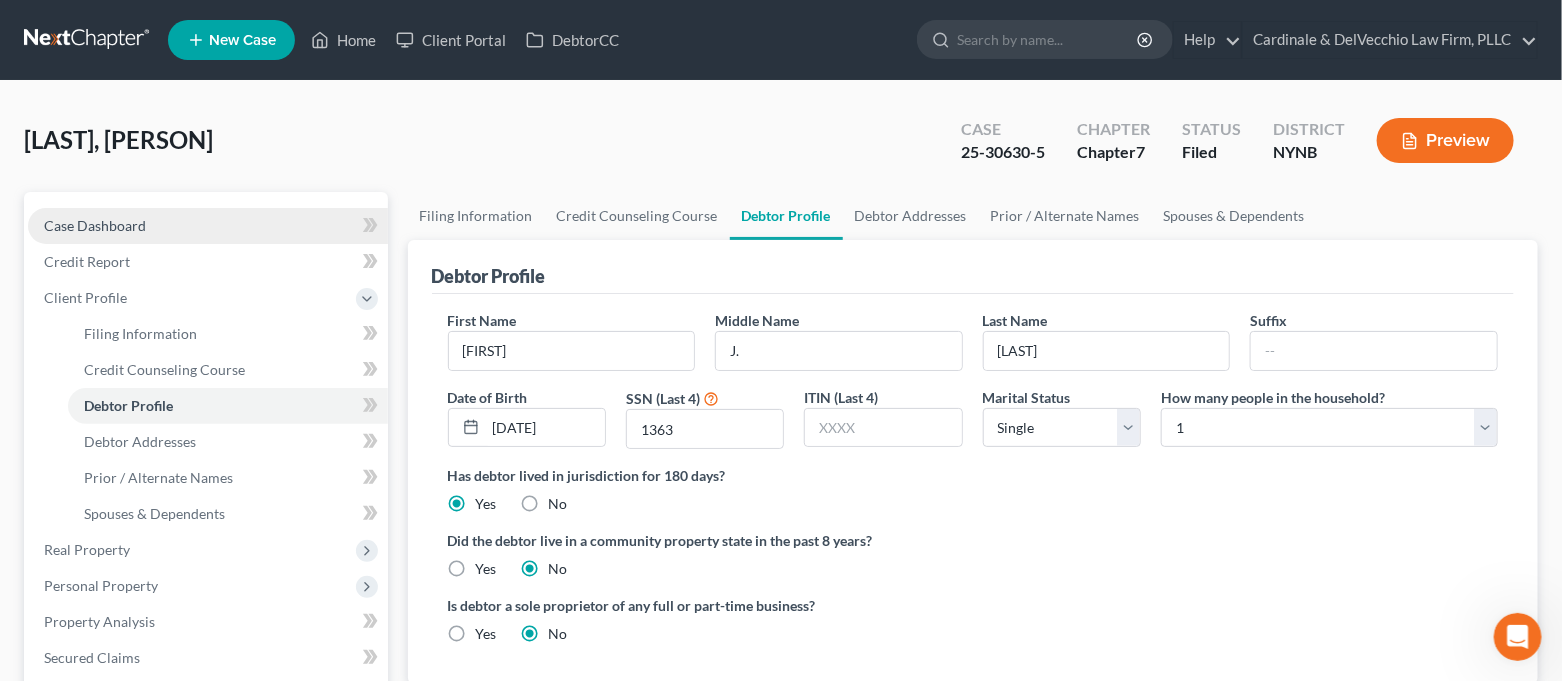 click on "Case Dashboard" at bounding box center (208, 226) 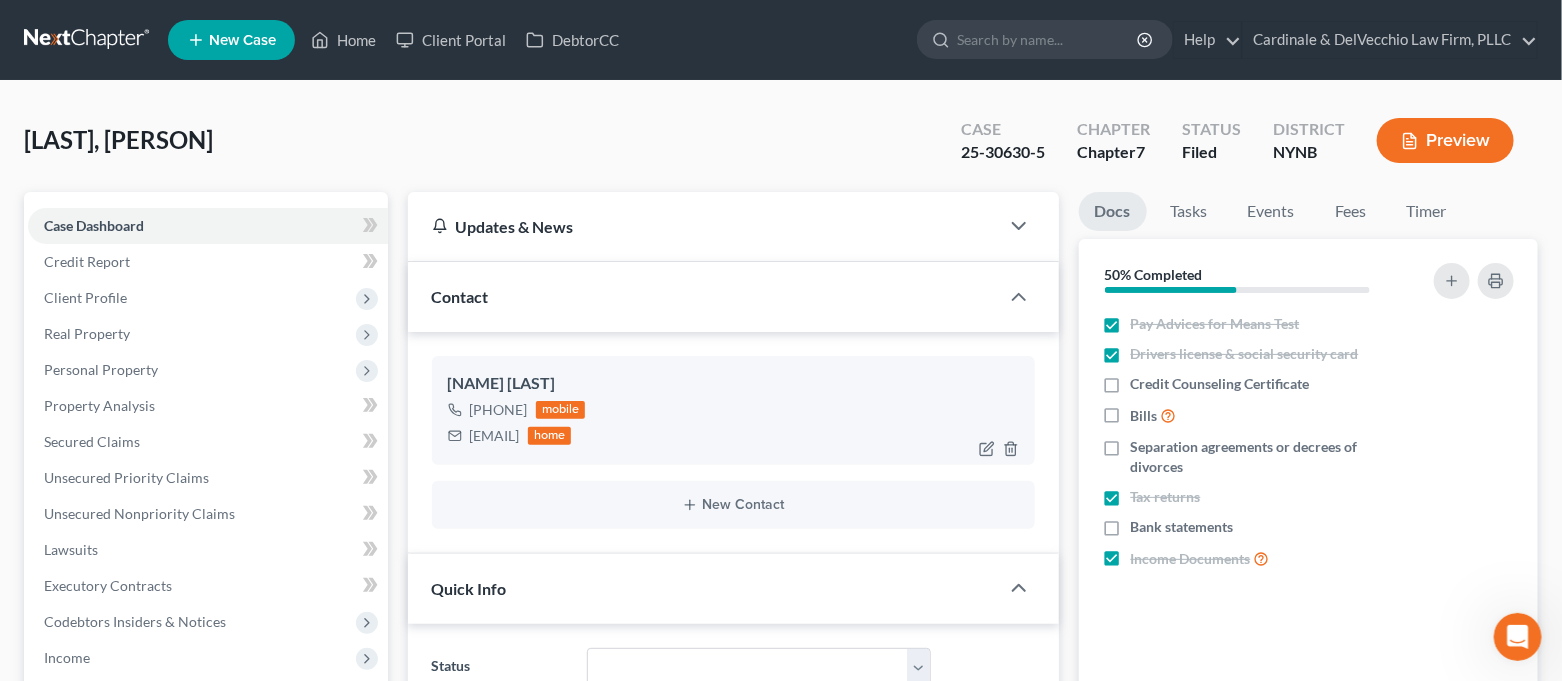 scroll, scrollTop: 14, scrollLeft: 0, axis: vertical 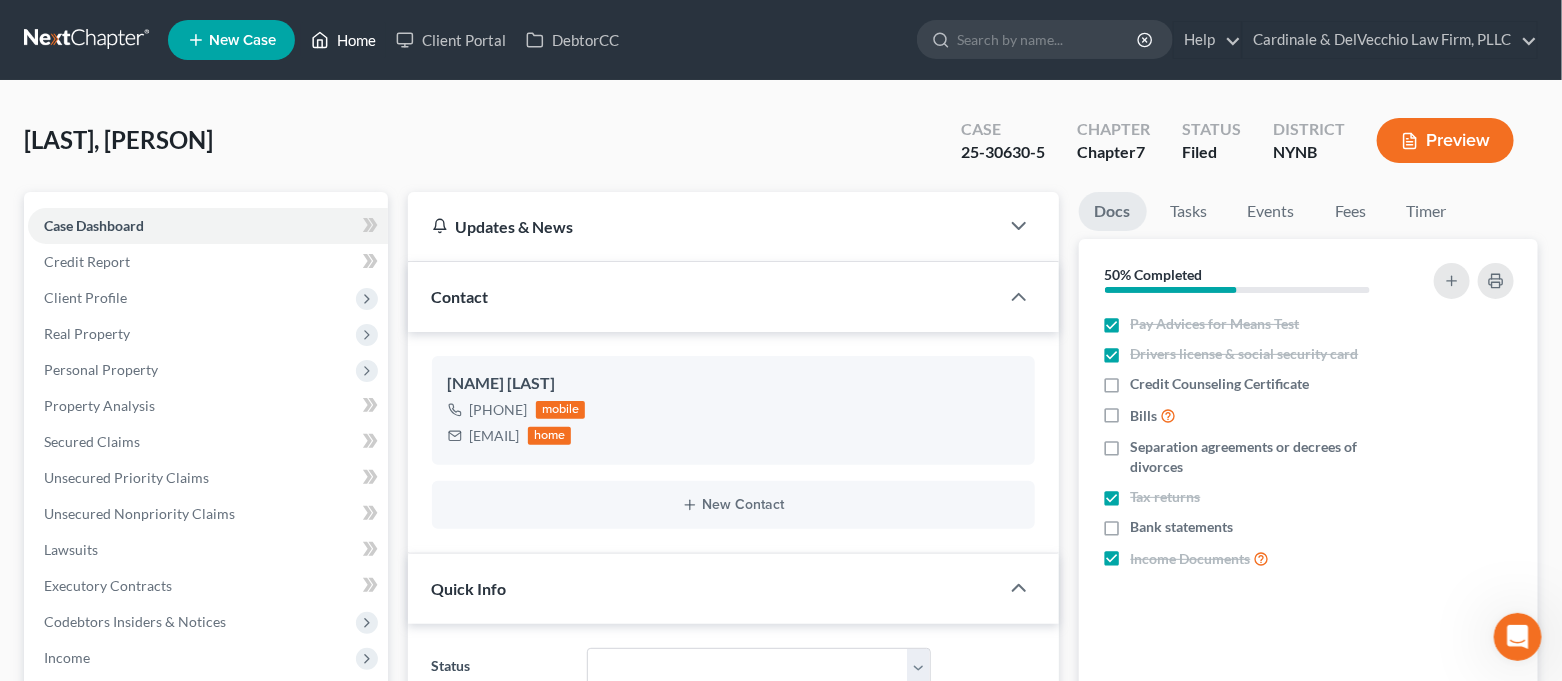 click 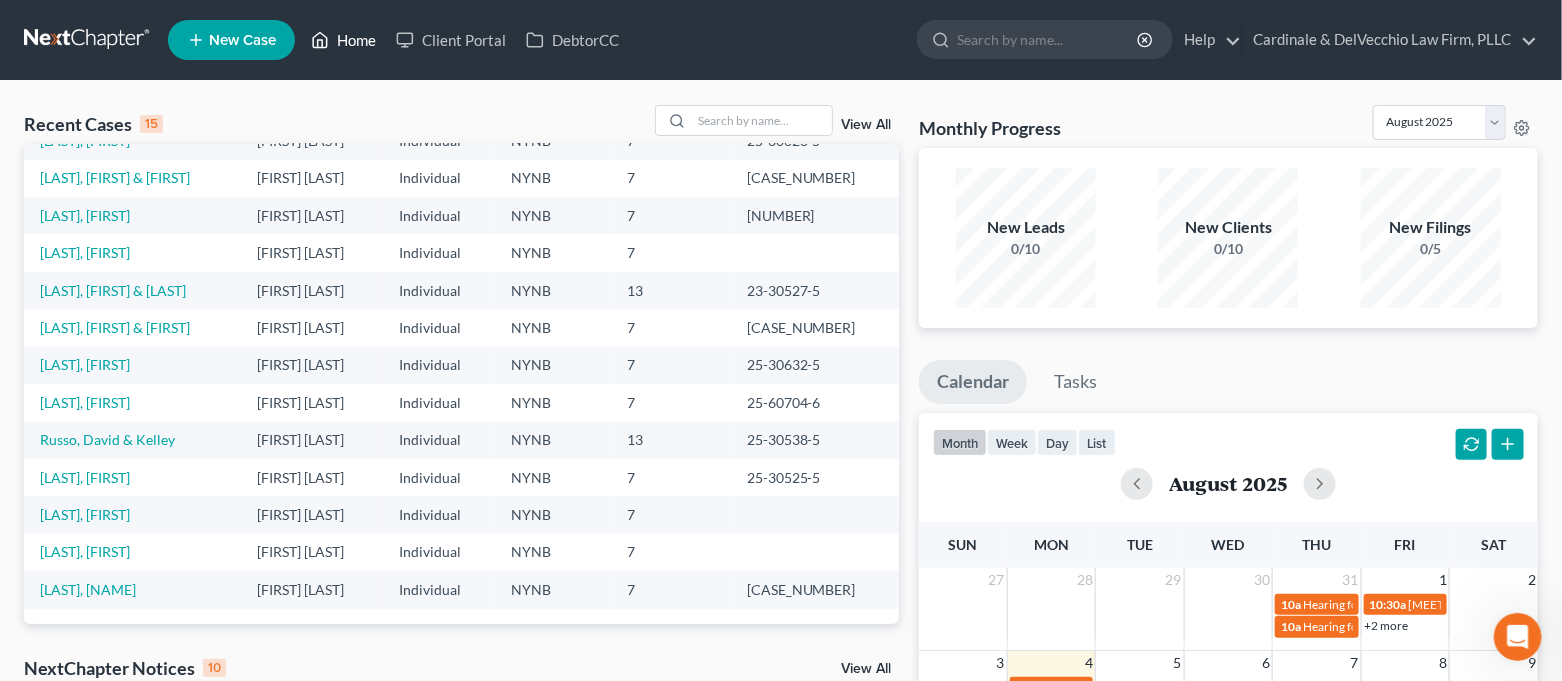 scroll, scrollTop: 0, scrollLeft: 0, axis: both 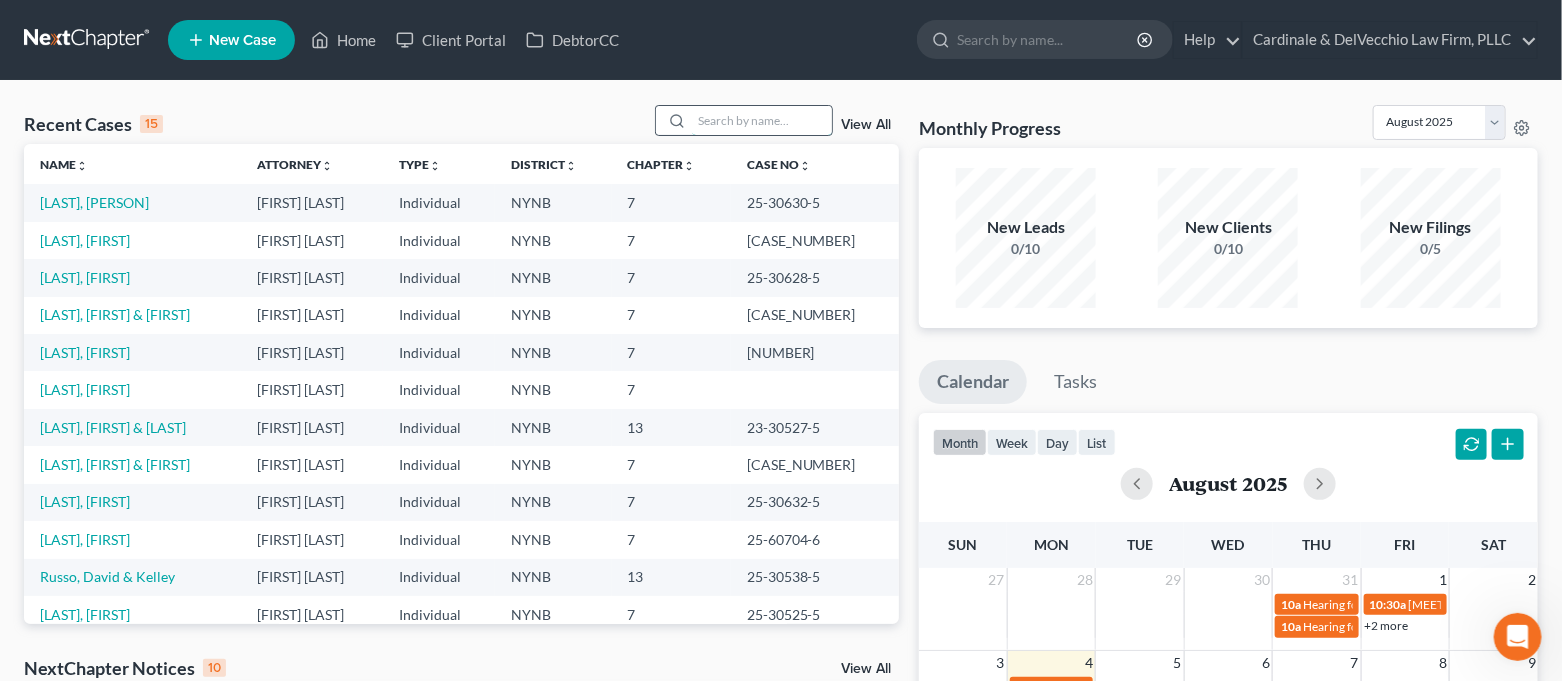 click at bounding box center (762, 120) 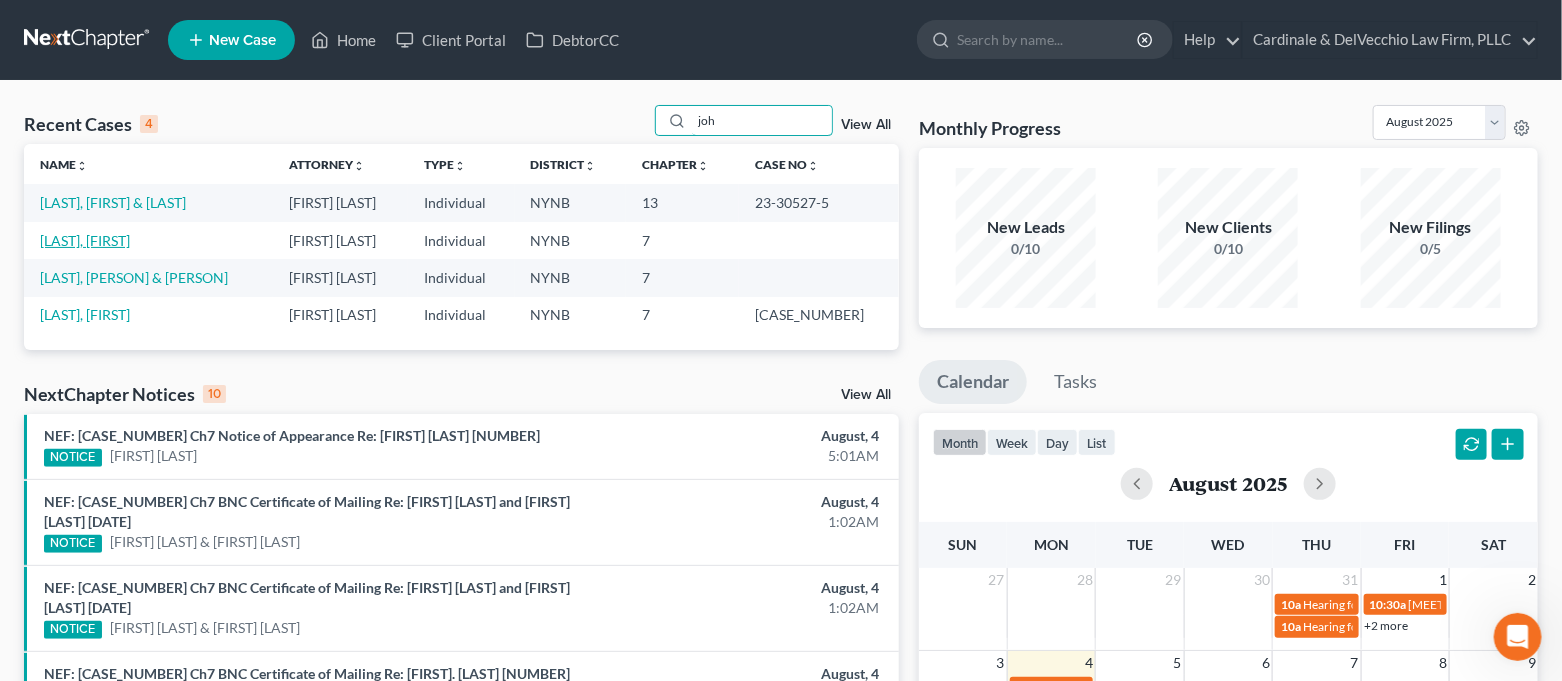type on "joh" 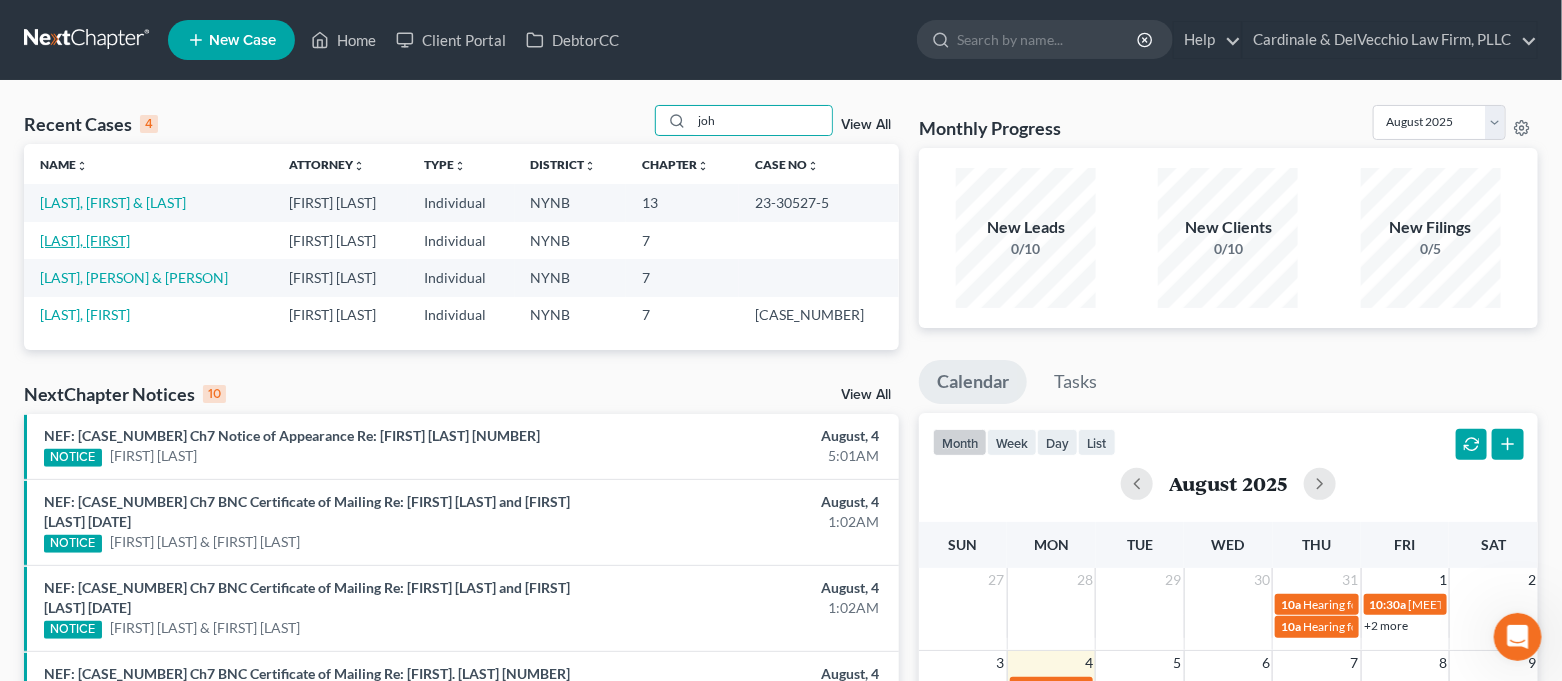 click on "[LAST], [FIRST]" at bounding box center (85, 240) 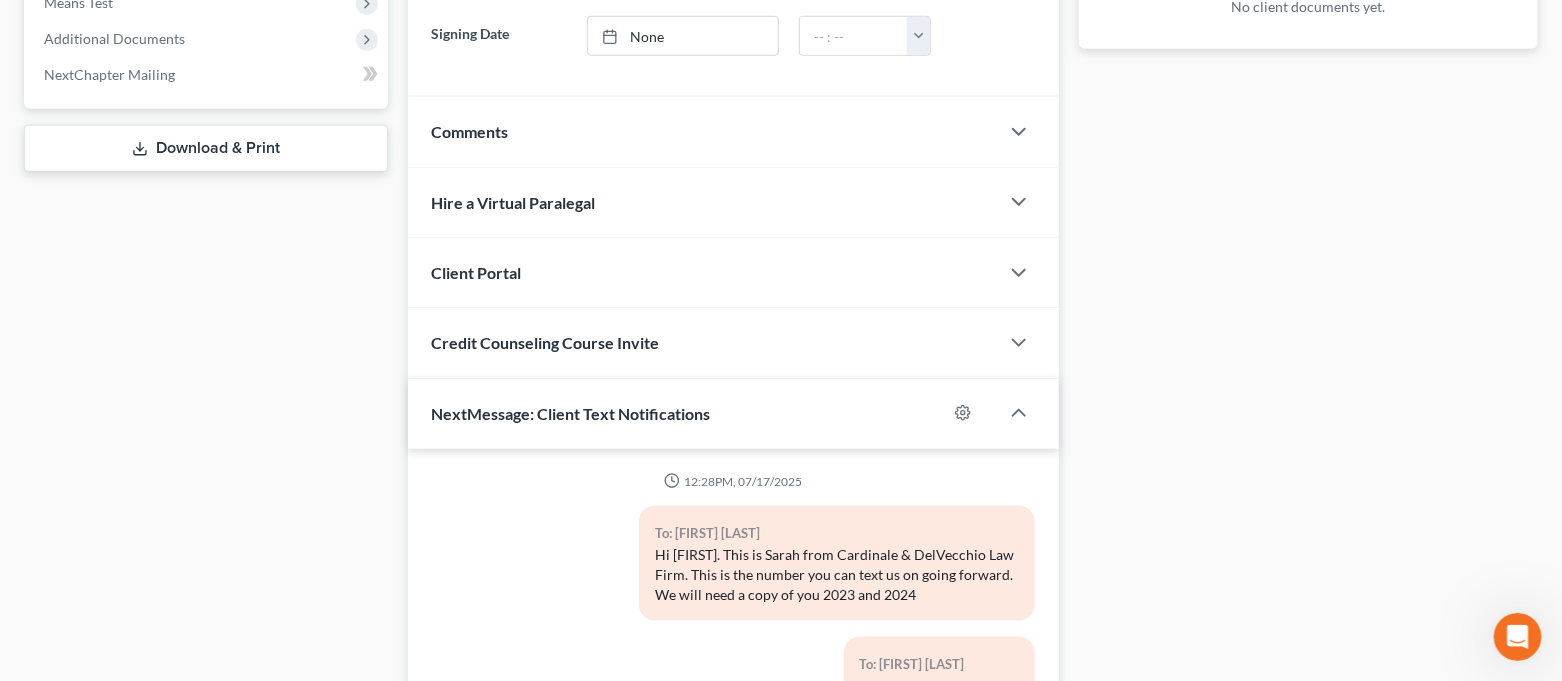 scroll, scrollTop: 963, scrollLeft: 0, axis: vertical 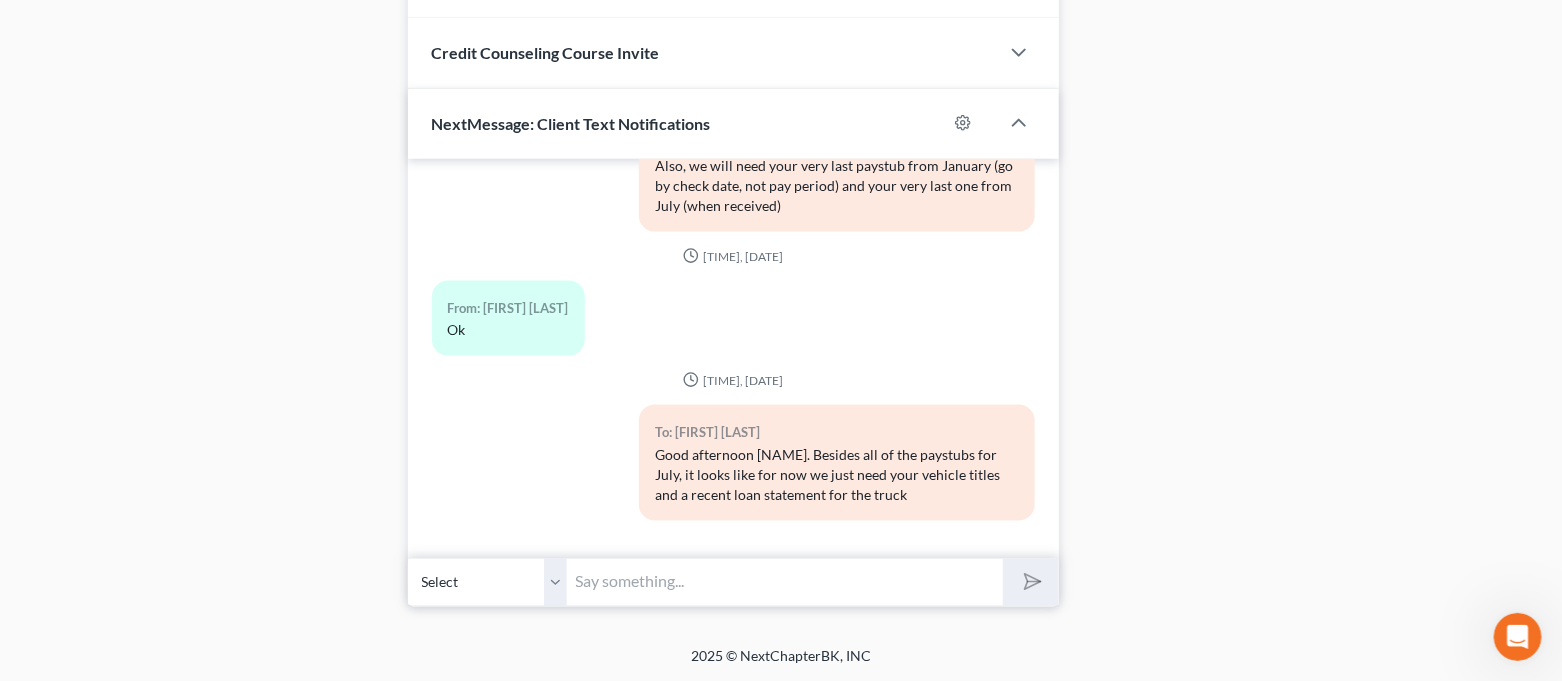 click at bounding box center [786, 582] 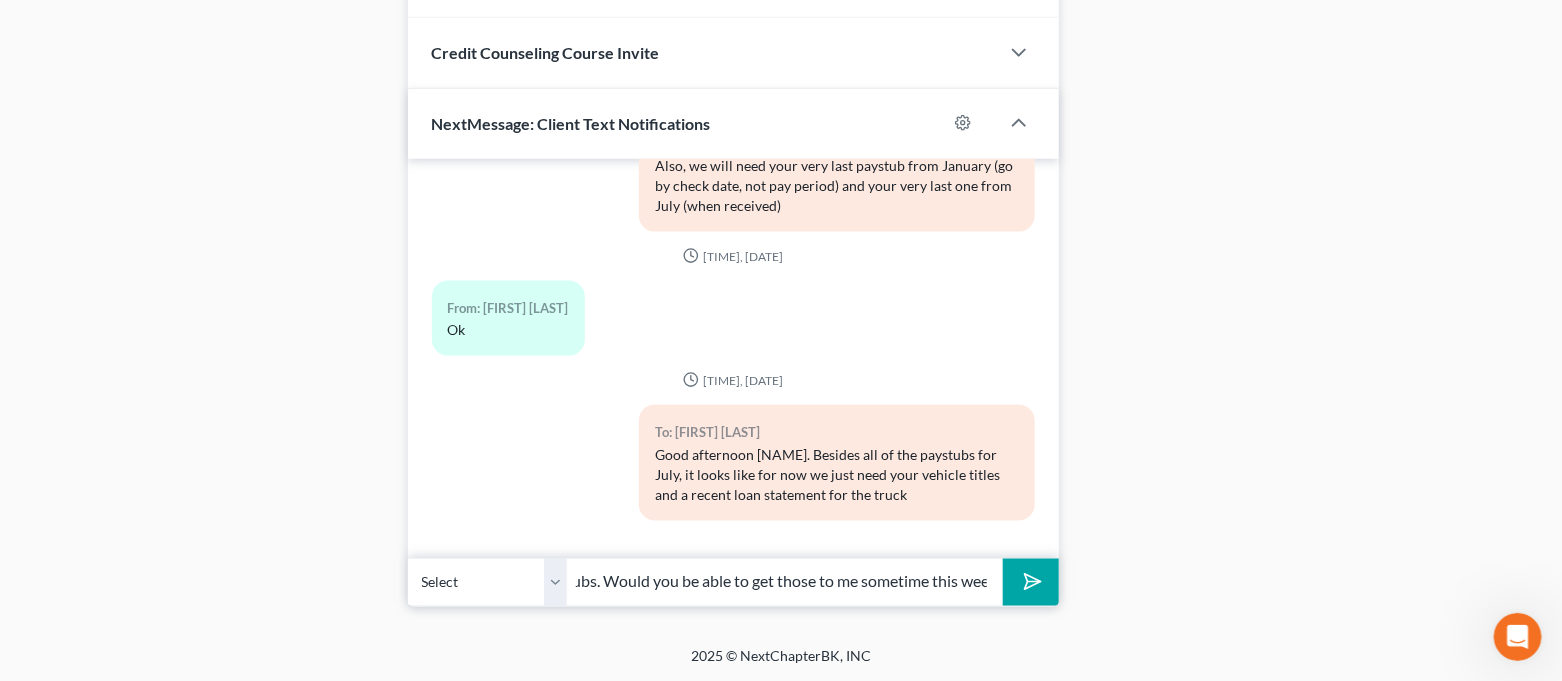 scroll, scrollTop: 0, scrollLeft: 404, axis: horizontal 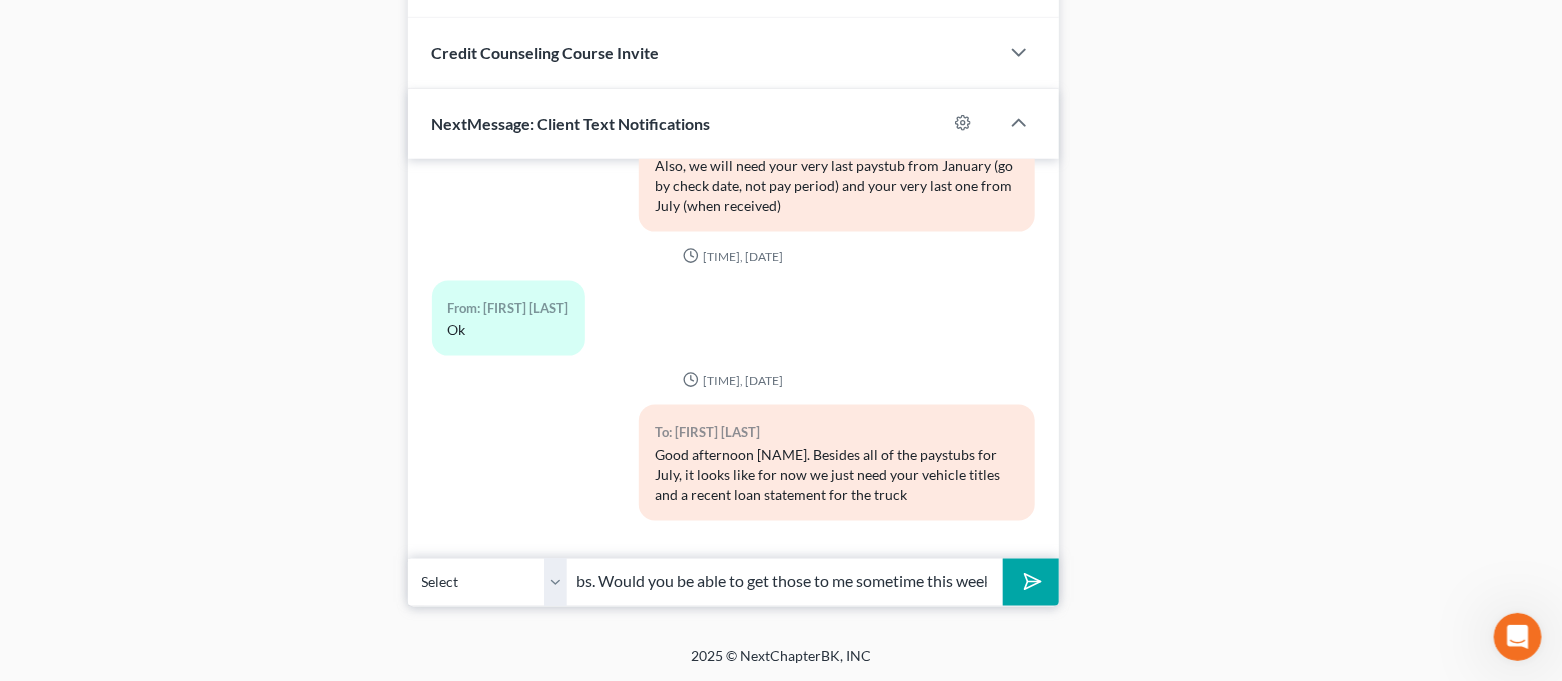 type on "Good morning [FIRST]. Just following up on the July paystubs. Would you be able to get those to me sometime this week?" 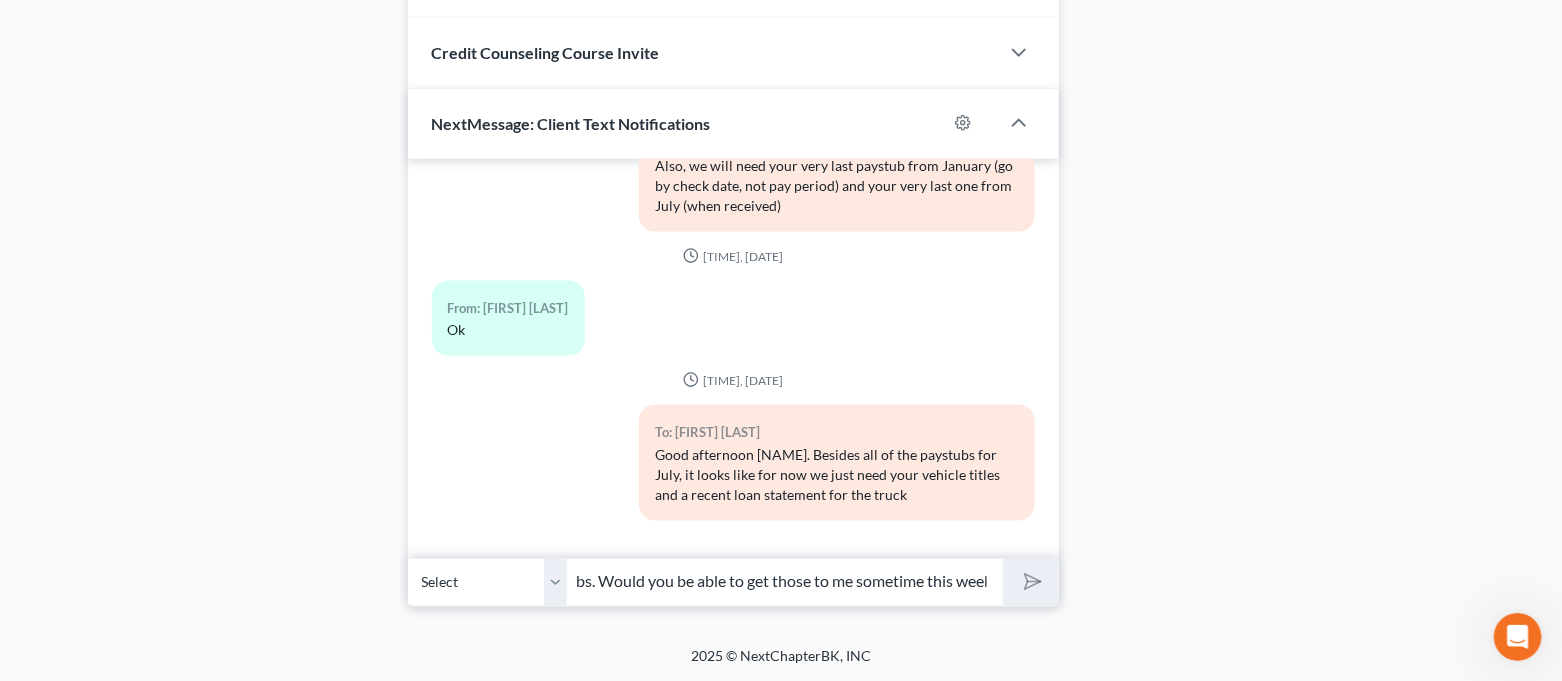 type 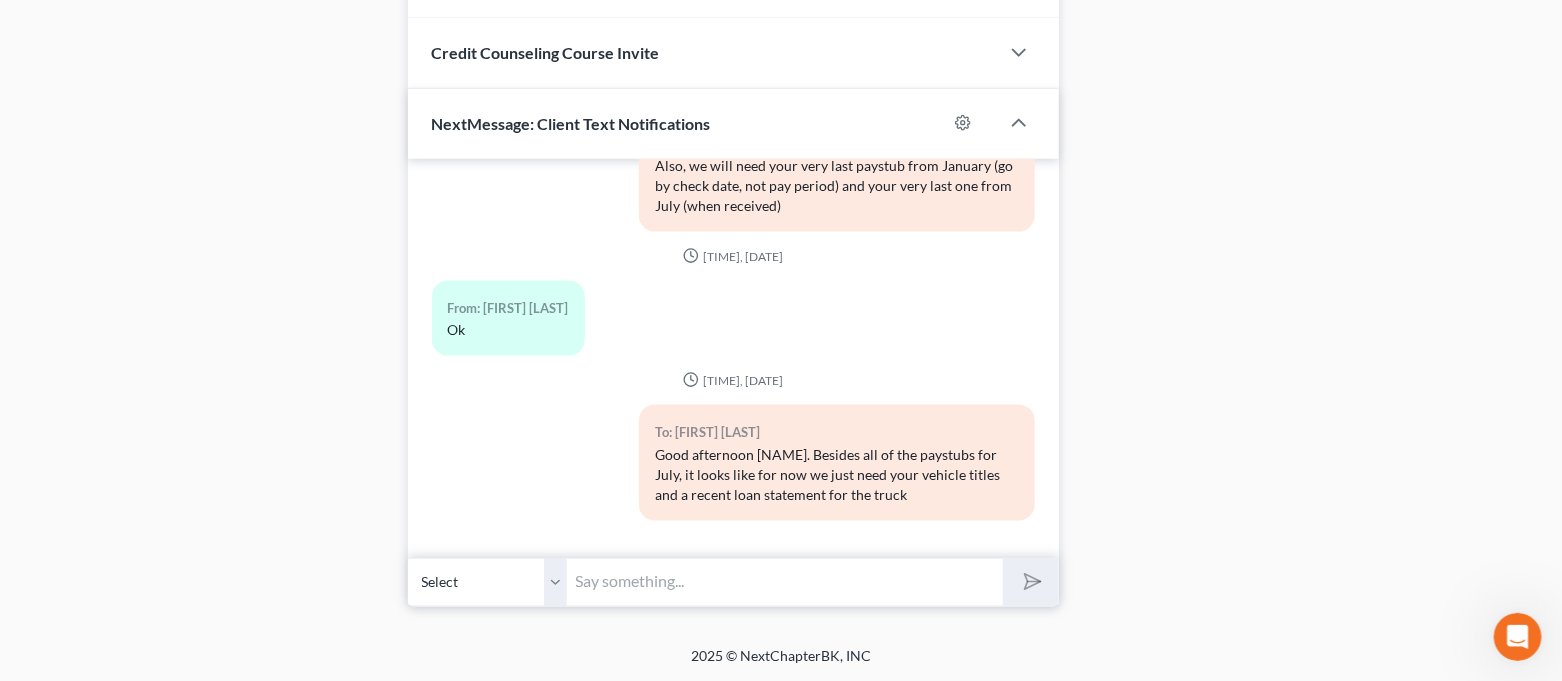 scroll, scrollTop: 0, scrollLeft: 0, axis: both 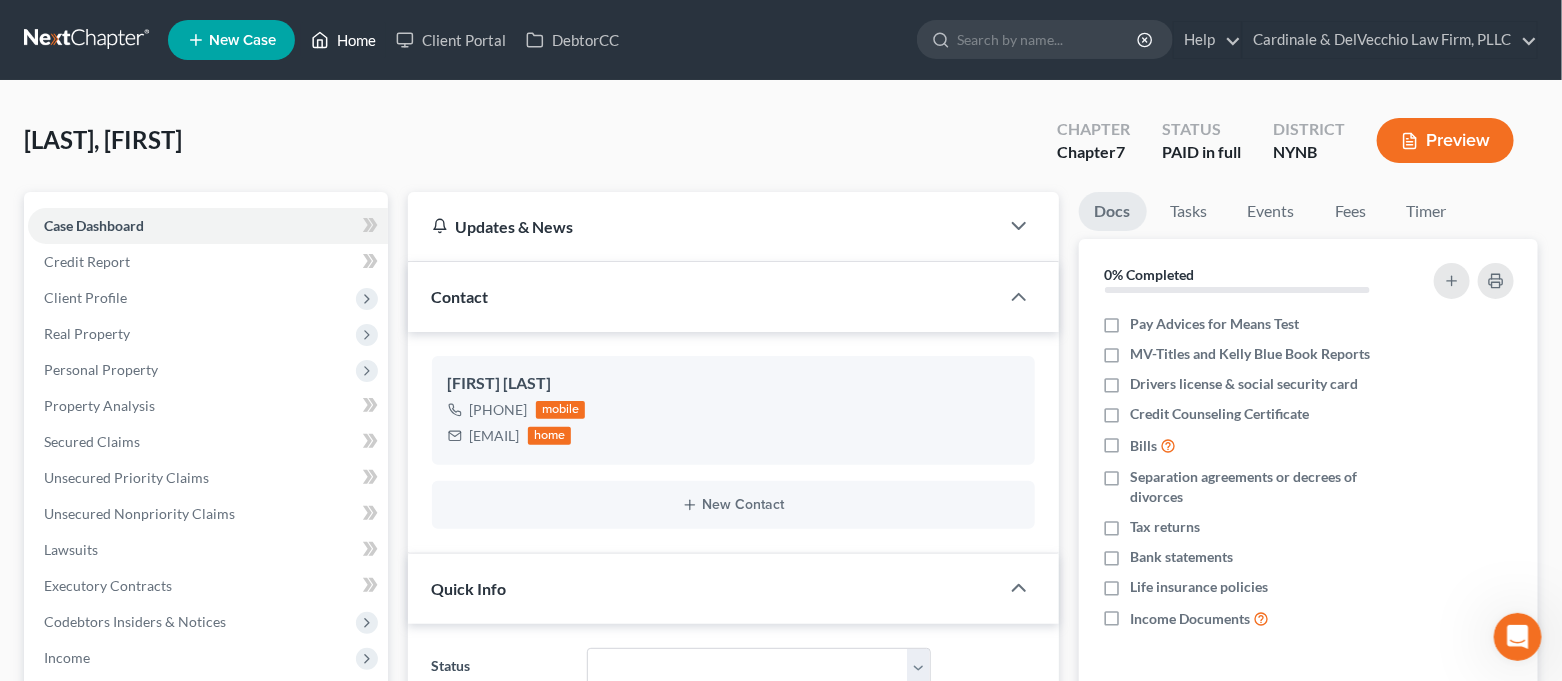 click on "Home" at bounding box center (343, 40) 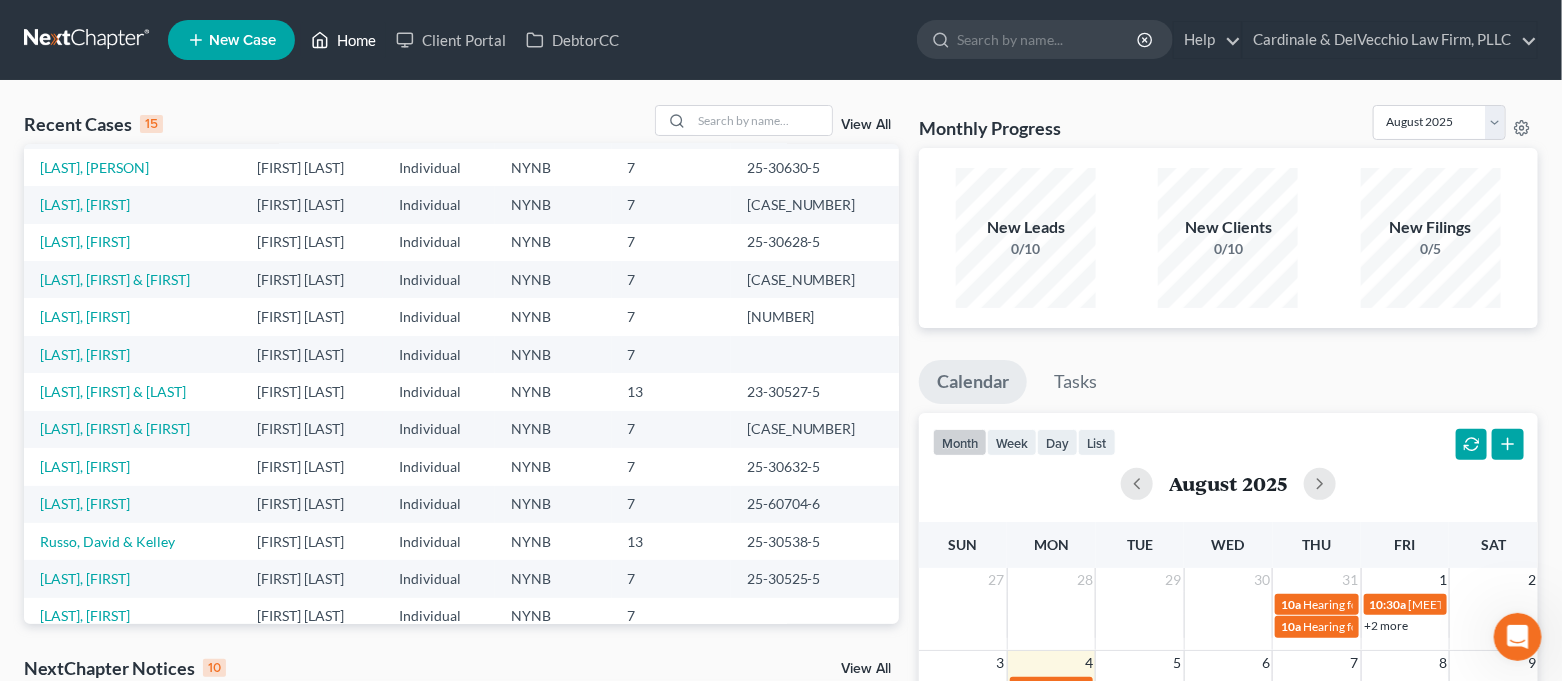 scroll, scrollTop: 137, scrollLeft: 0, axis: vertical 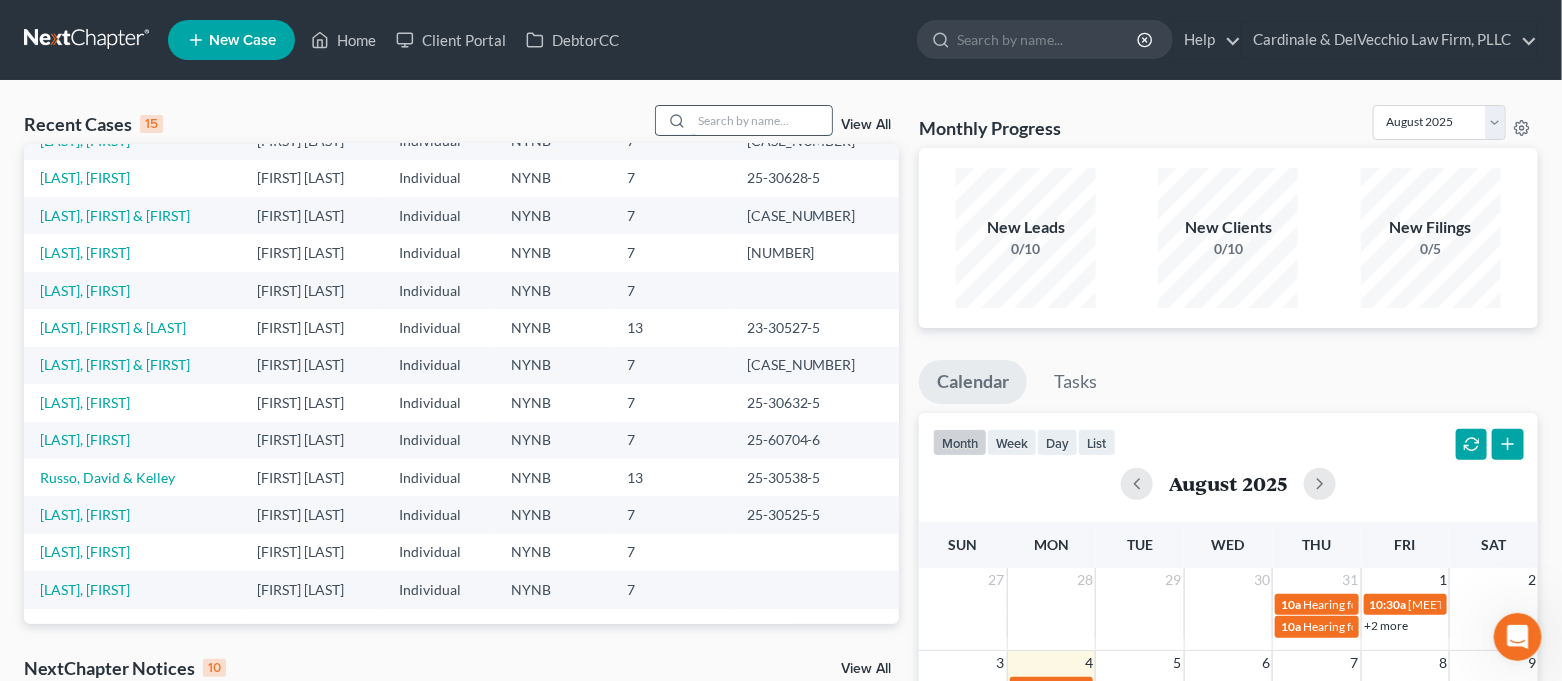 click at bounding box center [762, 120] 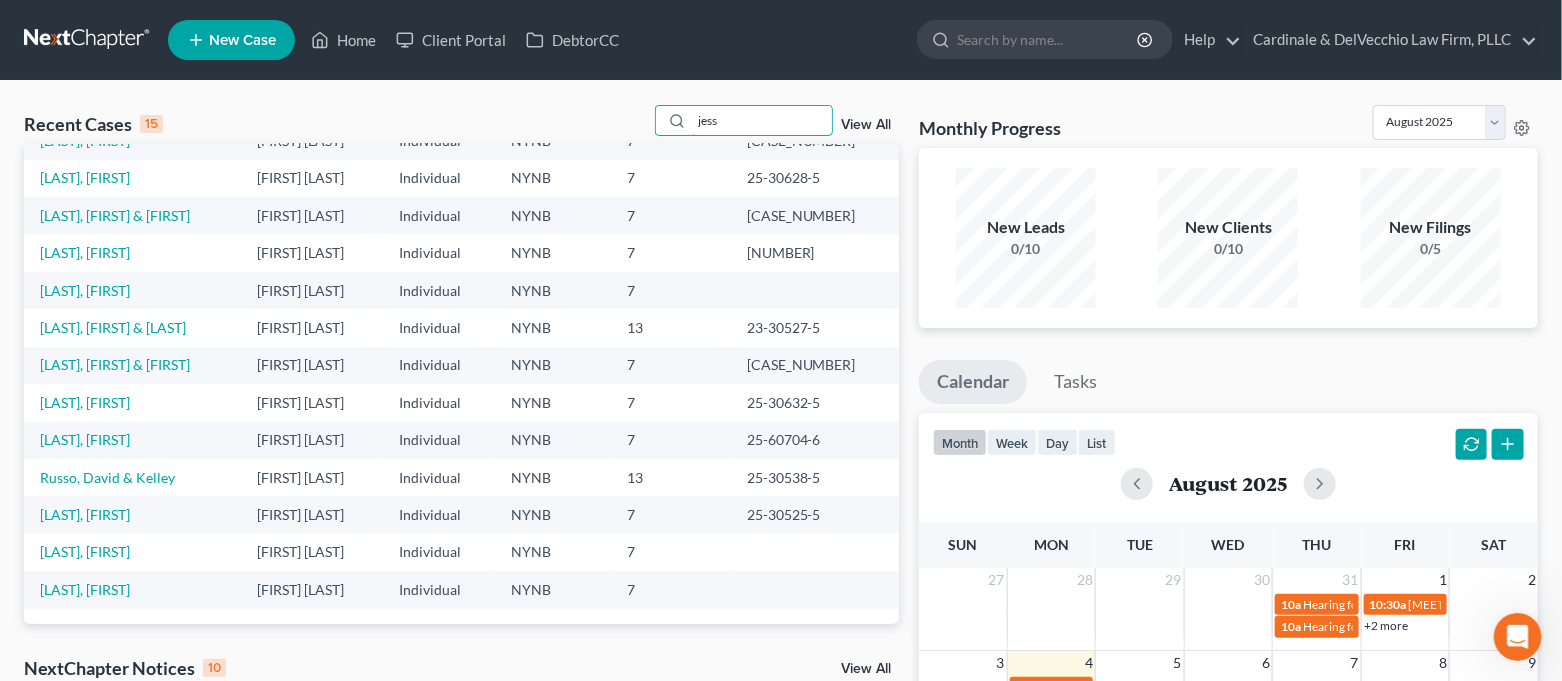 scroll, scrollTop: 0, scrollLeft: 0, axis: both 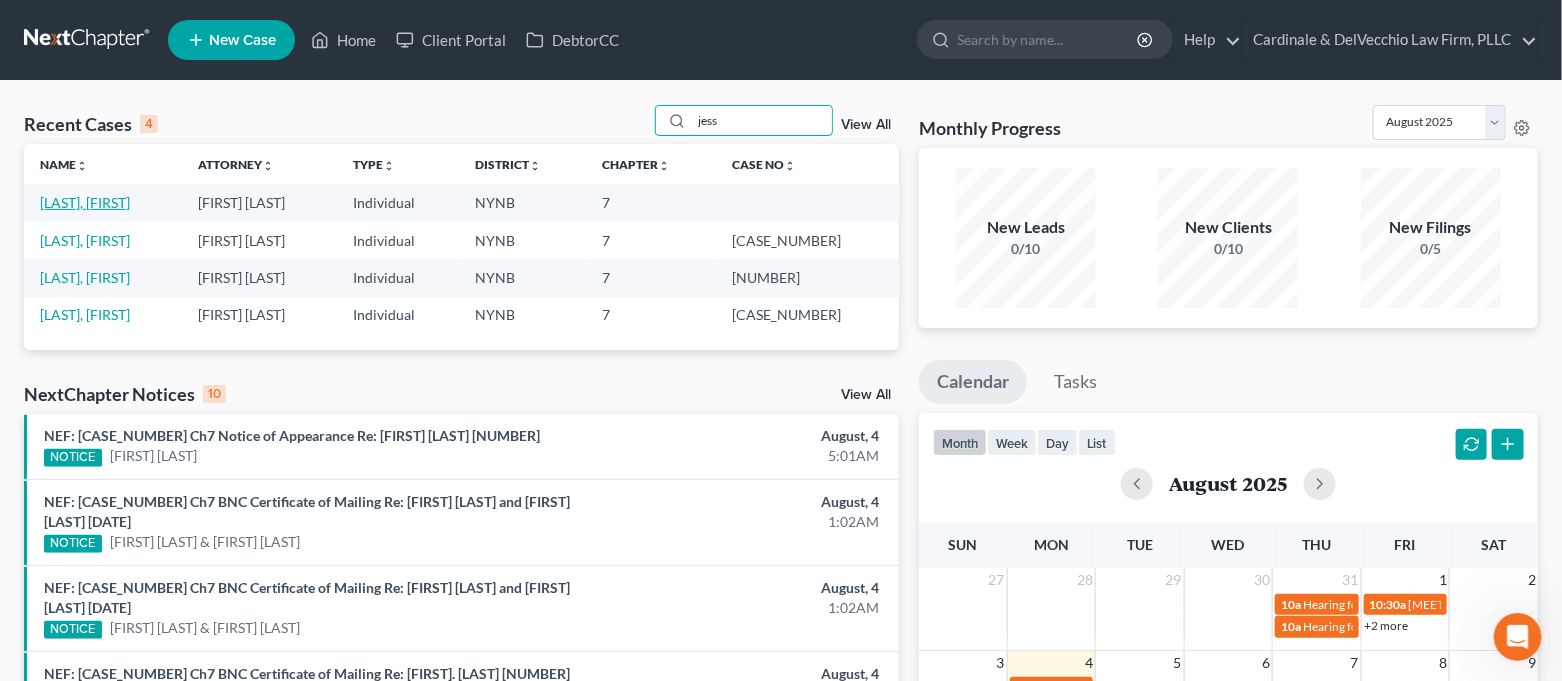 type on "jess" 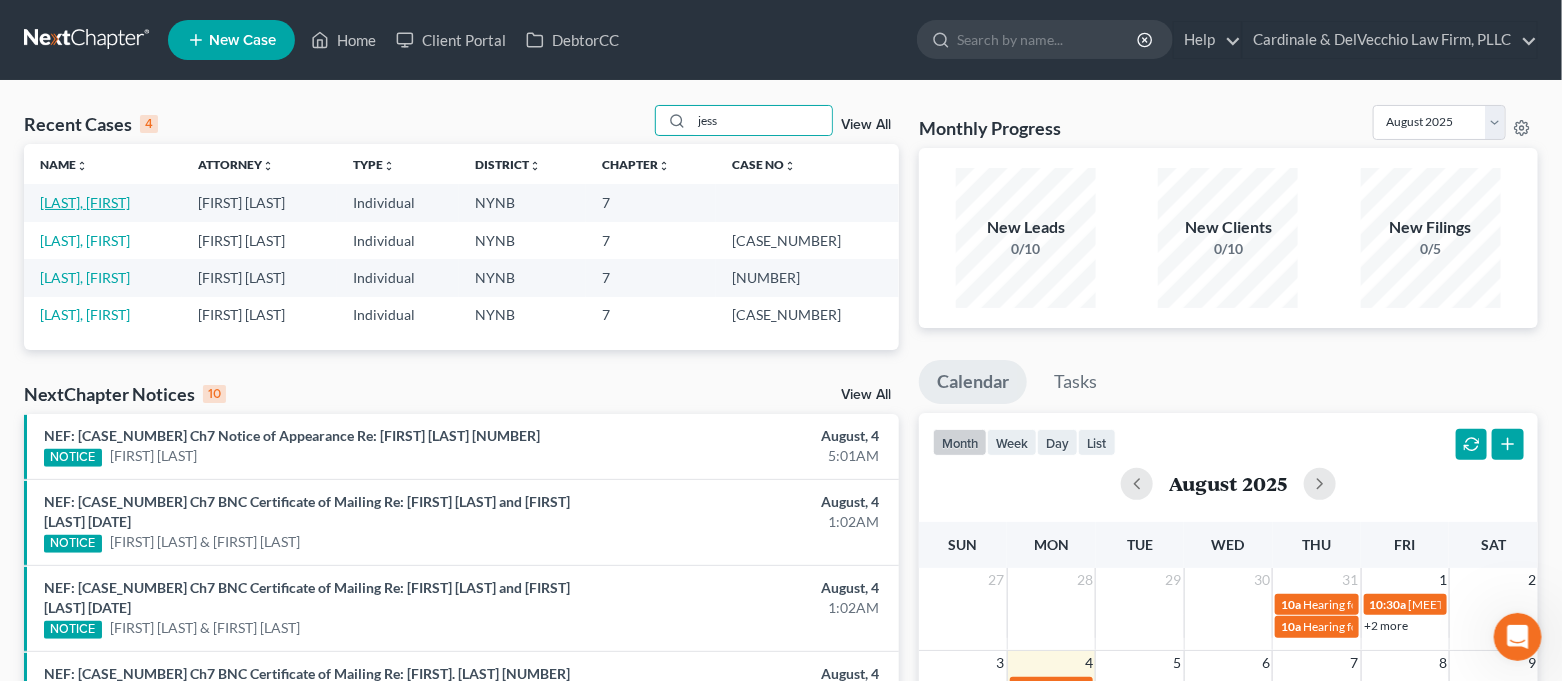 click on "[LAST], [FIRST]" at bounding box center [85, 202] 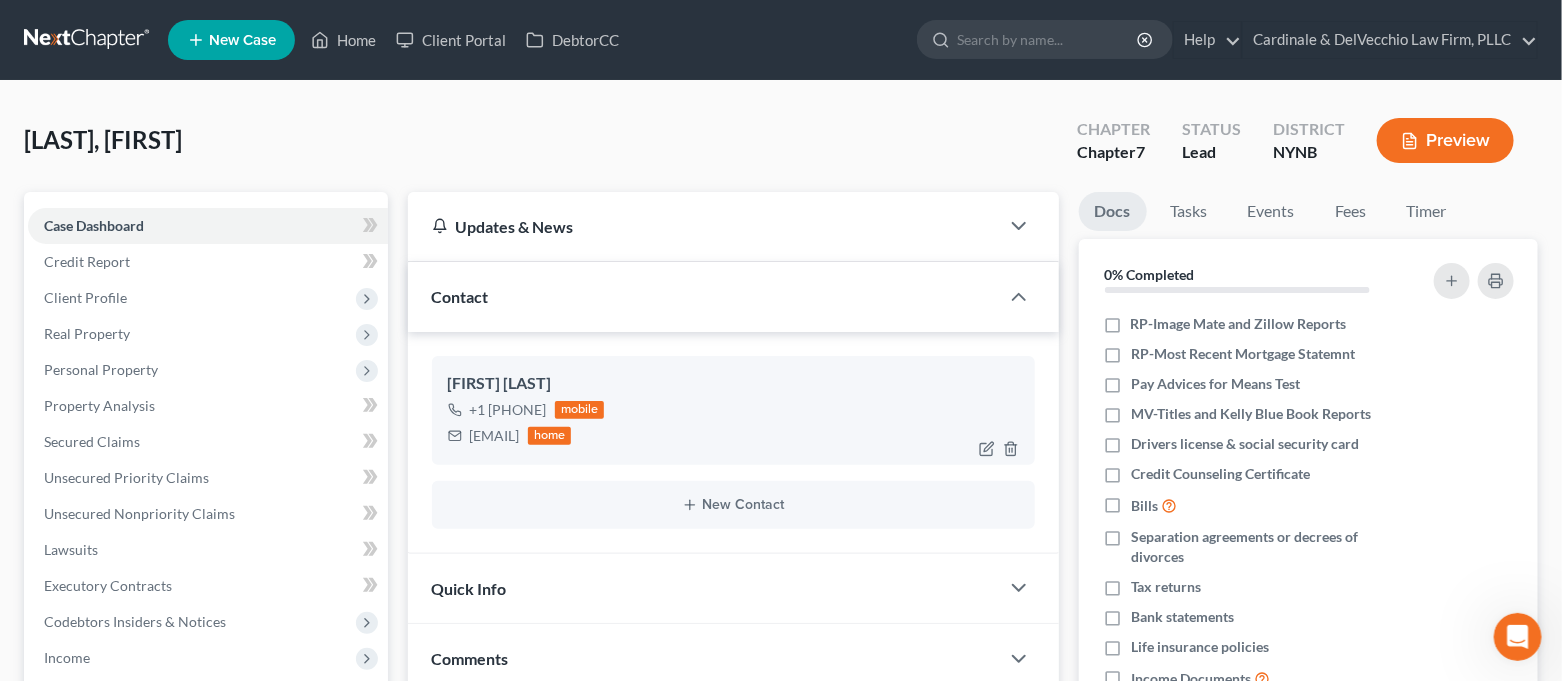 scroll, scrollTop: 799, scrollLeft: 0, axis: vertical 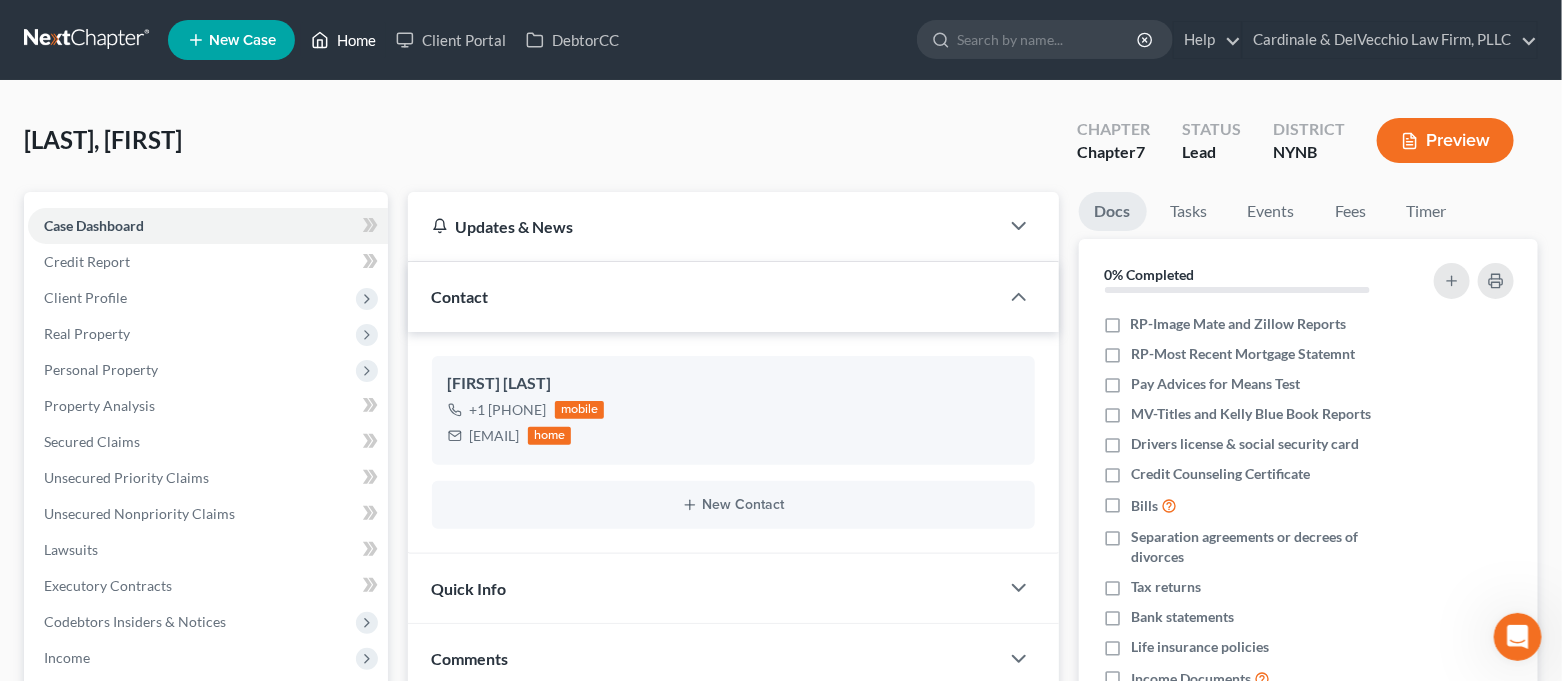 click on "Home" at bounding box center [343, 40] 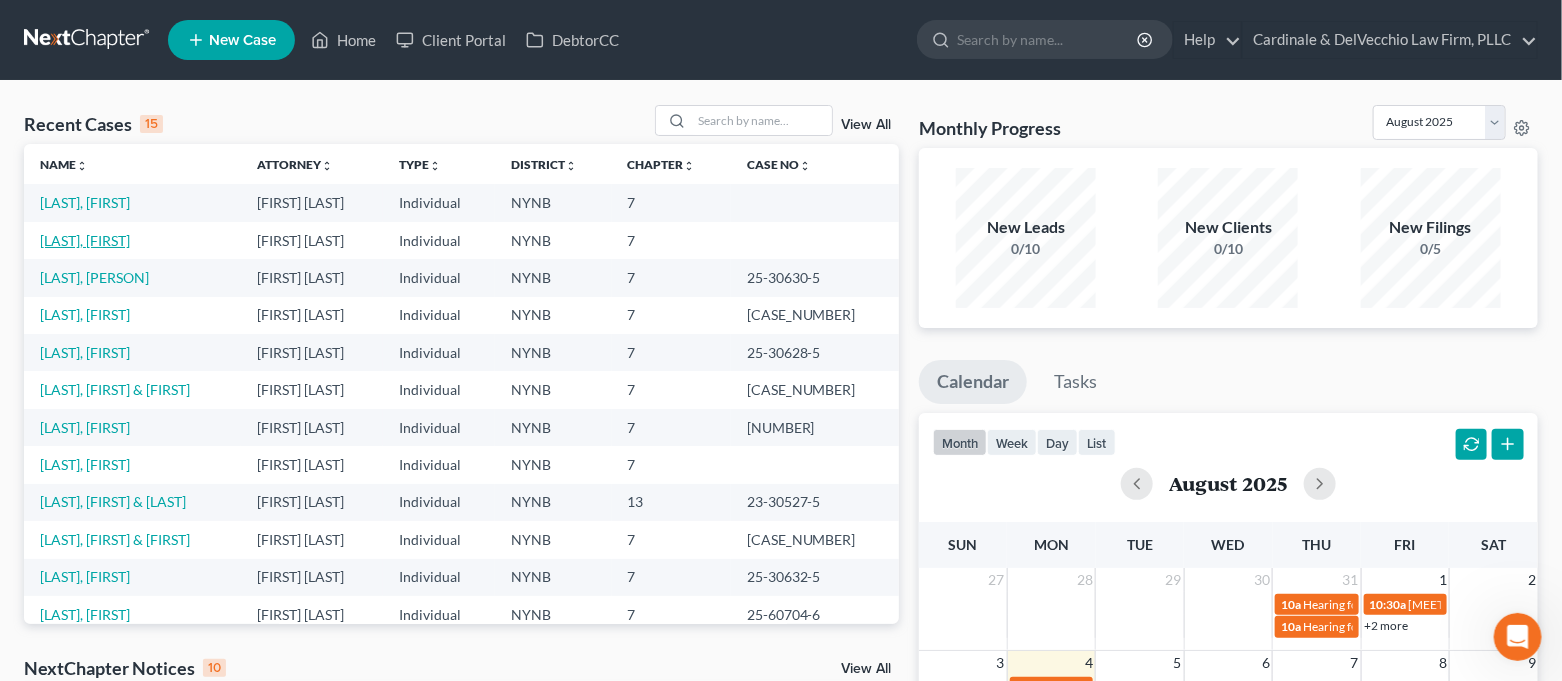 click on "[LAST], [FIRST]" at bounding box center [85, 240] 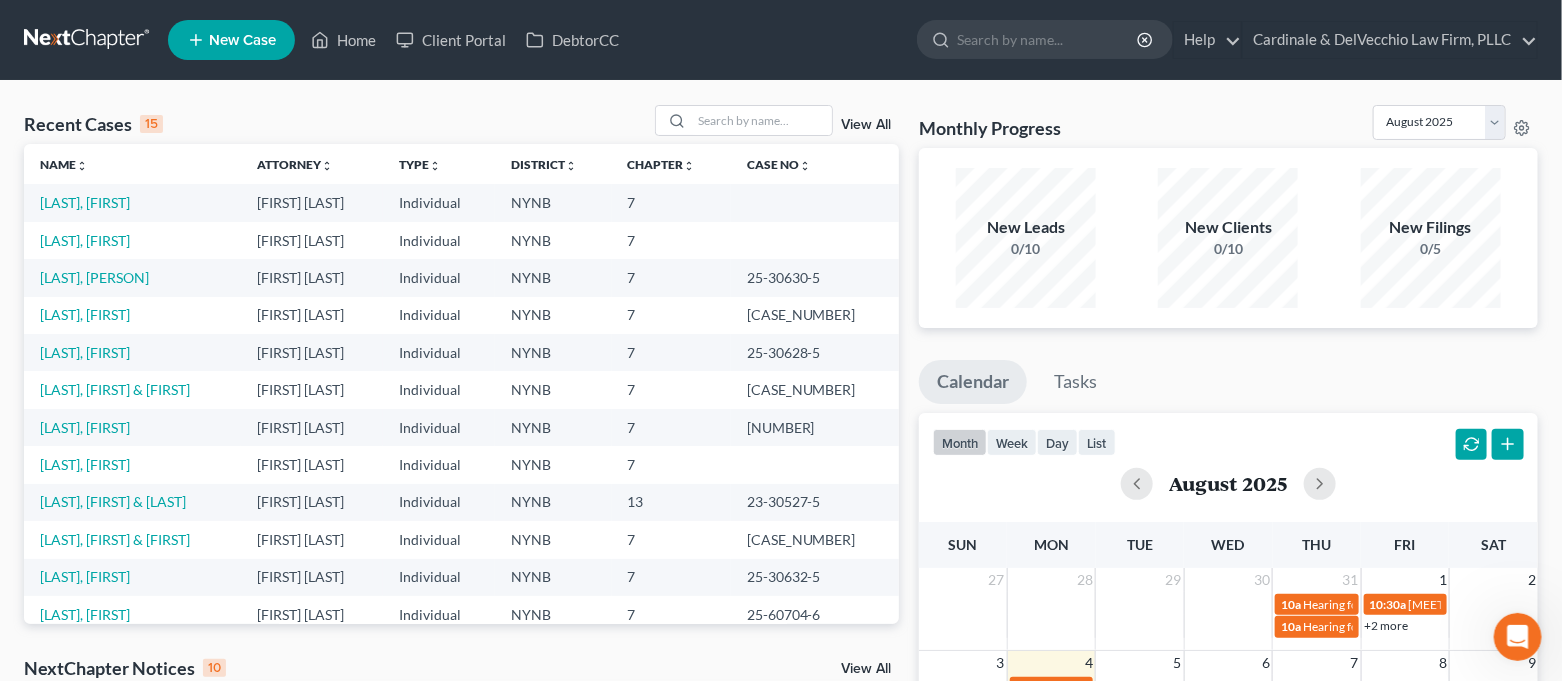 select on "6" 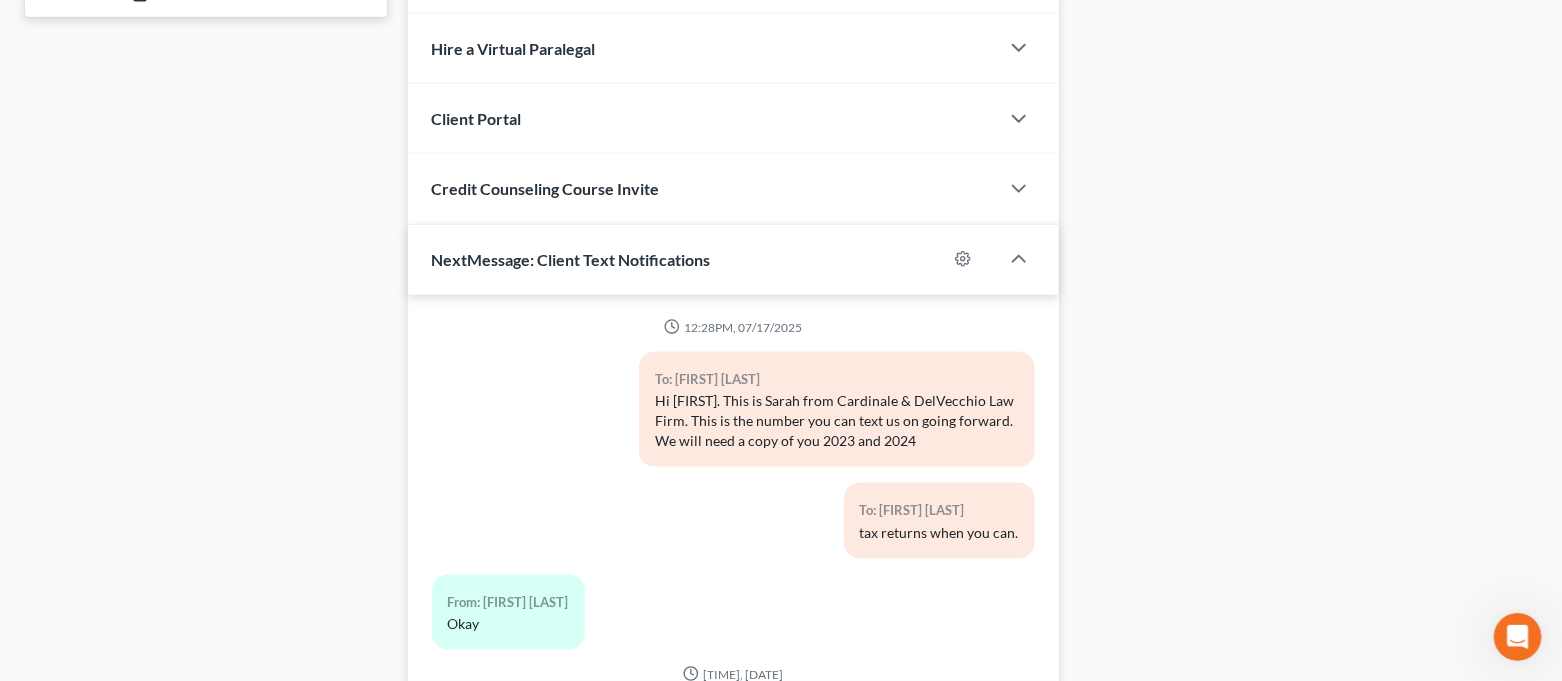scroll, scrollTop: 1089, scrollLeft: 0, axis: vertical 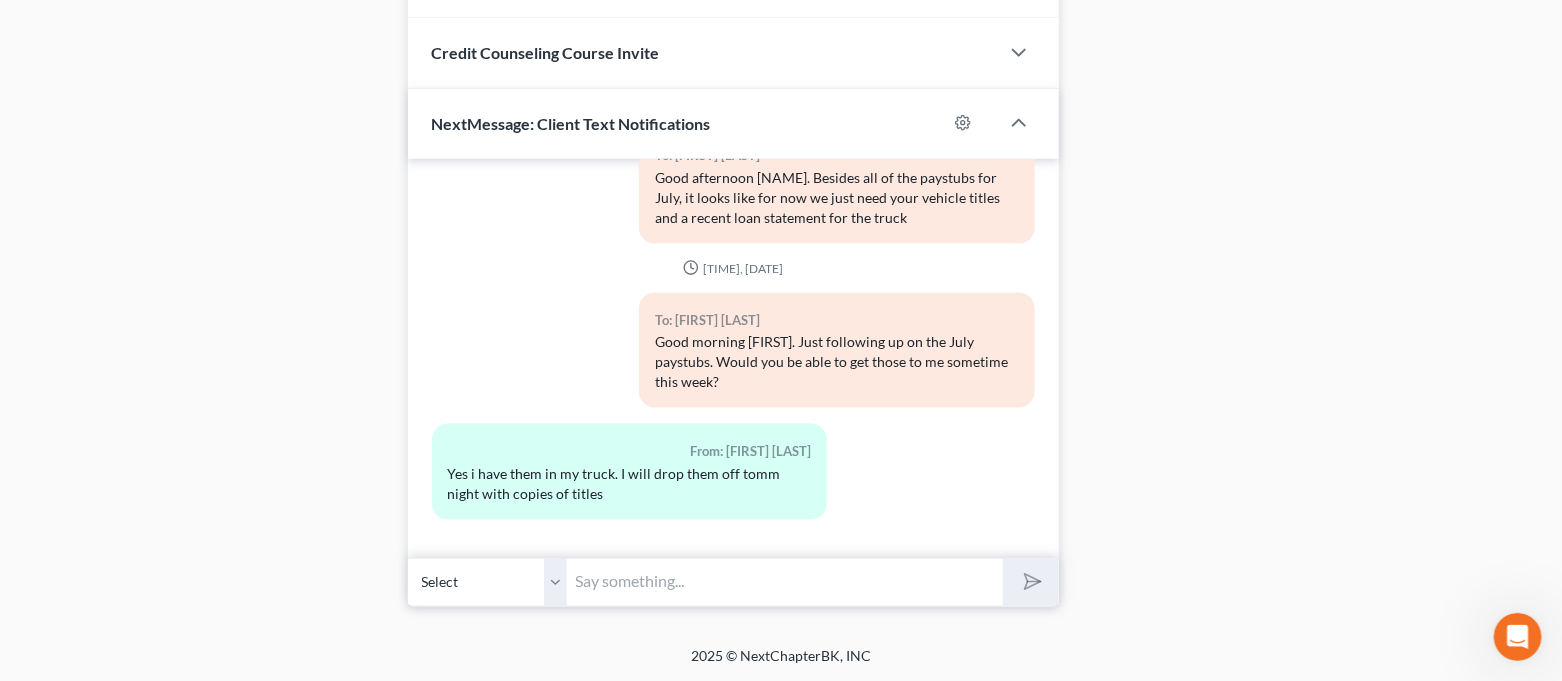 click at bounding box center [786, 582] 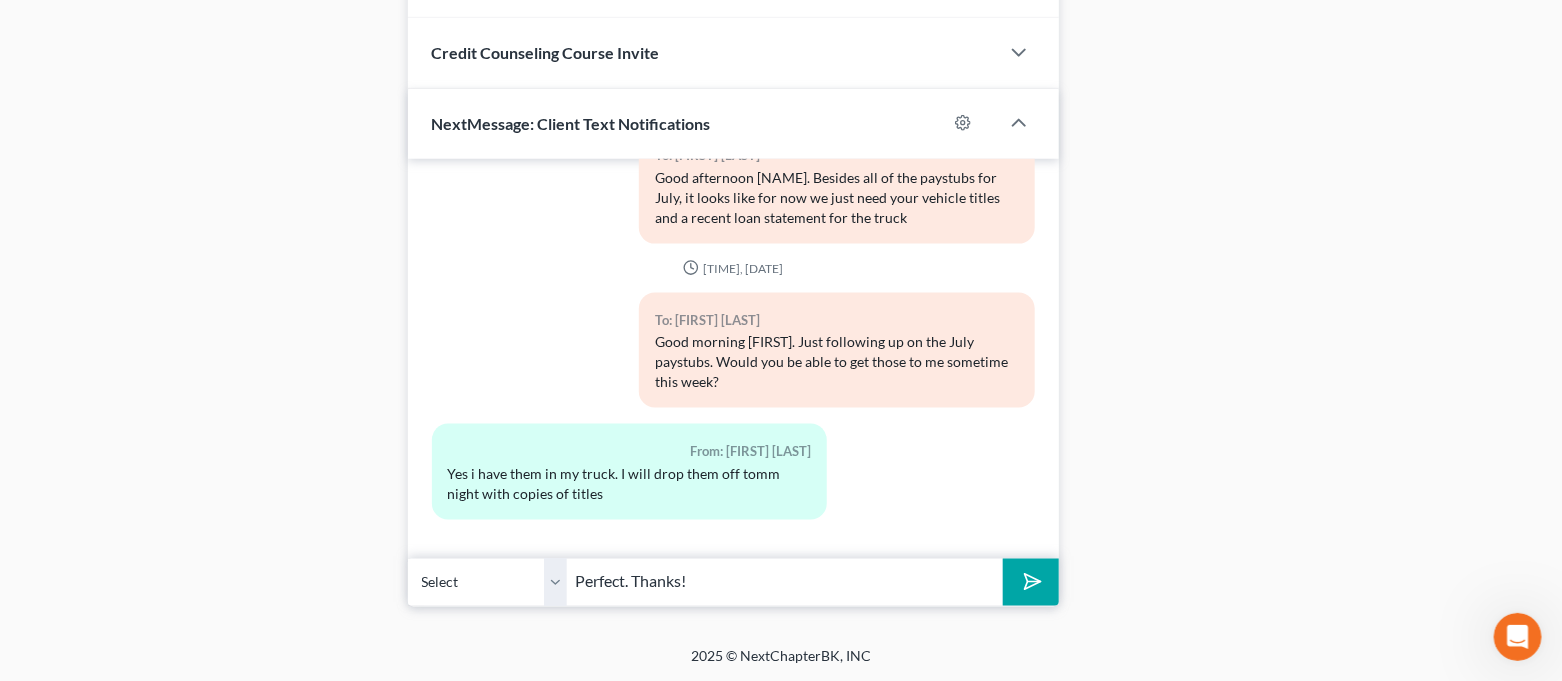 type on "Perfect. Thanks!" 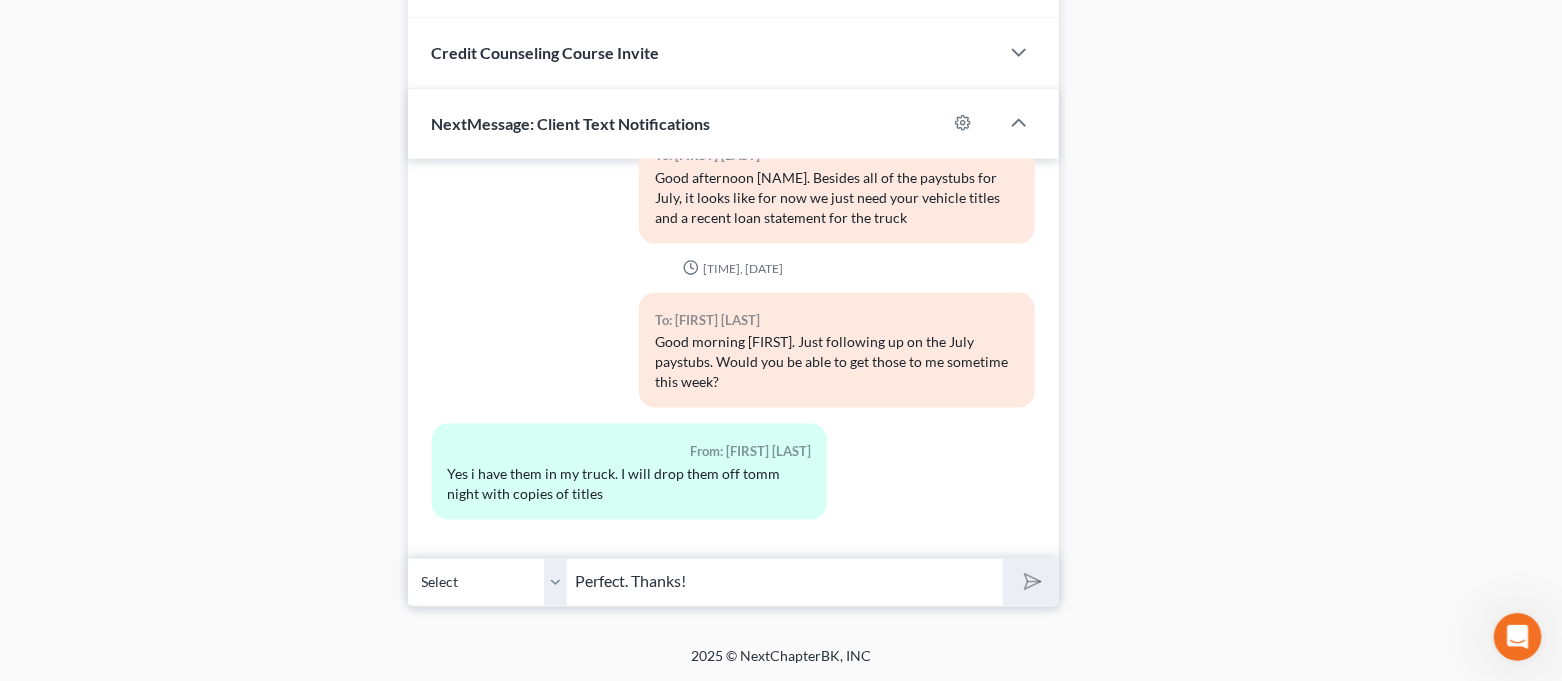 type 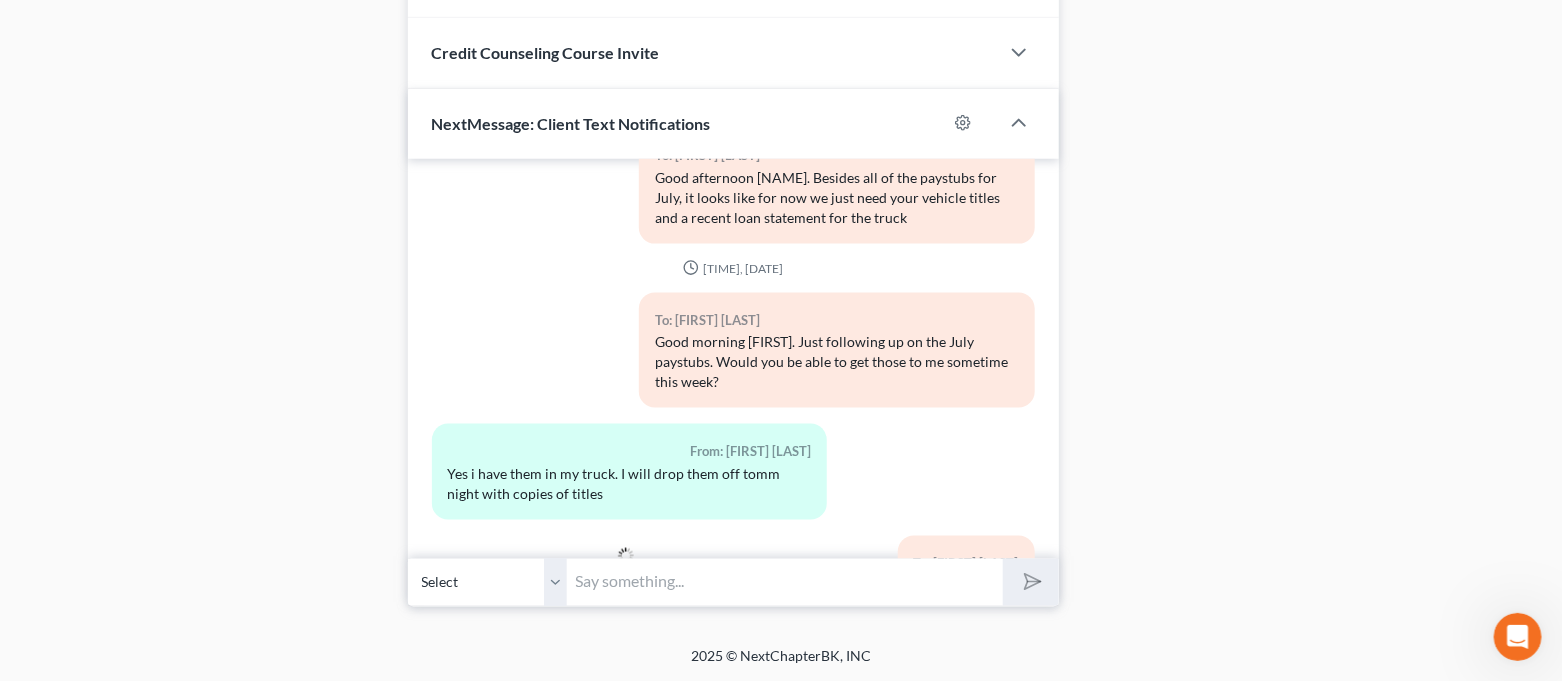 scroll, scrollTop: 1286, scrollLeft: 0, axis: vertical 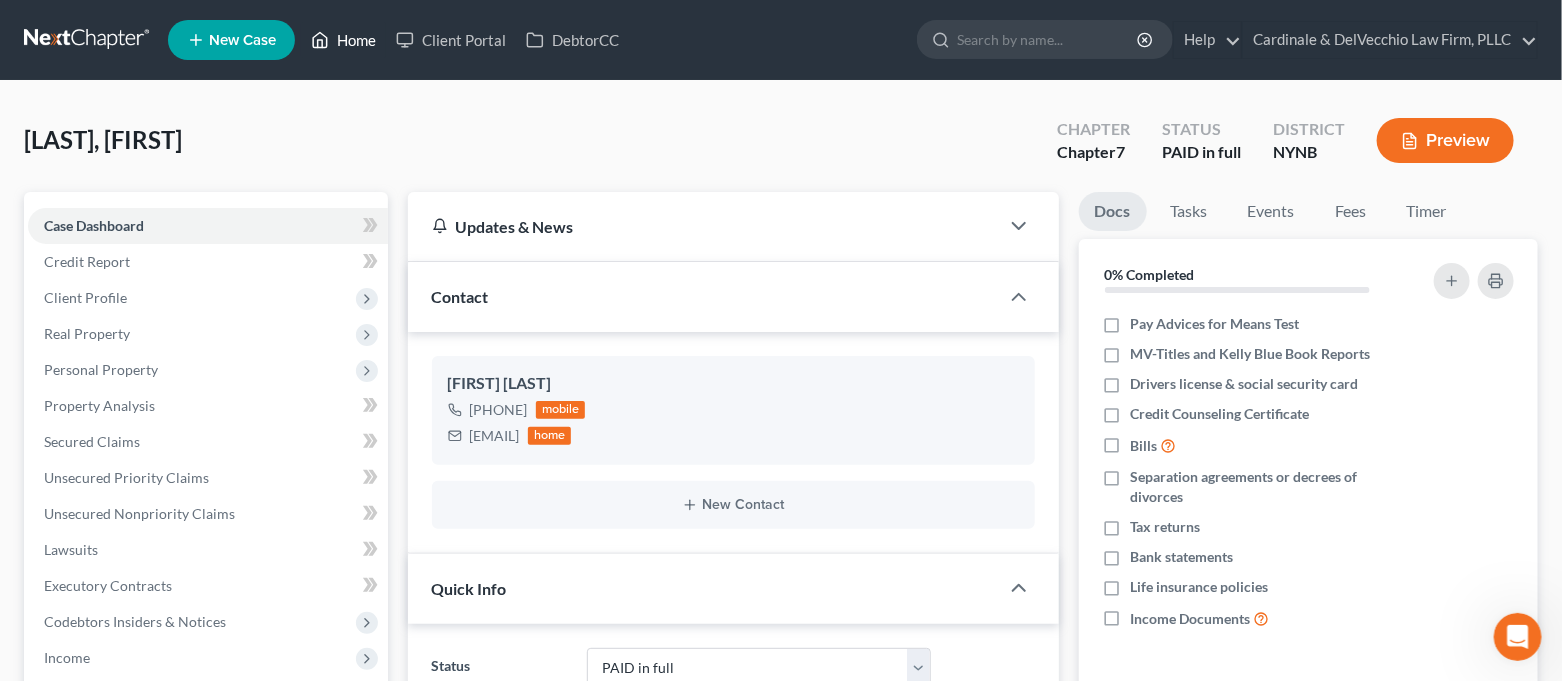 click on "Home" at bounding box center (343, 40) 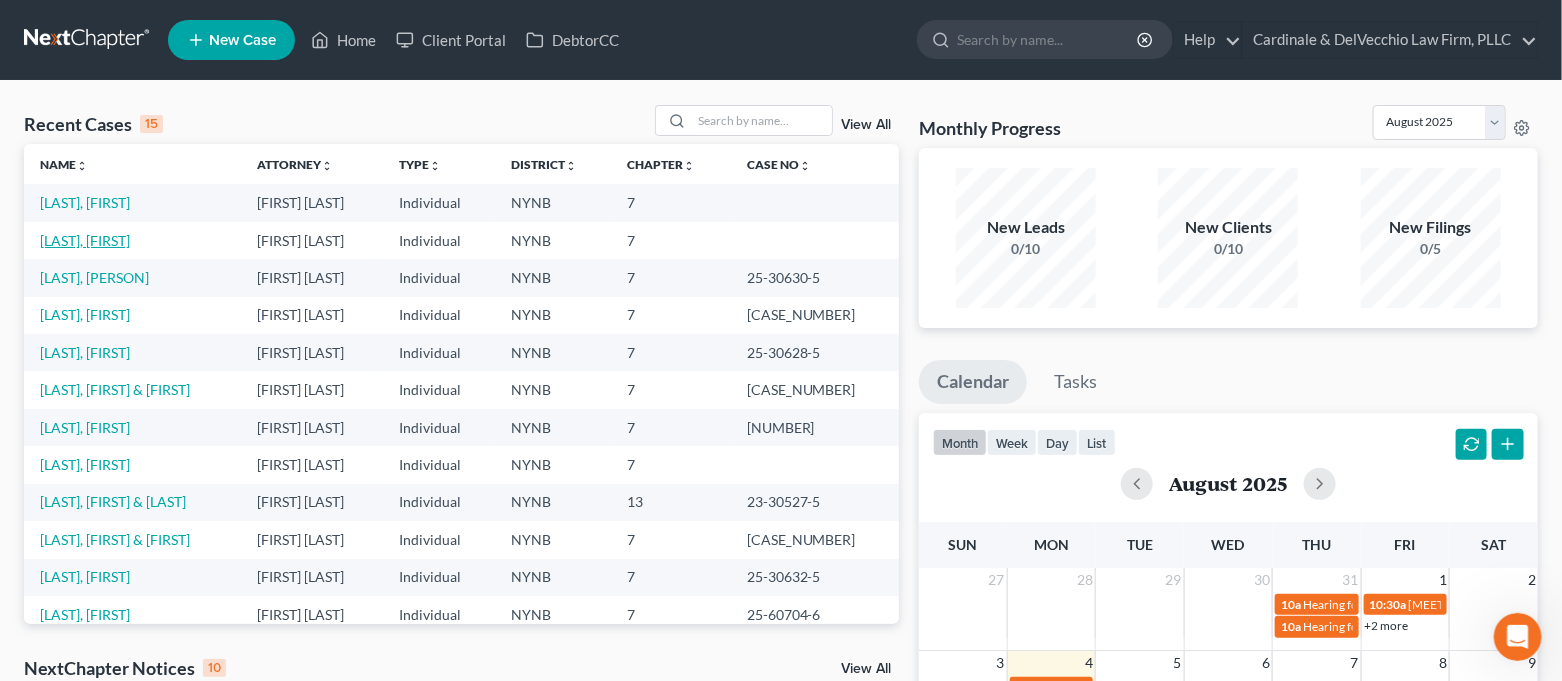 click on "[LAST], [FIRST]" at bounding box center (85, 240) 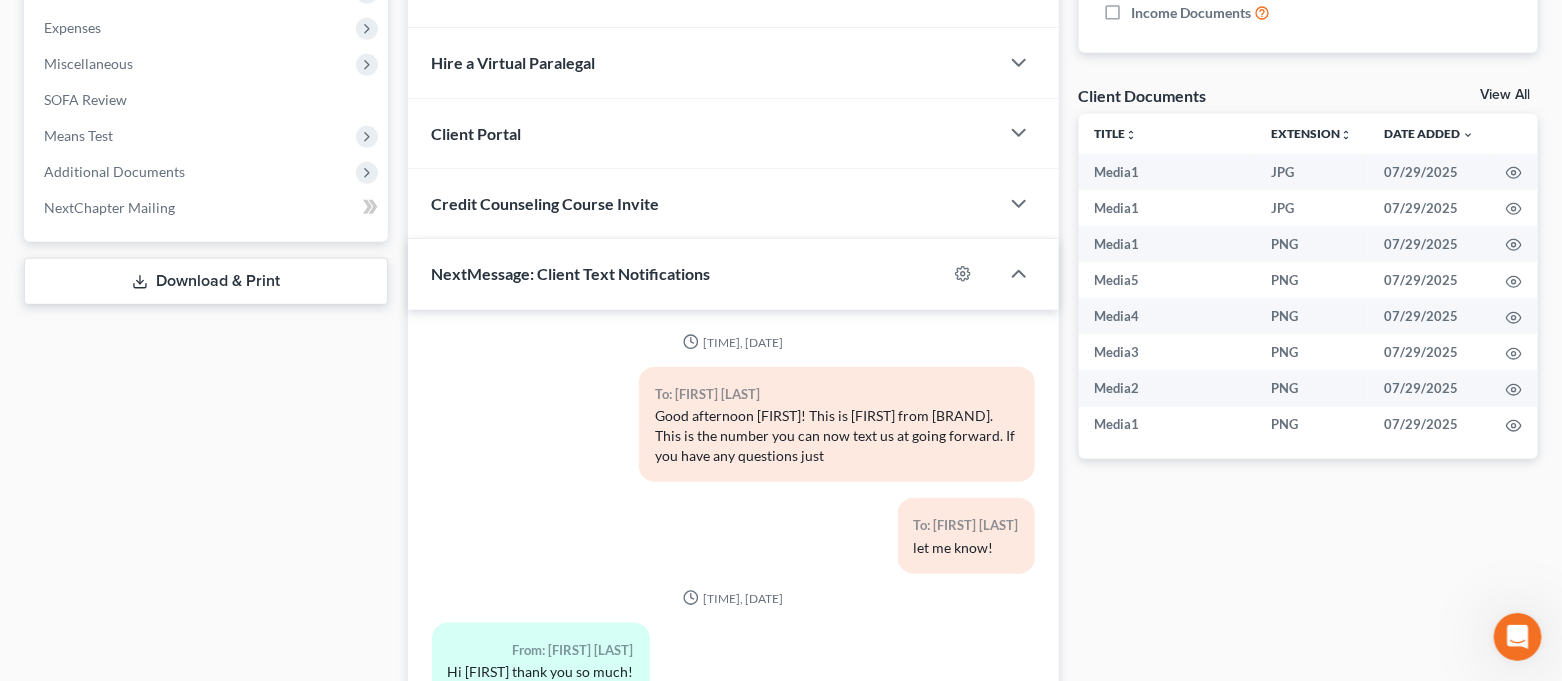 scroll, scrollTop: 734, scrollLeft: 0, axis: vertical 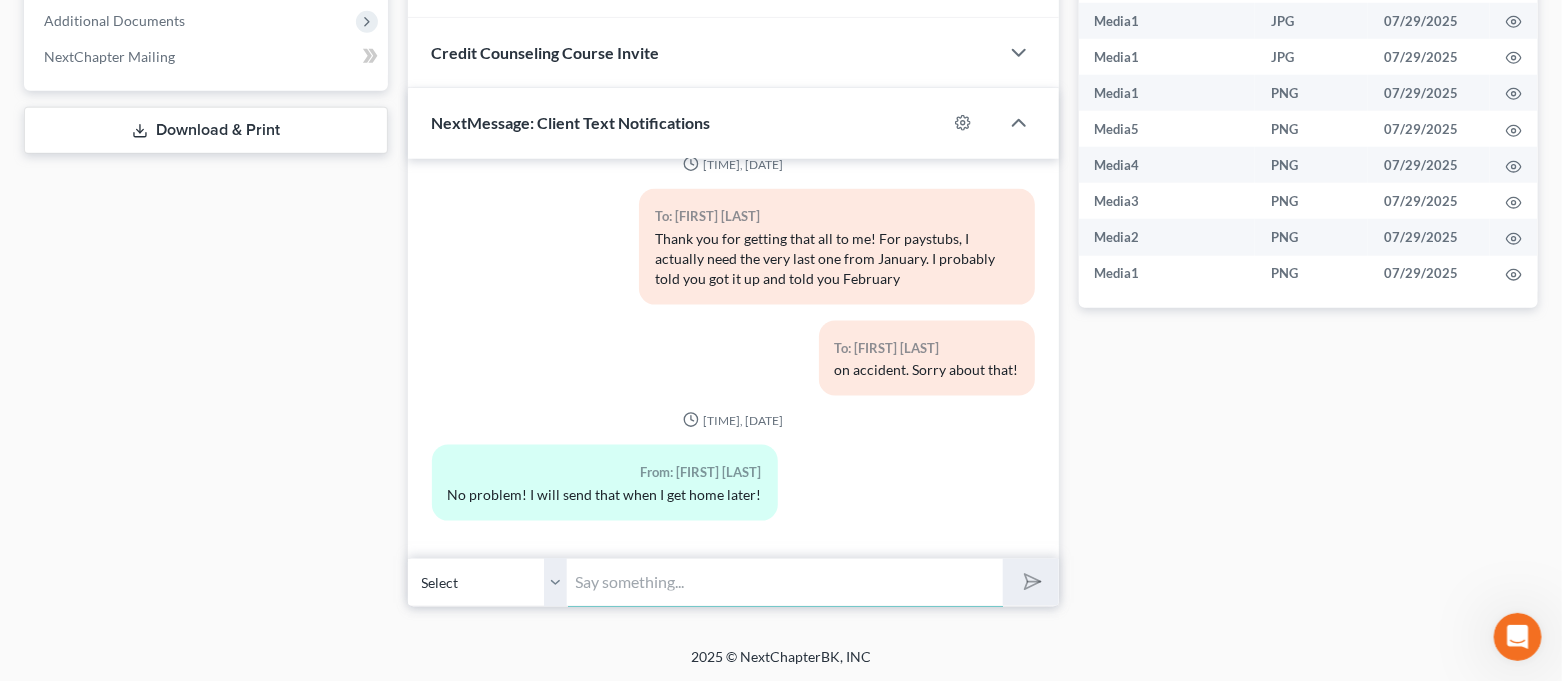 click at bounding box center (786, 582) 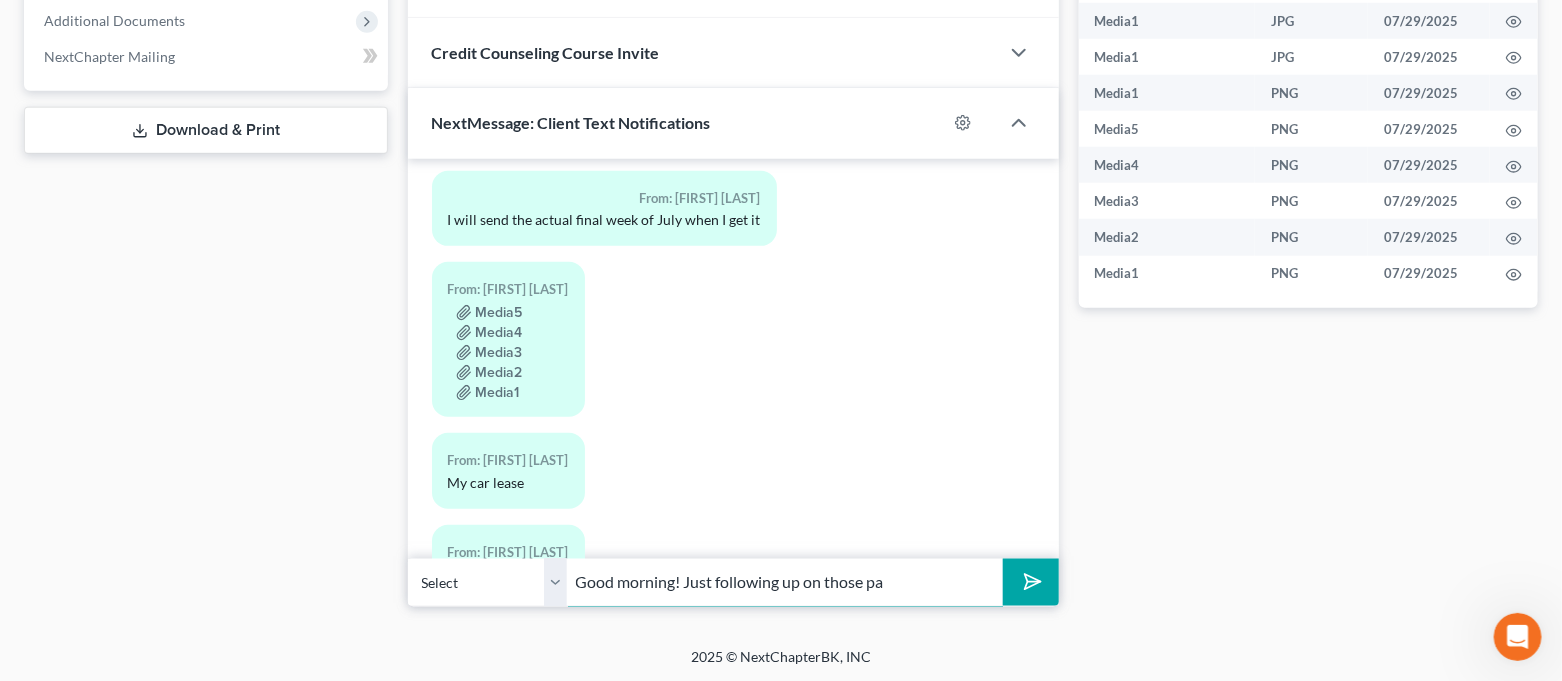 scroll, scrollTop: 438, scrollLeft: 0, axis: vertical 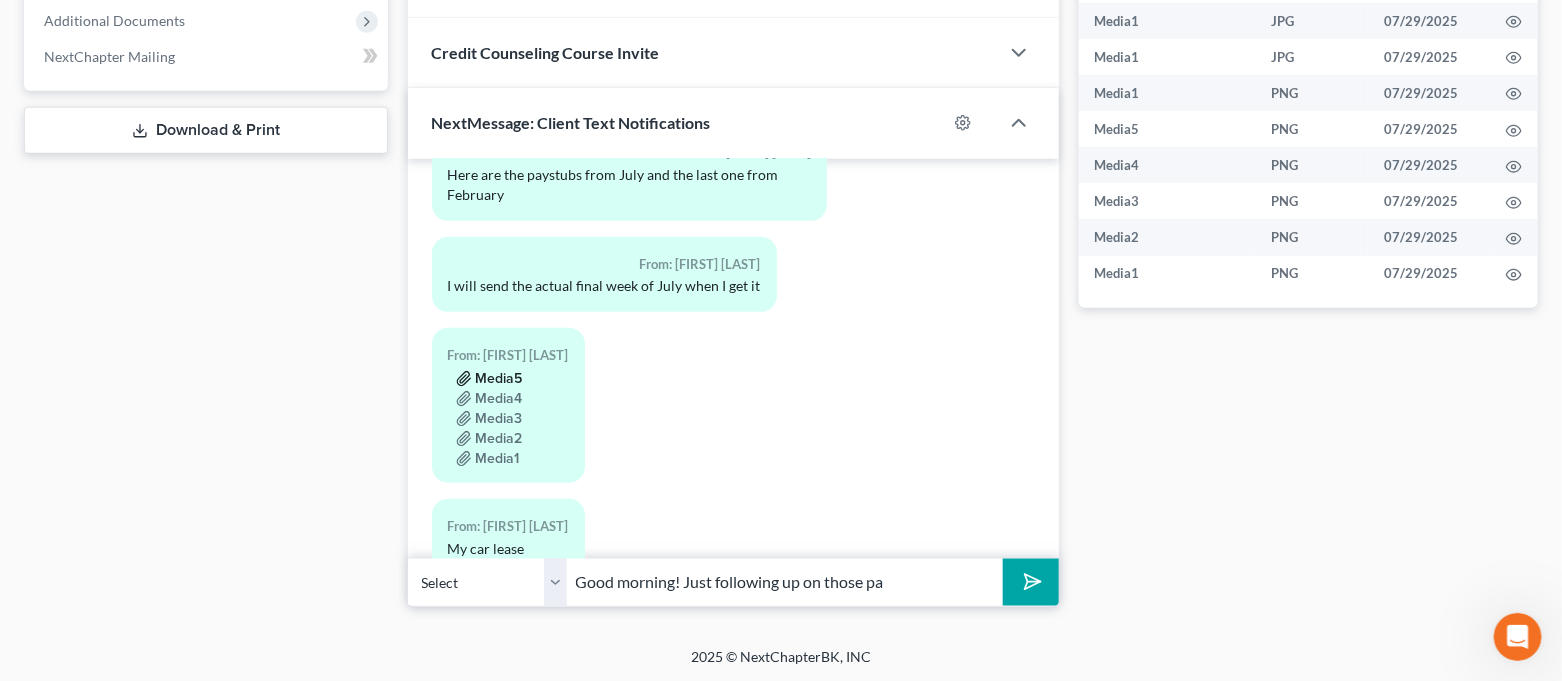 click on "Media5" at bounding box center [489, 379] 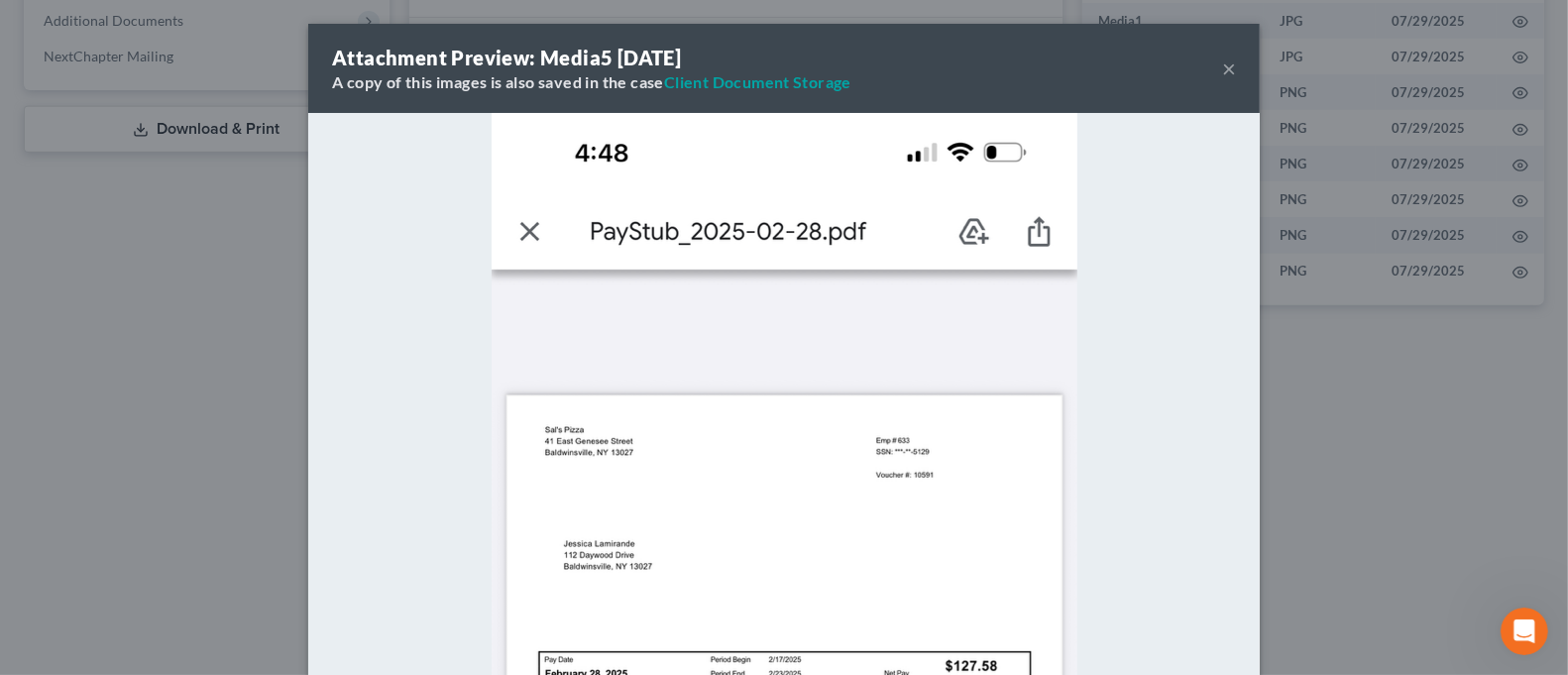 click on "×" at bounding box center (1229, 68) 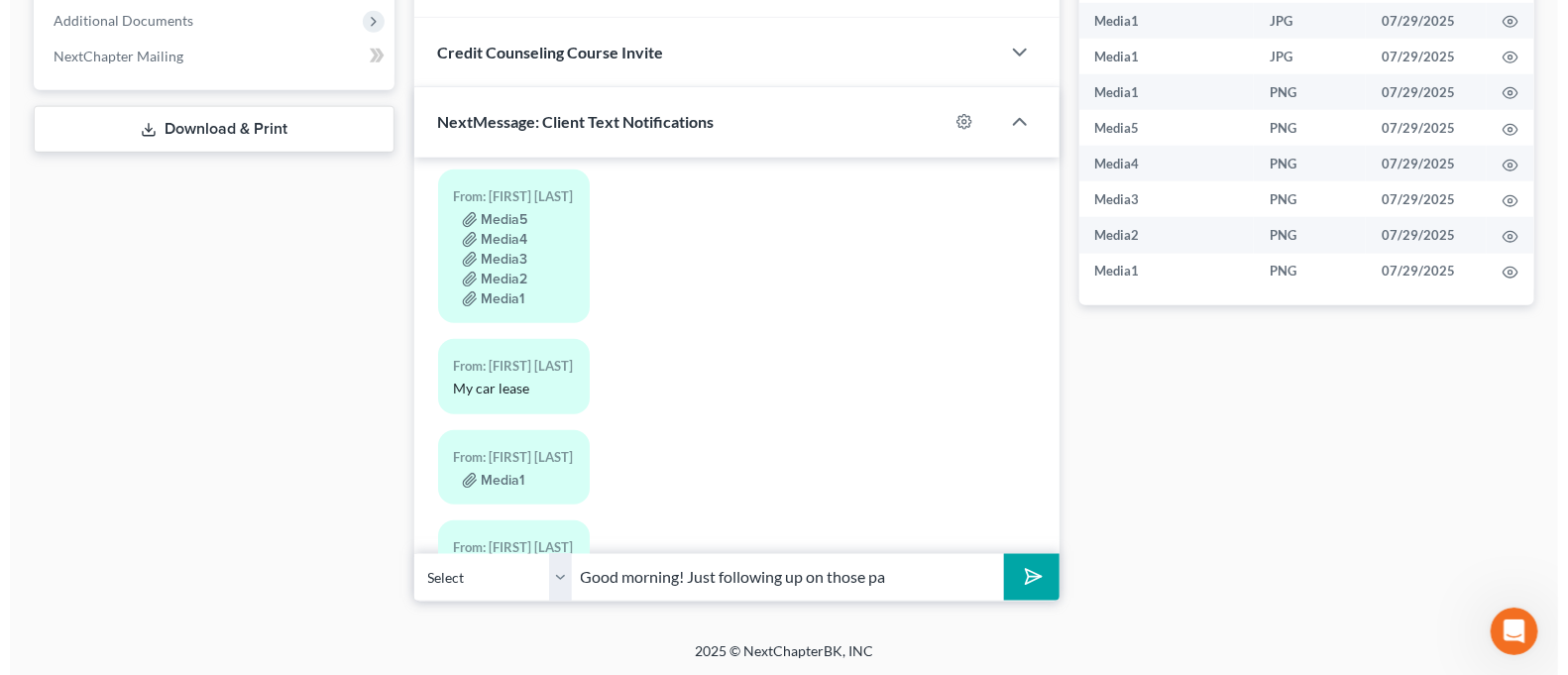scroll, scrollTop: 435, scrollLeft: 0, axis: vertical 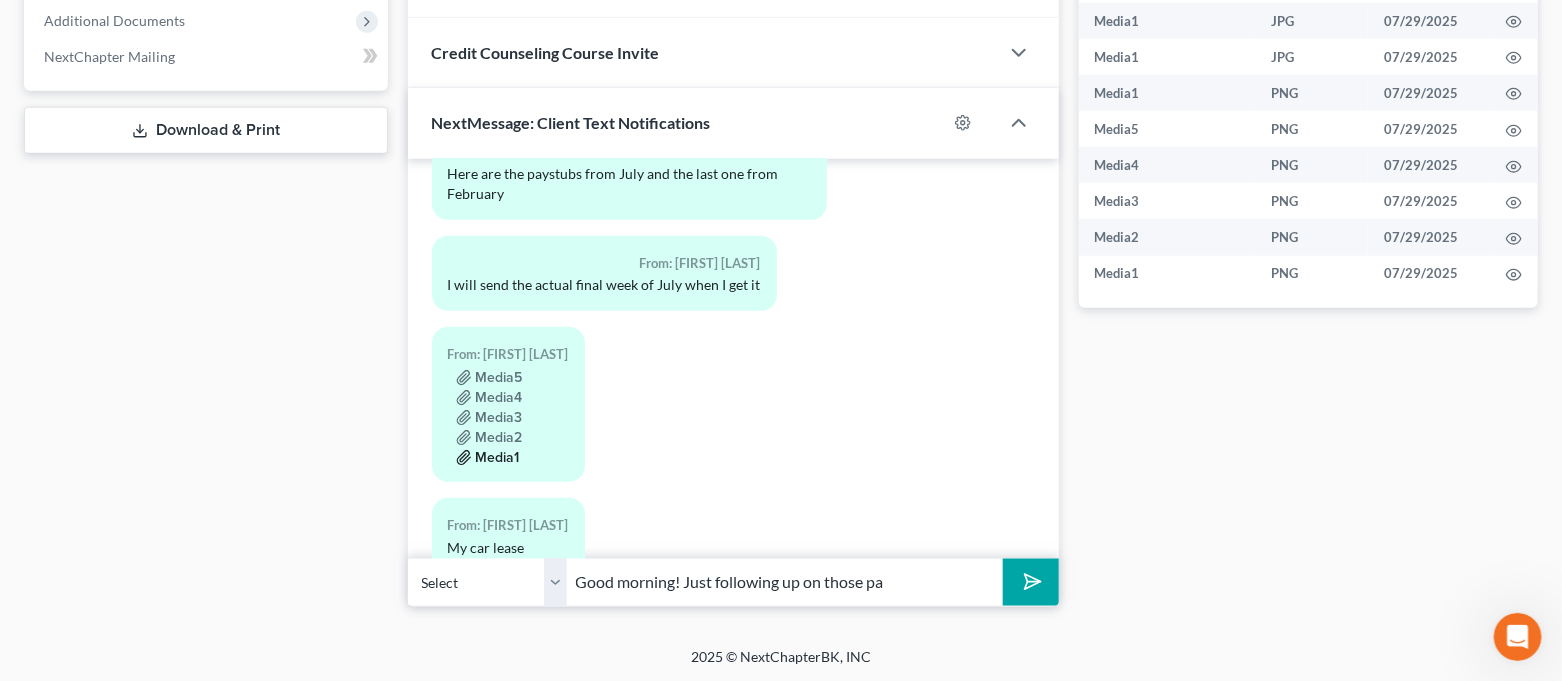 click on "Media1" at bounding box center (488, 458) 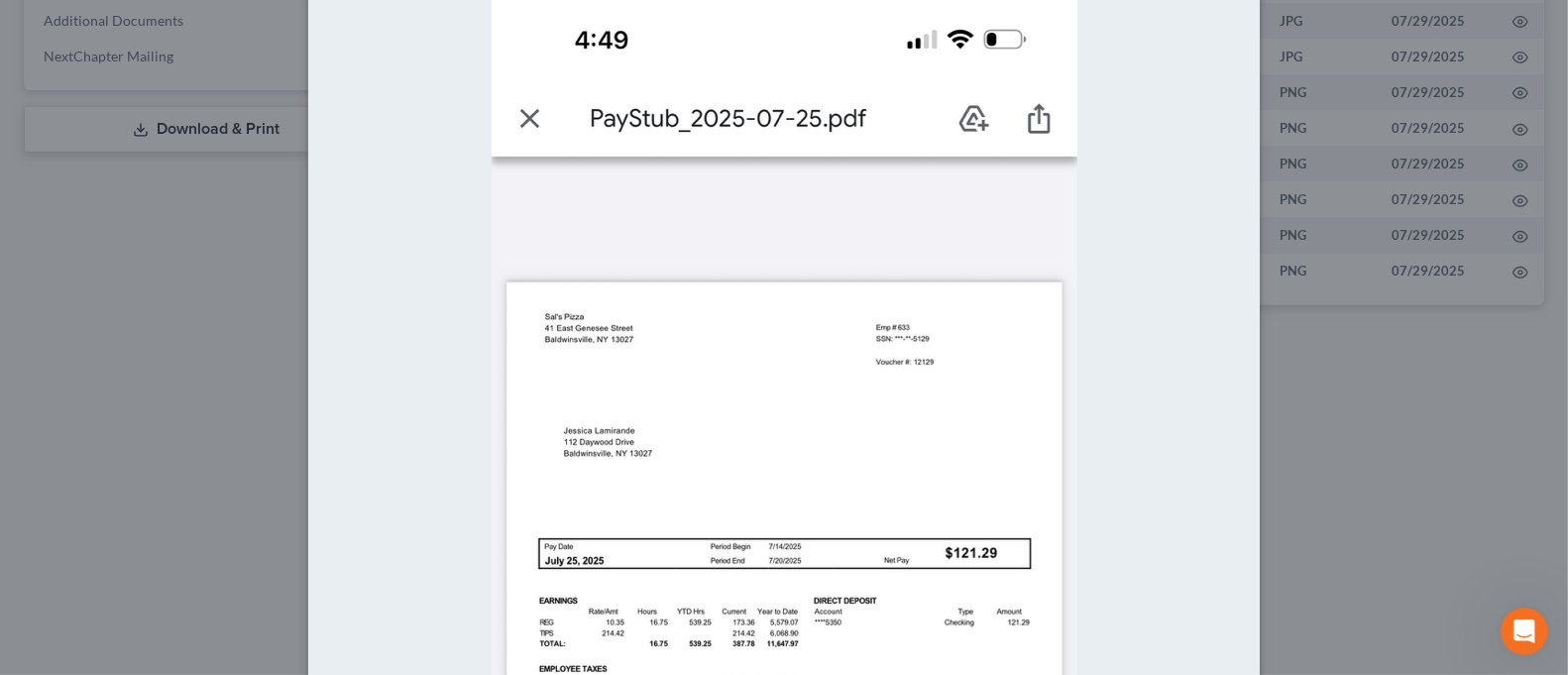 scroll, scrollTop: 0, scrollLeft: 0, axis: both 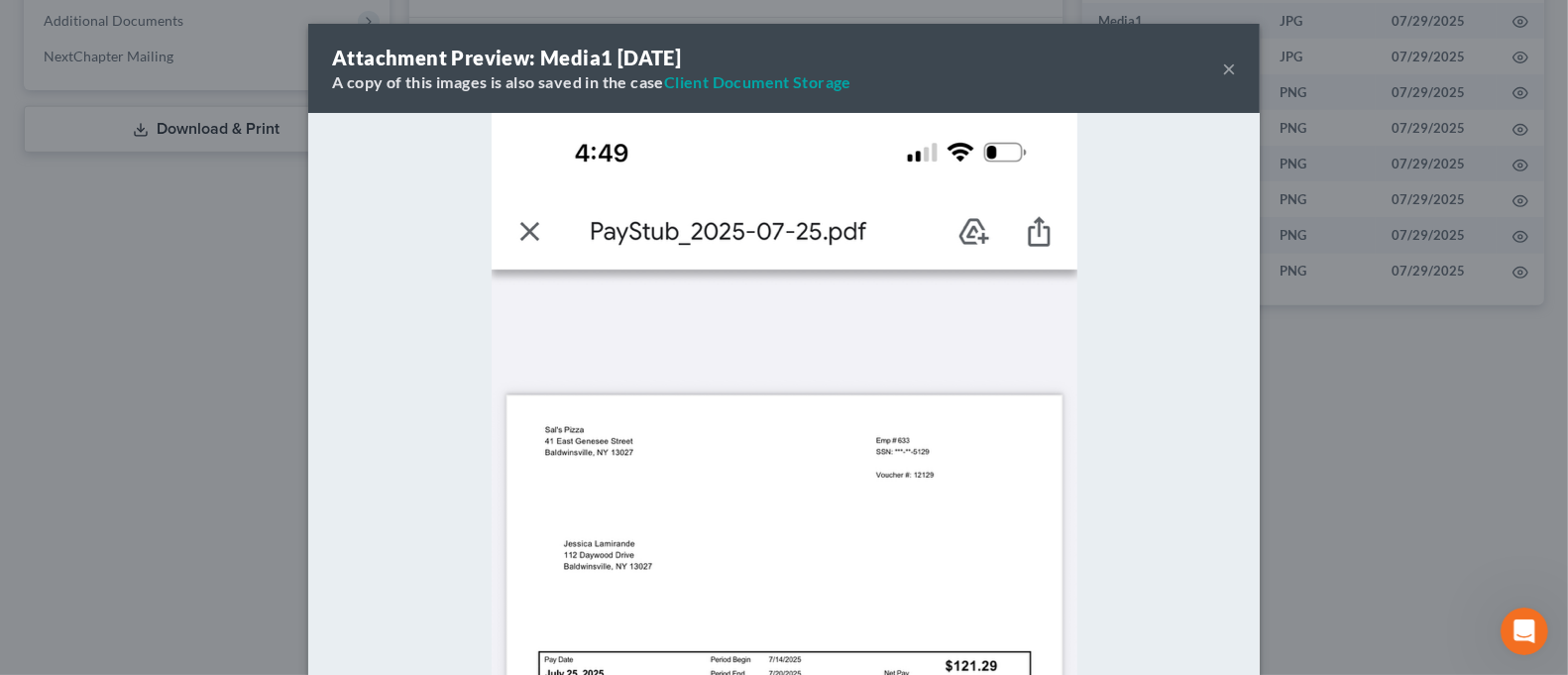 click on "×" at bounding box center [1229, 68] 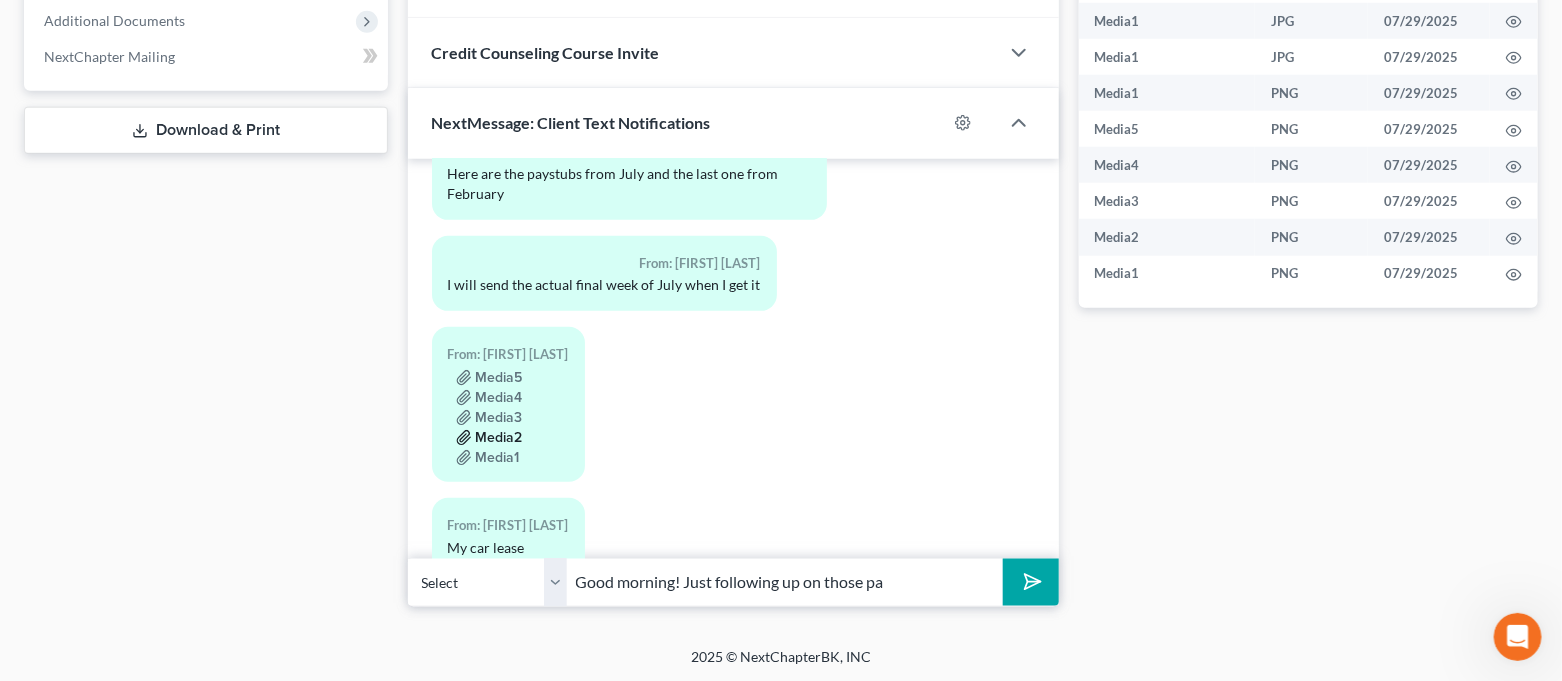 click on "Media2" at bounding box center (489, 438) 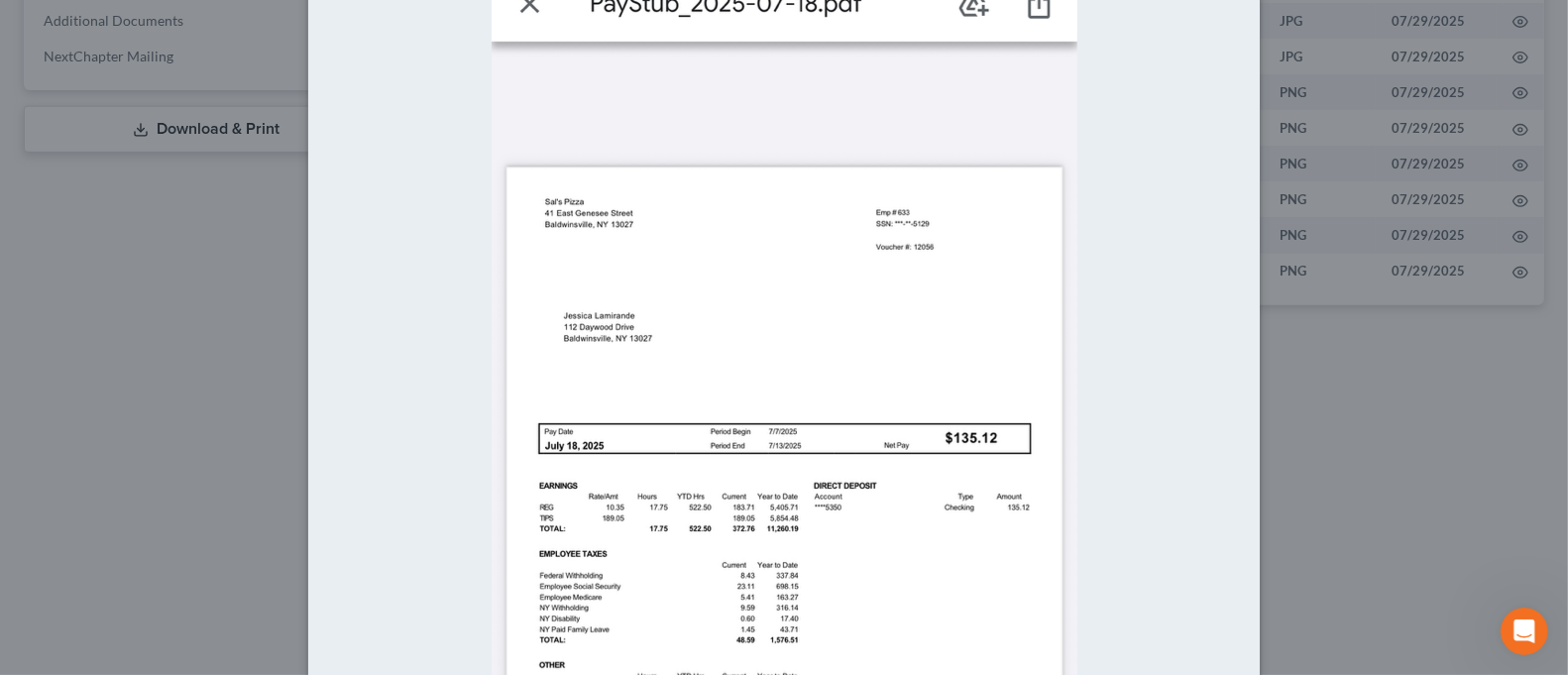 scroll, scrollTop: 0, scrollLeft: 0, axis: both 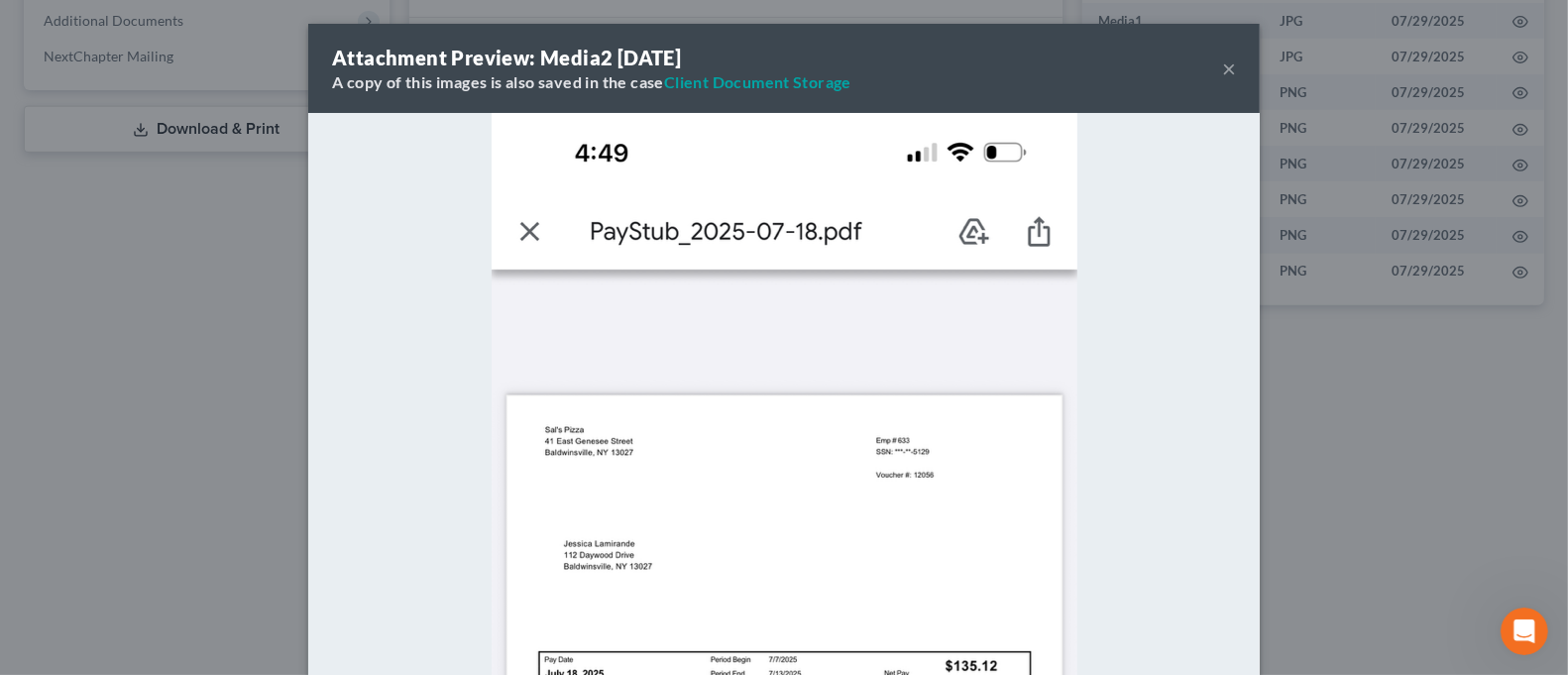 click on "×" at bounding box center [1229, 68] 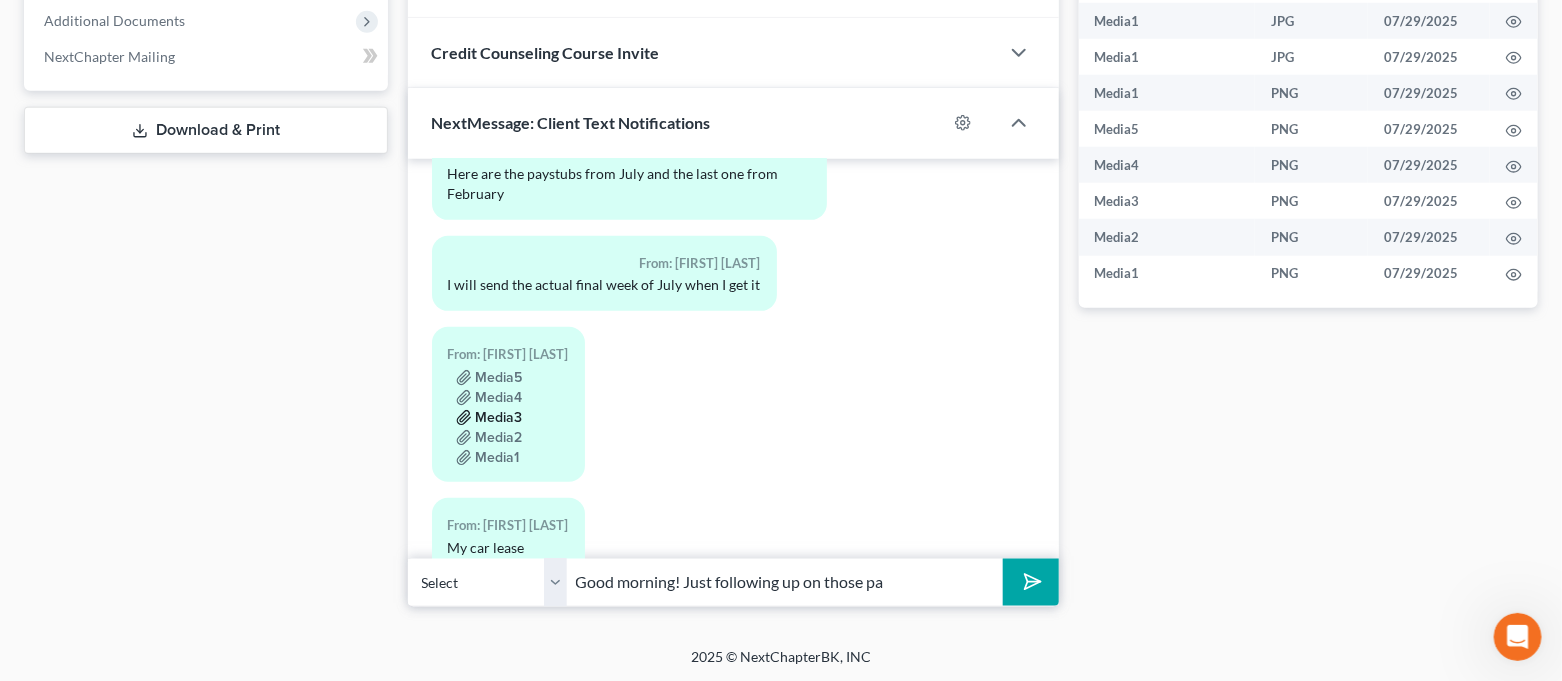click on "Media3" at bounding box center [489, 418] 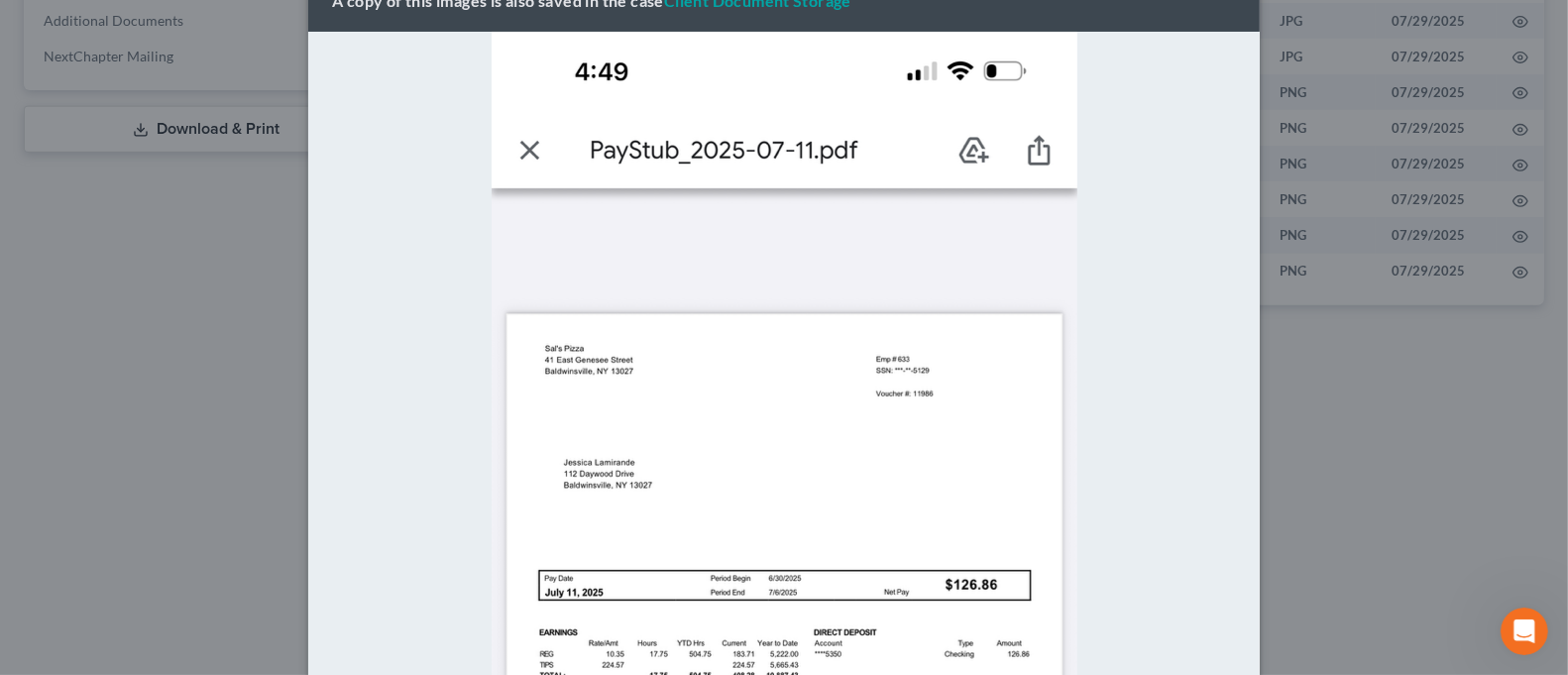 scroll, scrollTop: 0, scrollLeft: 0, axis: both 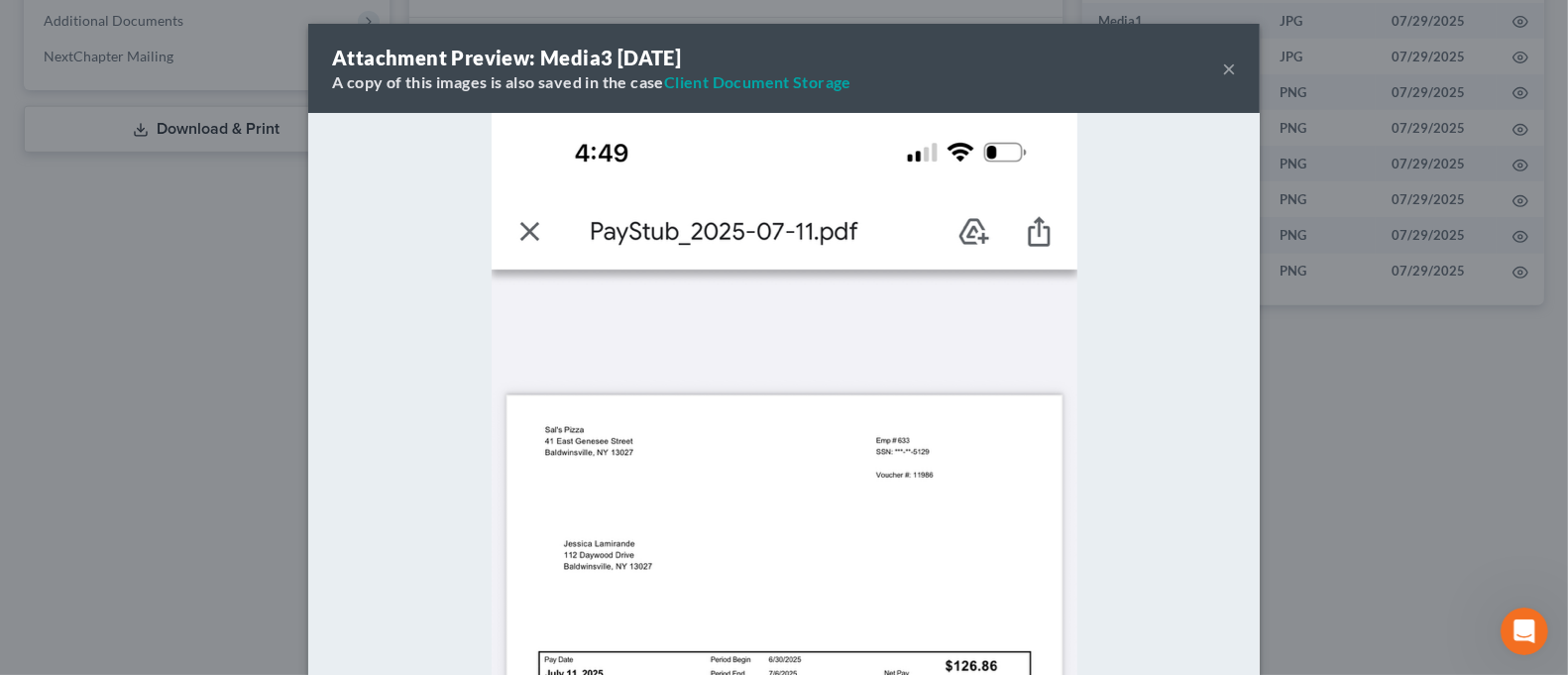 click on "×" at bounding box center (1229, 68) 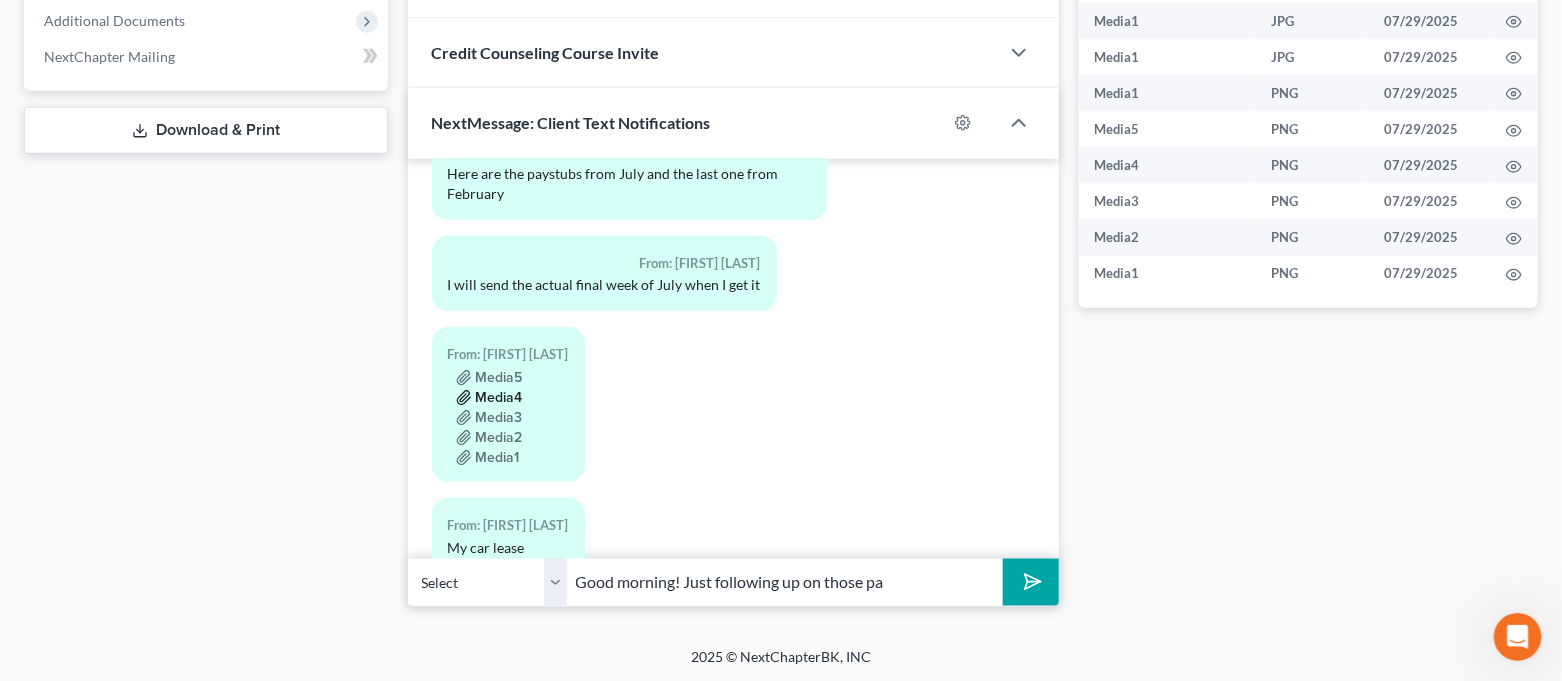 click on "Media4" at bounding box center [489, 398] 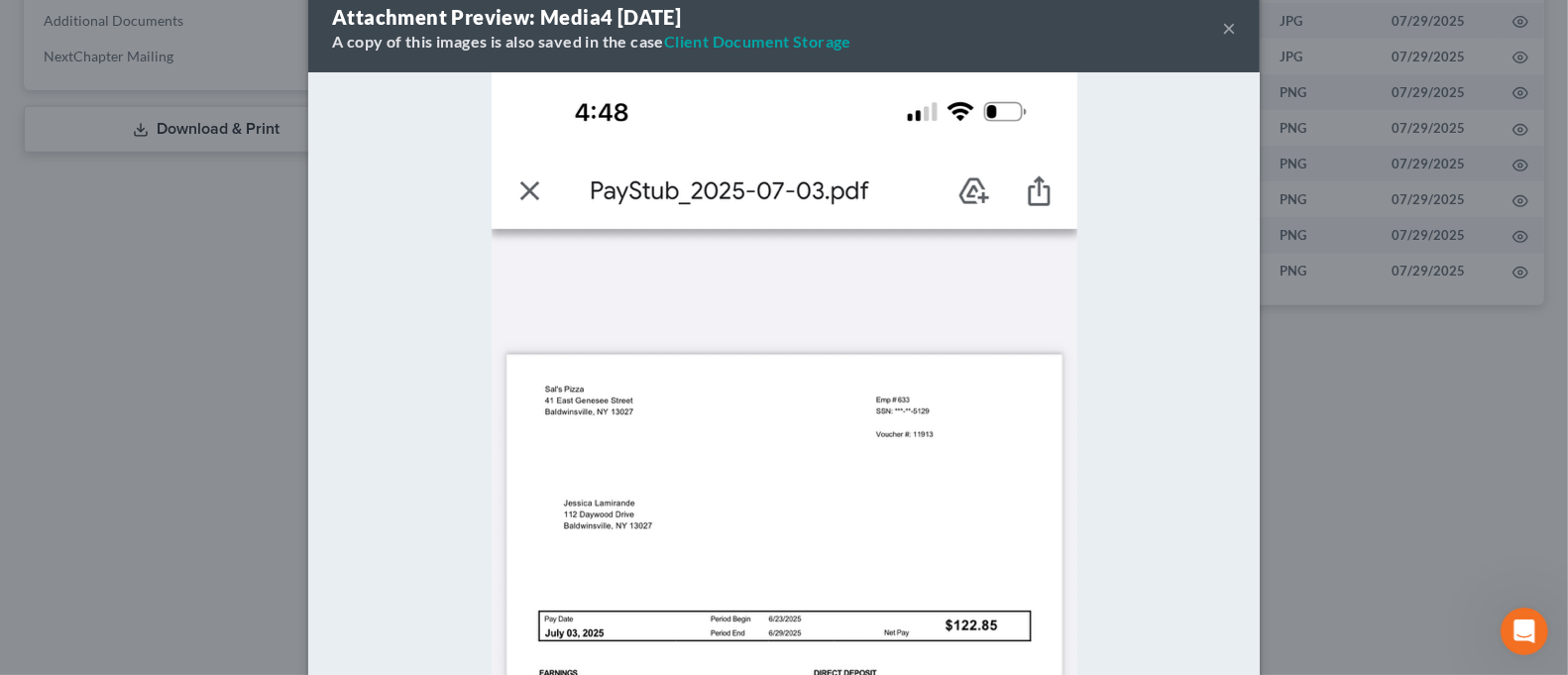 scroll, scrollTop: 0, scrollLeft: 0, axis: both 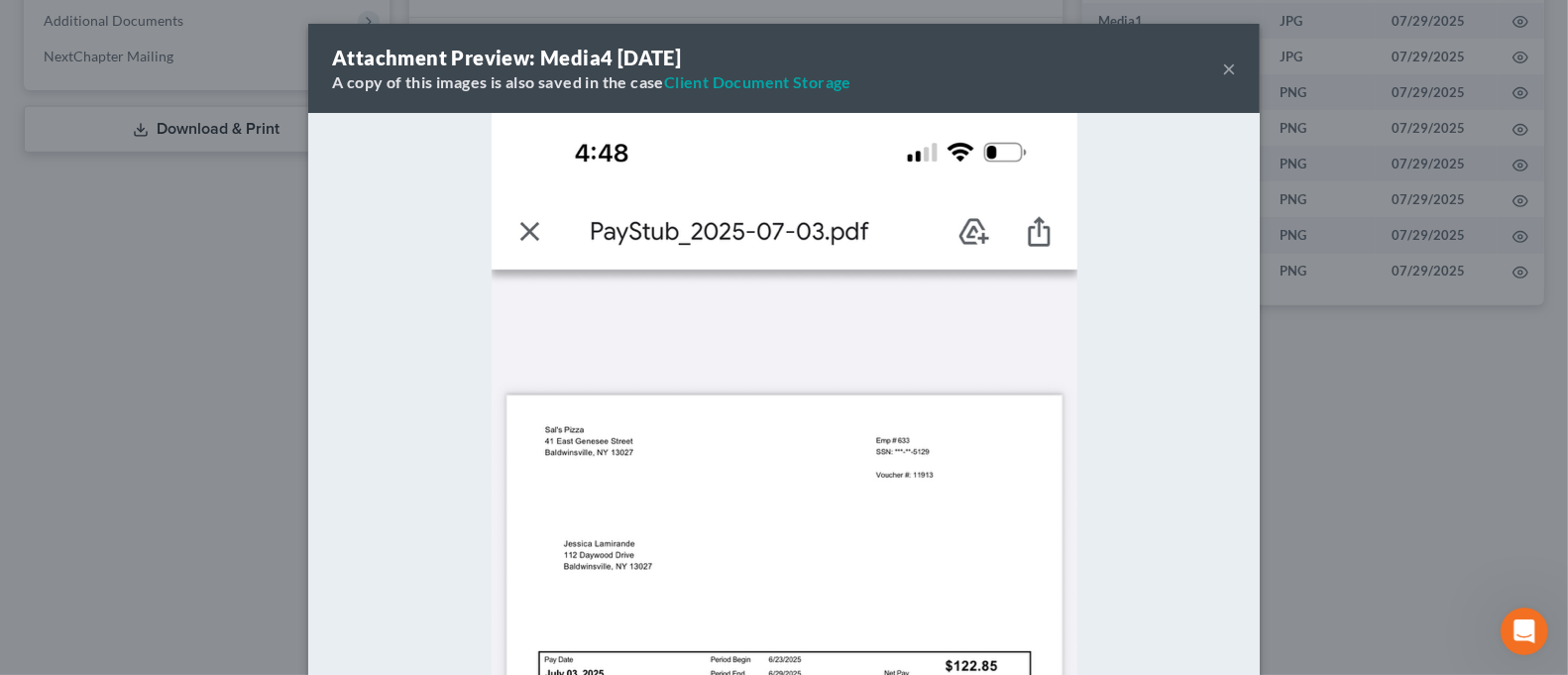 click on "×" at bounding box center (1229, 68) 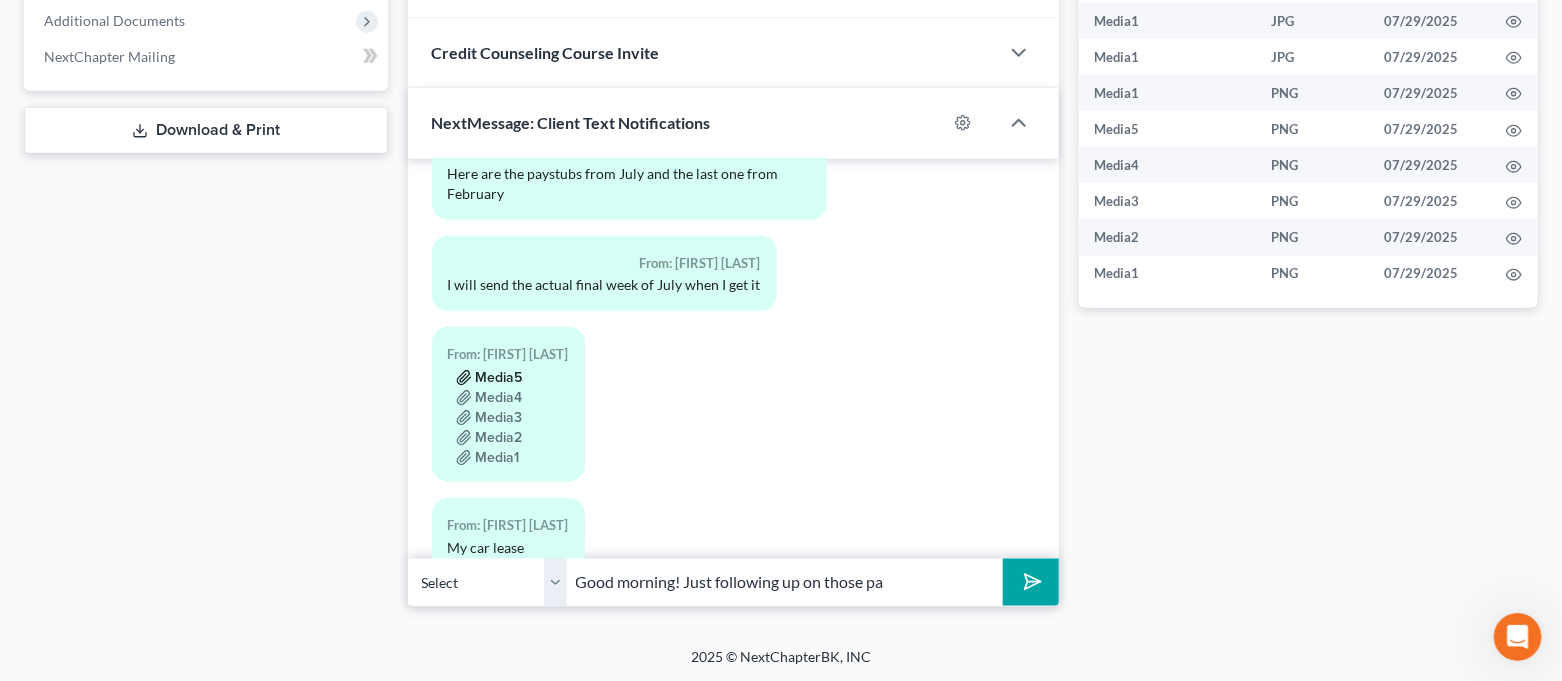 click on "Media5" at bounding box center [489, 378] 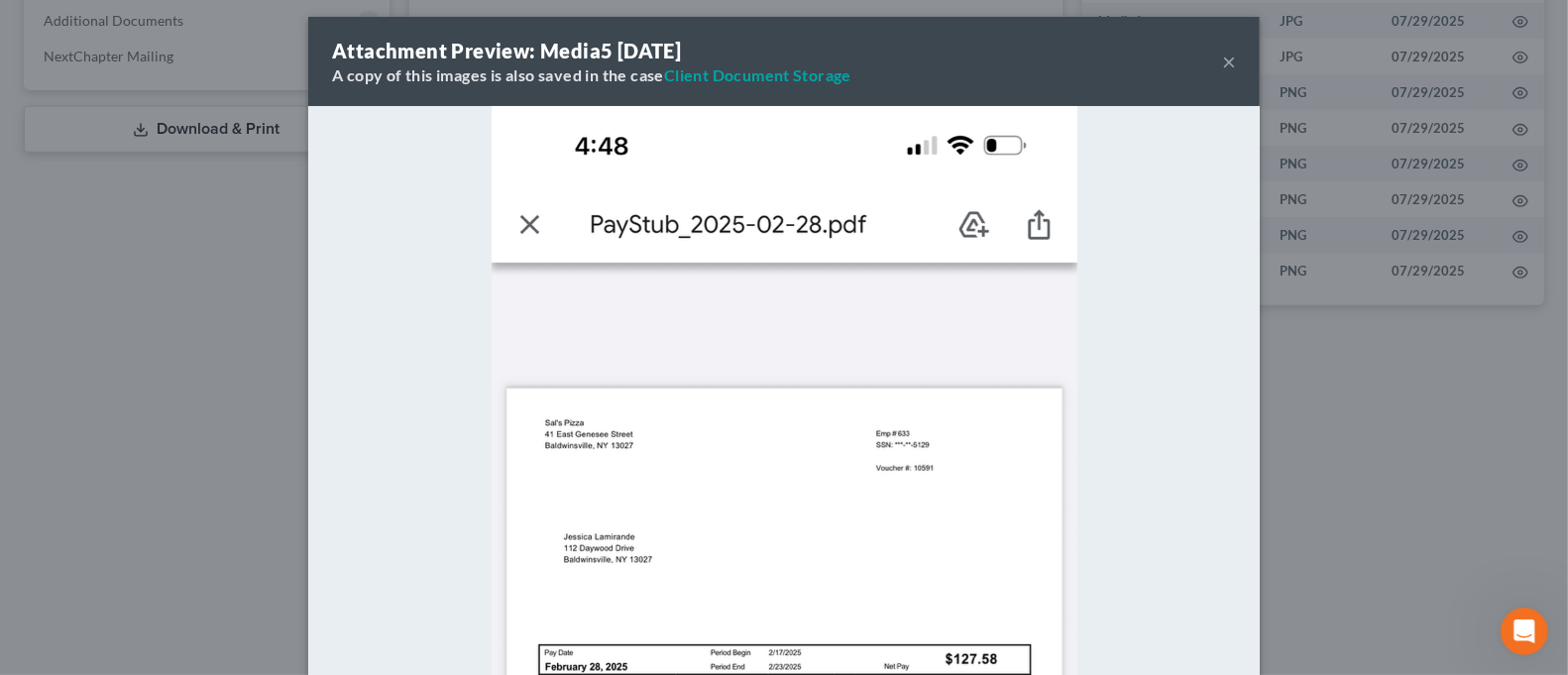 scroll, scrollTop: 0, scrollLeft: 0, axis: both 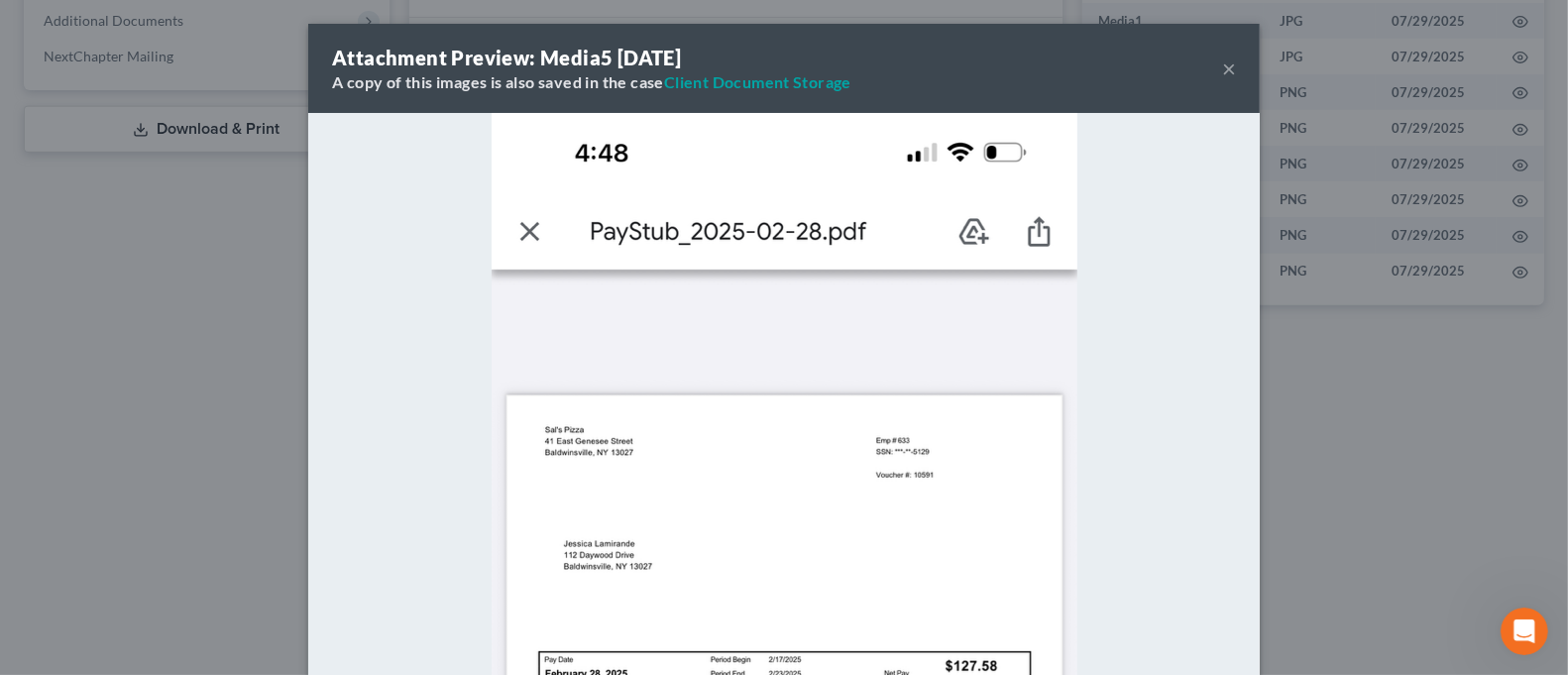 click on "×" at bounding box center [1229, 68] 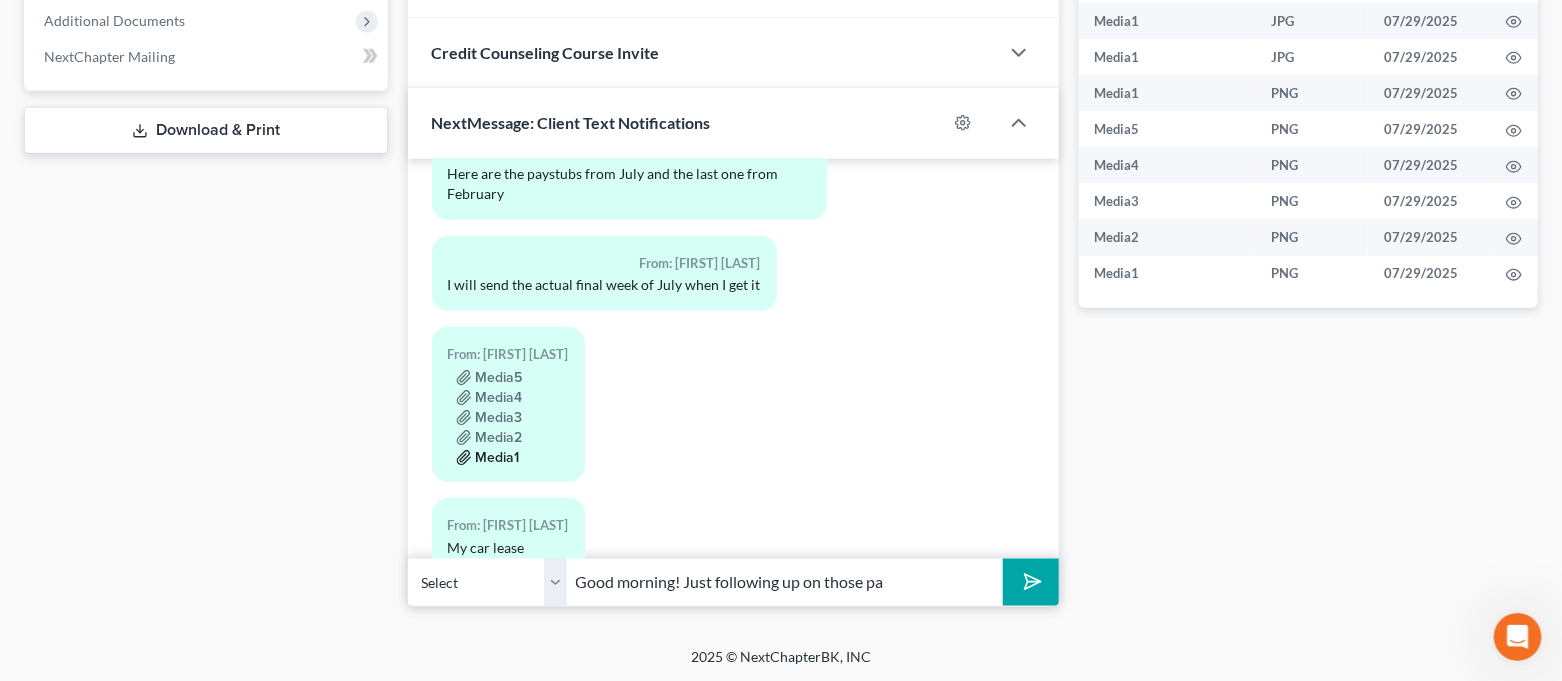 click on "Media1" at bounding box center (488, 458) 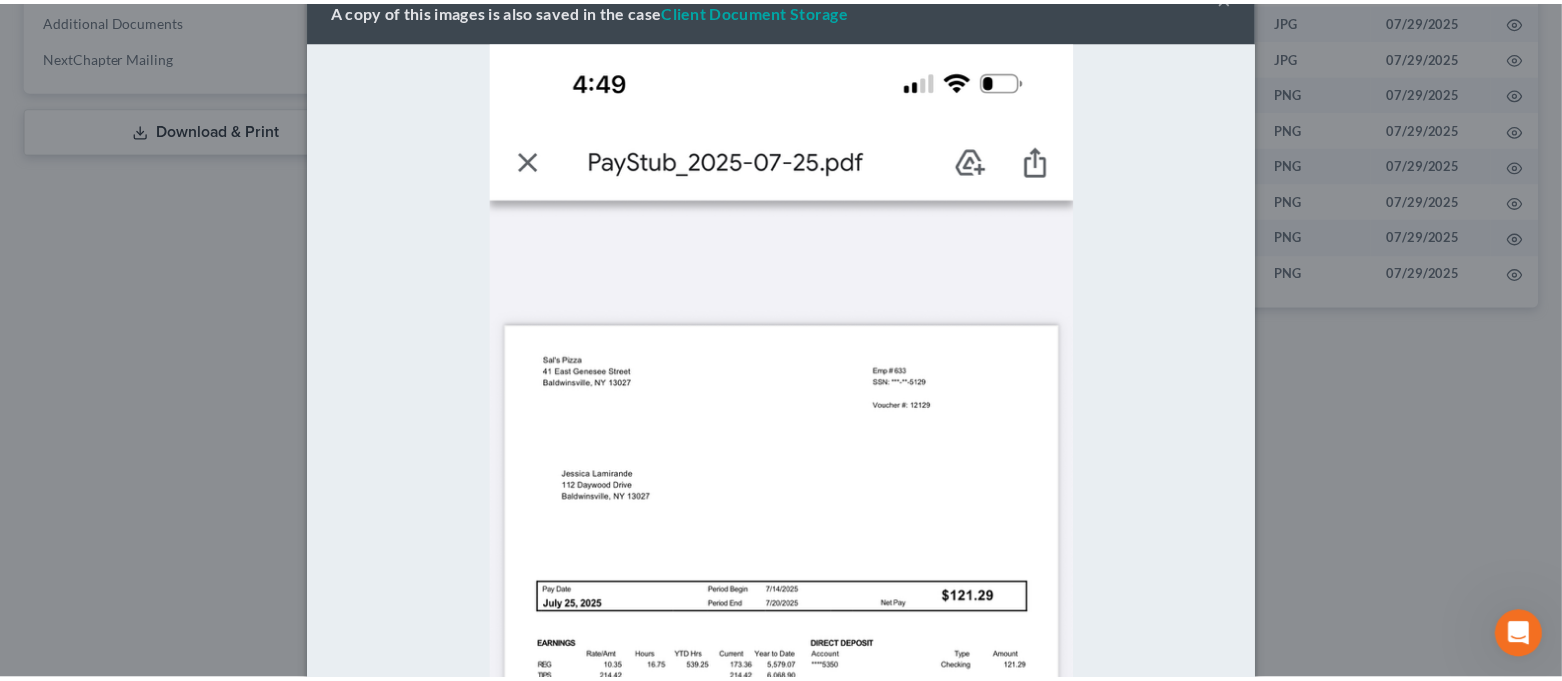 scroll, scrollTop: 0, scrollLeft: 0, axis: both 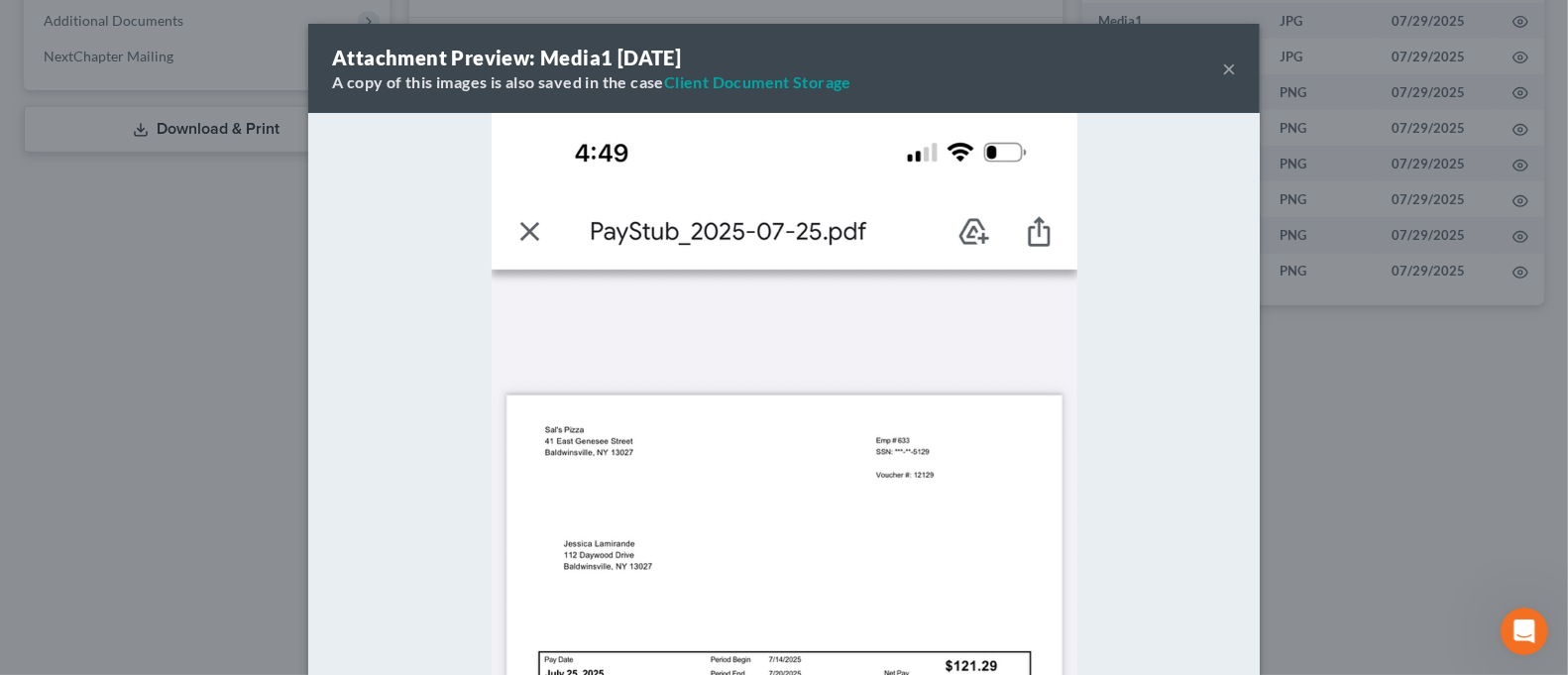 click on "×" at bounding box center [1229, 68] 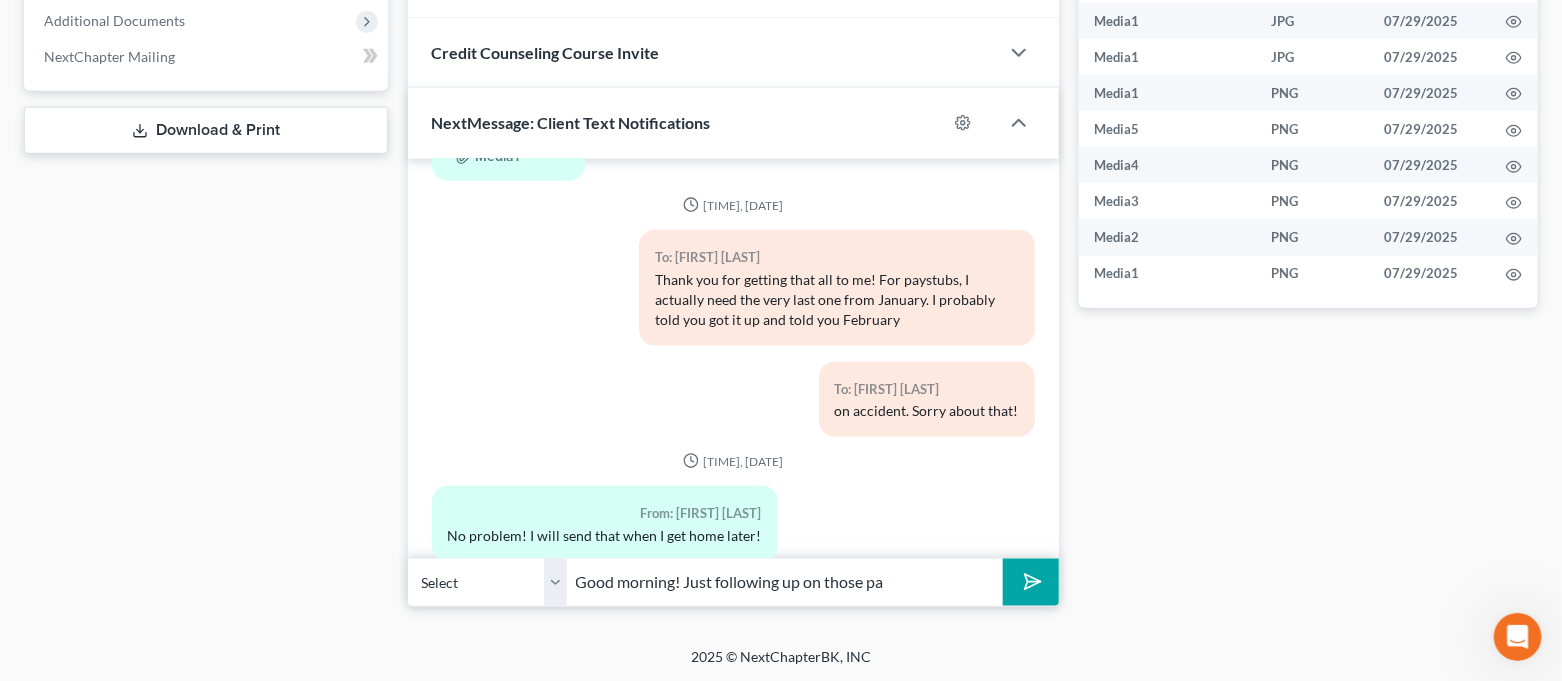 scroll, scrollTop: 1238, scrollLeft: 0, axis: vertical 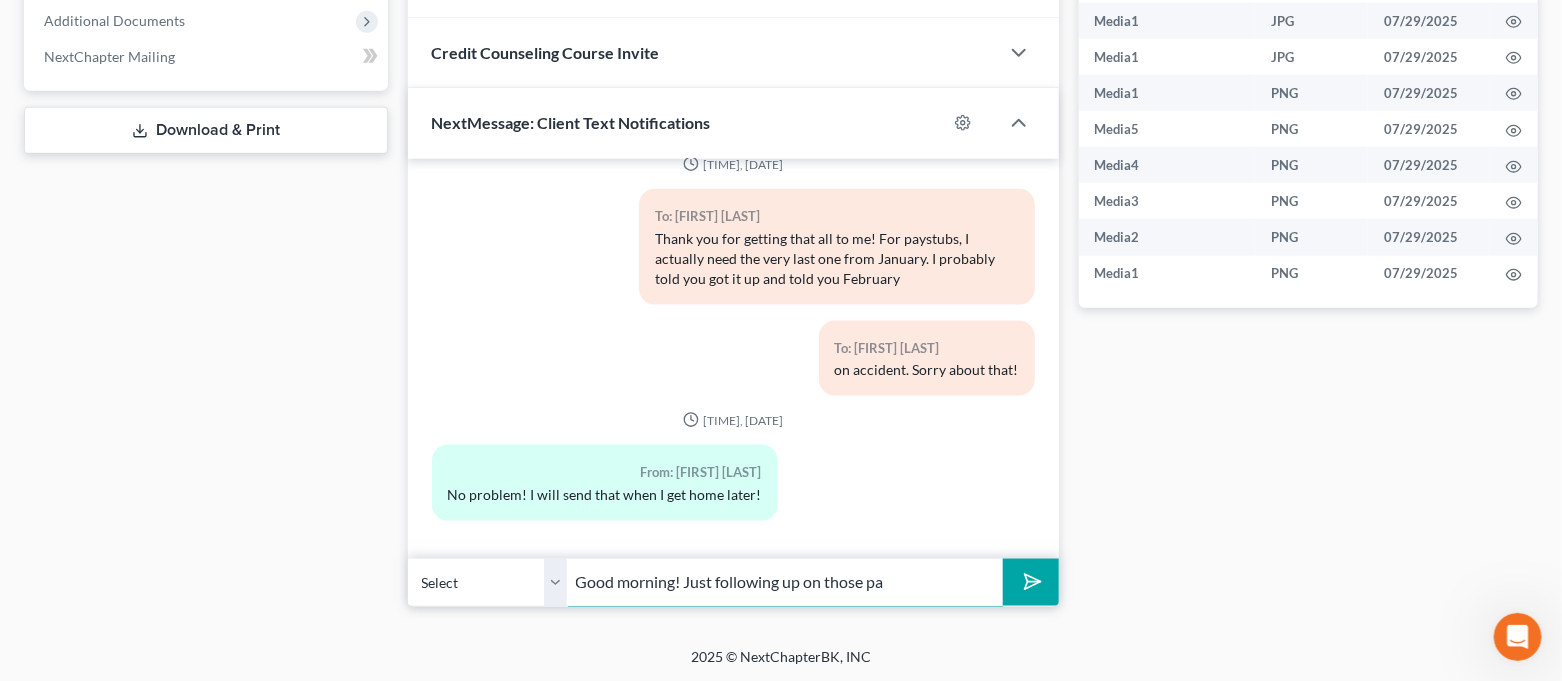 drag, startPoint x: 913, startPoint y: 591, endPoint x: 800, endPoint y: 605, distance: 113.86395 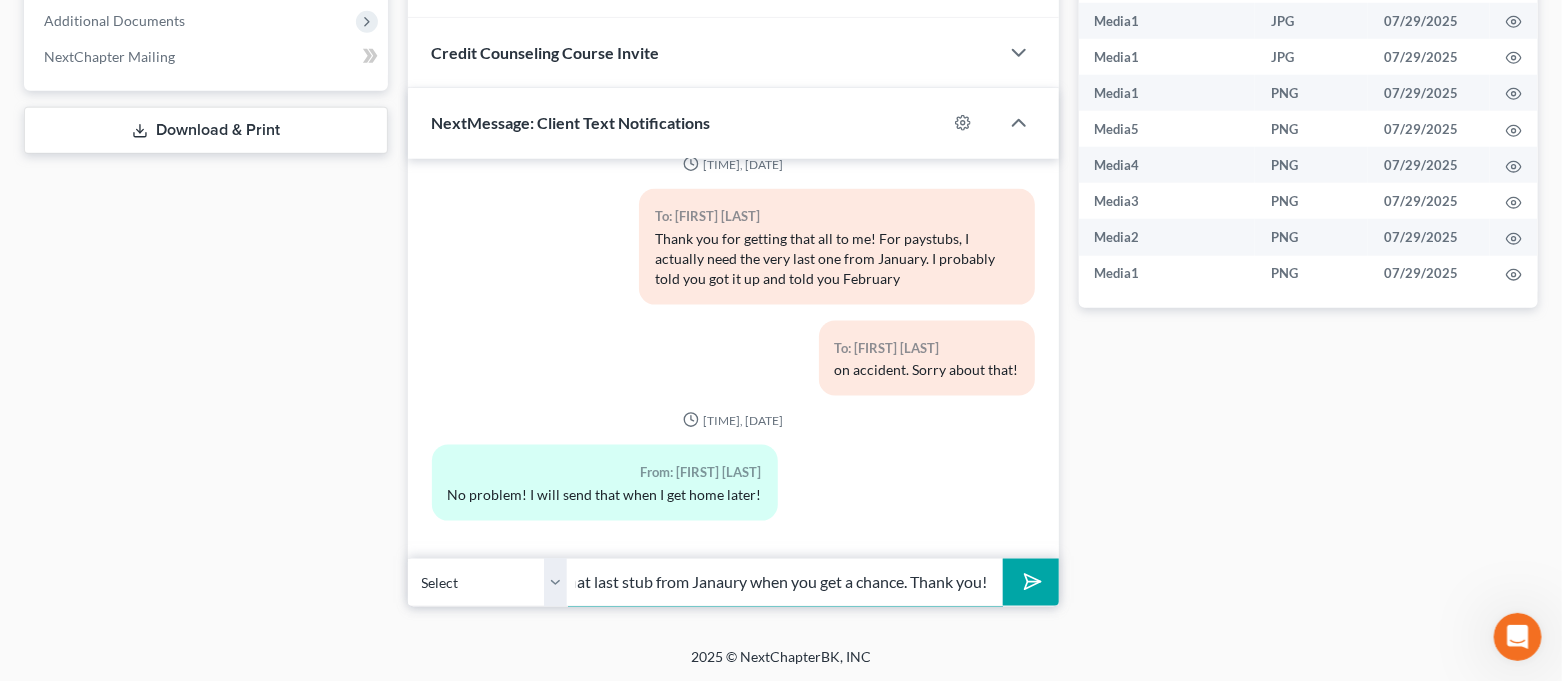 scroll, scrollTop: 0, scrollLeft: 422, axis: horizontal 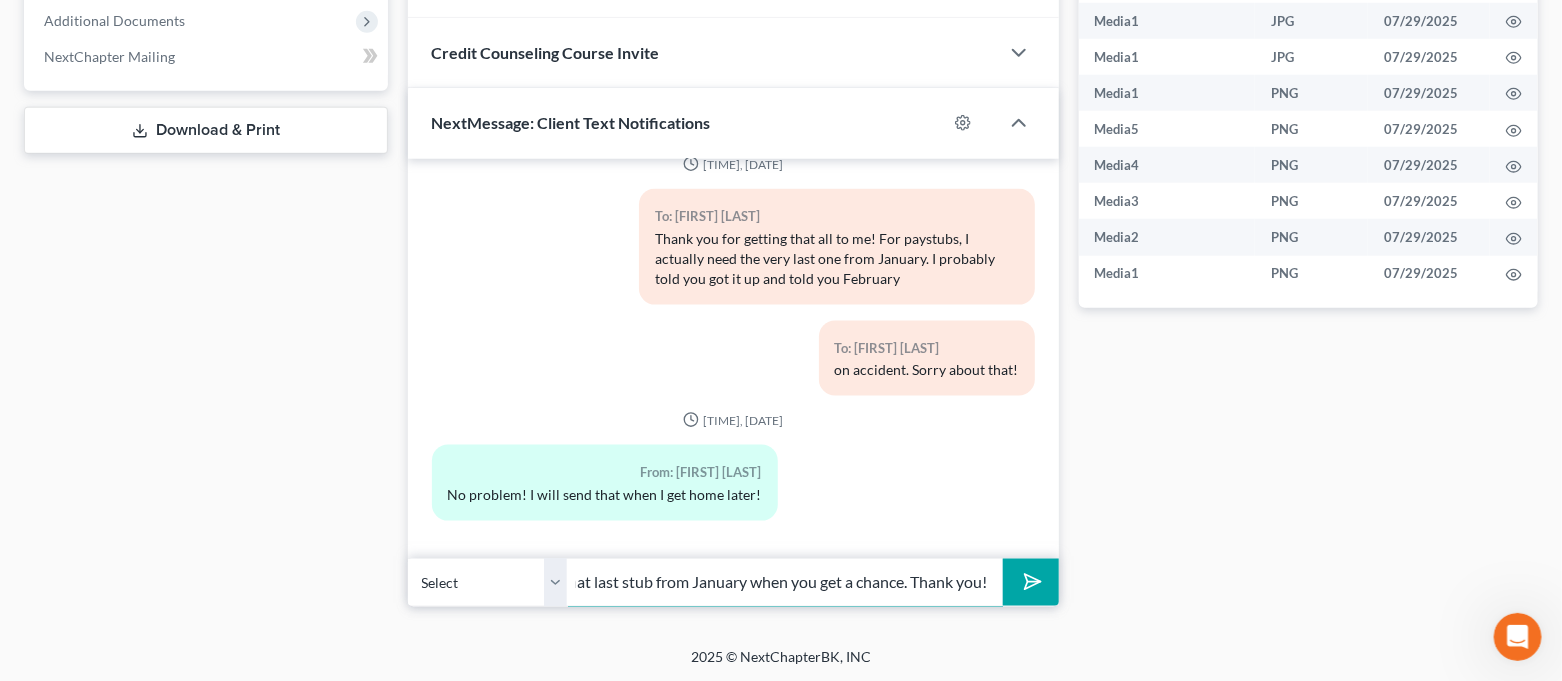 drag, startPoint x: 612, startPoint y: 586, endPoint x: 991, endPoint y: 602, distance: 379.3376 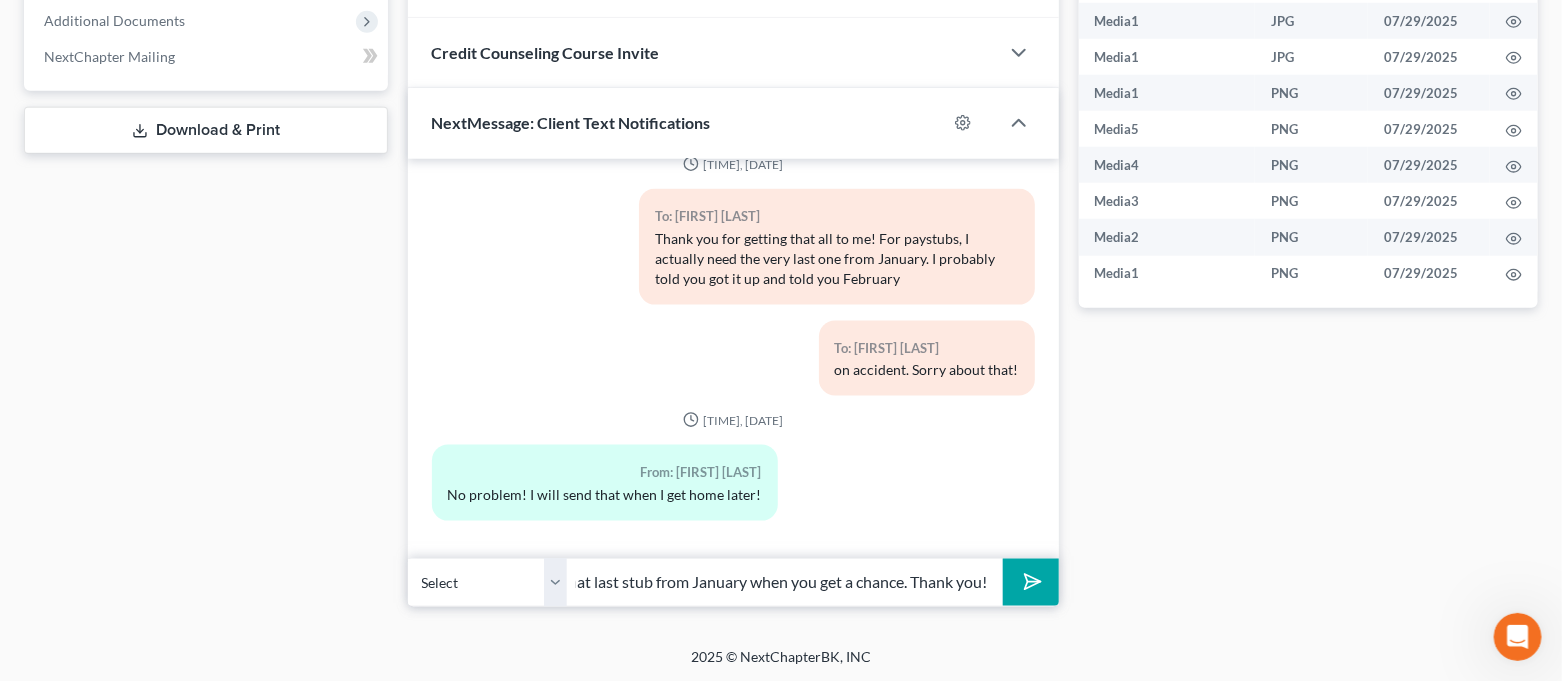 click 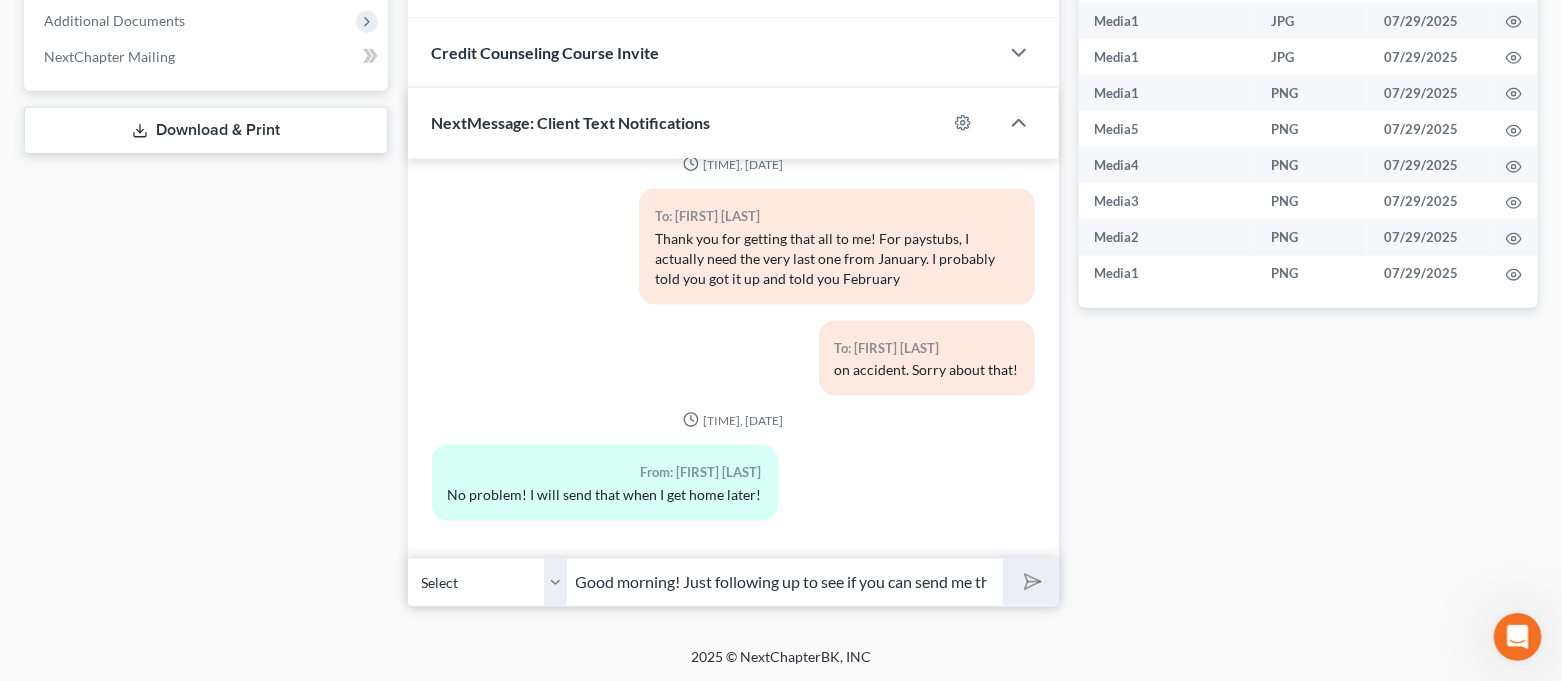 type 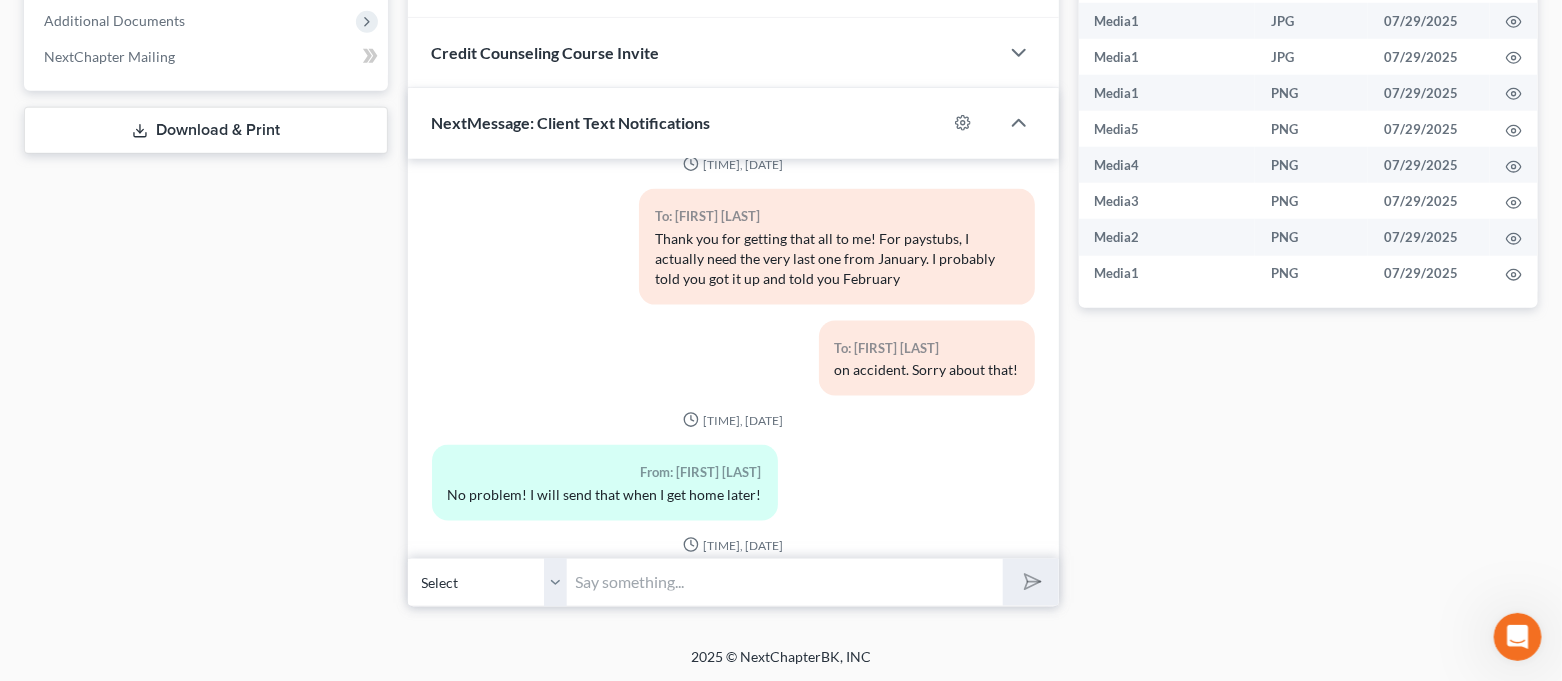 scroll, scrollTop: 1403, scrollLeft: 0, axis: vertical 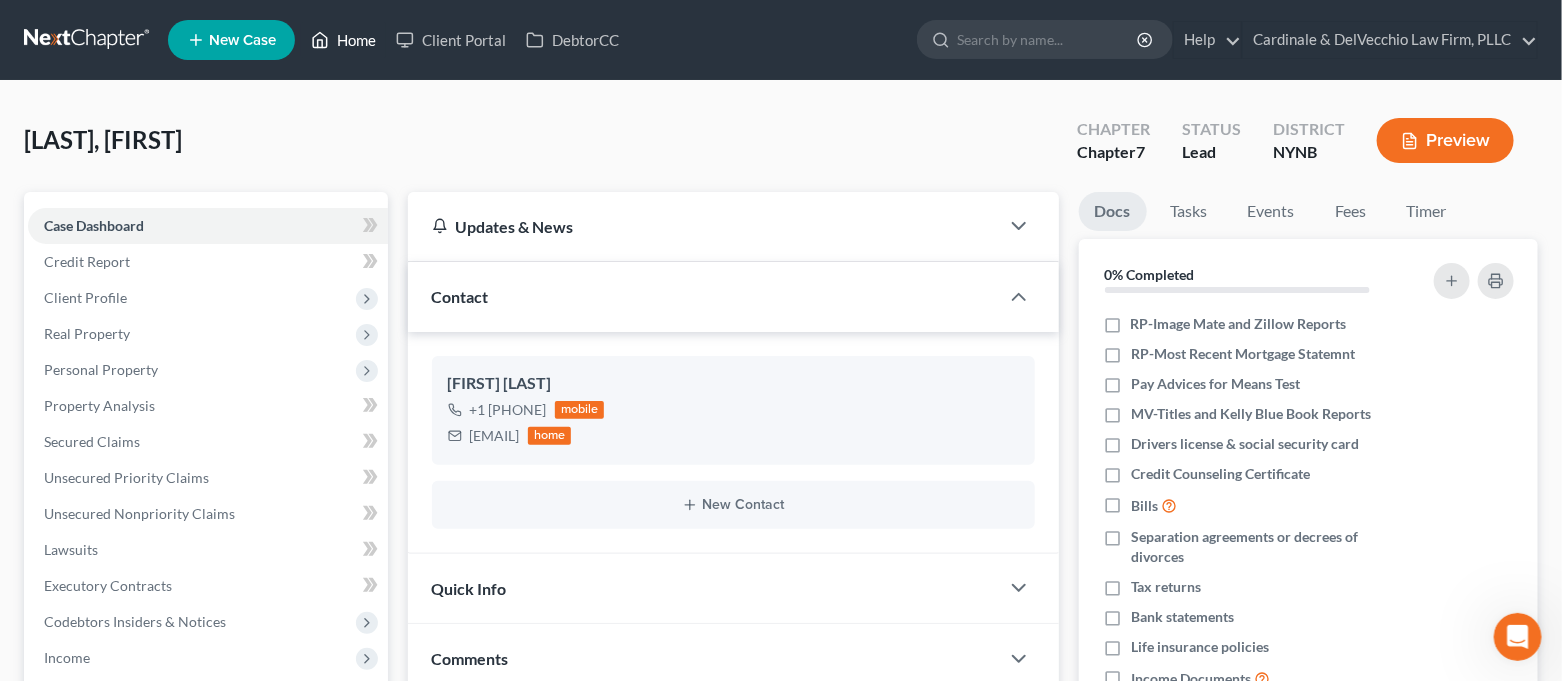 click on "Home" at bounding box center (343, 40) 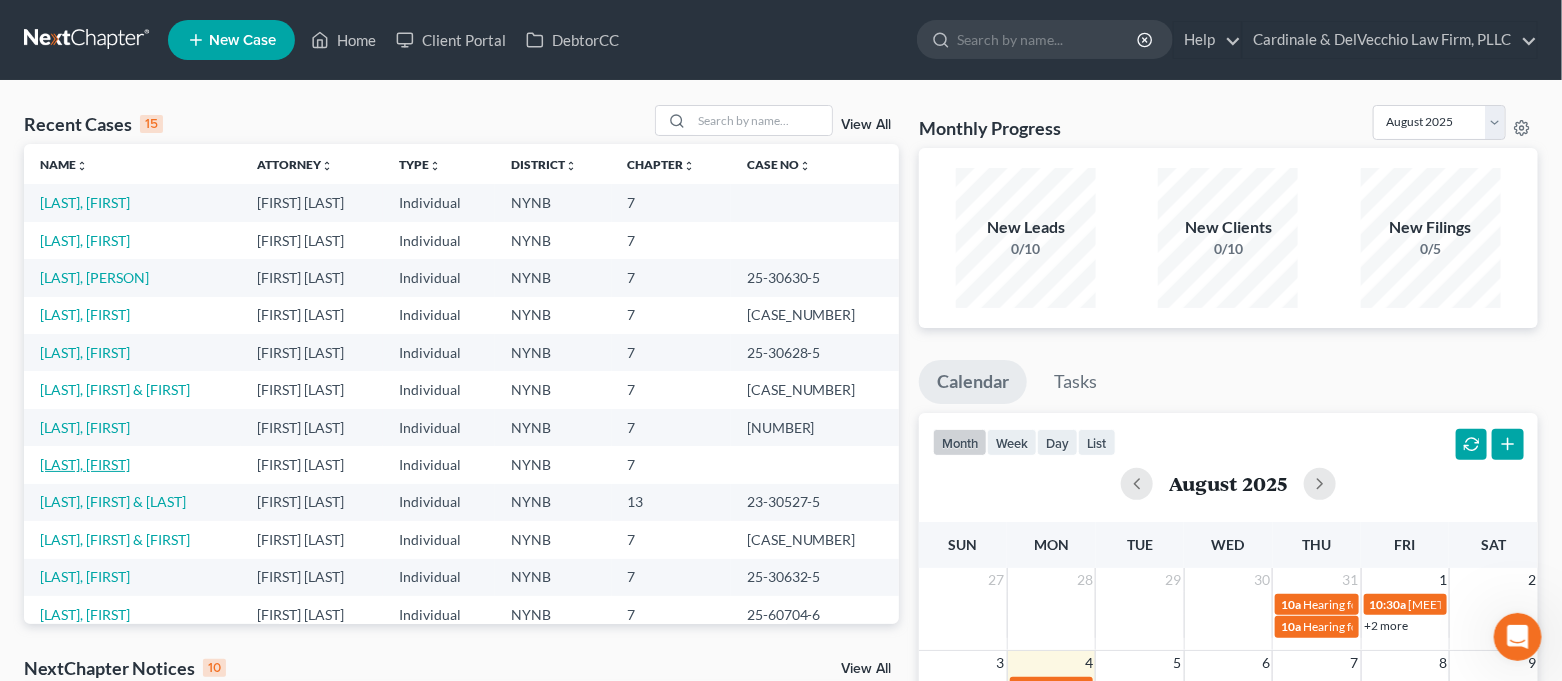 click on "[LAST], [FIRST]" at bounding box center (85, 464) 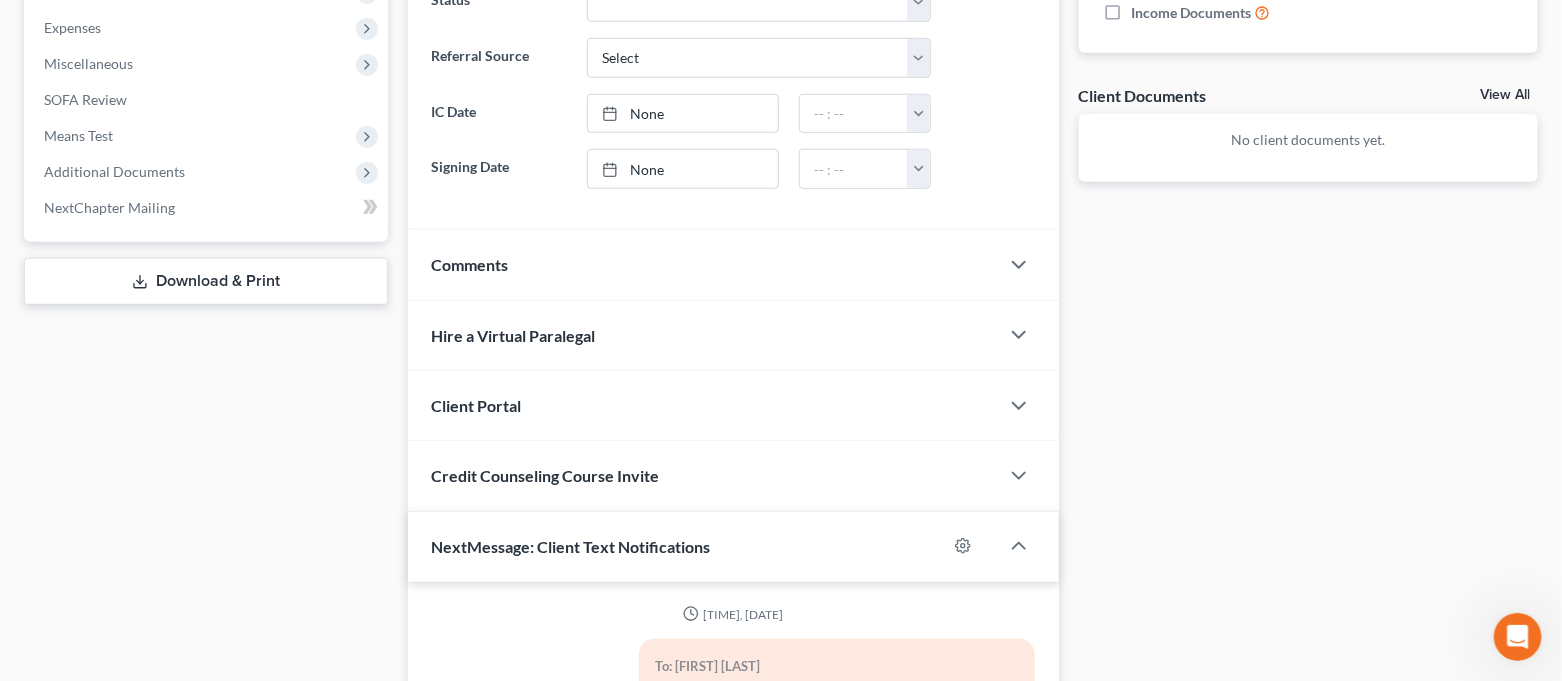 scroll, scrollTop: 1089, scrollLeft: 0, axis: vertical 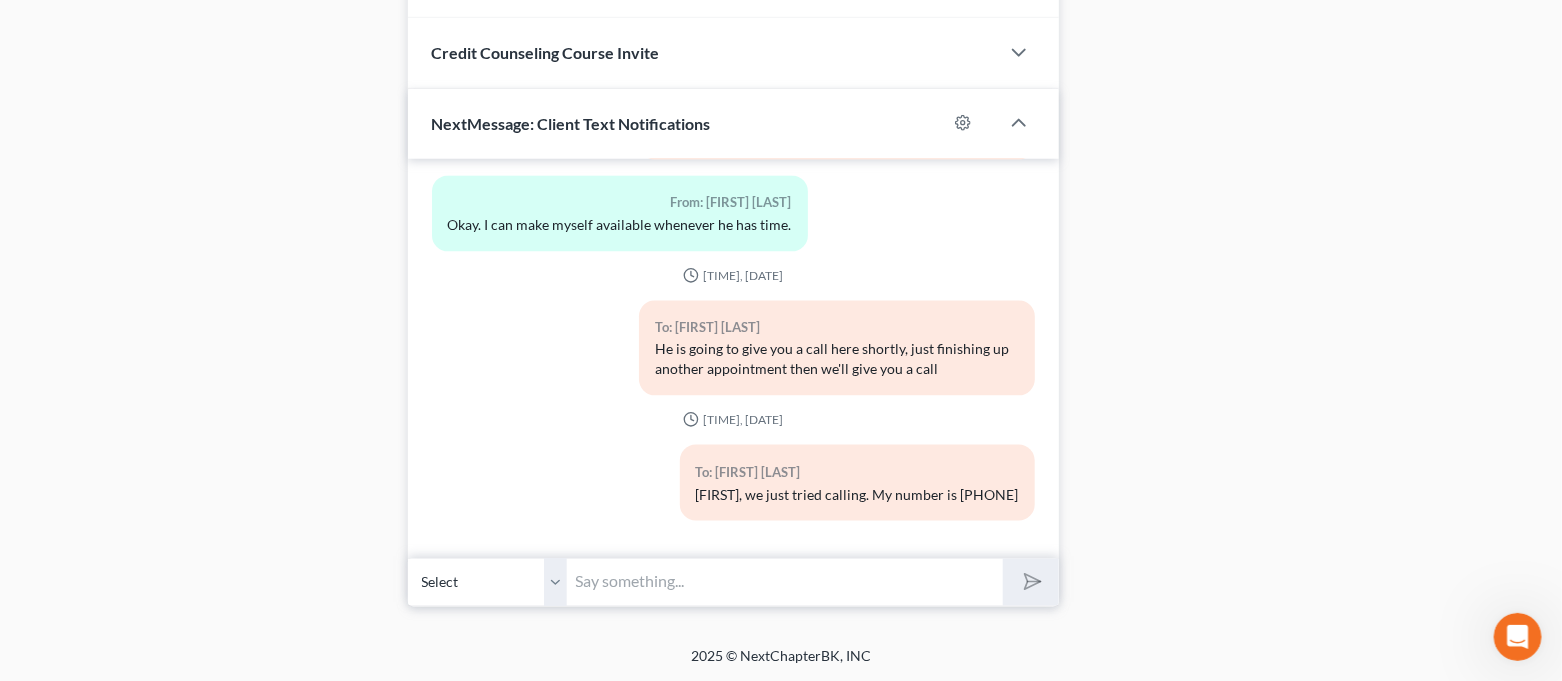 click at bounding box center (786, 582) 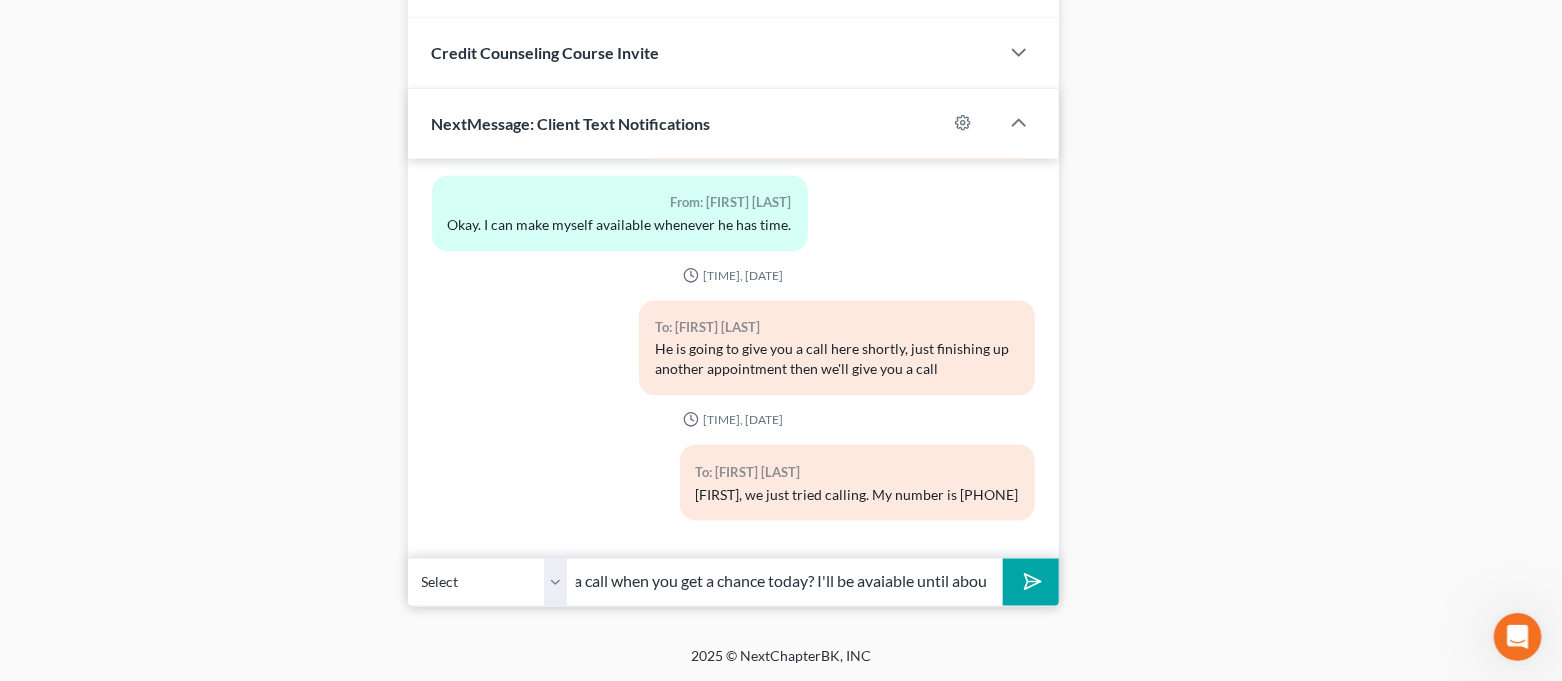 scroll, scrollTop: 0, scrollLeft: 209, axis: horizontal 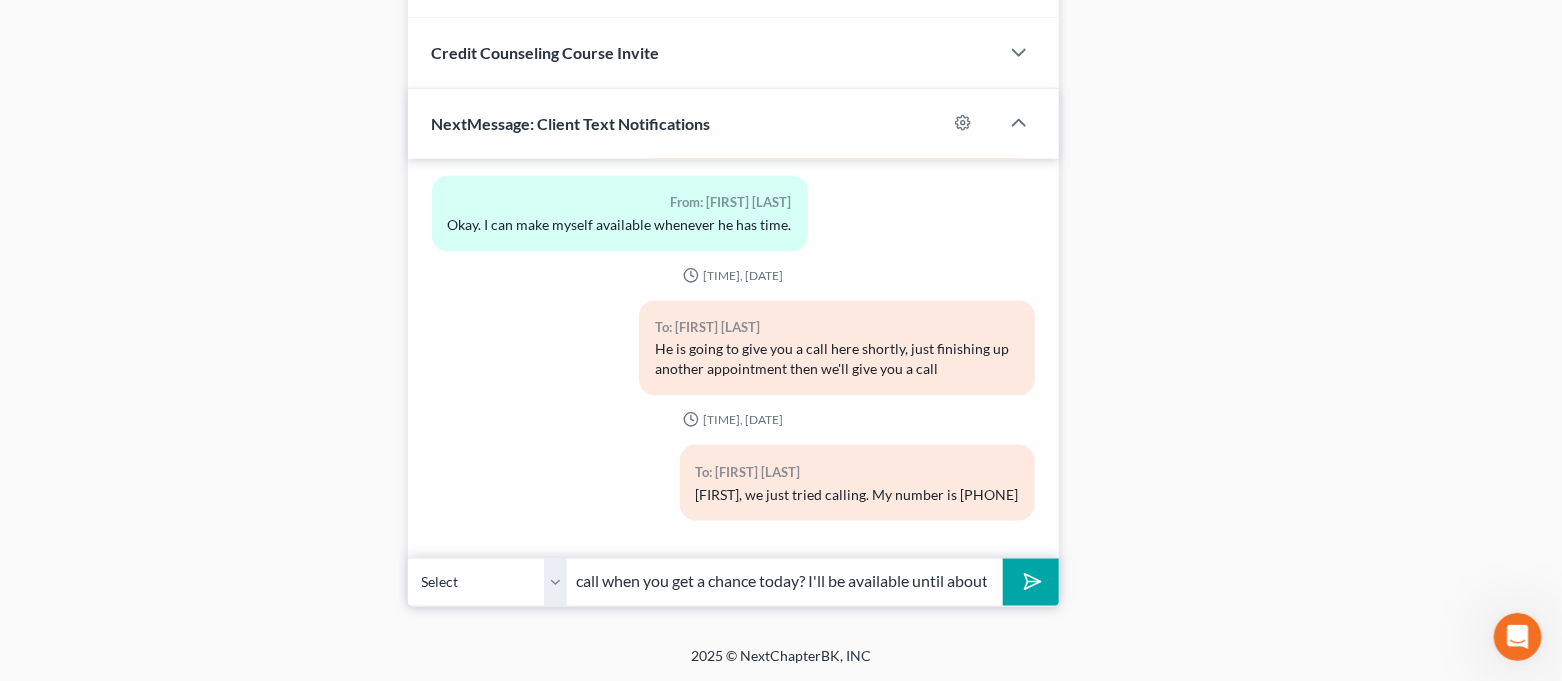 type on "Hey [FIRST], can you give me a call when you get a chance today? I'll be available until about 4" 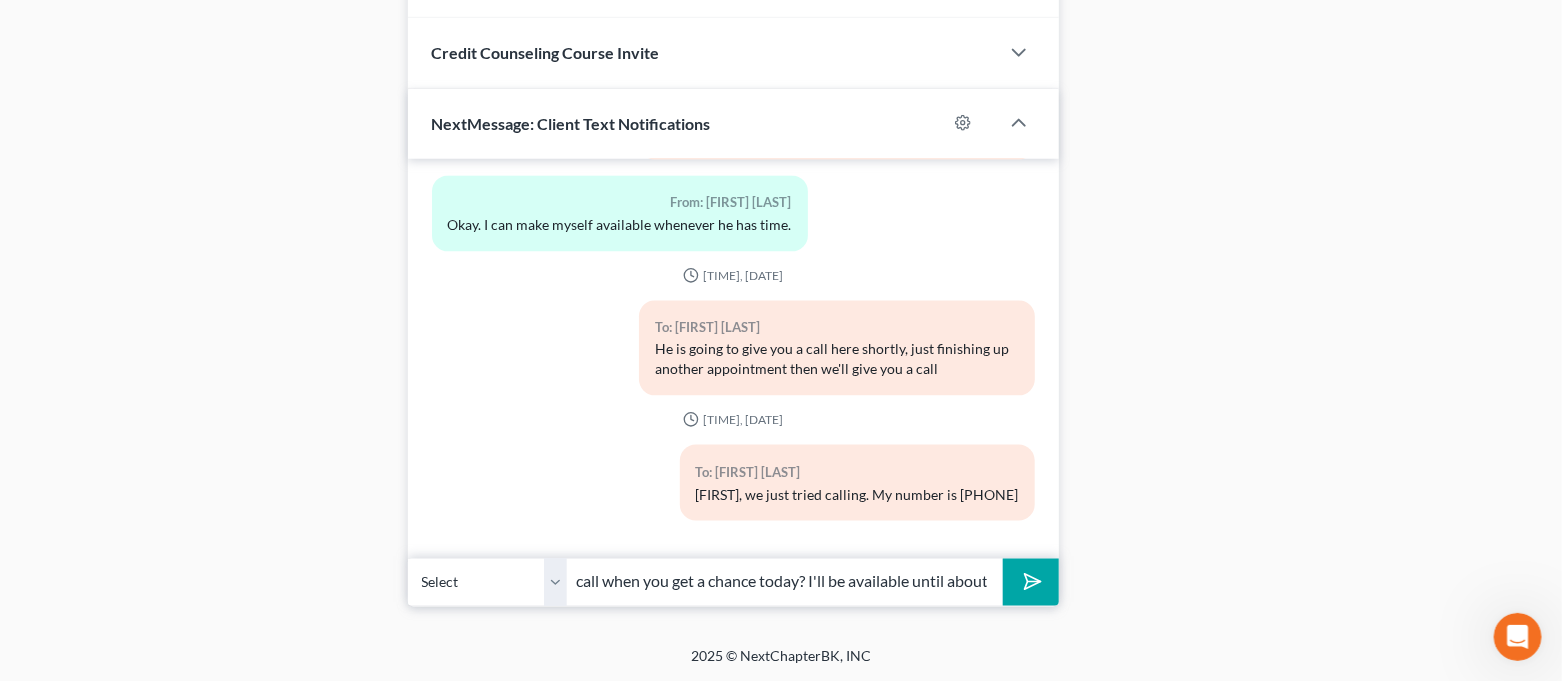 click 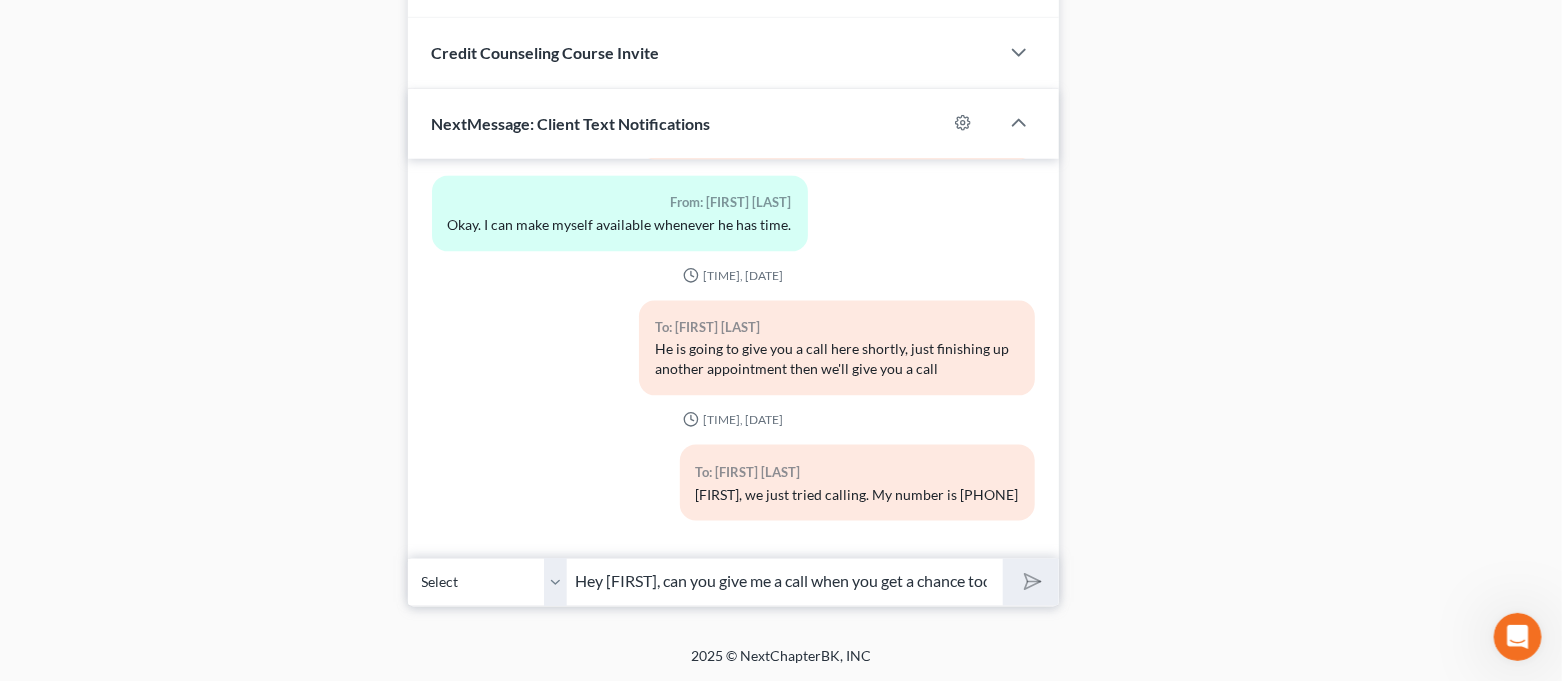 type 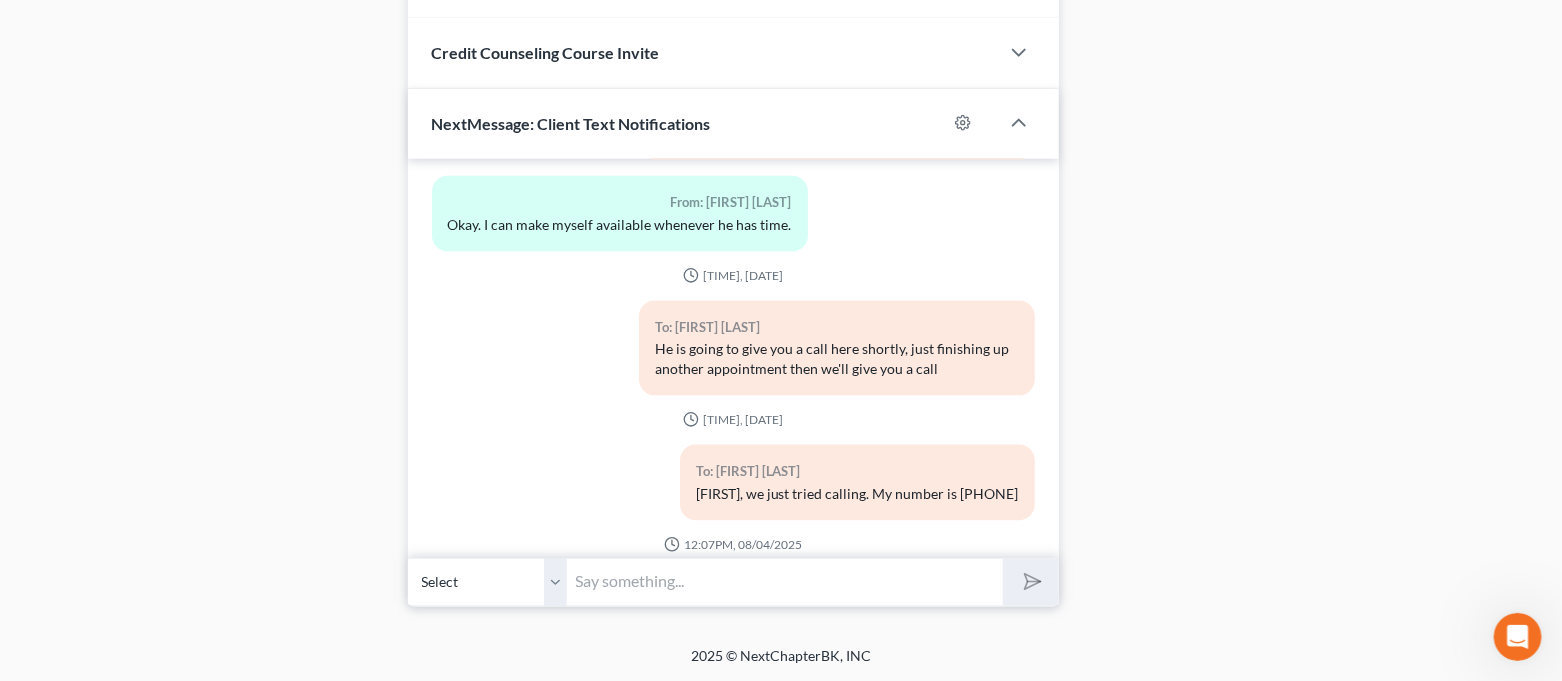 scroll, scrollTop: 2143, scrollLeft: 0, axis: vertical 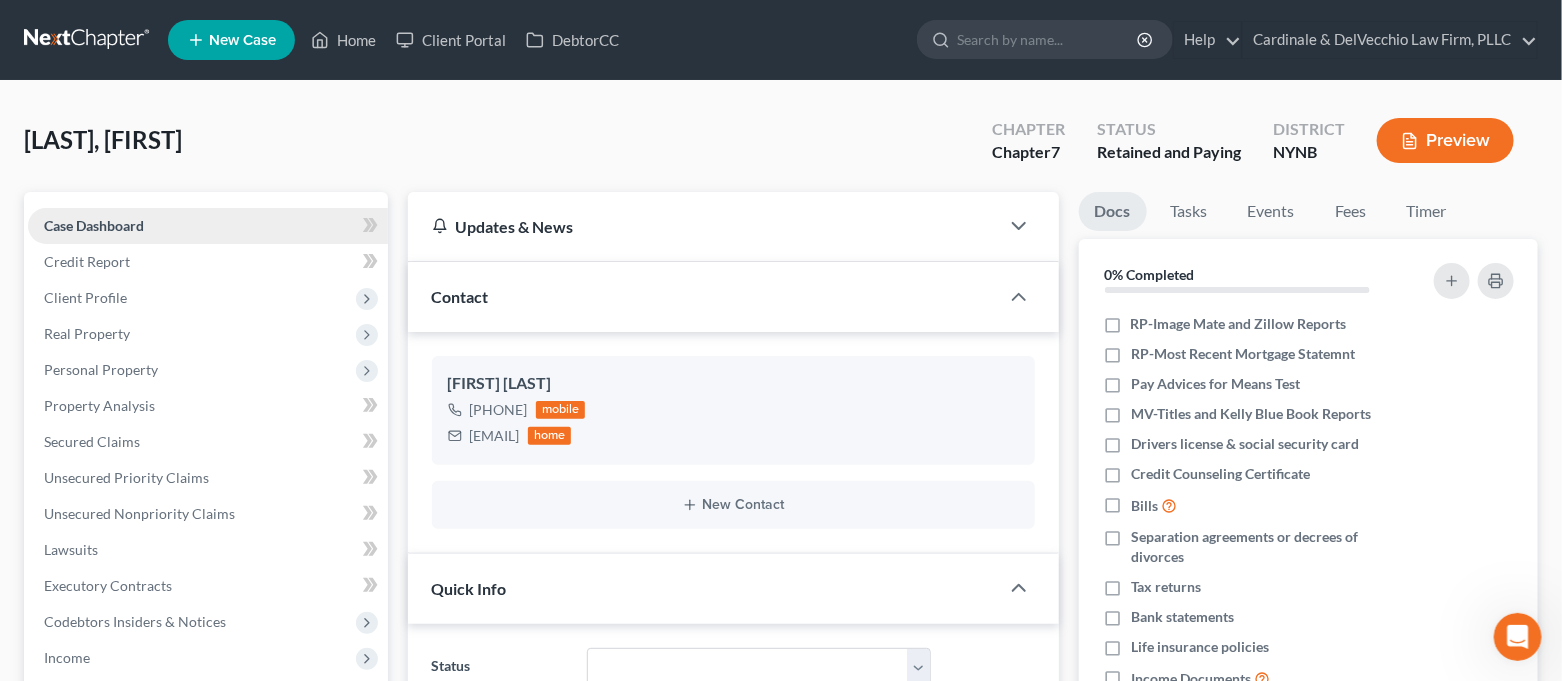 click on "Case Dashboard" at bounding box center (208, 226) 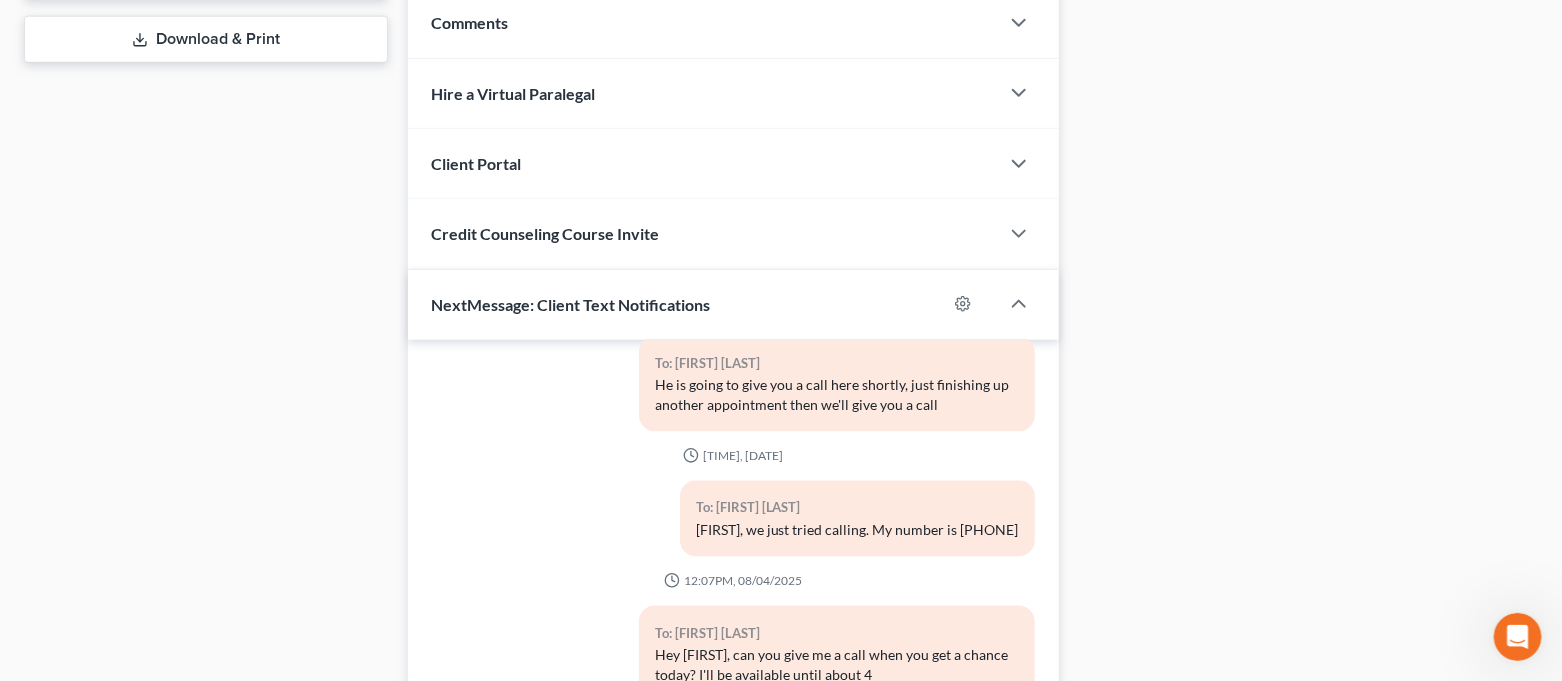 scroll, scrollTop: 1089, scrollLeft: 0, axis: vertical 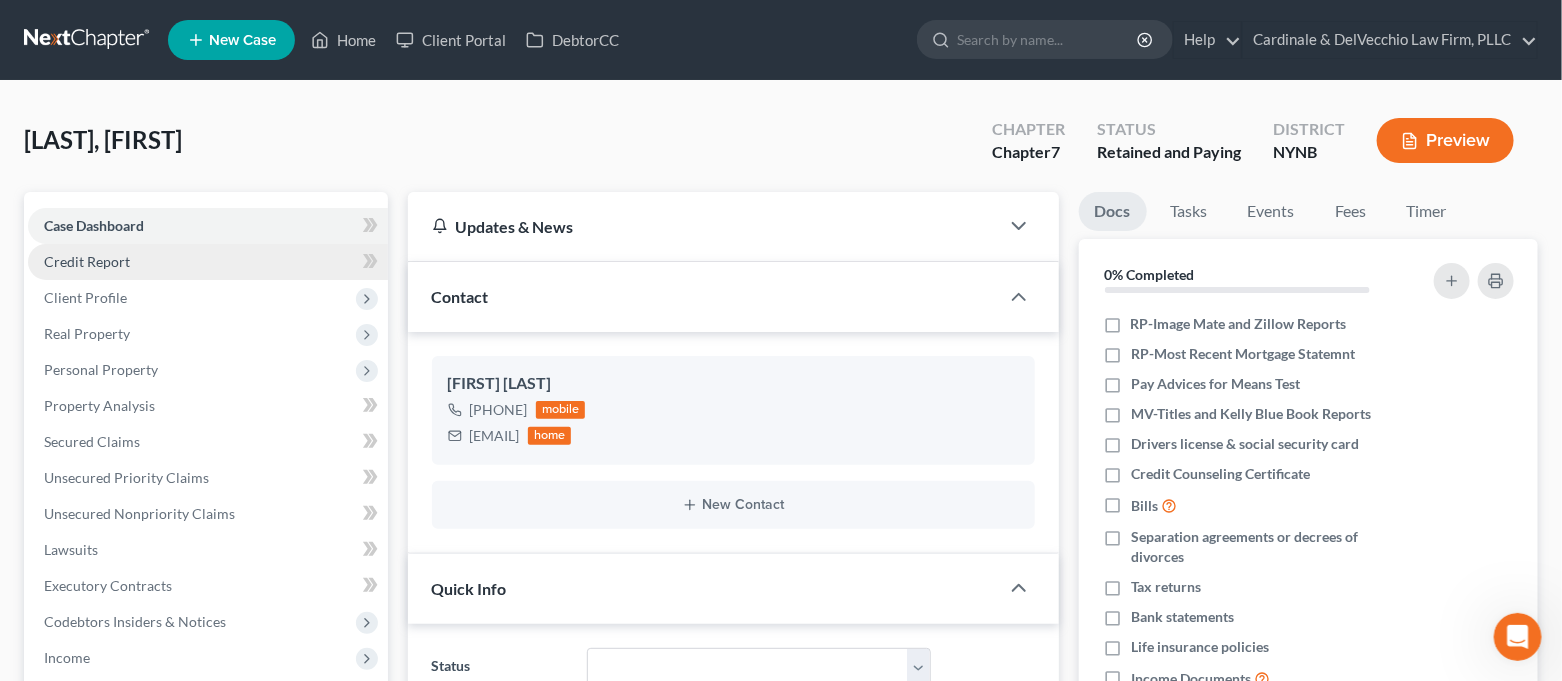 click on "Credit Report" at bounding box center [208, 262] 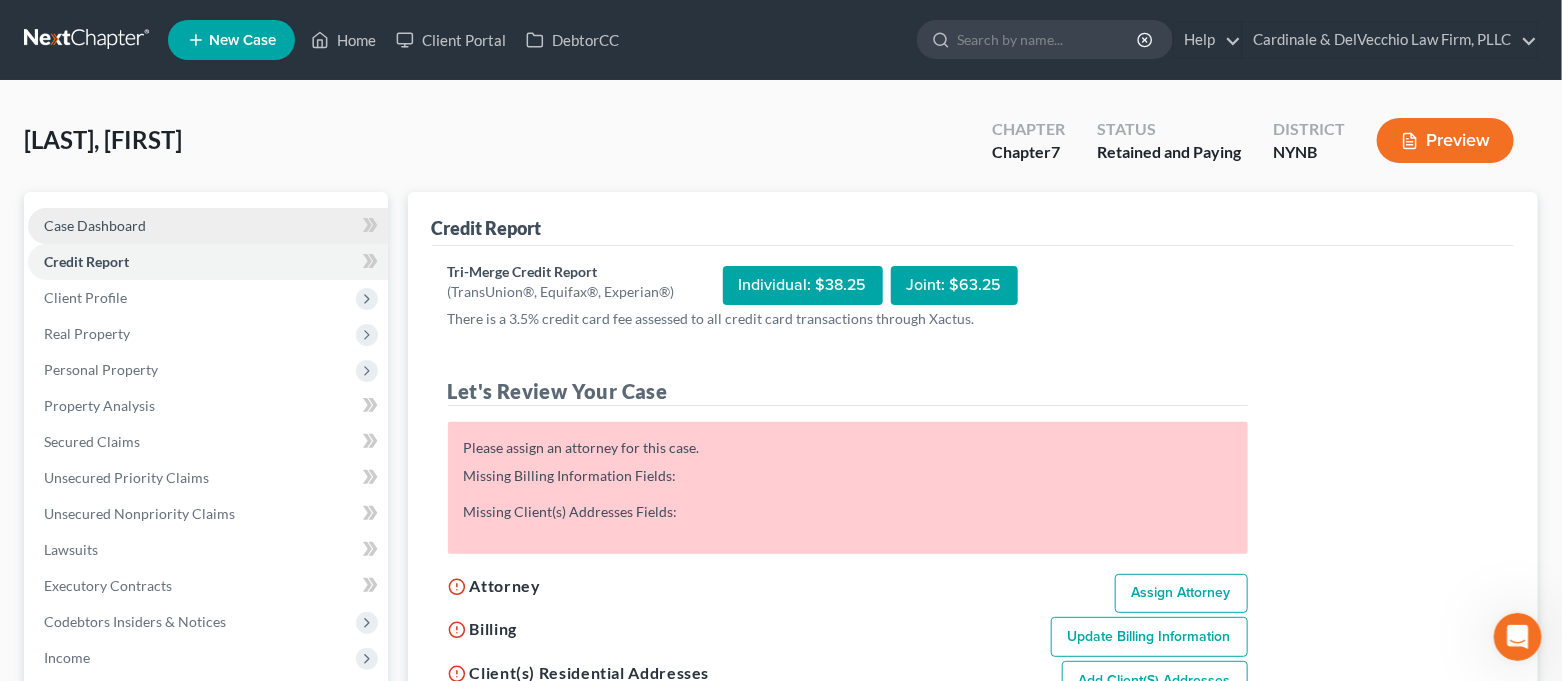 click on "Case Dashboard" at bounding box center (208, 226) 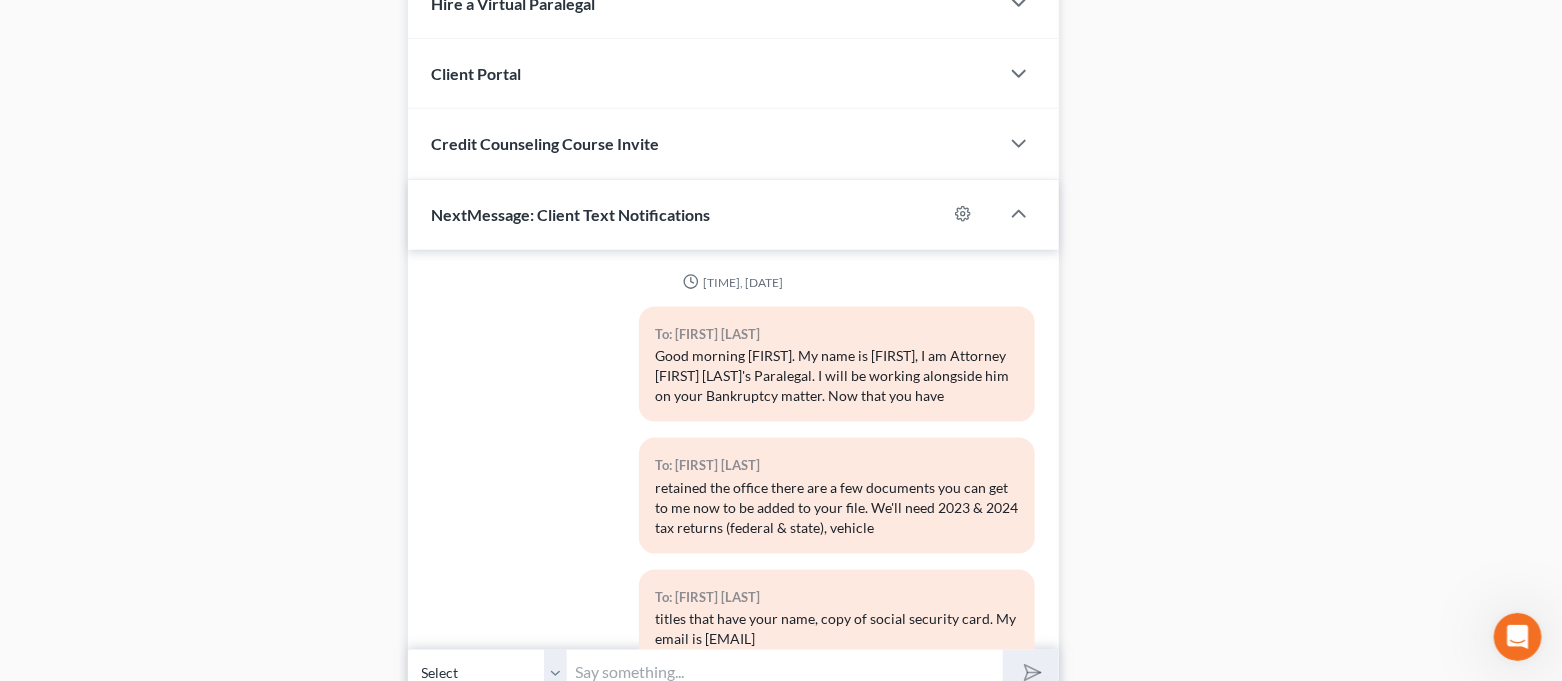 scroll, scrollTop: 1089, scrollLeft: 0, axis: vertical 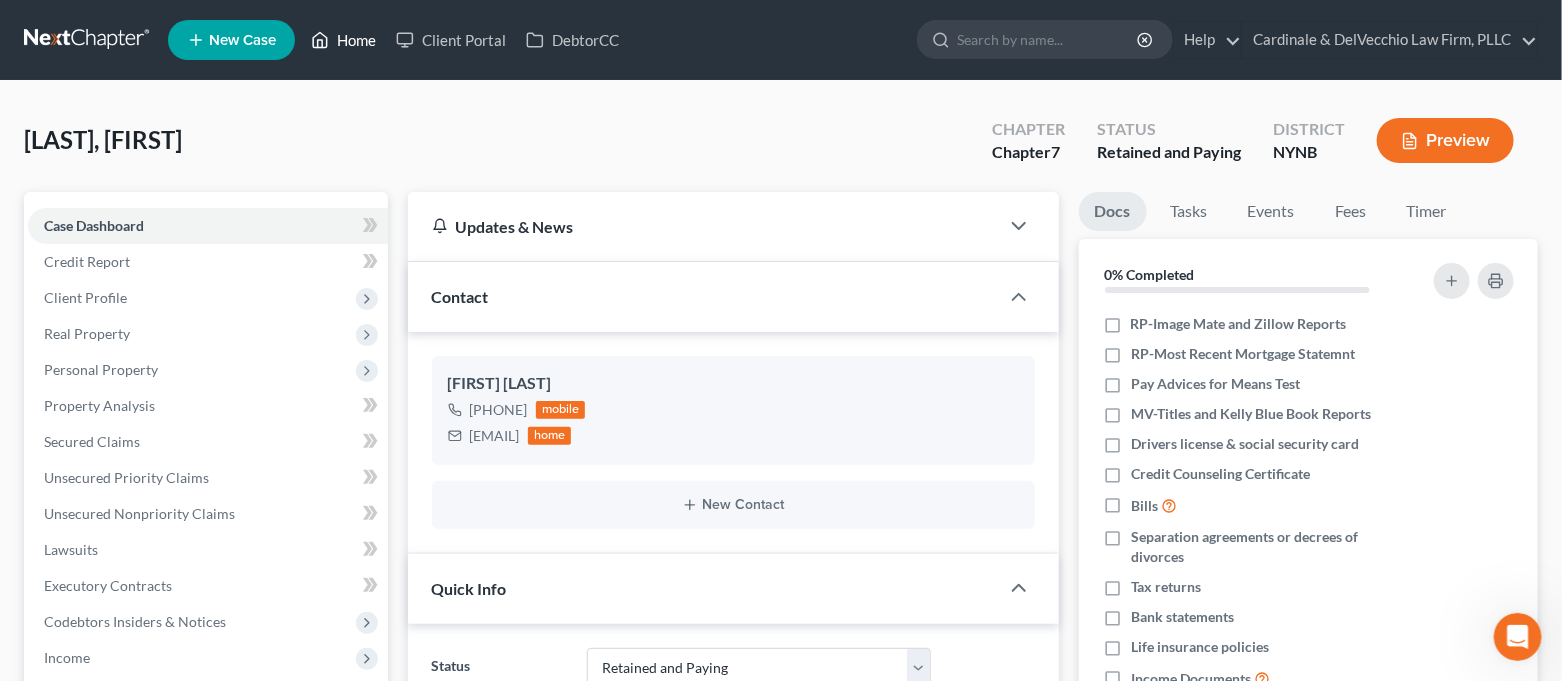 click on "Home" at bounding box center (343, 40) 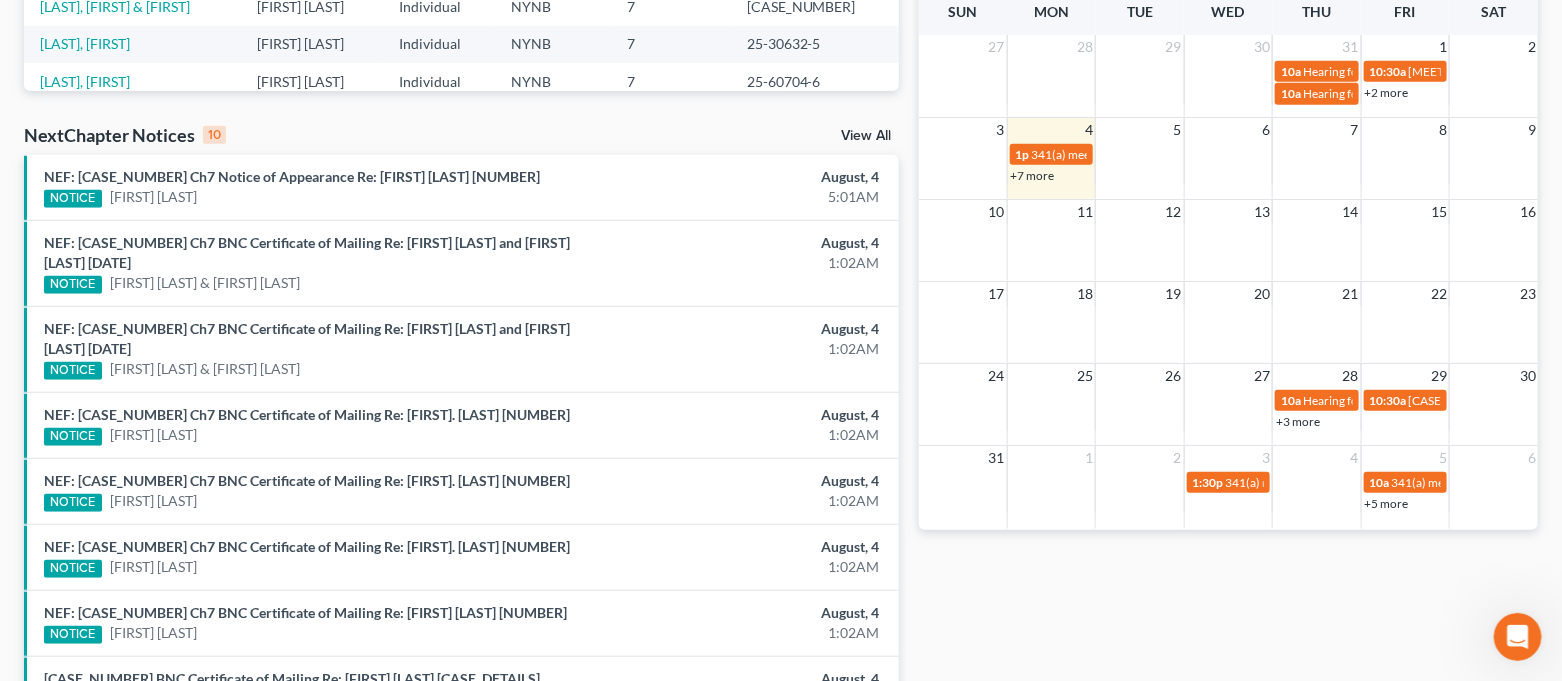 scroll, scrollTop: 0, scrollLeft: 0, axis: both 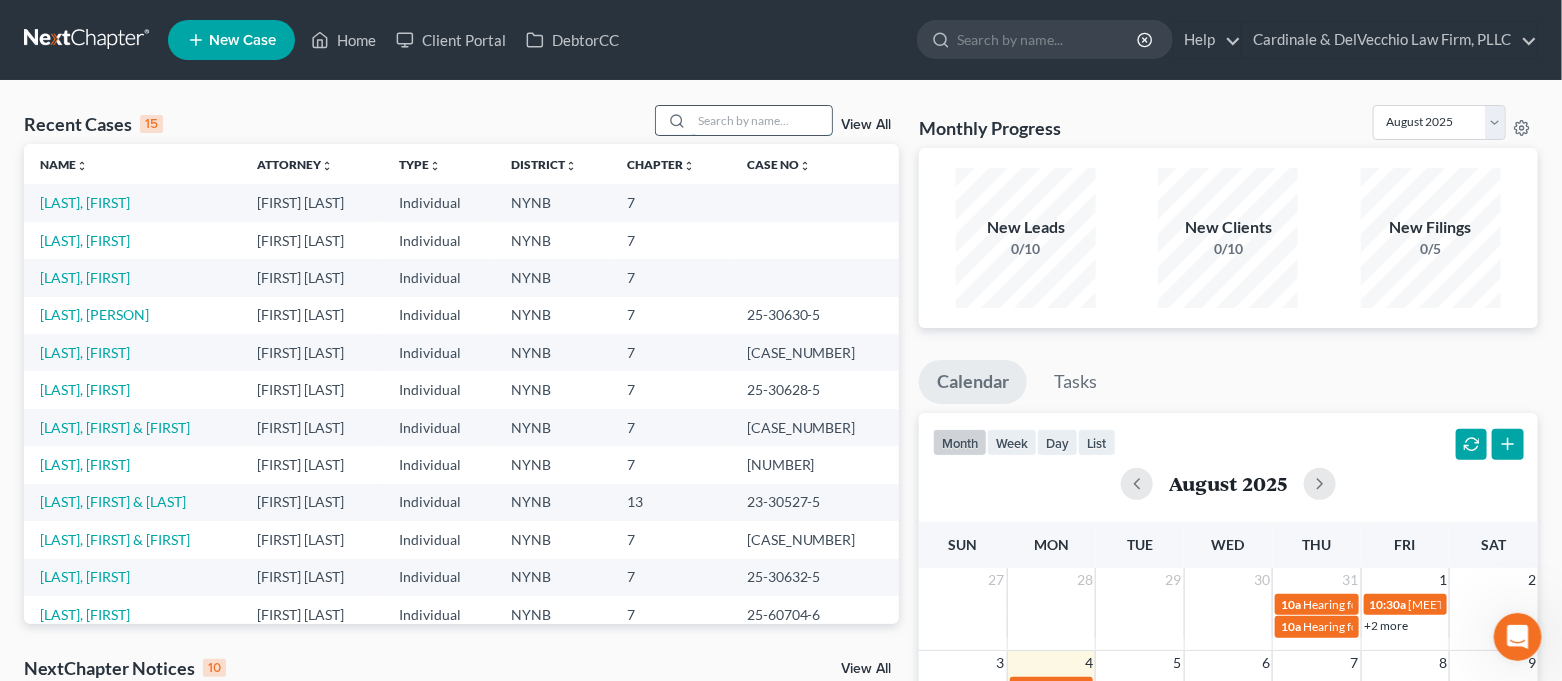 click at bounding box center [762, 120] 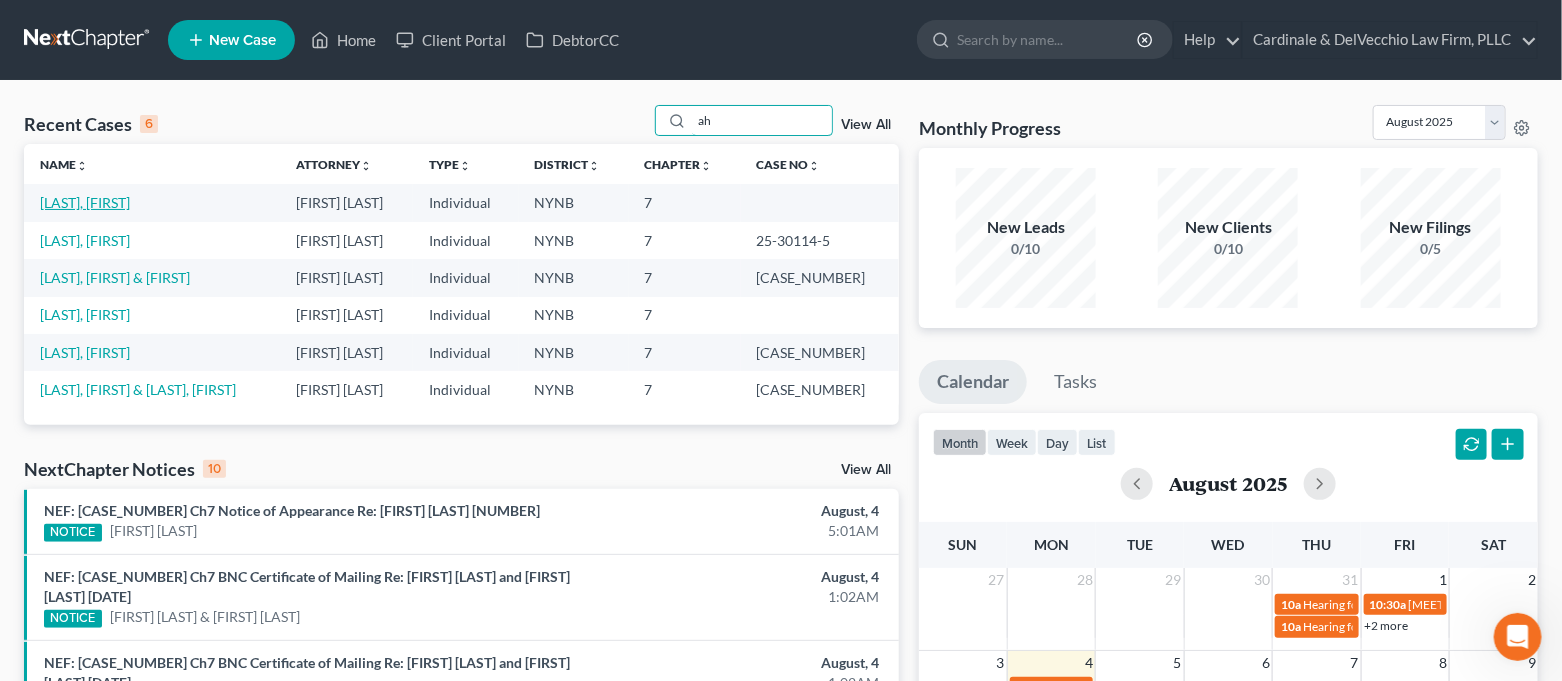 type on "ah" 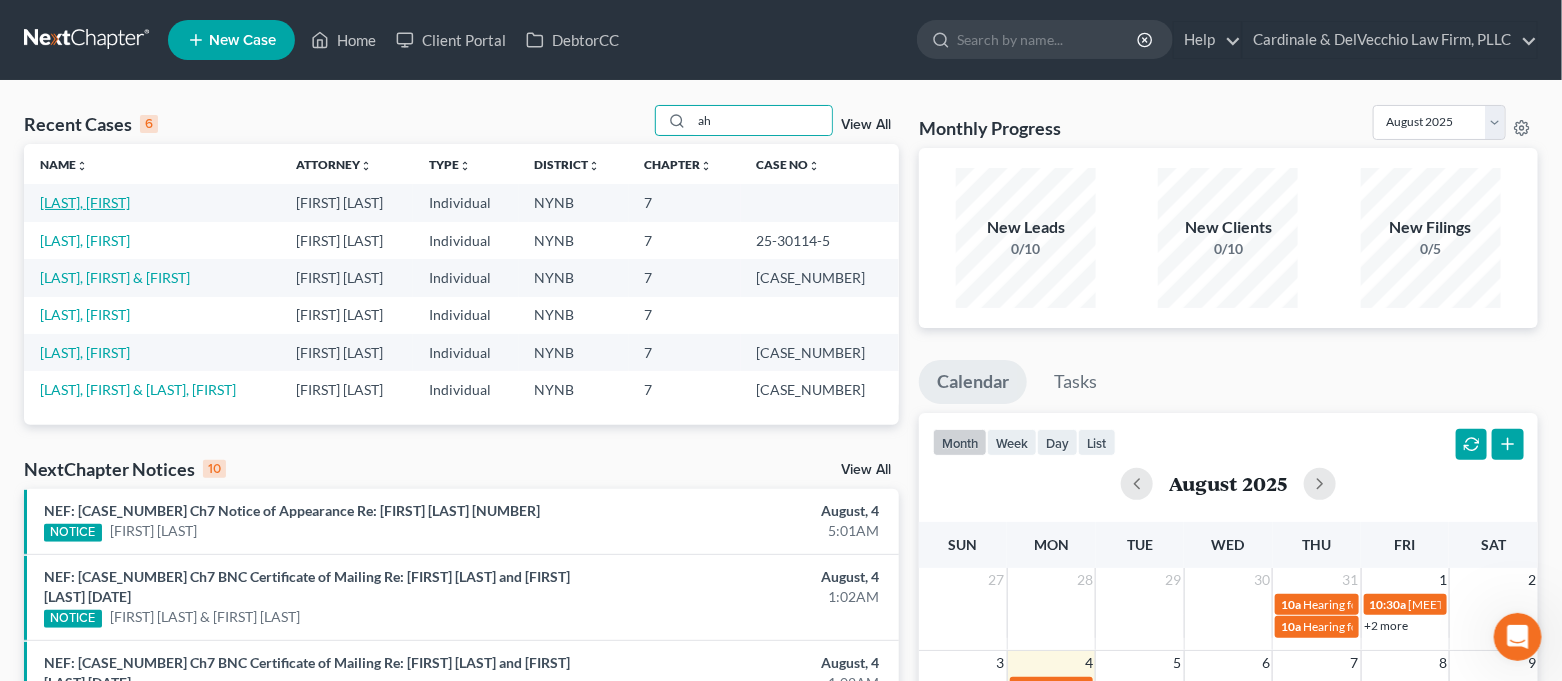 click on "[LAST], [FIRST]" at bounding box center [85, 202] 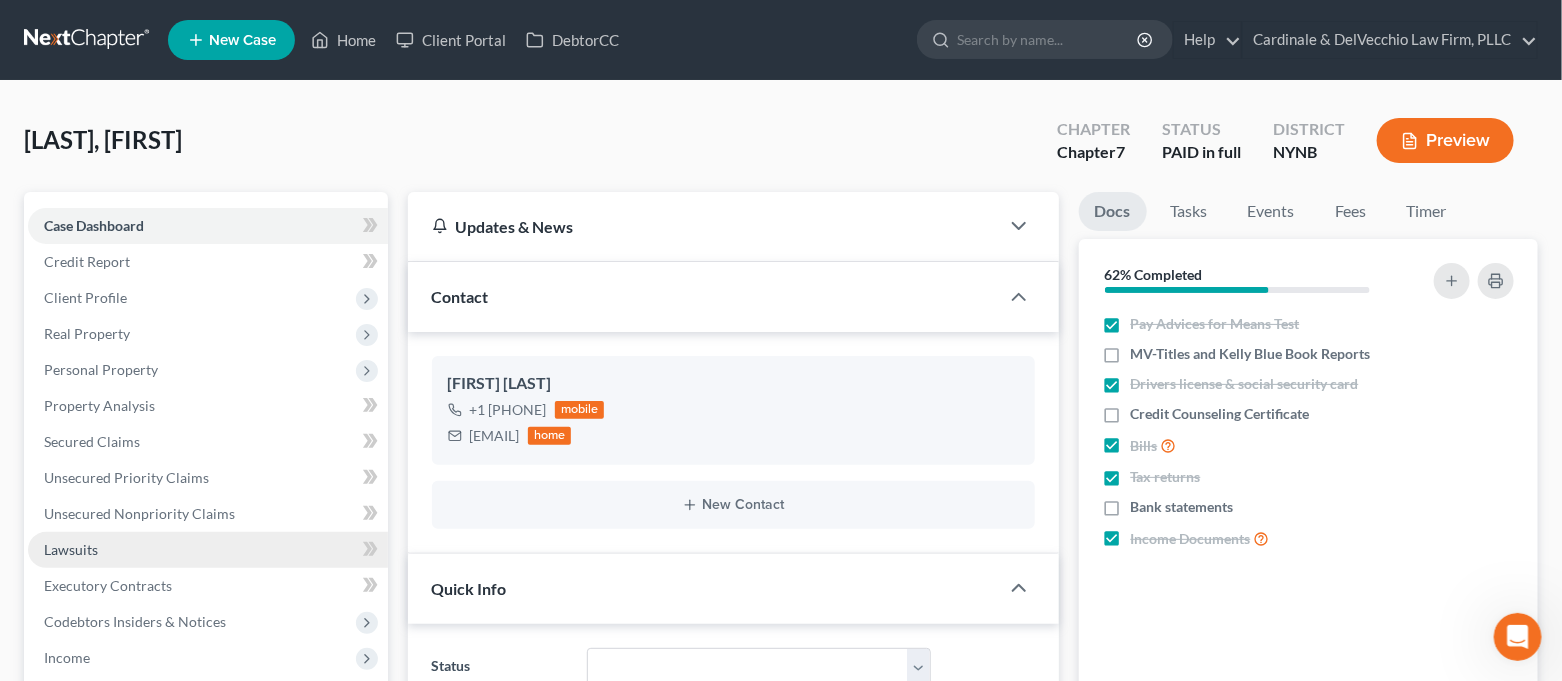 scroll, scrollTop: 2803, scrollLeft: 0, axis: vertical 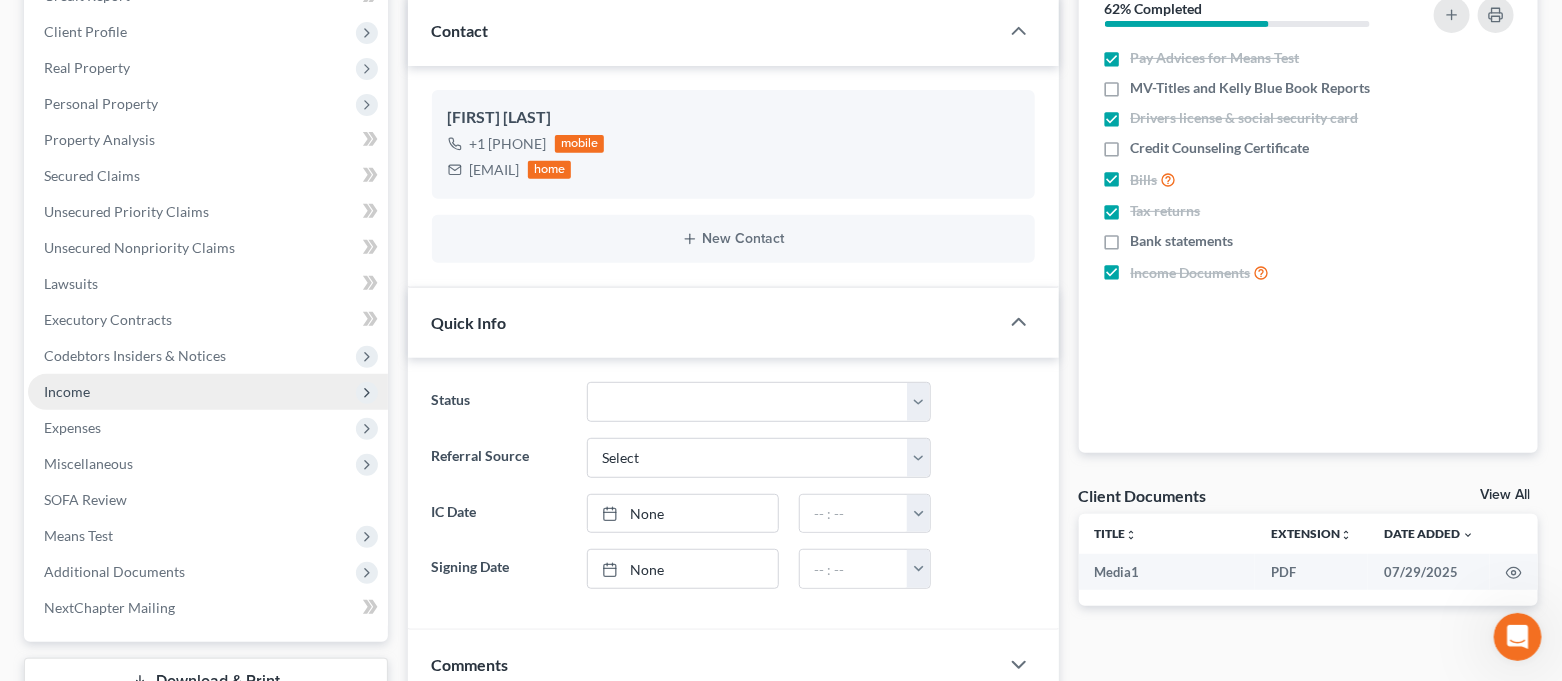 click on "Income" at bounding box center (208, 392) 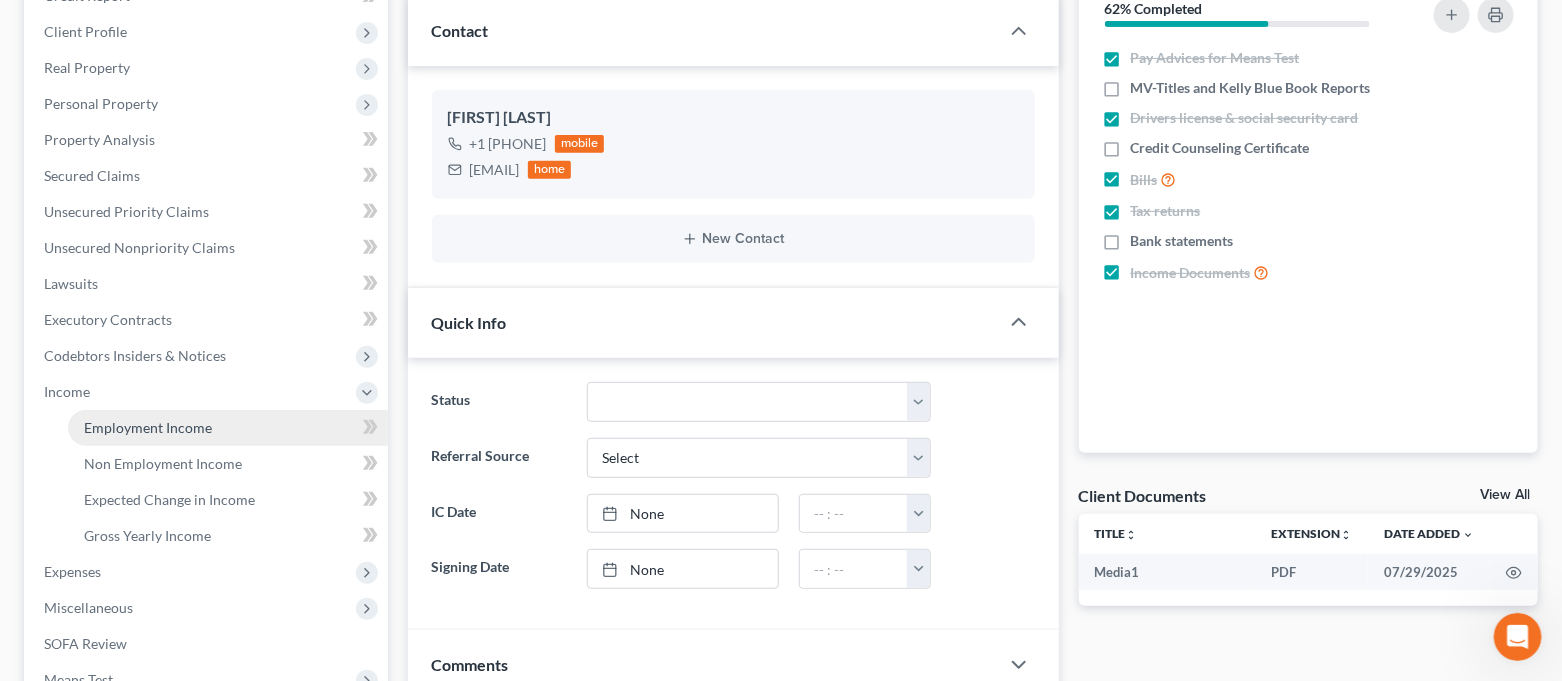 click on "Employment Income" at bounding box center (148, 427) 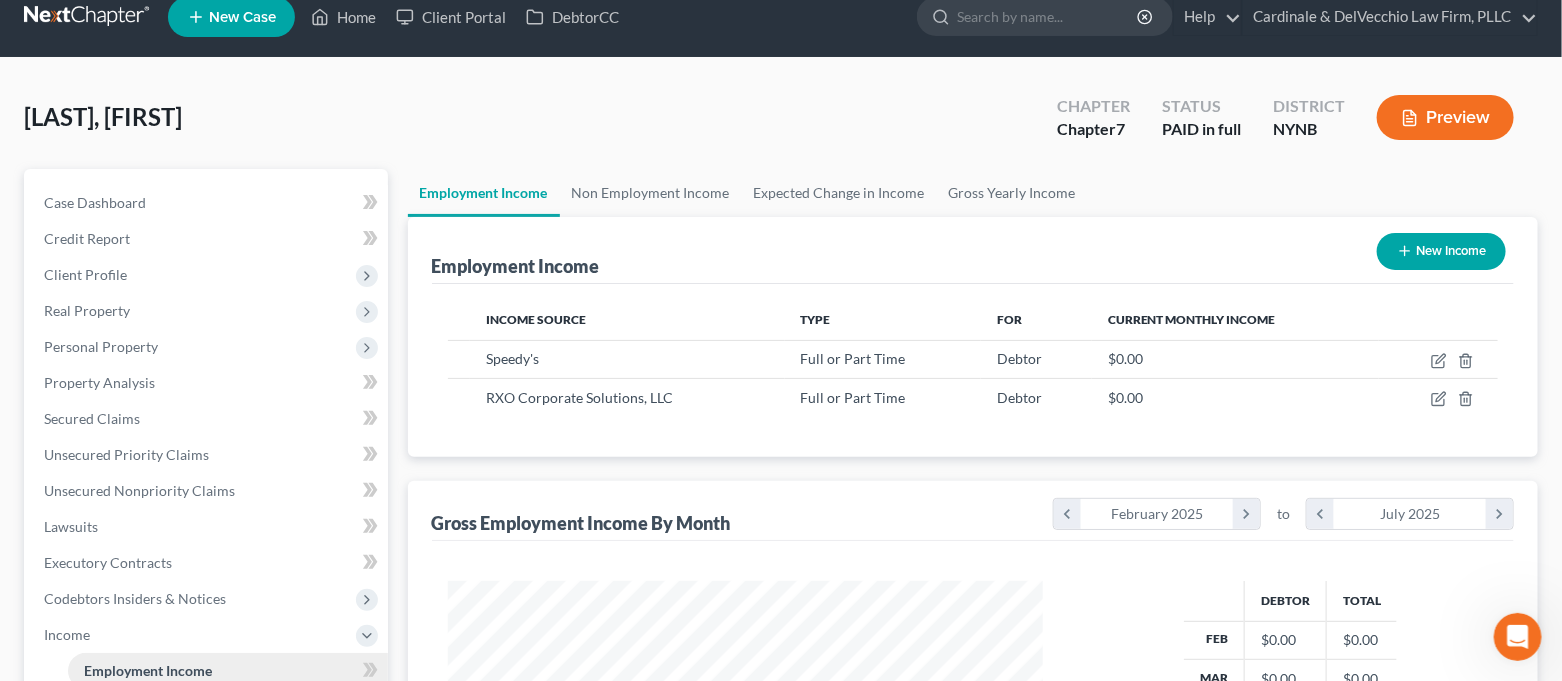 scroll, scrollTop: 0, scrollLeft: 0, axis: both 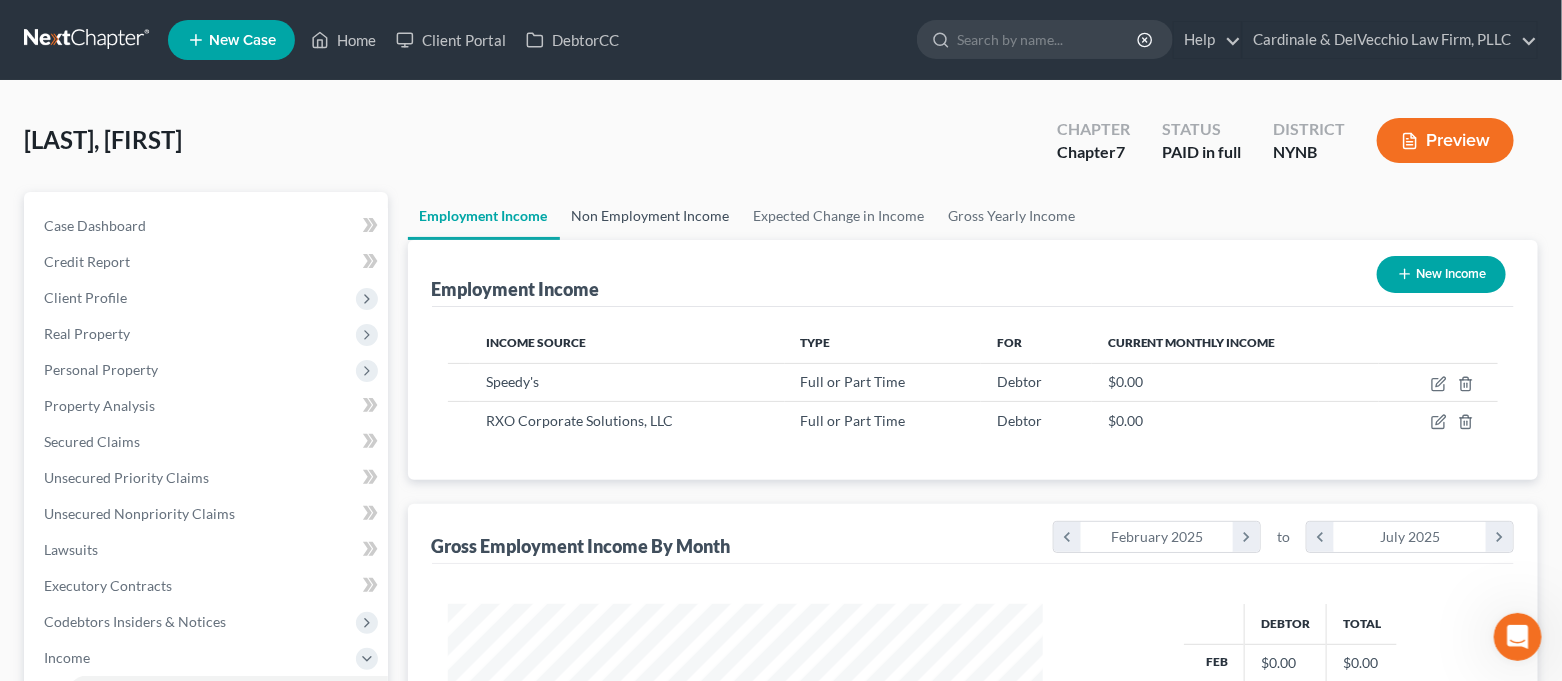click on "Non Employment Income" at bounding box center (651, 216) 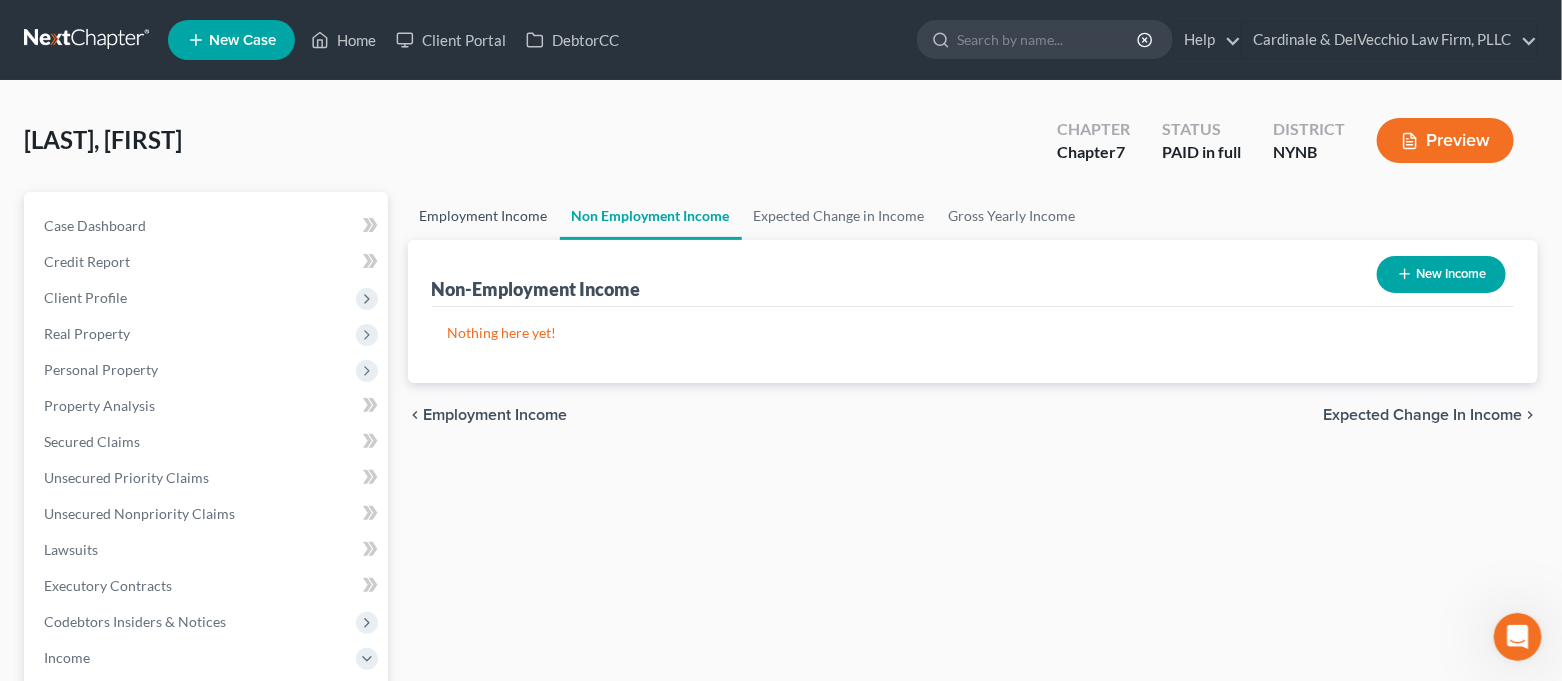 click on "Employment Income" at bounding box center [484, 216] 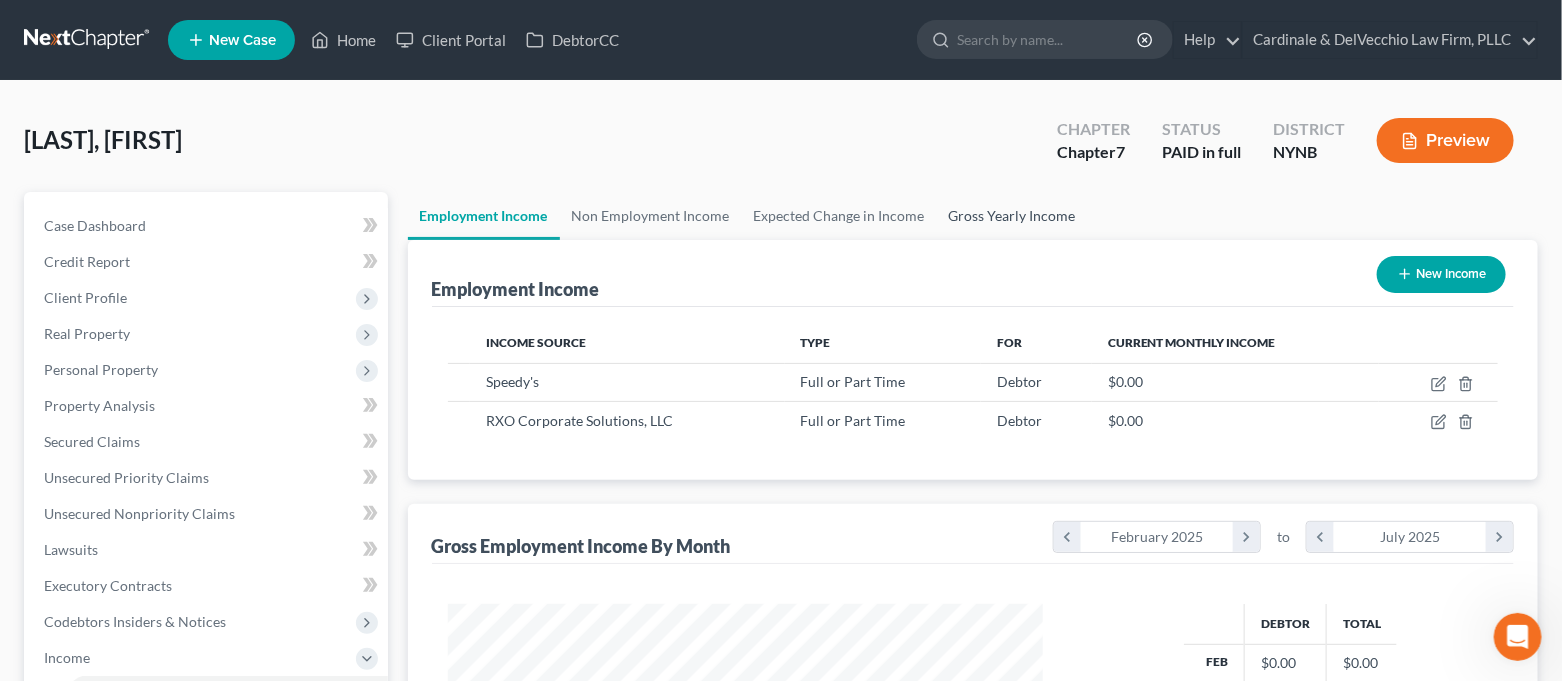 scroll, scrollTop: 999641, scrollLeft: 999363, axis: both 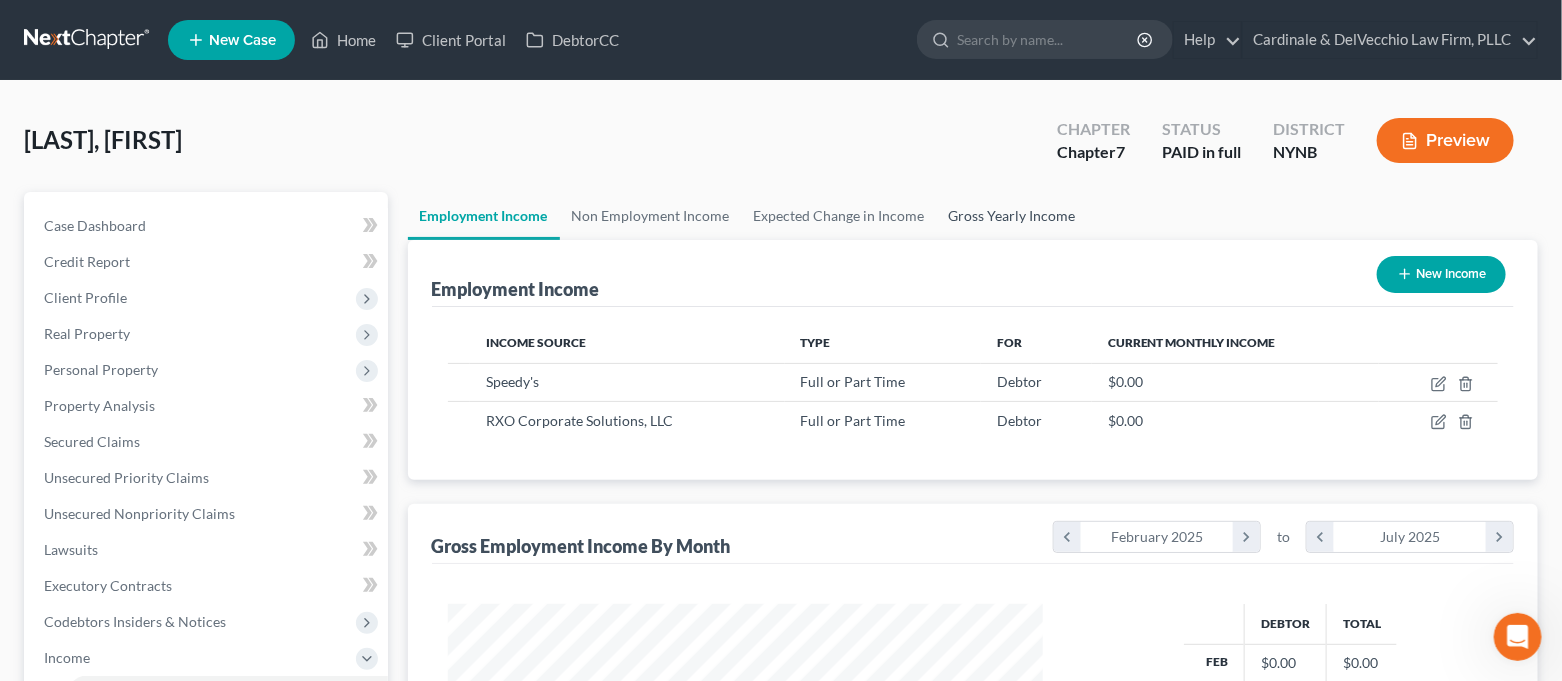 click on "Gross Yearly Income" at bounding box center (1012, 216) 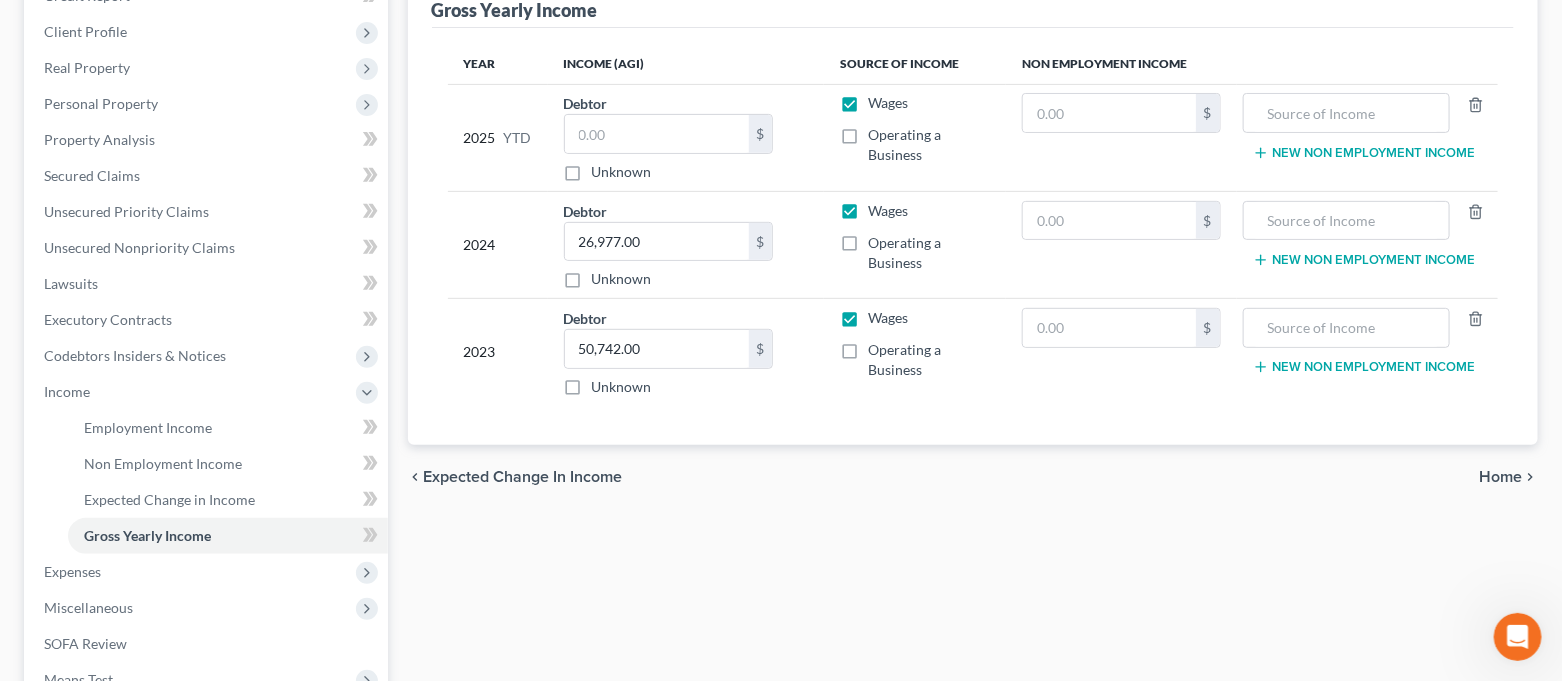 scroll, scrollTop: 0, scrollLeft: 0, axis: both 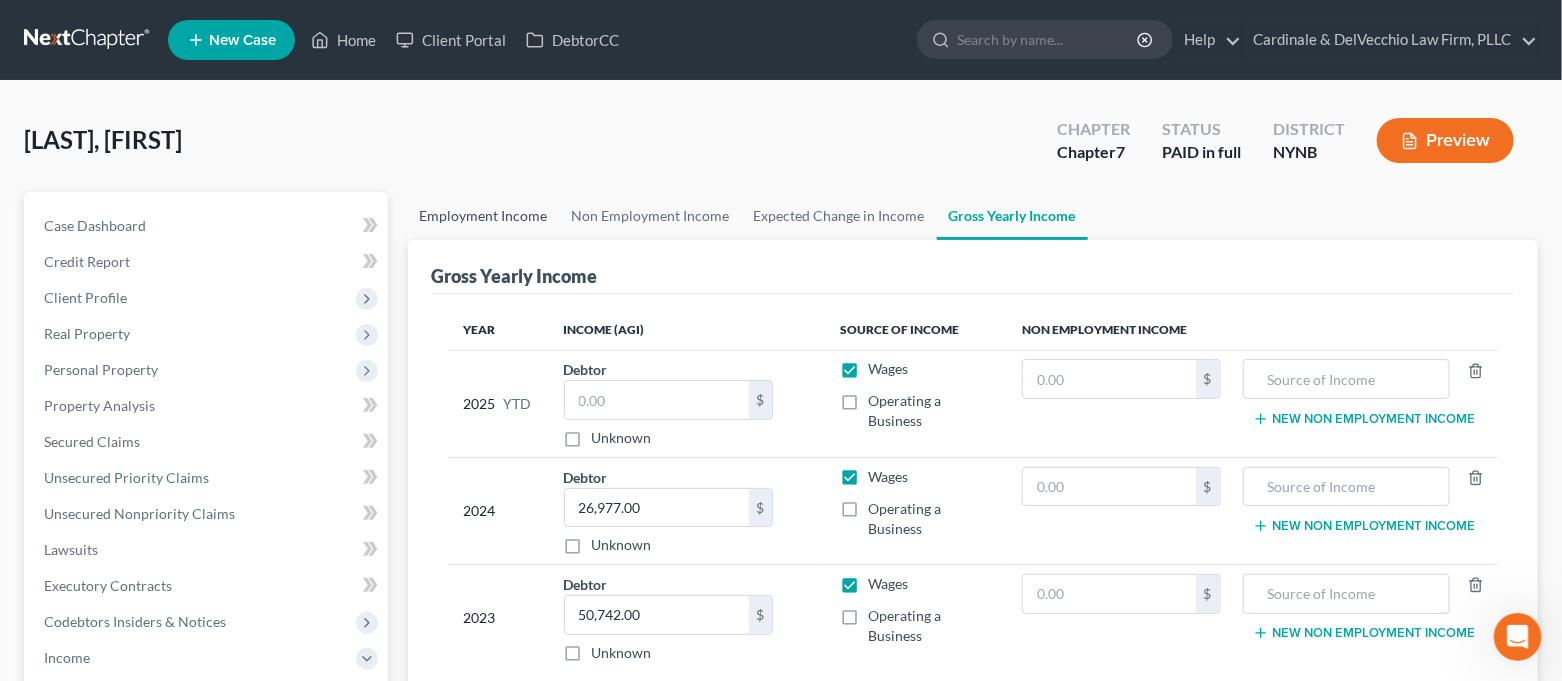 click on "Employment Income" at bounding box center [484, 216] 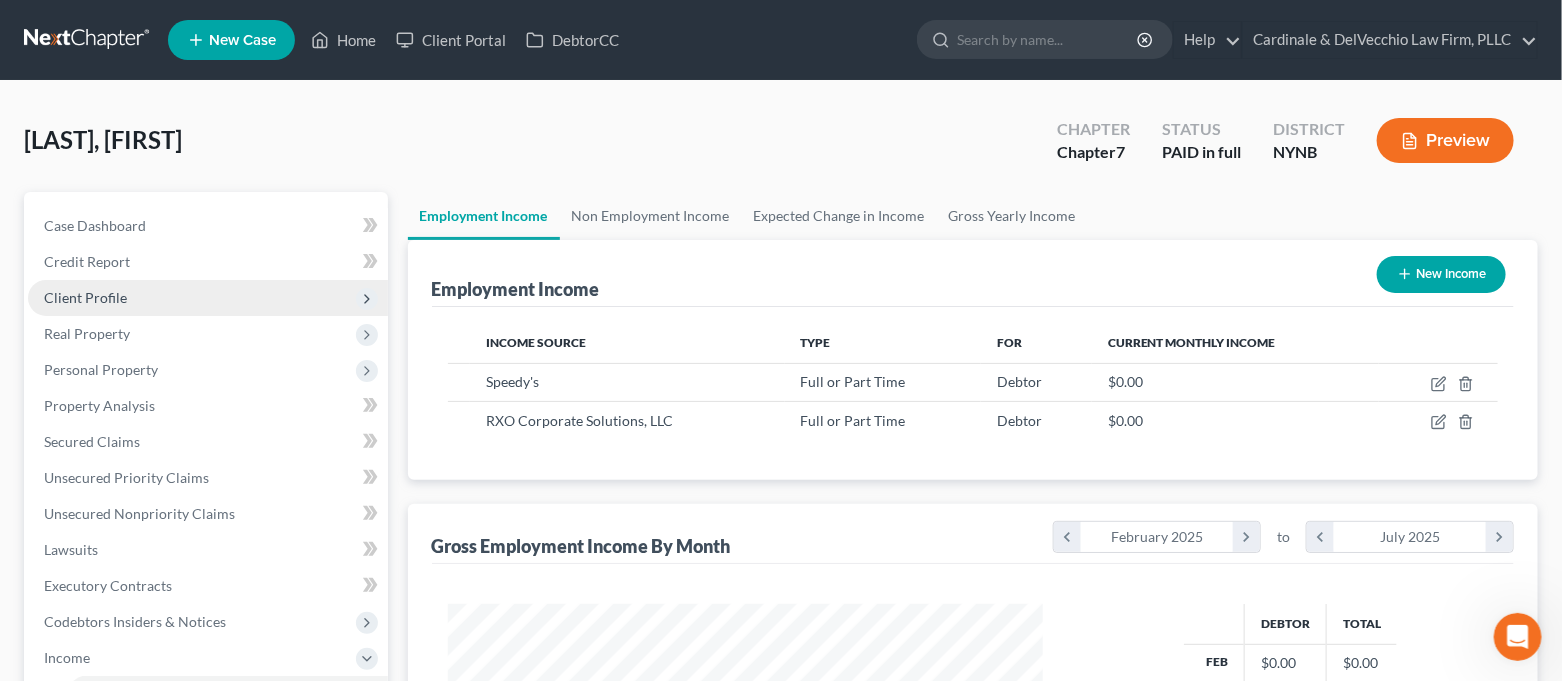 scroll, scrollTop: 999641, scrollLeft: 999363, axis: both 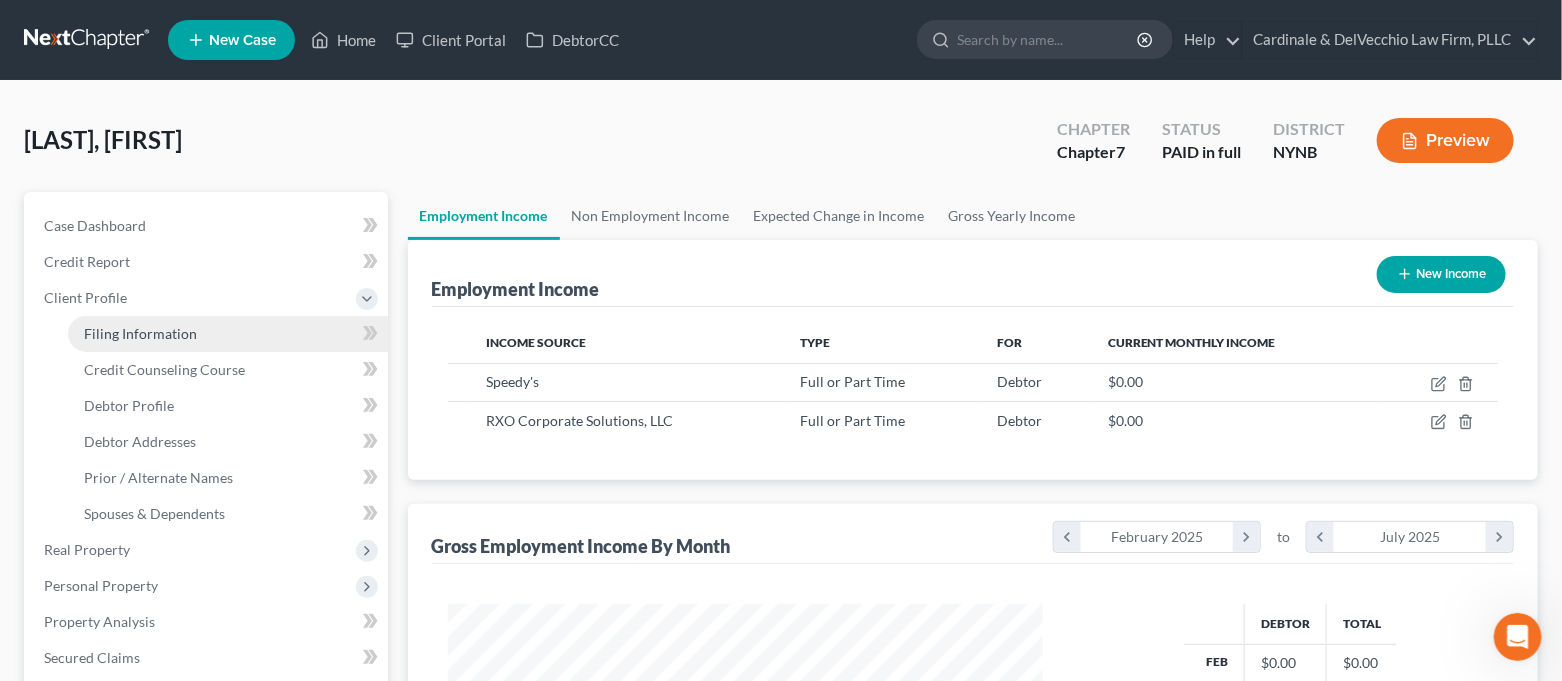 click on "Filing Information" at bounding box center (228, 334) 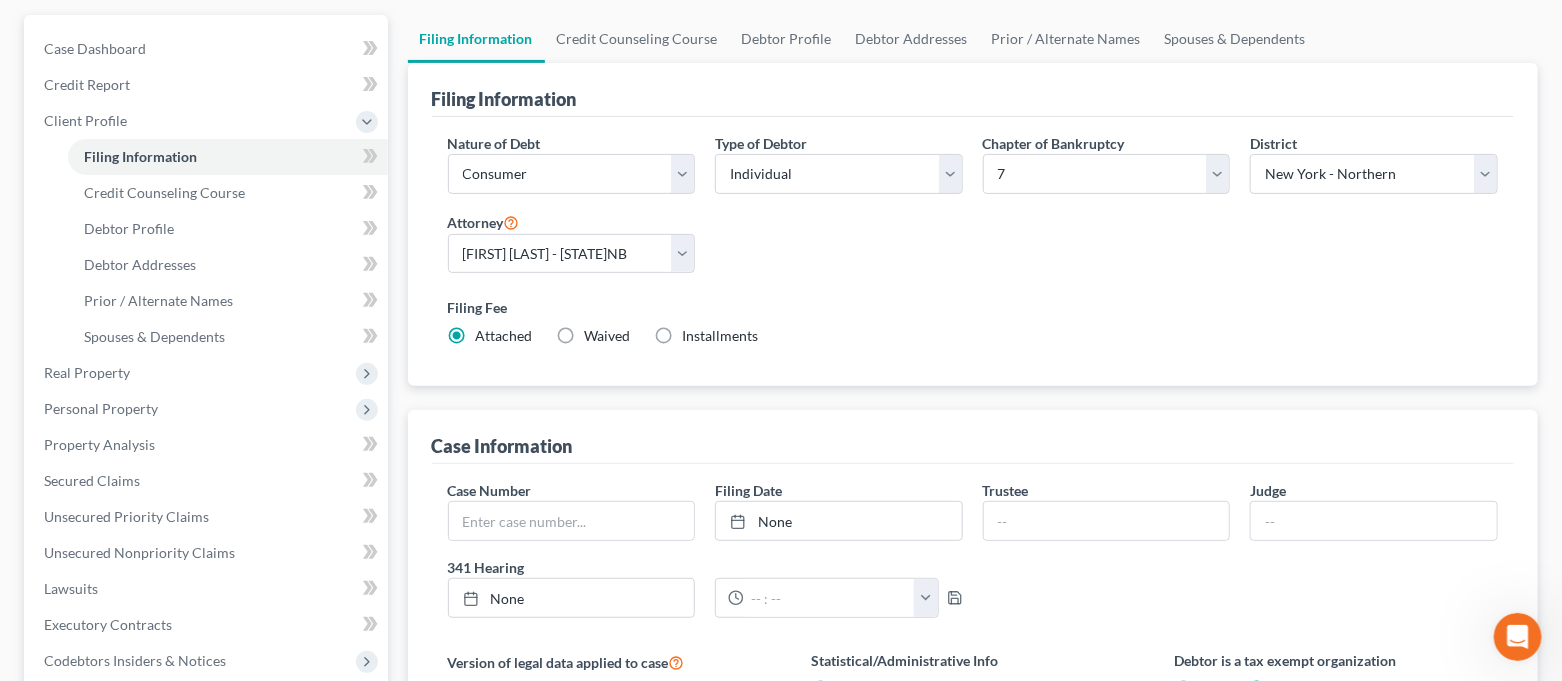 scroll, scrollTop: 0, scrollLeft: 0, axis: both 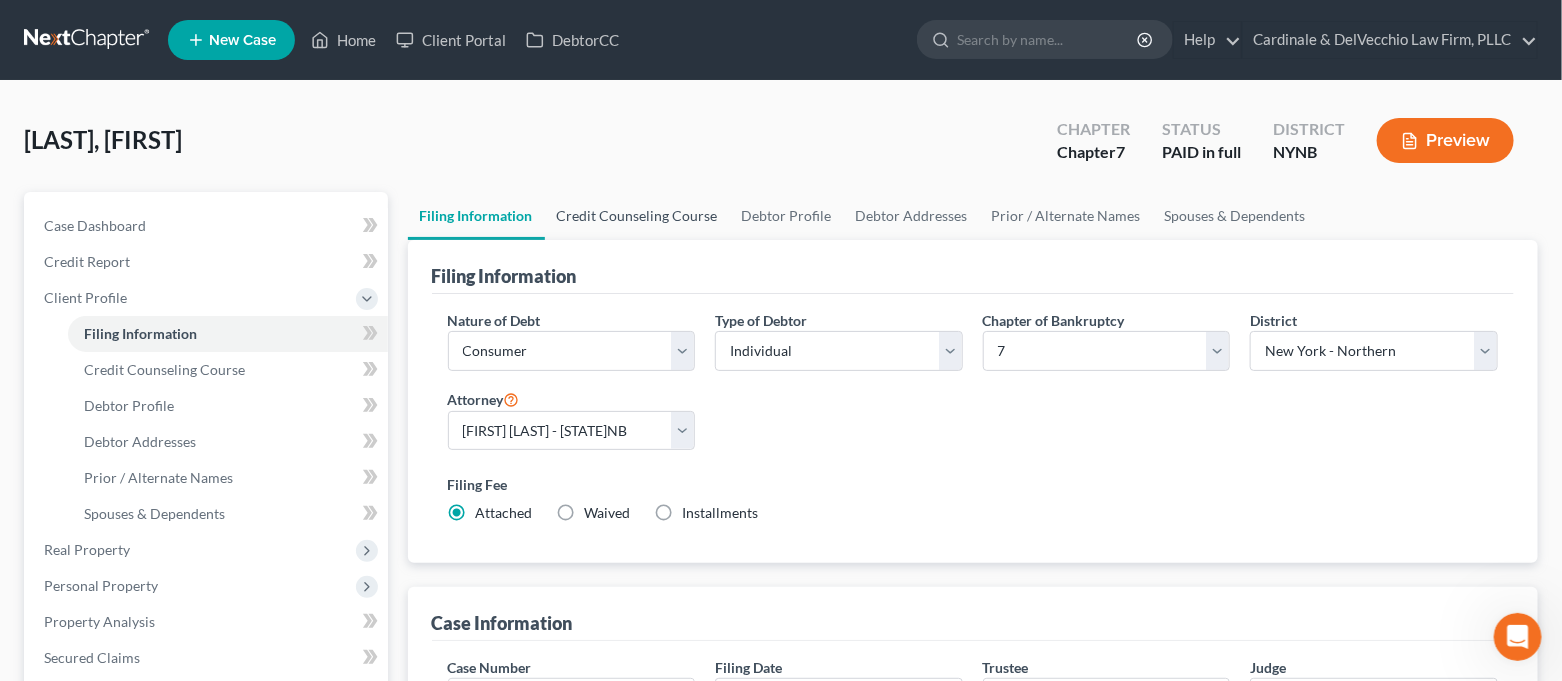 click on "Credit Counseling Course" at bounding box center (637, 216) 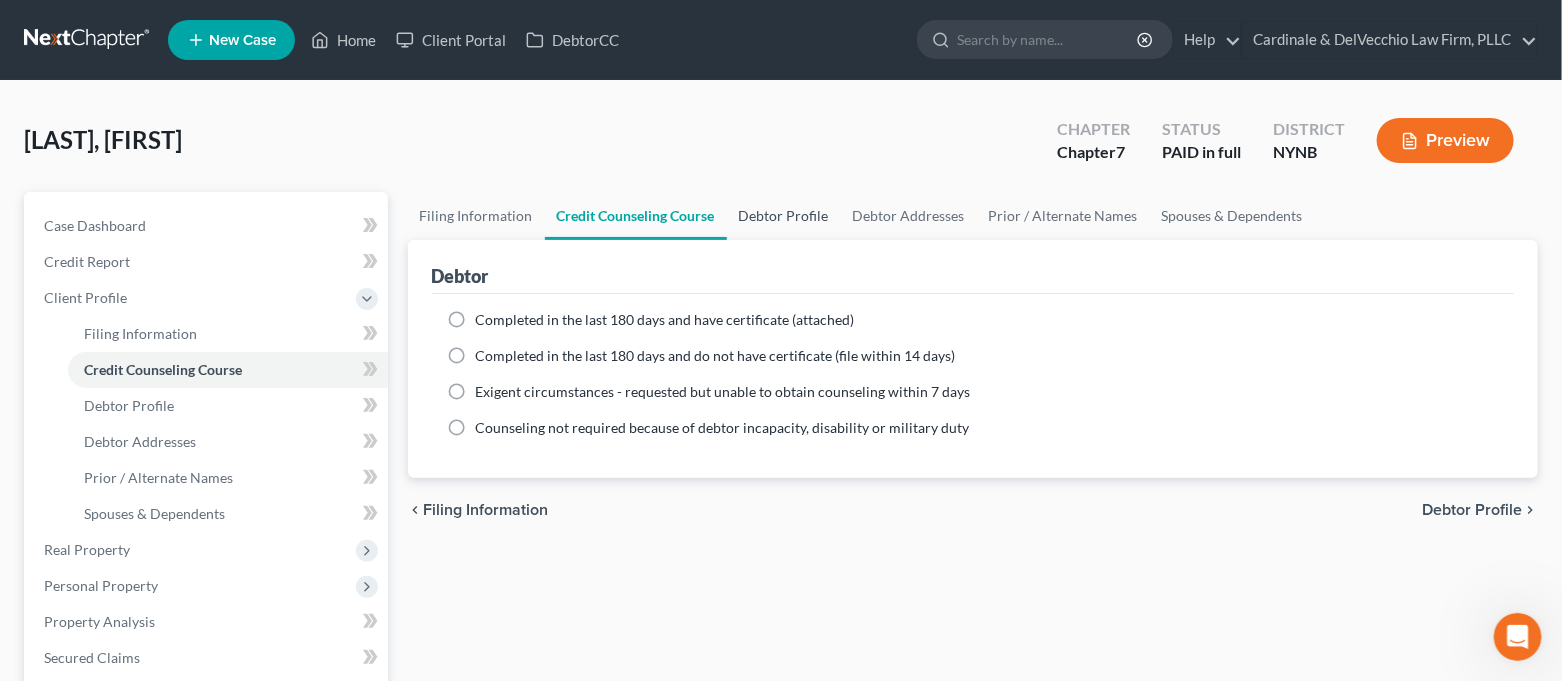 click on "Debtor Profile" at bounding box center [784, 216] 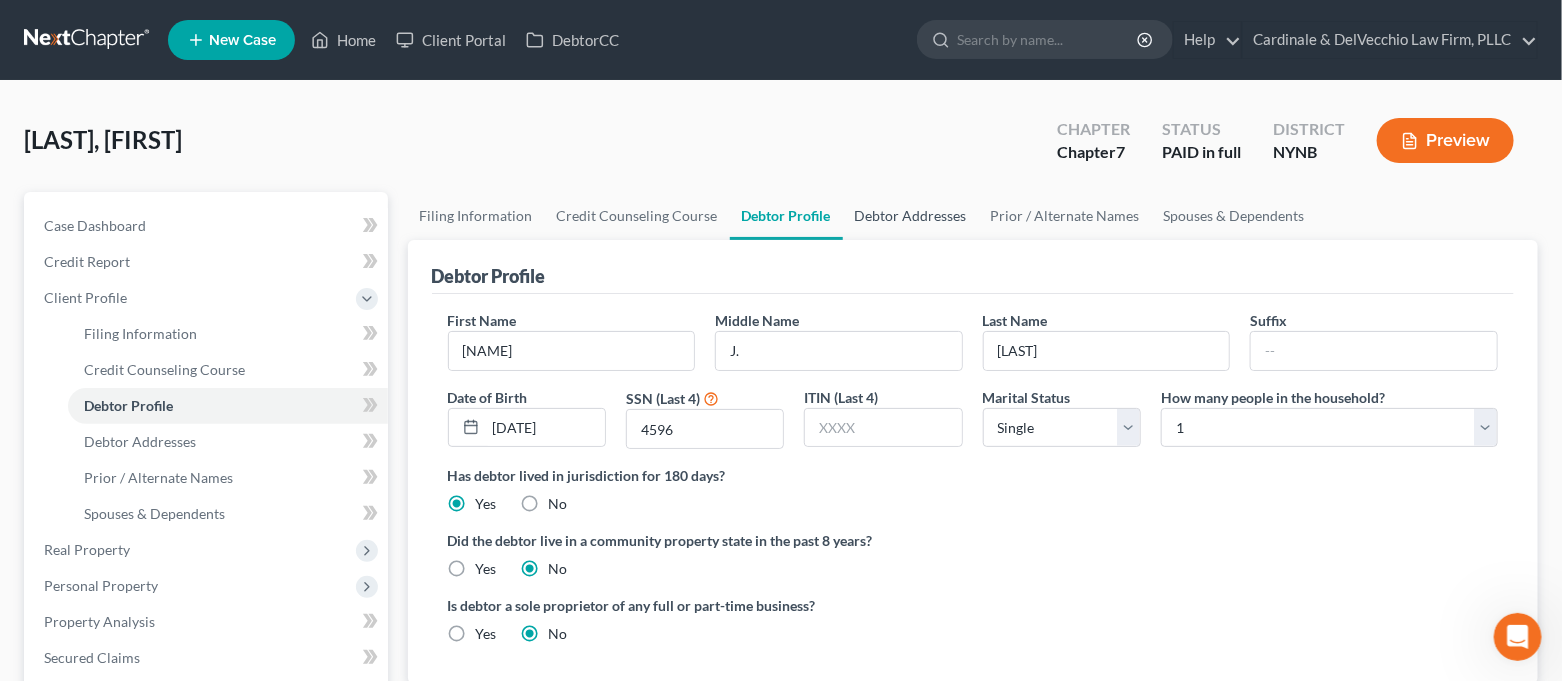 click on "Debtor Addresses" at bounding box center (911, 216) 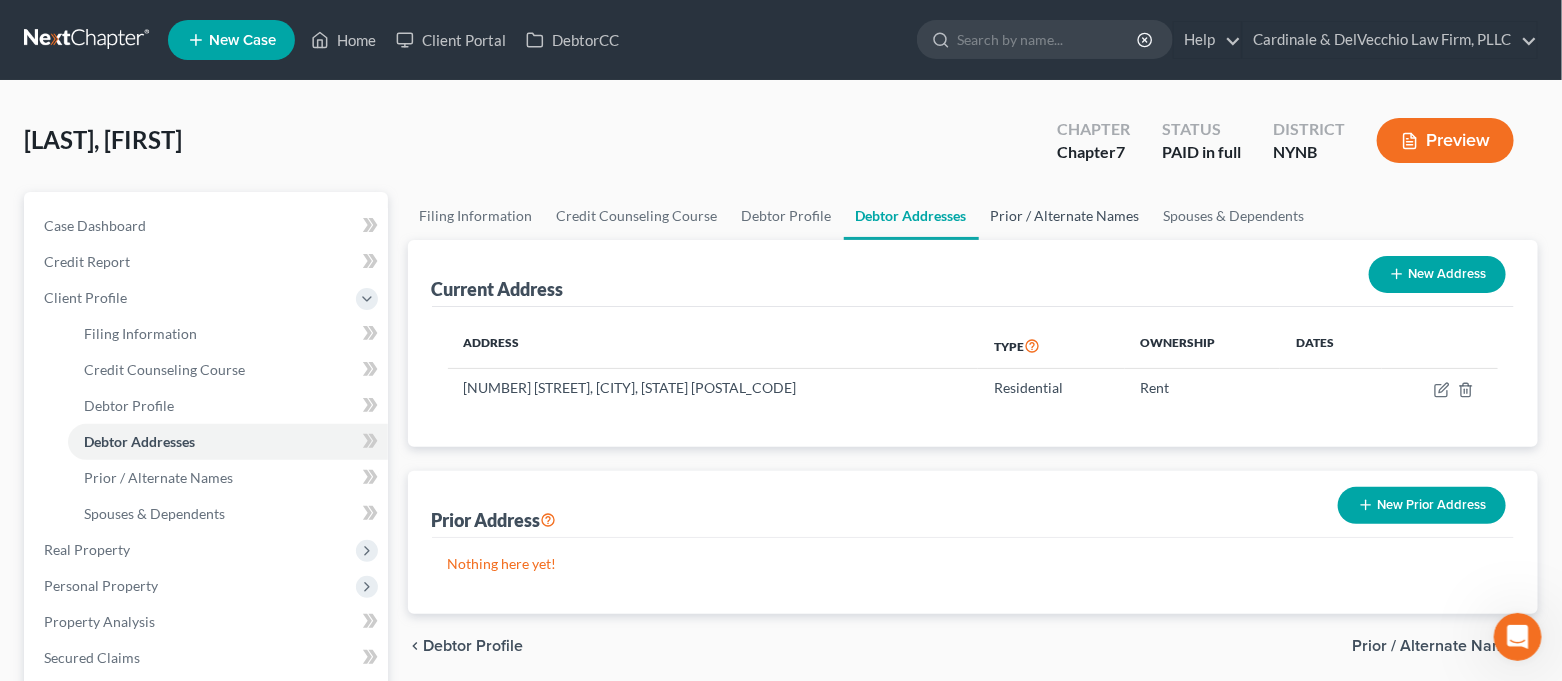 click on "Prior / Alternate Names" at bounding box center [1065, 216] 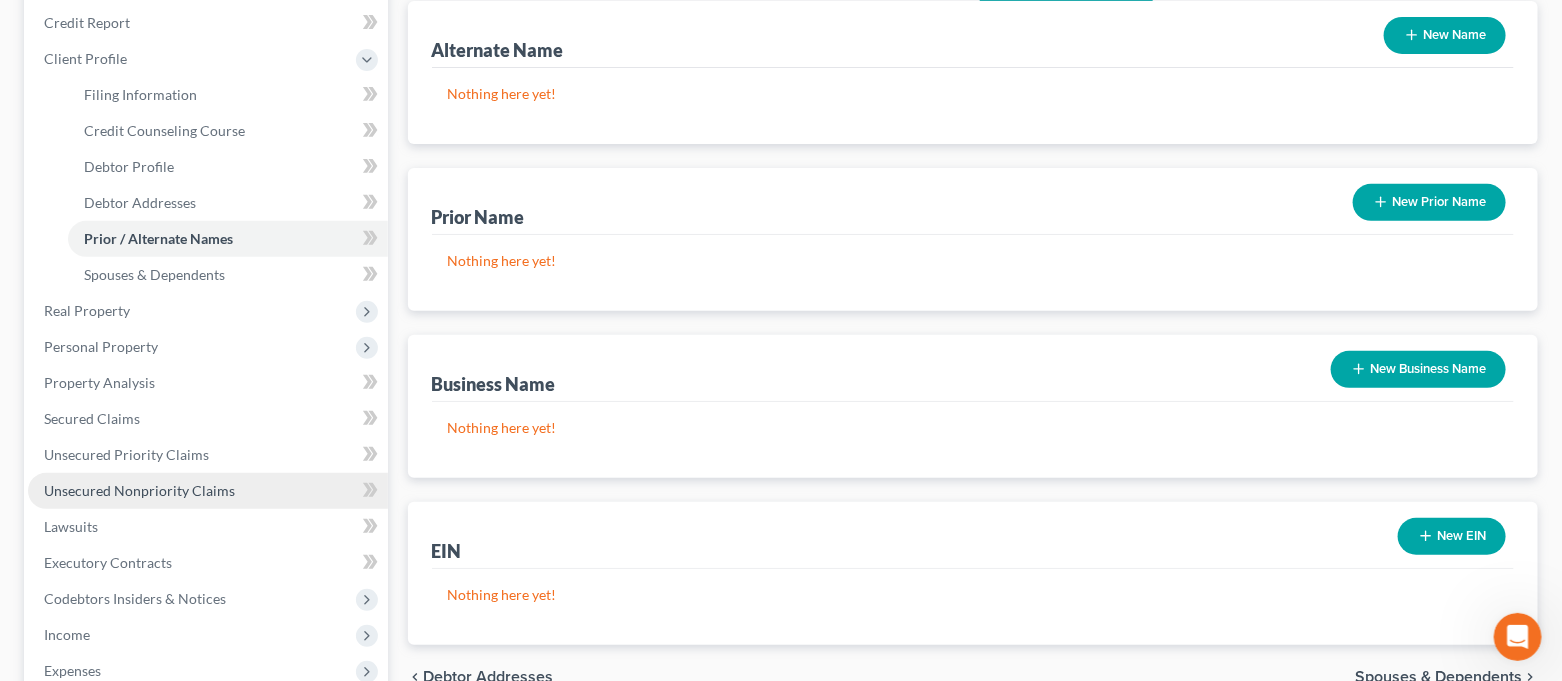 scroll, scrollTop: 399, scrollLeft: 0, axis: vertical 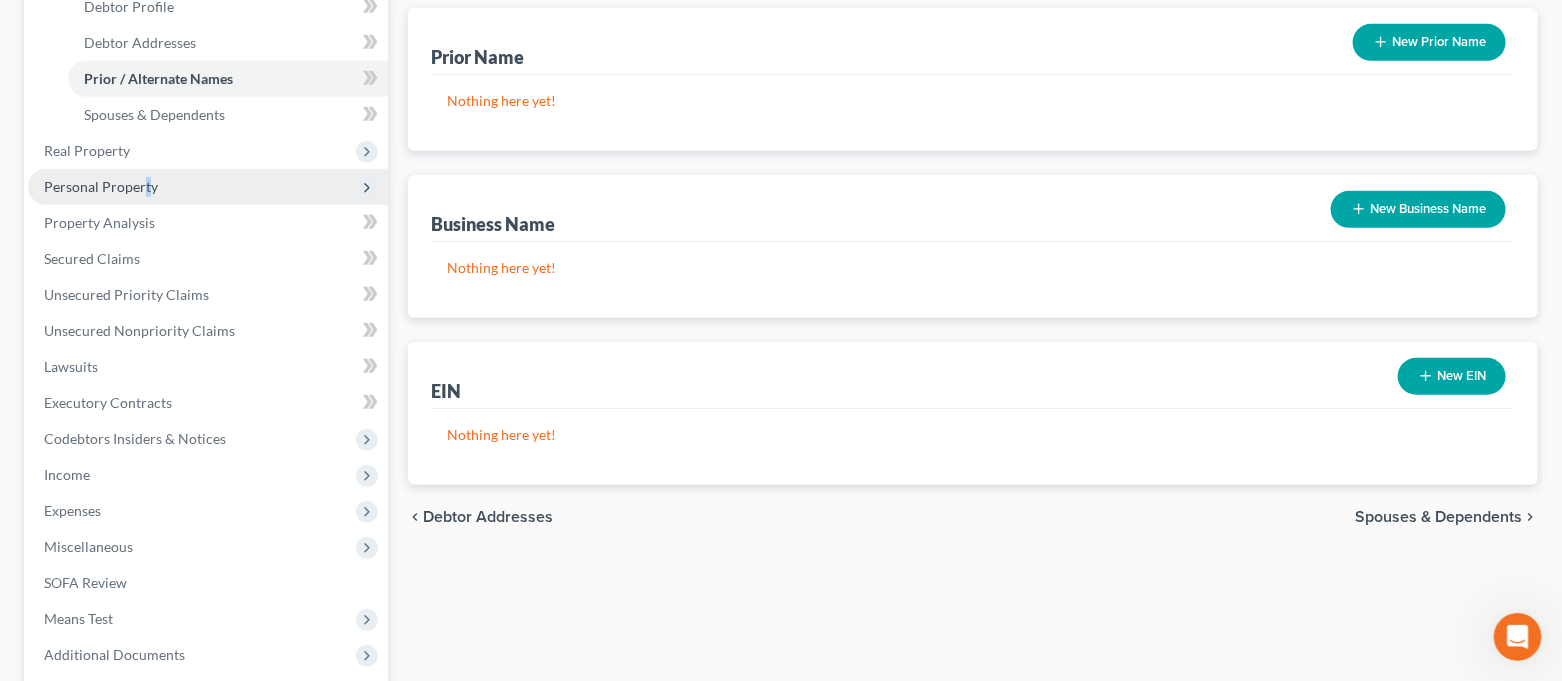 click on "Personal Property" at bounding box center [101, 186] 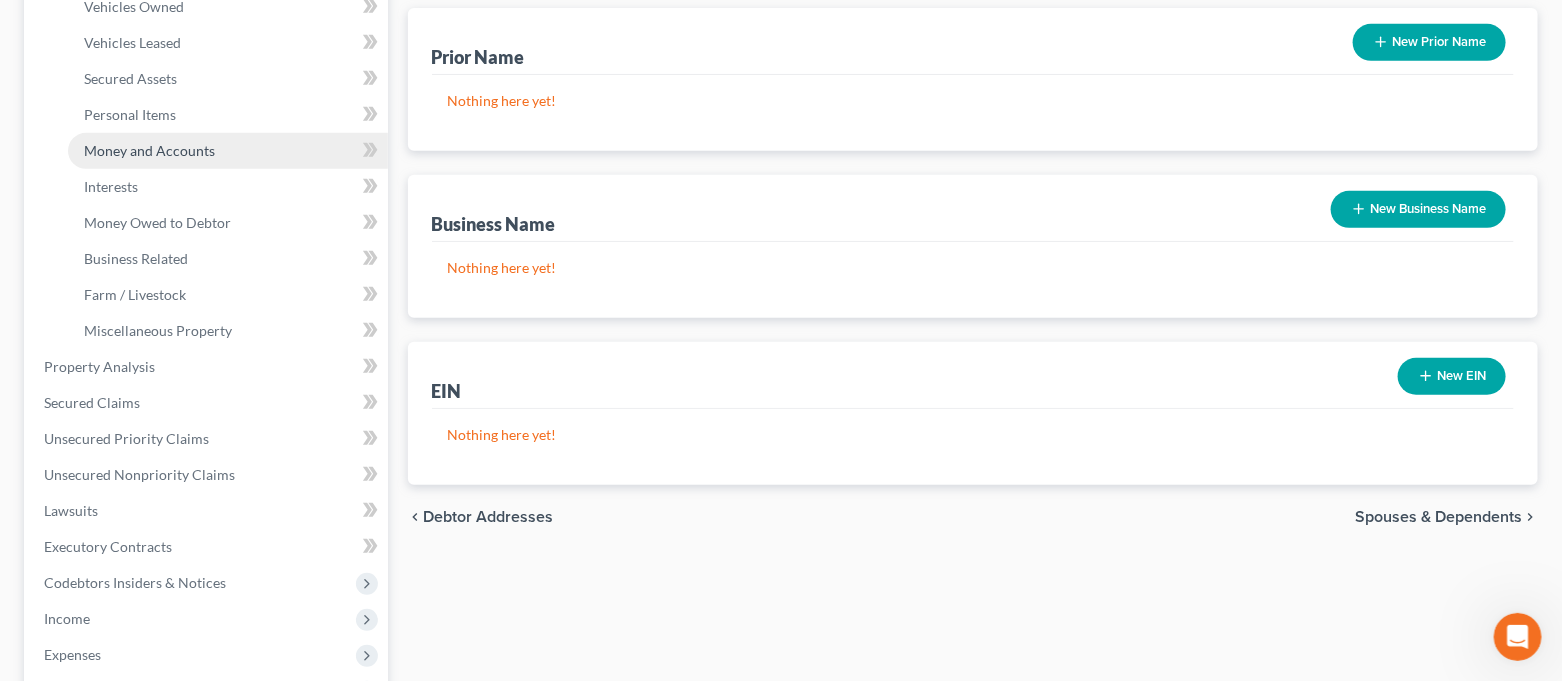 click on "Money and Accounts" at bounding box center [149, 150] 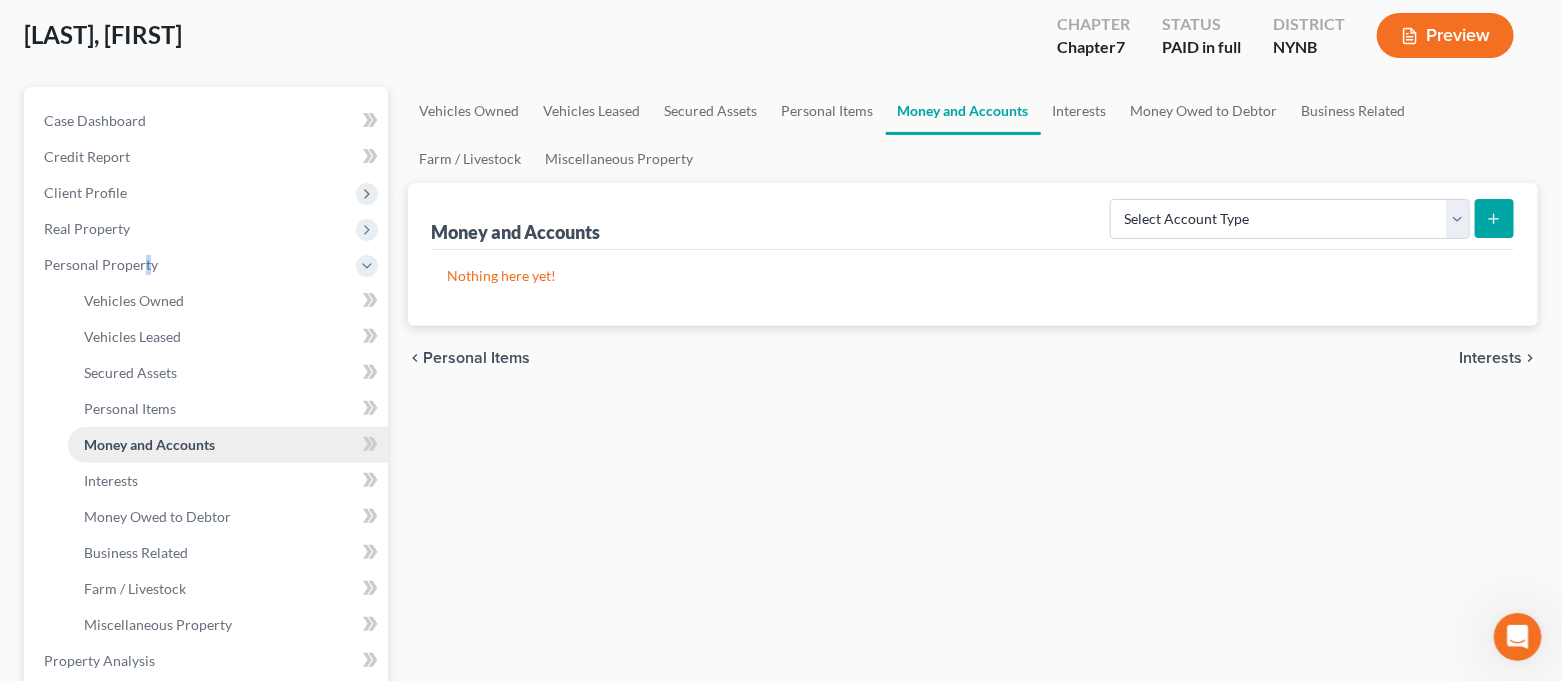 scroll, scrollTop: 133, scrollLeft: 0, axis: vertical 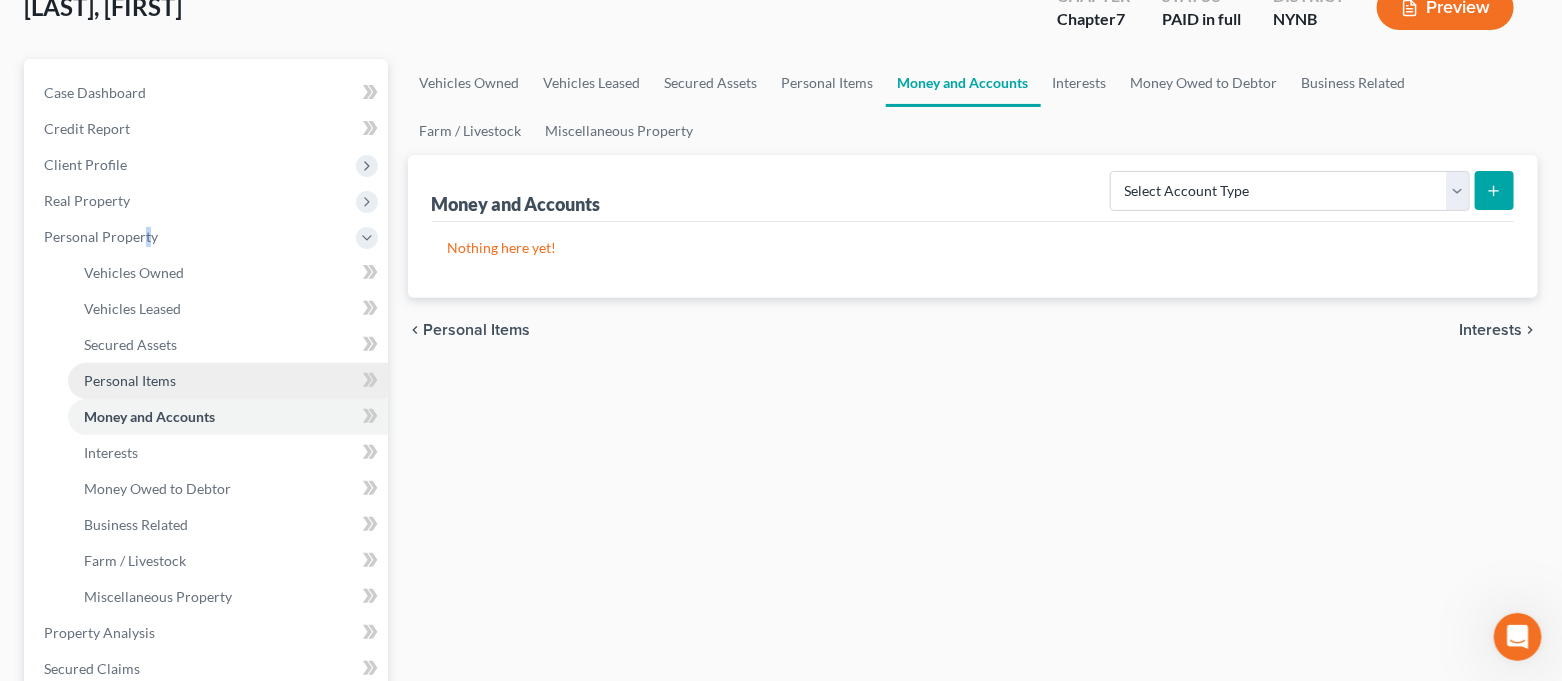 click on "Personal Items" at bounding box center [228, 381] 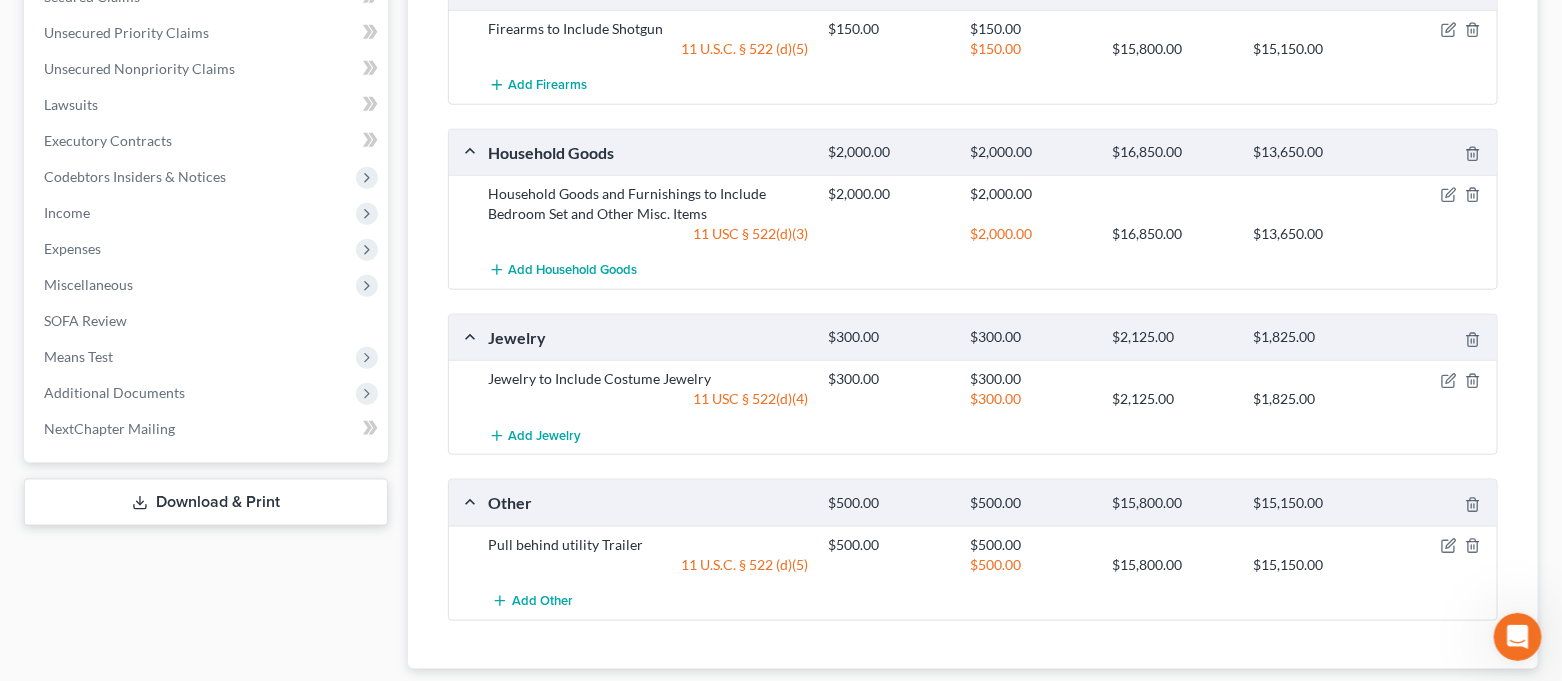 scroll, scrollTop: 910, scrollLeft: 0, axis: vertical 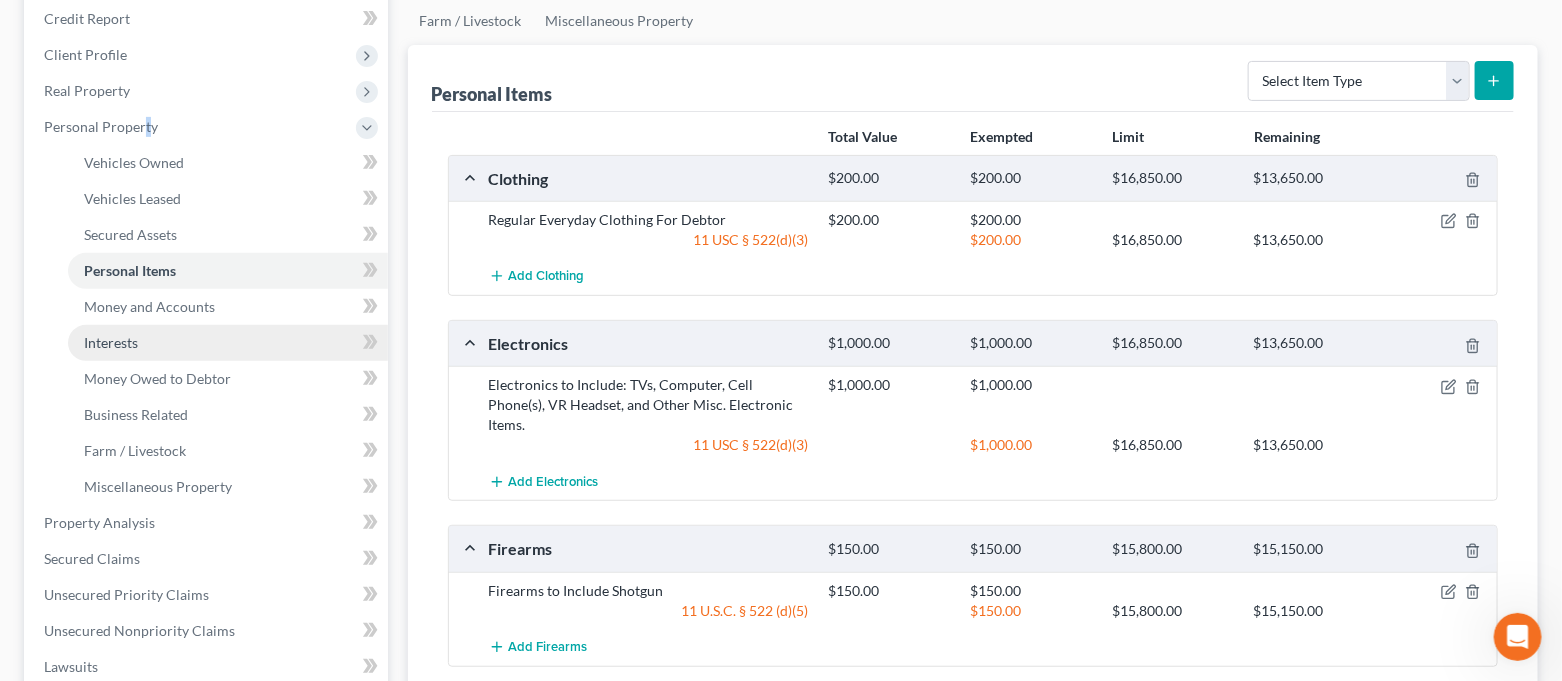 click on "Interests" at bounding box center (228, 343) 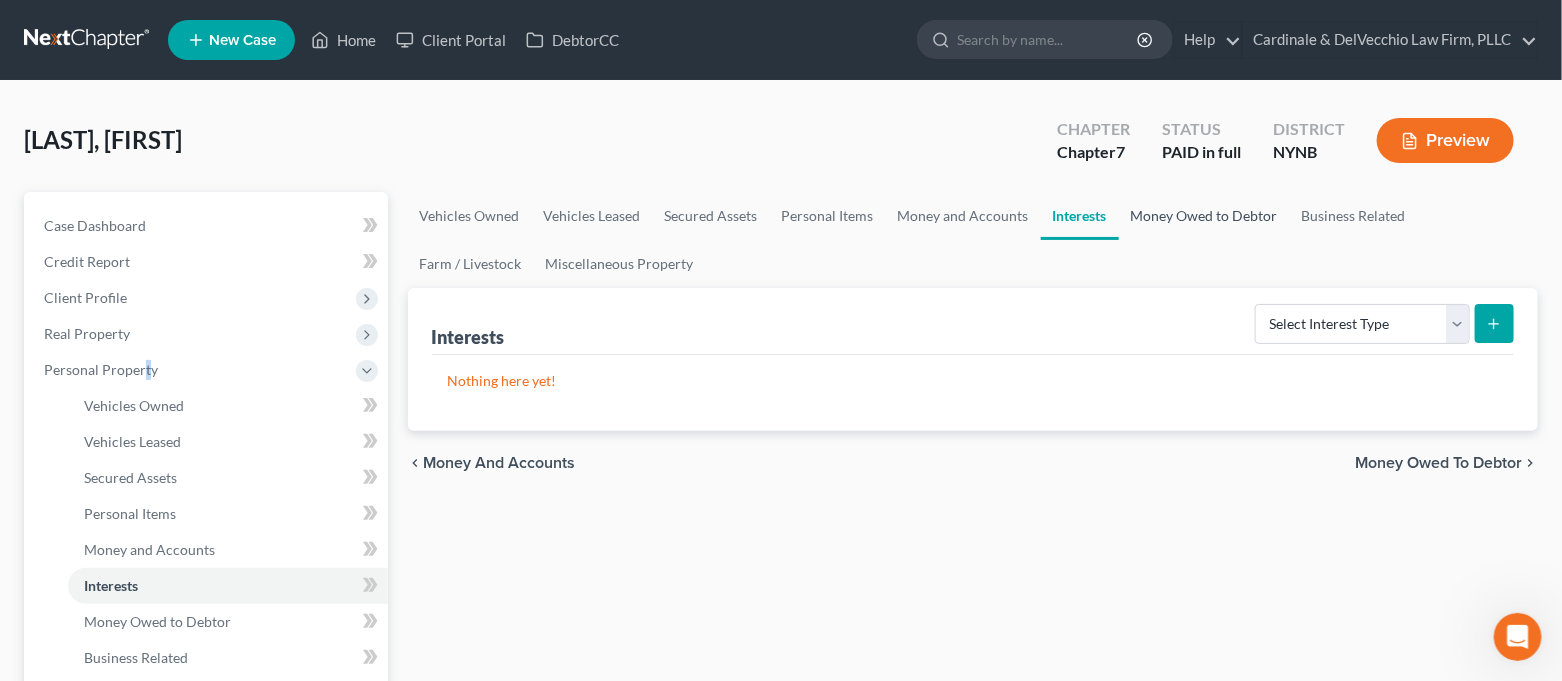 click on "Money Owed to Debtor" at bounding box center (1204, 216) 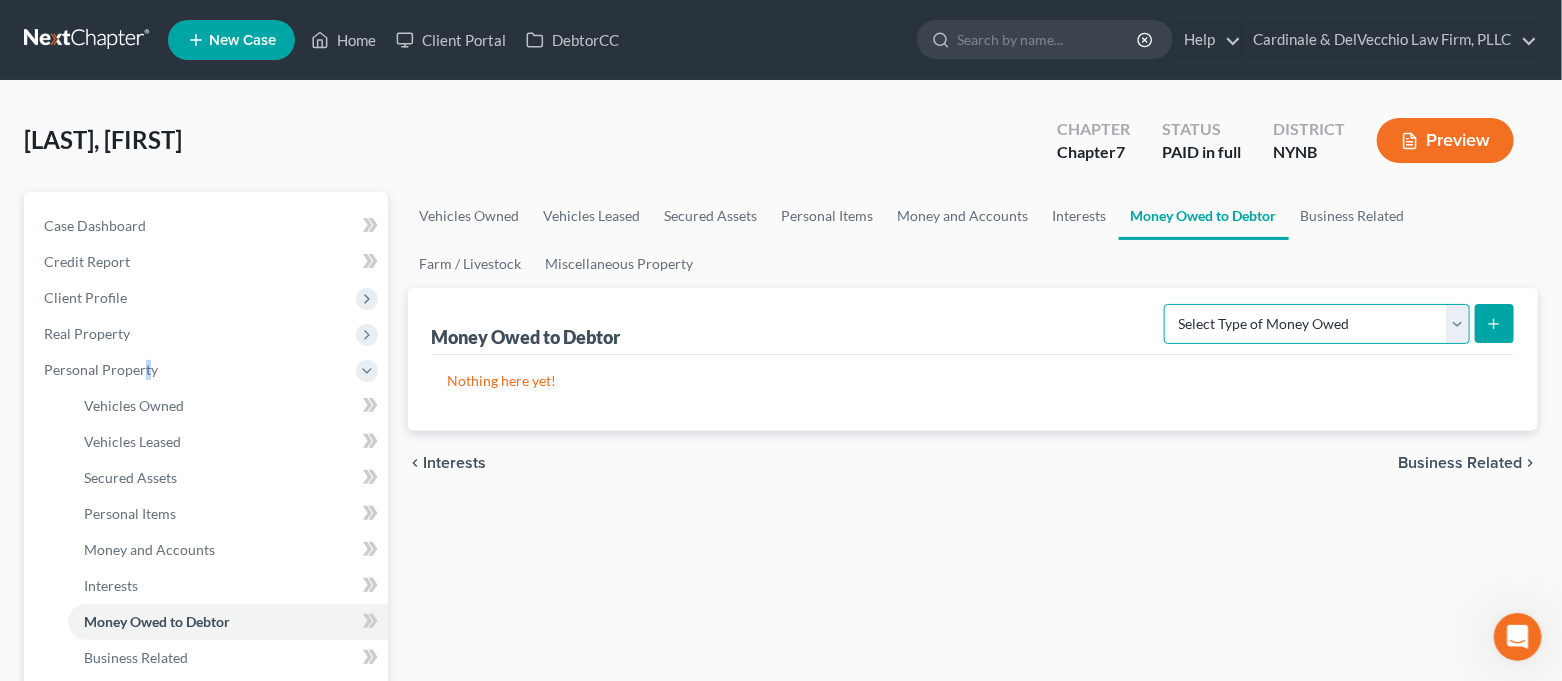 click on "Select Type of Money Owed Accounts Receivable Alimony Child Support Claims Against Third Parties Disability Benefits Disability Insurance Payments Divorce Settlements Equitable or Future Interests Expected Tax Refund and Unused NOLs Financial Assets Not Yet Listed Life Estate of Descendants Maintenance Other Contingent & Unliquidated Claims Property Settlements Sick or Vacation Pay Social Security Benefits Trusts Unpaid Loans Unpaid Wages Workers Compensation" at bounding box center (1317, 324) 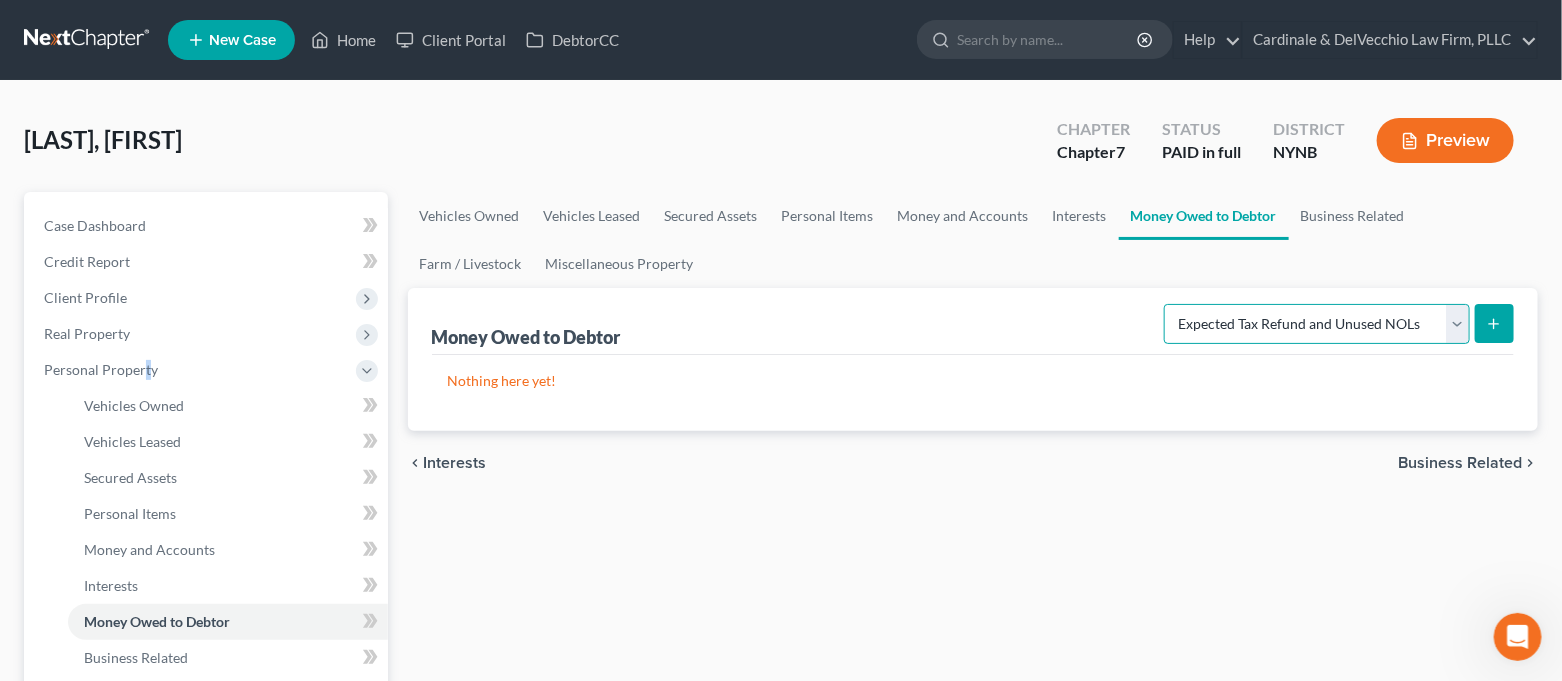 click on "Select Type of Money Owed Accounts Receivable Alimony Child Support Claims Against Third Parties Disability Benefits Disability Insurance Payments Divorce Settlements Equitable or Future Interests Expected Tax Refund and Unused NOLs Financial Assets Not Yet Listed Life Estate of Descendants Maintenance Other Contingent & Unliquidated Claims Property Settlements Sick or Vacation Pay Social Security Benefits Trusts Unpaid Loans Unpaid Wages Workers Compensation" at bounding box center (1317, 324) 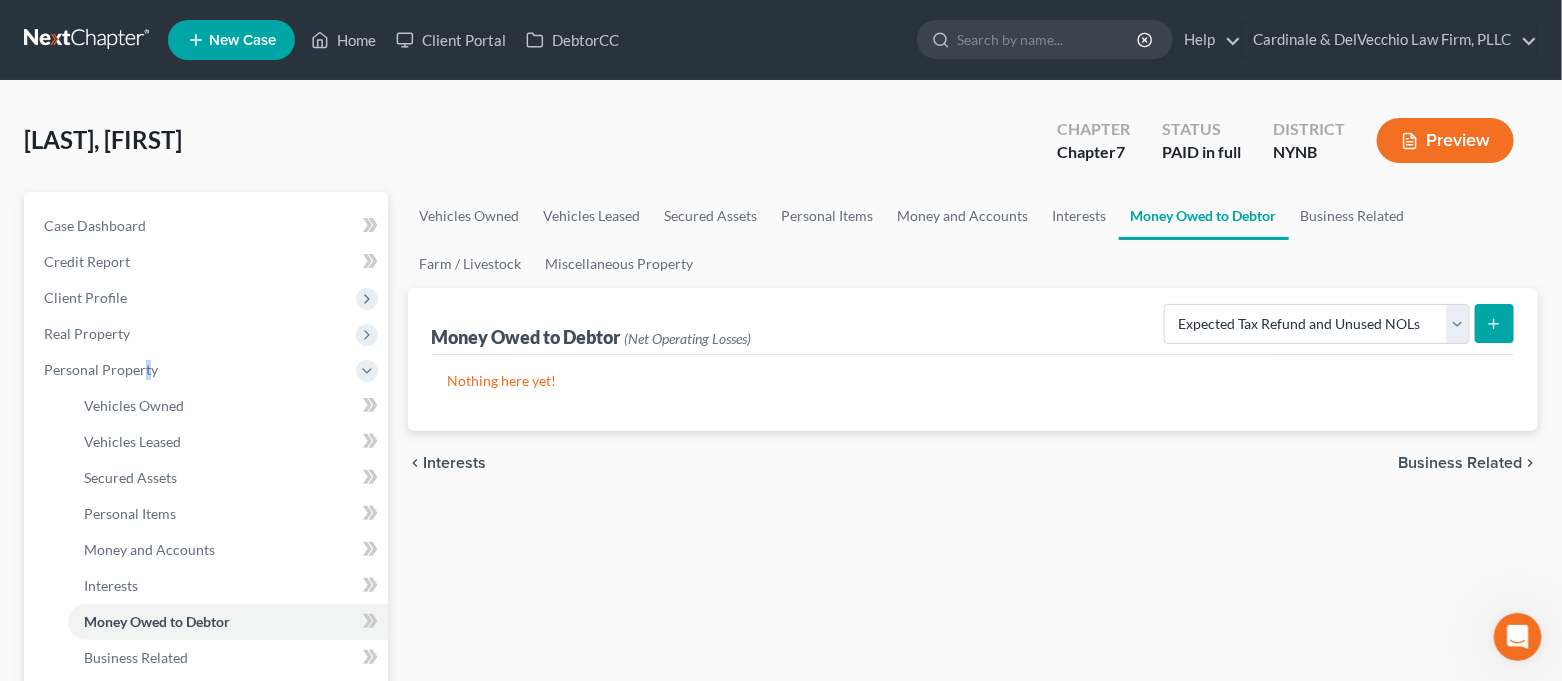 click at bounding box center [1494, 323] 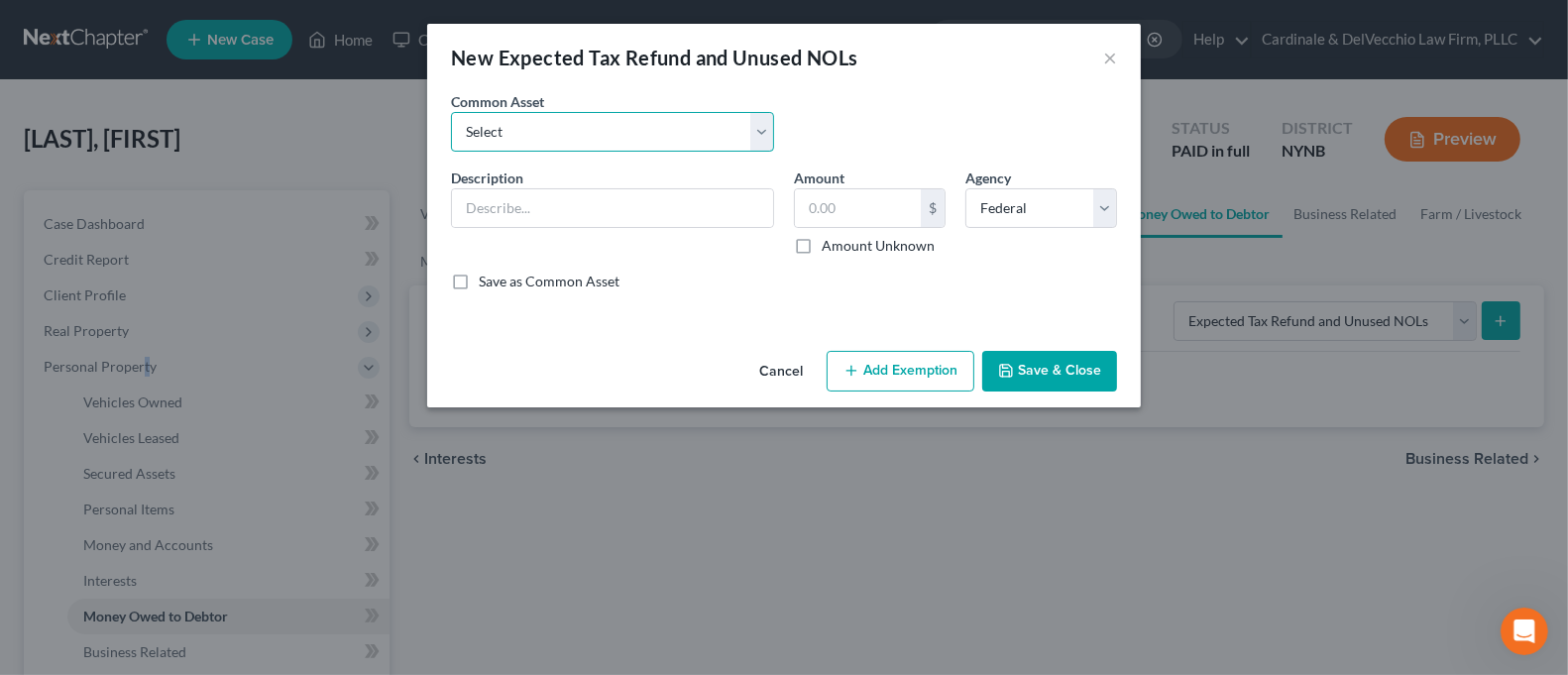 click on "Select 2025Tax Refund-State 2025 Tax Refund-Federal 2024 Tax Refund-Federal 2024 Tax Refund-State 2025 Tax Refund-State 2025 Tax Refund-State" at bounding box center [613, 132] 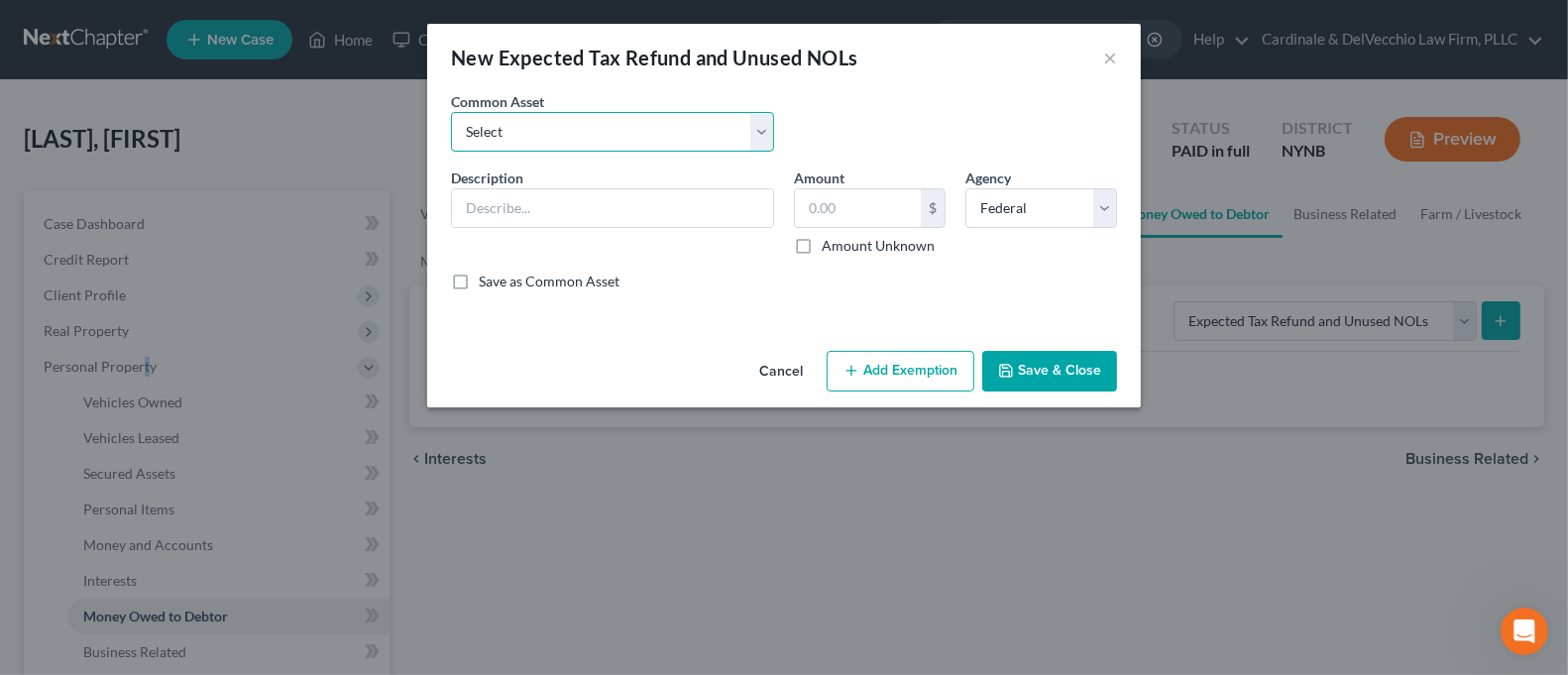 select on "1" 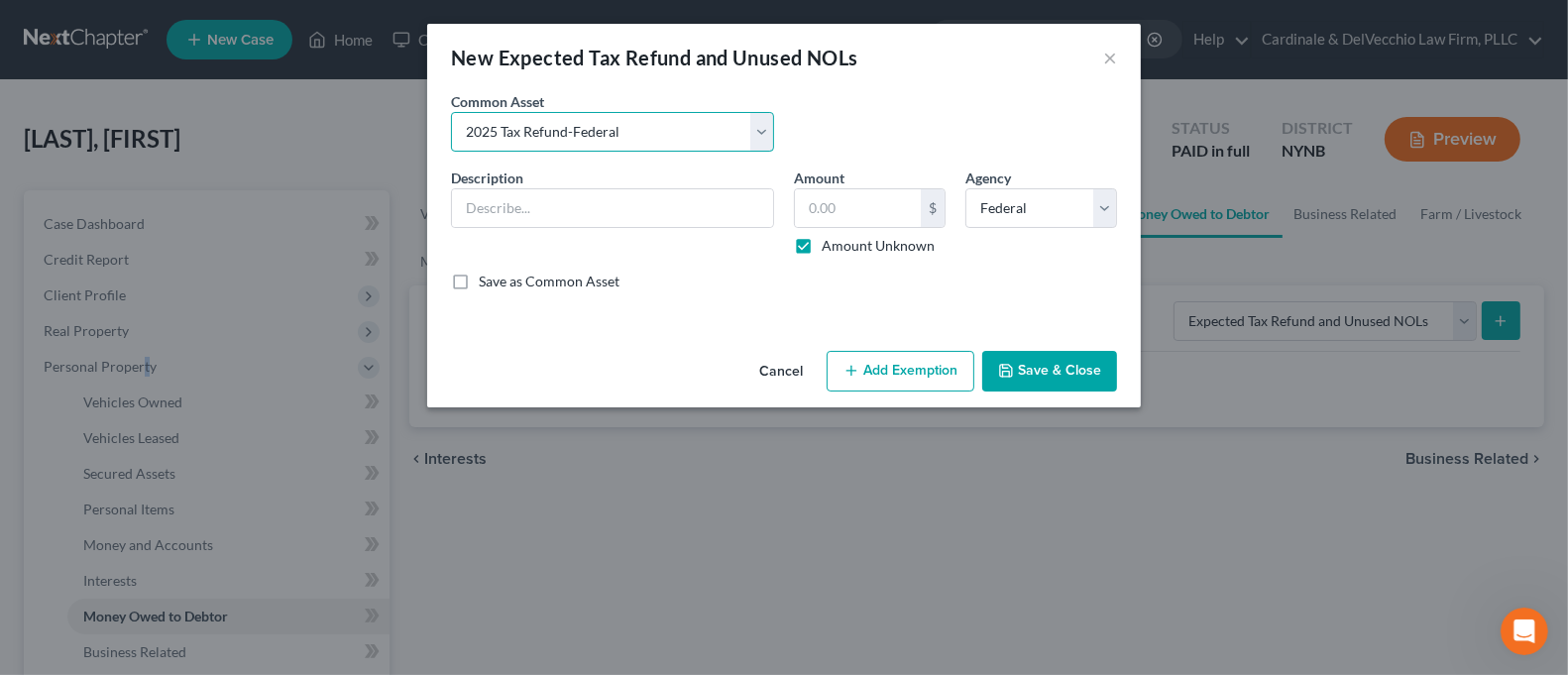 click on "Select 2025Tax Refund-State 2025 Tax Refund-Federal 2024 Tax Refund-Federal 2024 Tax Refund-State 2025 Tax Refund-State 2025 Tax Refund-State" at bounding box center (613, 132) 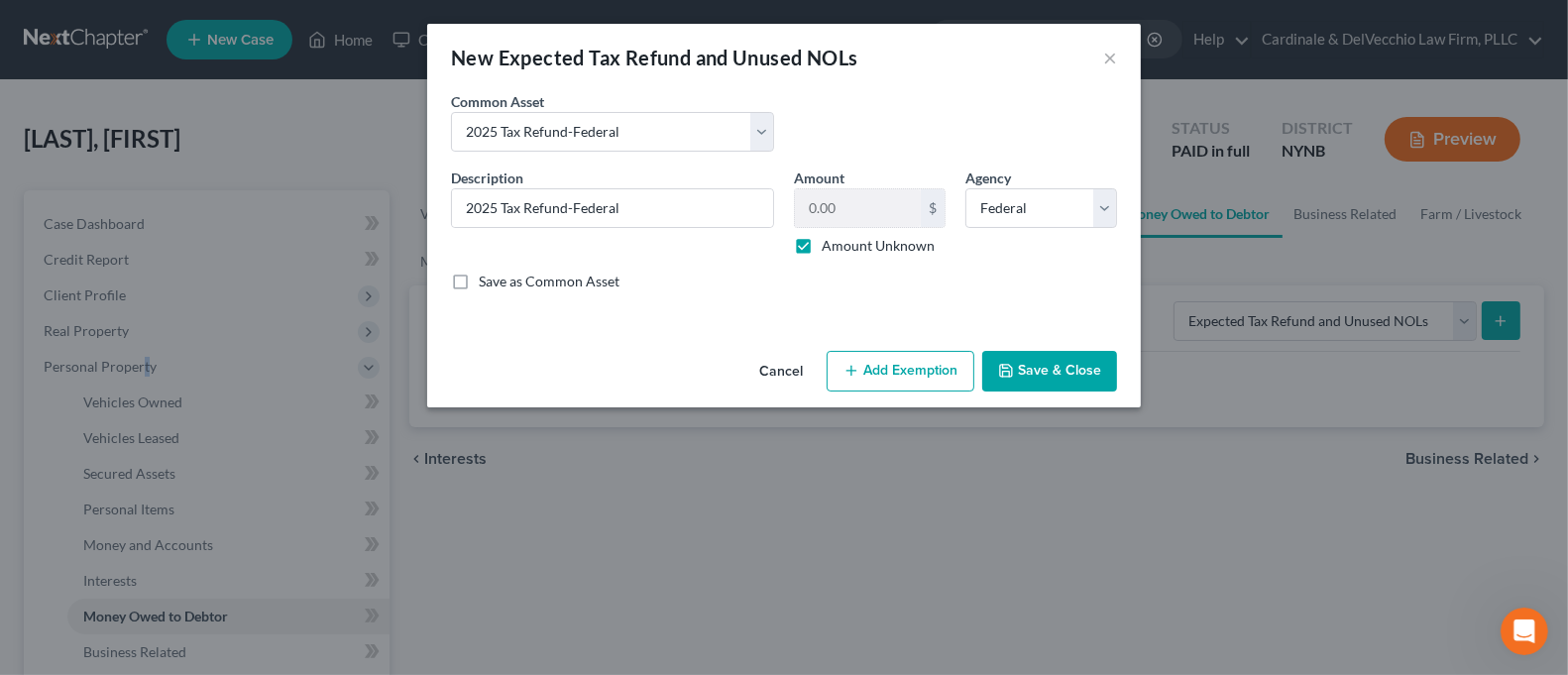 click on "Add Exemption" at bounding box center (900, 372) 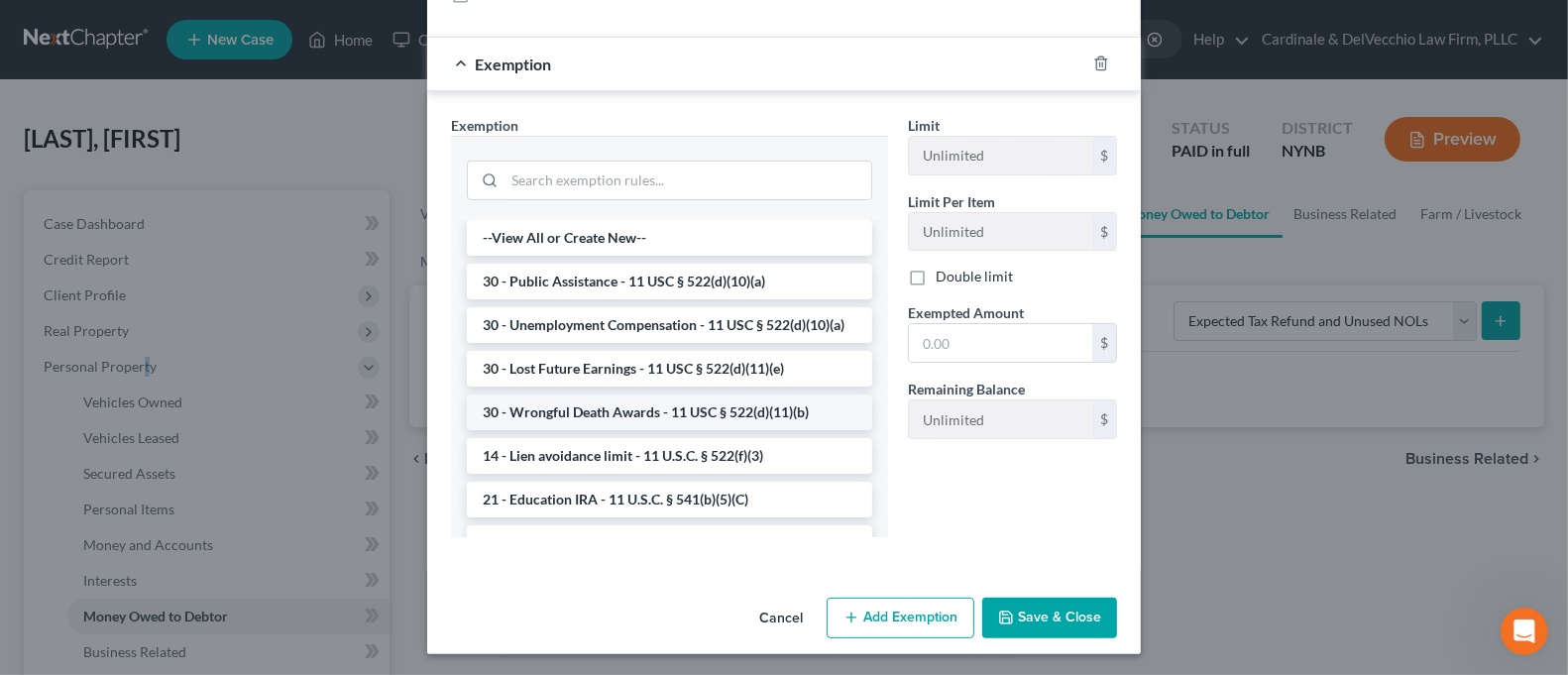 scroll, scrollTop: 288, scrollLeft: 0, axis: vertical 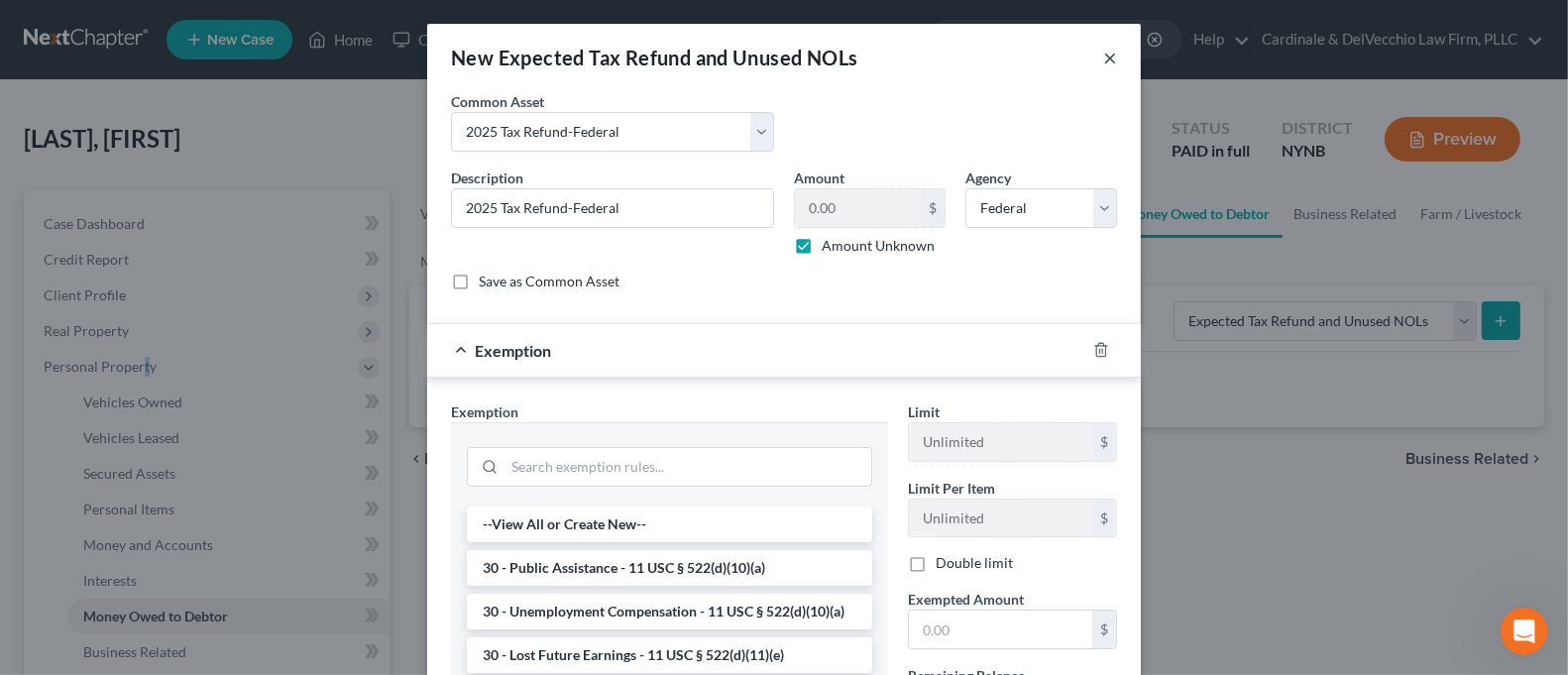 click on "×" at bounding box center (1110, 57) 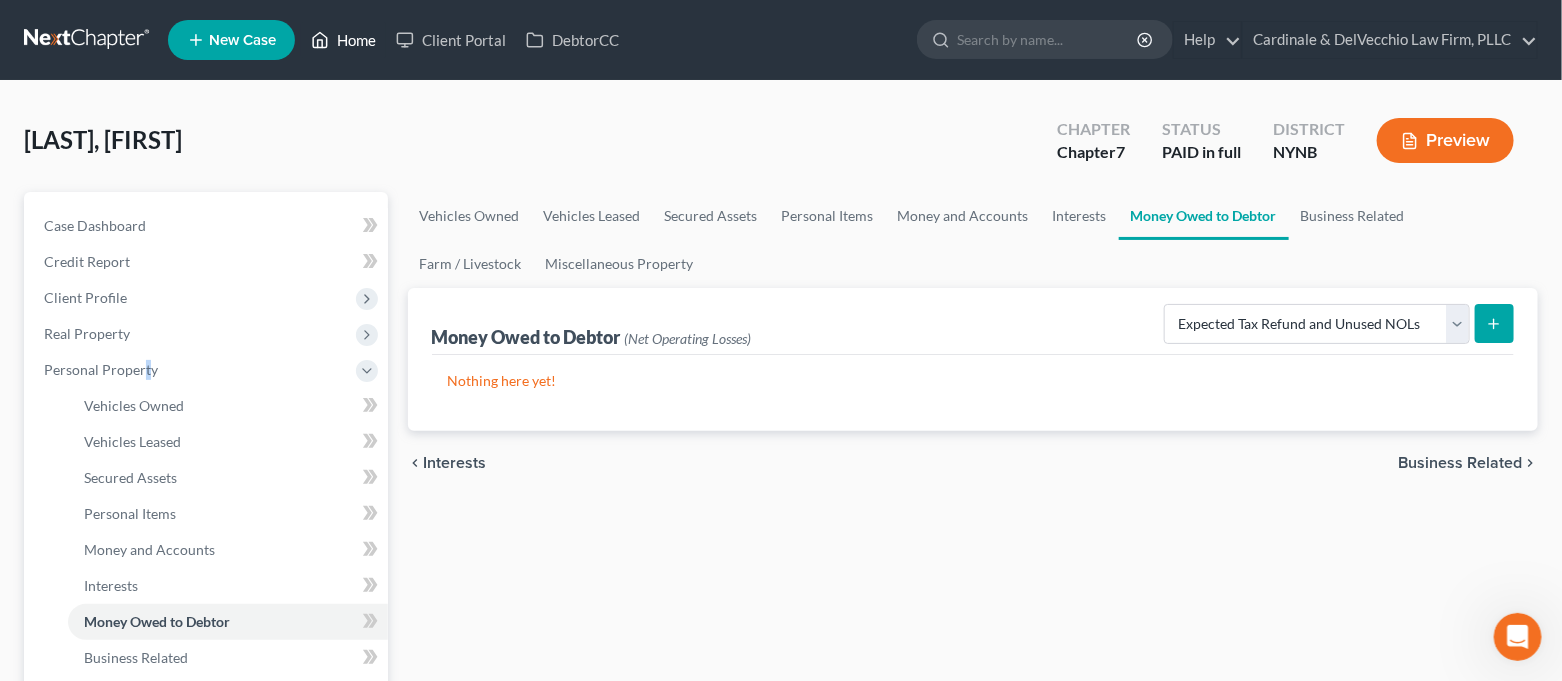 click 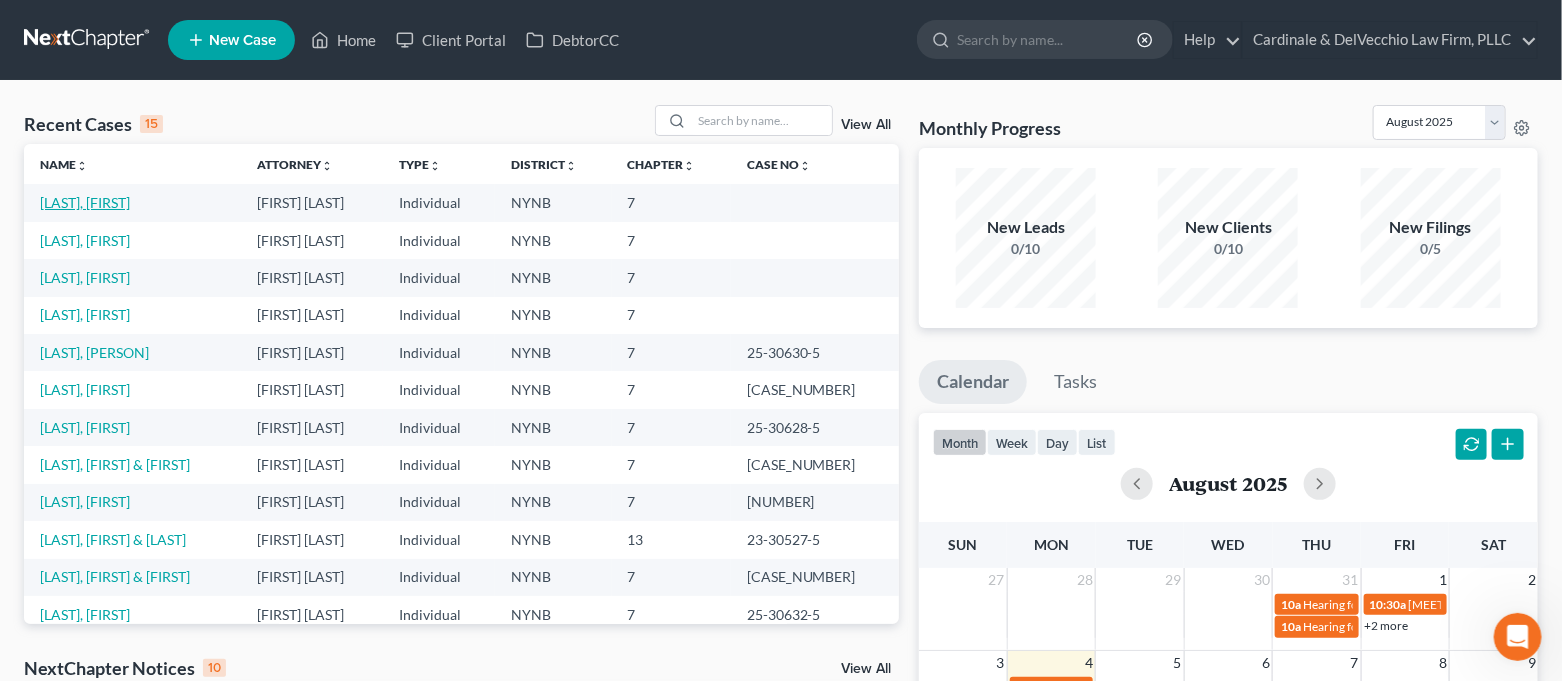 click on "[LAST], [FIRST]" at bounding box center (85, 202) 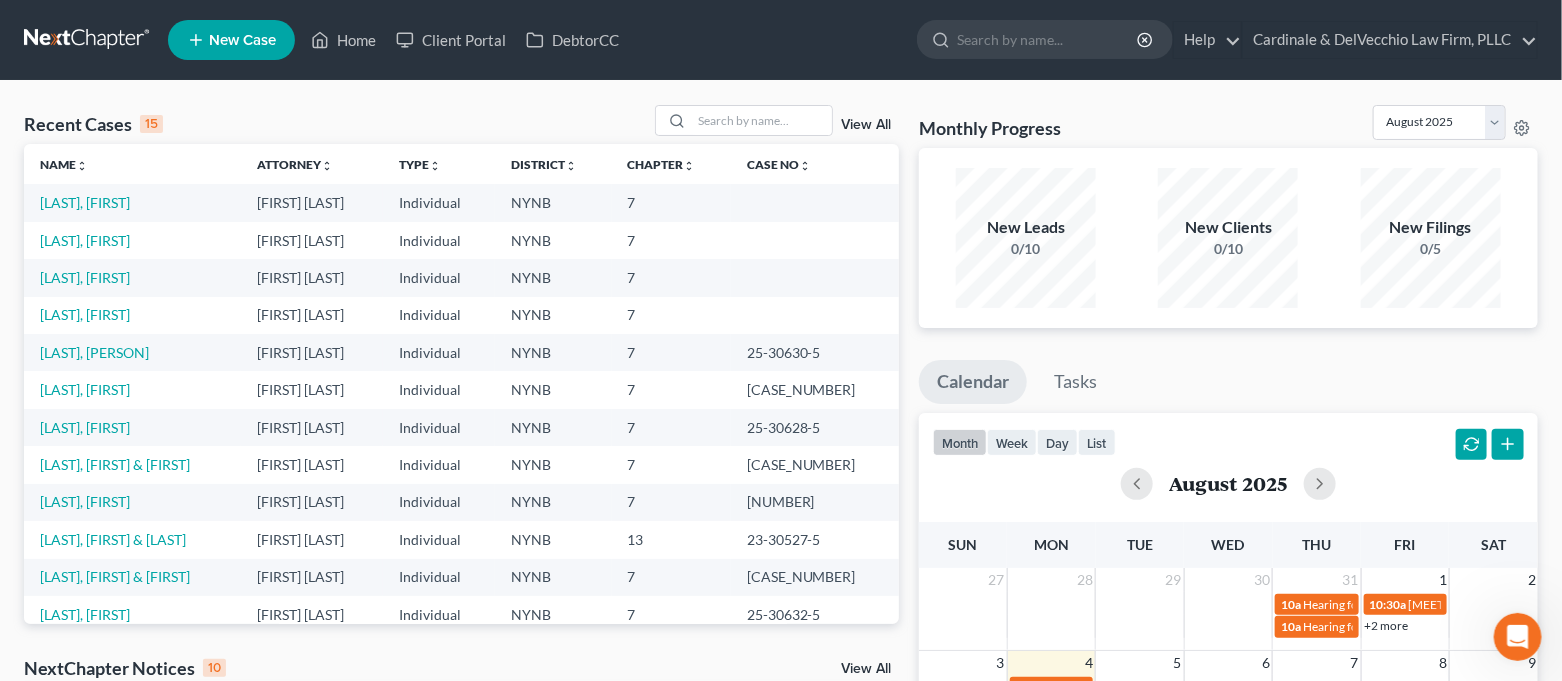 select on "6" 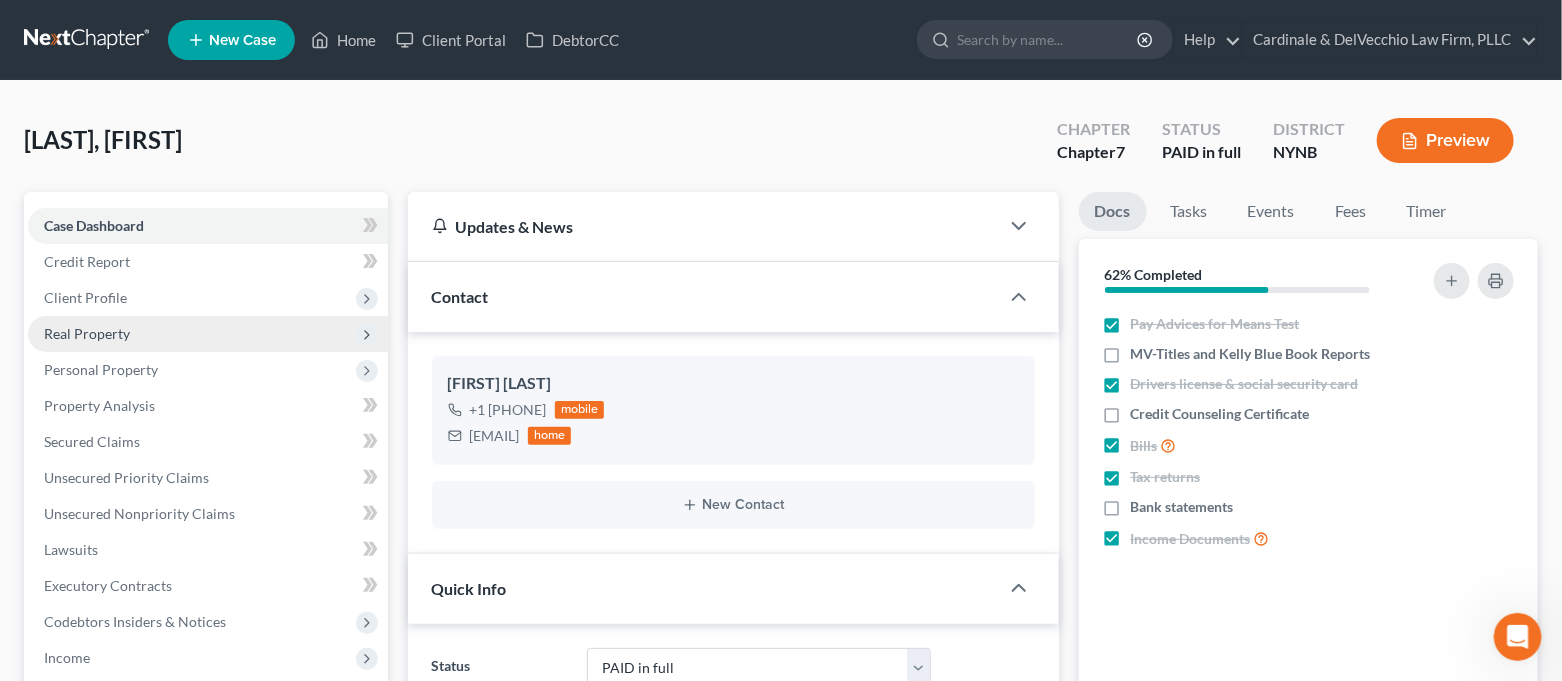 scroll, scrollTop: 2803, scrollLeft: 0, axis: vertical 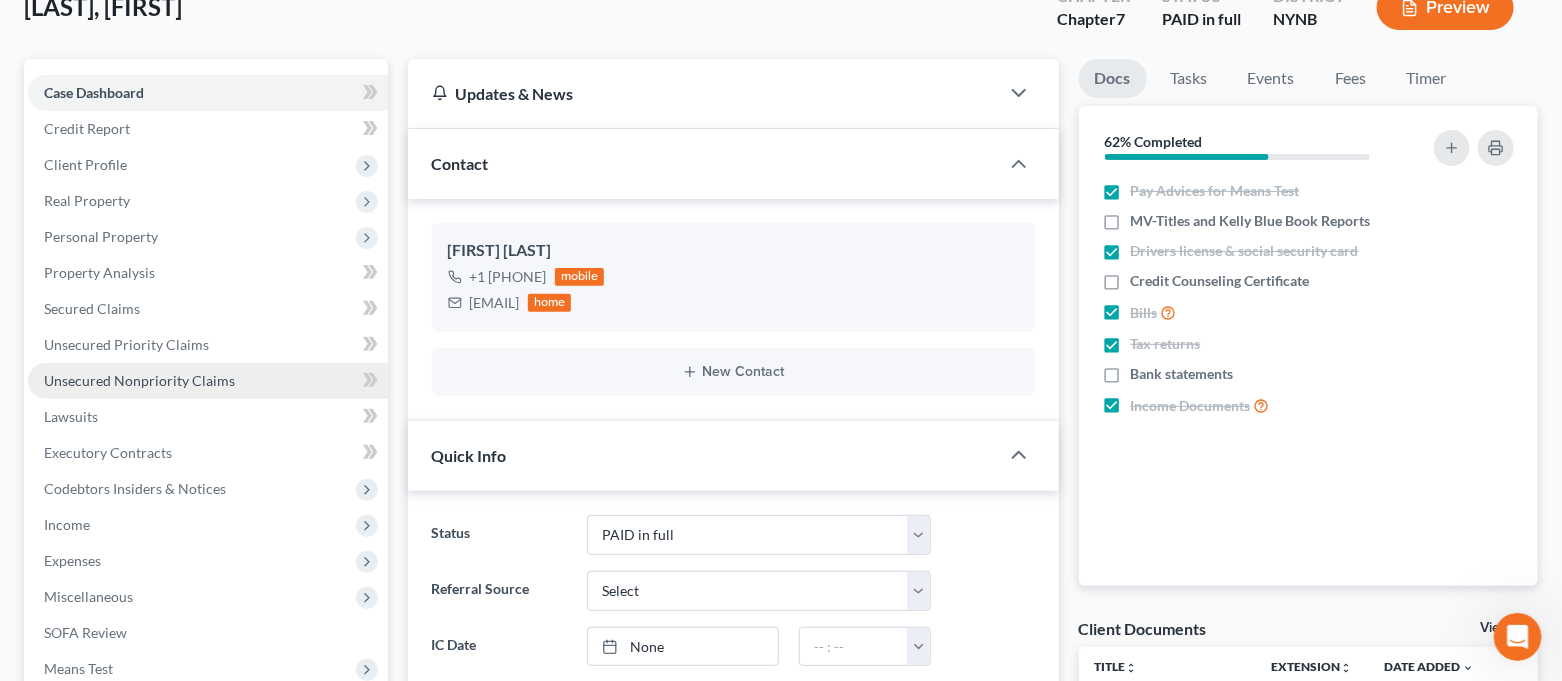 click on "Unsecured Nonpriority Claims" at bounding box center [208, 381] 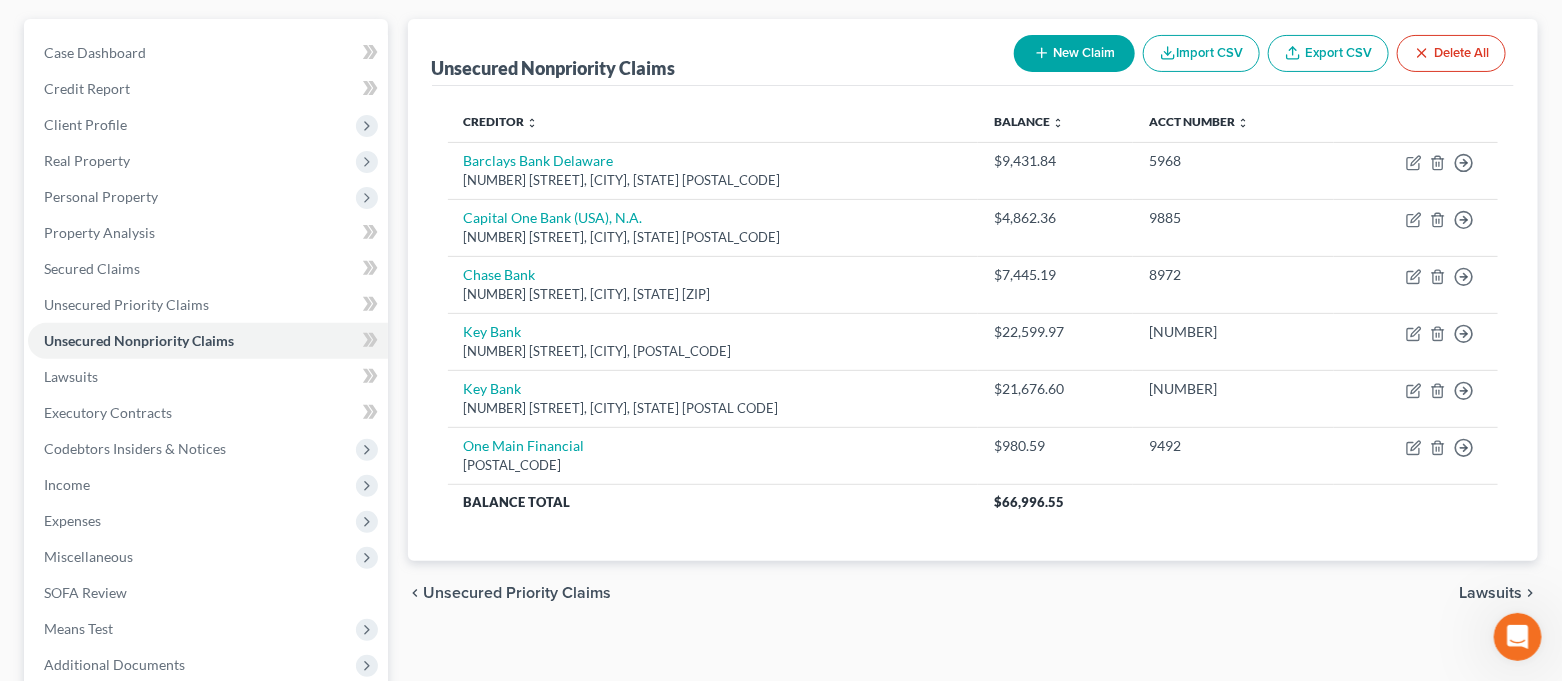 scroll, scrollTop: 231, scrollLeft: 0, axis: vertical 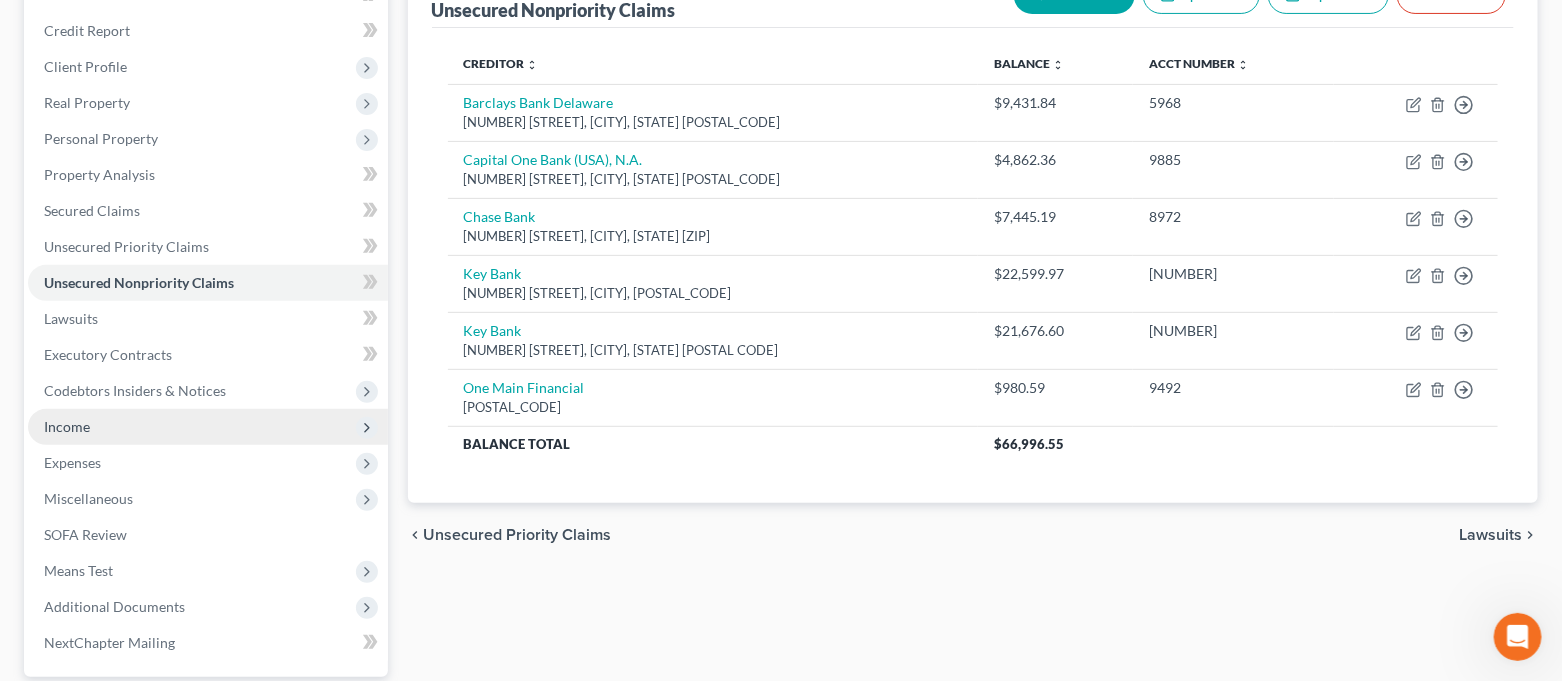 click on "Income" at bounding box center (208, 427) 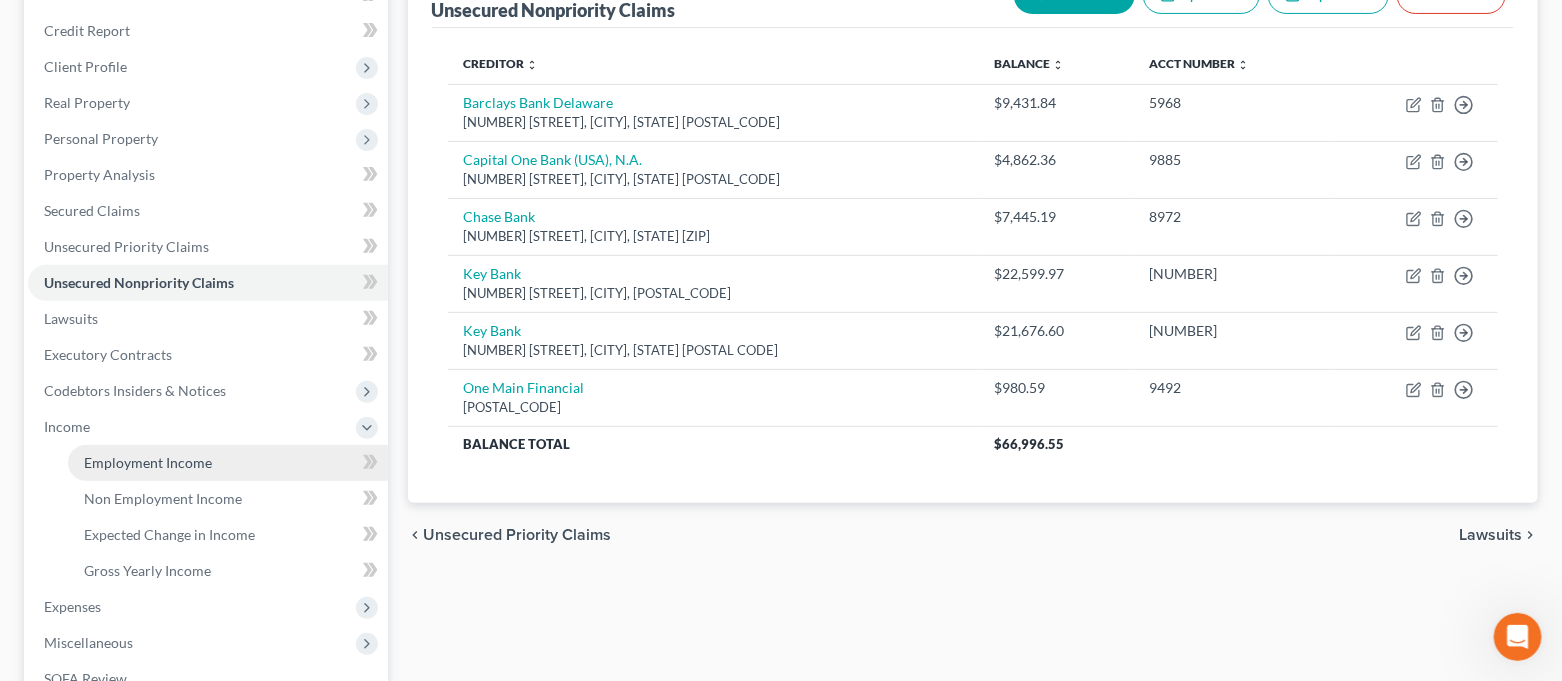 click on "Employment Income" at bounding box center [148, 462] 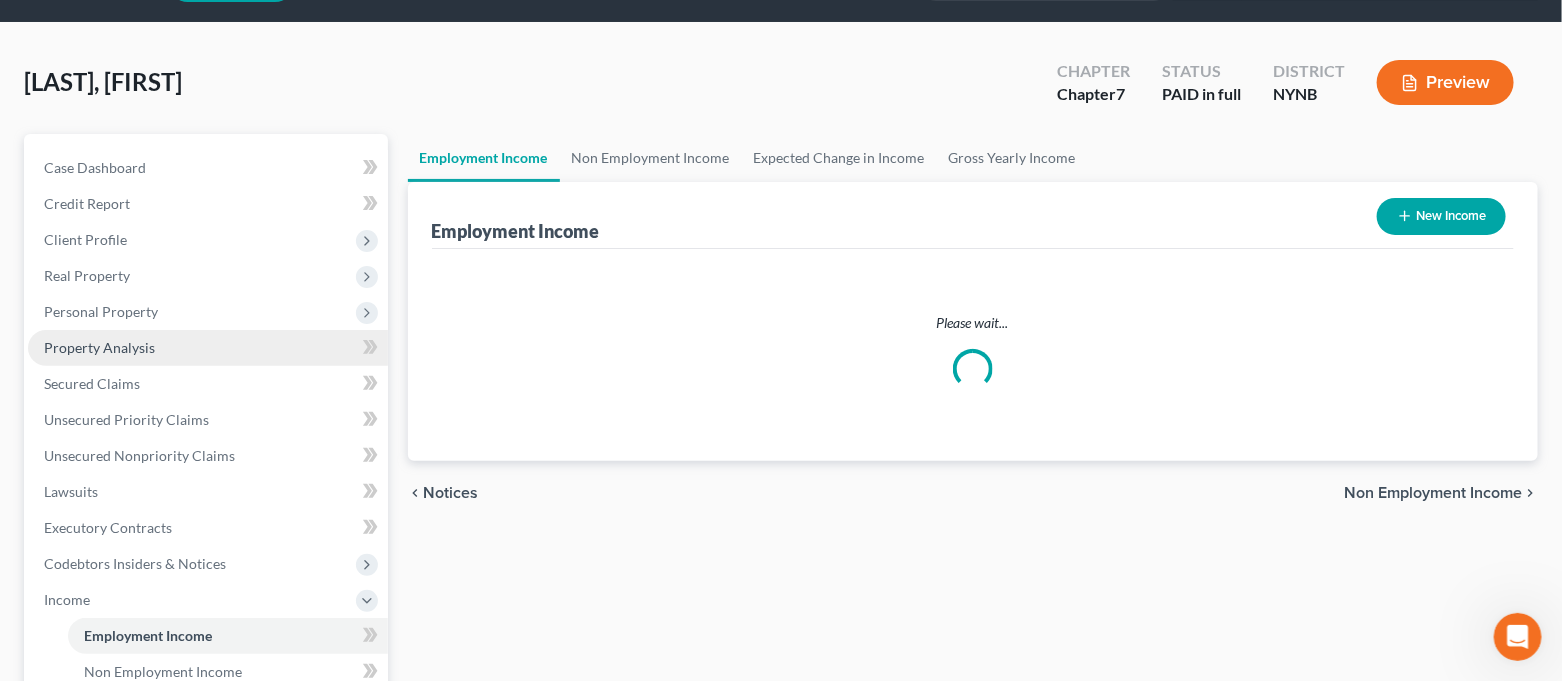 scroll, scrollTop: 0, scrollLeft: 0, axis: both 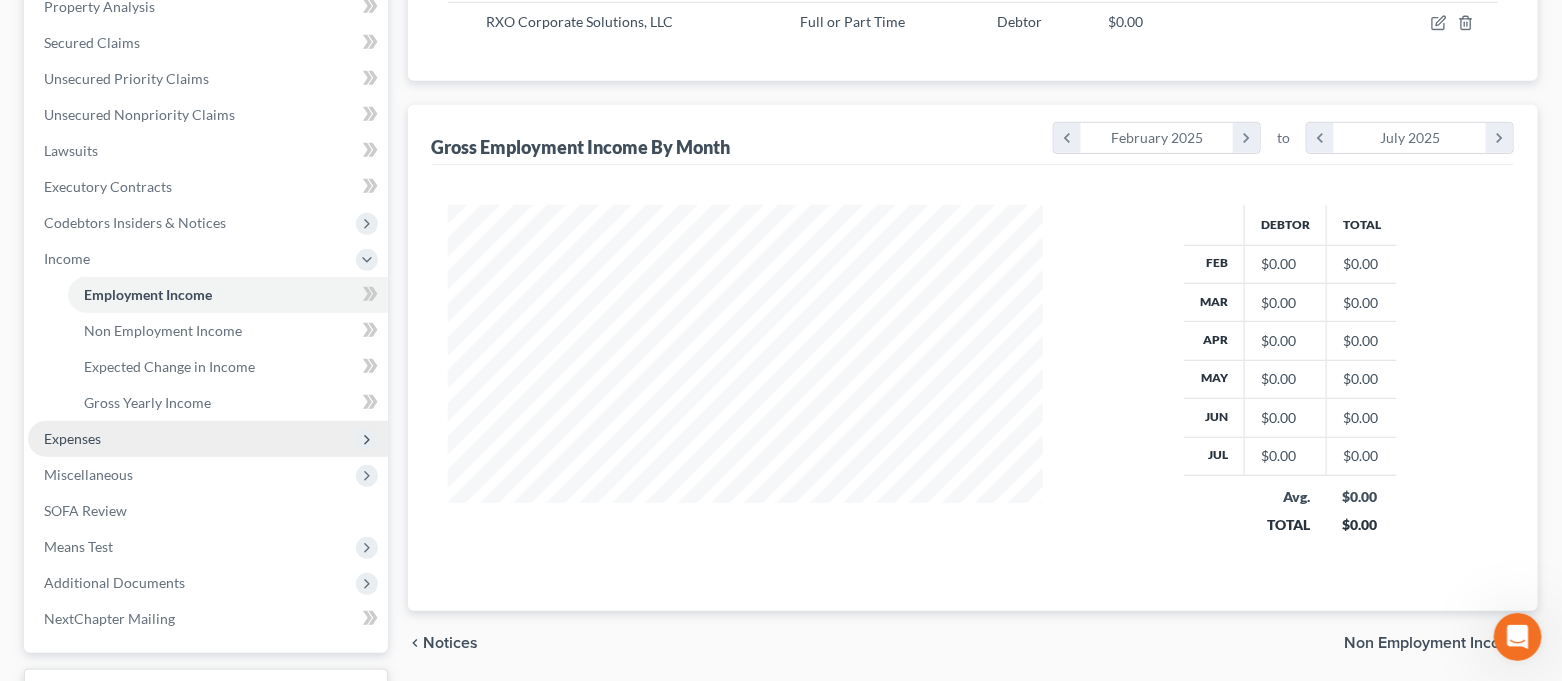 click on "Expenses" at bounding box center (208, 439) 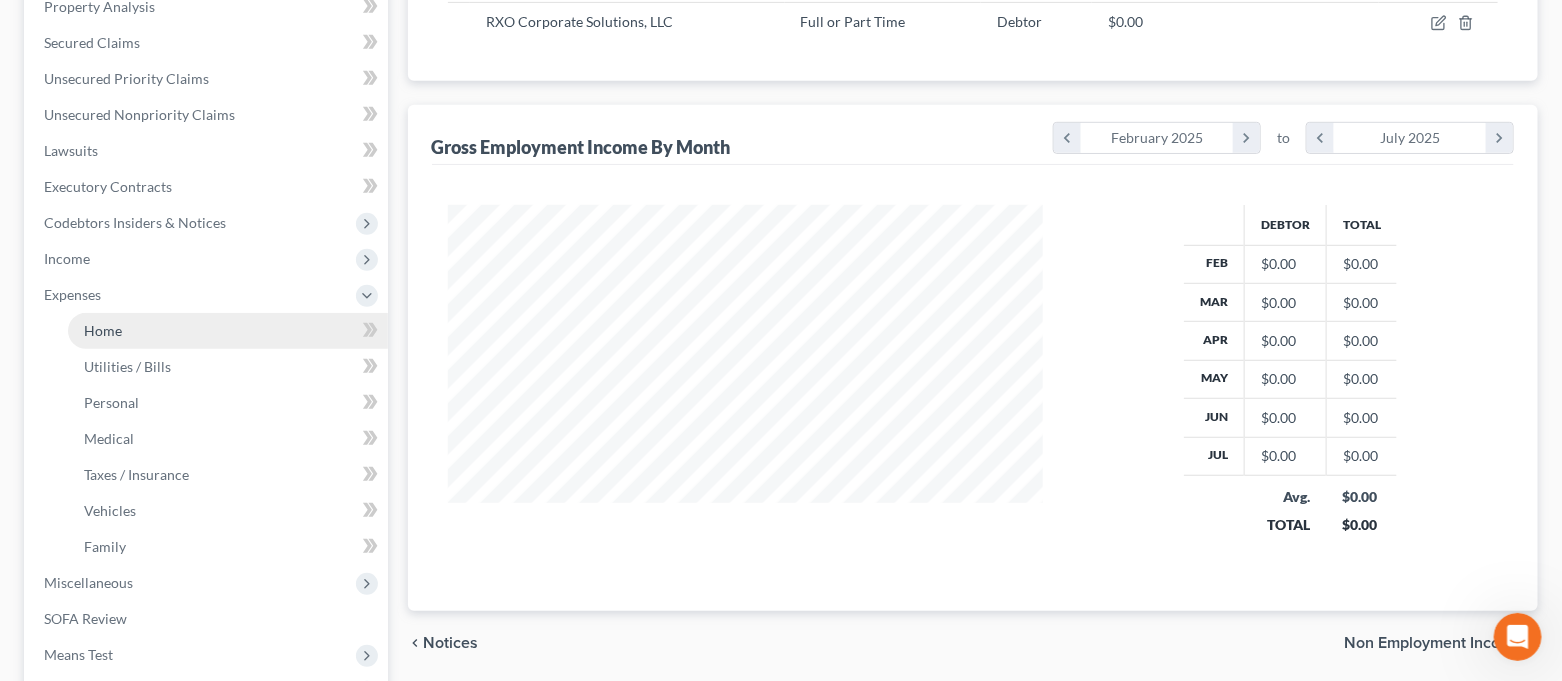 click on "Home" at bounding box center (228, 331) 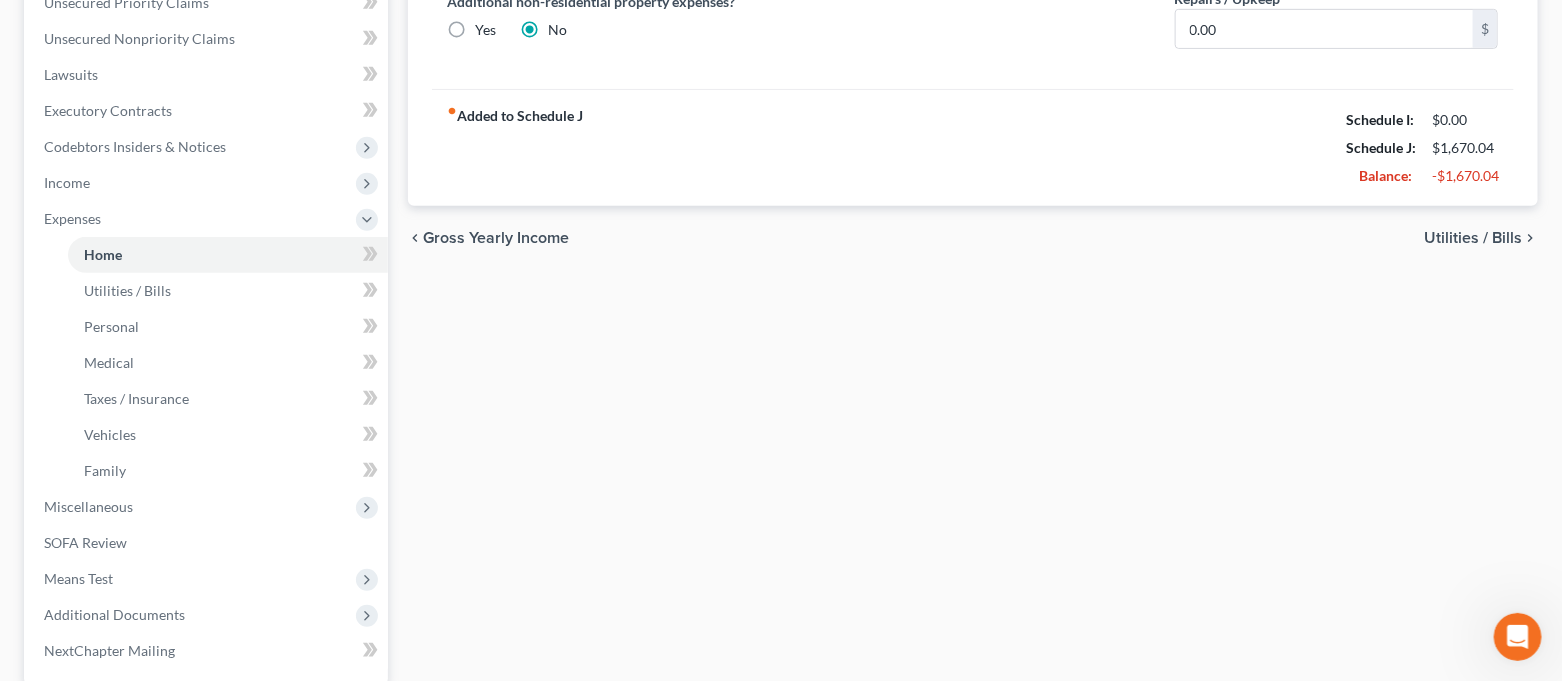 scroll, scrollTop: 533, scrollLeft: 0, axis: vertical 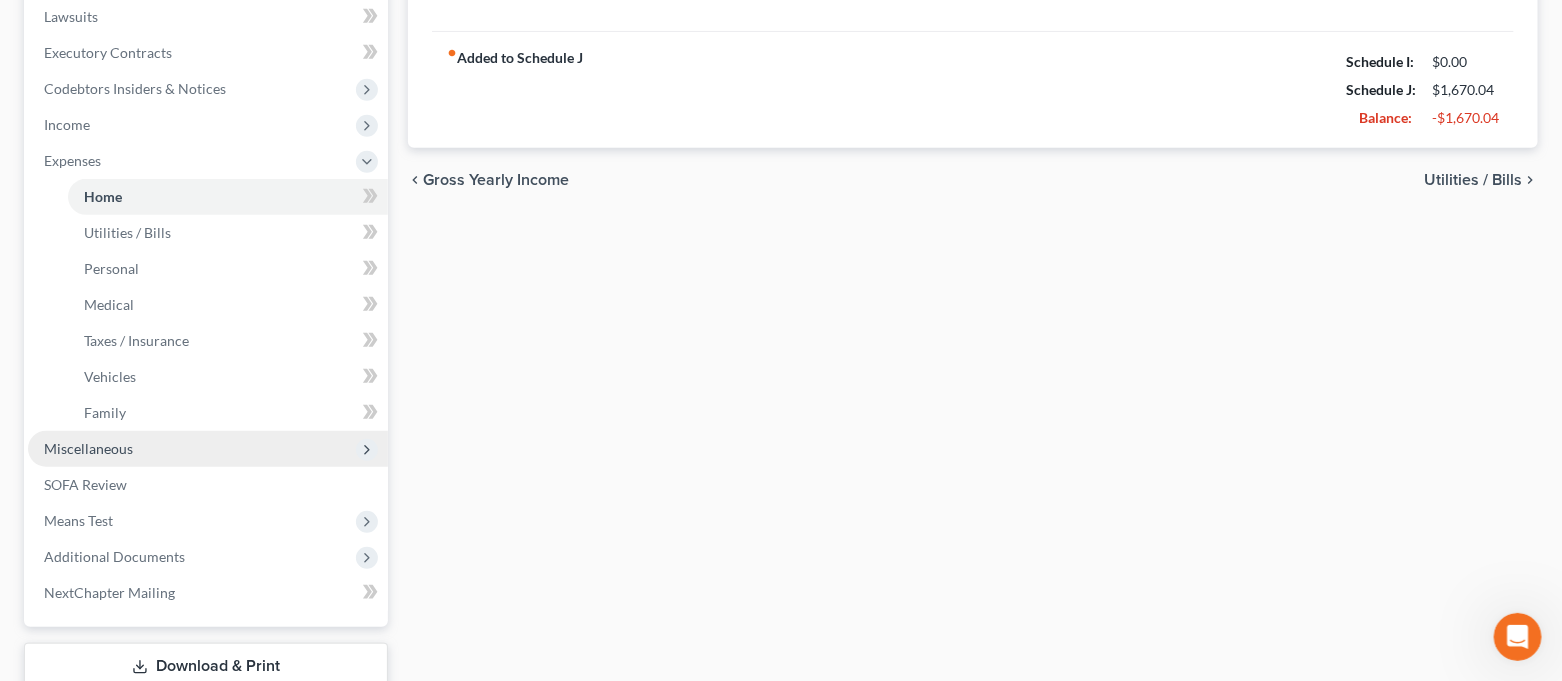 click on "Miscellaneous" at bounding box center (208, 449) 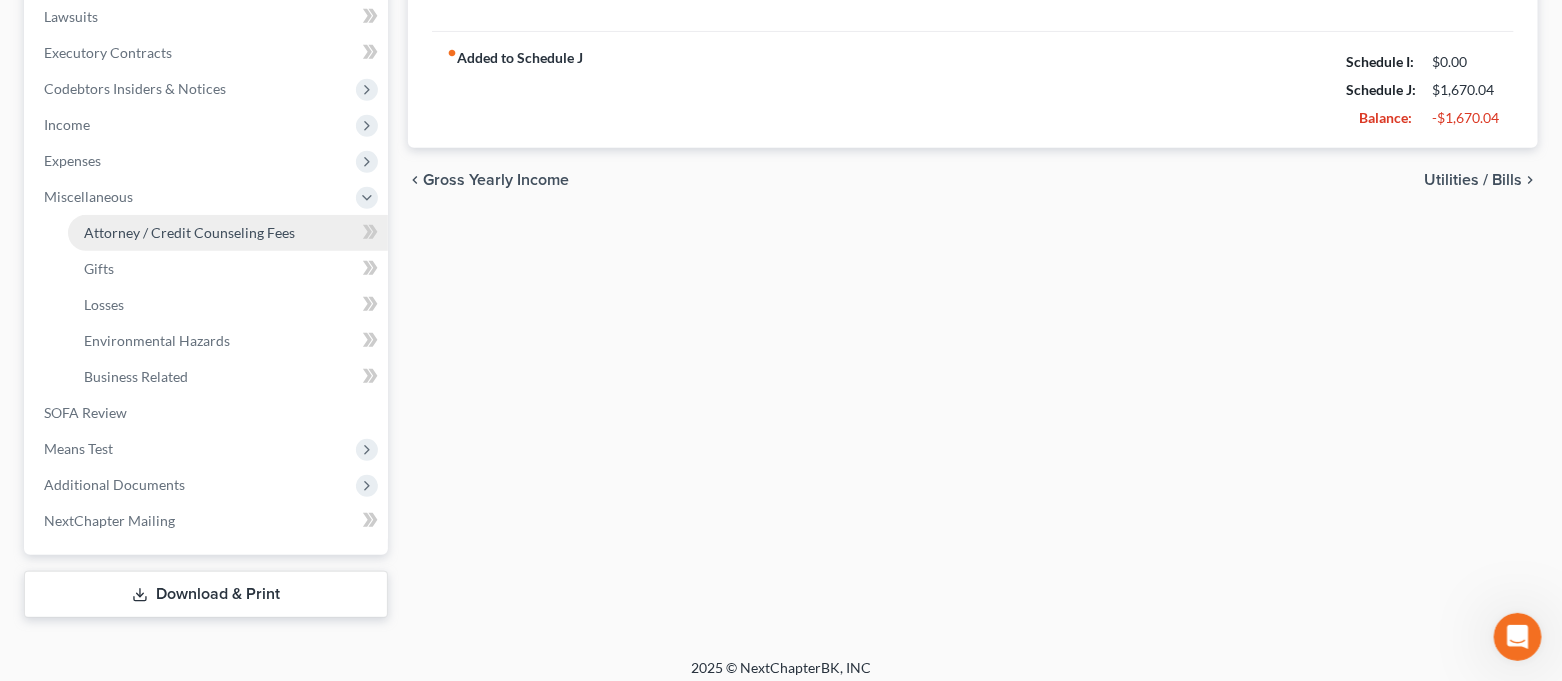 click on "Attorney / Credit Counseling Fees" at bounding box center (228, 233) 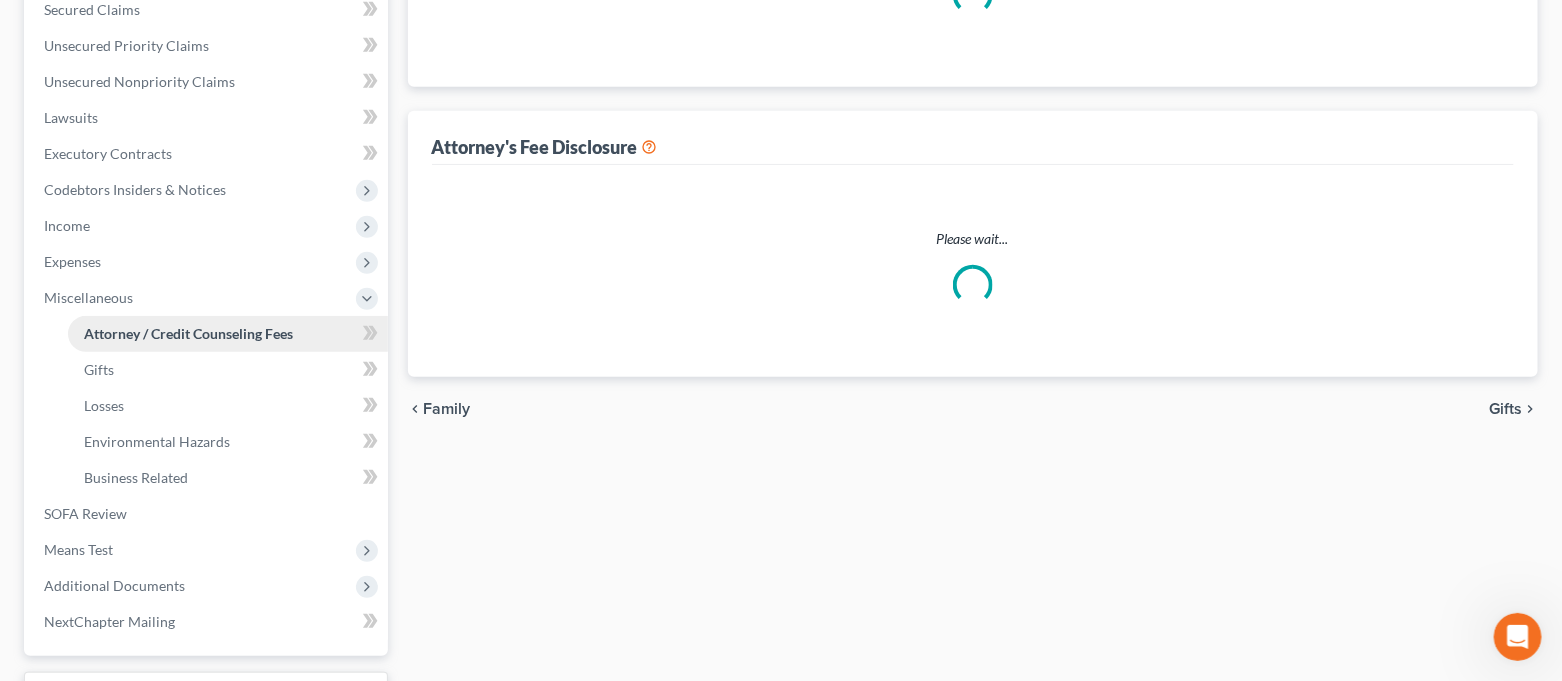 select on "0" 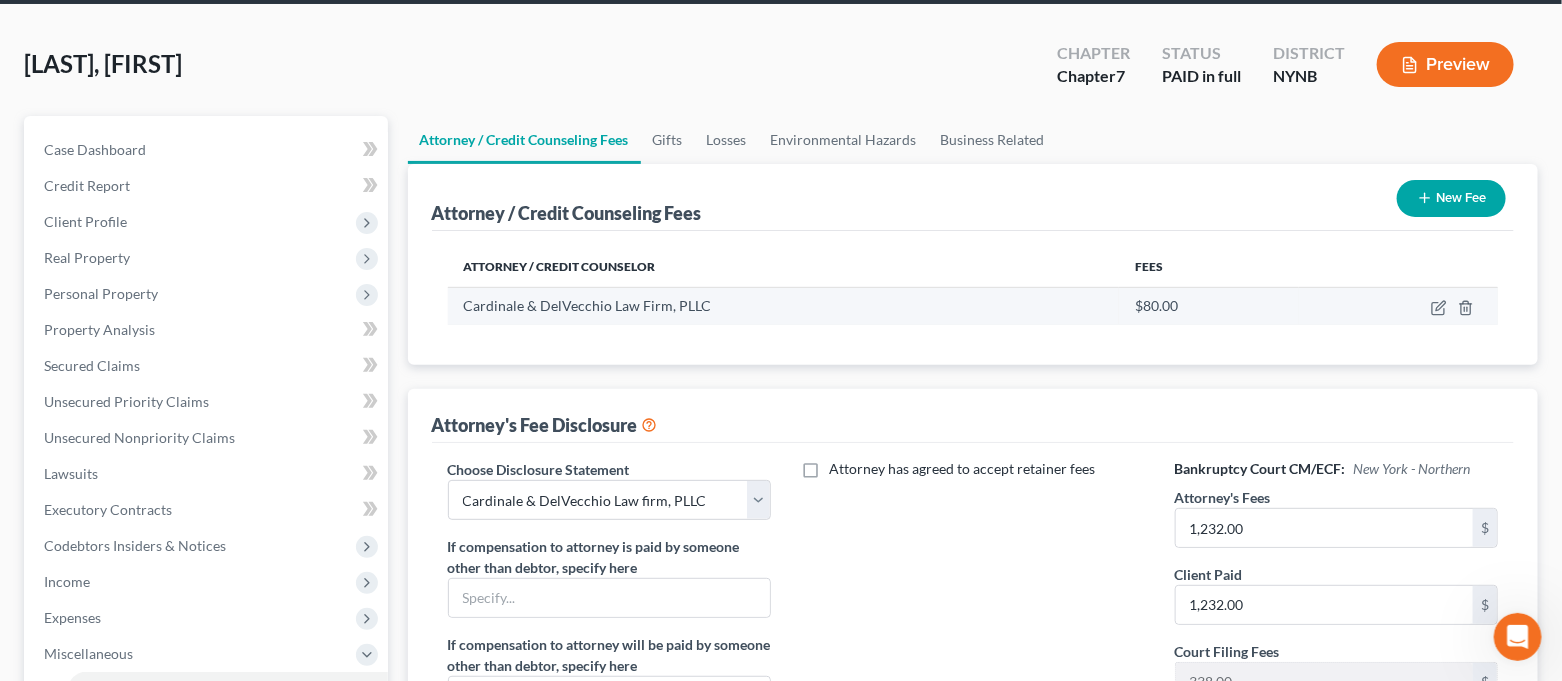 scroll, scrollTop: 133, scrollLeft: 0, axis: vertical 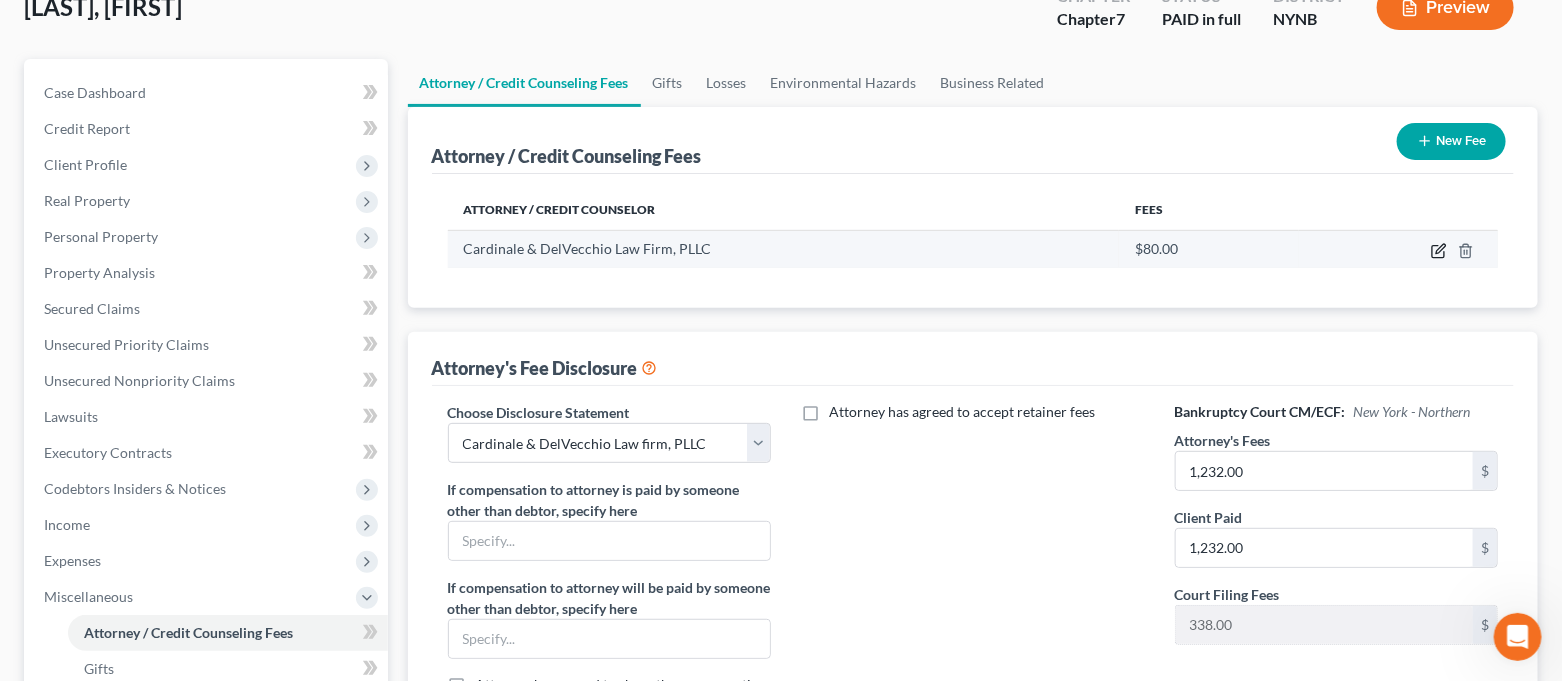click 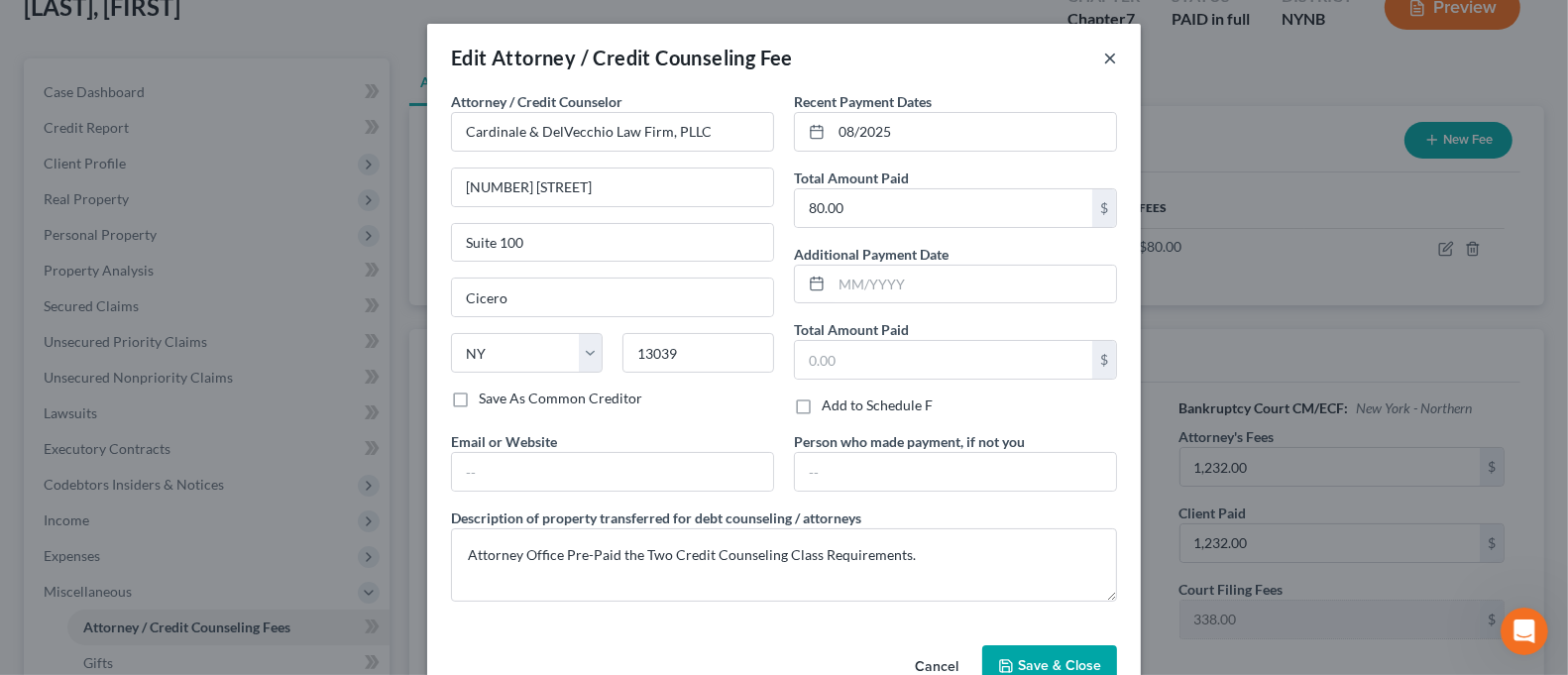 click on "×" at bounding box center [1110, 57] 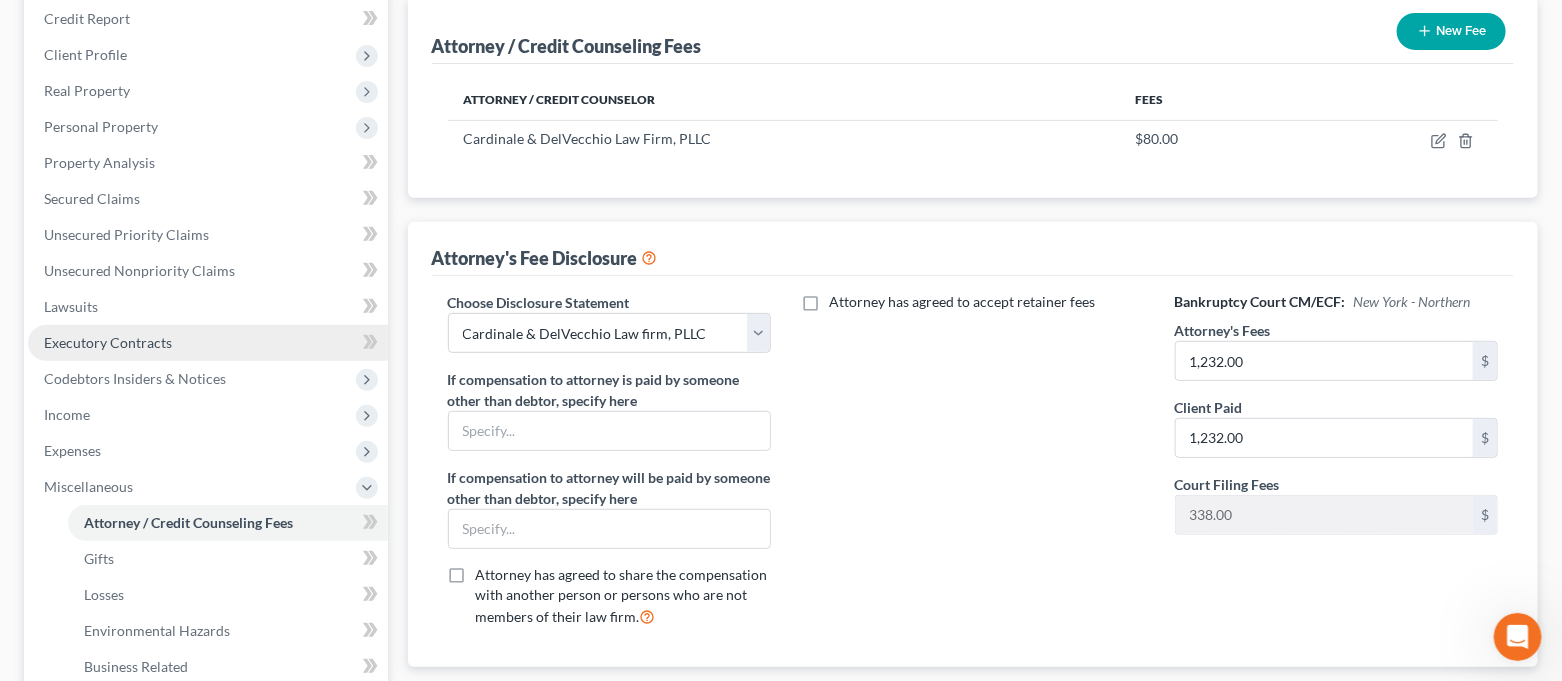 scroll, scrollTop: 399, scrollLeft: 0, axis: vertical 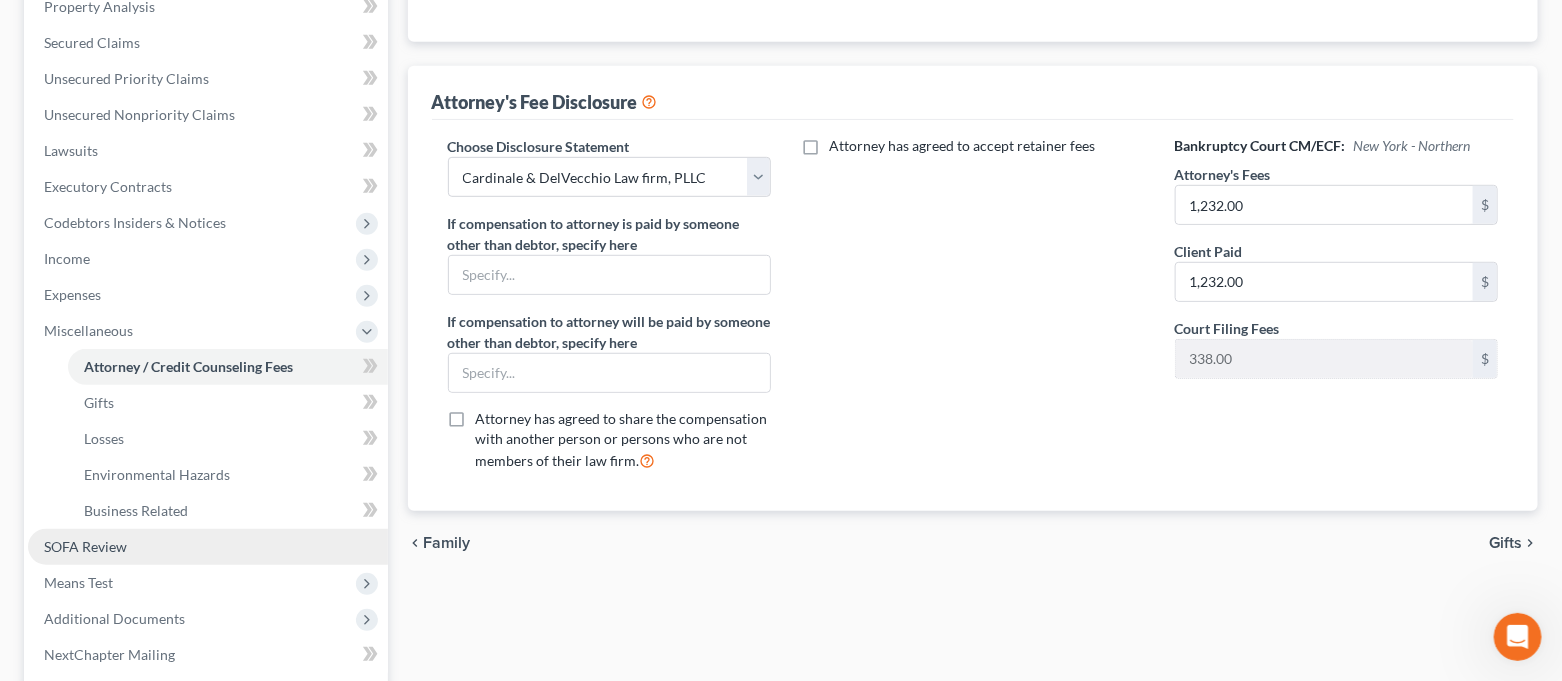 click on "SOFA Review" at bounding box center [208, 547] 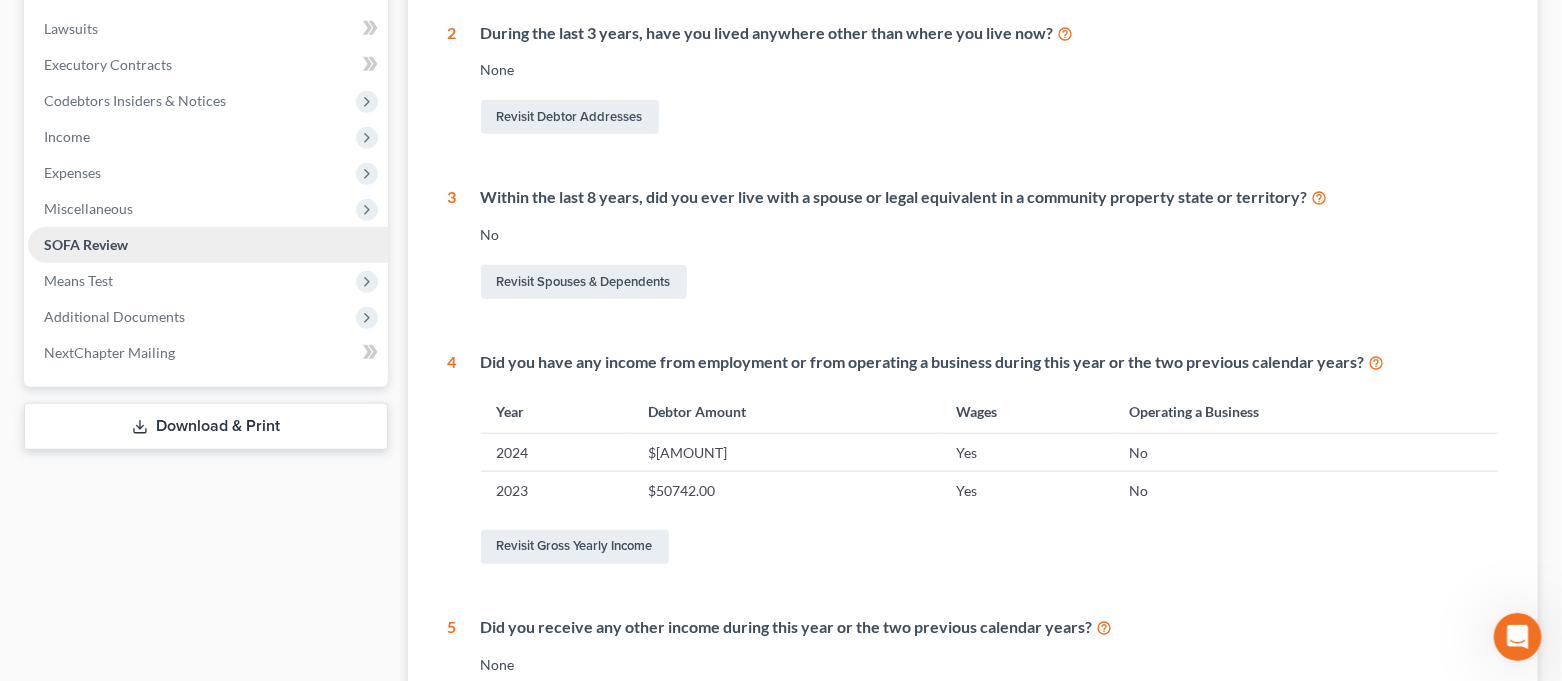 scroll, scrollTop: 533, scrollLeft: 0, axis: vertical 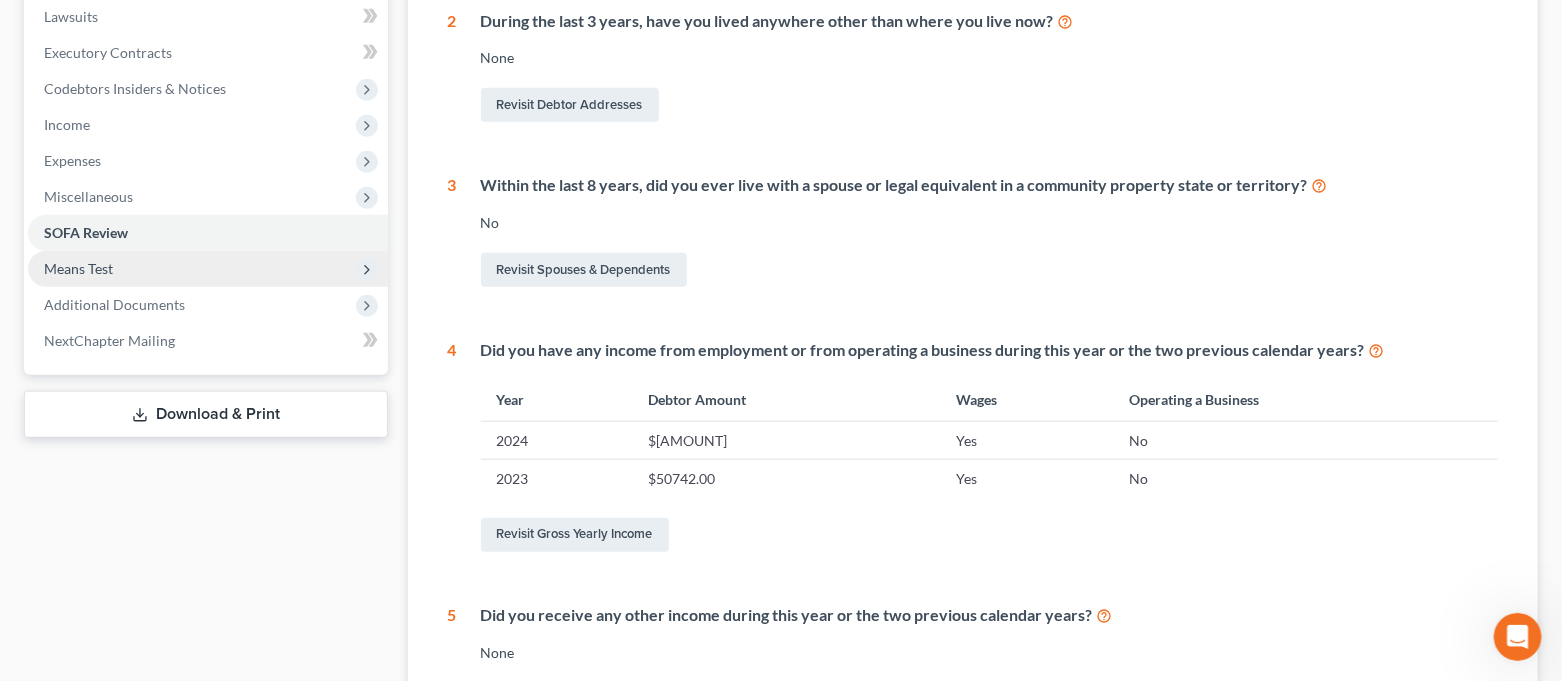 click on "Means Test" at bounding box center (208, 269) 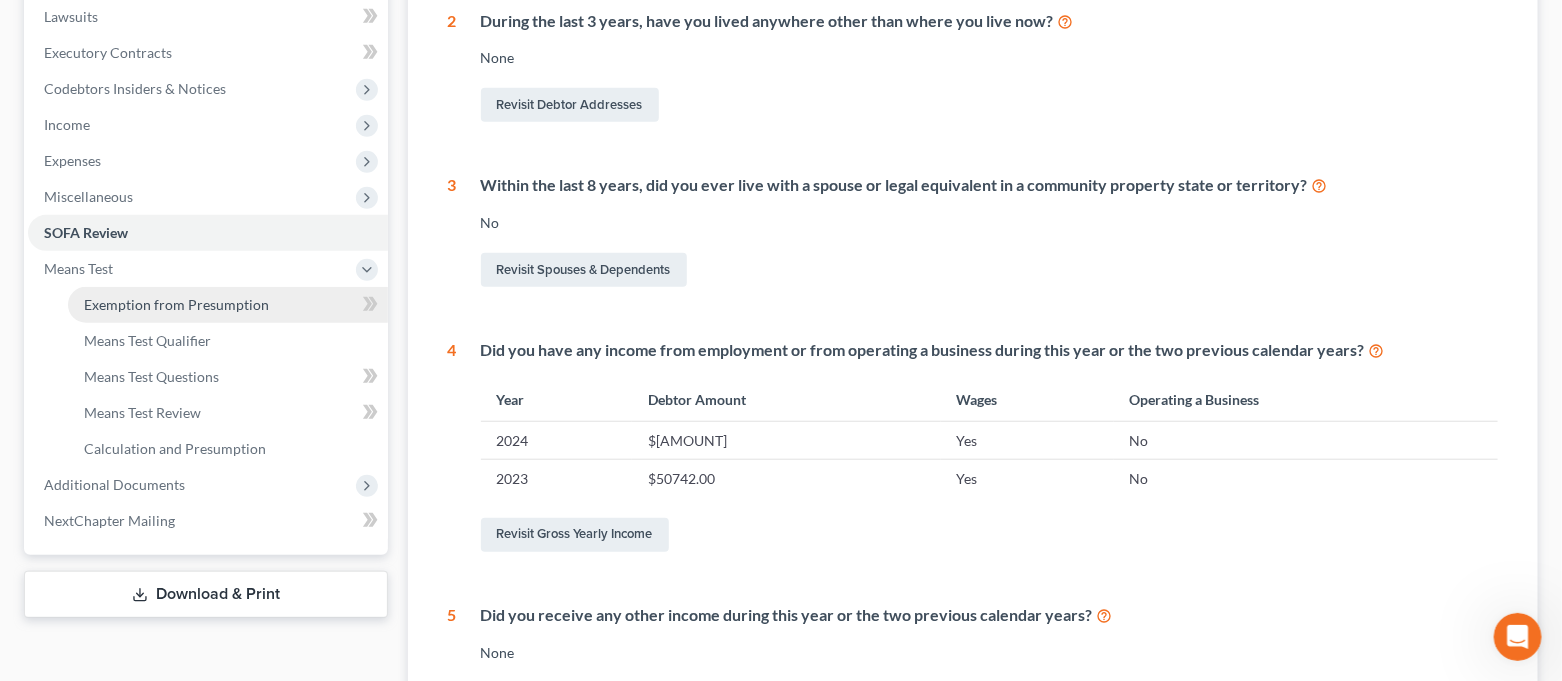 click on "Exemption from Presumption" at bounding box center (176, 304) 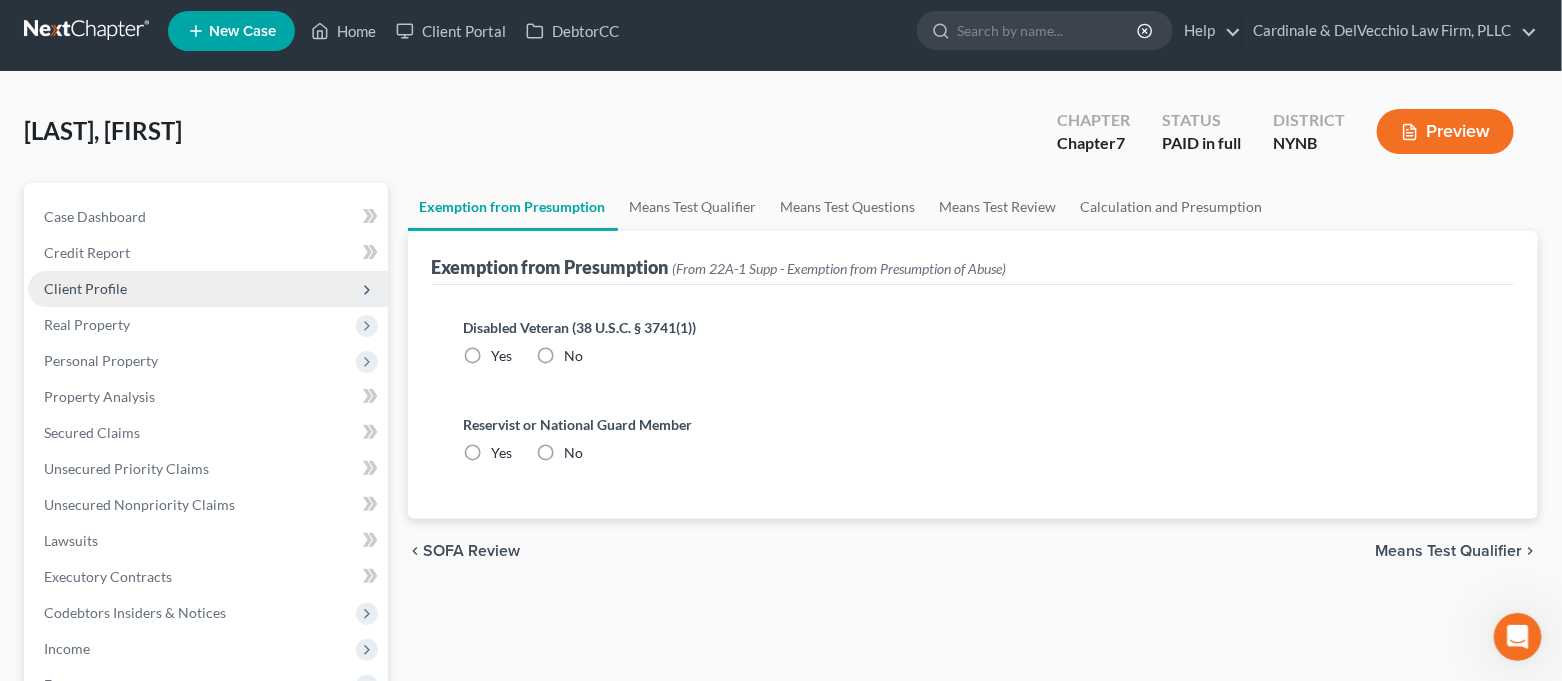 scroll, scrollTop: 0, scrollLeft: 0, axis: both 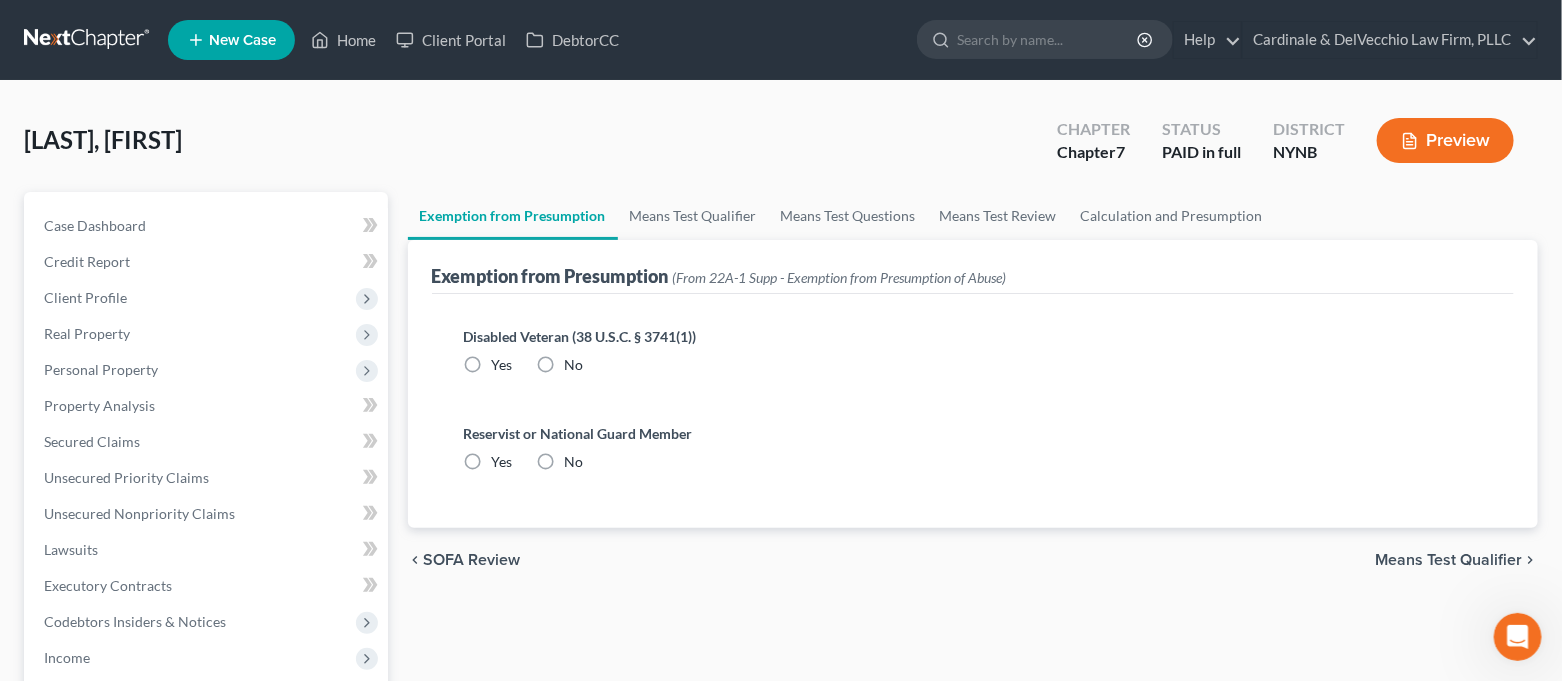 click on "No" at bounding box center [574, 365] 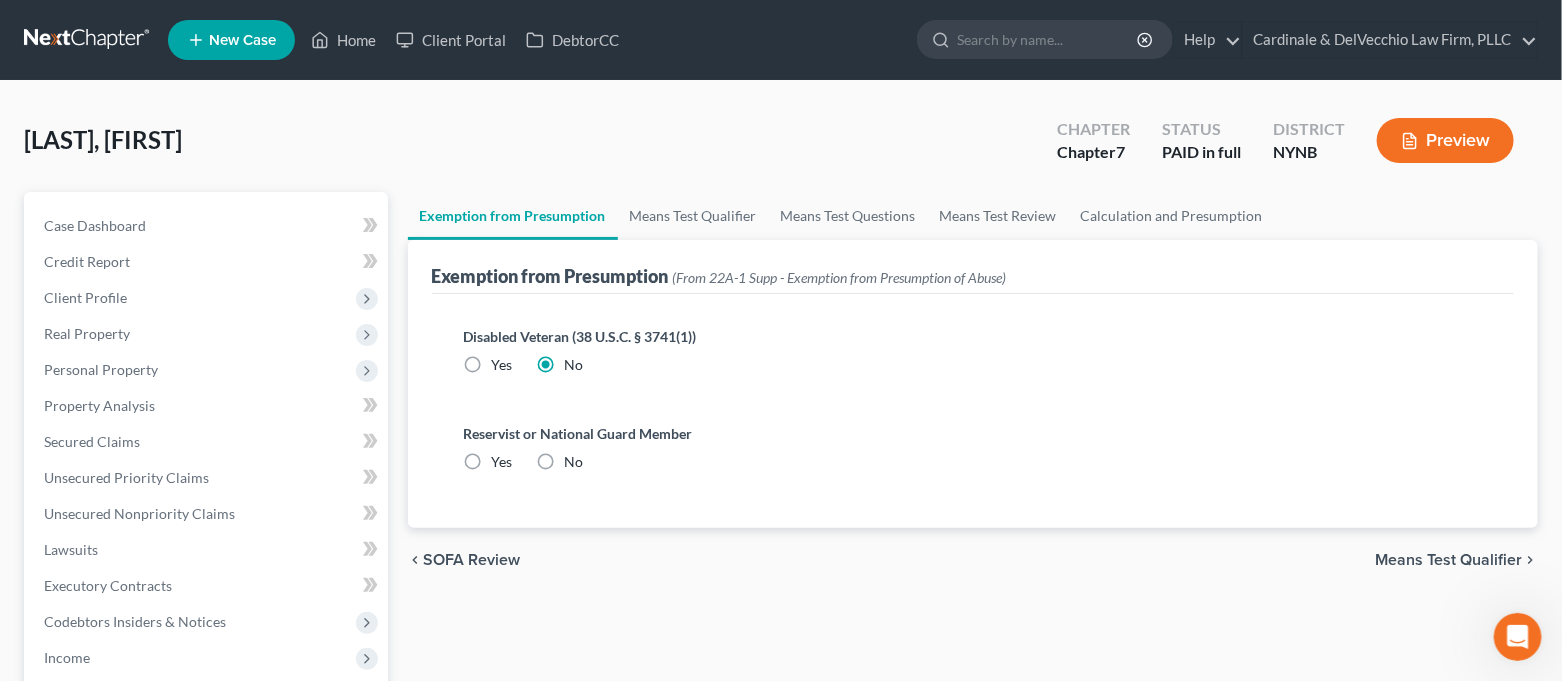 click on "No" at bounding box center [574, 462] 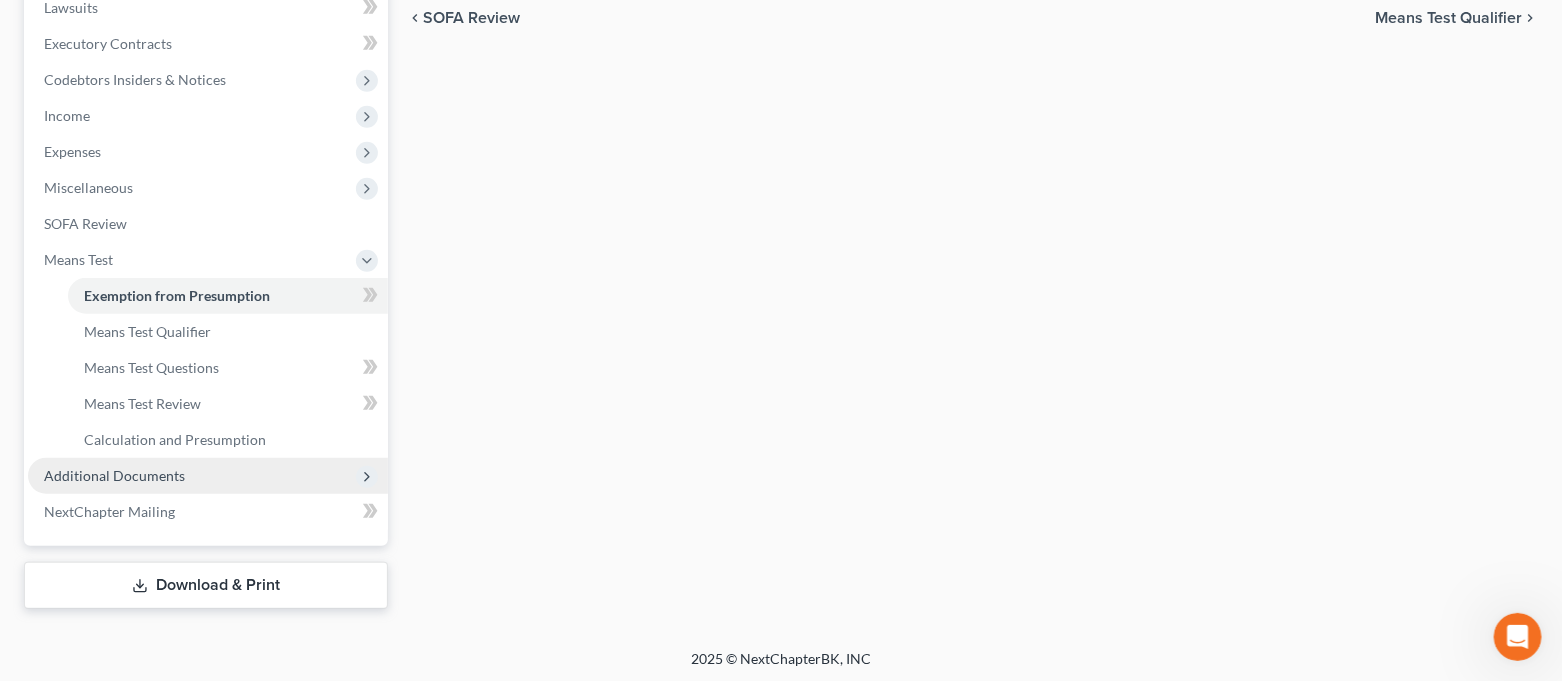 scroll, scrollTop: 544, scrollLeft: 0, axis: vertical 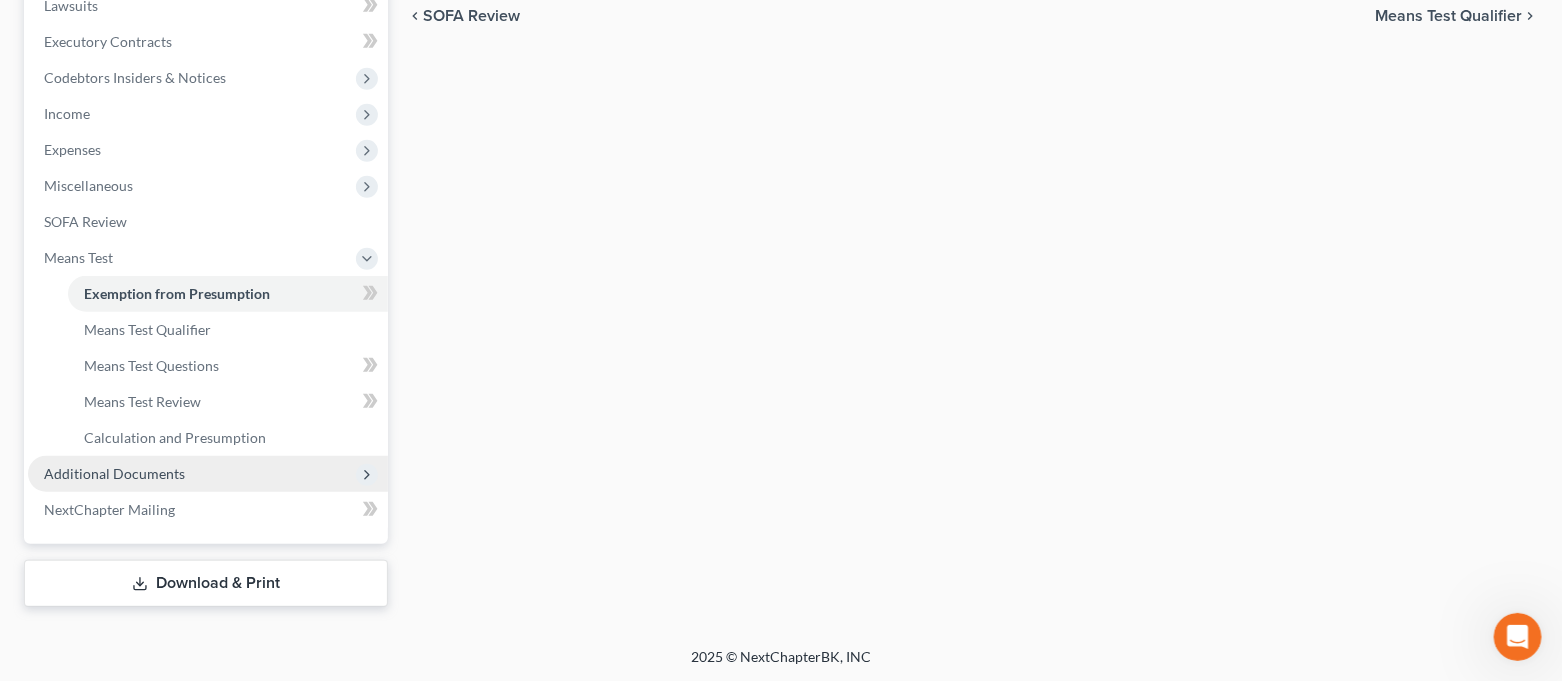 click on "Additional Documents" at bounding box center (208, 474) 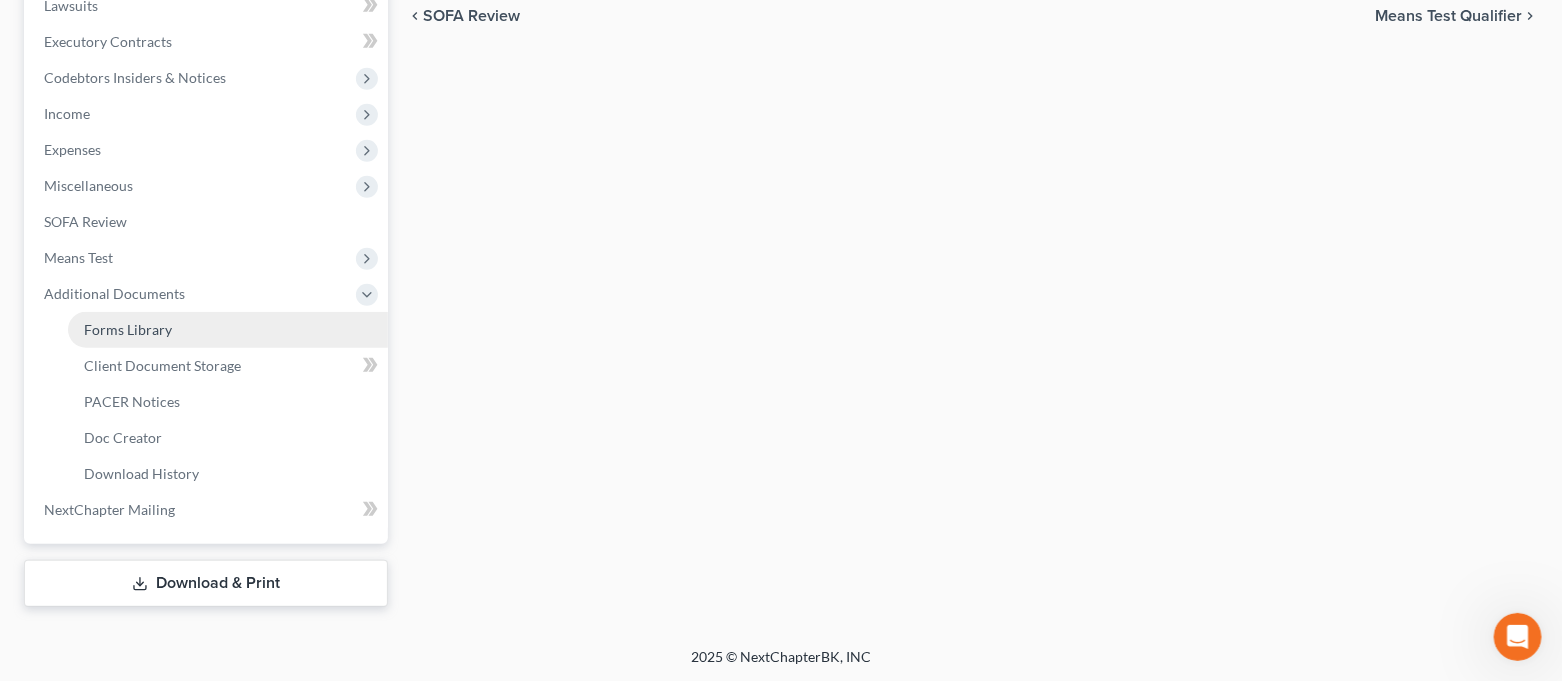 click on "Forms Library" at bounding box center (128, 329) 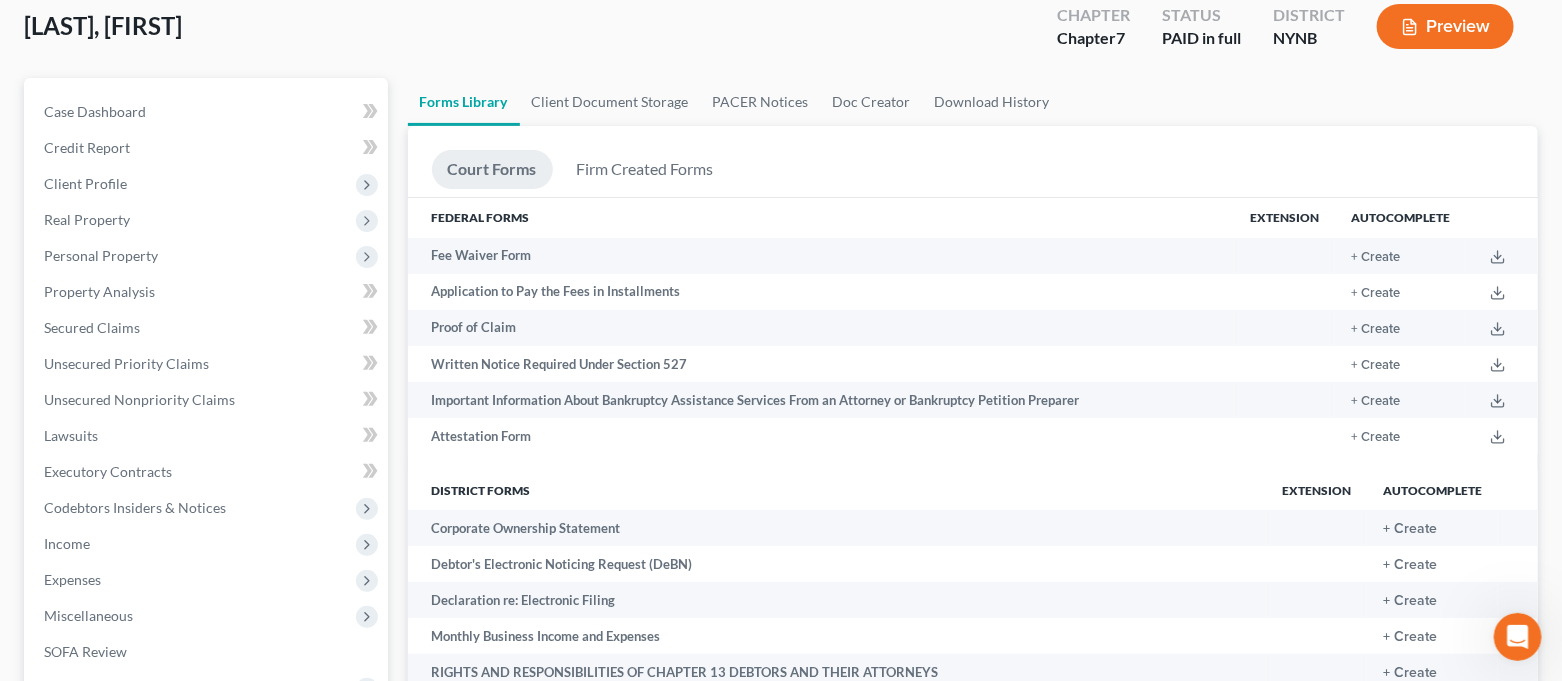 scroll, scrollTop: 0, scrollLeft: 0, axis: both 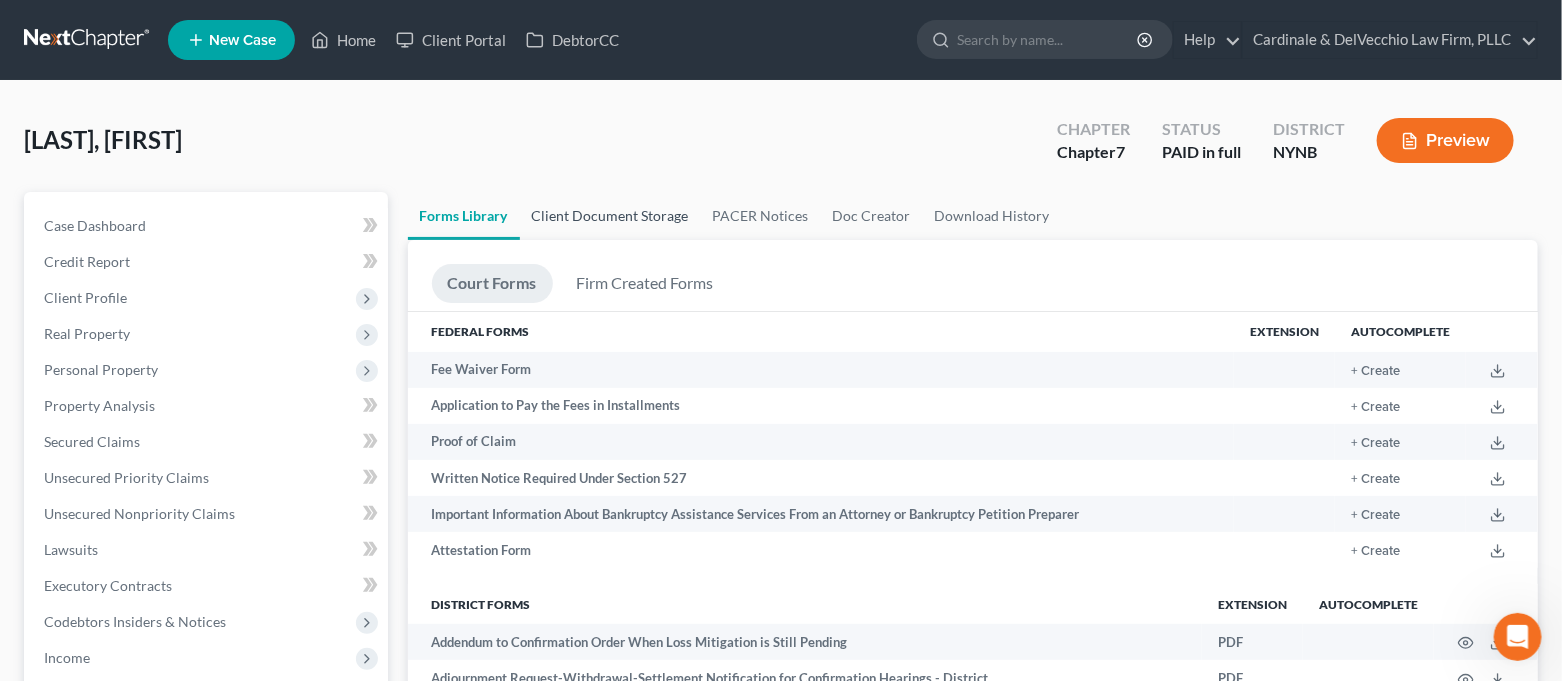 click on "Client Document Storage" at bounding box center [610, 216] 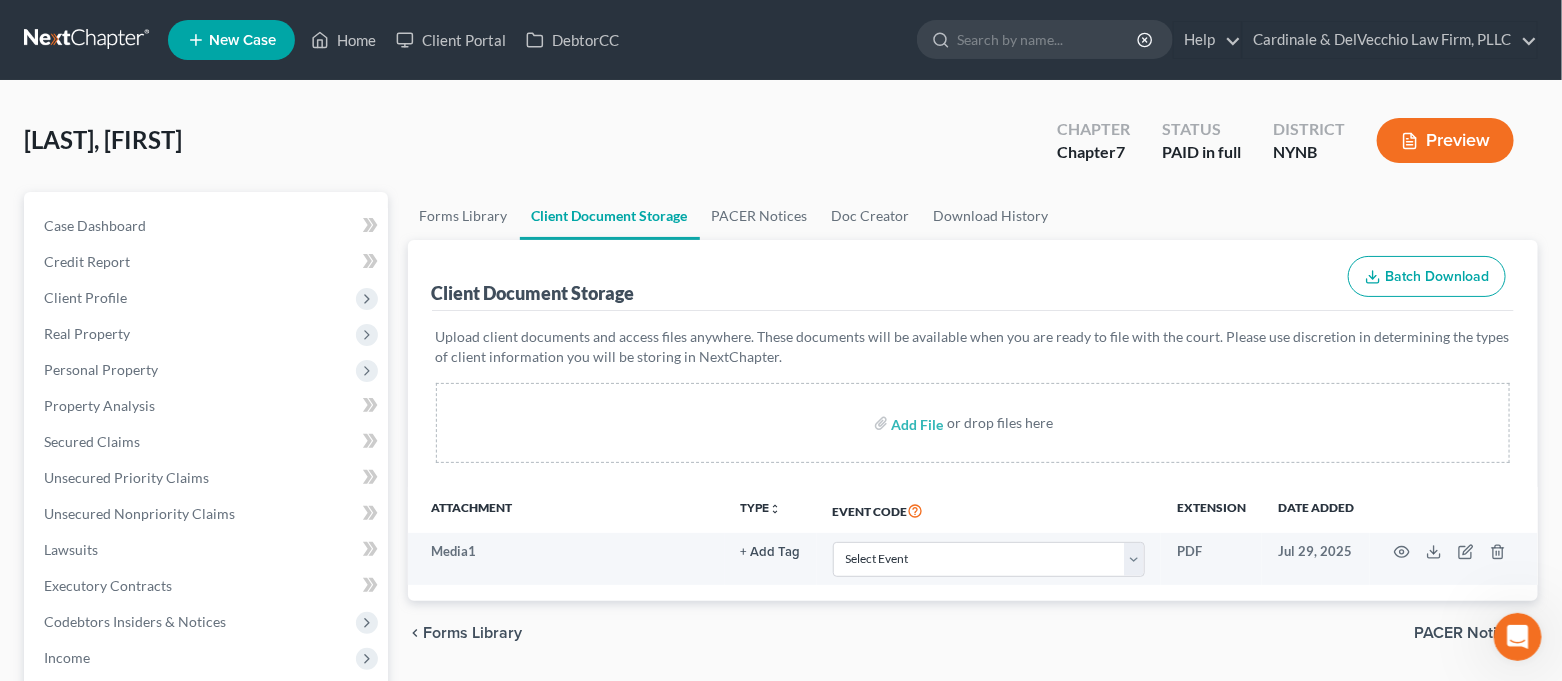 scroll, scrollTop: 133, scrollLeft: 0, axis: vertical 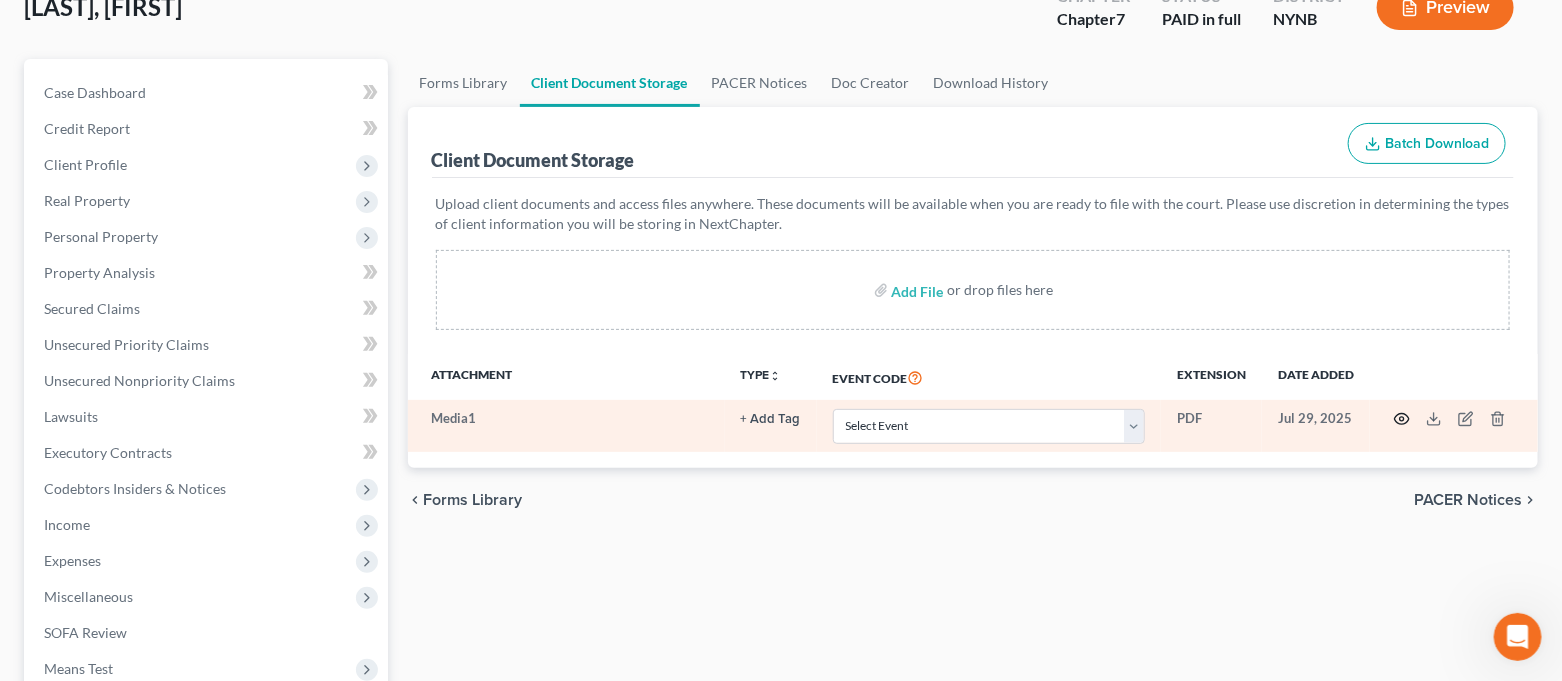 click 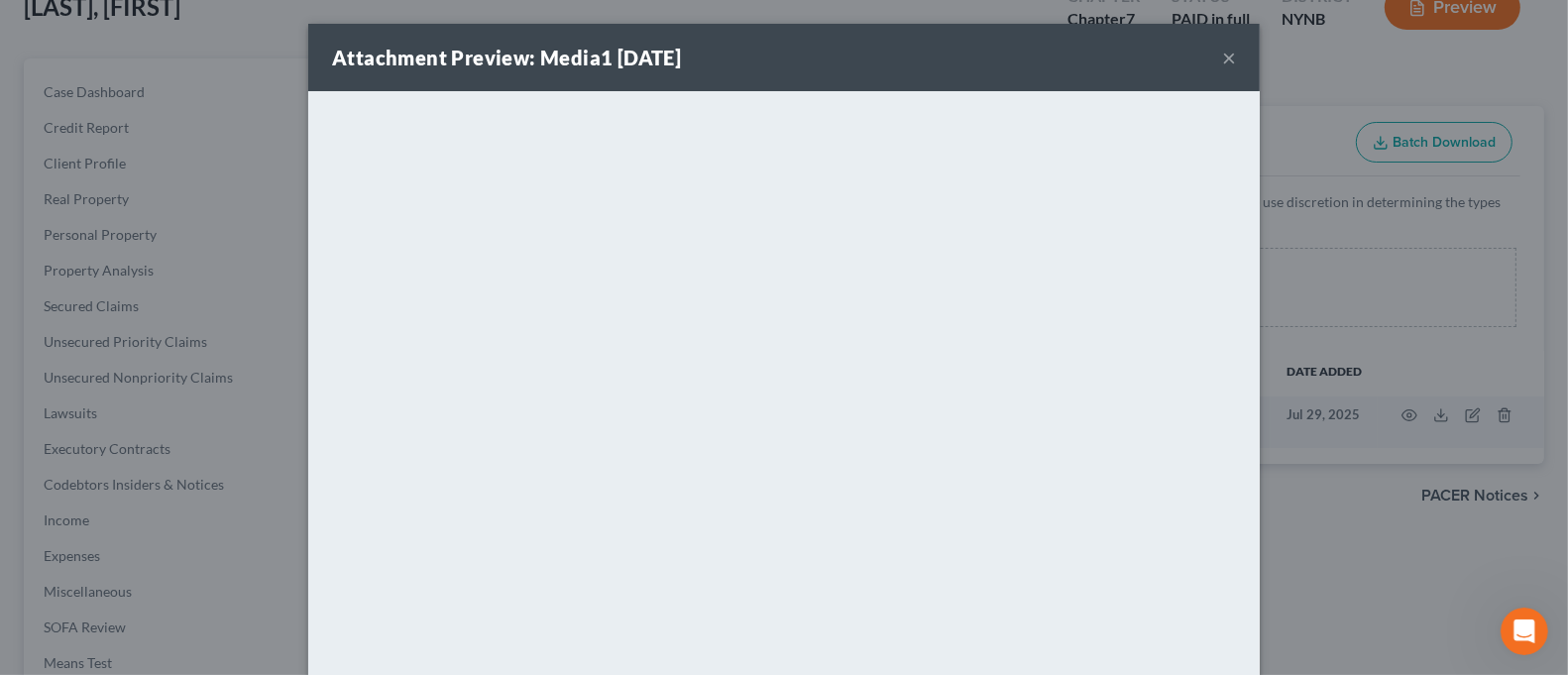 click on "×" at bounding box center (1229, 57) 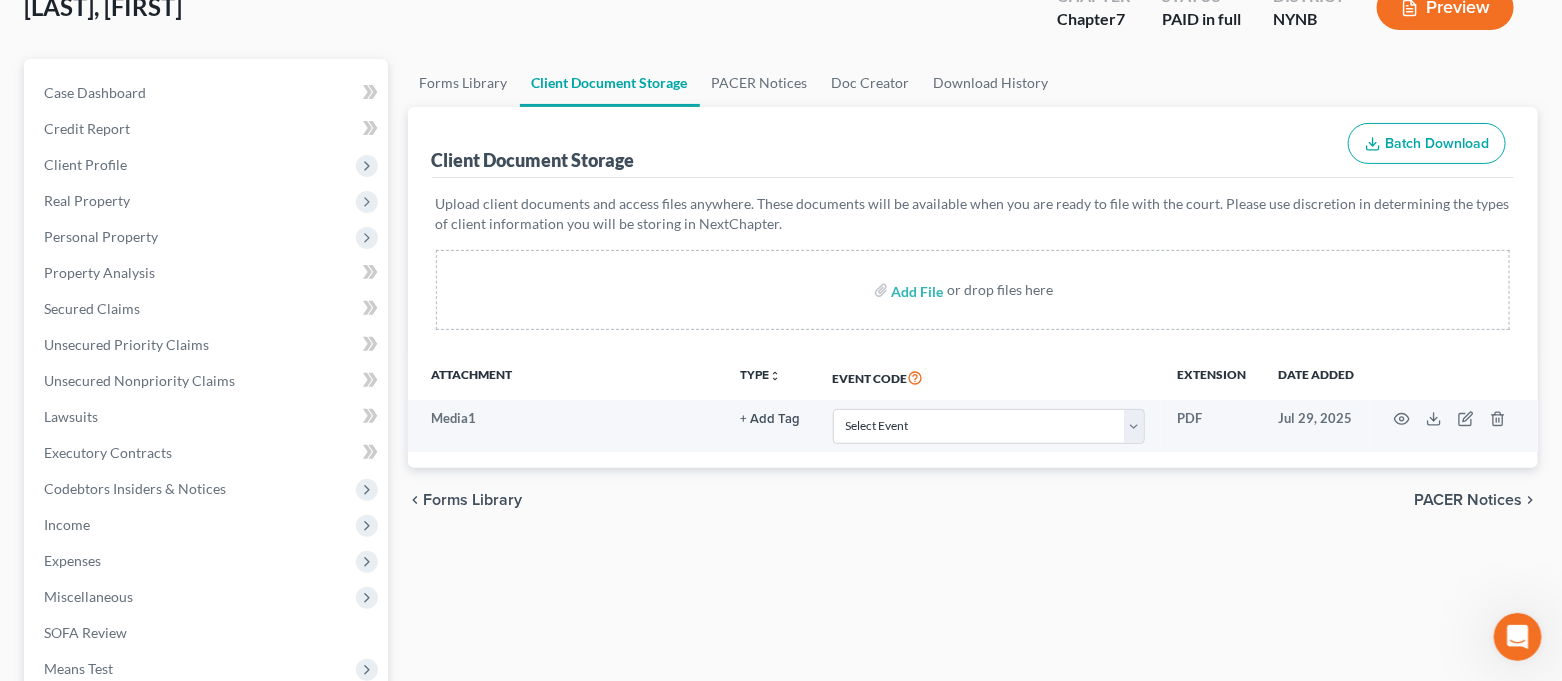 scroll, scrollTop: 0, scrollLeft: 0, axis: both 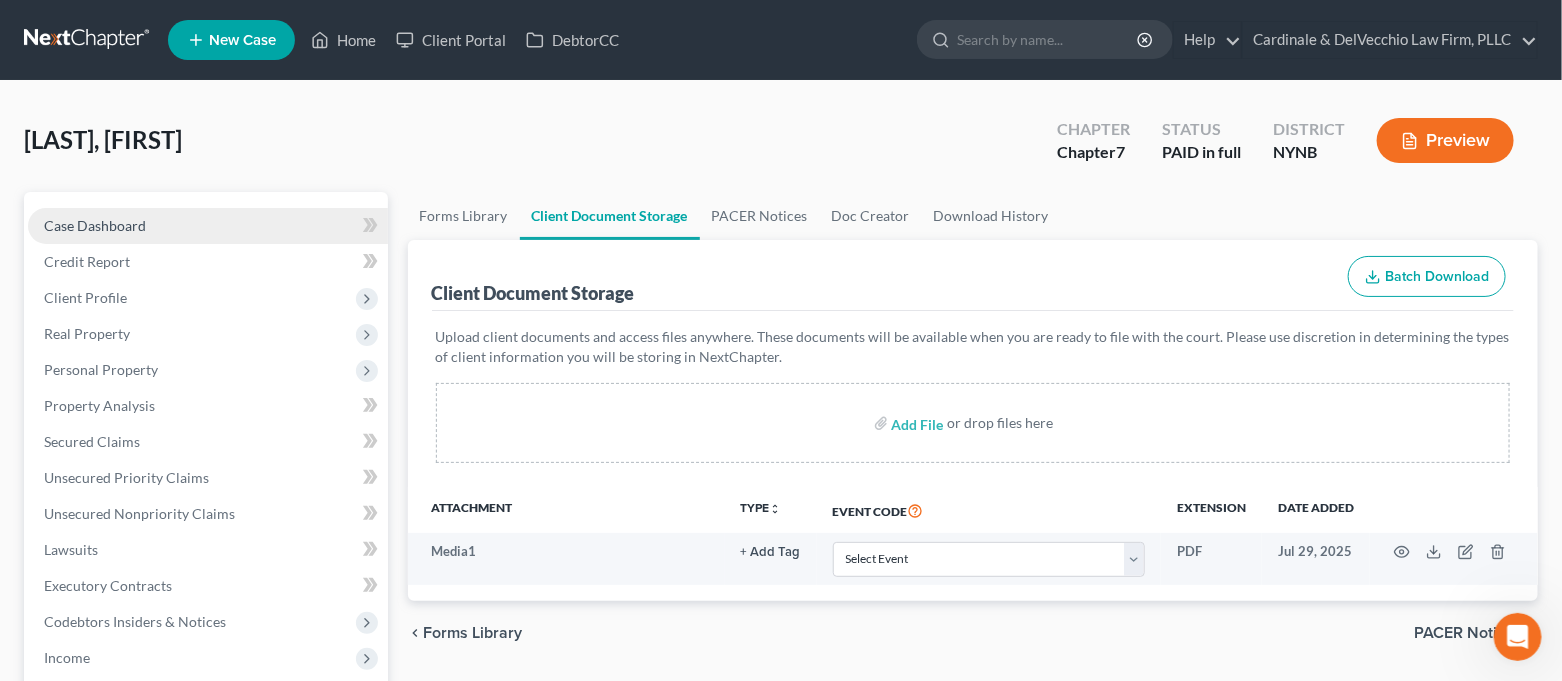 click on "Case Dashboard" at bounding box center (208, 226) 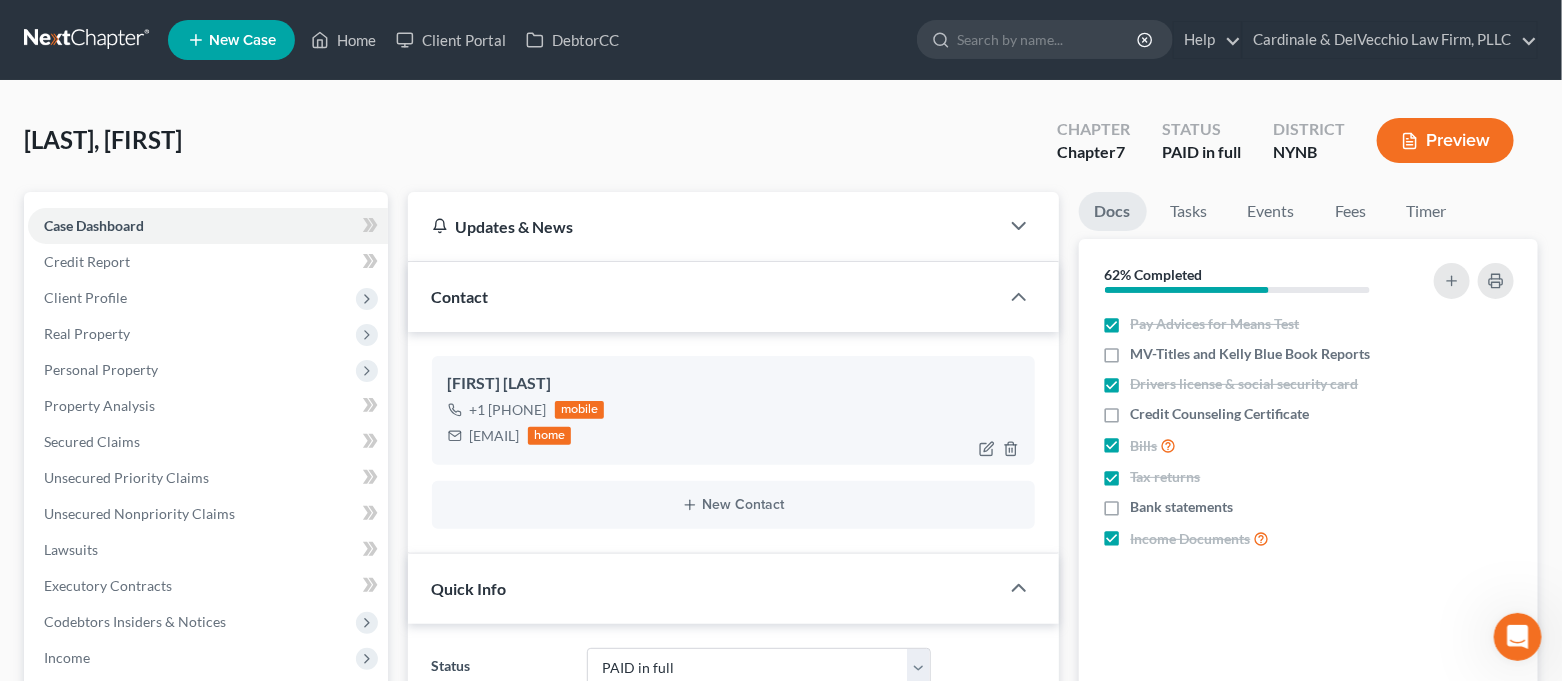 scroll, scrollTop: 116, scrollLeft: 0, axis: vertical 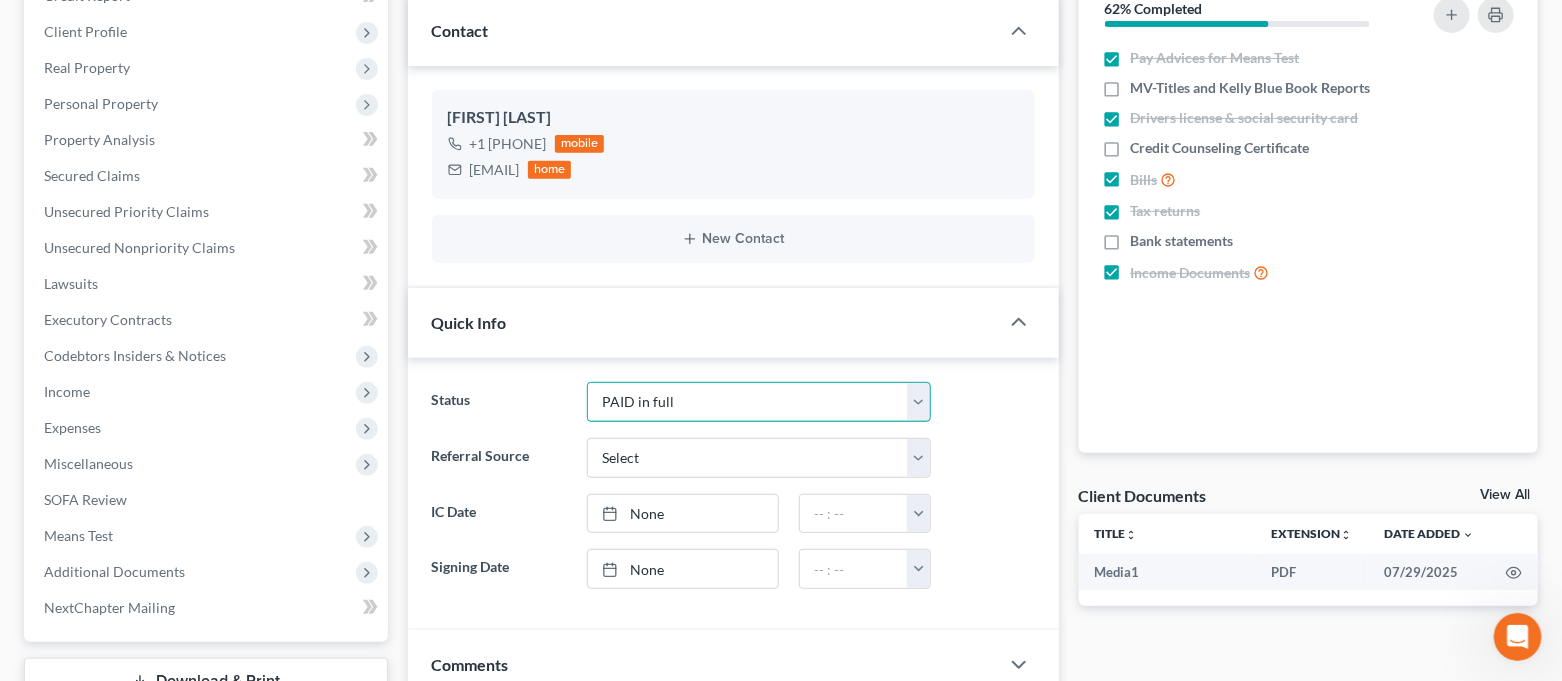 click on "CLOSED Discharged and Closed Filed and POST-341-Waitinng for Confirmation Filed and Pre-341 Status FILING THIS MONTH LEAD and Not Retained PAID in full Retained and Paying" at bounding box center (758, 402) 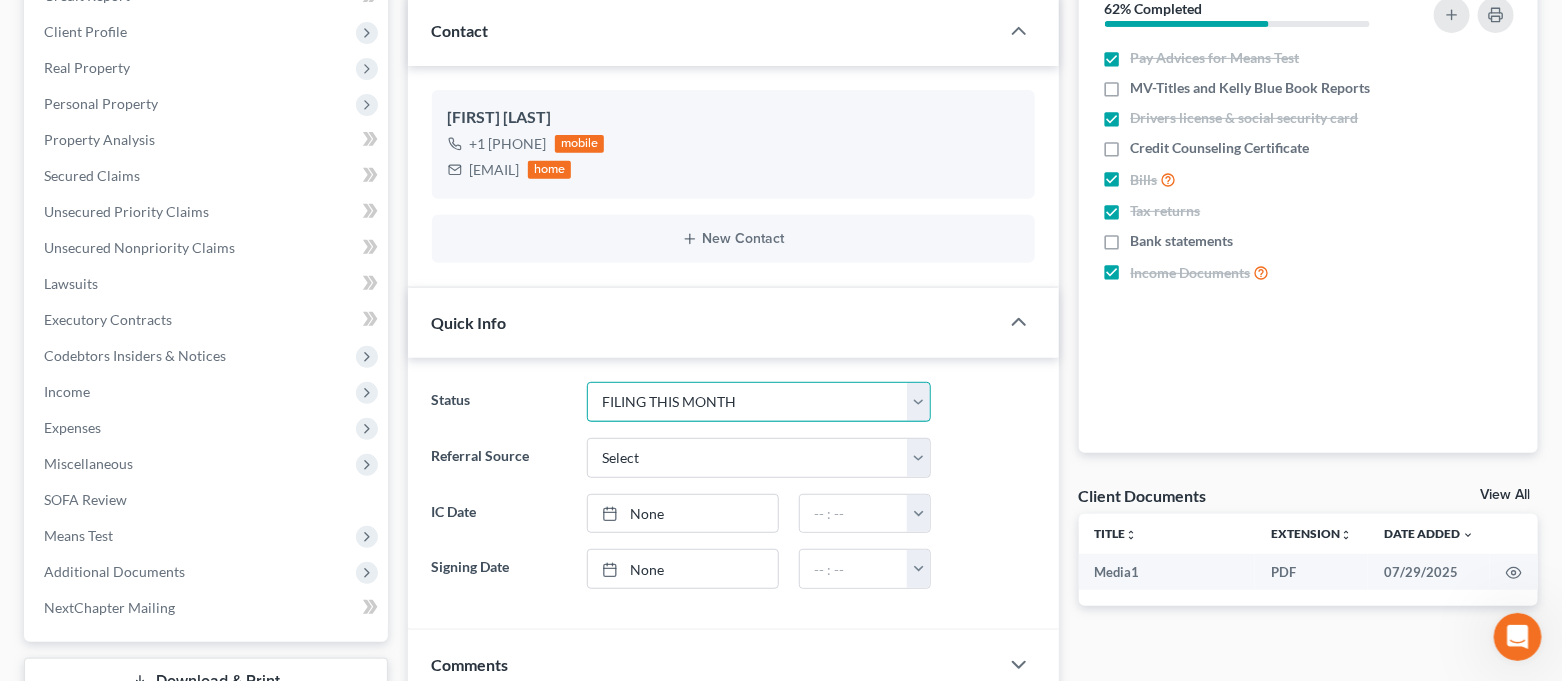 click on "CLOSED Discharged and Closed Filed and POST-341-Waitinng for Confirmation Filed and Pre-341 Status FILING THIS MONTH LEAD and Not Retained PAID in full Retained and Paying" at bounding box center [758, 402] 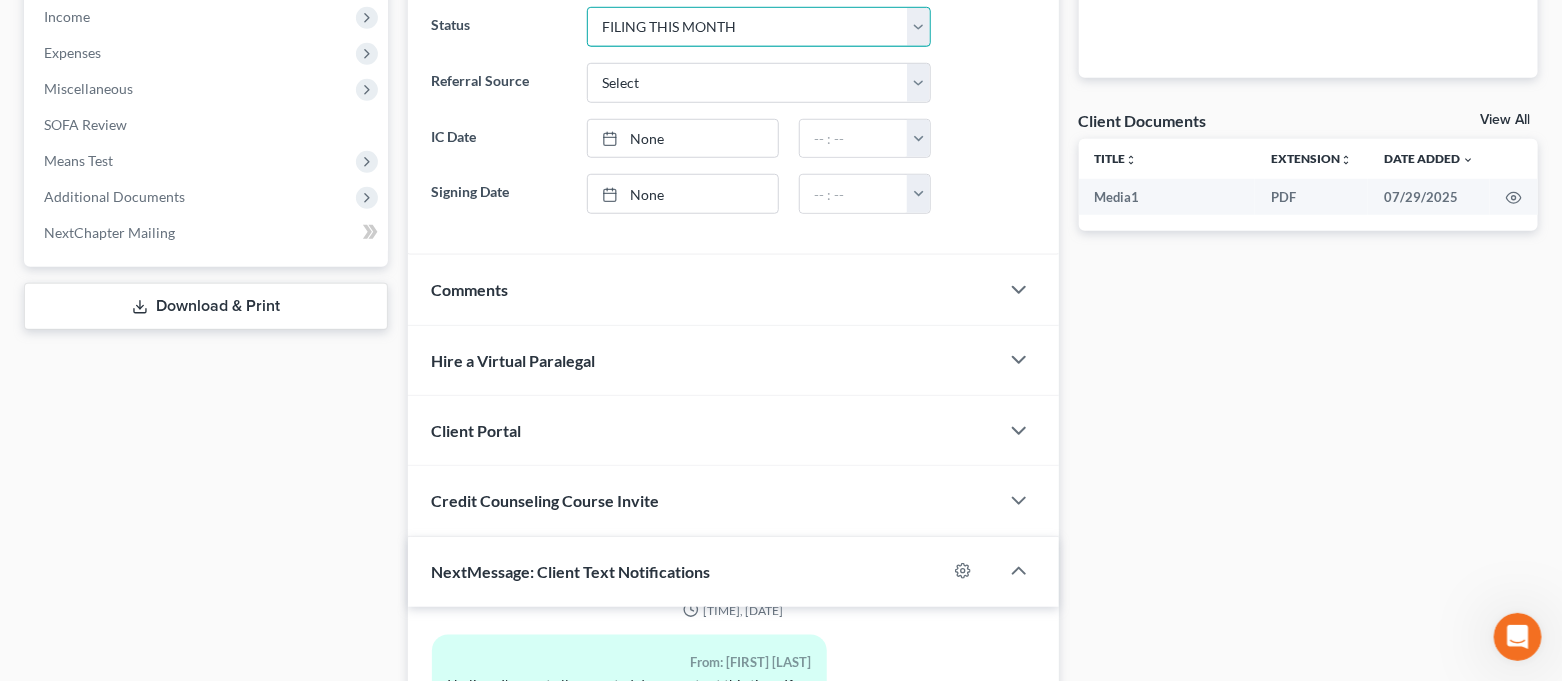 scroll, scrollTop: 799, scrollLeft: 0, axis: vertical 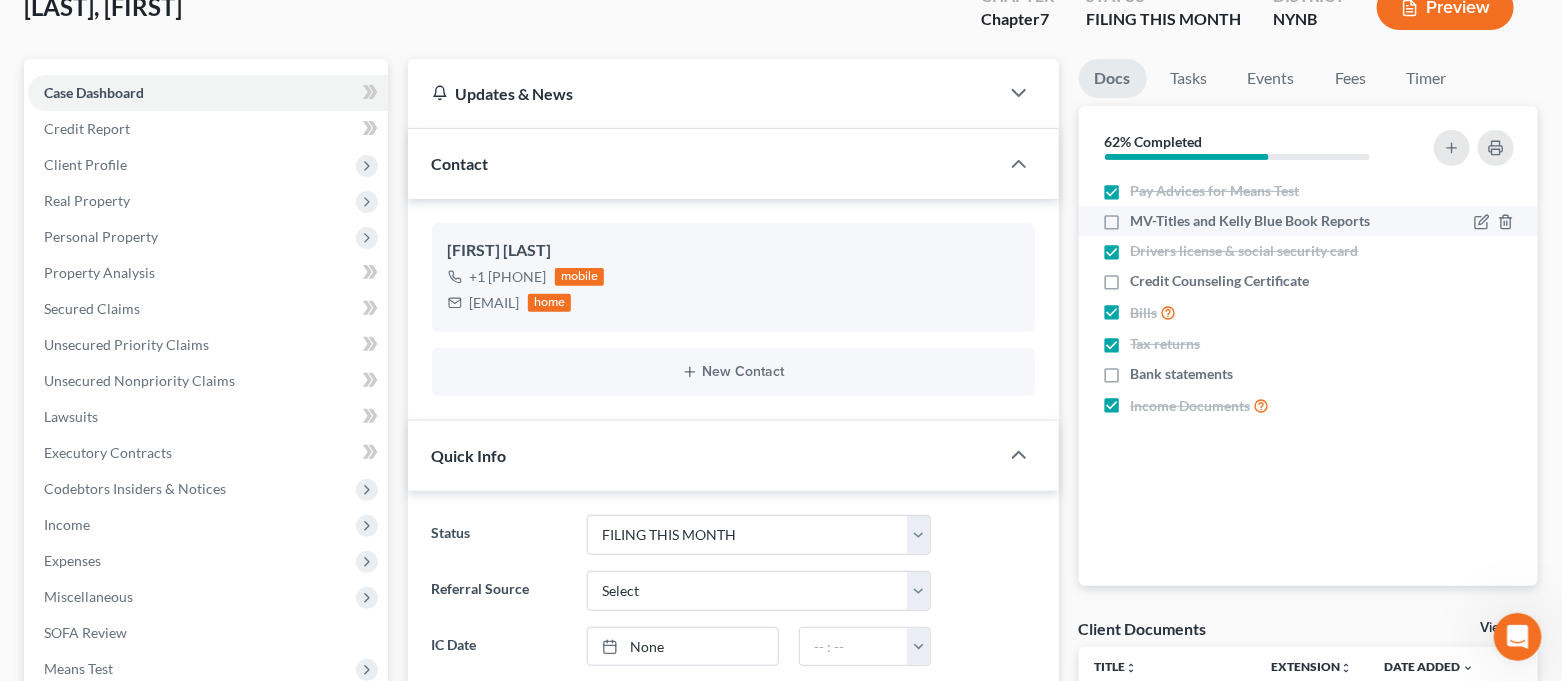 click on "MV-Titles and Kelly Blue Book Reports" at bounding box center (1251, 221) 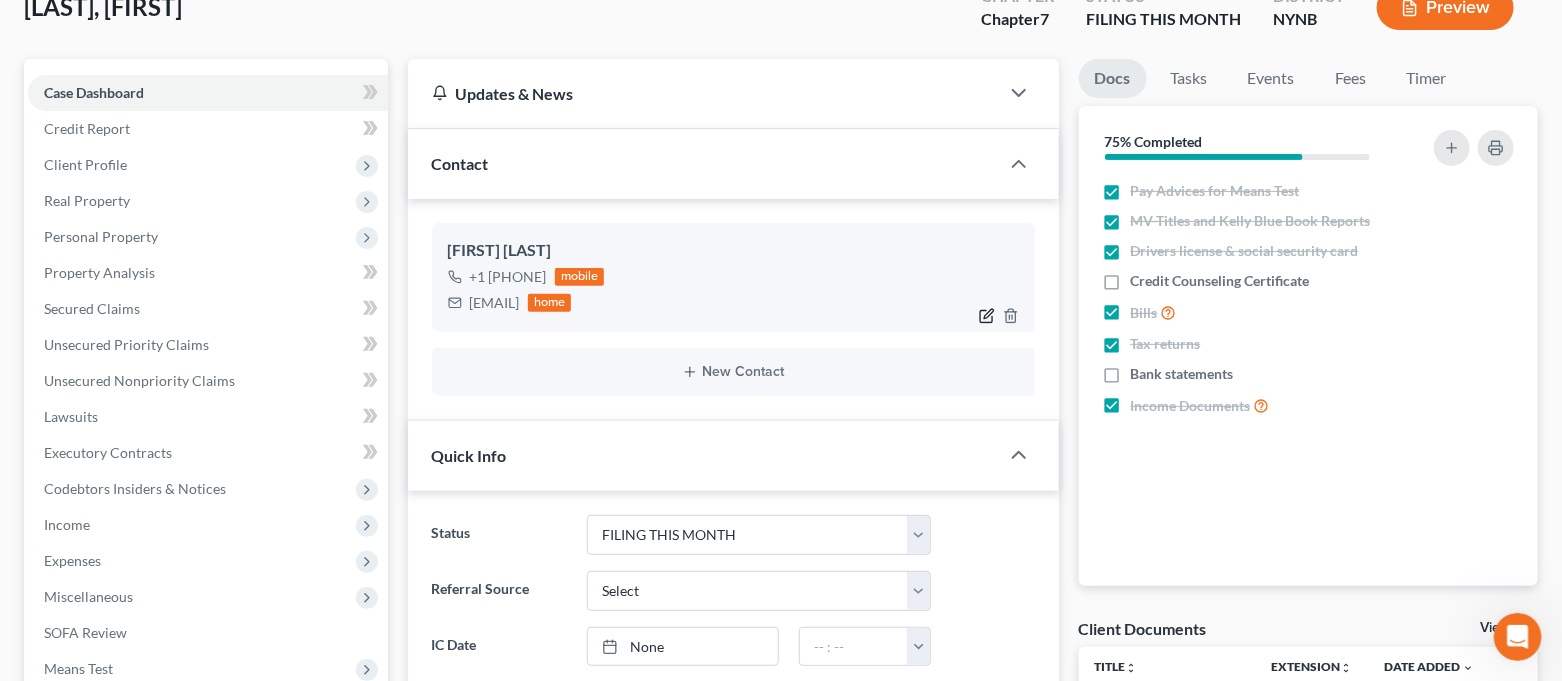 click 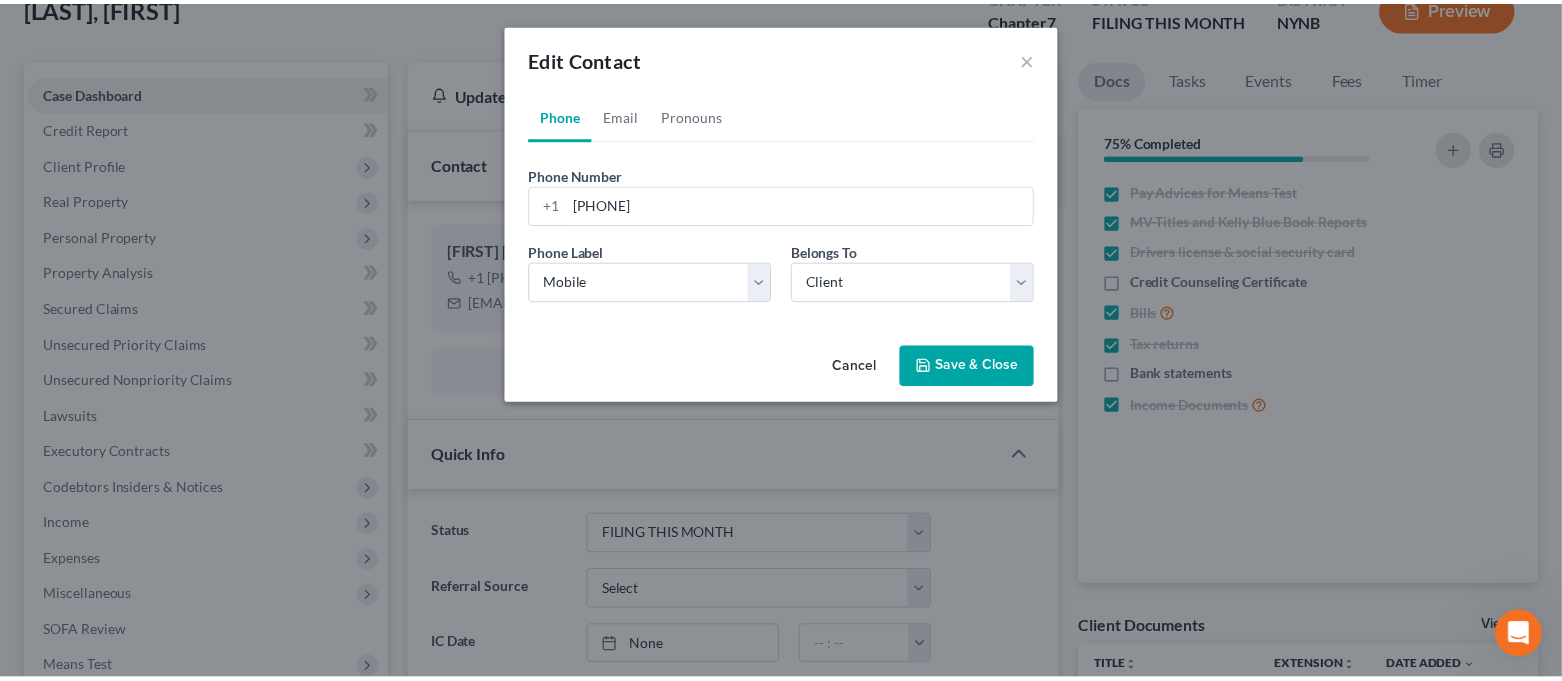 scroll, scrollTop: 2116, scrollLeft: 0, axis: vertical 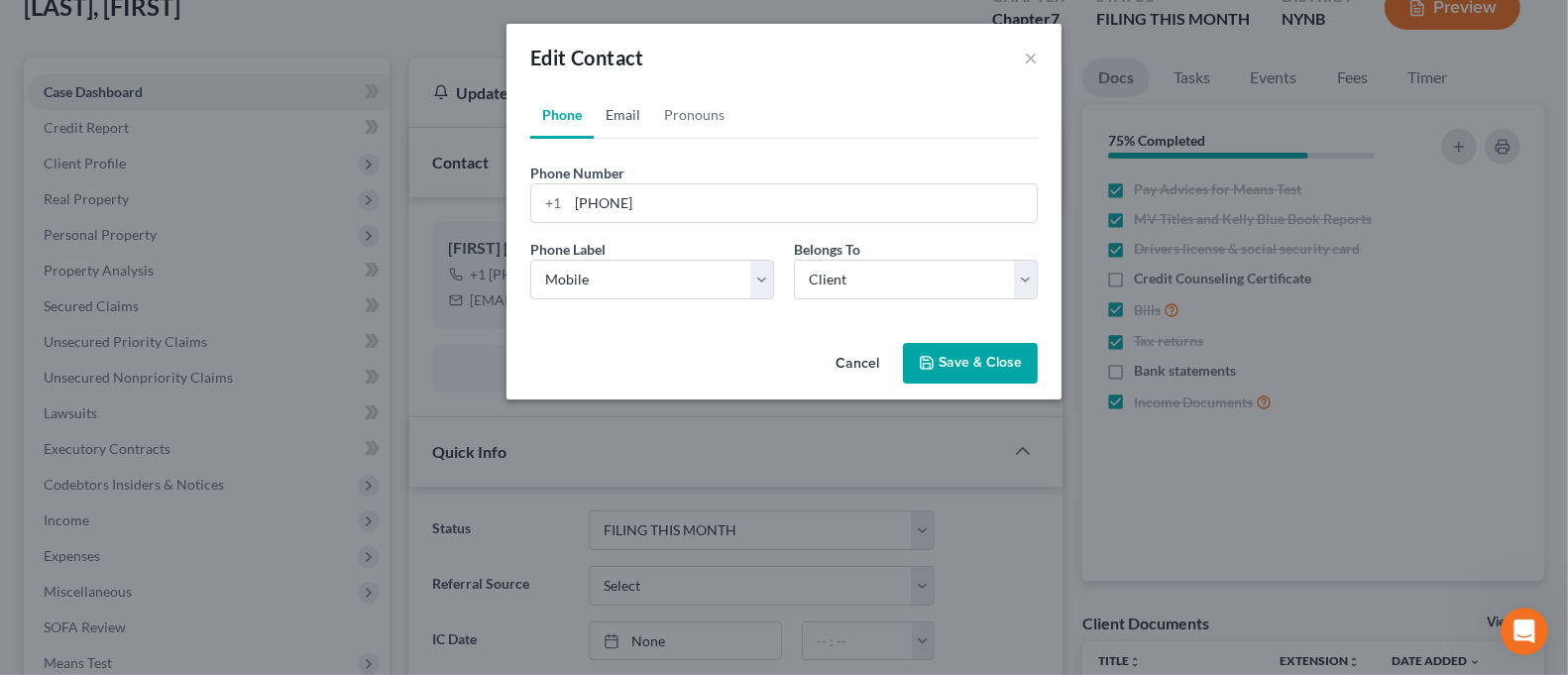 click on "Email" at bounding box center (622, 115) 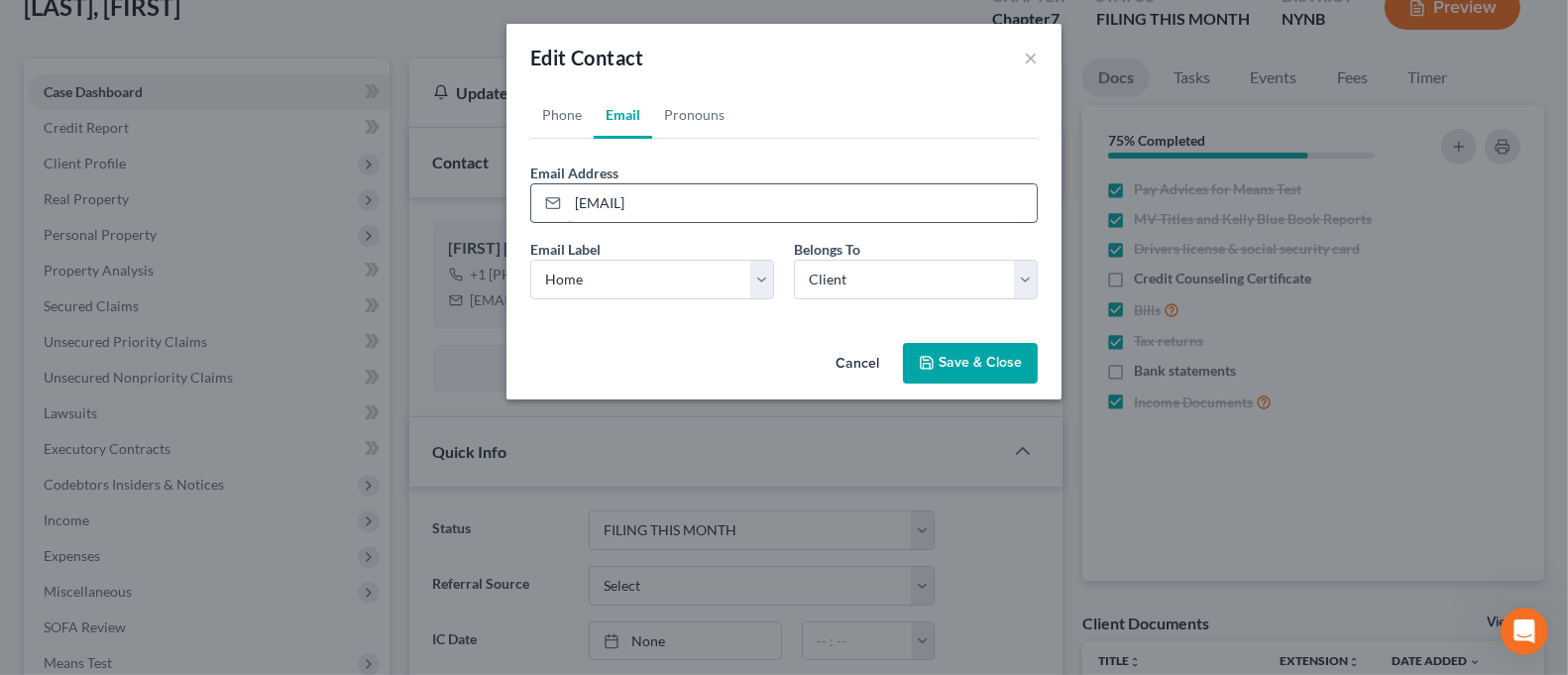 click on "[EMAIL]" at bounding box center (802, 203) 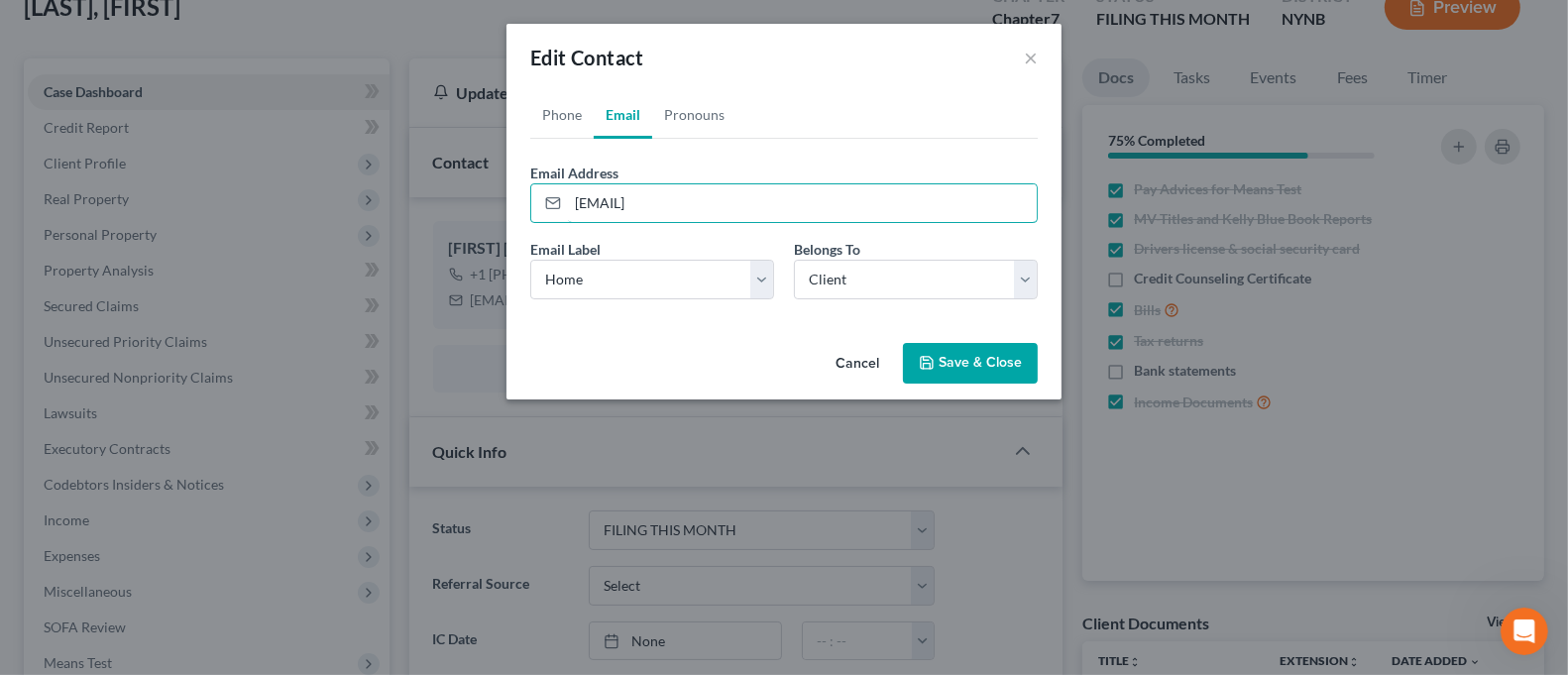 type on "[EMAIL]" 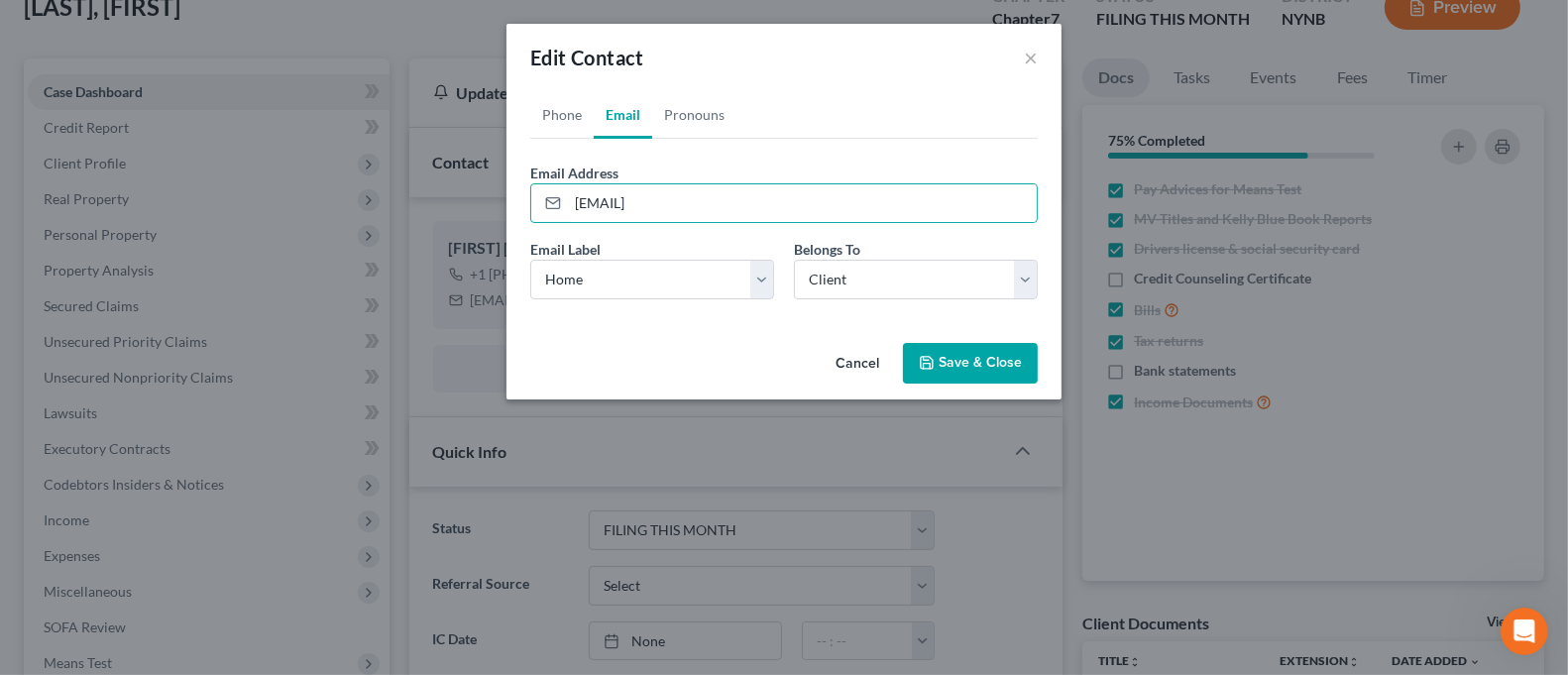 click on "Save & Close" at bounding box center (970, 364) 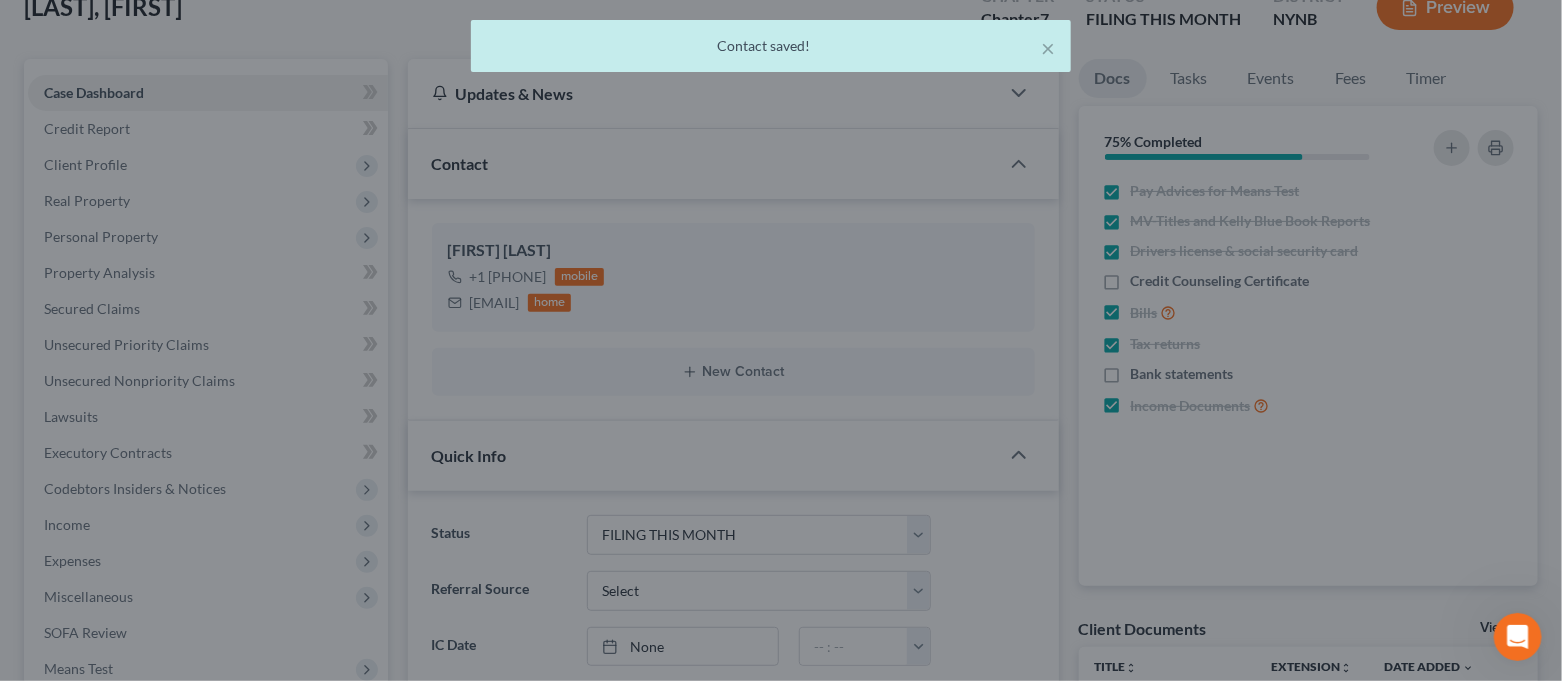 scroll, scrollTop: 2137, scrollLeft: 0, axis: vertical 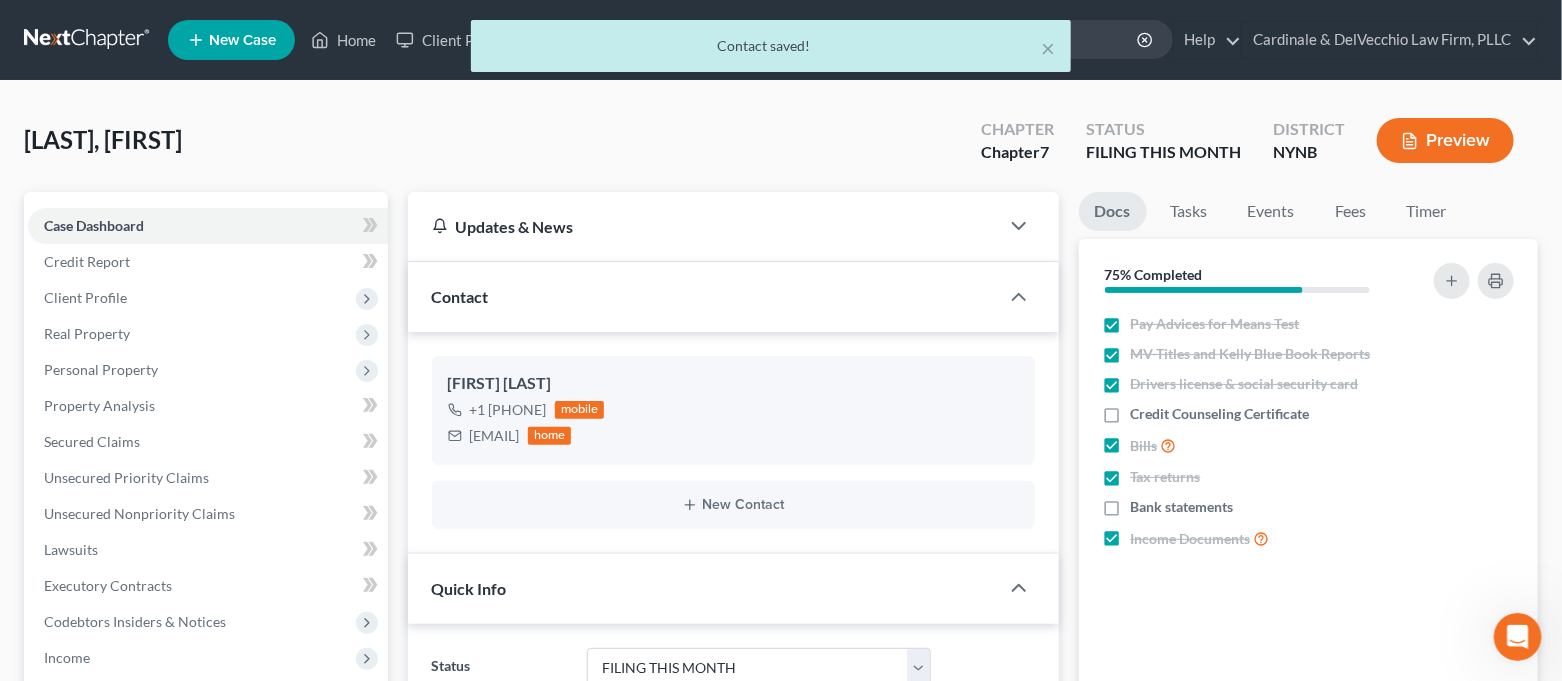 click on "×                     Contact saved!" at bounding box center (771, 51) 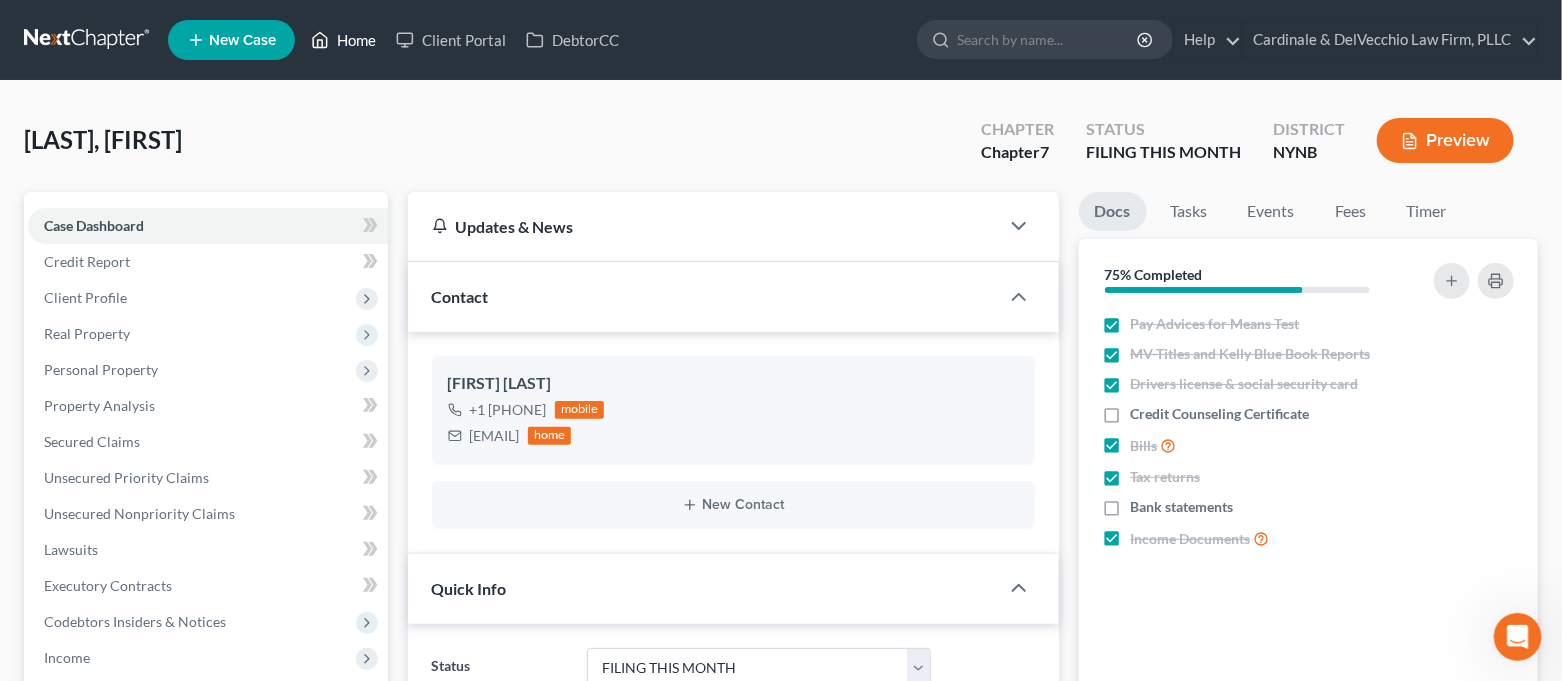 click on "Home" at bounding box center [343, 40] 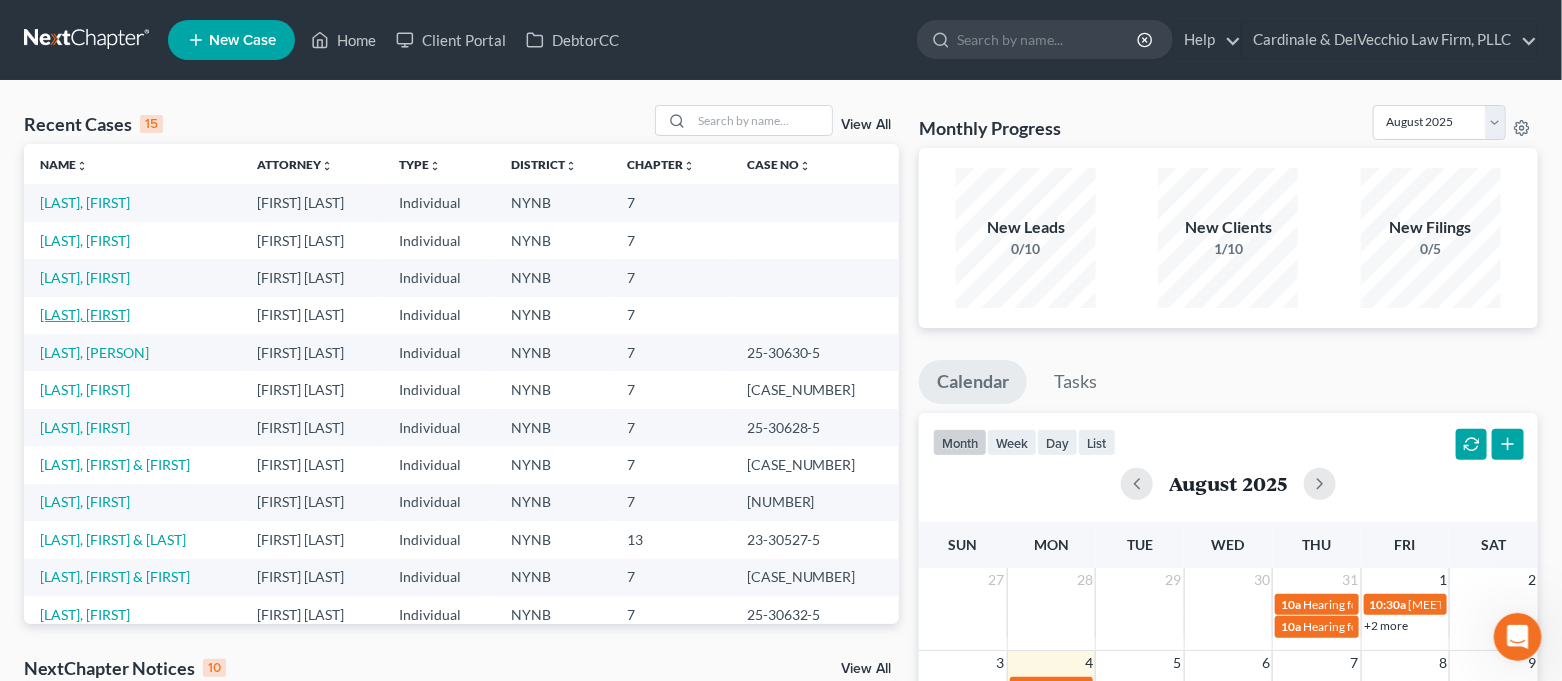 click on "[LAST], [FIRST]" at bounding box center [85, 314] 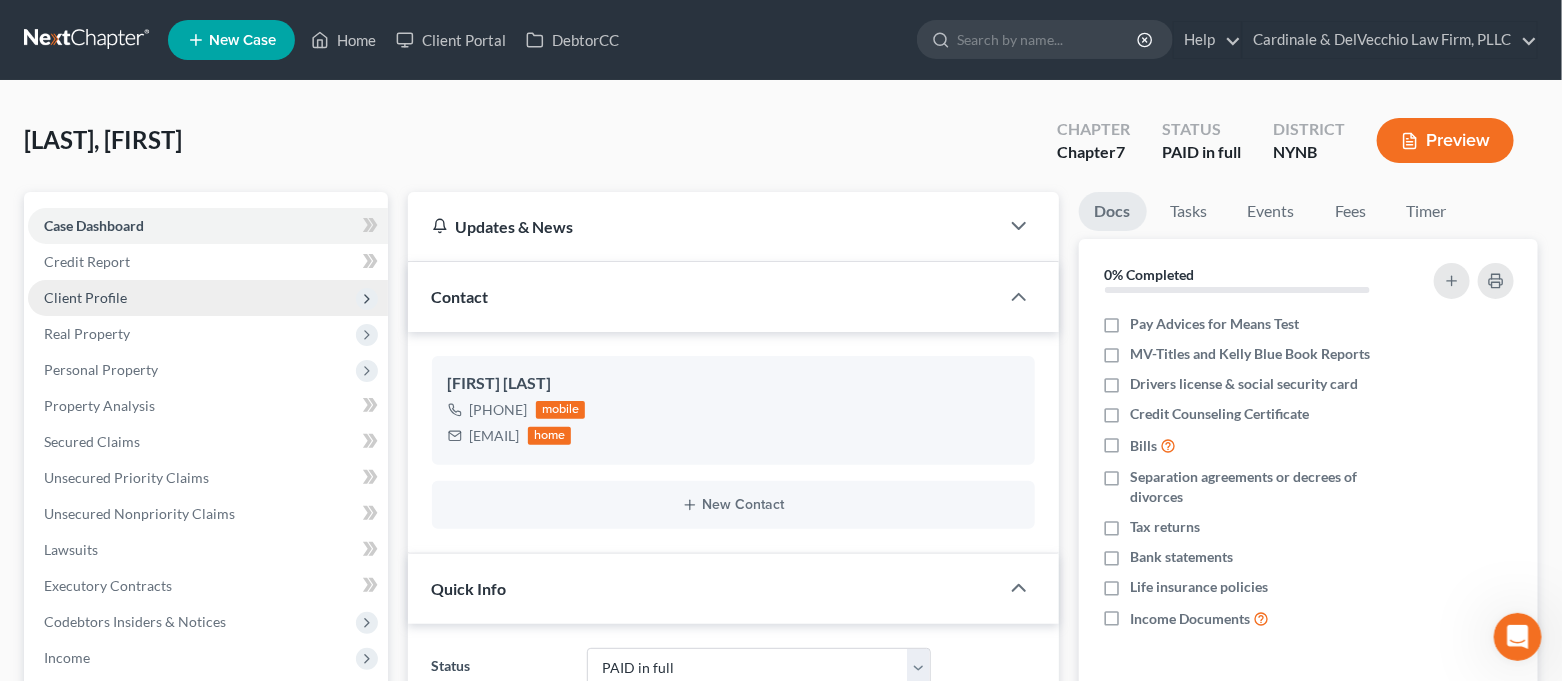 scroll, scrollTop: 1378, scrollLeft: 0, axis: vertical 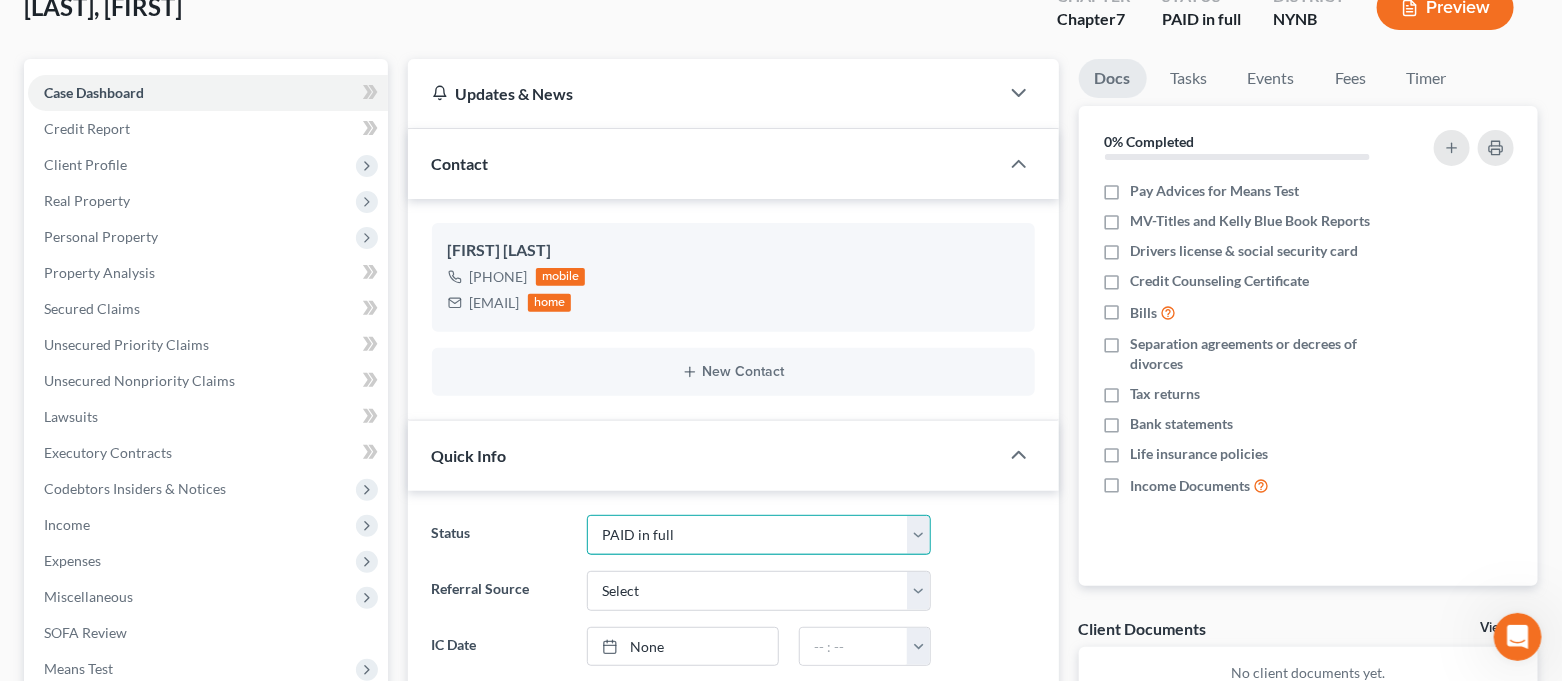 click on "CLOSED Discharged and Closed Filed and POST-341-Waitinng for Confirmation Filed and Pre-341 Status FILING THIS MONTH LEAD and Not Retained PAID in full Retained and Paying" at bounding box center (758, 535) 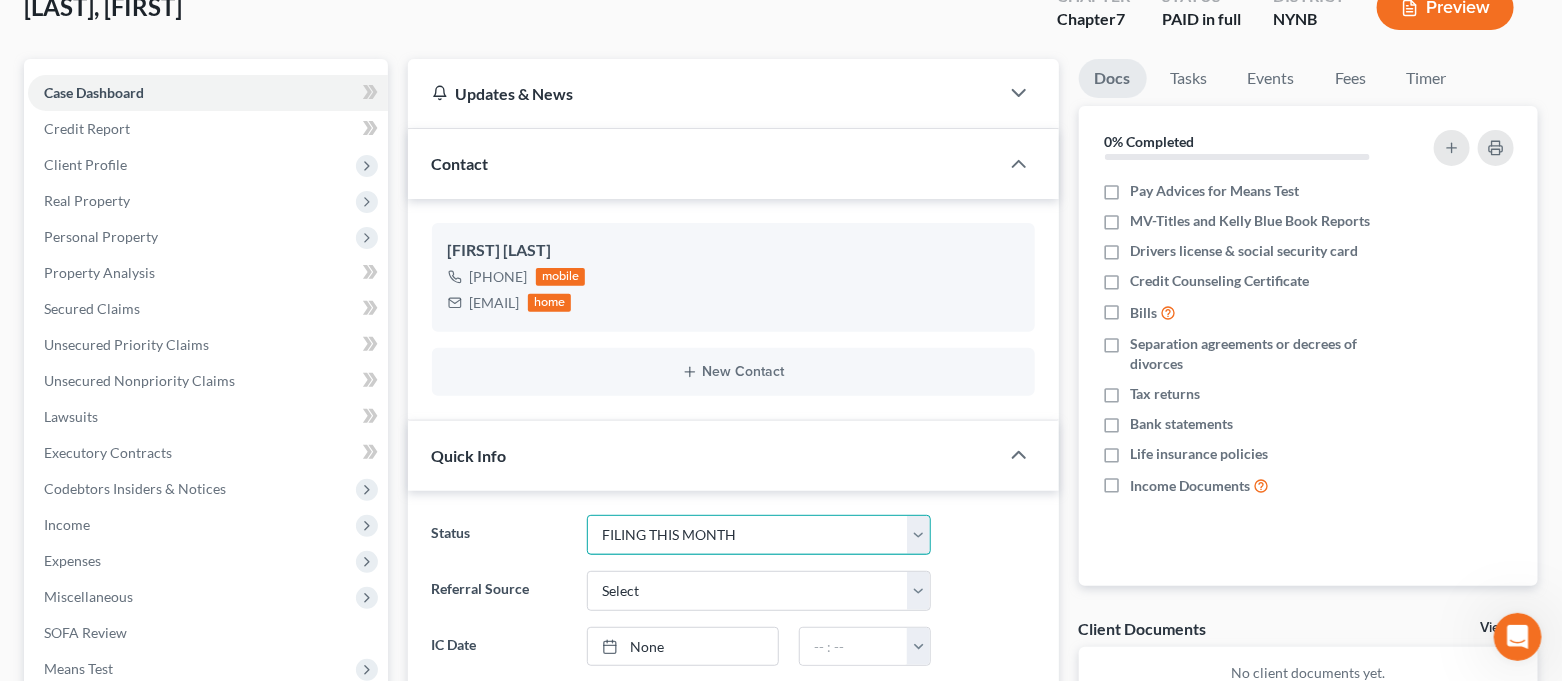 click on "CLOSED Discharged and Closed Filed and POST-341-Waitinng for Confirmation Filed and Pre-341 Status FILING THIS MONTH LEAD and Not Retained PAID in full Retained and Paying" at bounding box center [758, 535] 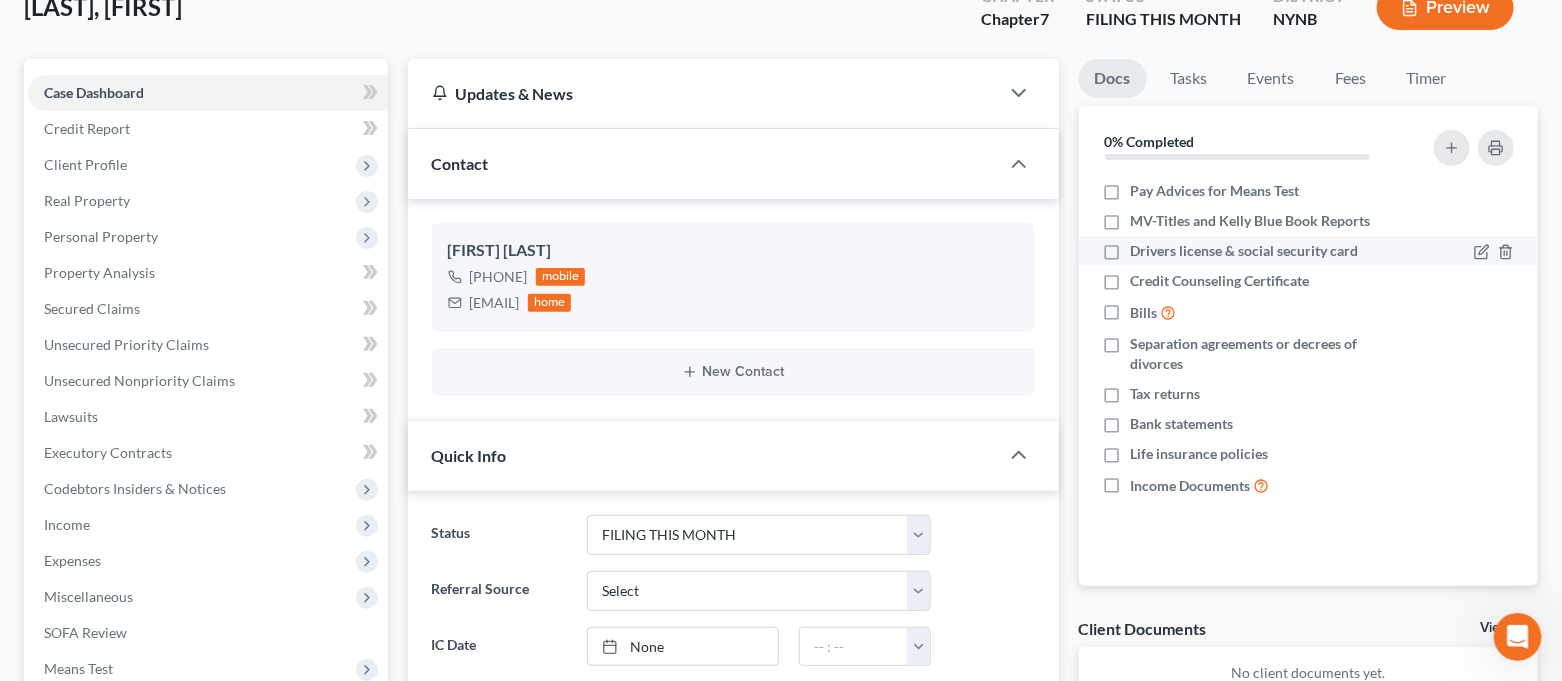 click on "Drivers license & social security card" at bounding box center (1245, 251) 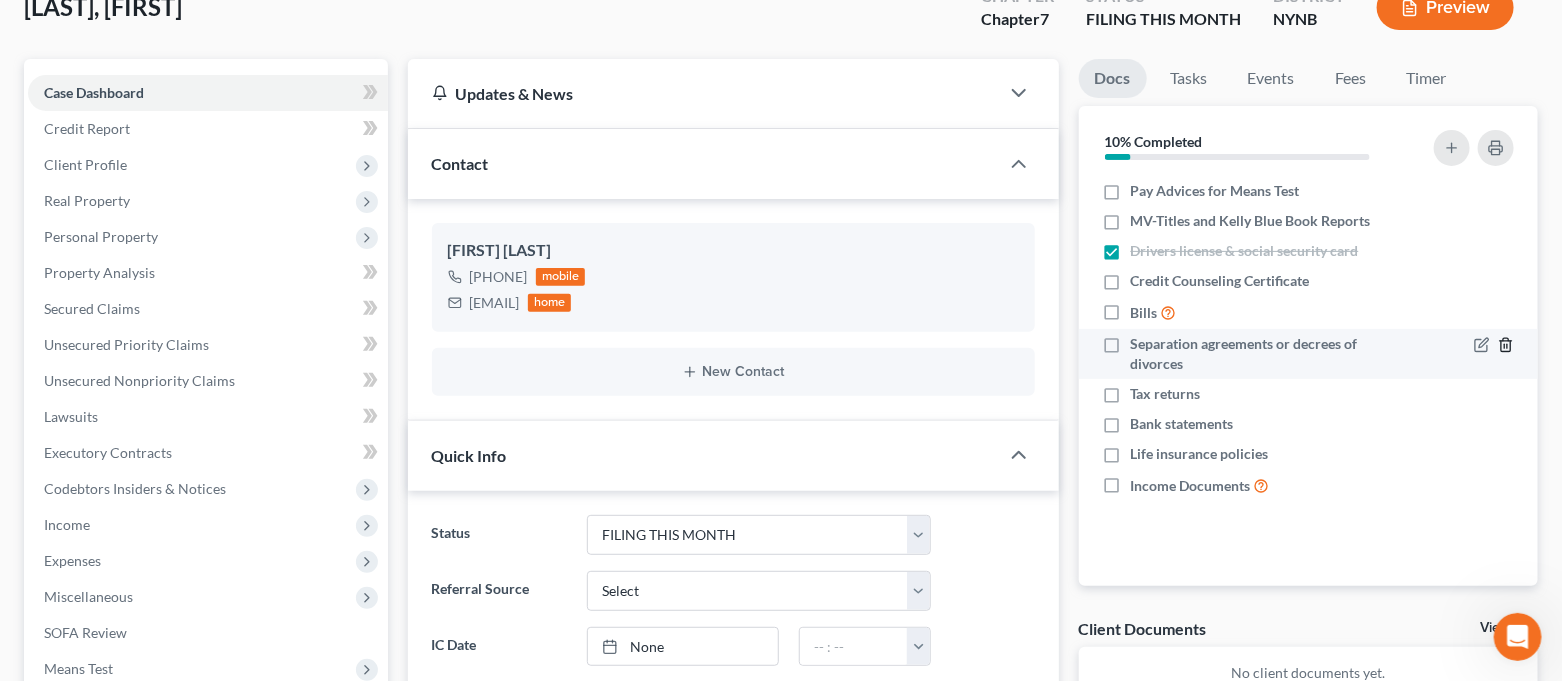 click 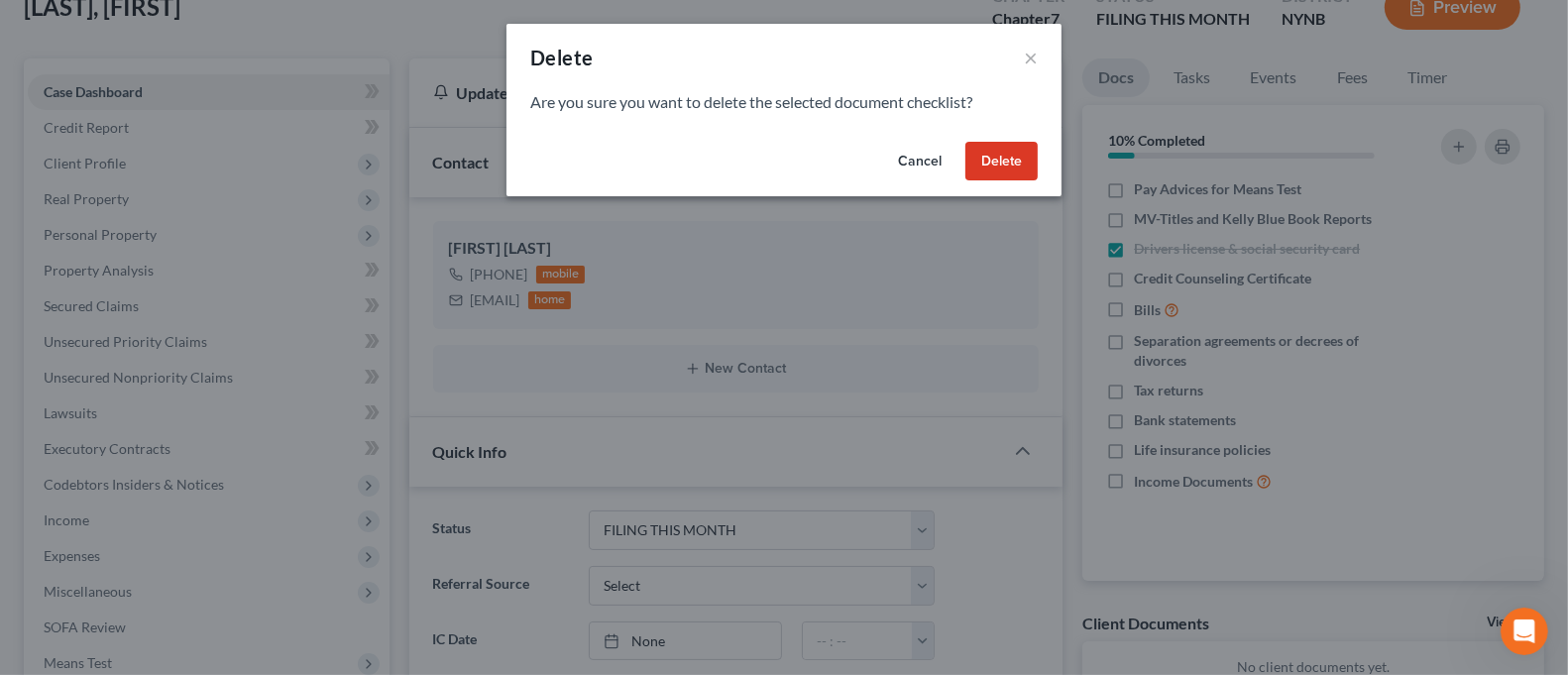 click on "Delete" at bounding box center (1001, 162) 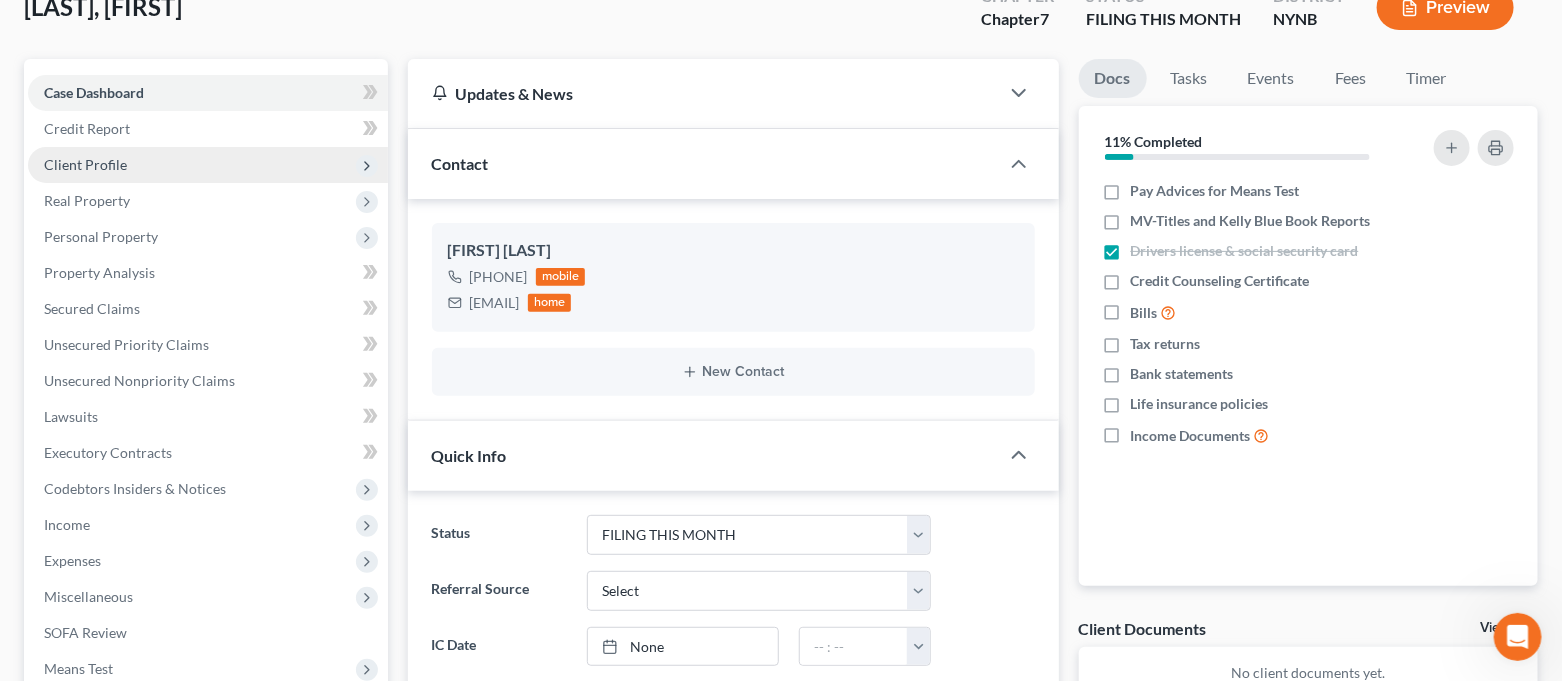 click on "Client Profile" at bounding box center (208, 165) 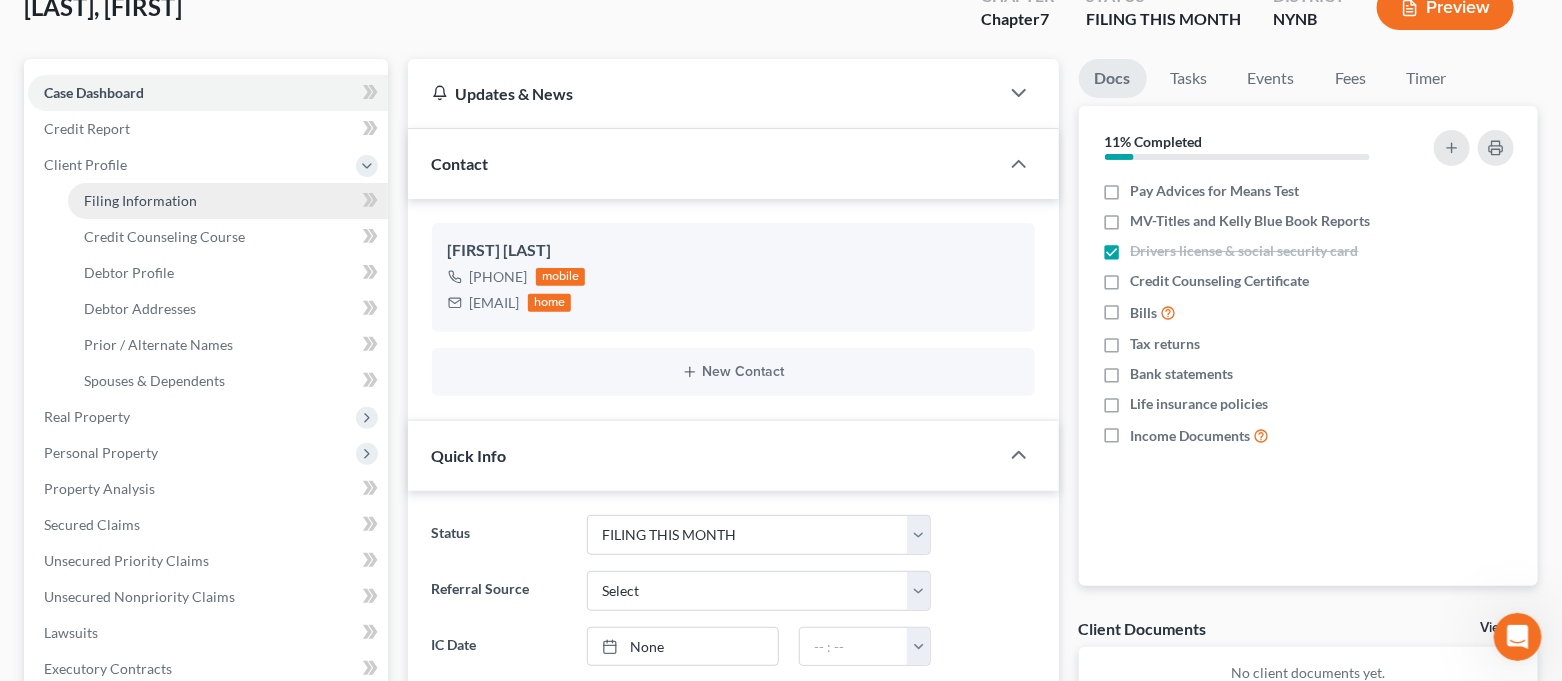 click on "Filing Information" at bounding box center [140, 200] 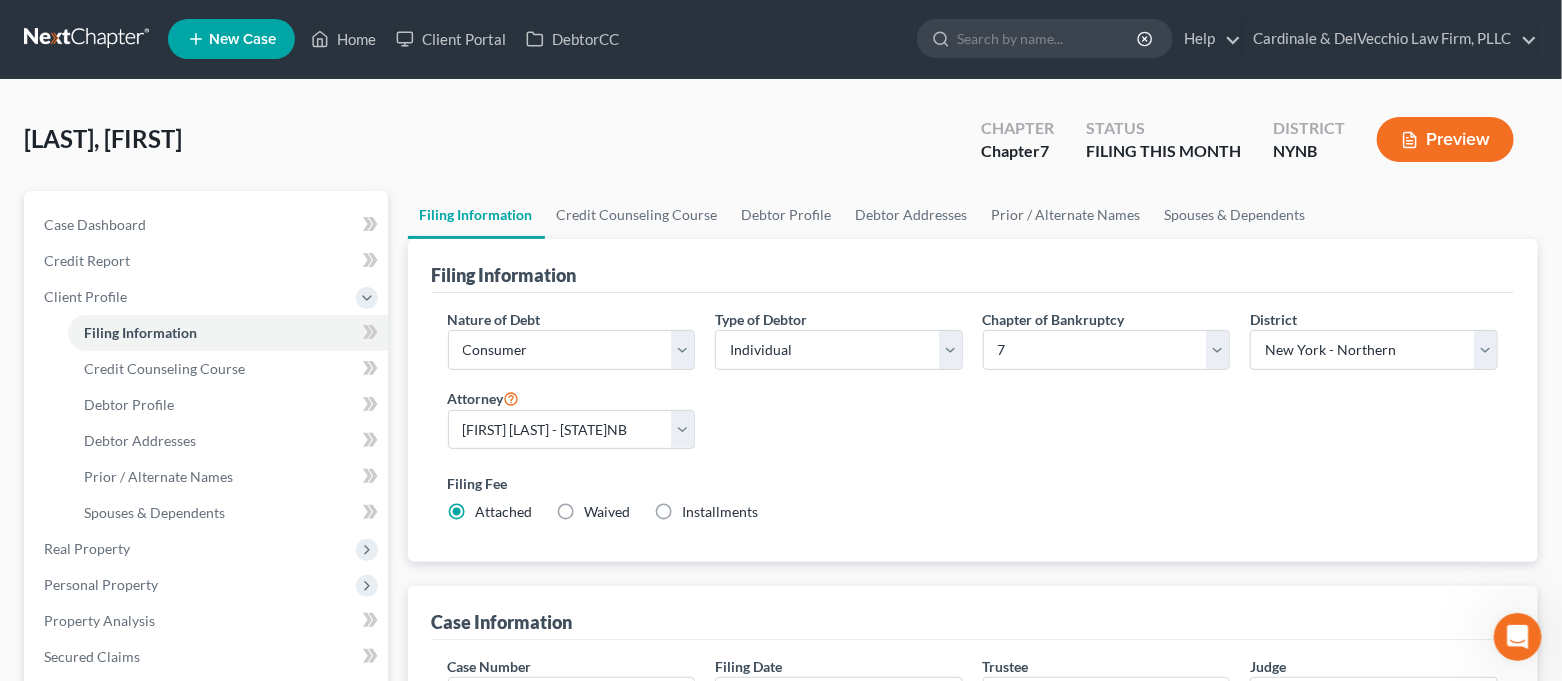 scroll, scrollTop: 0, scrollLeft: 0, axis: both 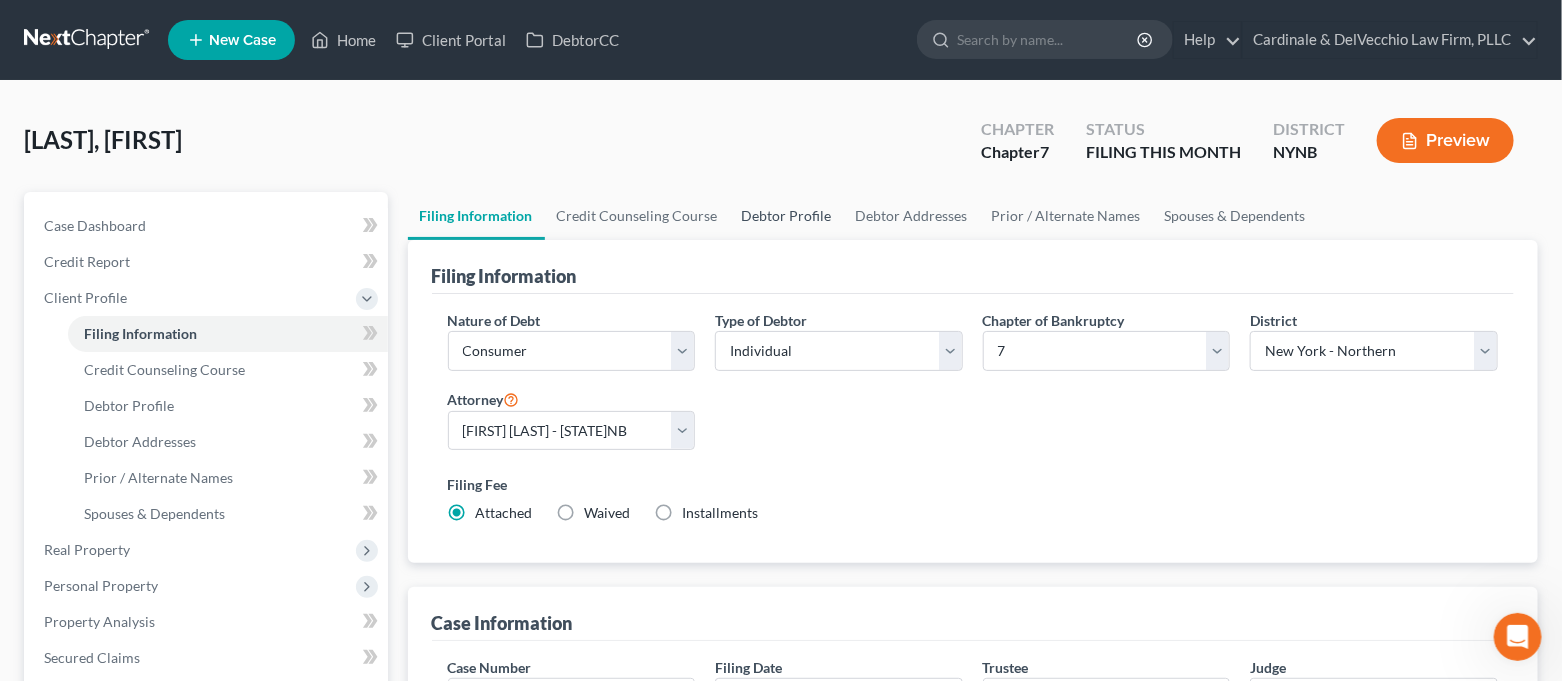 click on "Debtor Profile" at bounding box center (787, 216) 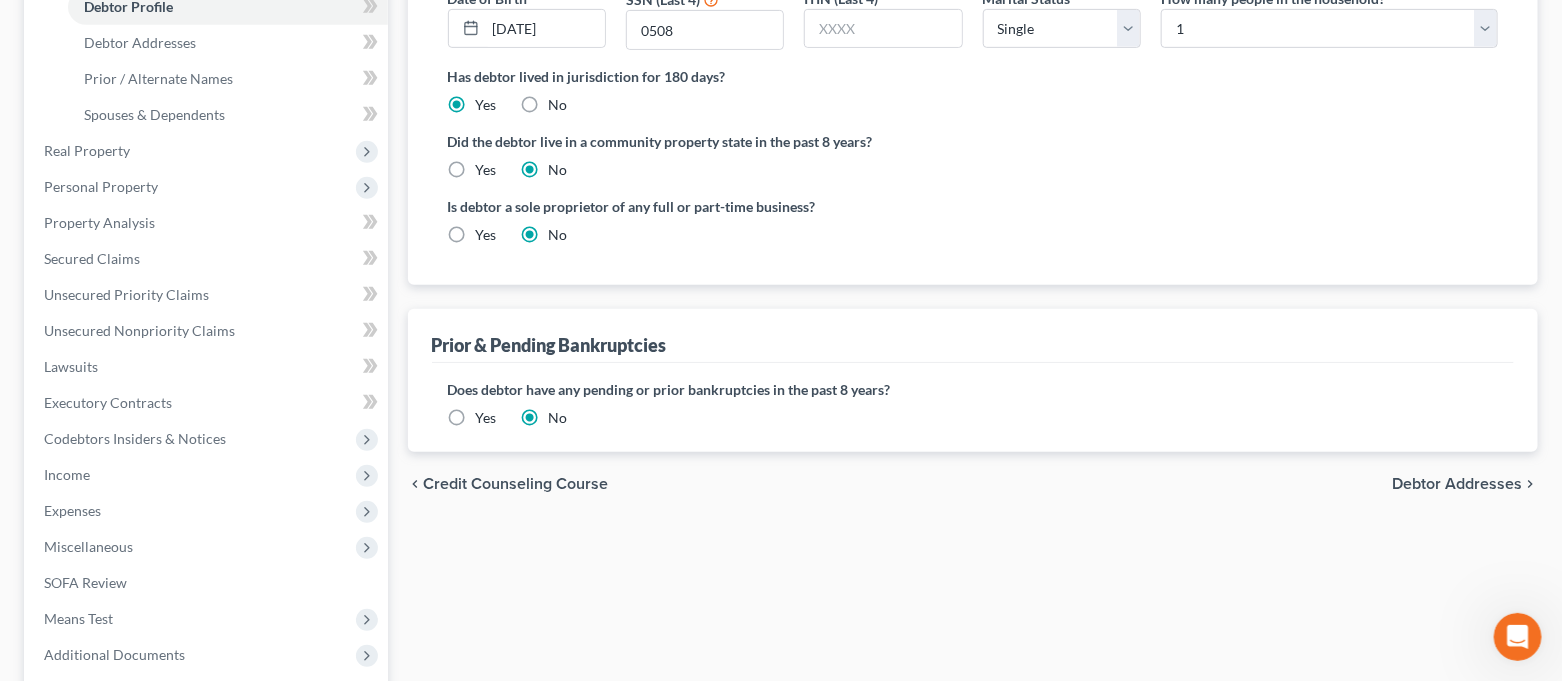 scroll, scrollTop: 0, scrollLeft: 0, axis: both 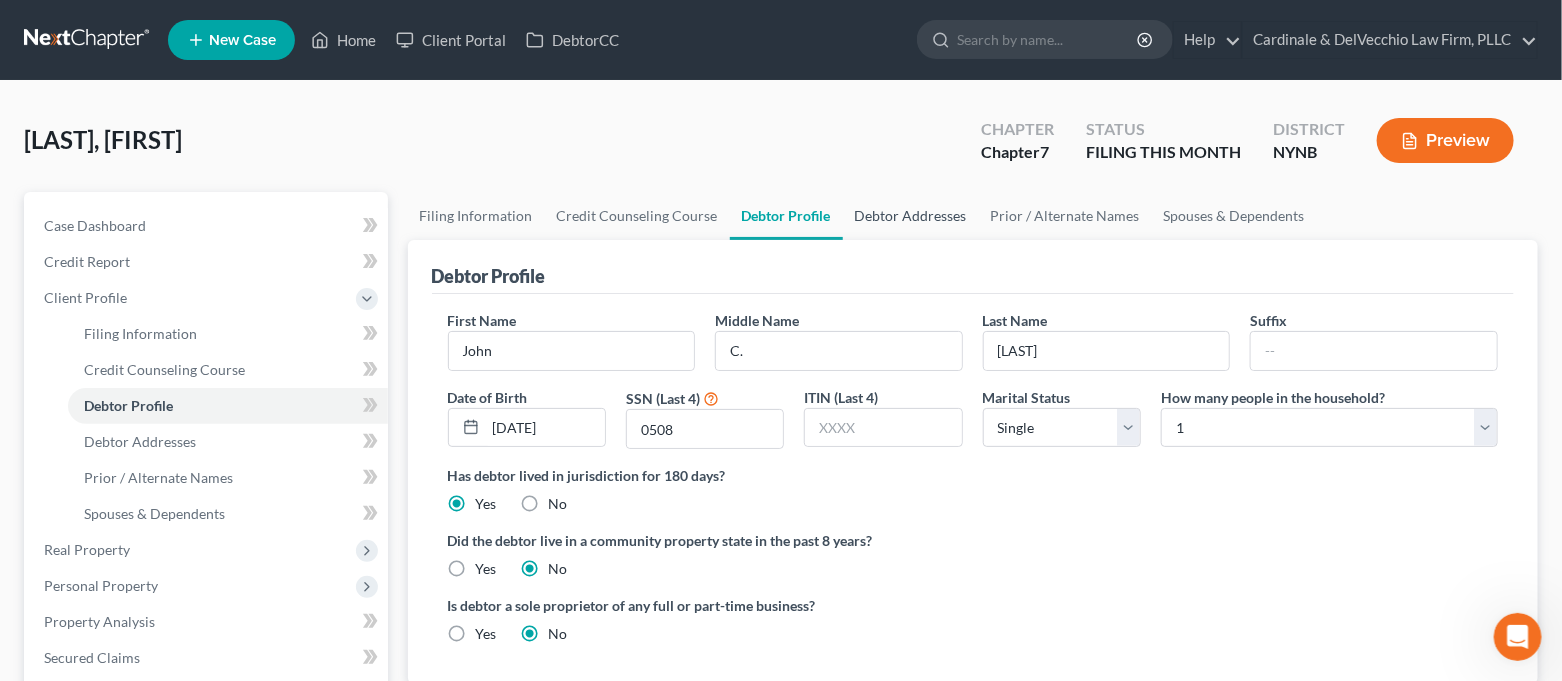 click on "Debtor Addresses" at bounding box center [911, 216] 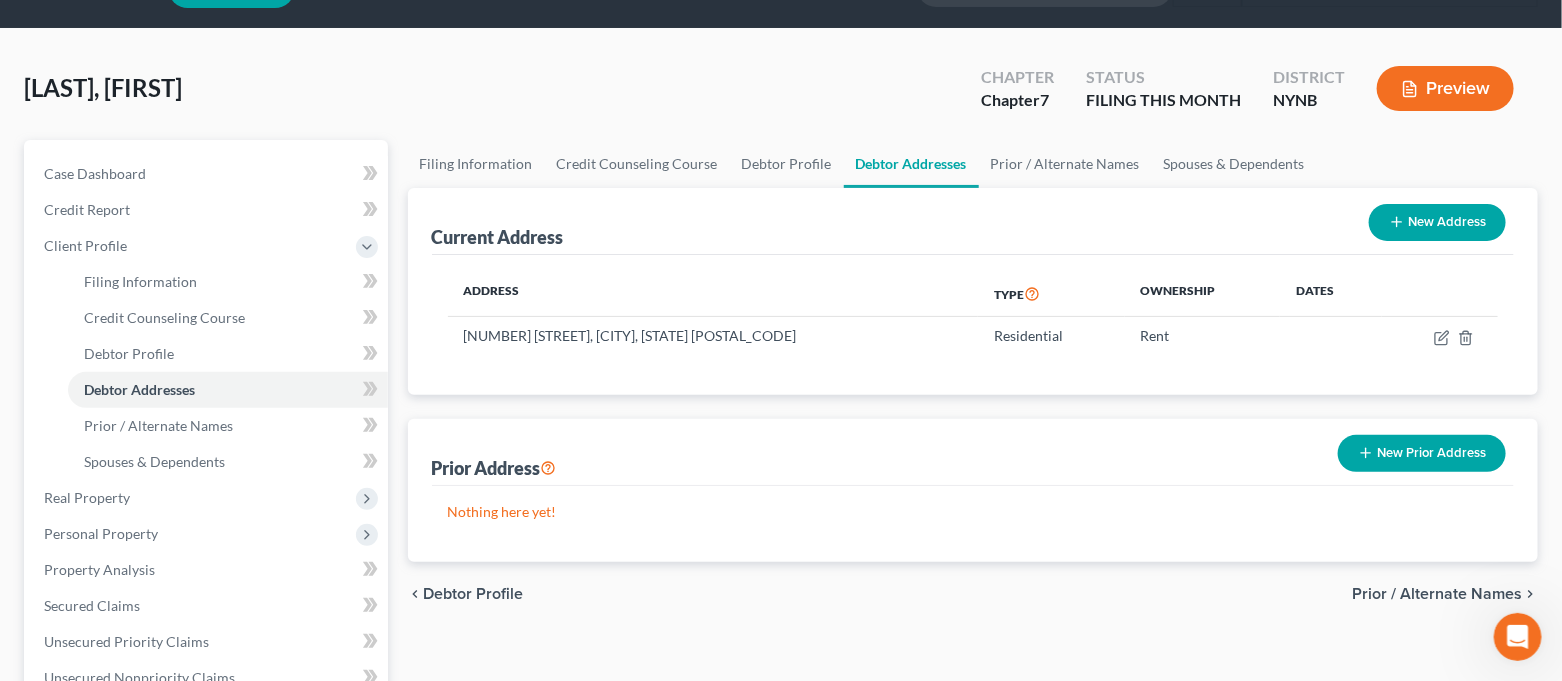 scroll, scrollTop: 133, scrollLeft: 0, axis: vertical 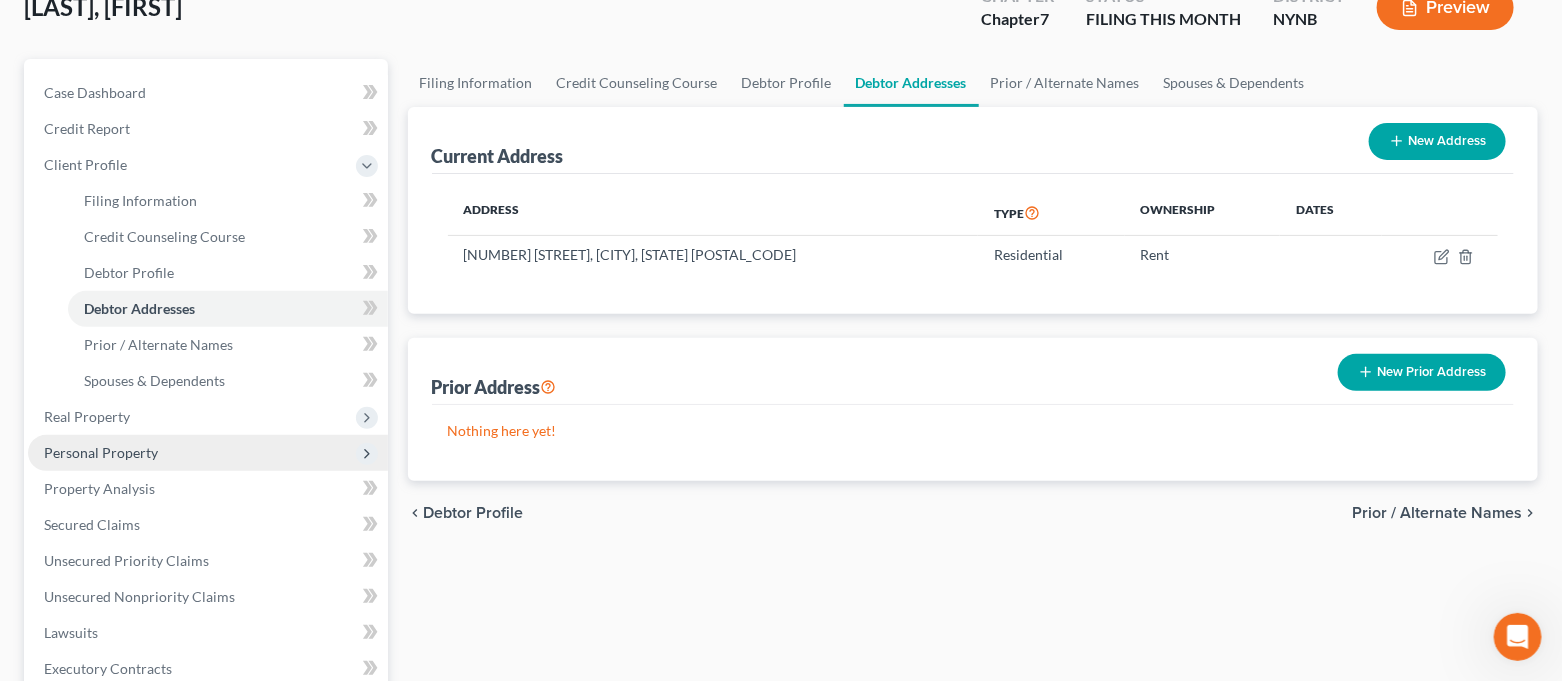 click on "Personal Property" at bounding box center (208, 453) 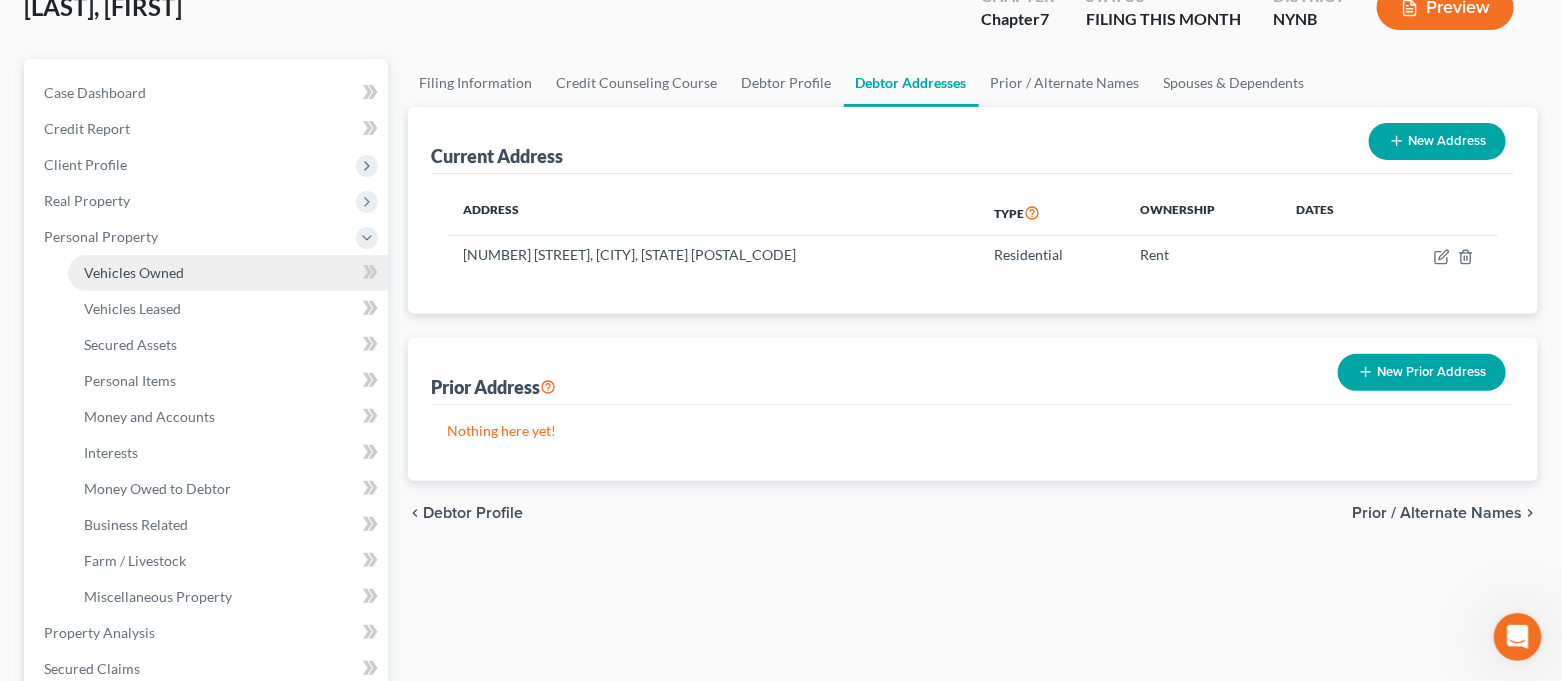 click on "Vehicles Owned" at bounding box center (228, 273) 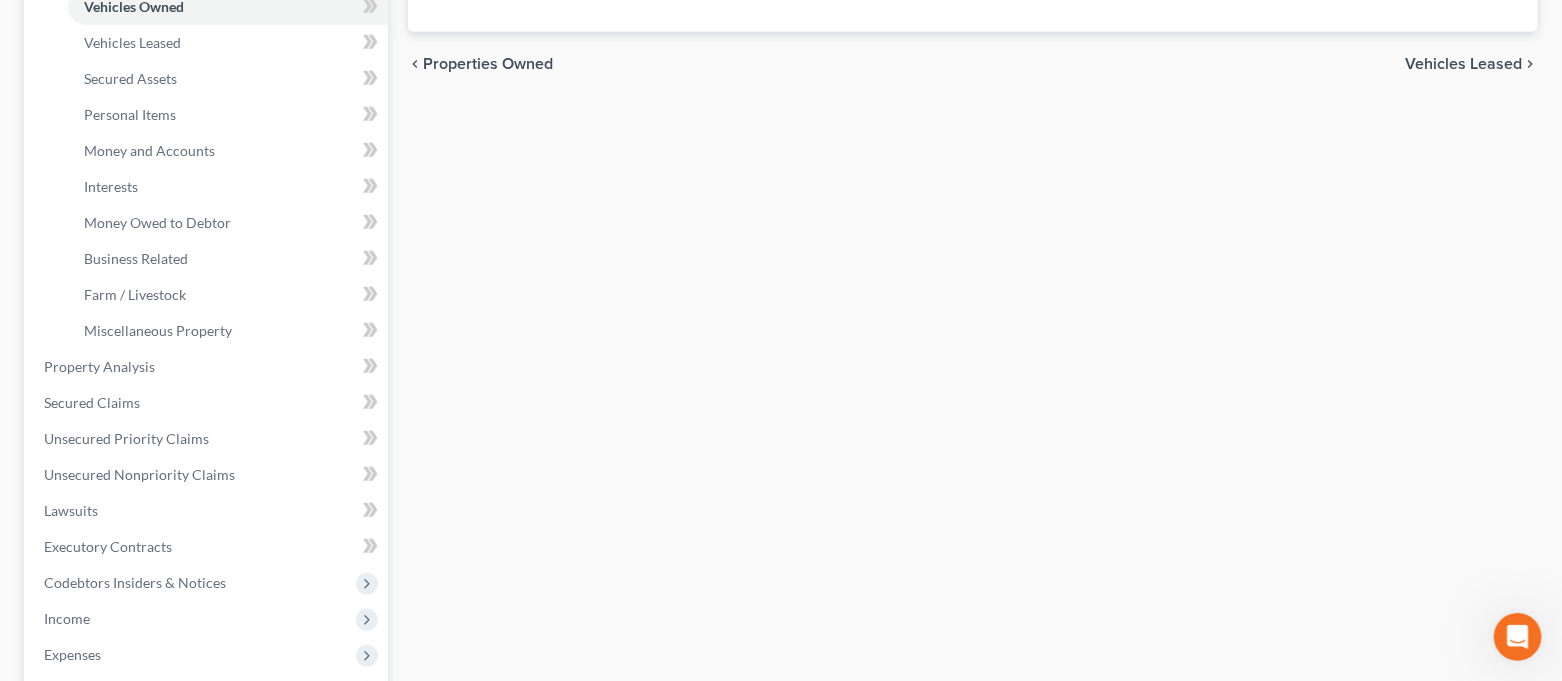 scroll, scrollTop: 533, scrollLeft: 0, axis: vertical 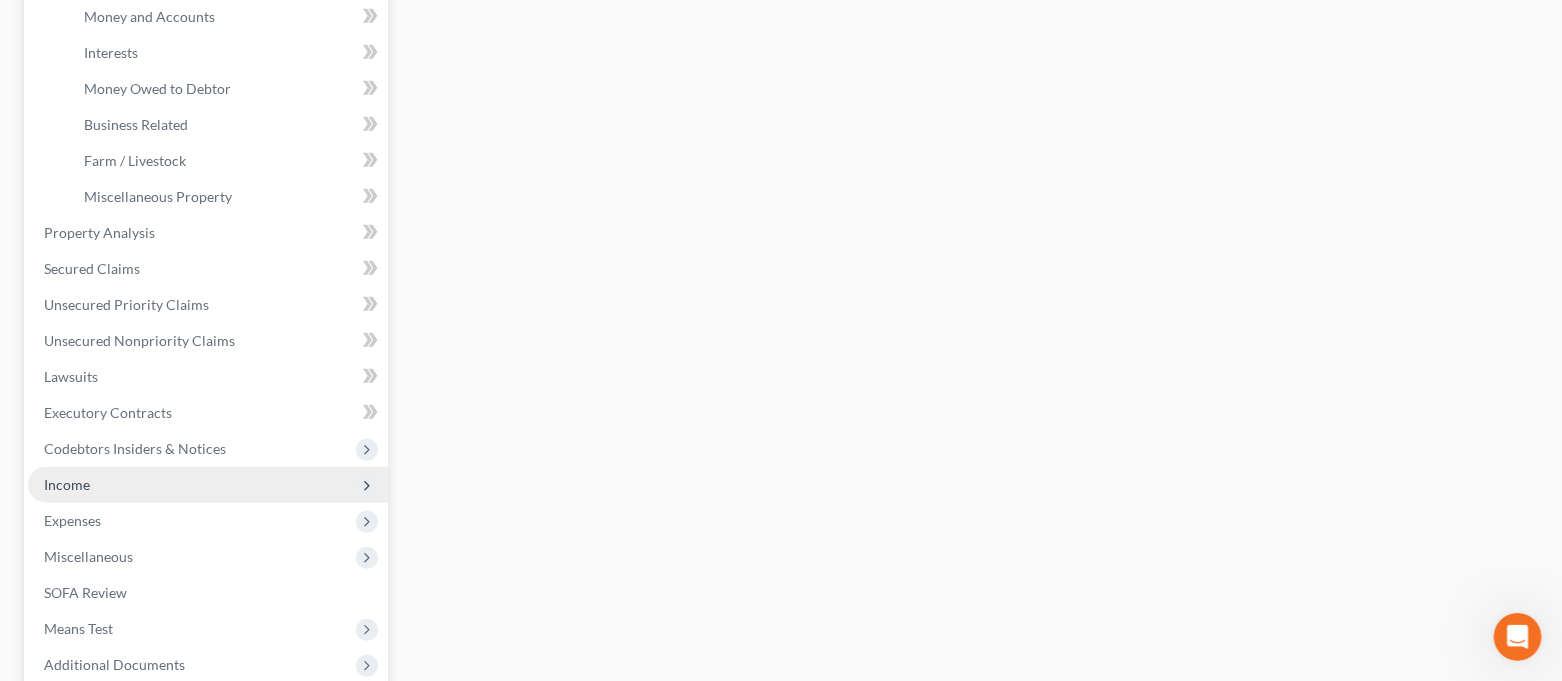 click on "Income" at bounding box center [208, 485] 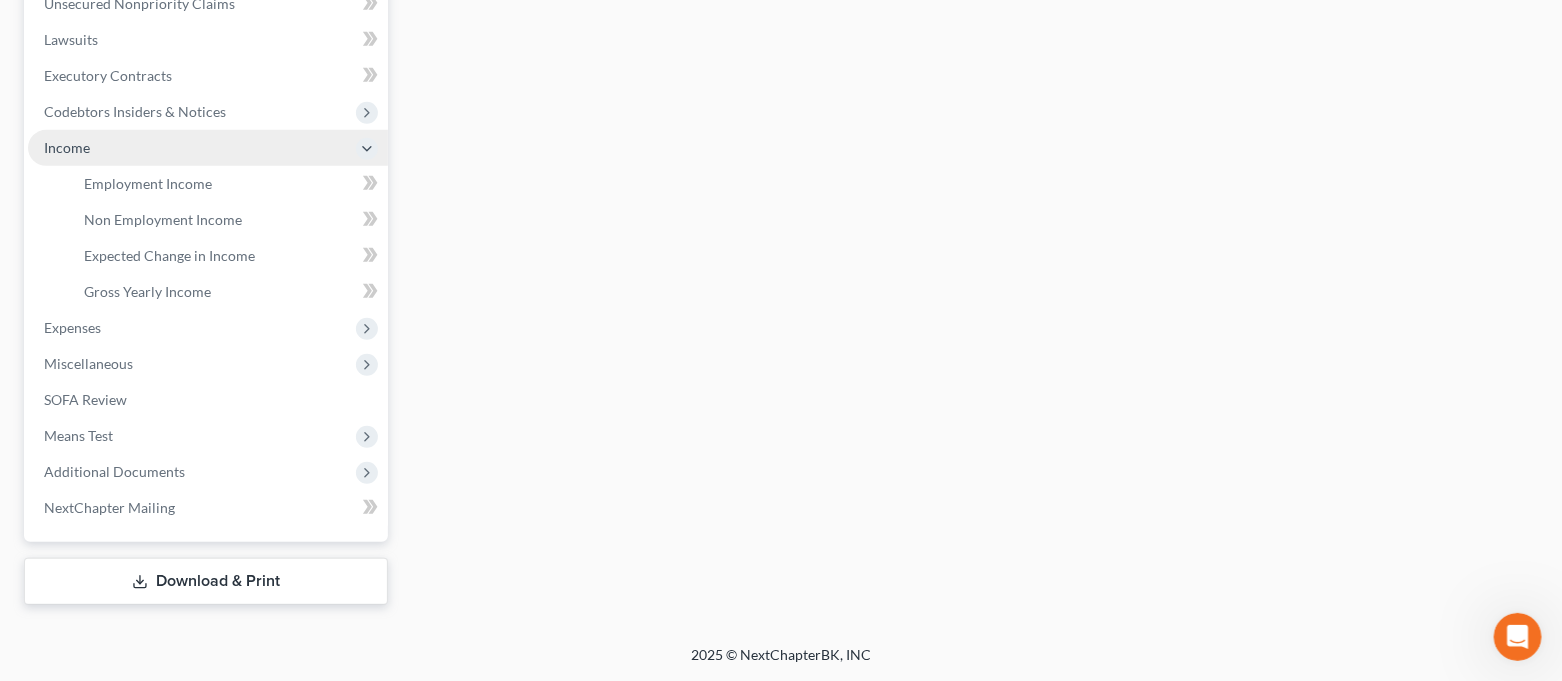 scroll, scrollTop: 508, scrollLeft: 0, axis: vertical 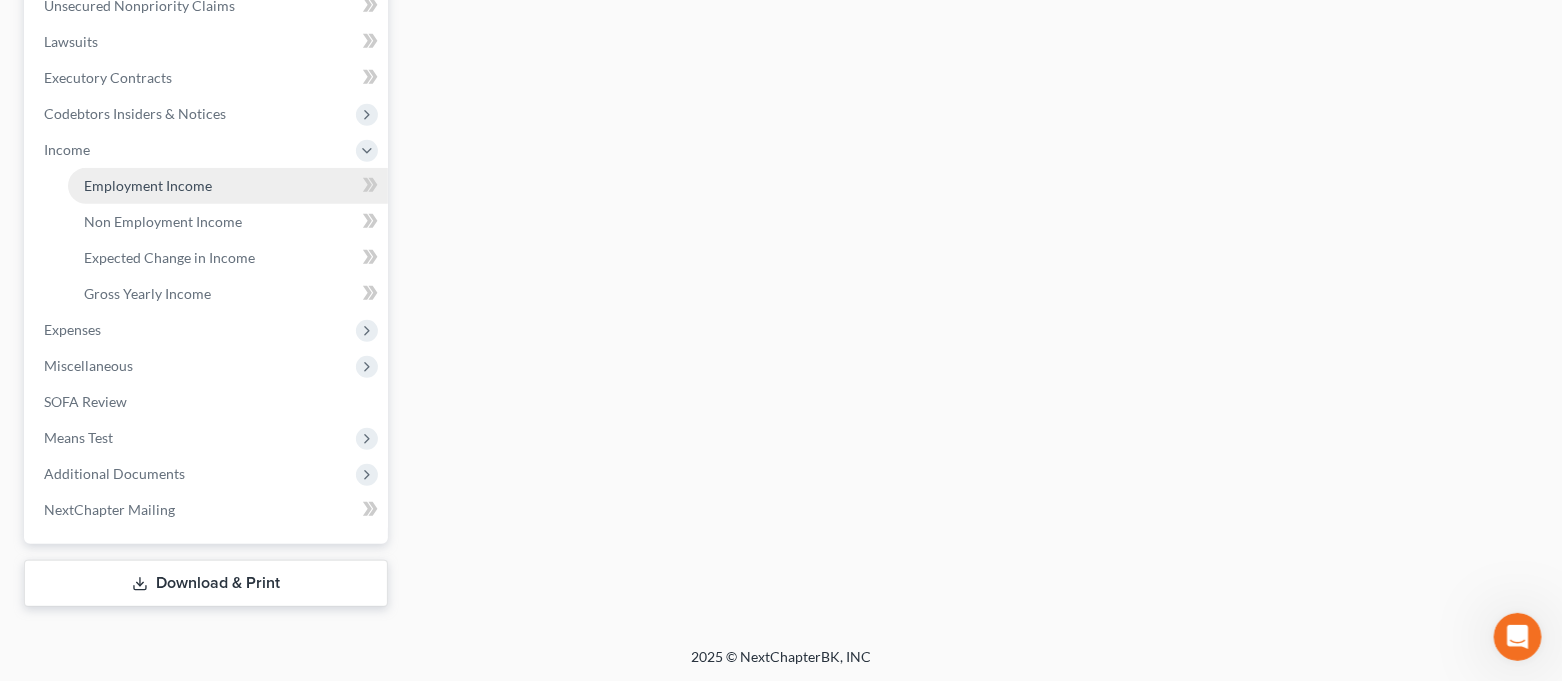 click on "Employment Income" at bounding box center (148, 185) 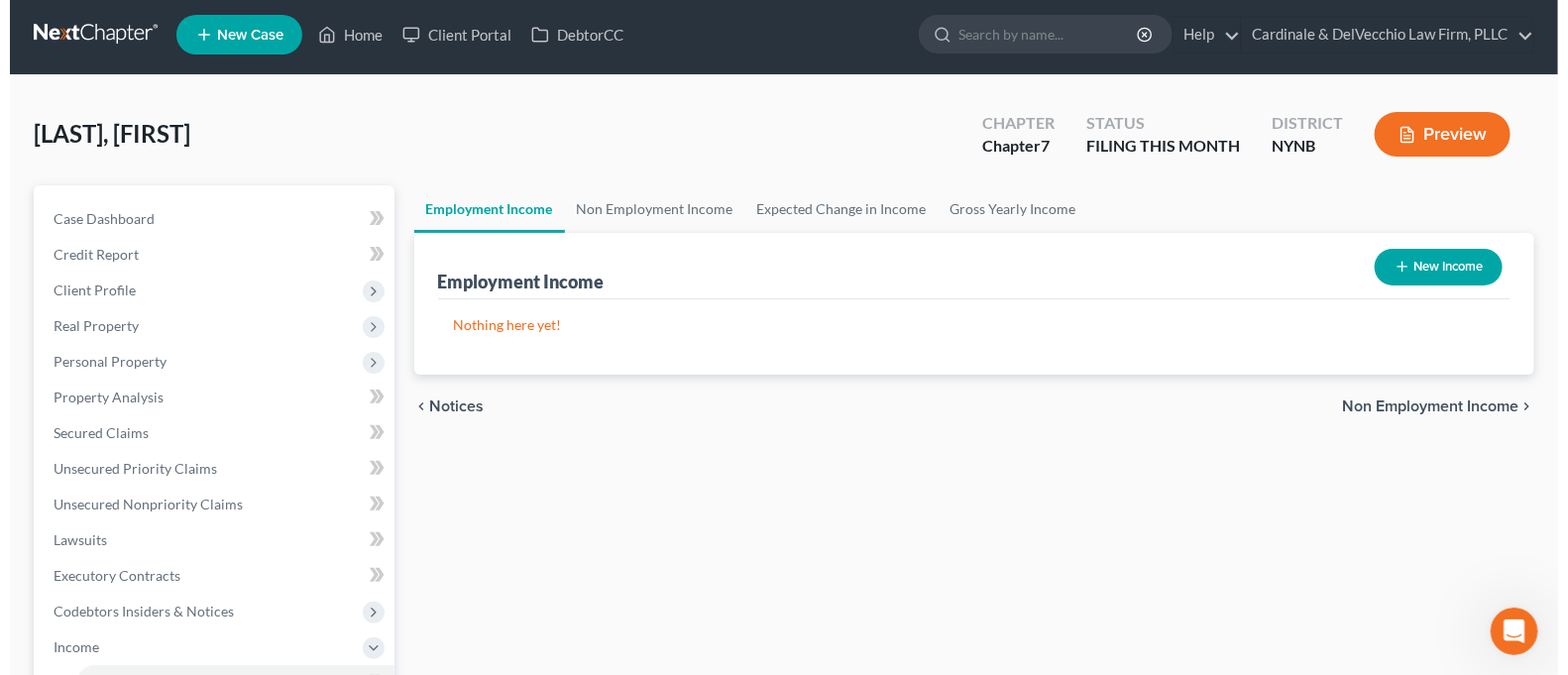 scroll, scrollTop: 0, scrollLeft: 0, axis: both 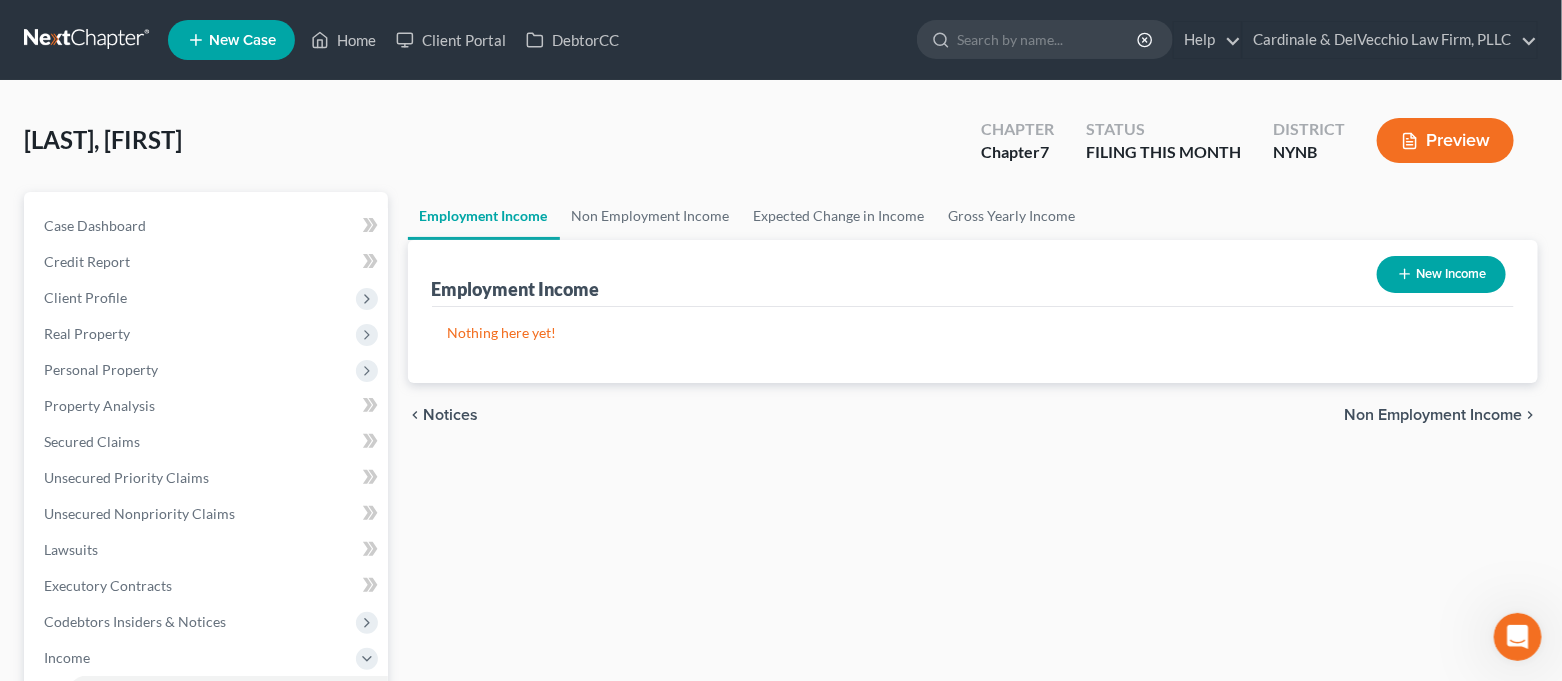 click on "New Income" at bounding box center [1441, 274] 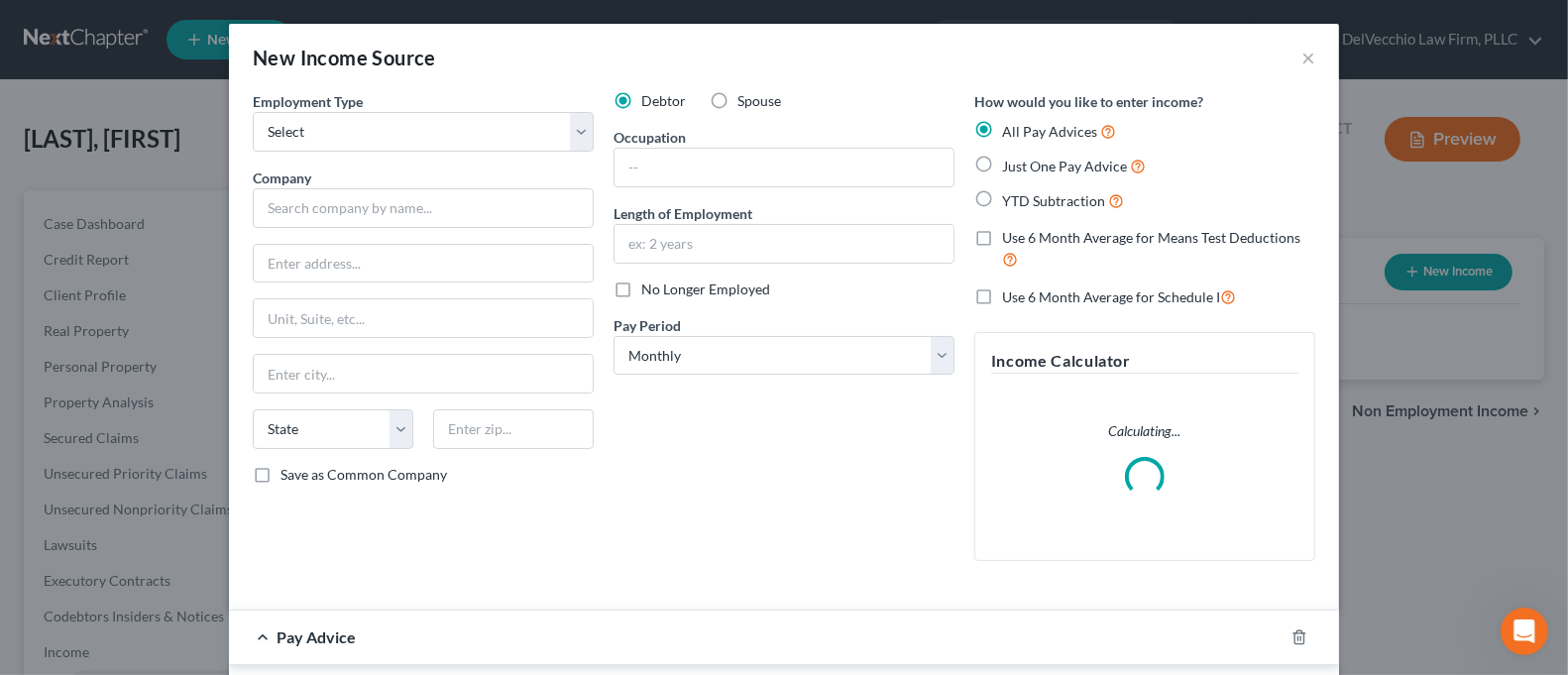 scroll, scrollTop: 264, scrollLeft: 0, axis: vertical 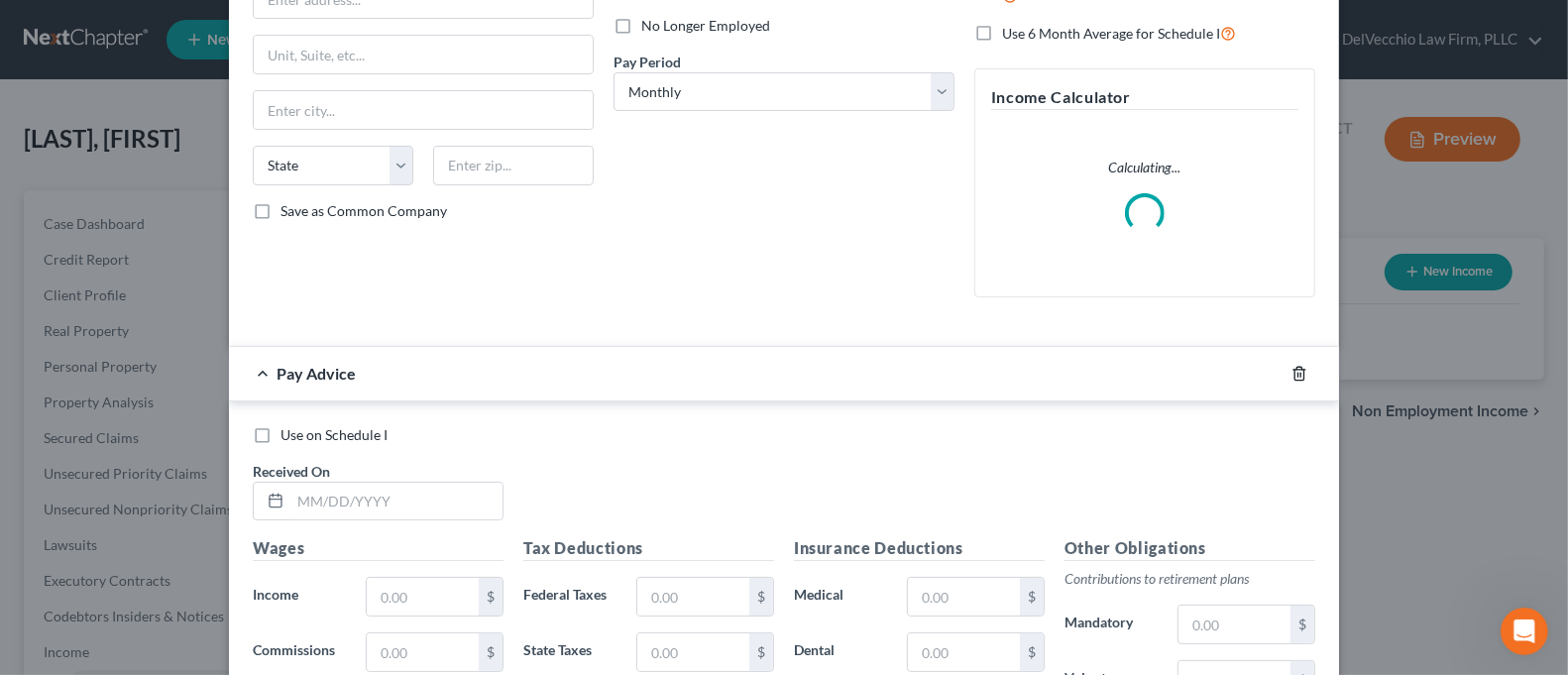 click 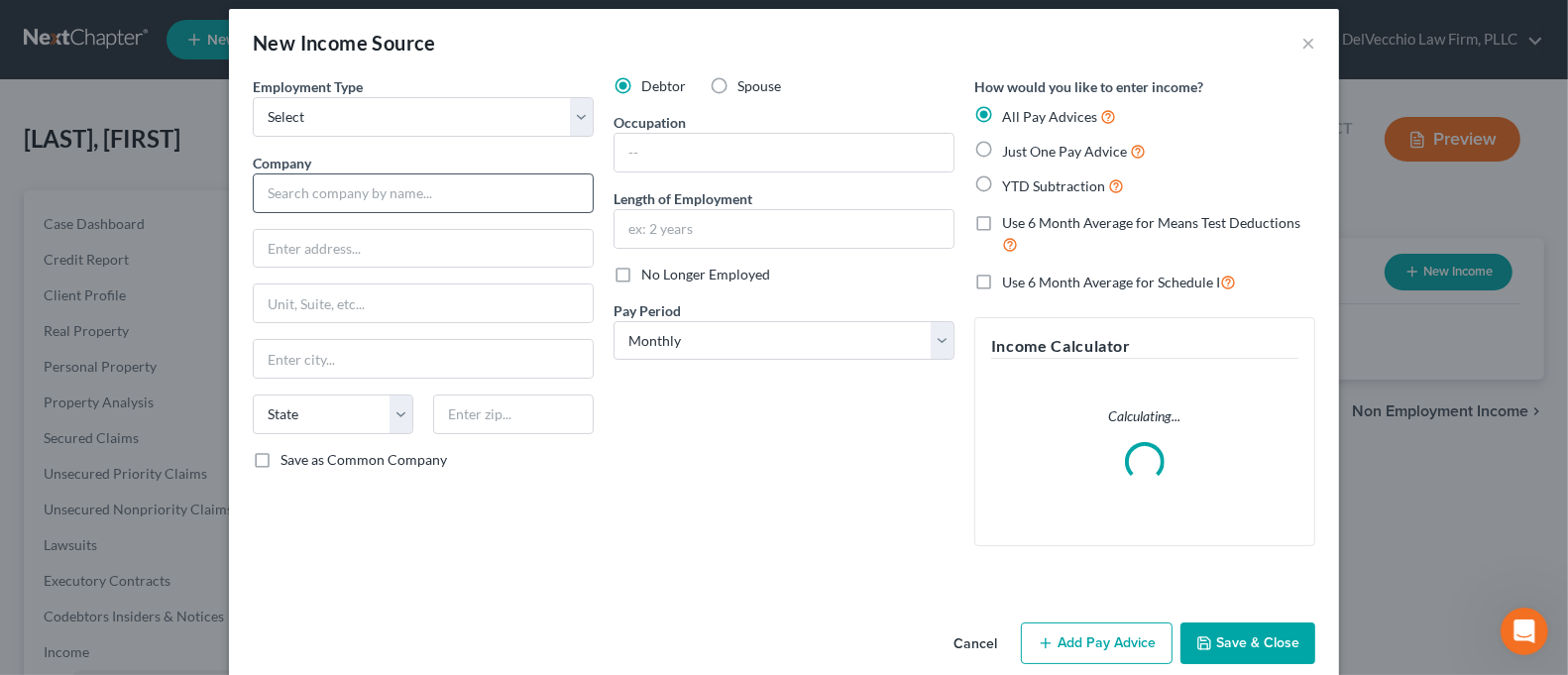 scroll, scrollTop: 0, scrollLeft: 0, axis: both 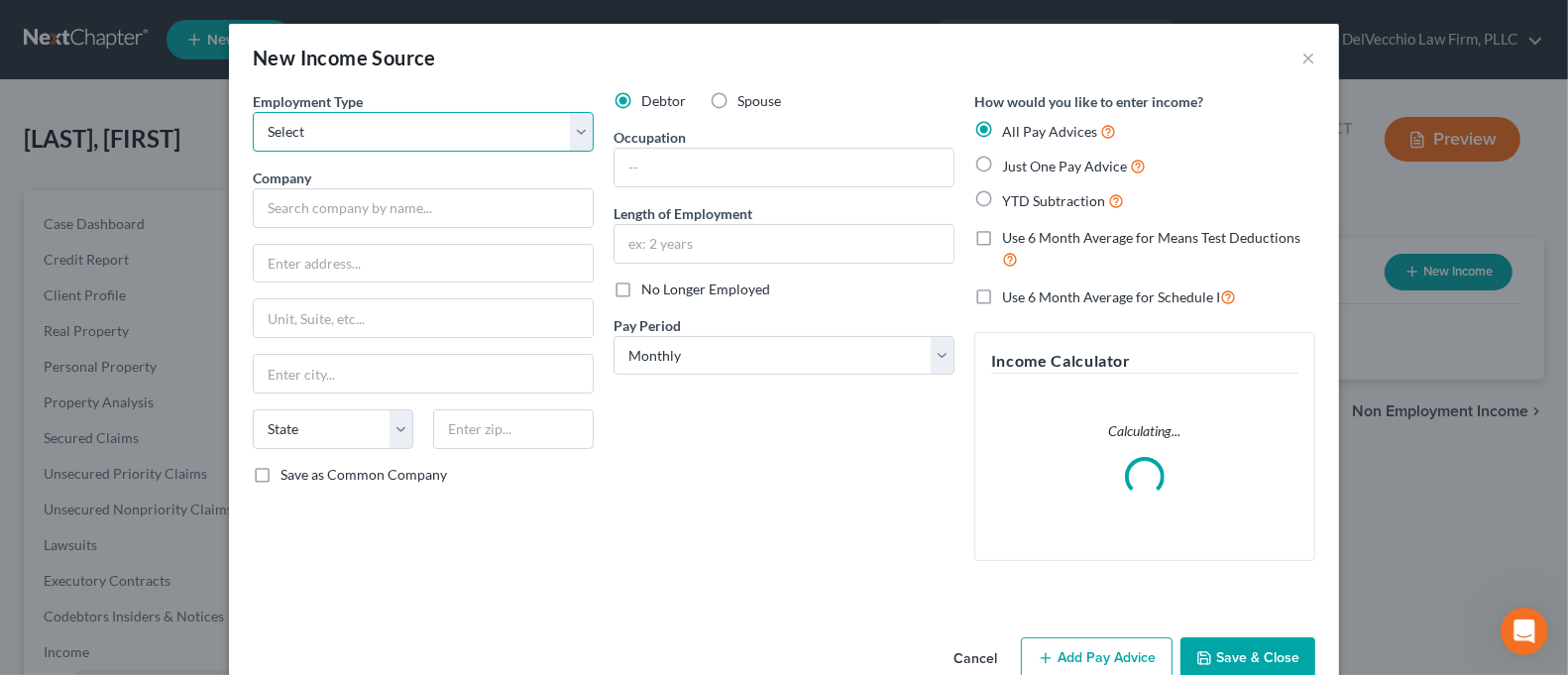 click on "Select Full or Part Time Employment Self Employment" at bounding box center [423, 132] 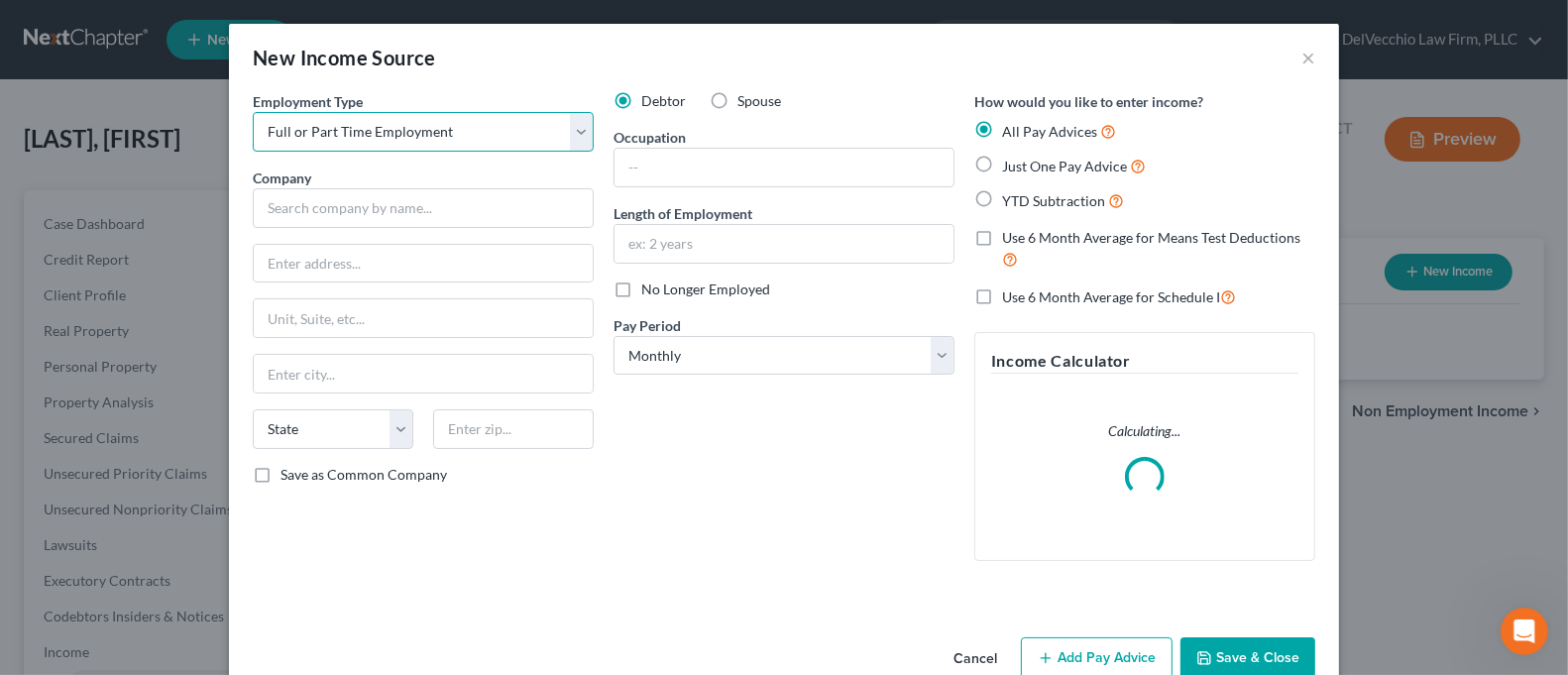 click on "Select Full or Part Time Employment Self Employment" at bounding box center (423, 132) 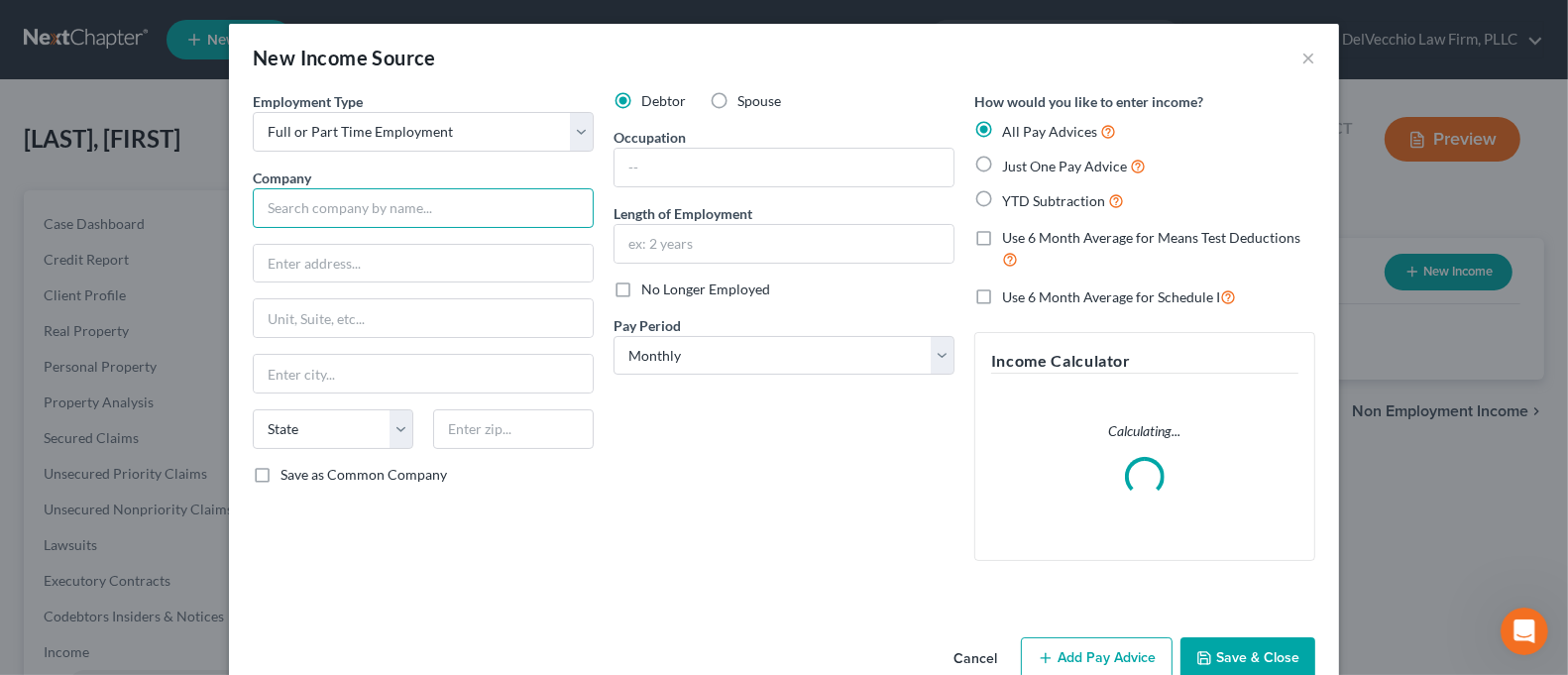 click at bounding box center (423, 208) 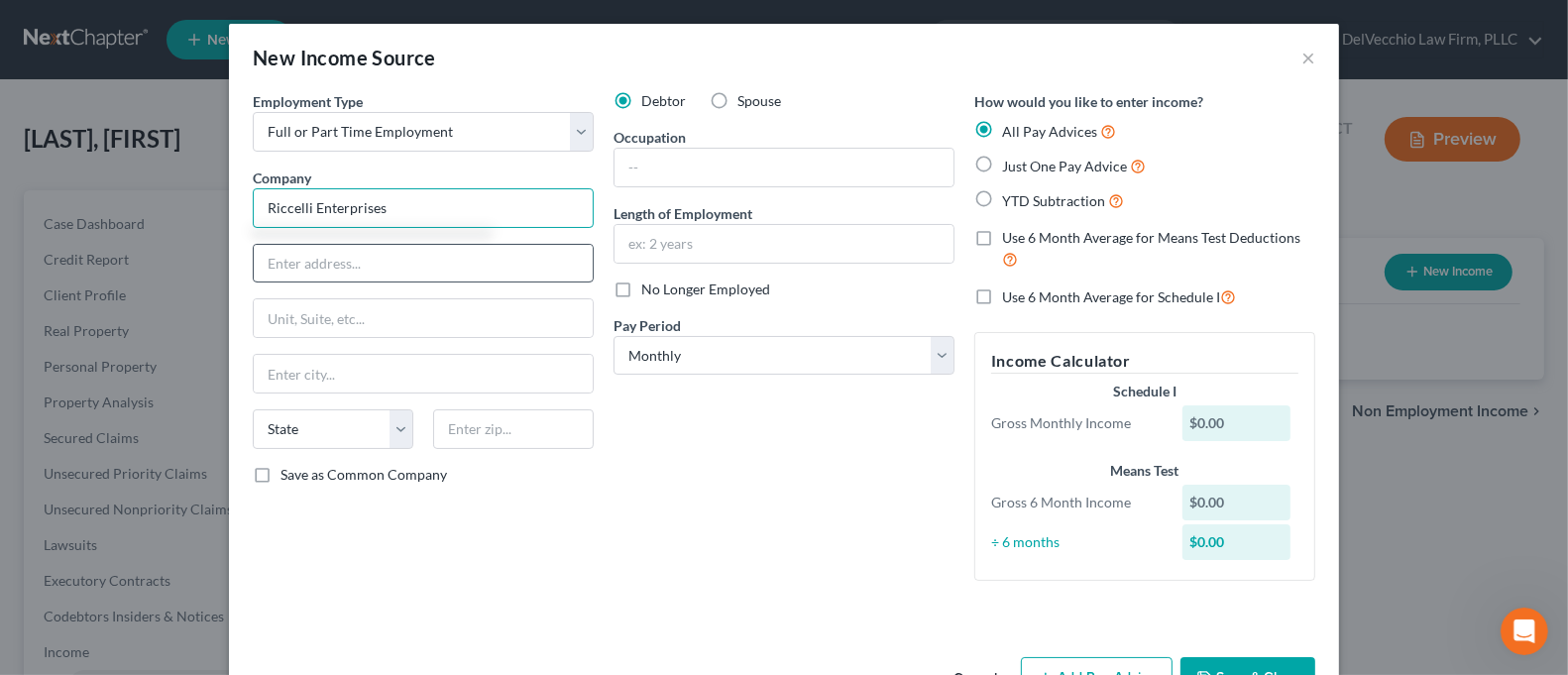 type on "Riccelli Enterprises" 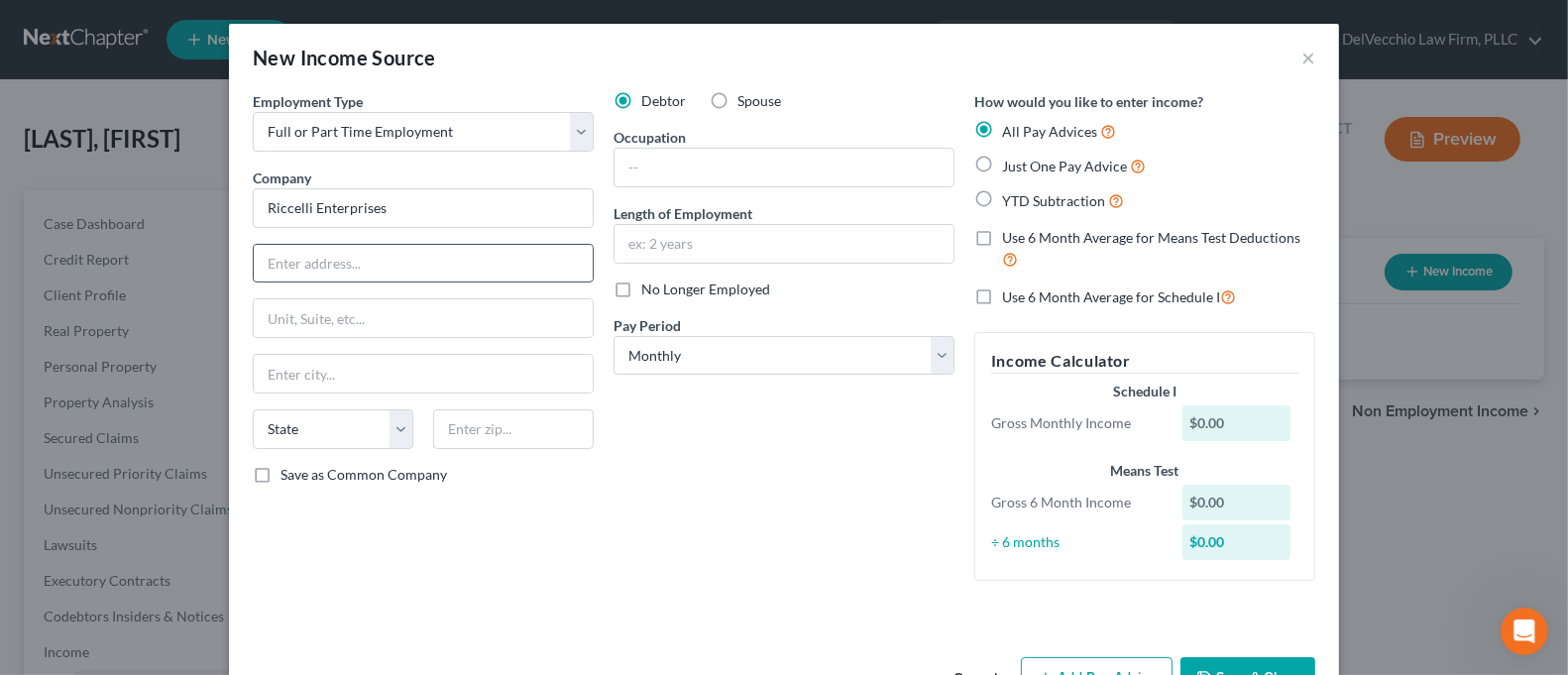 click at bounding box center [423, 264] 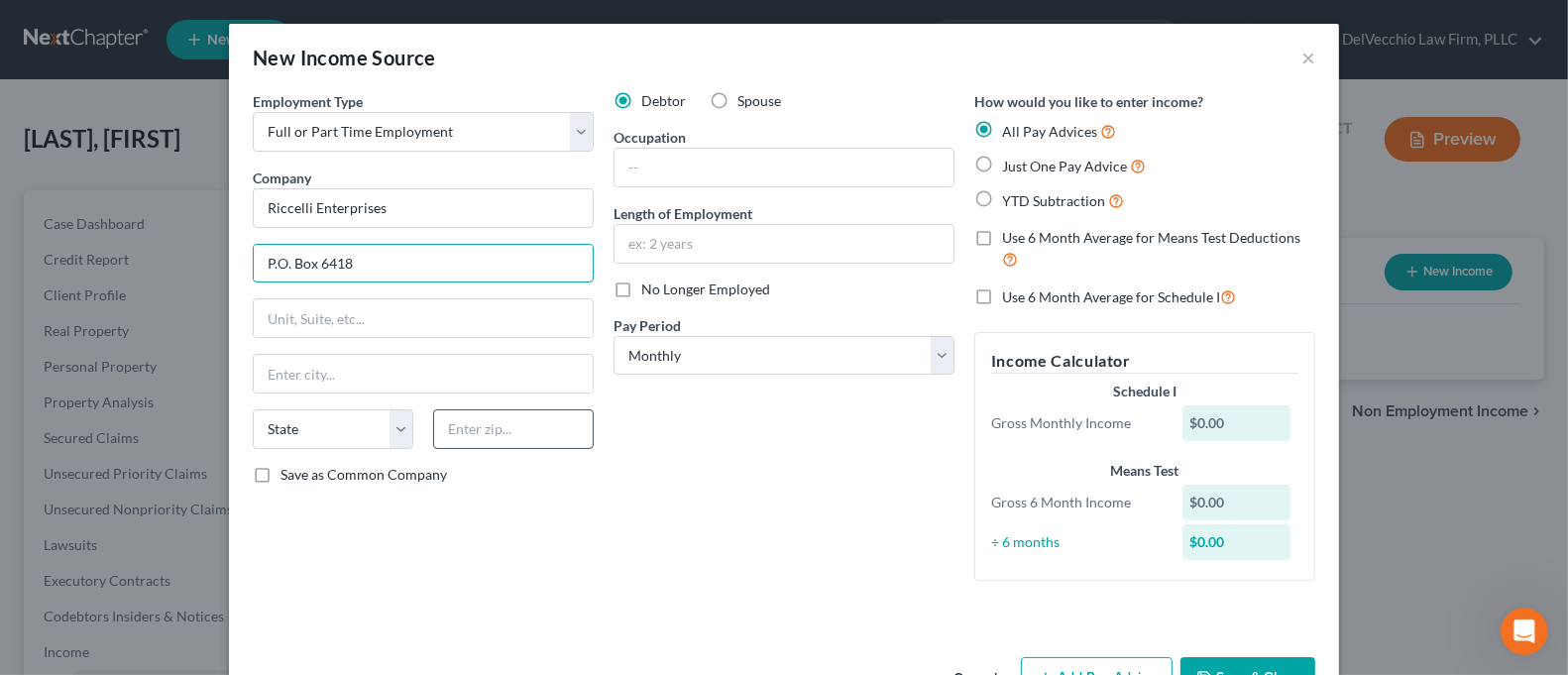 type on "P.O. Box 6418" 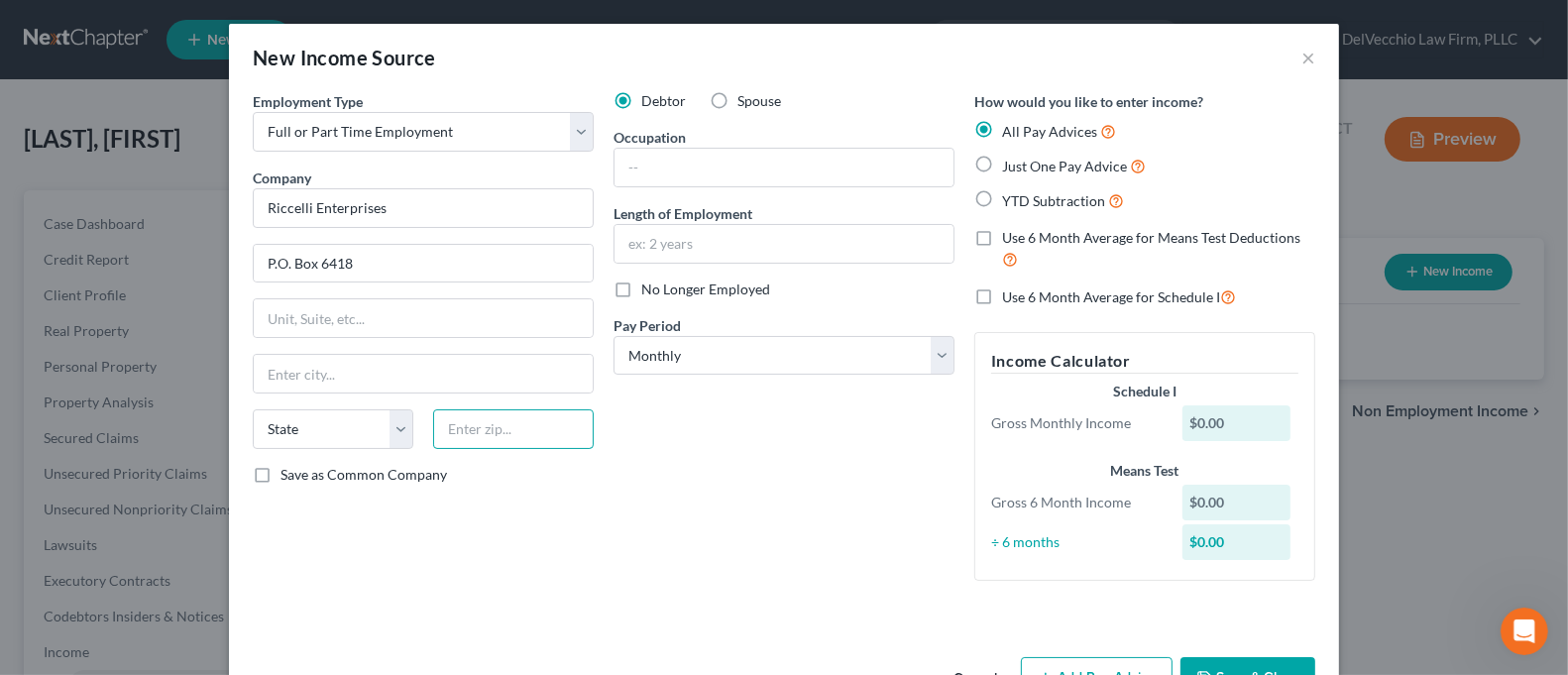 click at bounding box center [513, 429] 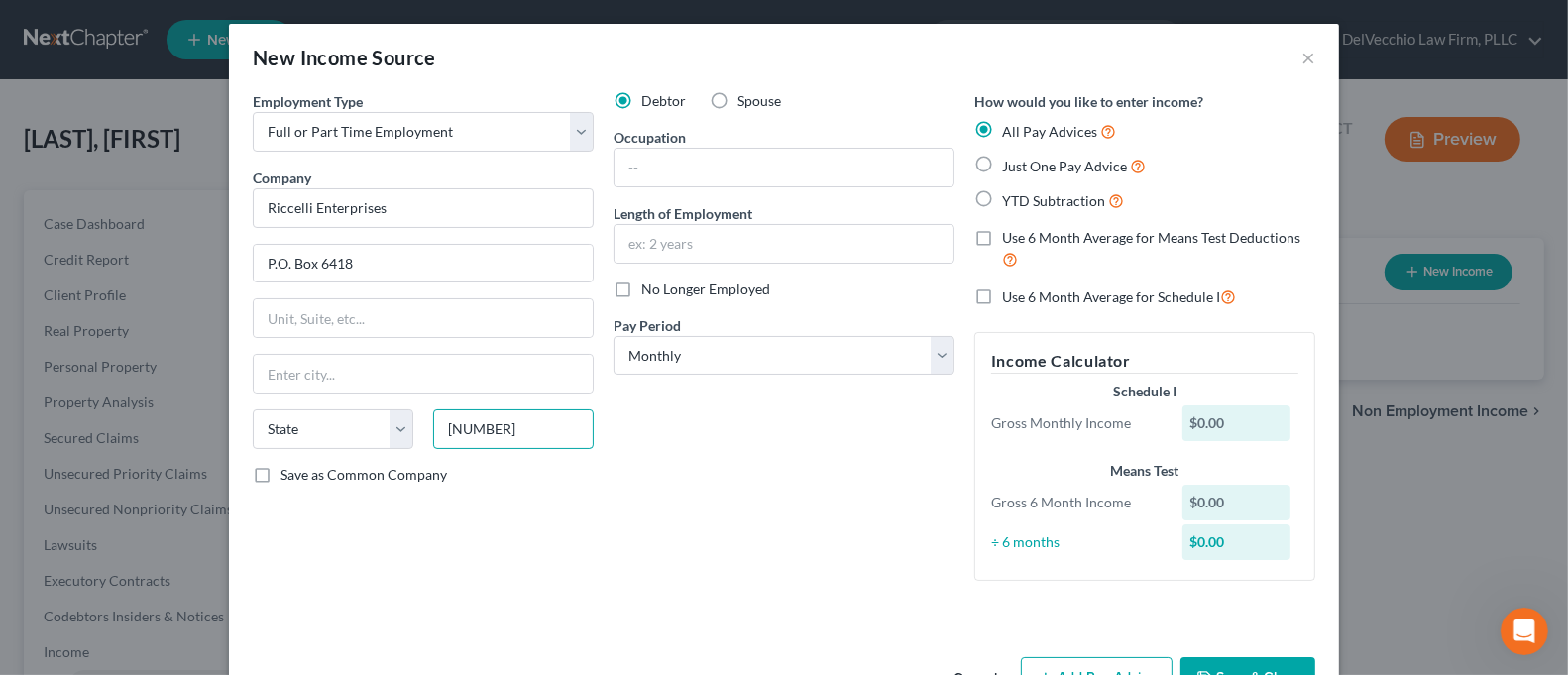 type on "[NUMBER]" 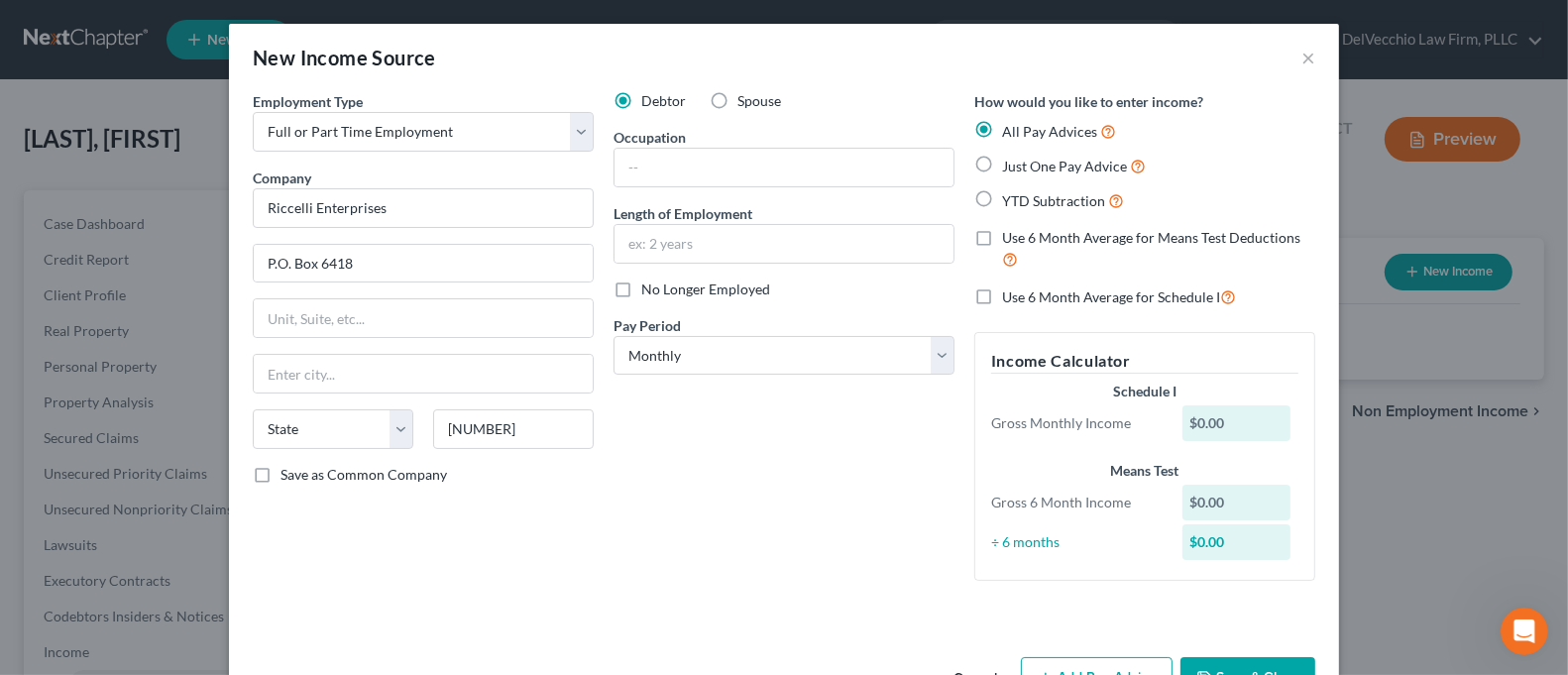 click on "Employment Type
Select Full or Part Time Employment Self Employment
Company
* Riccelli Enterprises P.O. Box 6418 State AL AK AR AZ CA CO CT DE DC FL GA GU HI ID IL IN IA KS KY LA ME MD MA MI MN MS MO MT NC ND NE NV NH NJ NM NY OH OK OR PA PR RI SC SD TN TX UT VI VA VT WA WV WI WY 13217 Save as Common Company" at bounding box center (423, 344) 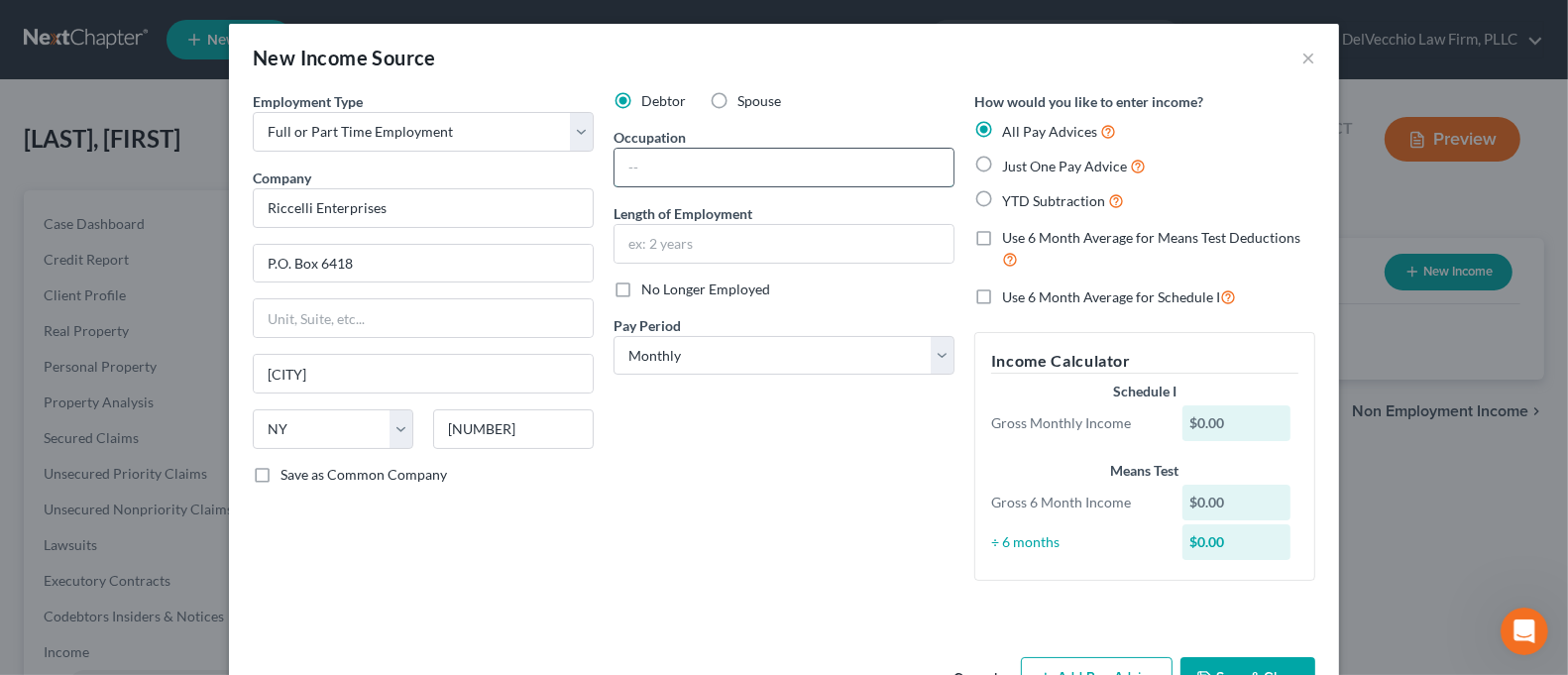 click at bounding box center [784, 168] 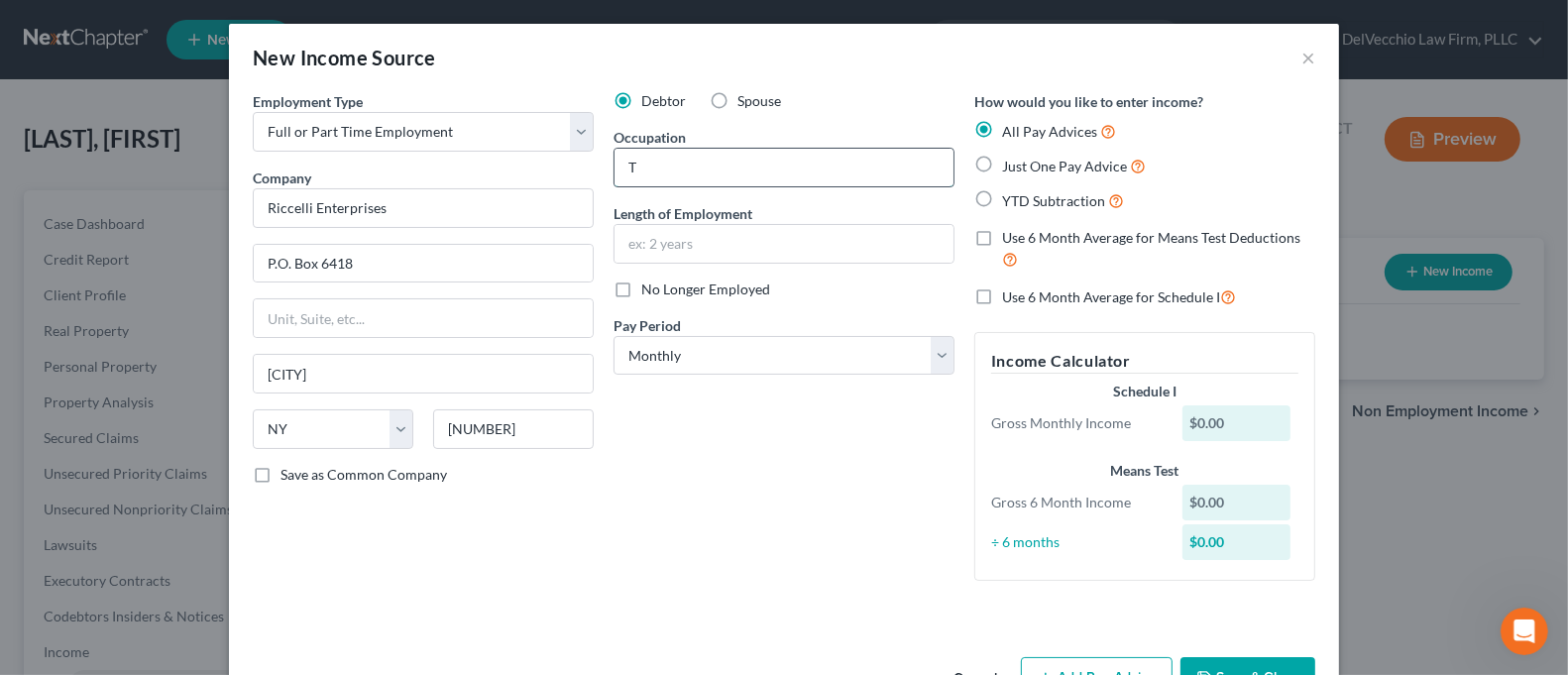 type on "Truck Driver" 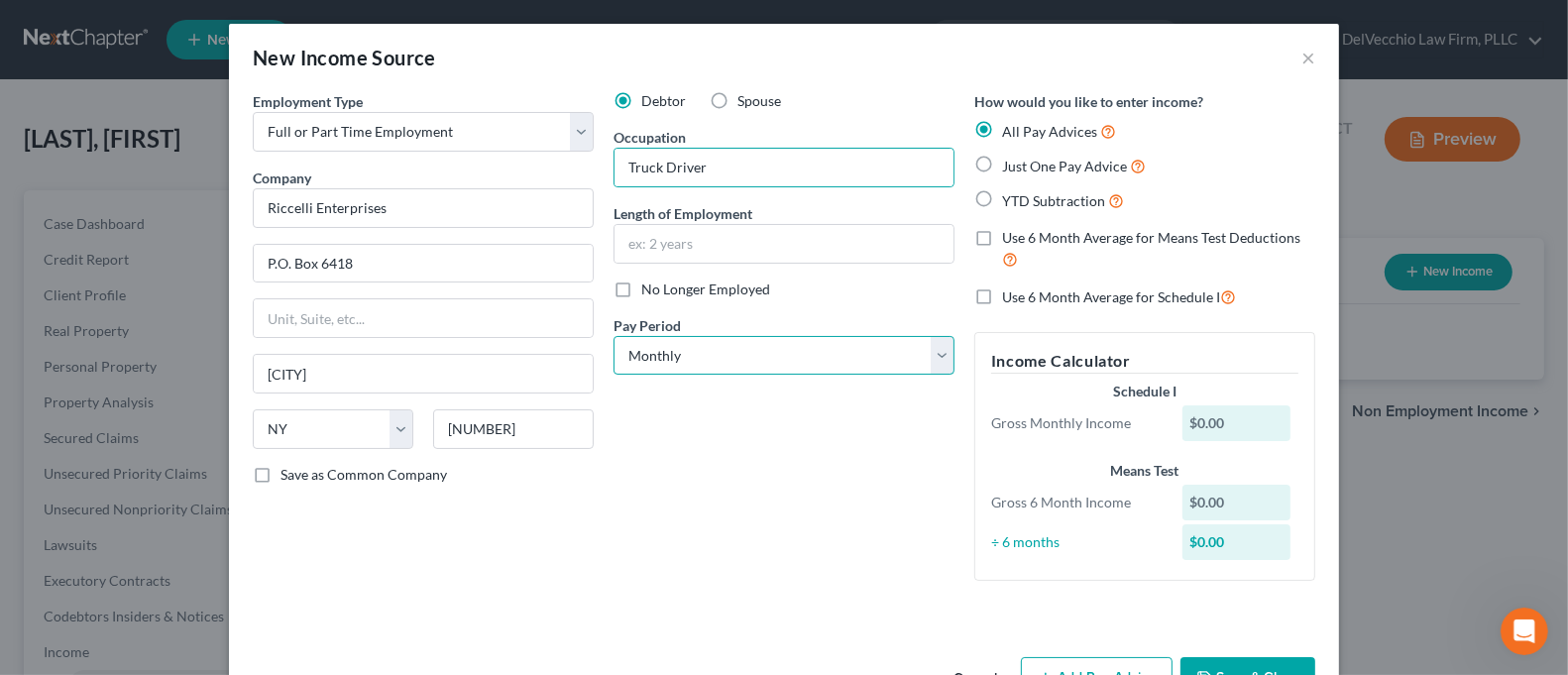 click on "Select Monthly Twice Monthly Every Other Week Weekly" at bounding box center [784, 356] 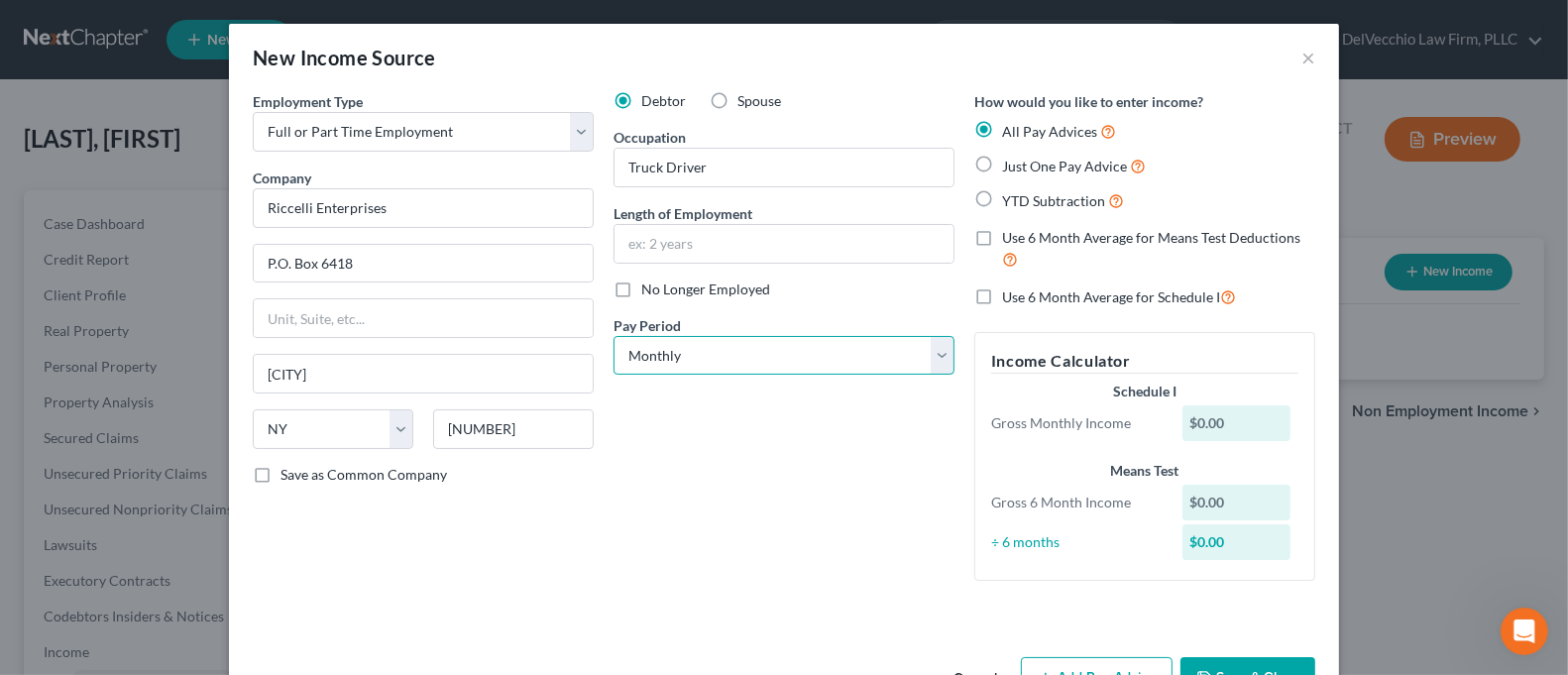 select on "3" 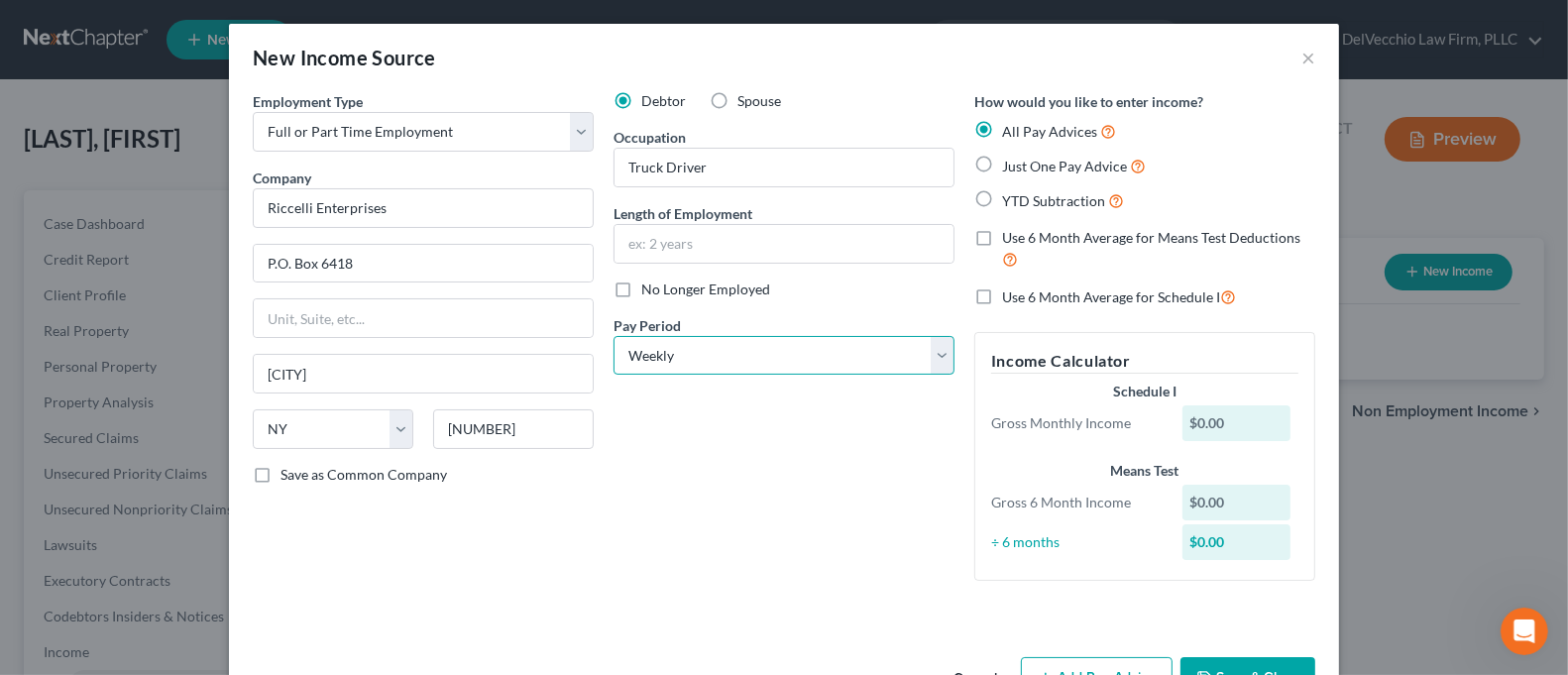 click on "Select Monthly Twice Monthly Every Other Week Weekly" at bounding box center (784, 356) 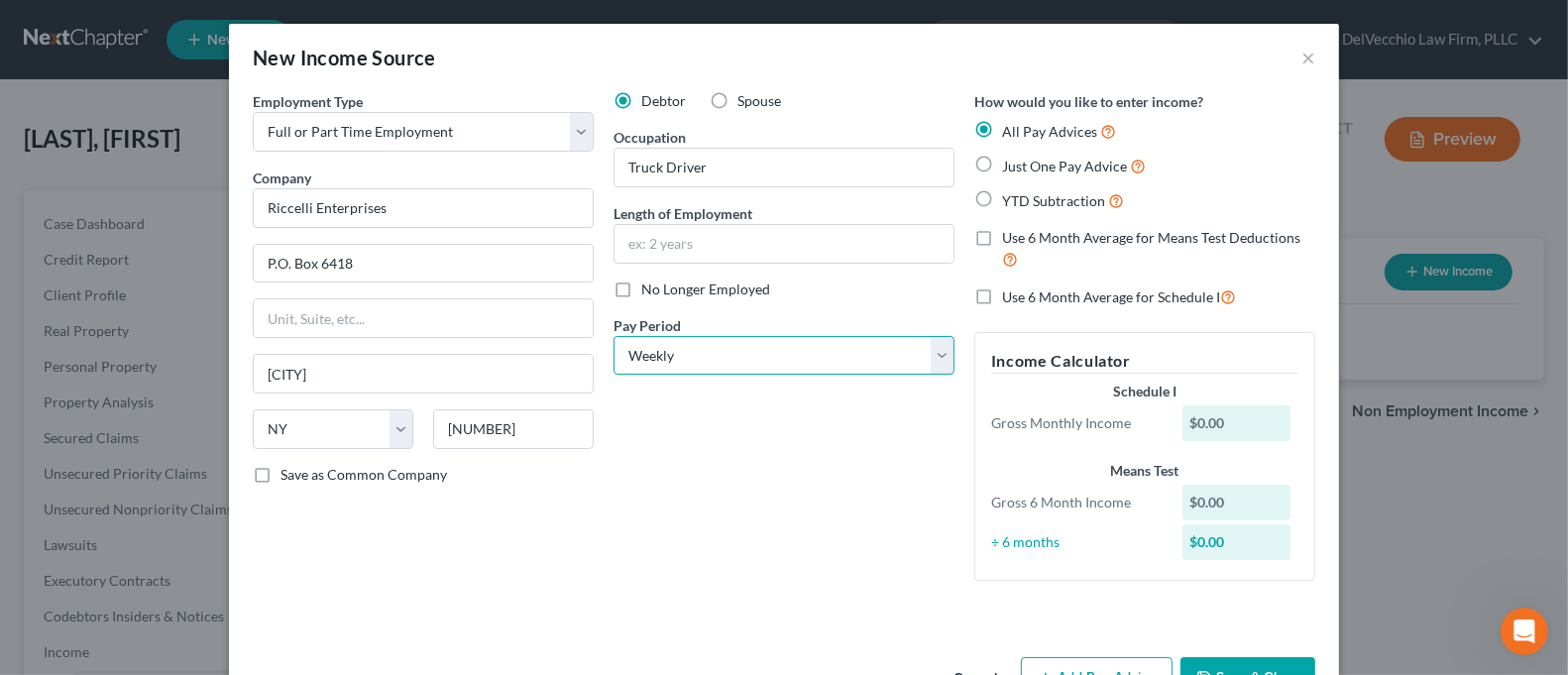 scroll, scrollTop: 62, scrollLeft: 0, axis: vertical 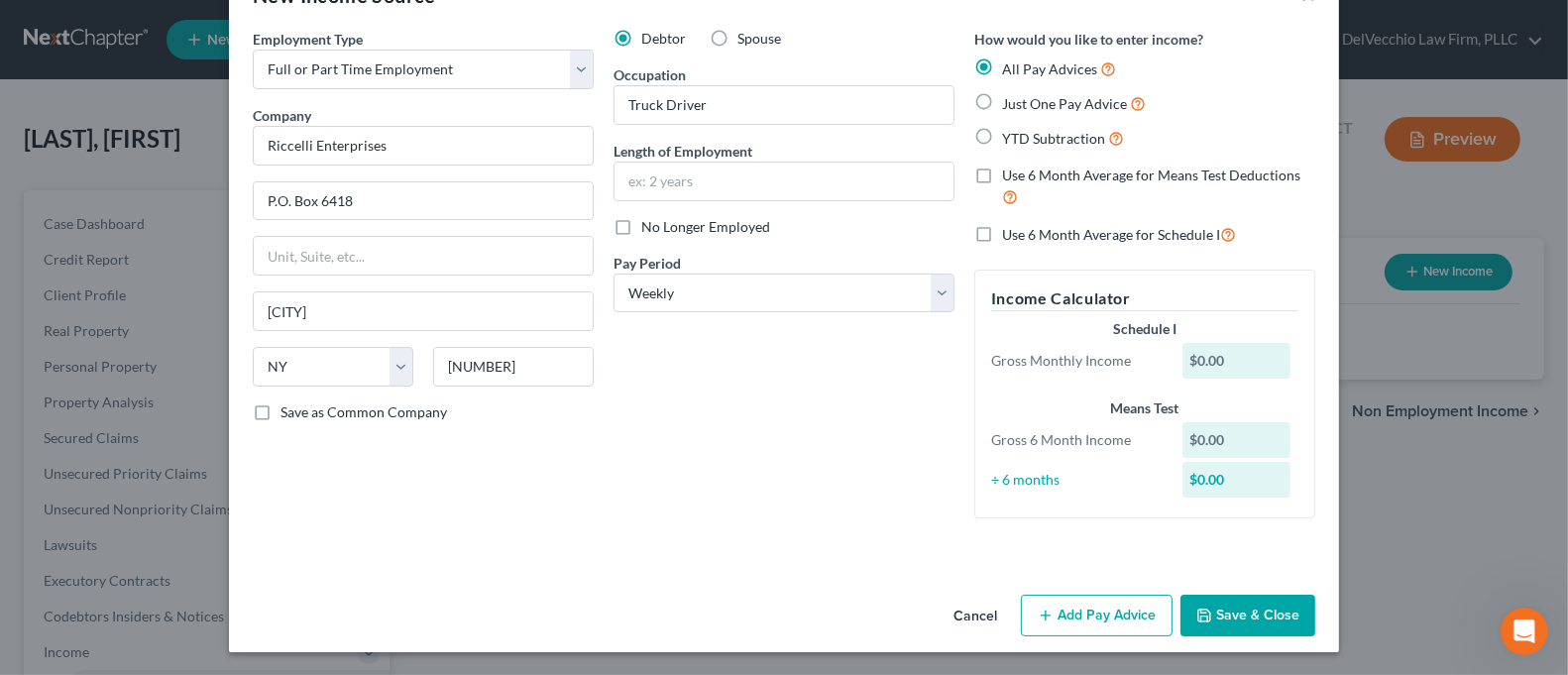 click on "Save & Close" at bounding box center (1248, 616) 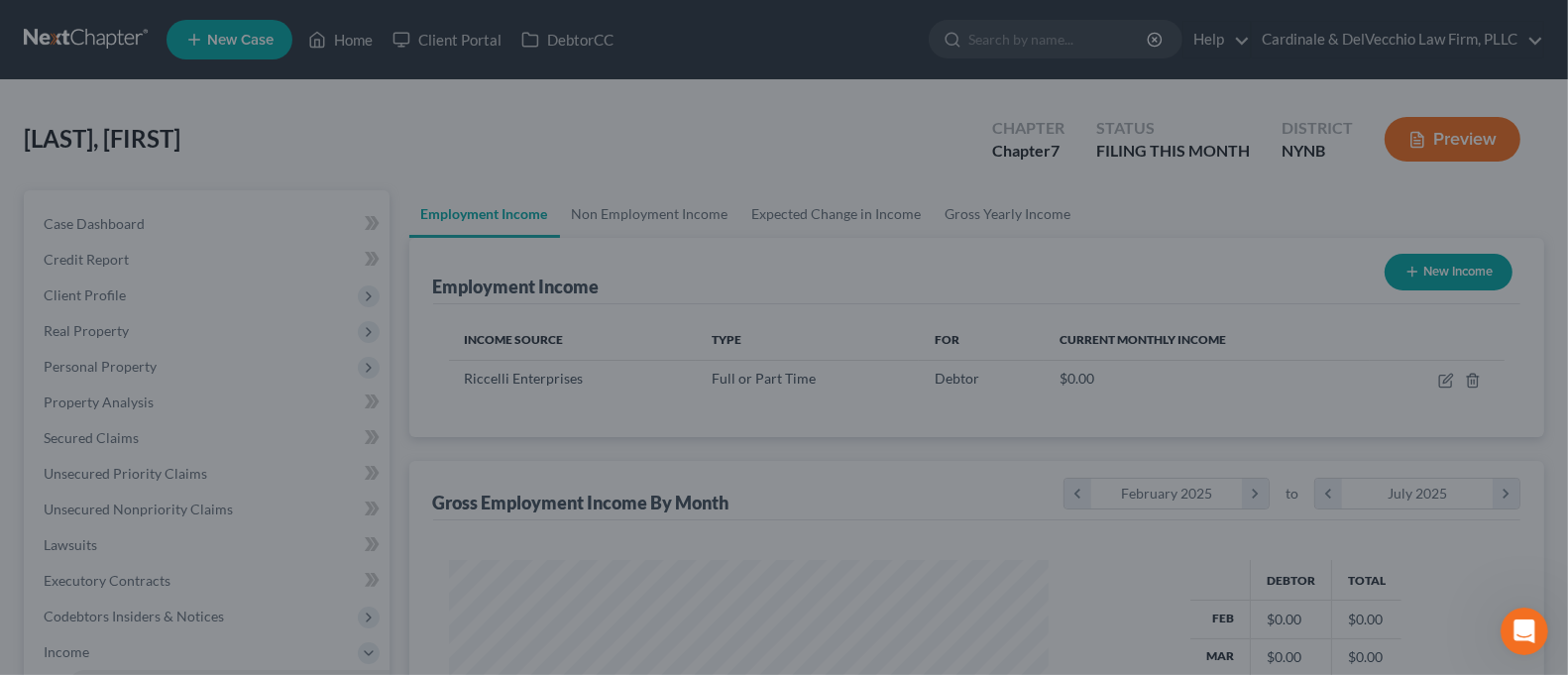 scroll, scrollTop: 990834, scrollLeft: 990519, axis: both 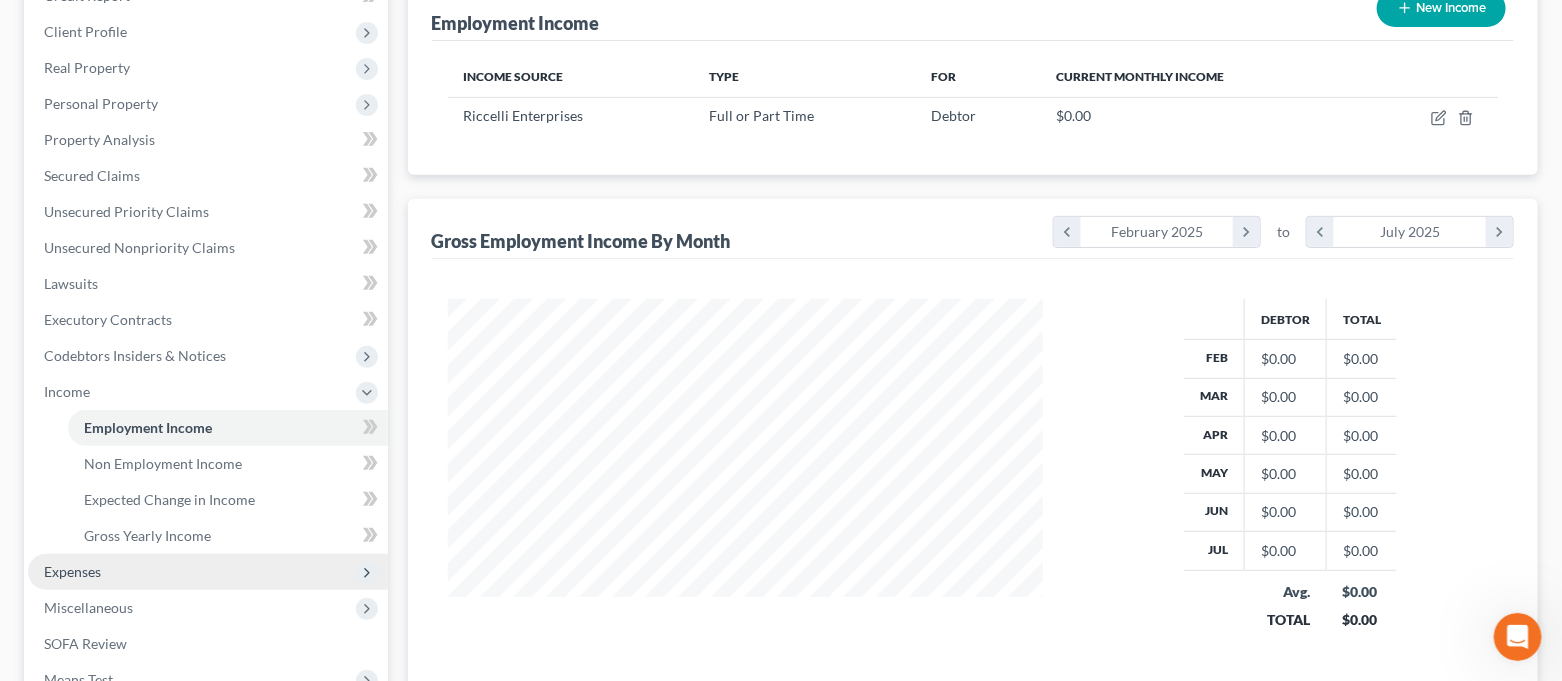 click on "Expenses" at bounding box center (72, 571) 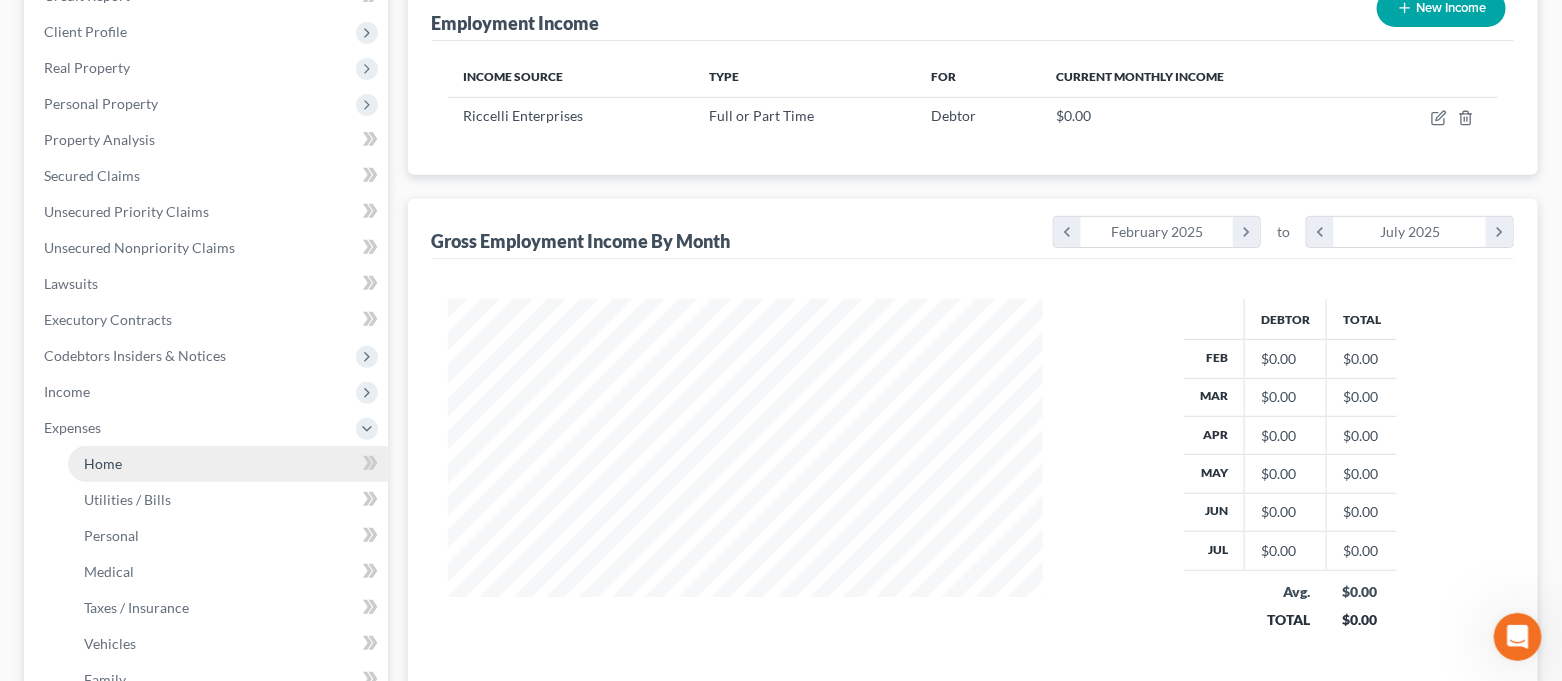 click on "Home" at bounding box center (228, 464) 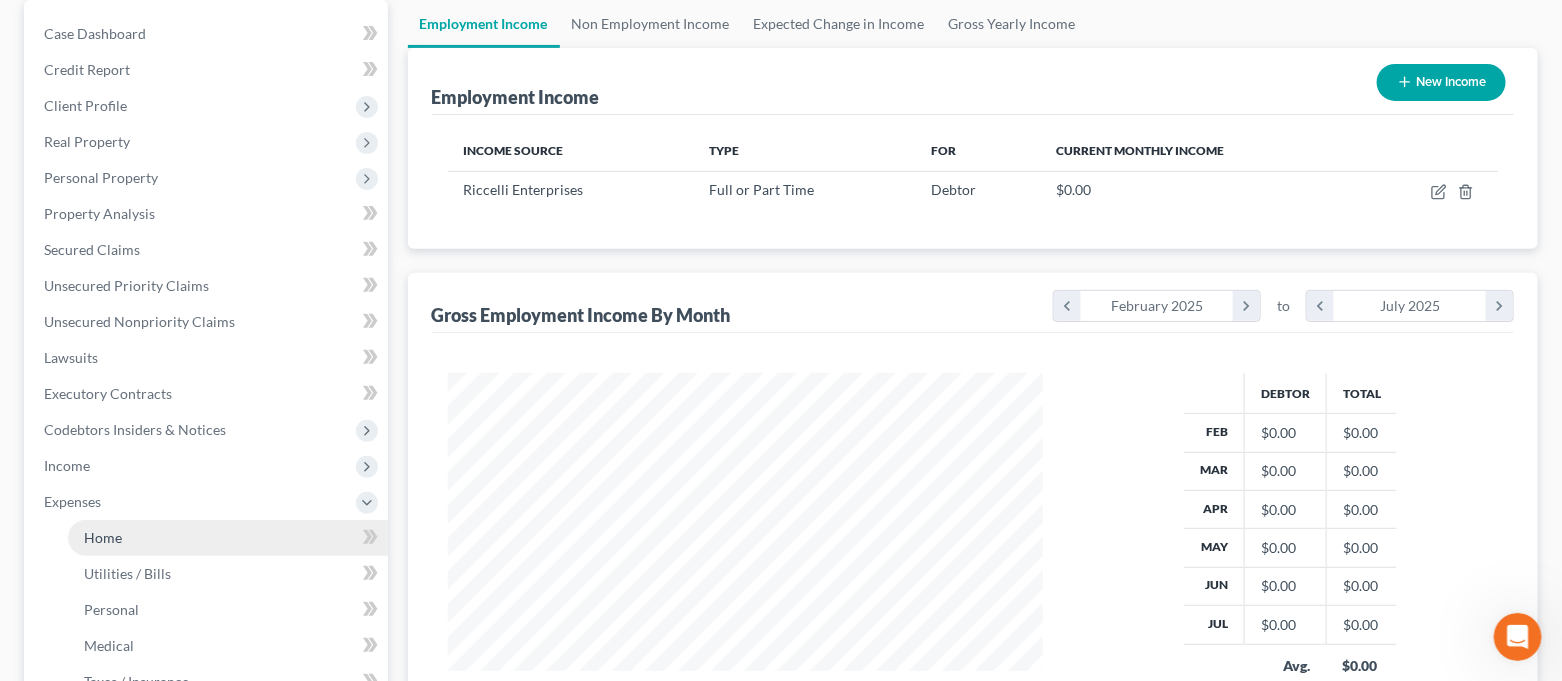 click on "Case Dashboard
Payments
Invoices
Payments
Payments
Credit Report
Client Profile" at bounding box center [208, 484] 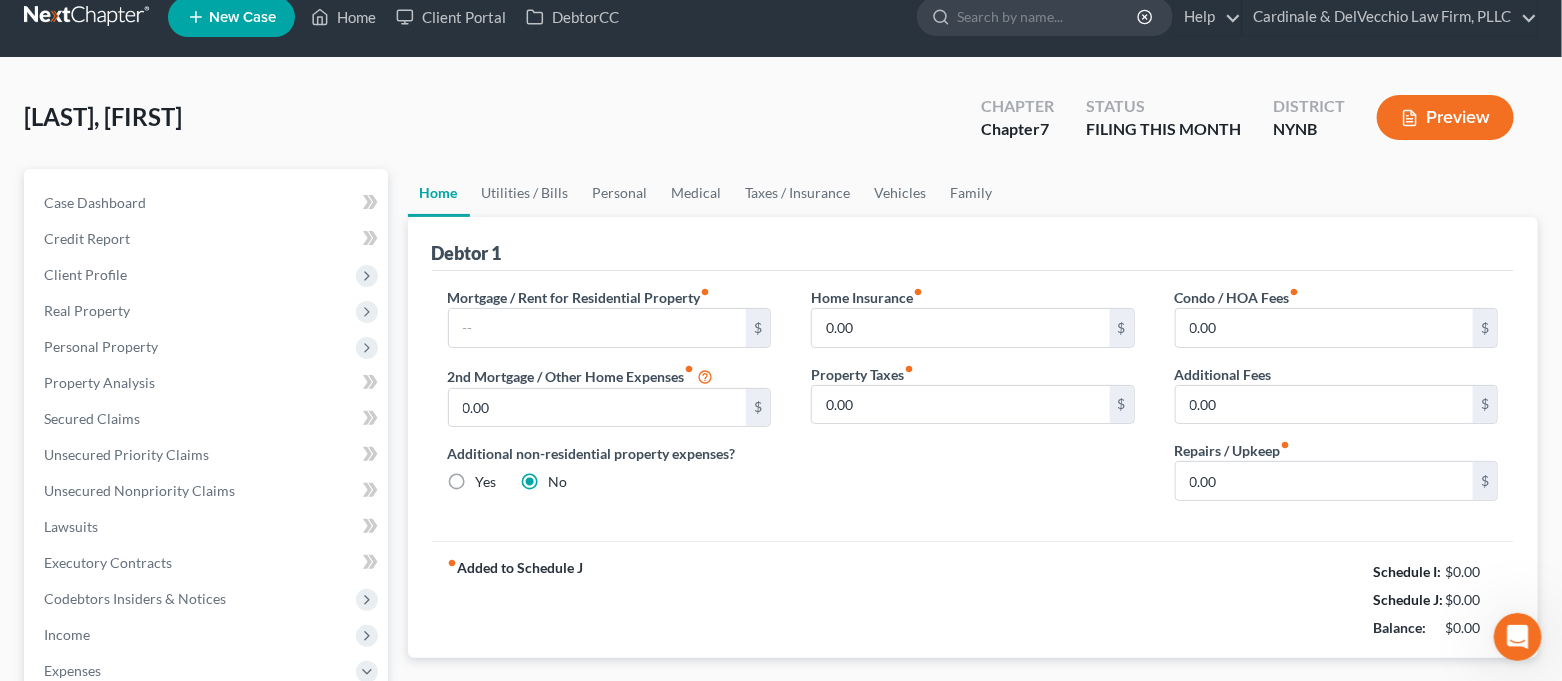 scroll, scrollTop: 0, scrollLeft: 0, axis: both 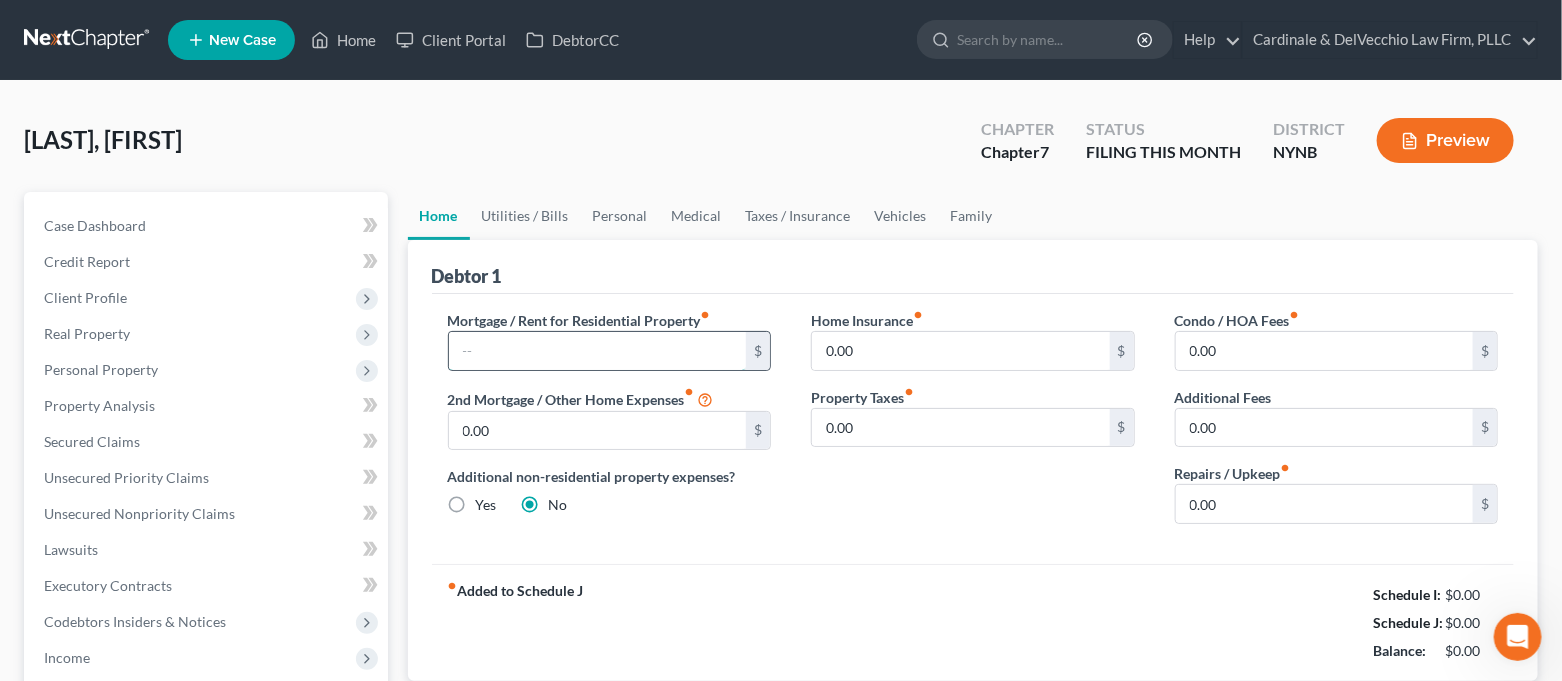 click at bounding box center [598, 351] 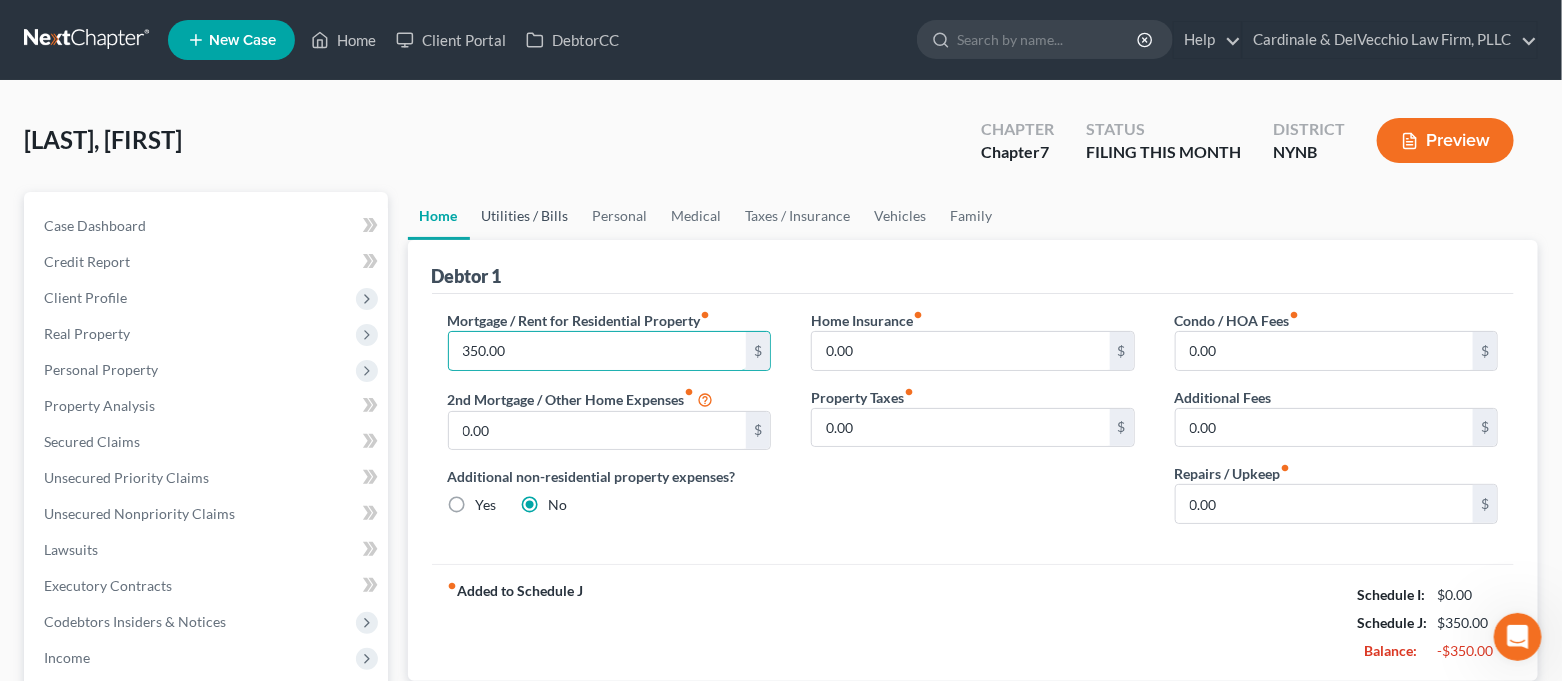 type on "350.00" 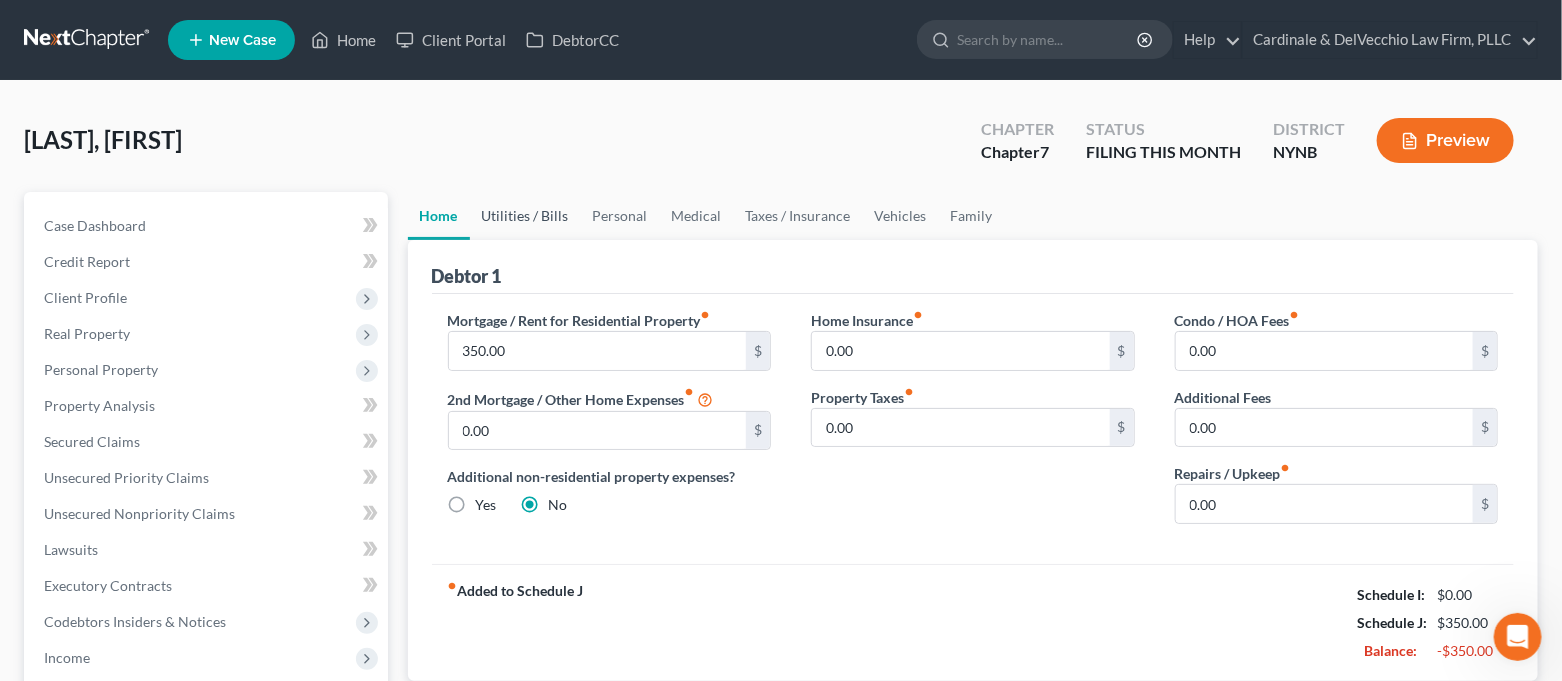 click on "Utilities / Bills" at bounding box center [525, 216] 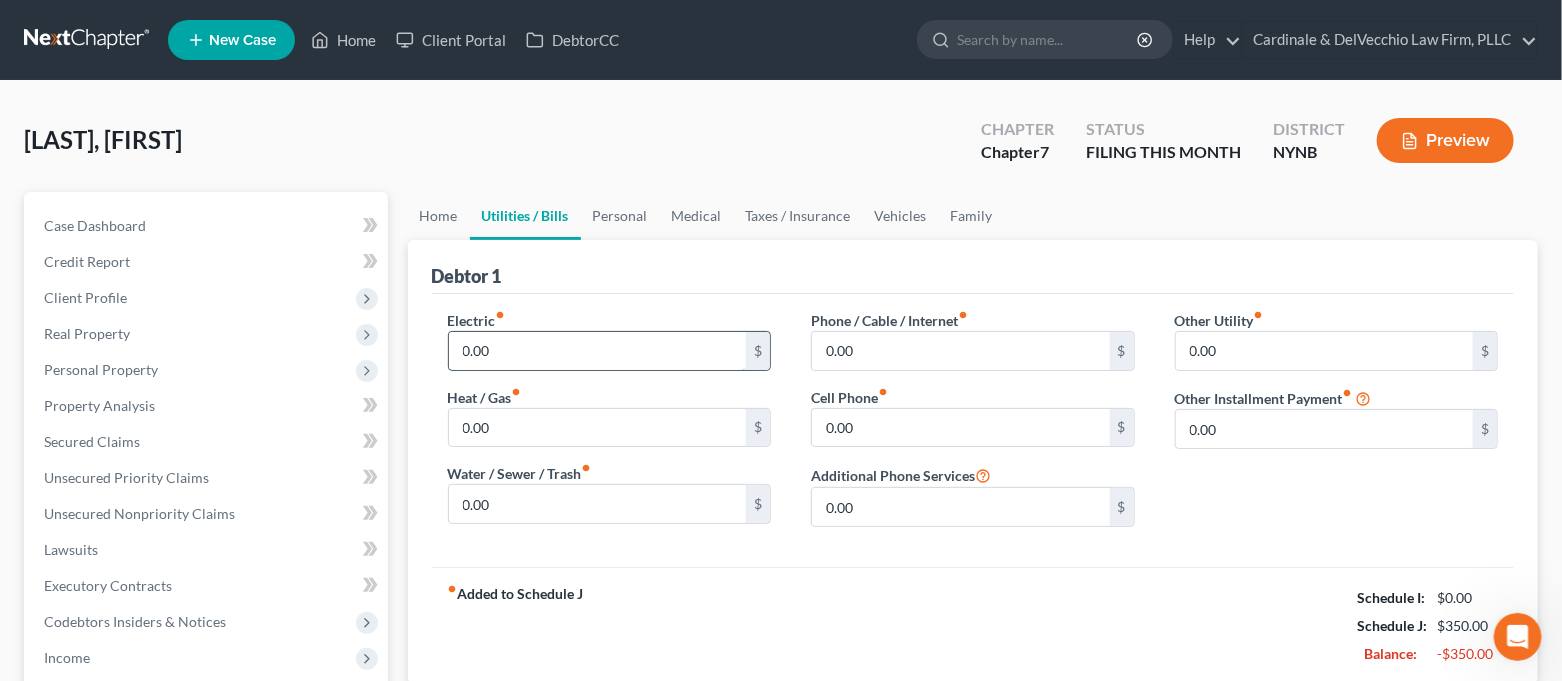 click on "0.00" at bounding box center (598, 351) 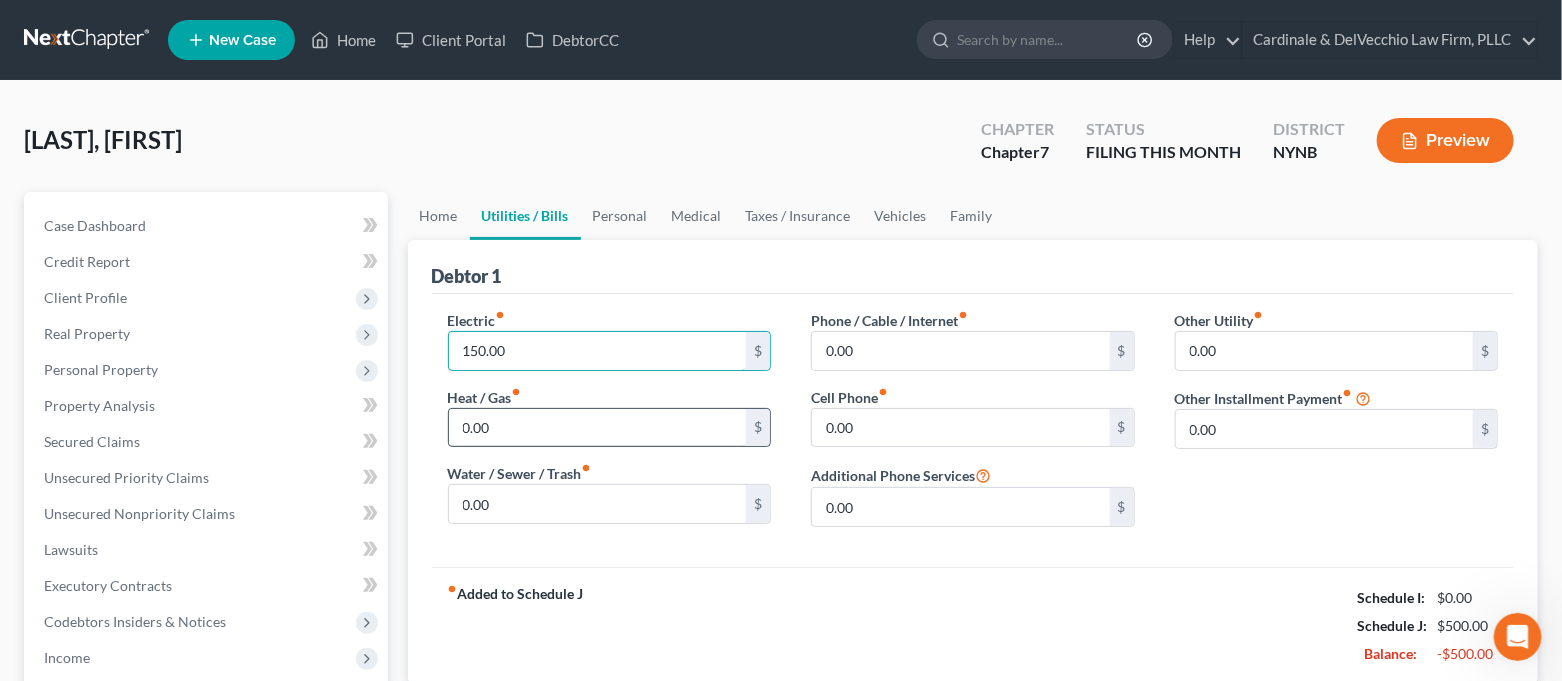 type on "150.00" 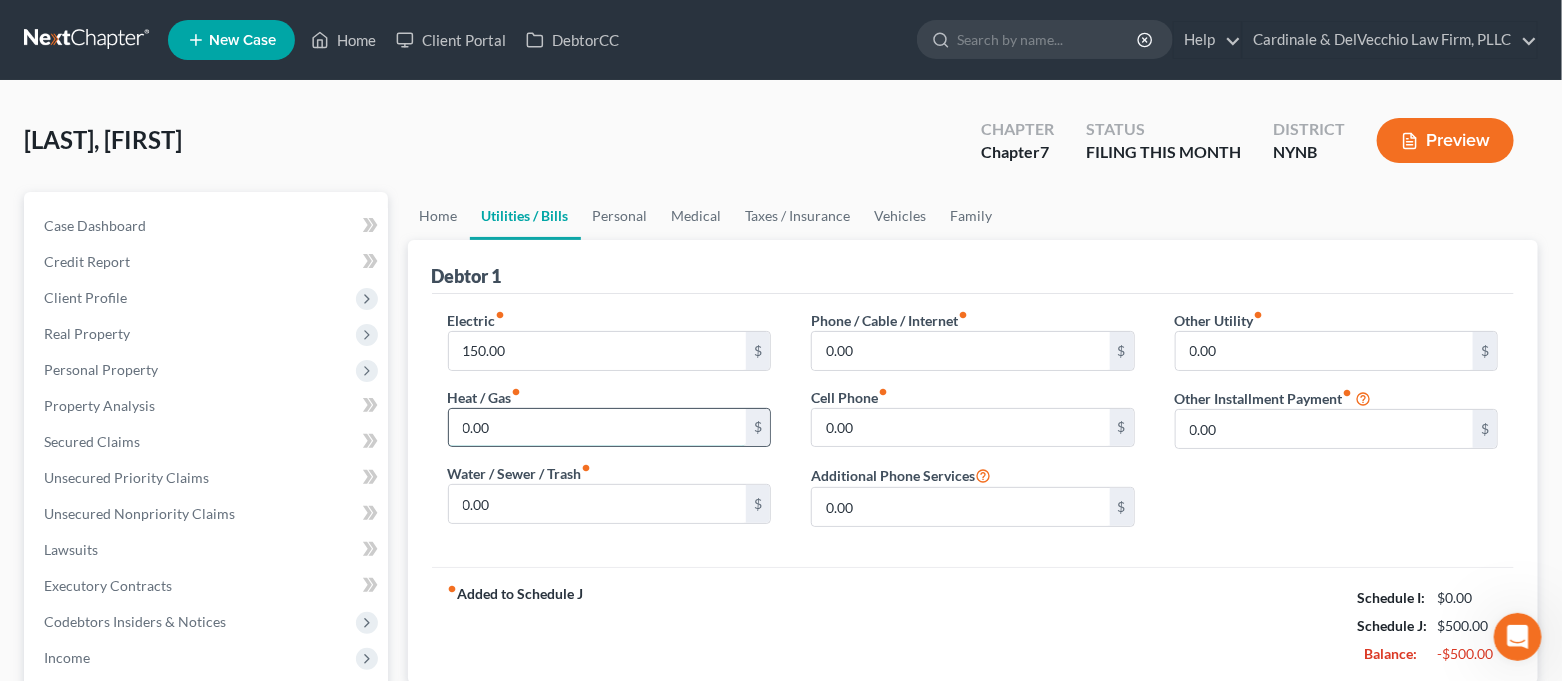 click on "0.00" at bounding box center [598, 428] 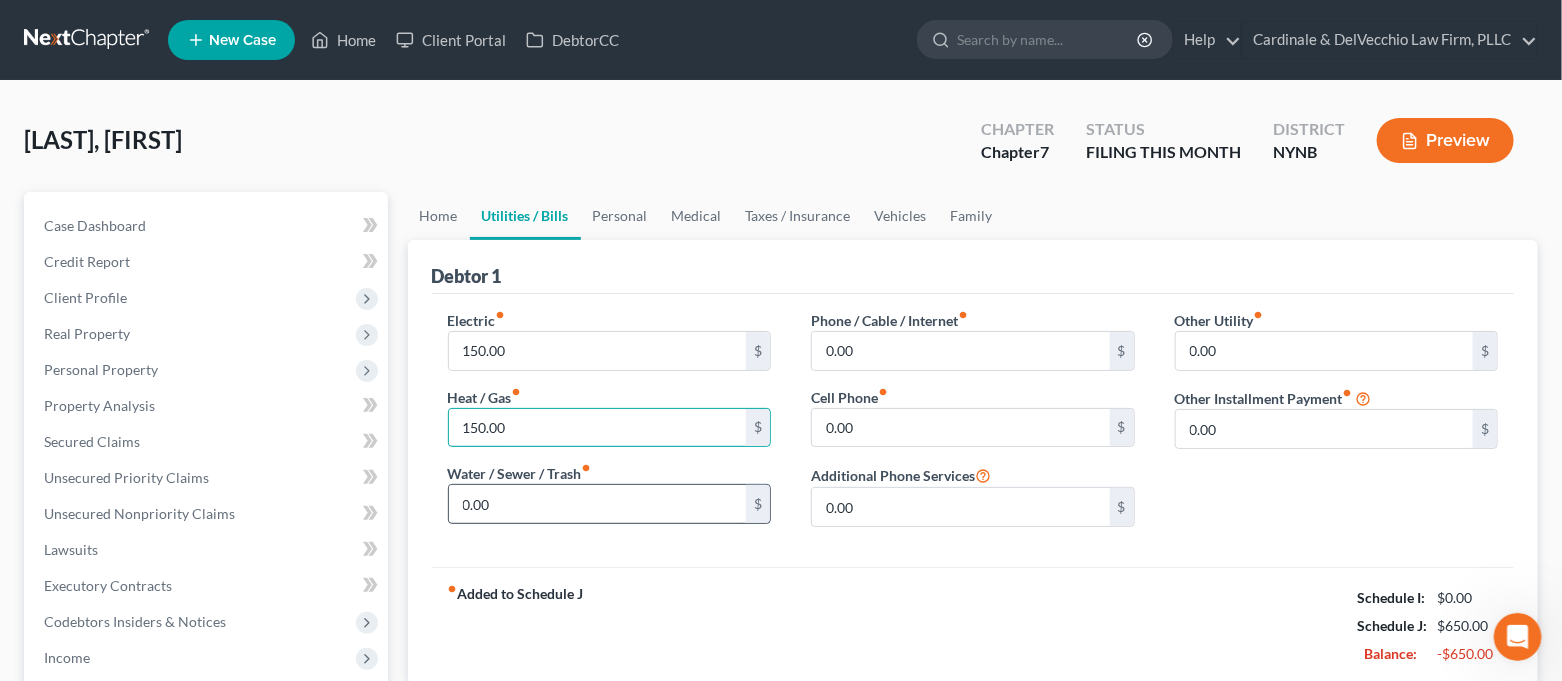 type on "150.00" 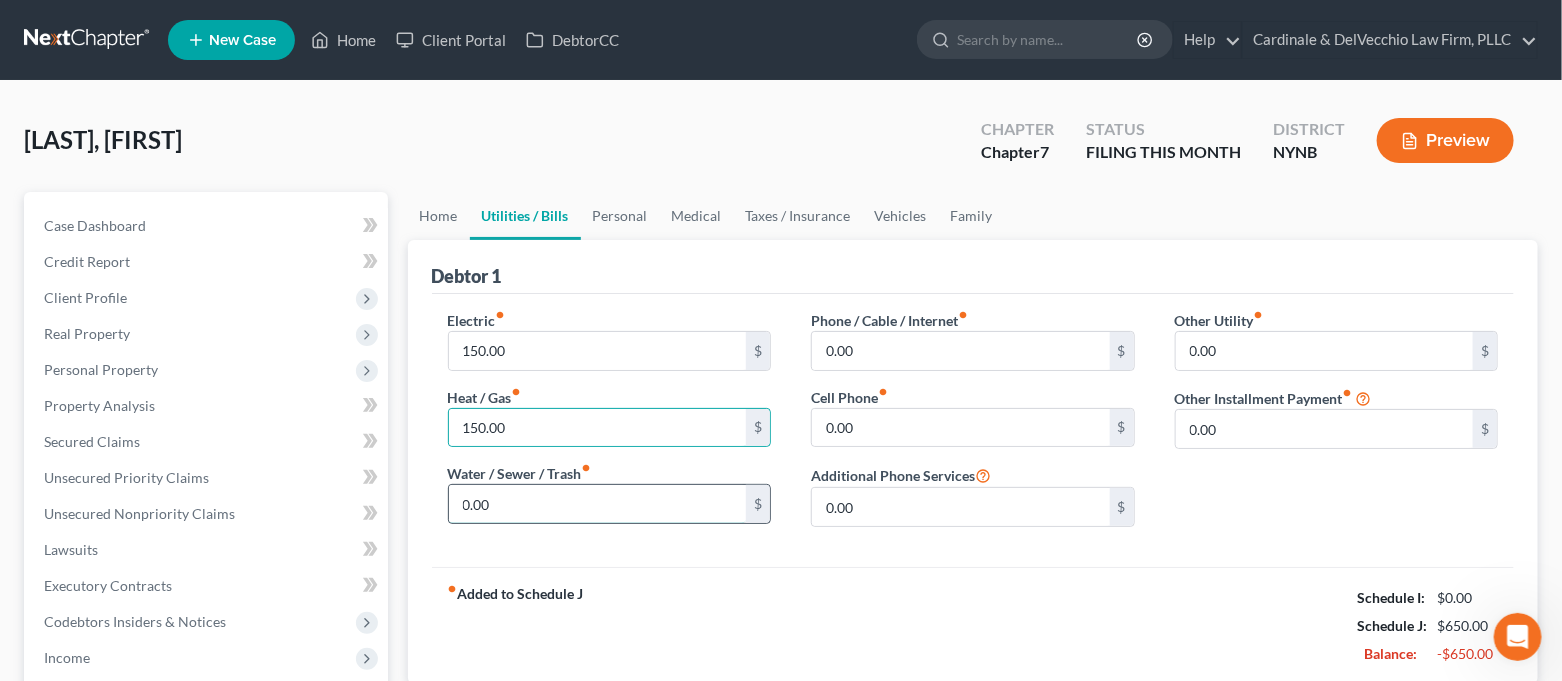 click on "0.00" at bounding box center [598, 504] 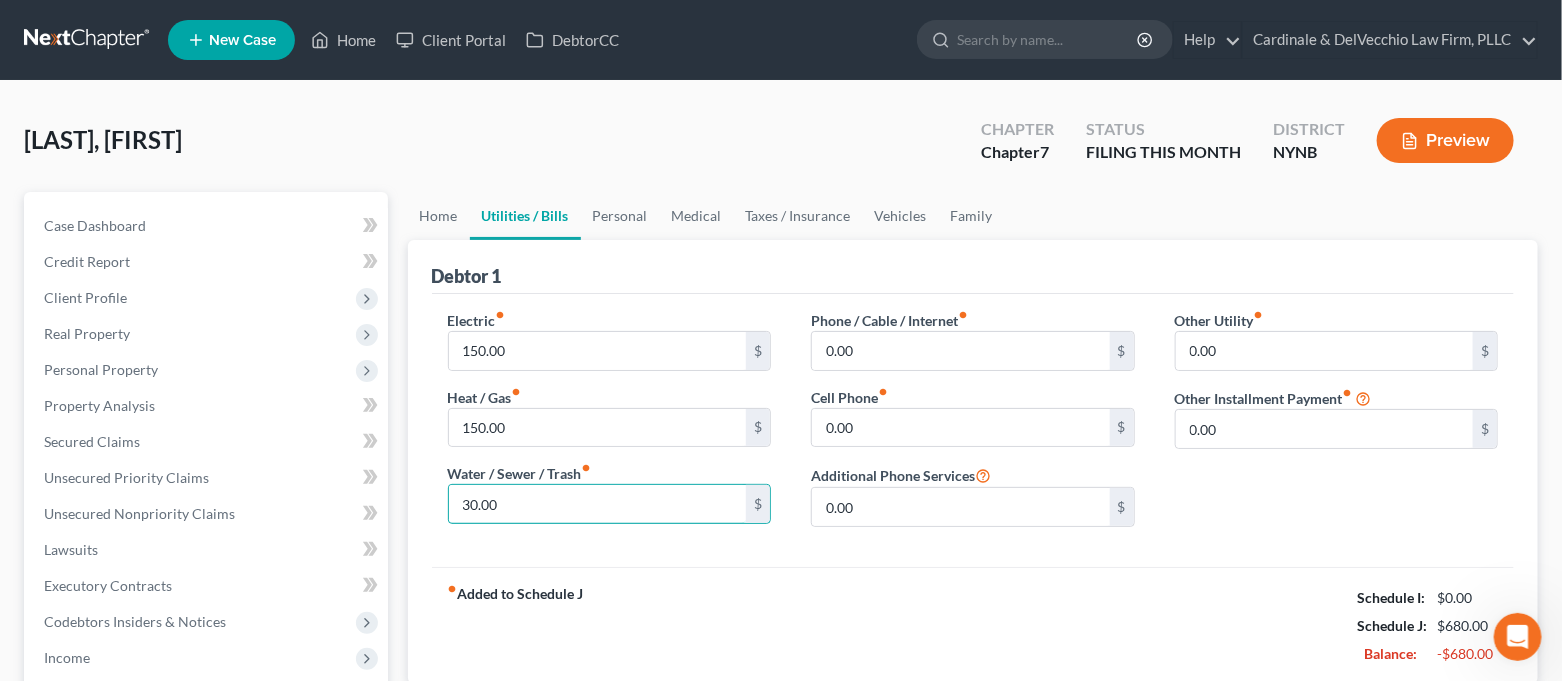 type on "30.00" 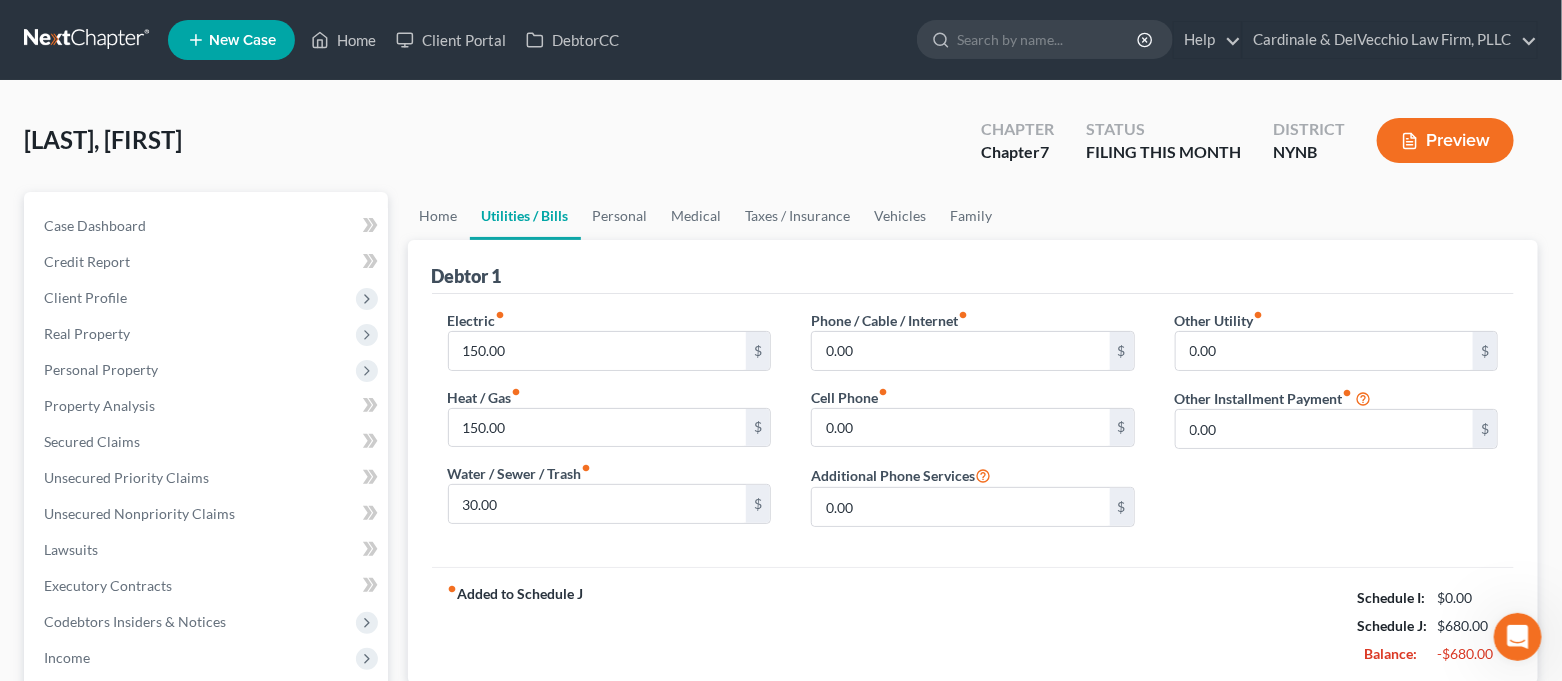 click on "fiber_manual_record Added to Schedule J Schedule I: $0.00 Schedule J: $680.00 Balance: -$680.00" at bounding box center [973, 625] 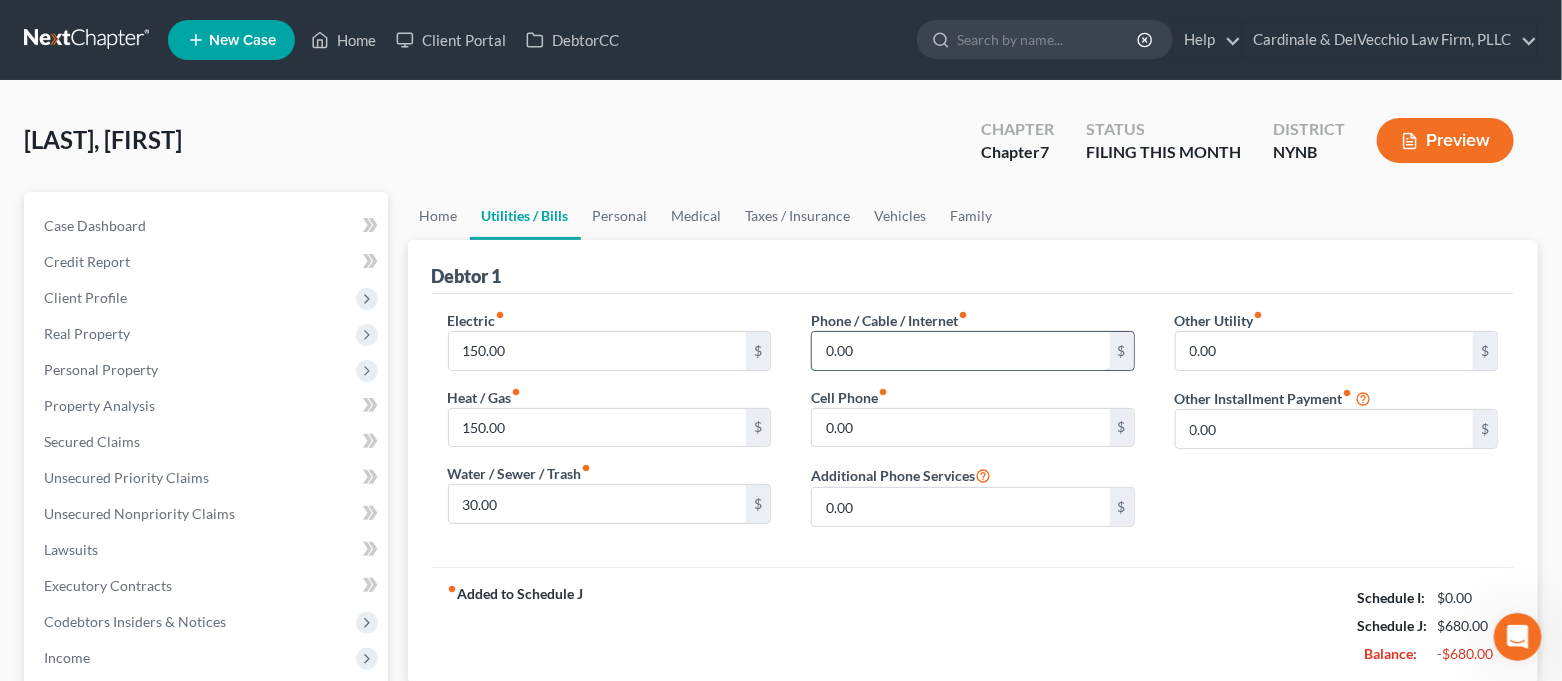 click on "0.00" at bounding box center (961, 351) 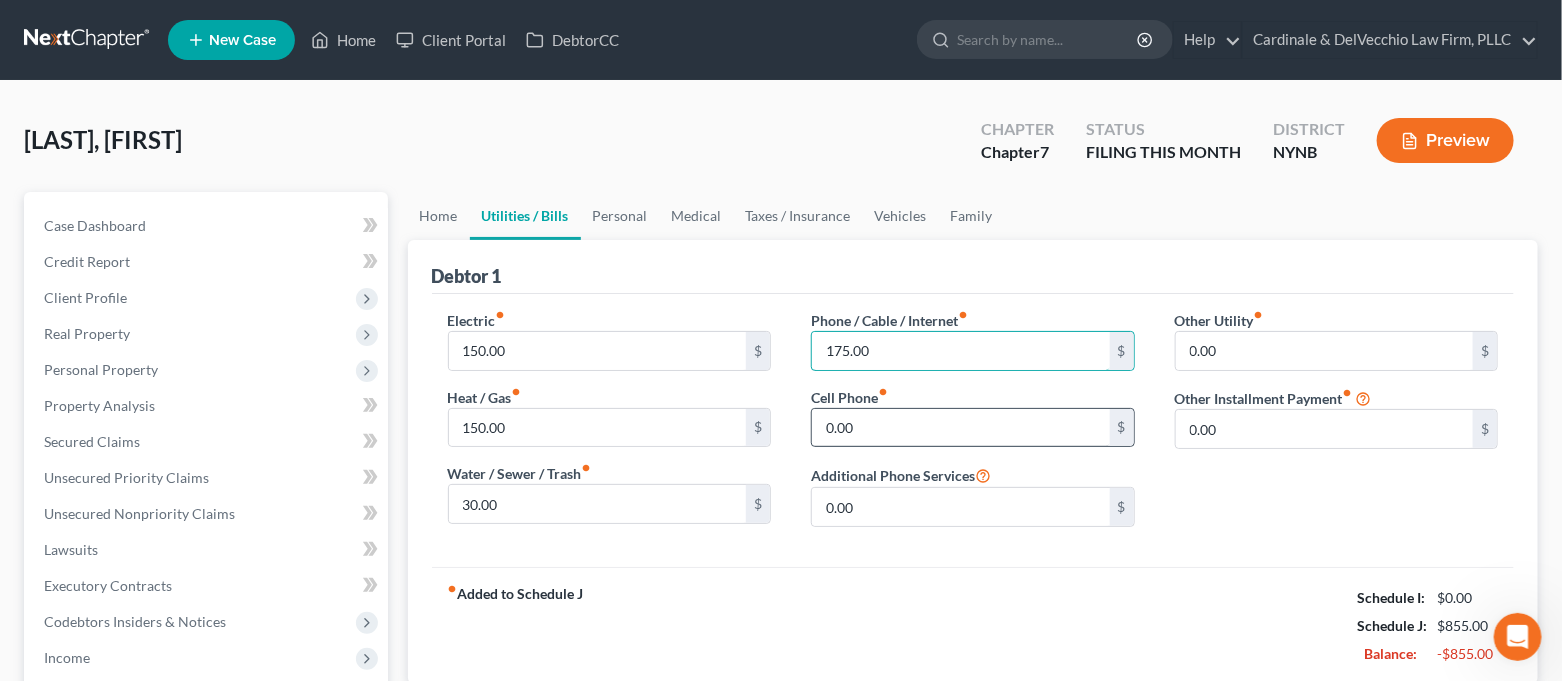 type on "175.00" 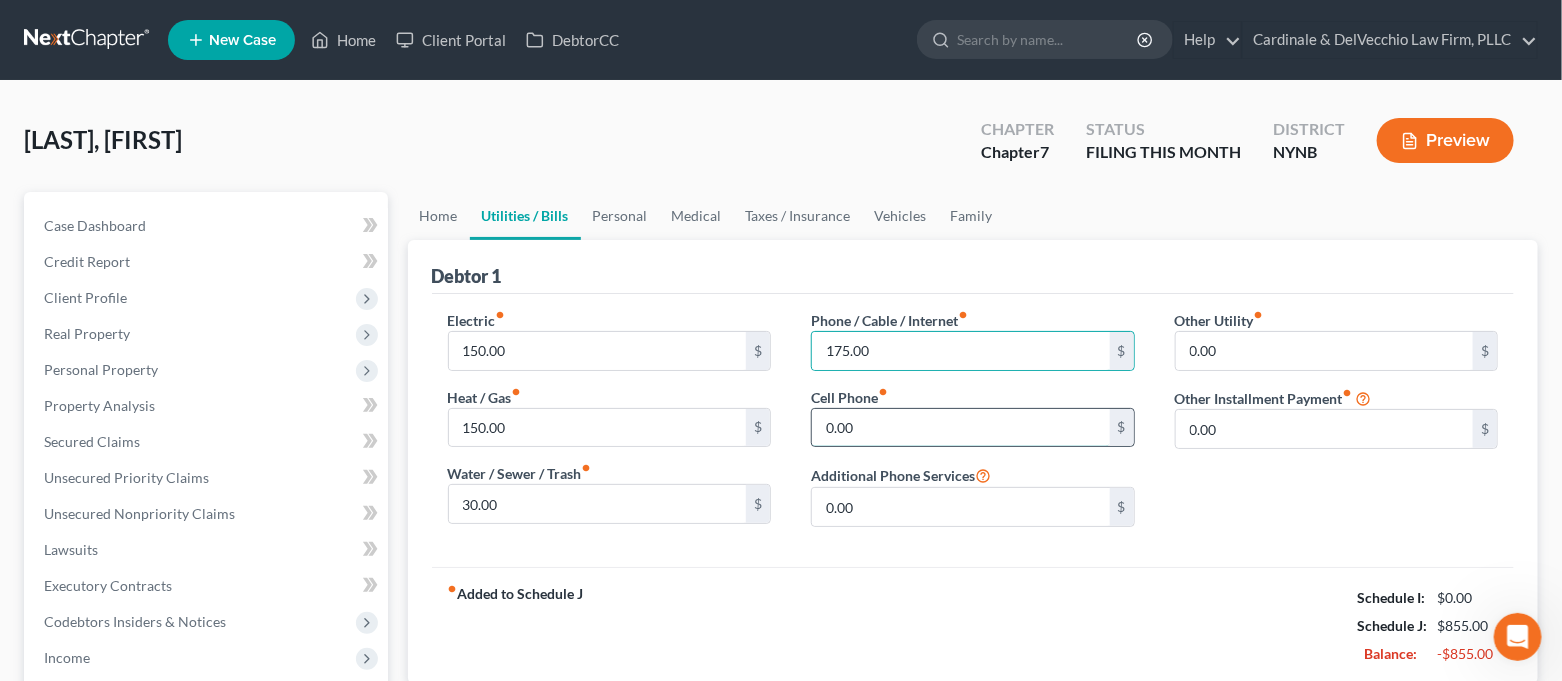 click on "0.00" at bounding box center (961, 428) 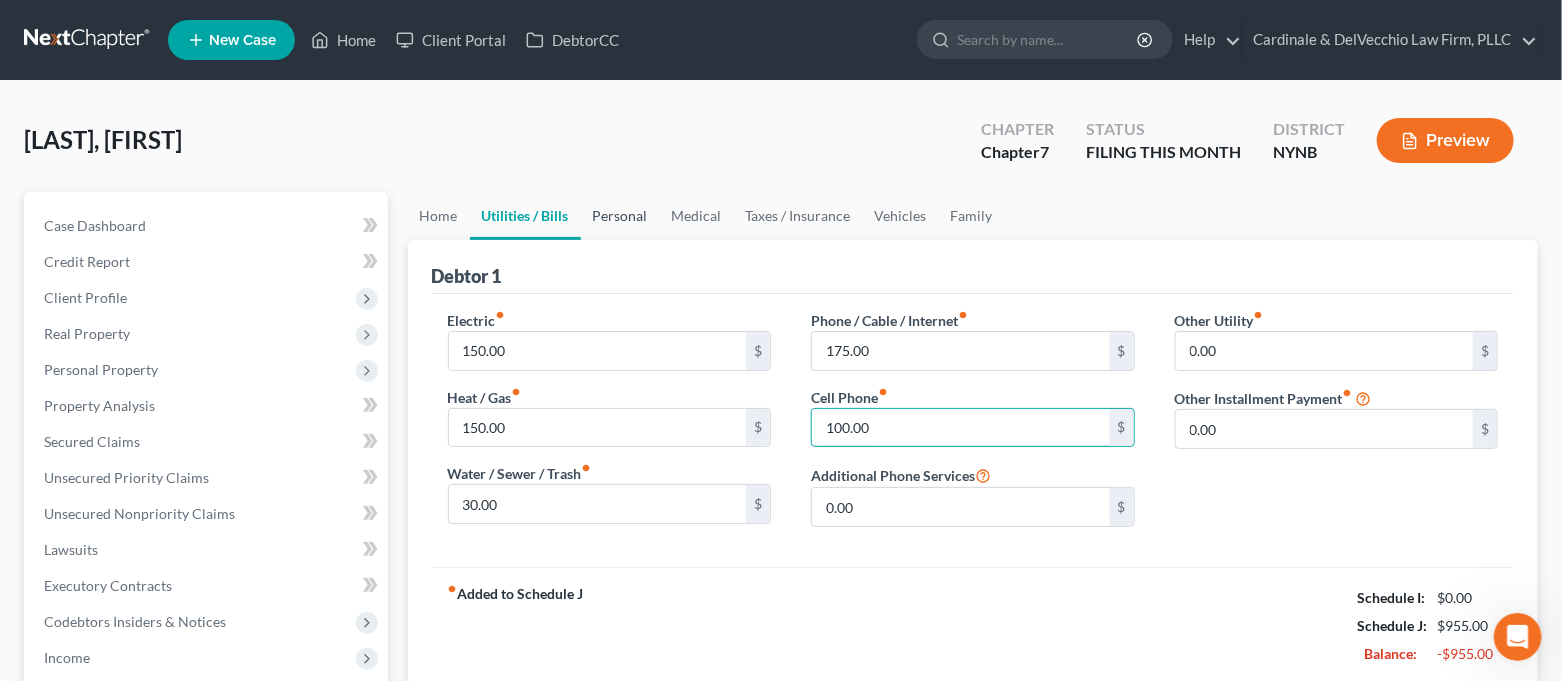 type on "100.00" 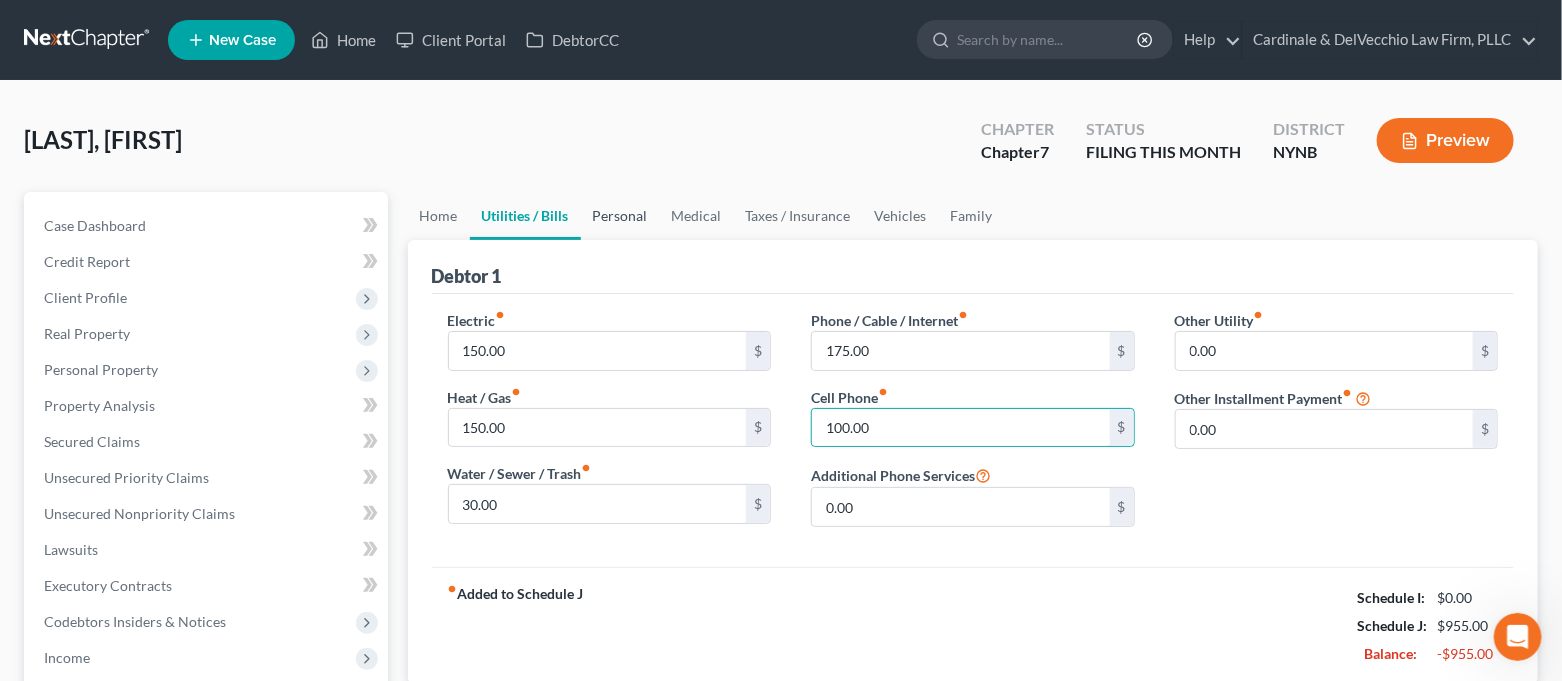 click on "Personal" at bounding box center (620, 216) 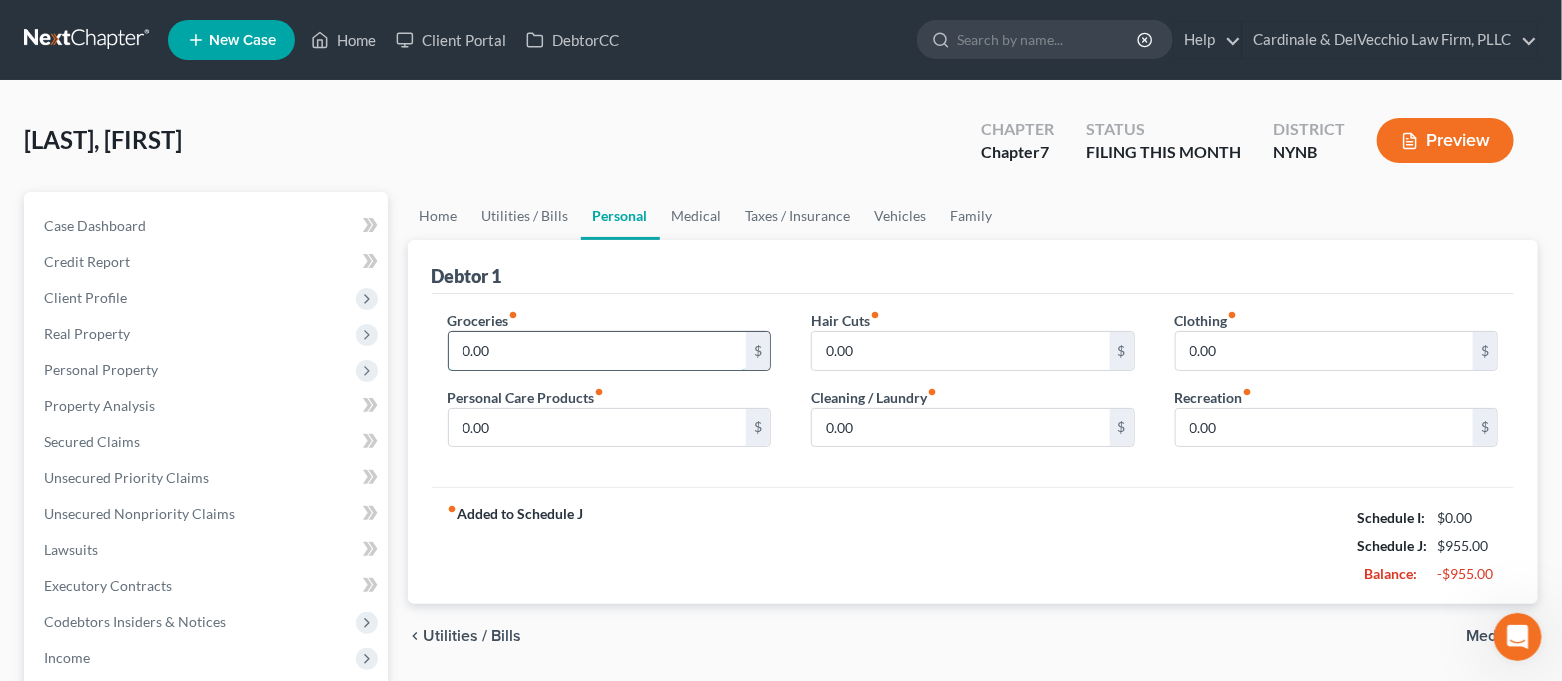click on "0.00" at bounding box center [598, 351] 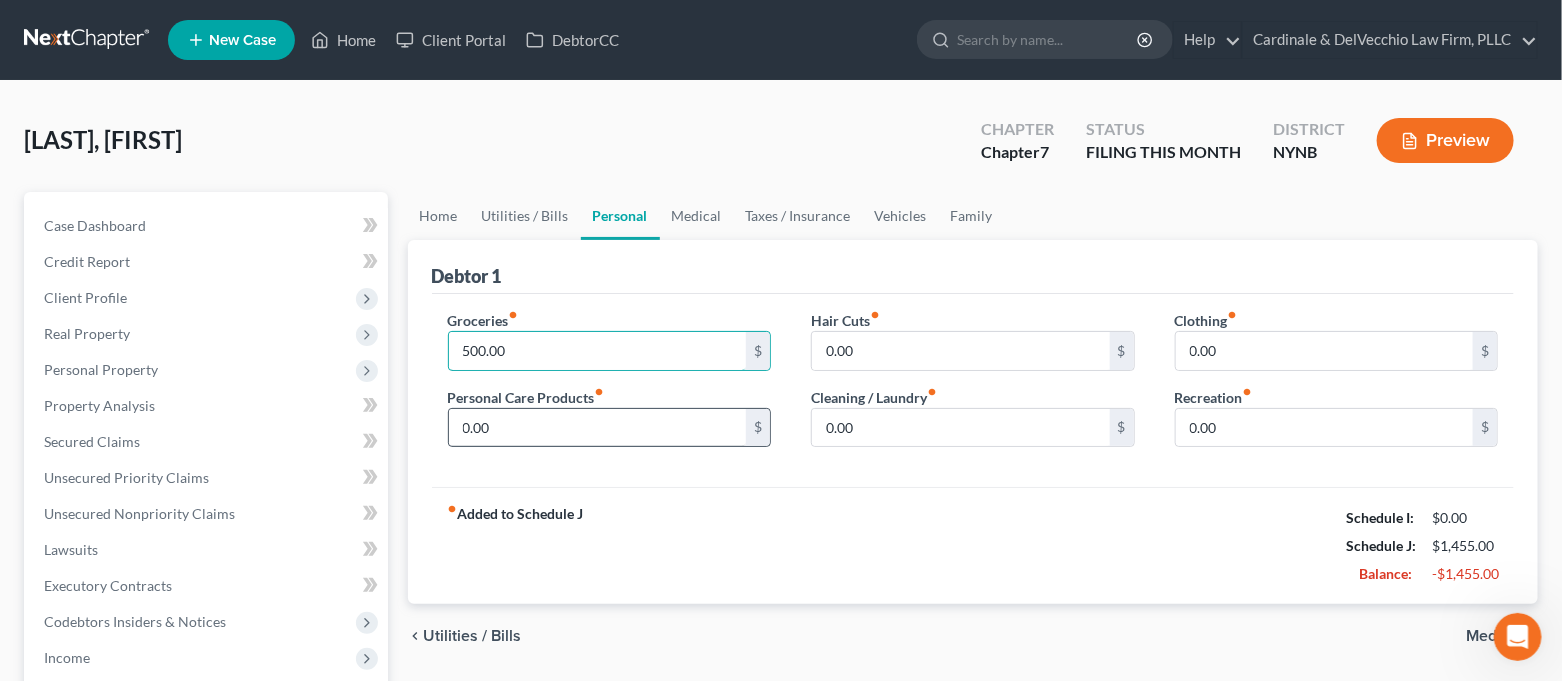 type on "500.00" 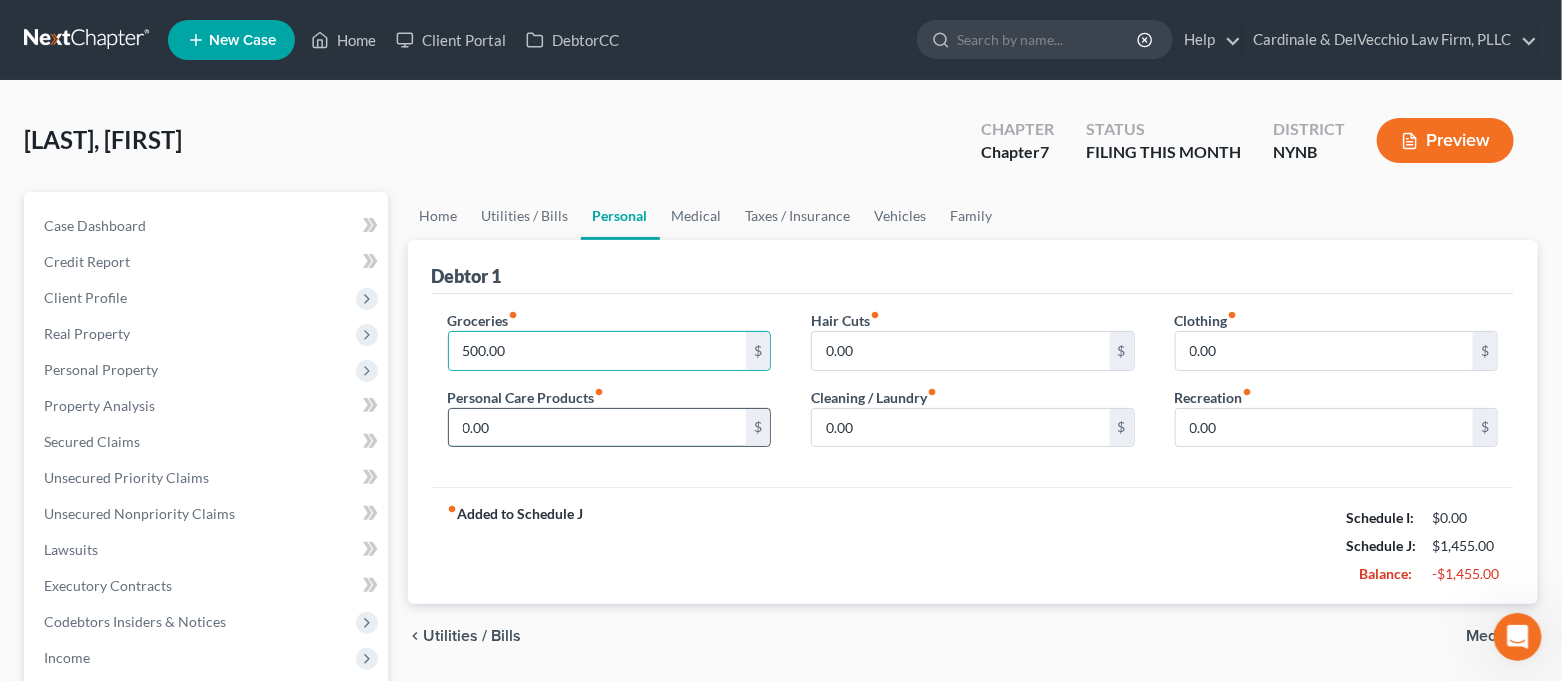 click on "0.00" at bounding box center (598, 428) 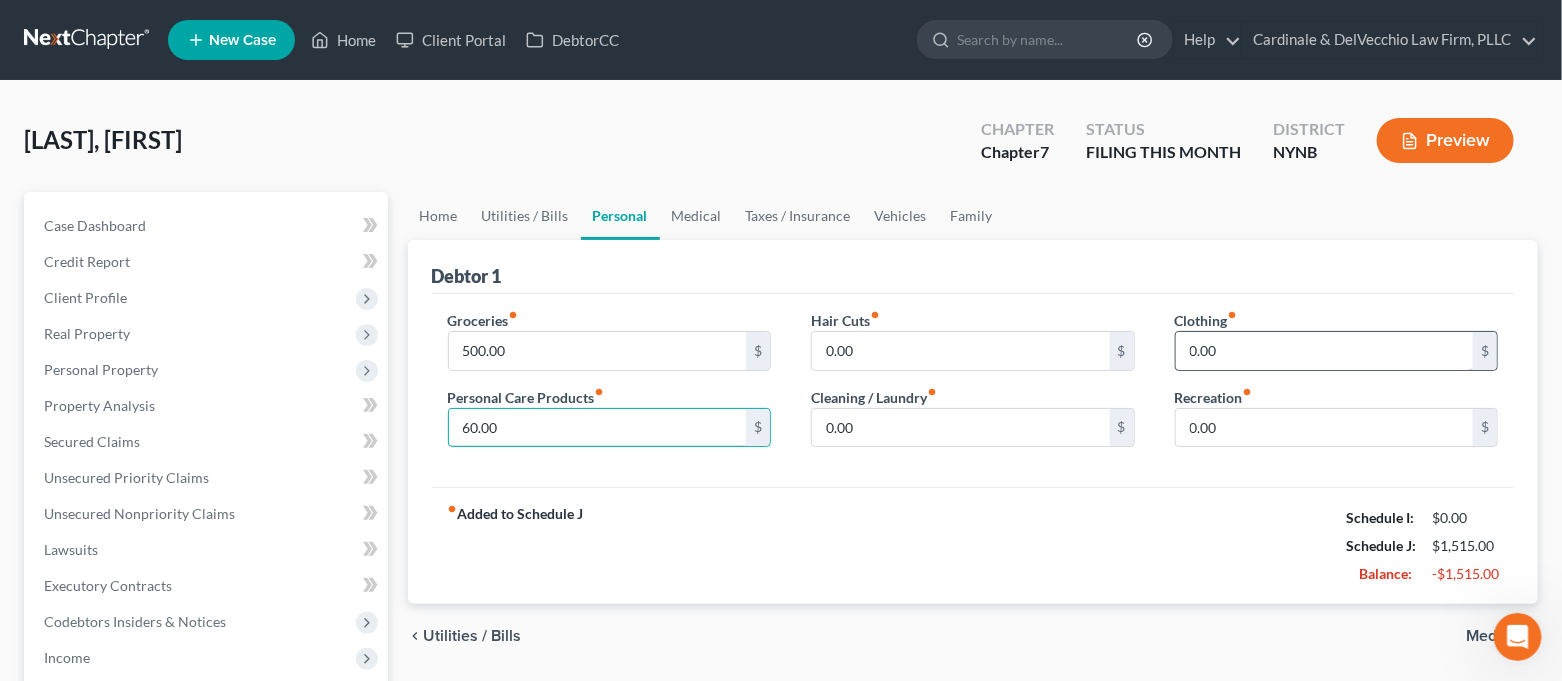 type on "60.00" 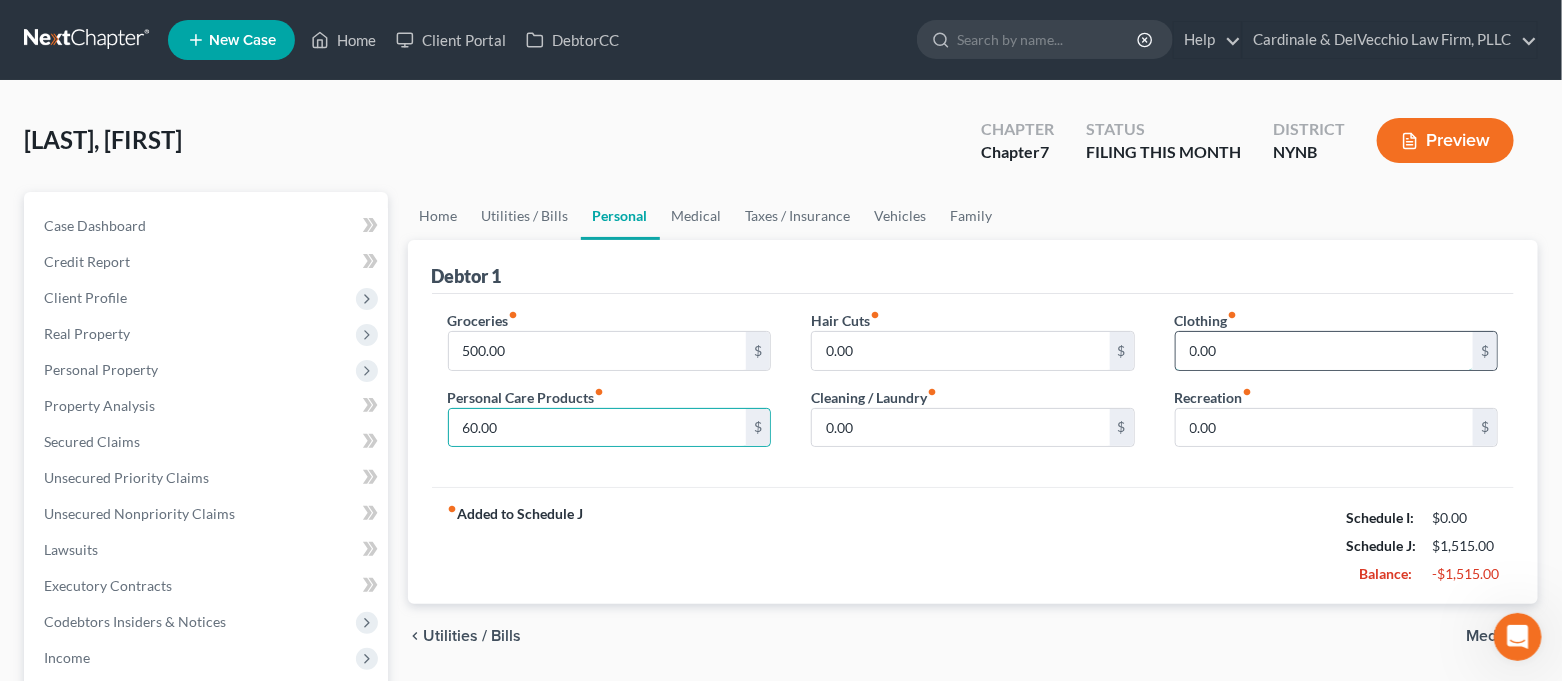 click on "0.00" at bounding box center (1325, 351) 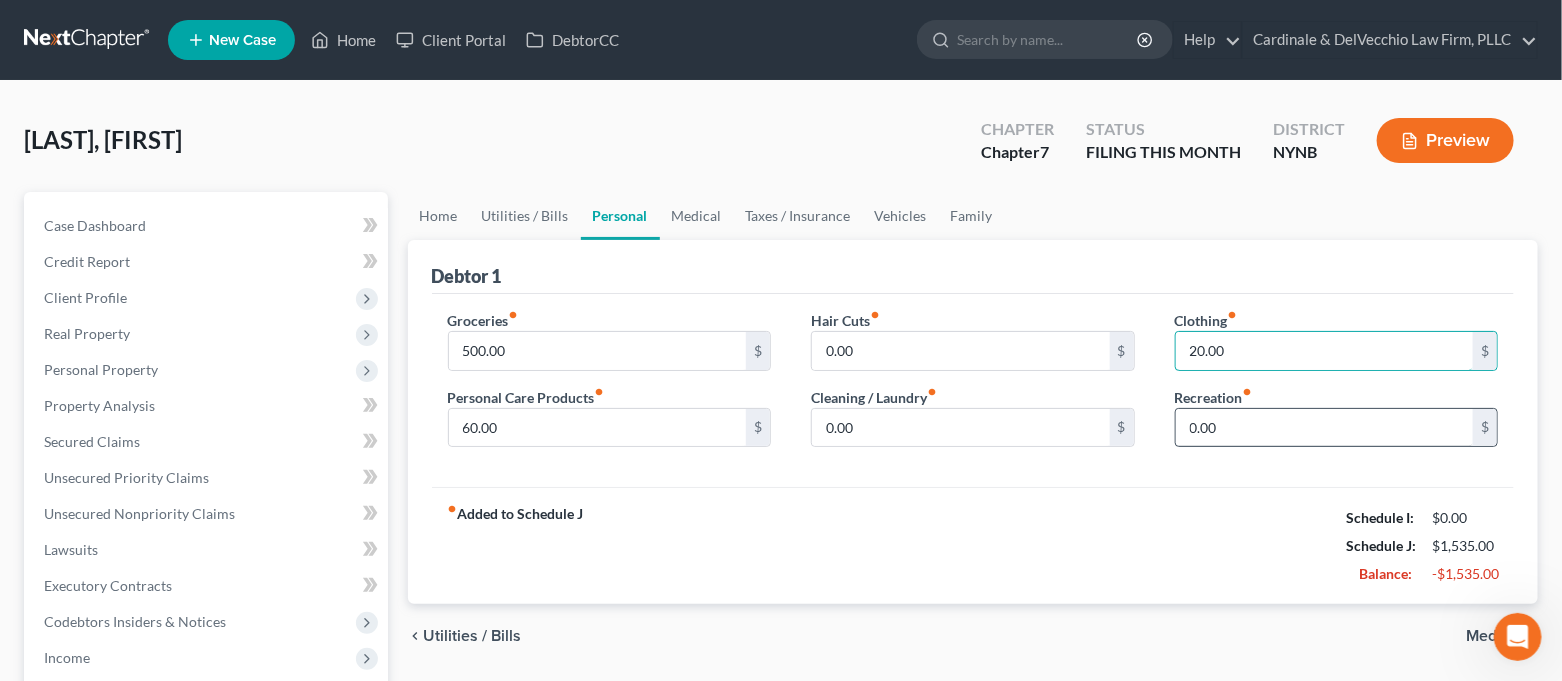 type on "20.00" 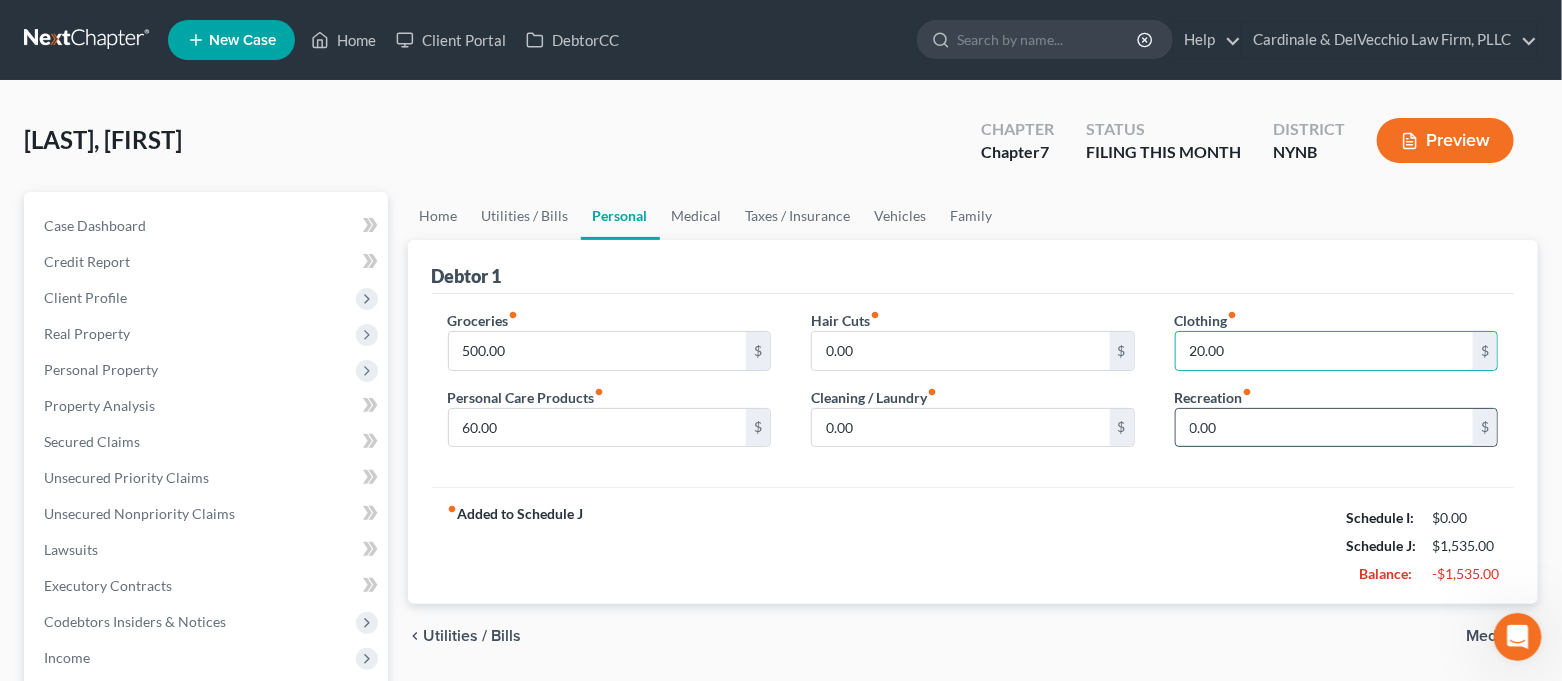 click on "0.00" at bounding box center [1325, 428] 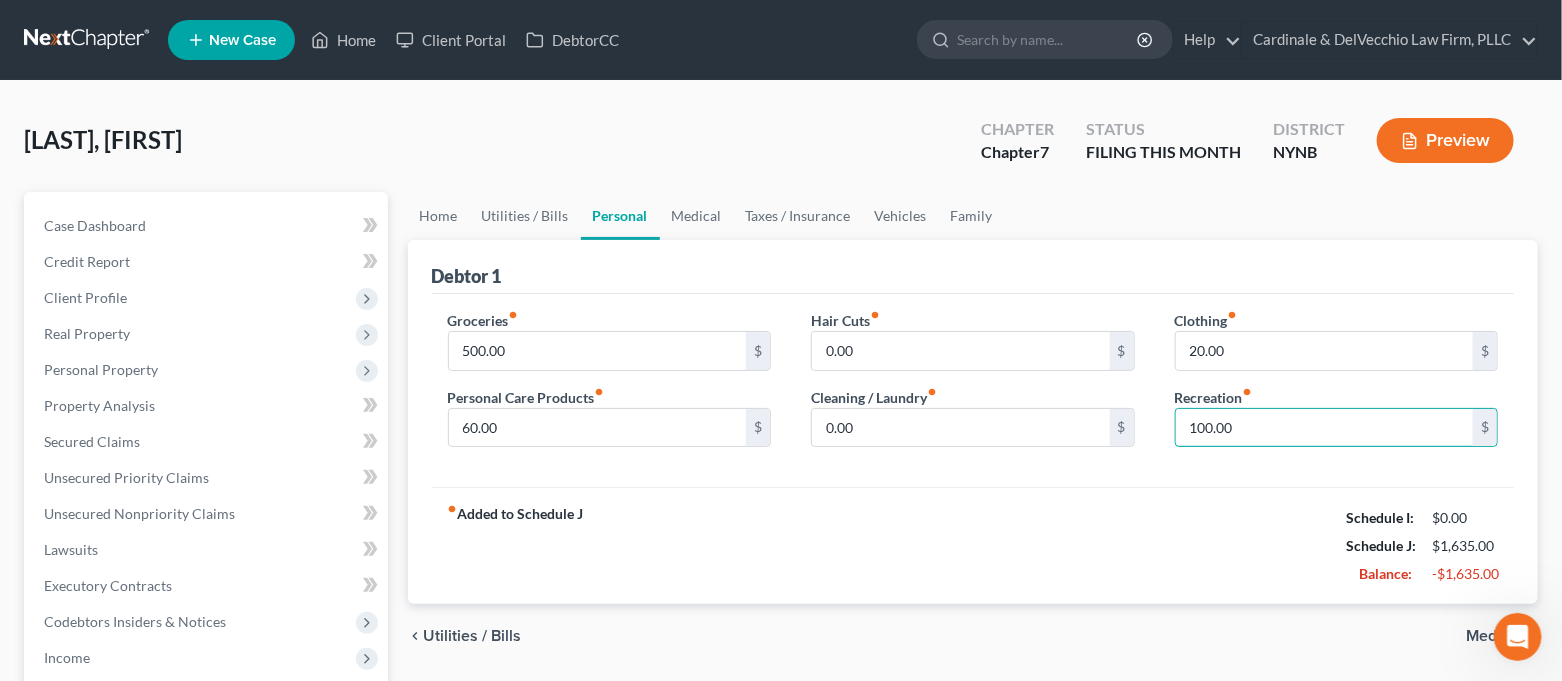 type on "100.00" 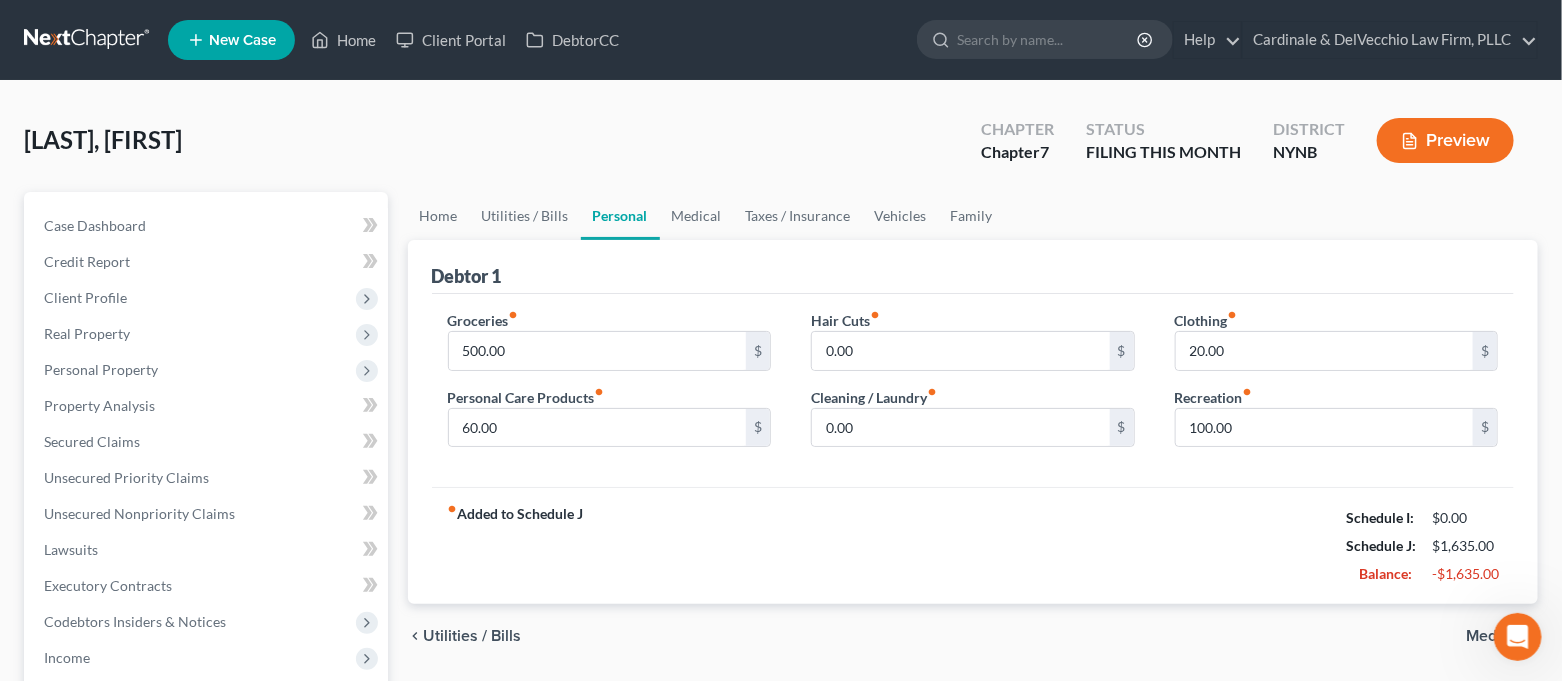 click on "fiber_manual_record  Added to Schedule J Schedule I: $0.00 Schedule J: $1,635.00 Balance: -$1,635.00" at bounding box center (973, 545) 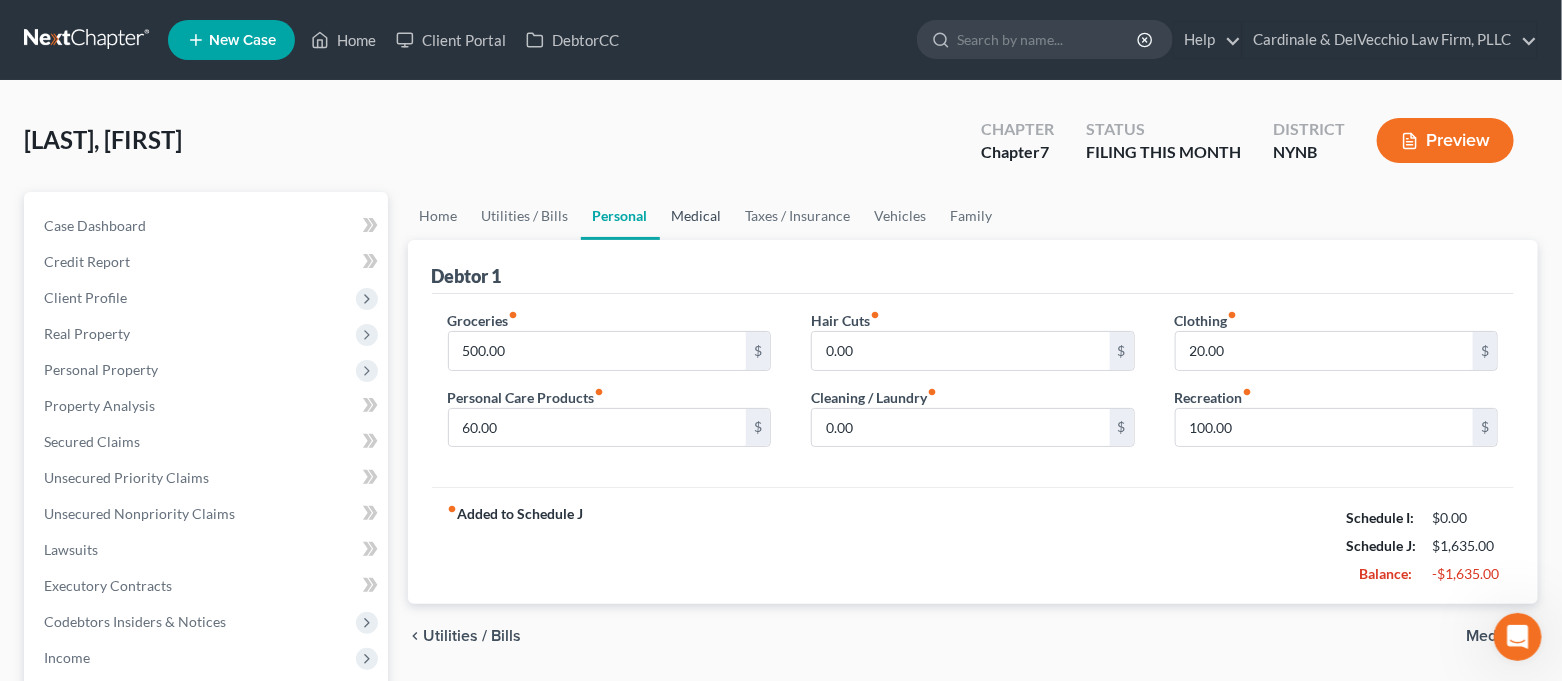 click on "Medical" at bounding box center (697, 216) 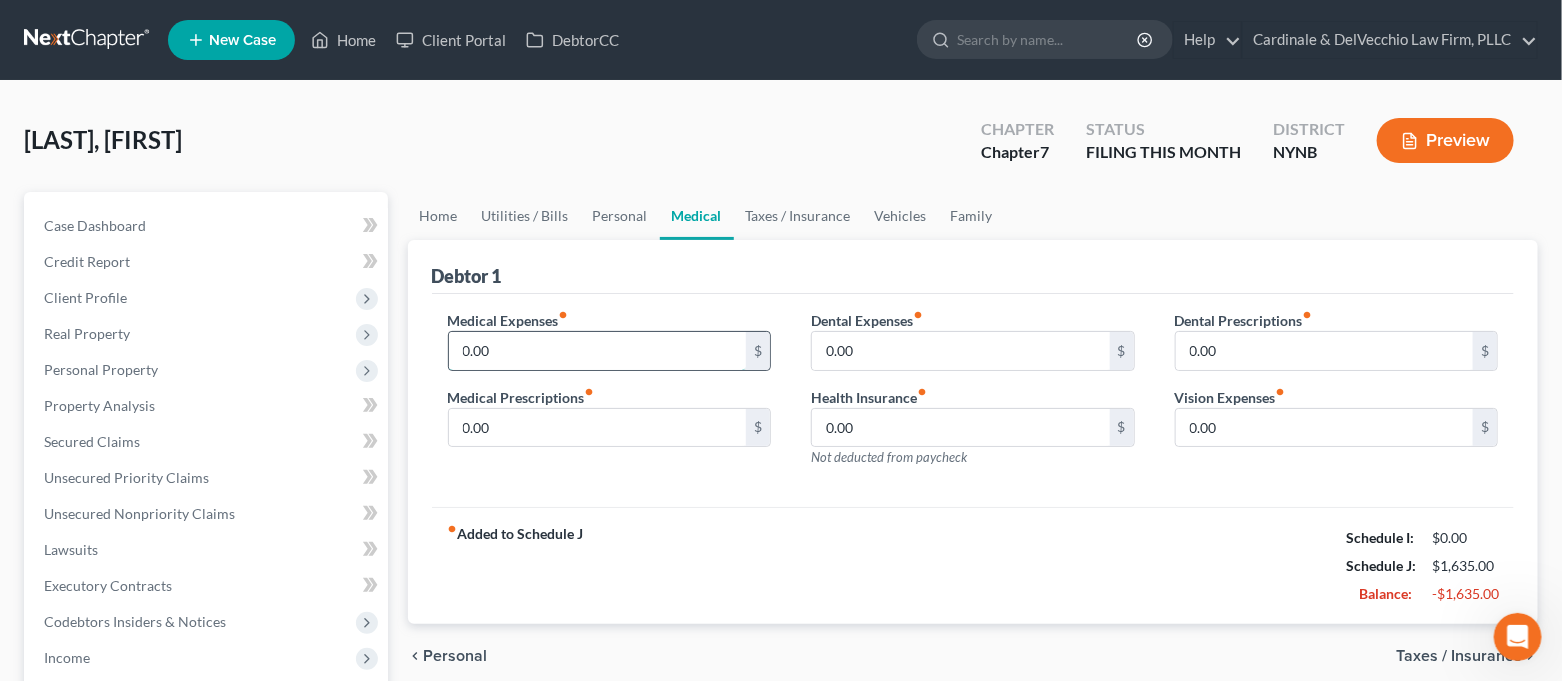 click on "0.00" at bounding box center (598, 351) 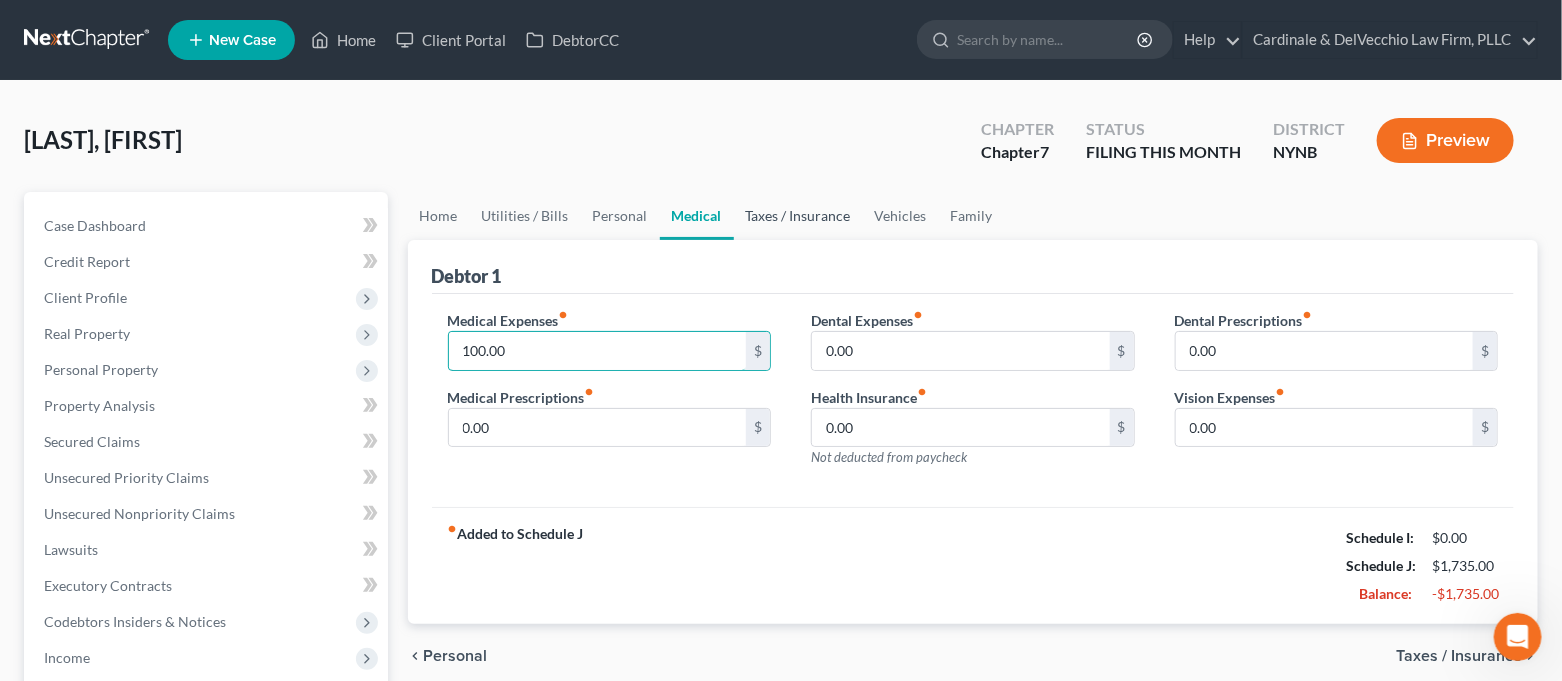 type on "100.00" 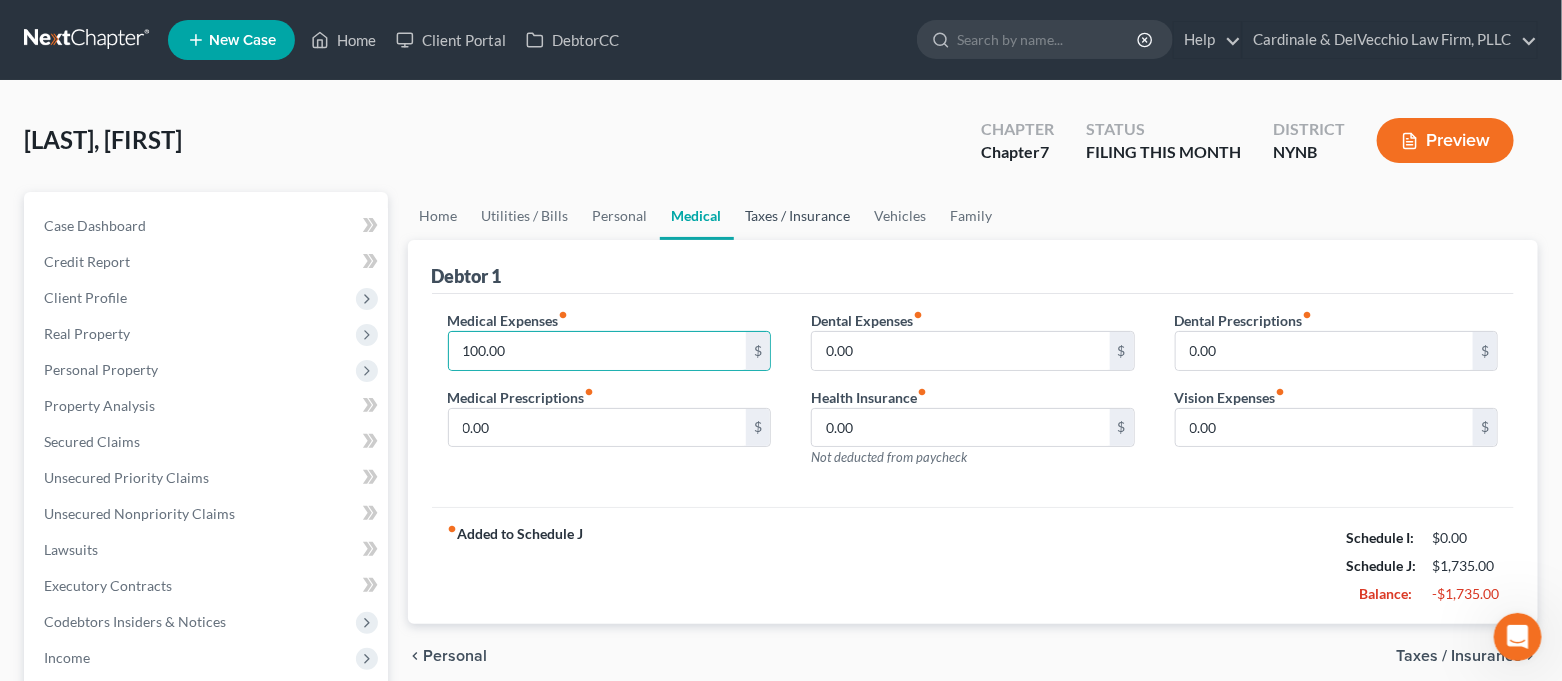 click on "Taxes / Insurance" at bounding box center (798, 216) 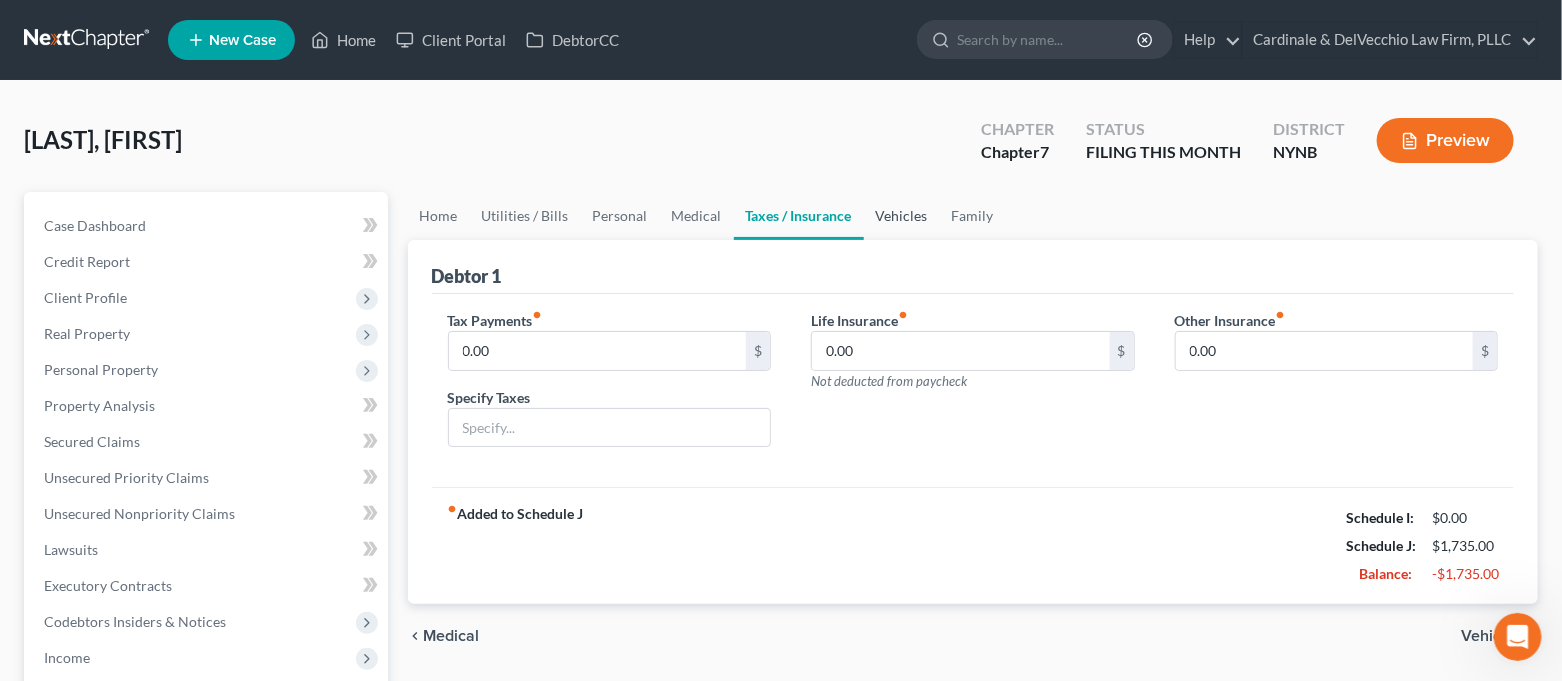 click on "Vehicles" at bounding box center [902, 216] 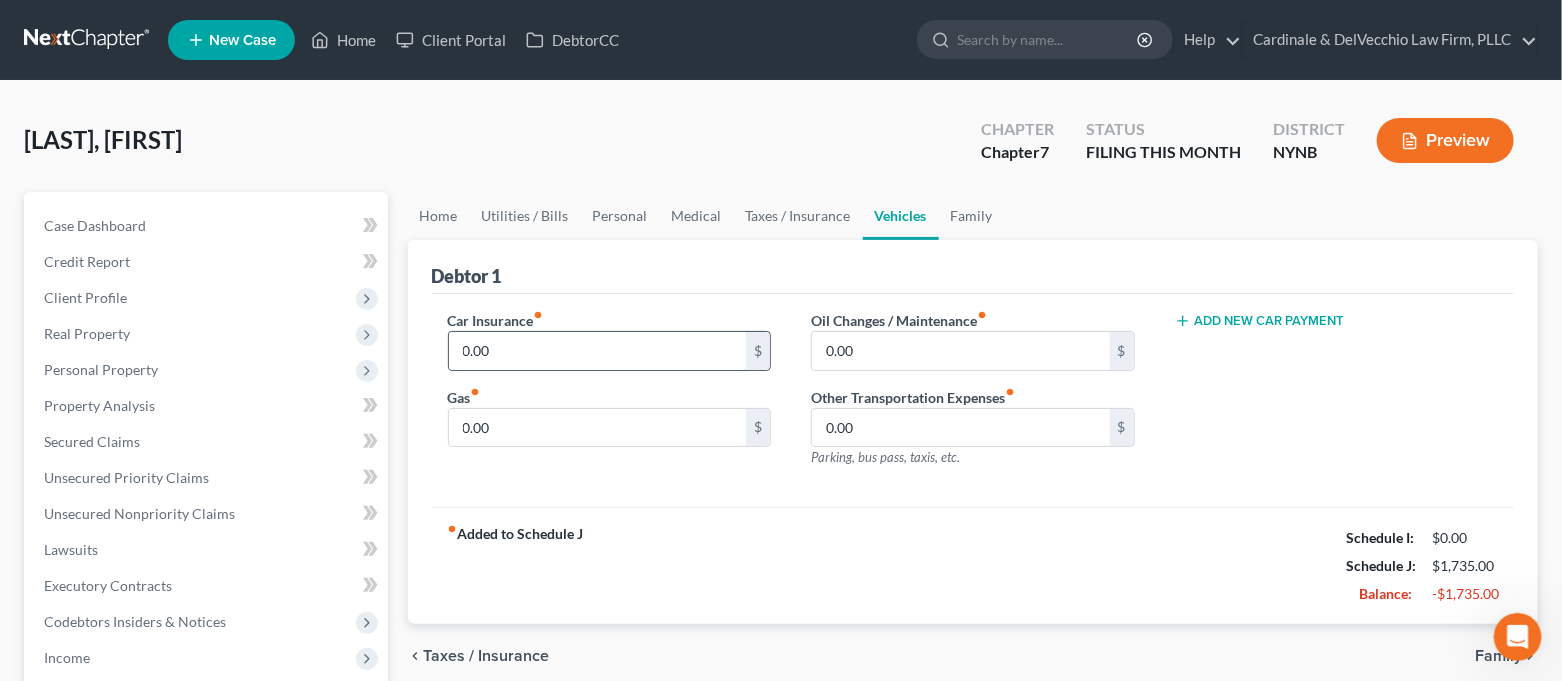 click on "0.00 $" at bounding box center [610, 351] 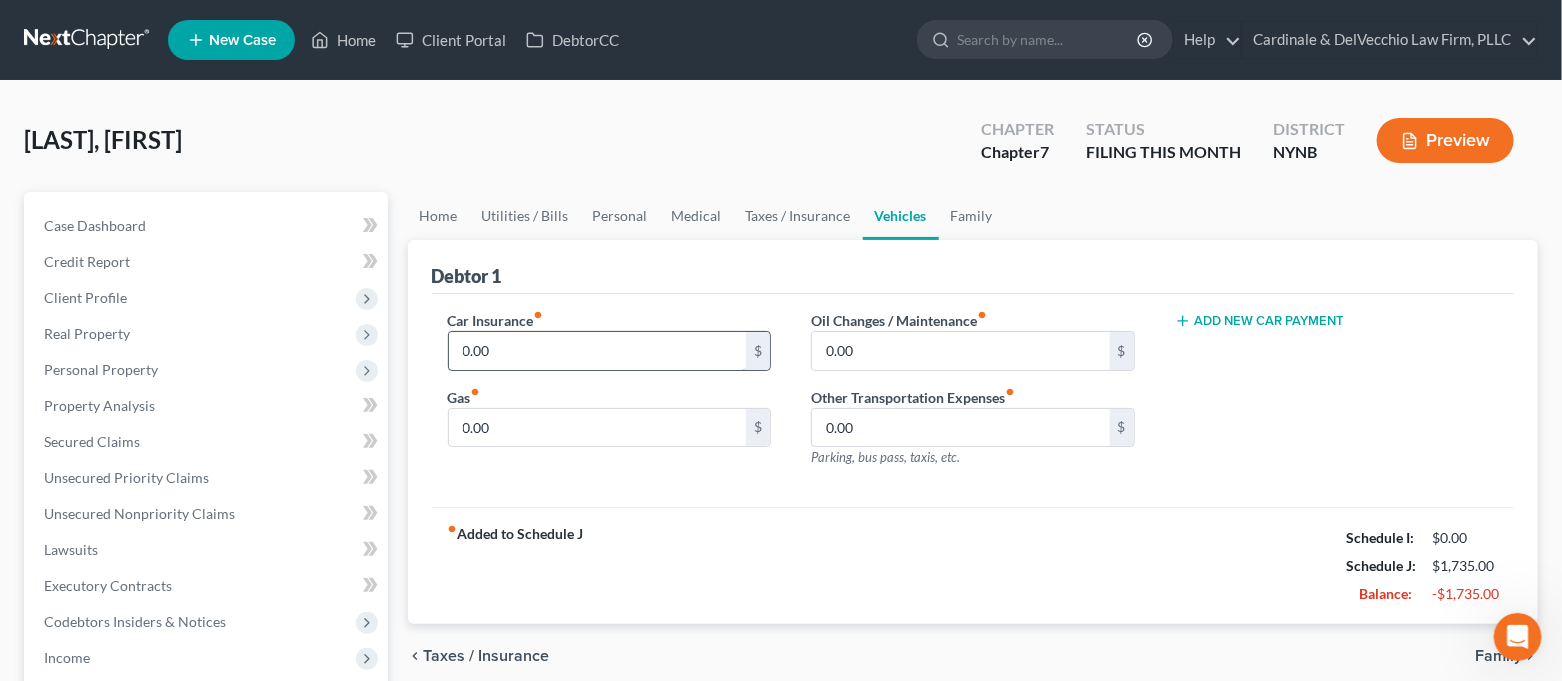 click on "0.00" at bounding box center [598, 351] 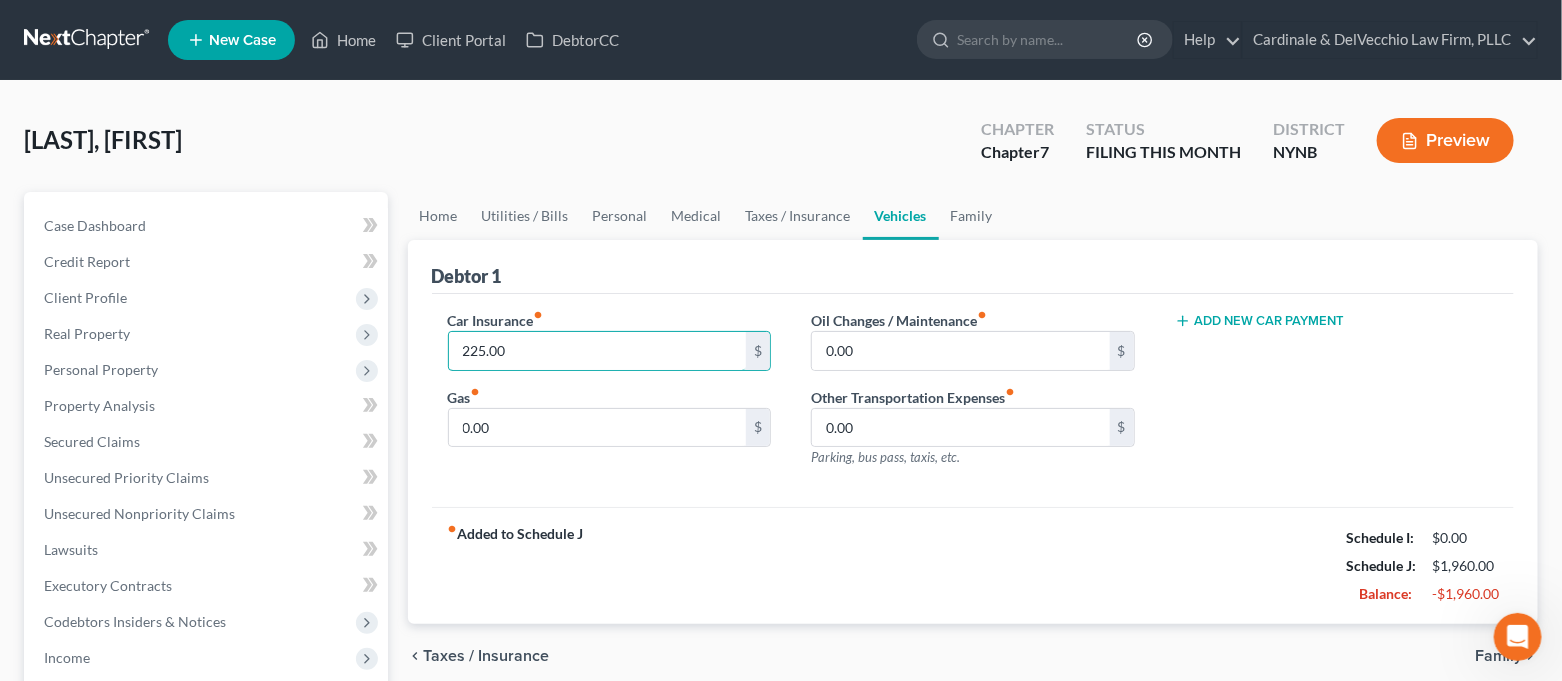 type on "225.00" 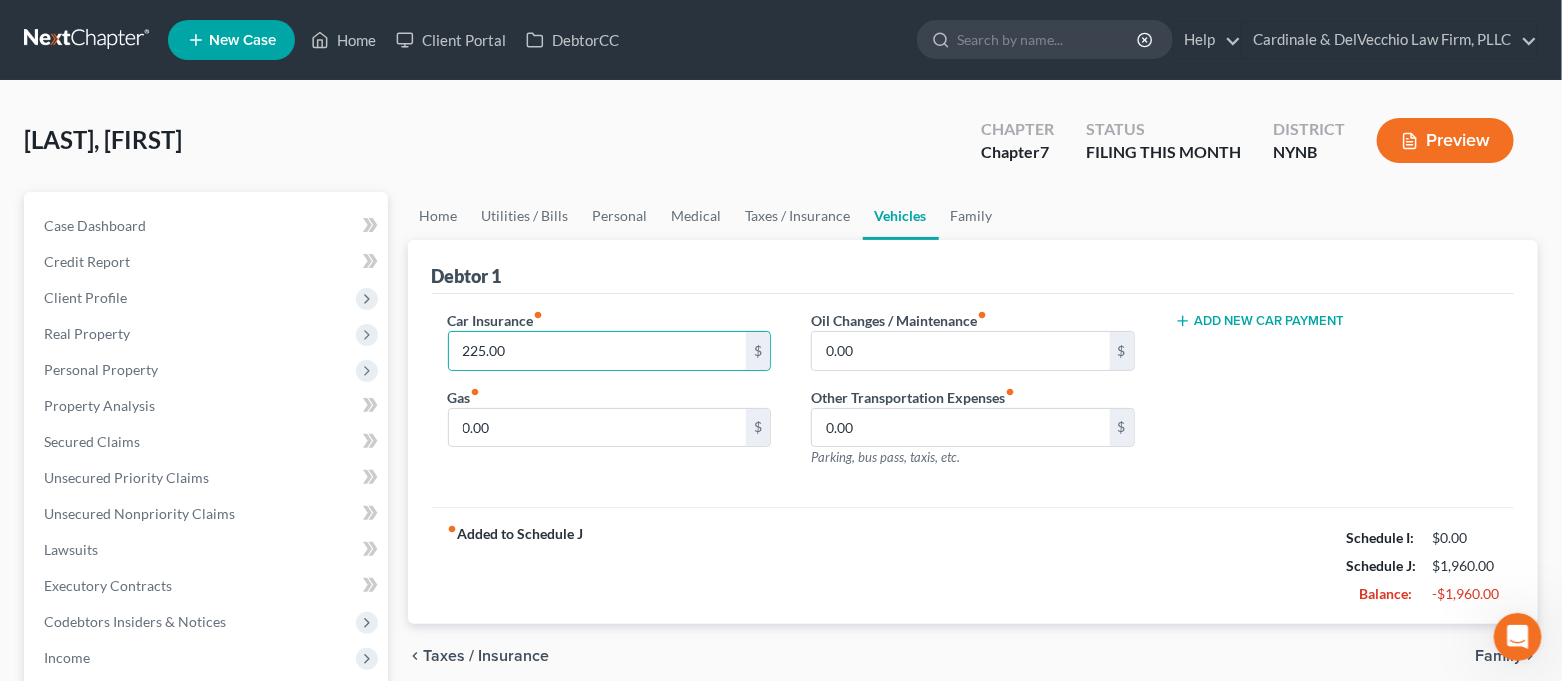 click on "Add New Car Payment" at bounding box center (1260, 321) 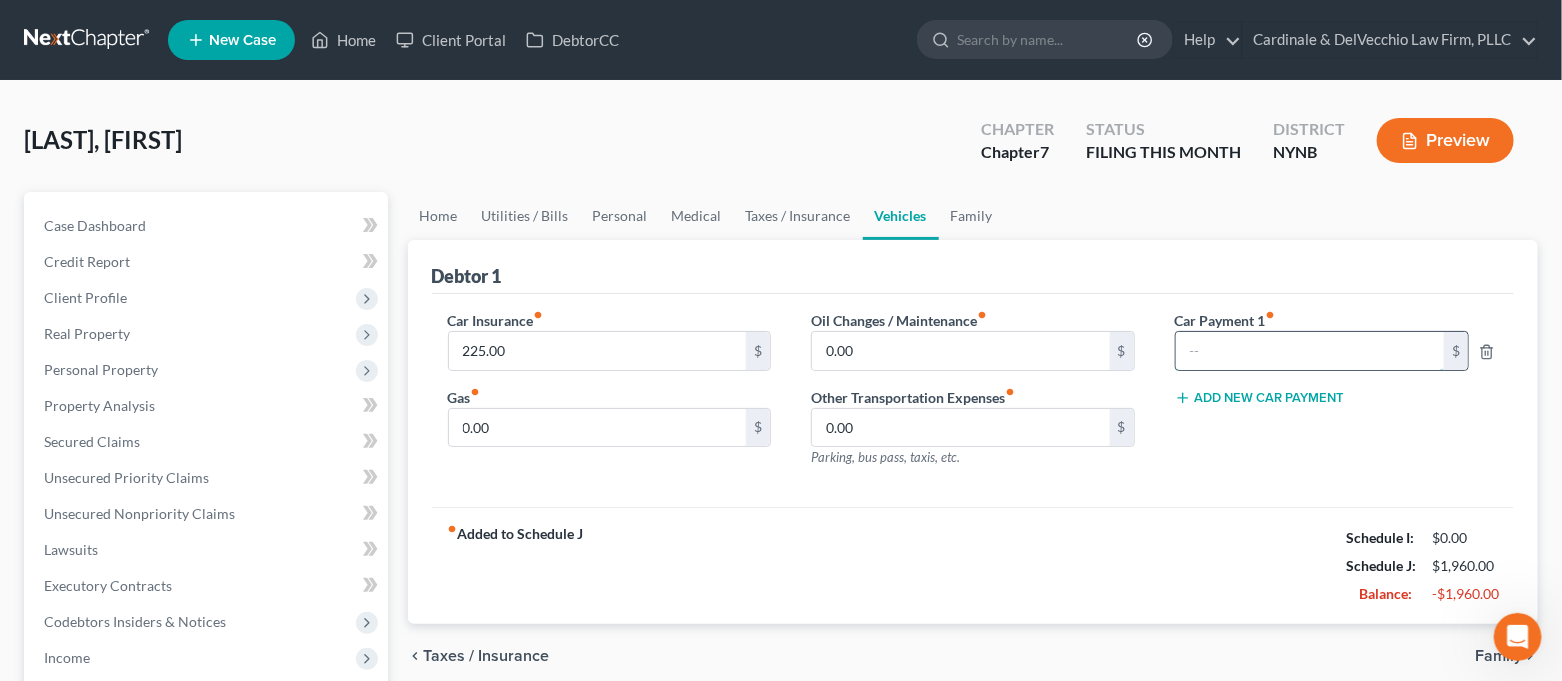 click at bounding box center [1310, 351] 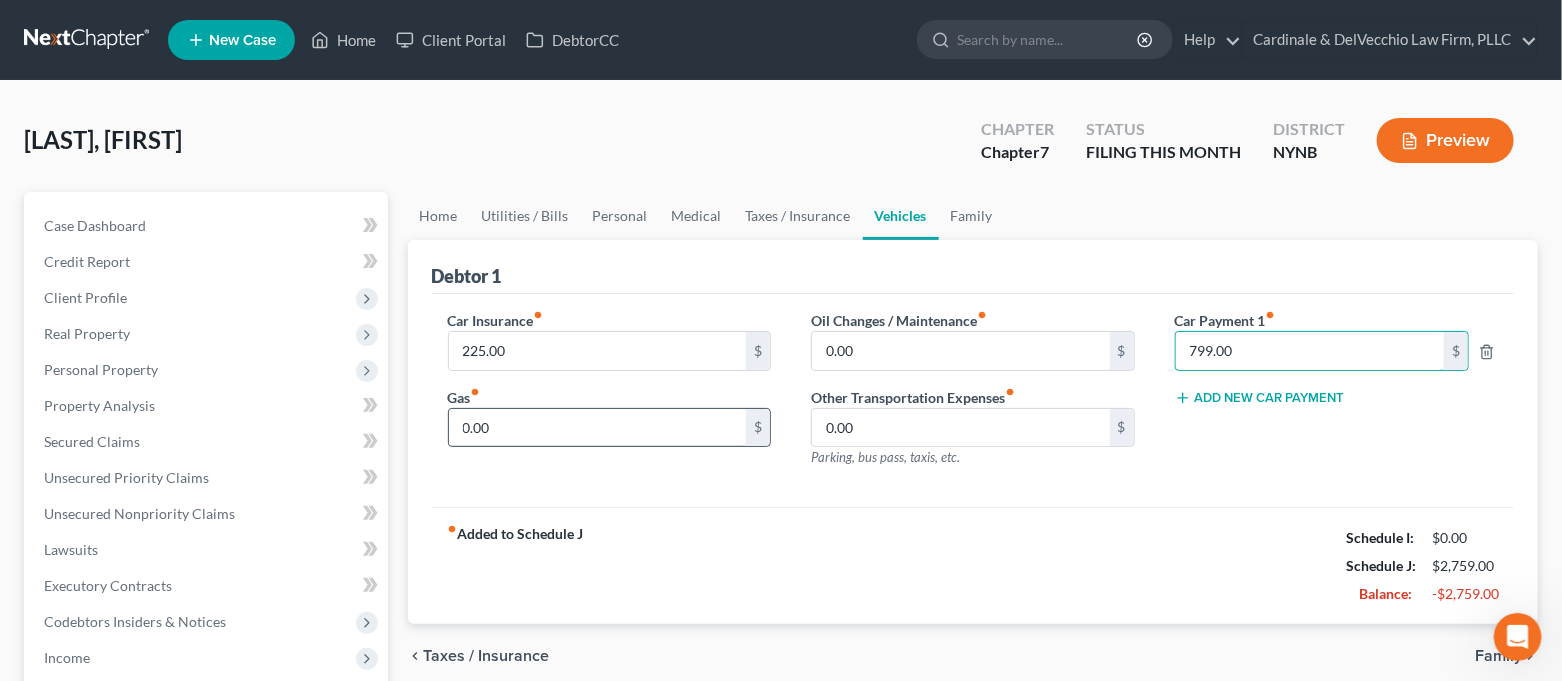 type on "799.00" 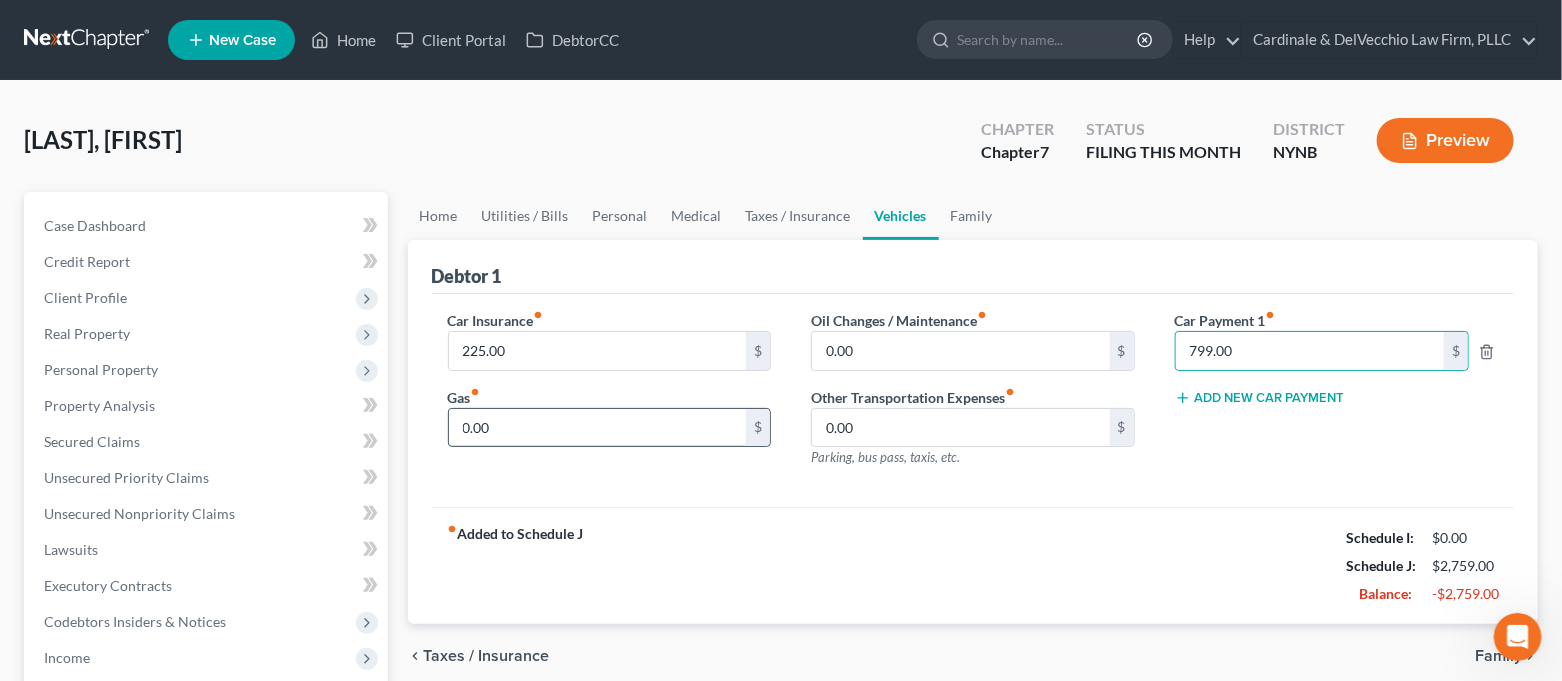 click on "0.00" at bounding box center (598, 428) 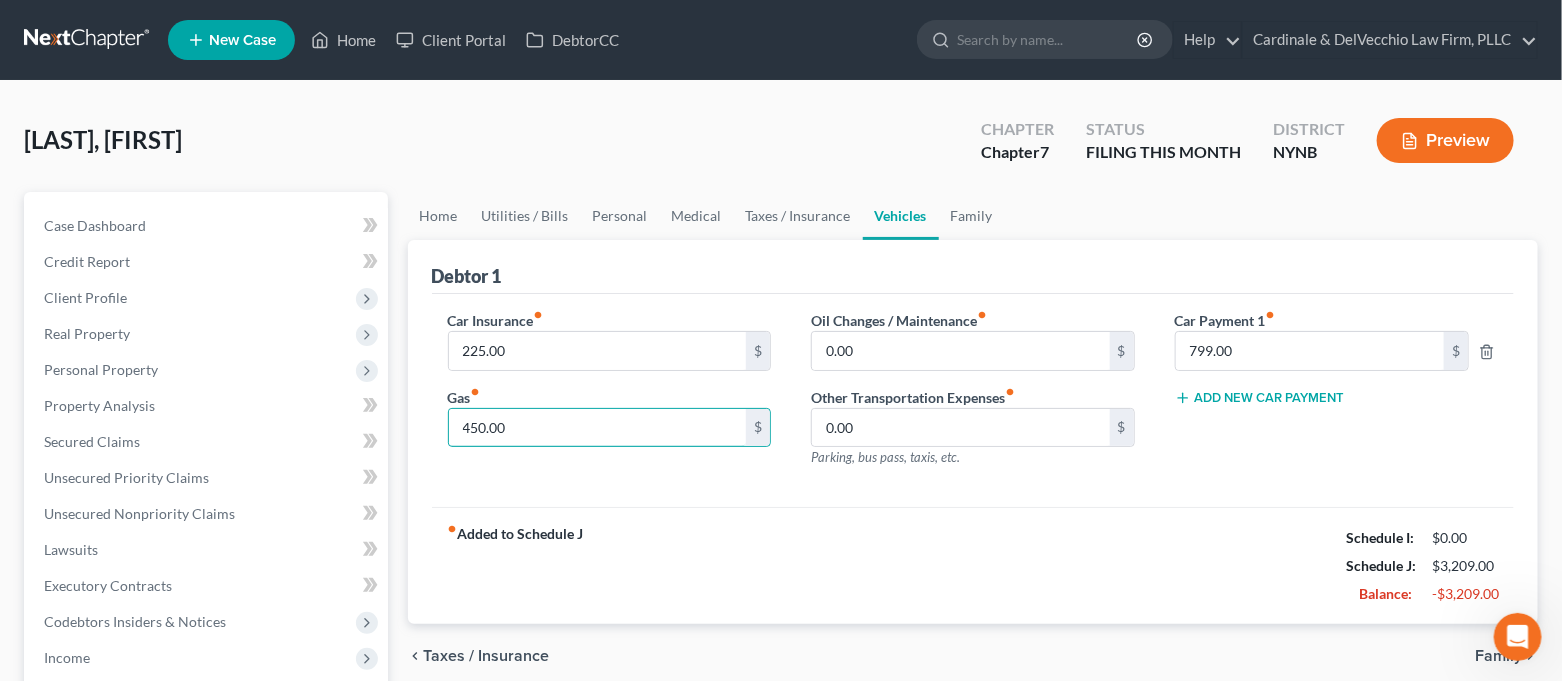 type on "450.00" 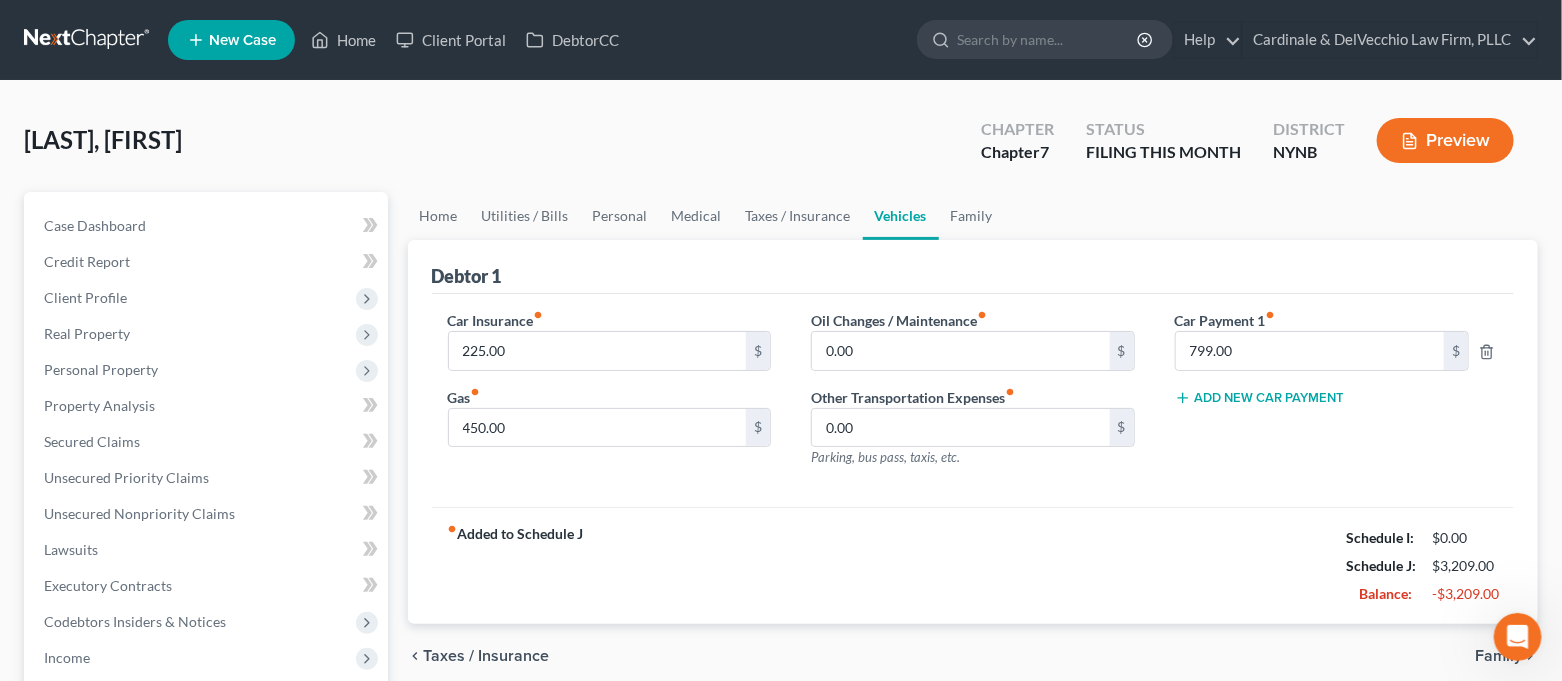 click on "fiber_manual_record  Added to Schedule J Schedule I: $0.00 Schedule J: $3,209.00 Balance: -$3,209.00" at bounding box center (973, 565) 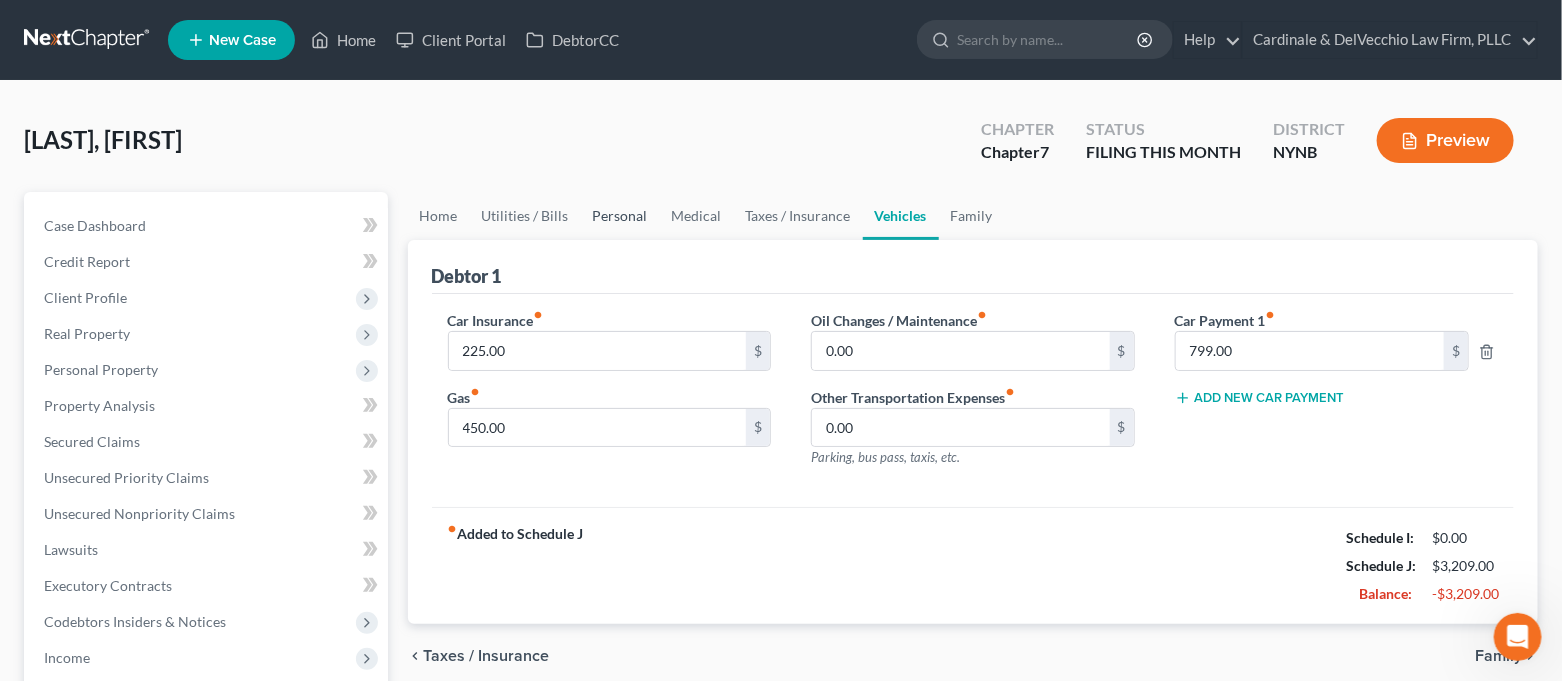 click on "Personal" at bounding box center (620, 216) 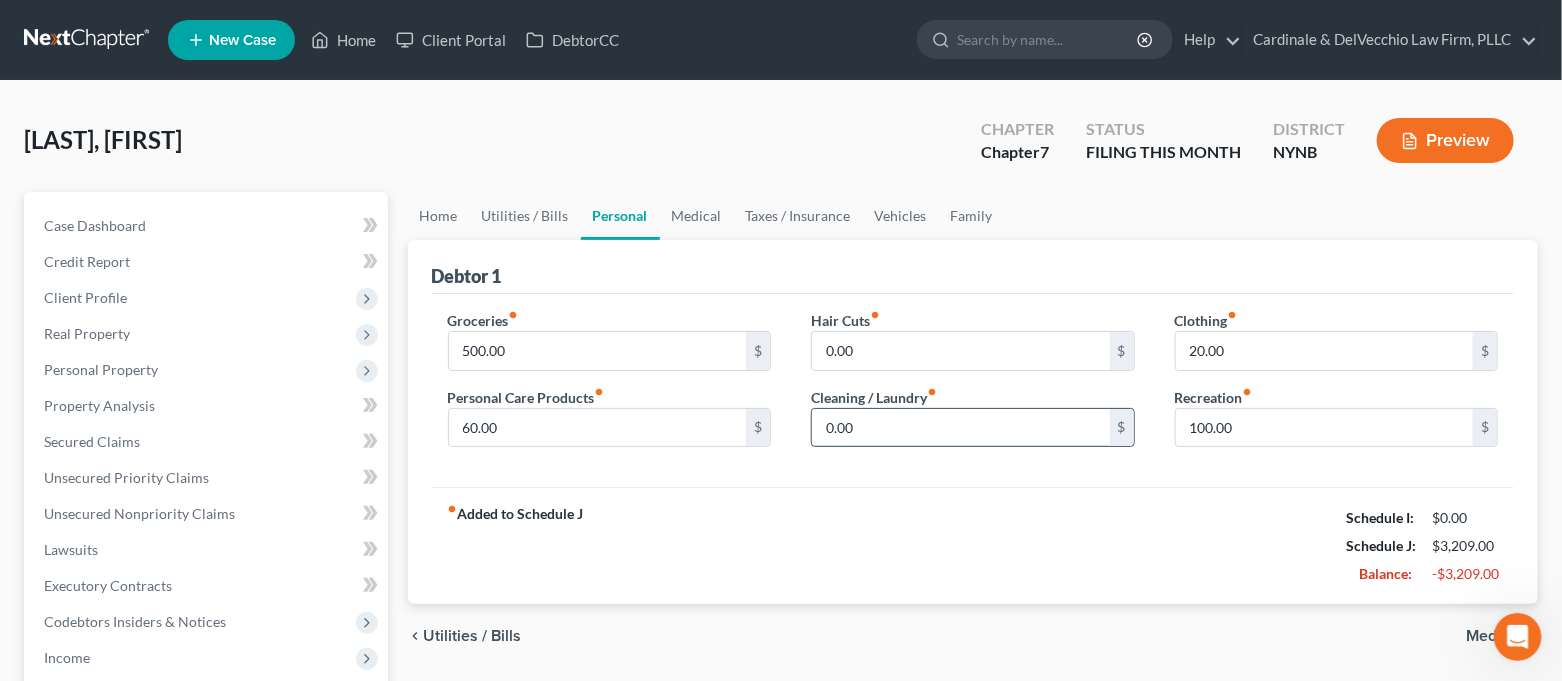 click on "0.00" at bounding box center (961, 428) 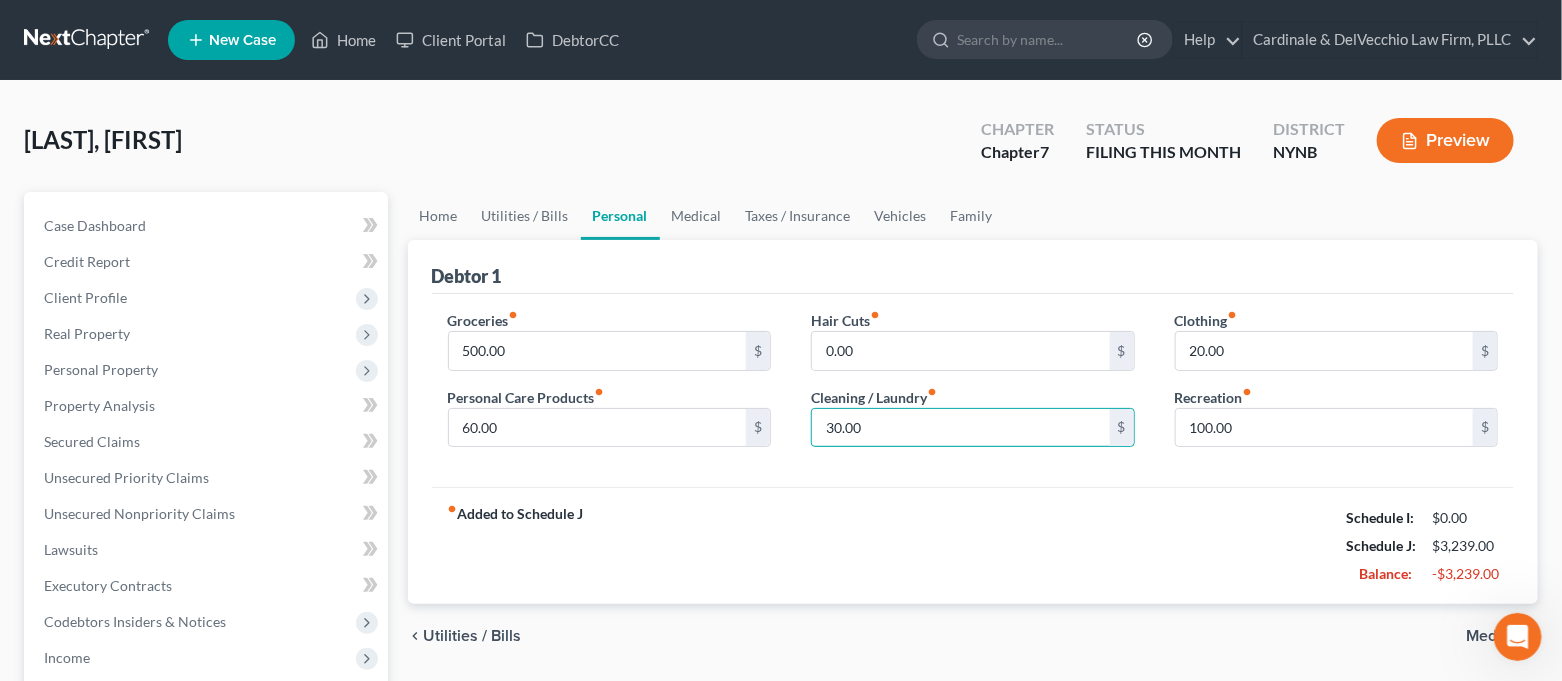 type on "30.00" 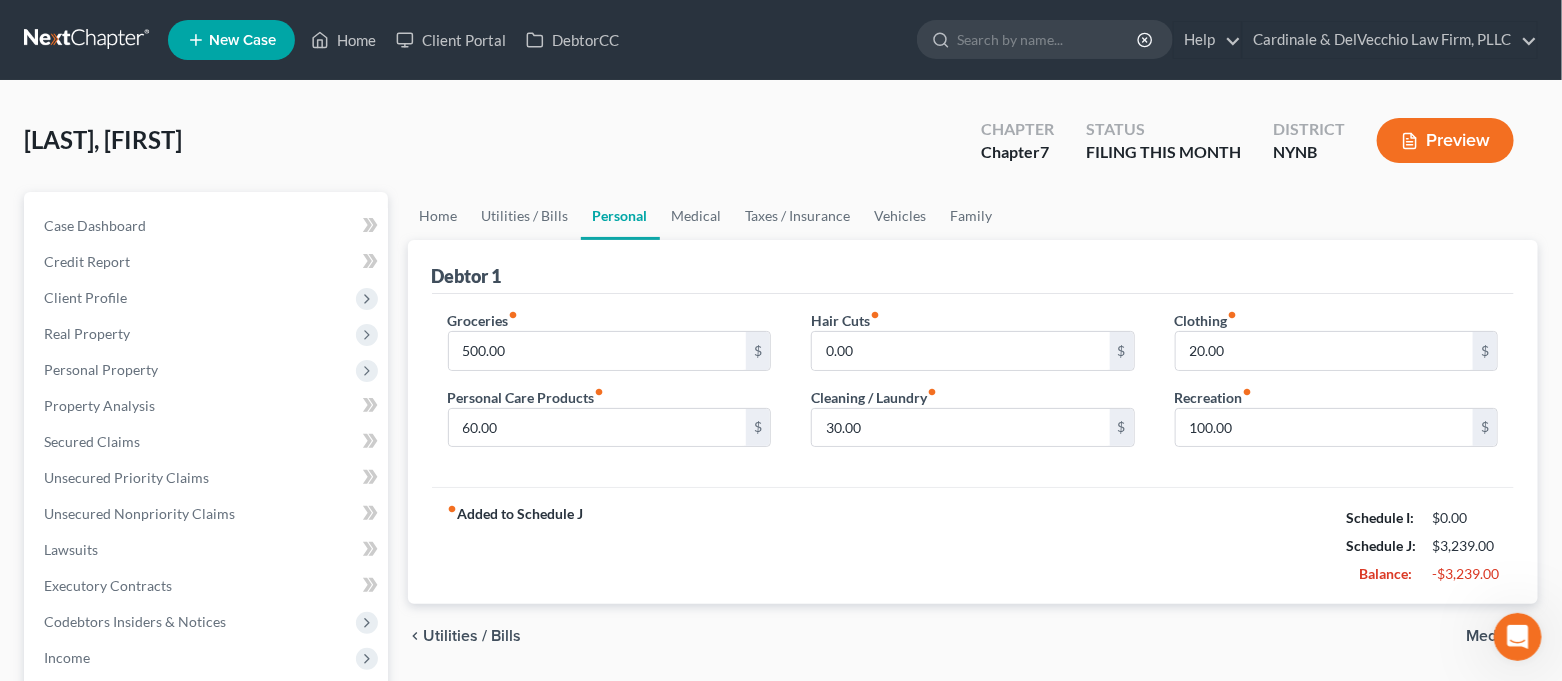 click on "fiber_manual_record  Added to Schedule J Schedule I: $0.00 Schedule J: $3,239.00 Balance: -$3,239.00" at bounding box center (973, 545) 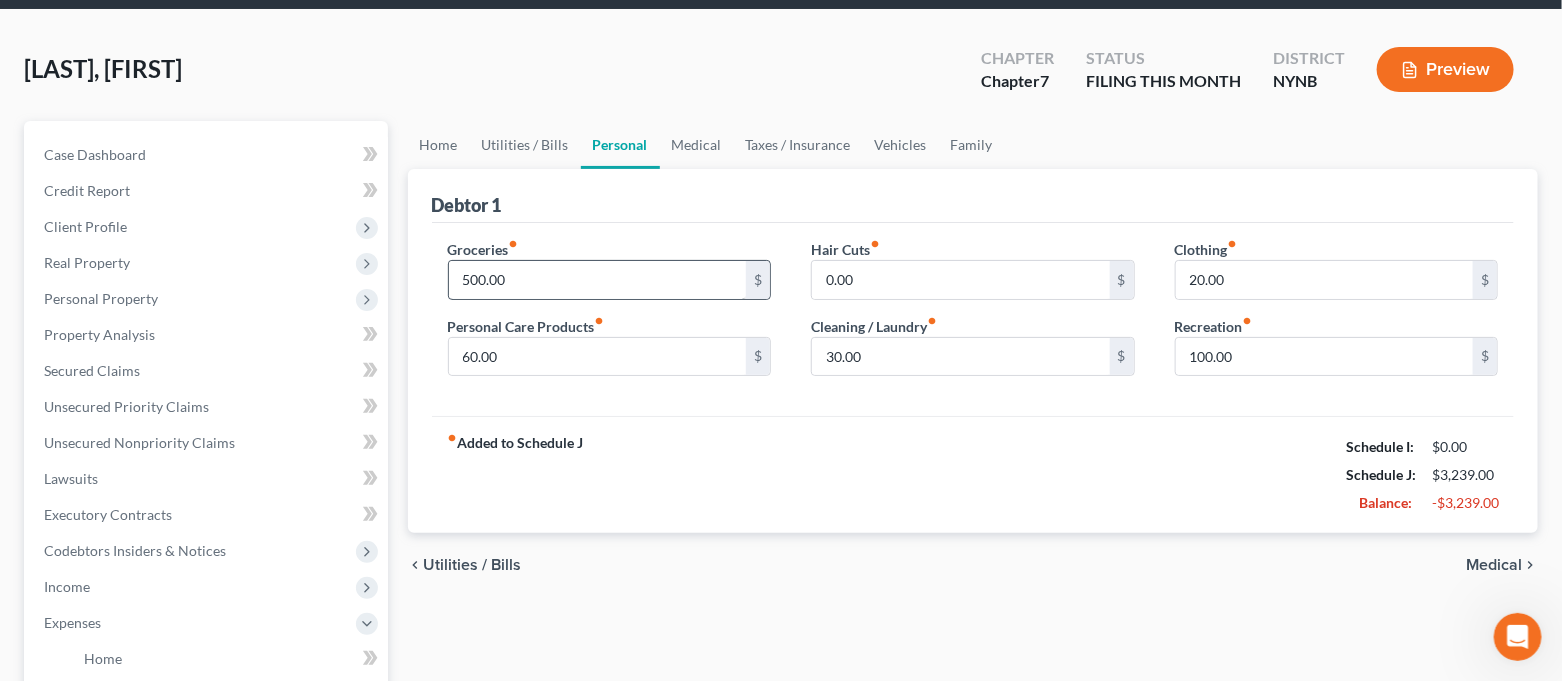 scroll, scrollTop: 133, scrollLeft: 0, axis: vertical 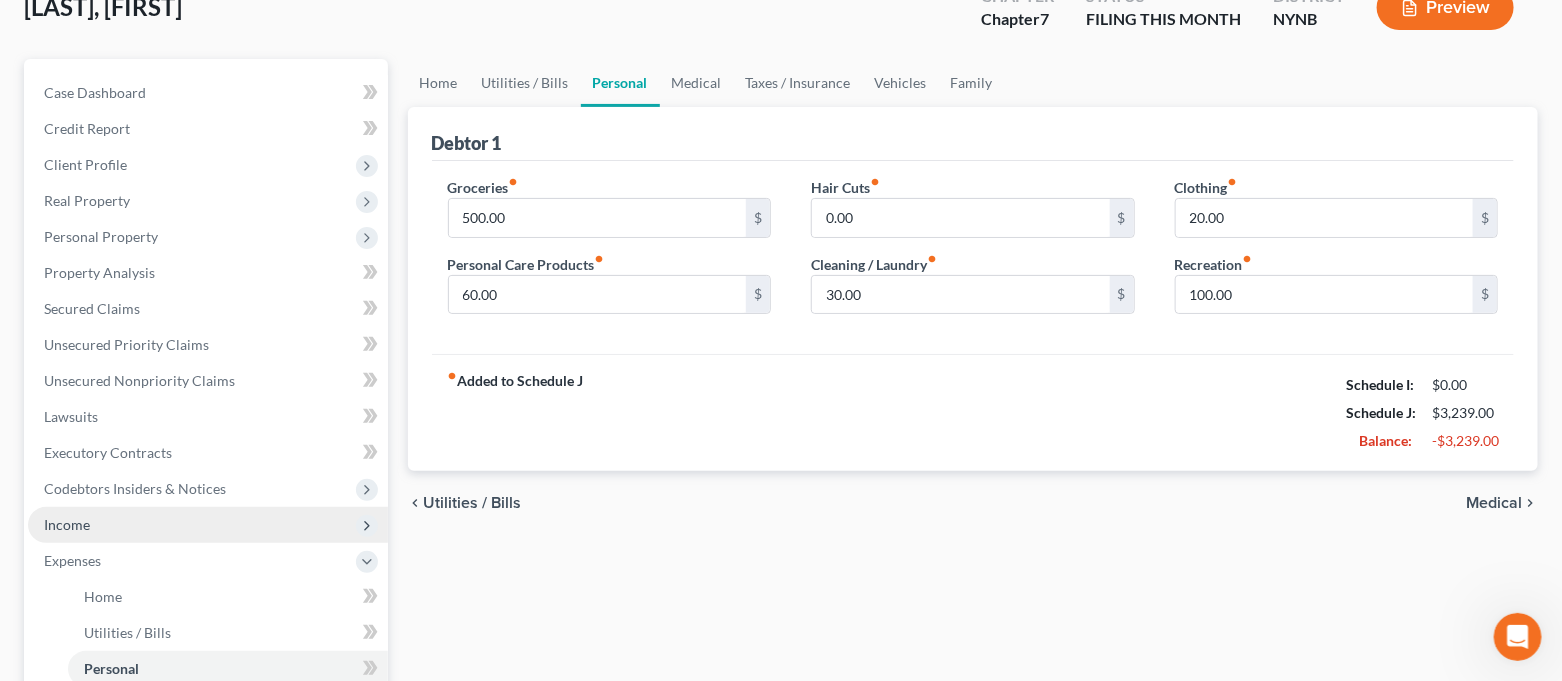 click on "Income" at bounding box center (208, 525) 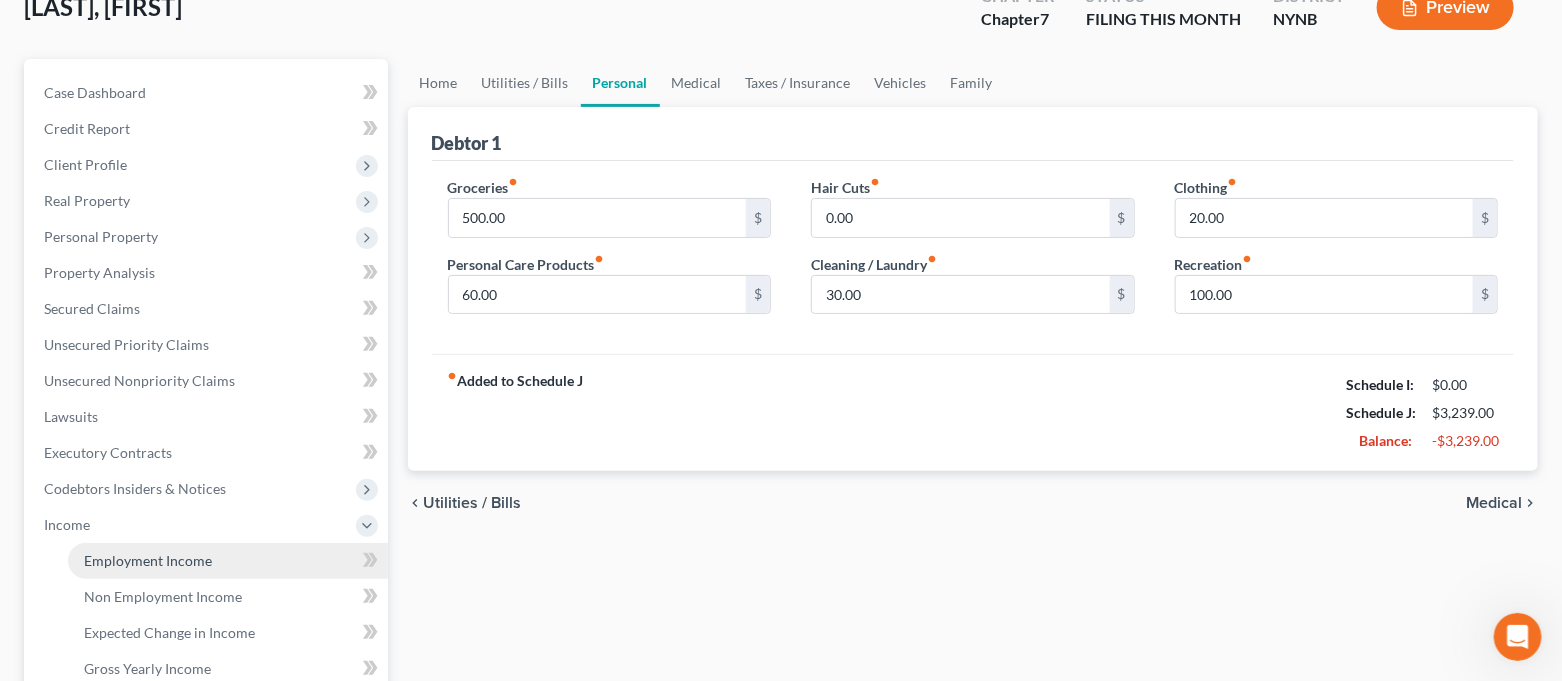 click on "Employment Income" at bounding box center (228, 561) 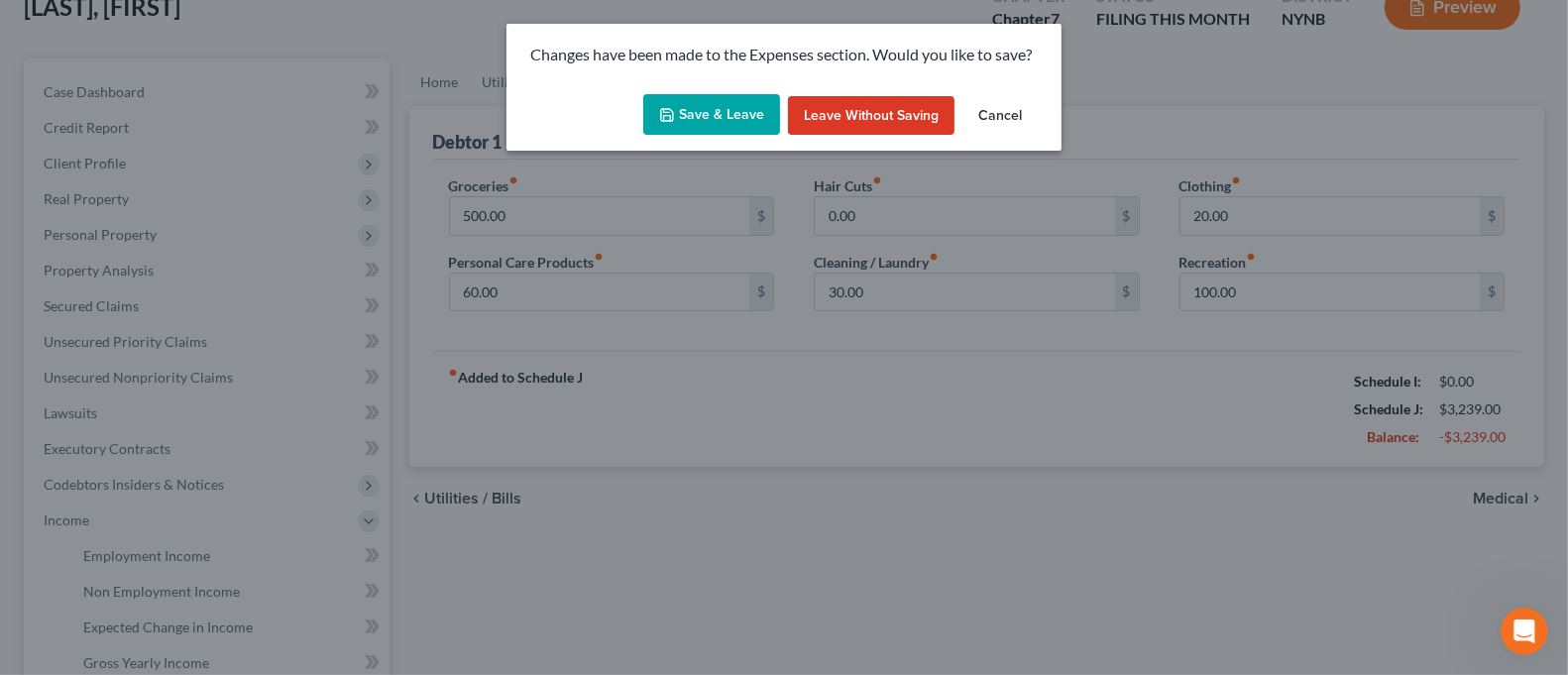 click on "Save & Leave" at bounding box center [712, 115] 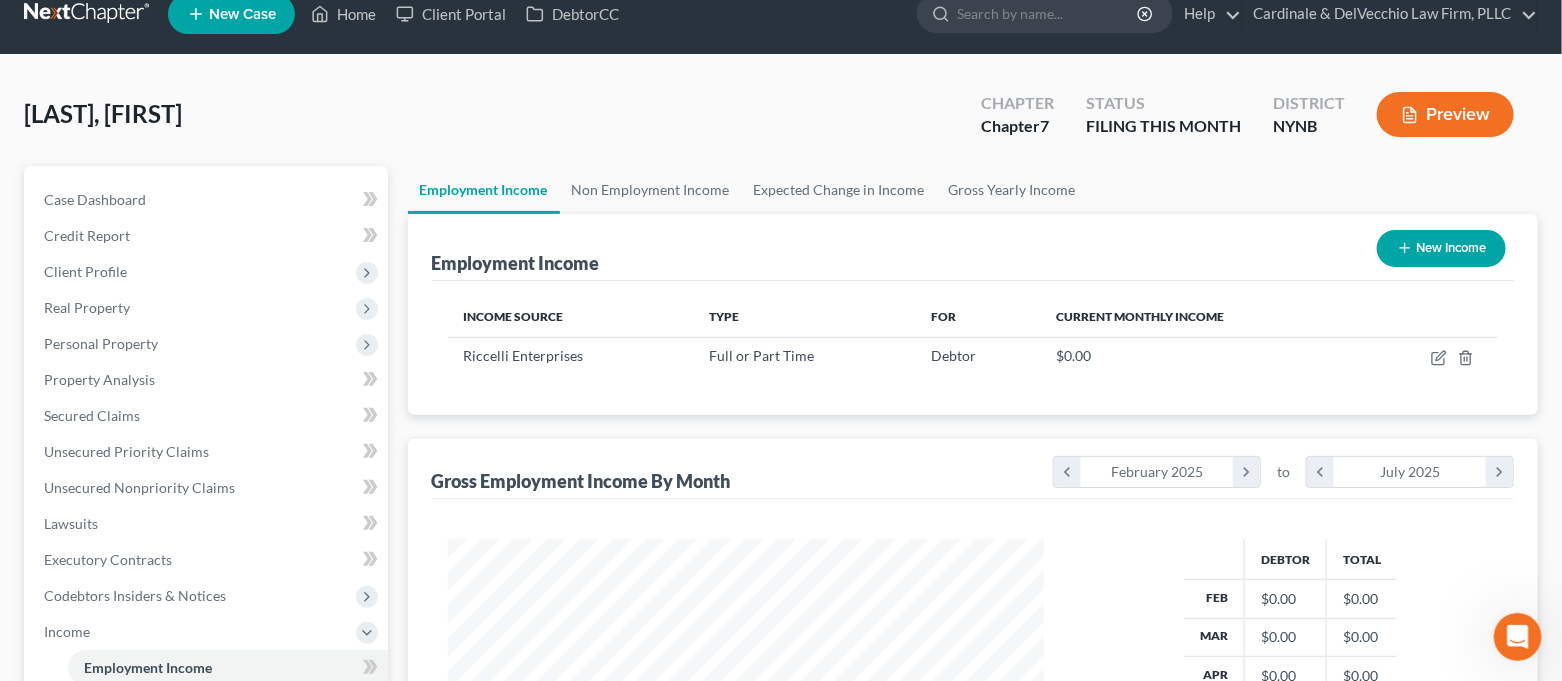 scroll, scrollTop: 0, scrollLeft: 0, axis: both 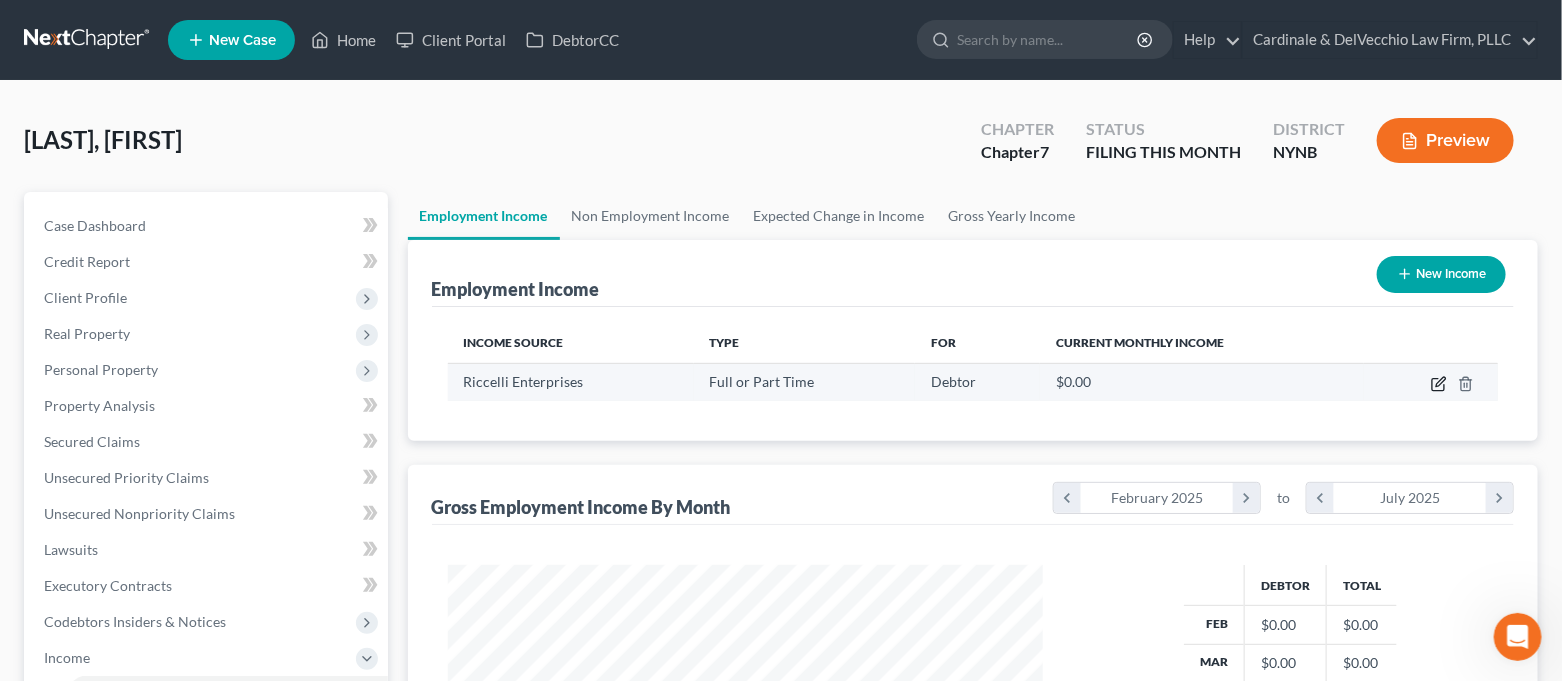 click 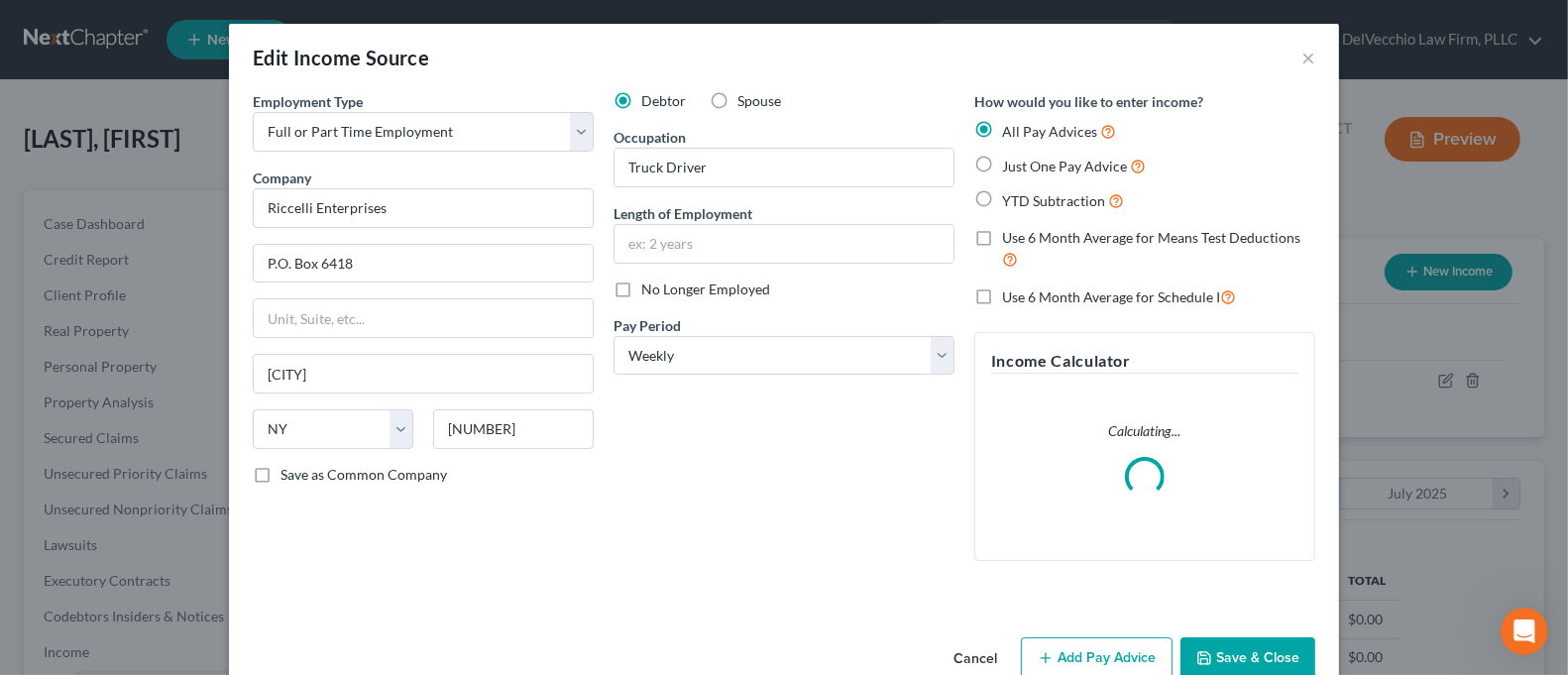 scroll, scrollTop: 990834, scrollLeft: 990511, axis: both 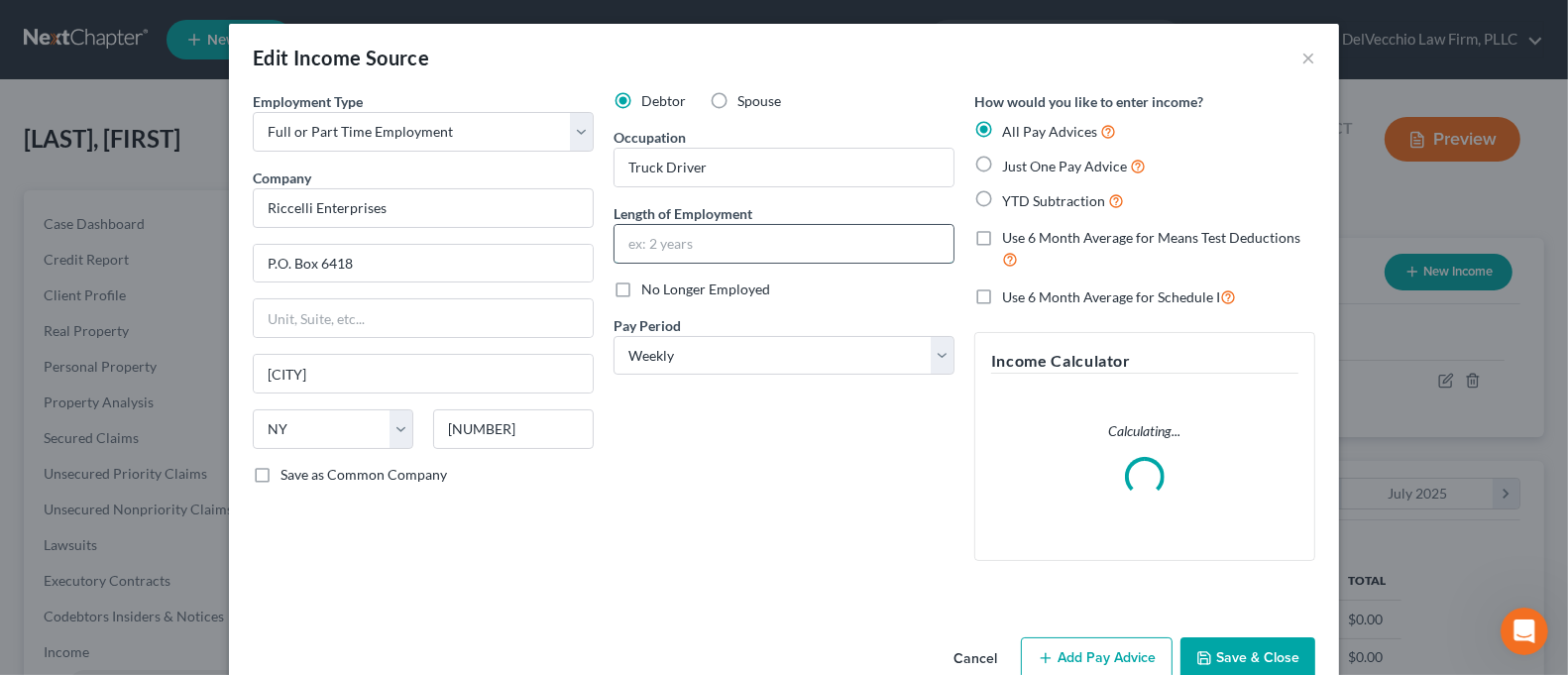 click at bounding box center (784, 244) 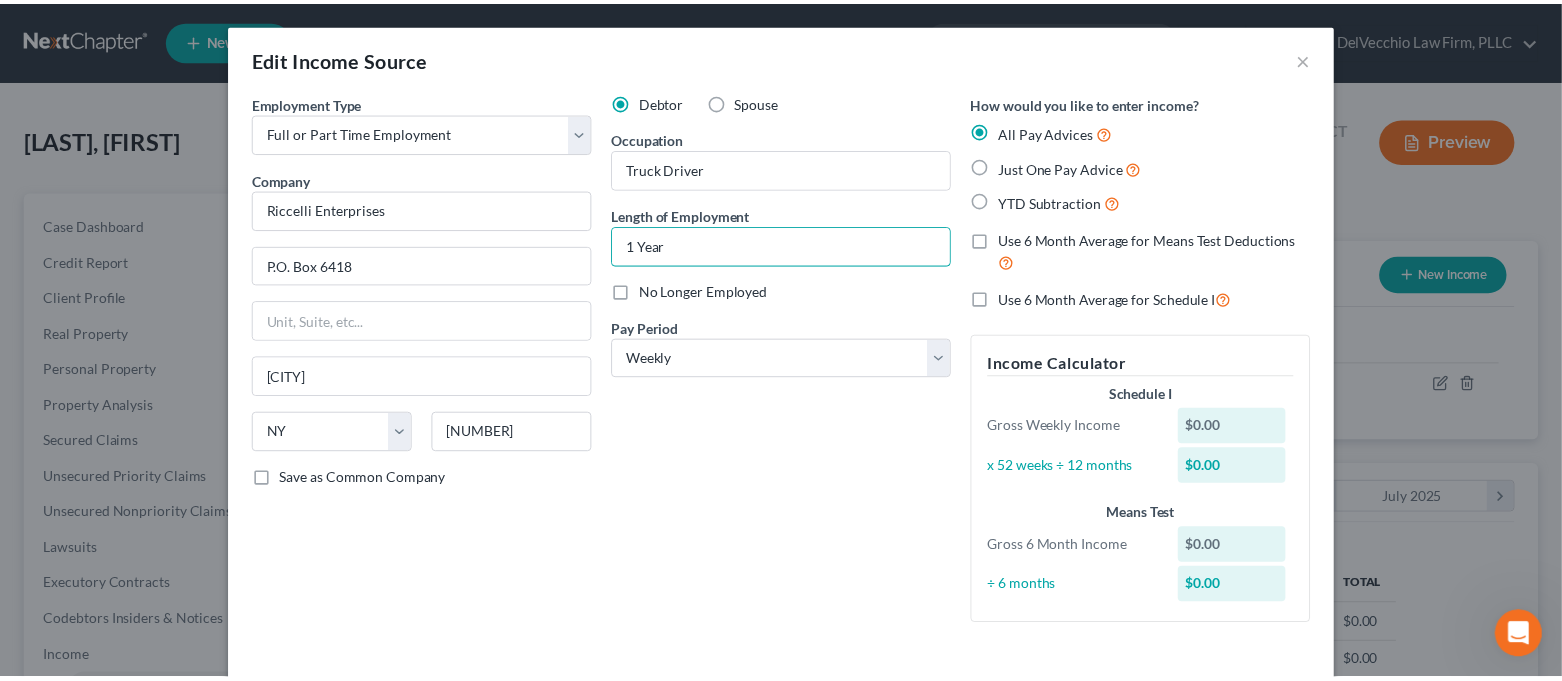 scroll, scrollTop: 103, scrollLeft: 0, axis: vertical 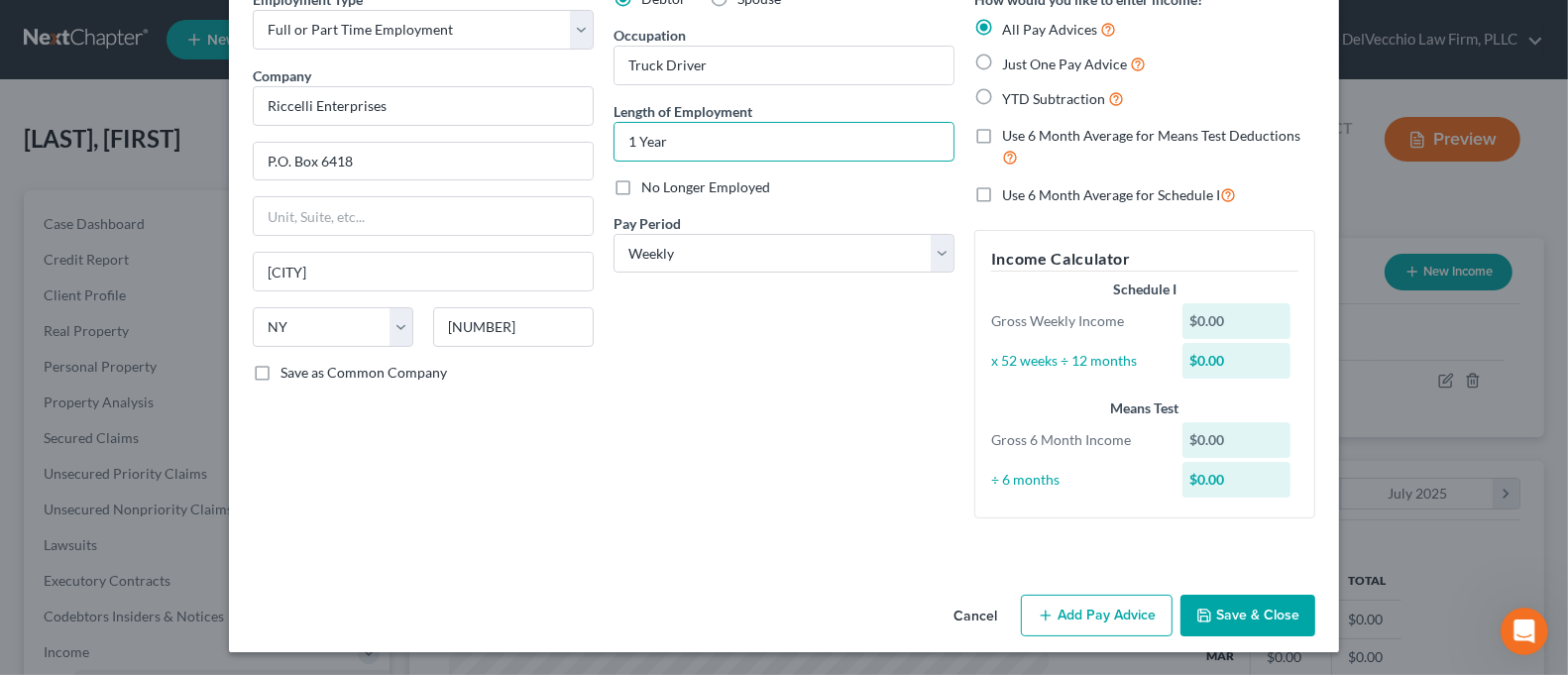 type on "1 Year" 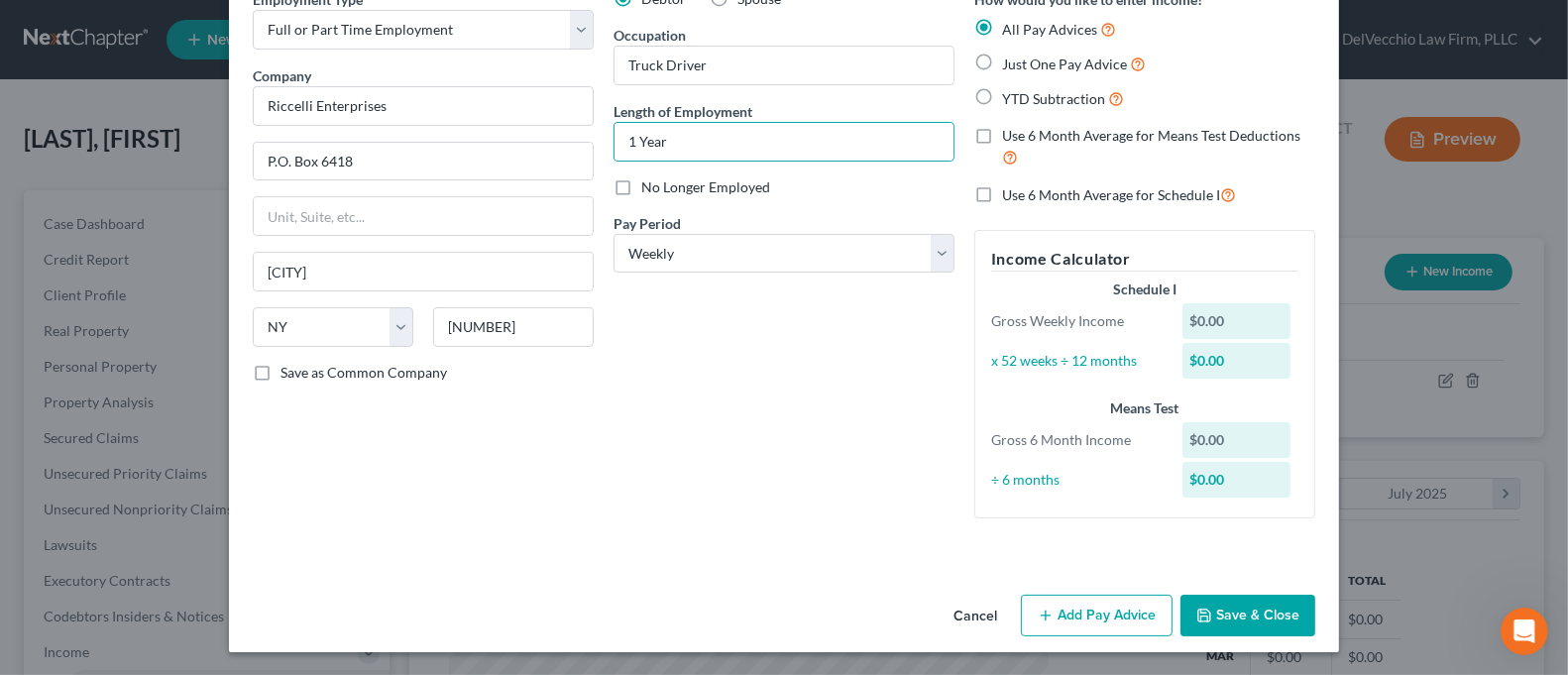 click on "Save & Close" at bounding box center (1248, 616) 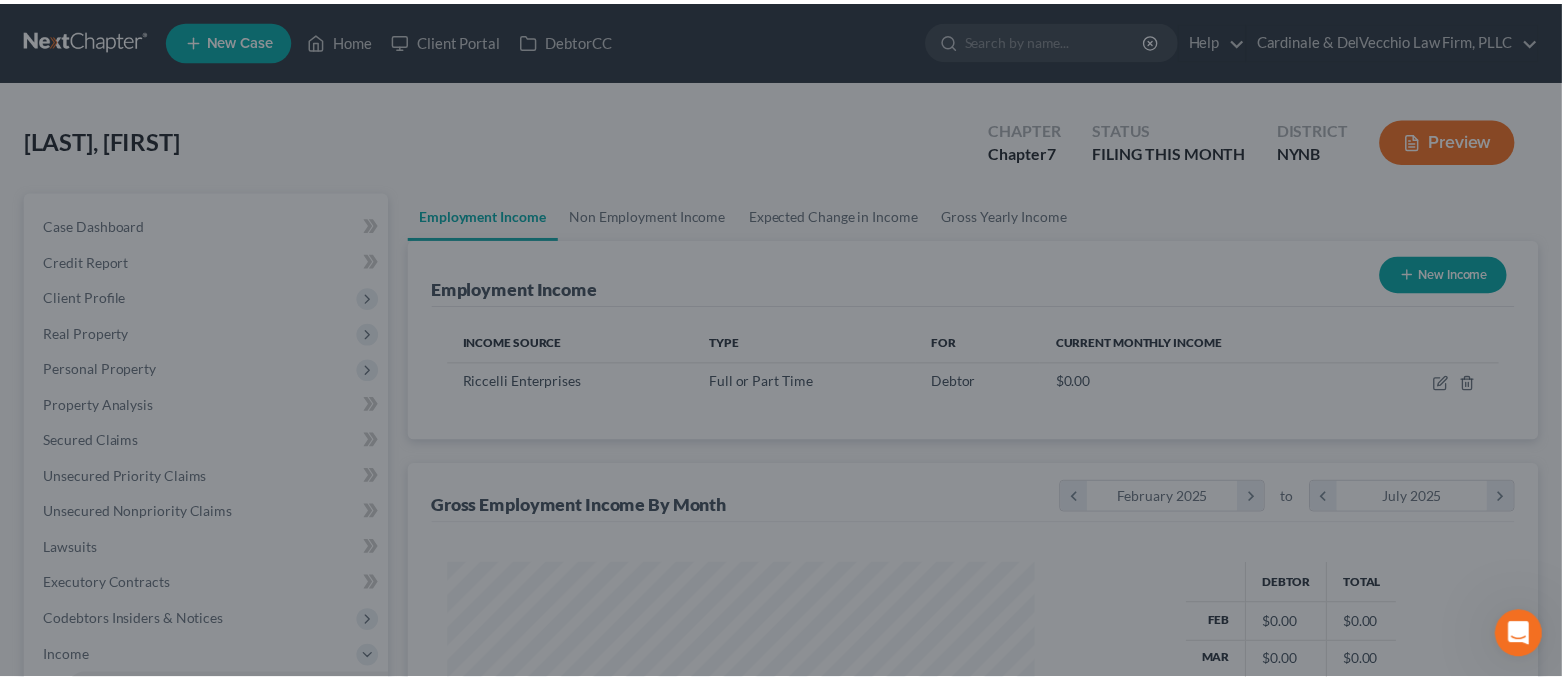 scroll, scrollTop: 357, scrollLeft: 637, axis: both 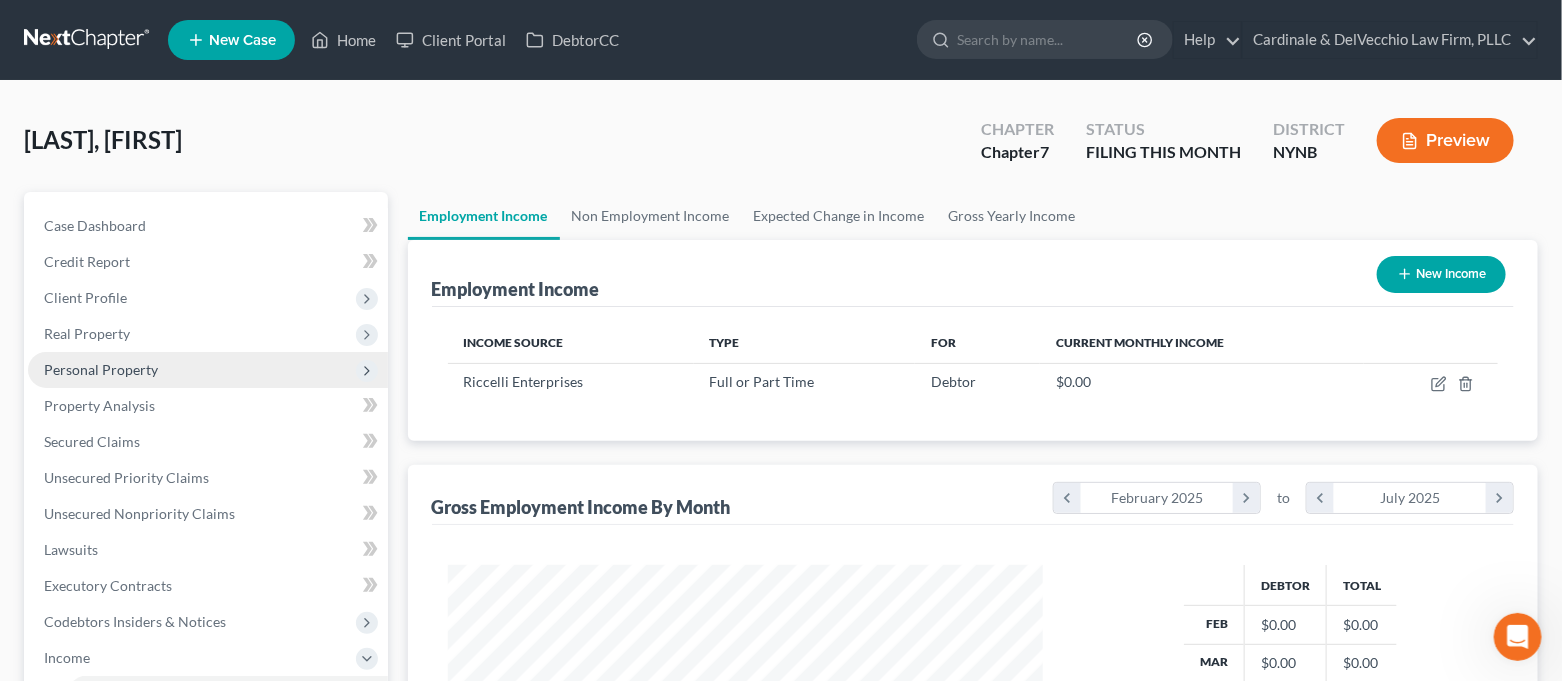 click on "Personal Property" at bounding box center [208, 370] 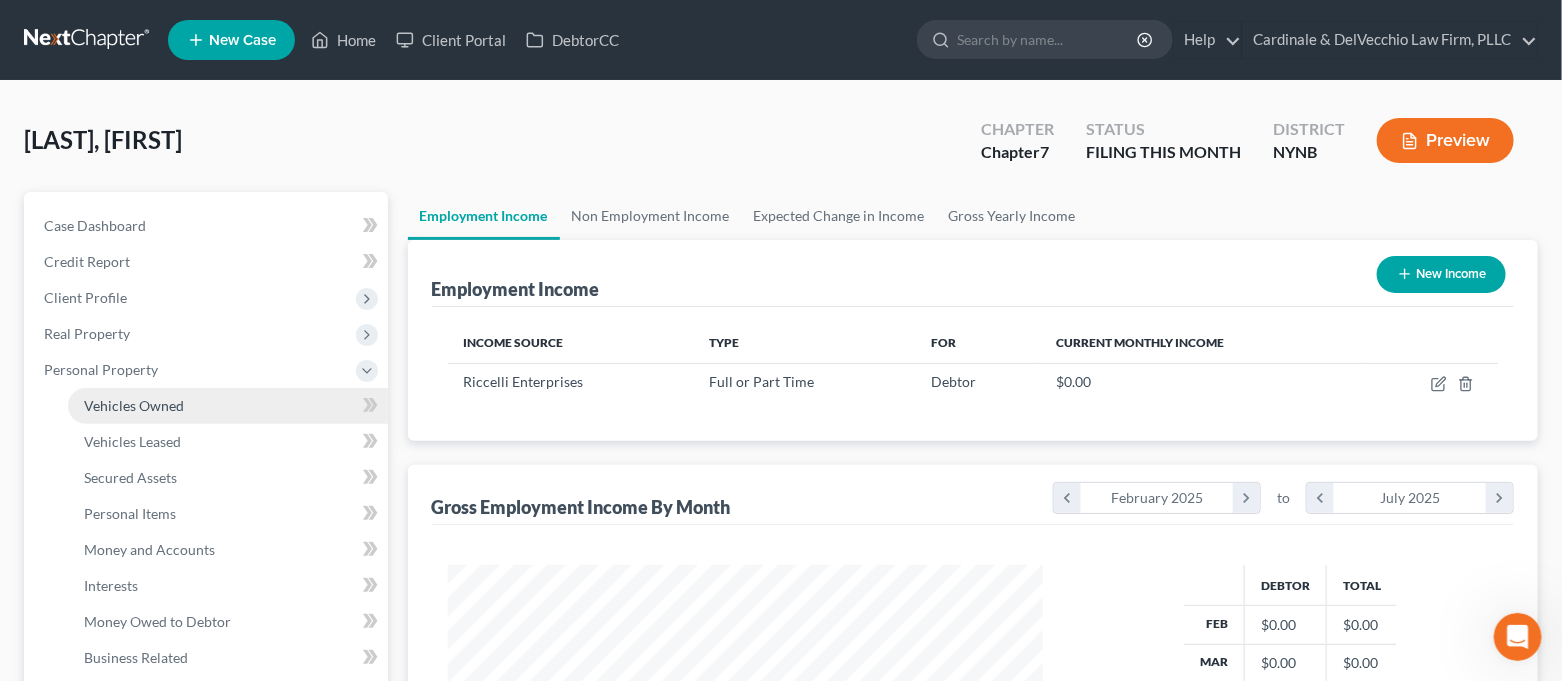 click on "Vehicles Owned" at bounding box center (228, 406) 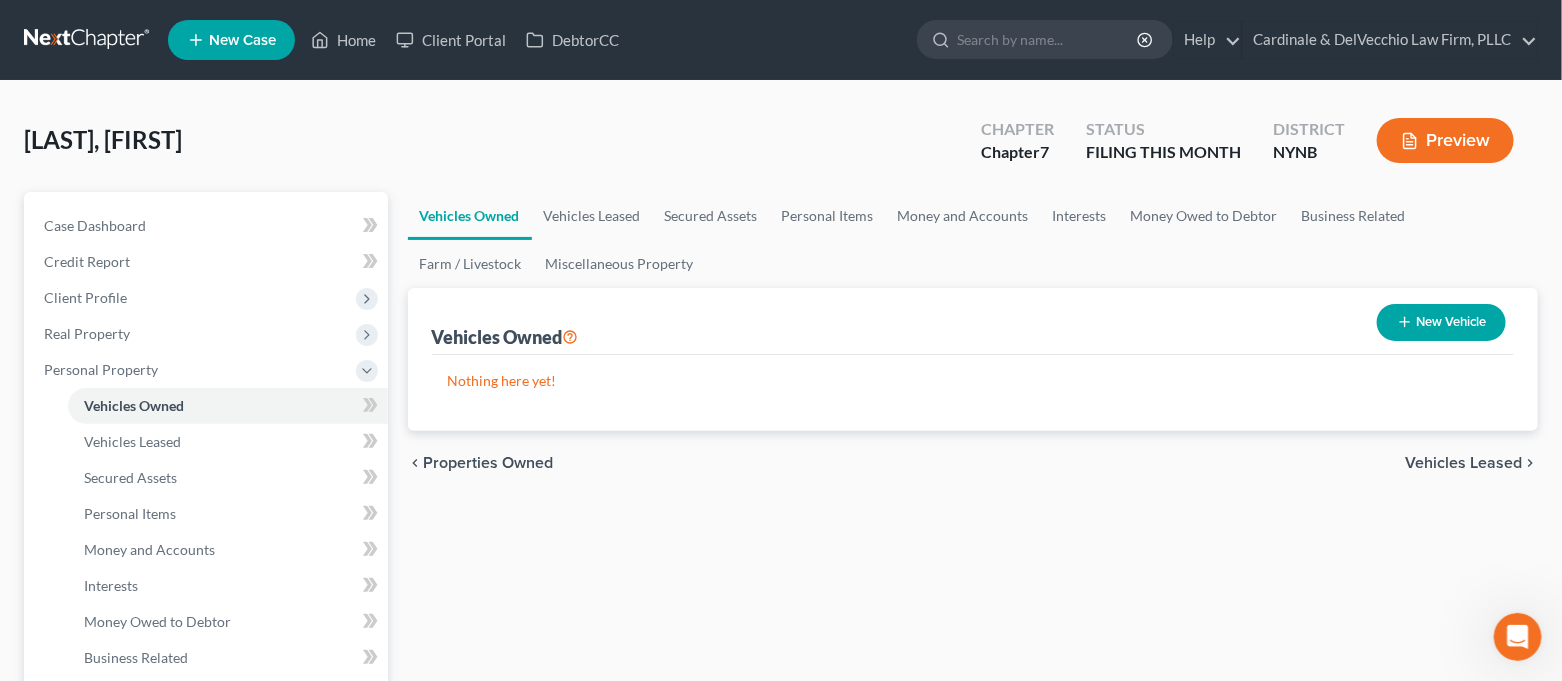 click 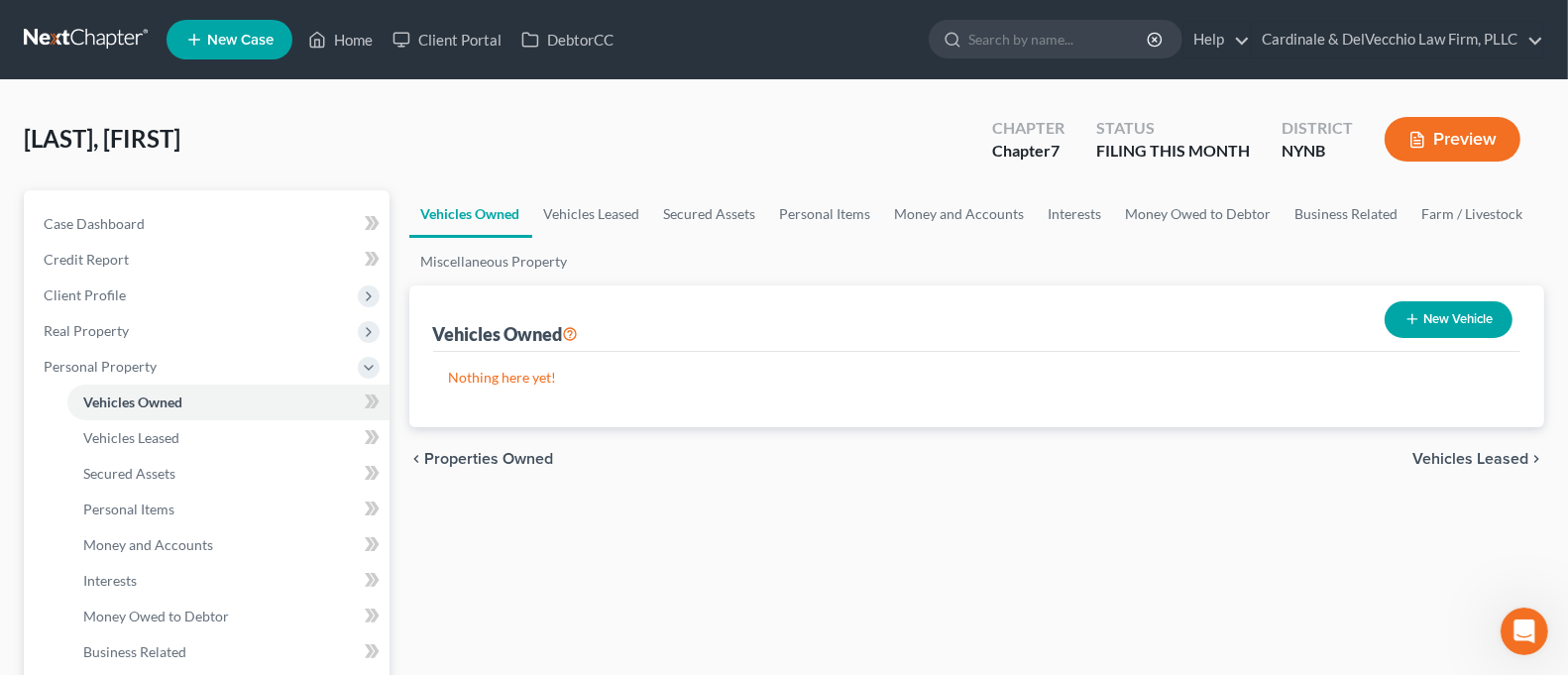 select on "0" 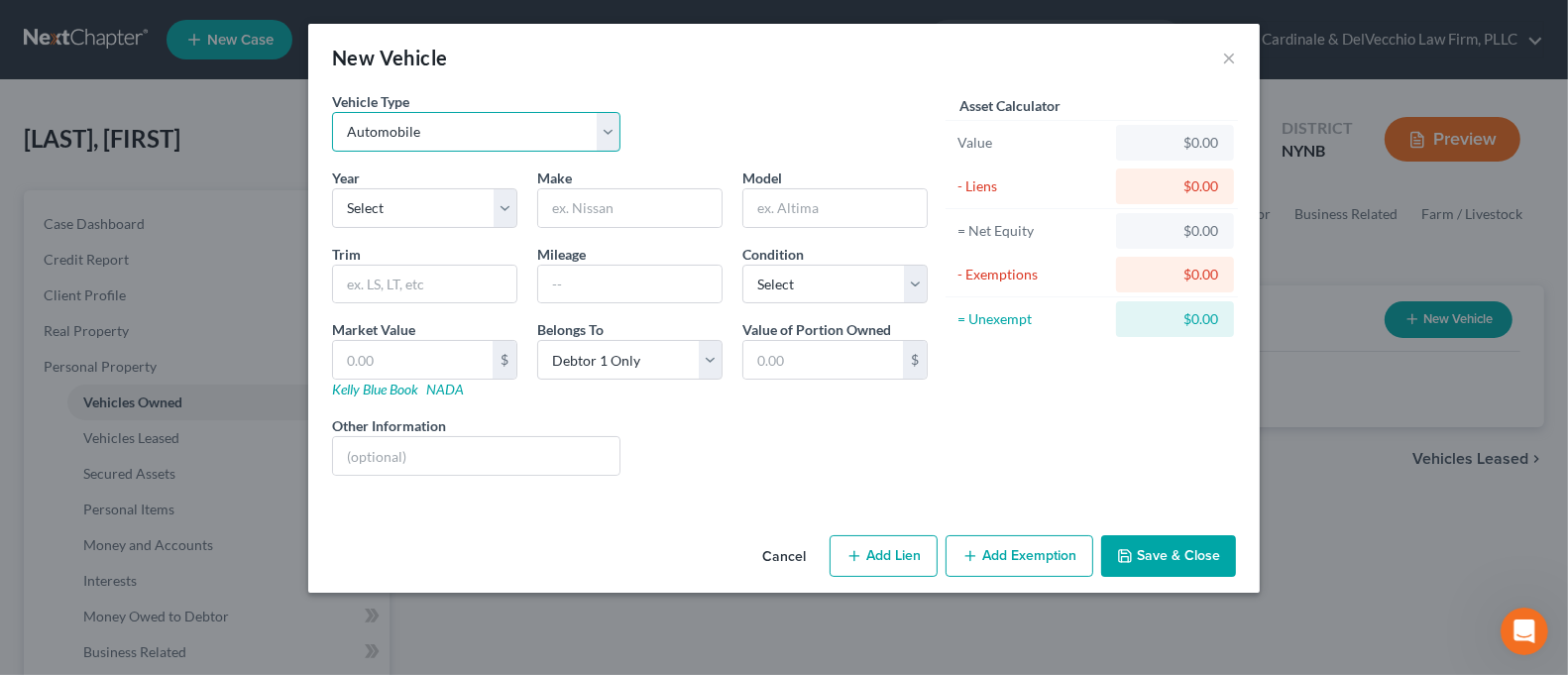 click on "Select Automobile Truck Trailer Watercraft Aircraft Motor Home Atv Other Vehicle" at bounding box center (476, 132) 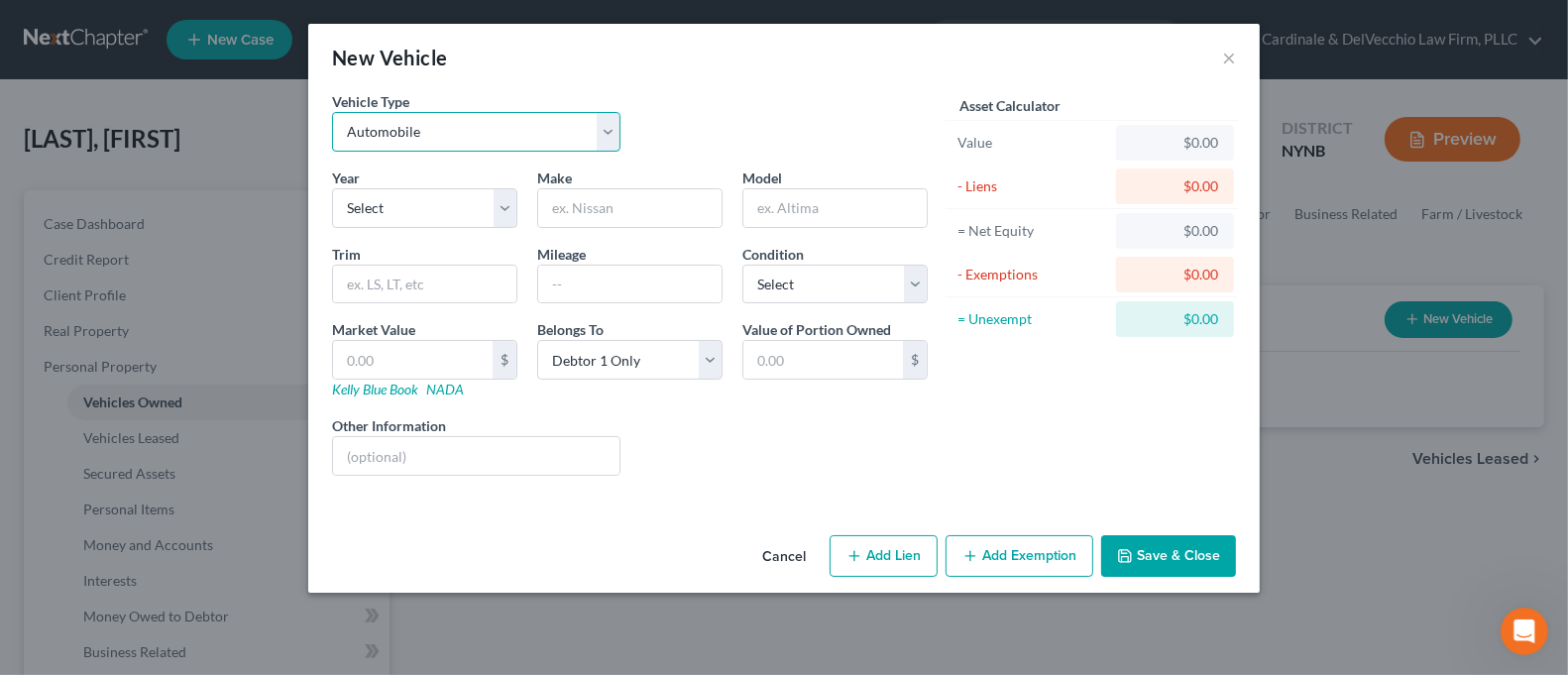 click on "Select Automobile Truck Trailer Watercraft Aircraft Motor Home Atv Other Vehicle" at bounding box center (476, 132) 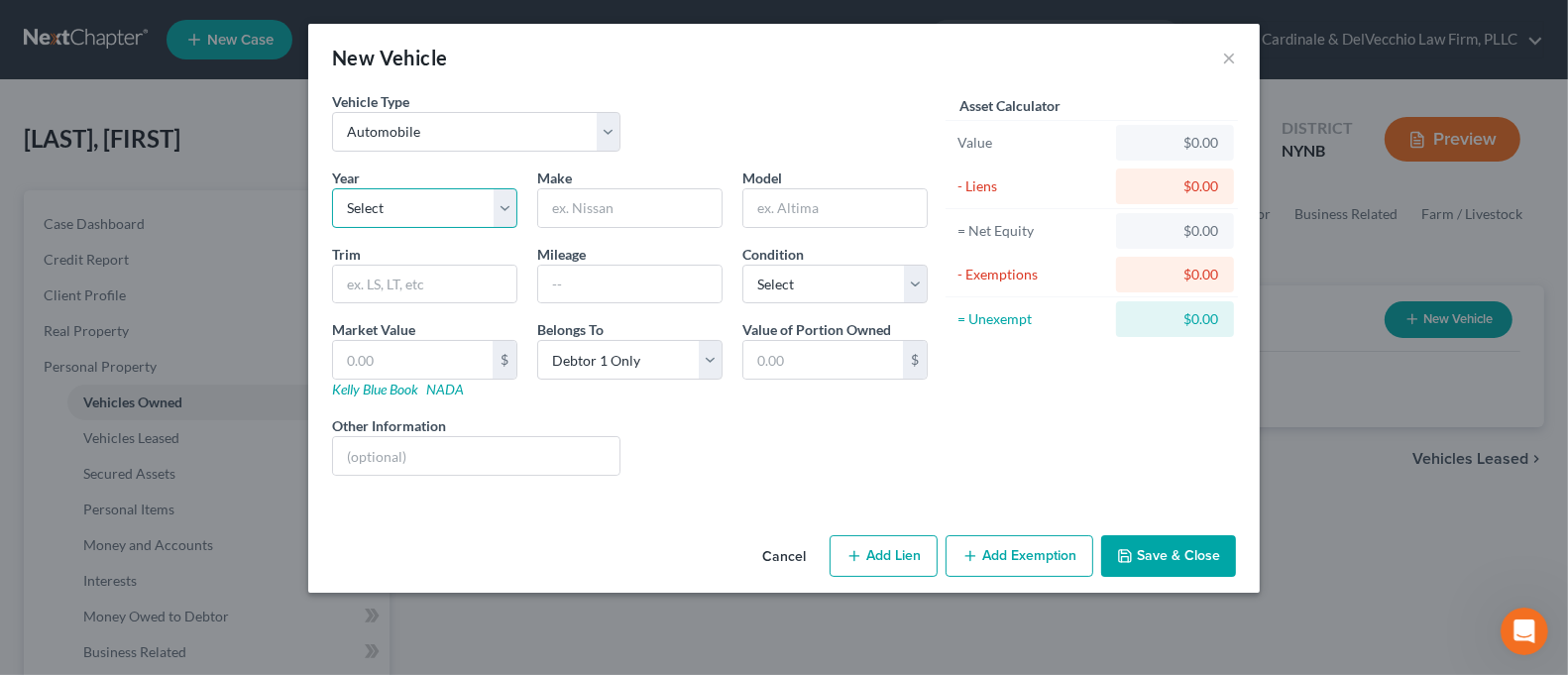 click on "Select 2026 2025 2024 2023 2022 2021 2020 2019 2018 2017 2016 2015 2014 2013 2012 2011 2010 2009 2008 2007 2006 2005 2004 2003 2002 2001 2000 1999 1998 1997 1996 1995 1994 1993 1992 1991 1990 1989 1988 1987 1986 1985 1984 1983 1982 1981 1980 1979 1978 1977 1976 1975 1974 1973 1972 1971 1970 1969 1968 1967 1966 1965 1964 1963 1962 1961 1960 1959 1958 1957 1956 1955 1954 1953 1952 1951 1950 1949 1948 1947 1946 1945 1944 1943 1942 1941 1940 1939 1938 1937 1936 1935 1934 1933 1932 1931 1930 1929 1928 1927 1926 1925 1924 1923 1922 1921 1920 1919 1918 1917 1916 1915 1914 1913 1912 1911 1910 1909 1908 1907 1906 1905 1904 1903 1902 1901" at bounding box center (424, 208) 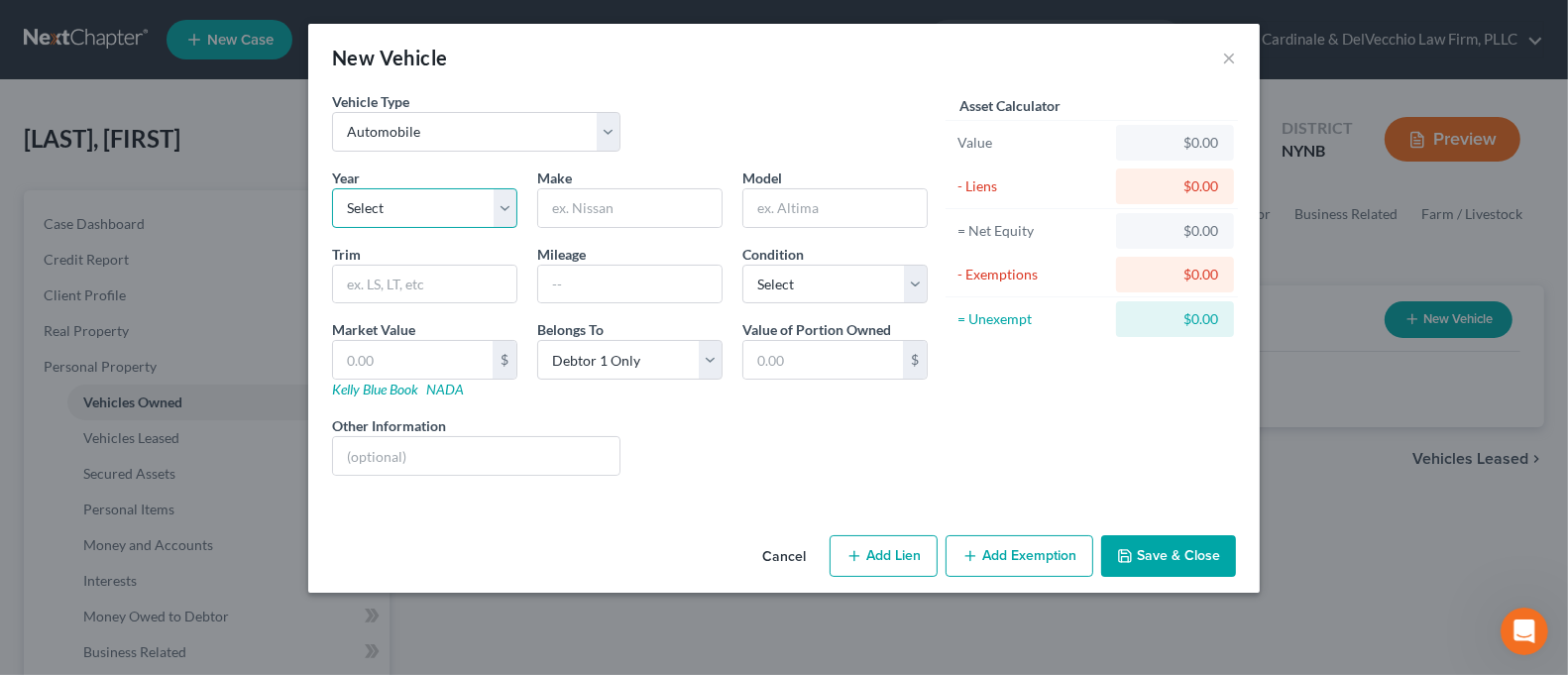 select on "9" 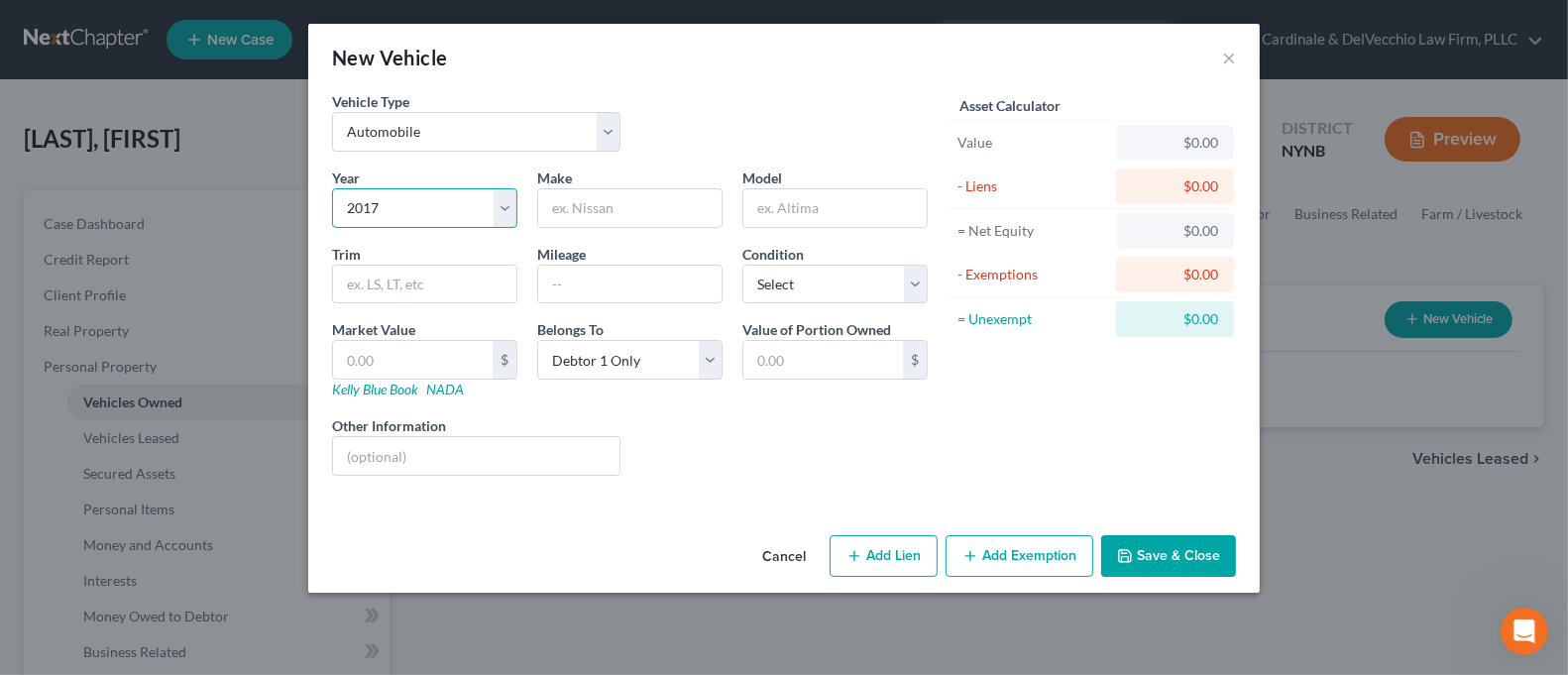 click on "Select 2026 2025 2024 2023 2022 2021 2020 2019 2018 2017 2016 2015 2014 2013 2012 2011 2010 2009 2008 2007 2006 2005 2004 2003 2002 2001 2000 1999 1998 1997 1996 1995 1994 1993 1992 1991 1990 1989 1988 1987 1986 1985 1984 1983 1982 1981 1980 1979 1978 1977 1976 1975 1974 1973 1972 1971 1970 1969 1968 1967 1966 1965 1964 1963 1962 1961 1960 1959 1958 1957 1956 1955 1954 1953 1952 1951 1950 1949 1948 1947 1946 1945 1944 1943 1942 1941 1940 1939 1938 1937 1936 1935 1934 1933 1932 1931 1930 1929 1928 1927 1926 1925 1924 1923 1922 1921 1920 1919 1918 1917 1916 1915 1914 1913 1912 1911 1910 1909 1908 1907 1906 1905 1904 1903 1902 1901" at bounding box center (424, 208) 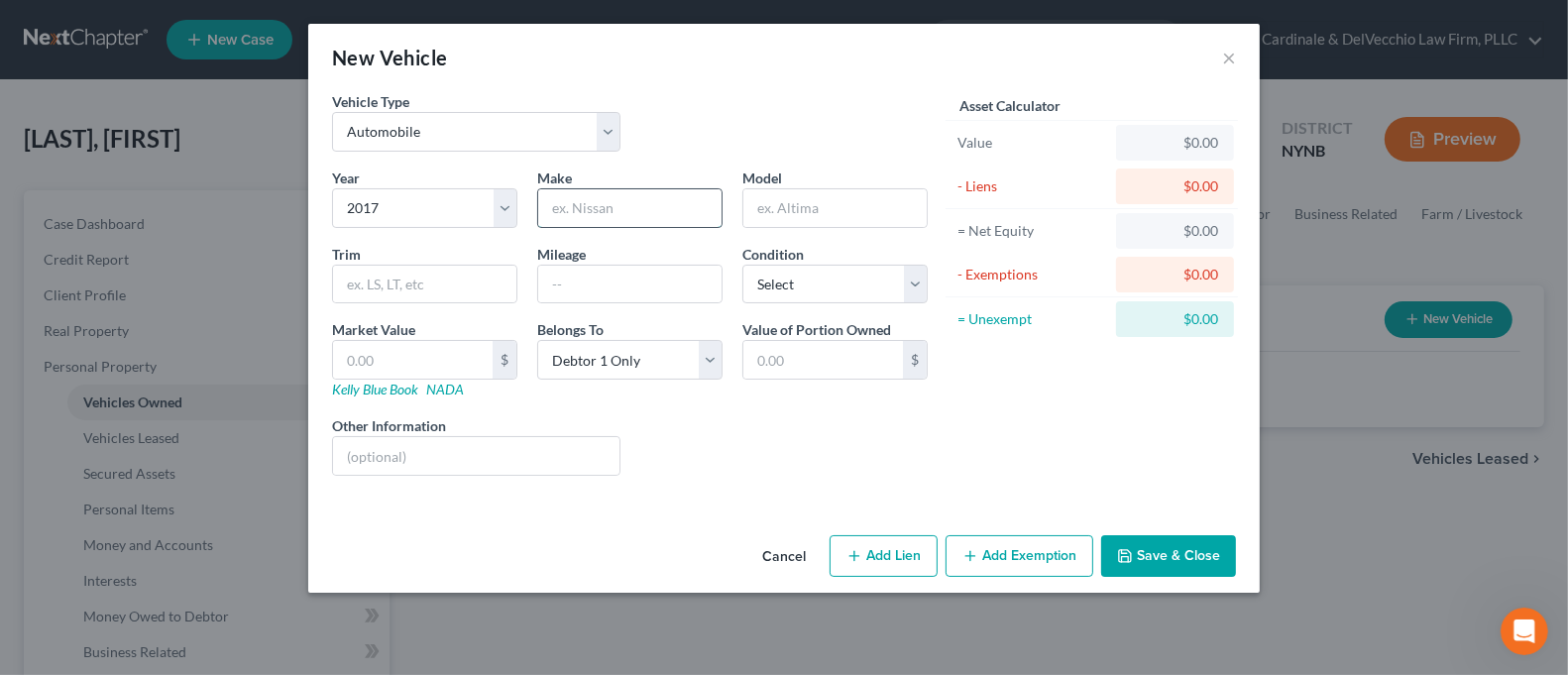click at bounding box center (629, 208) 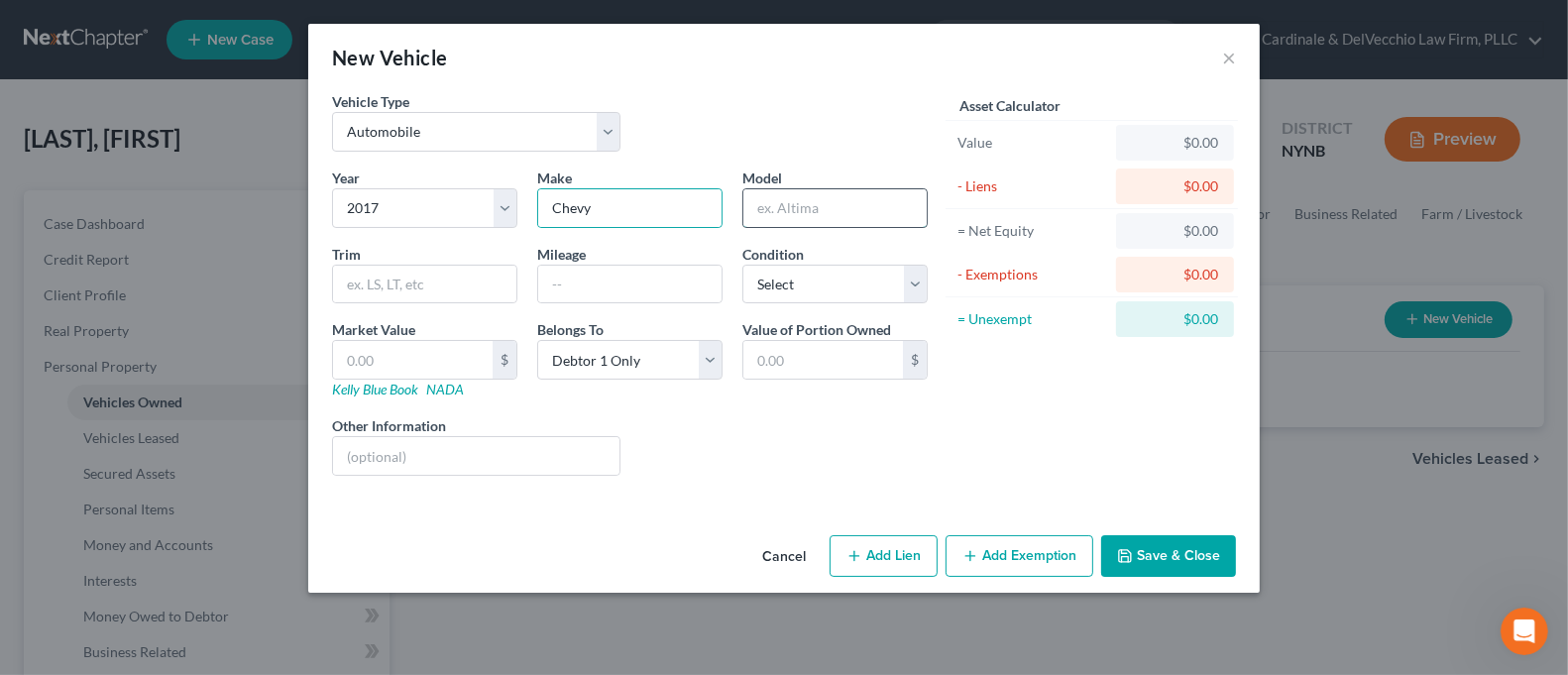 click at bounding box center (835, 208) 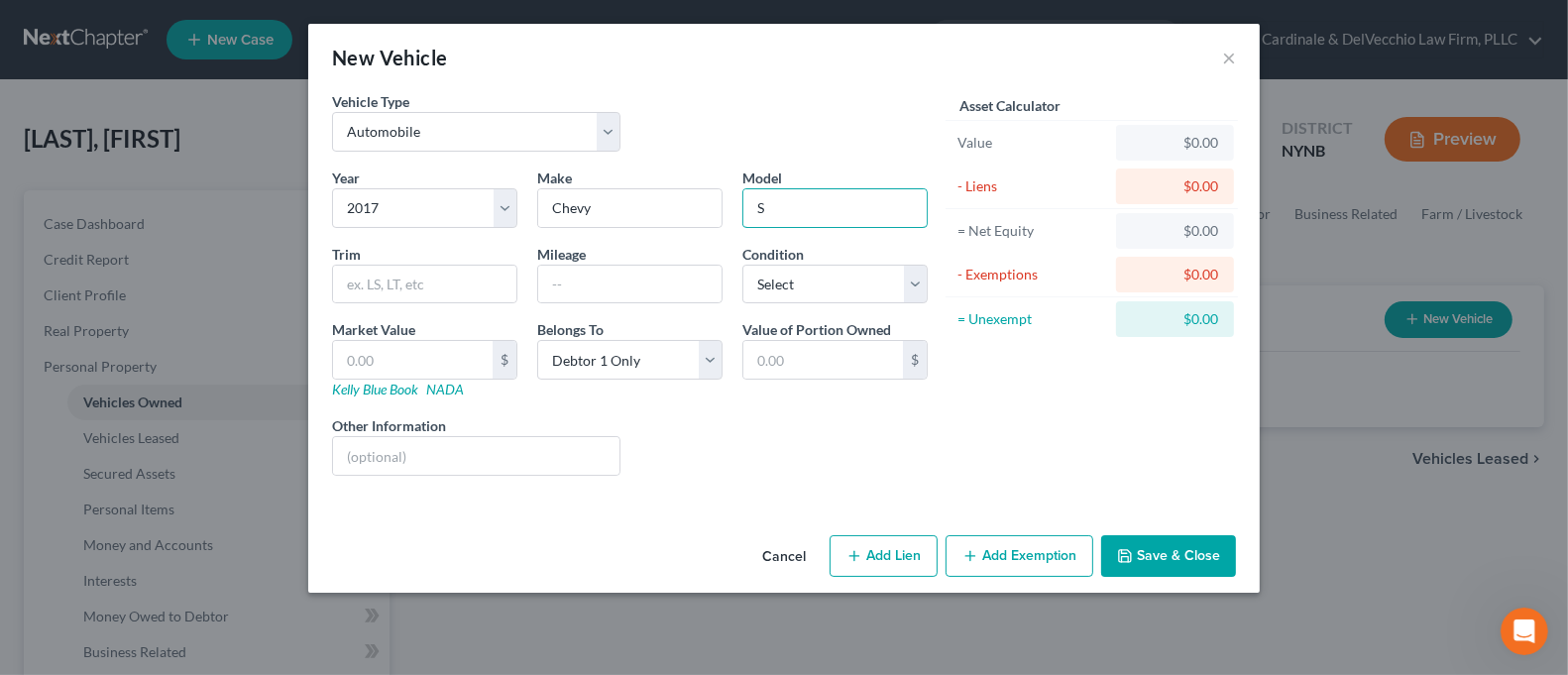 type on "Silverado" 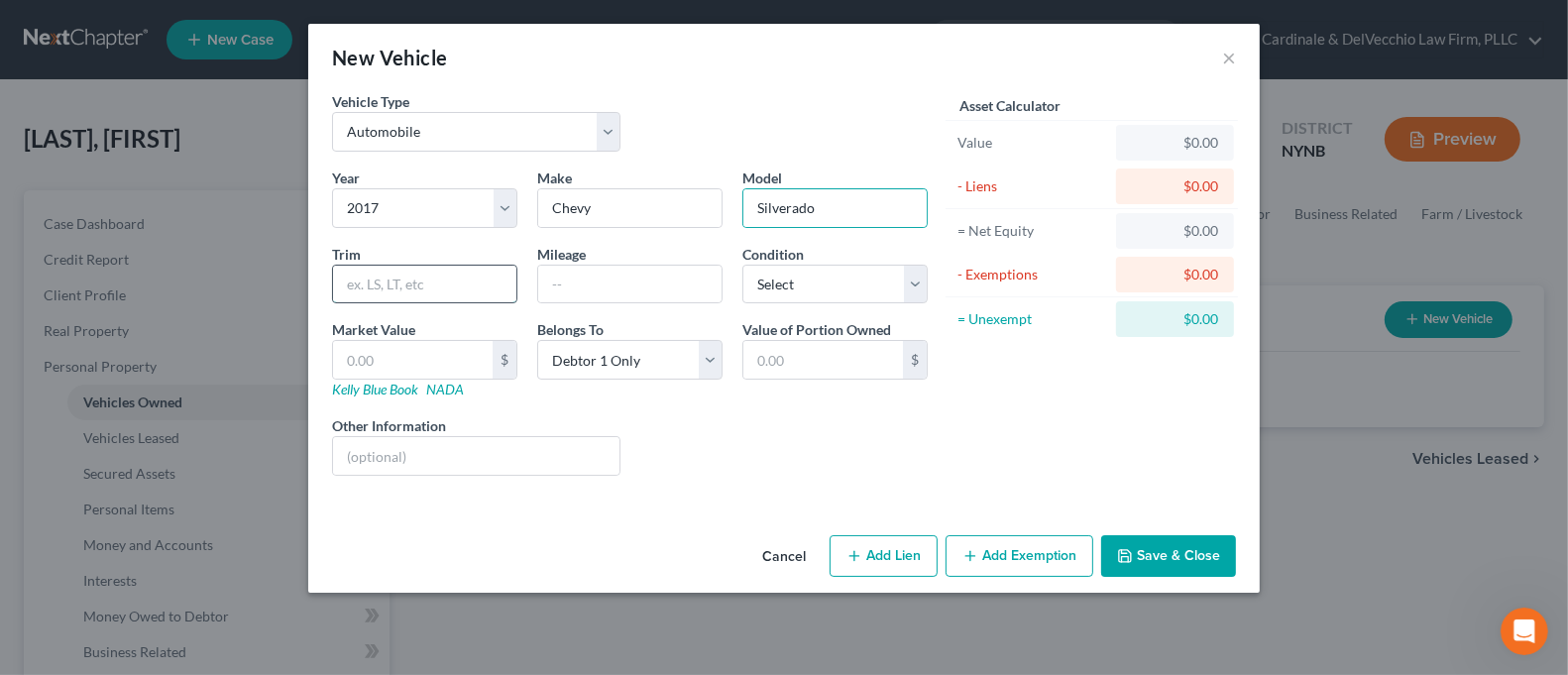 click at bounding box center (424, 284) 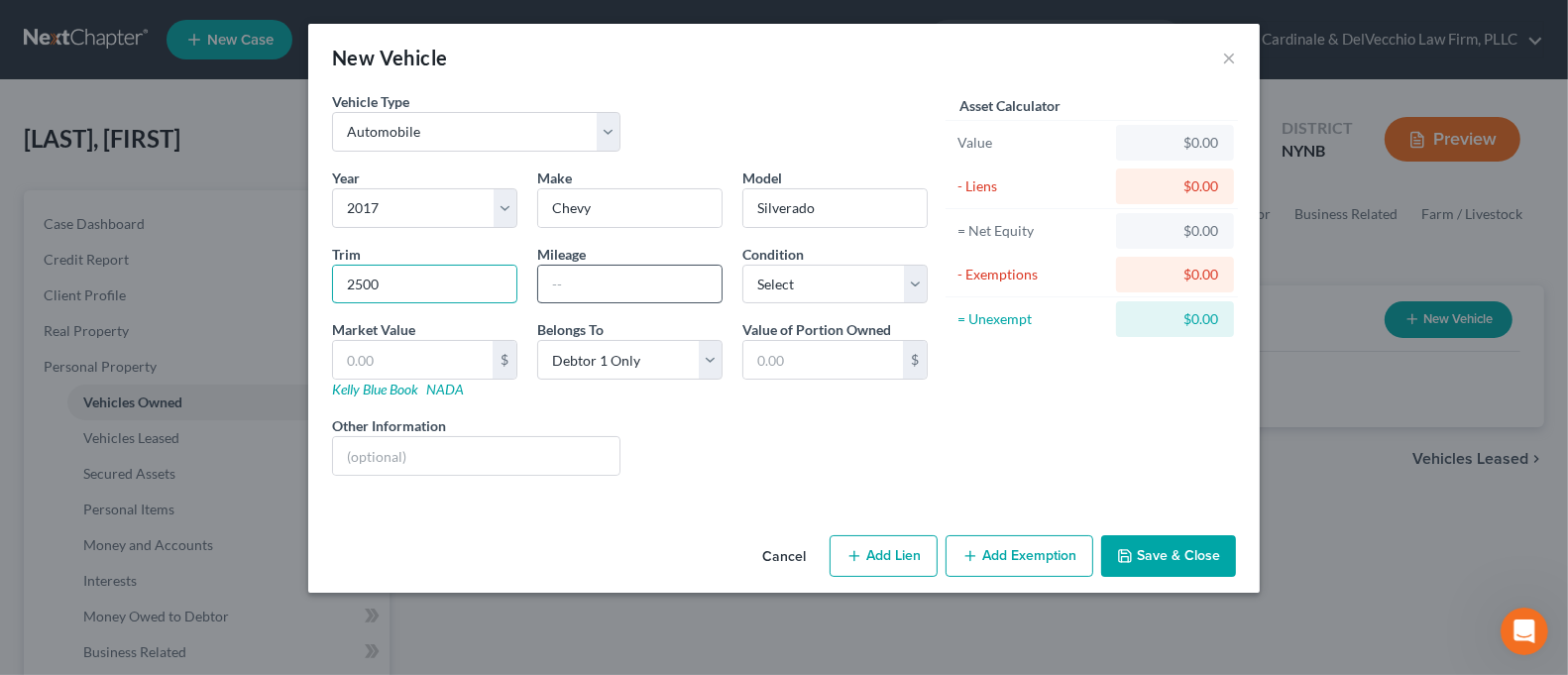 type on "2500" 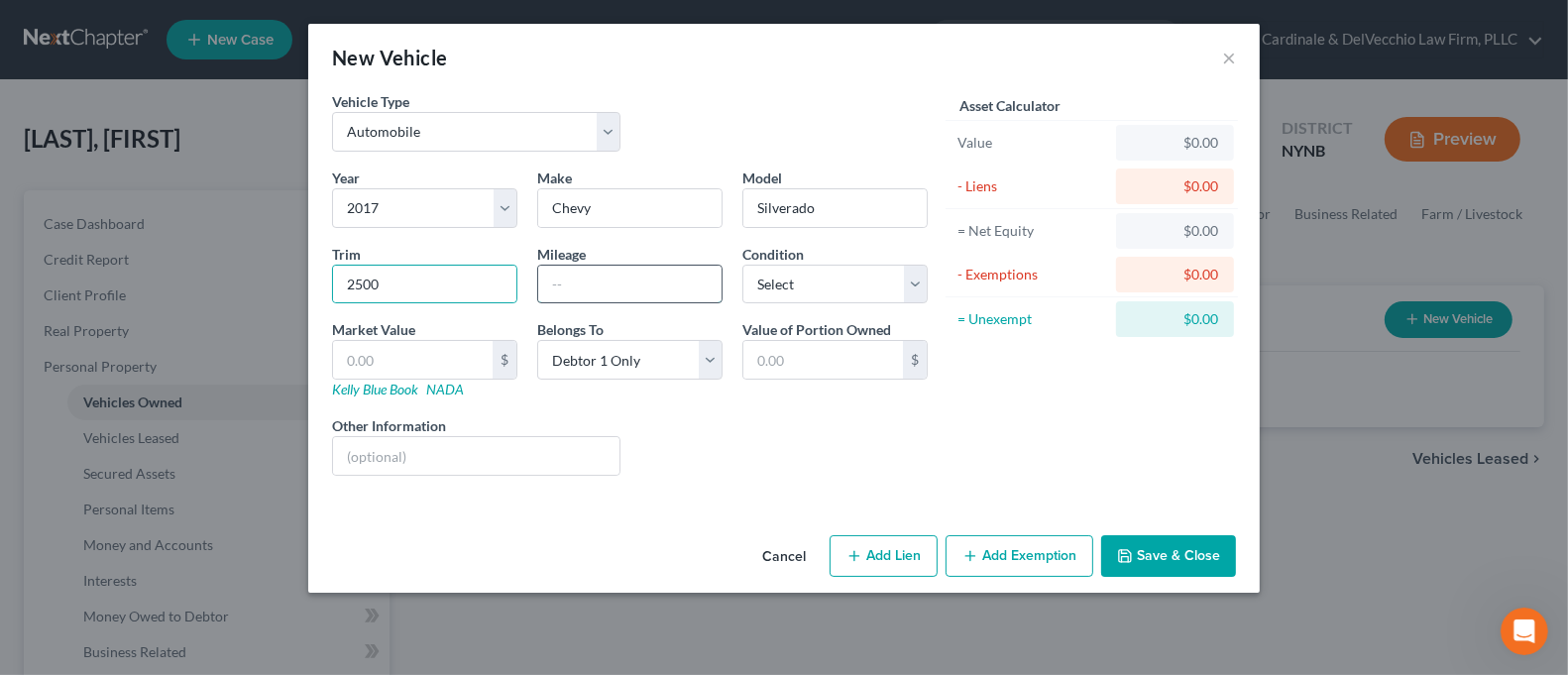 click at bounding box center (629, 284) 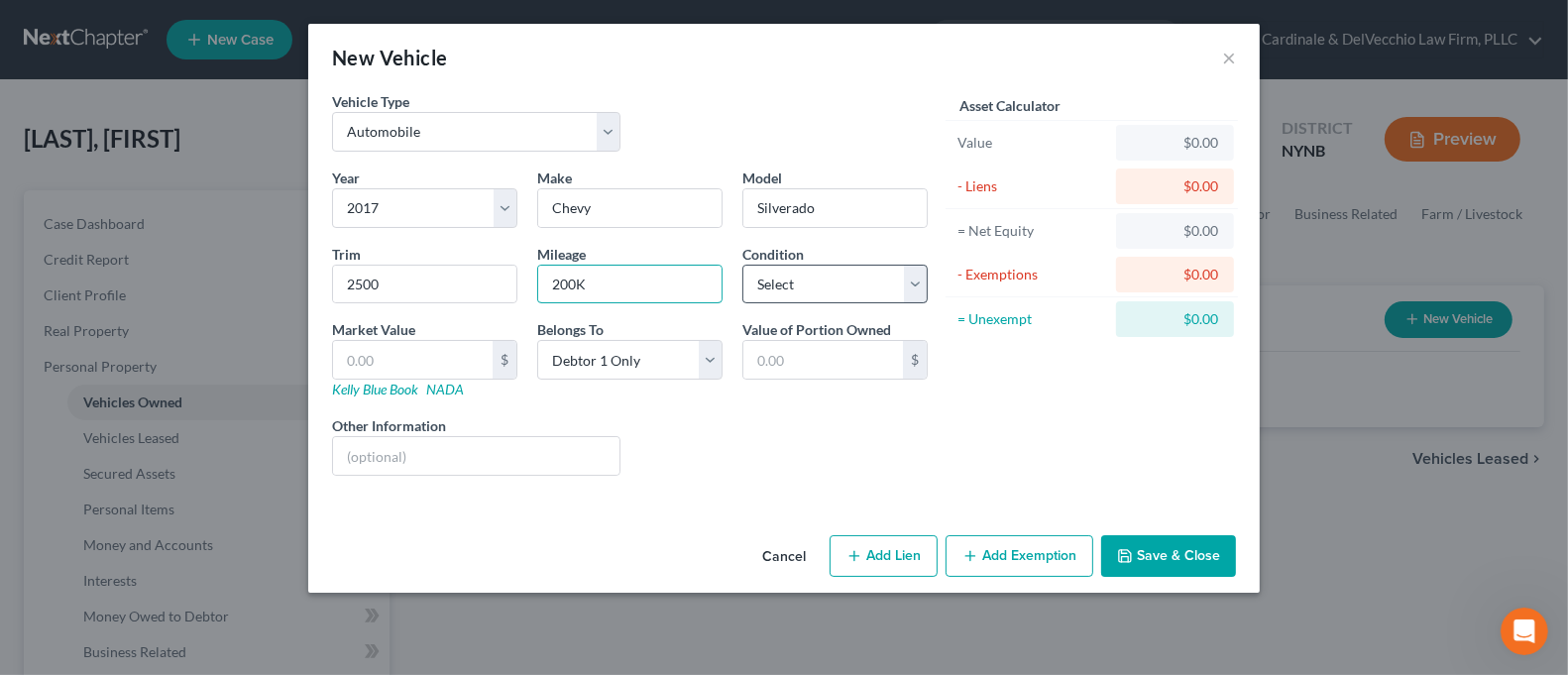 type on "200K" 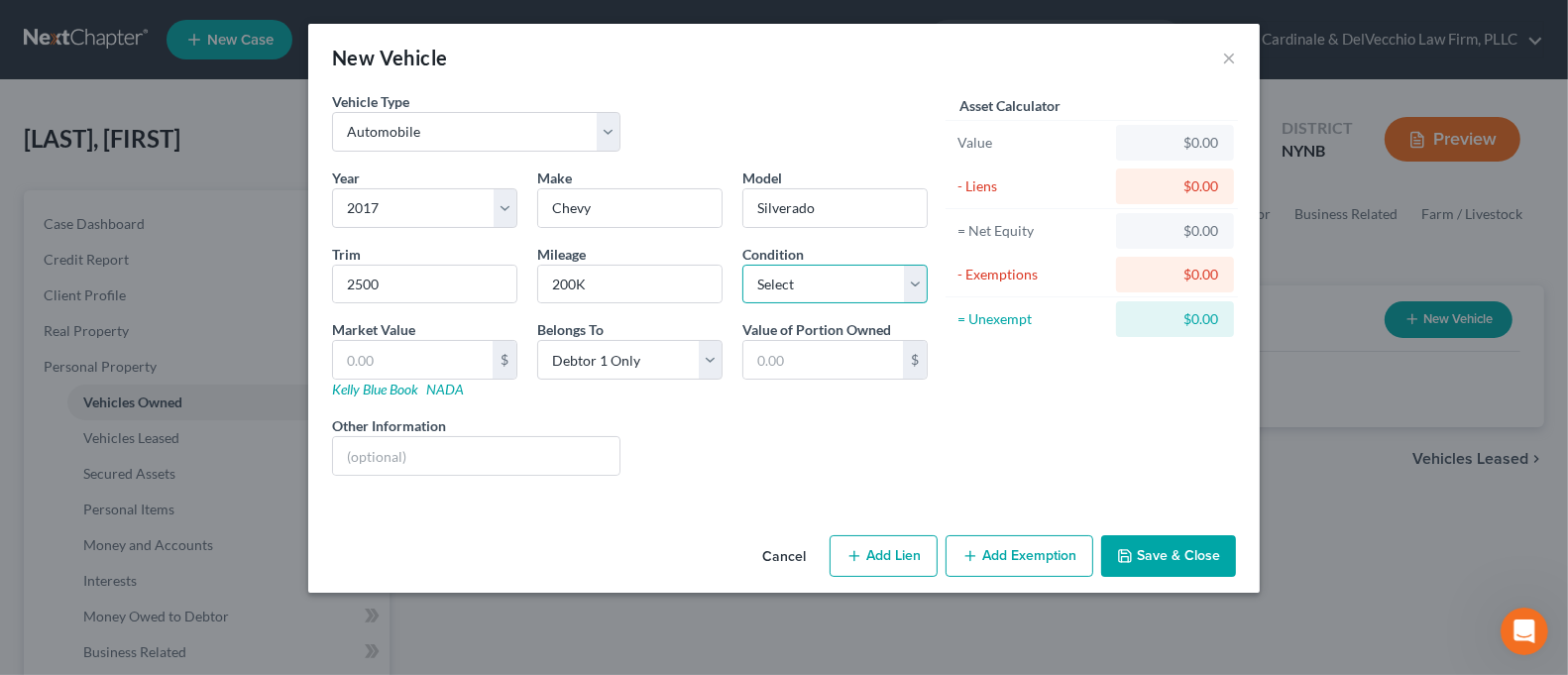 click on "Select Excellent Very Good Good Fair Poor" at bounding box center (835, 284) 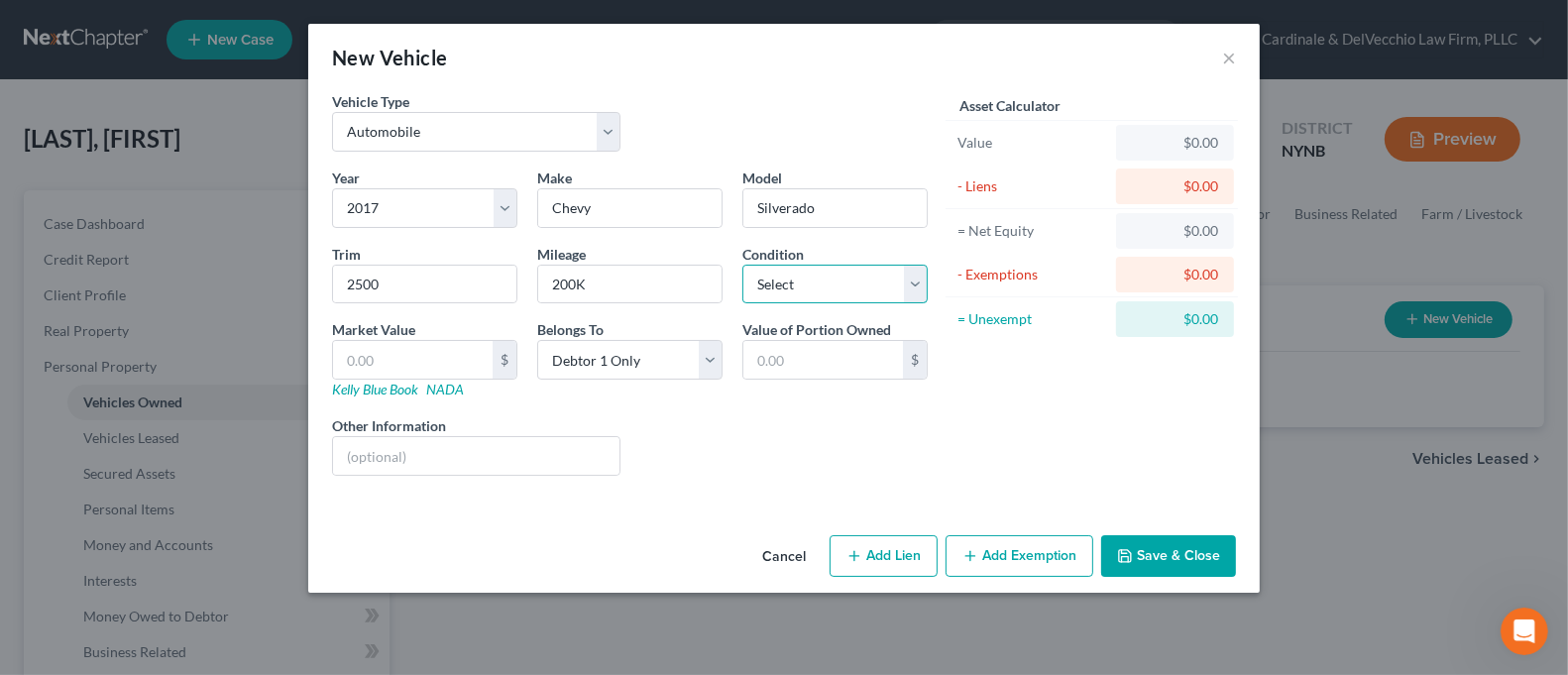 select on "3" 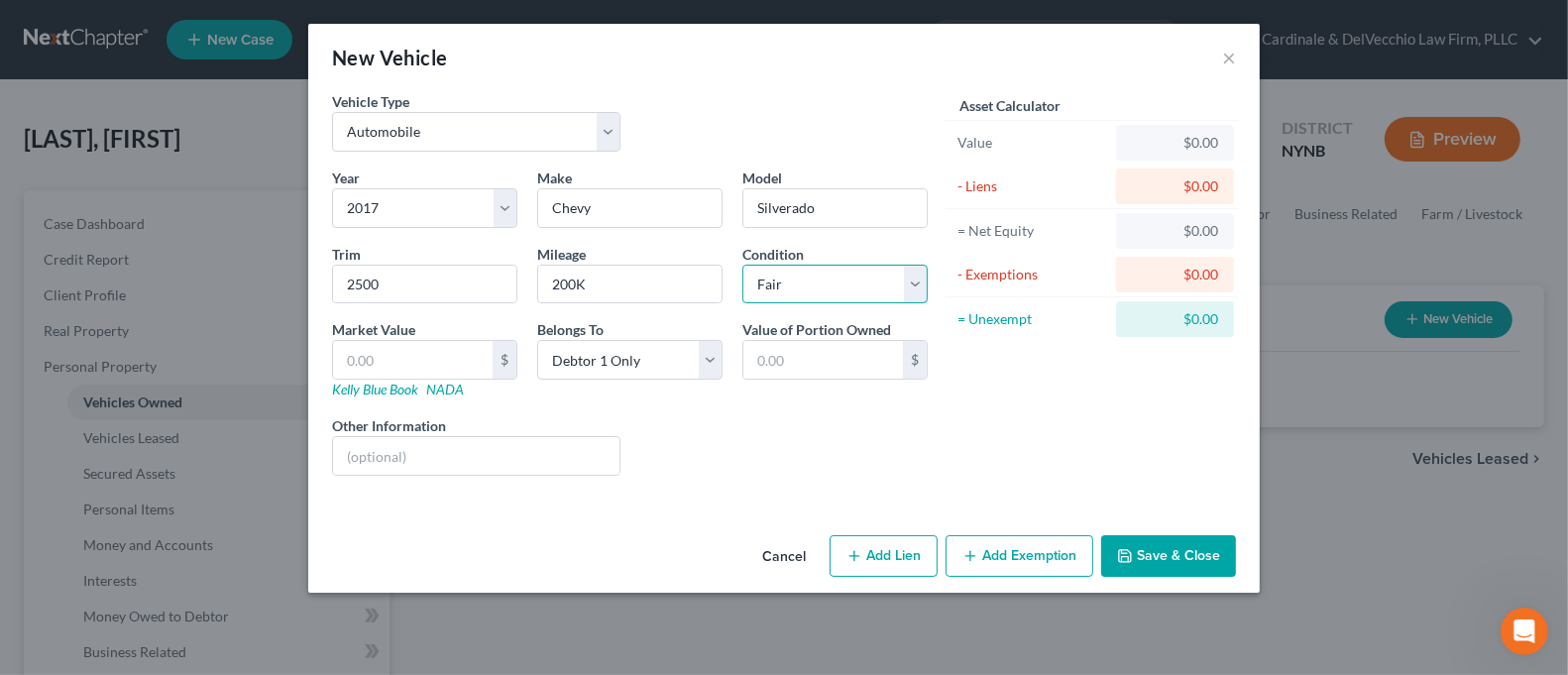 click on "Select Excellent Very Good Good Fair Poor" at bounding box center (835, 284) 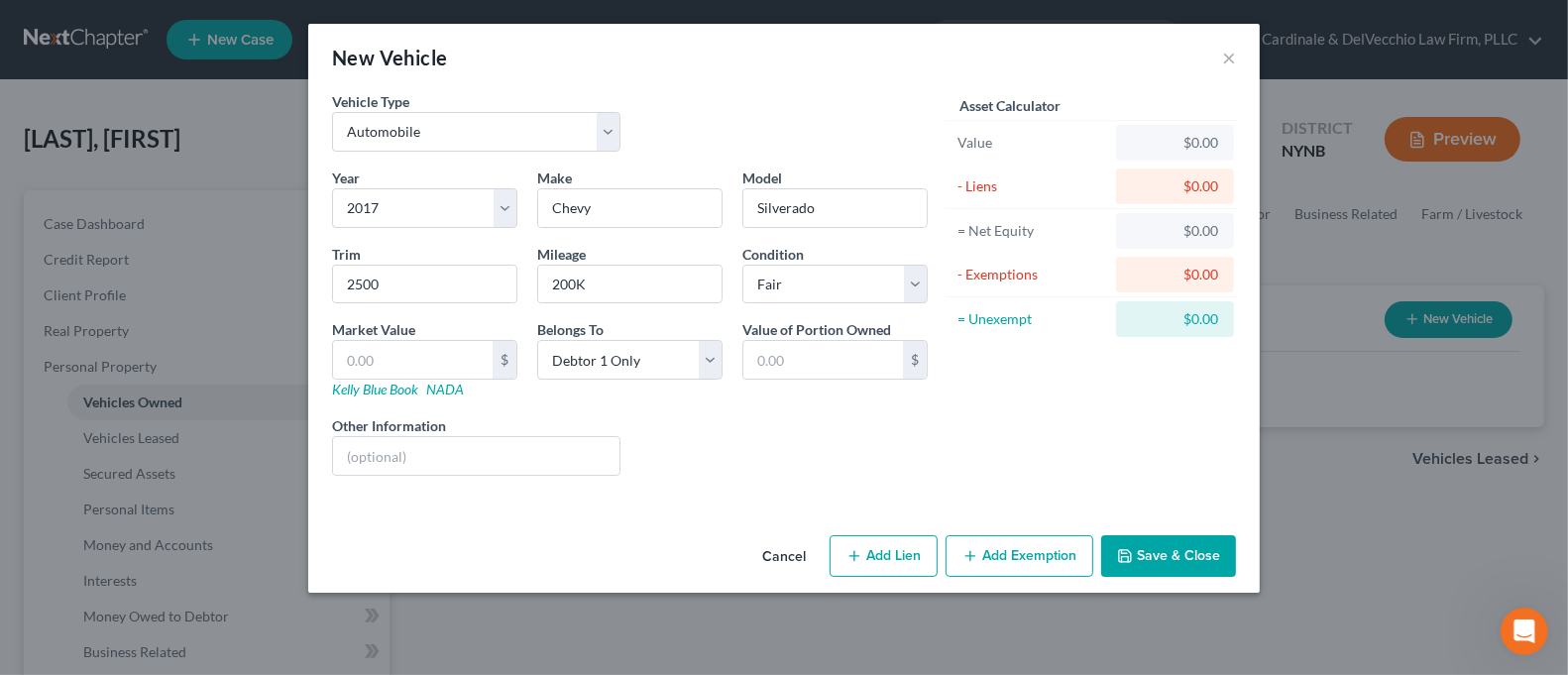 click on "Save & Close" at bounding box center (1169, 556) 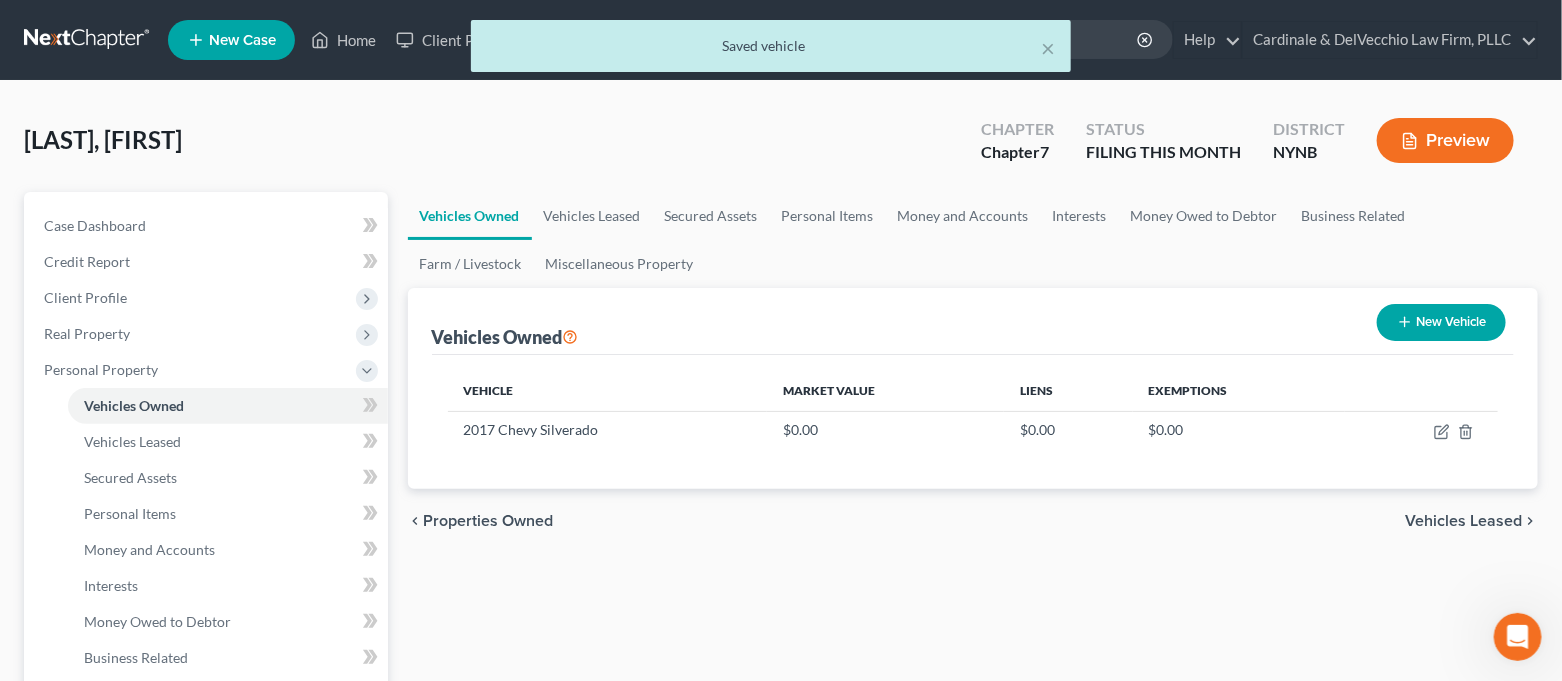 click on "New Vehicle" at bounding box center (1441, 322) 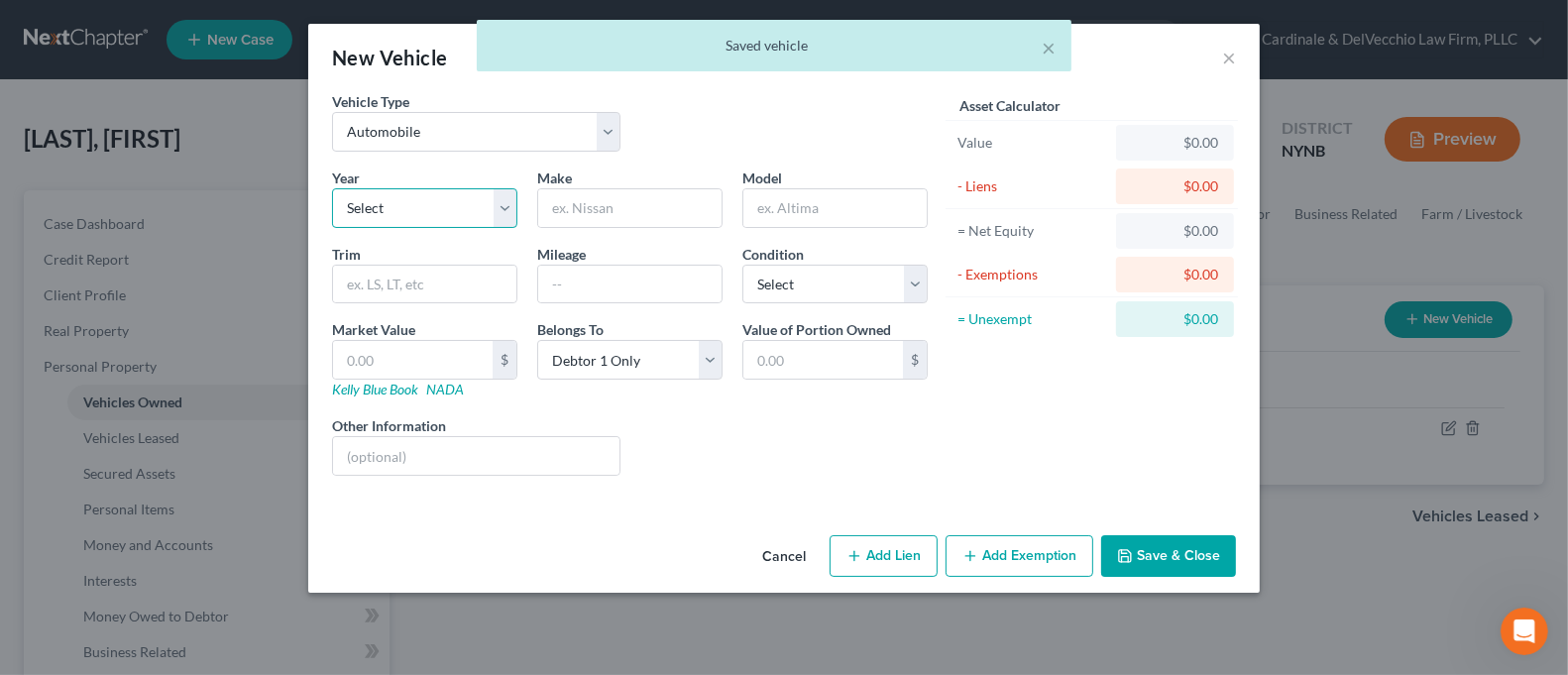 click on "Select 2026 2025 2024 2023 2022 2021 2020 2019 2018 2017 2016 2015 2014 2013 2012 2011 2010 2009 2008 2007 2006 2005 2004 2003 2002 2001 2000 1999 1998 1997 1996 1995 1994 1993 1992 1991 1990 1989 1988 1987 1986 1985 1984 1983 1982 1981 1980 1979 1978 1977 1976 1975 1974 1973 1972 1971 1970 1969 1968 1967 1966 1965 1964 1963 1962 1961 1960 1959 1958 1957 1956 1955 1954 1953 1952 1951 1950 1949 1948 1947 1946 1945 1944 1943 1942 1941 1940 1939 1938 1937 1936 1935 1934 1933 1932 1931 1930 1929 1928 1927 1926 1925 1924 1923 1922 1921 1920 1919 1918 1917 1916 1915 1914 1913 1912 1911 1910 1909 1908 1907 1906 1905 1904 1903 1902 1901" at bounding box center (424, 208) 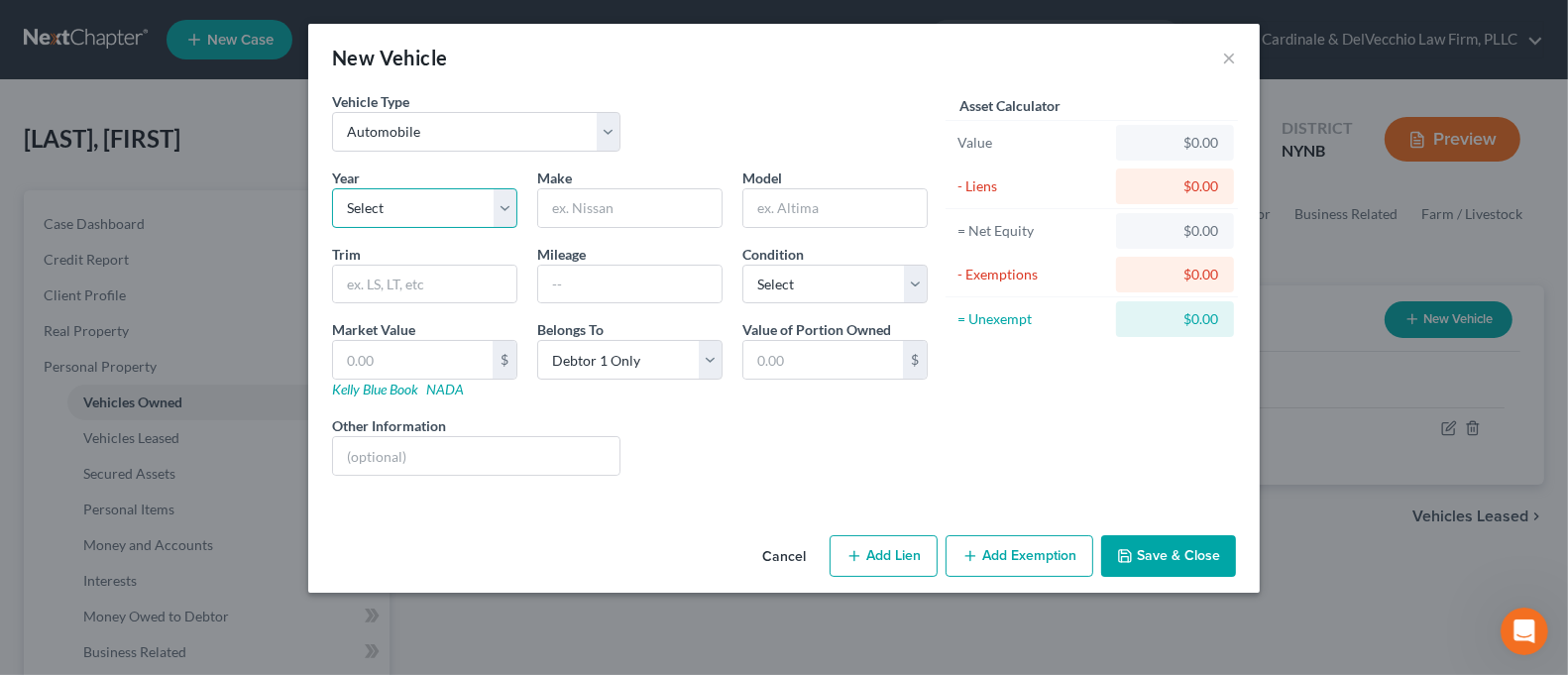 select on "27" 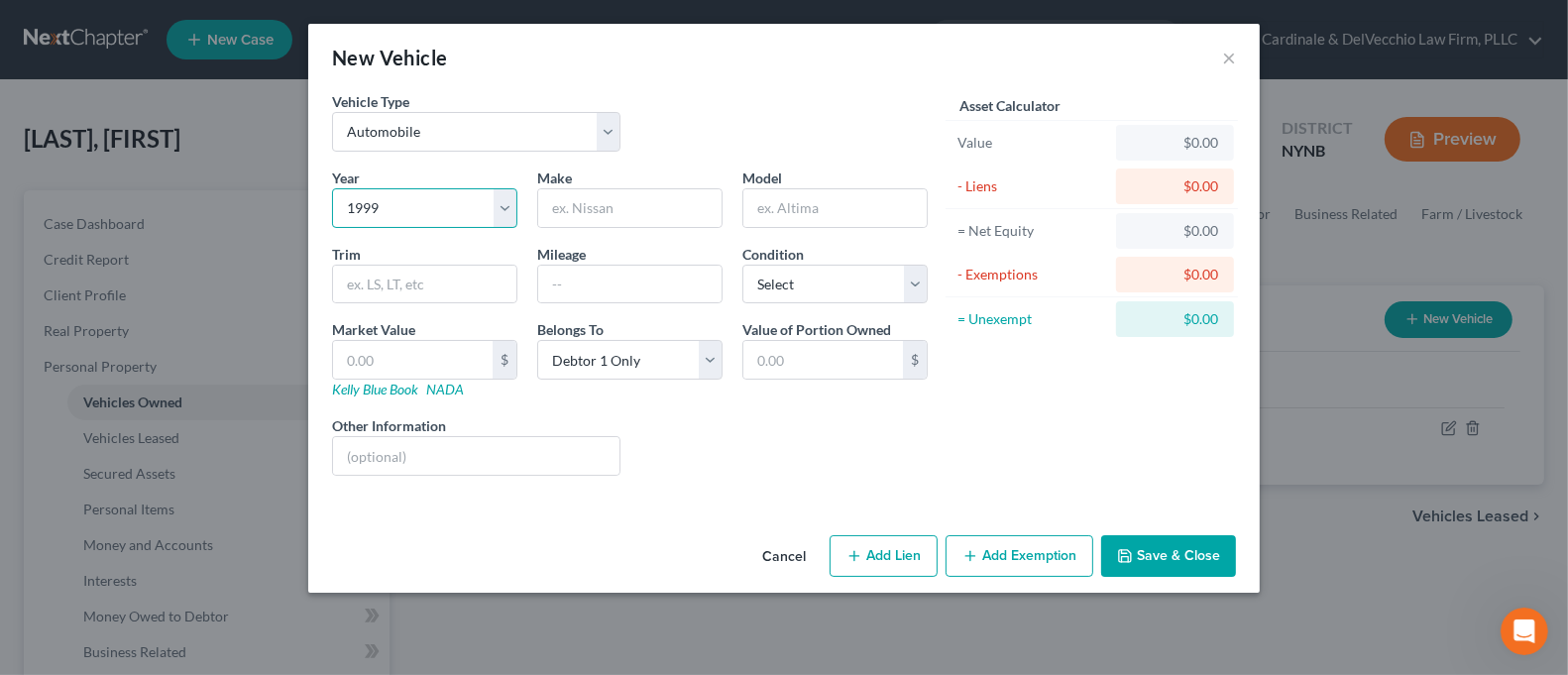 click on "Select 2026 2025 2024 2023 2022 2021 2020 2019 2018 2017 2016 2015 2014 2013 2012 2011 2010 2009 2008 2007 2006 2005 2004 2003 2002 2001 2000 1999 1998 1997 1996 1995 1994 1993 1992 1991 1990 1989 1988 1987 1986 1985 1984 1983 1982 1981 1980 1979 1978 1977 1976 1975 1974 1973 1972 1971 1970 1969 1968 1967 1966 1965 1964 1963 1962 1961 1960 1959 1958 1957 1956 1955 1954 1953 1952 1951 1950 1949 1948 1947 1946 1945 1944 1943 1942 1941 1940 1939 1938 1937 1936 1935 1934 1933 1932 1931 1930 1929 1928 1927 1926 1925 1924 1923 1922 1921 1920 1919 1918 1917 1916 1915 1914 1913 1912 1911 1910 1909 1908 1907 1906 1905 1904 1903 1902 1901" at bounding box center [424, 208] 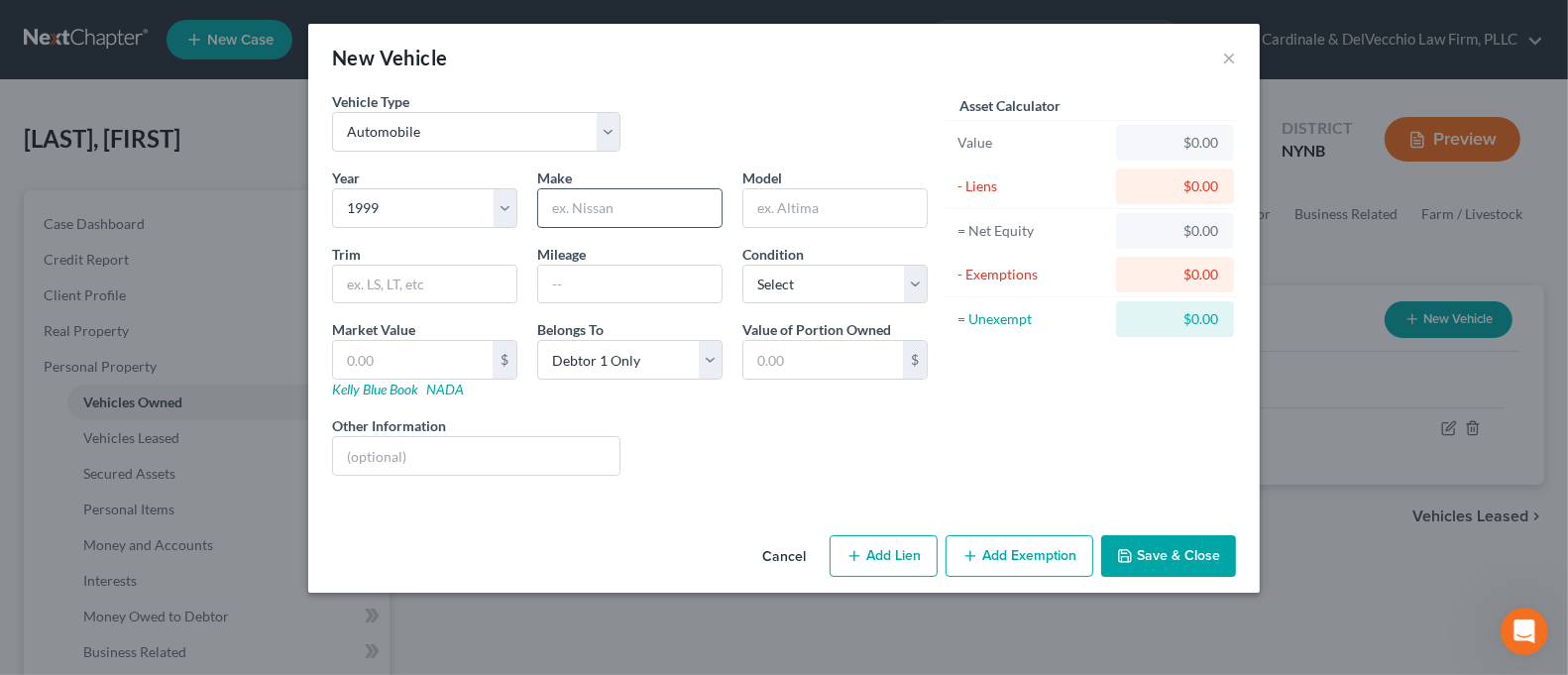 click at bounding box center [629, 208] 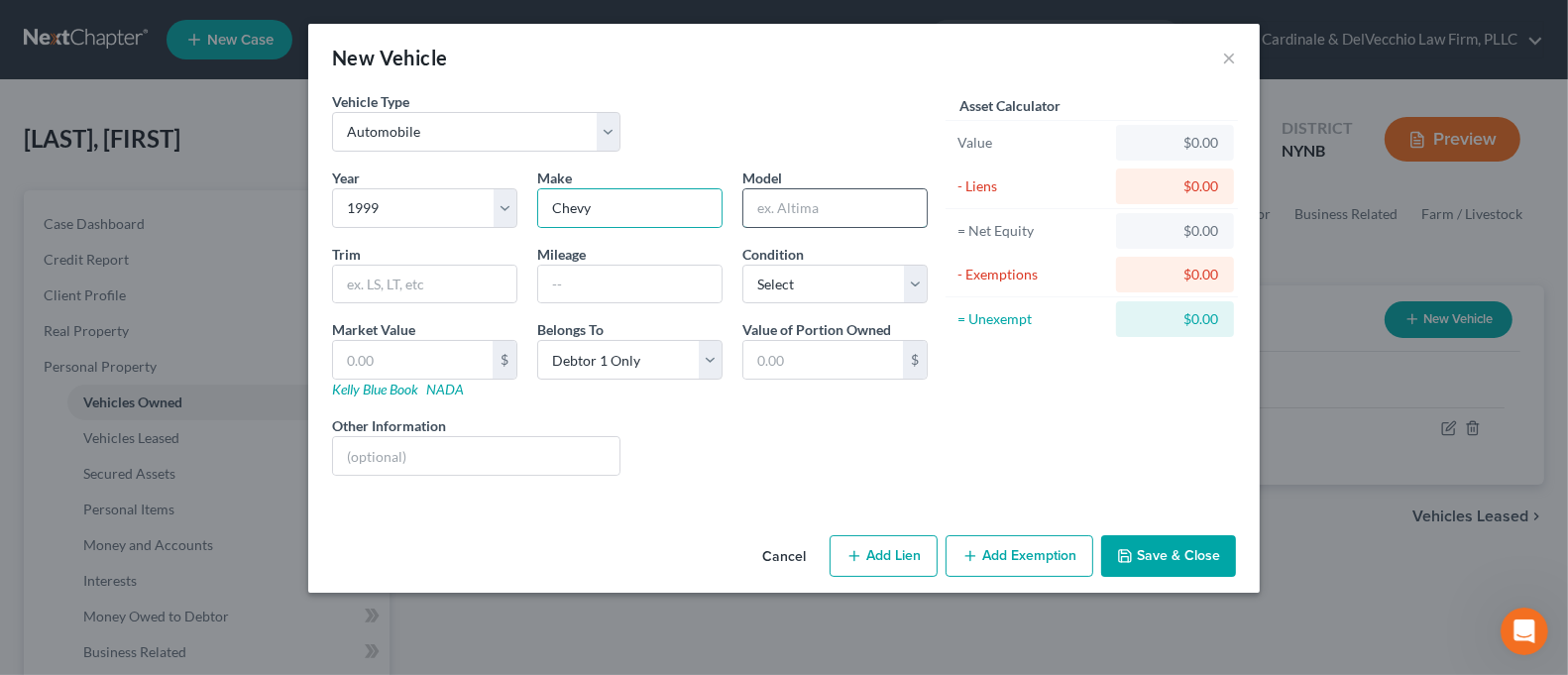 click at bounding box center (835, 208) 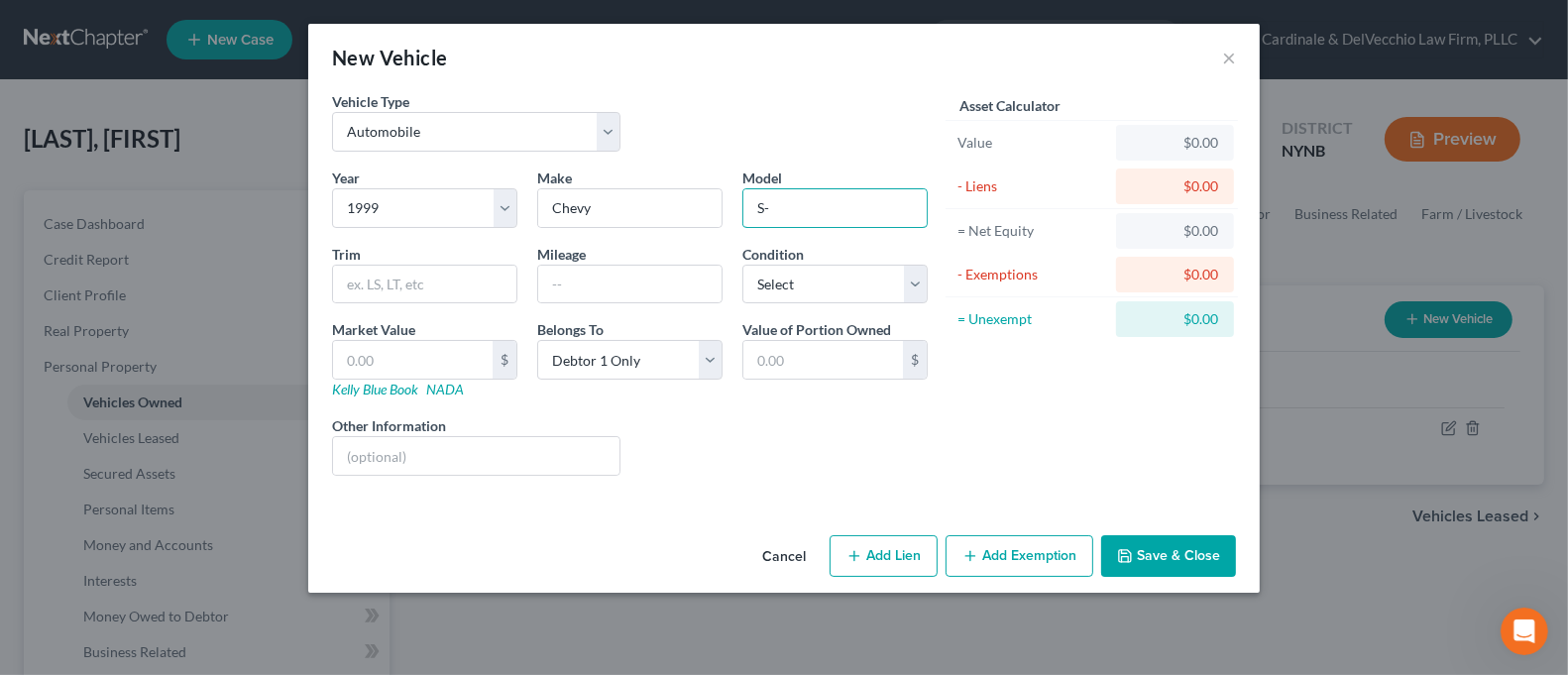 type on "S" 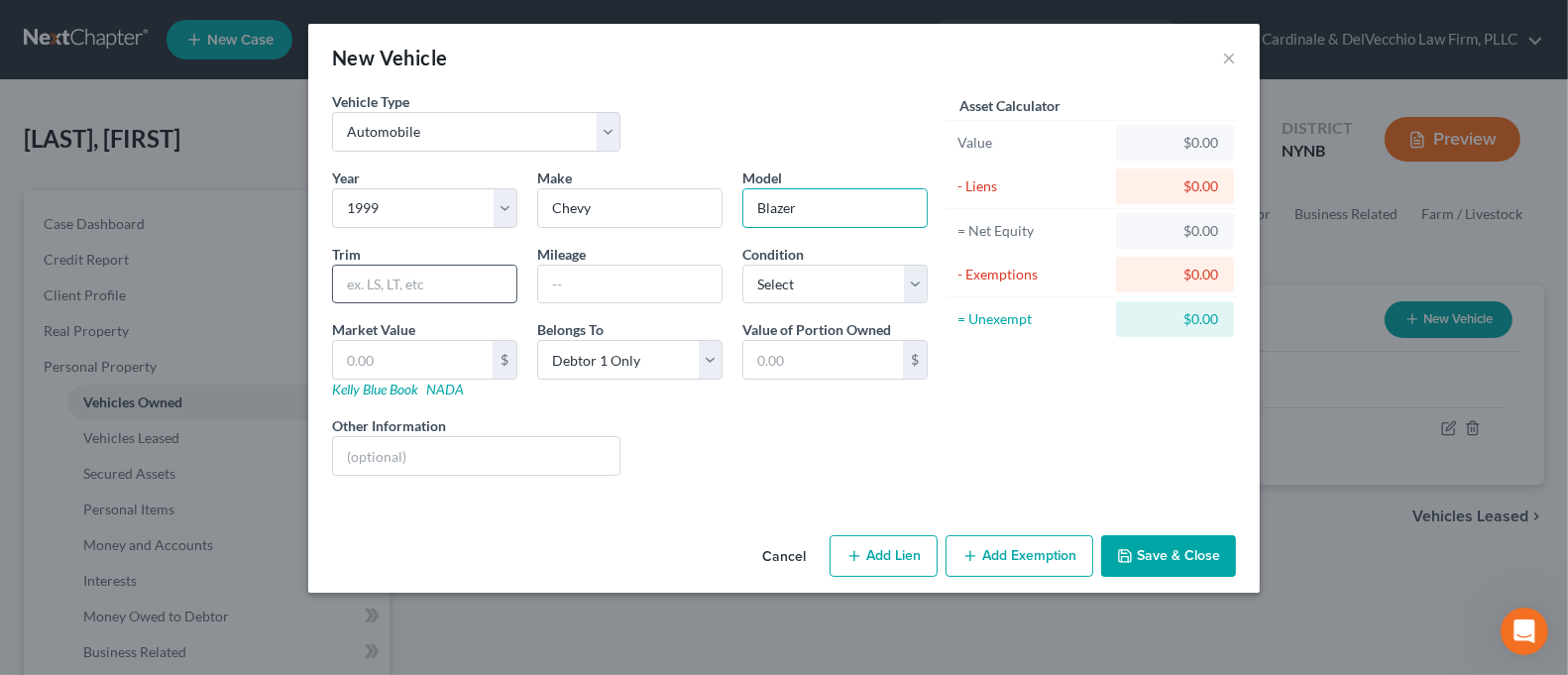 type on "Blazer" 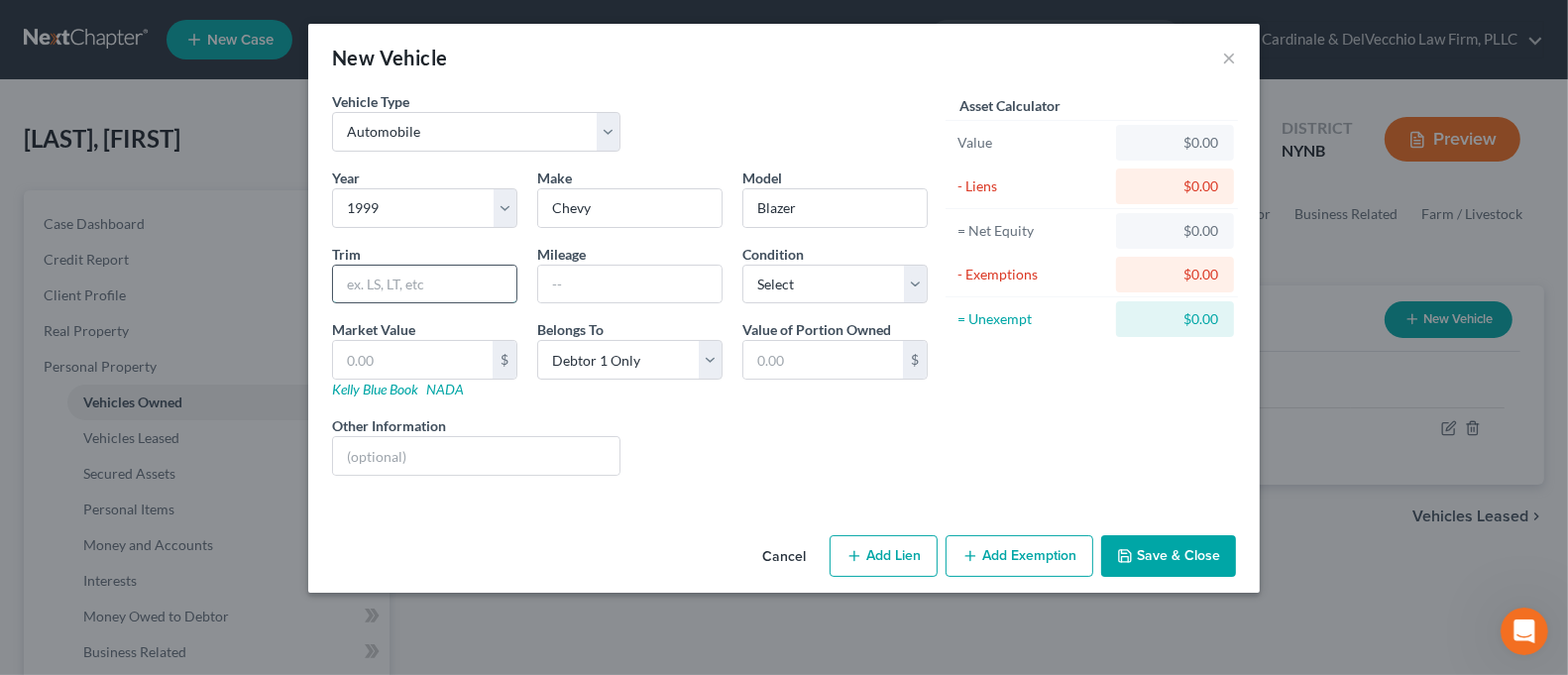 click at bounding box center (424, 284) 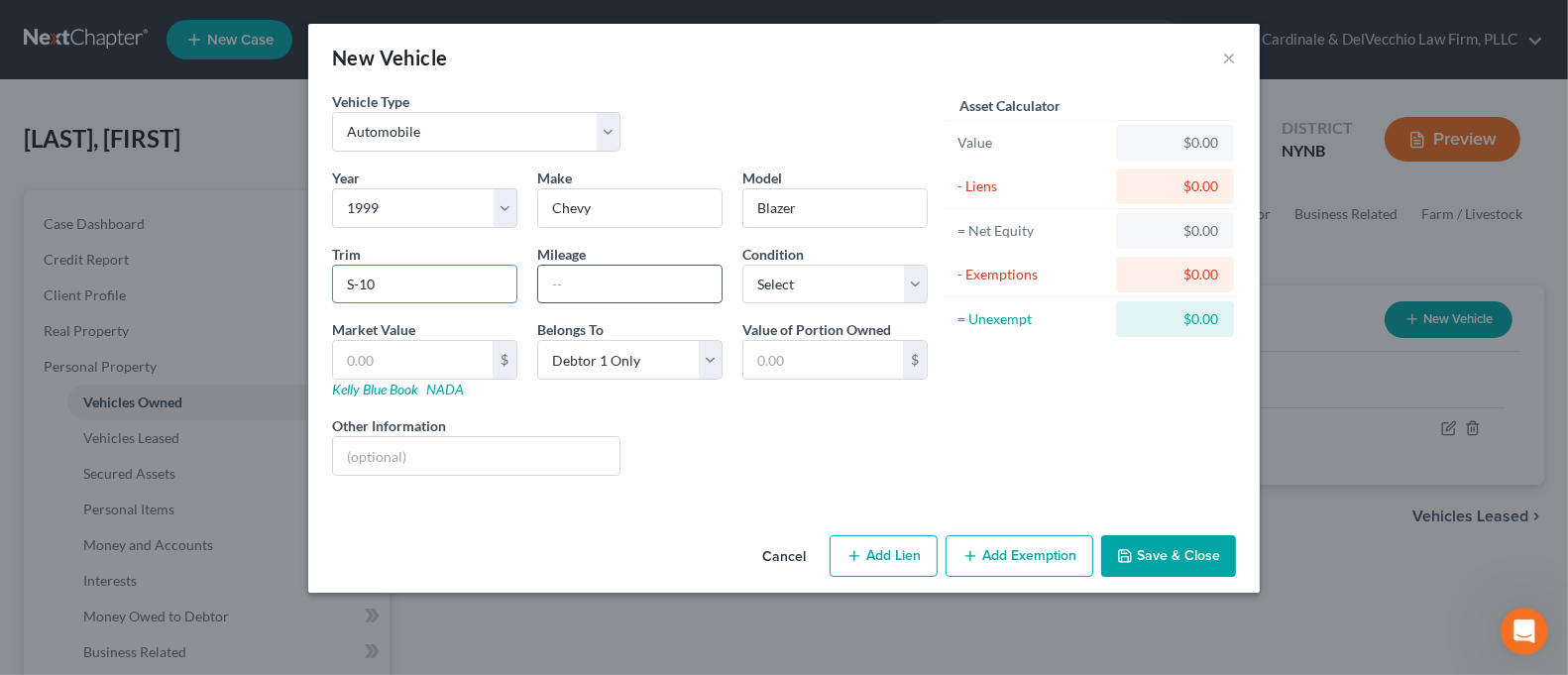 type on "S-10" 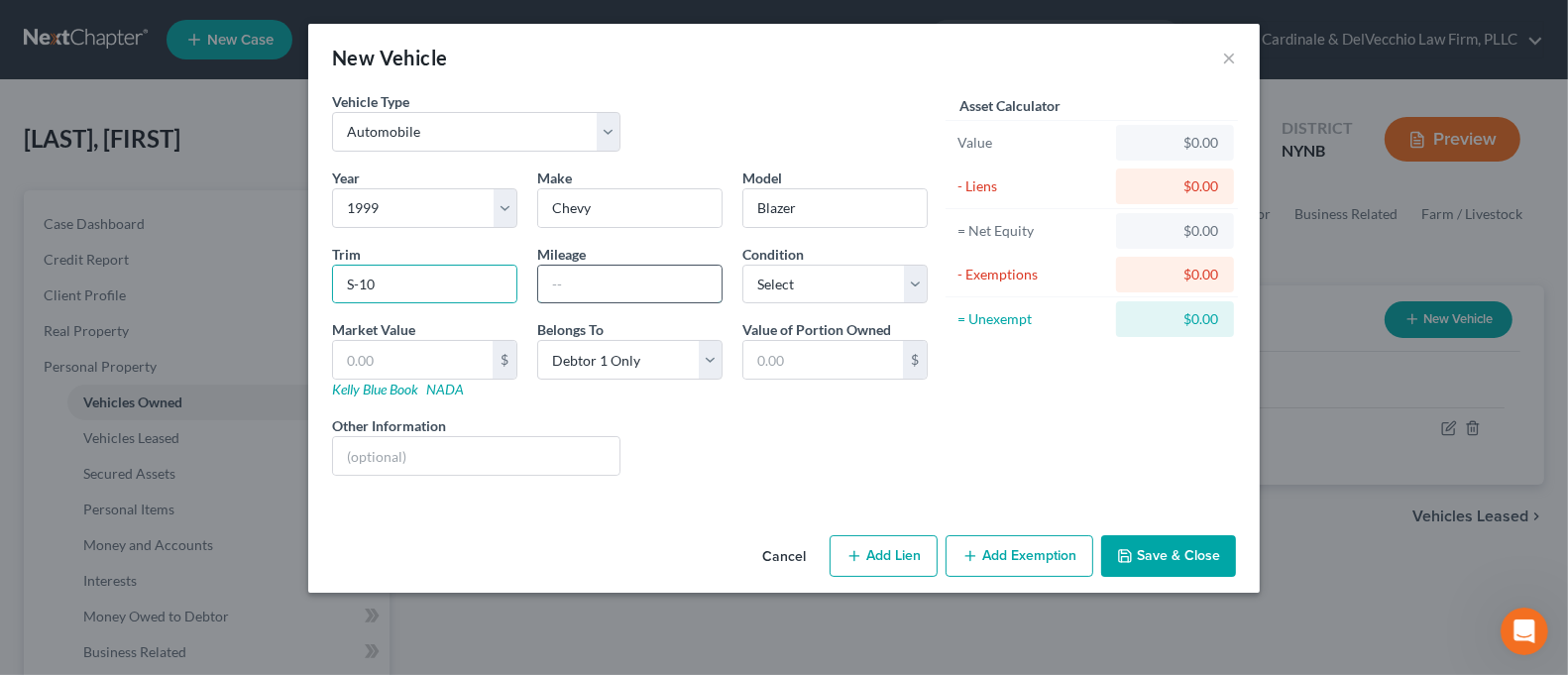 click at bounding box center (629, 284) 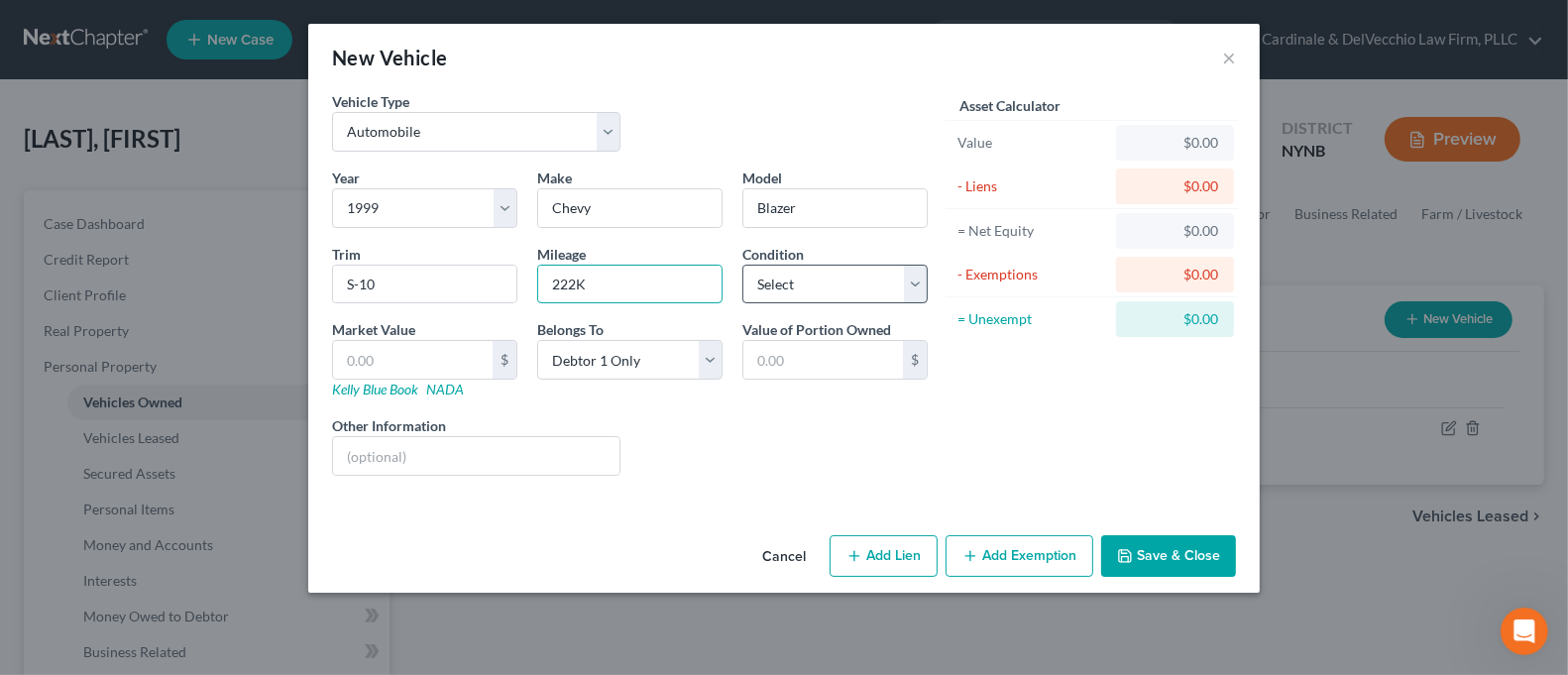 type on "222K" 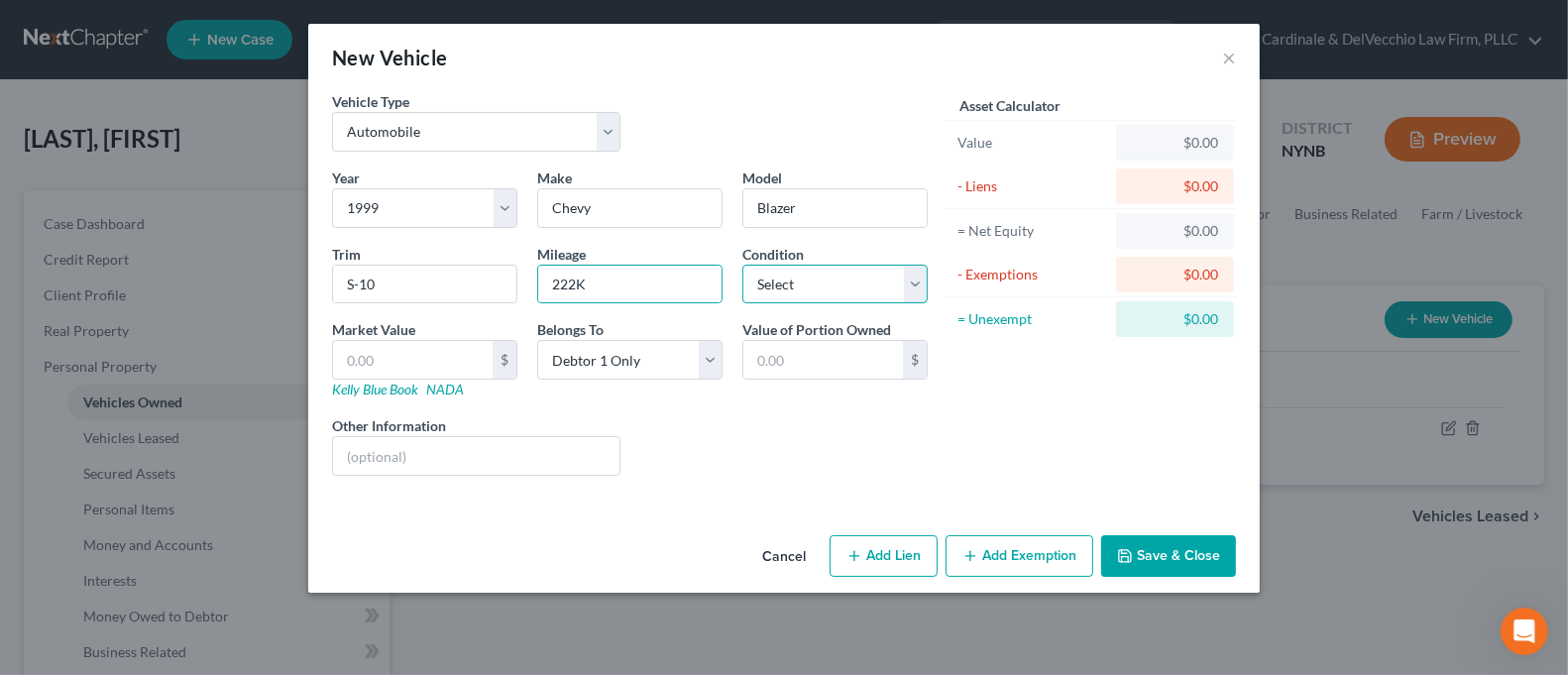 click on "Select Excellent Very Good Good Fair Poor" at bounding box center (835, 284) 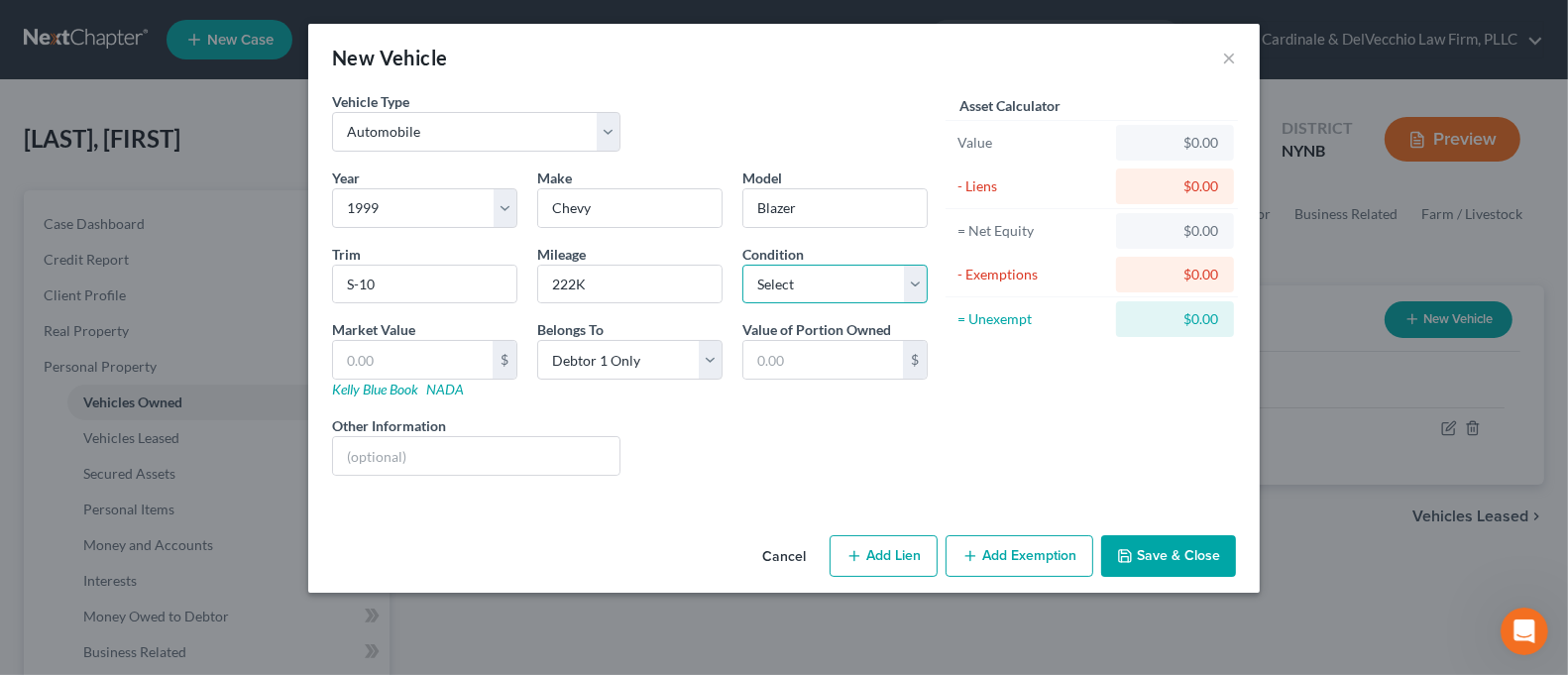 select on "3" 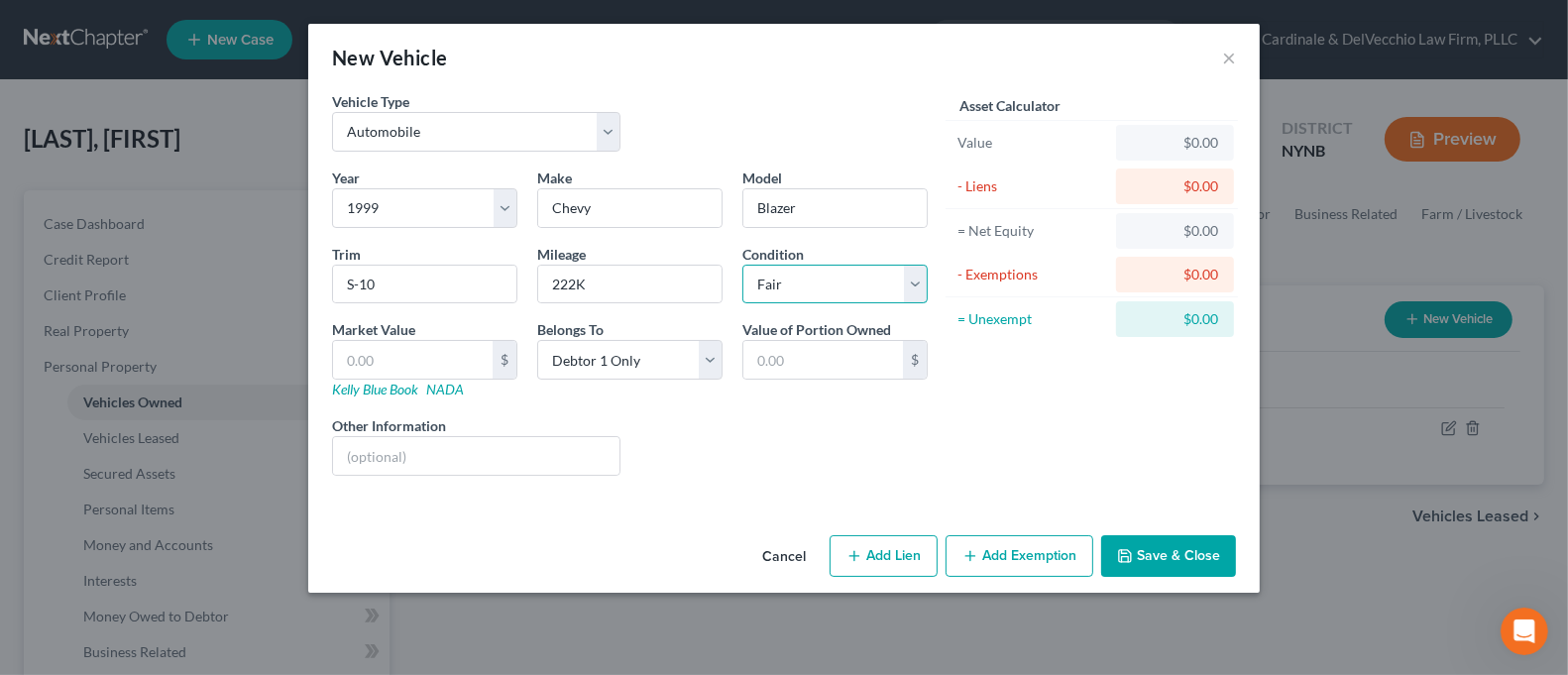 click on "Select Excellent Very Good Good Fair Poor" at bounding box center [835, 284] 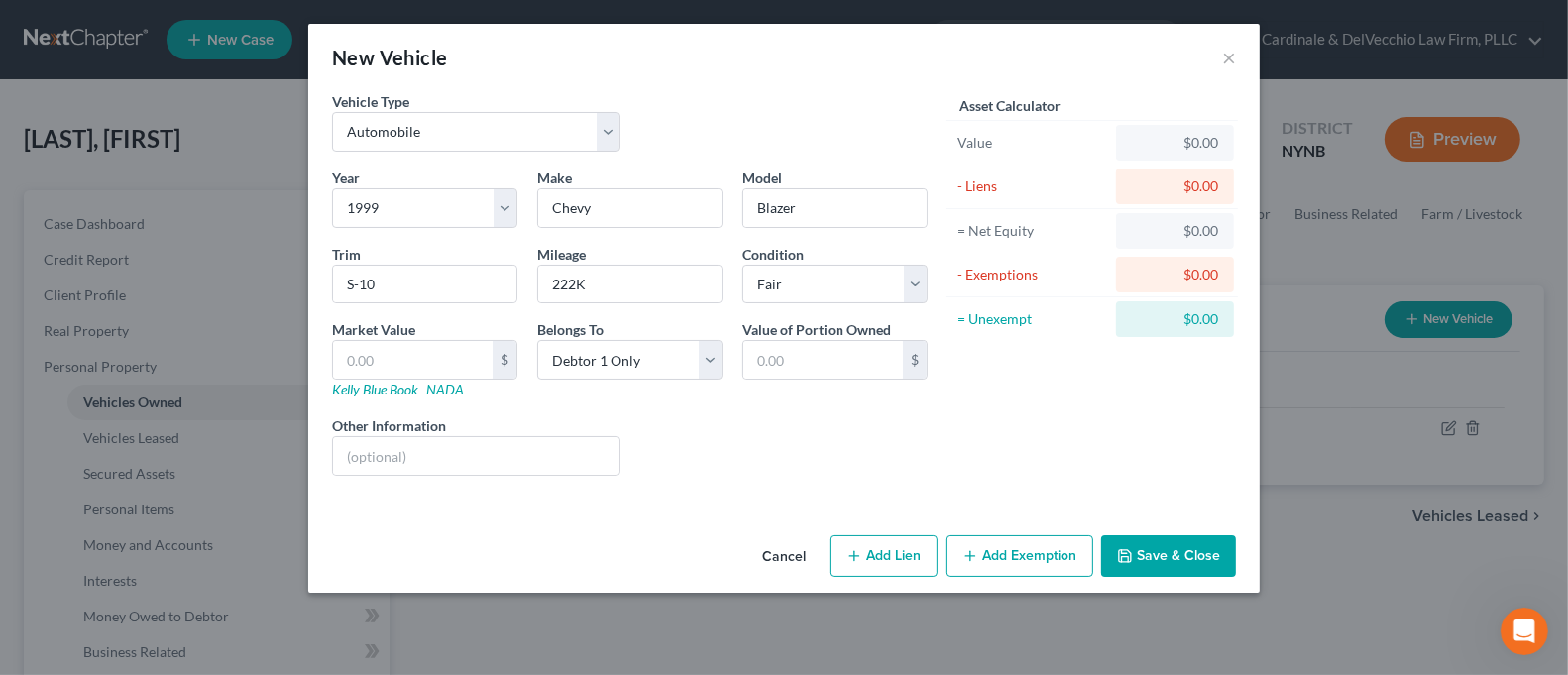 click on "Save & Close" at bounding box center [1169, 556] 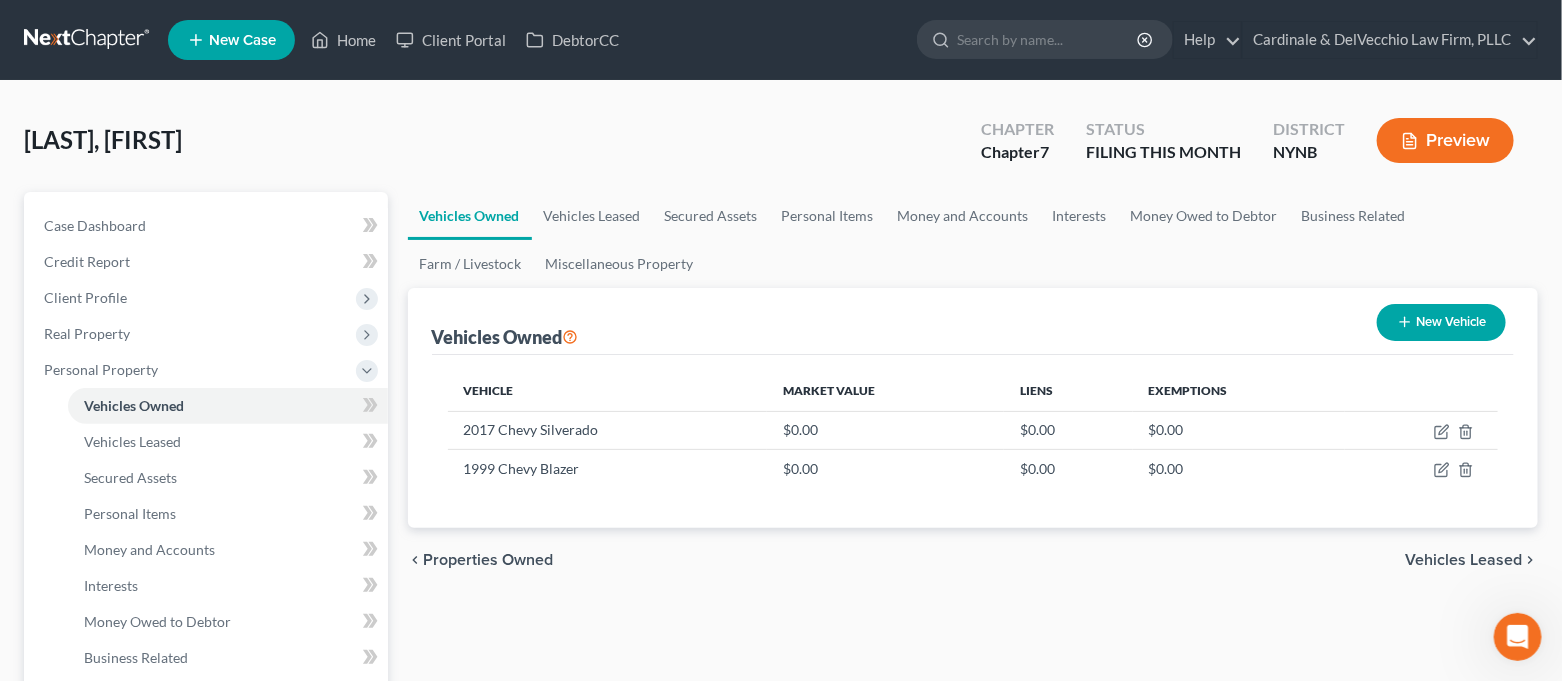 click on "New Vehicle" at bounding box center (1441, 322) 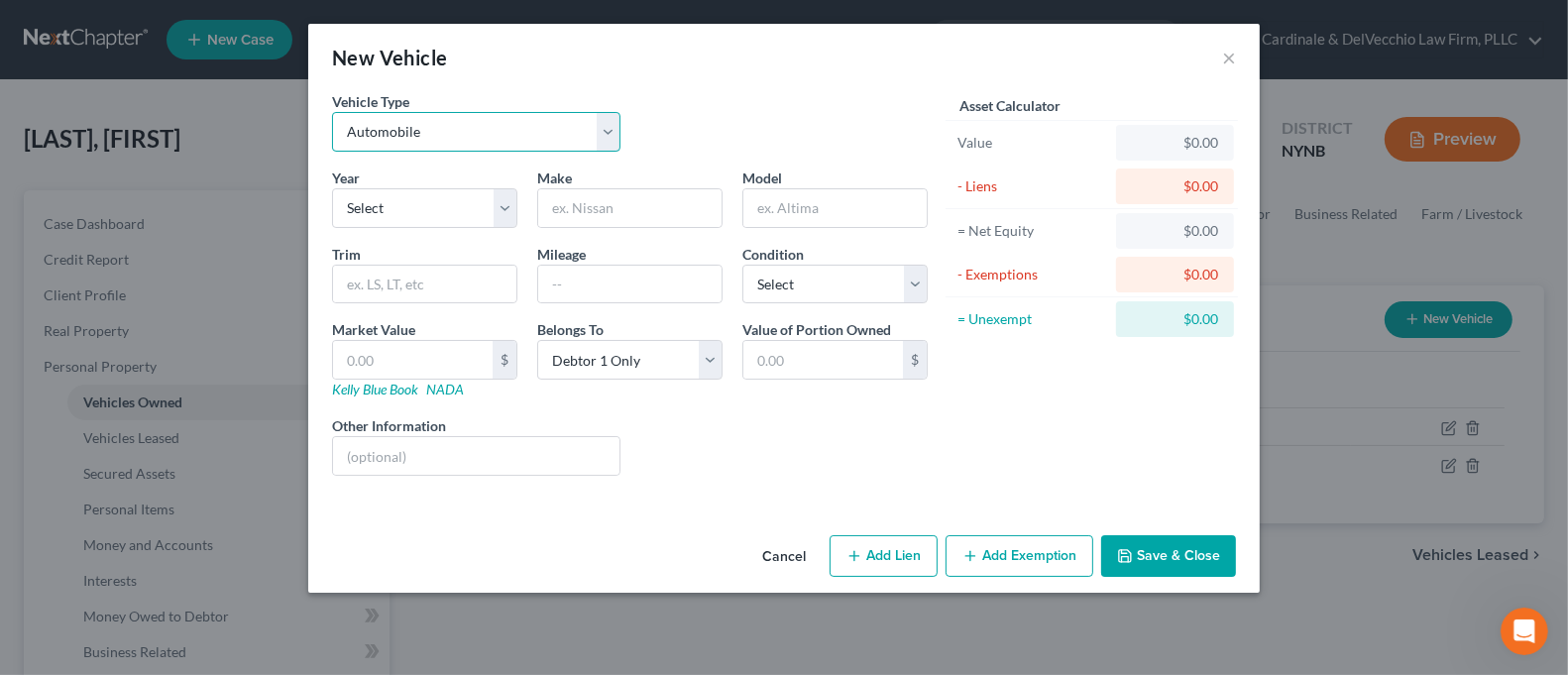click on "Select Automobile Truck Trailer Watercraft Aircraft Motor Home Atv Other Vehicle" at bounding box center [476, 132] 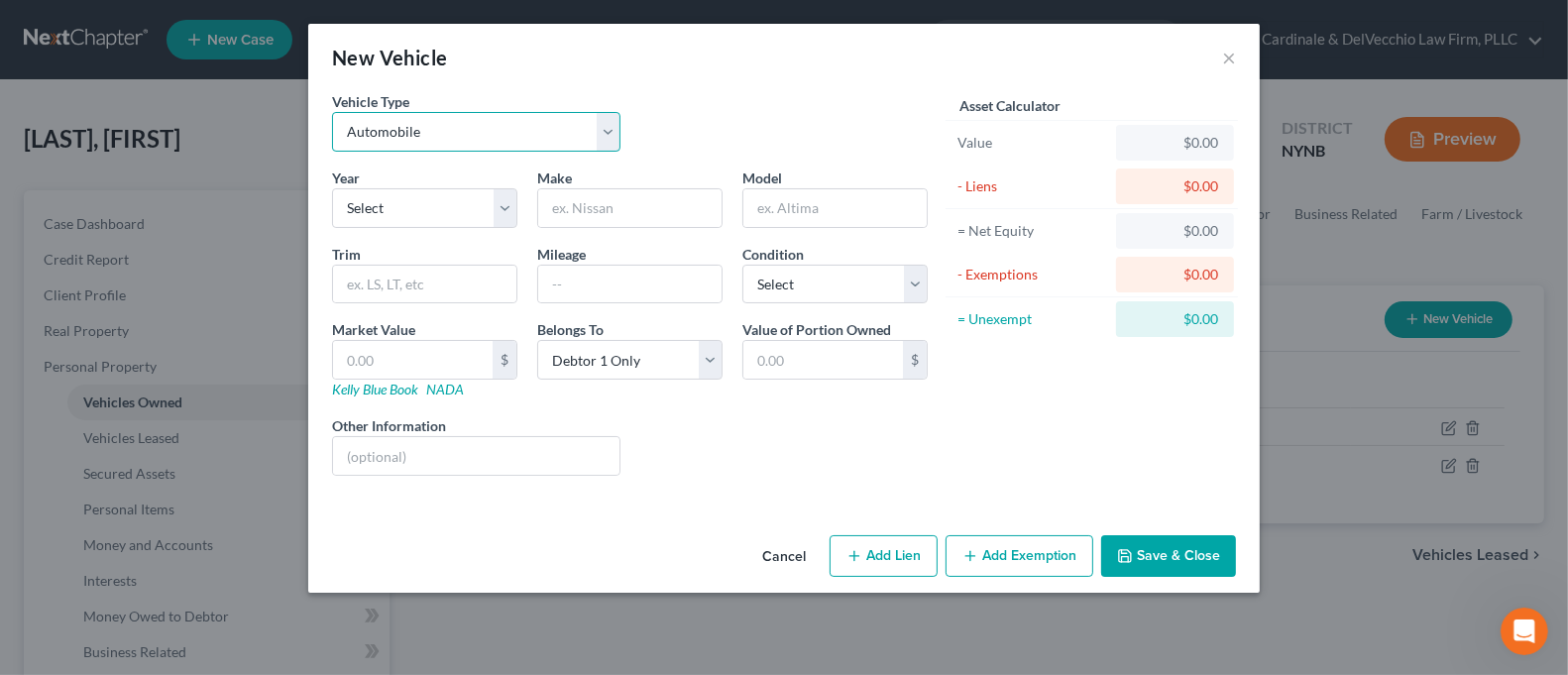 select on "6" 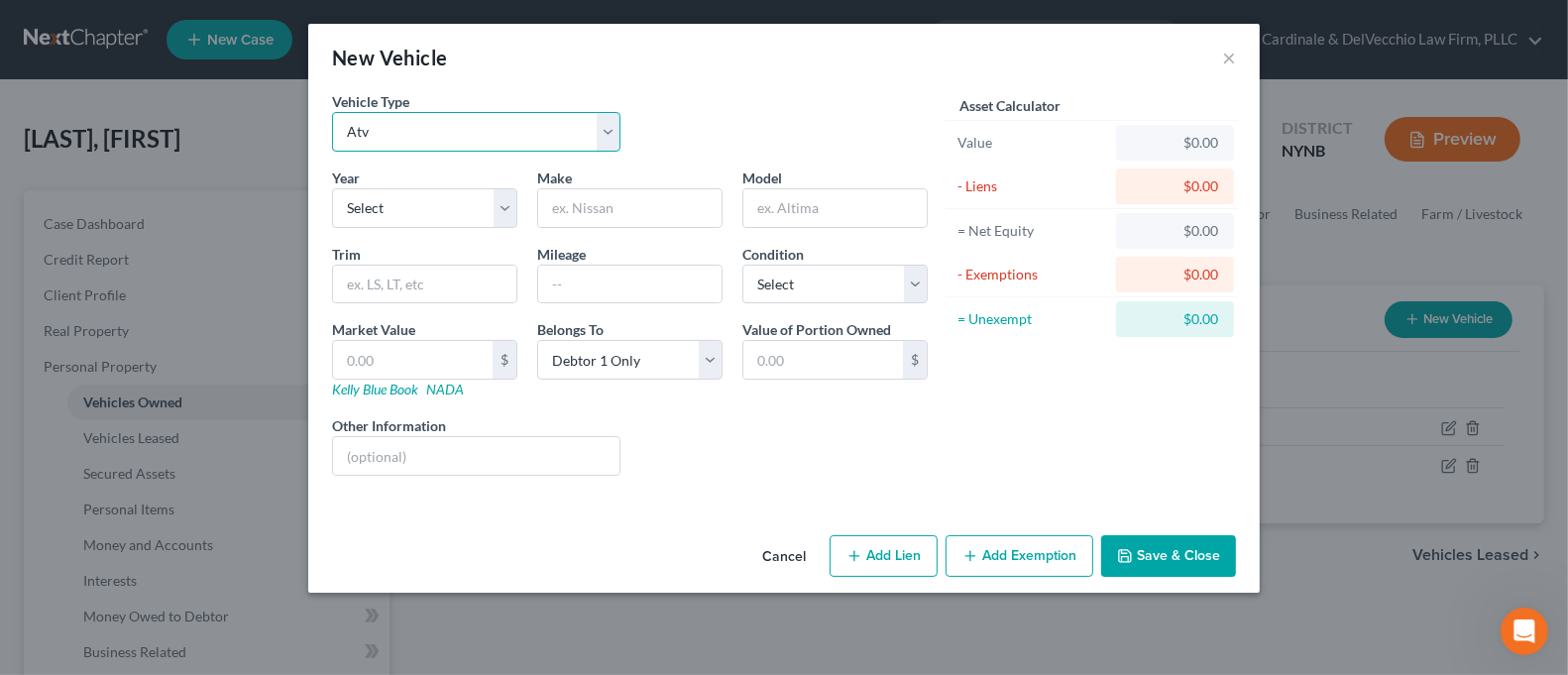 click on "Select Automobile Truck Trailer Watercraft Aircraft Motor Home Atv Other Vehicle" at bounding box center (476, 132) 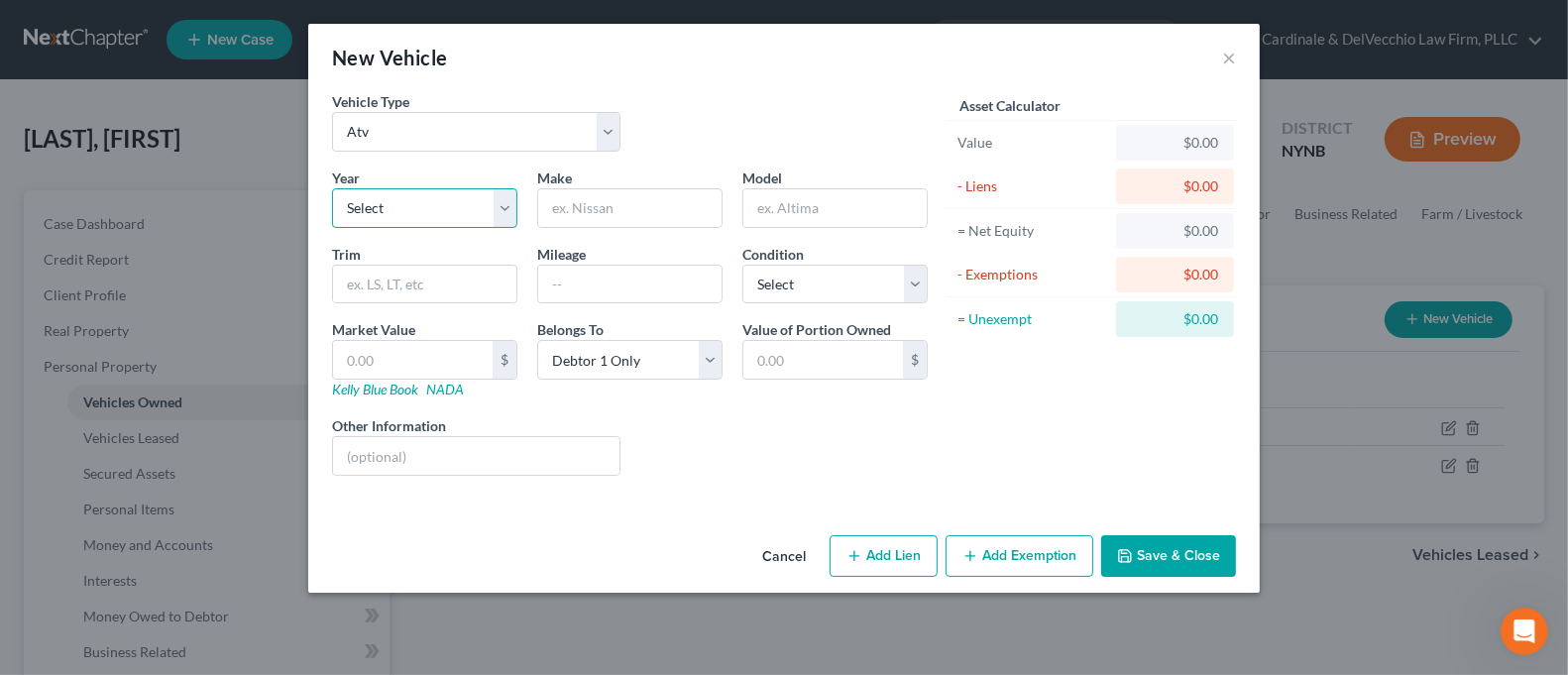 click on "Select 2026 2025 2024 2023 2022 2021 2020 2019 2018 2017 2016 2015 2014 2013 2012 2011 2010 2009 2008 2007 2006 2005 2004 2003 2002 2001 2000 1999 1998 1997 1996 1995 1994 1993 1992 1991 1990 1989 1988 1987 1986 1985 1984 1983 1982 1981 1980 1979 1978 1977 1976 1975 1974 1973 1972 1971 1970 1969 1968 1967 1966 1965 1964 1963 1962 1961 1960 1959 1958 1957 1956 1955 1954 1953 1952 1951 1950 1949 1948 1947 1946 1945 1944 1943 1942 1941 1940 1939 1938 1937 1936 1935 1934 1933 1932 1931 1930 1929 1928 1927 1926 1925 1924 1923 1922 1921 1920 1919 1918 1917 1916 1915 1914 1913 1912 1911 1910 1909 1908 1907 1906 1905 1904 1903 1902 1901" at bounding box center (424, 208) 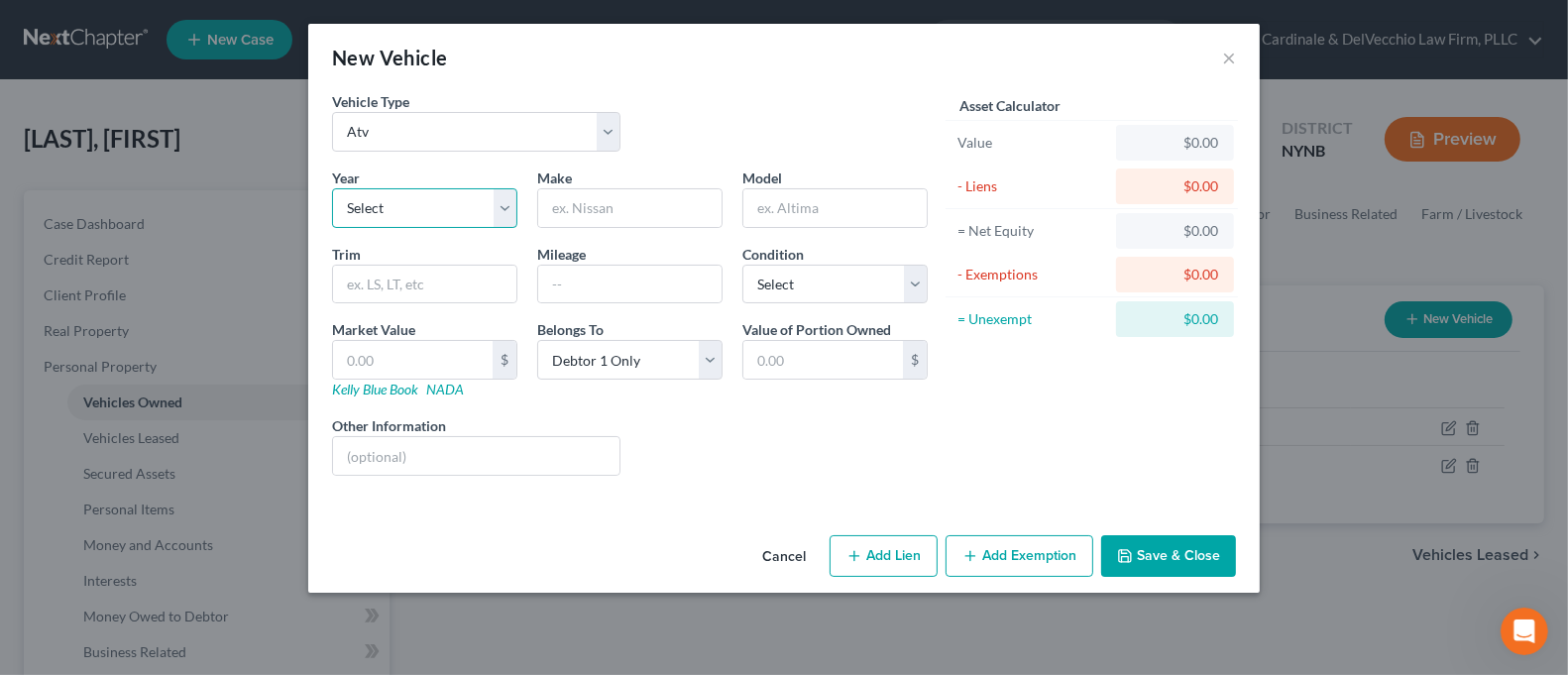 select on "4" 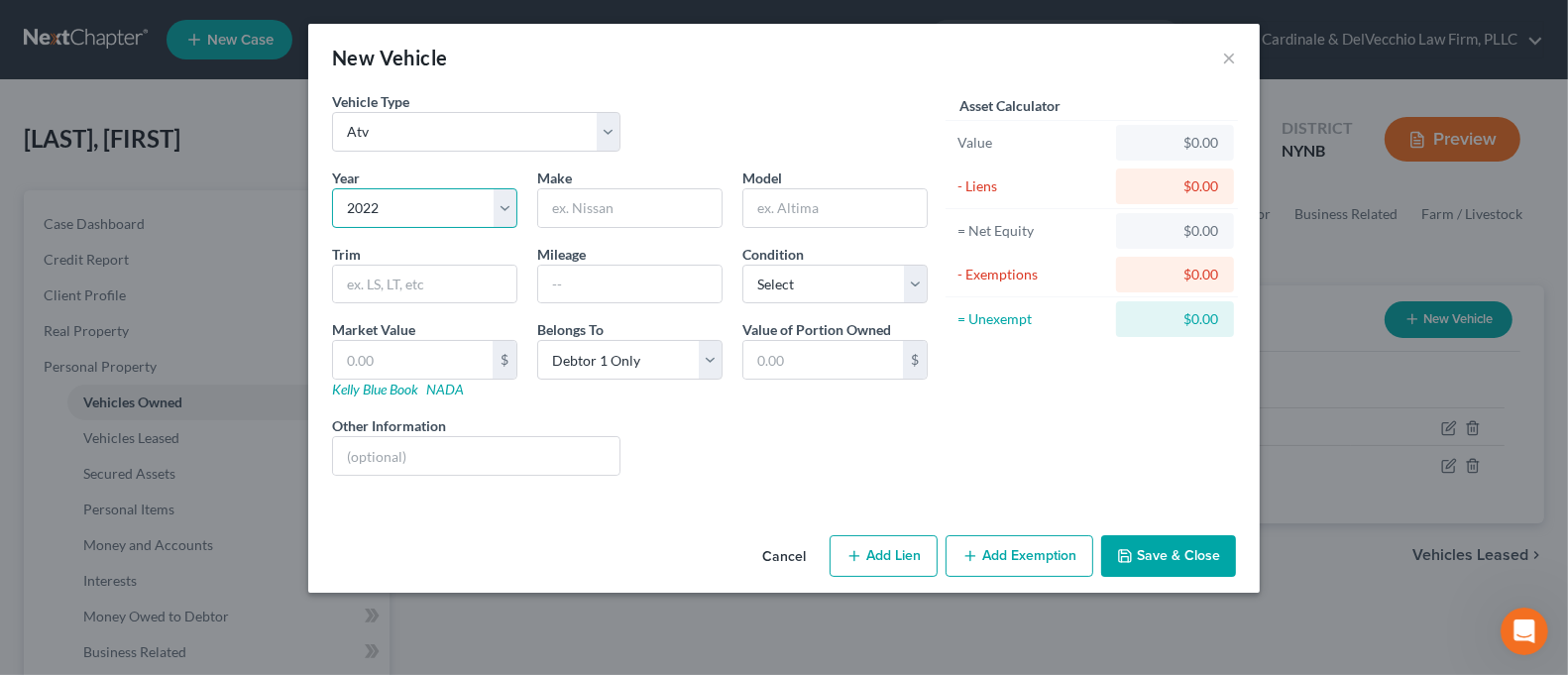 click on "Select 2026 2025 2024 2023 2022 2021 2020 2019 2018 2017 2016 2015 2014 2013 2012 2011 2010 2009 2008 2007 2006 2005 2004 2003 2002 2001 2000 1999 1998 1997 1996 1995 1994 1993 1992 1991 1990 1989 1988 1987 1986 1985 1984 1983 1982 1981 1980 1979 1978 1977 1976 1975 1974 1973 1972 1971 1970 1969 1968 1967 1966 1965 1964 1963 1962 1961 1960 1959 1958 1957 1956 1955 1954 1953 1952 1951 1950 1949 1948 1947 1946 1945 1944 1943 1942 1941 1940 1939 1938 1937 1936 1935 1934 1933 1932 1931 1930 1929 1928 1927 1926 1925 1924 1923 1922 1921 1920 1919 1918 1917 1916 1915 1914 1913 1912 1911 1910 1909 1908 1907 1906 1905 1904 1903 1902 1901" at bounding box center (424, 208) 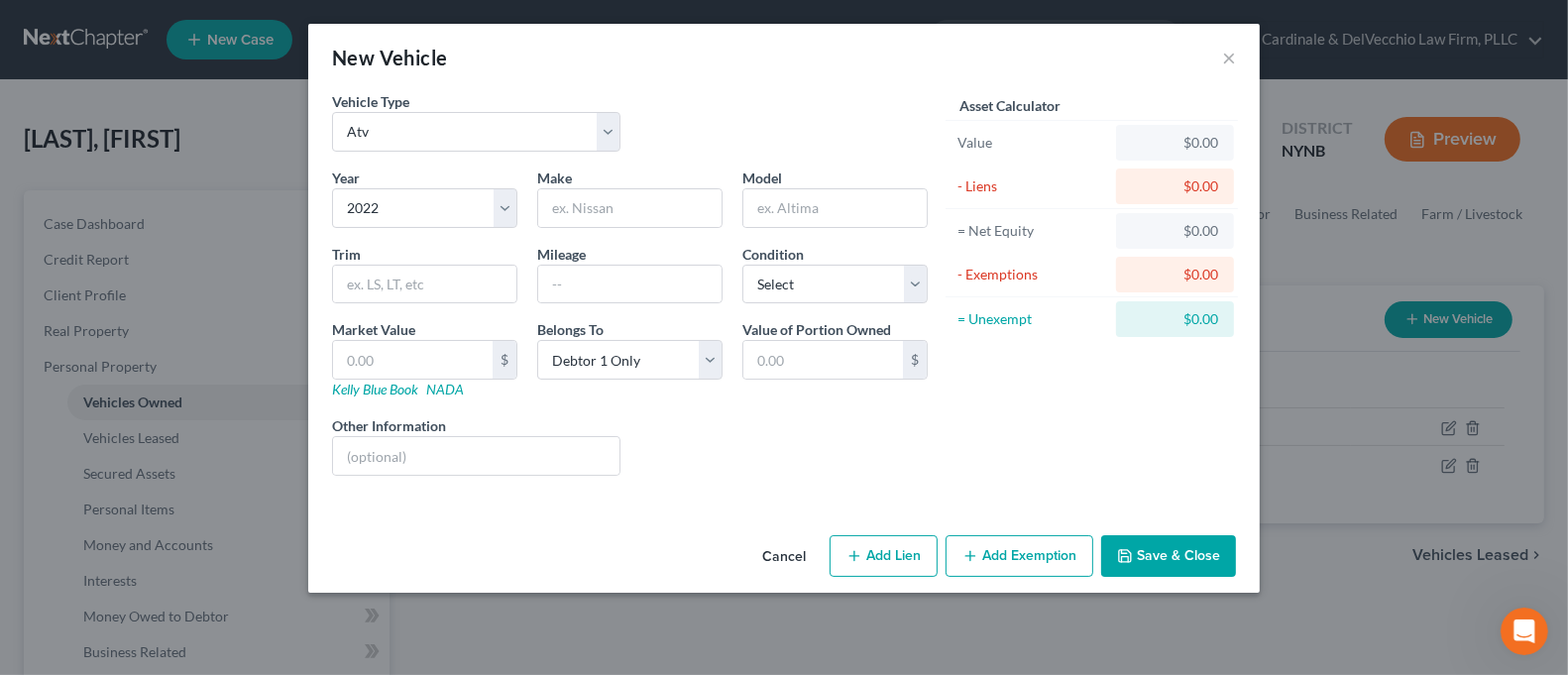 click on "Save & Close" at bounding box center [1169, 556] 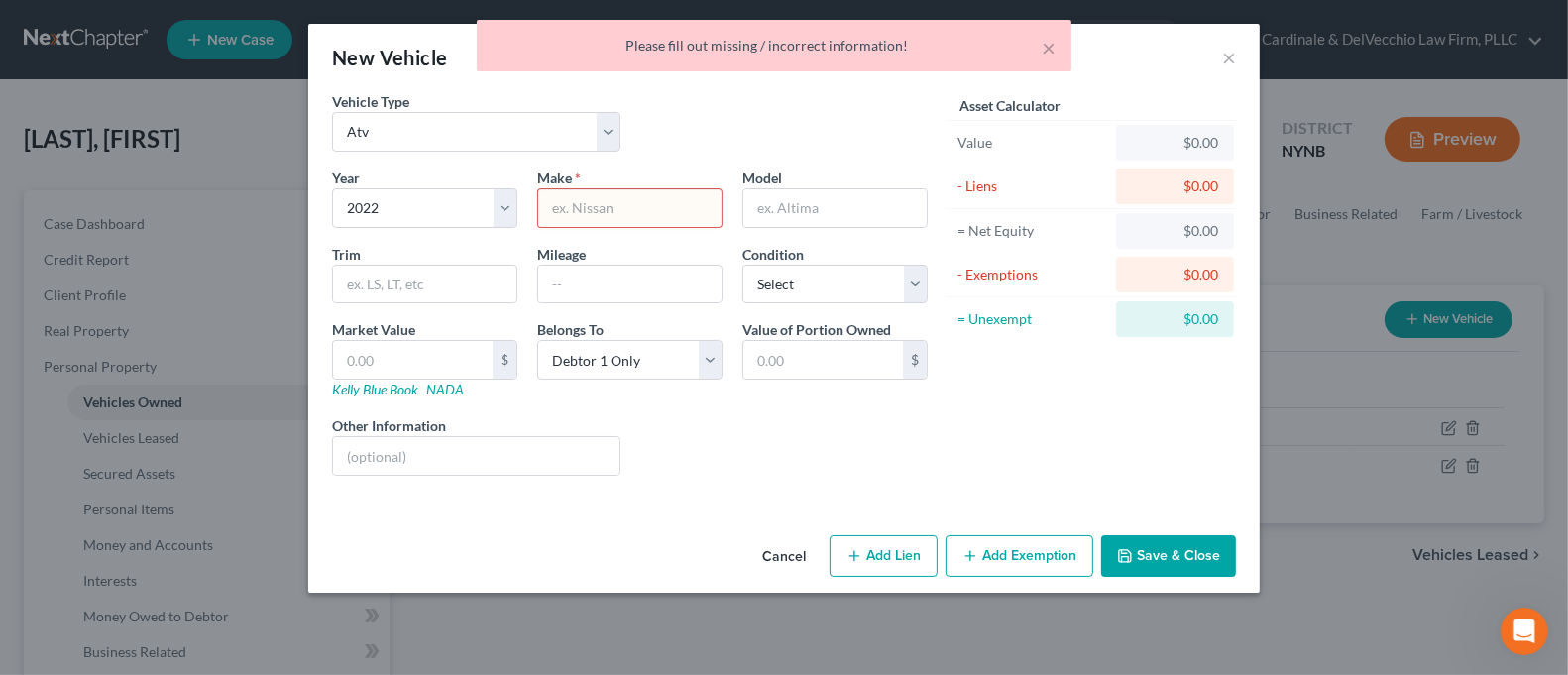 click on "×                     Please fill out missing / incorrect information!" at bounding box center [774, 51] 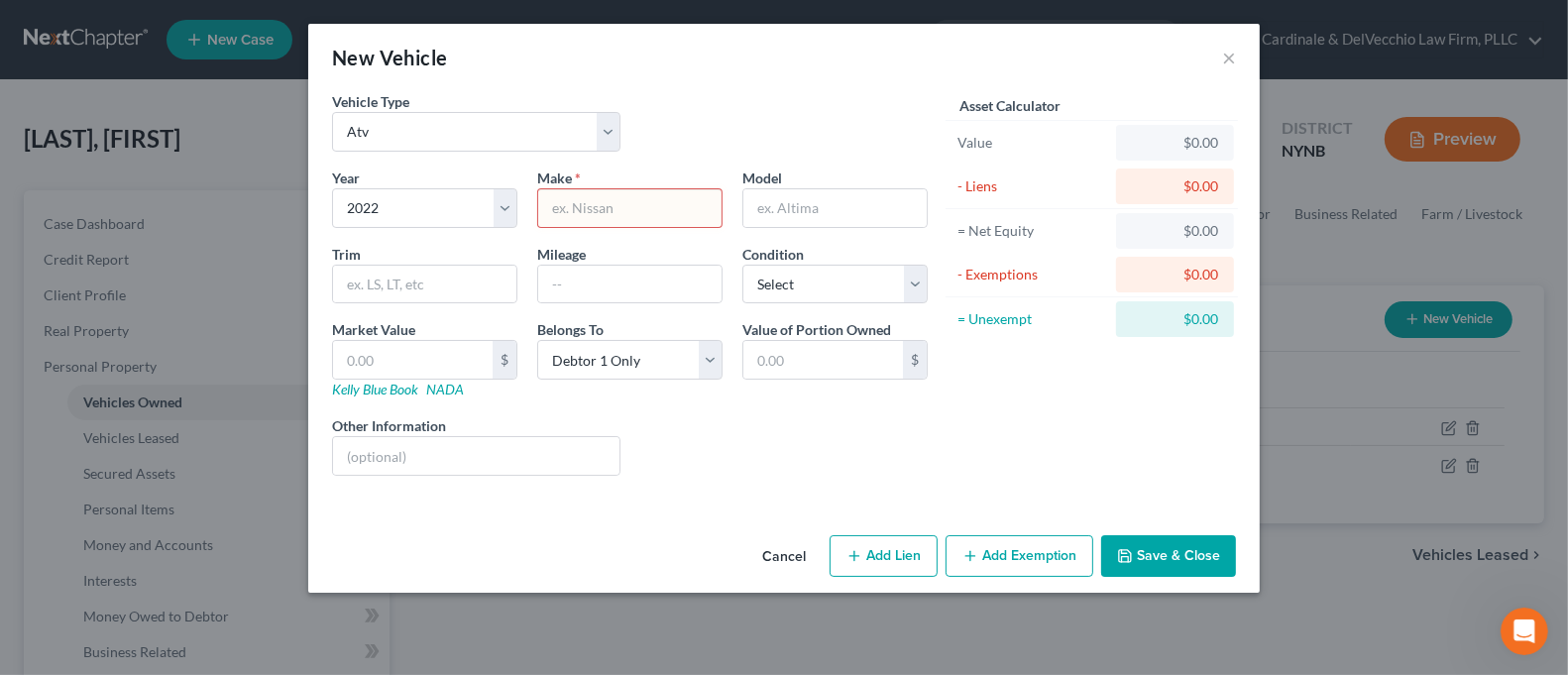 click on "Cancel" at bounding box center [784, 557] 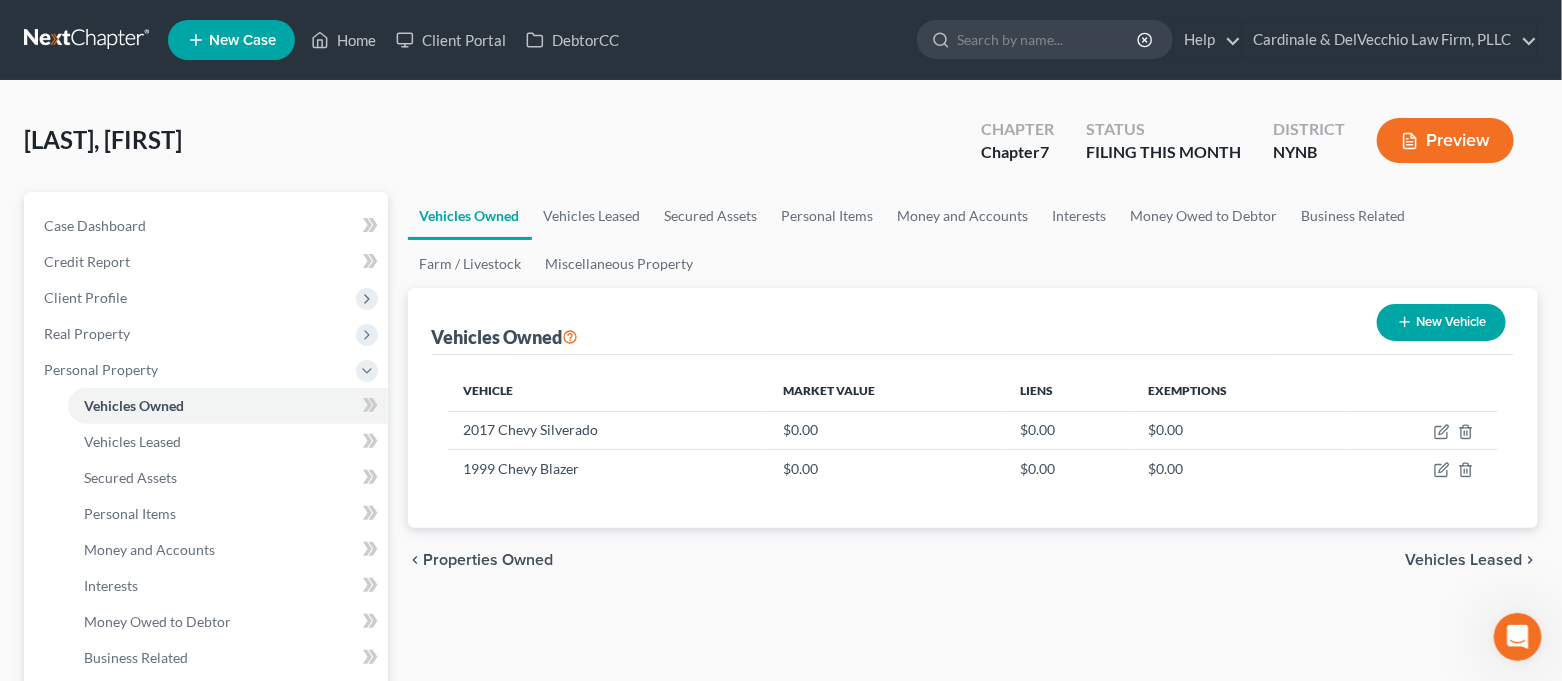 click on "New Vehicle" at bounding box center (1441, 322) 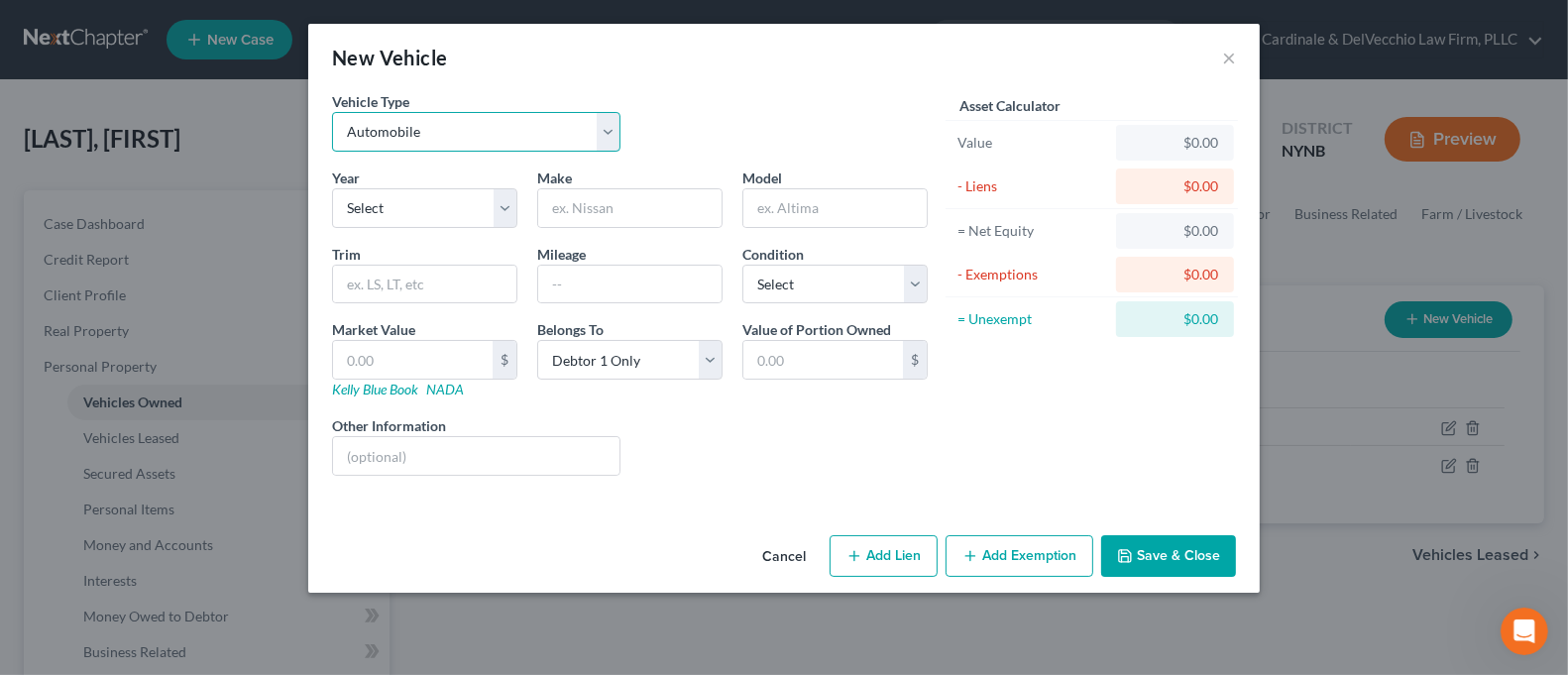 click on "Select Automobile Truck Trailer Watercraft Aircraft Motor Home Atv Other Vehicle" at bounding box center [476, 132] 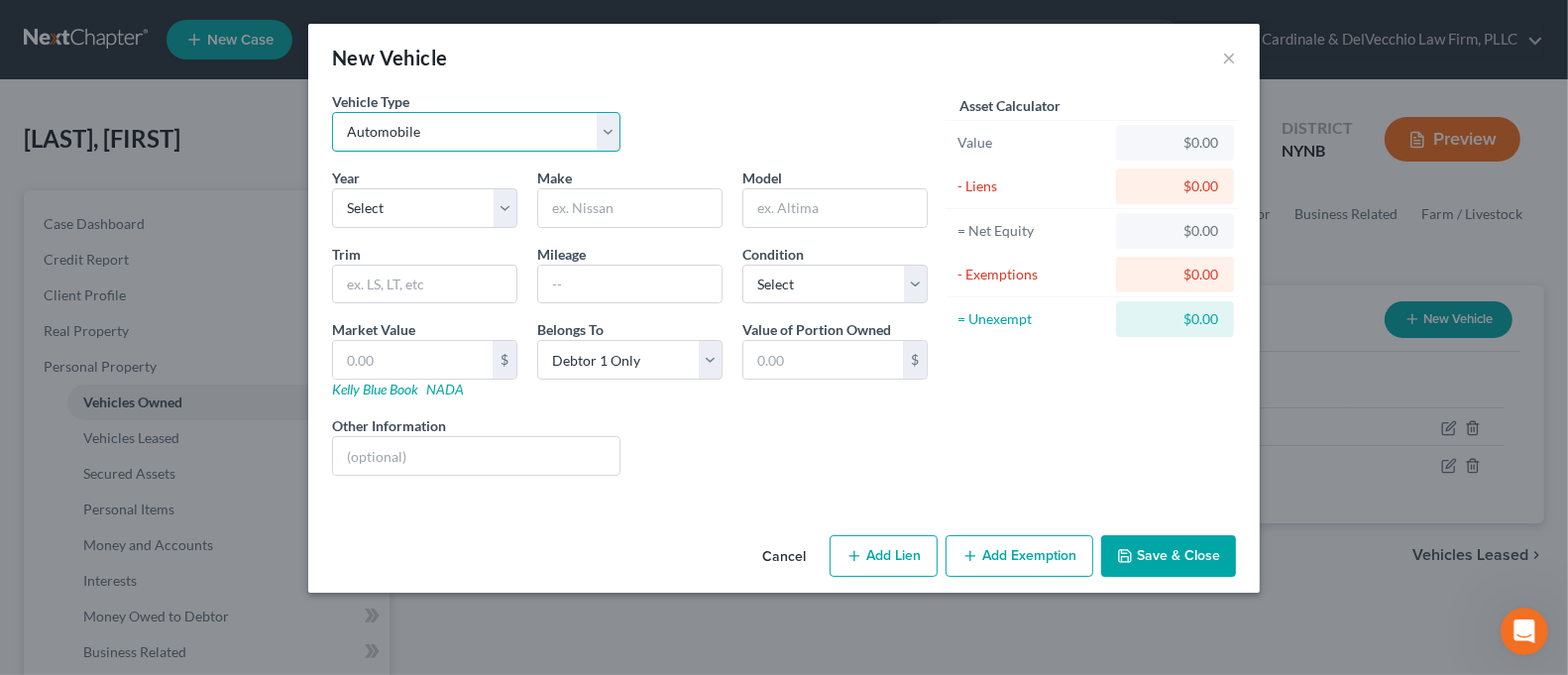 select on "6" 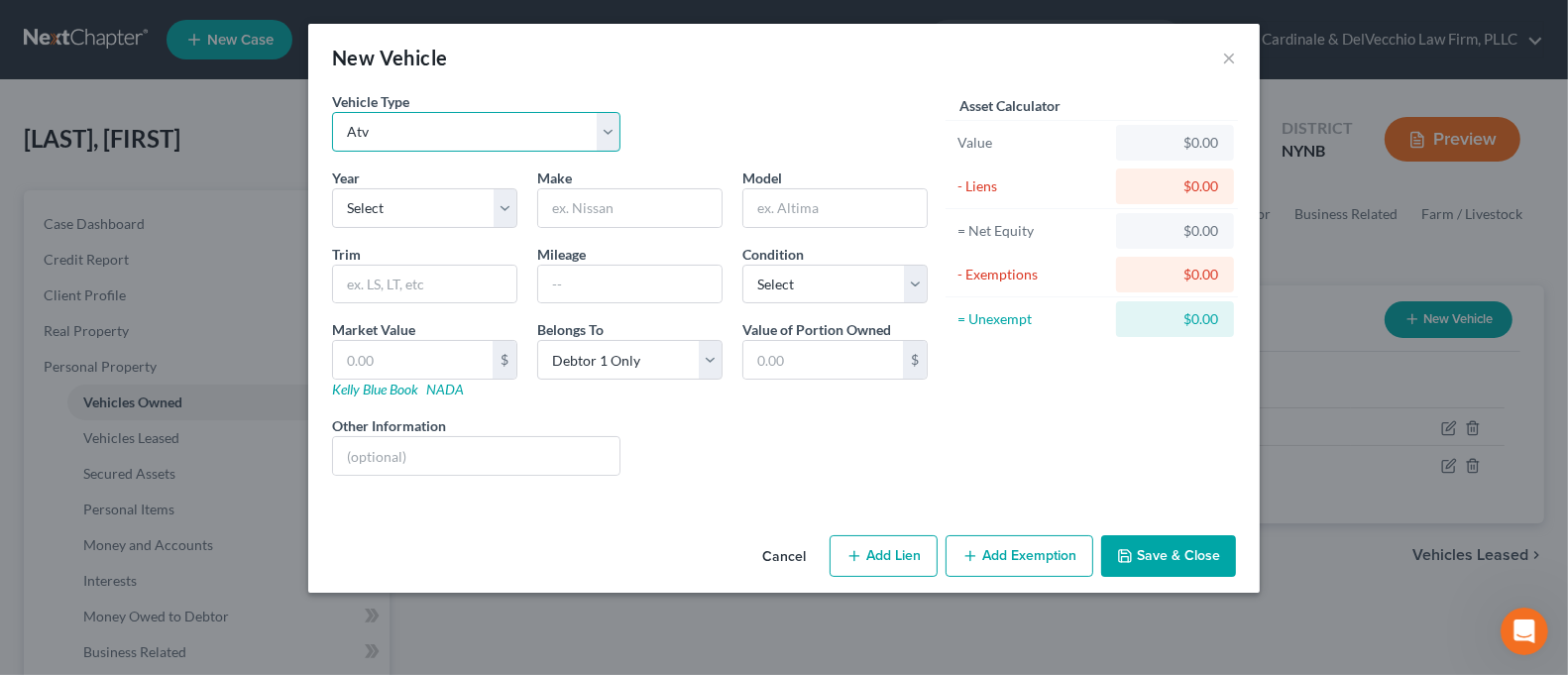 click on "Select Automobile Truck Trailer Watercraft Aircraft Motor Home Atv Other Vehicle" at bounding box center (476, 132) 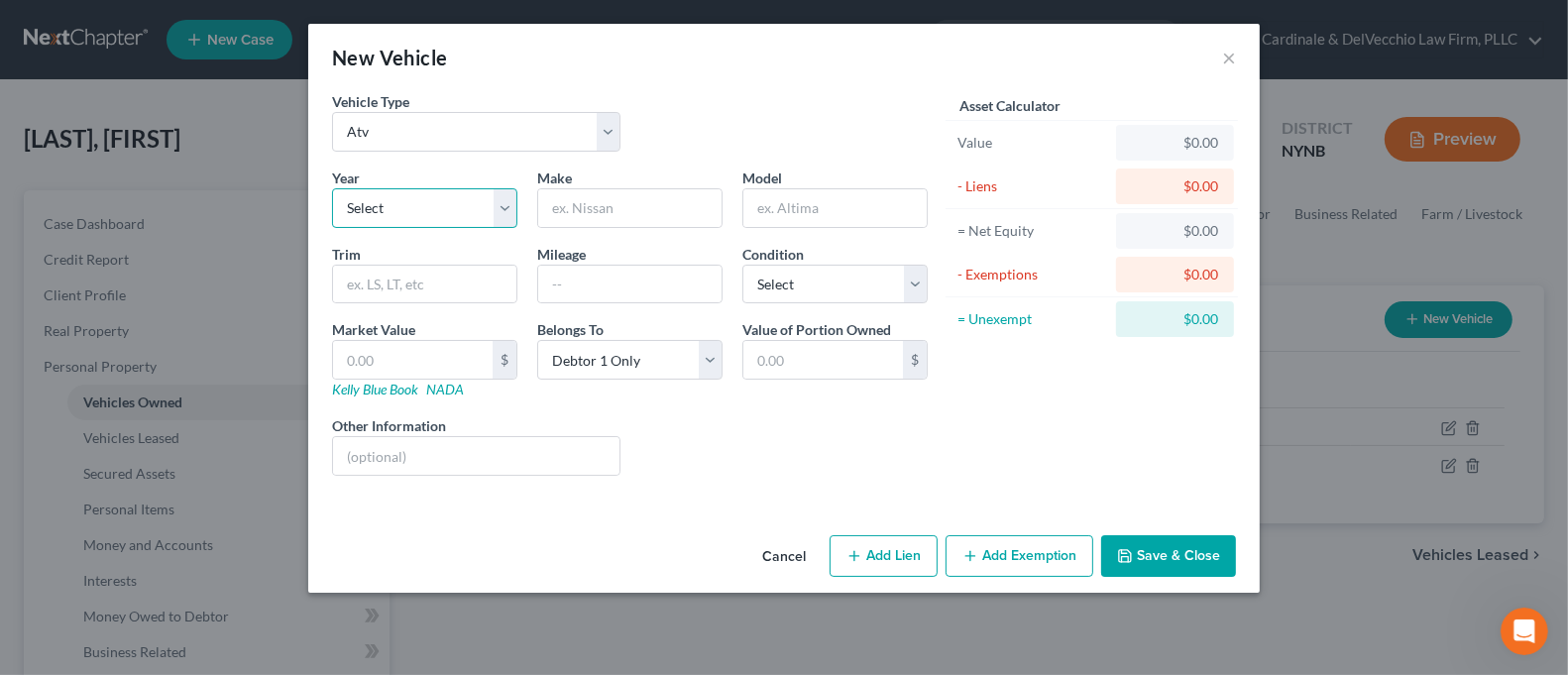 click on "Select 2026 2025 2024 2023 2022 2021 2020 2019 2018 2017 2016 2015 2014 2013 2012 2011 2010 2009 2008 2007 2006 2005 2004 2003 2002 2001 2000 1999 1998 1997 1996 1995 1994 1993 1992 1991 1990 1989 1988 1987 1986 1985 1984 1983 1982 1981 1980 1979 1978 1977 1976 1975 1974 1973 1972 1971 1970 1969 1968 1967 1966 1965 1964 1963 1962 1961 1960 1959 1958 1957 1956 1955 1954 1953 1952 1951 1950 1949 1948 1947 1946 1945 1944 1943 1942 1941 1940 1939 1938 1937 1936 1935 1934 1933 1932 1931 1930 1929 1928 1927 1926 1925 1924 1923 1922 1921 1920 1919 1918 1917 1916 1915 1914 1913 1912 1911 1910 1909 1908 1907 1906 1905 1904 1903 1902 1901" at bounding box center [424, 208] 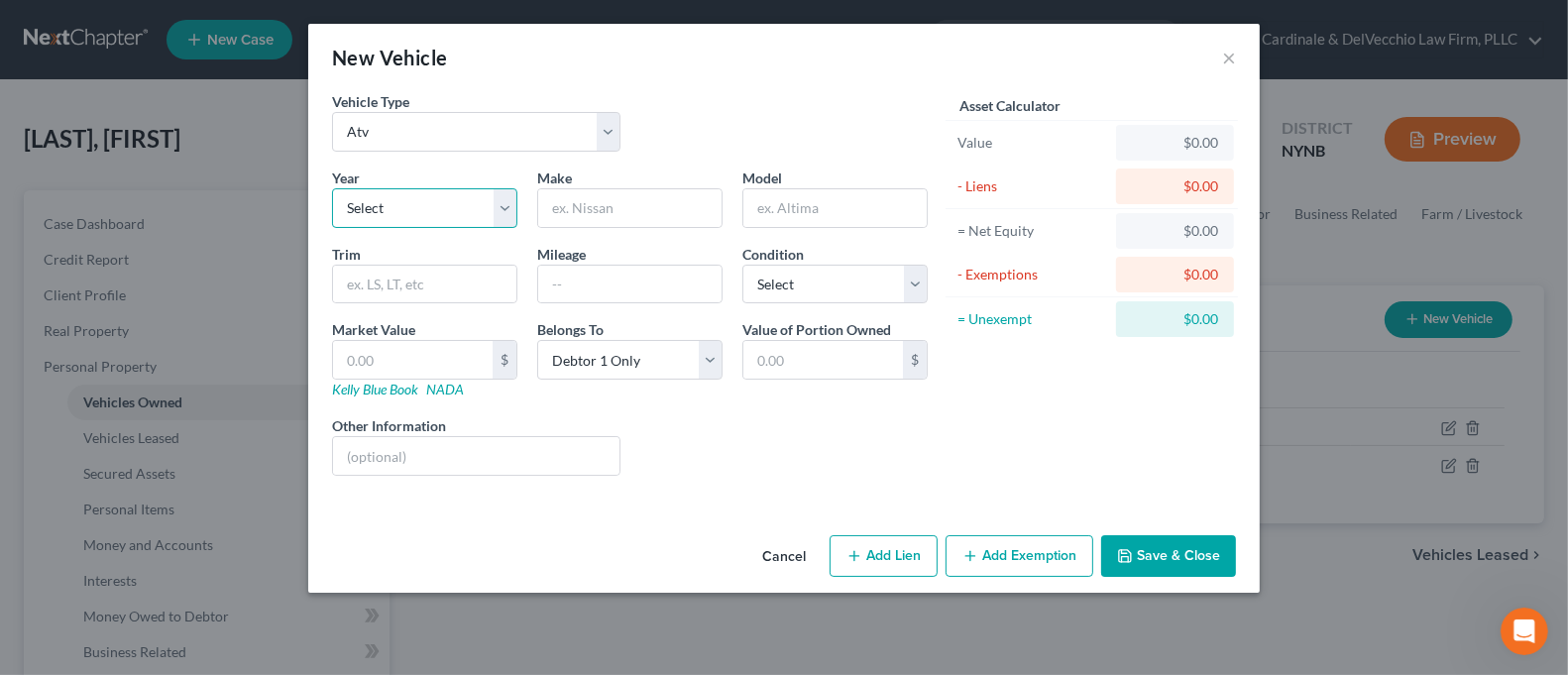 select on "4" 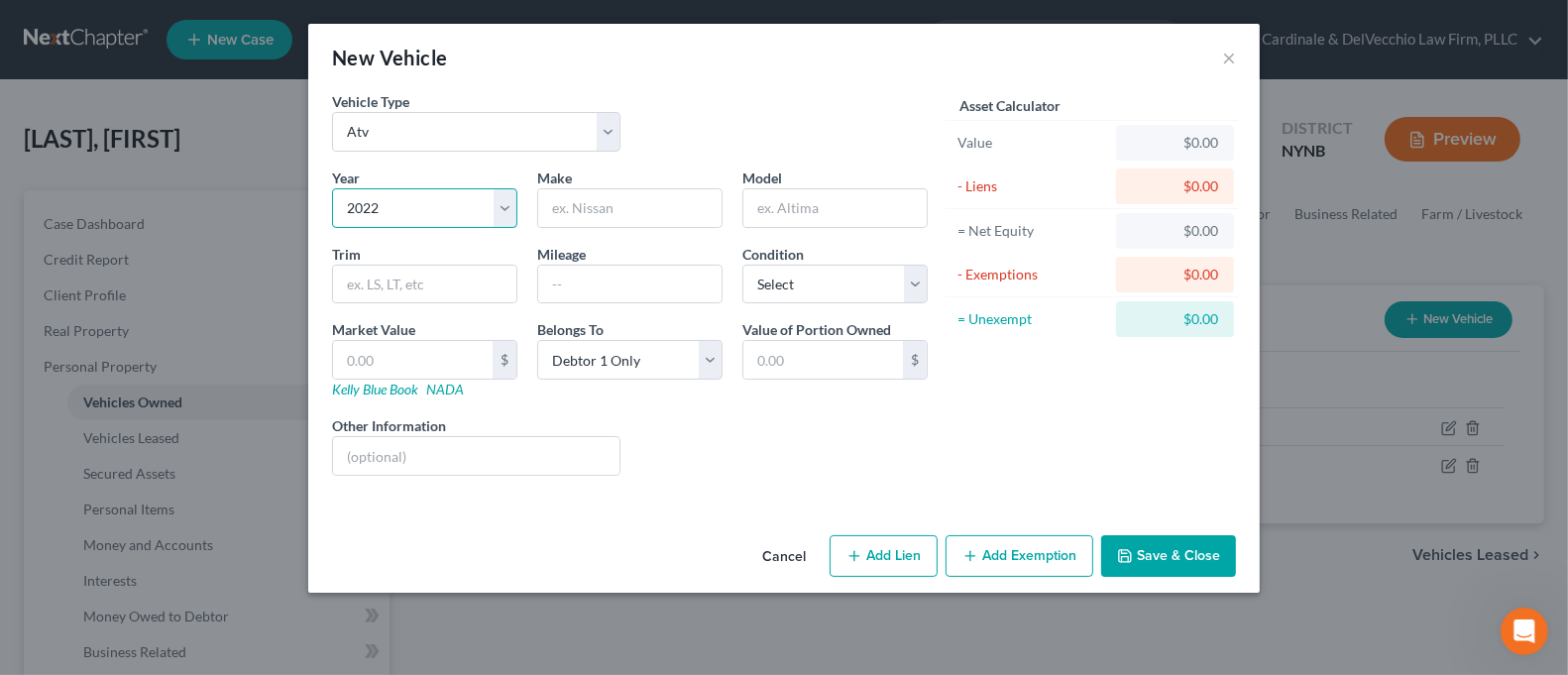 click on "Select 2026 2025 2024 2023 2022 2021 2020 2019 2018 2017 2016 2015 2014 2013 2012 2011 2010 2009 2008 2007 2006 2005 2004 2003 2002 2001 2000 1999 1998 1997 1996 1995 1994 1993 1992 1991 1990 1989 1988 1987 1986 1985 1984 1983 1982 1981 1980 1979 1978 1977 1976 1975 1974 1973 1972 1971 1970 1969 1968 1967 1966 1965 1964 1963 1962 1961 1960 1959 1958 1957 1956 1955 1954 1953 1952 1951 1950 1949 1948 1947 1946 1945 1944 1943 1942 1941 1940 1939 1938 1937 1936 1935 1934 1933 1932 1931 1930 1929 1928 1927 1926 1925 1924 1923 1922 1921 1920 1919 1918 1917 1916 1915 1914 1913 1912 1911 1910 1909 1908 1907 1906 1905 1904 1903 1902 1901" at bounding box center (424, 208) 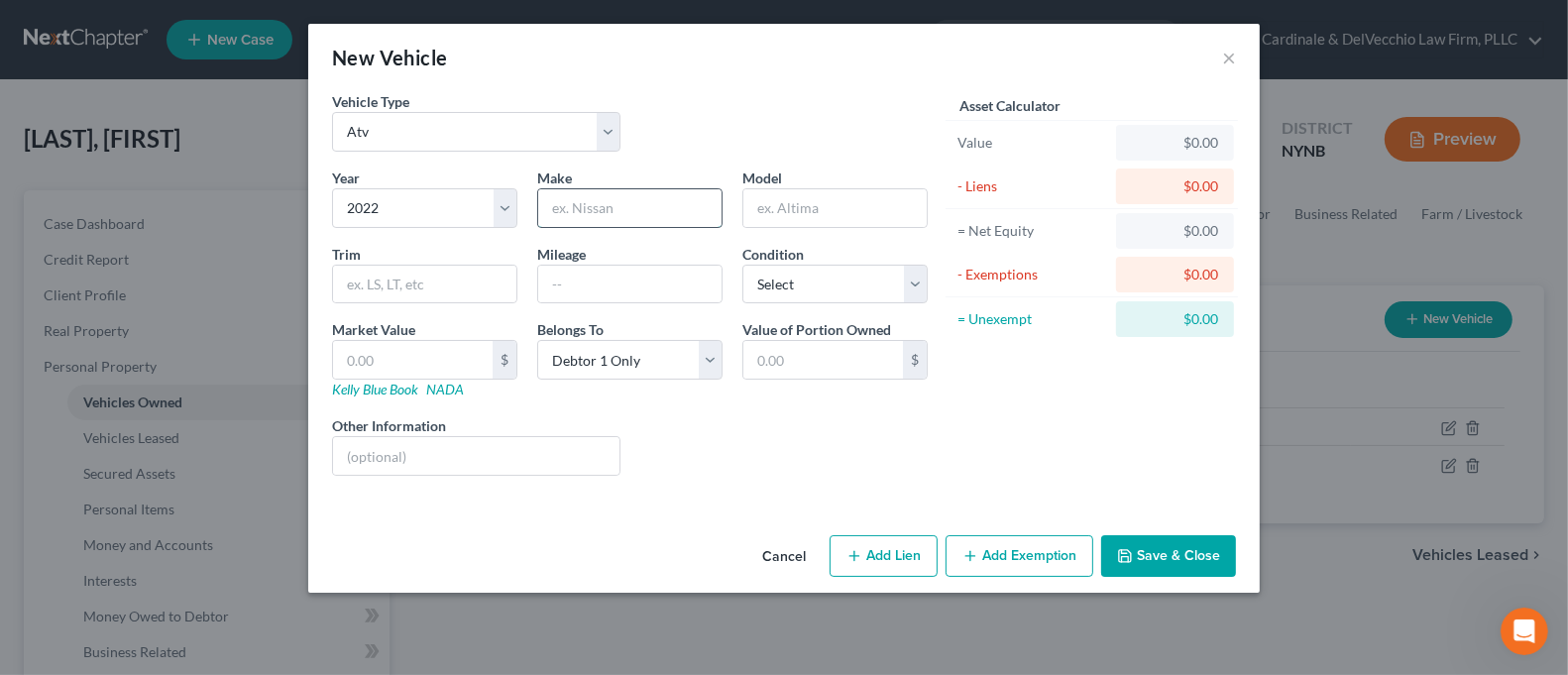 click at bounding box center (629, 208) 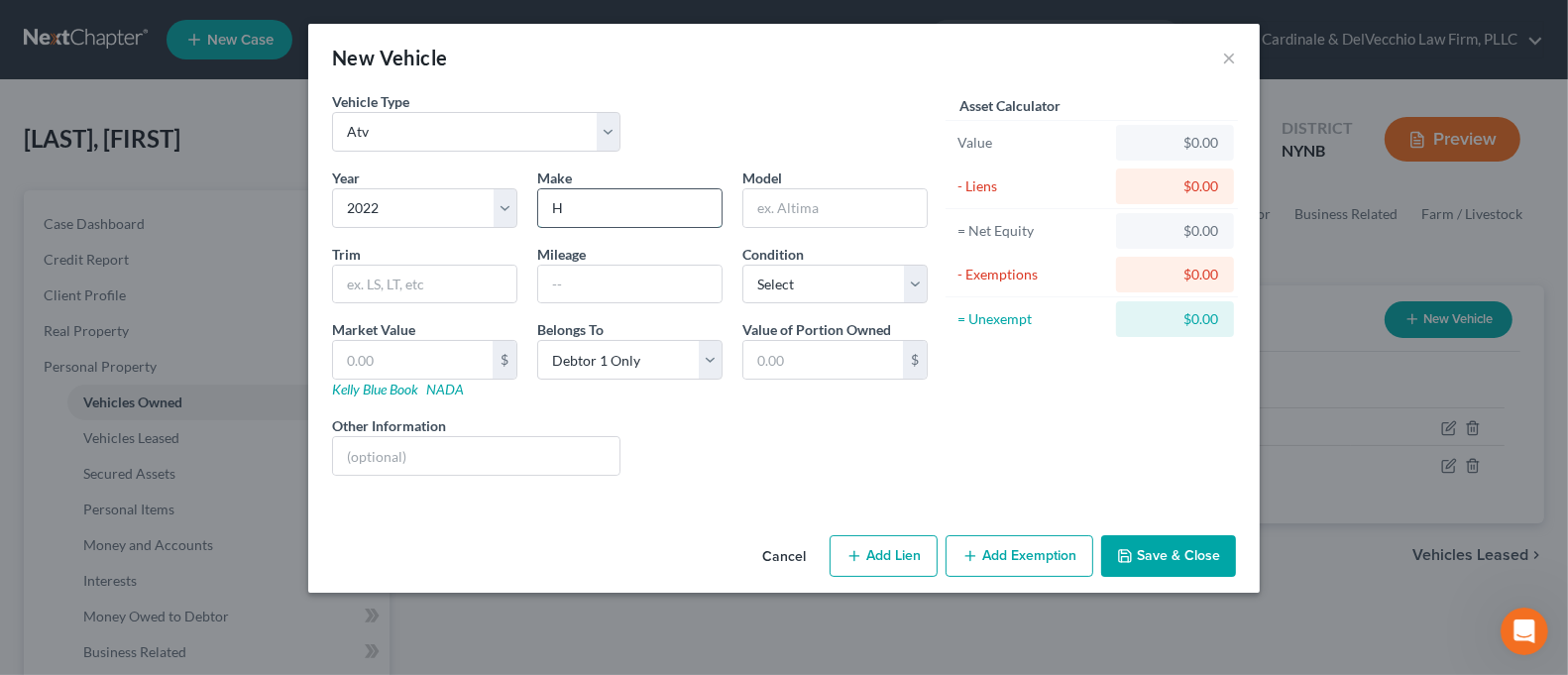 type on "Honda" 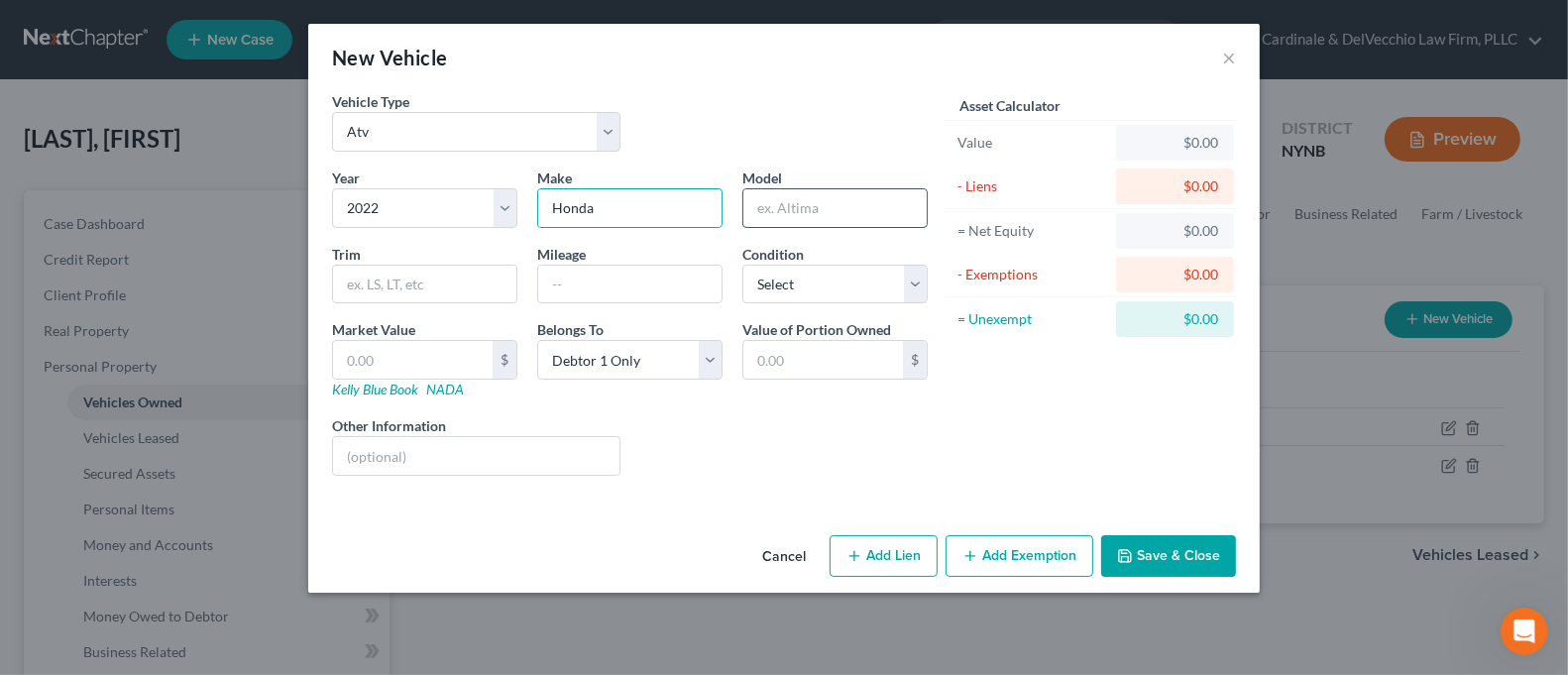 click at bounding box center (835, 208) 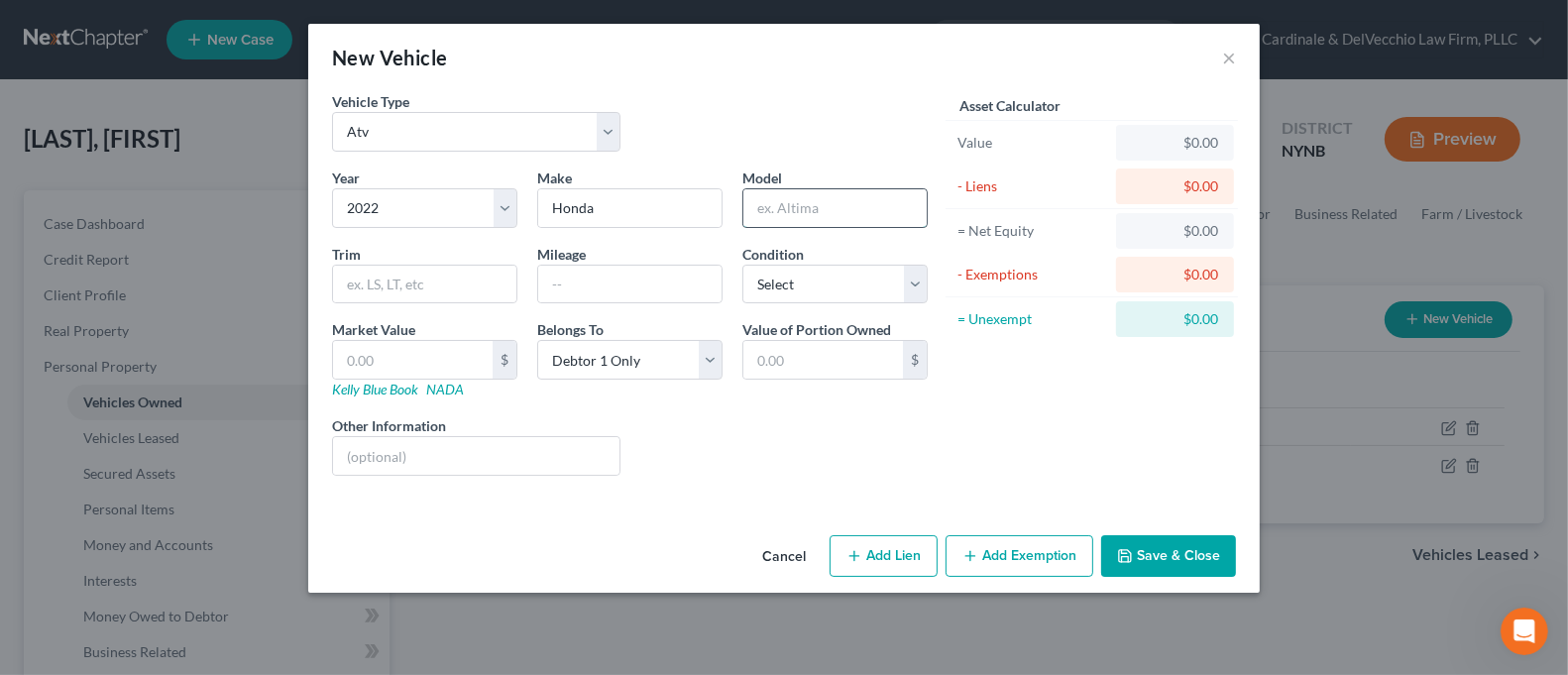 type on "D" 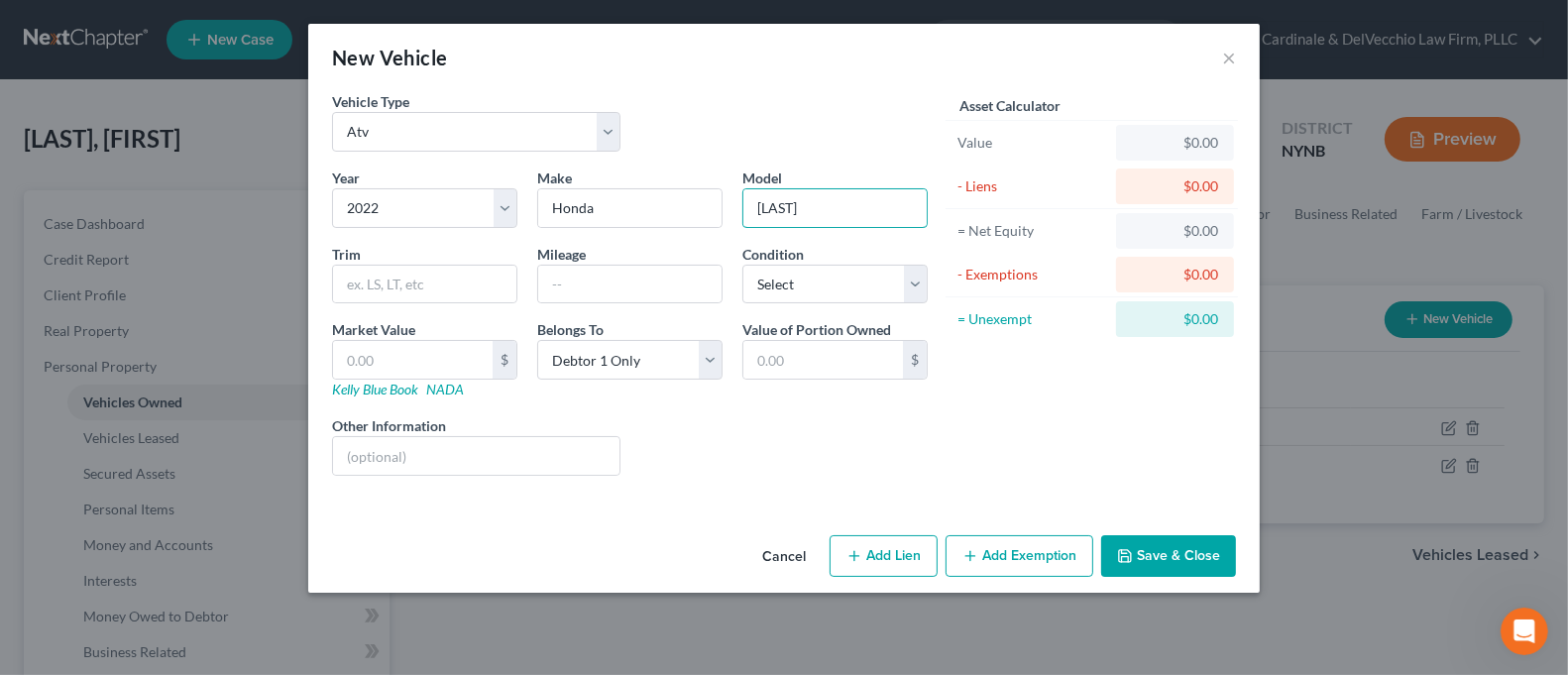 type on "[LAST]" 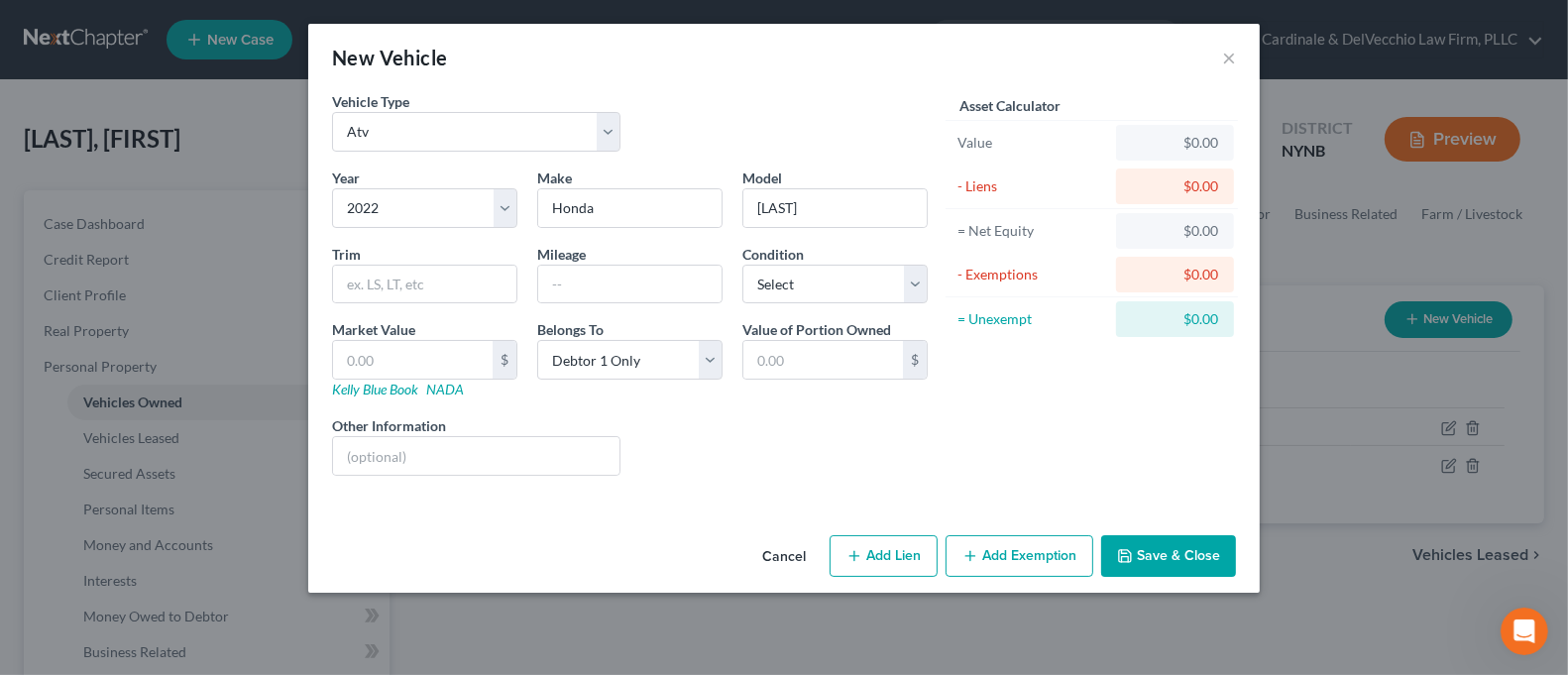 click on "Save & Close" at bounding box center (1169, 556) 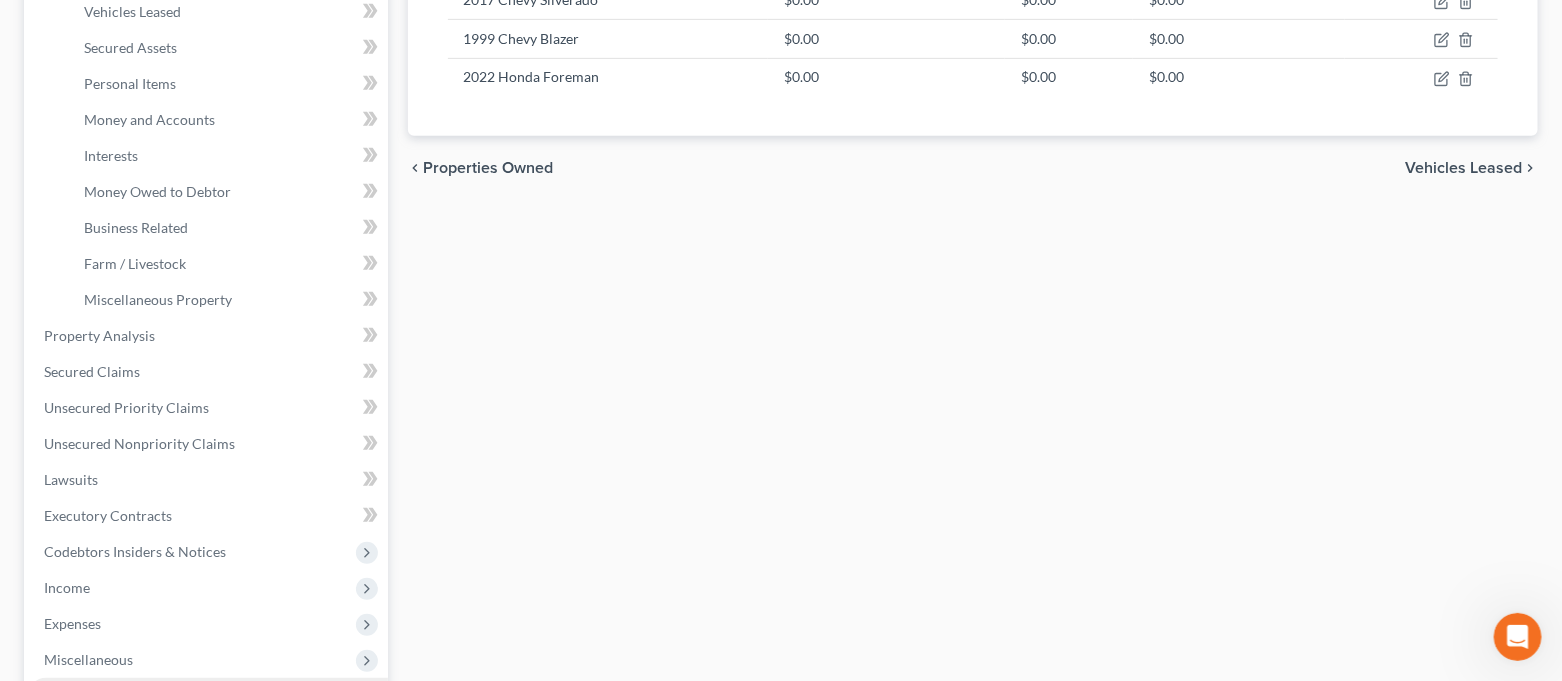 scroll, scrollTop: 666, scrollLeft: 0, axis: vertical 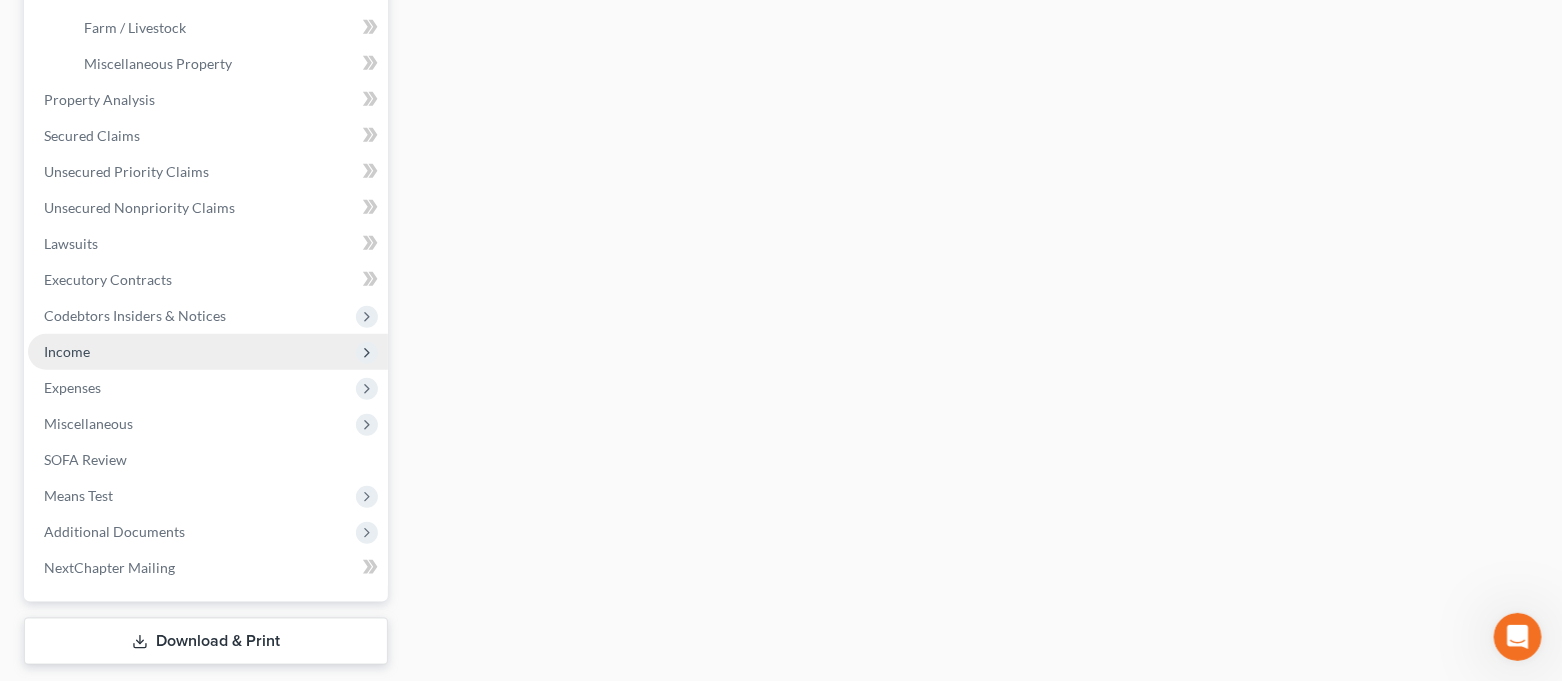 click on "Income" at bounding box center (208, 352) 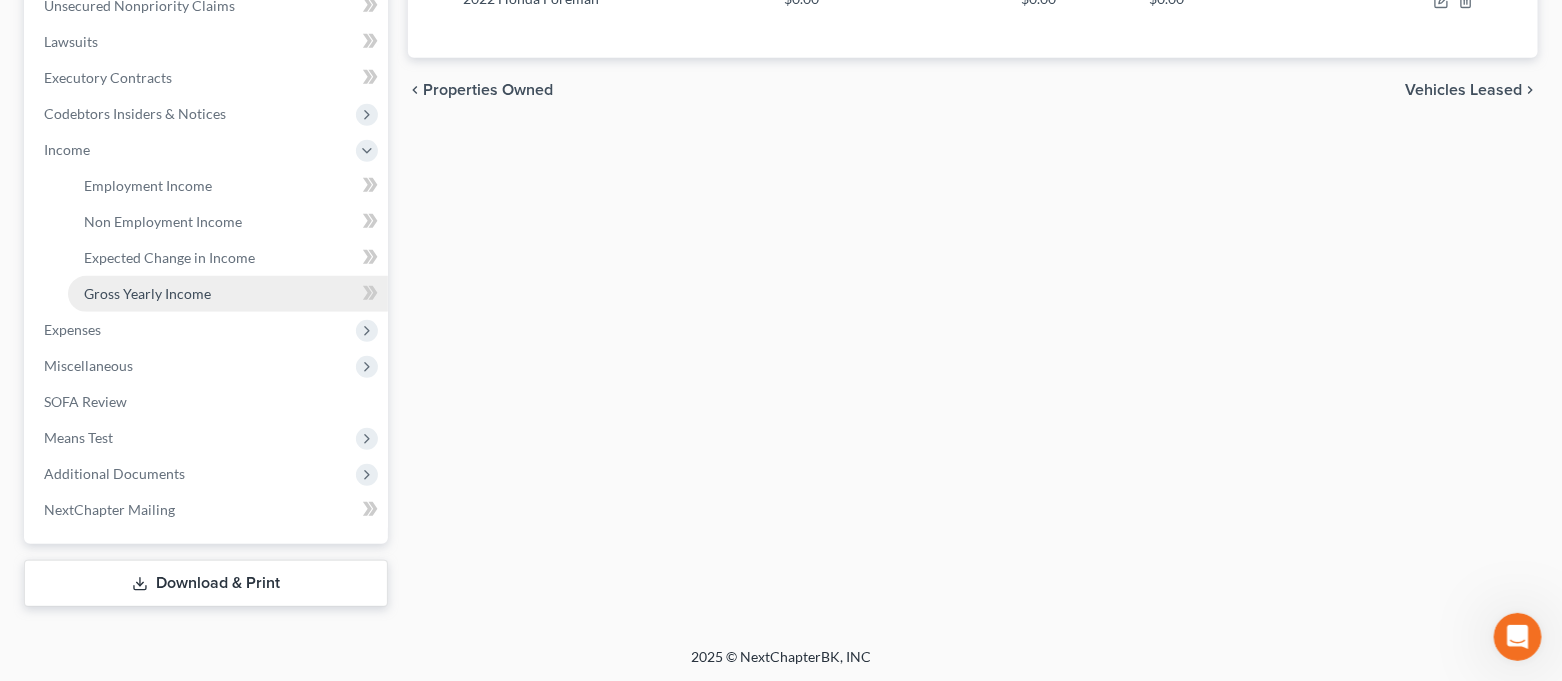 click on "Gross Yearly Income" at bounding box center [147, 293] 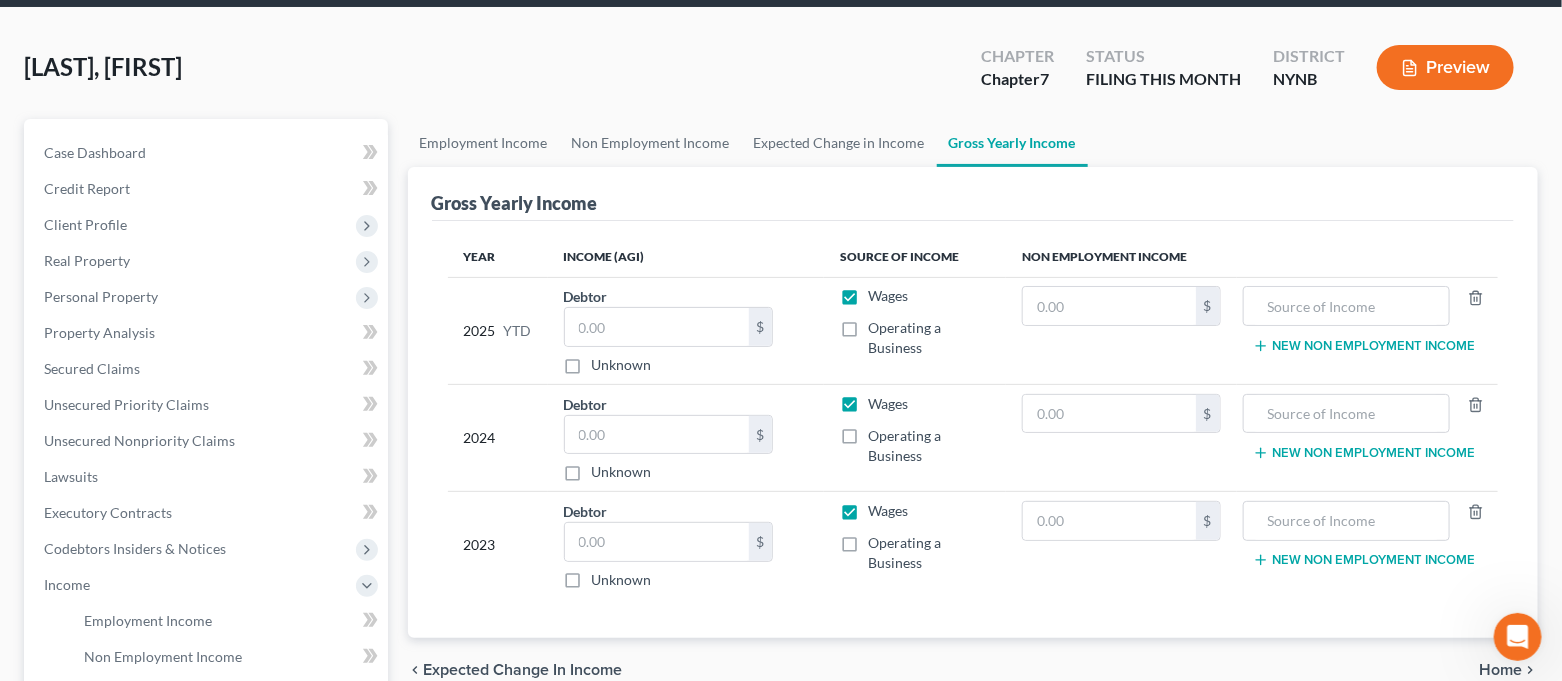 scroll, scrollTop: 133, scrollLeft: 0, axis: vertical 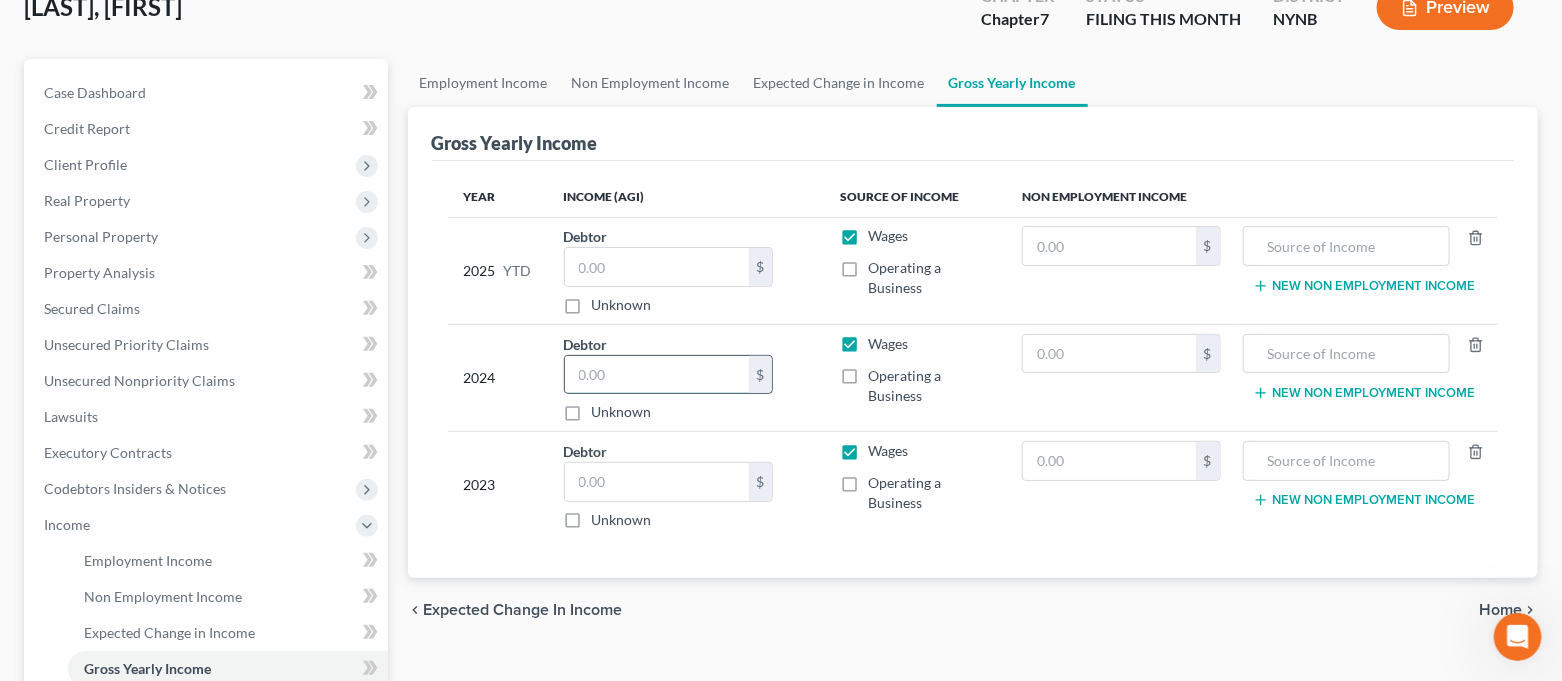 click at bounding box center [657, 375] 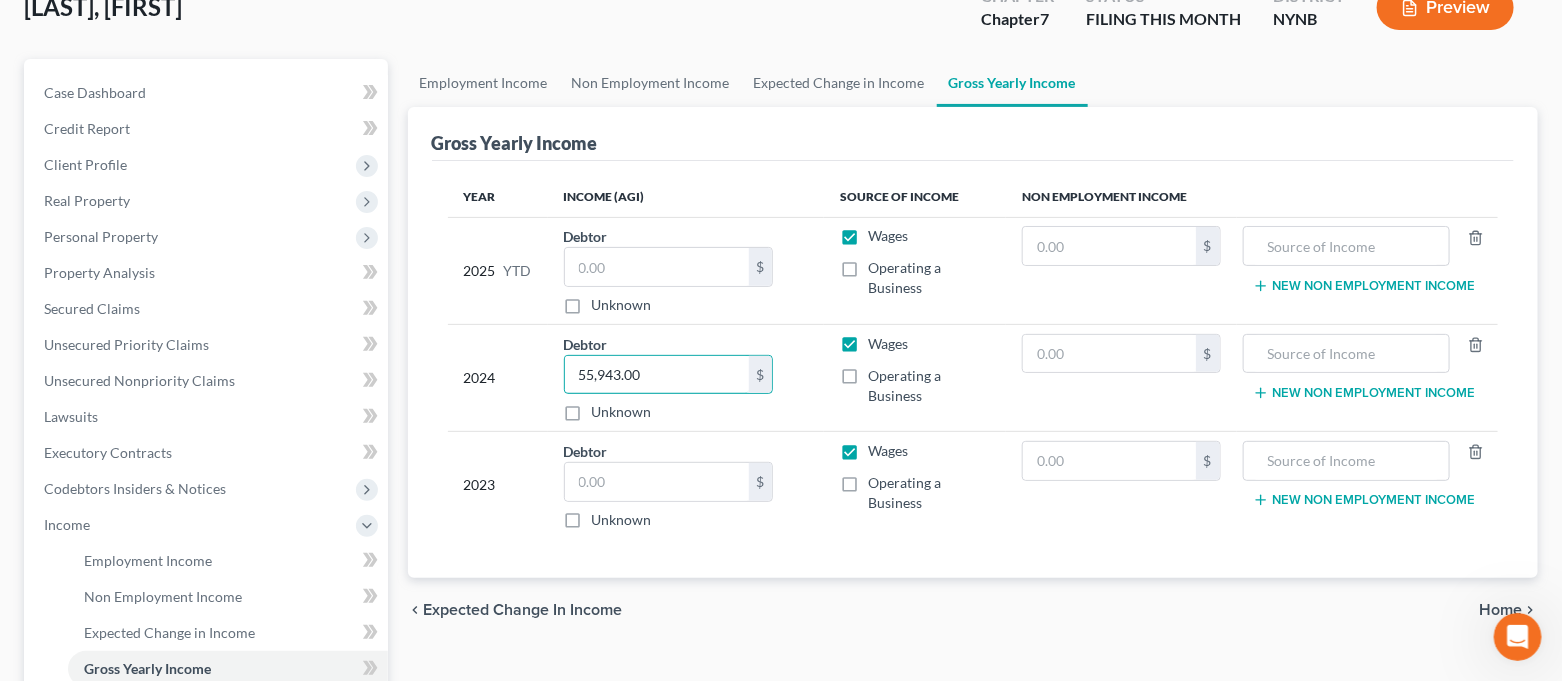 type on "55,943.00" 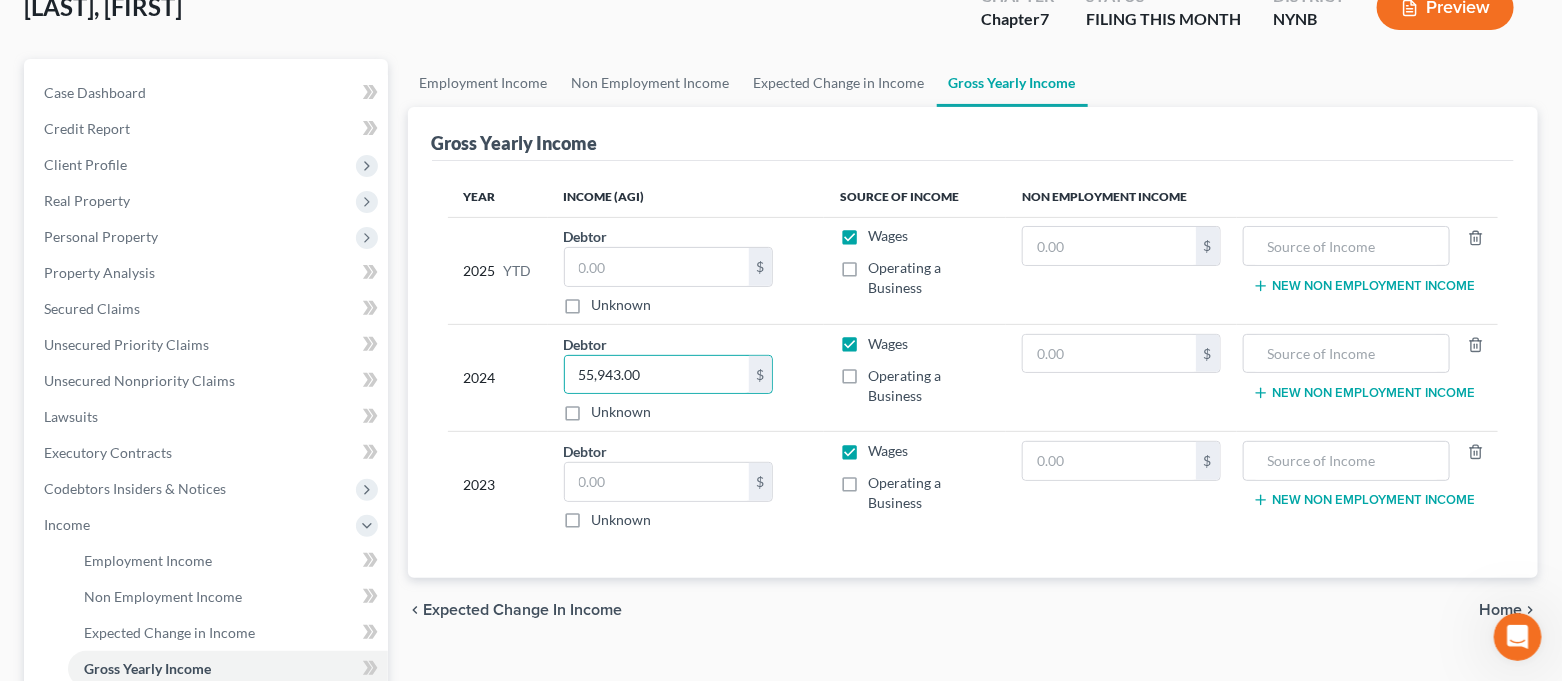 click on "chevron_left
Expected Change in Income
Home
chevron_right" at bounding box center [973, 610] 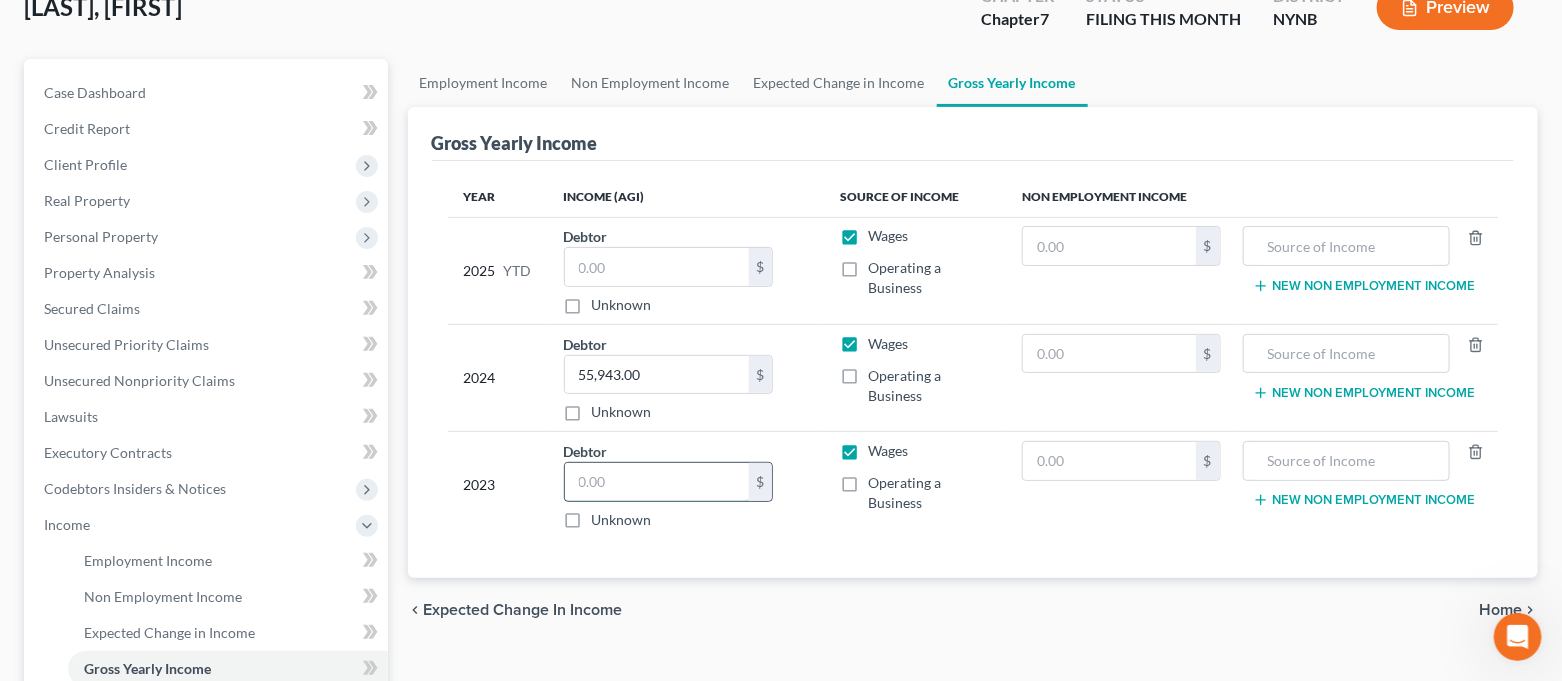 click at bounding box center [657, 482] 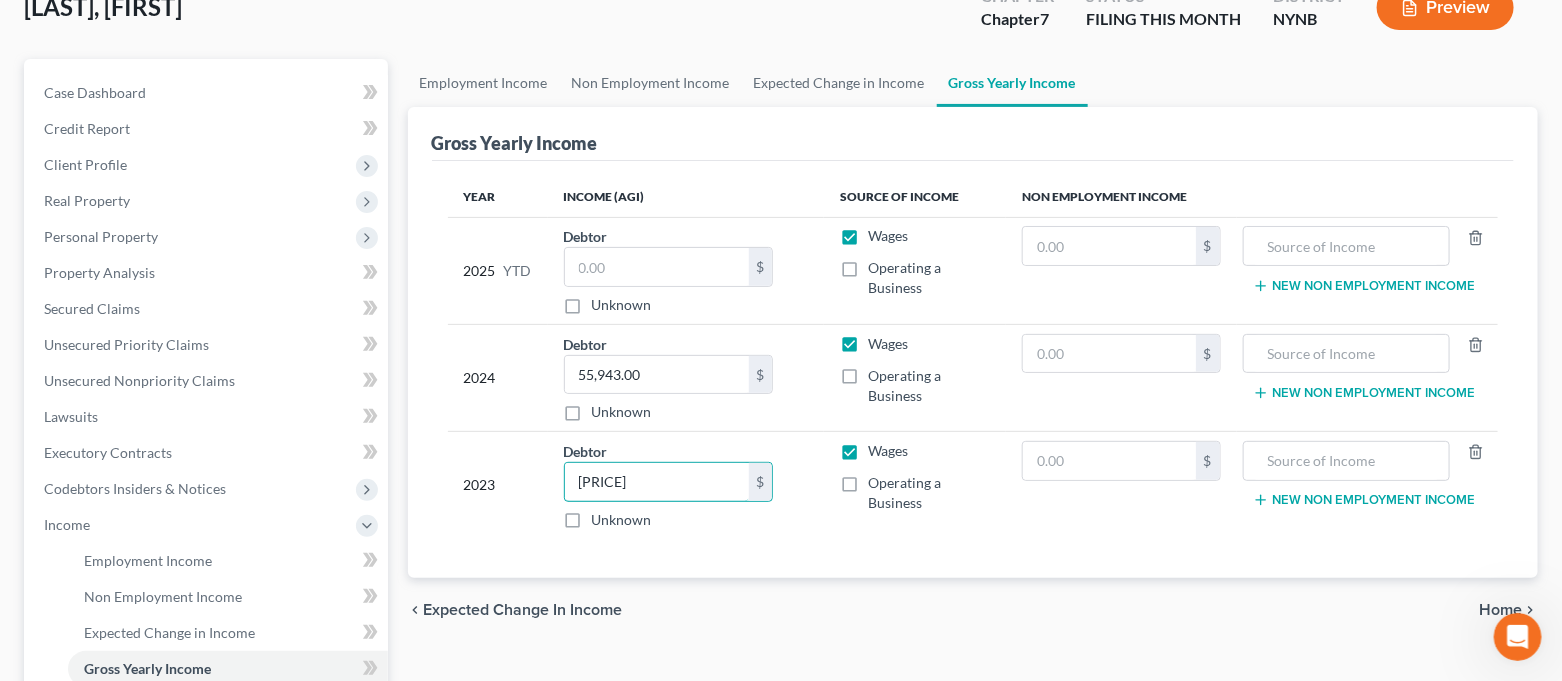 type on "[PRICE]" 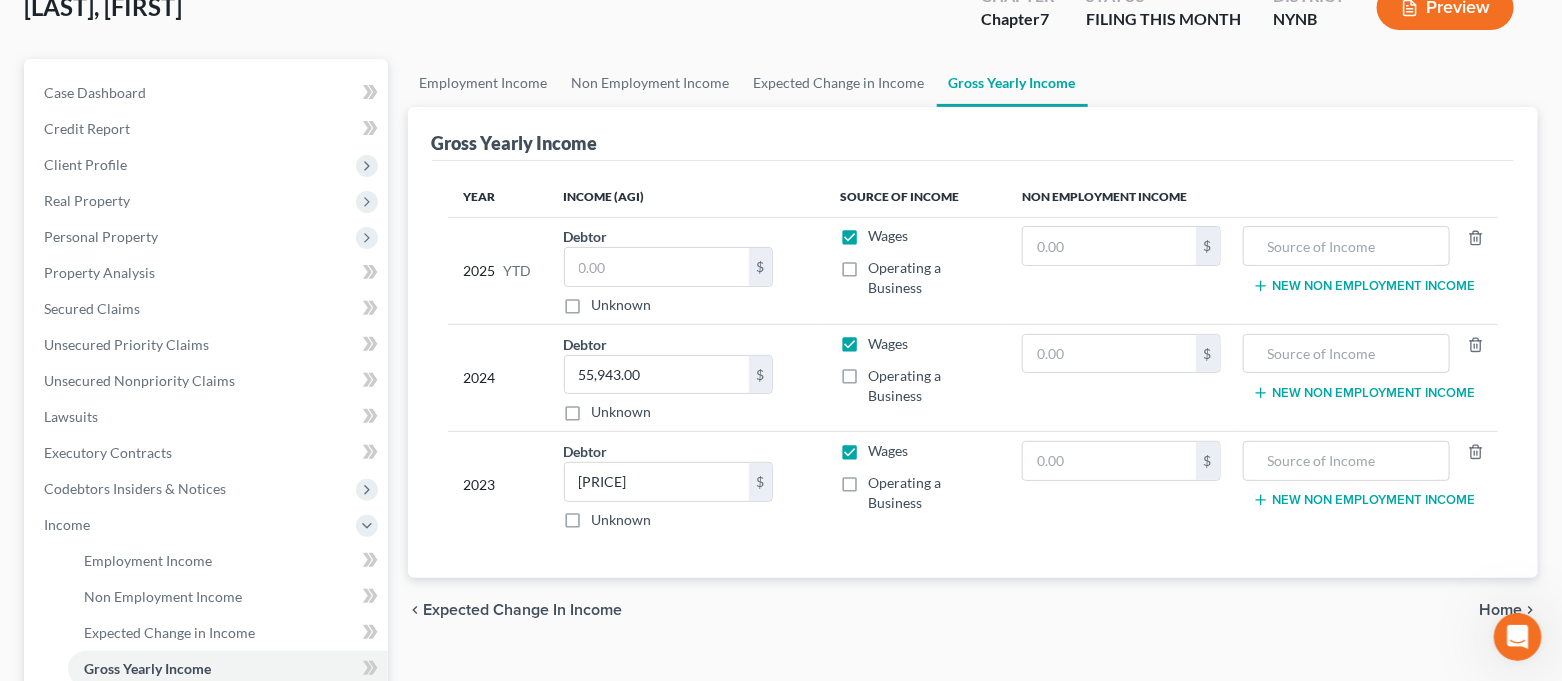 click on "chevron_left
Expected Change in Income
Home
chevron_right" at bounding box center (973, 610) 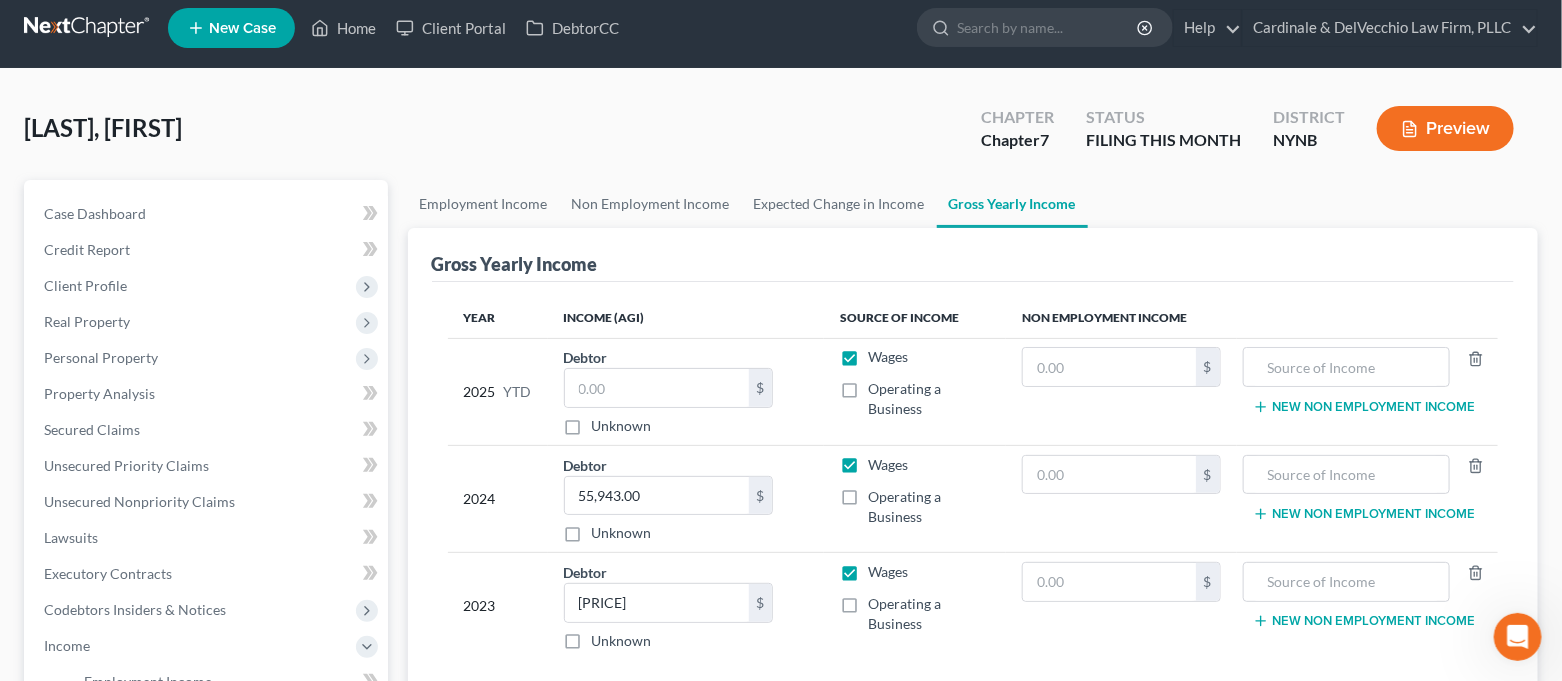 scroll, scrollTop: 0, scrollLeft: 0, axis: both 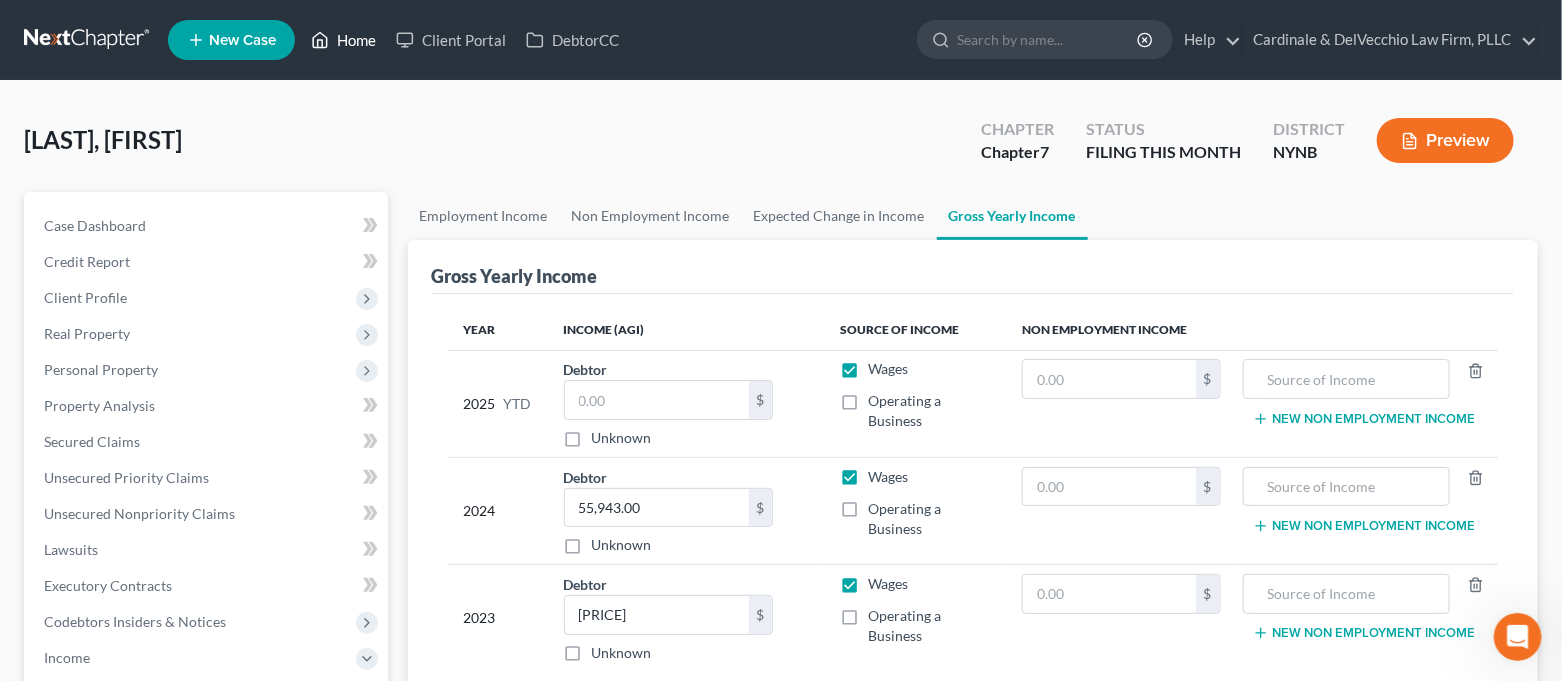 click on "Home" at bounding box center (343, 40) 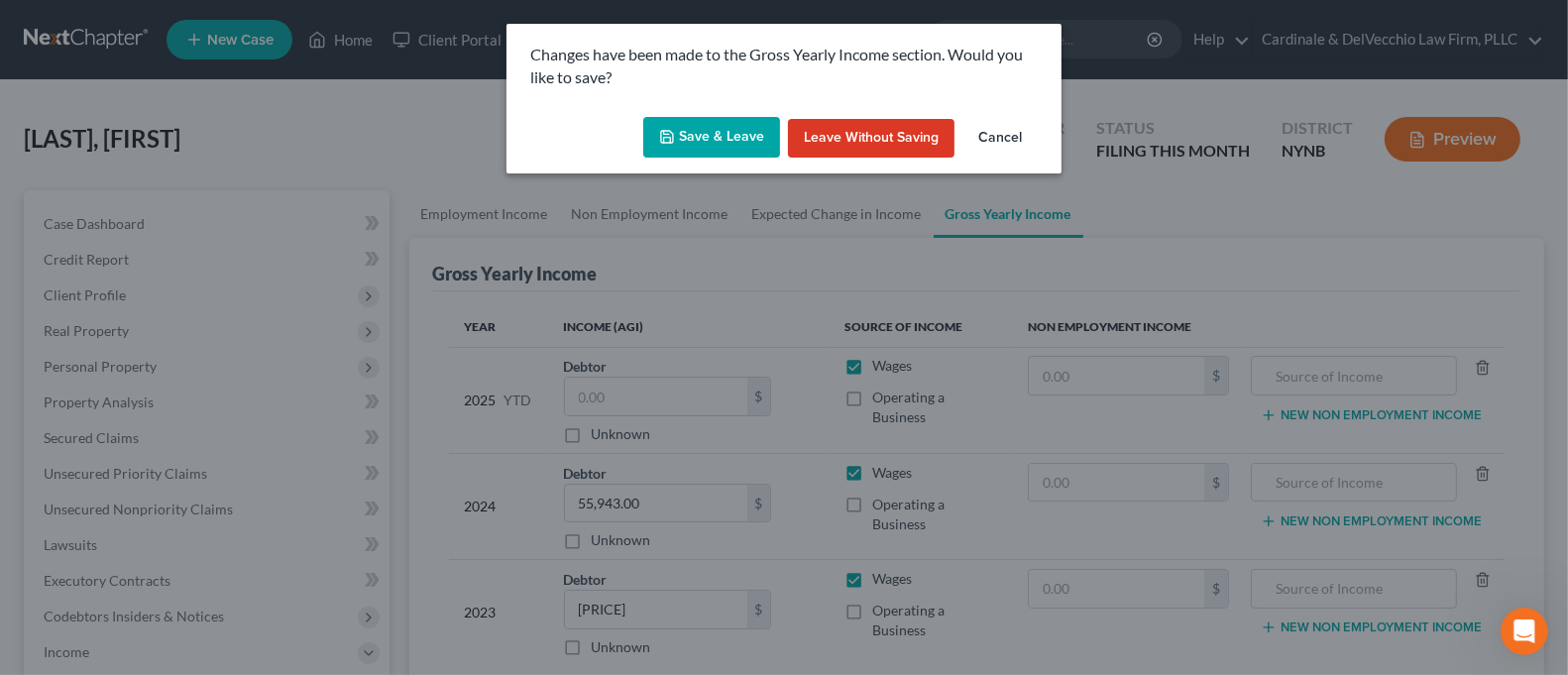 click on "Save & Leave" at bounding box center (712, 138) 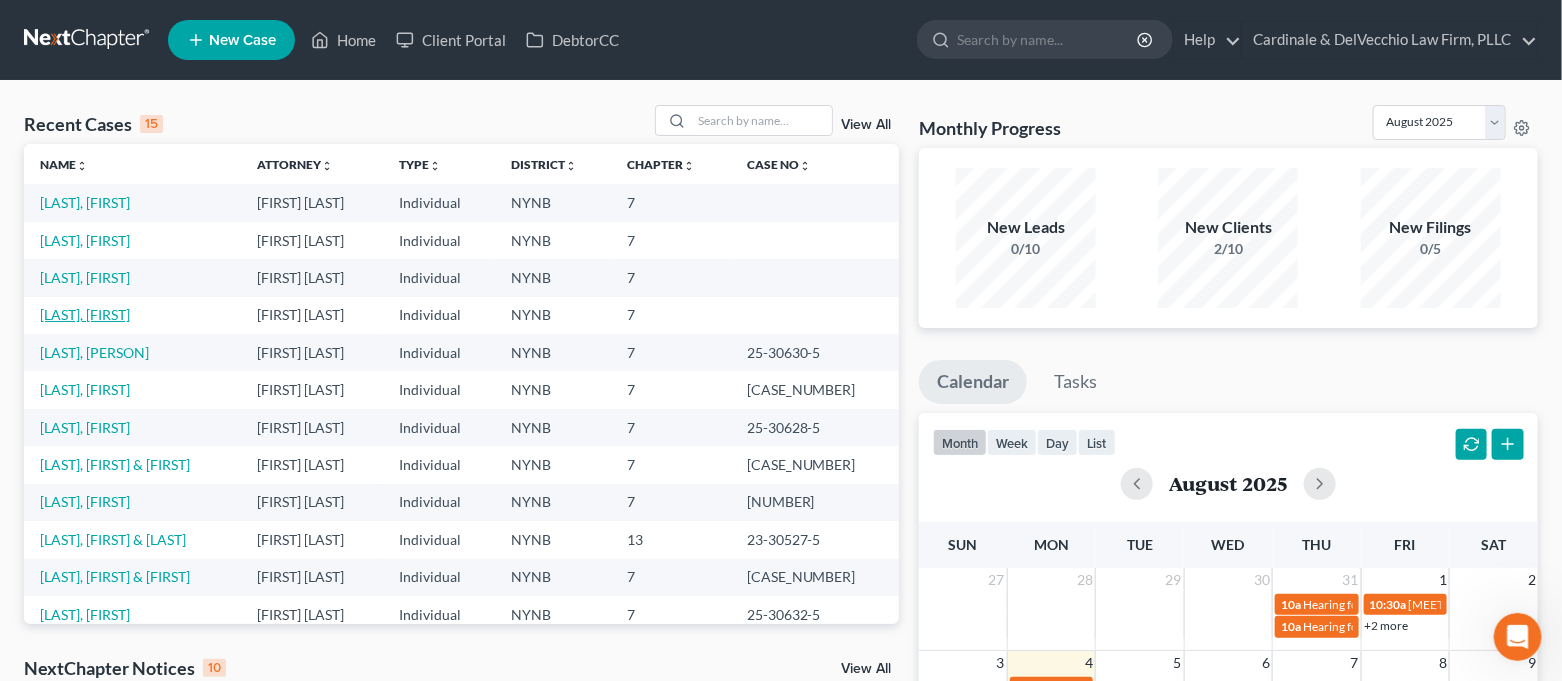 click on "[LAST], [FIRST]" at bounding box center (85, 314) 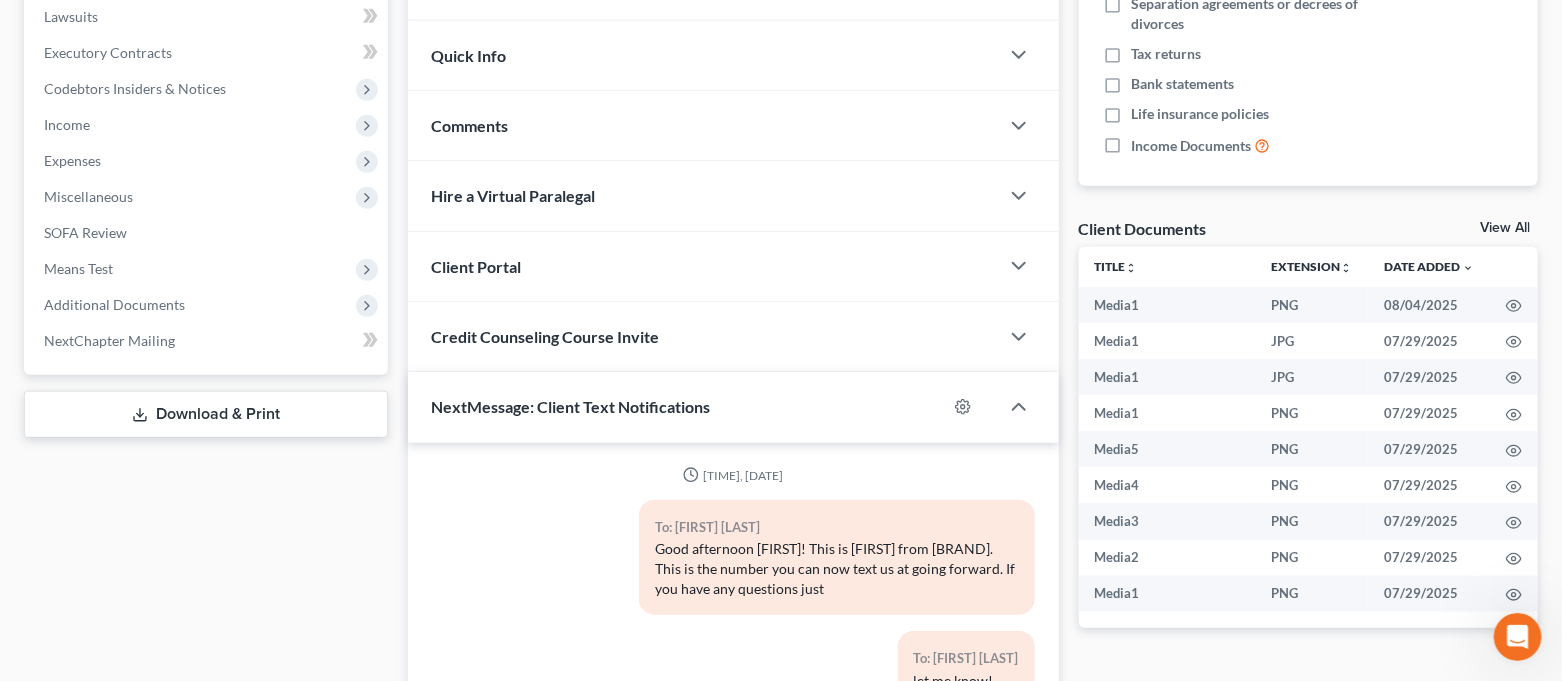 scroll, scrollTop: 817, scrollLeft: 0, axis: vertical 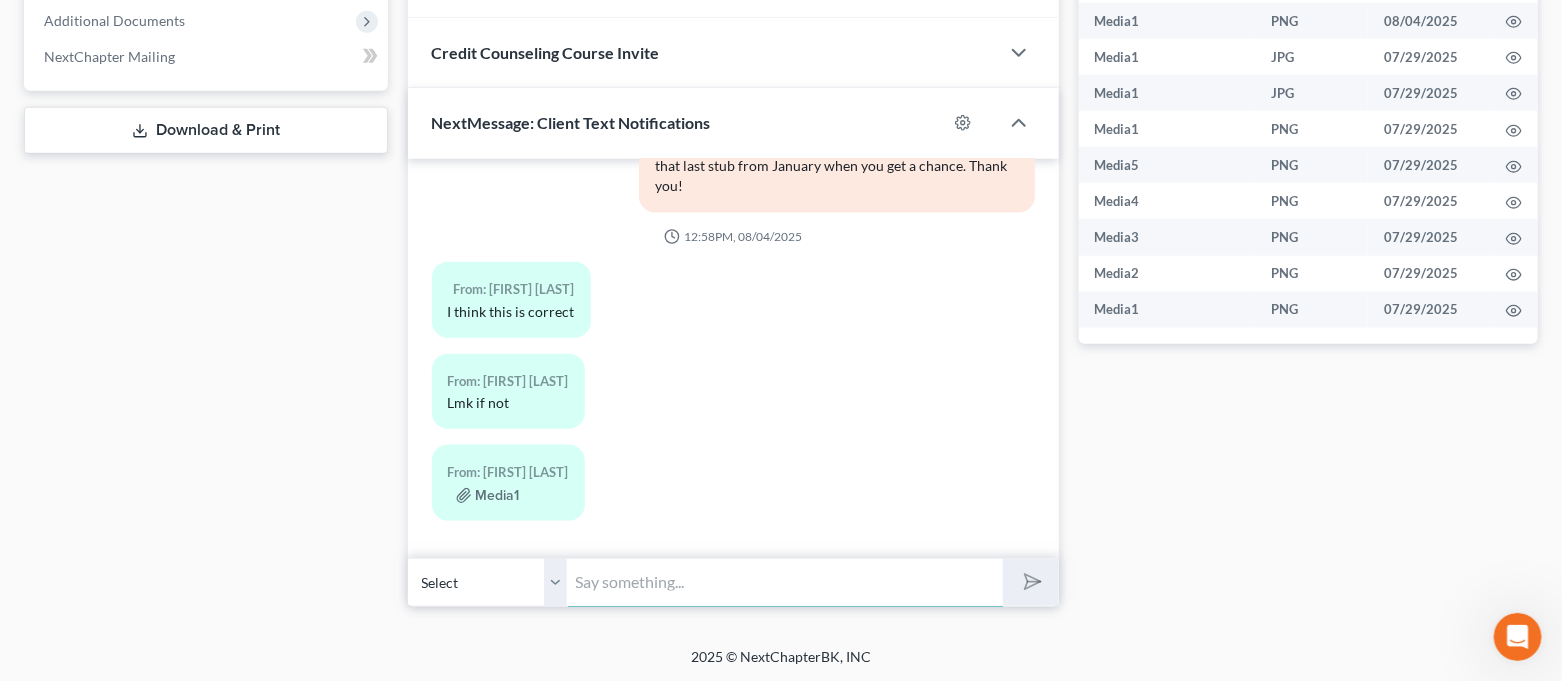 click at bounding box center (786, 582) 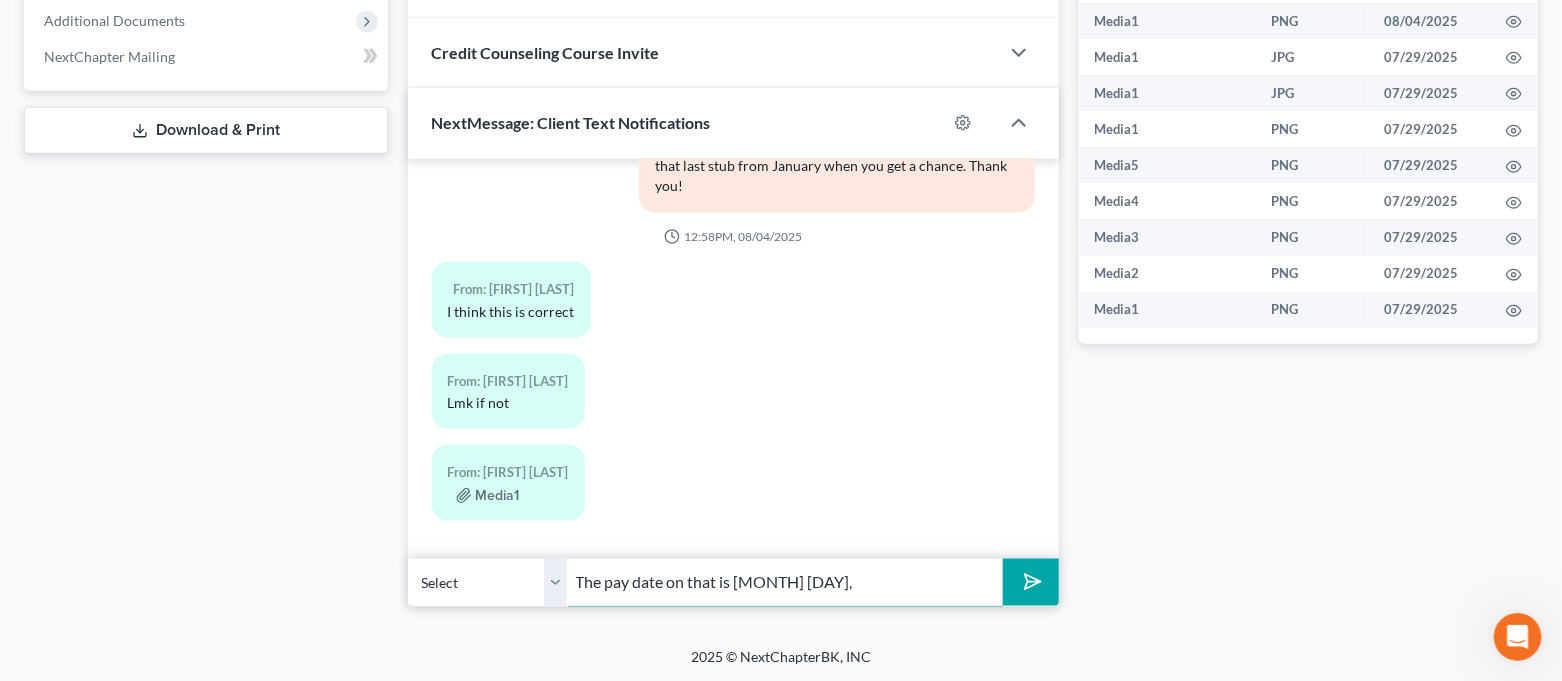 click on "The pay date on that is [MONTH] [DAY]," at bounding box center (786, 582) 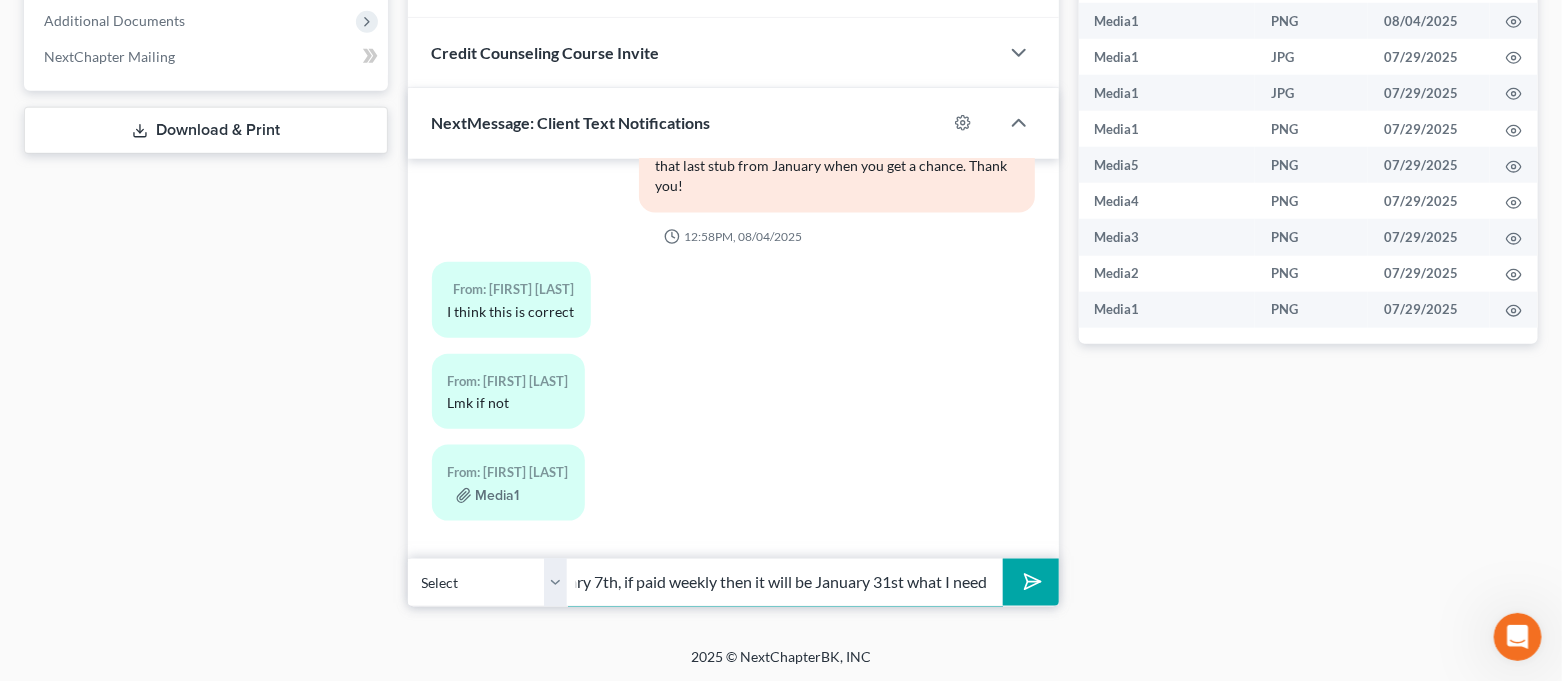 scroll, scrollTop: 0, scrollLeft: 214, axis: horizontal 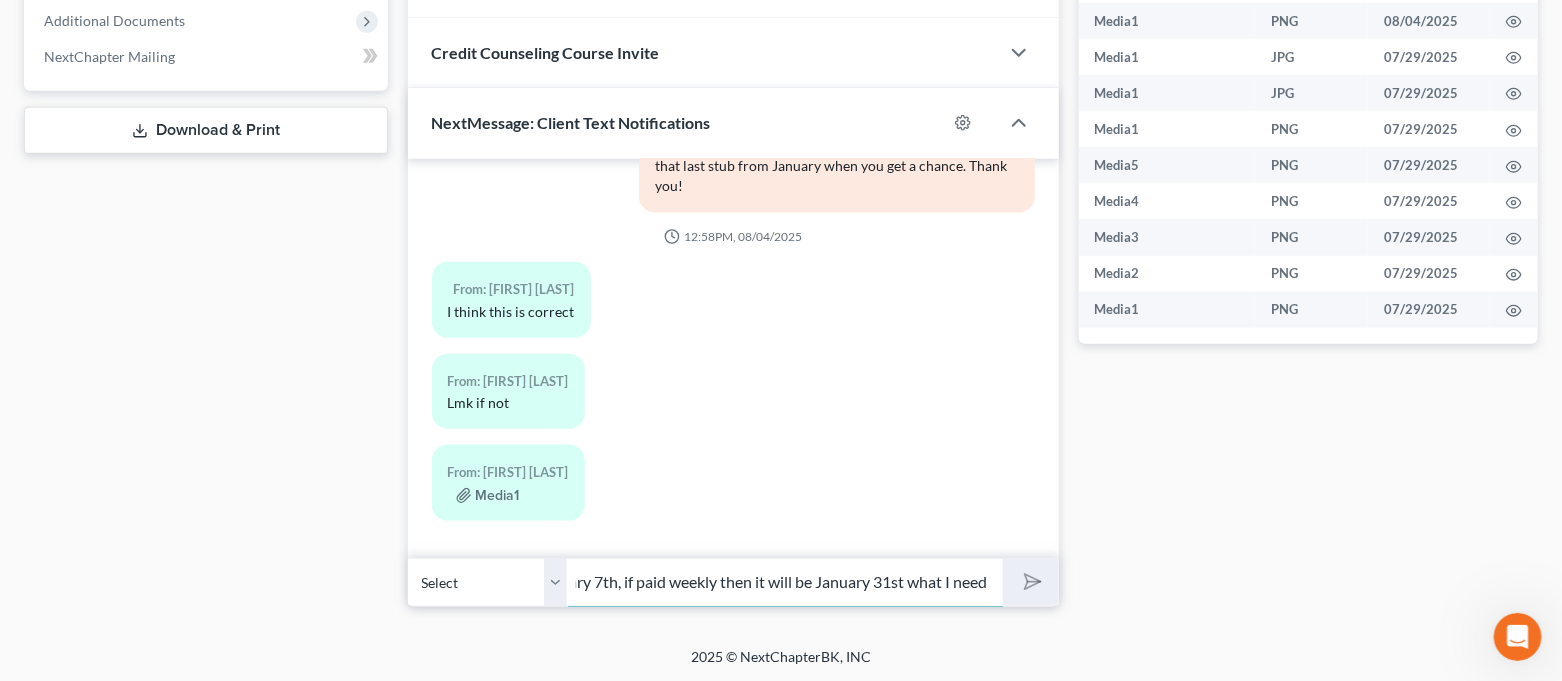 type 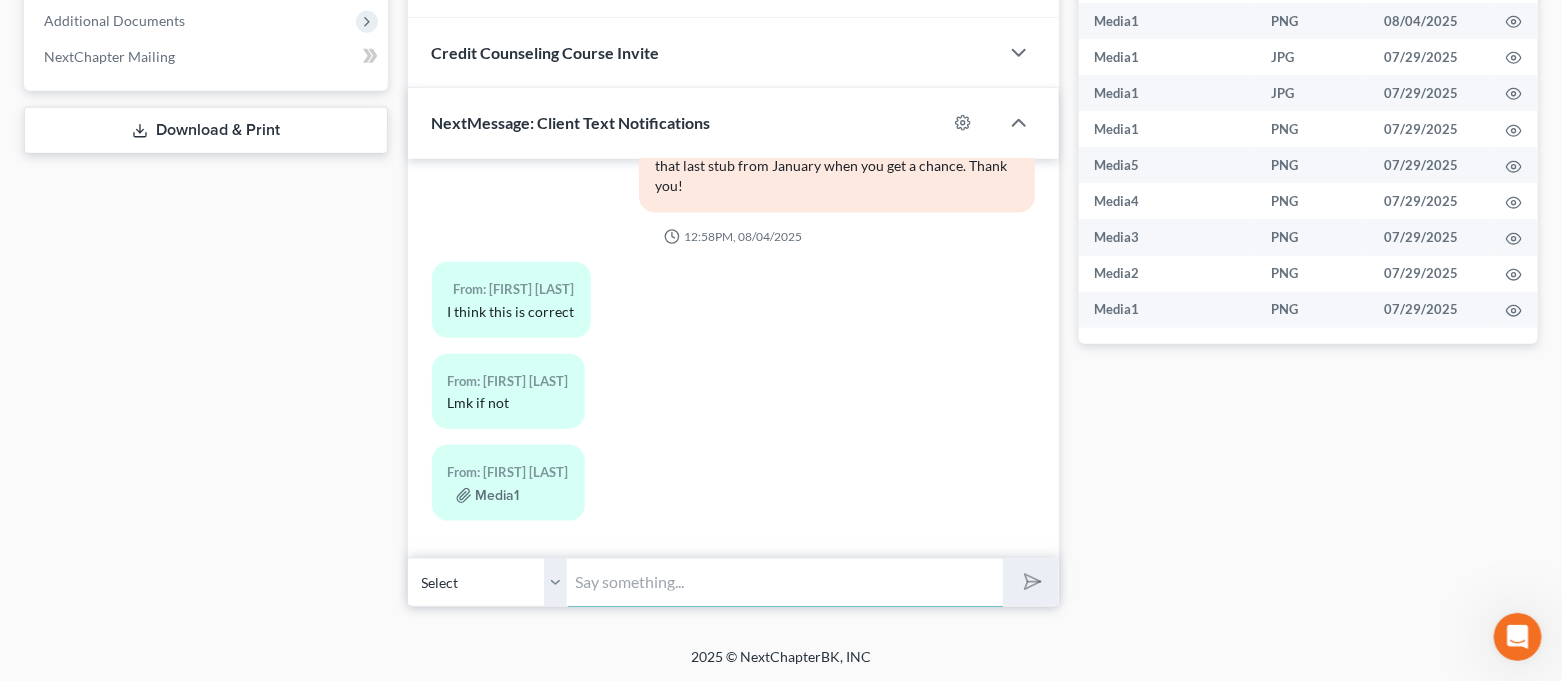scroll, scrollTop: 0, scrollLeft: 0, axis: both 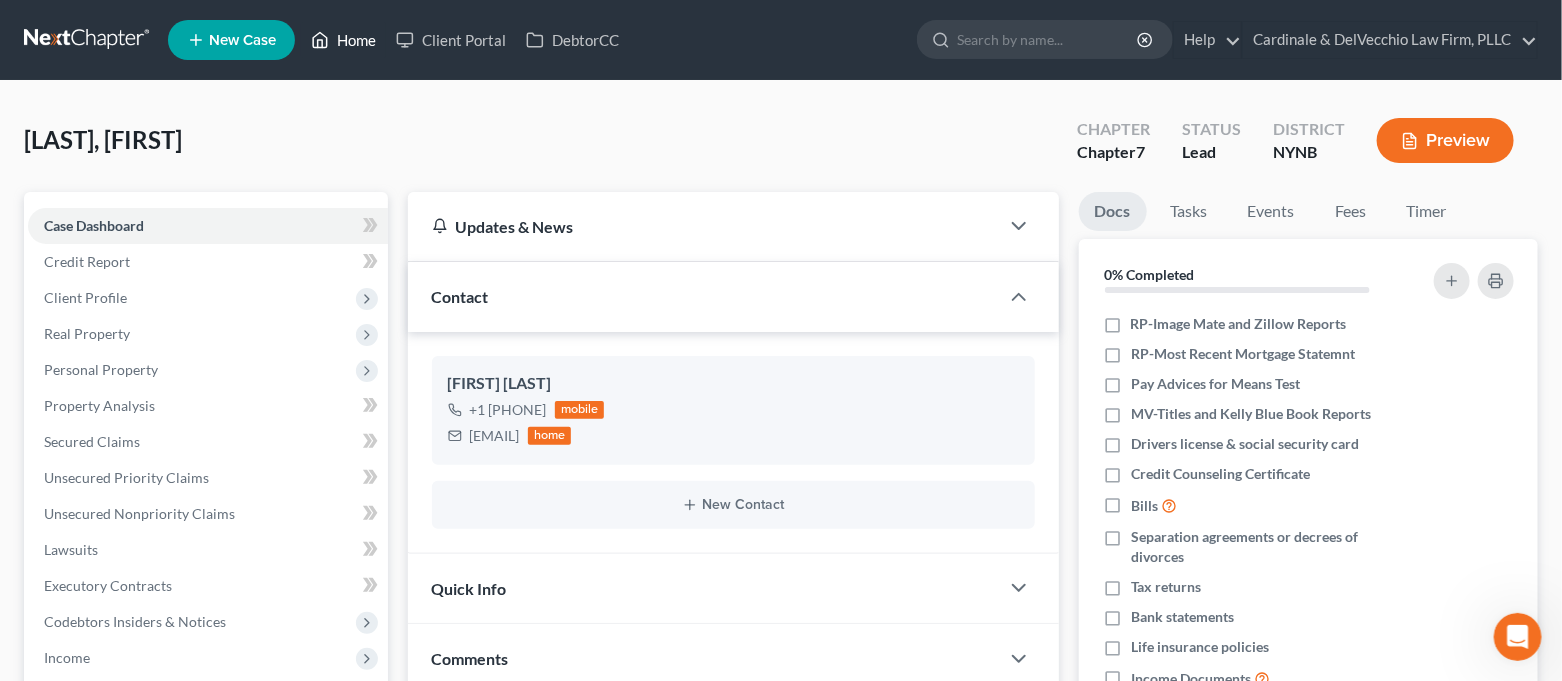 click on "Home" at bounding box center (343, 40) 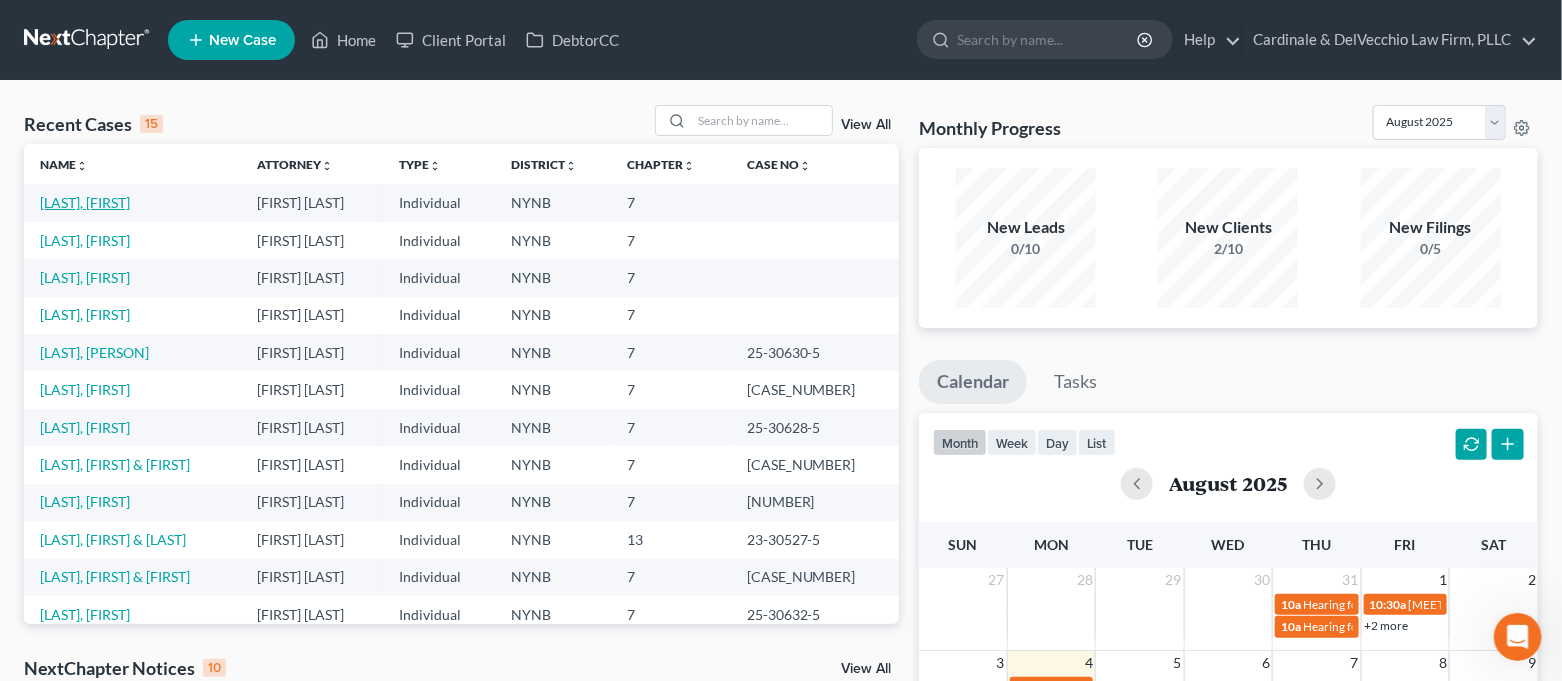 click on "[LAST], [FIRST]" at bounding box center [85, 202] 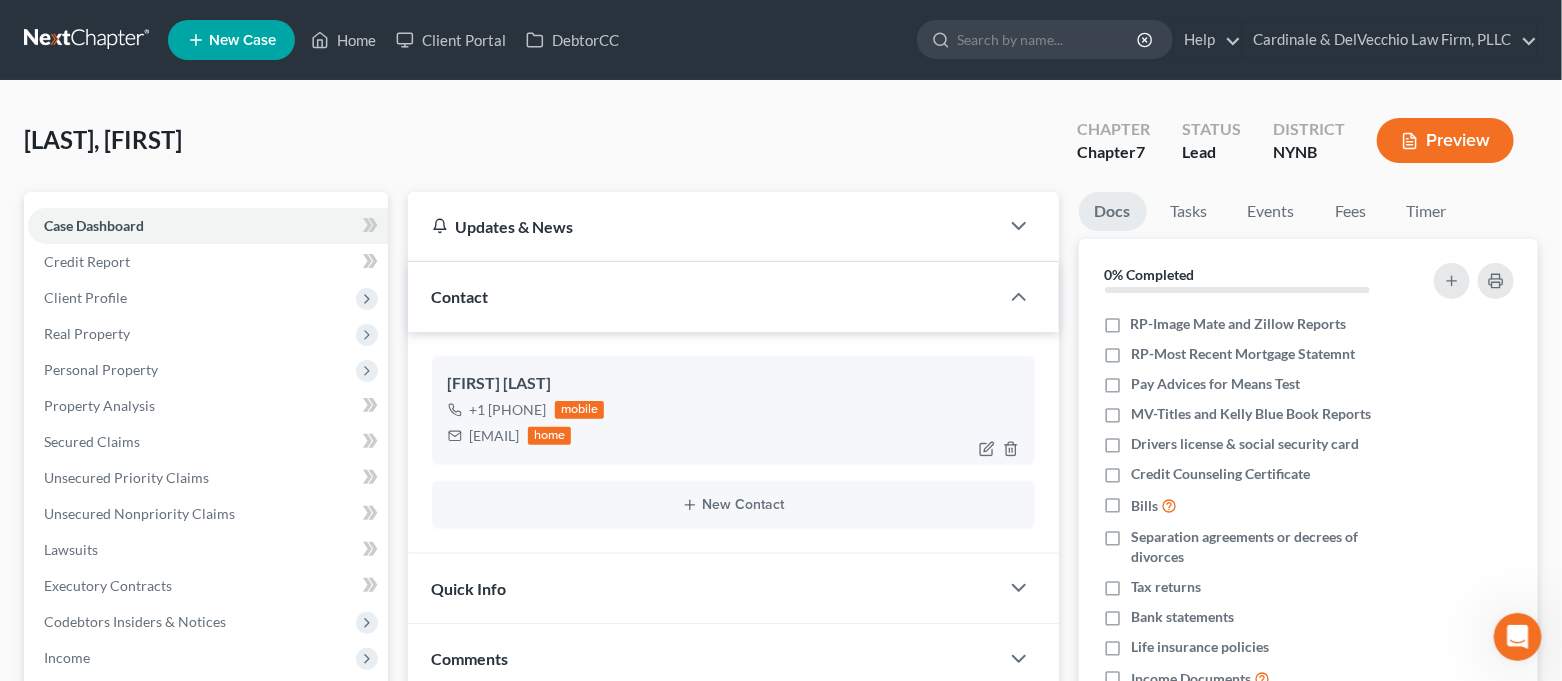 scroll, scrollTop: 666, scrollLeft: 0, axis: vertical 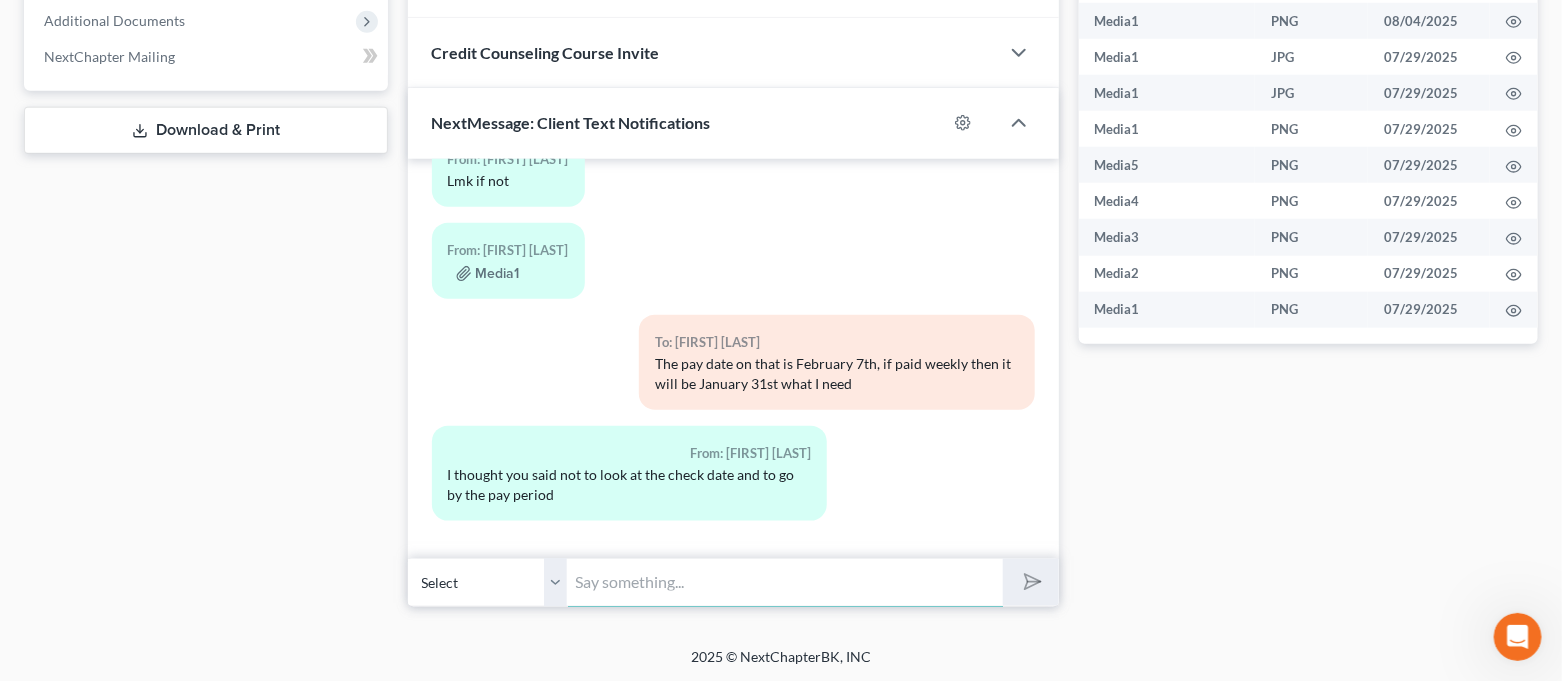 click at bounding box center (786, 582) 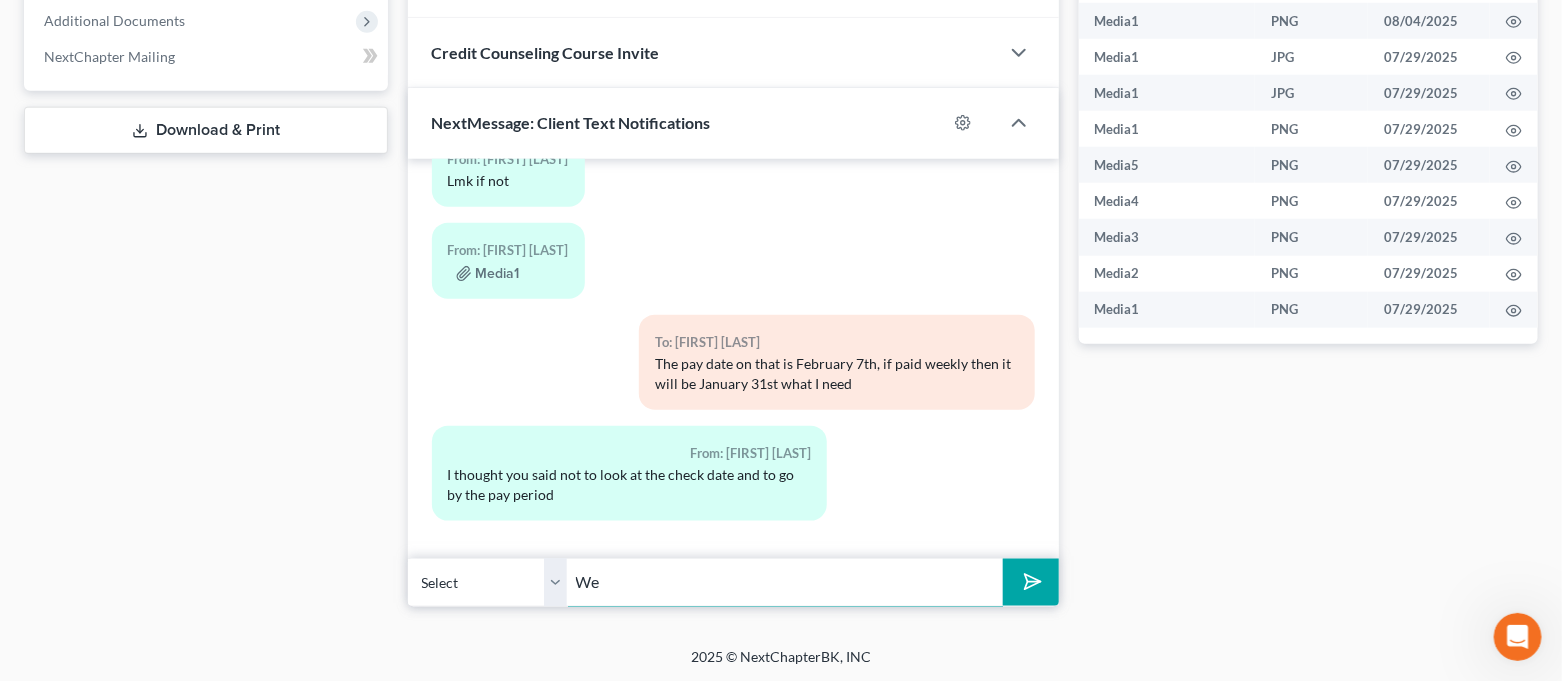 type on "W" 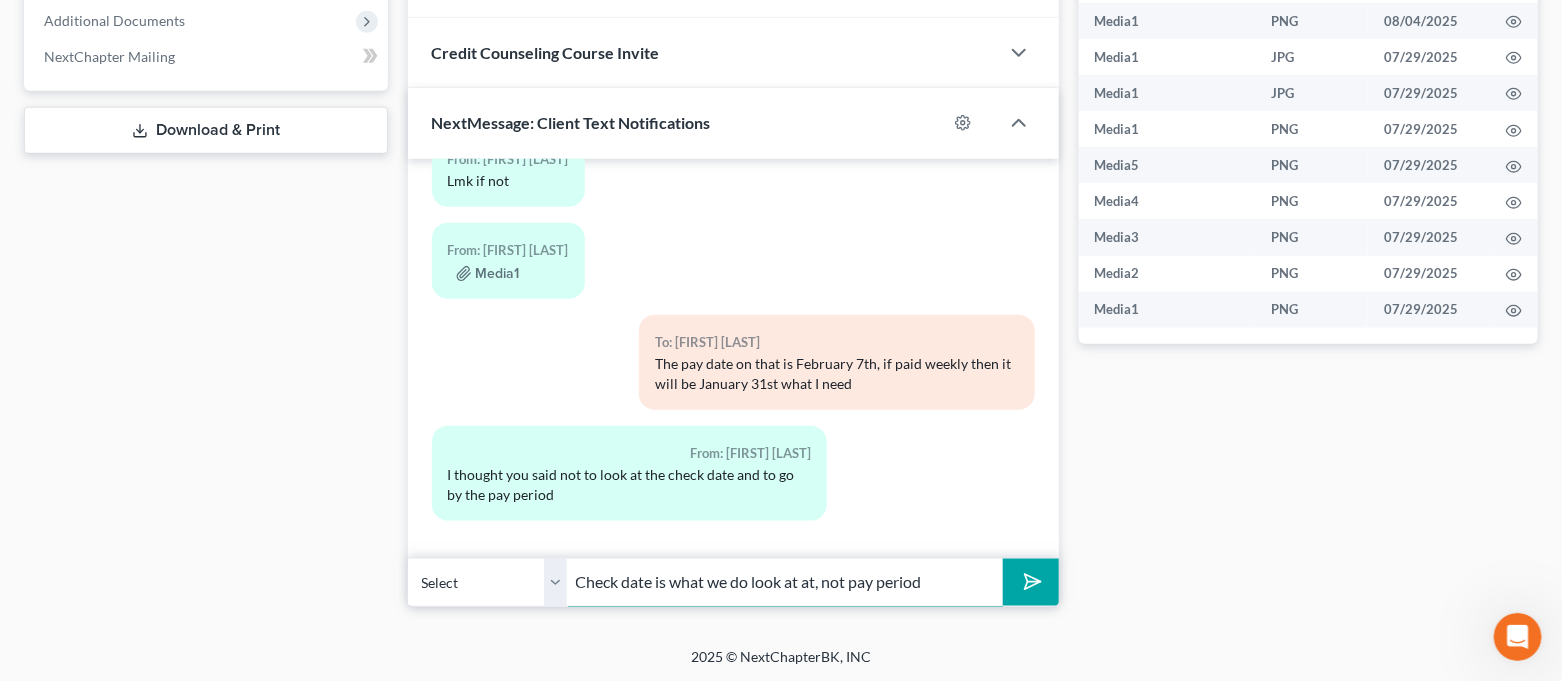 type on "Check date is what we do look at at, not pay period" 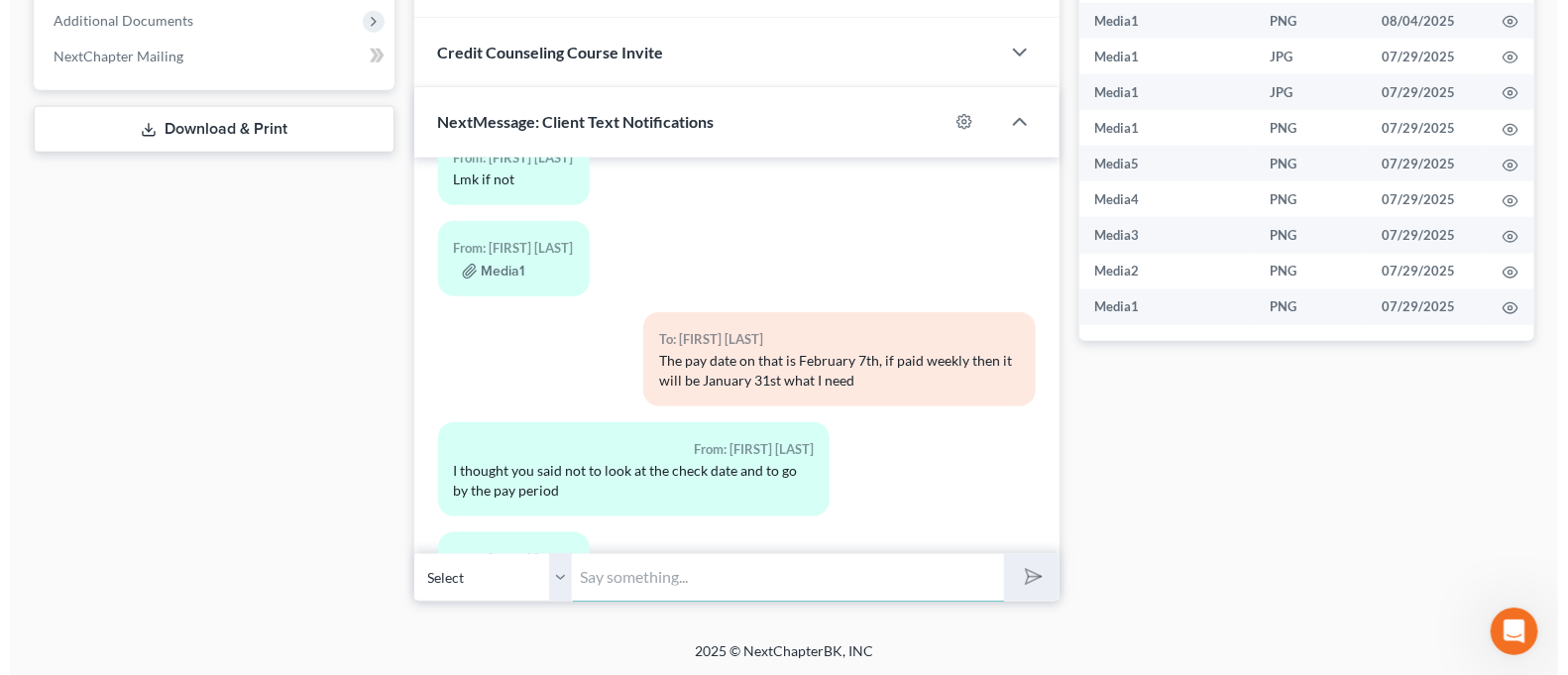 scroll, scrollTop: 2096, scrollLeft: 0, axis: vertical 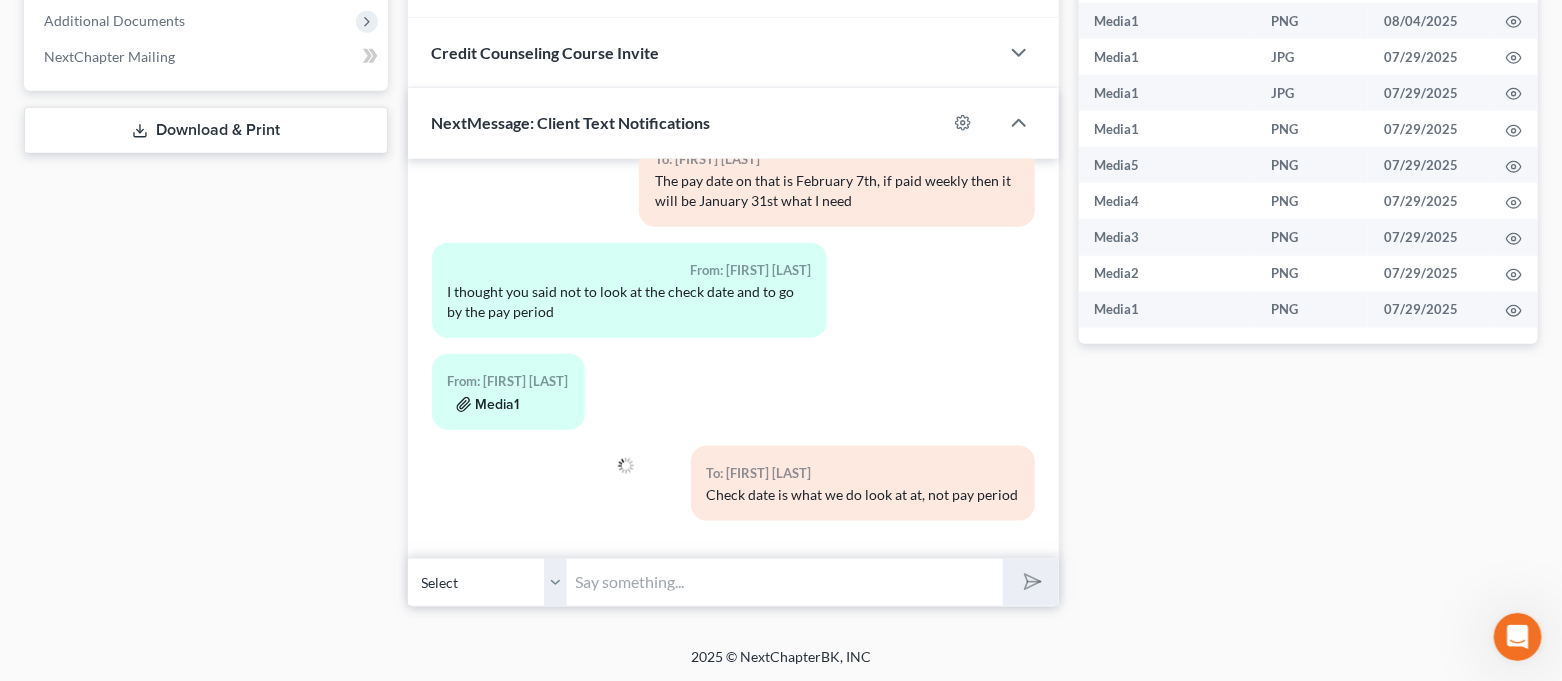 click on "Media1" at bounding box center [488, 405] 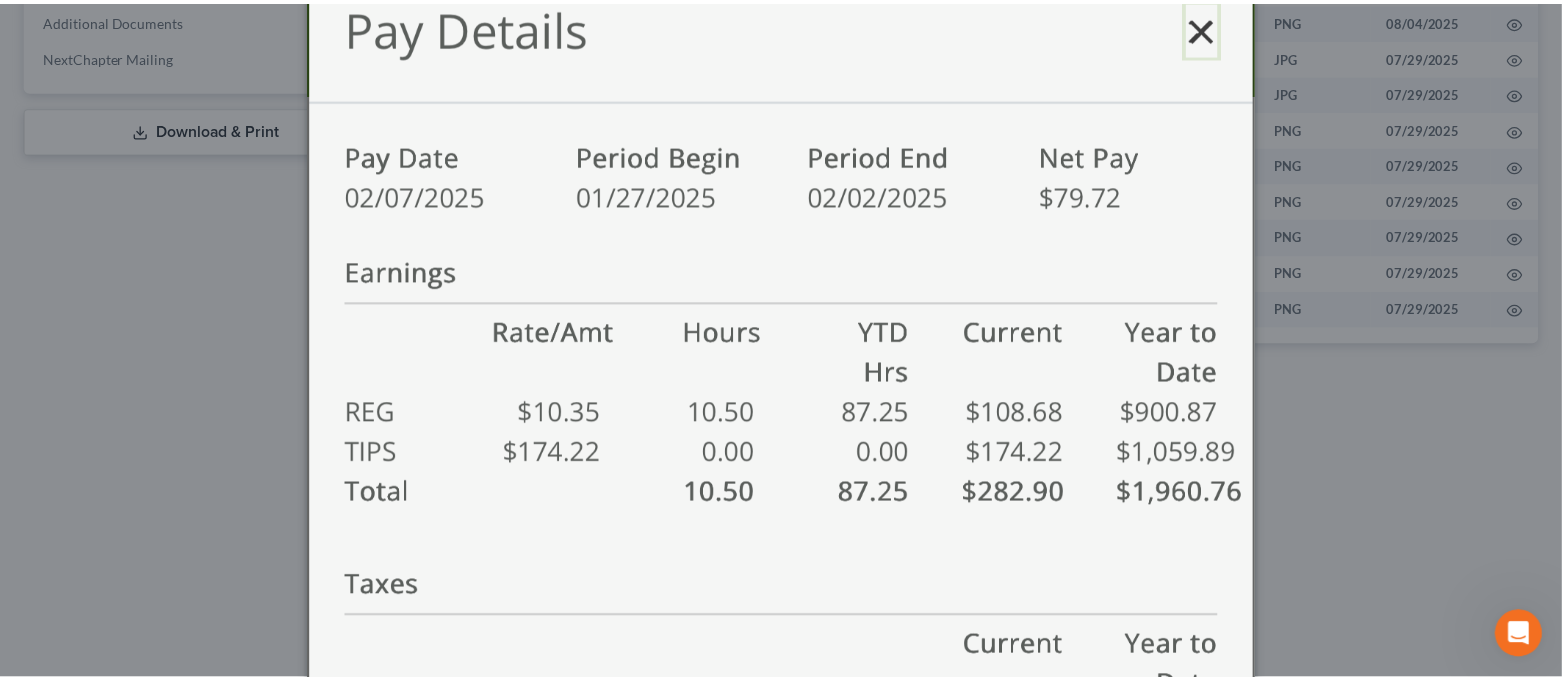 scroll, scrollTop: 136, scrollLeft: 0, axis: vertical 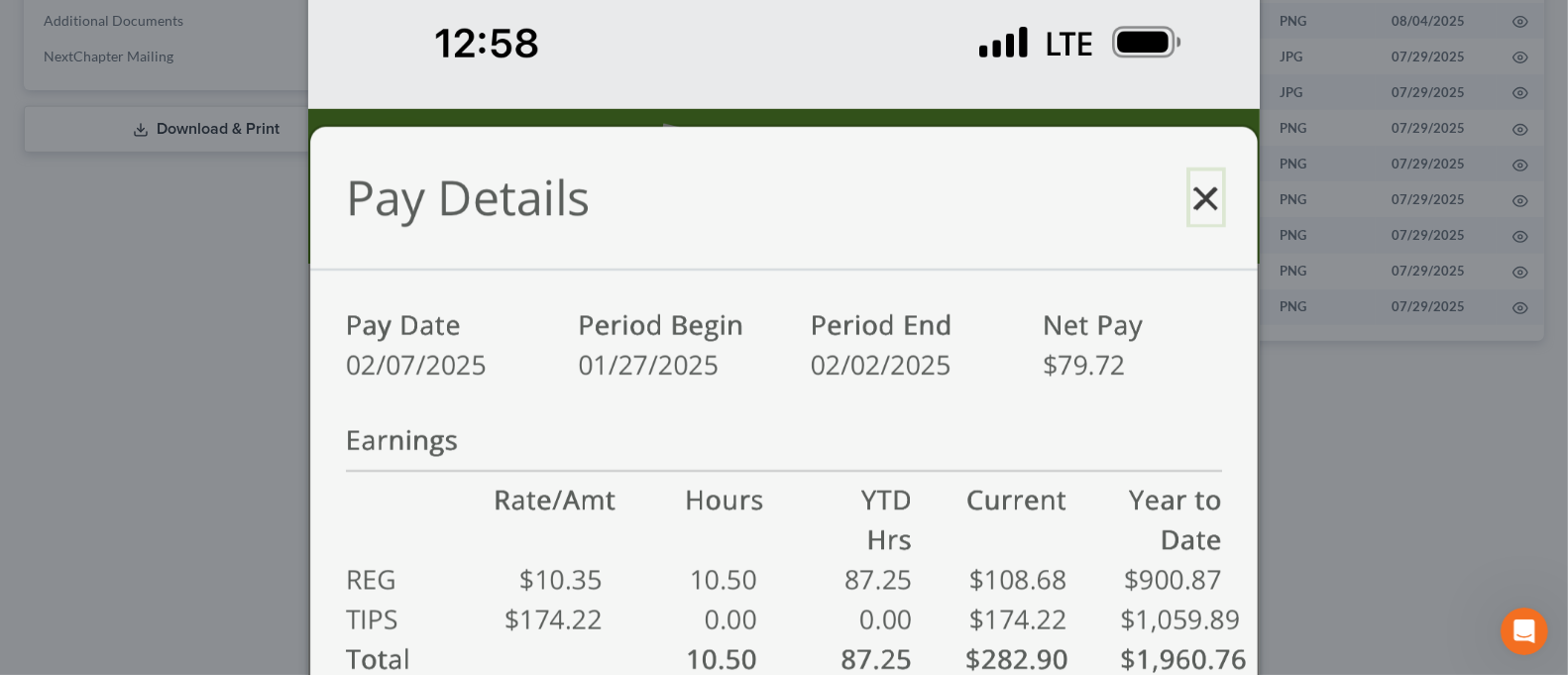 click on "Attachment Preview: Media1 [DATE] A copy of this images is also saved in the case Client Document Storage × Download" at bounding box center (784, 337) 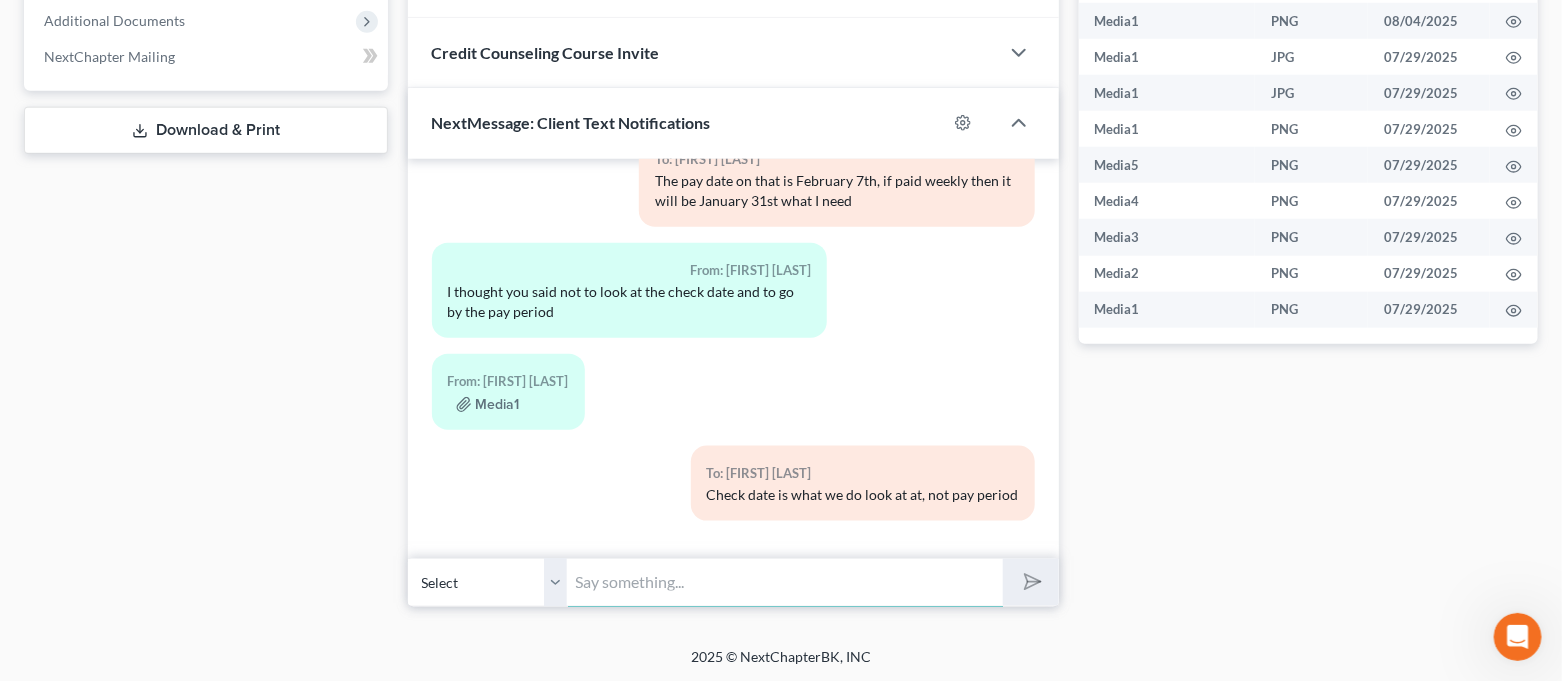 click at bounding box center (786, 582) 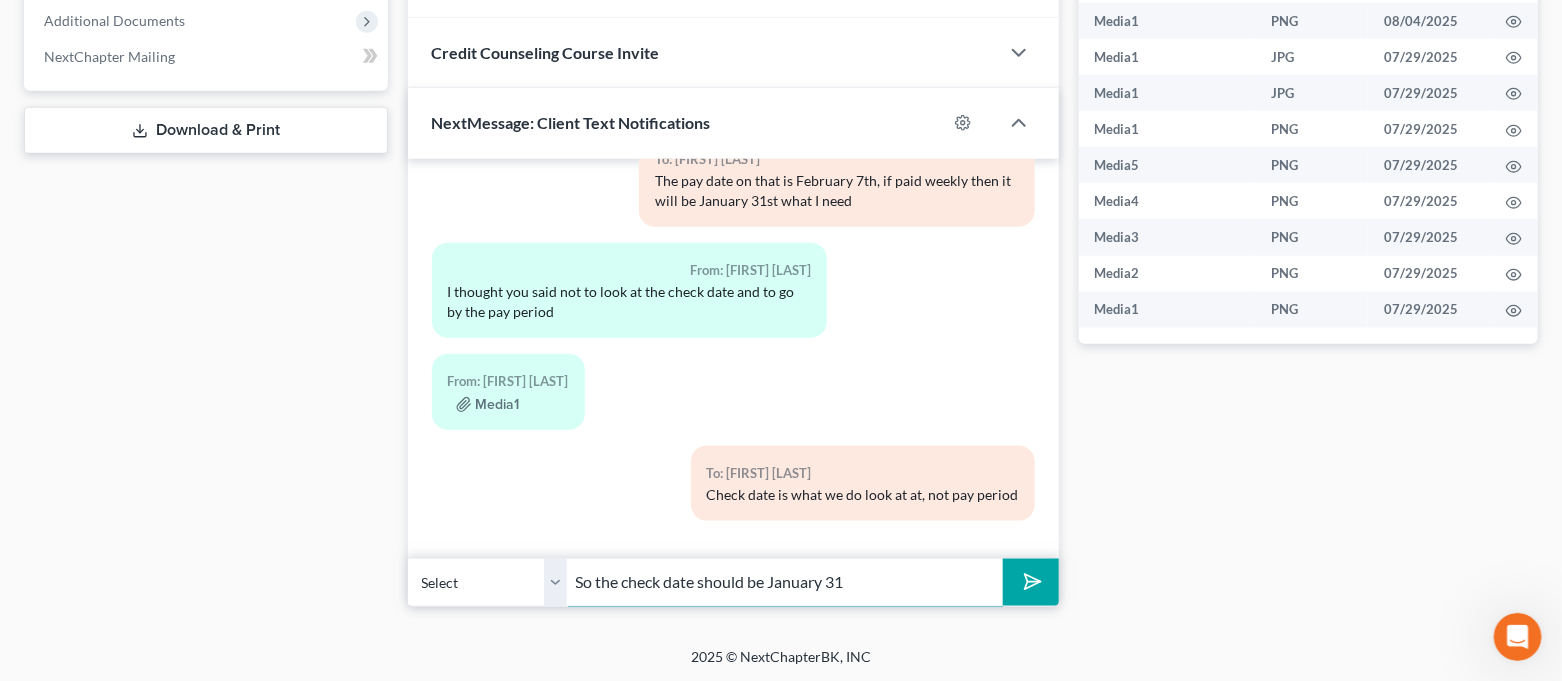 click on "So the check date should be January 31" at bounding box center (786, 582) 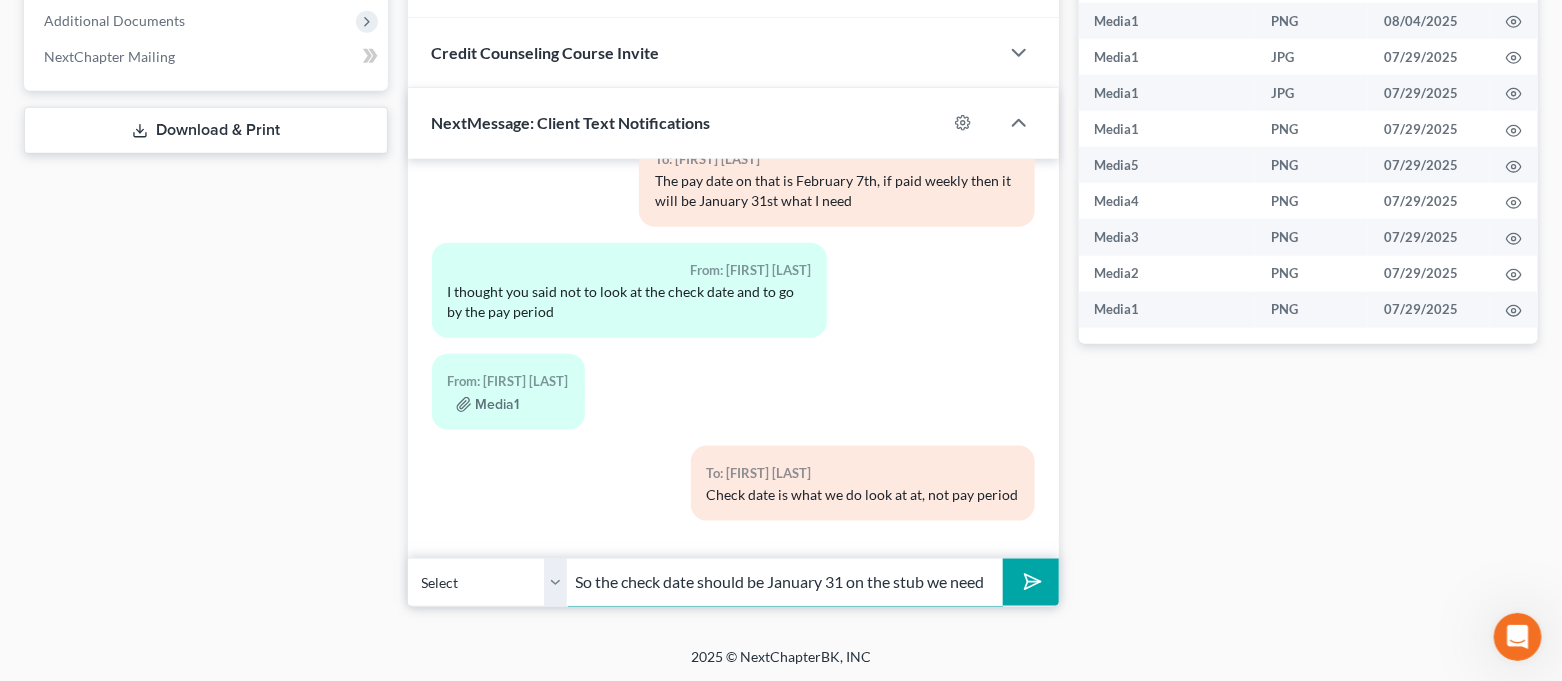 scroll, scrollTop: 0, scrollLeft: 2, axis: horizontal 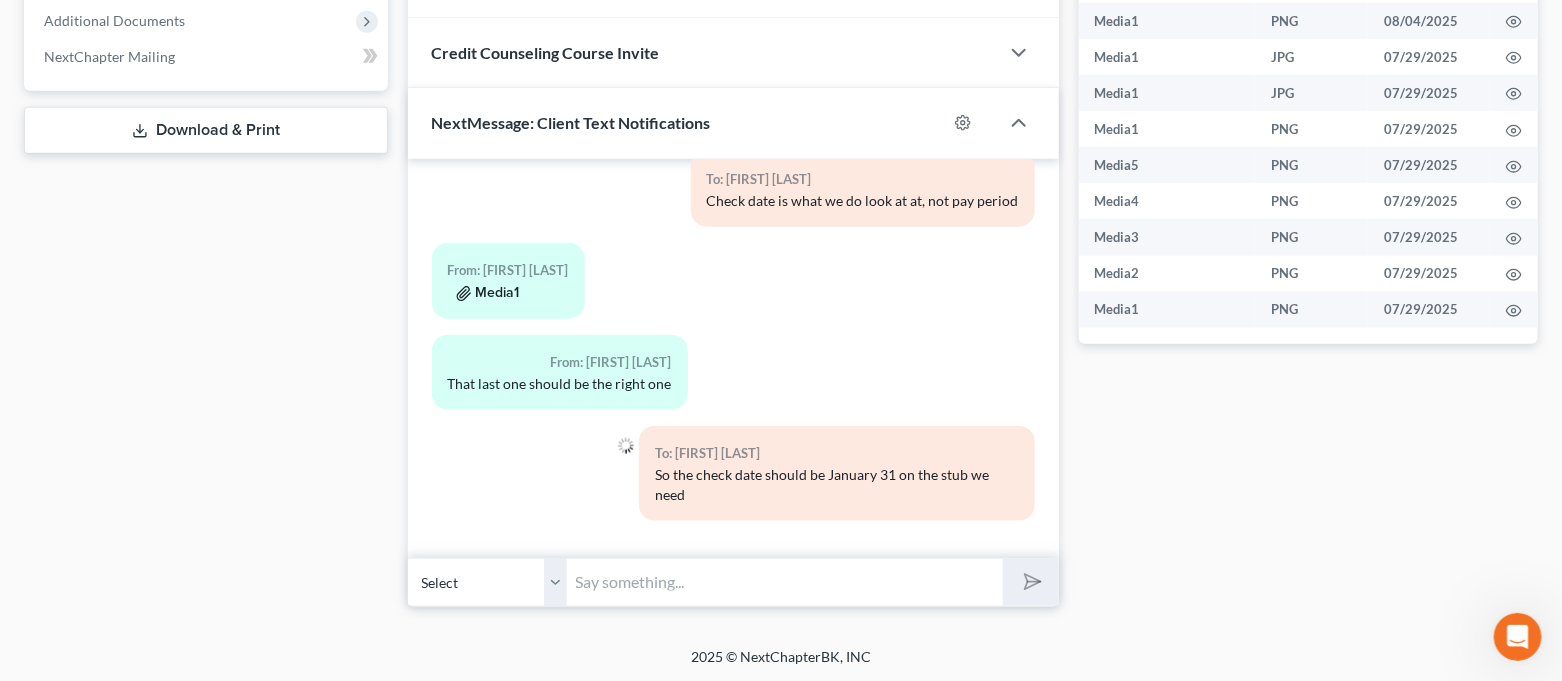 click on "Media1" at bounding box center (488, 294) 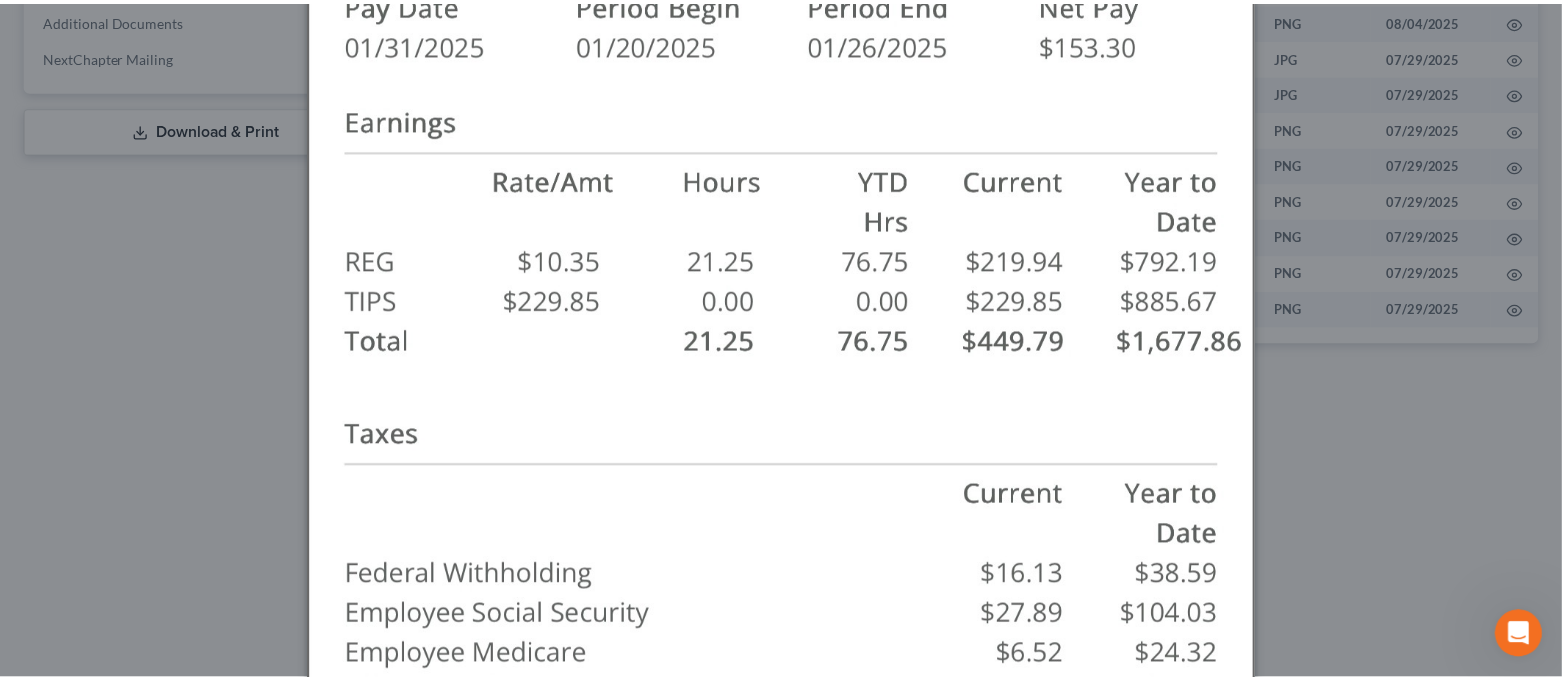 scroll, scrollTop: 269, scrollLeft: 0, axis: vertical 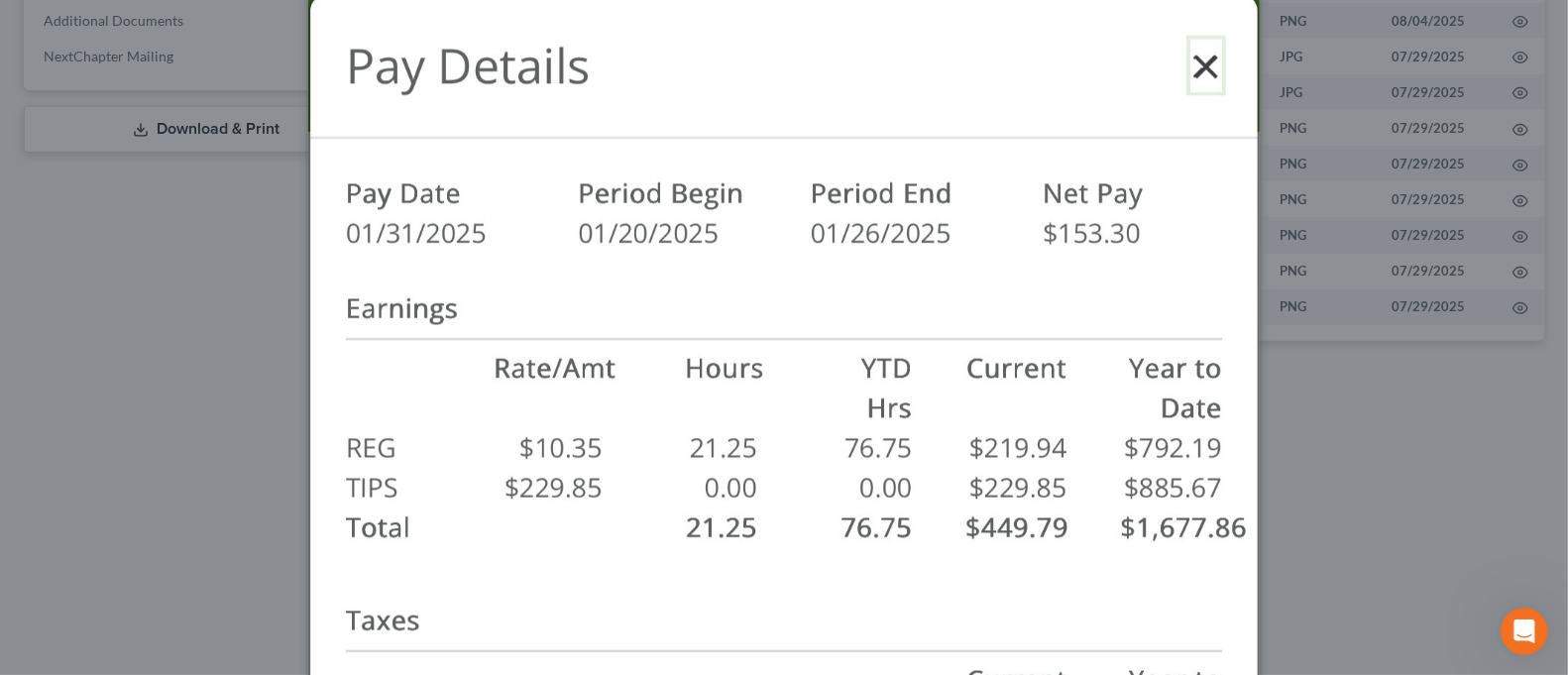 click on "Attachment Preview: Media1 [DATE] A copy of this images is also saved in the case Client Document Storage × Download" at bounding box center [784, 337] 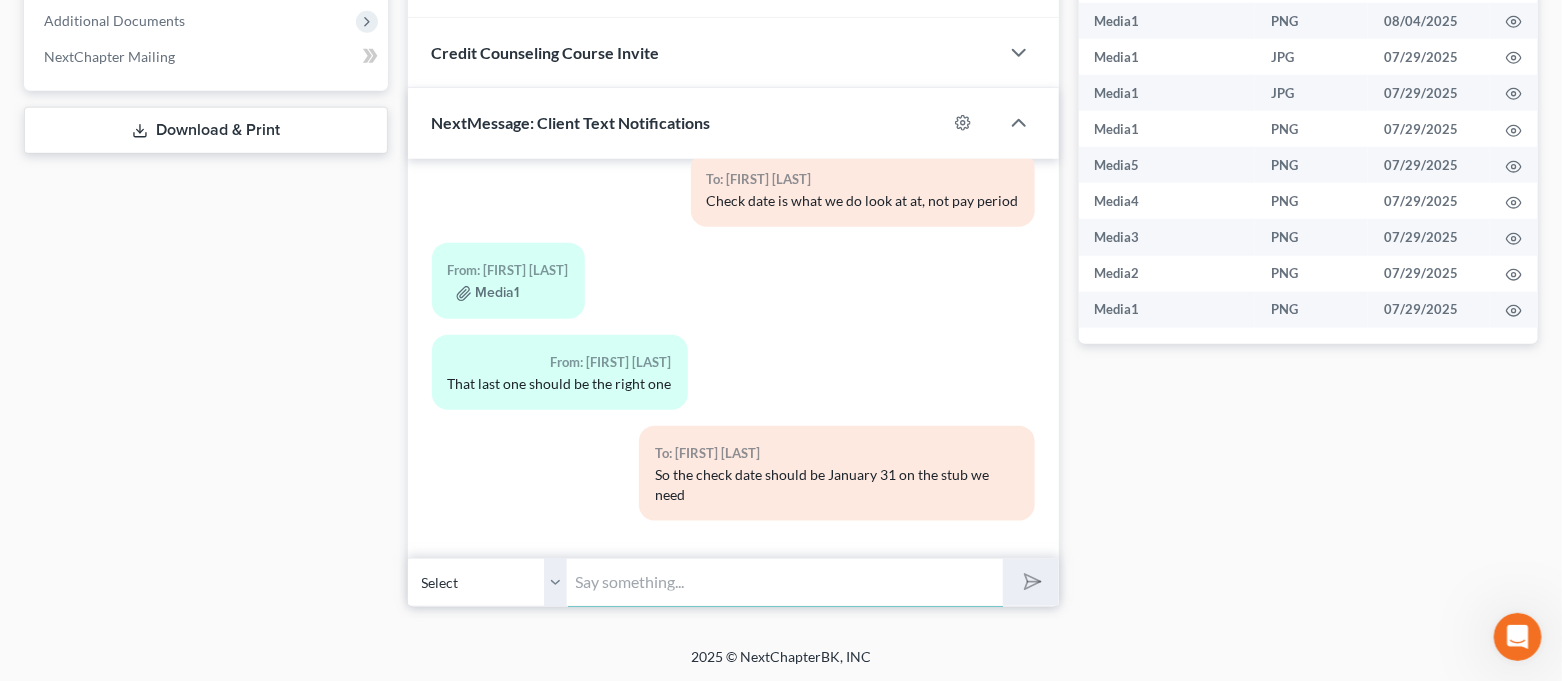 drag, startPoint x: 754, startPoint y: 567, endPoint x: 765, endPoint y: 573, distance: 12.529964 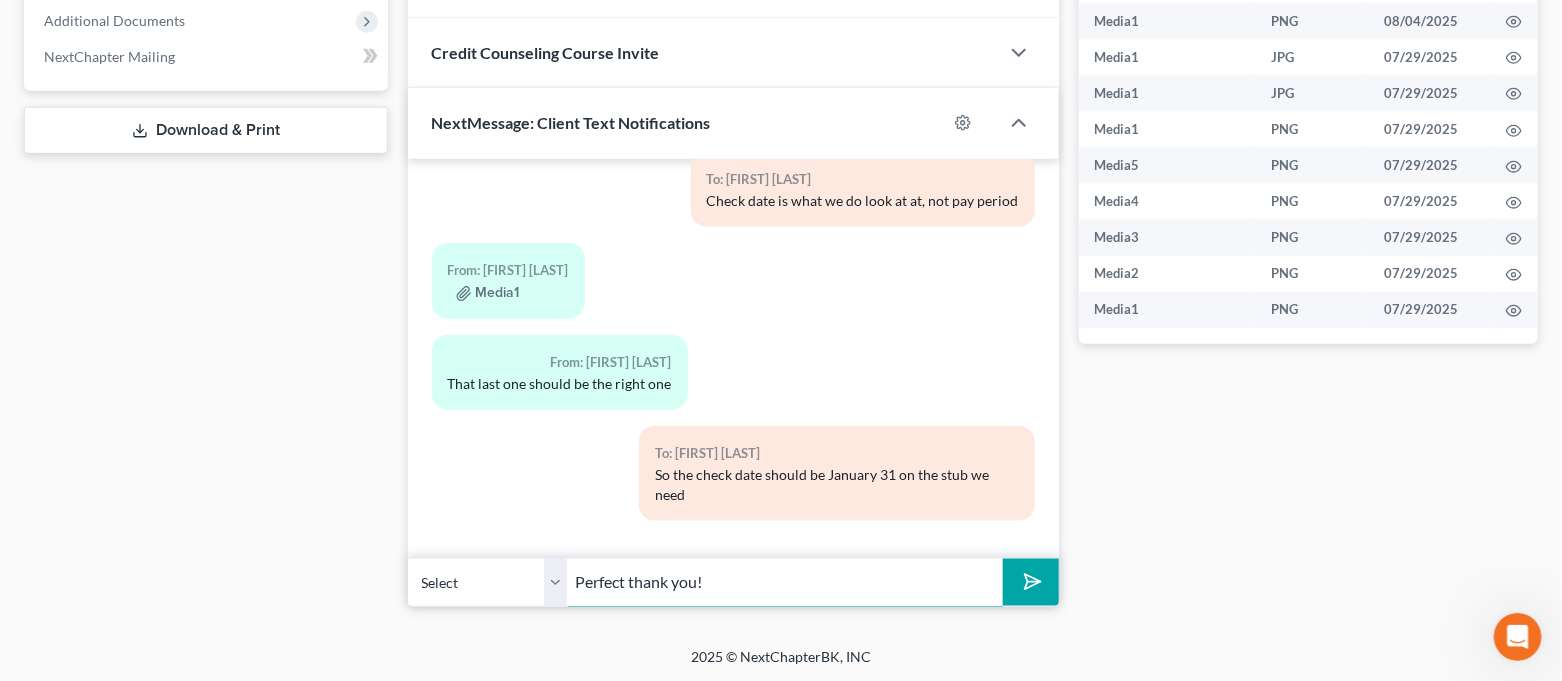type on "Perfect thank you!" 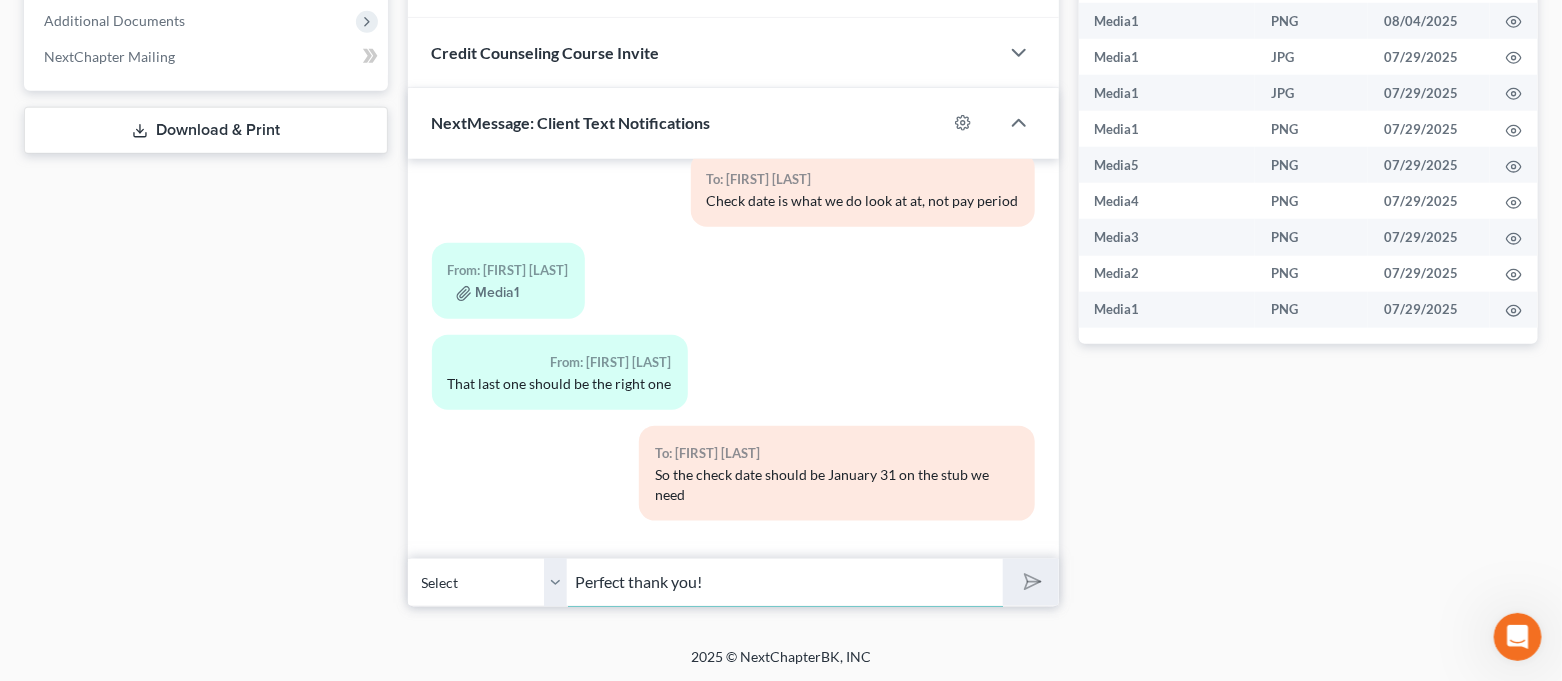type 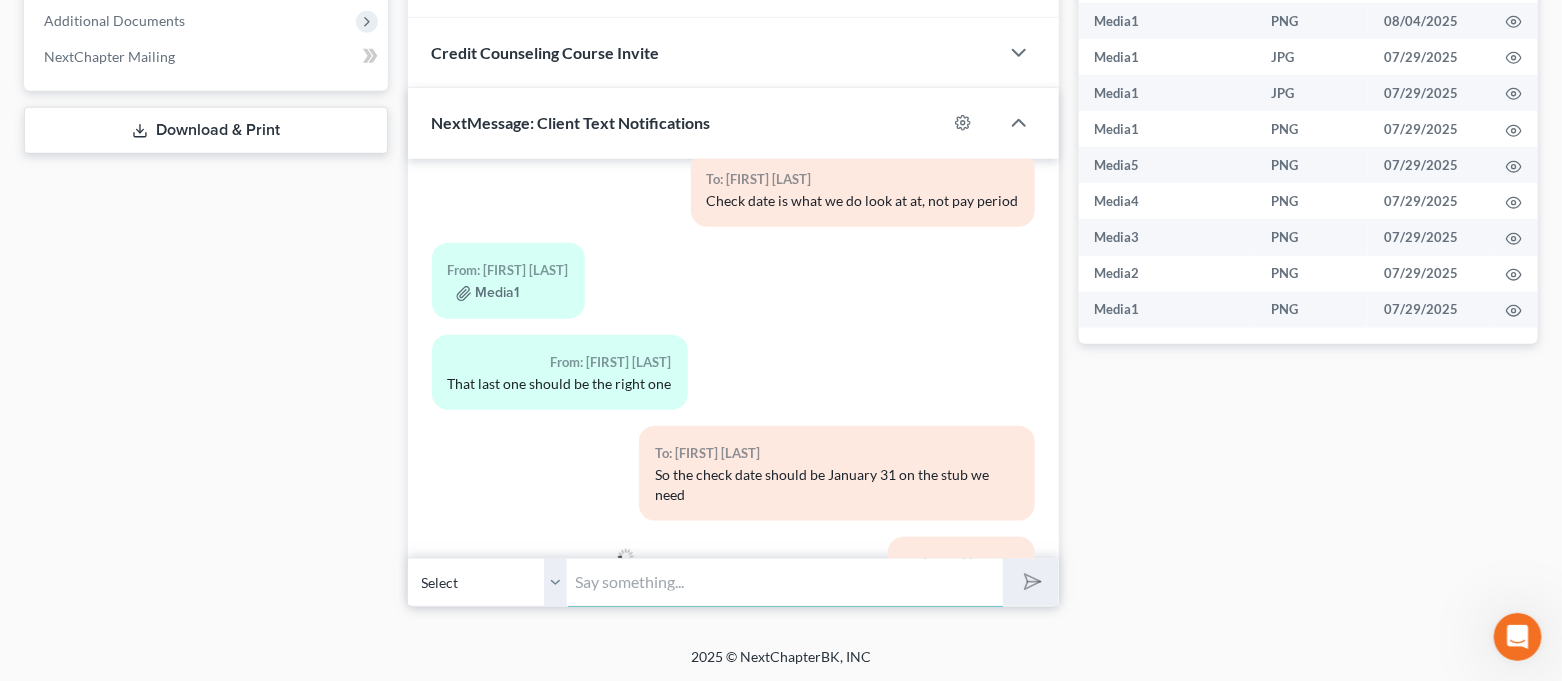 scroll, scrollTop: 2500, scrollLeft: 0, axis: vertical 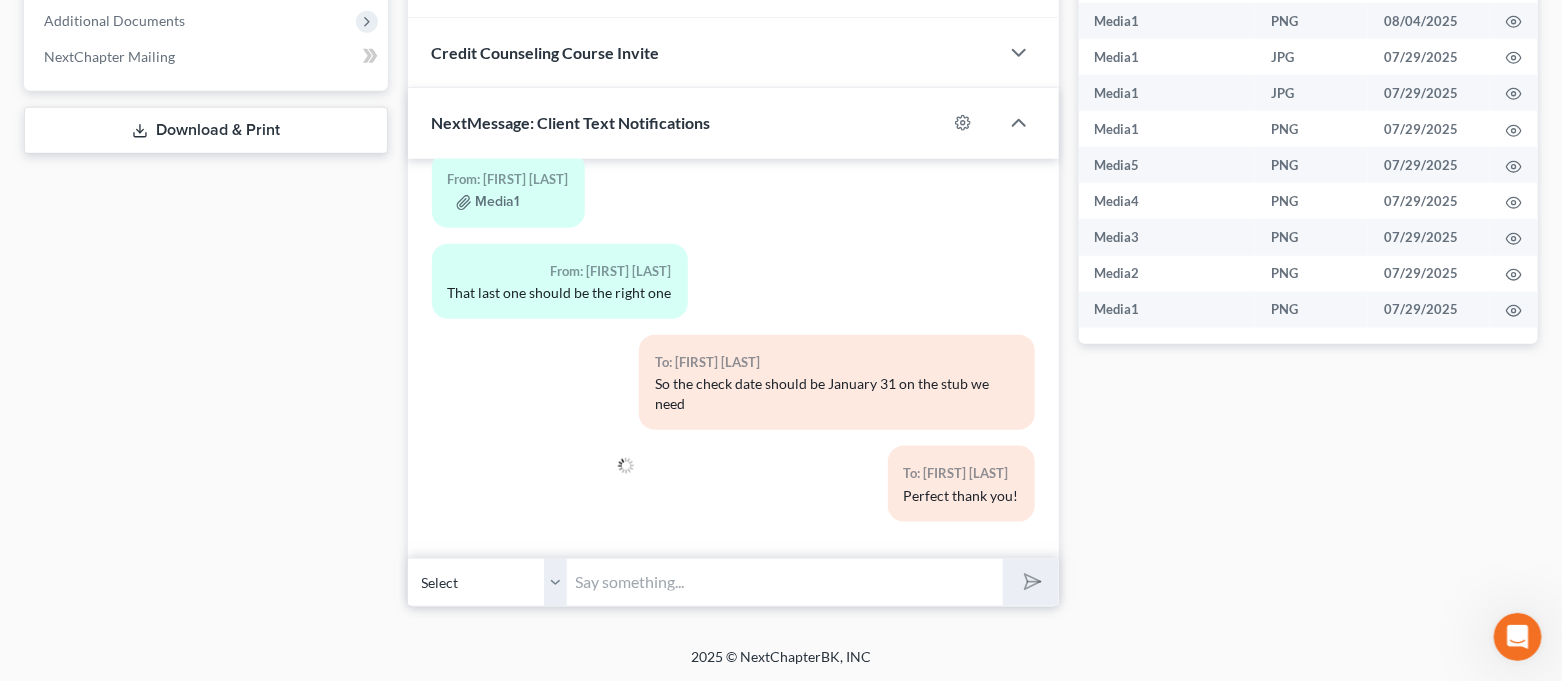 click on "Case Dashboard
Payments
Invoices
Payments
Payments
Credit Report
Client Profile" at bounding box center [206, -9] 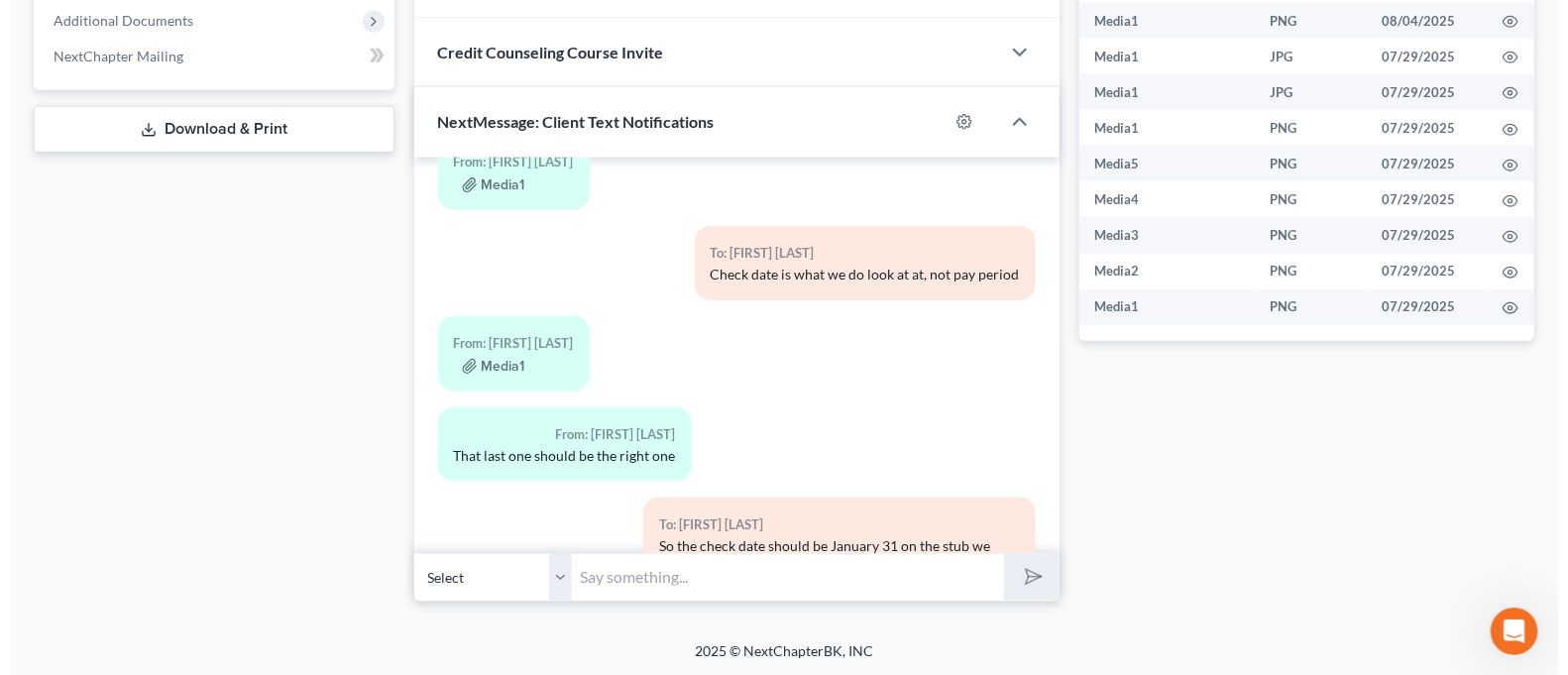 scroll, scrollTop: 2478, scrollLeft: 0, axis: vertical 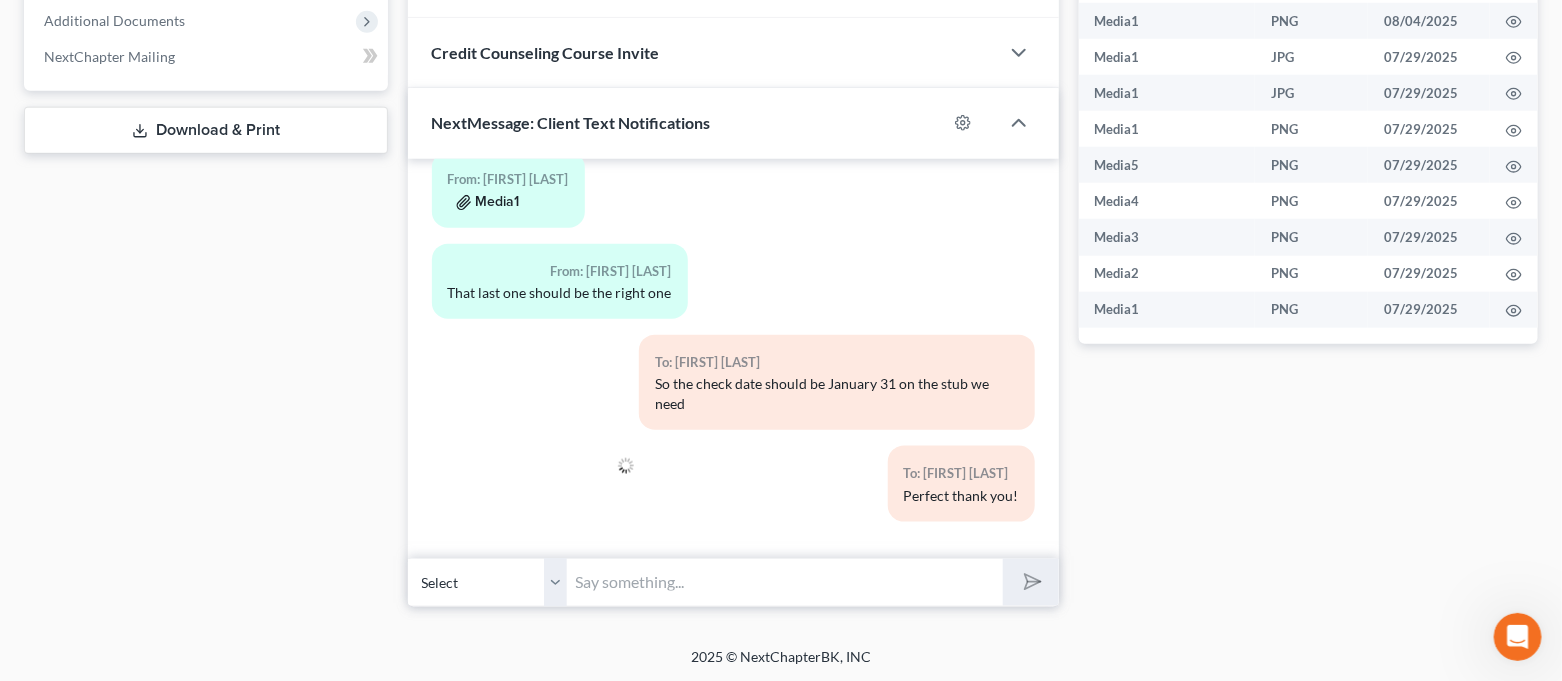 click on "Media1" at bounding box center [488, 203] 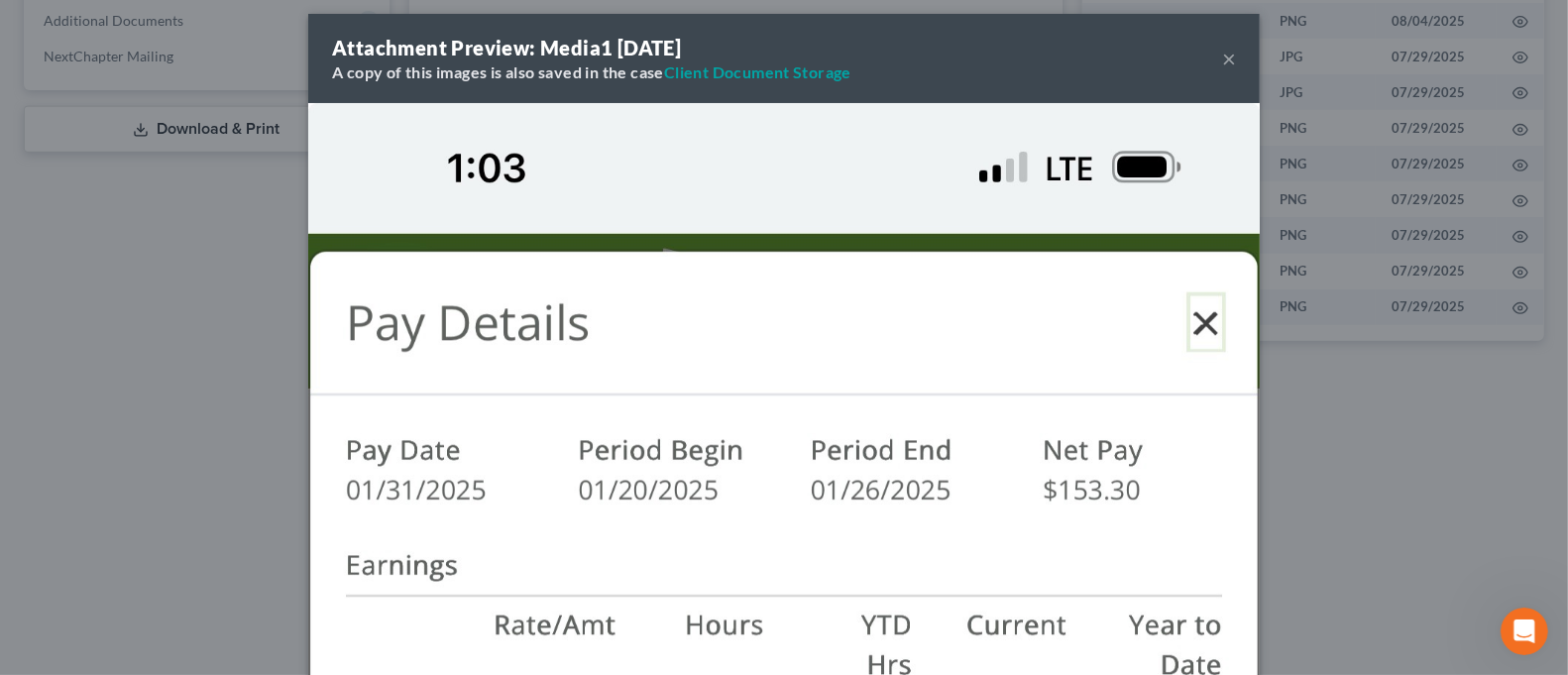 scroll, scrollTop: 0, scrollLeft: 0, axis: both 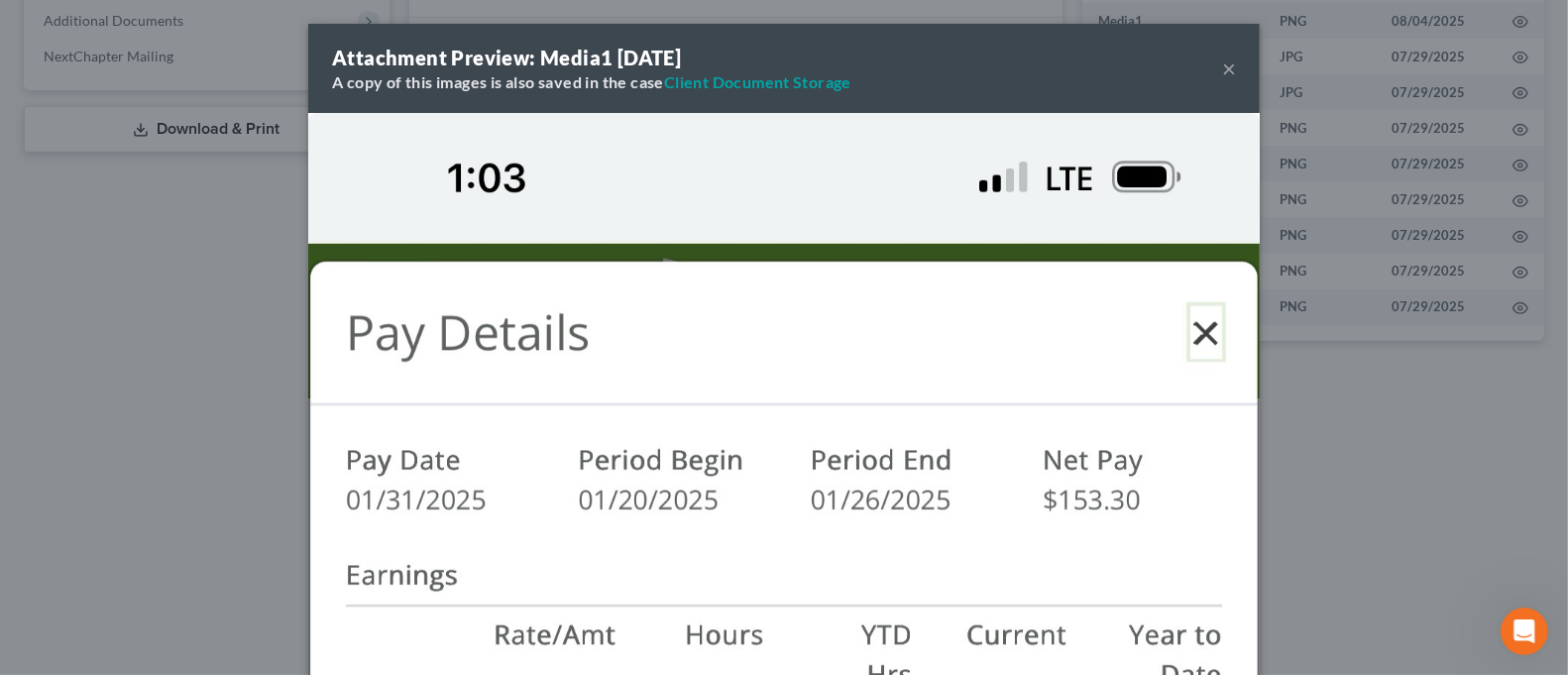 click on "Attachment Preview: Media1 [DATE] A copy of this images is also saved in the case Client Document Storage × Download" at bounding box center [784, 337] 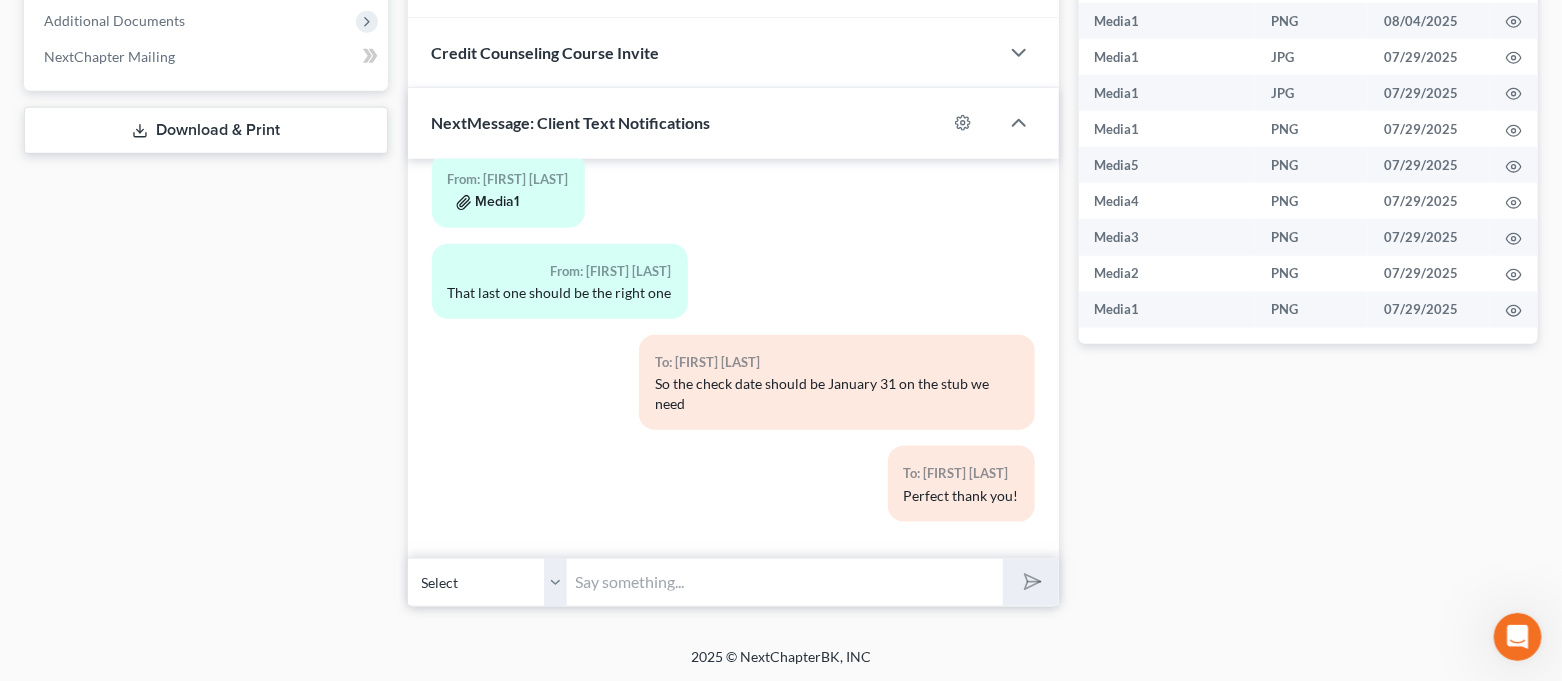 click on "Media1" at bounding box center (488, 203) 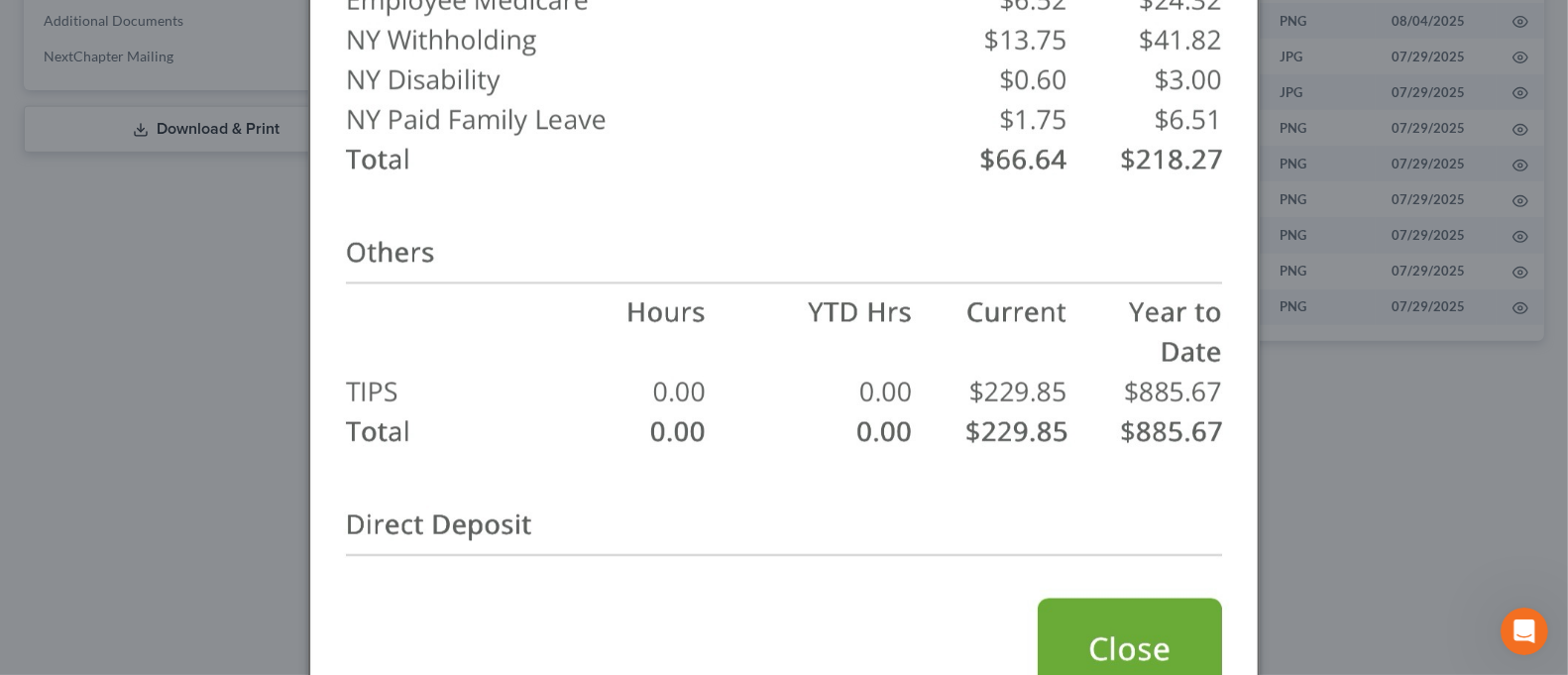 scroll, scrollTop: 1456, scrollLeft: 0, axis: vertical 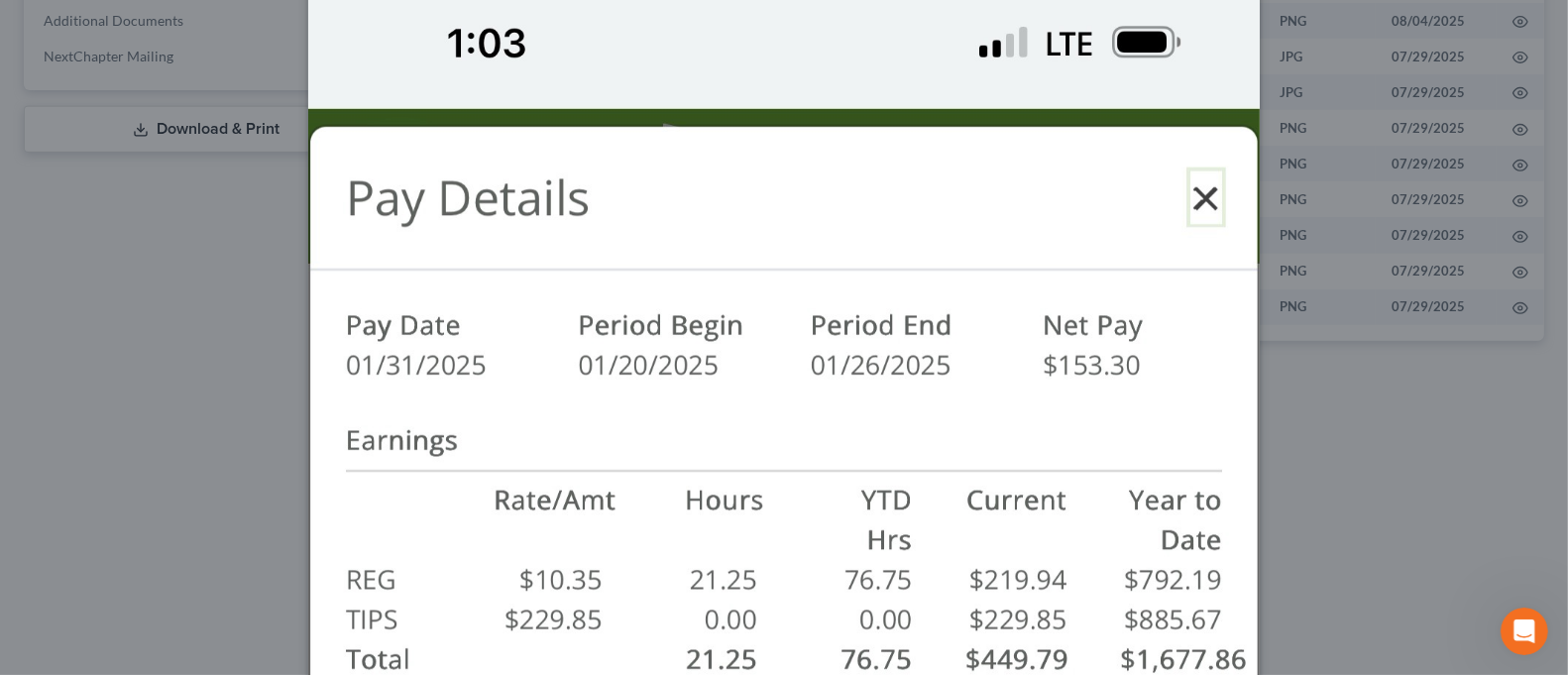 click on "Attachment Preview: Media1 [DATE] A copy of this images is also saved in the case Client Document Storage × Download" at bounding box center (784, 337) 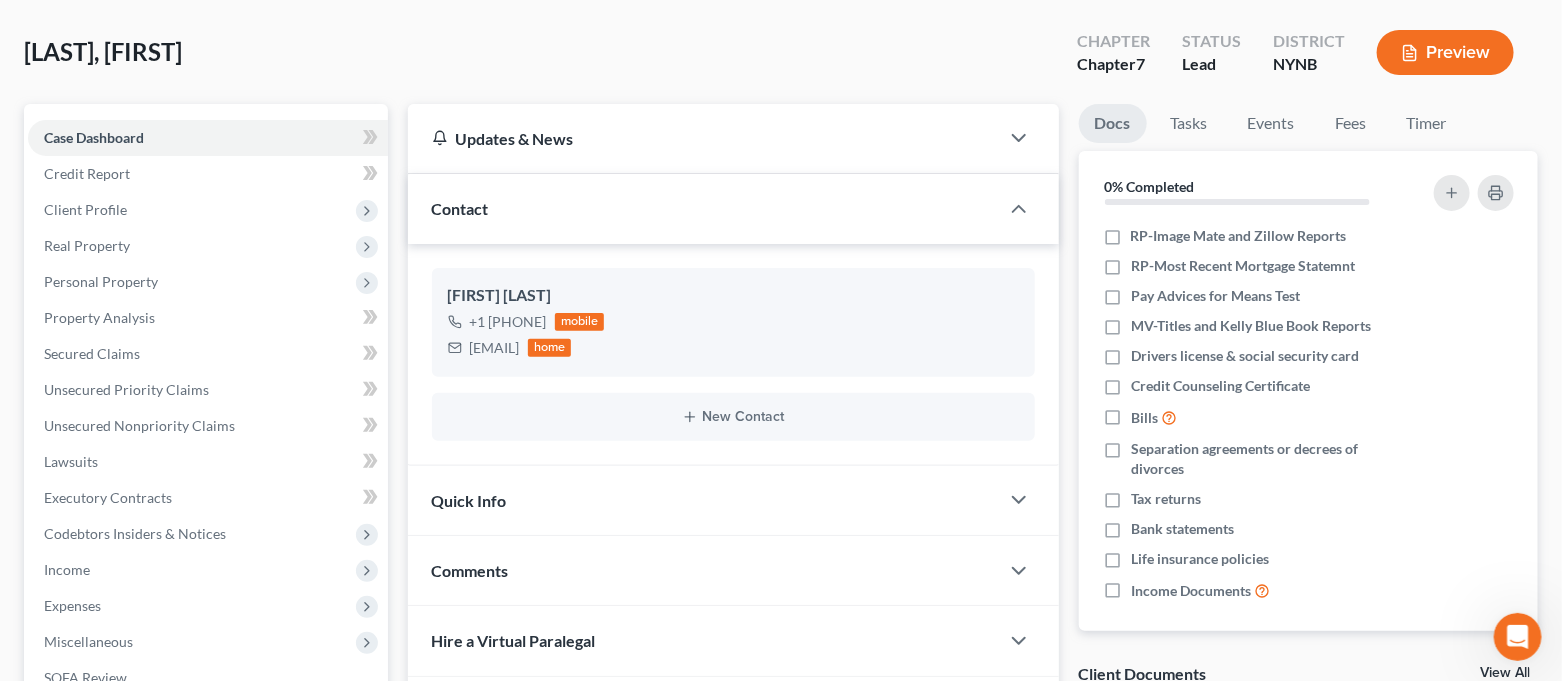 scroll, scrollTop: 0, scrollLeft: 0, axis: both 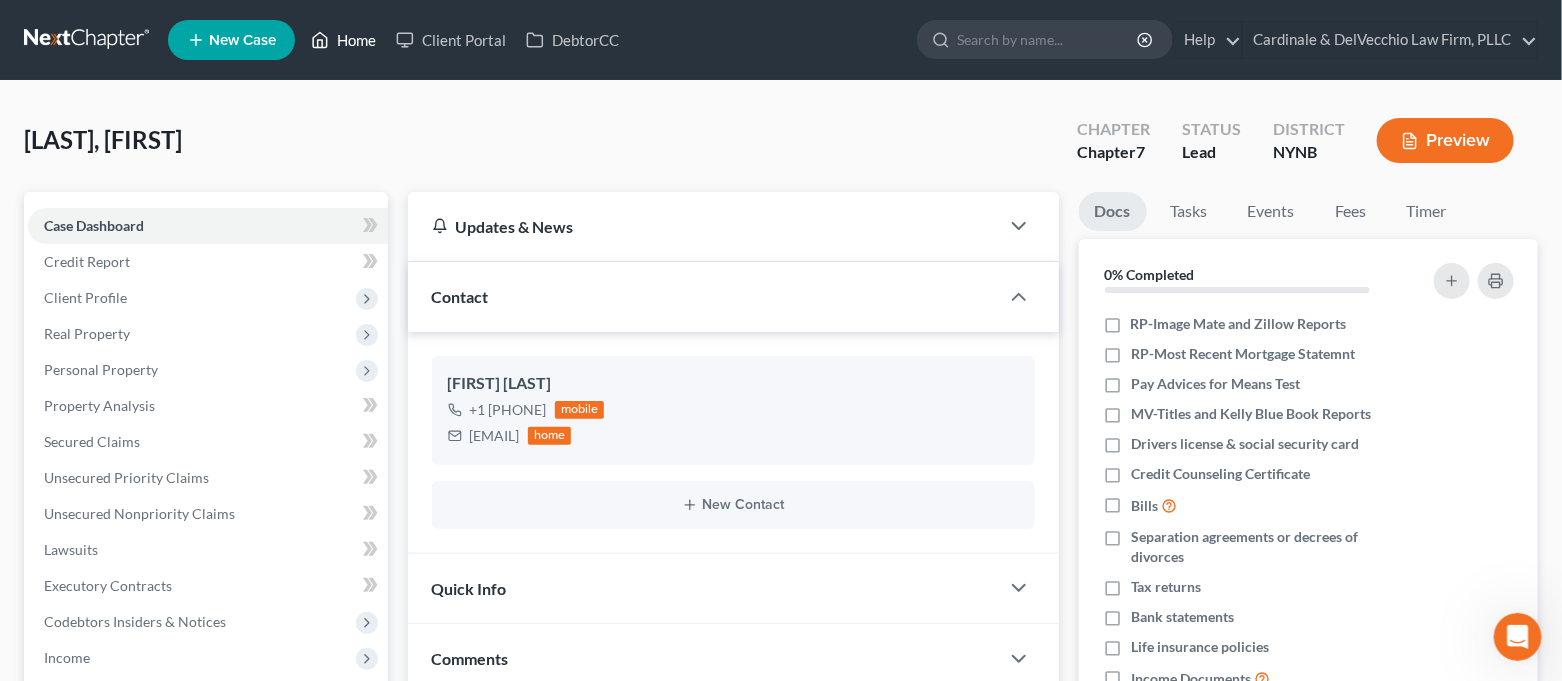 click on "Home" at bounding box center (343, 40) 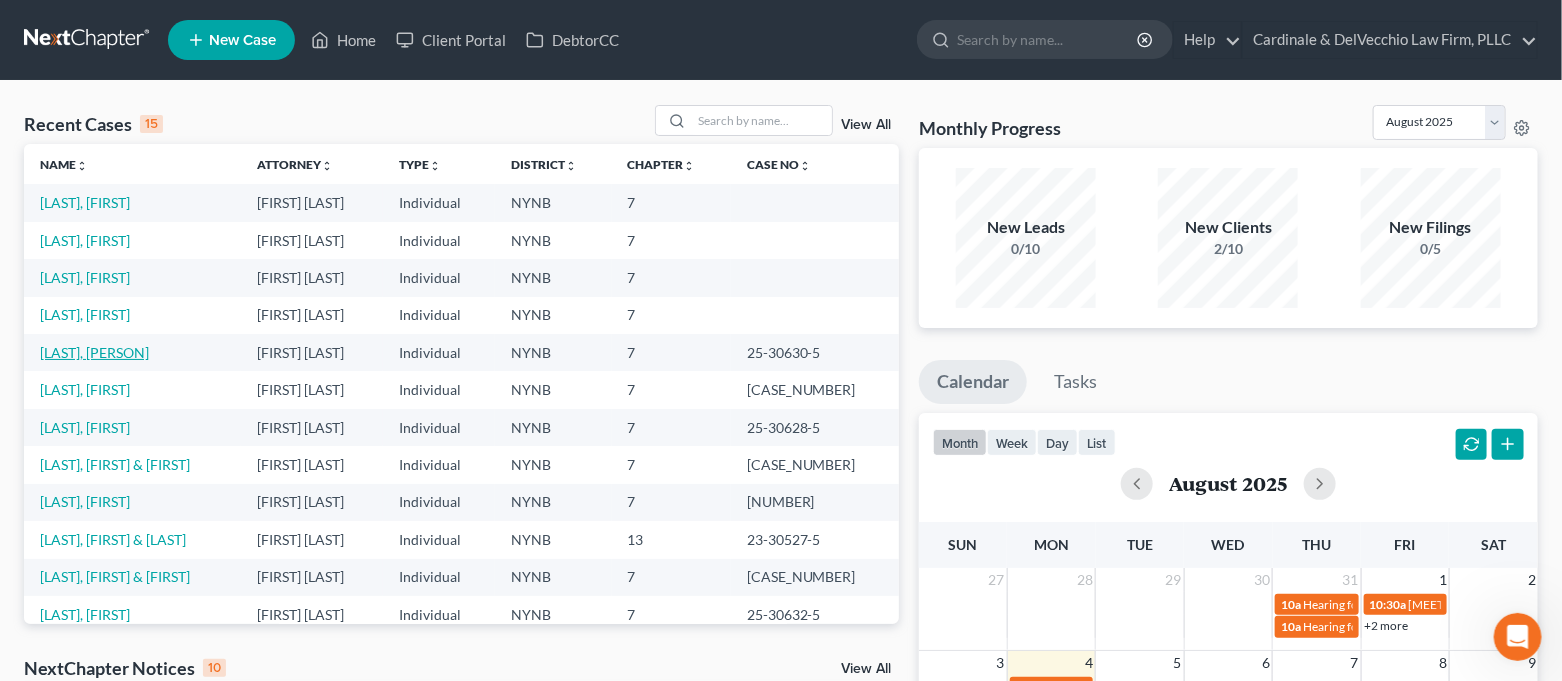 click on "[LAST], [PERSON]" at bounding box center (94, 352) 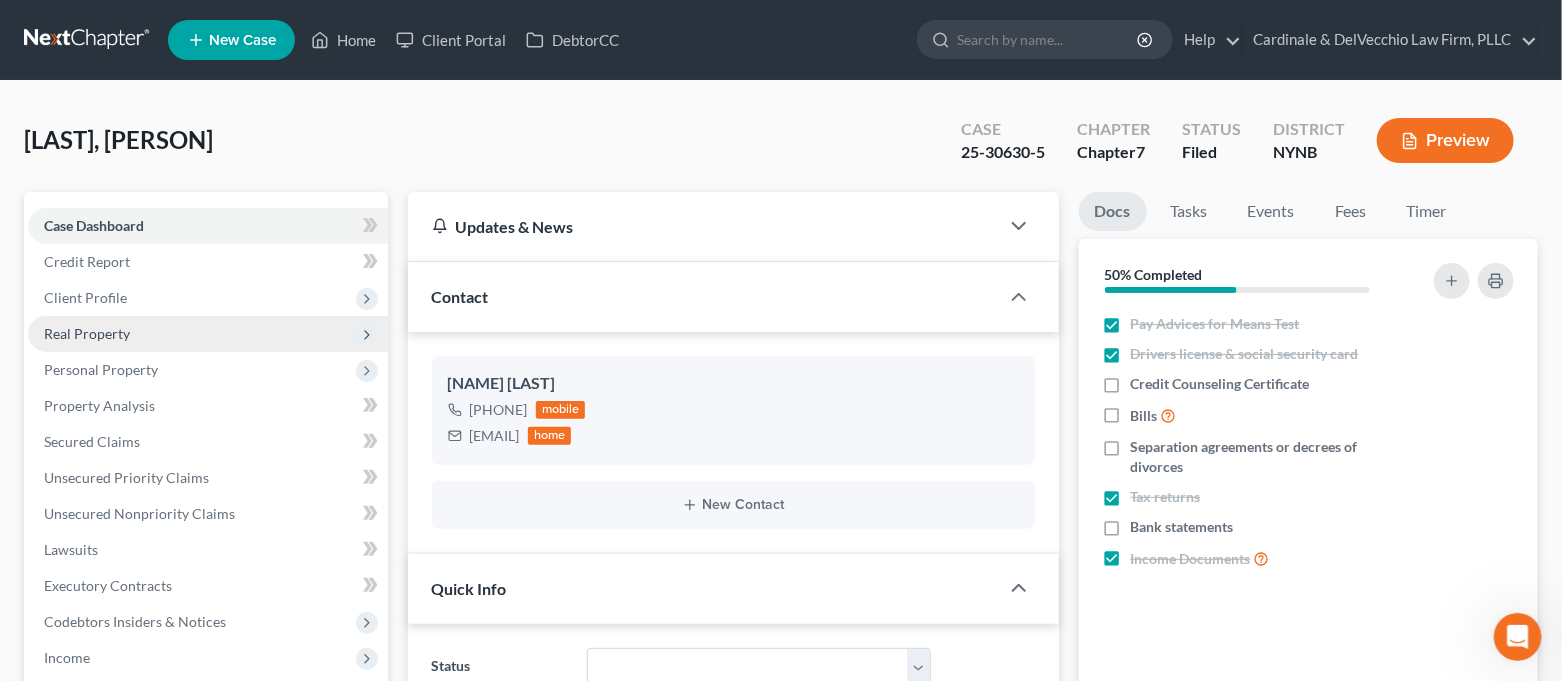 scroll, scrollTop: 14, scrollLeft: 0, axis: vertical 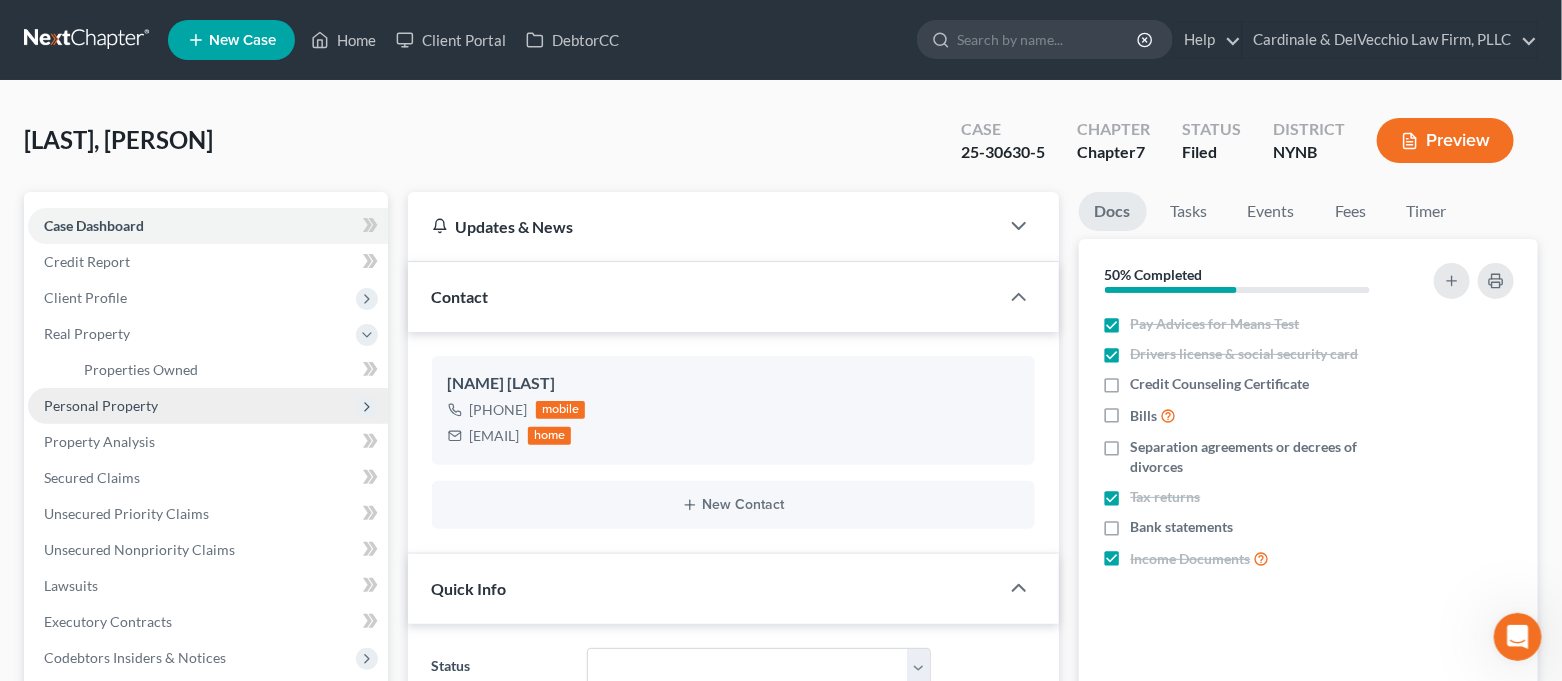 click on "Personal Property" at bounding box center (101, 405) 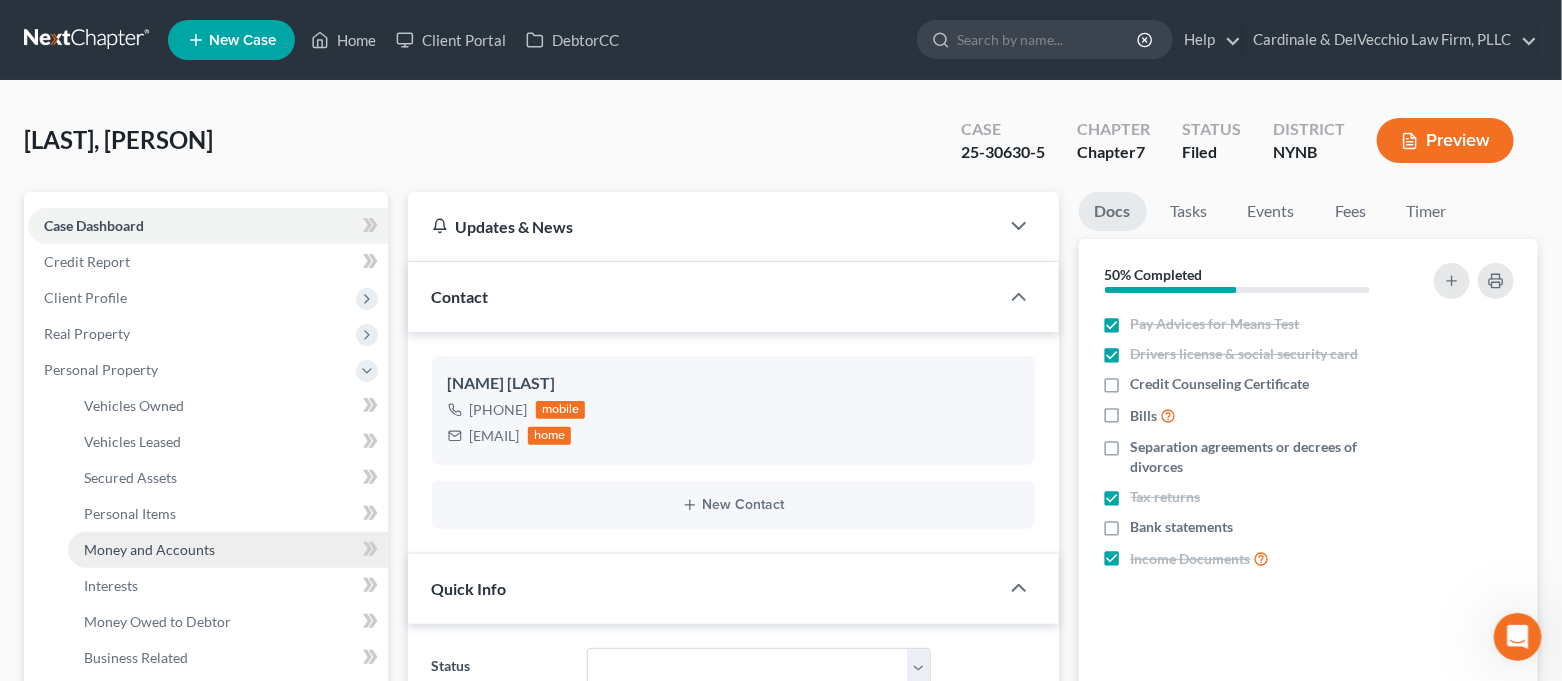click on "Money and Accounts" at bounding box center [149, 549] 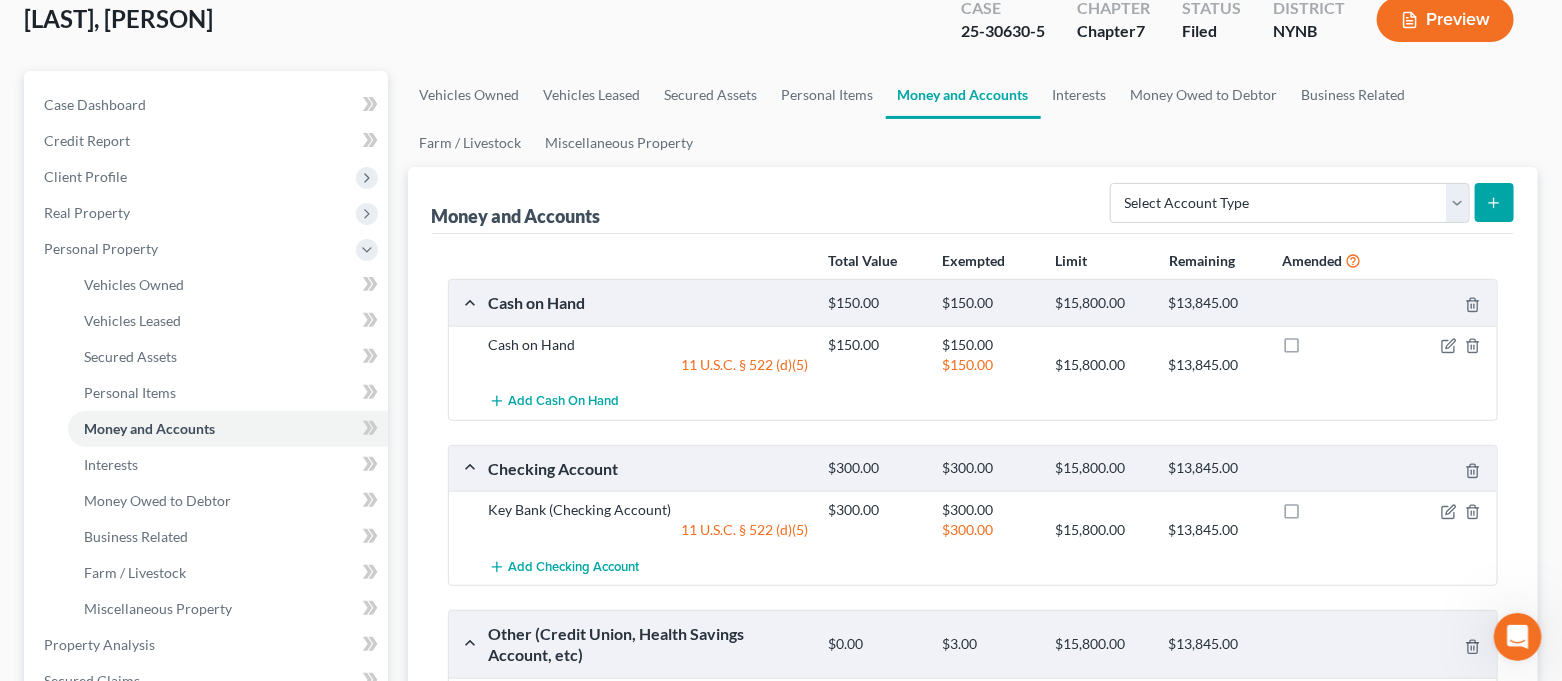 scroll, scrollTop: 0, scrollLeft: 0, axis: both 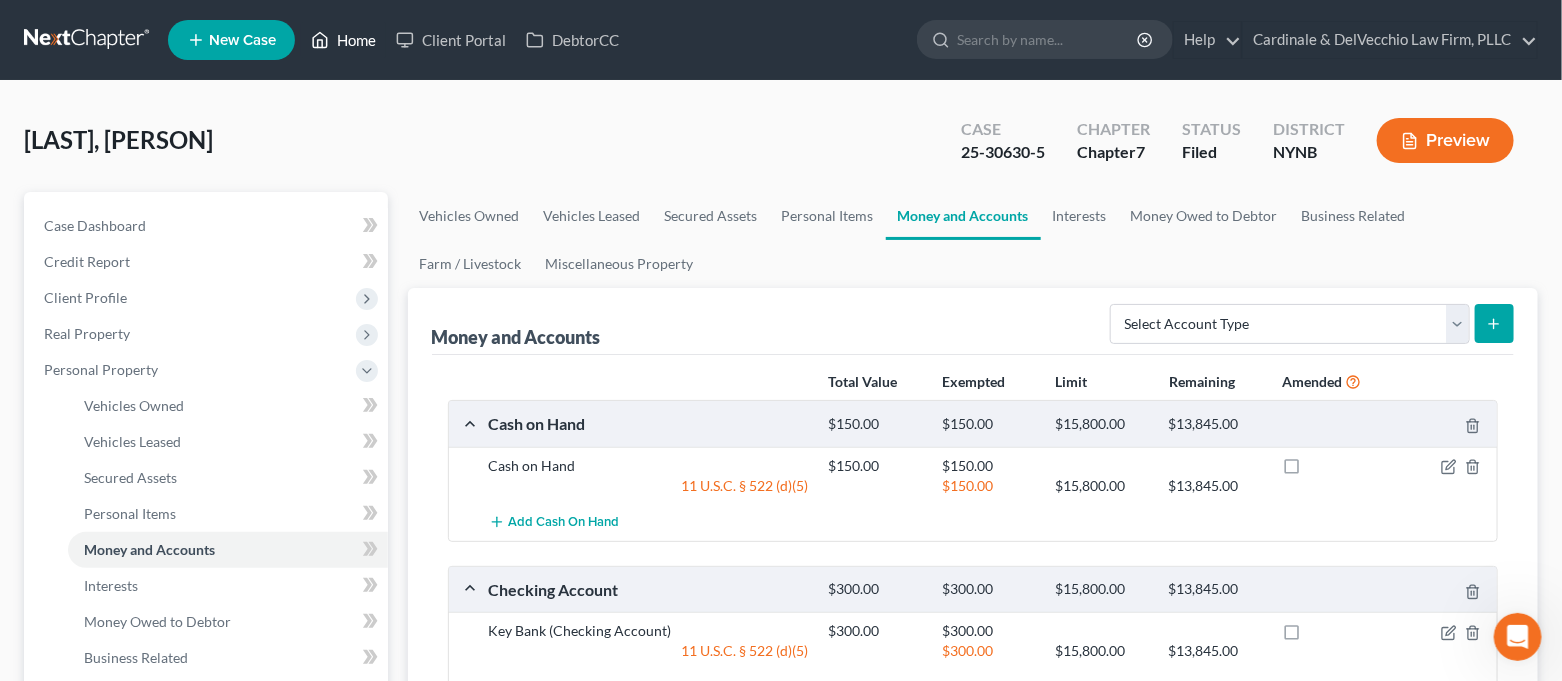 click on "Home" at bounding box center (343, 40) 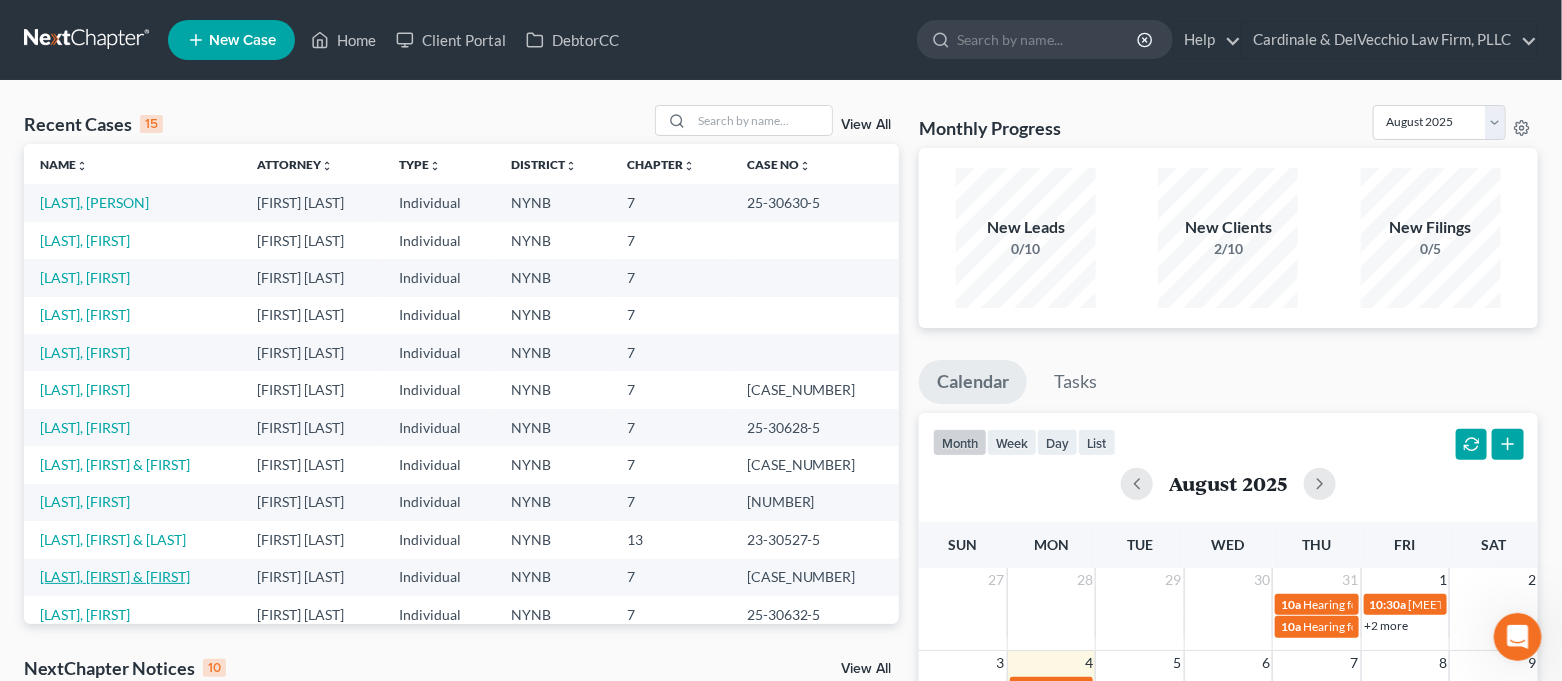 click on "[LAST], [FIRST] & [FIRST]" at bounding box center [115, 576] 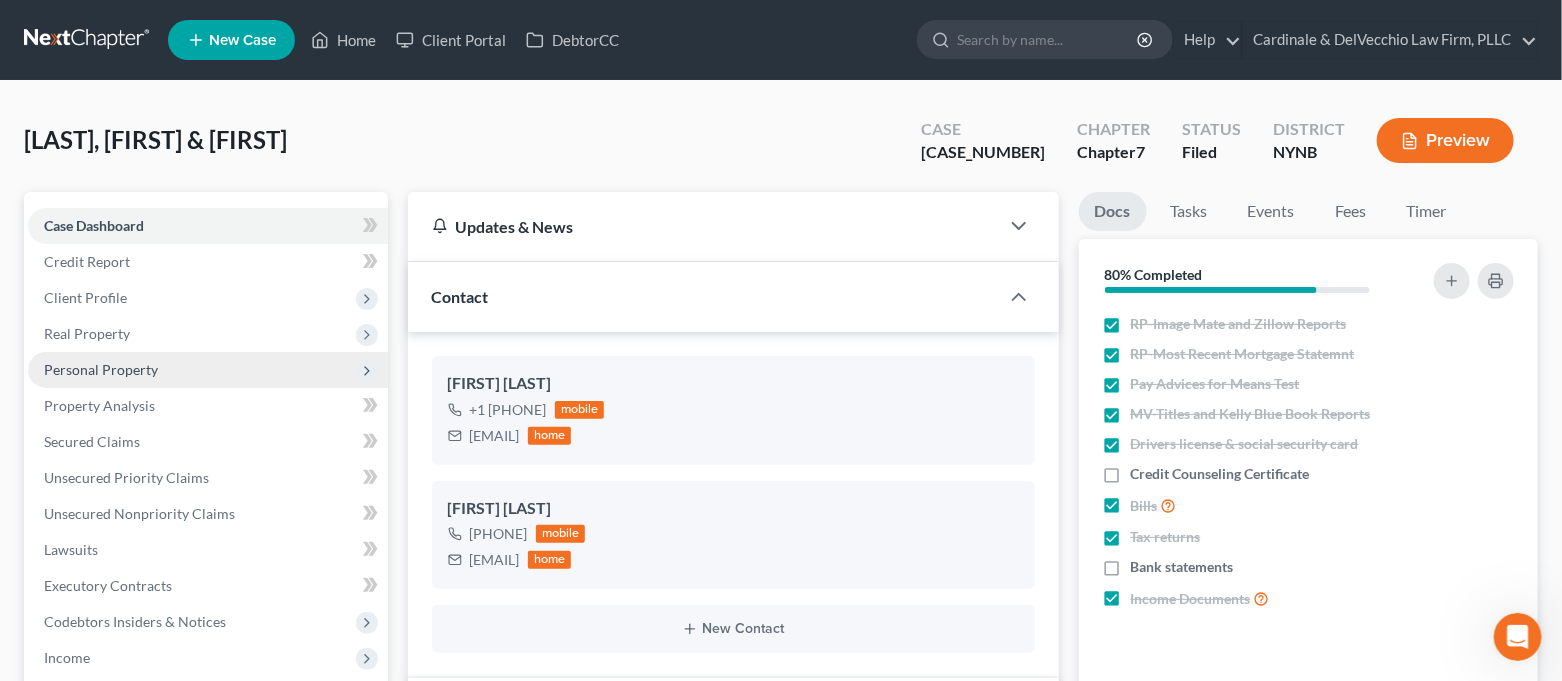 click on "Personal Property" at bounding box center (101, 369) 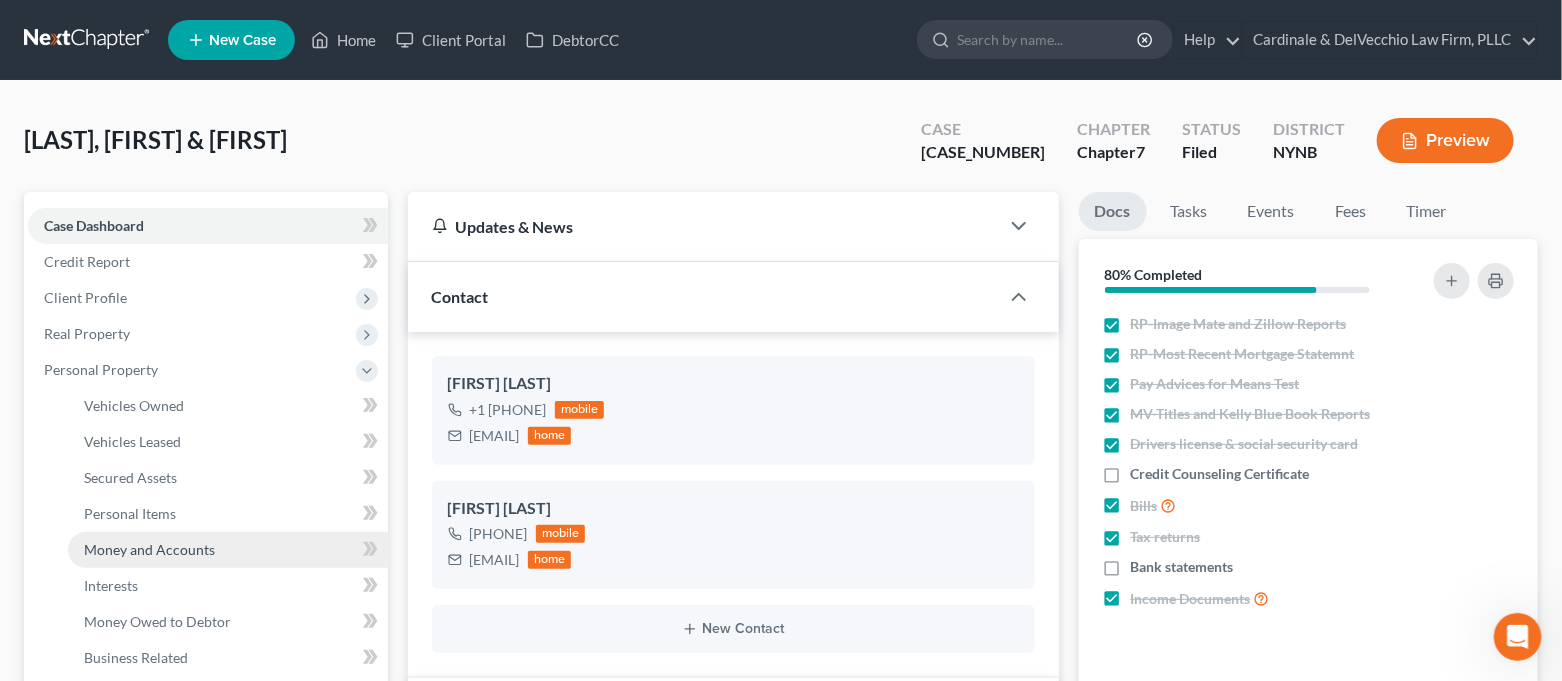 click on "Money and Accounts" at bounding box center (149, 549) 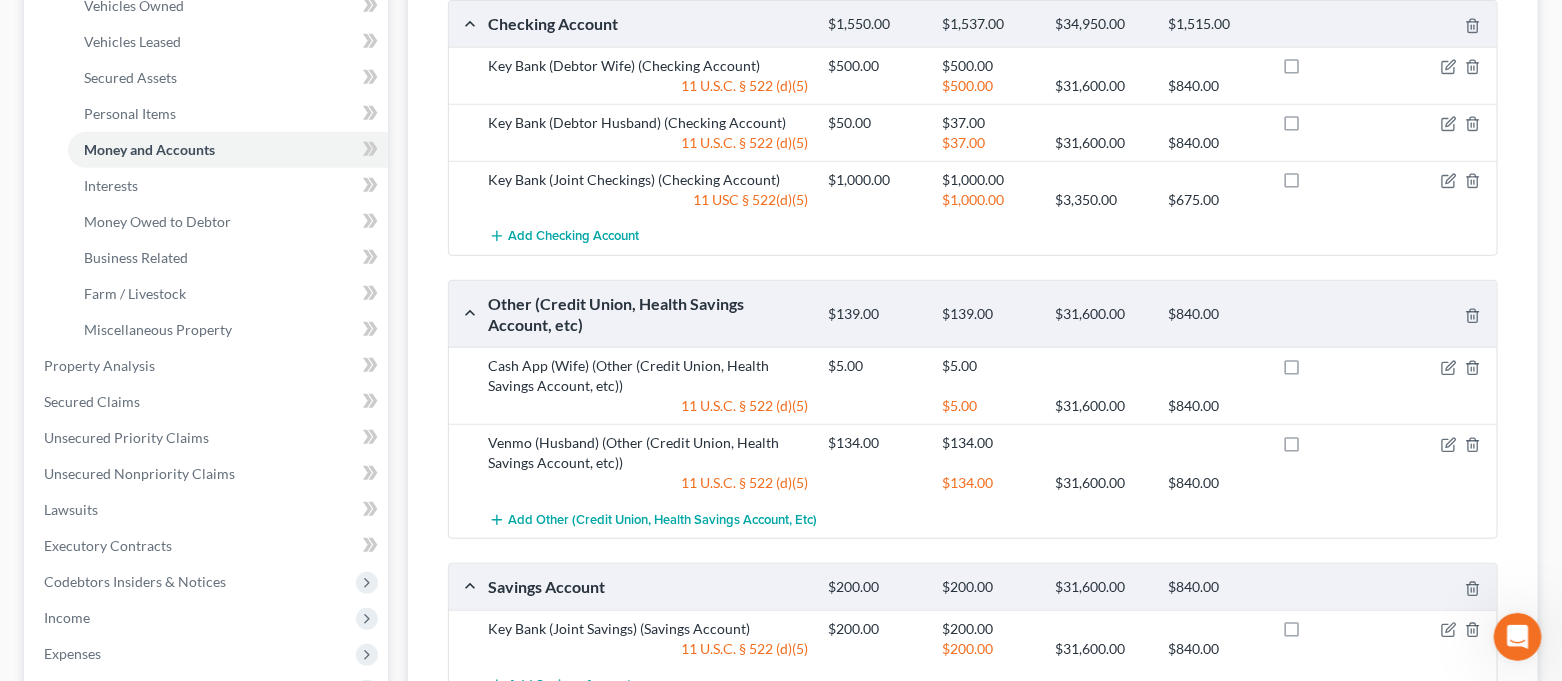 scroll, scrollTop: 399, scrollLeft: 0, axis: vertical 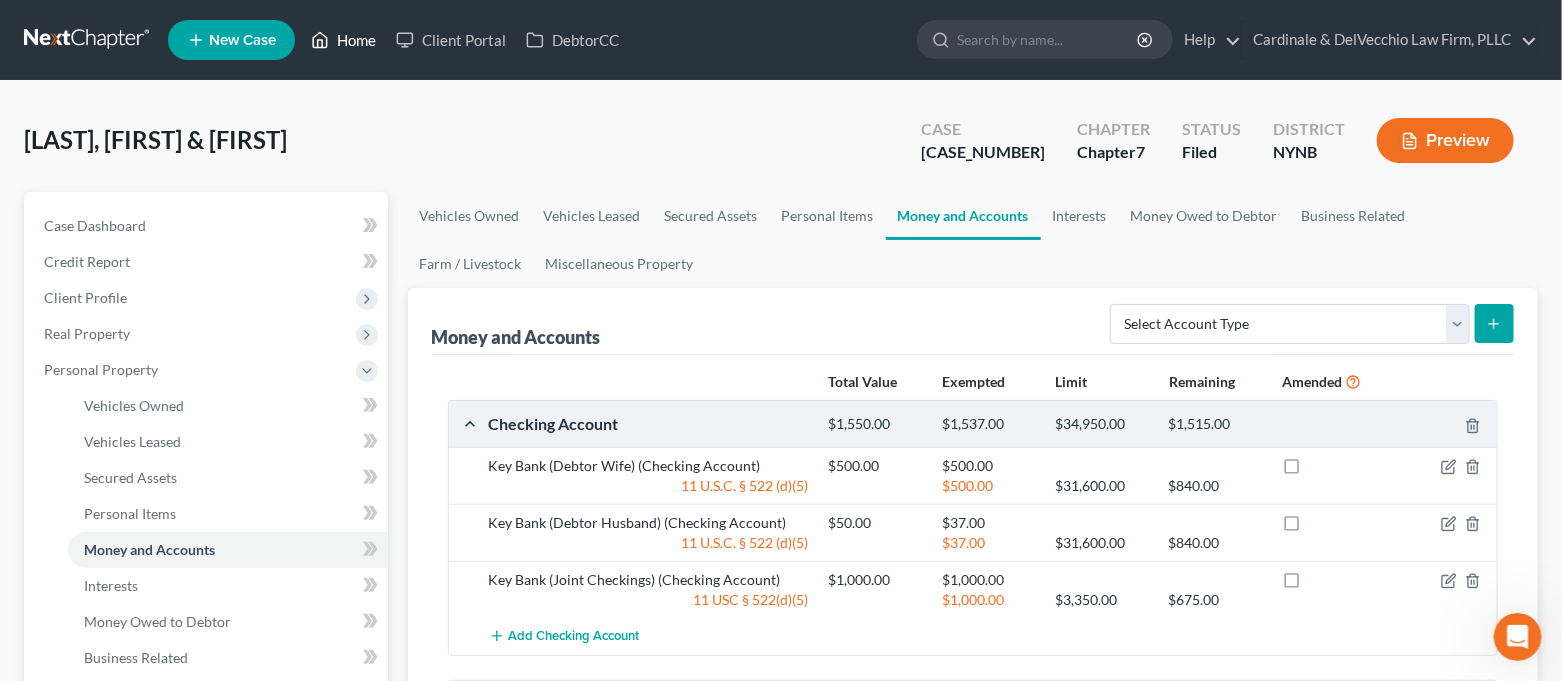 click on "Home" at bounding box center [343, 40] 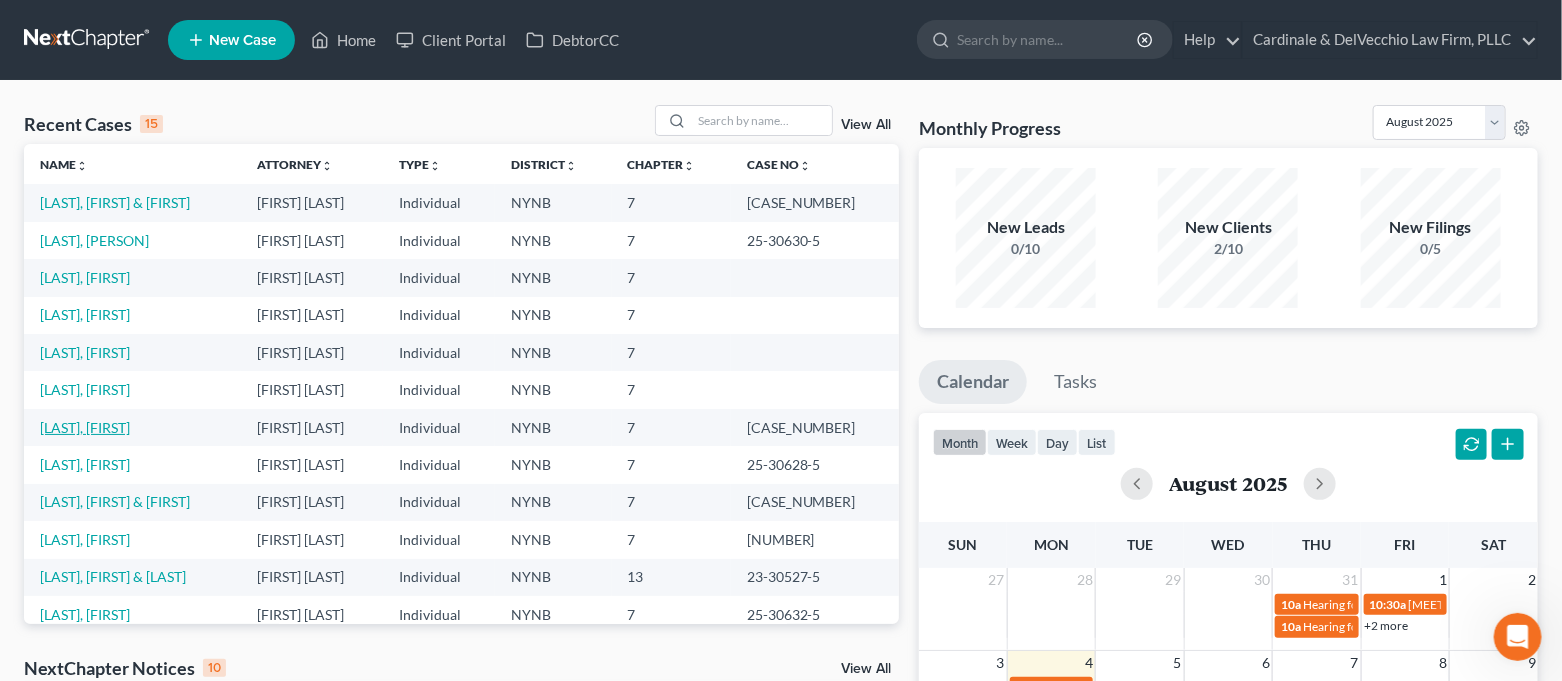 click on "[LAST], [FIRST]" at bounding box center [85, 427] 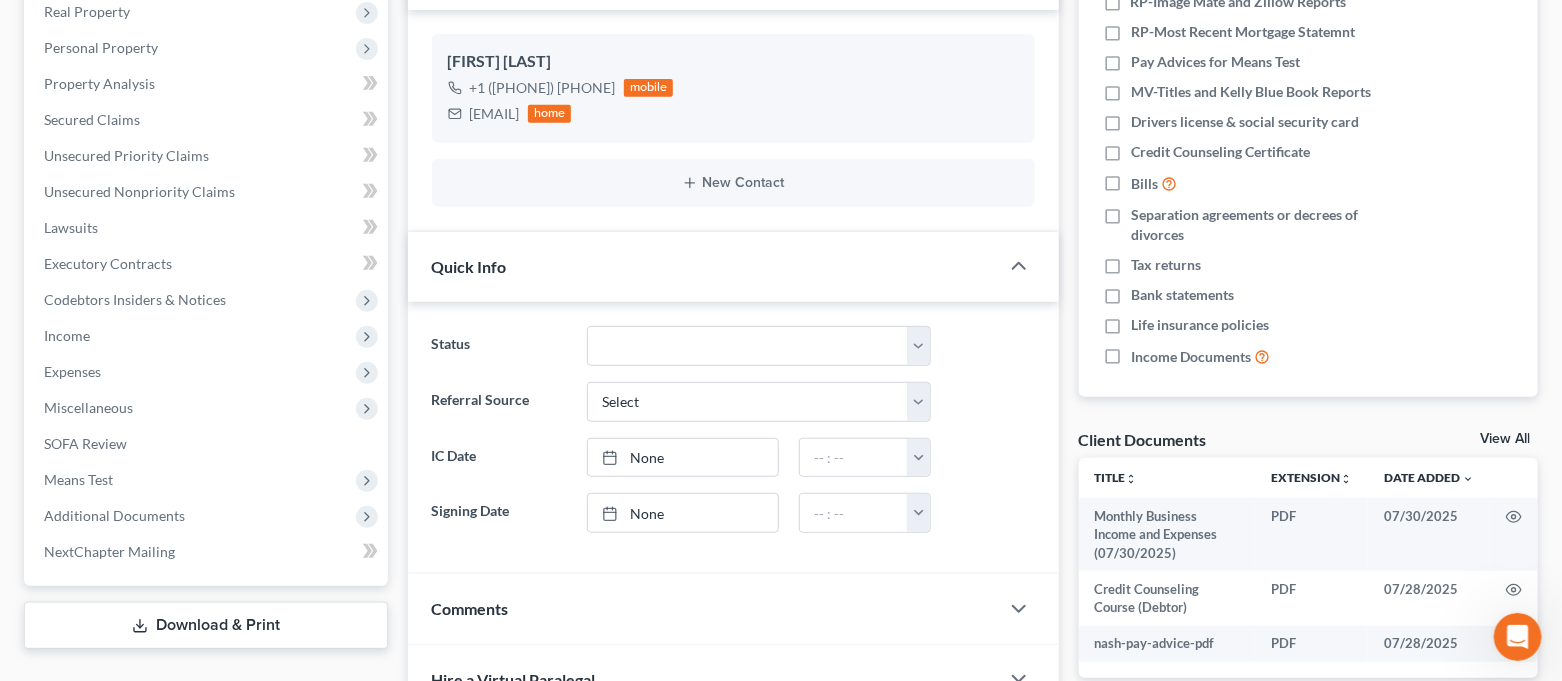 scroll, scrollTop: 666, scrollLeft: 0, axis: vertical 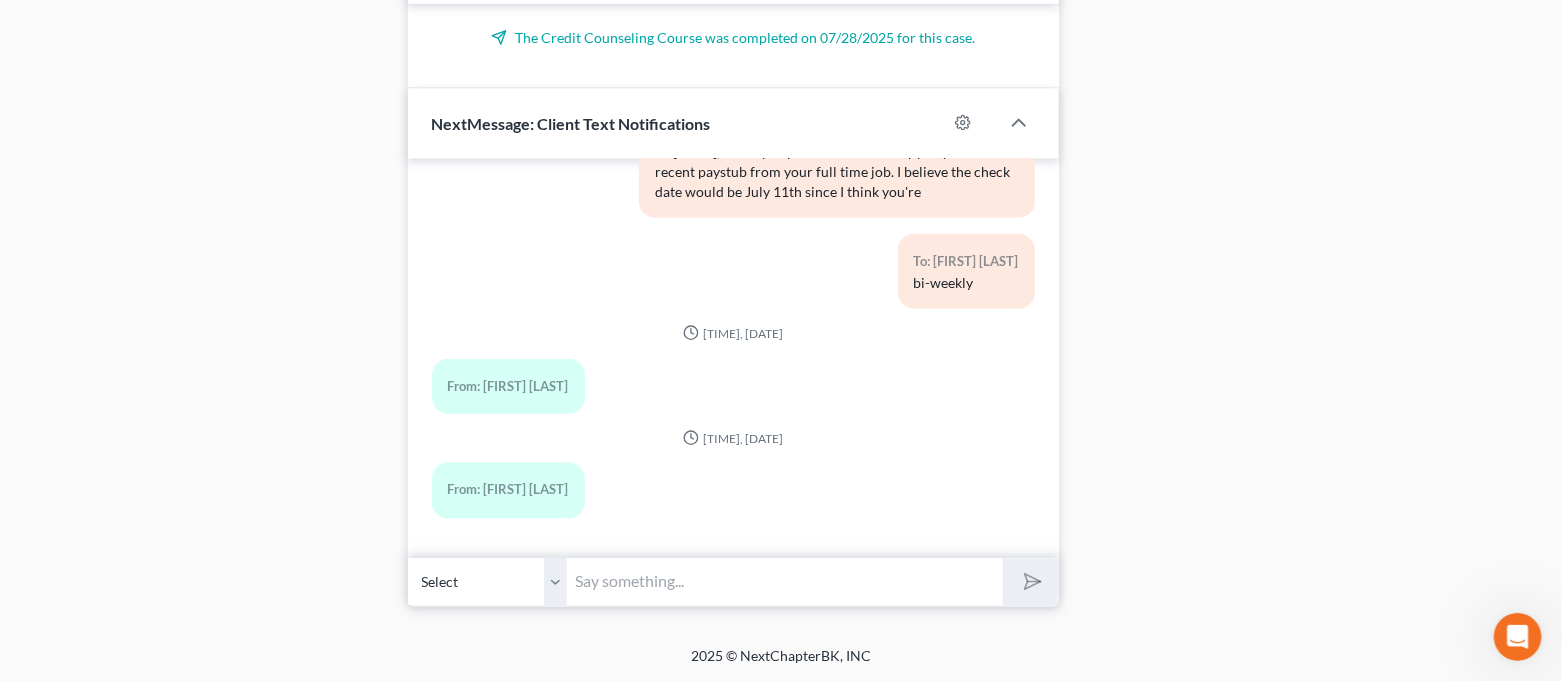 click at bounding box center [786, 582] 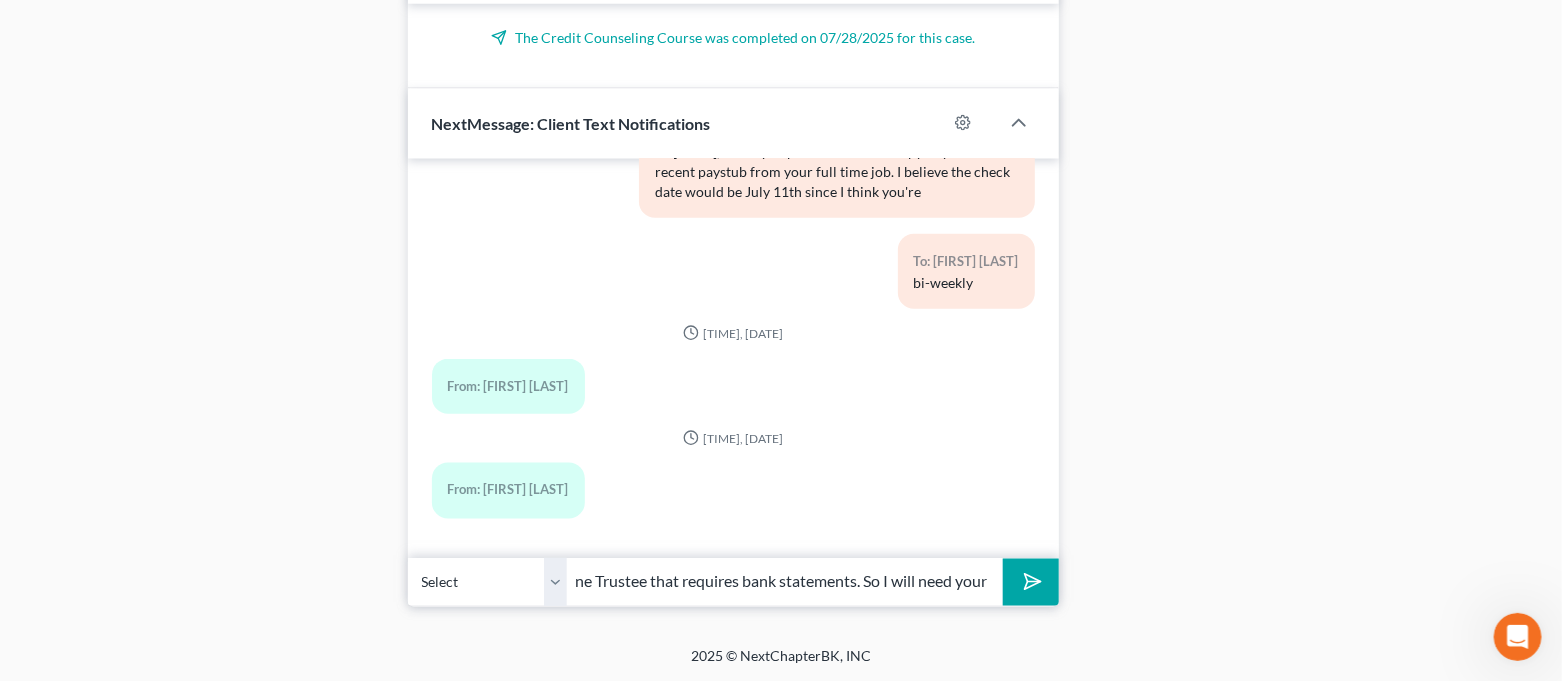 scroll, scrollTop: 0, scrollLeft: 691, axis: horizontal 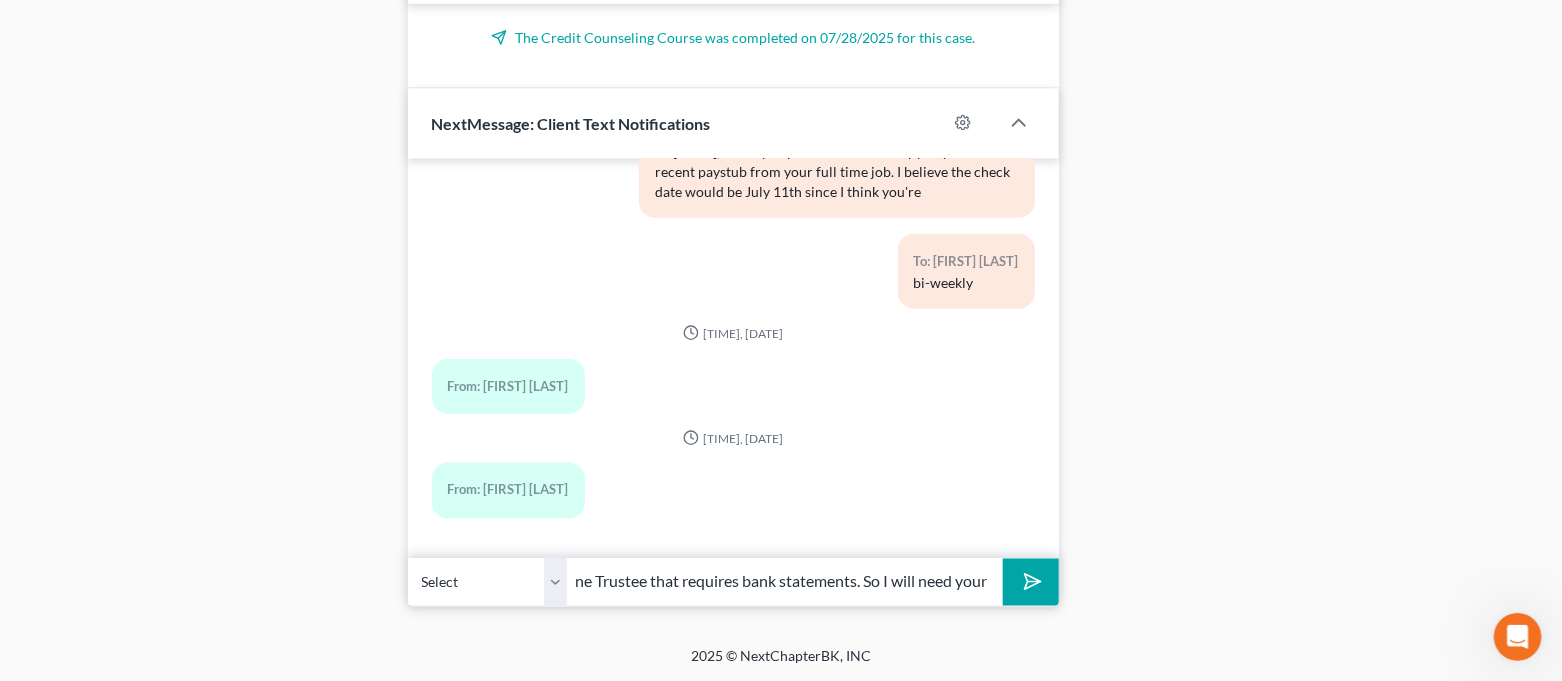 click 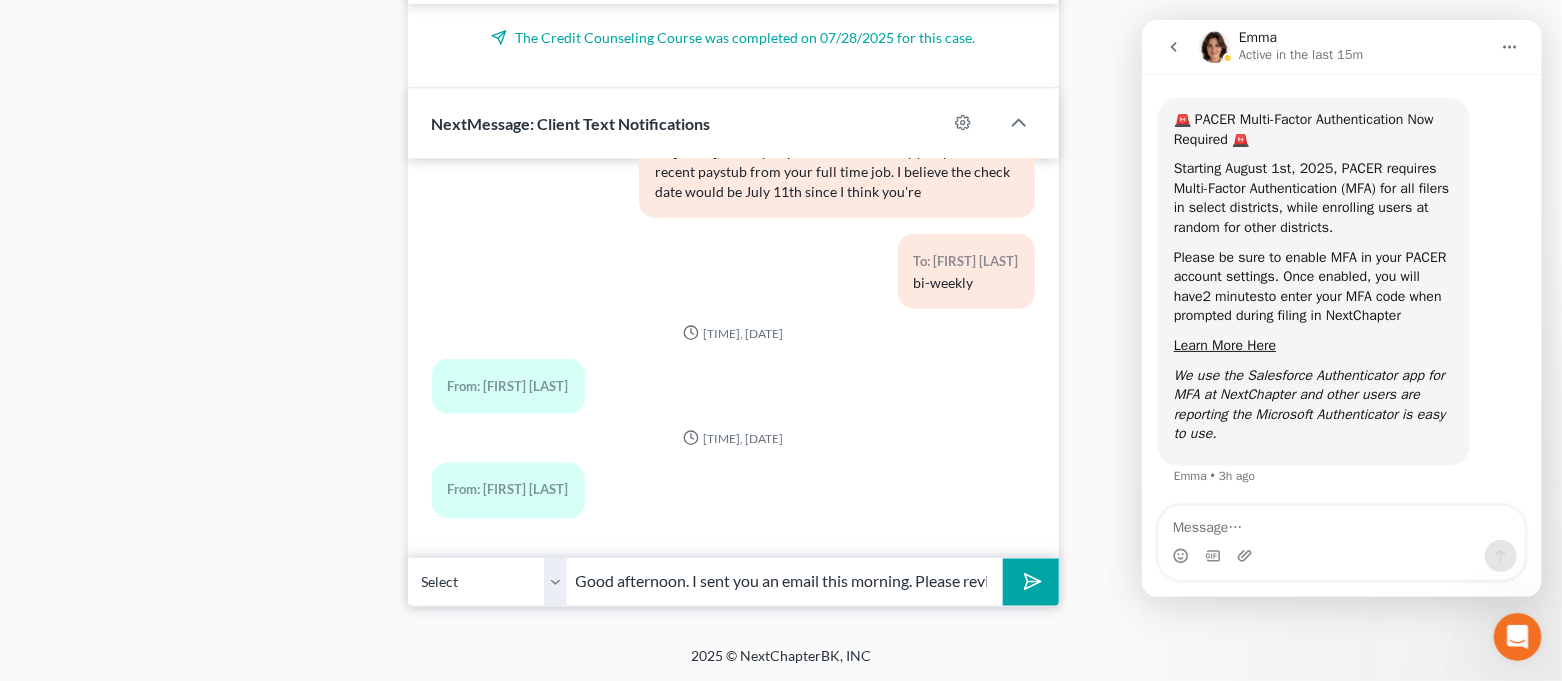 scroll, scrollTop: 0, scrollLeft: 0, axis: both 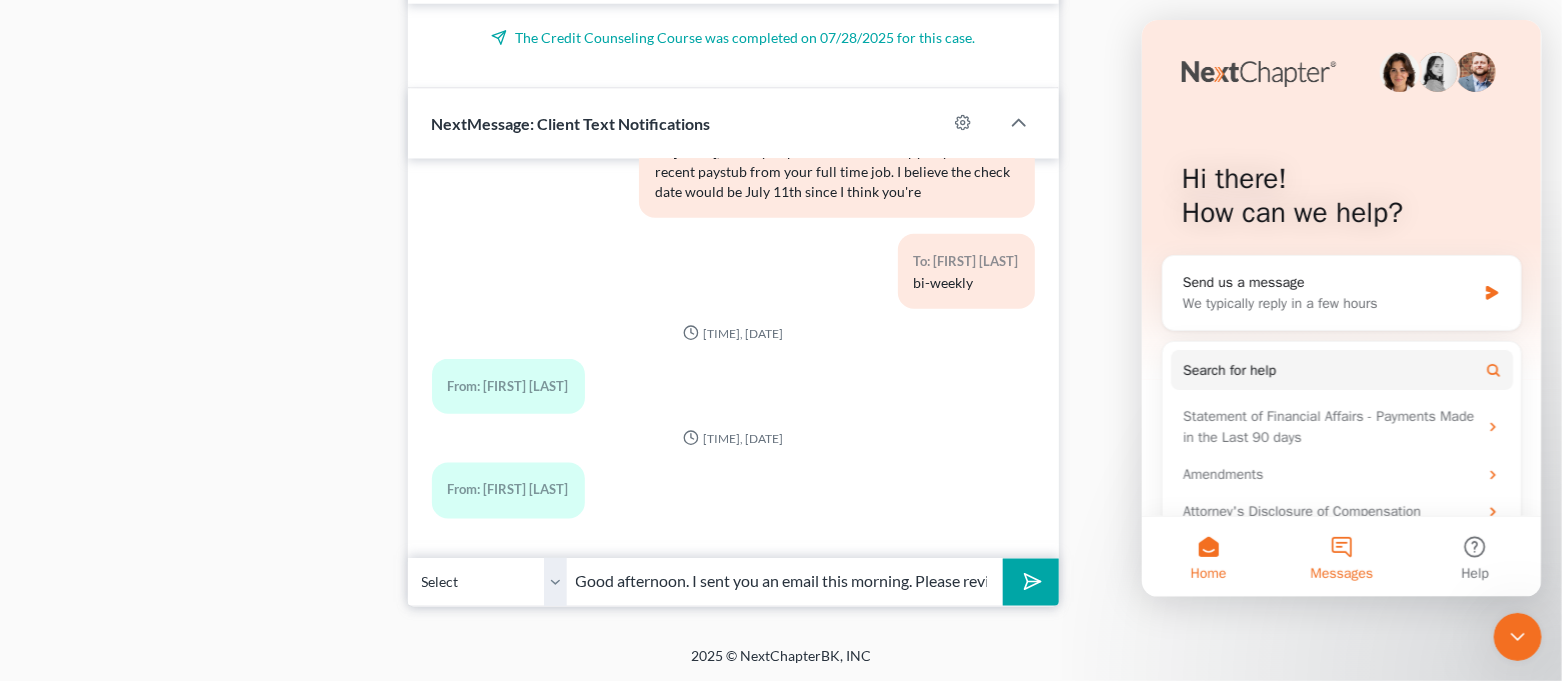 click on "Messages" at bounding box center [1341, 574] 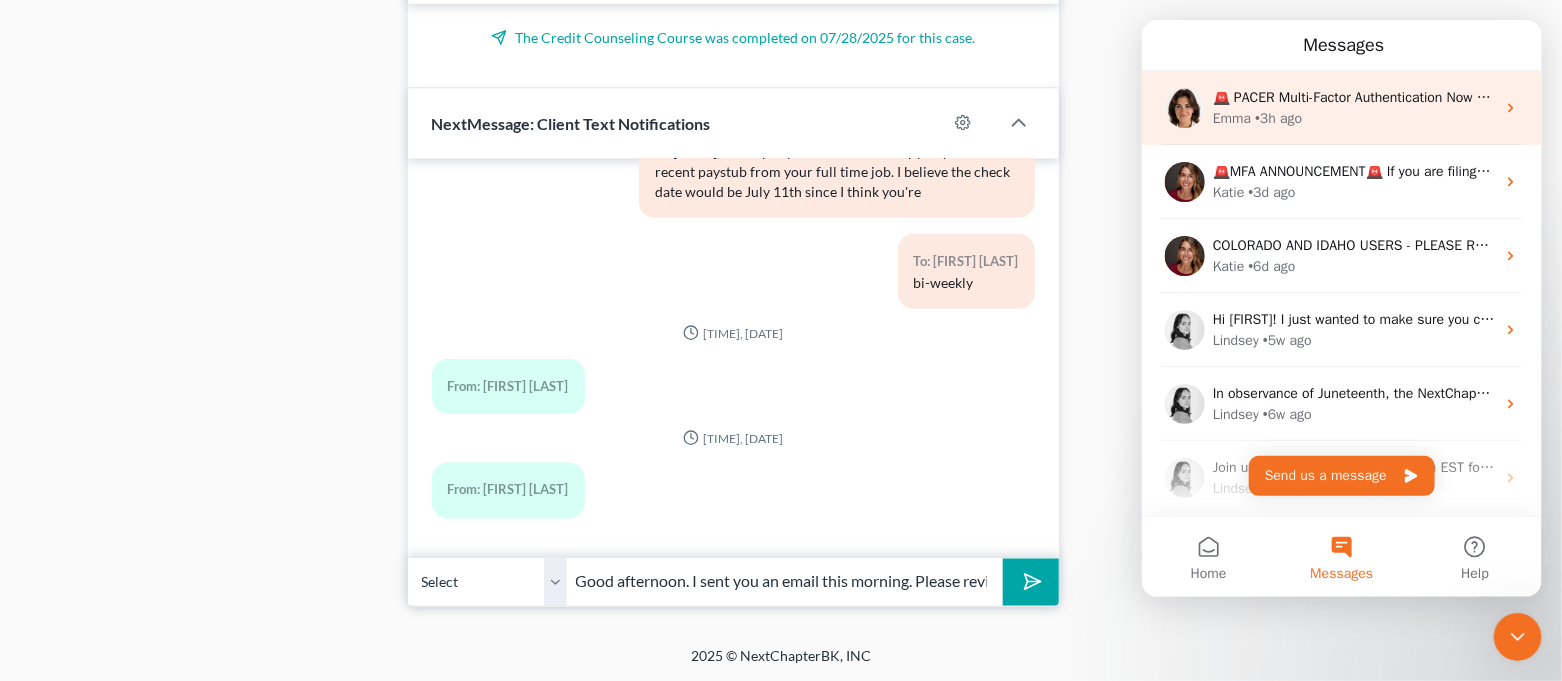 click on "[FIRST] • 3h ago" at bounding box center [1353, 118] 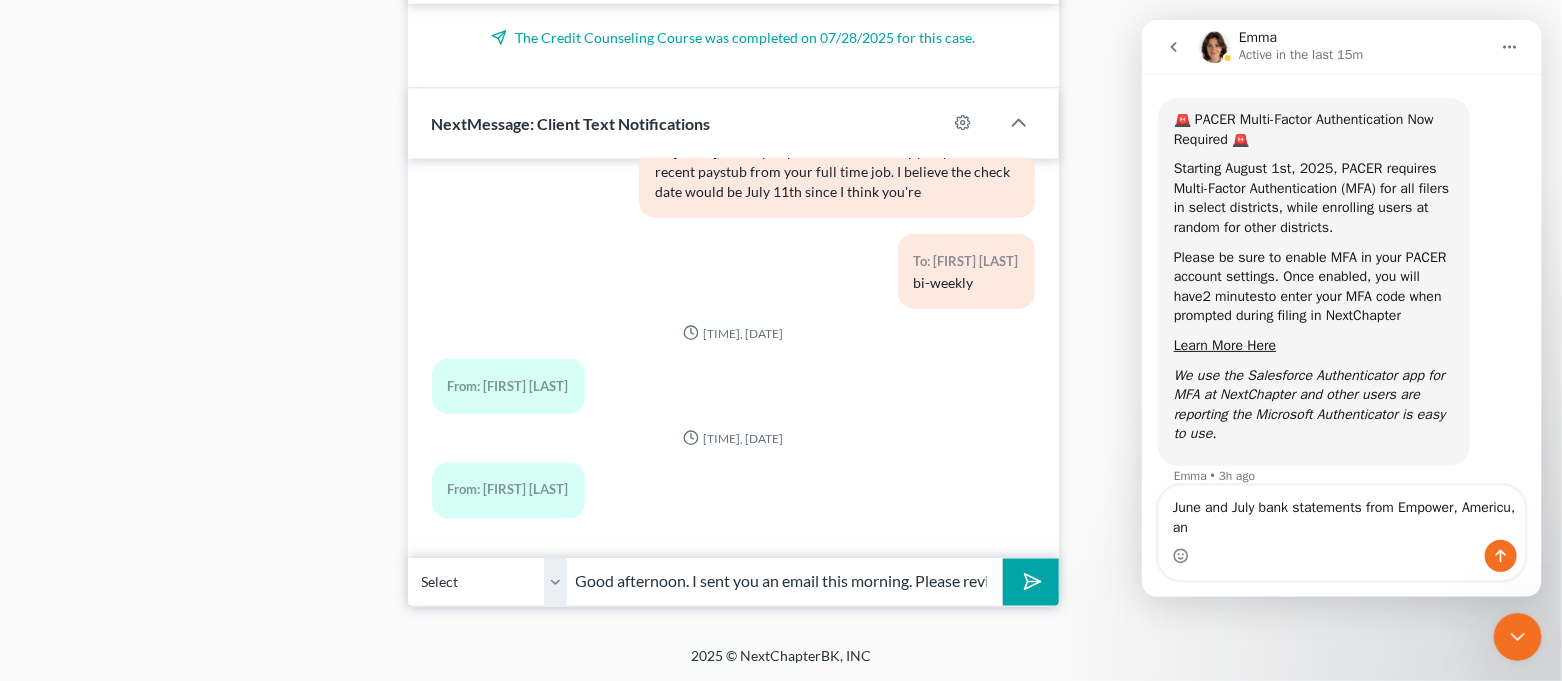scroll, scrollTop: 99, scrollLeft: 0, axis: vertical 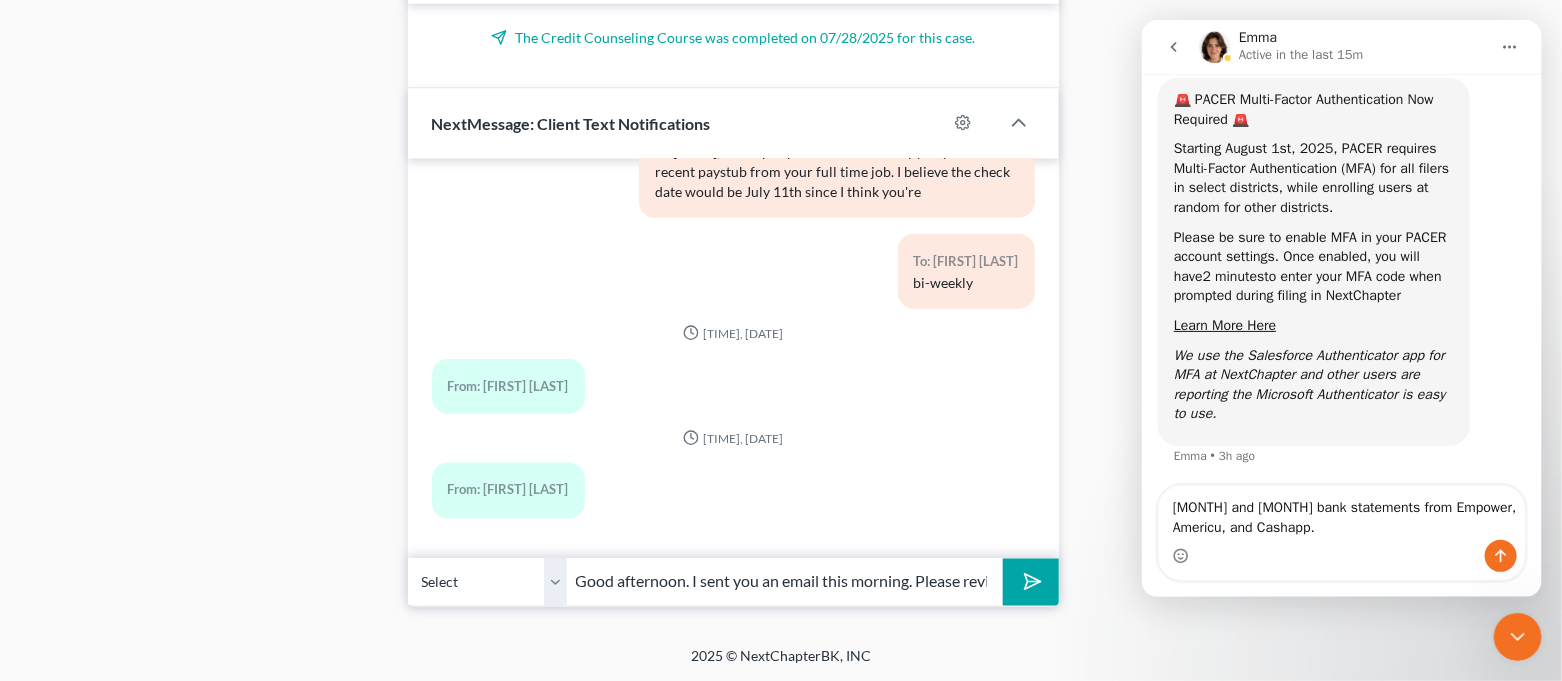 type on "[MONTH] and [MONTH] bank statements from Empower, Americu, and Cashapp." 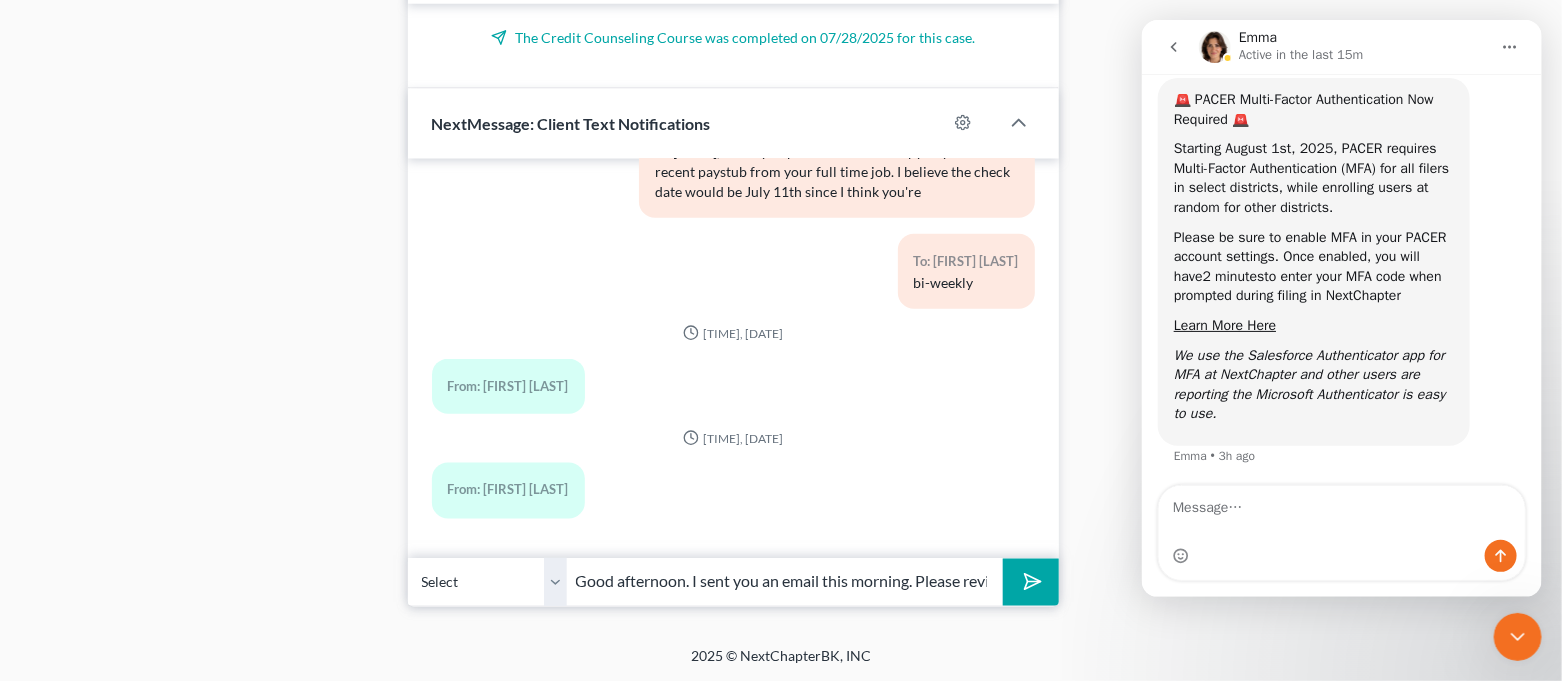 scroll, scrollTop: 79, scrollLeft: 0, axis: vertical 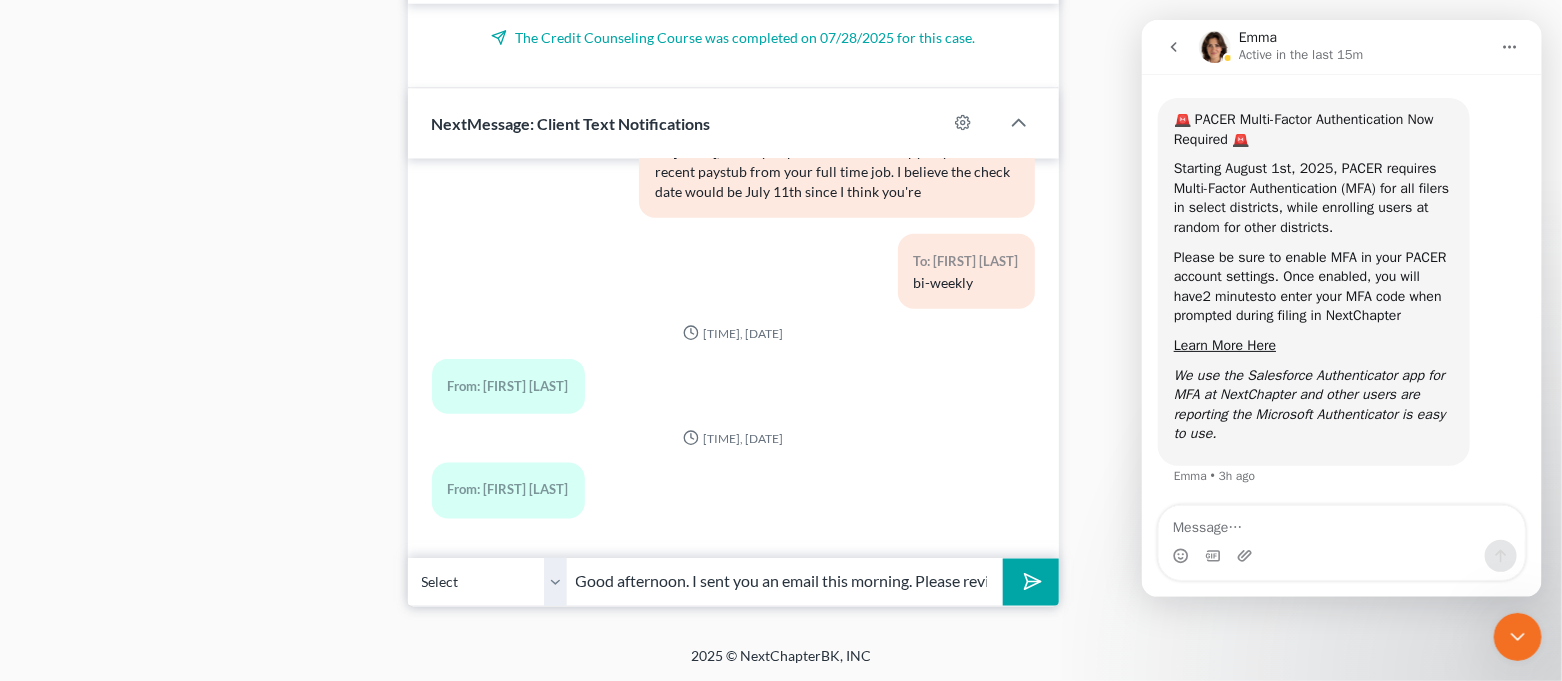 click 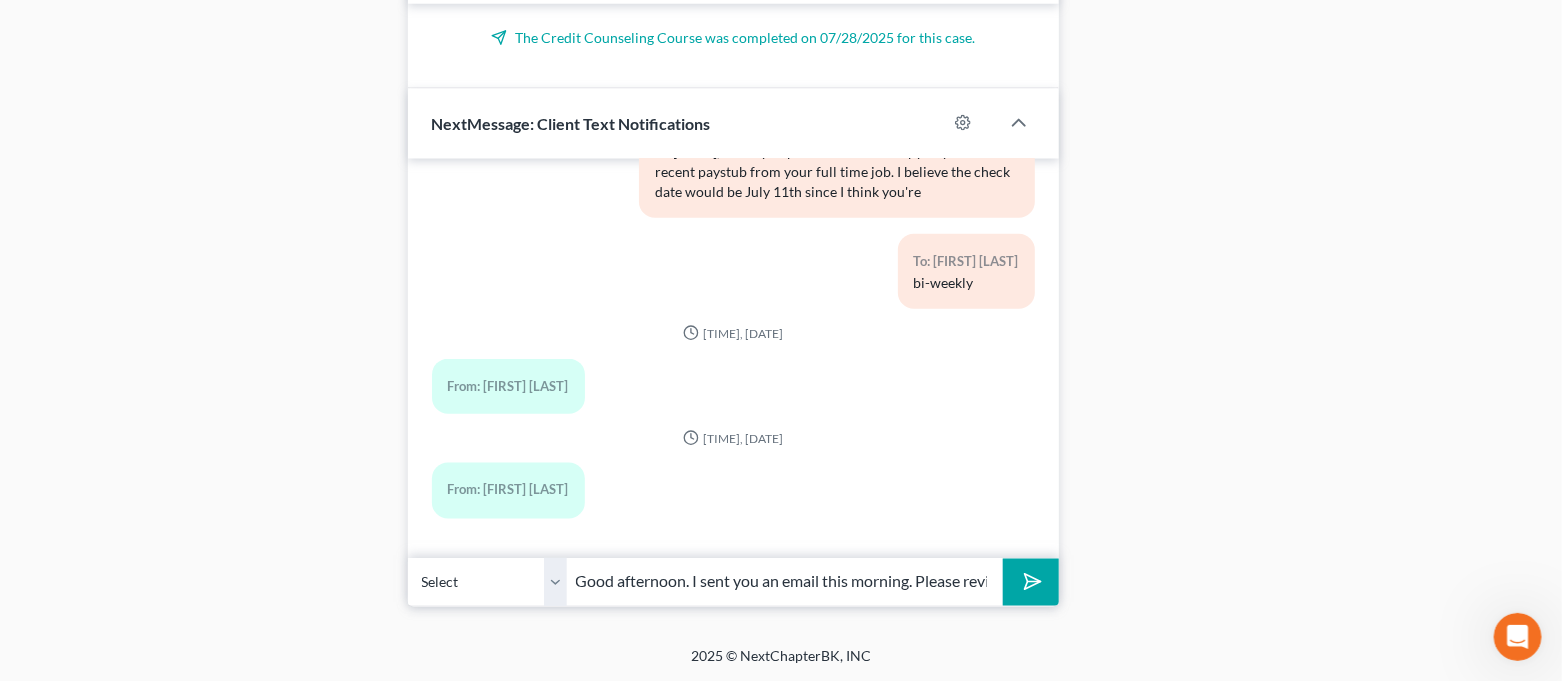 click 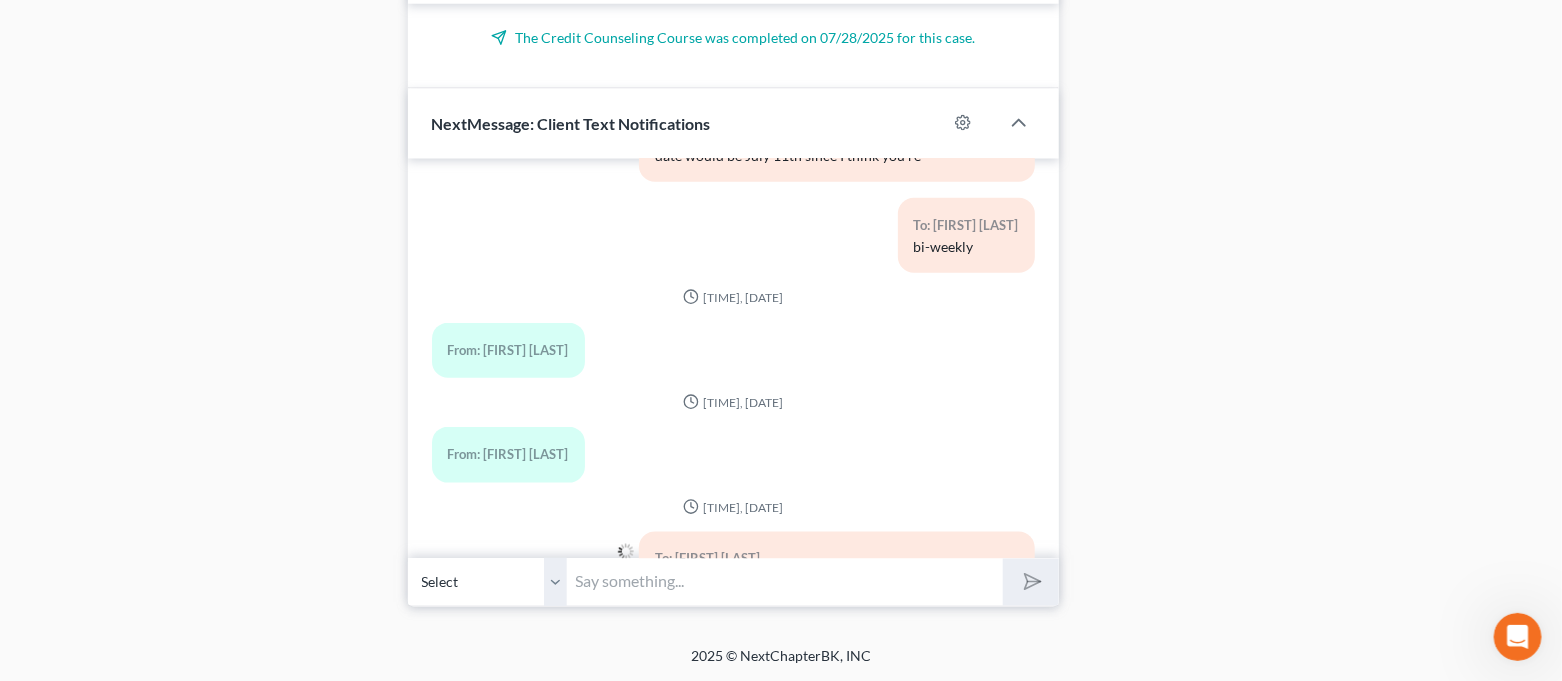 scroll, scrollTop: 4438, scrollLeft: 0, axis: vertical 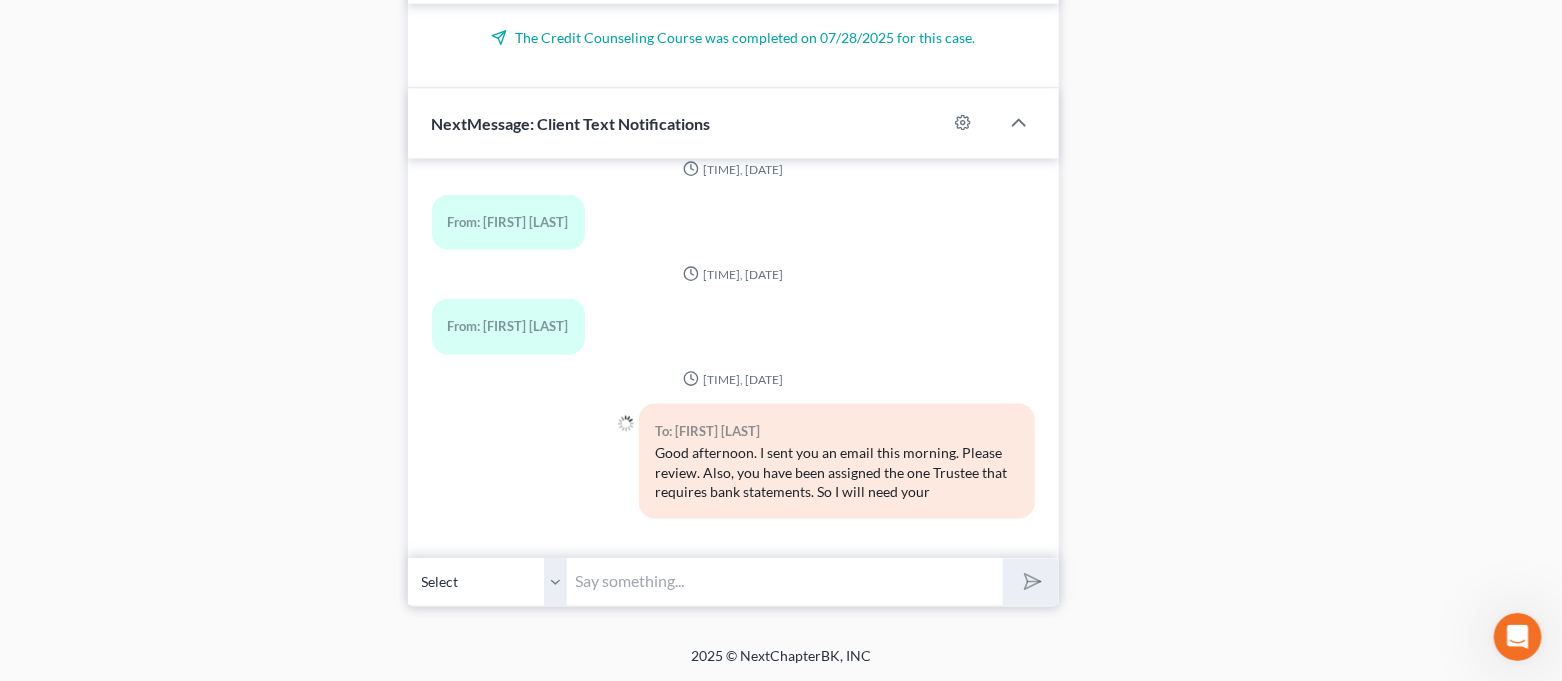 paste on "[MONTH] and [MONTH] bank statements from Empower, Americu, and Cashapp." 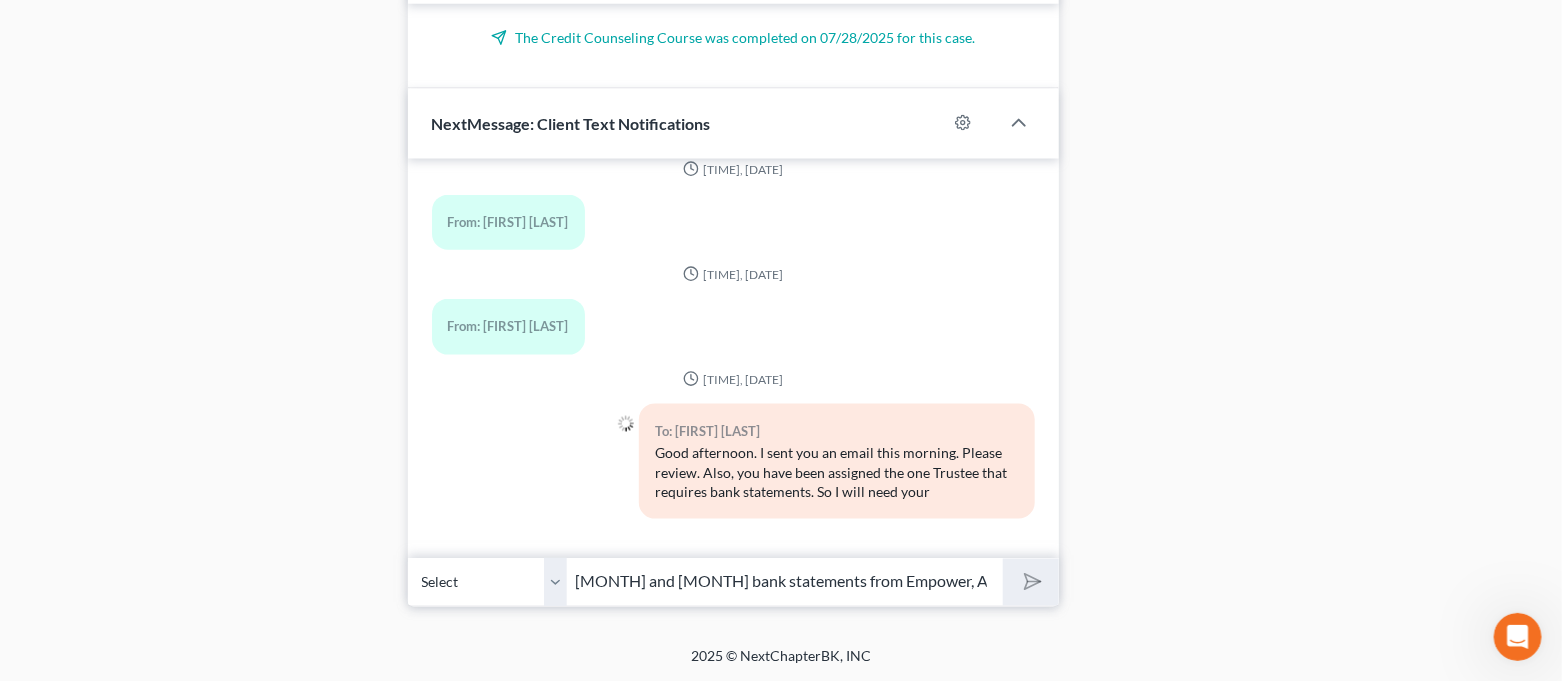 scroll, scrollTop: 0, scrollLeft: 76, axis: horizontal 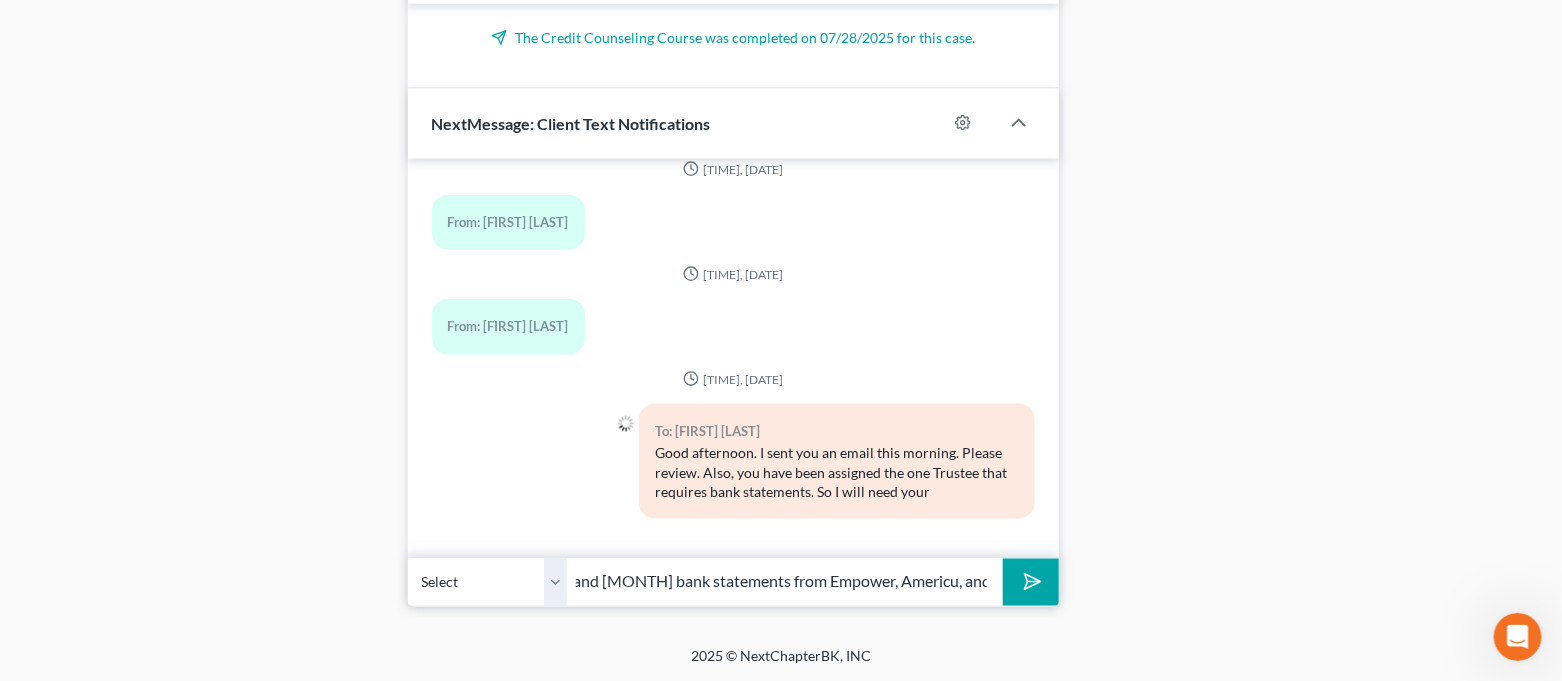 type on "[MONTH] and [MONTH] bank statements from Empower, Americu, and Cashapp." 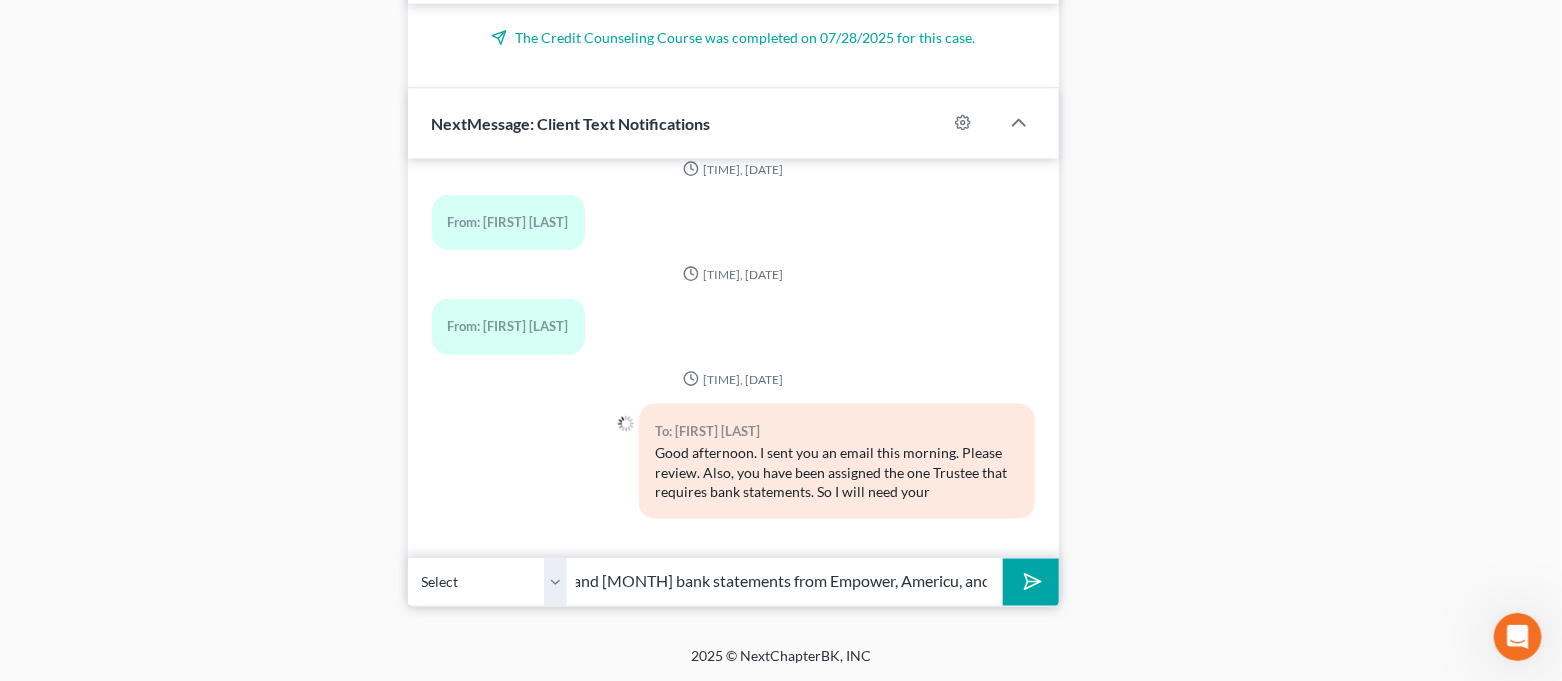 click at bounding box center (1030, 582) 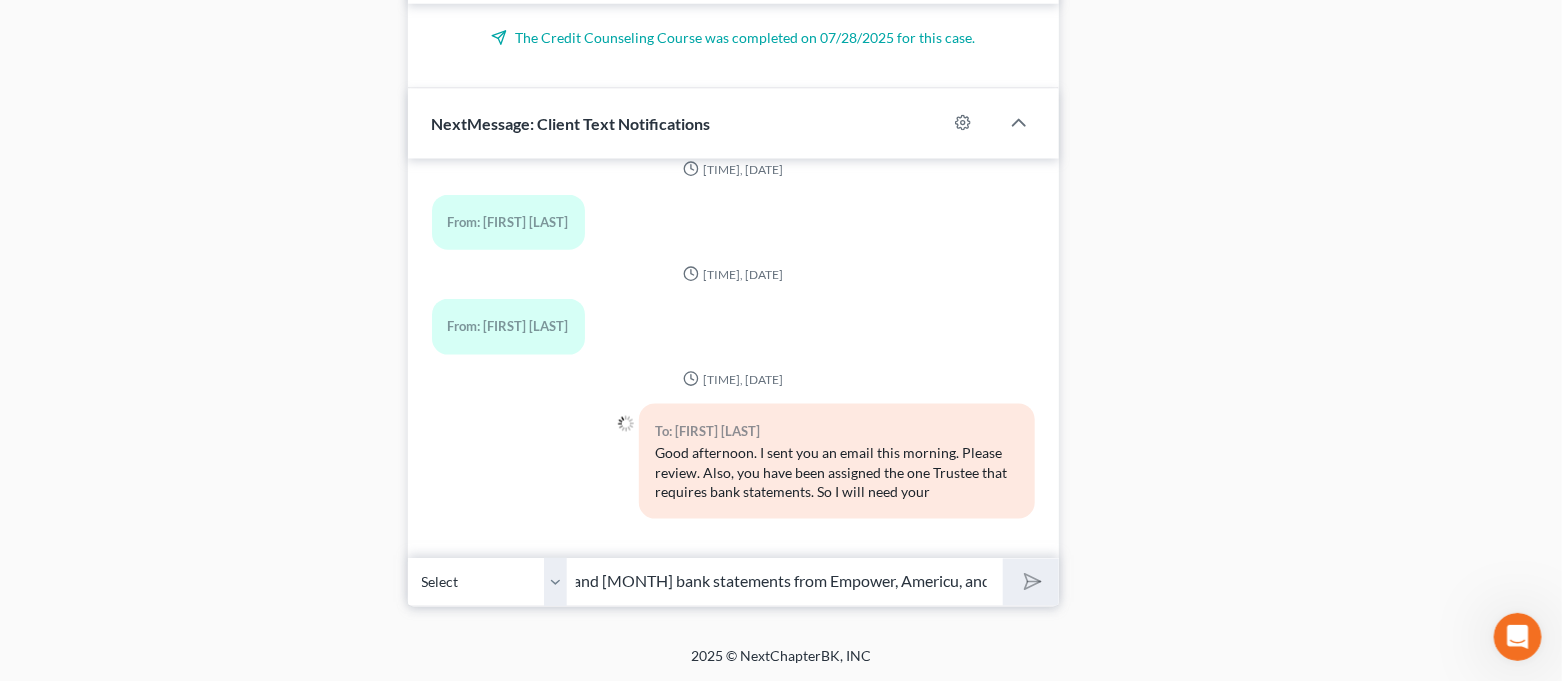 scroll, scrollTop: 0, scrollLeft: 0, axis: both 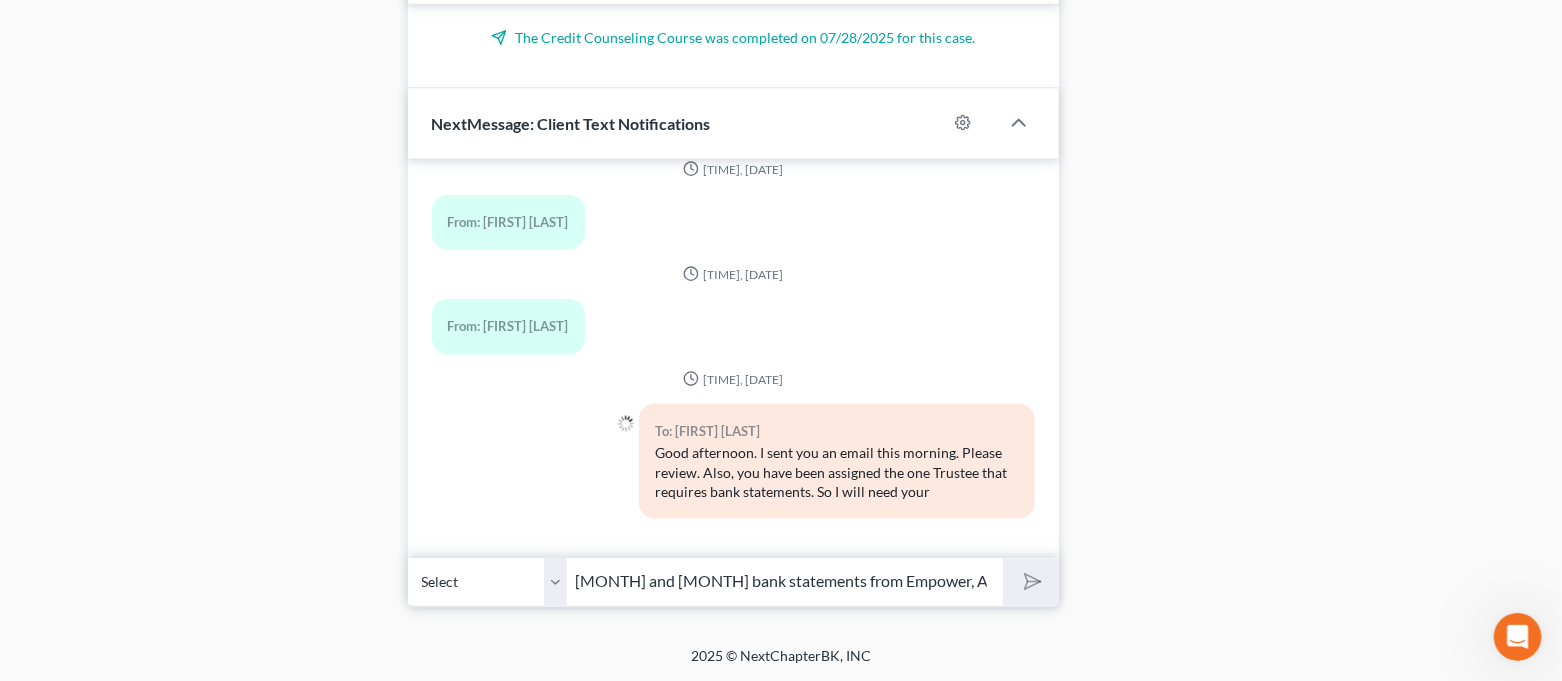 type 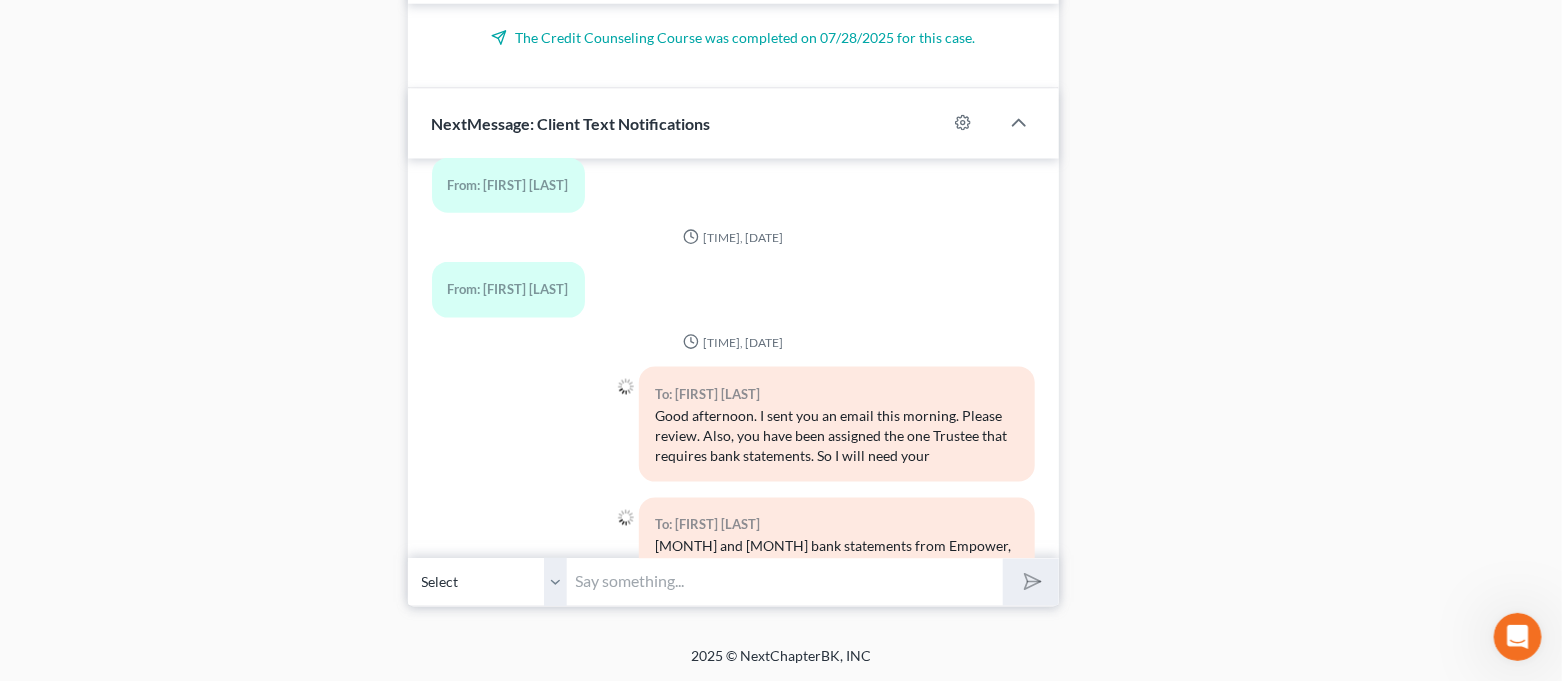 scroll, scrollTop: 4549, scrollLeft: 0, axis: vertical 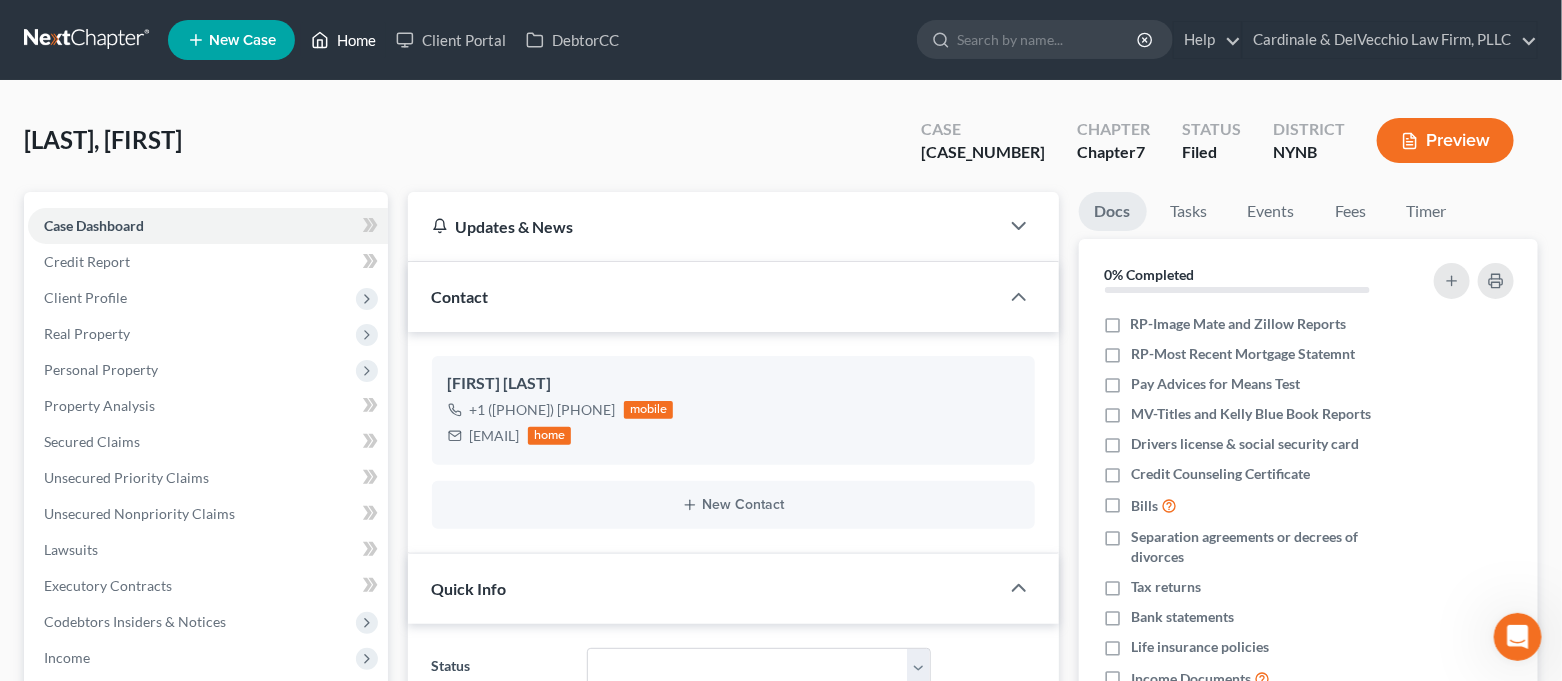 click on "Home" at bounding box center [343, 40] 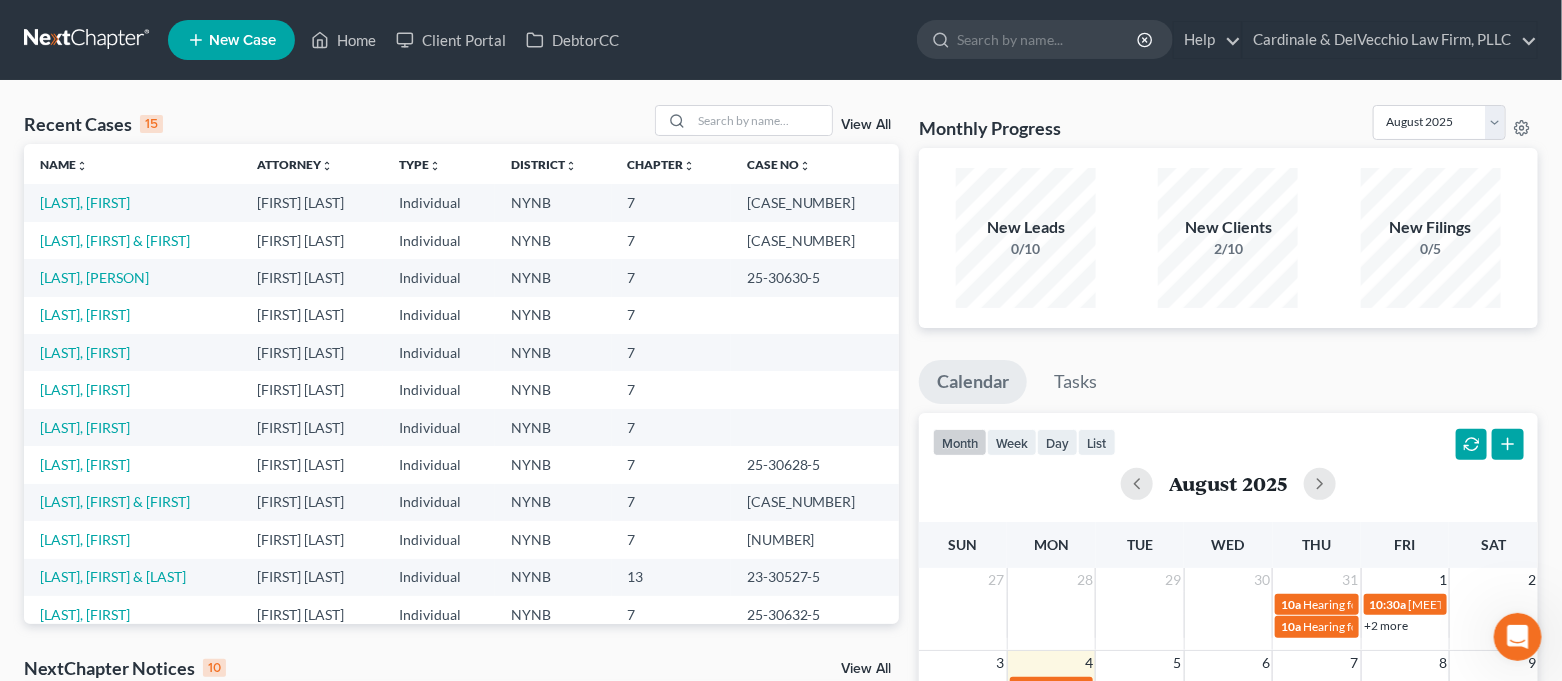 click on "[LAST], [FIRST]" at bounding box center [132, 464] 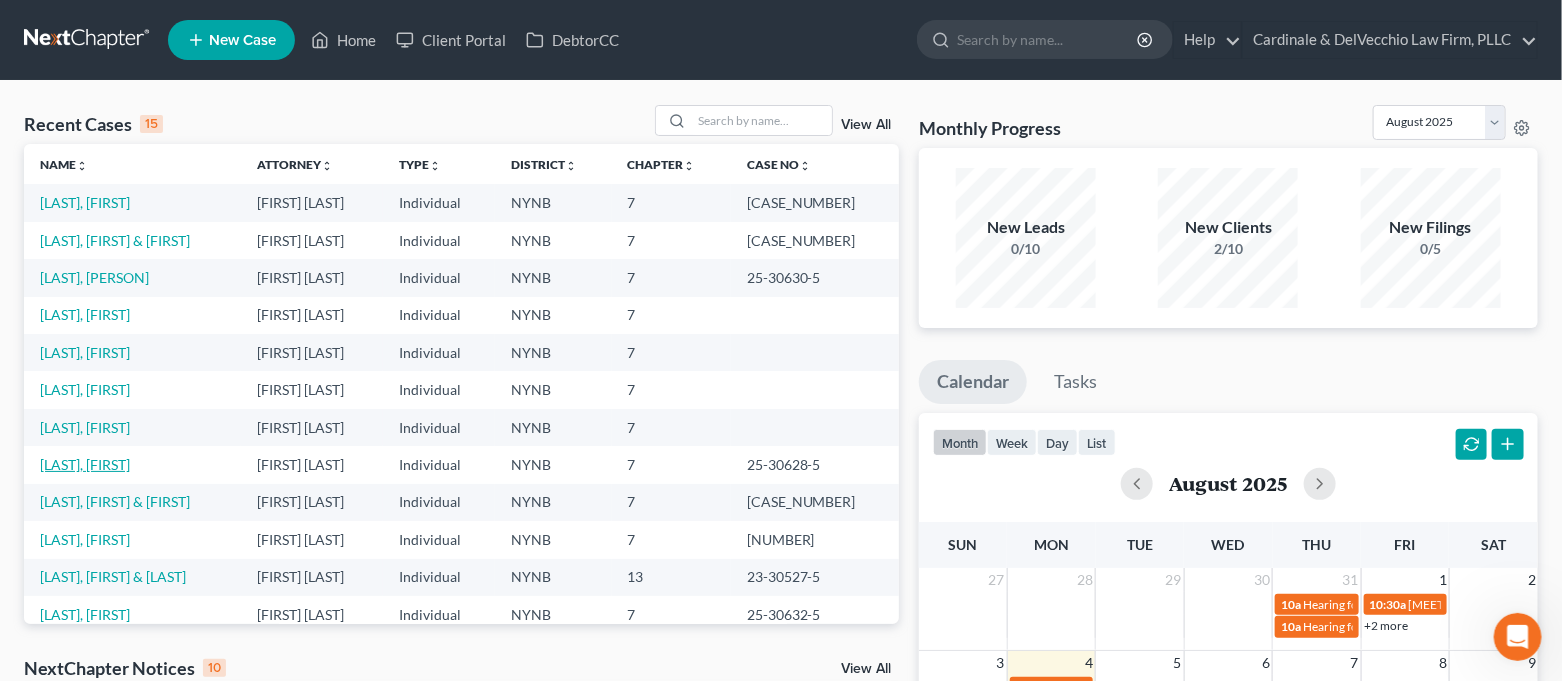 click on "[LAST], [FIRST]" at bounding box center [85, 464] 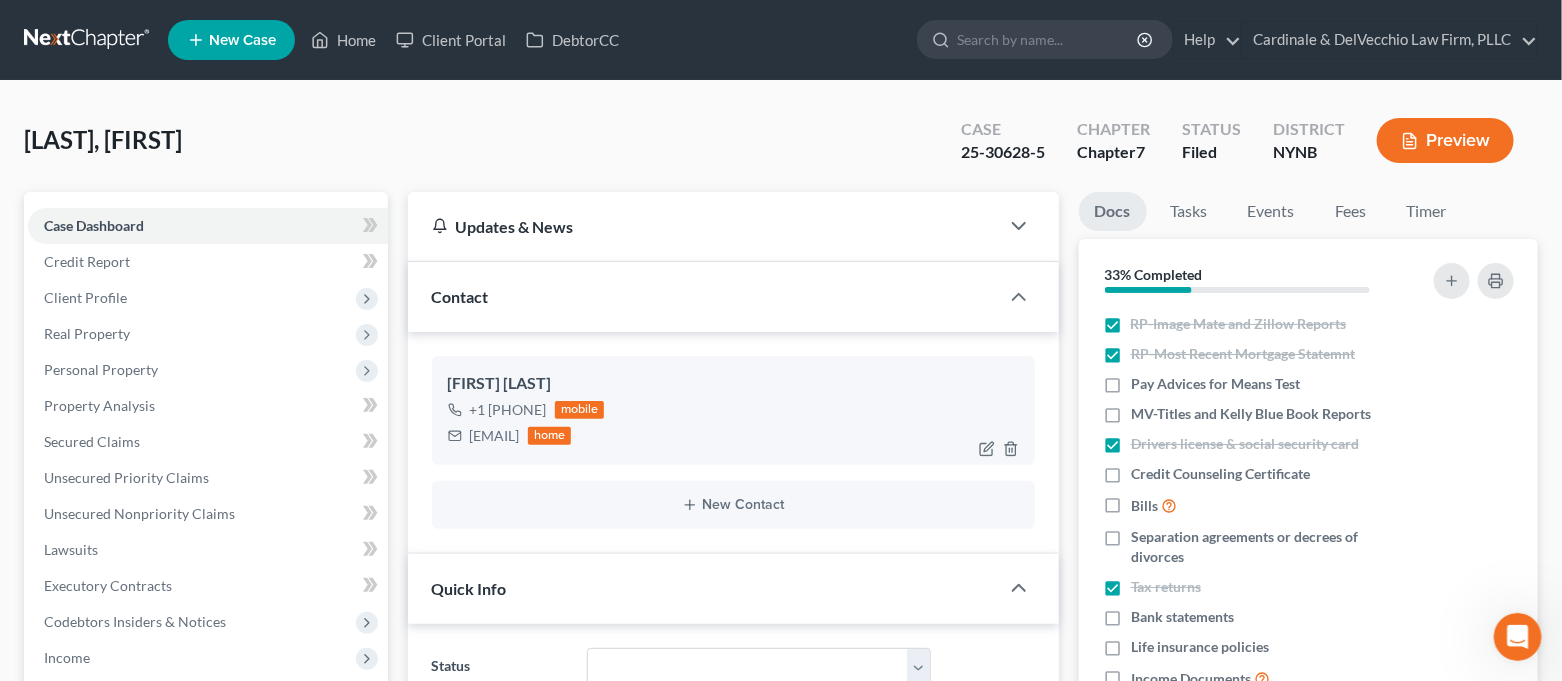 scroll, scrollTop: 799, scrollLeft: 0, axis: vertical 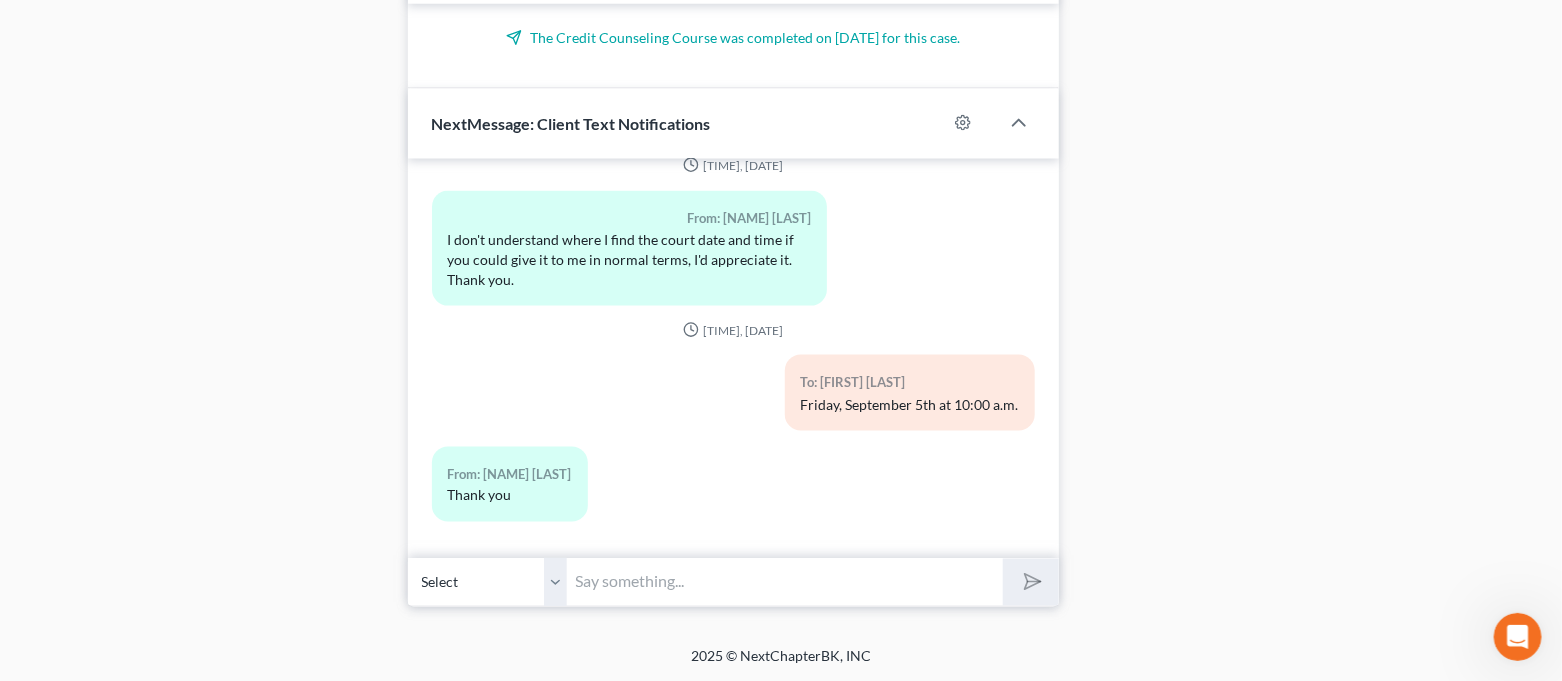 drag, startPoint x: 744, startPoint y: 573, endPoint x: 784, endPoint y: 611, distance: 55.17246 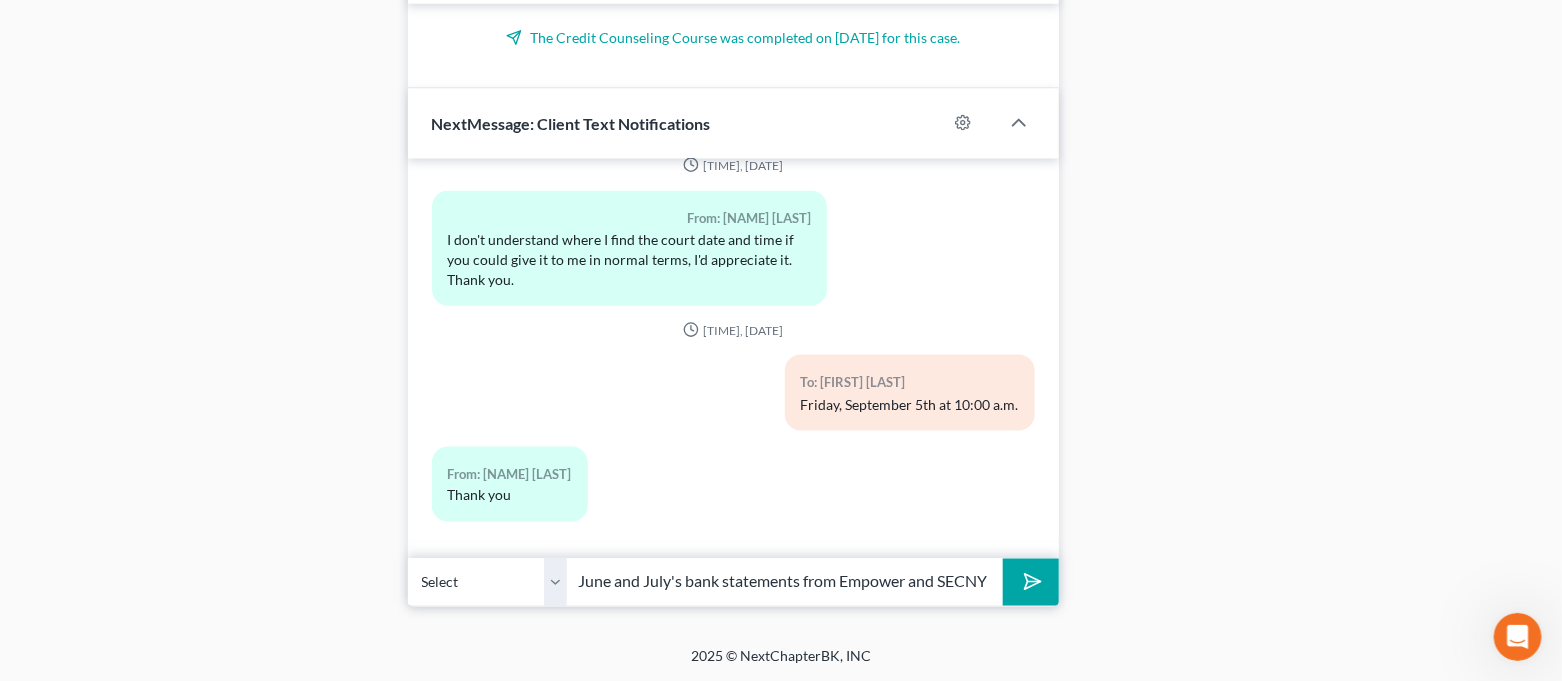 scroll, scrollTop: 0, scrollLeft: 722, axis: horizontal 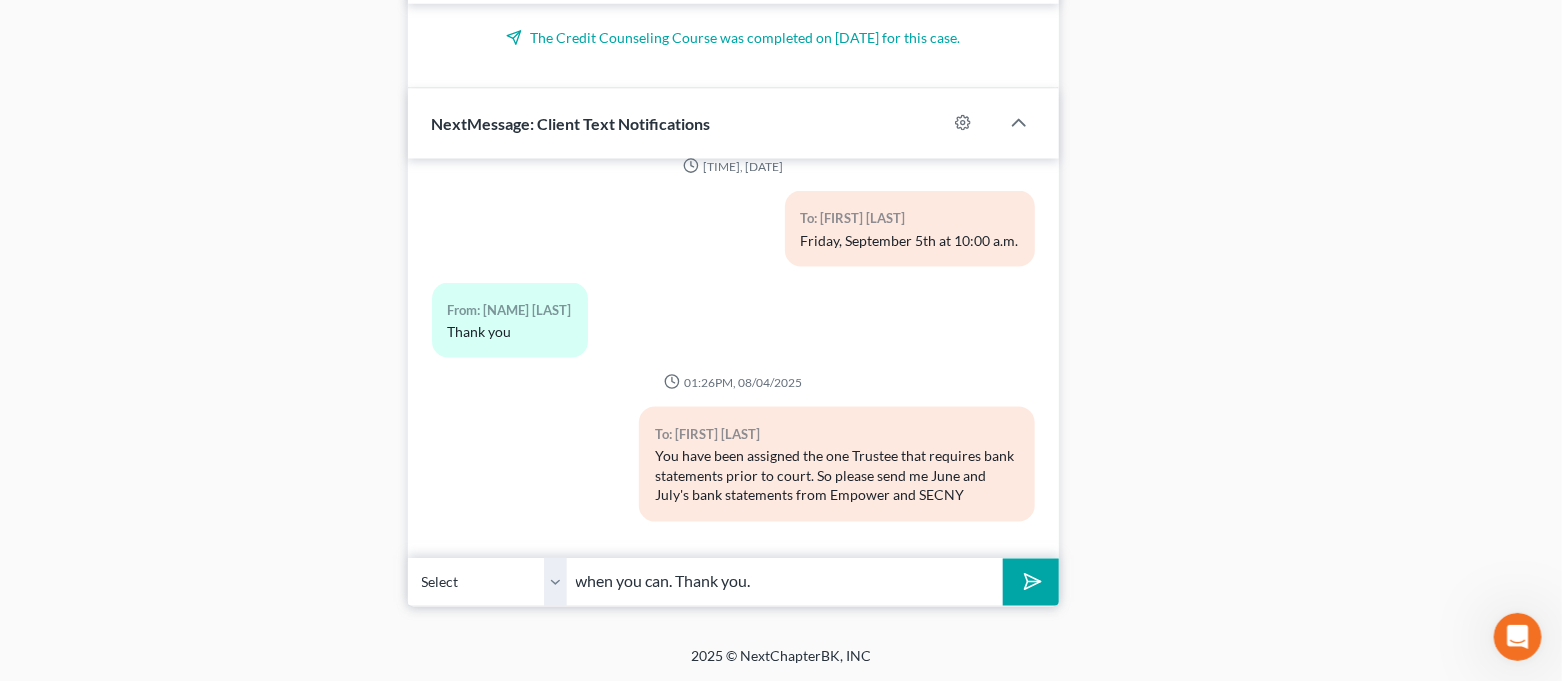 type on "when you can. Thank you." 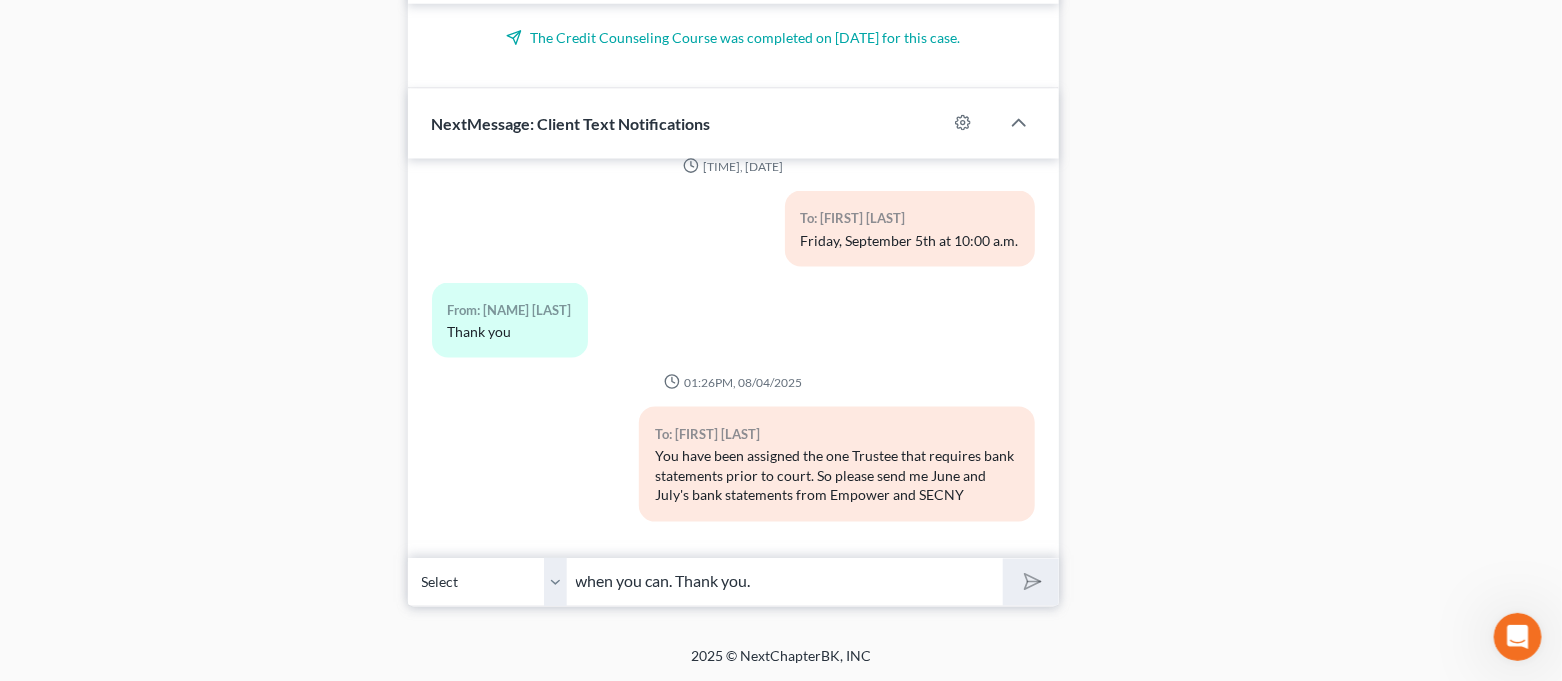 type 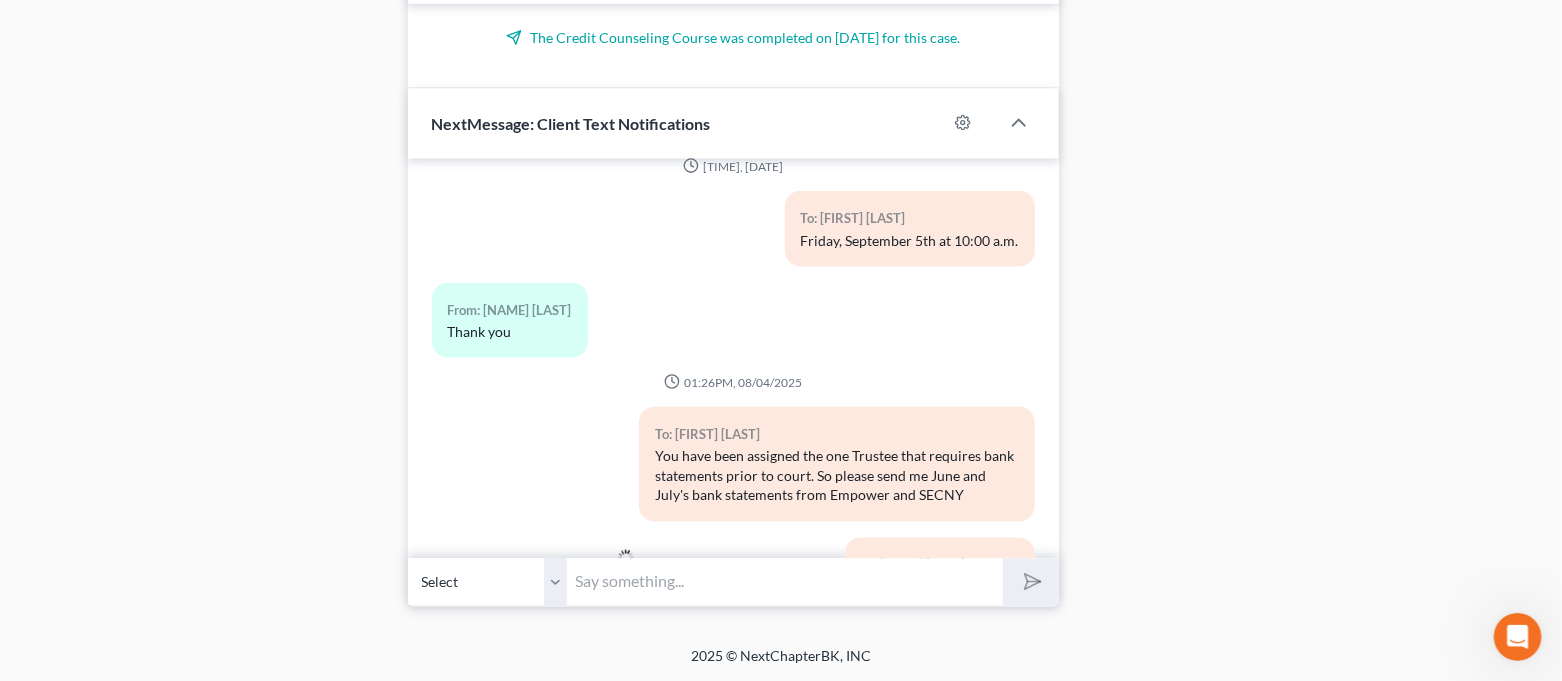 scroll, scrollTop: 4807, scrollLeft: 0, axis: vertical 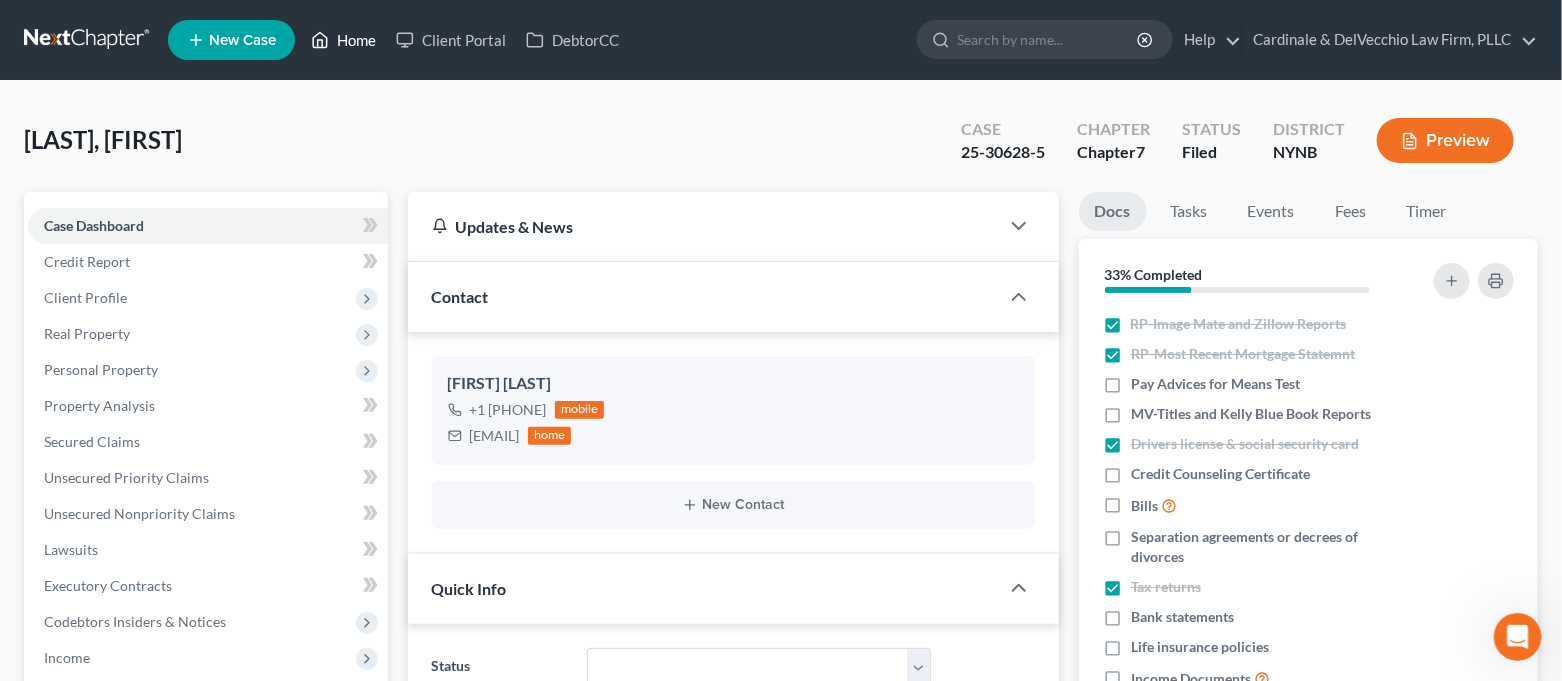 click on "Home" at bounding box center [343, 40] 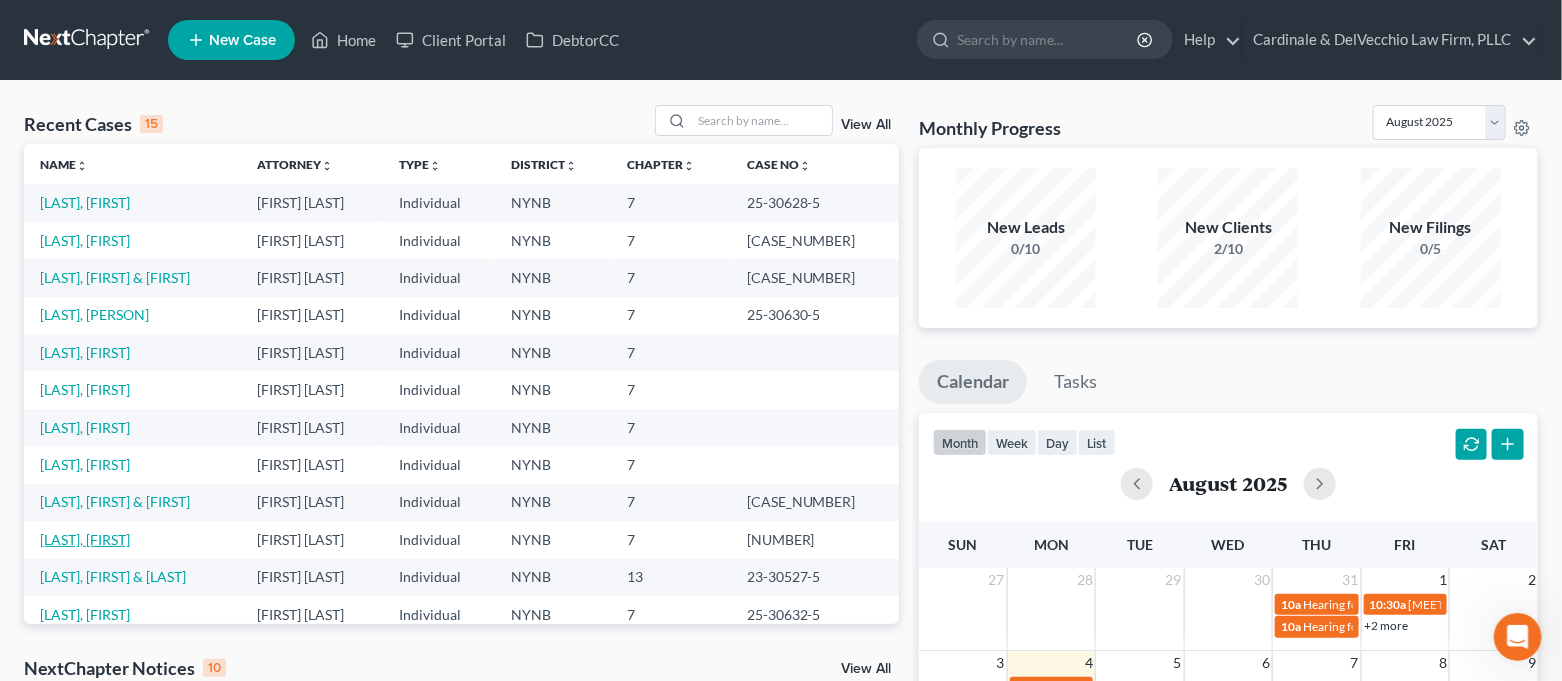 click on "[LAST], [FIRST]" at bounding box center (85, 539) 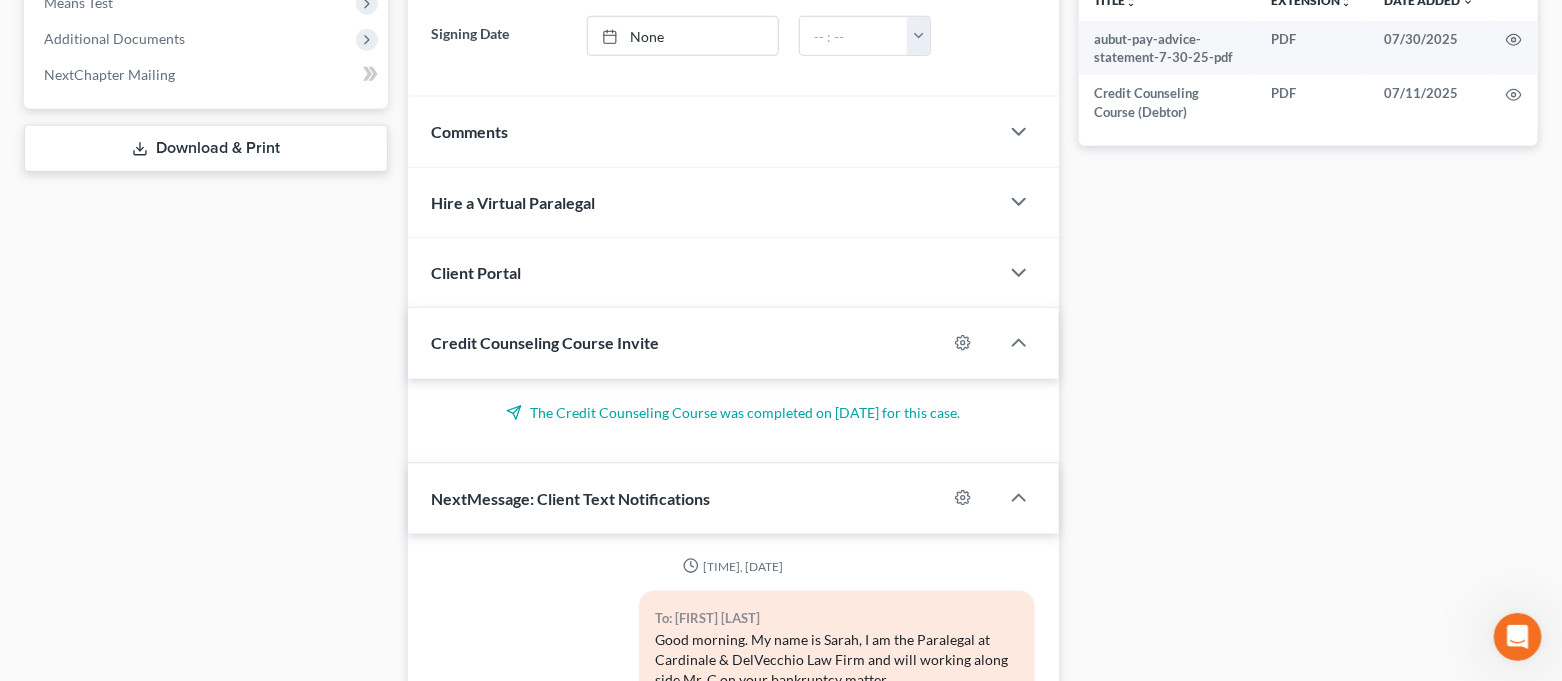 scroll, scrollTop: 1057, scrollLeft: 0, axis: vertical 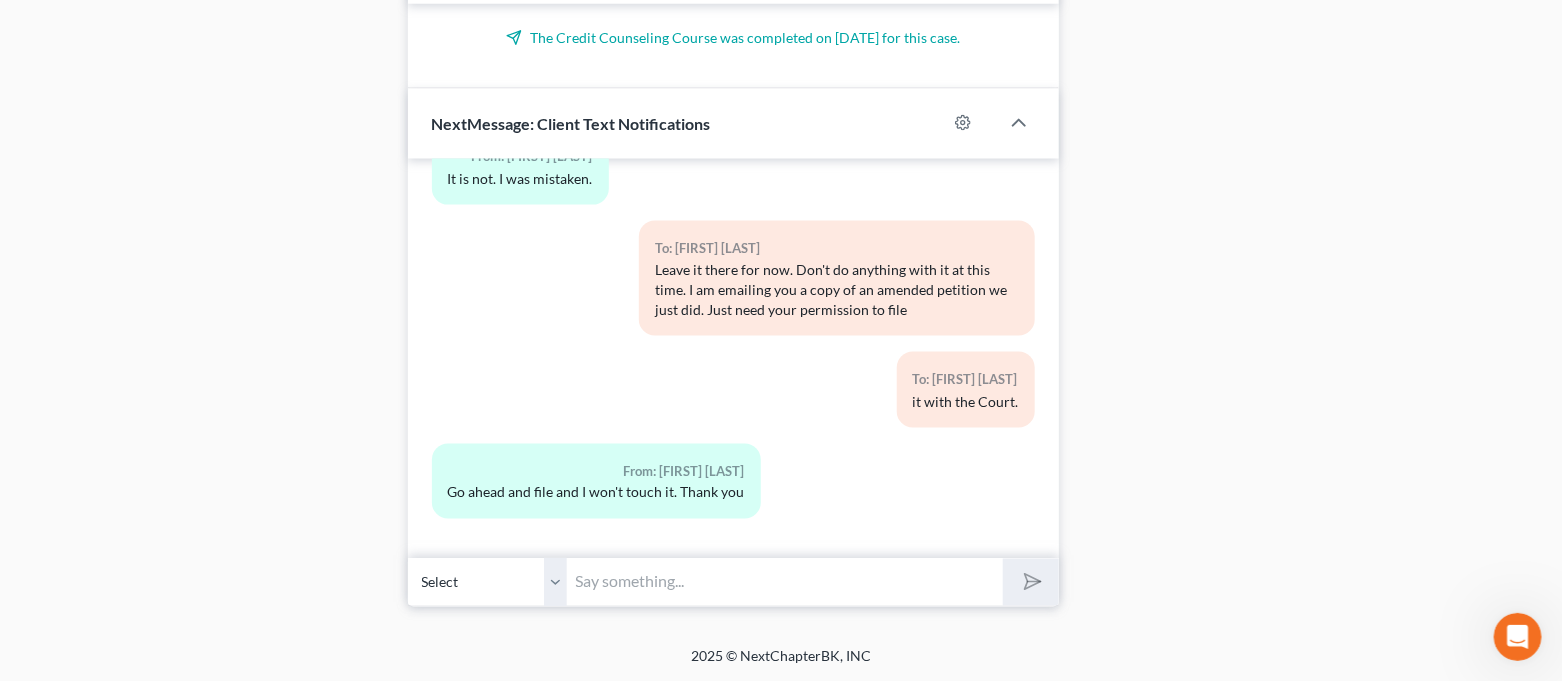 click at bounding box center (786, 582) 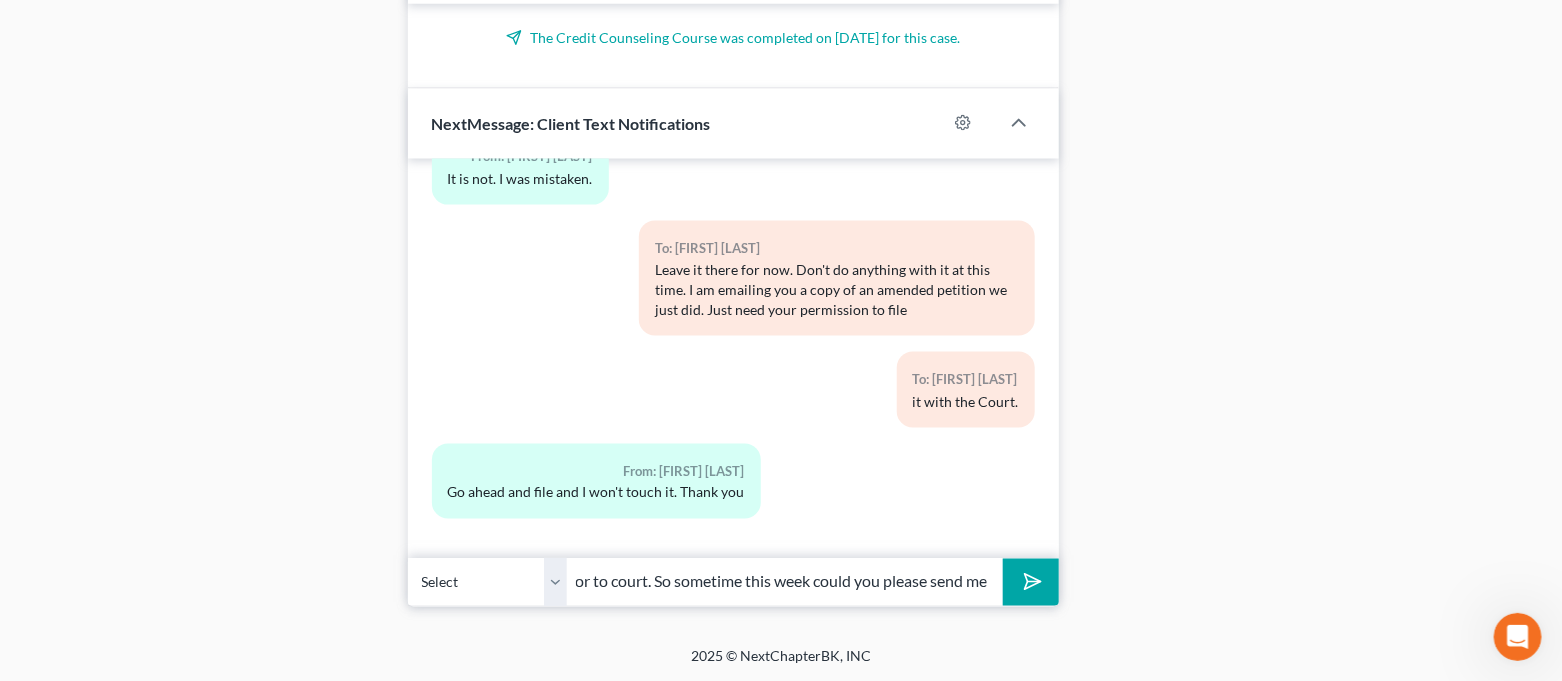 scroll, scrollTop: 0, scrollLeft: 721, axis: horizontal 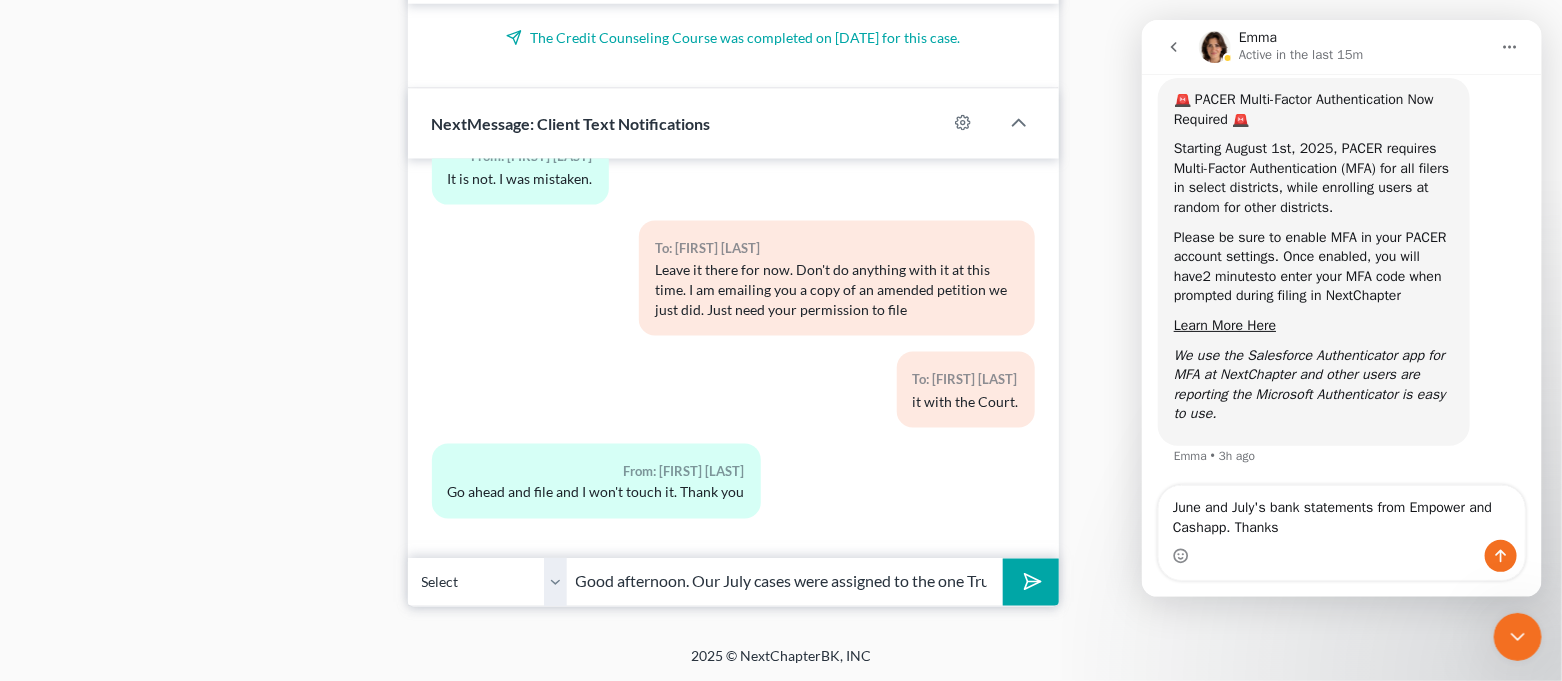 type on "June and July's bank statements from Empower and Cashapp. Thanks!" 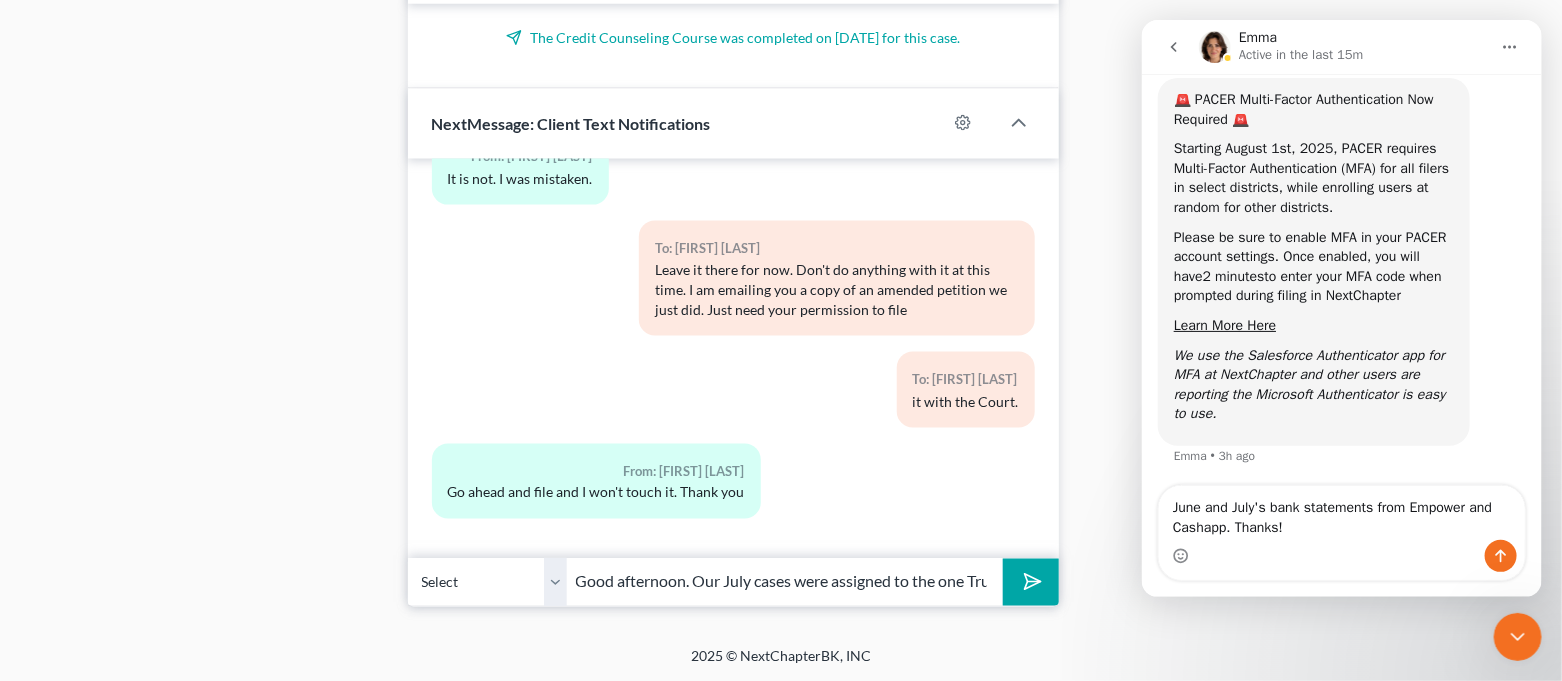 drag, startPoint x: 1320, startPoint y: 527, endPoint x: 1167, endPoint y: 504, distance: 154.7191 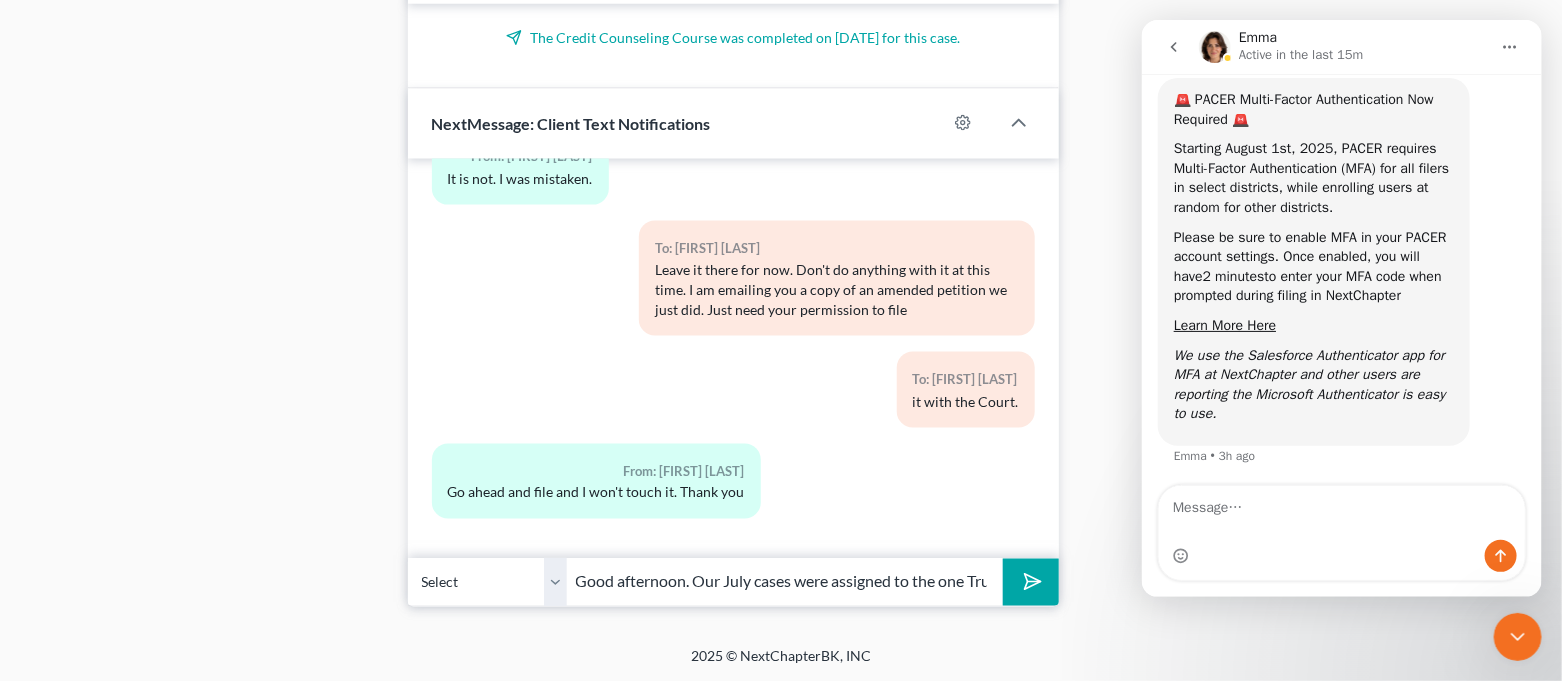 scroll, scrollTop: 79, scrollLeft: 0, axis: vertical 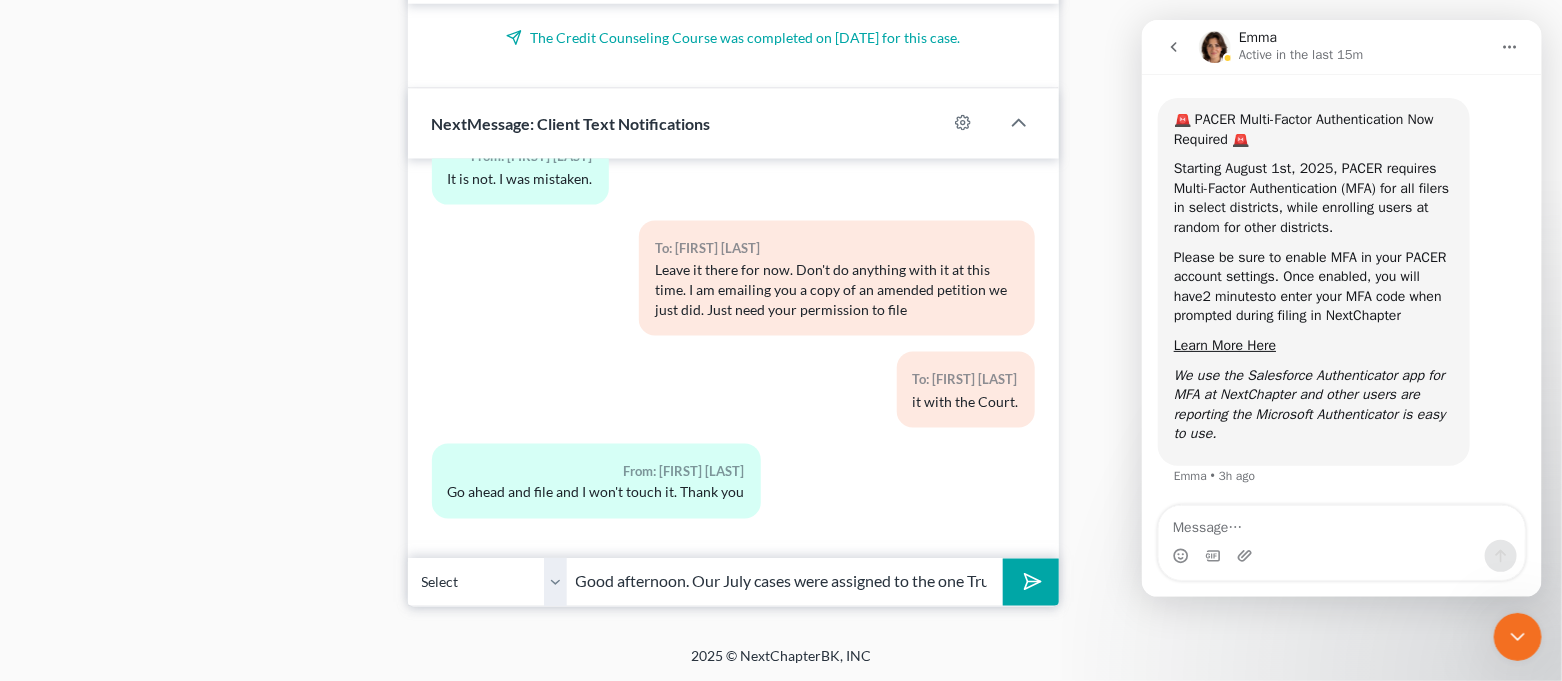 click at bounding box center (1517, 636) 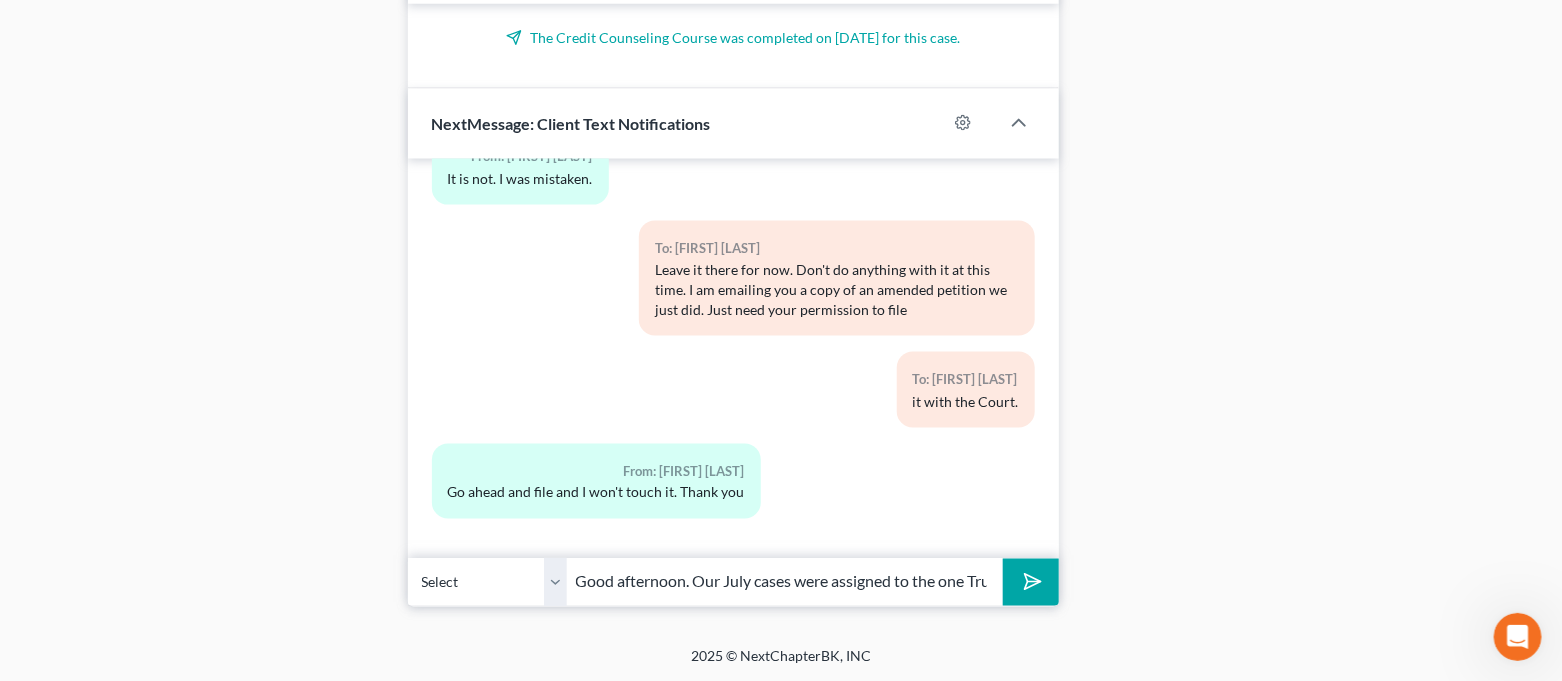 click at bounding box center (1030, 582) 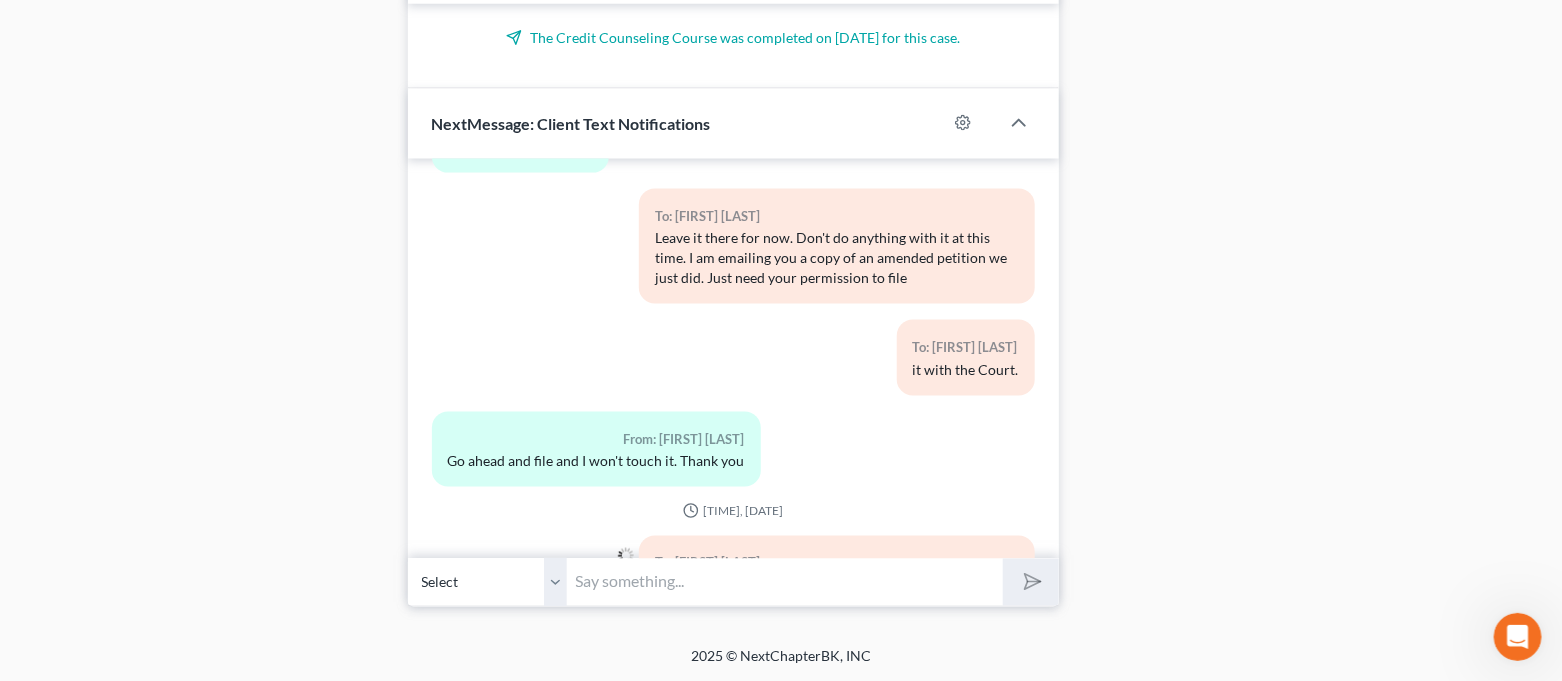 scroll, scrollTop: 10888, scrollLeft: 0, axis: vertical 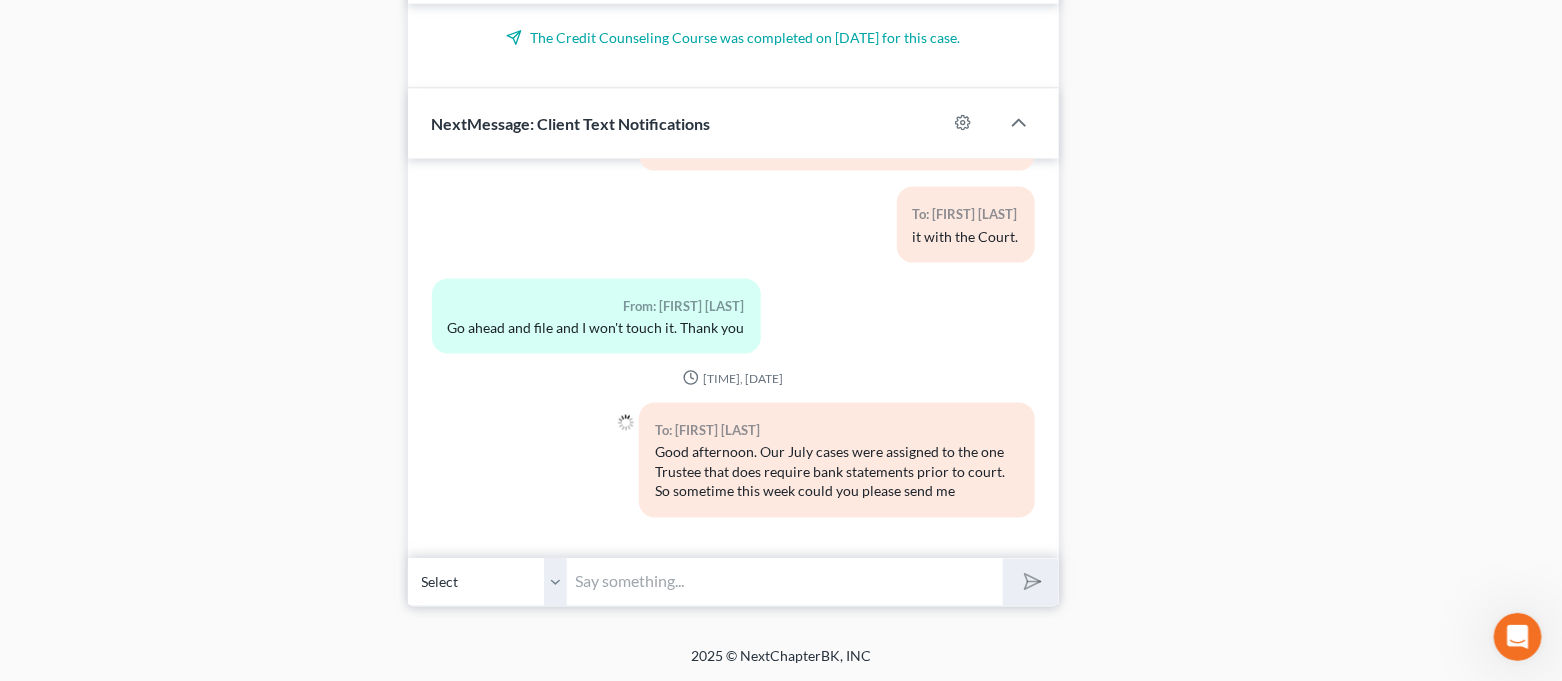 paste on "June and July's bank statements from Empower and Cashapp. Thanks!" 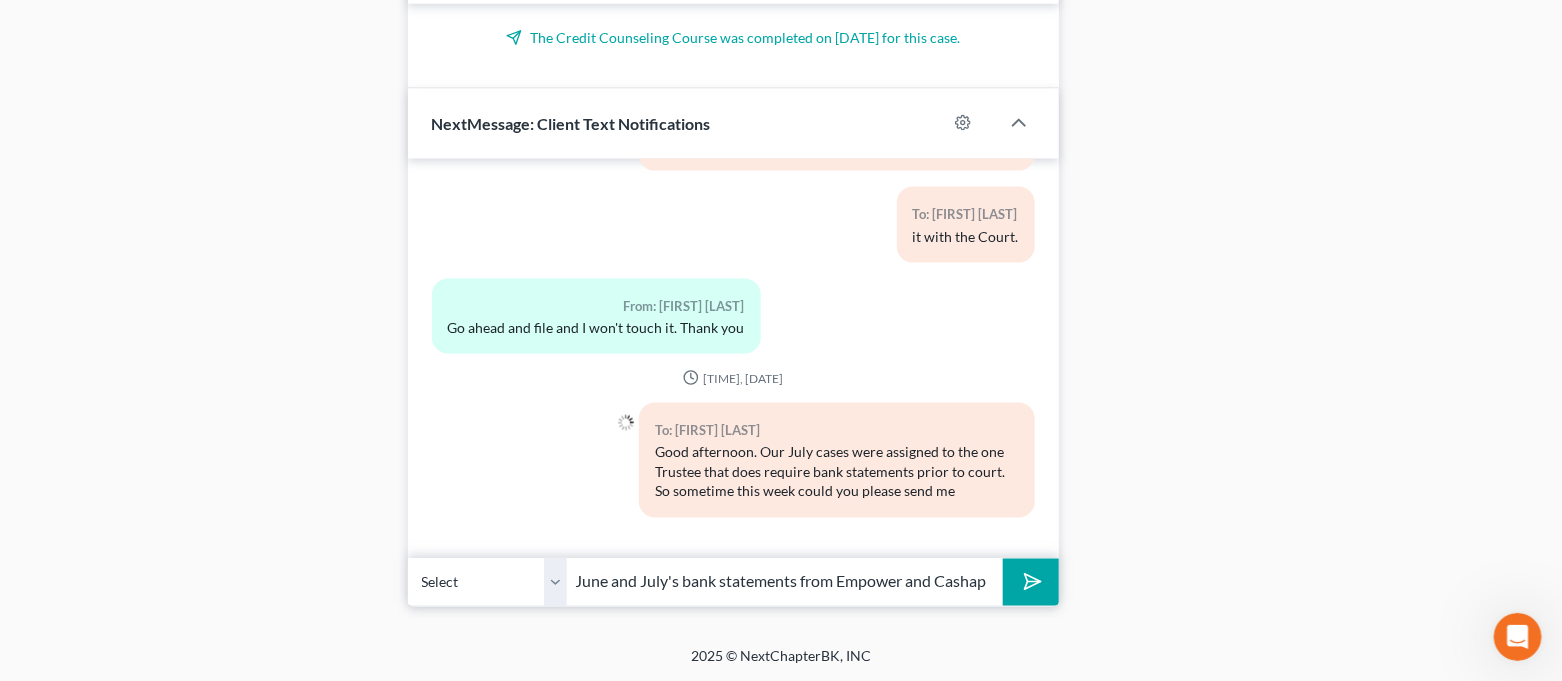 scroll, scrollTop: 0, scrollLeft: 74, axis: horizontal 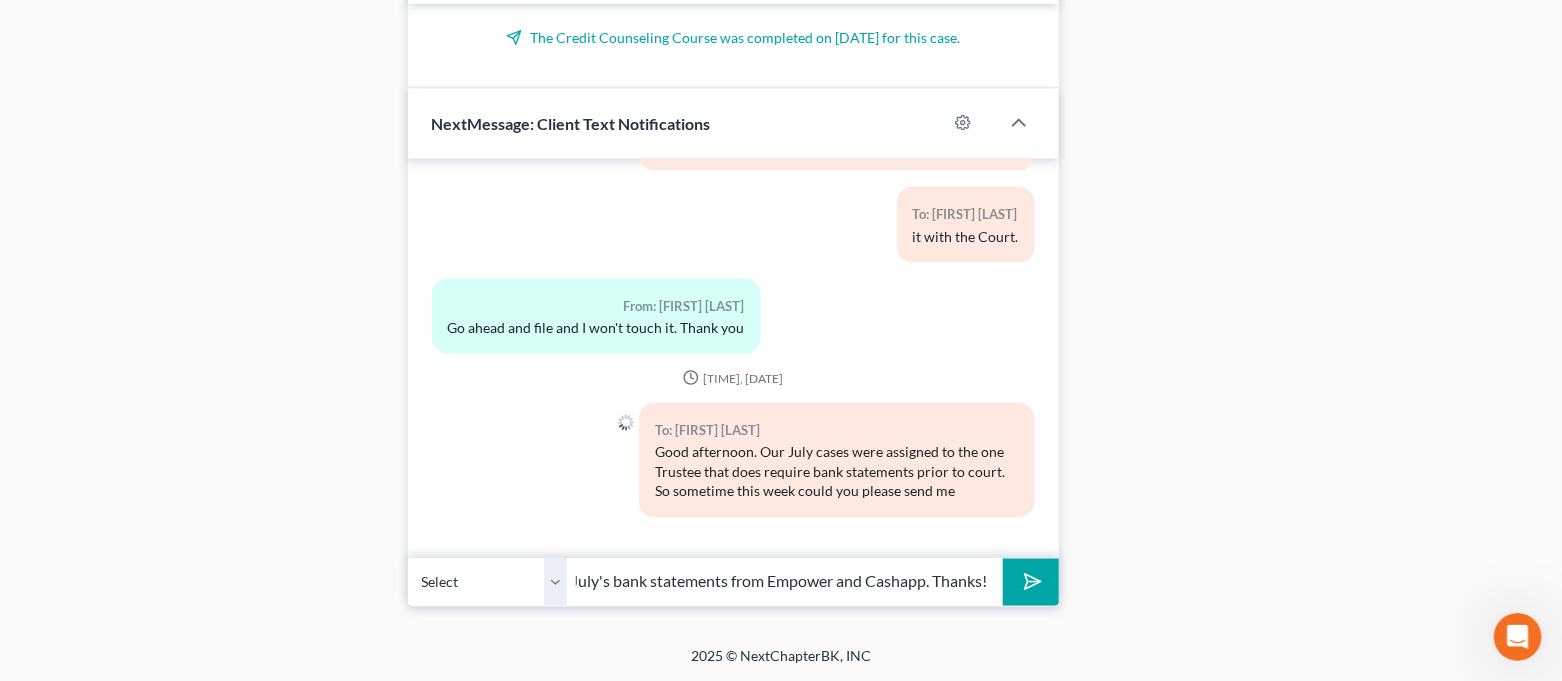 type on "June and July's bank statements from Empower and Cashapp. Thanks!" 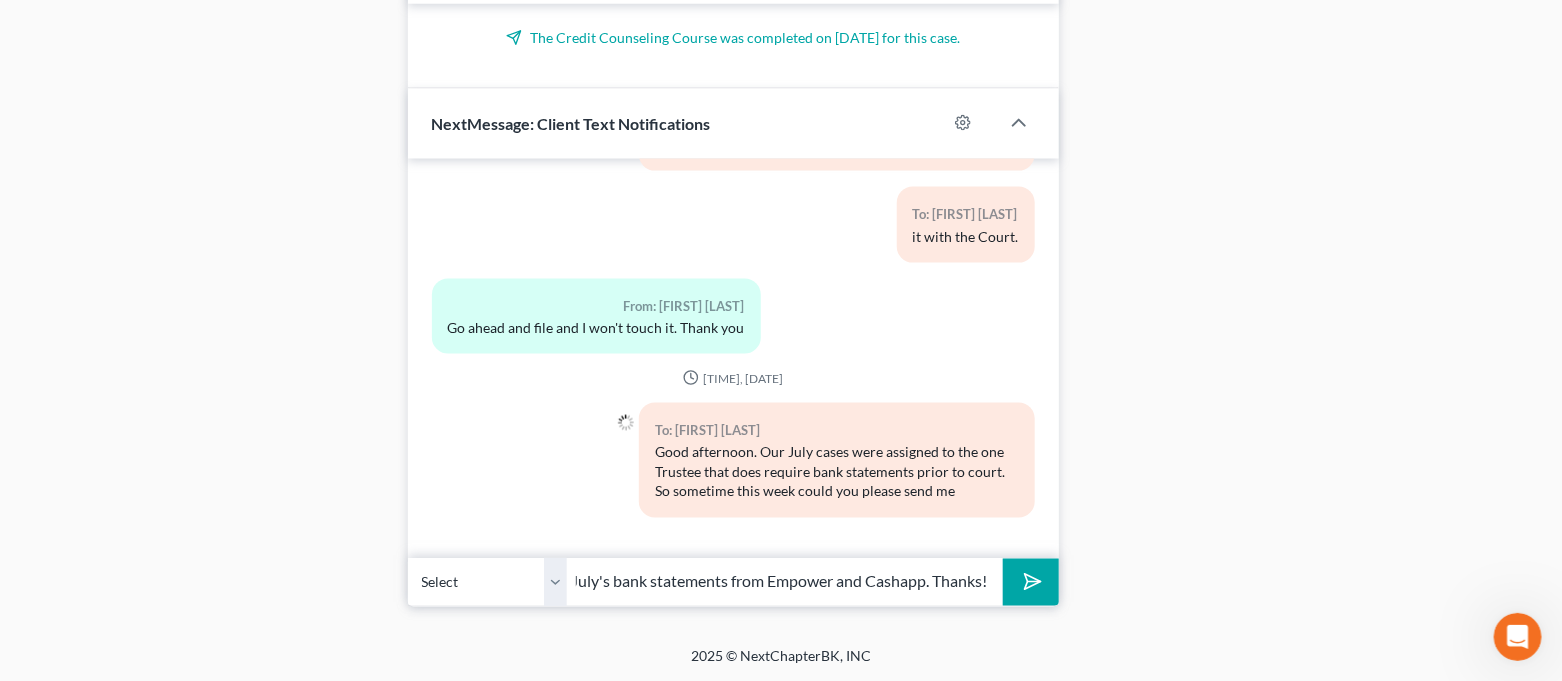 click at bounding box center [1030, 582] 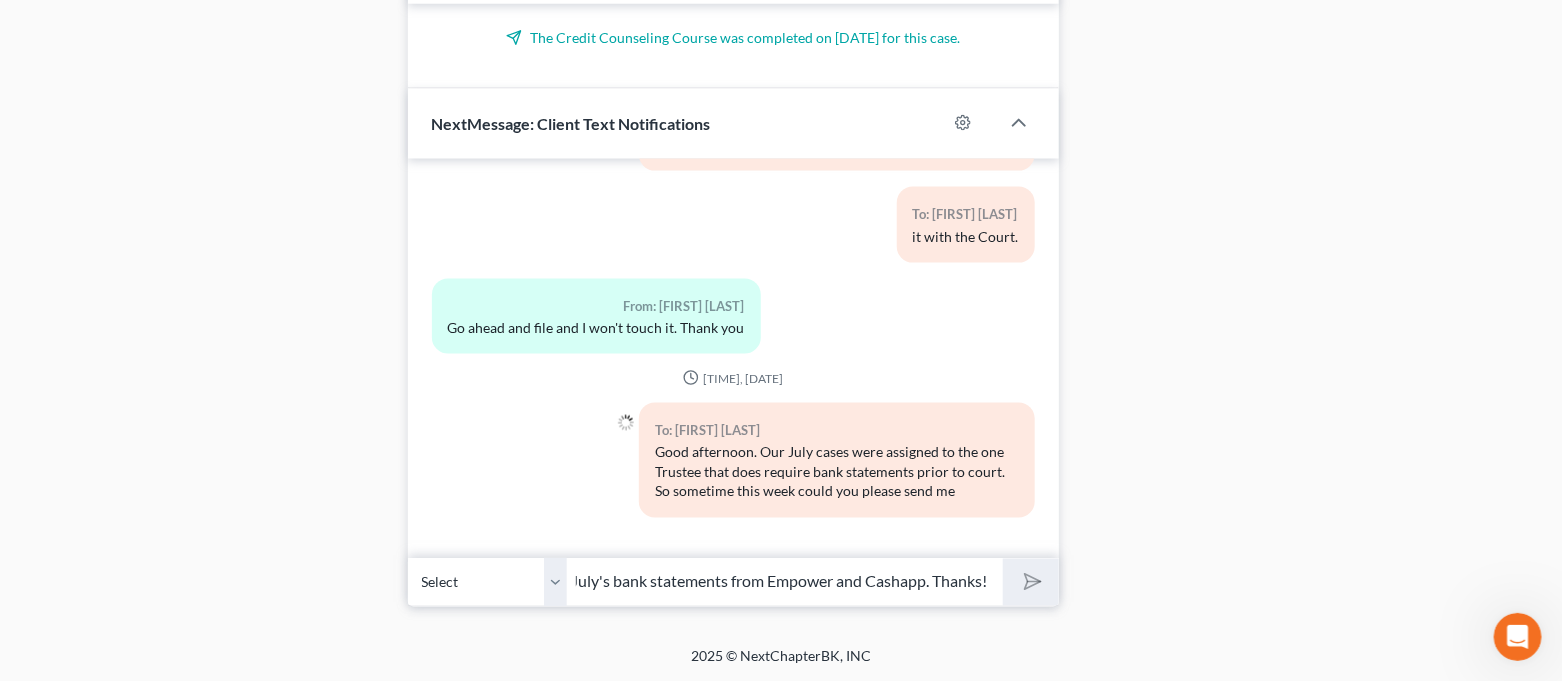scroll, scrollTop: 0, scrollLeft: 0, axis: both 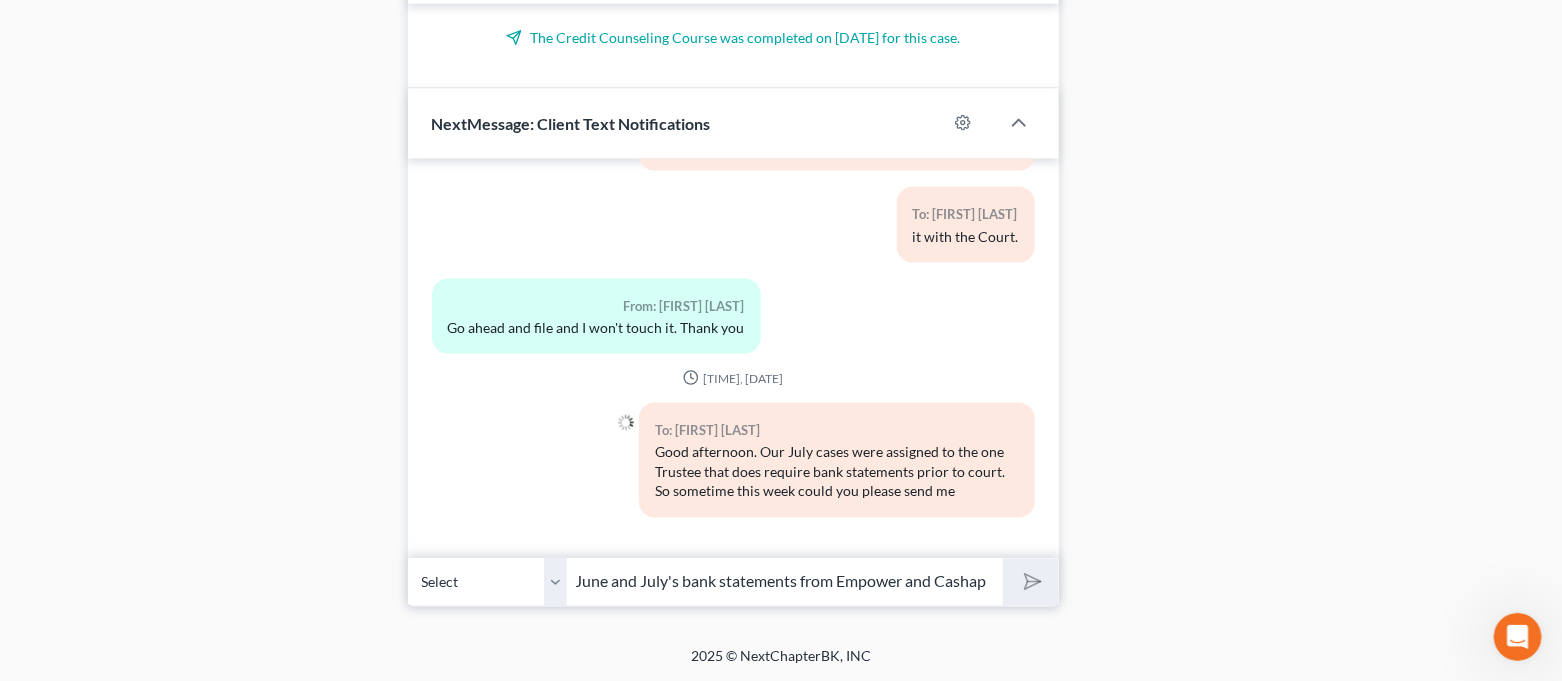 type 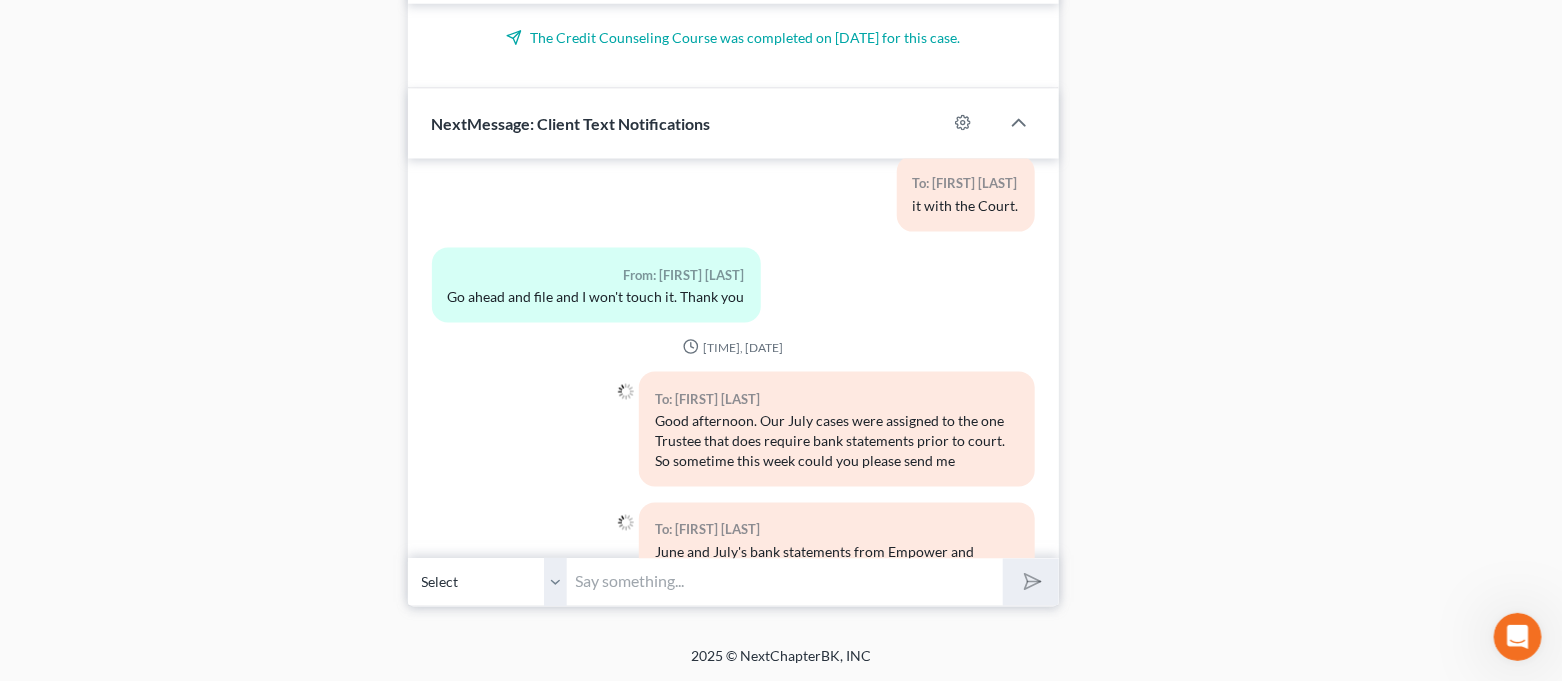 scroll, scrollTop: 11000, scrollLeft: 0, axis: vertical 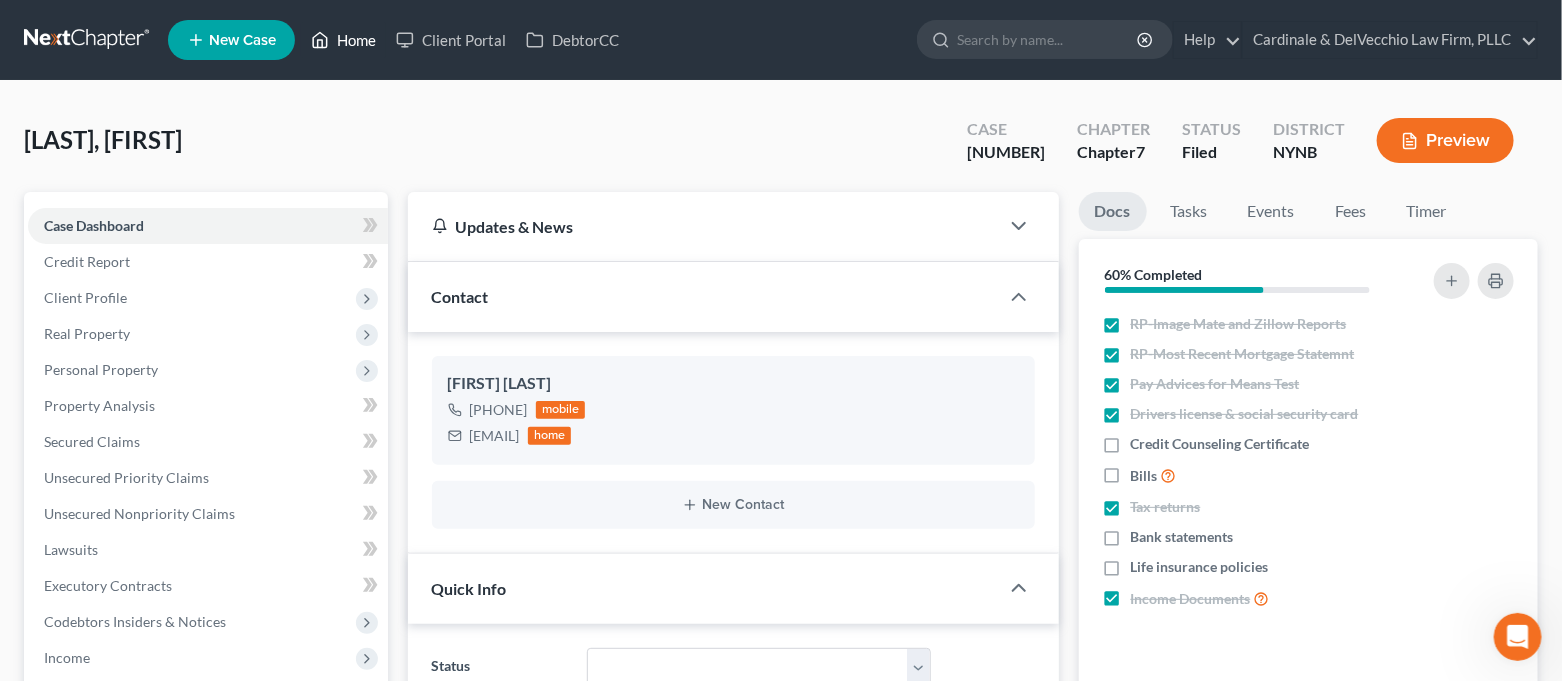 click on "Home" at bounding box center [343, 40] 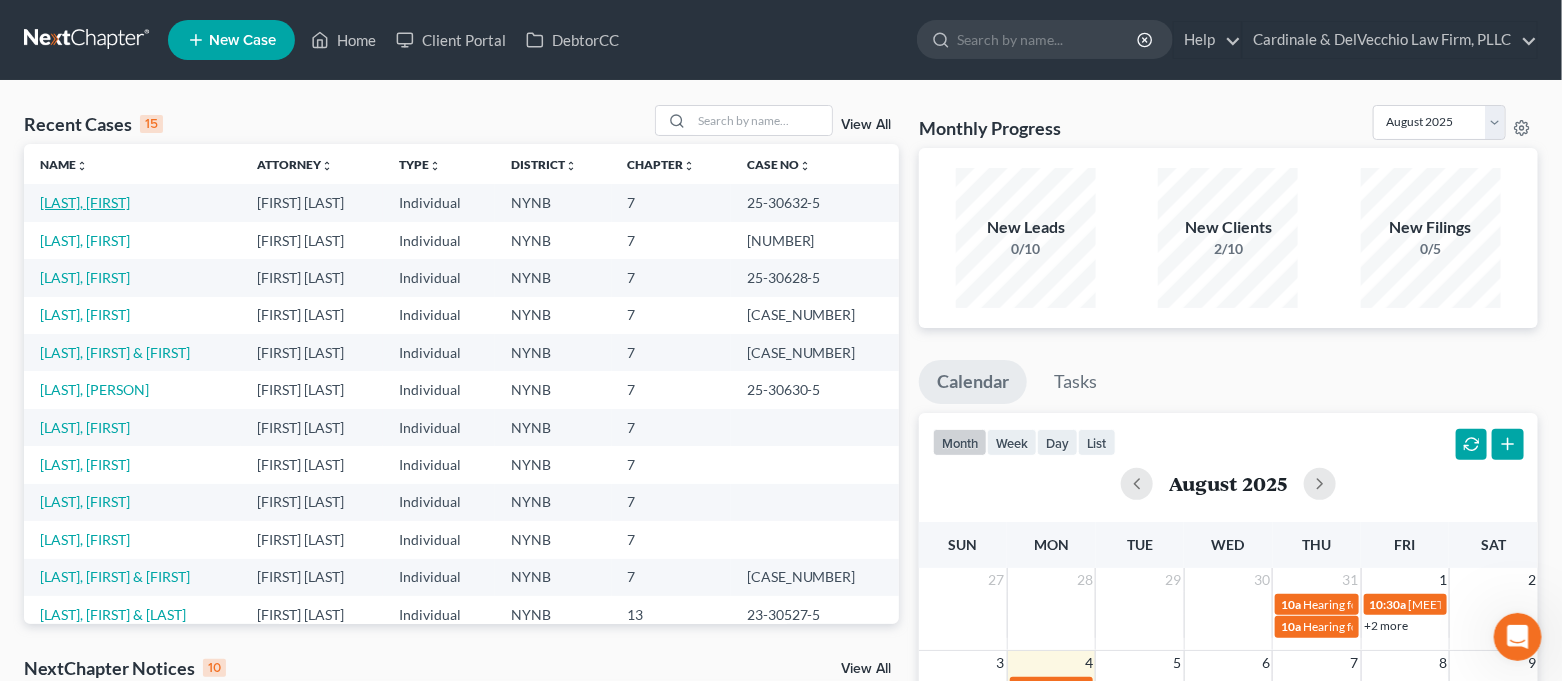click on "[LAST], [FIRST]" at bounding box center (85, 202) 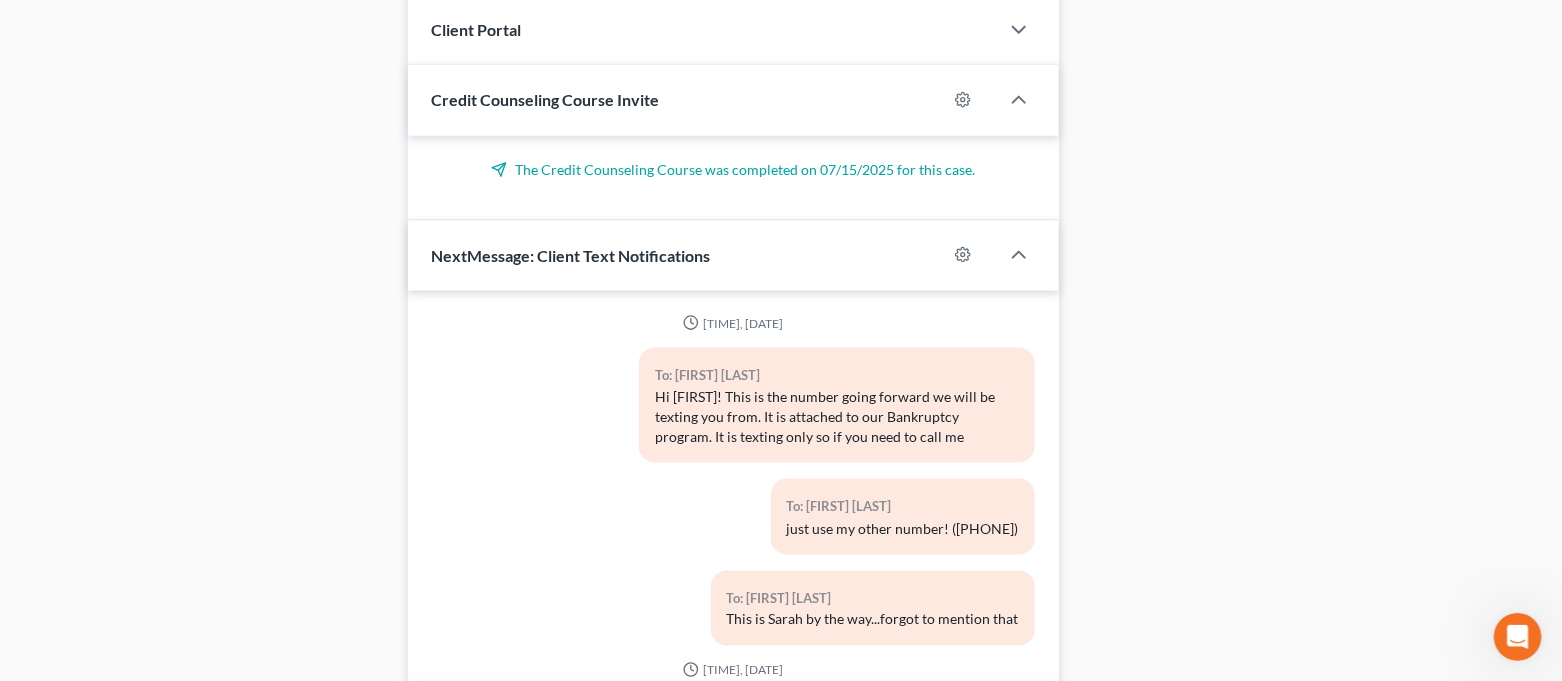 scroll, scrollTop: 1174, scrollLeft: 0, axis: vertical 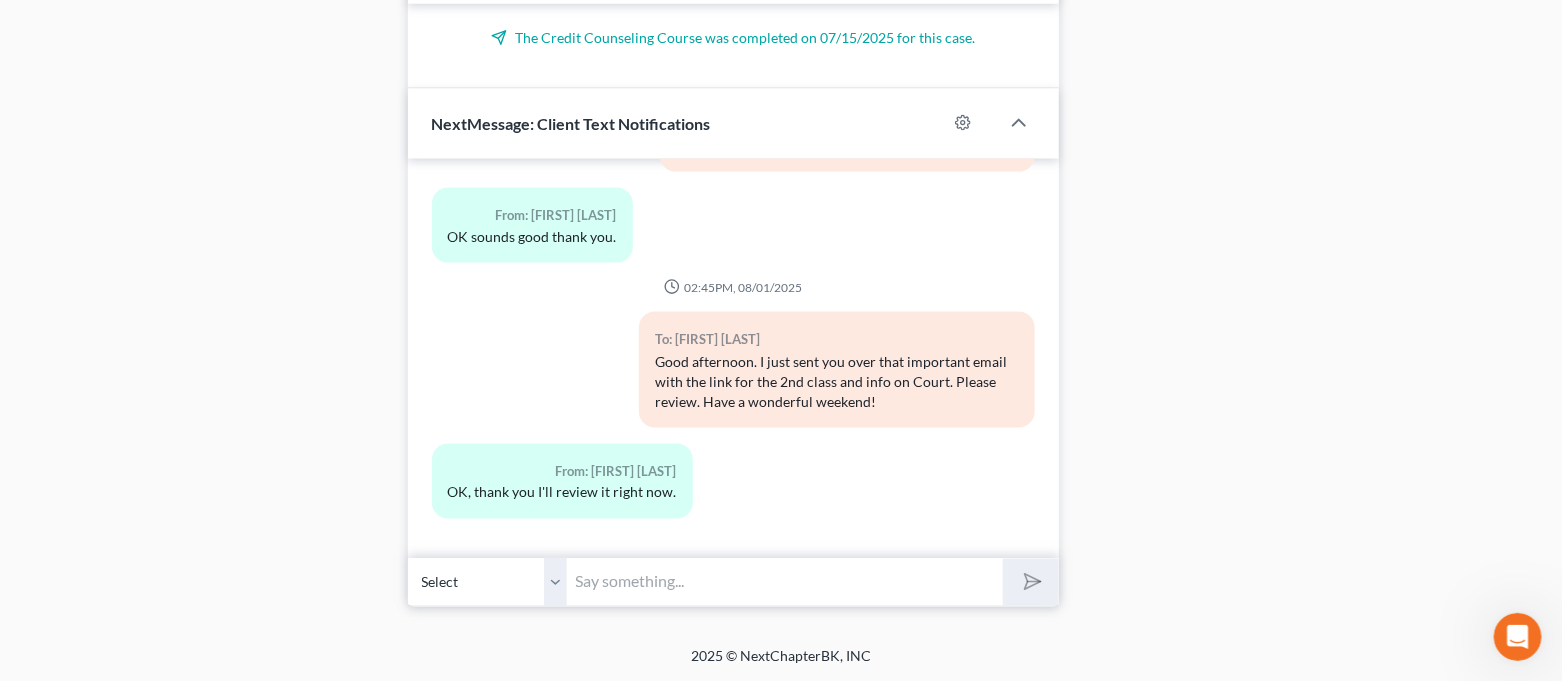 click at bounding box center [786, 582] 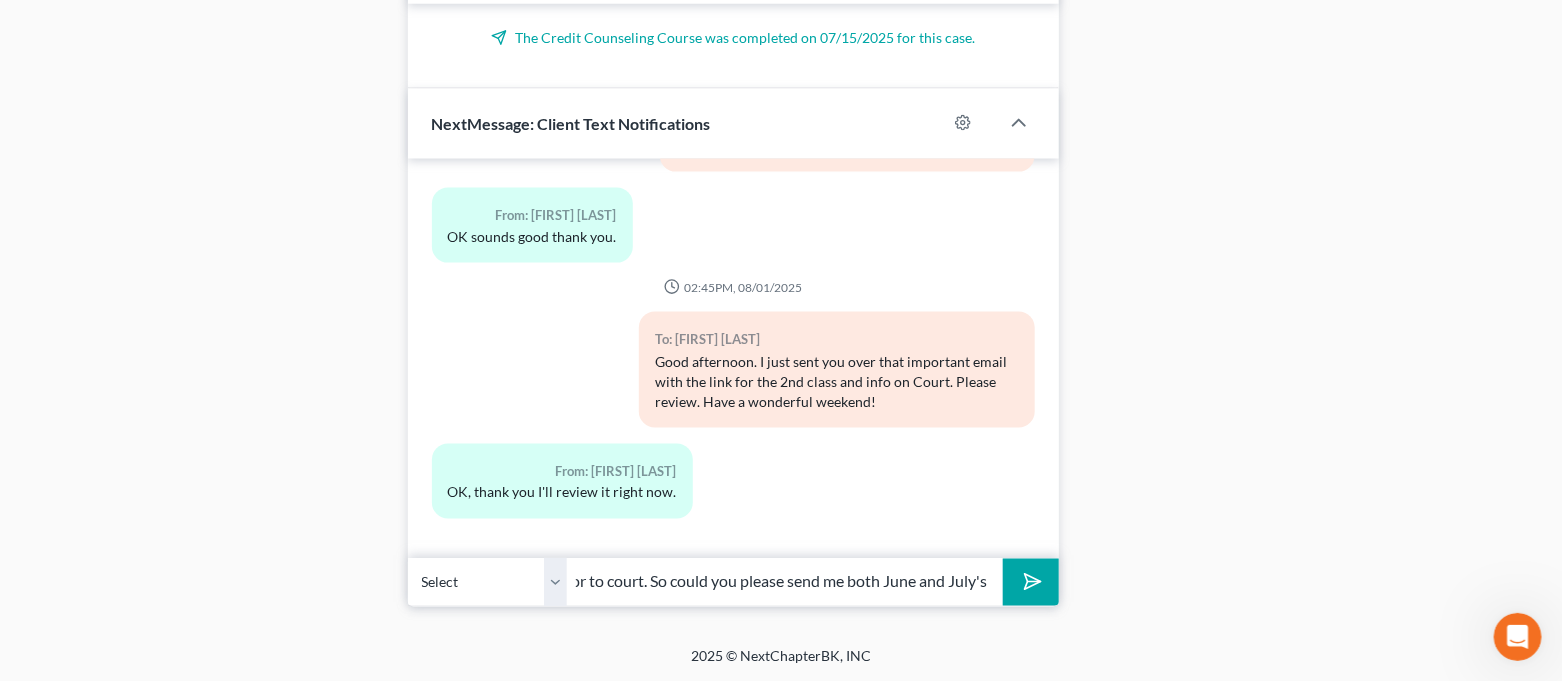 scroll, scrollTop: 0, scrollLeft: 663, axis: horizontal 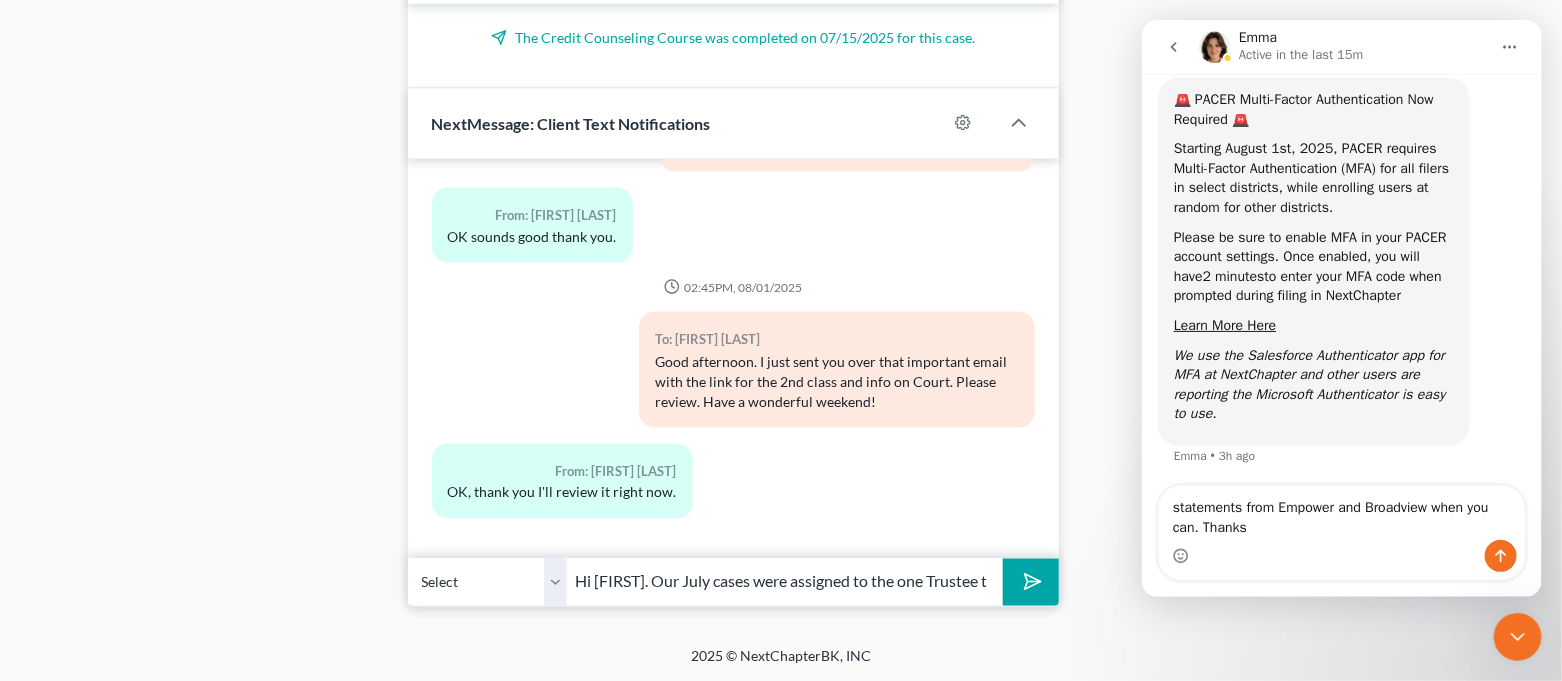 type on "statements from Empower and Broadview when you can. Thanks!" 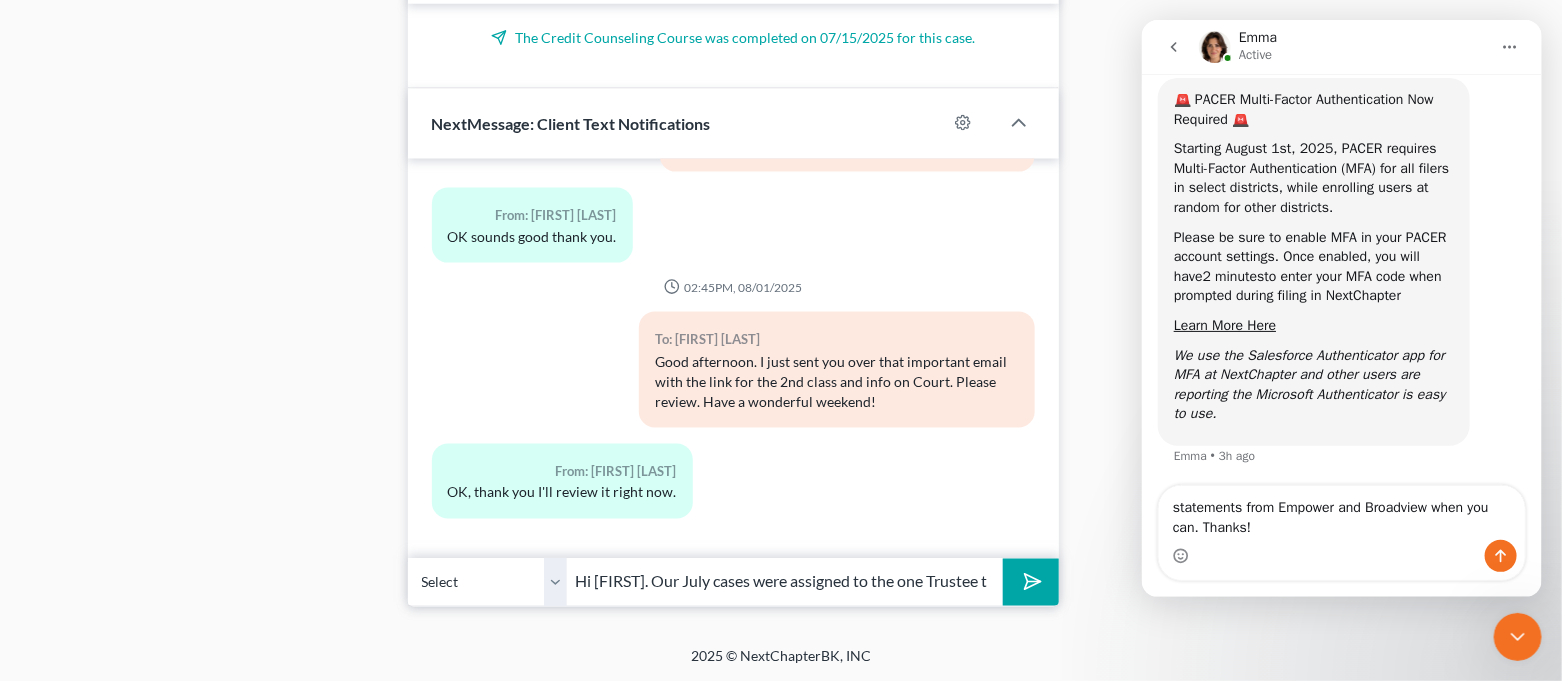 drag, startPoint x: 1268, startPoint y: 536, endPoint x: 2280, endPoint y: 529, distance: 1012.02423 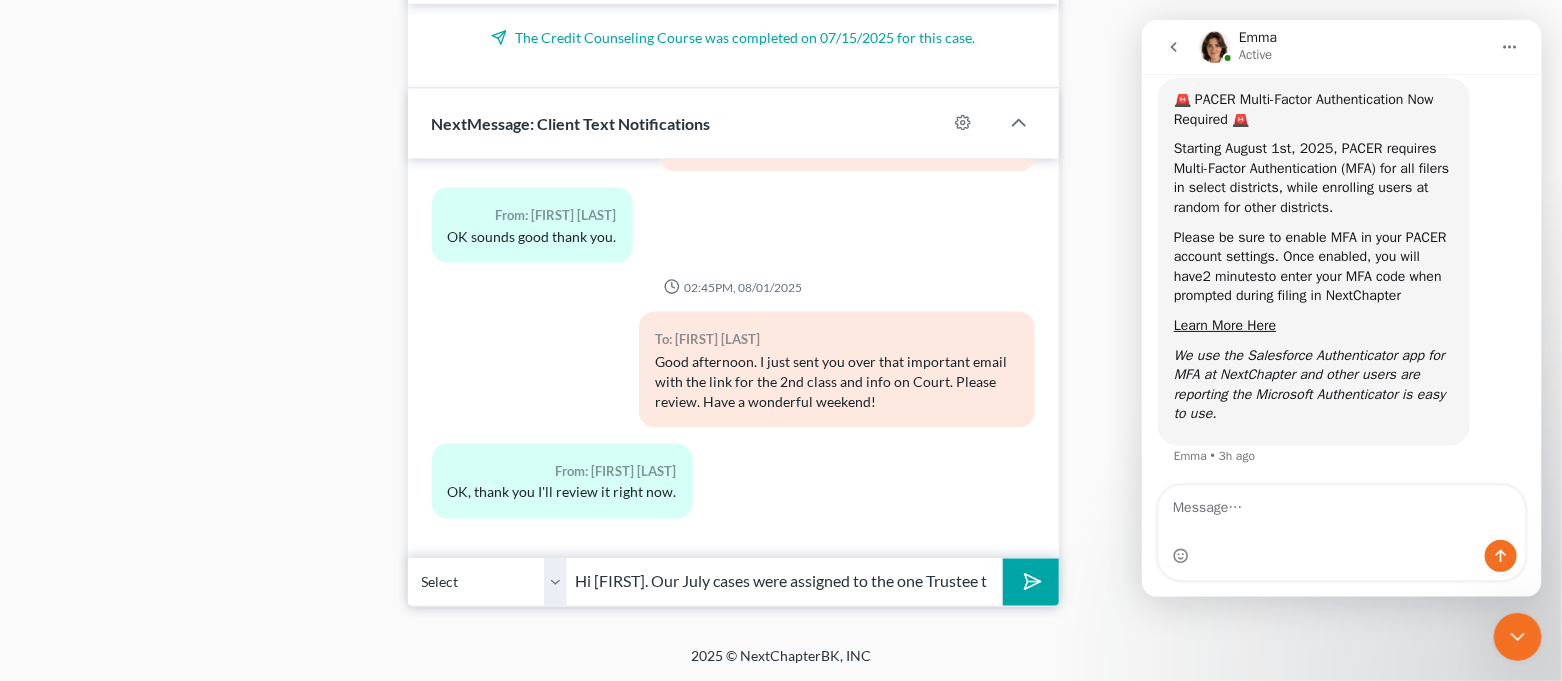 scroll, scrollTop: 79, scrollLeft: 0, axis: vertical 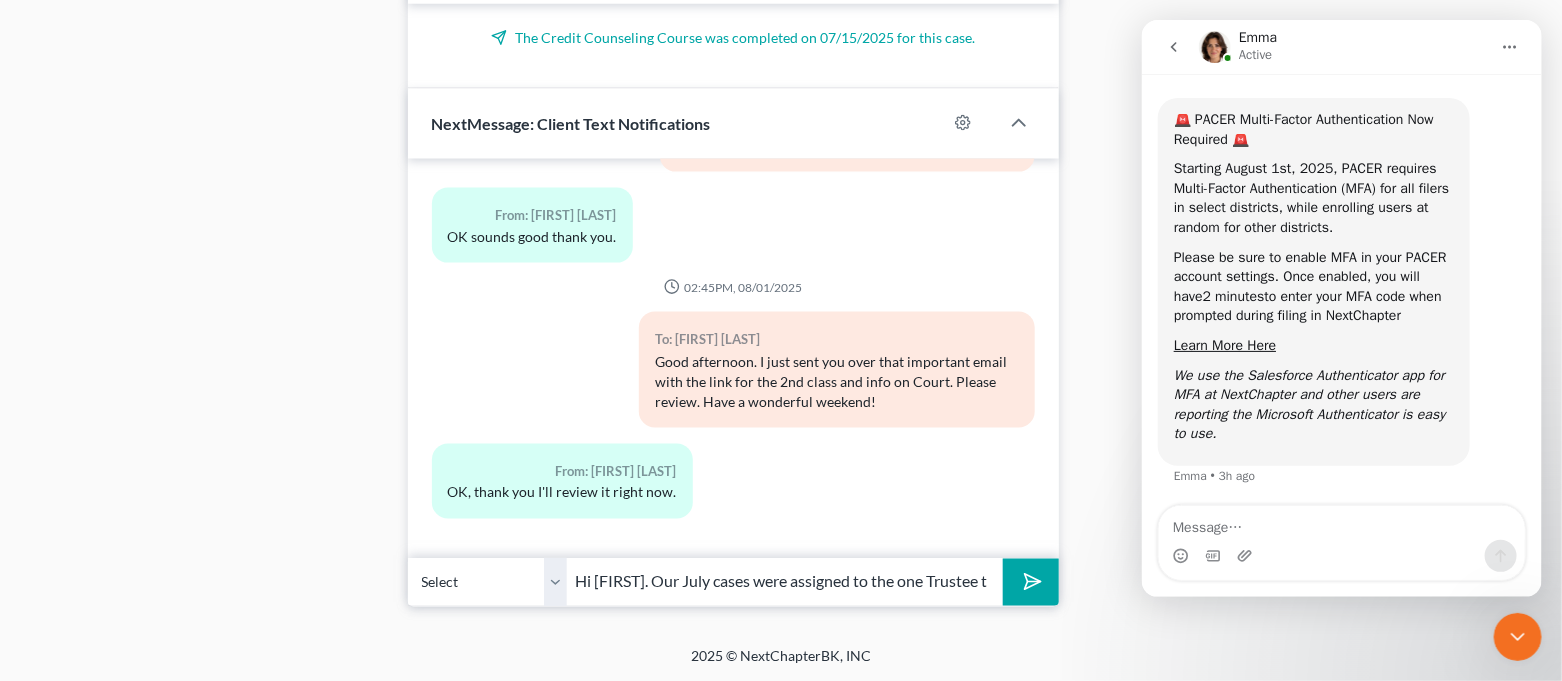 click 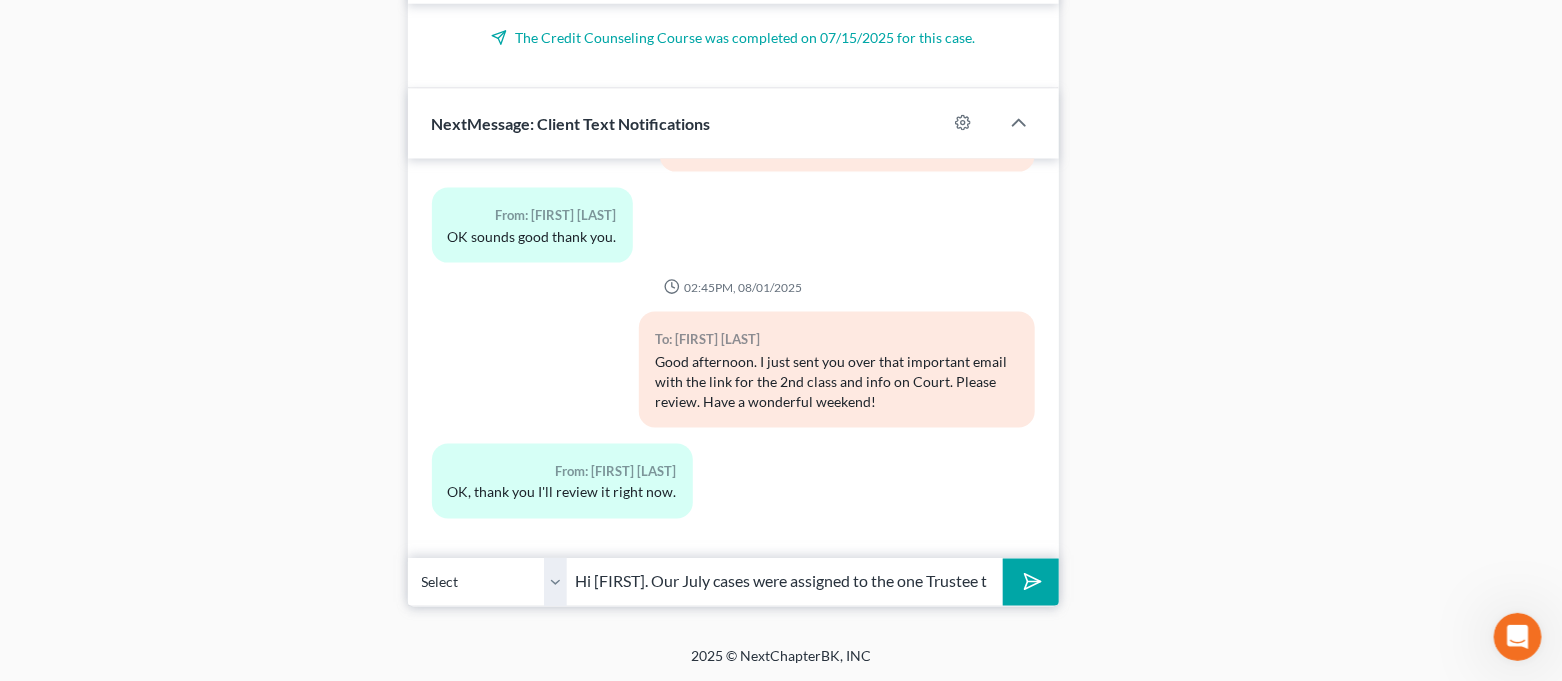 click 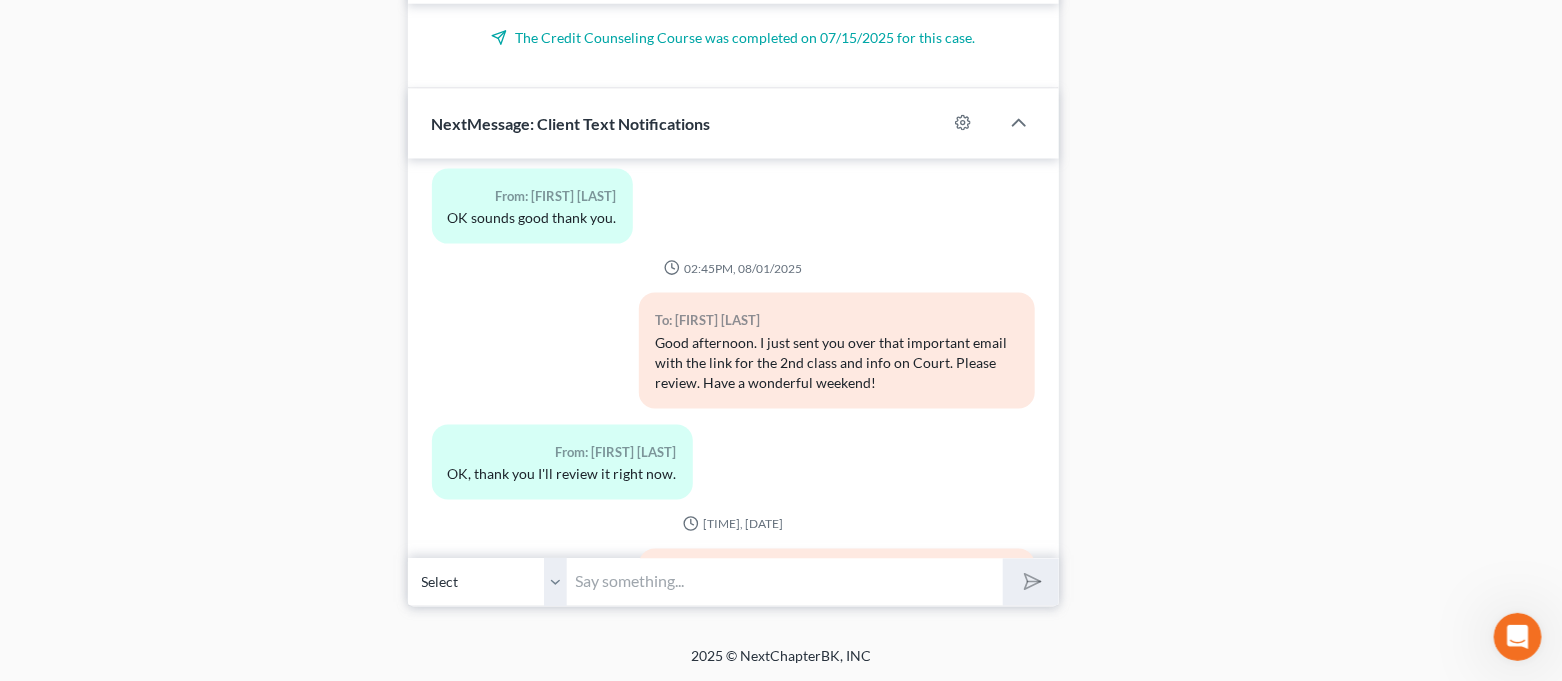 scroll, scrollTop: 1516, scrollLeft: 0, axis: vertical 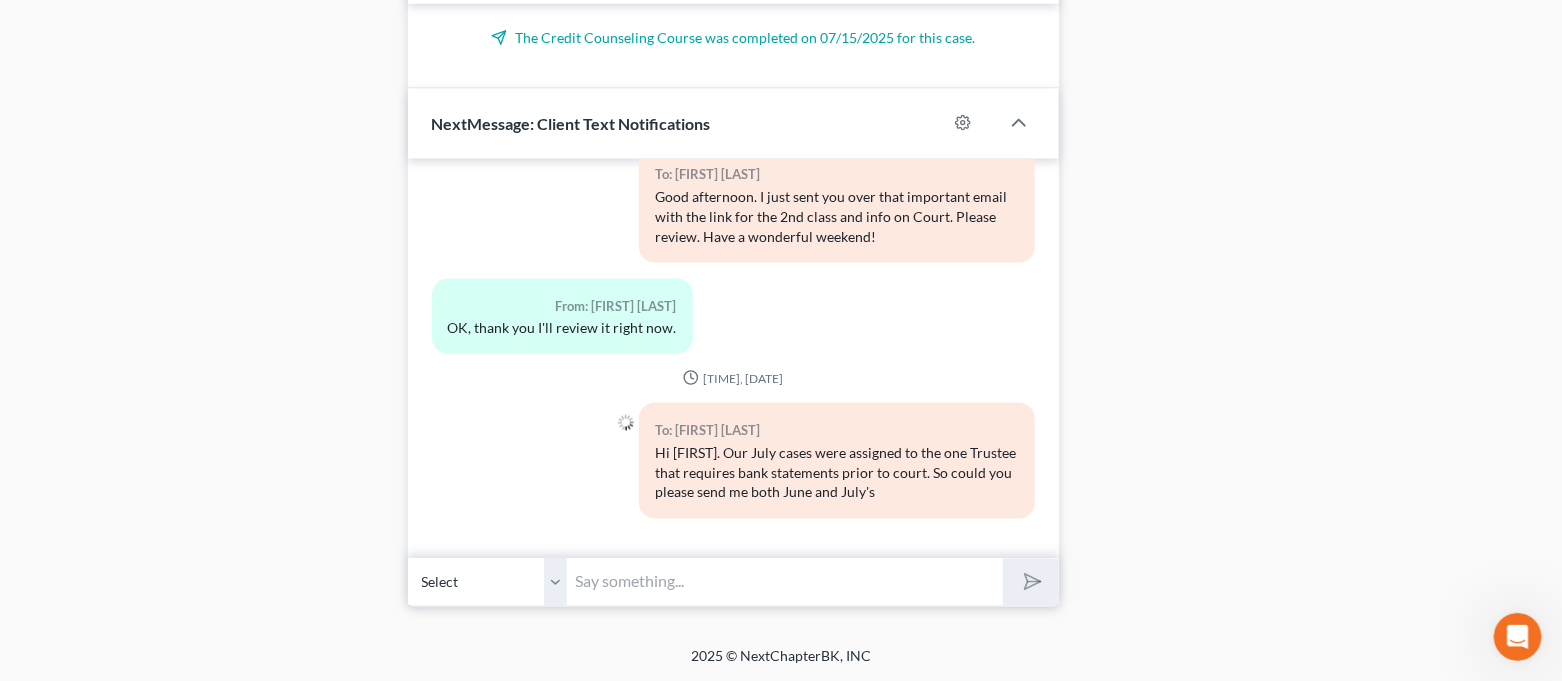 paste on "statements from Empower and Broadview when you can. Thanks!" 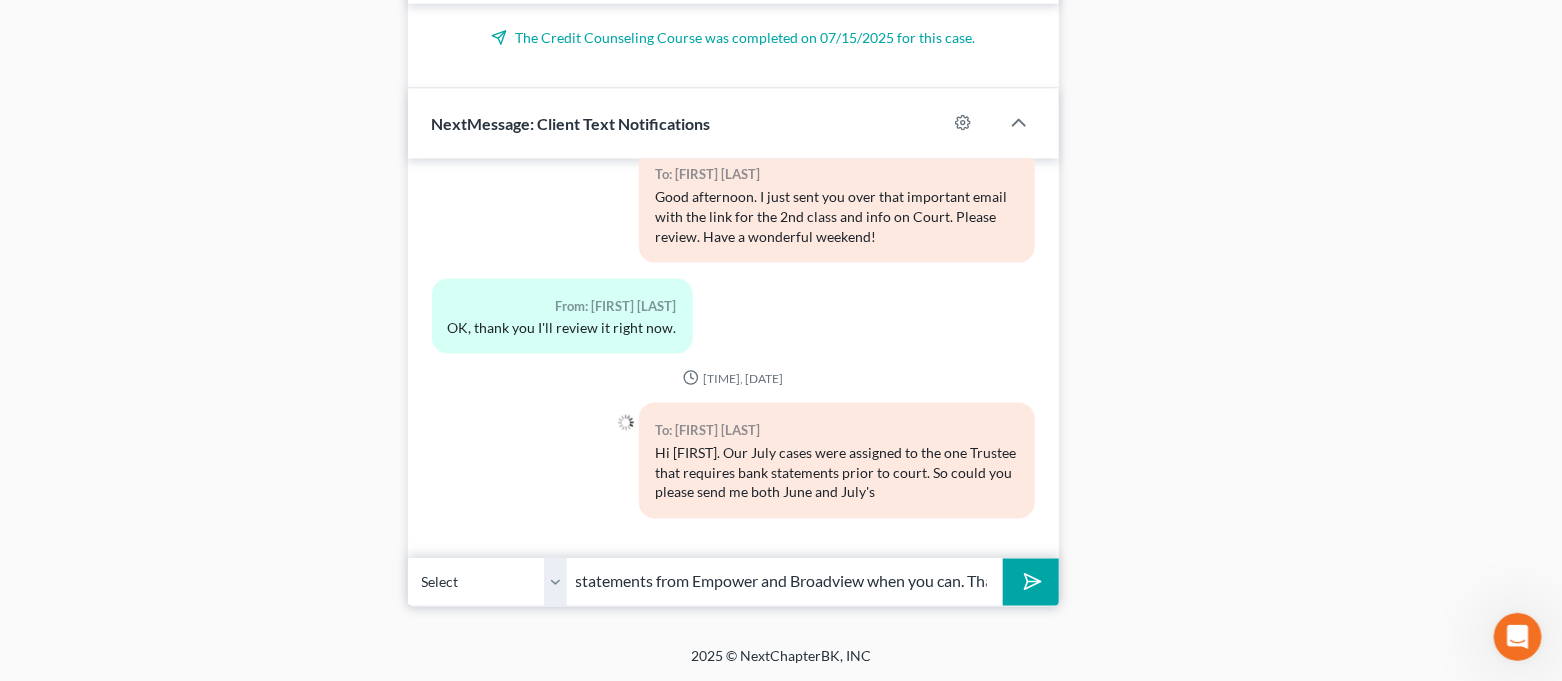 scroll, scrollTop: 0, scrollLeft: 42, axis: horizontal 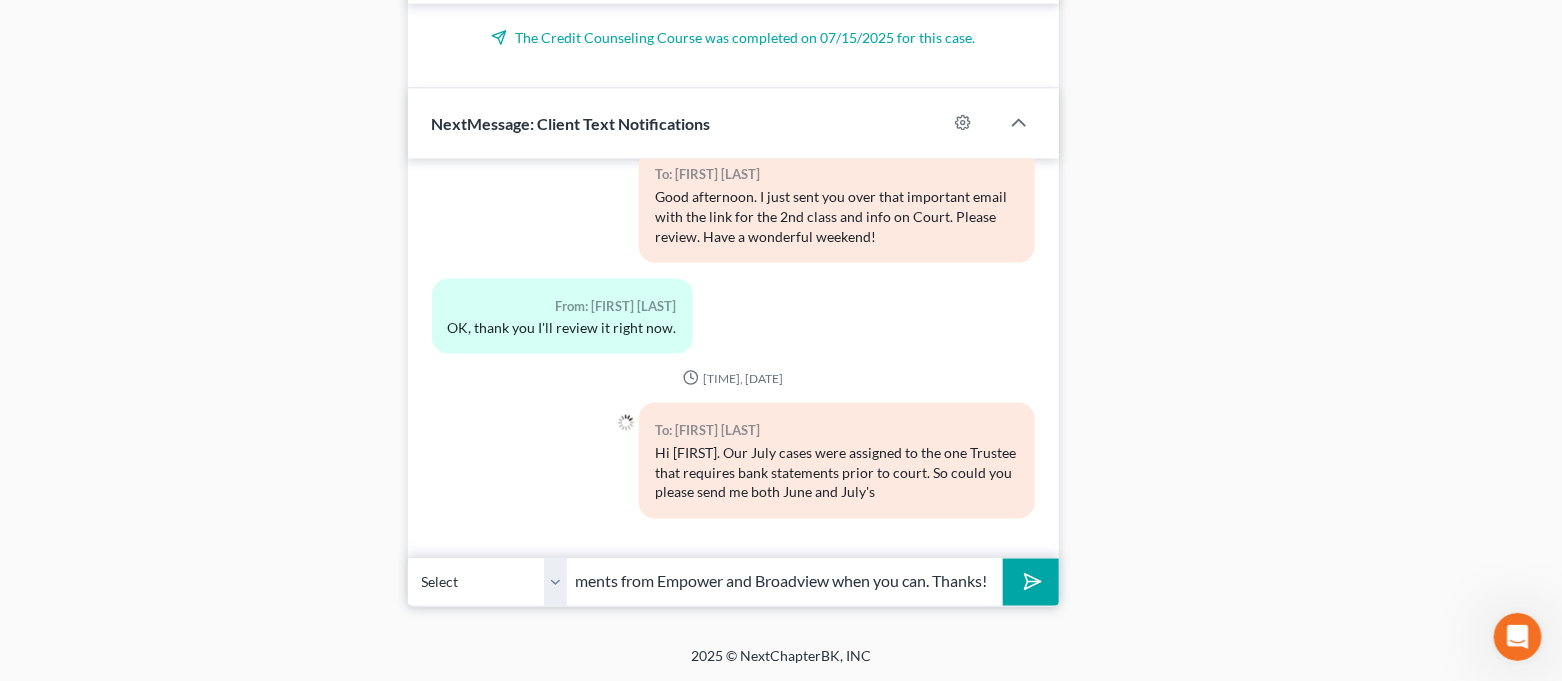 type on "statements from Empower and Broadview when you can. Thanks!" 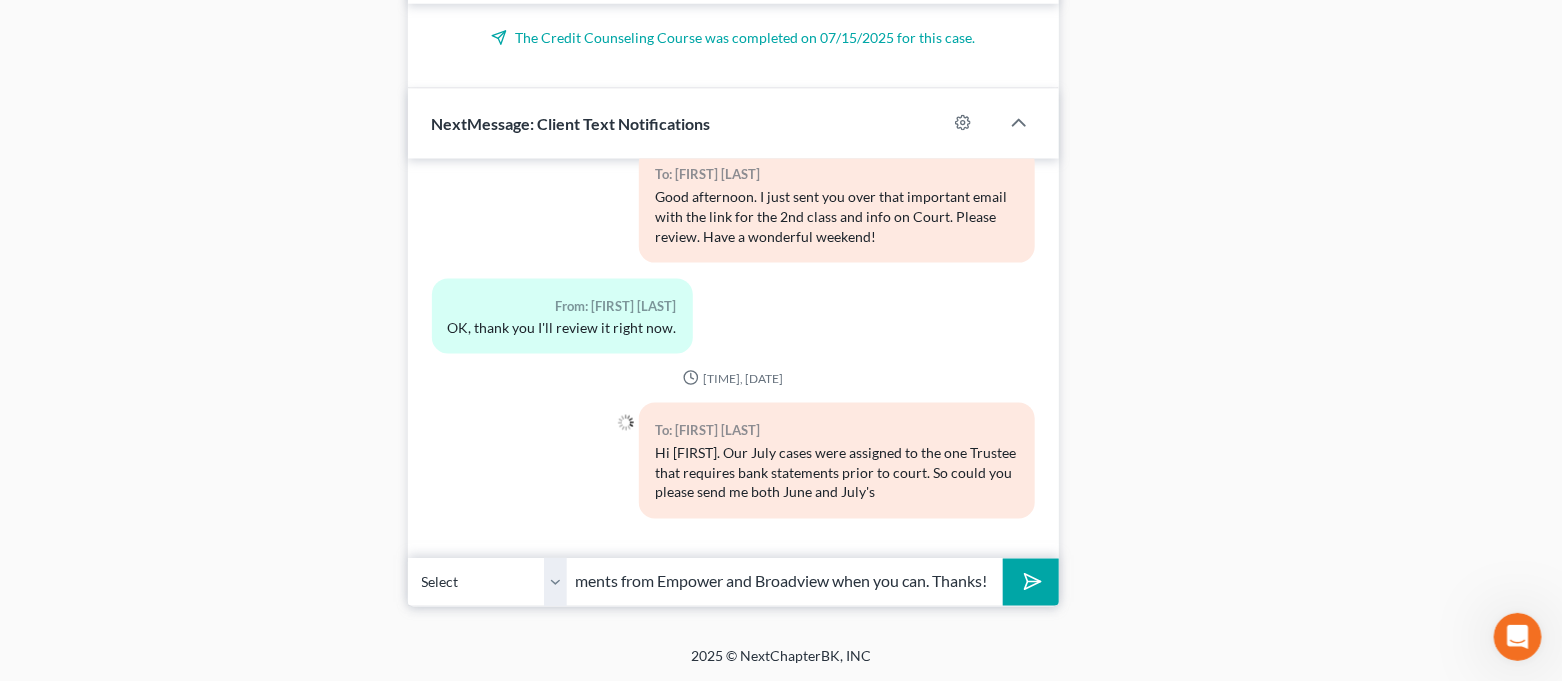 click 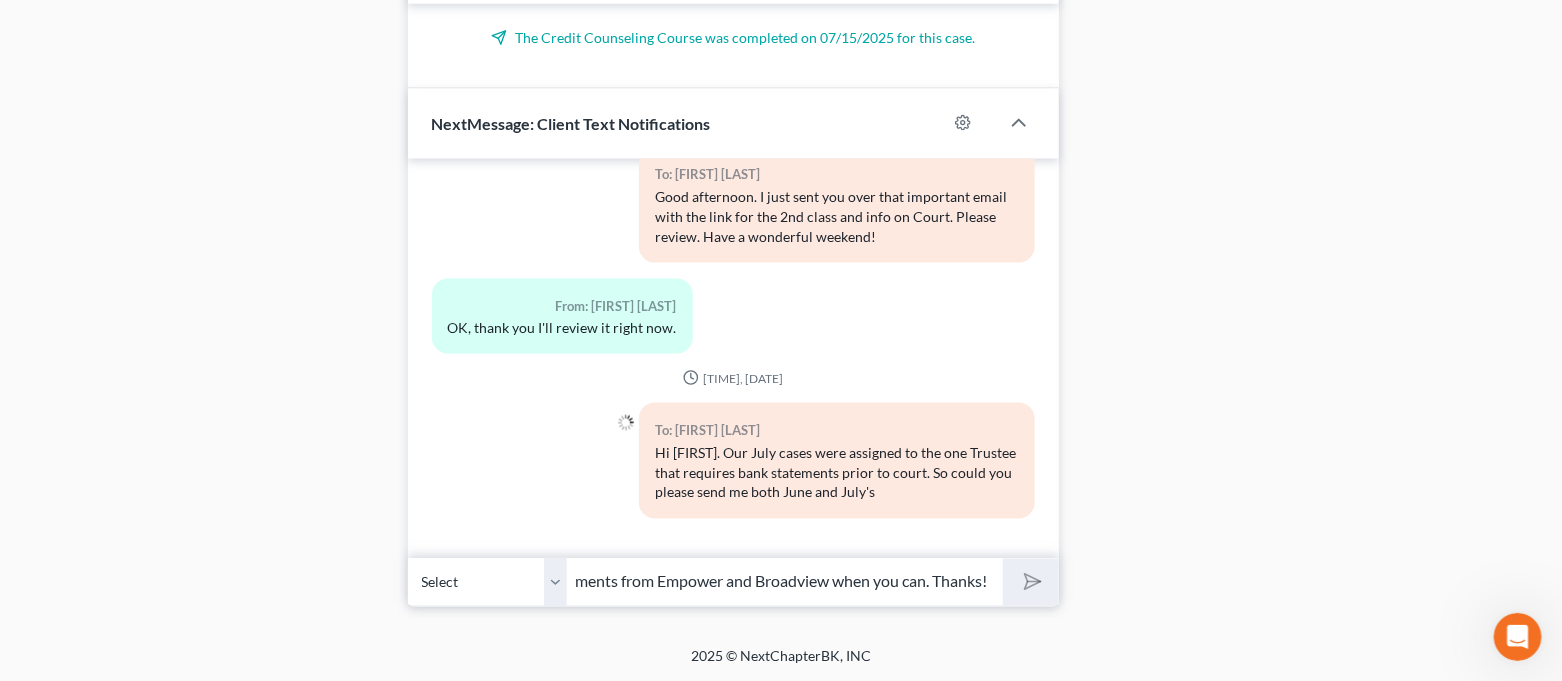 scroll, scrollTop: 0, scrollLeft: 0, axis: both 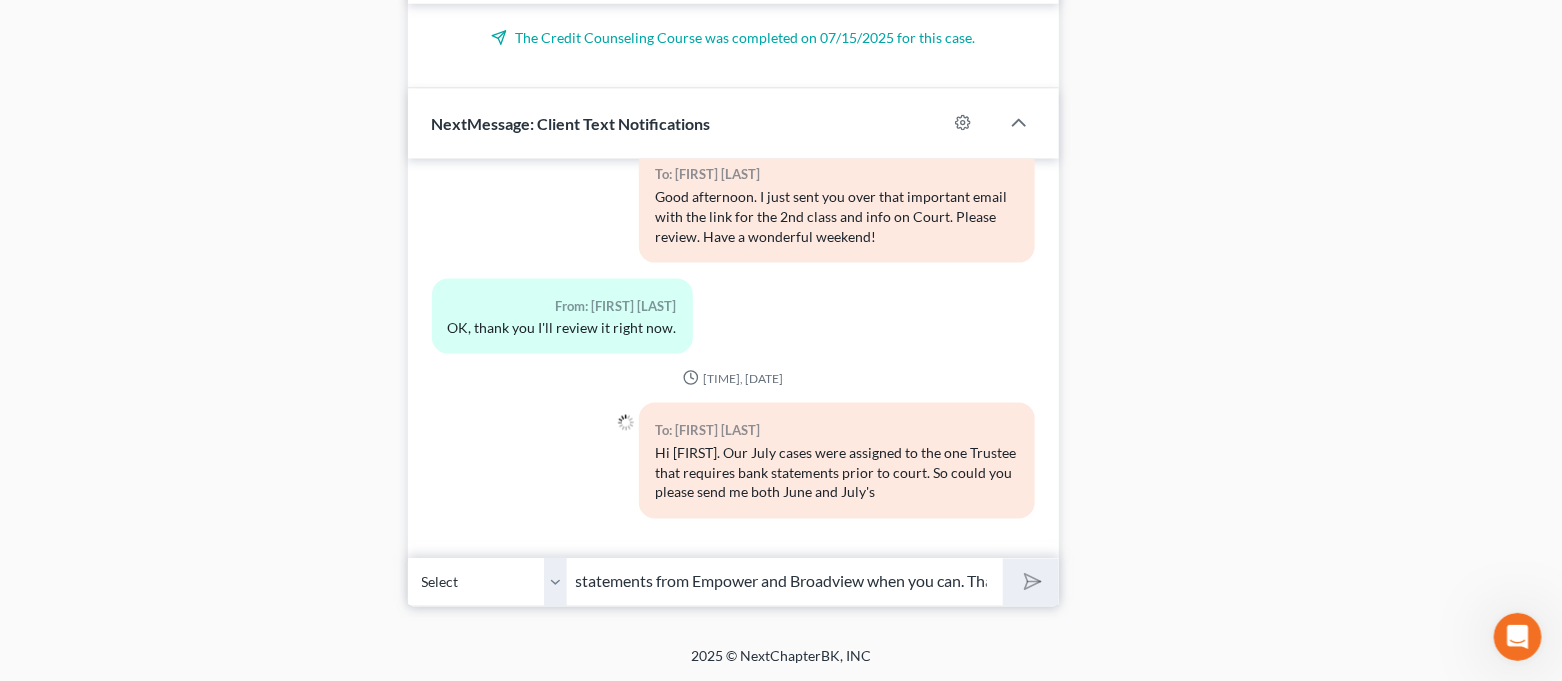 type 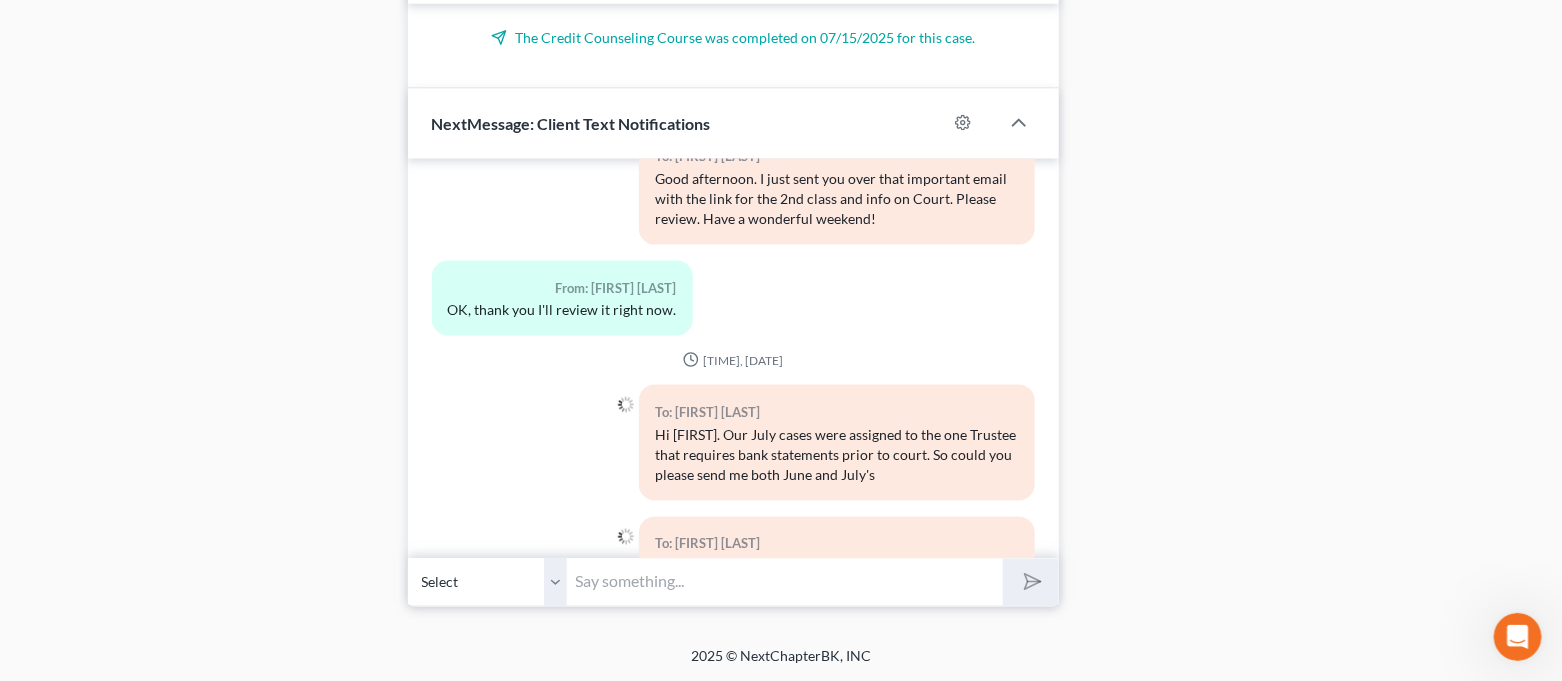 scroll, scrollTop: 1627, scrollLeft: 0, axis: vertical 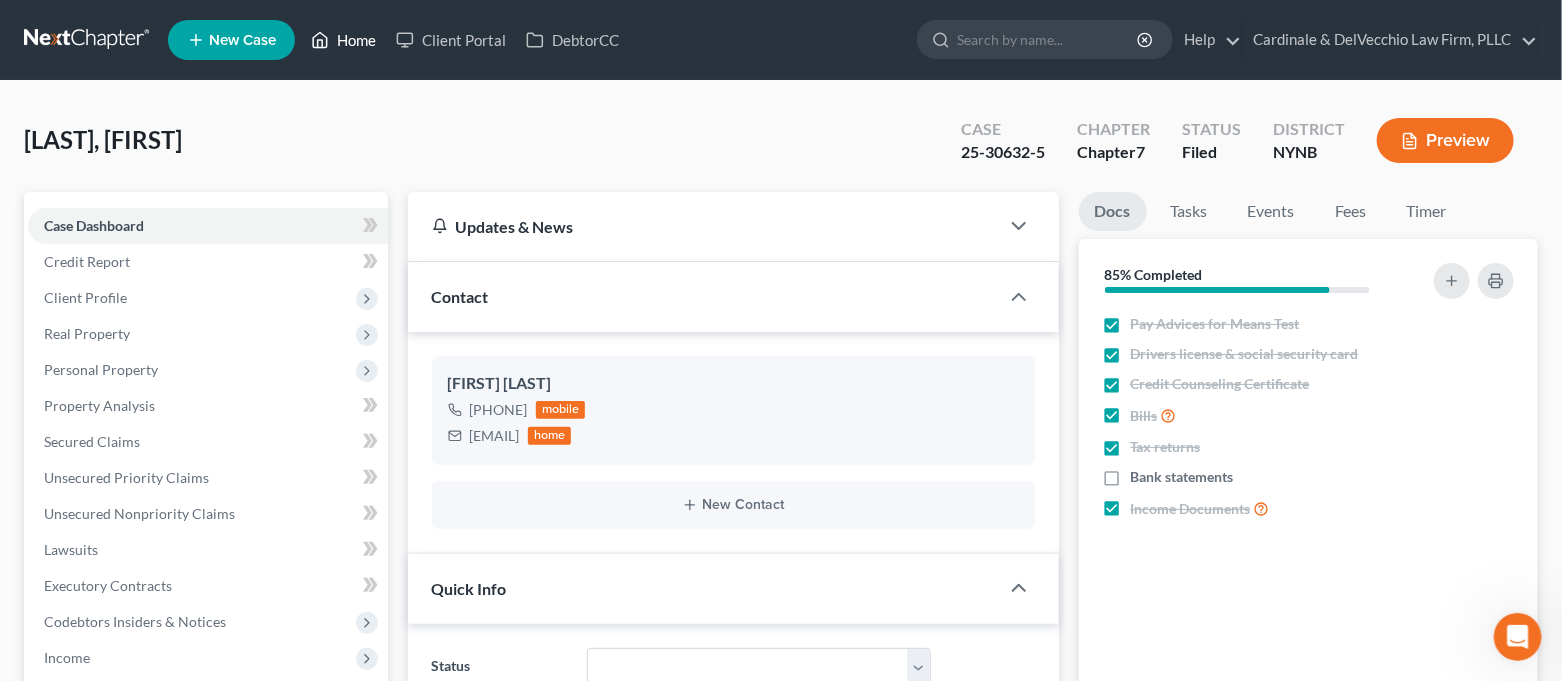 click on "Home" at bounding box center (343, 40) 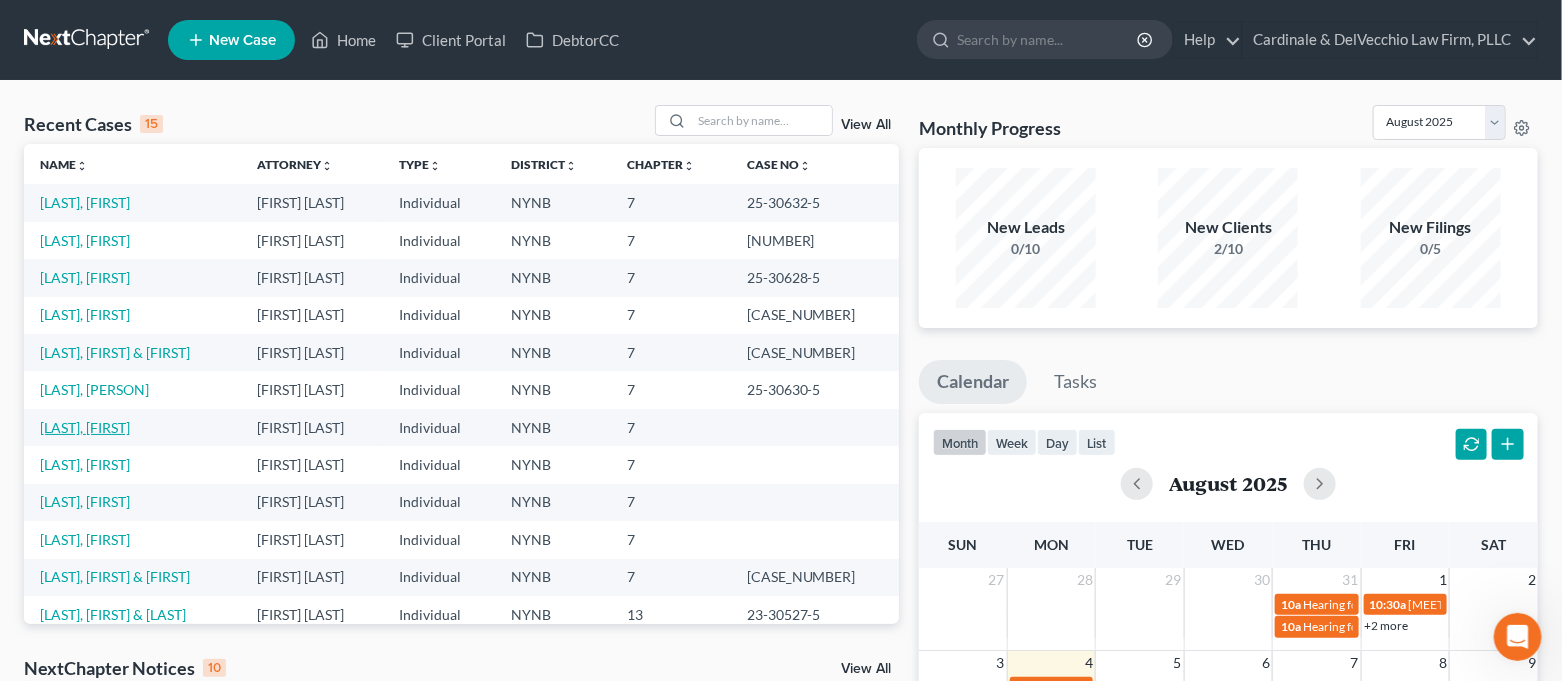 click on "[LAST], [FIRST]" at bounding box center (85, 427) 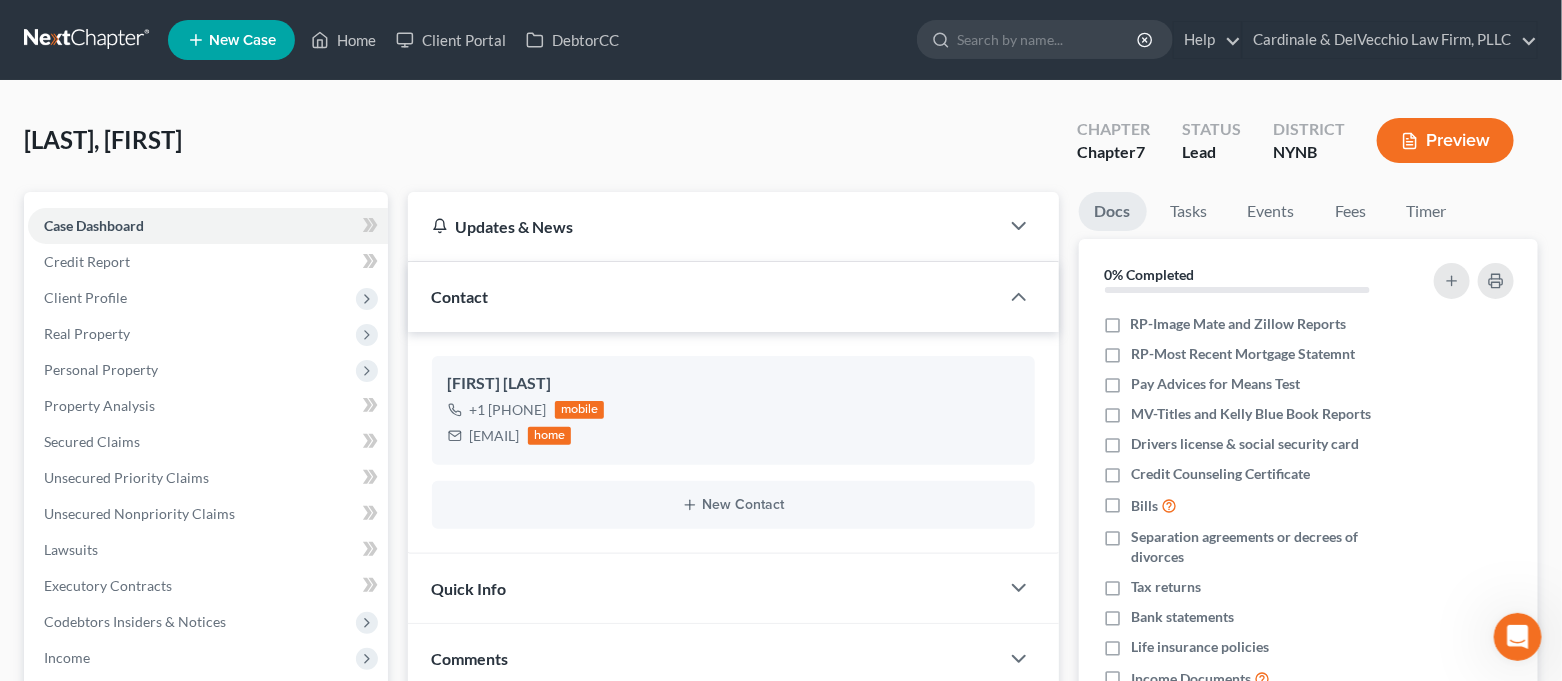 scroll, scrollTop: 533, scrollLeft: 0, axis: vertical 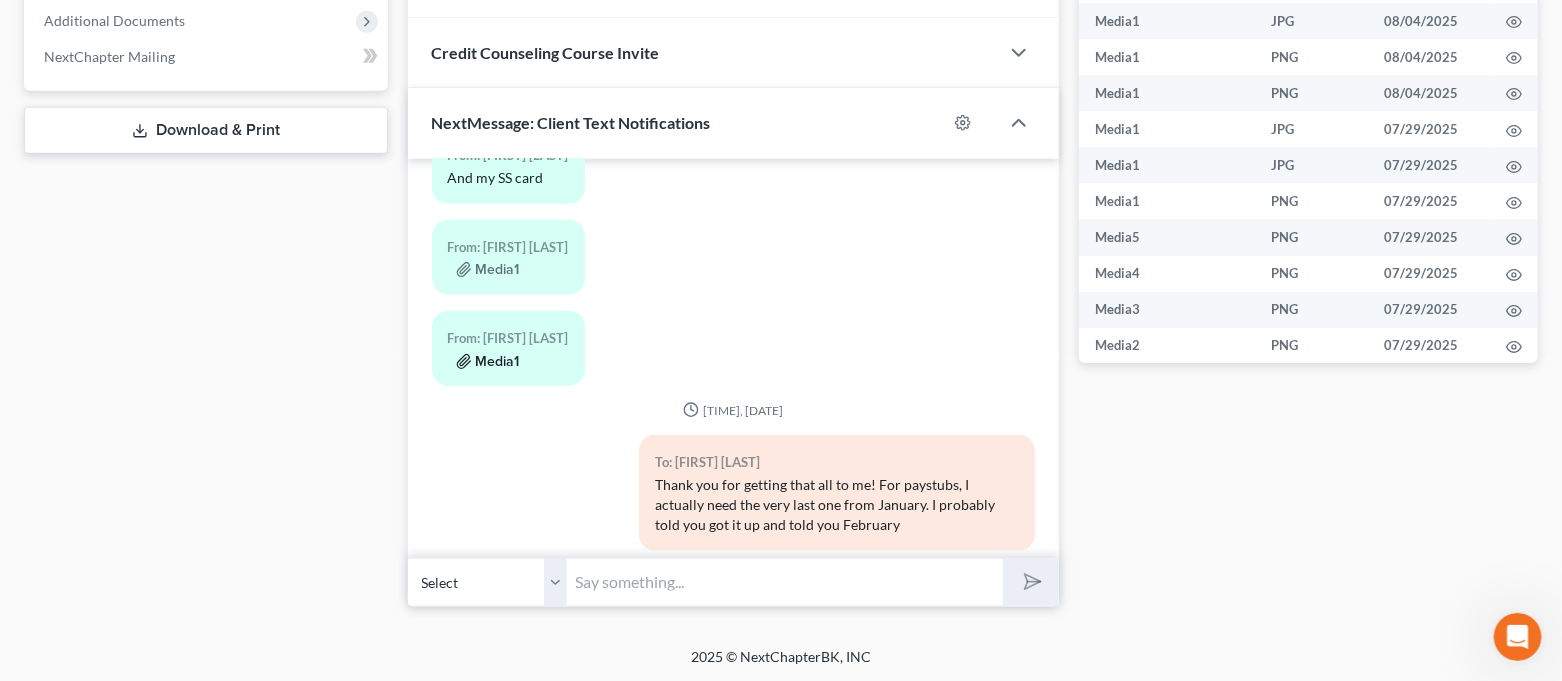 click on "Media1" at bounding box center [488, 362] 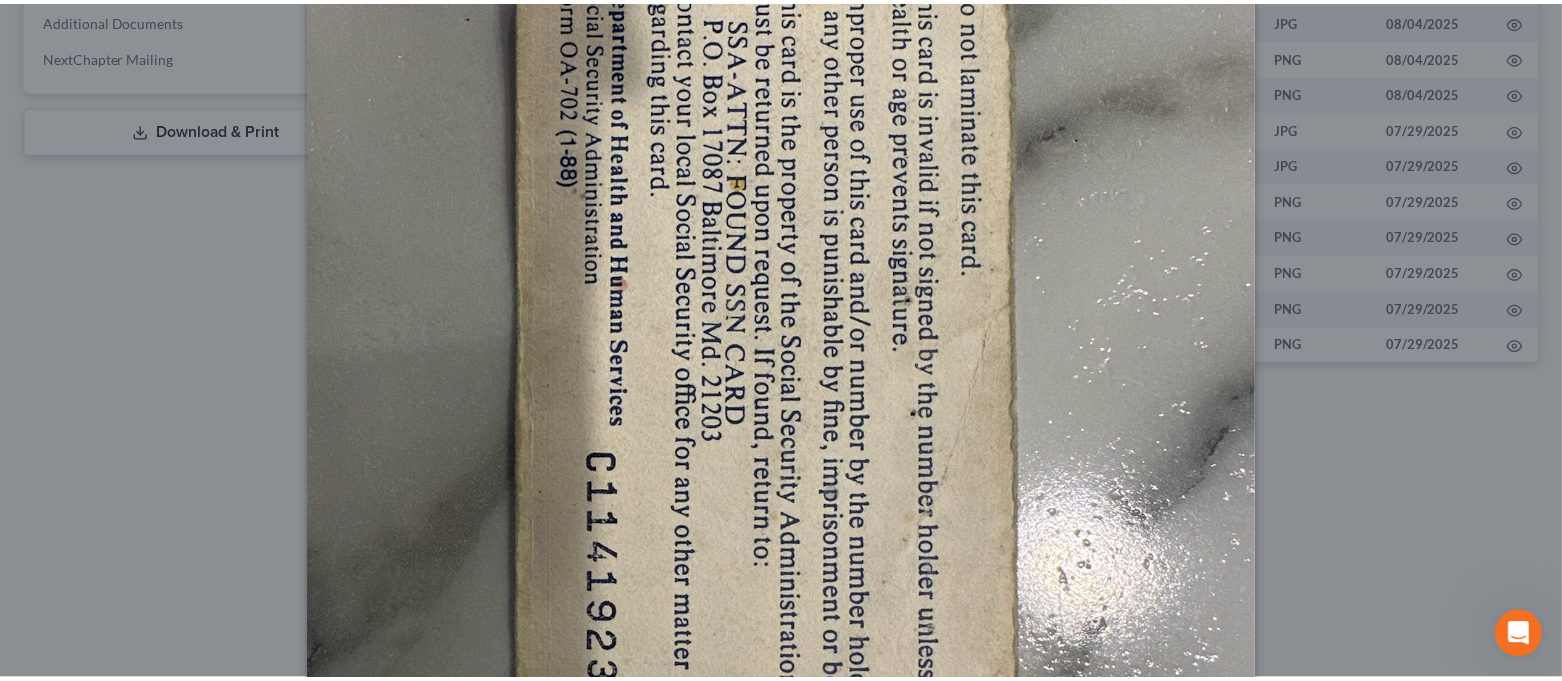 scroll, scrollTop: 533, scrollLeft: 0, axis: vertical 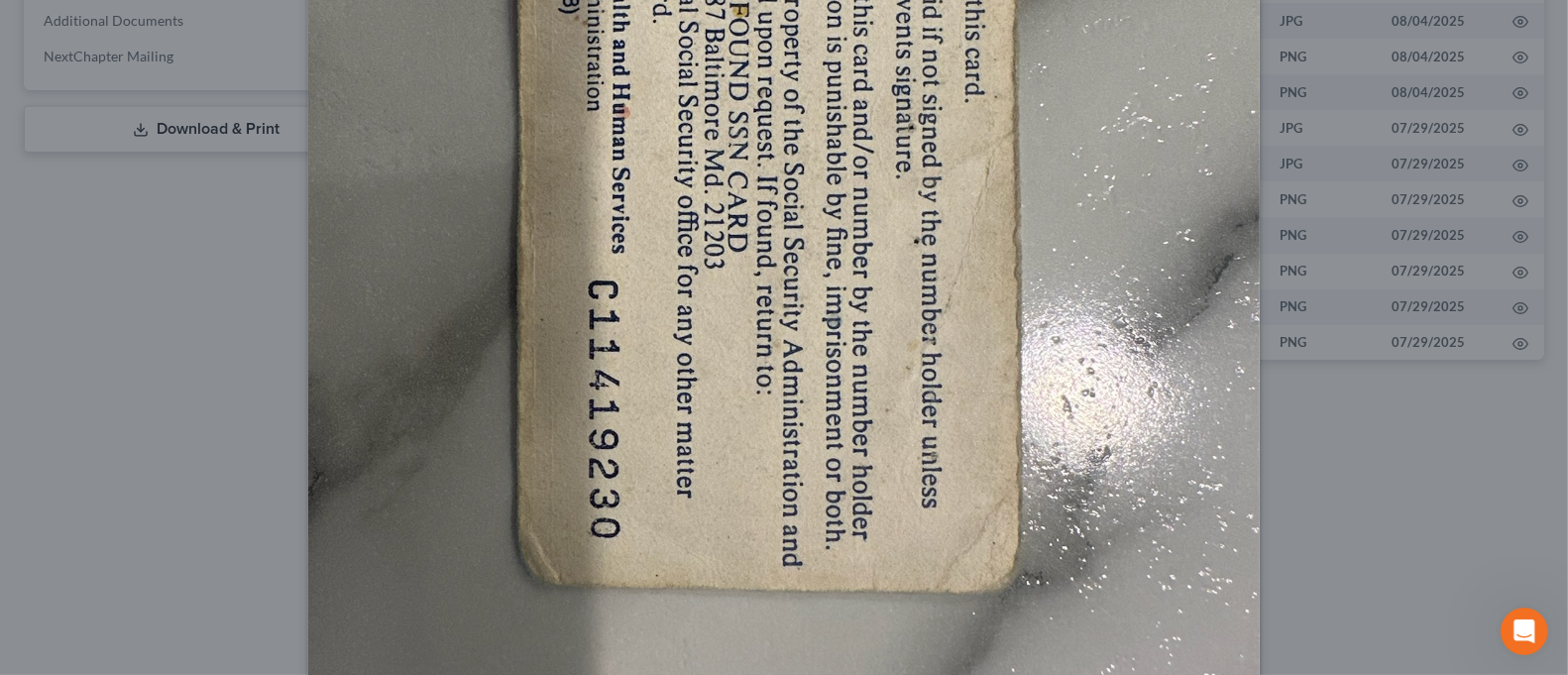 click on "Attachment Preview: Media1 [DATE] A copy of this images is also saved in the case  Client Document Storage × Download" at bounding box center (784, 337) 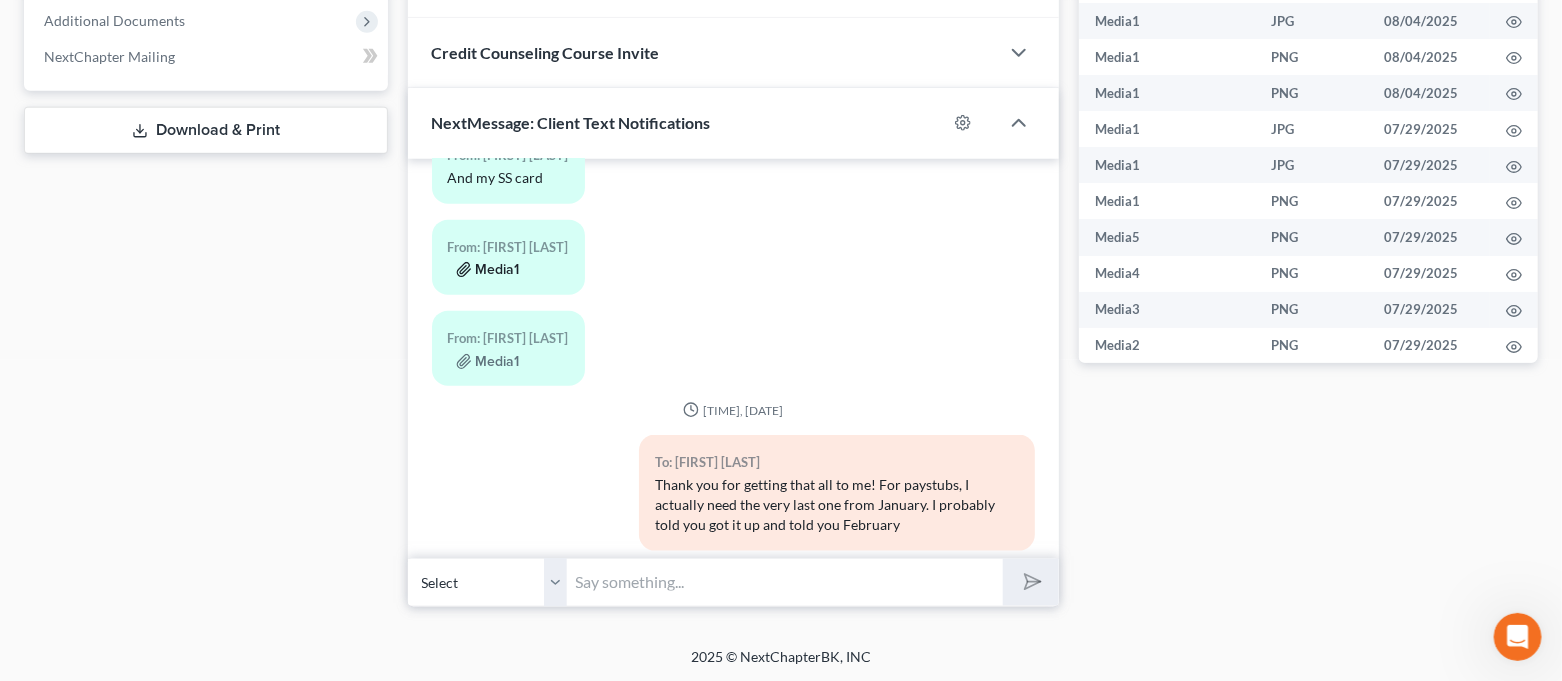 click on "Media1" at bounding box center (488, 270) 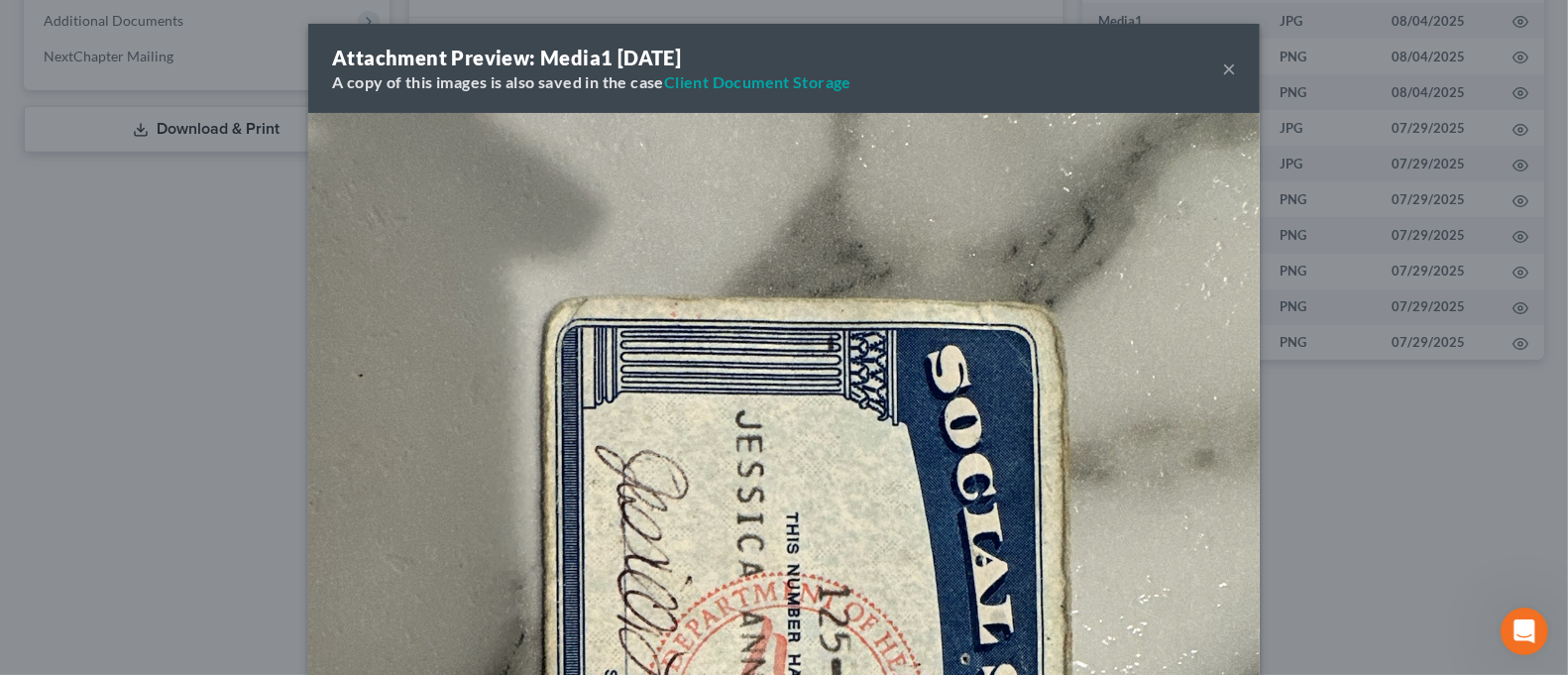 click on "Attachment Preview: Media1 [DATE] A copy of this images is also saved in the case  Client Document Storage × Download" at bounding box center [784, 337] 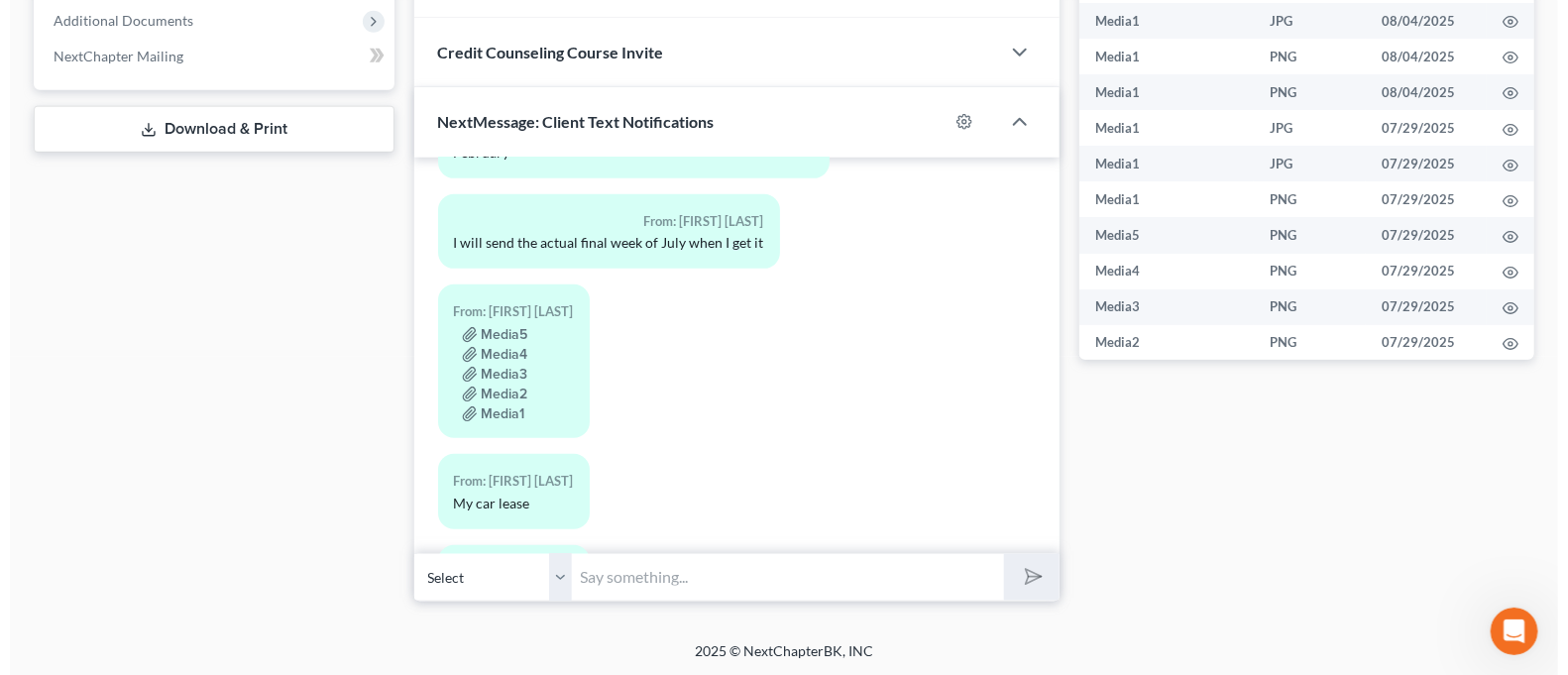 scroll, scrollTop: 455, scrollLeft: 0, axis: vertical 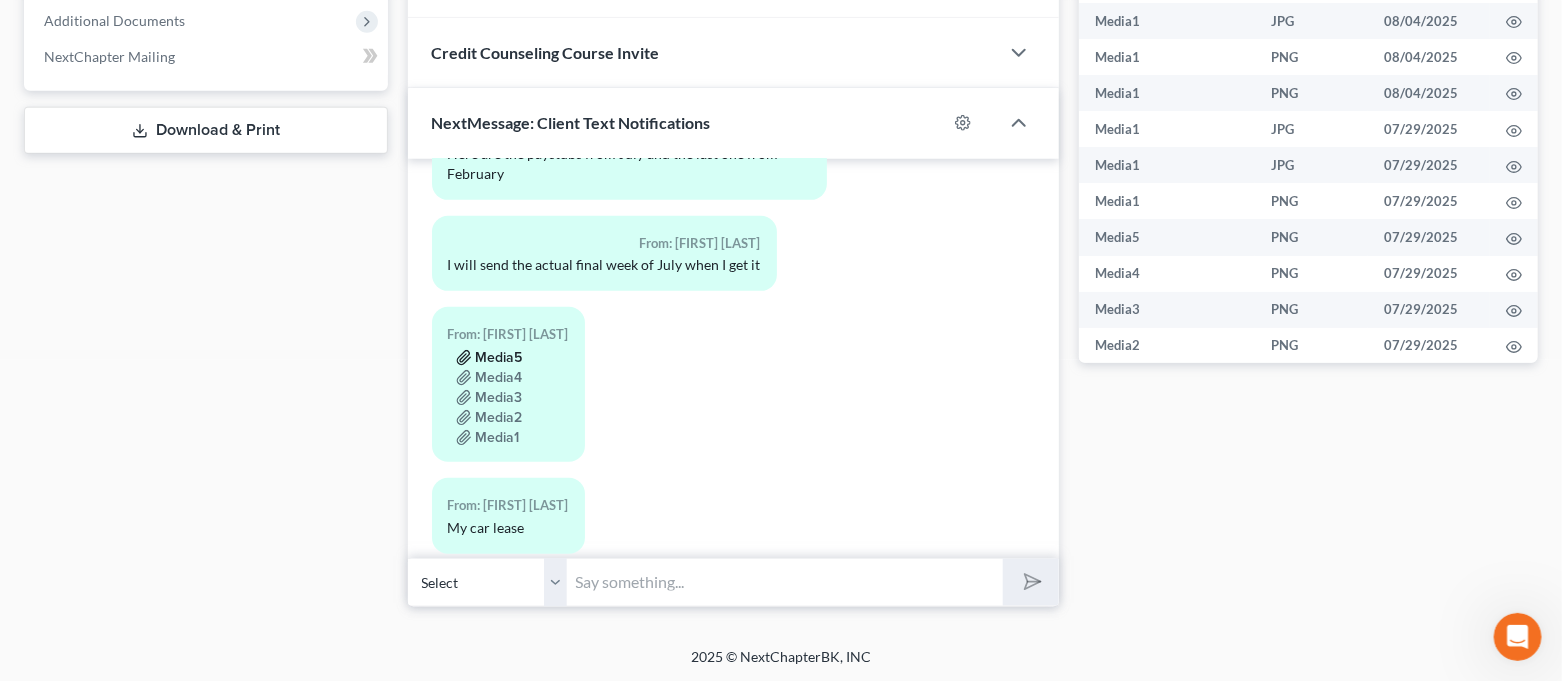click on "Media5" at bounding box center [489, 358] 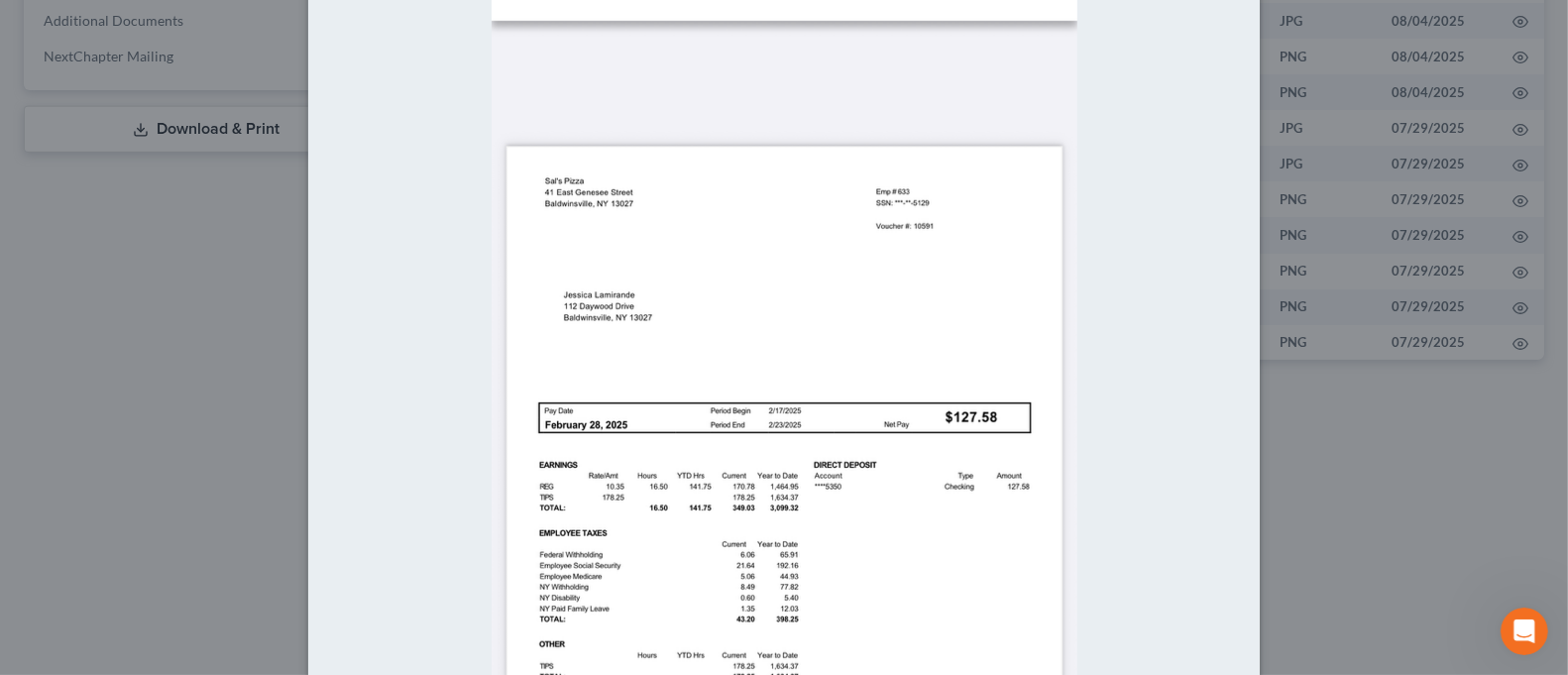 scroll, scrollTop: 264, scrollLeft: 0, axis: vertical 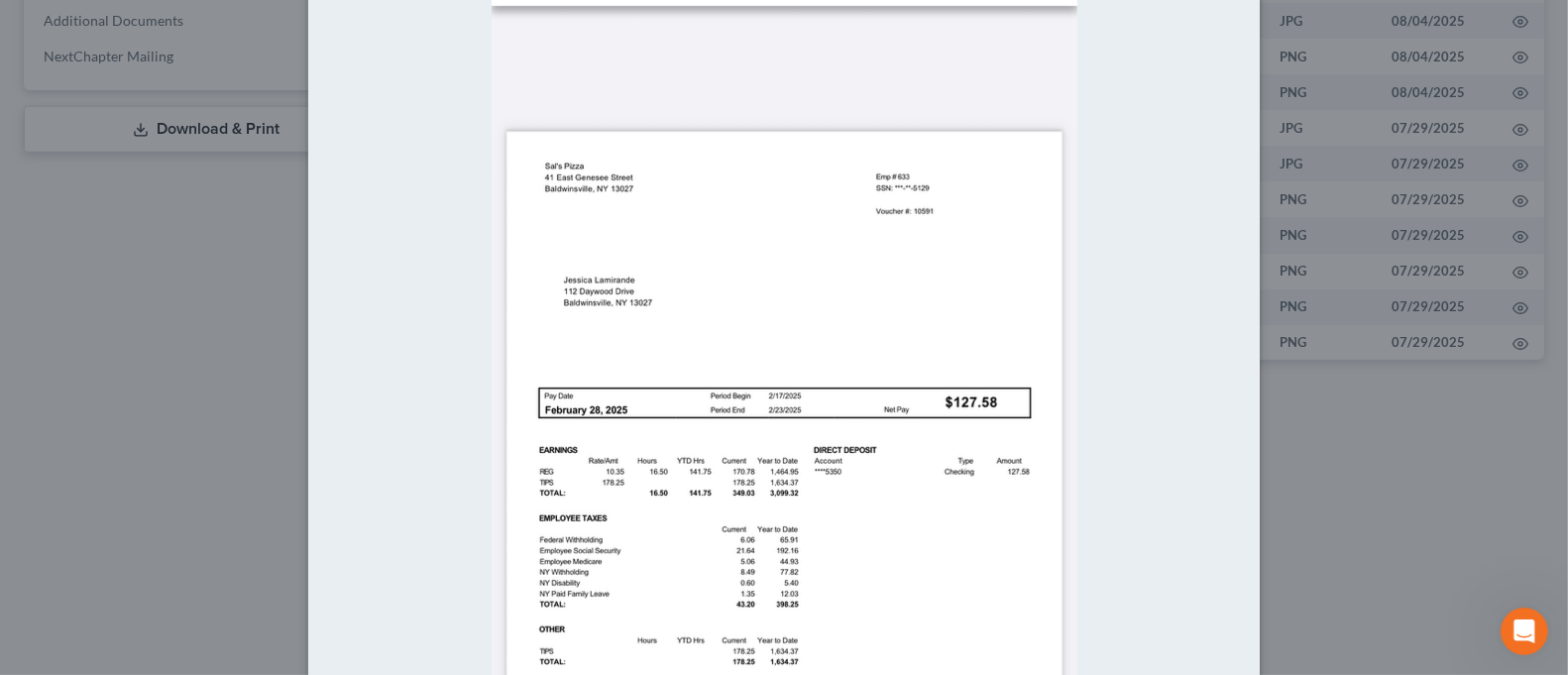 click on "Attachment Preview: Media5 [DATE] A copy of this images is also saved in the case Client Document Storage × Download" at bounding box center [784, 337] 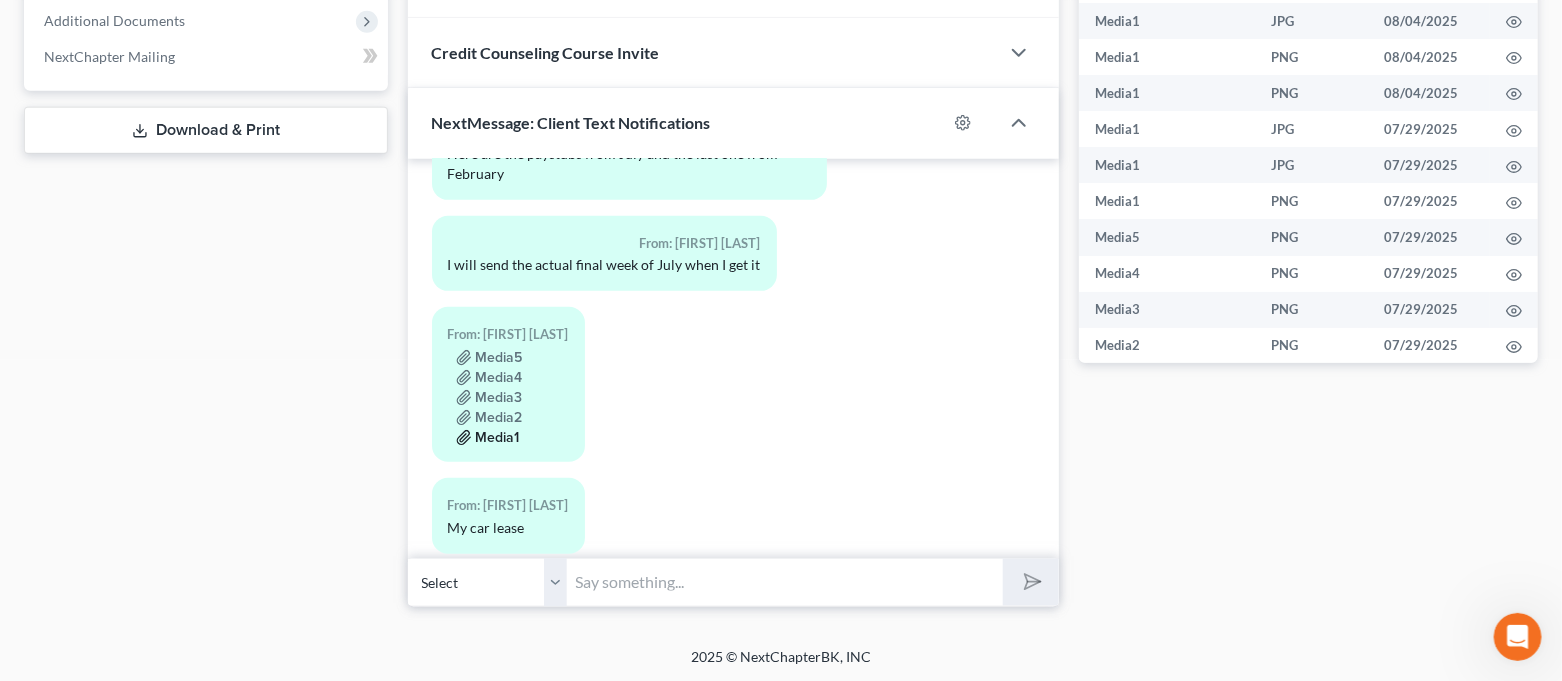 click on "Media1" at bounding box center [488, 438] 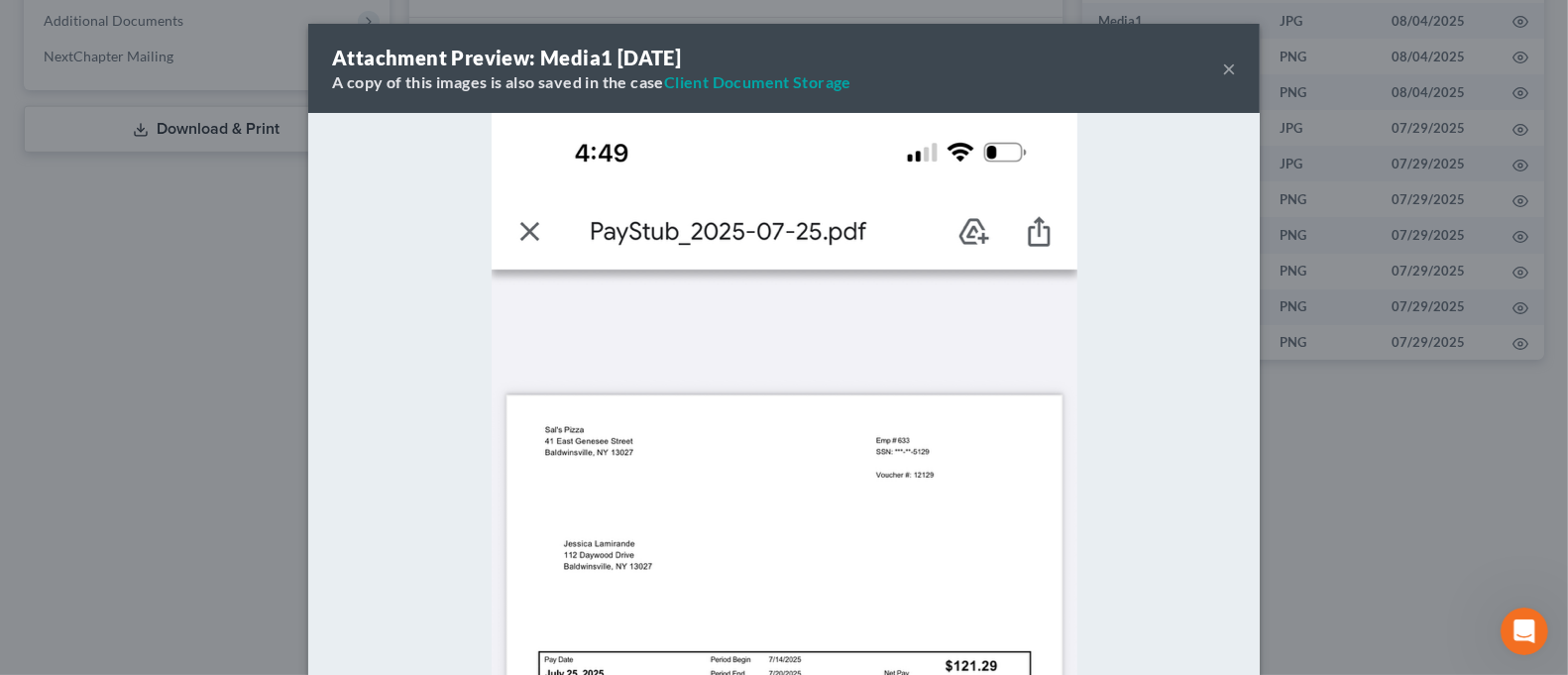 scroll, scrollTop: 264, scrollLeft: 0, axis: vertical 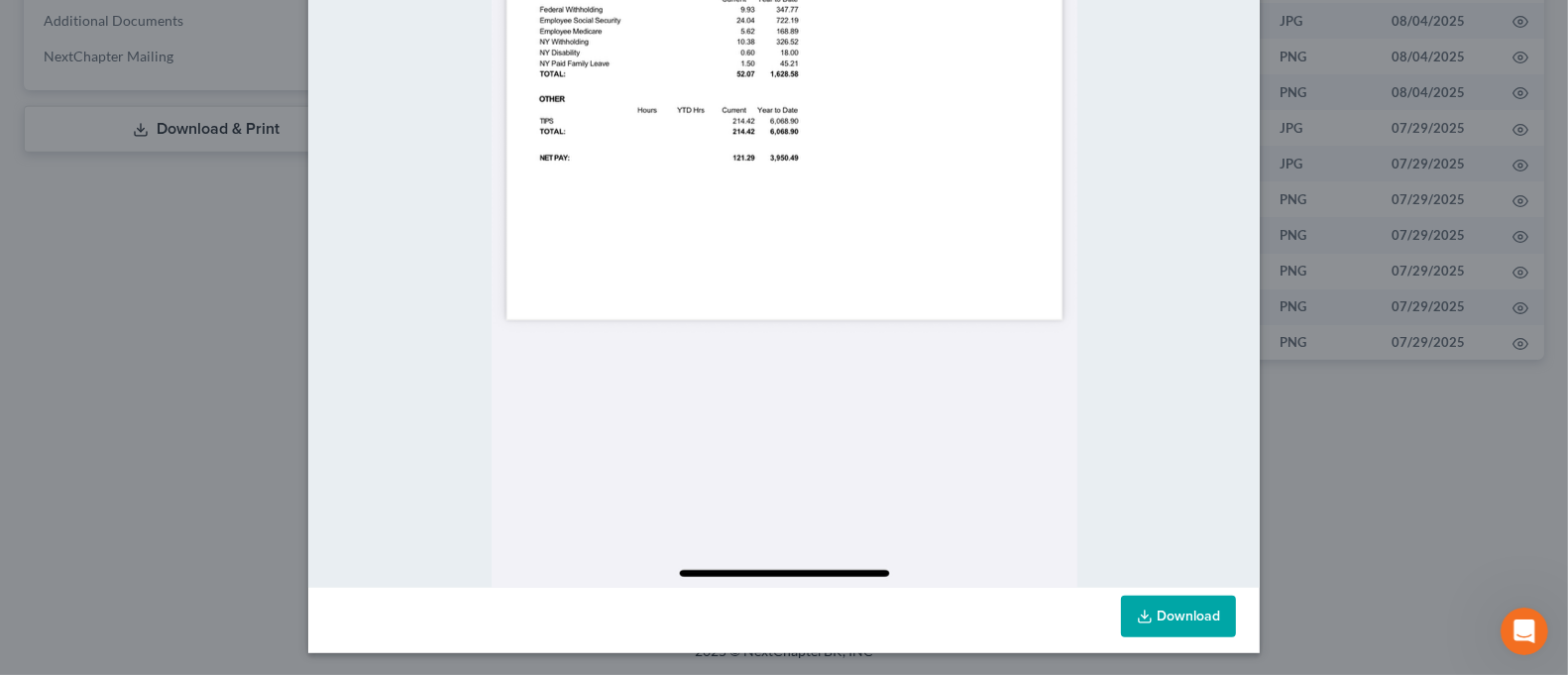 click on "Attachment Preview: Media1 [DATE] A copy of this images is also saved in the case  Client Document Storage × Download" at bounding box center [784, 337] 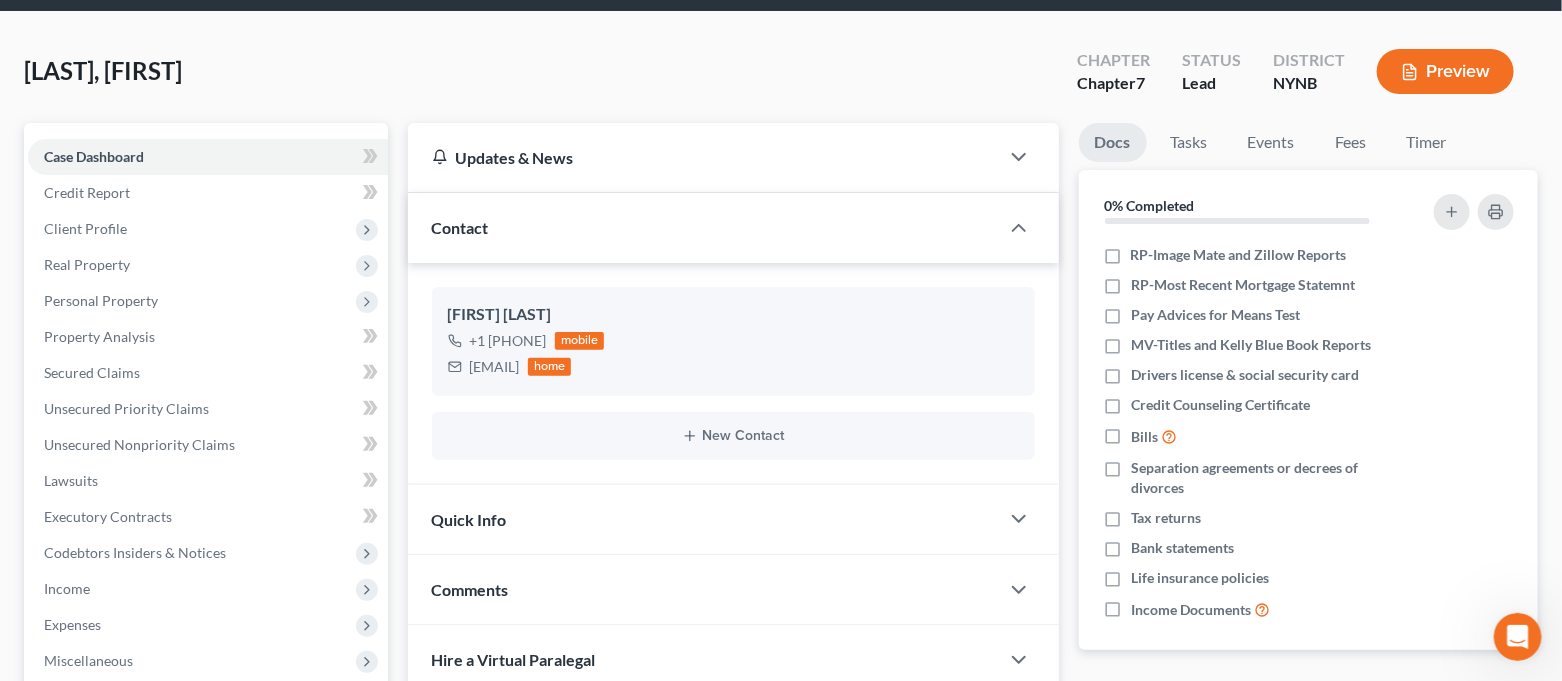 scroll, scrollTop: 0, scrollLeft: 0, axis: both 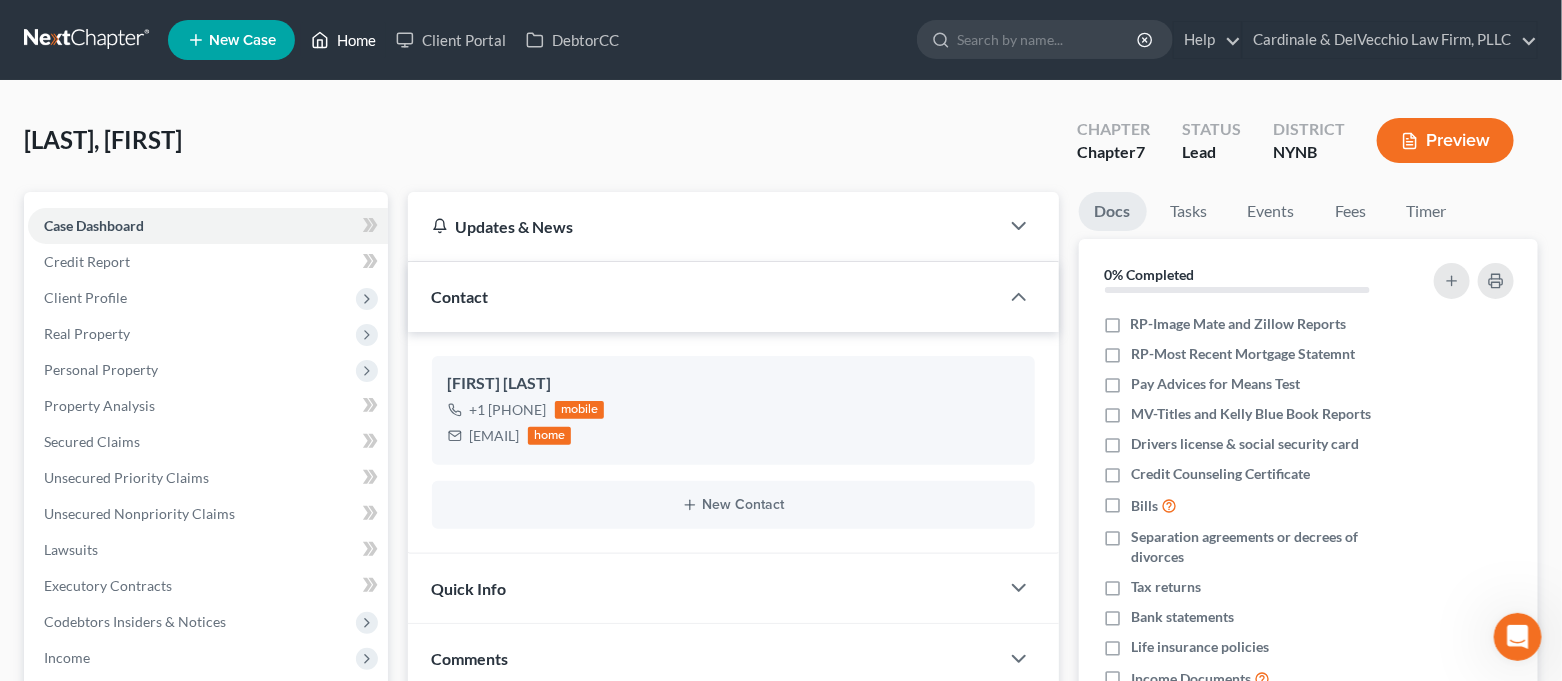 click on "Home" at bounding box center [343, 40] 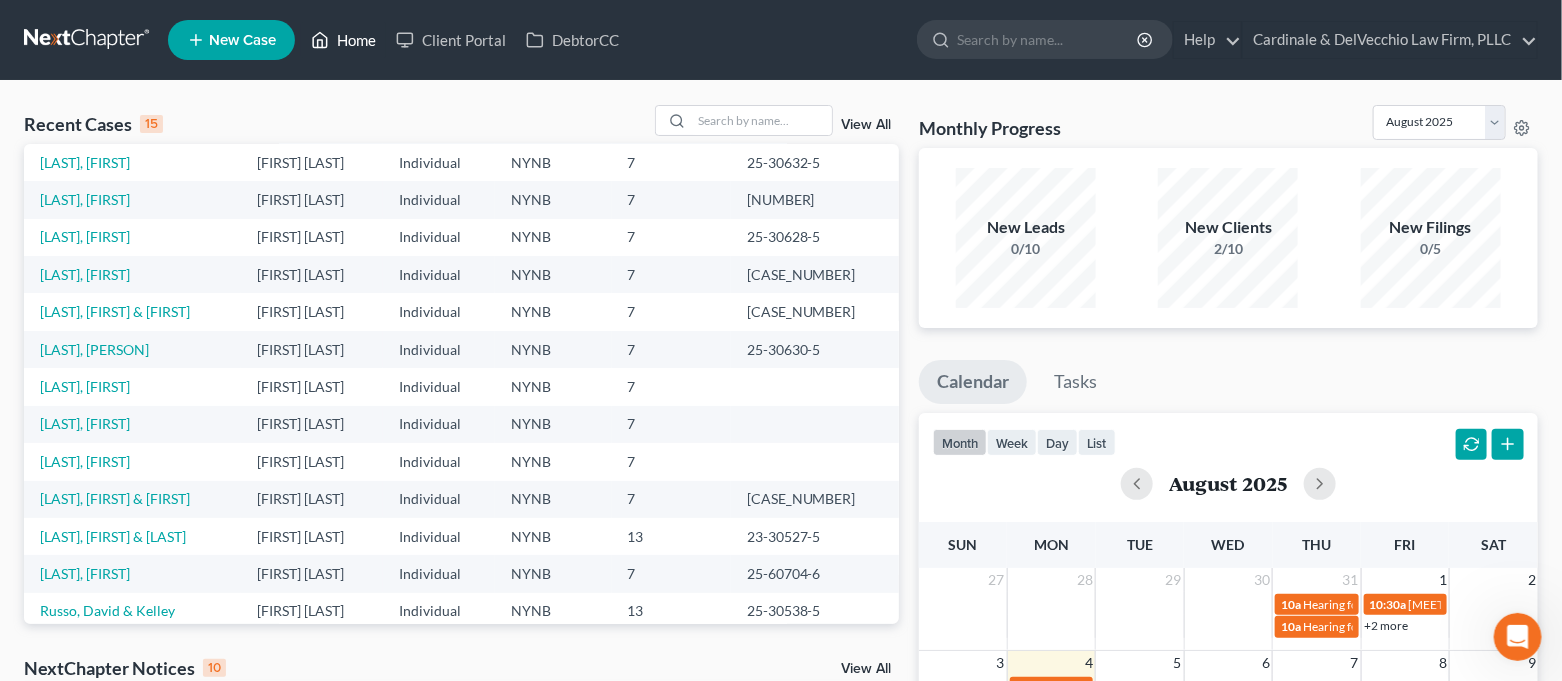 scroll, scrollTop: 133, scrollLeft: 0, axis: vertical 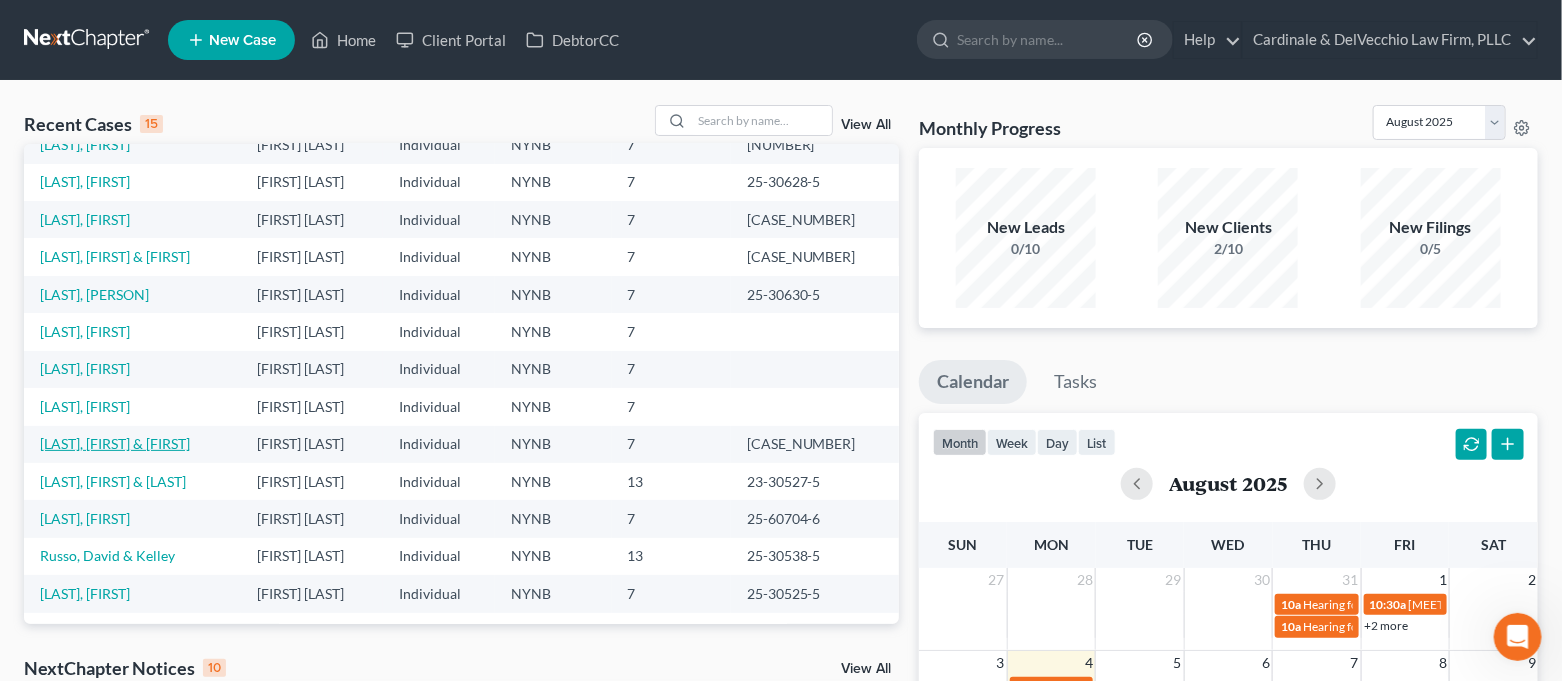 click on "[LAST], [FIRST] & [FIRST]" at bounding box center (115, 443) 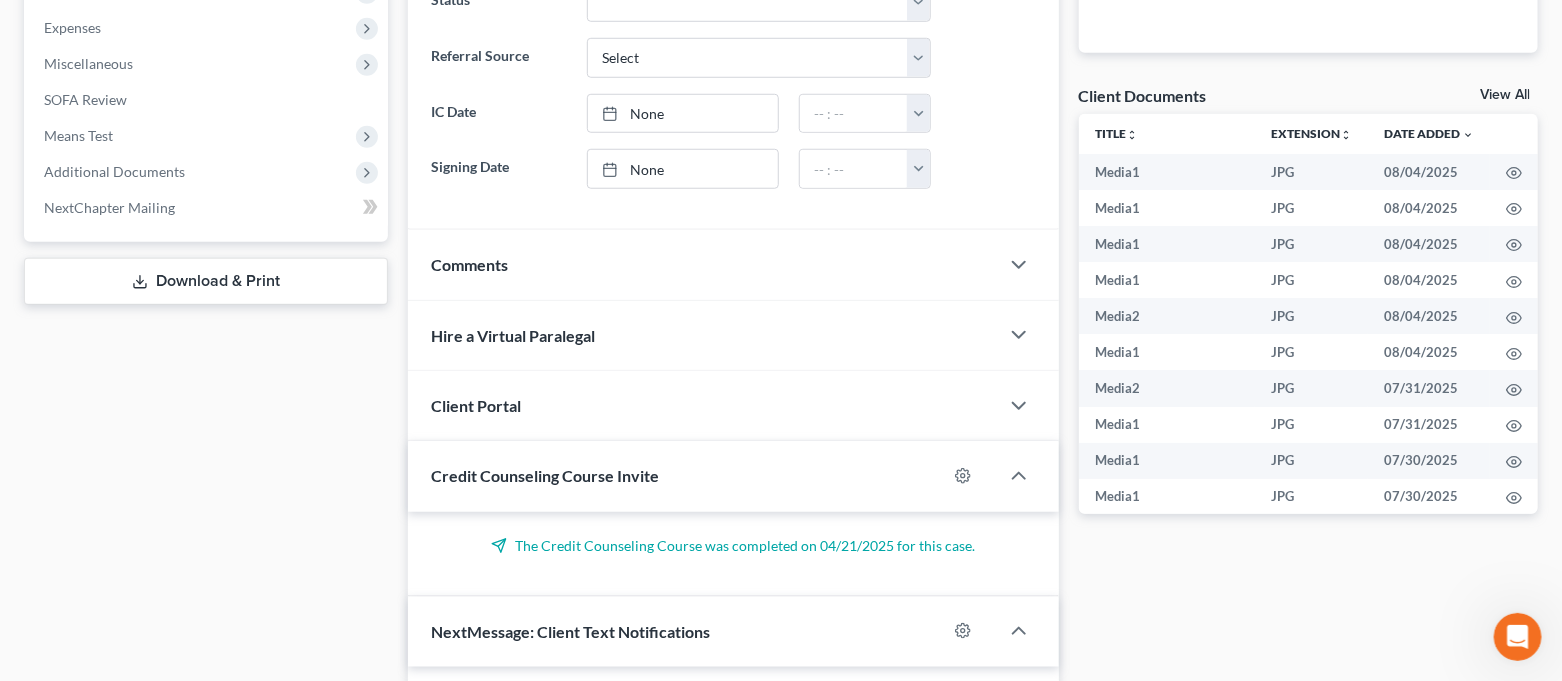 scroll, scrollTop: 1174, scrollLeft: 0, axis: vertical 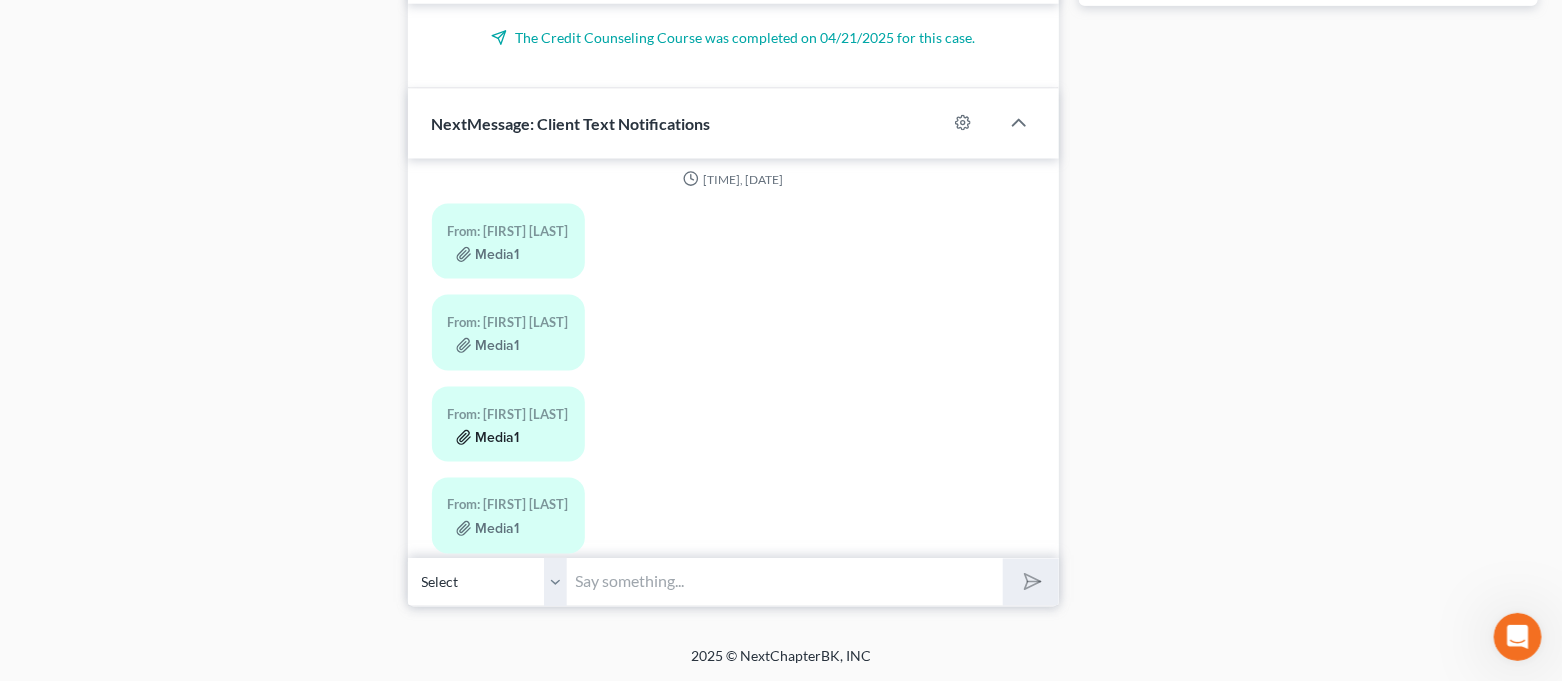 click on "Media1" at bounding box center [488, 438] 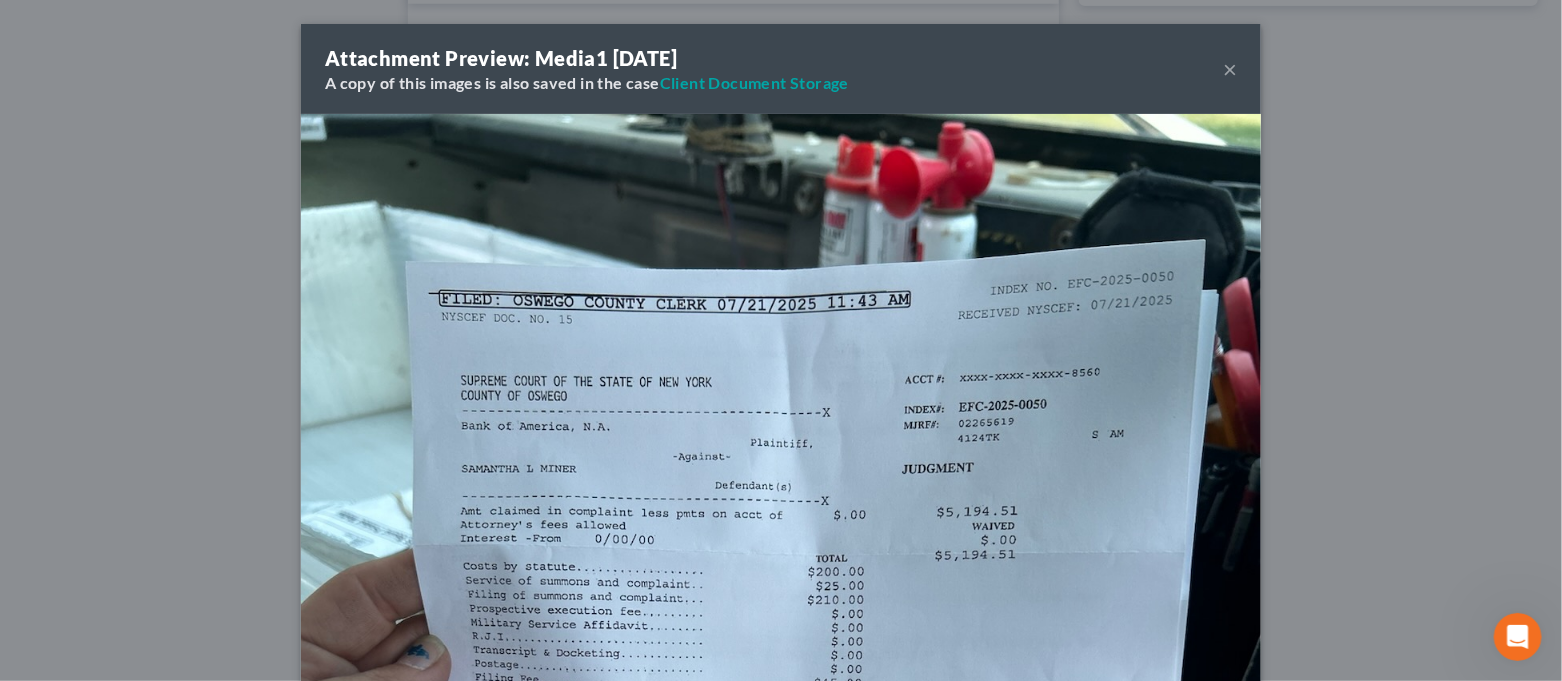 scroll, scrollTop: 20207, scrollLeft: 0, axis: vertical 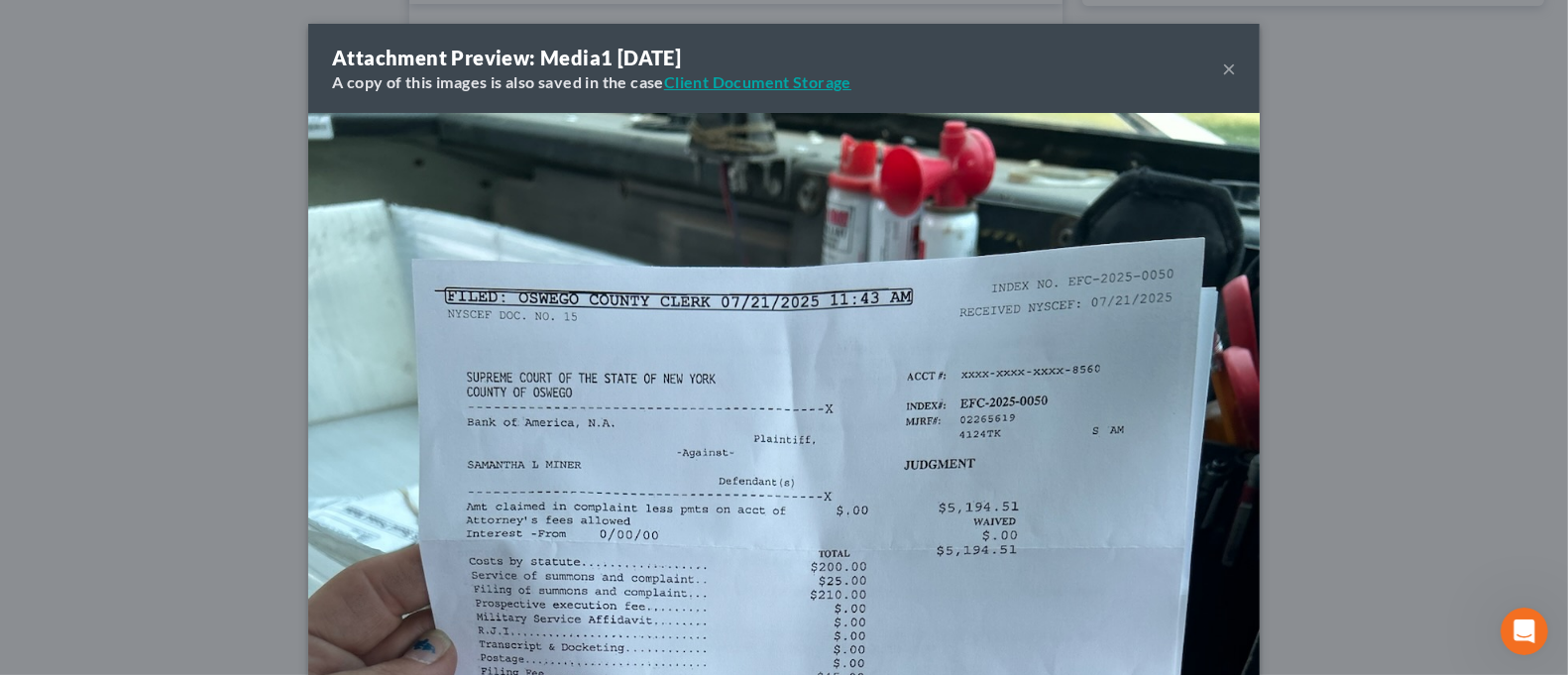 click on "Attachment Preview: Media1 [DATE] A copy of this images is also saved in the case Client Document Storage × Download" at bounding box center [784, 337] 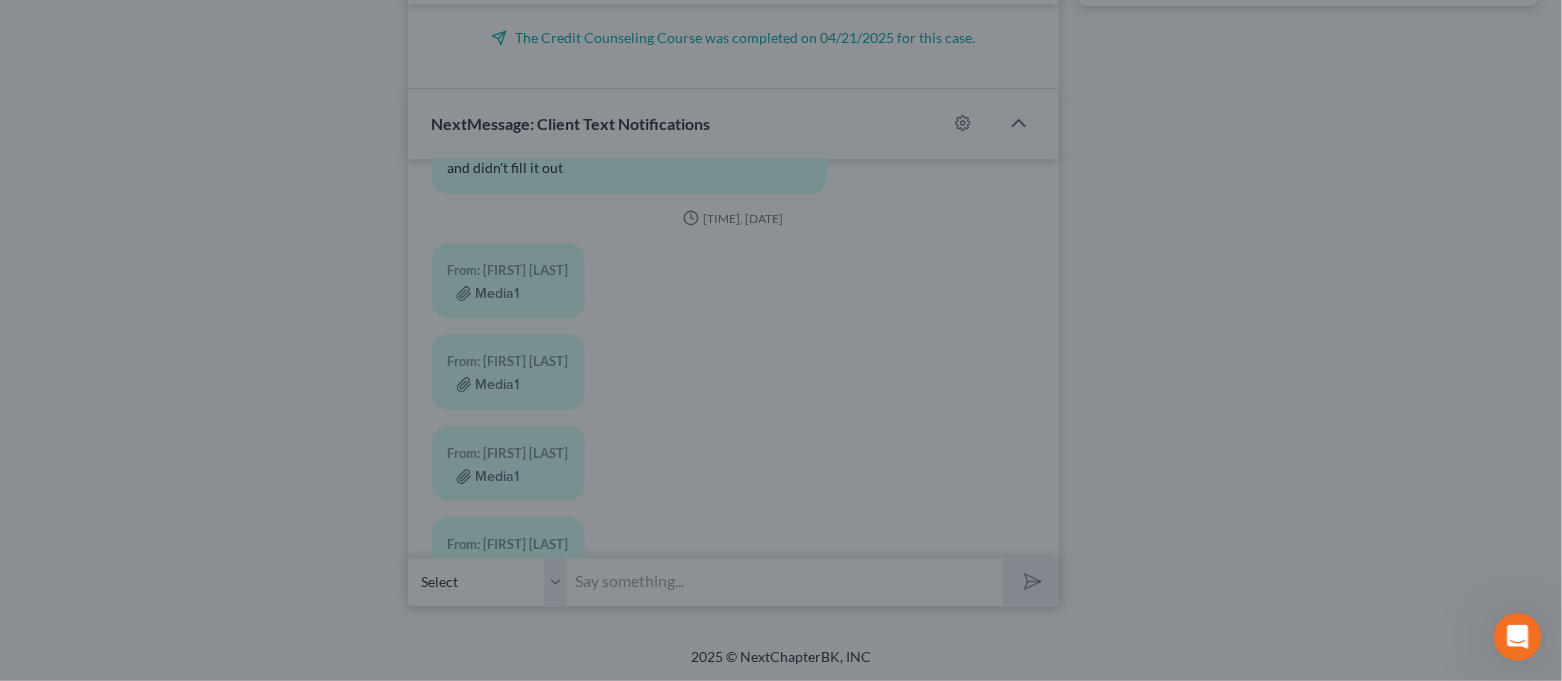 scroll, scrollTop: 20246, scrollLeft: 0, axis: vertical 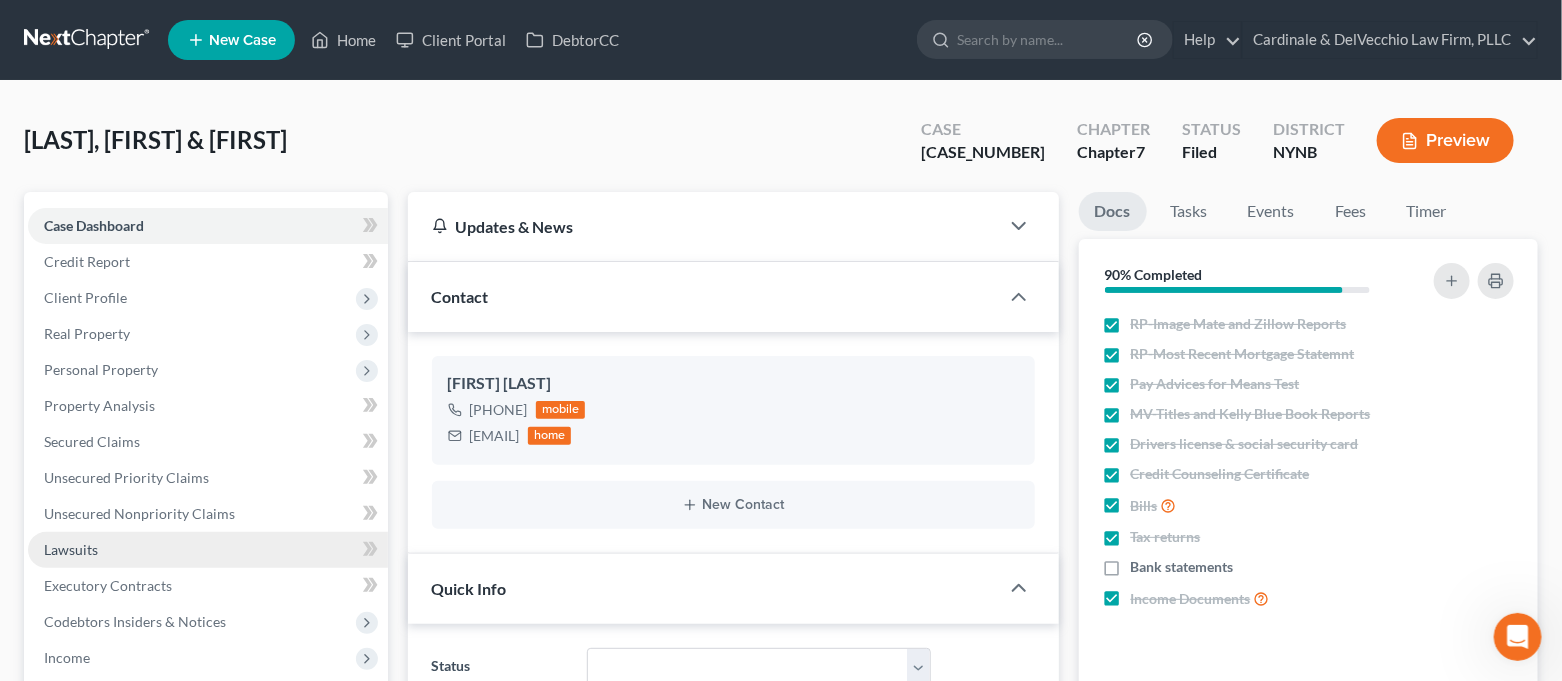 click on "Lawsuits" at bounding box center (208, 550) 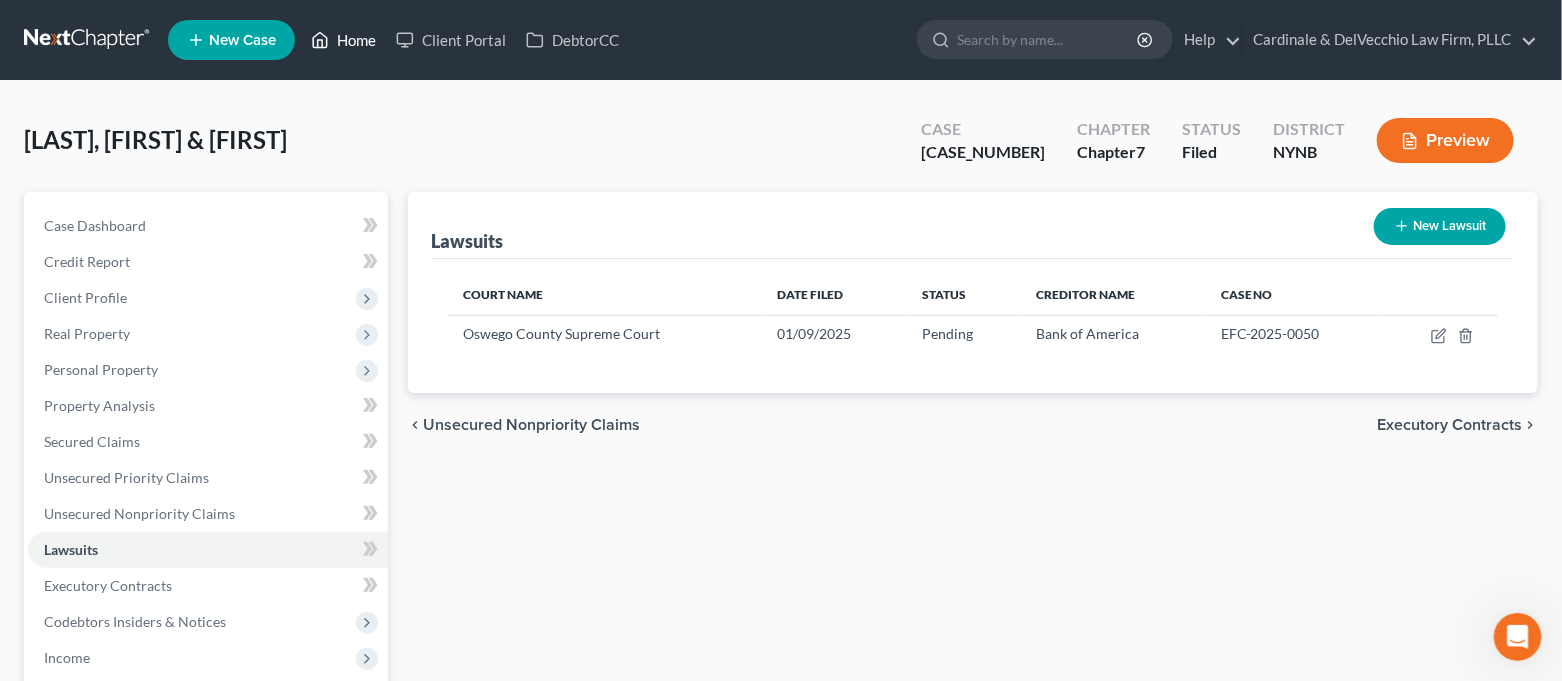 click on "Home" at bounding box center (343, 40) 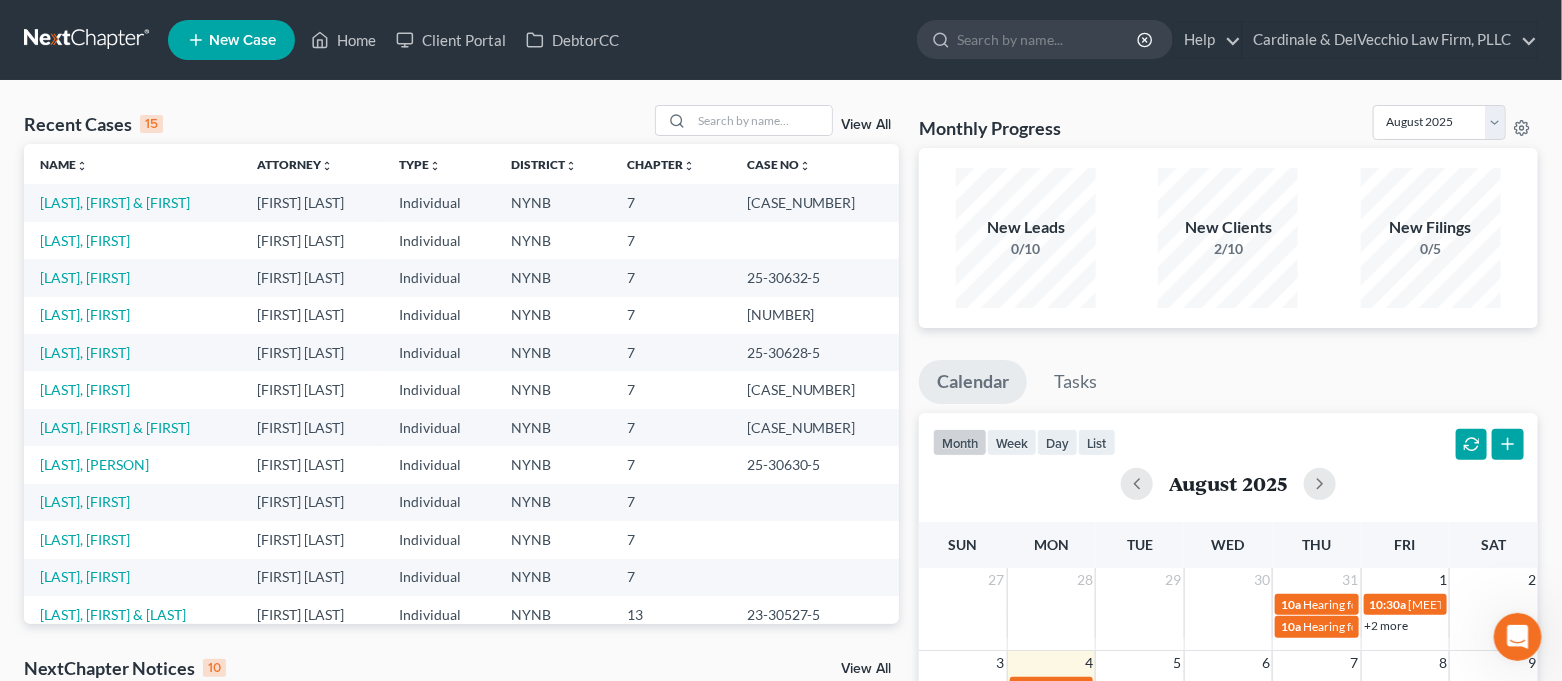 click on "[LAST], [FIRST] & [FIRST]" at bounding box center (132, 202) 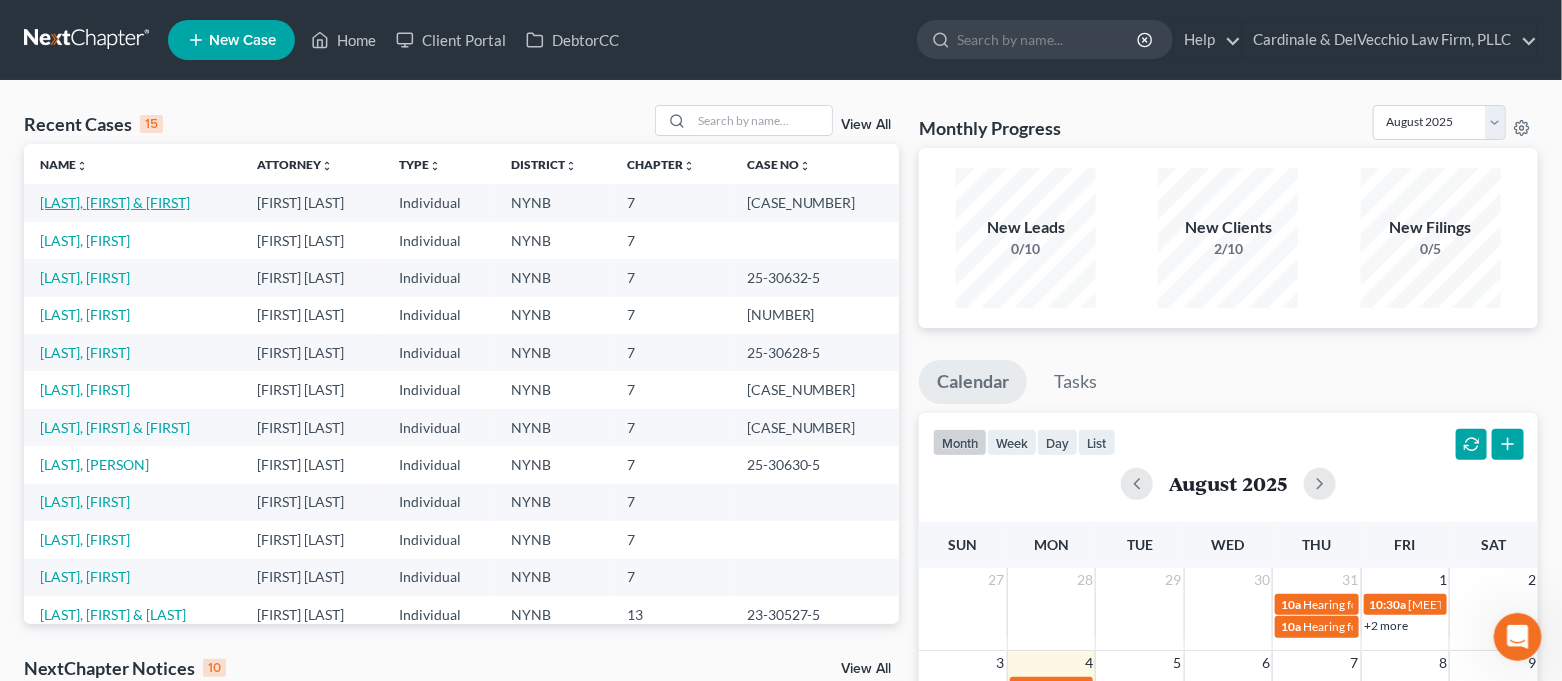 click on "[LAST], [FIRST] & [FIRST]" at bounding box center [115, 202] 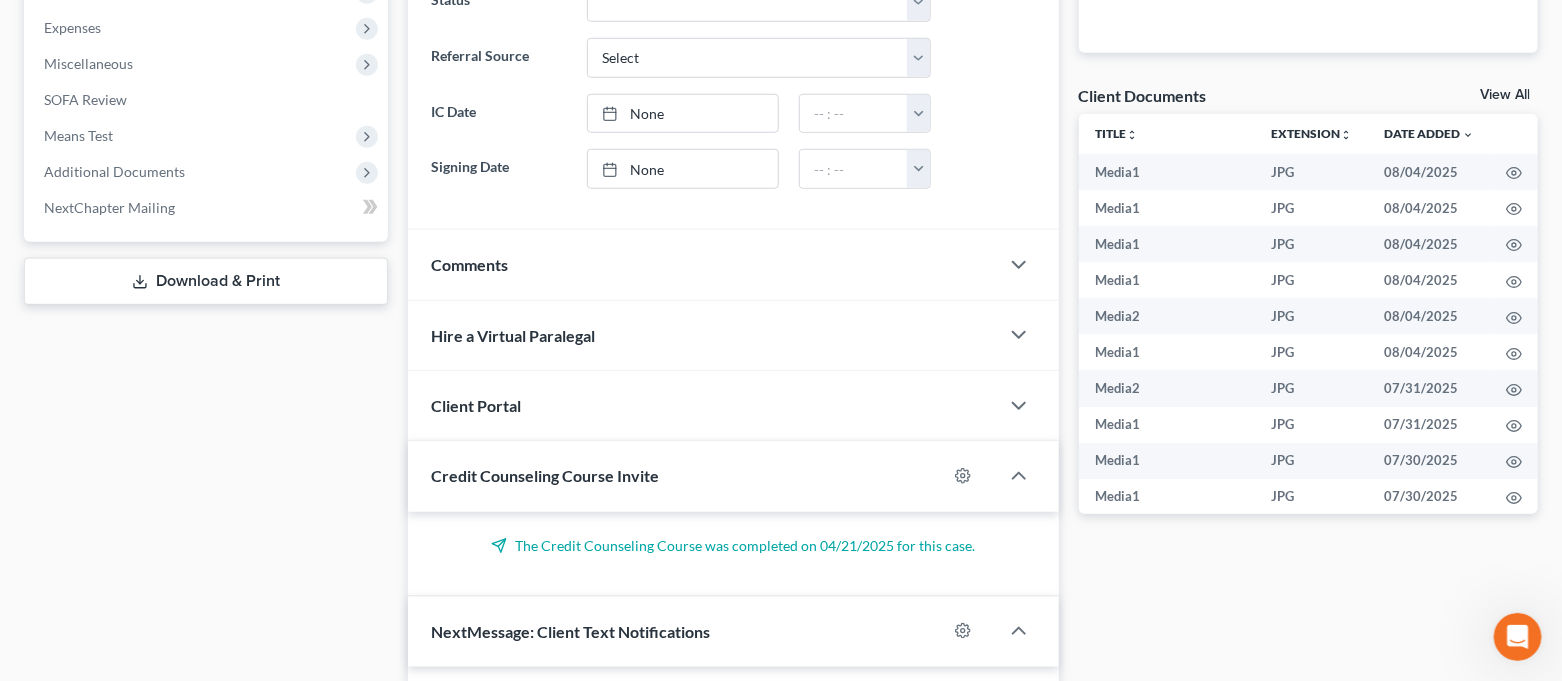 scroll, scrollTop: 1109, scrollLeft: 0, axis: vertical 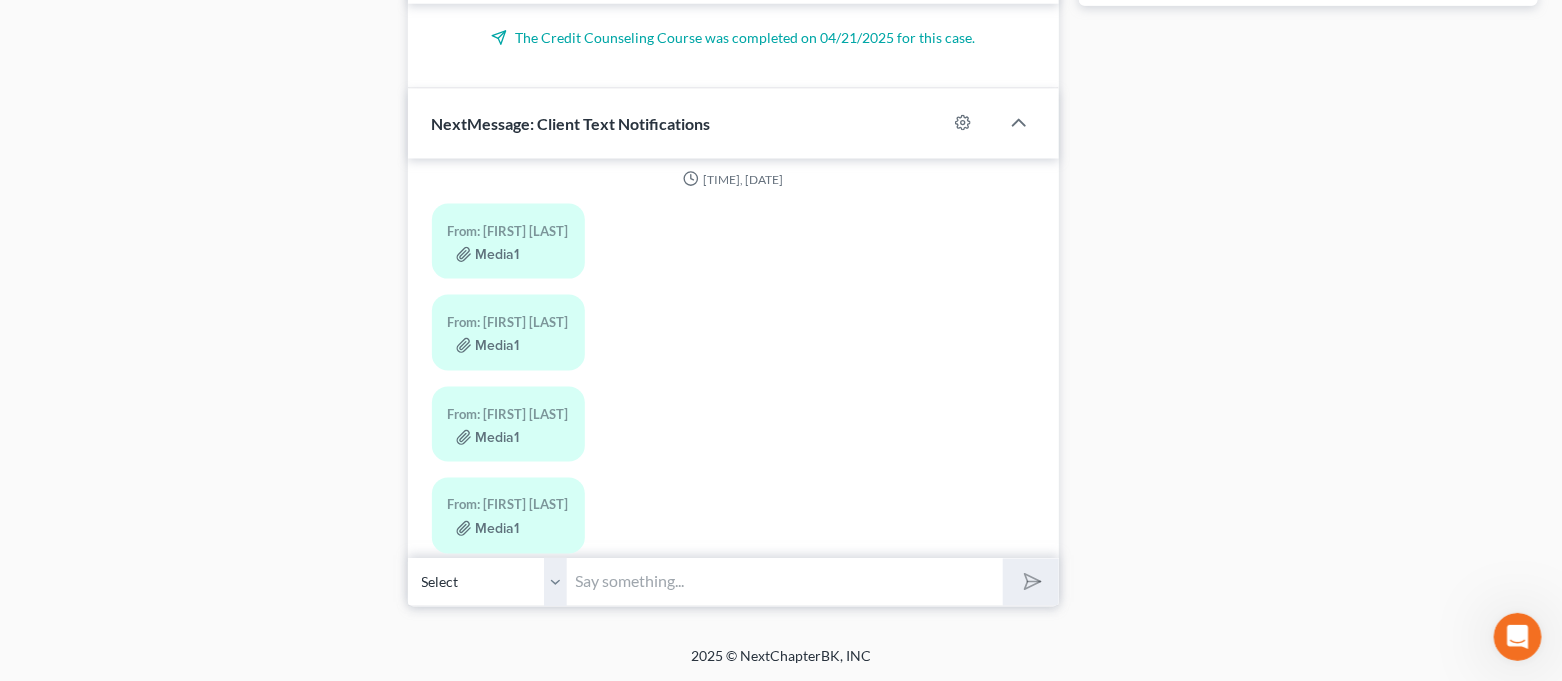 click at bounding box center (786, 582) 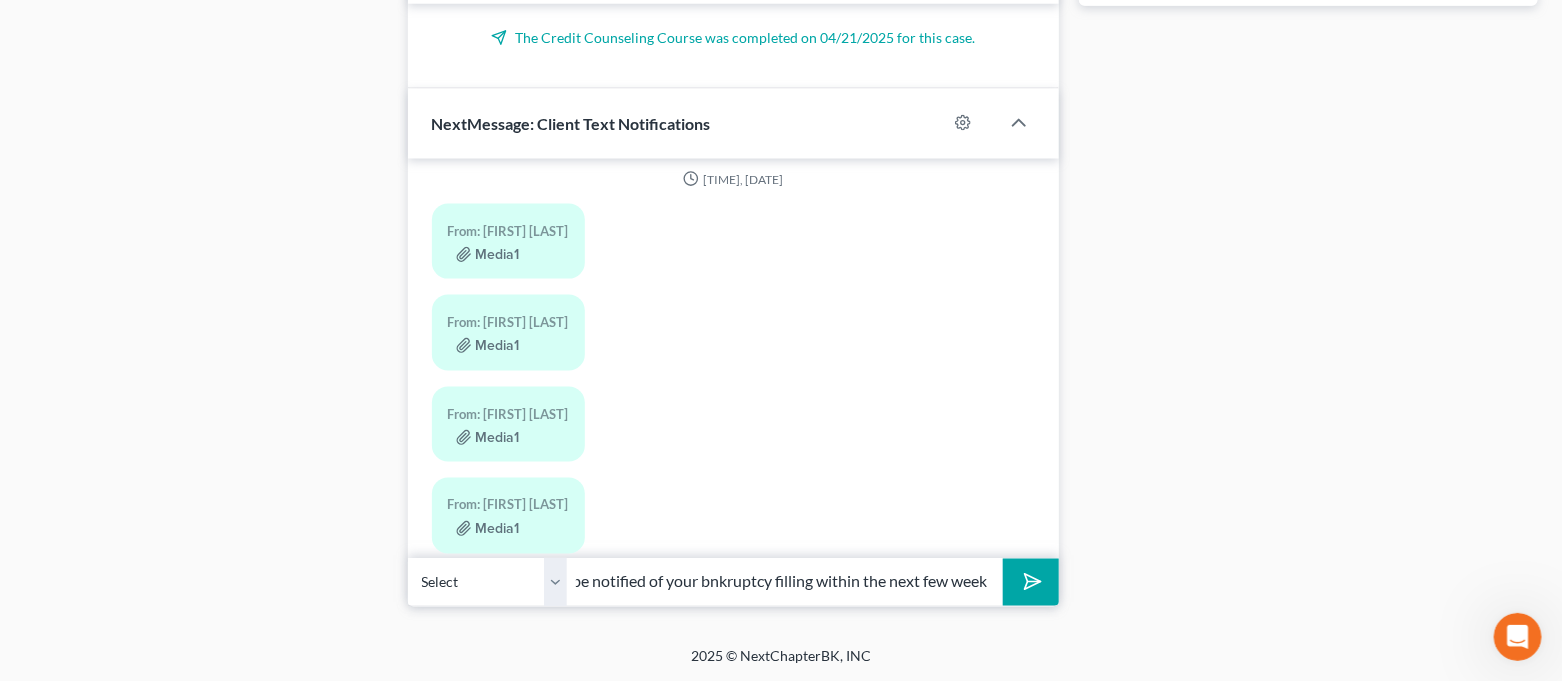 scroll, scrollTop: 0, scrollLeft: 457, axis: horizontal 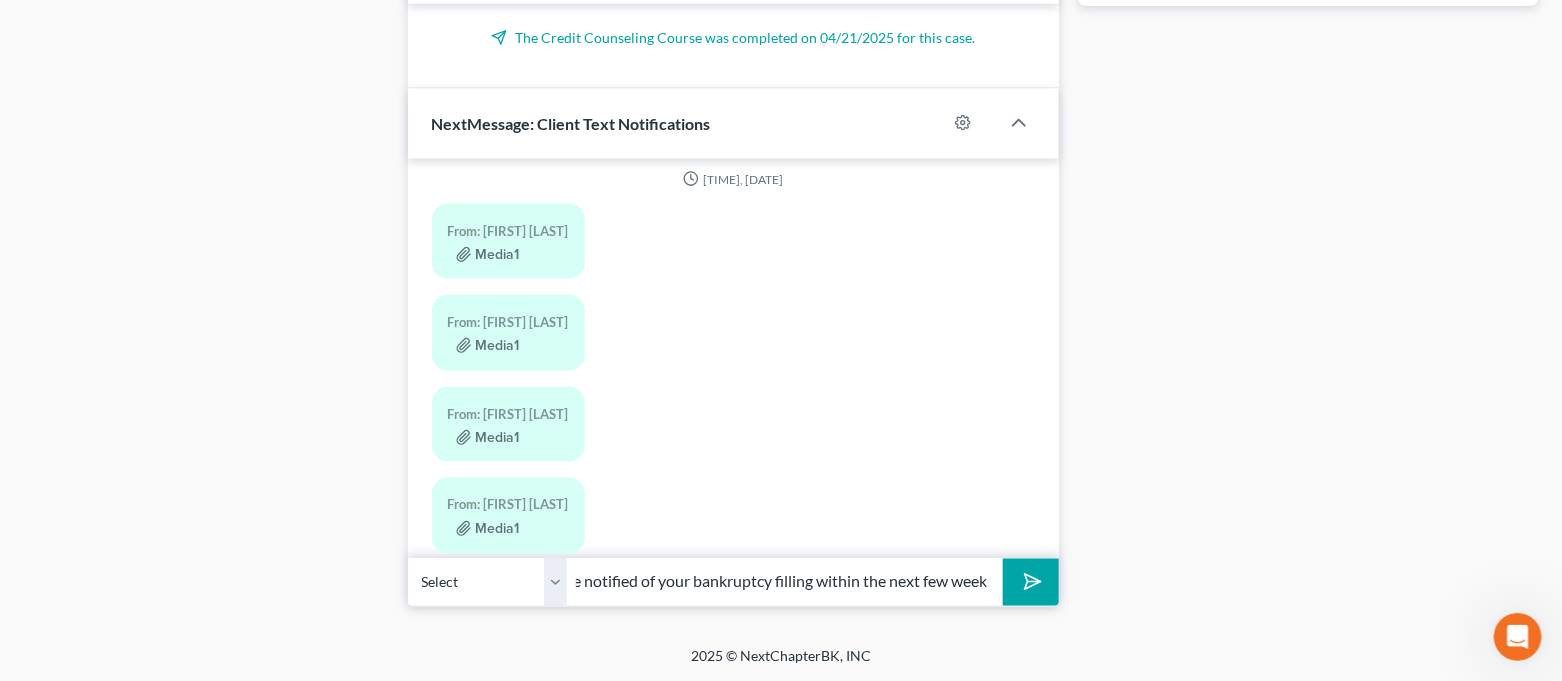click on "We had that lawsuit listed in your petition so the creditor should be notified of your bankruptcy filling within the next few week" at bounding box center (786, 582) 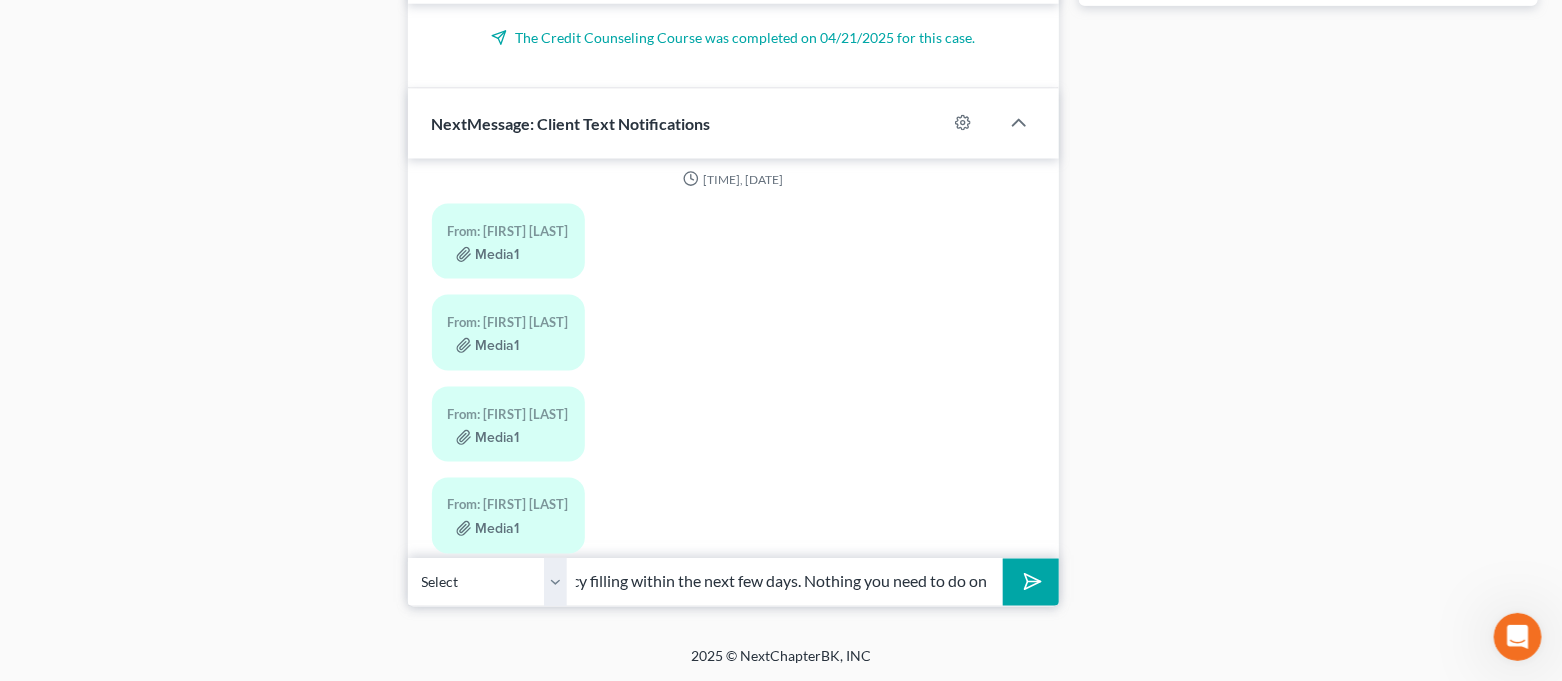 scroll, scrollTop: 0, scrollLeft: 652, axis: horizontal 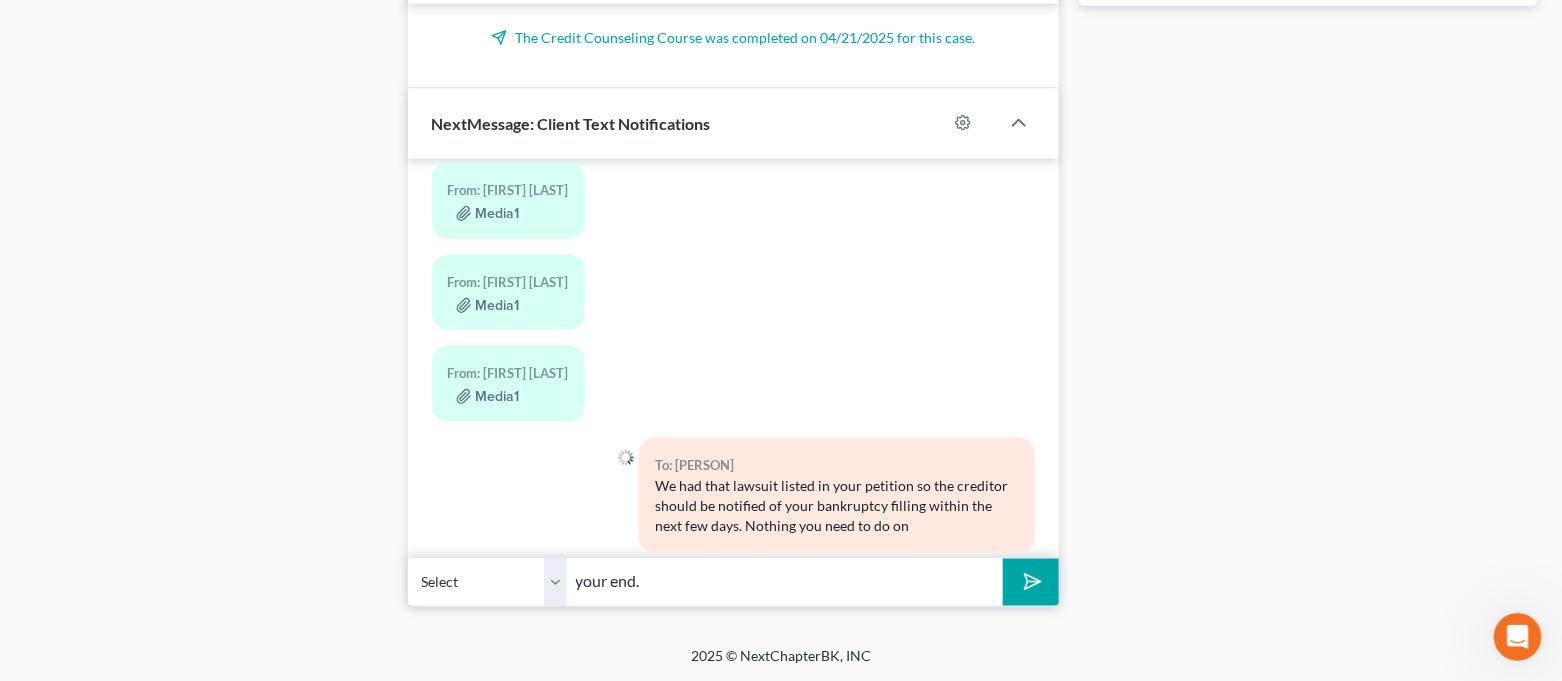 type on "your end." 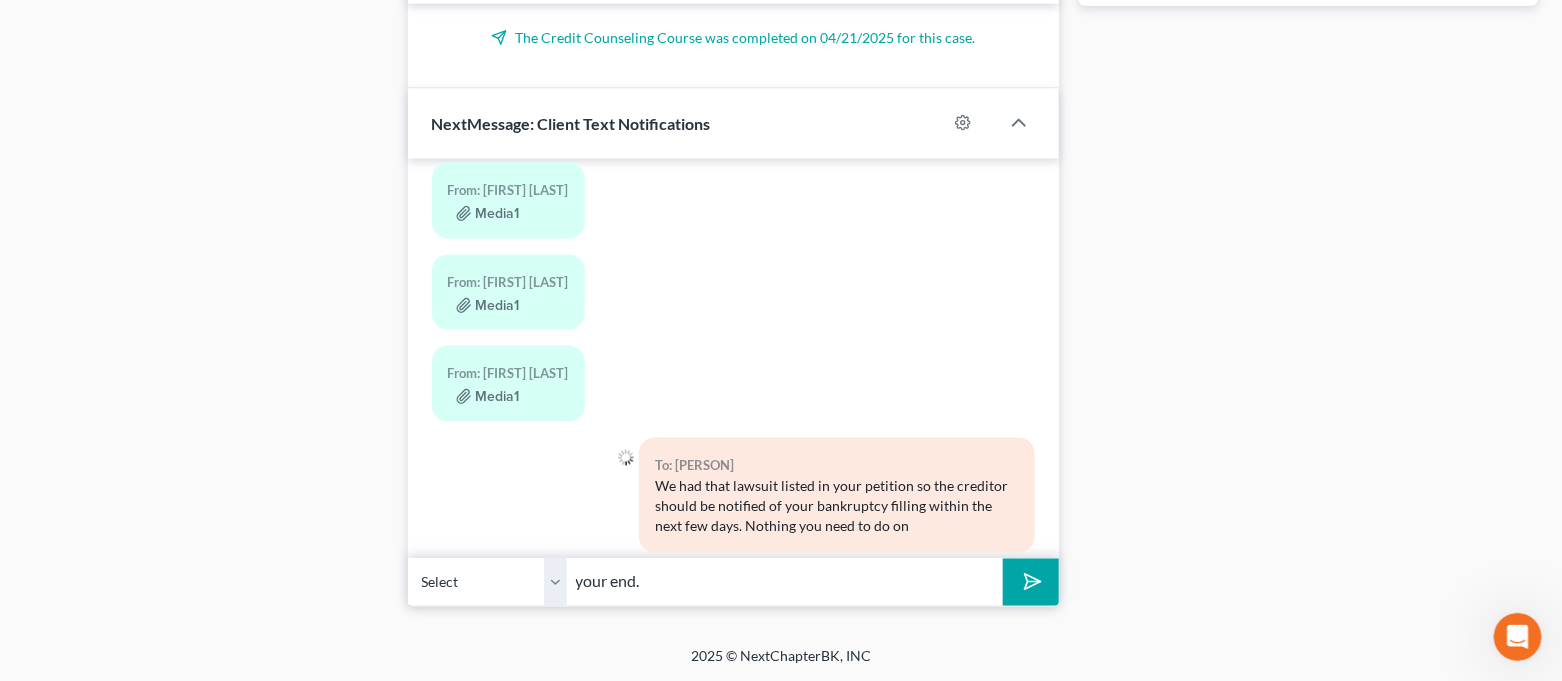 click at bounding box center [1030, 582] 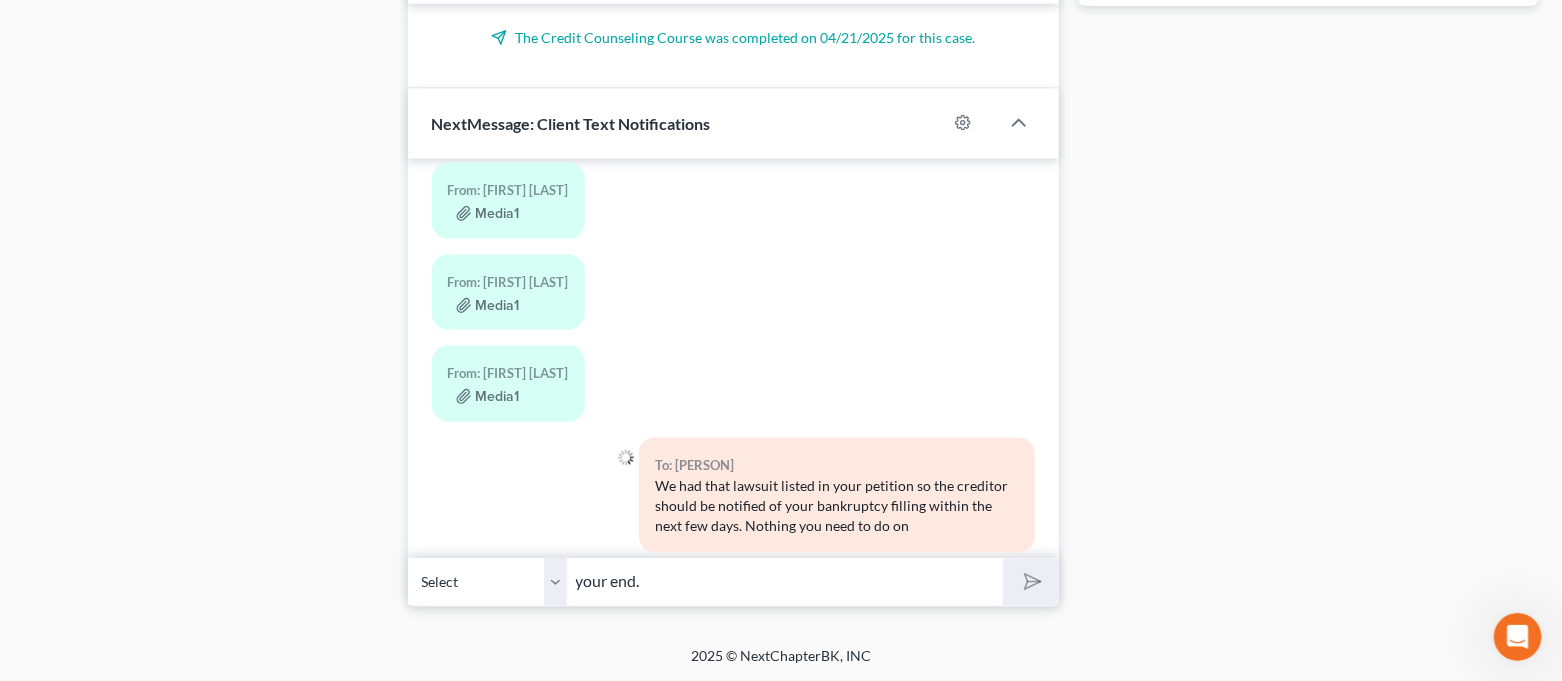 type 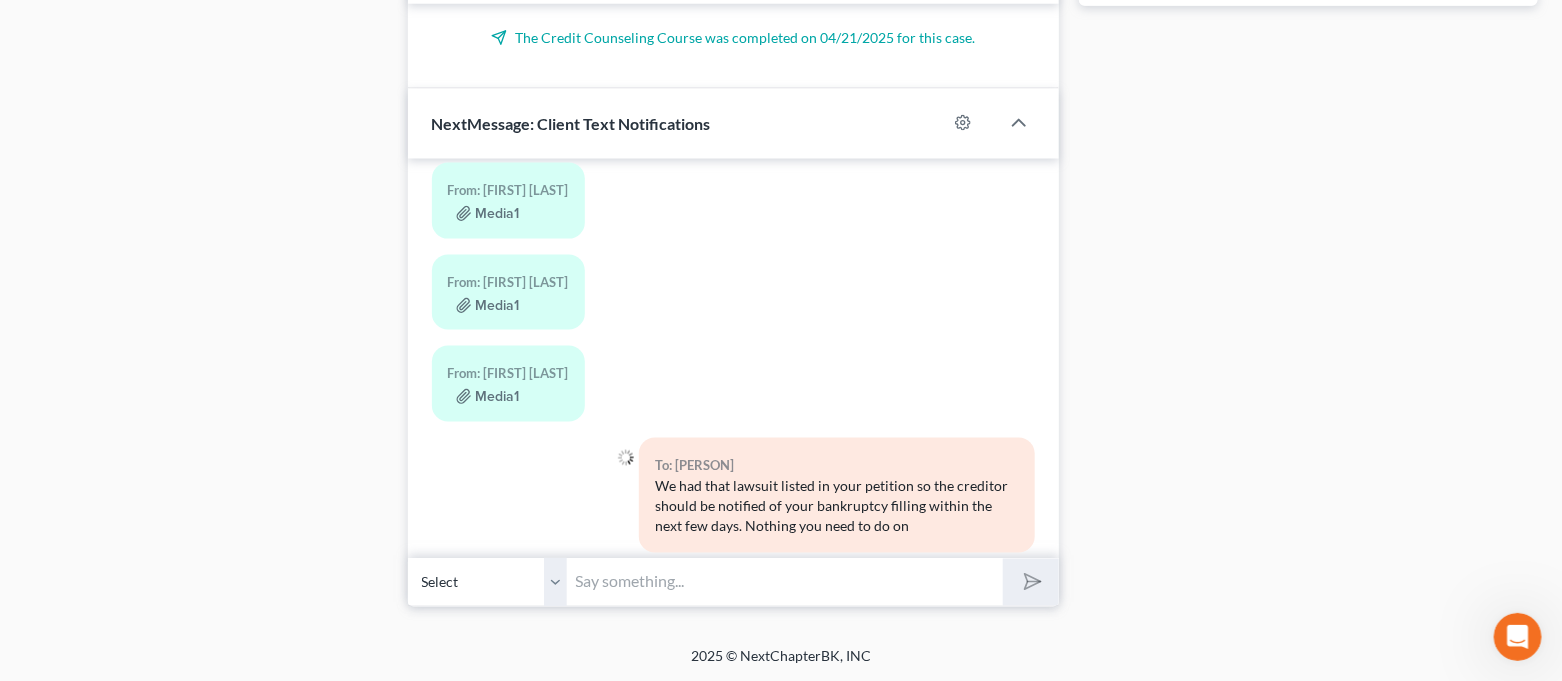 scroll, scrollTop: 20470, scrollLeft: 0, axis: vertical 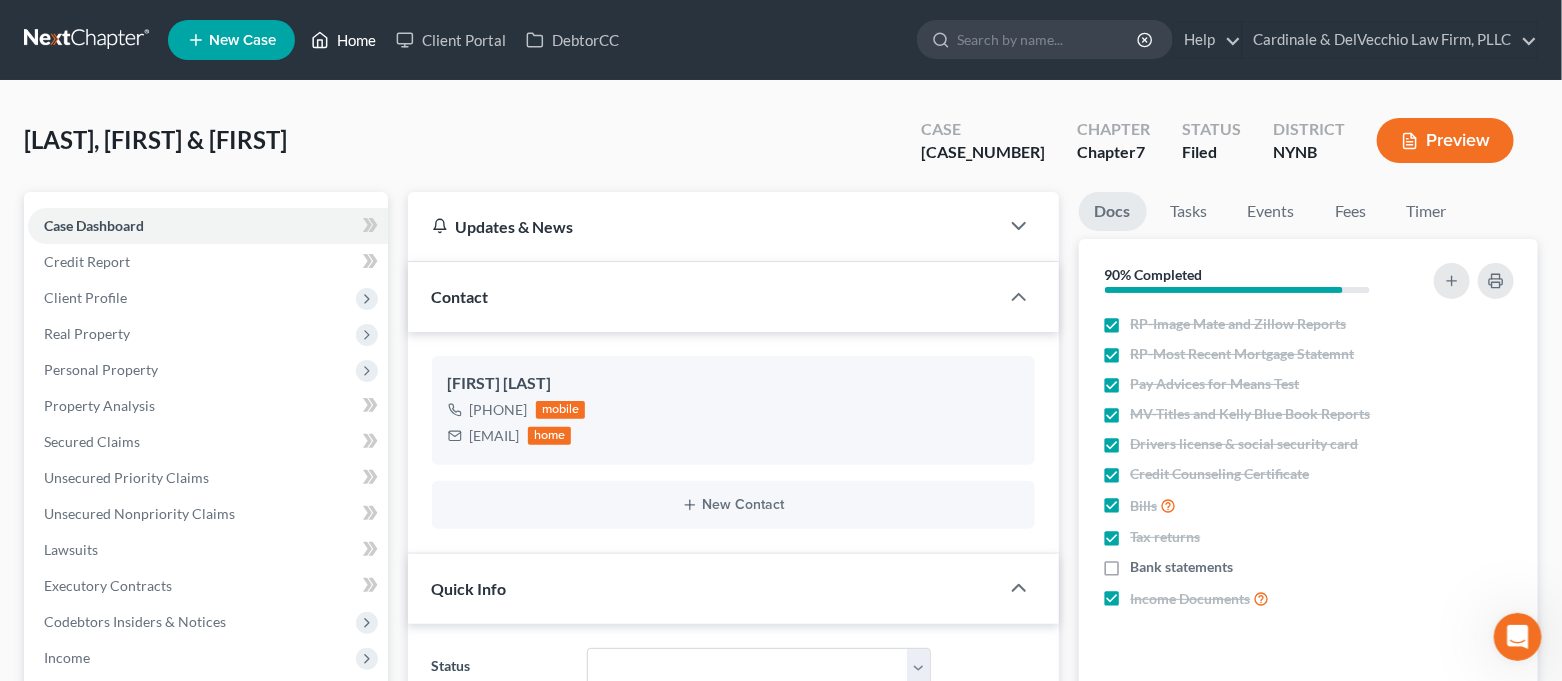 click on "Home" at bounding box center (343, 40) 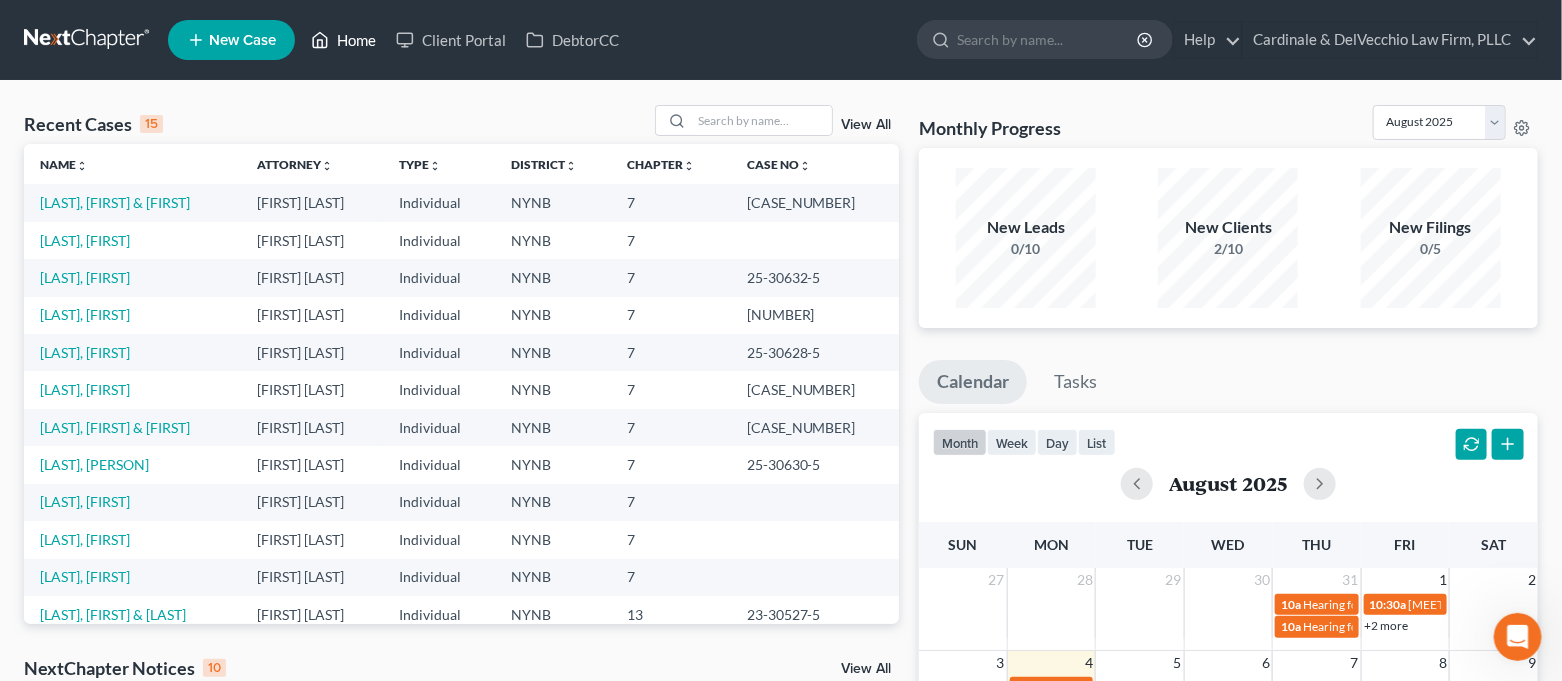 click 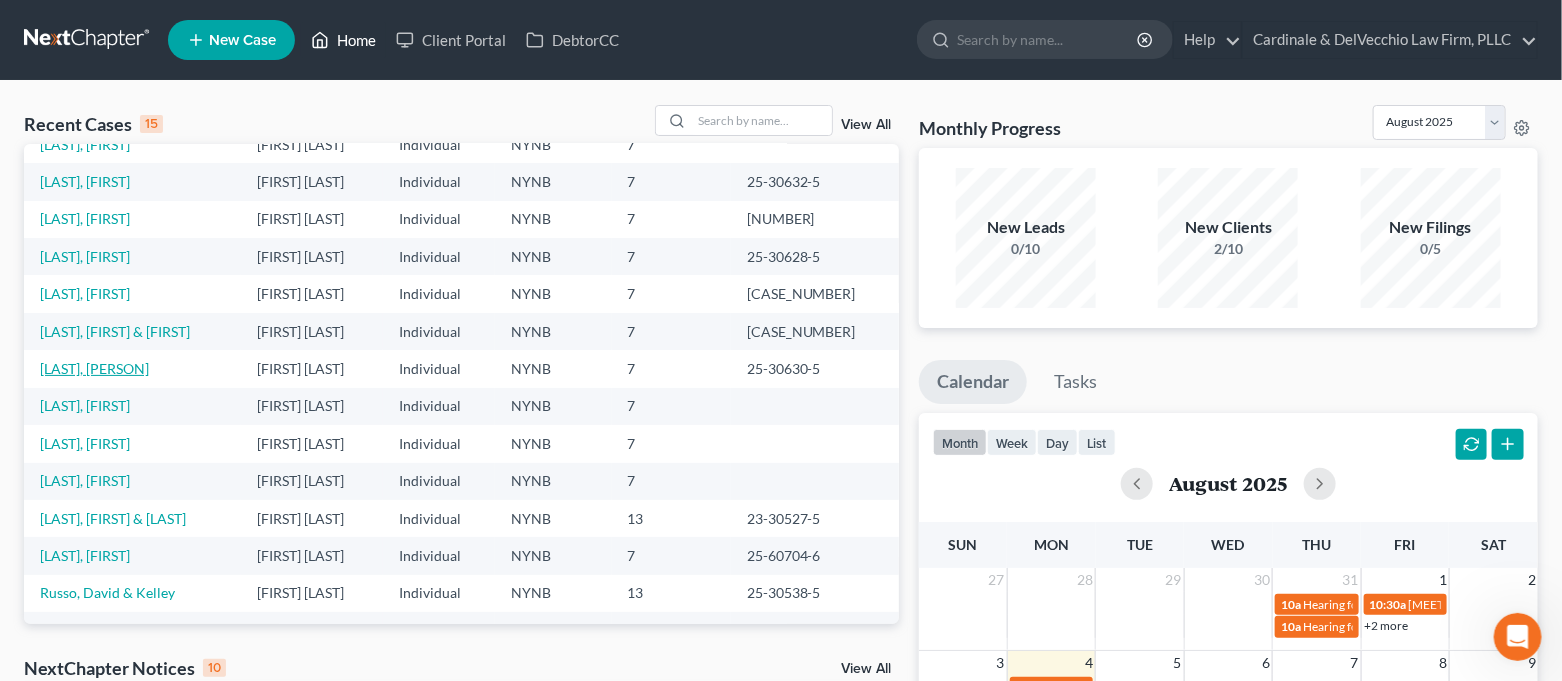 scroll, scrollTop: 133, scrollLeft: 0, axis: vertical 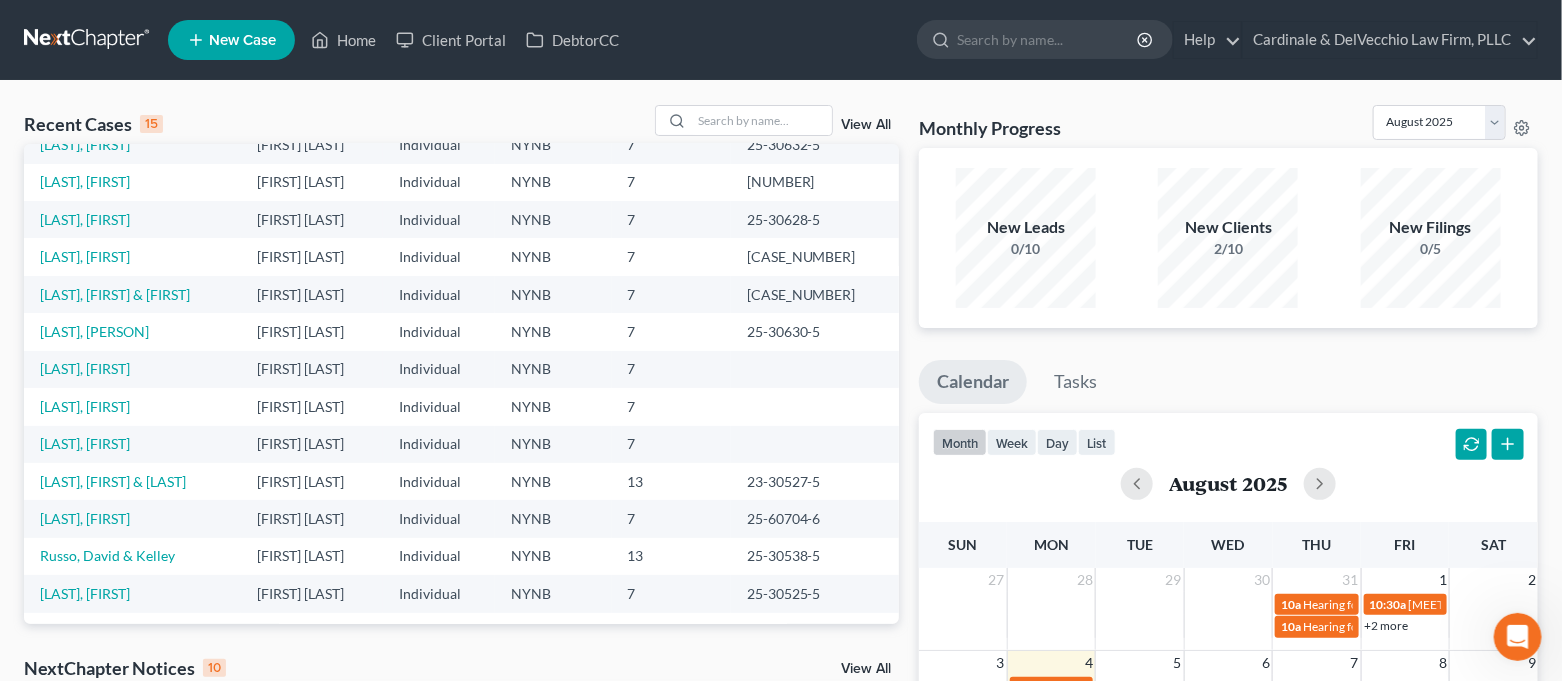 click on "[LAST], [FIRST]" at bounding box center (132, 444) 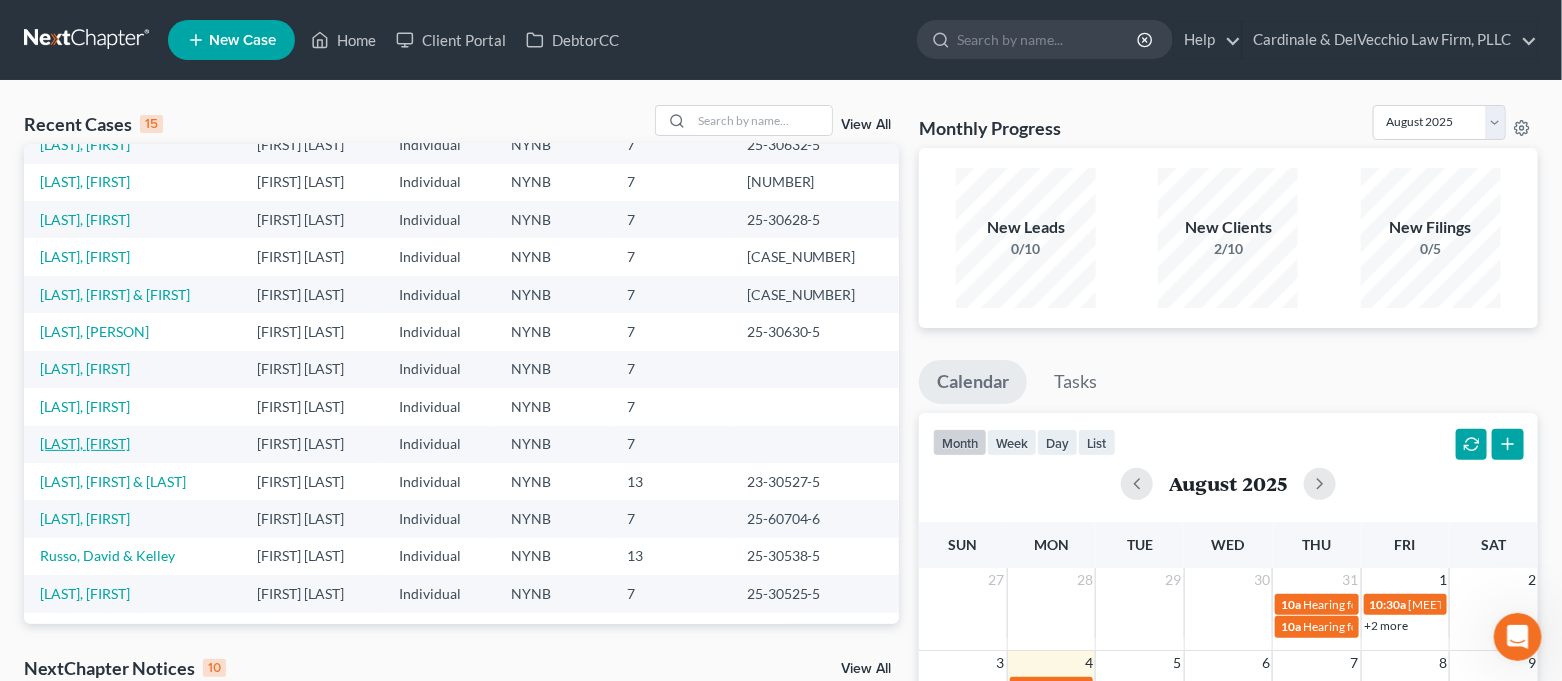 click on "[LAST], [FIRST]" at bounding box center (85, 443) 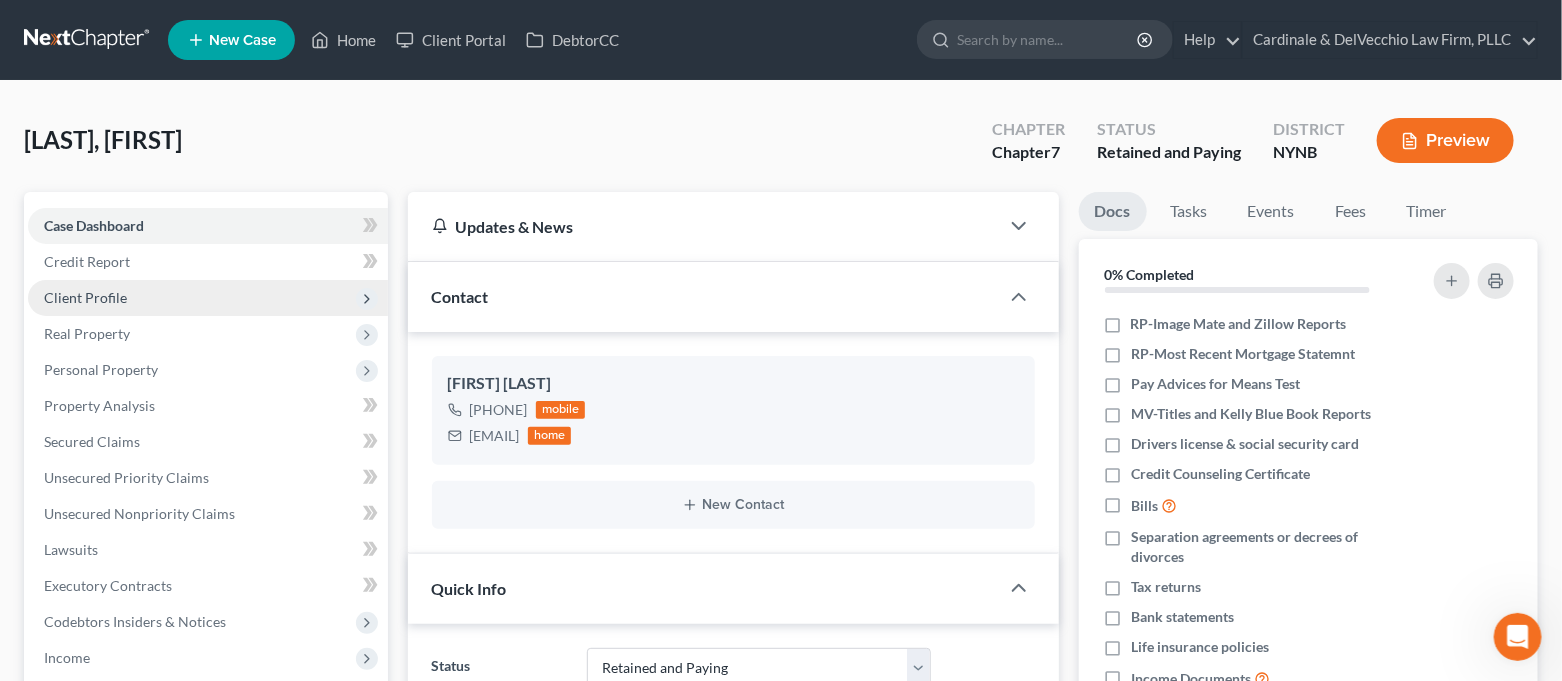scroll, scrollTop: 2234, scrollLeft: 0, axis: vertical 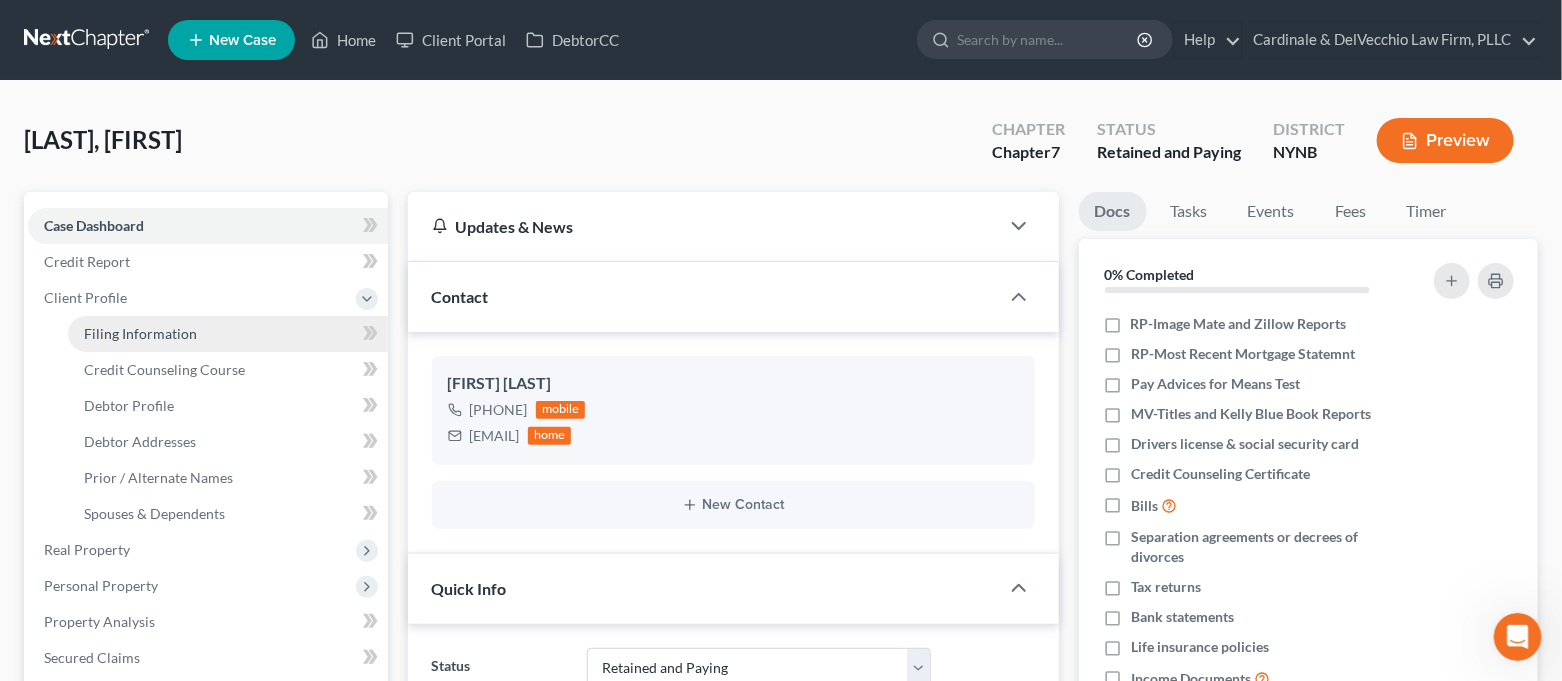 click on "Filing Information" at bounding box center (140, 333) 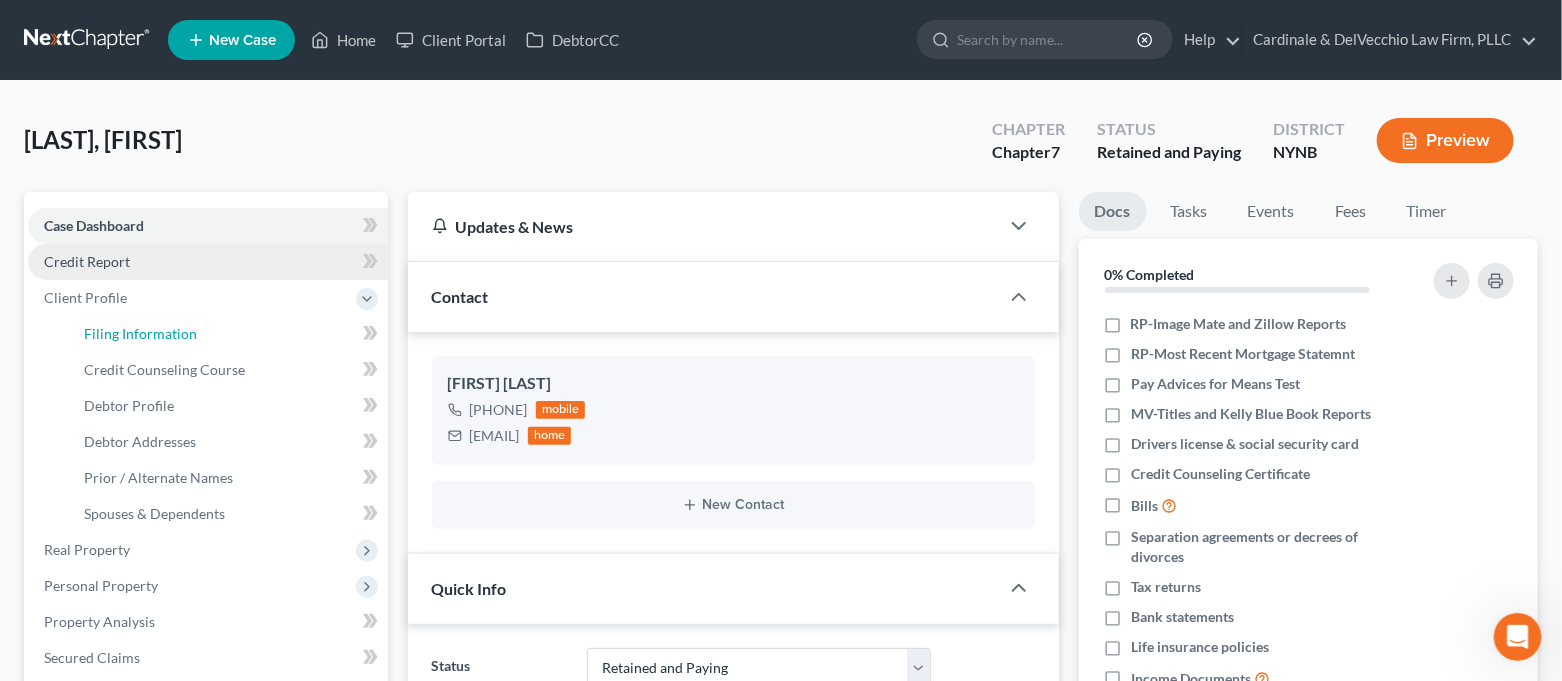 select on "1" 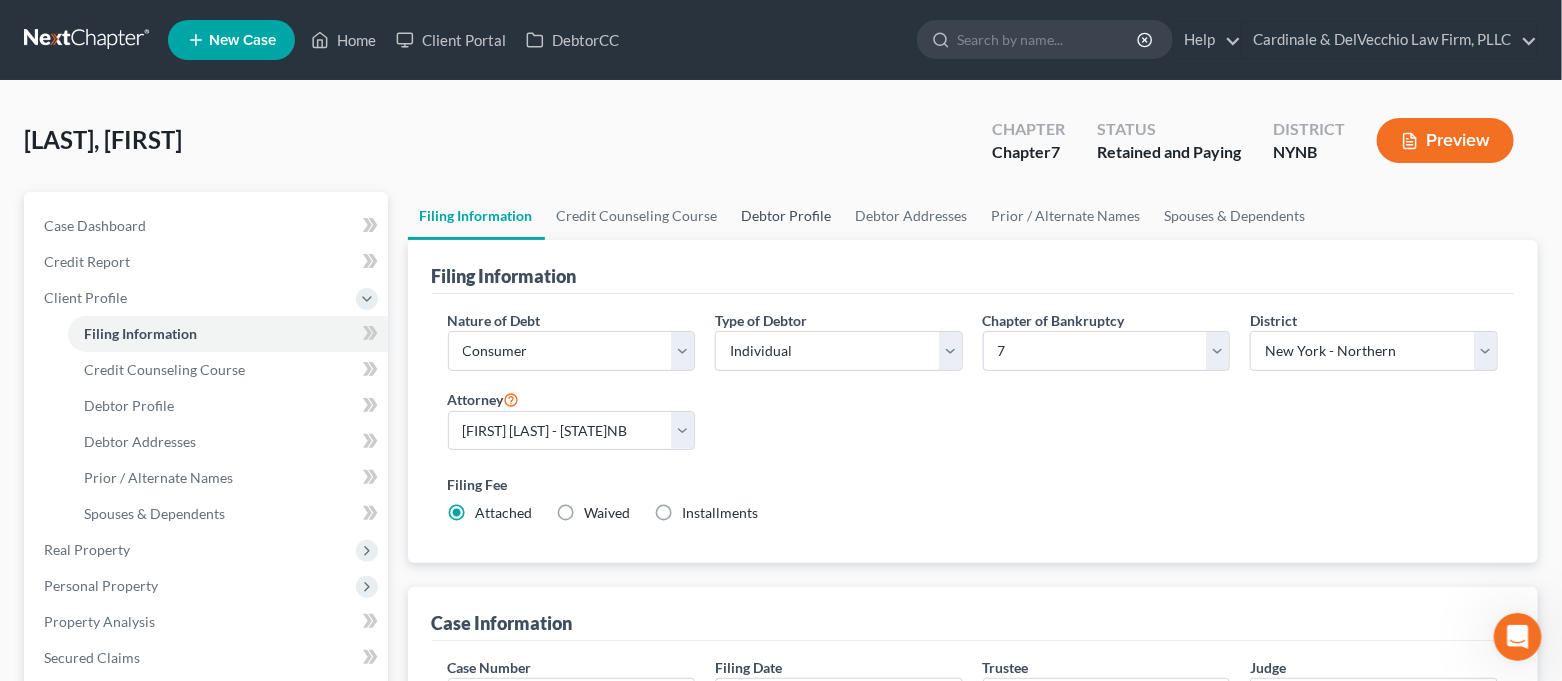 click on "Debtor Profile" at bounding box center (787, 216) 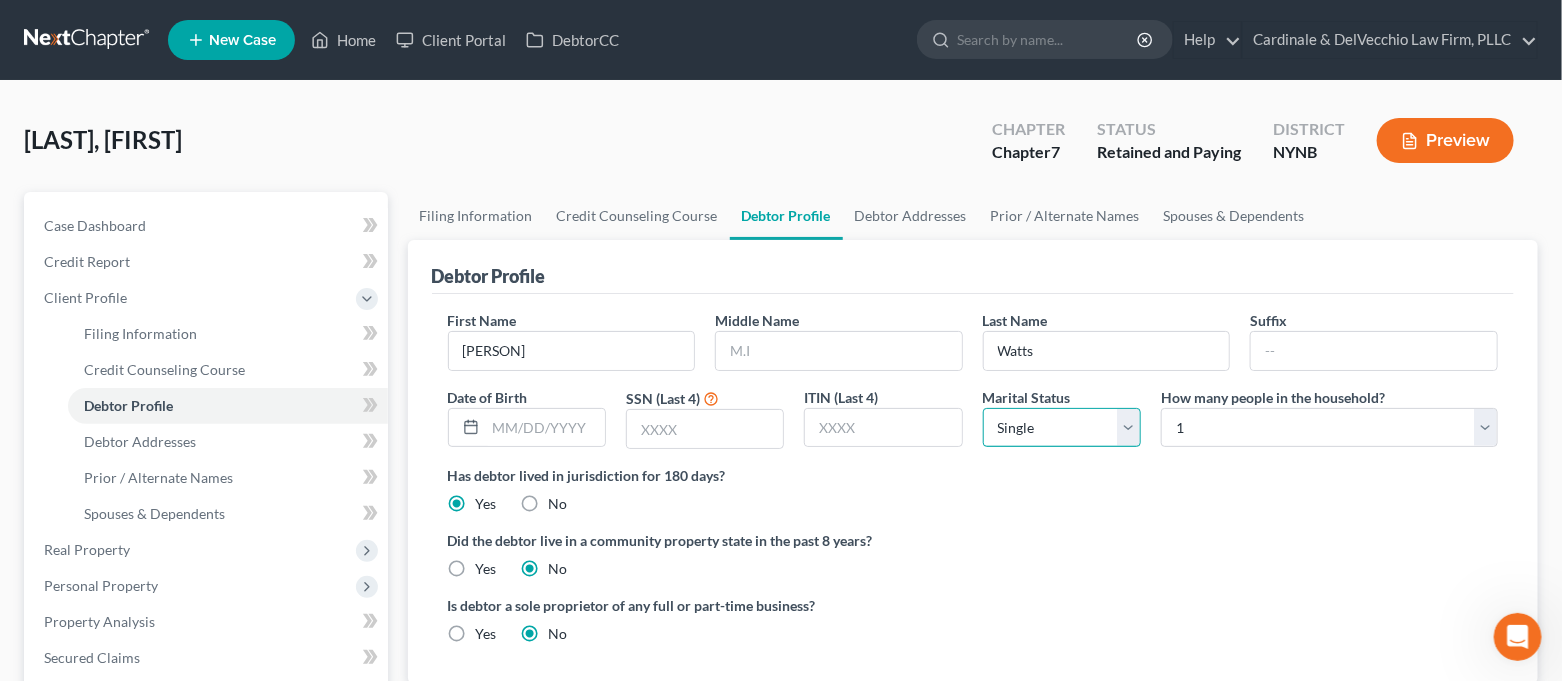 click on "Select Single Married Separated Divorced Widowed" at bounding box center [1062, 428] 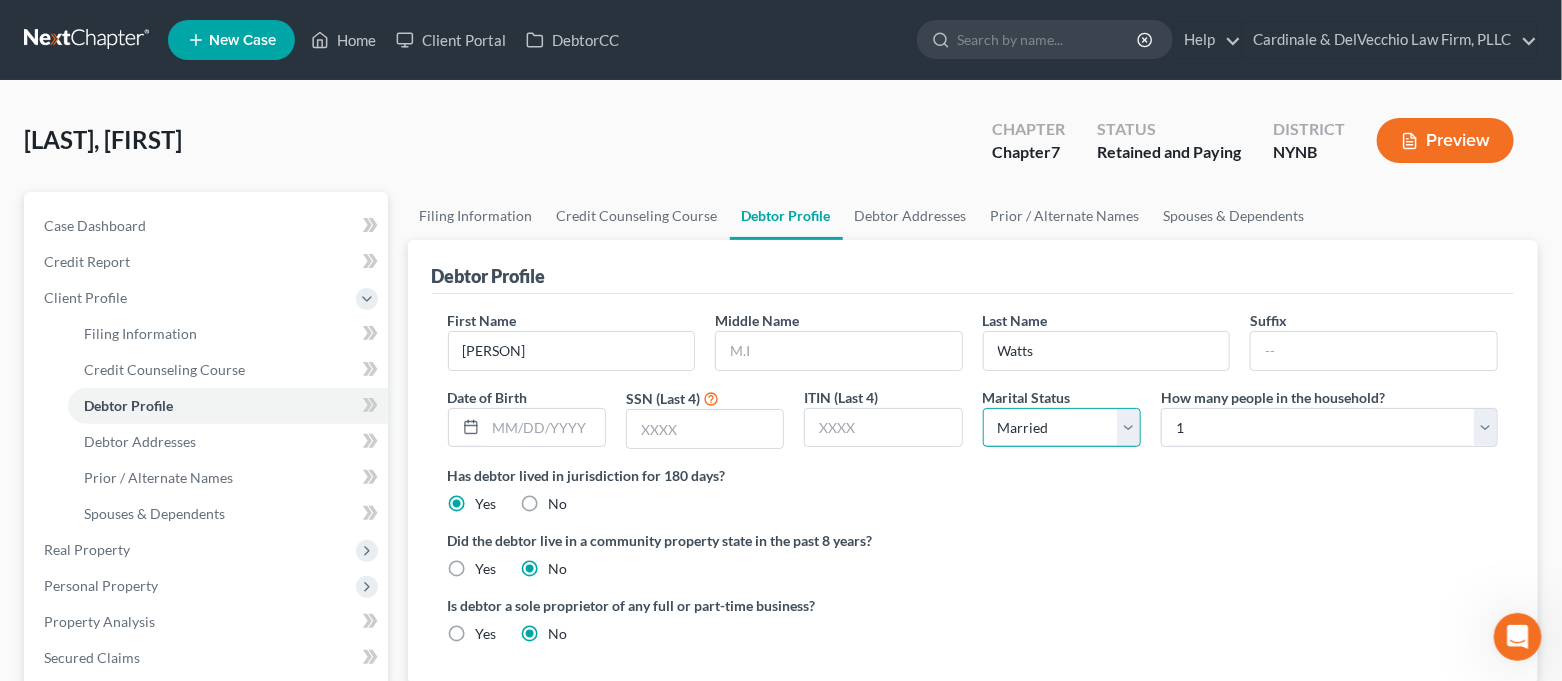 click on "Select Single Married Separated Divorced Widowed" at bounding box center [1062, 428] 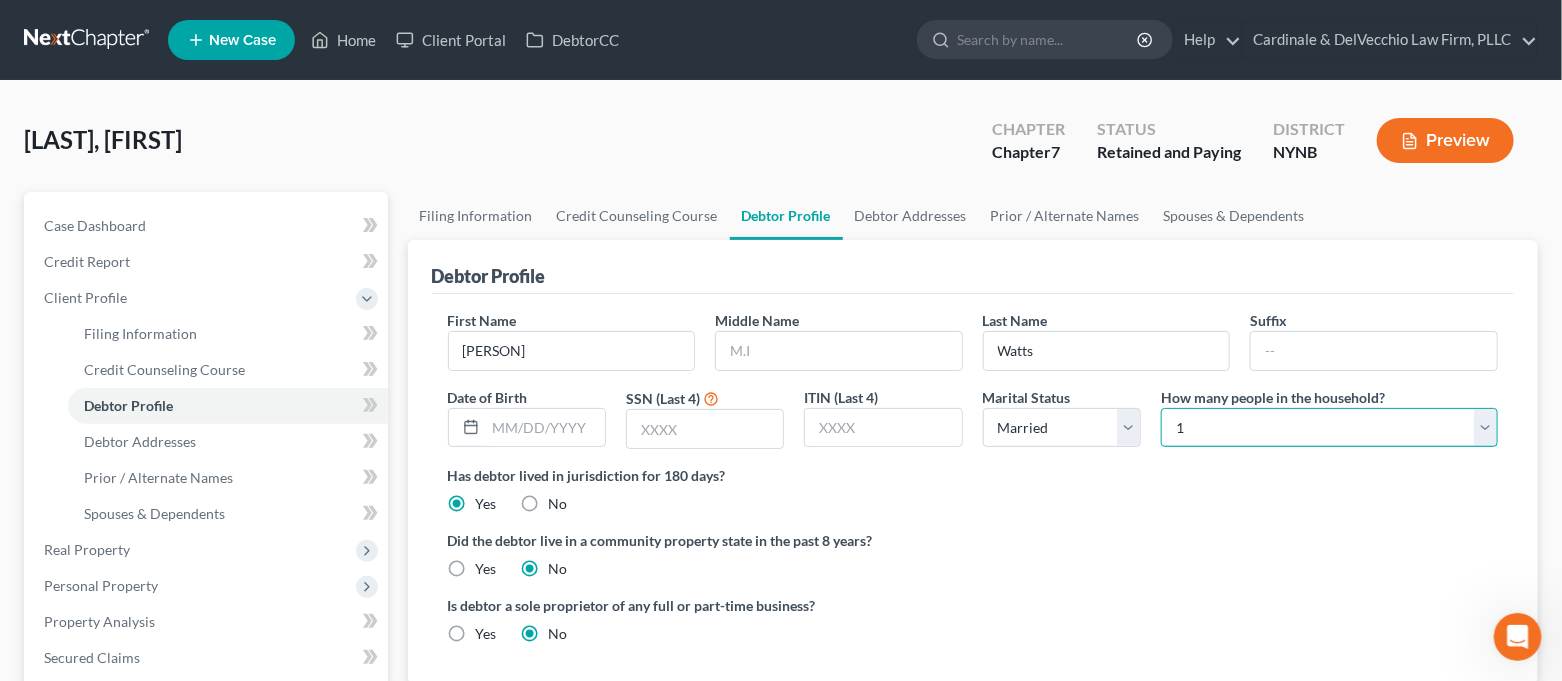 click on "Select 1 2 3 4 5 6 7 8 9 10 11 12 13 14 15 16 17 18 19 20" at bounding box center [1329, 428] 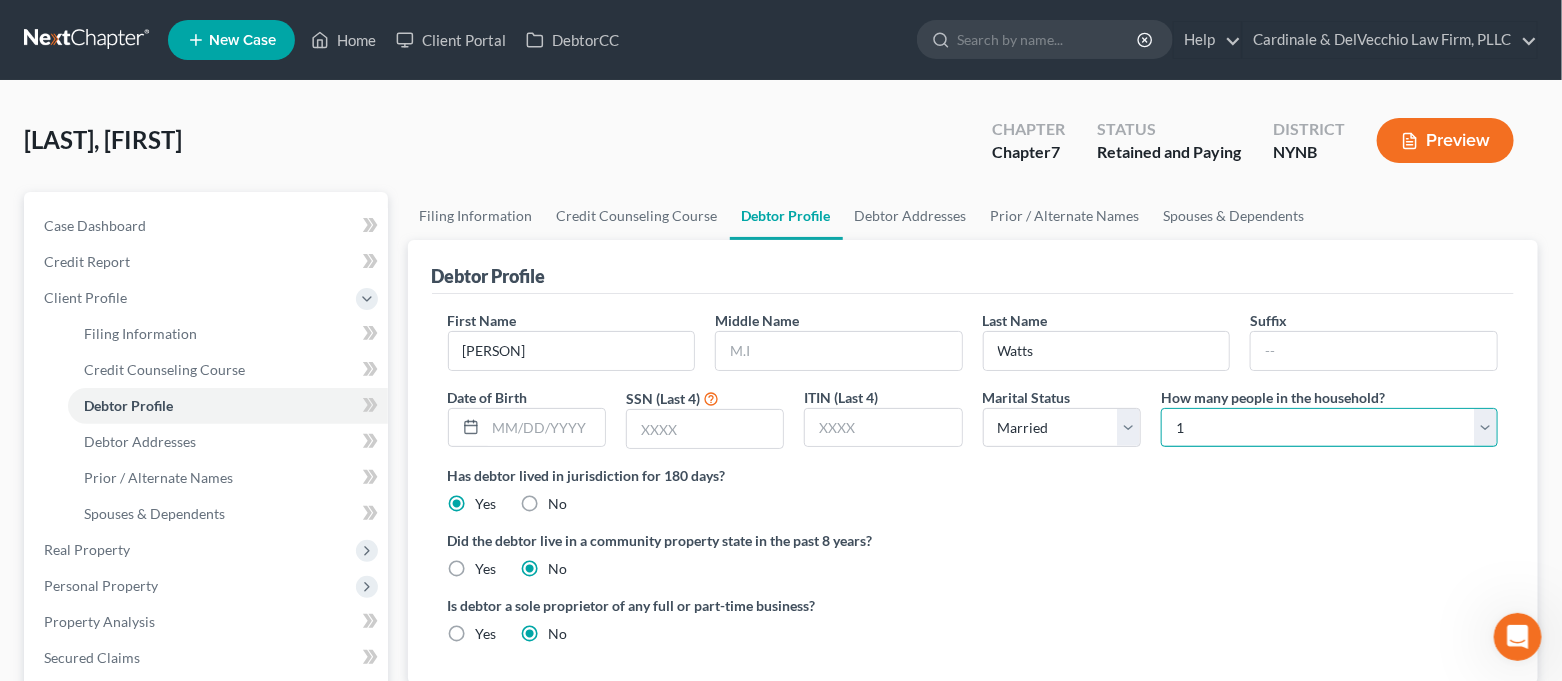 select on "1" 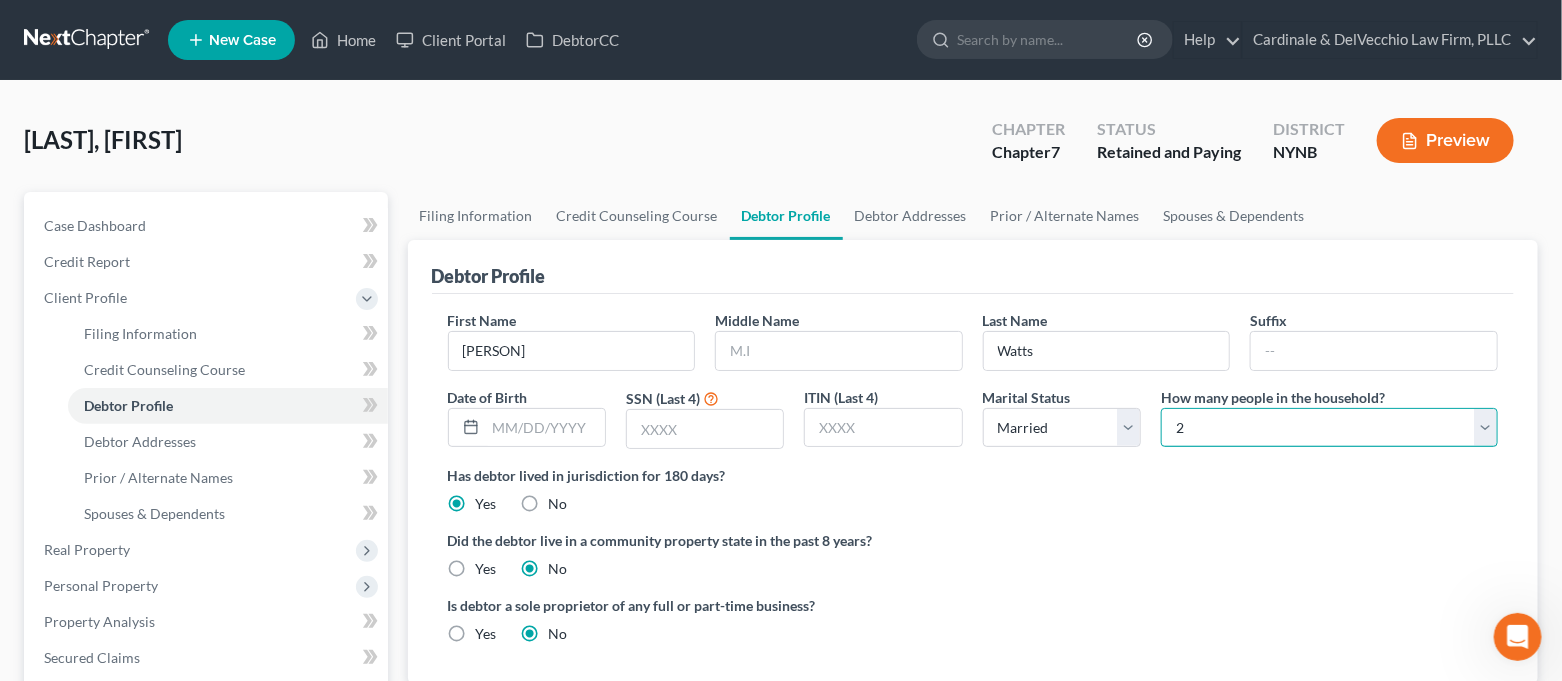 click on "Select 1 2 3 4 5 6 7 8 9 10 11 12 13 14 15 16 17 18 19 20" at bounding box center (1329, 428) 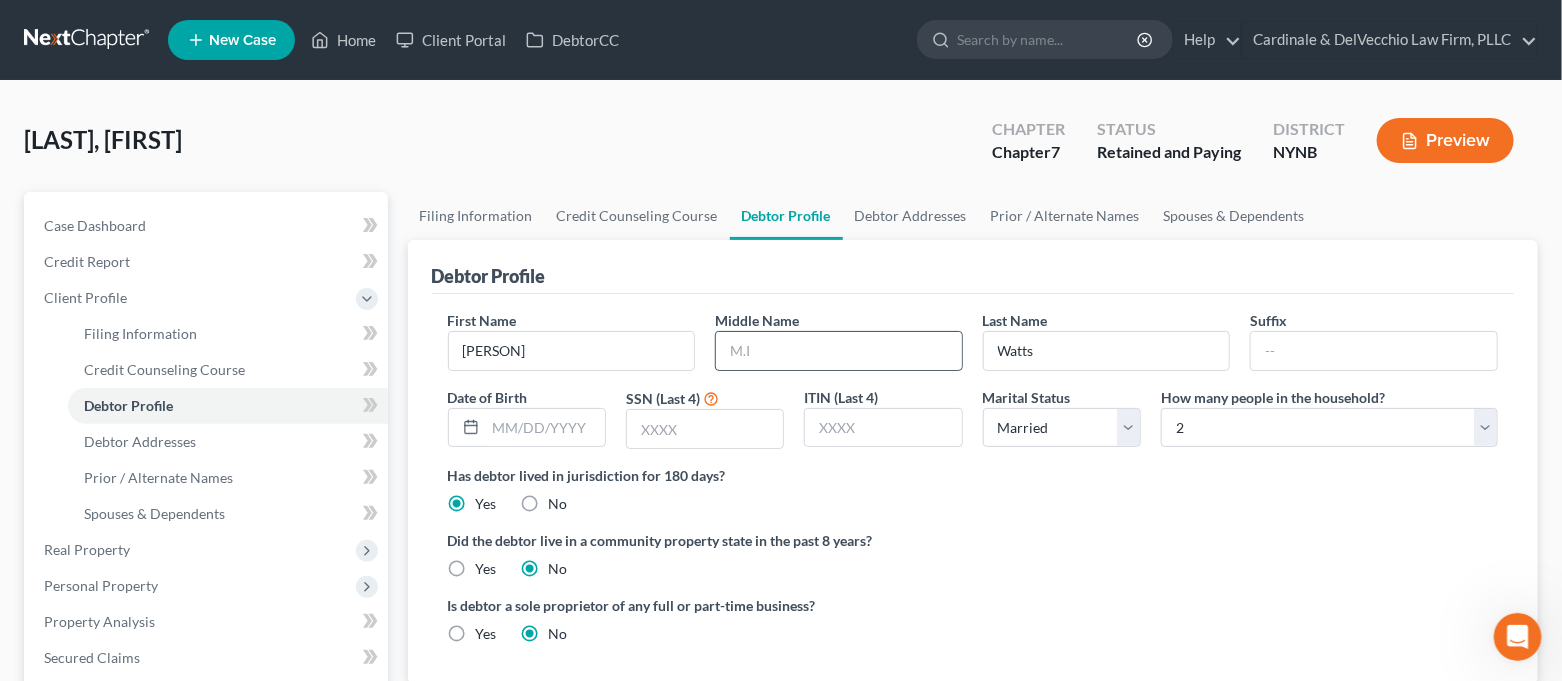 click at bounding box center (839, 351) 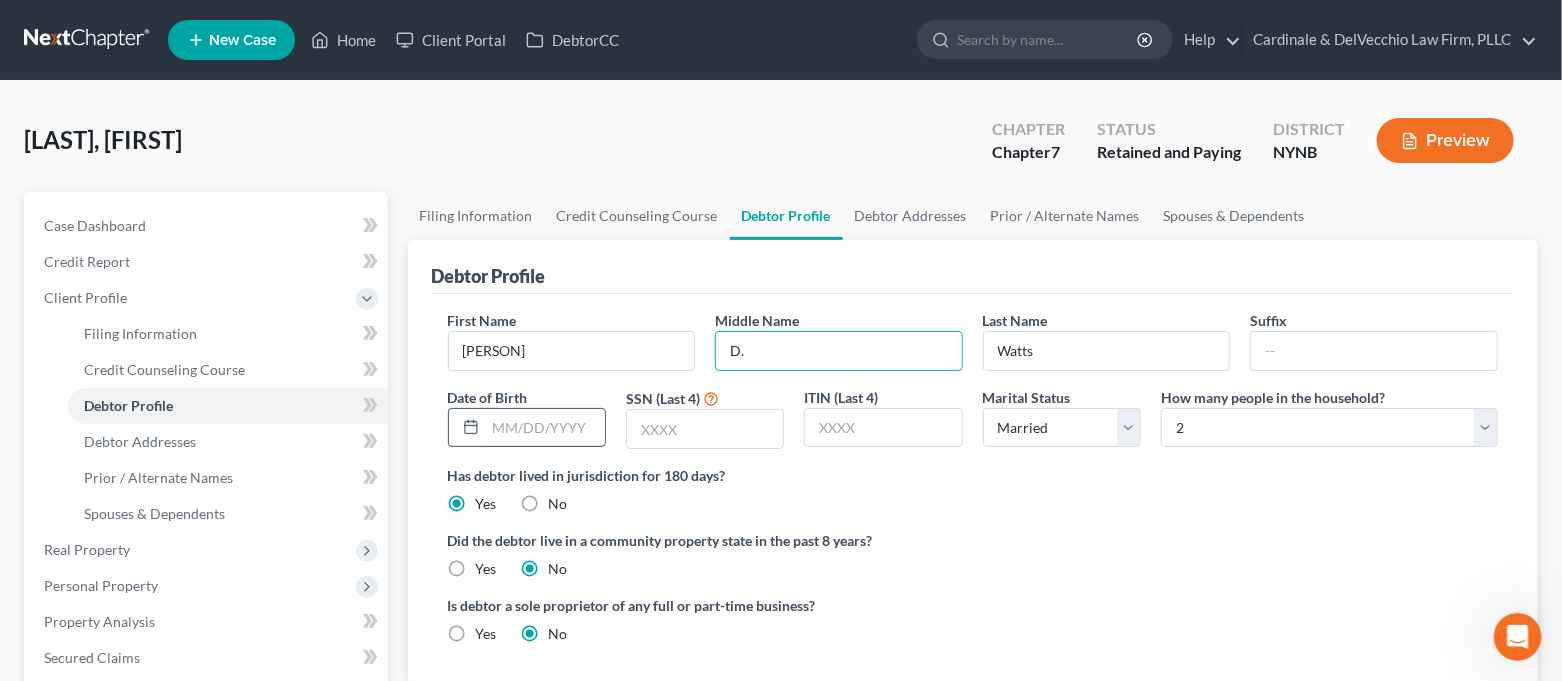 type on "D." 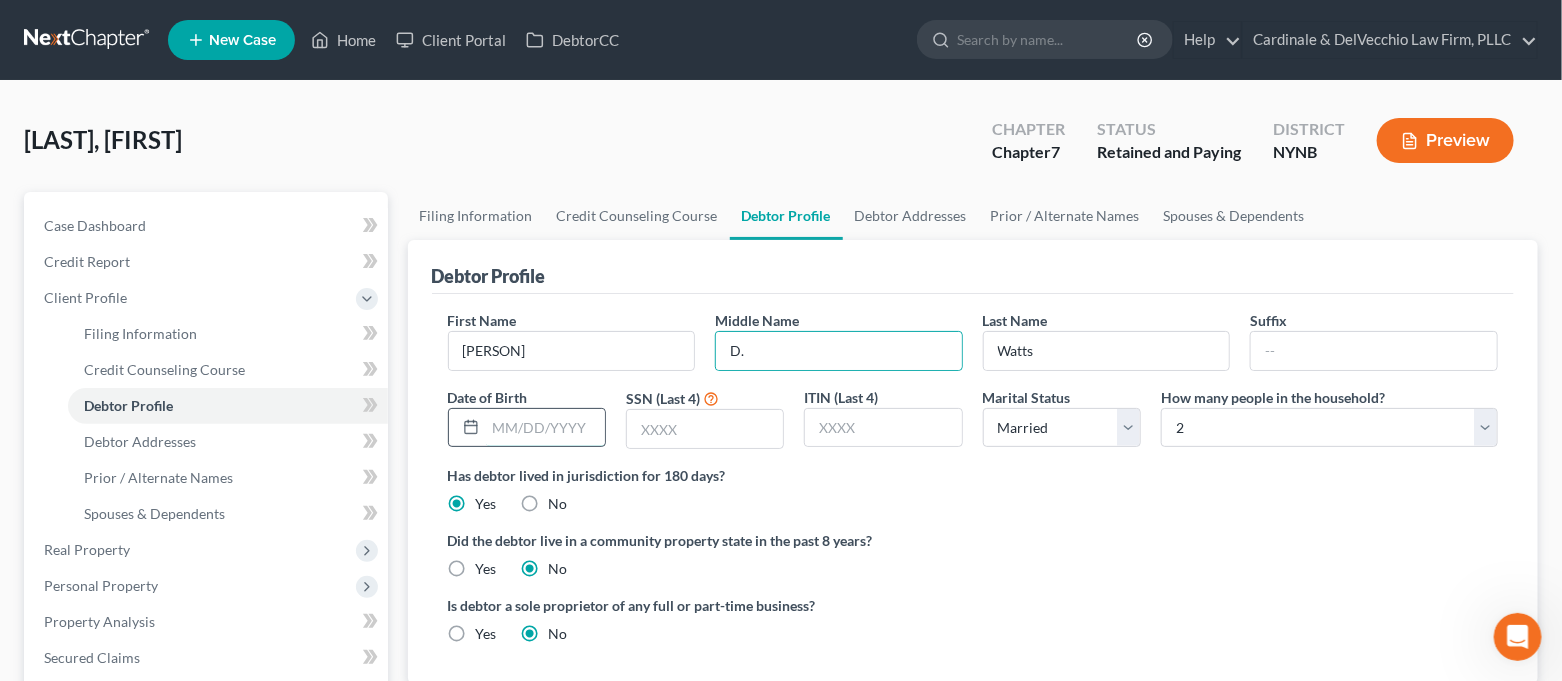 click at bounding box center (545, 428) 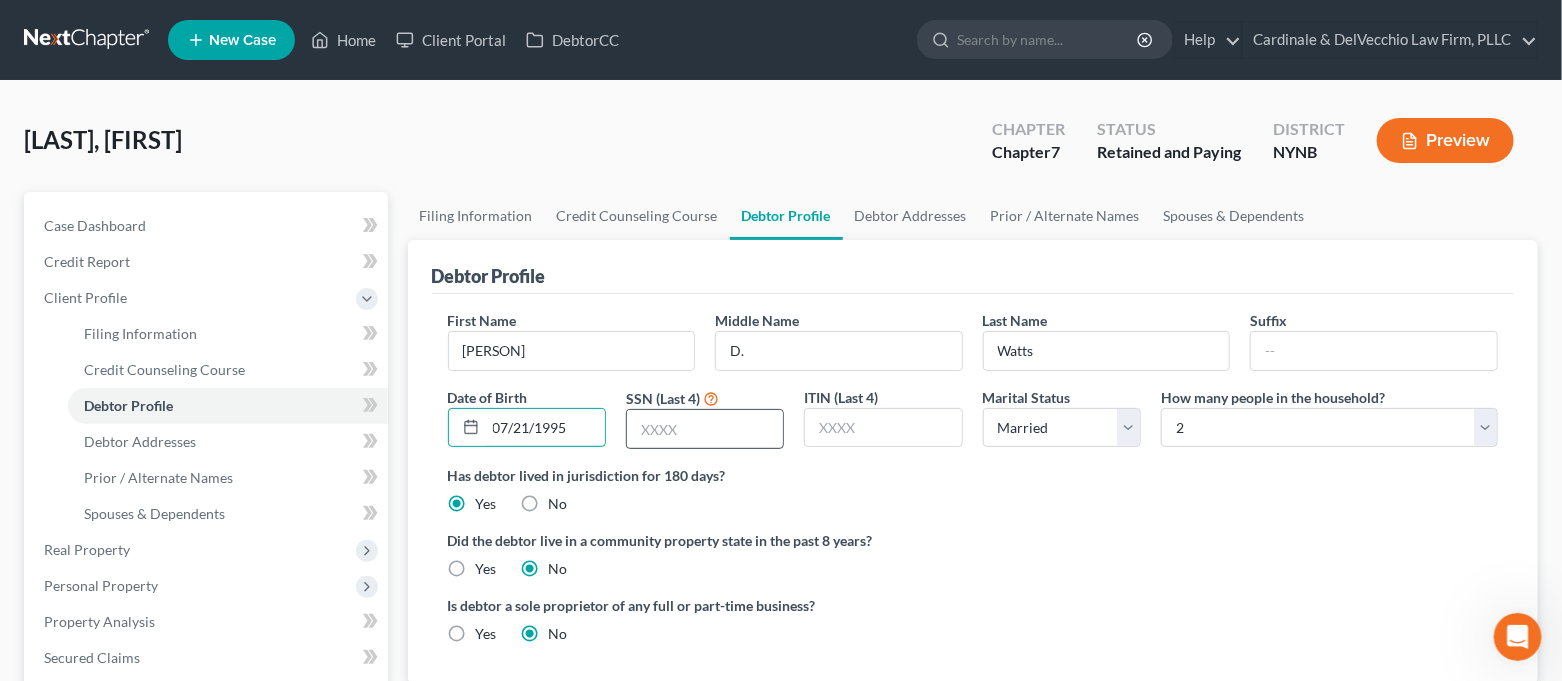 type on "07/21/1995" 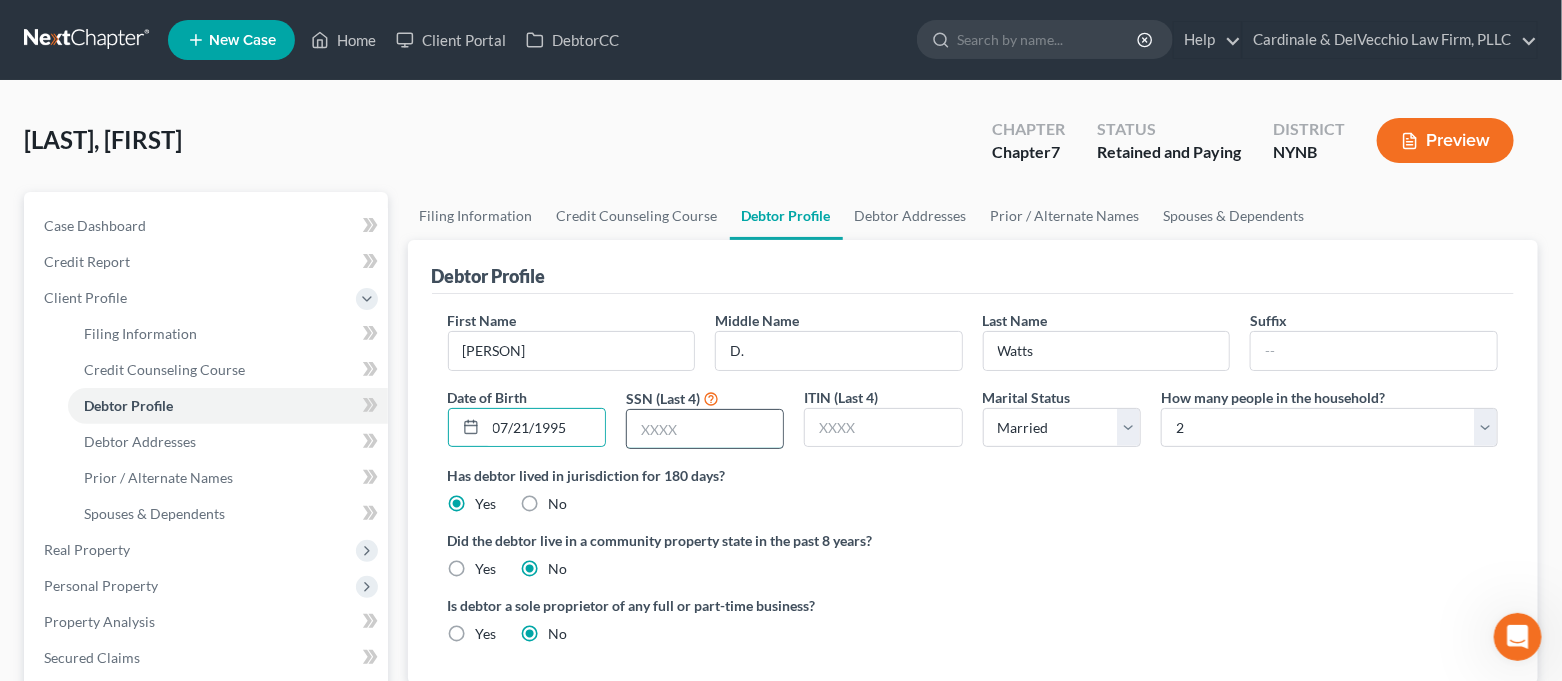 click at bounding box center (705, 429) 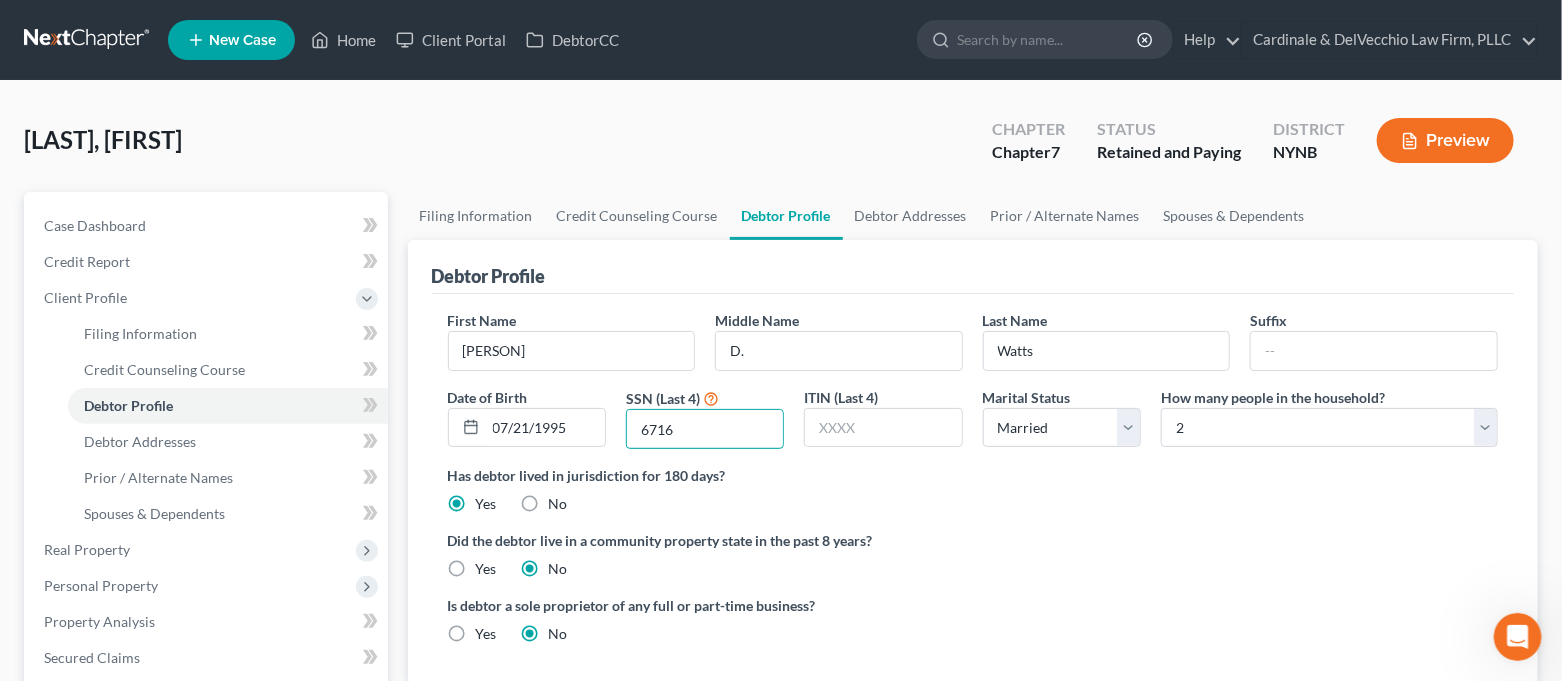 type on "6716" 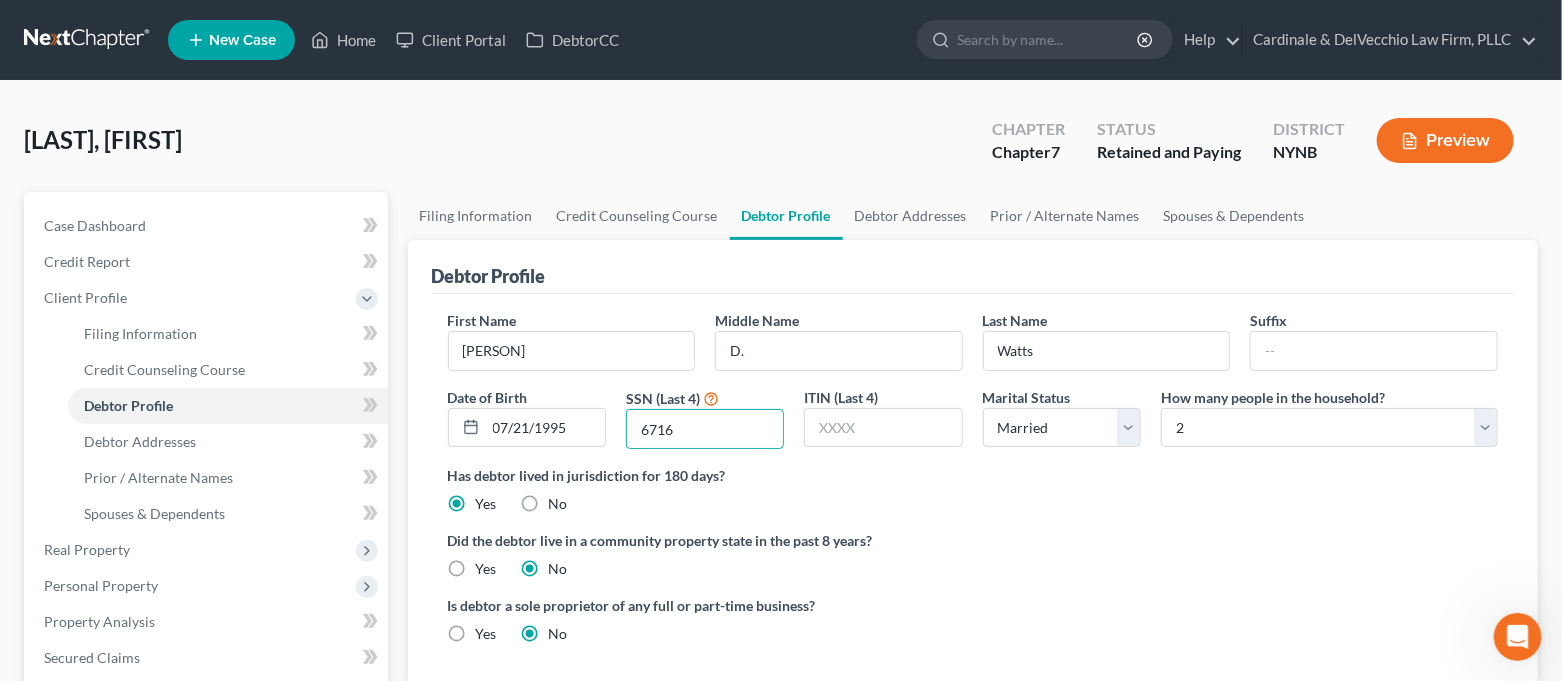 click on "Has debtor lived in jurisdiction for 180 days? Yes No Debtor must reside in jurisdiction for 180 prior to filing bankruptcy pursuant to U.S.C. 11 28 USC § 1408.   More Info" at bounding box center [973, 489] 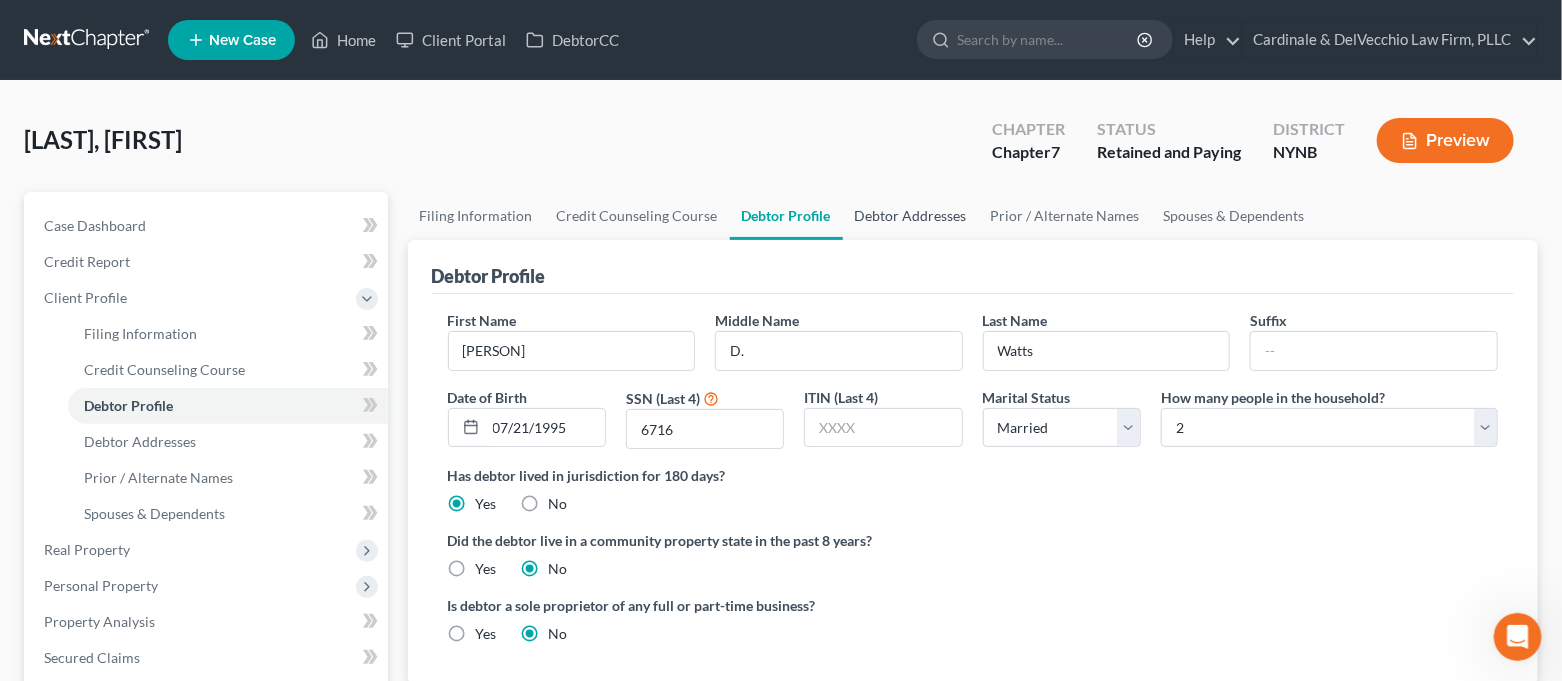 click on "Debtor Addresses" at bounding box center [911, 216] 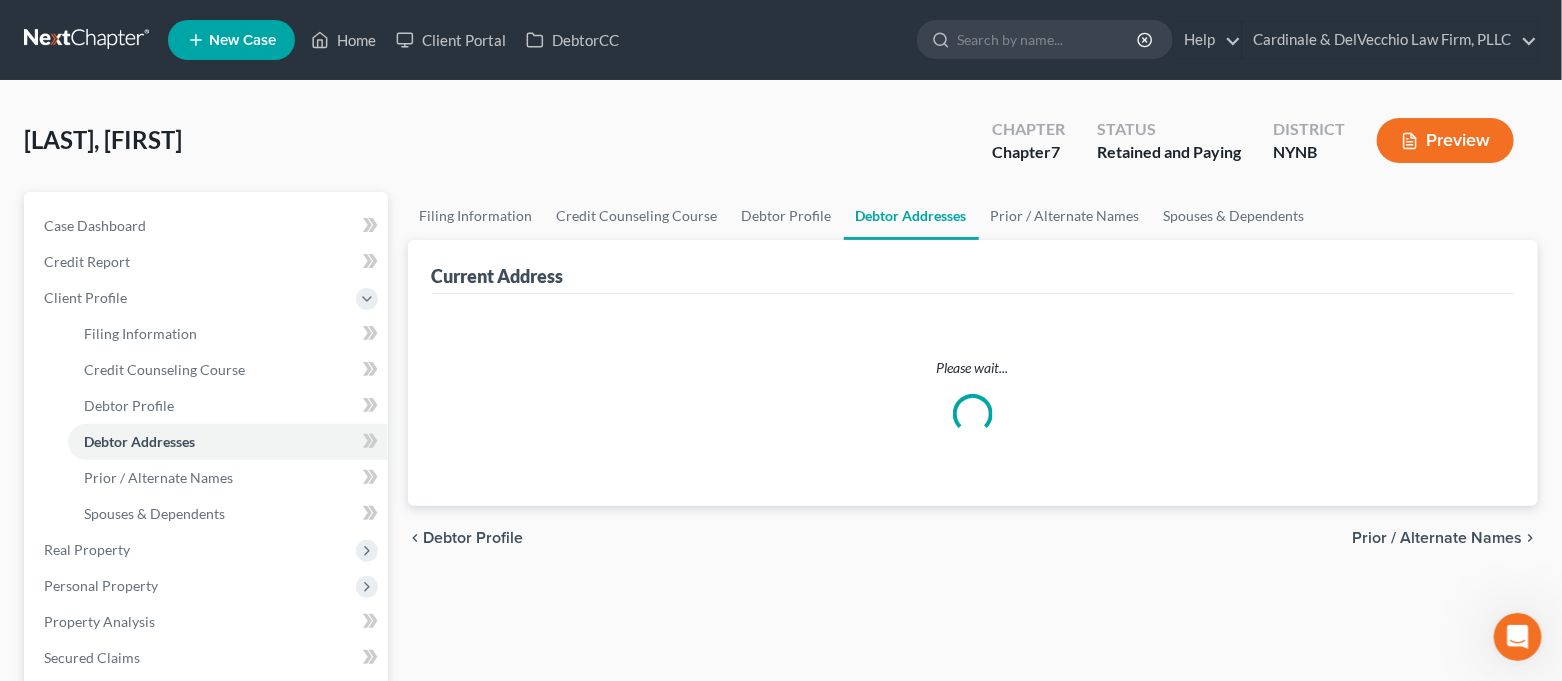 select on "0" 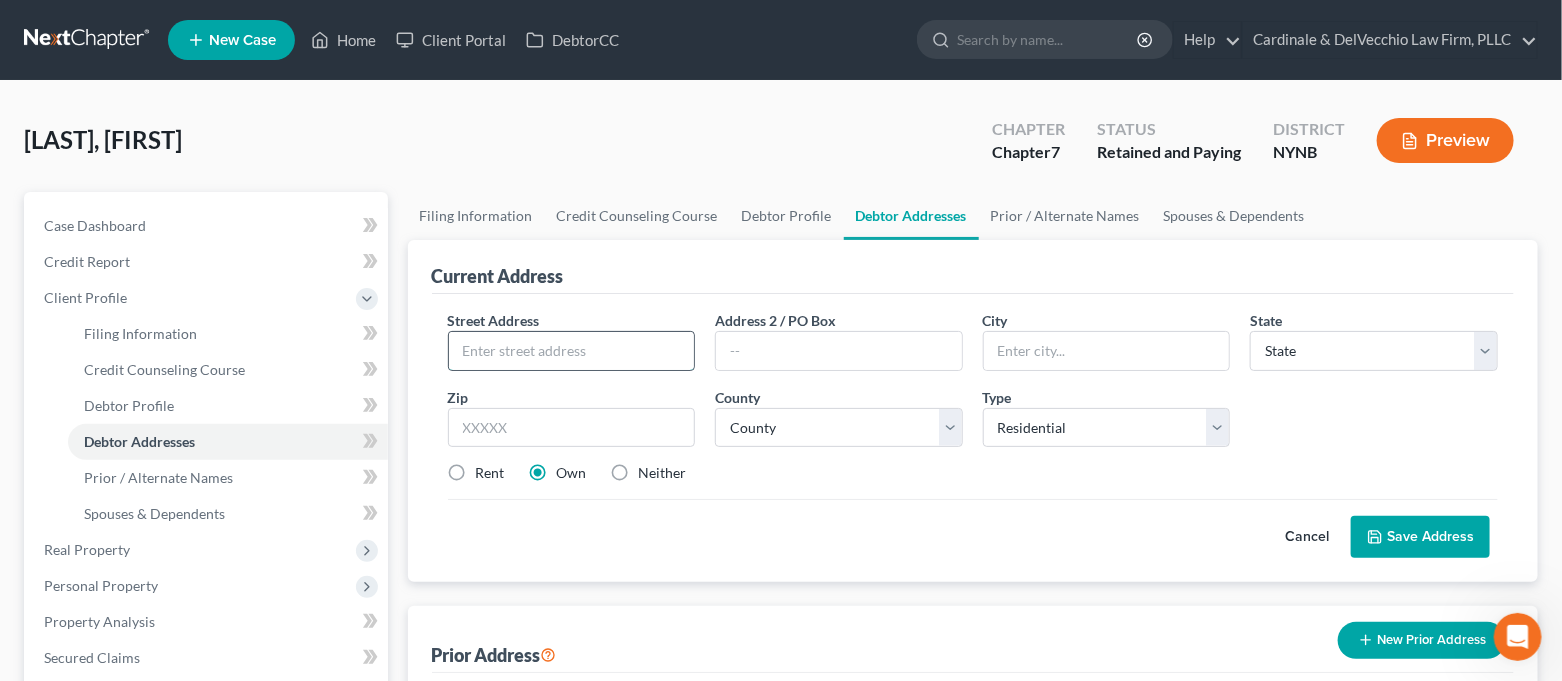 click at bounding box center [572, 351] 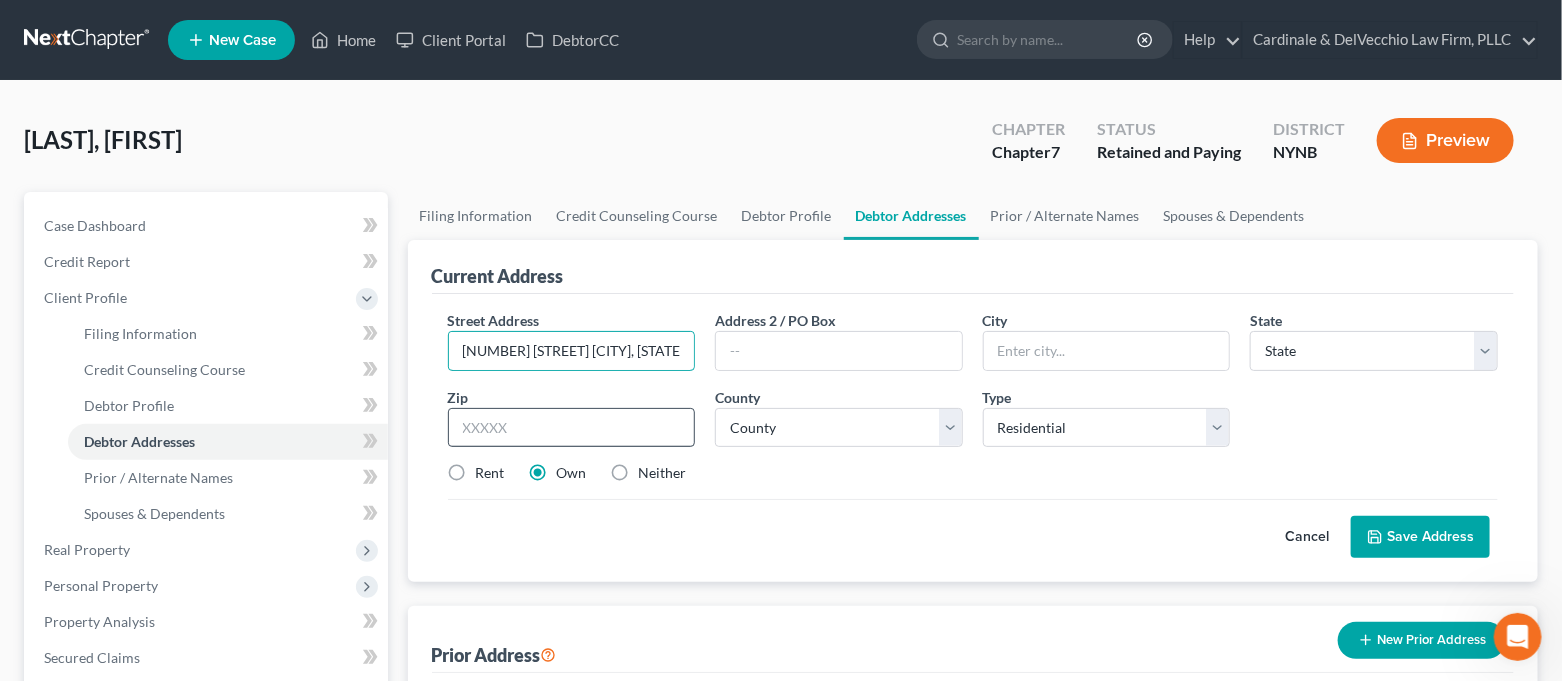 type on "[NUMBER] [STREET] [CITY], [STATE] [POSTAL_CODE]" 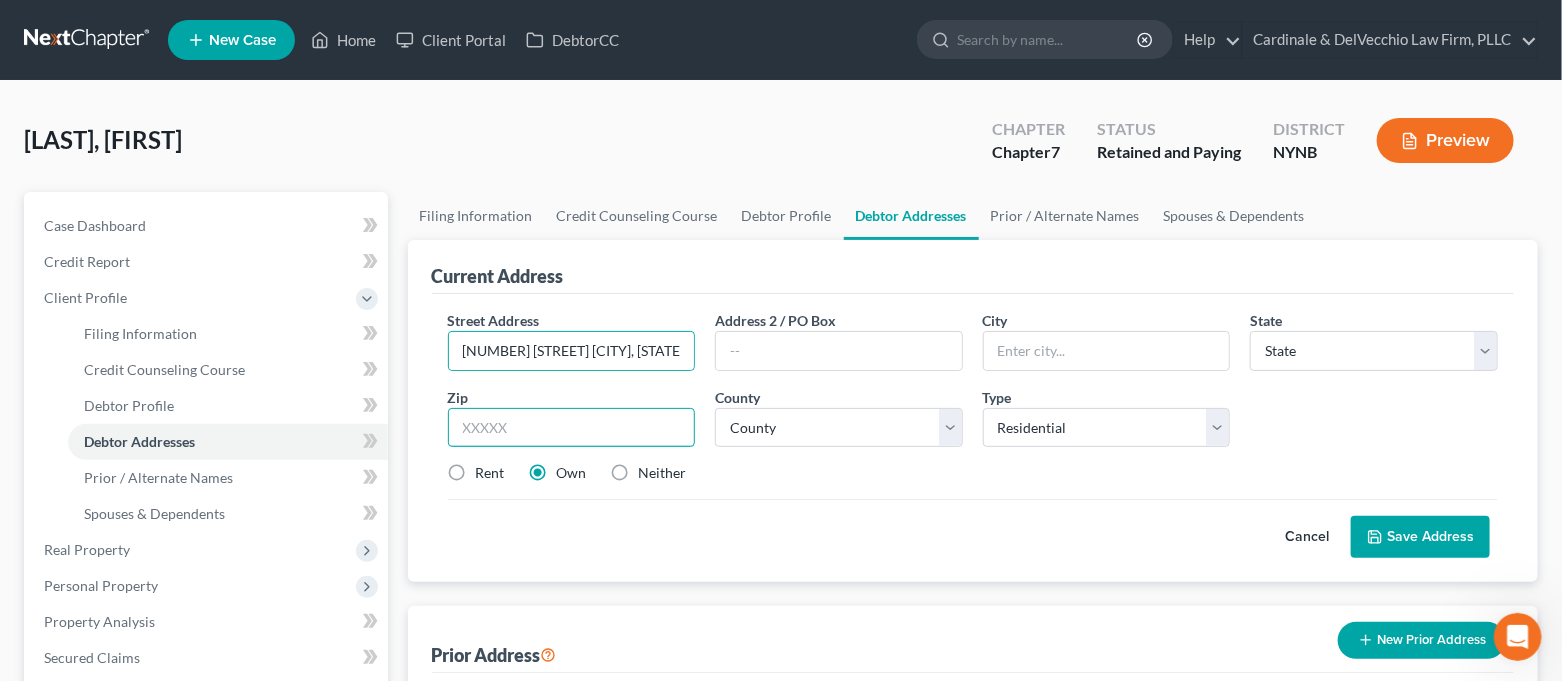 click at bounding box center [572, 428] 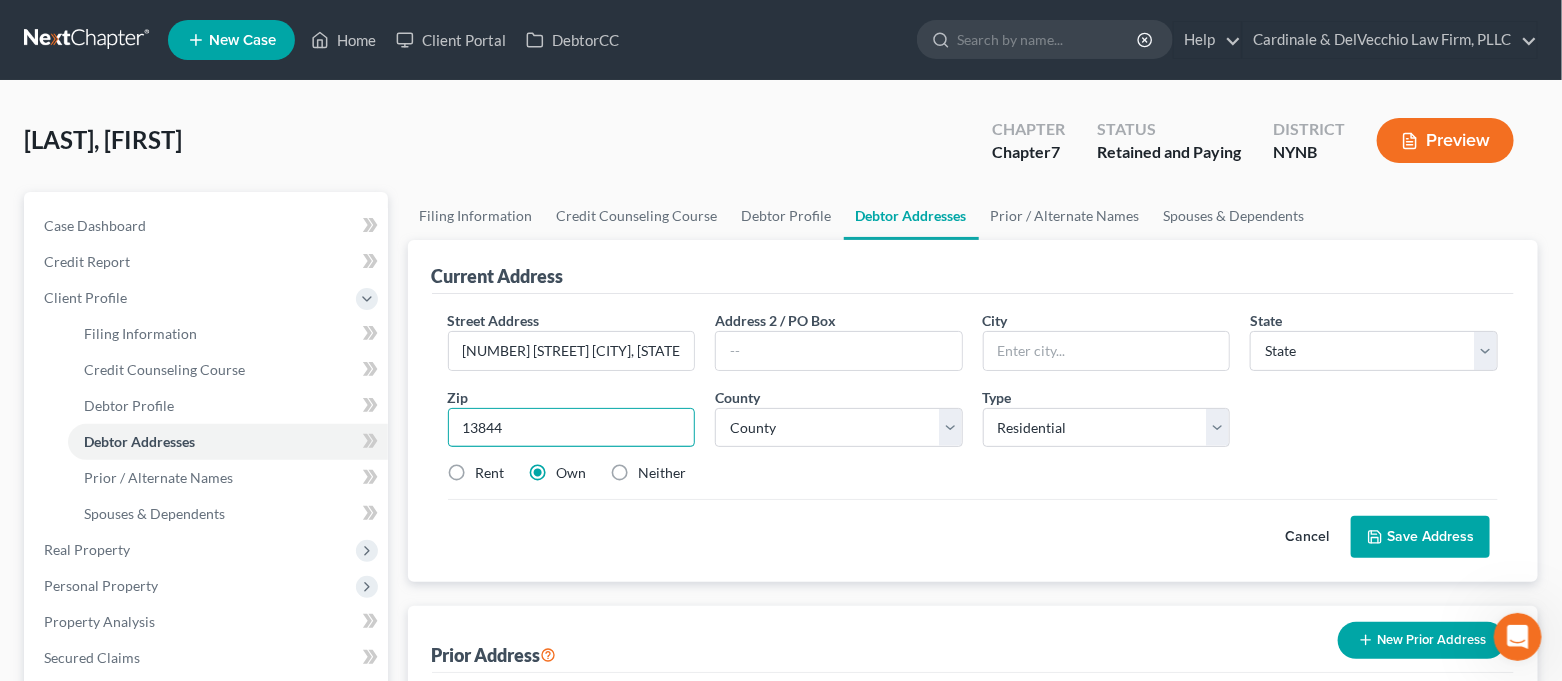 type on "13844" 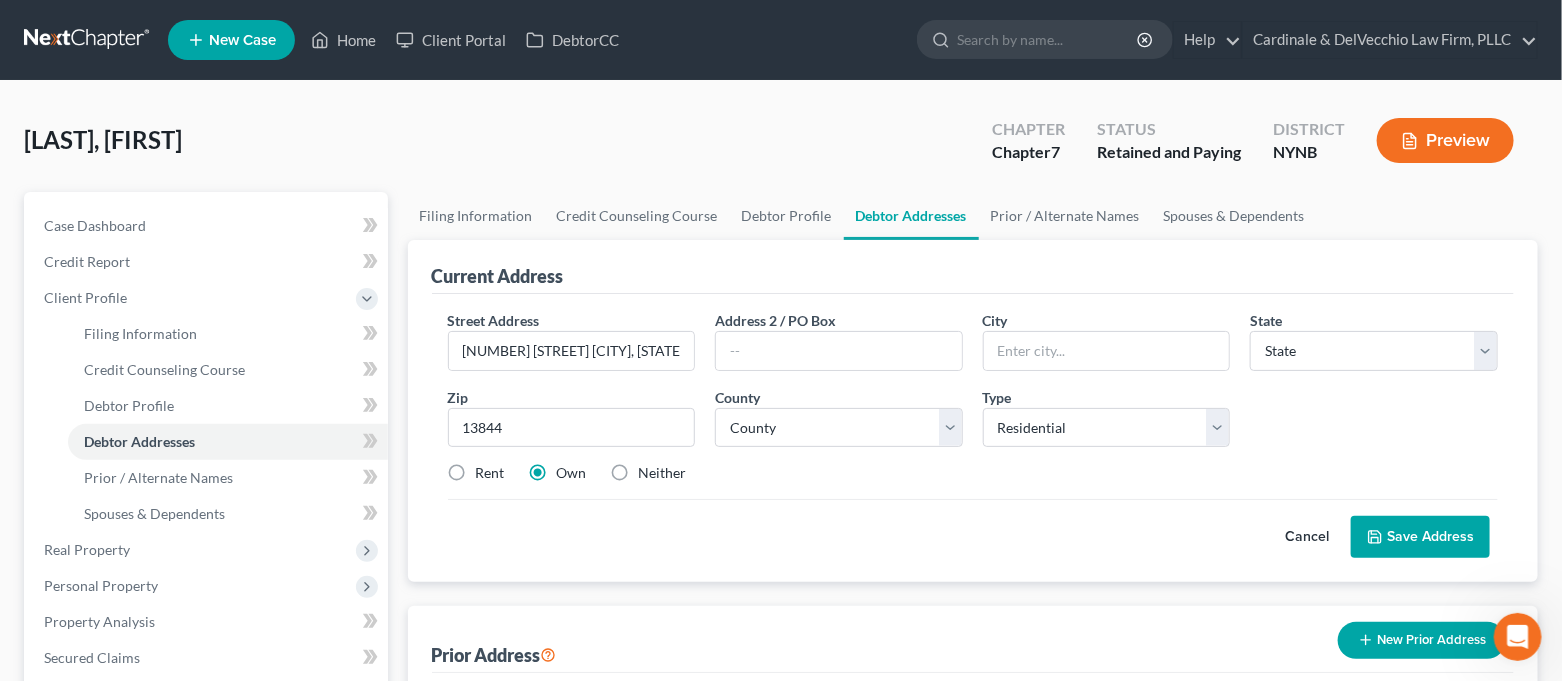click on "Street Address
*
[NUMBER] [STREET] Address 2 / PO Box
City
*
State
*
State AL AK AR AZ CA CO CT DE DC FL GA GU HI ID IL IN IA KS KY LA ME MD MA MI MN MS MO MT NC ND NE NV NH NJ NM NY OH OK OR PA PR RI SC SD TN TX UT VI VA VT WA WV WI WY
Zip
*
[POSTAL CODE]
County
*
County Type Select Residential Mailing Rental Business Rent Own Neither Save as Property Cancel Save Address" at bounding box center [973, 438] 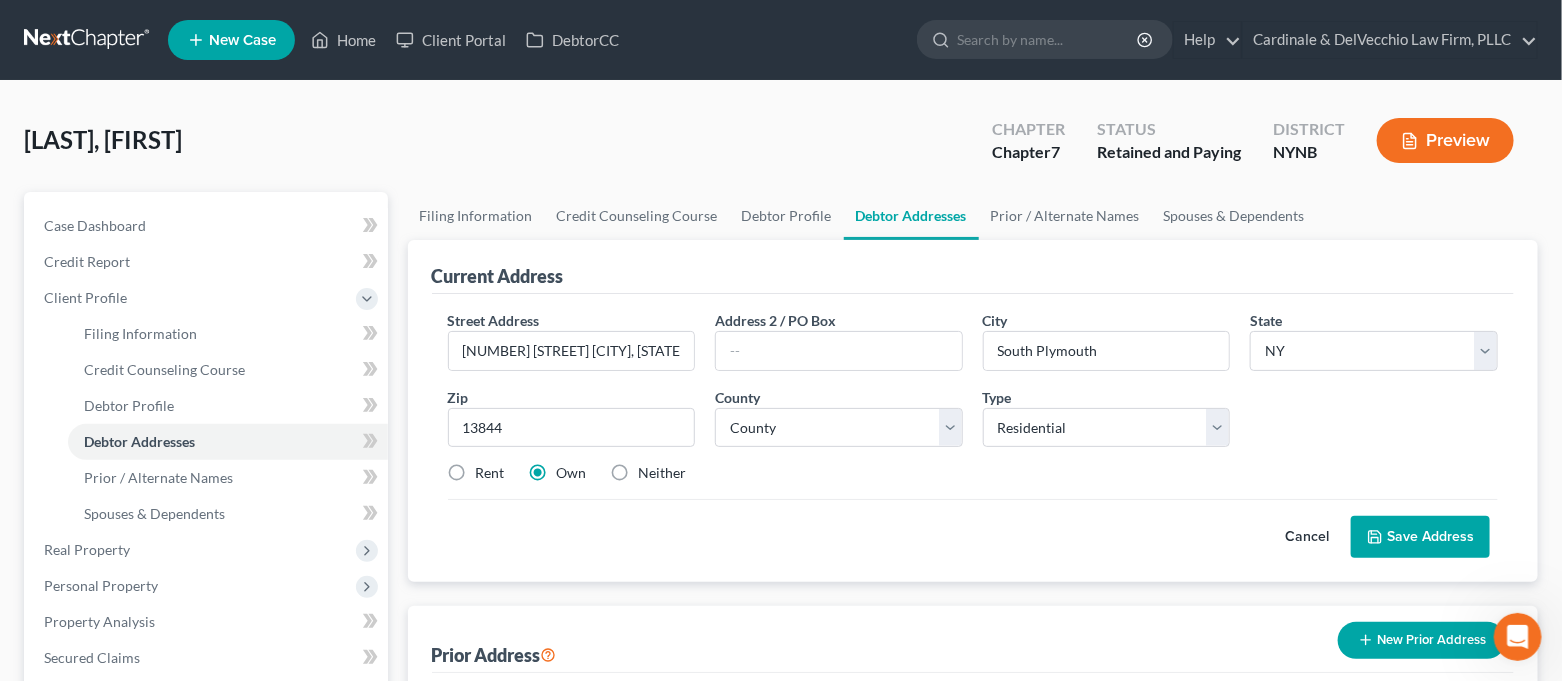click on "Rent" at bounding box center [490, 473] 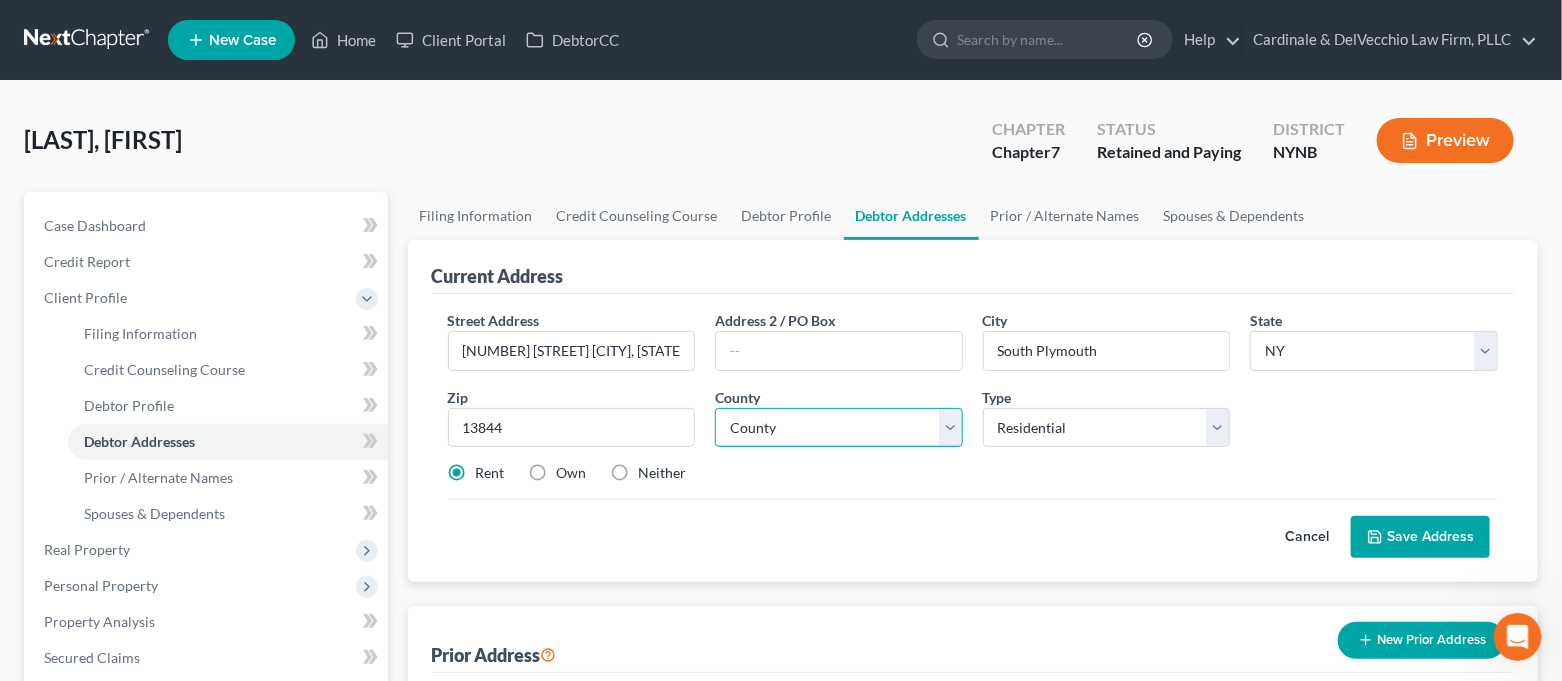 click on "County Albany County Allegany County Bronx County Broome County Cattaraugus County Cayuga County Chautauqua County Chemung County Chenango County Clinton County Columbia County Cortland County Delaware County Dutchess County Erie County Essex County Franklin County Fulton County Genesee County Greene County Hamilton County Herkimer County Jefferson County Kings County Lewis County Livingston County Madison County Monroe County Montgomery County Nassau County New York County Niagara County Oneida County Onondaga County Ontario County Orange County Orleans County Oswego County Otsego County Putnam County Queens County Rensselaer County Richmond County Rockland County Saratoga County Schenectady County Schoharie County Schuyler County Seneca County St. Lawrence County Steuben County Suffolk County Sullivan County Tioga County Tompkins County Ulster County Warren County Washington County Wayne County Westchester County Wyoming County Yates County" at bounding box center (839, 428) 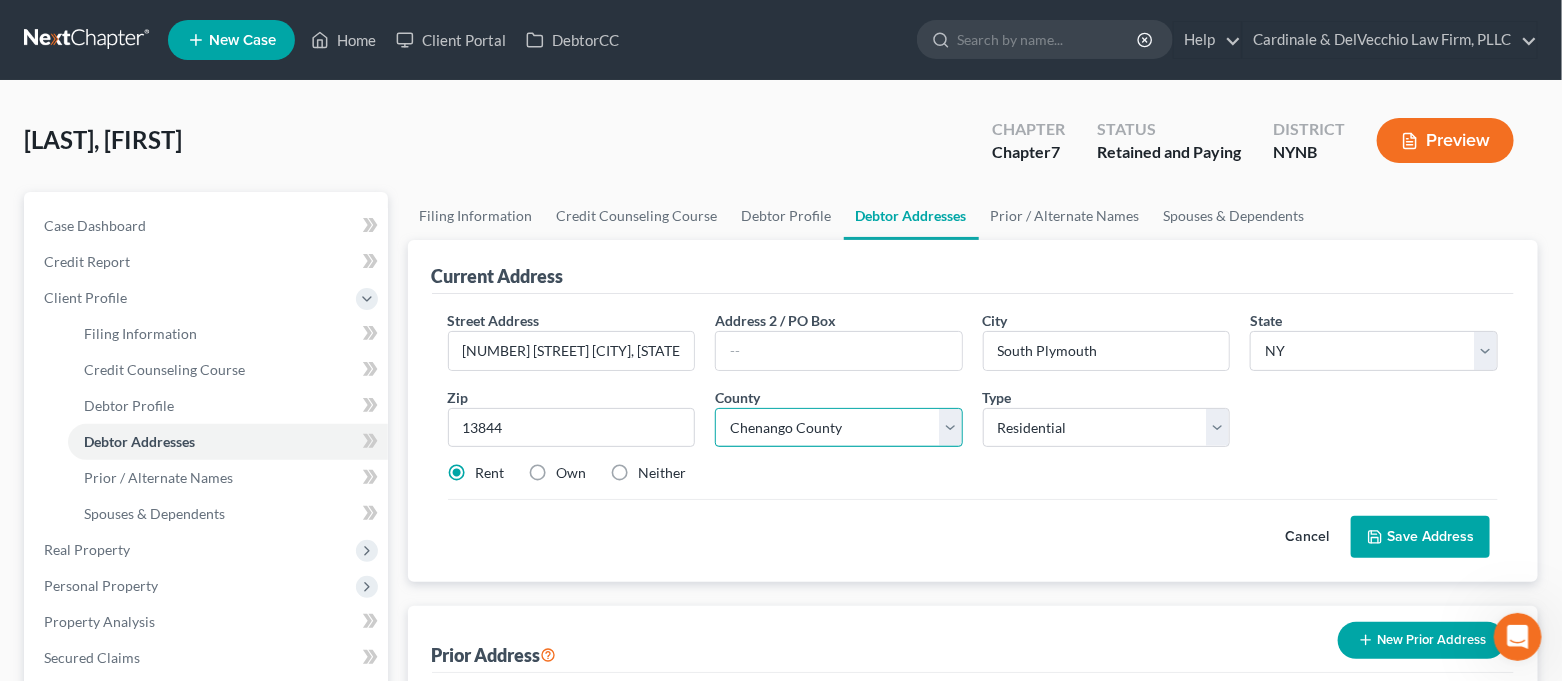click on "County Albany County Allegany County Bronx County Broome County Cattaraugus County Cayuga County Chautauqua County Chemung County Chenango County Clinton County Columbia County Cortland County Delaware County Dutchess County Erie County Essex County Franklin County Fulton County Genesee County Greene County Hamilton County Herkimer County Jefferson County Kings County Lewis County Livingston County Madison County Monroe County Montgomery County Nassau County New York County Niagara County Oneida County Onondaga County Ontario County Orange County Orleans County Oswego County Otsego County Putnam County Queens County Rensselaer County Richmond County Rockland County Saratoga County Schenectady County Schoharie County Schuyler County Seneca County St. Lawrence County Steuben County Suffolk County Sullivan County Tioga County Tompkins County Ulster County Warren County Washington County Wayne County Westchester County Wyoming County Yates County" at bounding box center (839, 428) 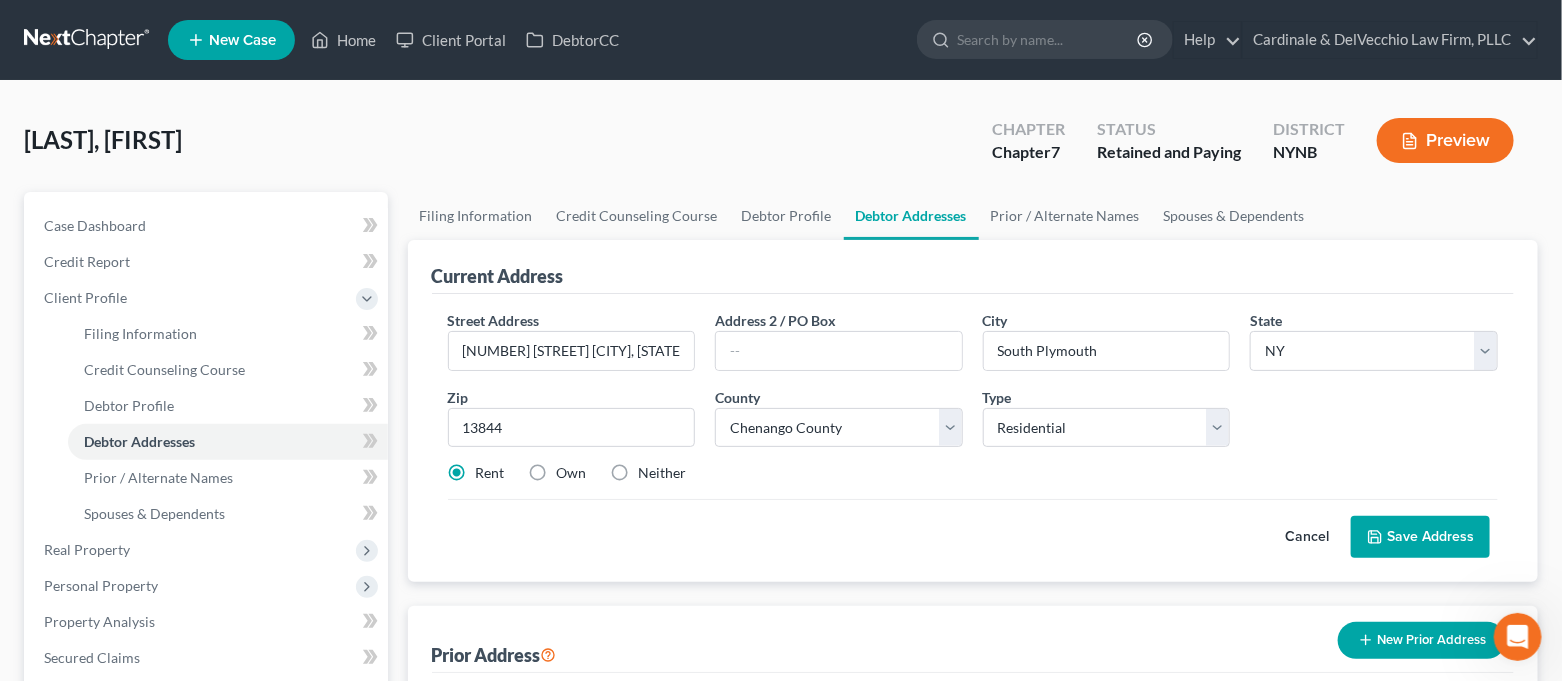 click on "Save Address" at bounding box center [1420, 537] 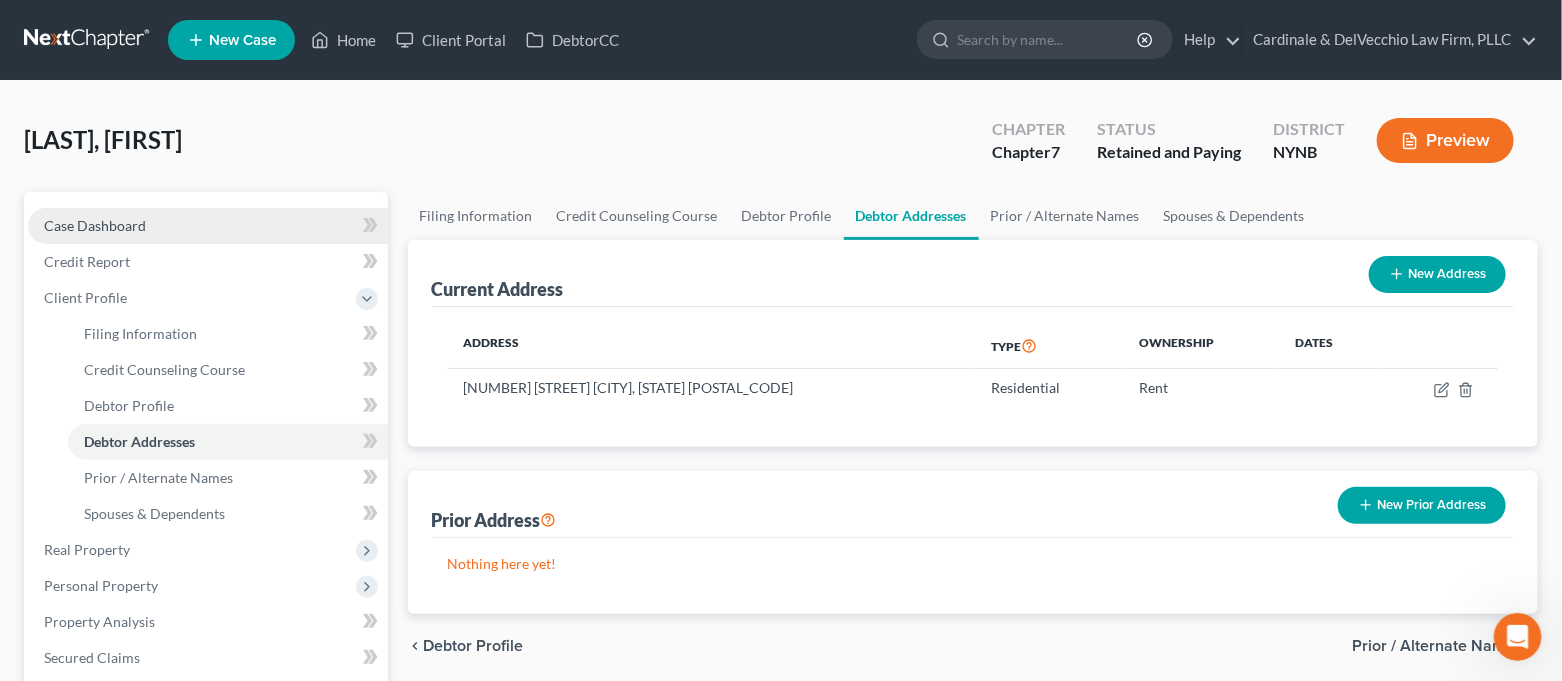 click on "Case Dashboard" at bounding box center [208, 226] 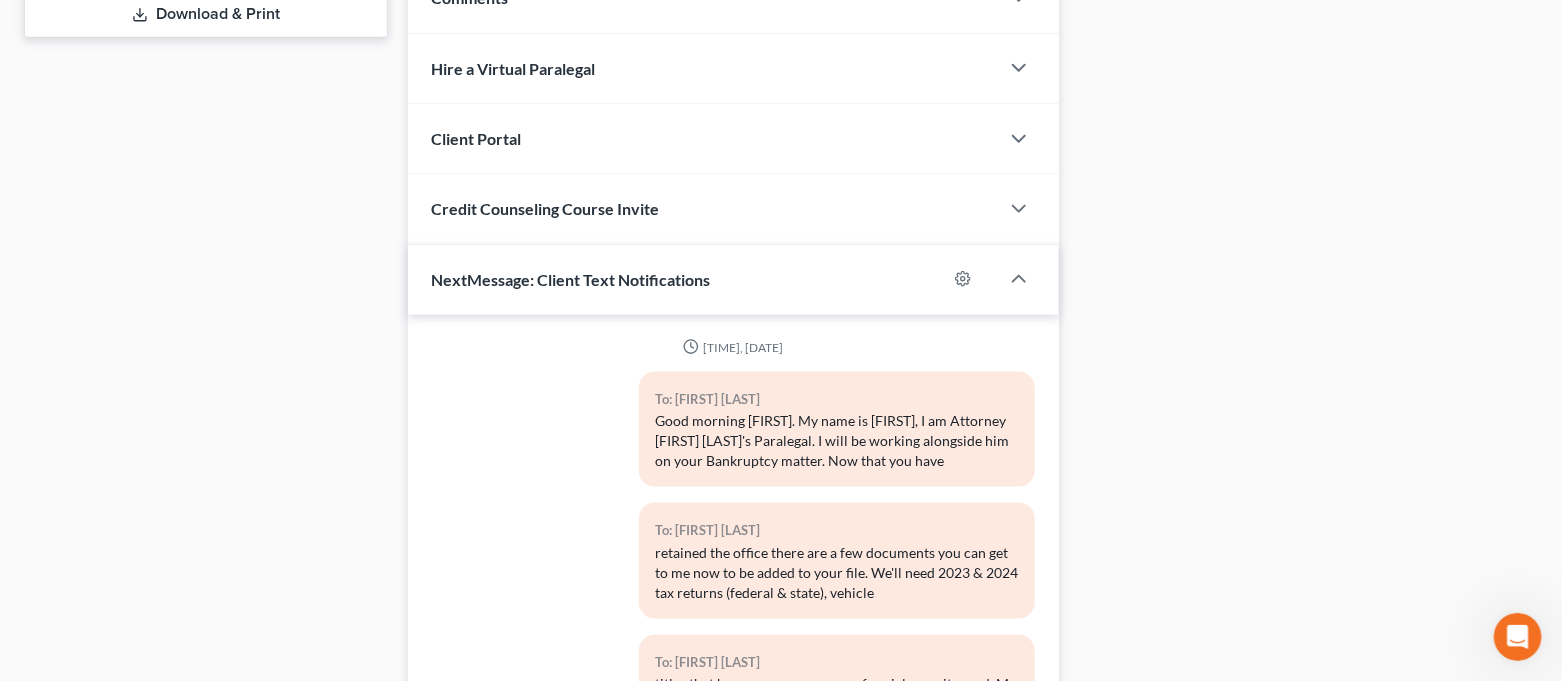 scroll, scrollTop: 996, scrollLeft: 0, axis: vertical 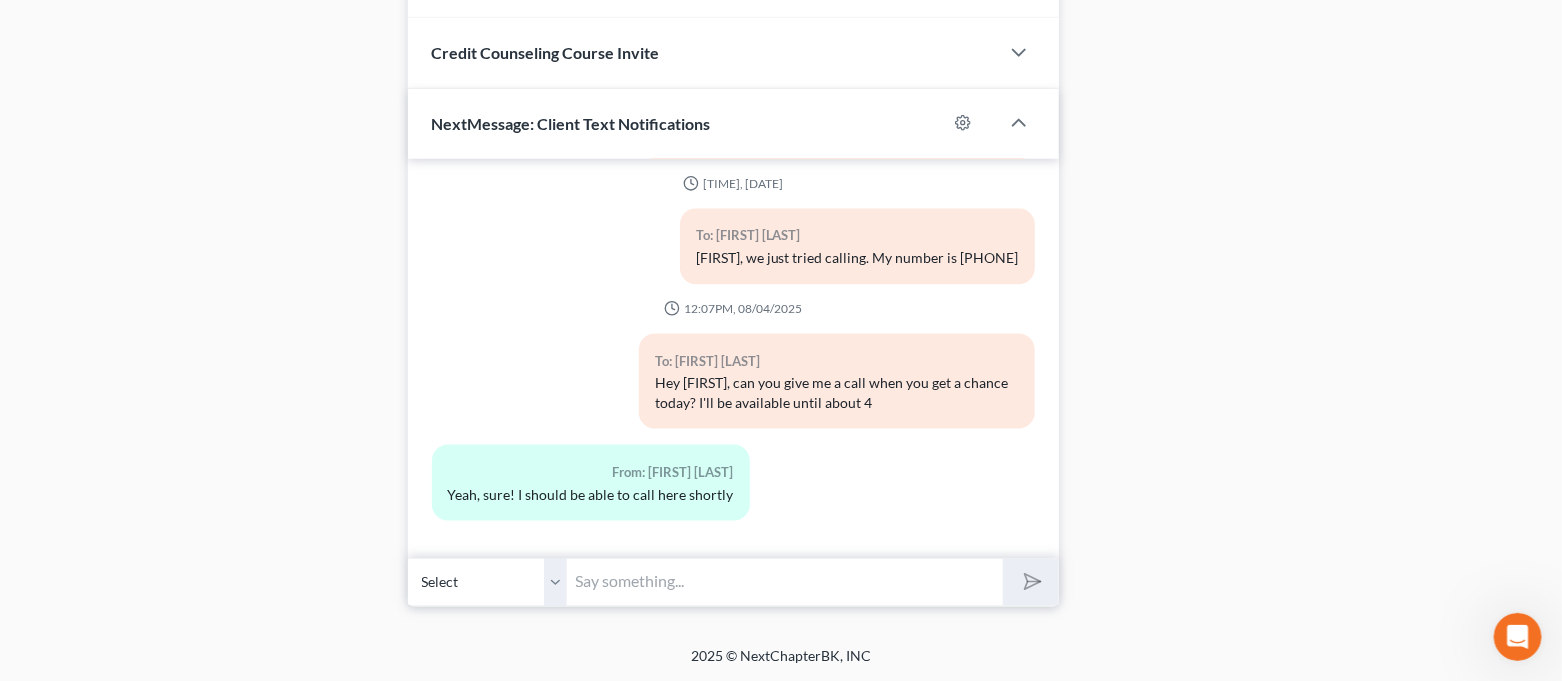 click at bounding box center (786, 582) 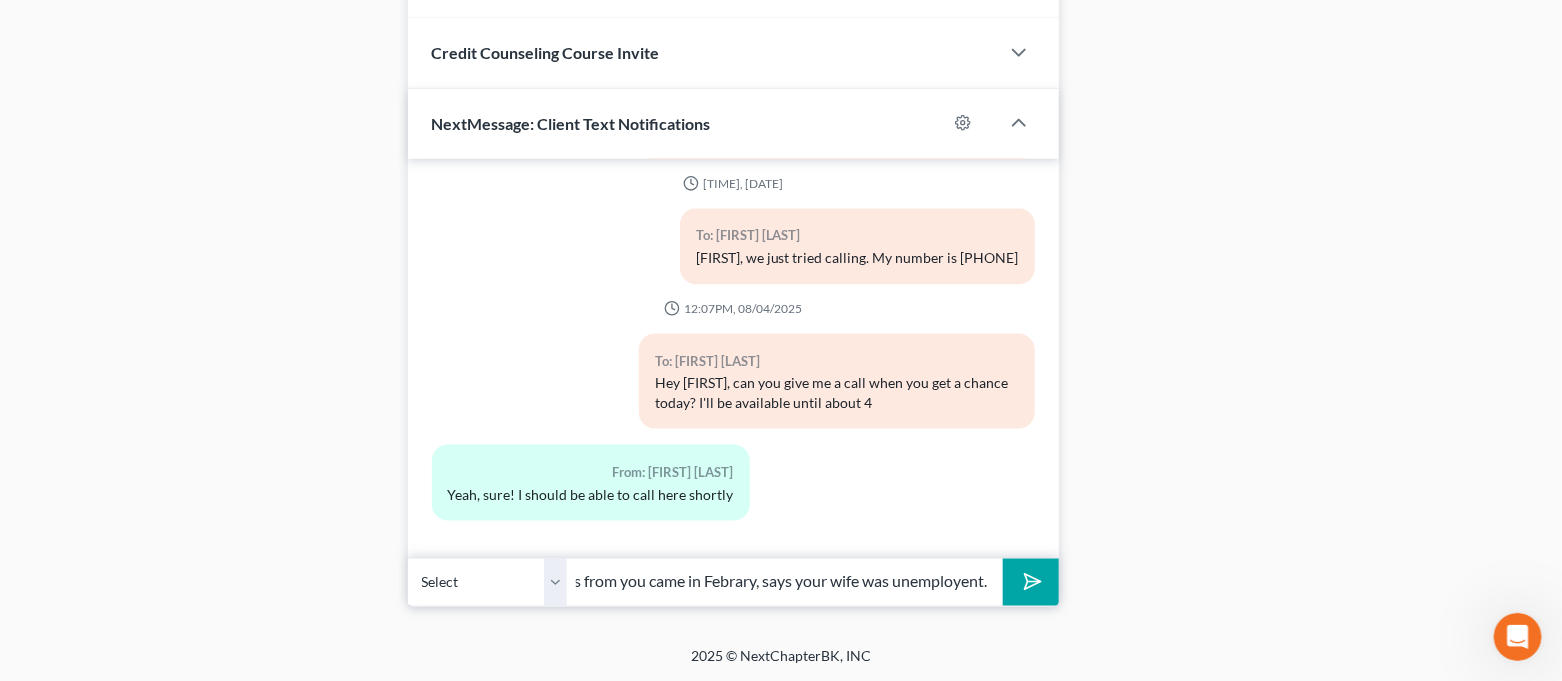 scroll, scrollTop: 0, scrollLeft: 145, axis: horizontal 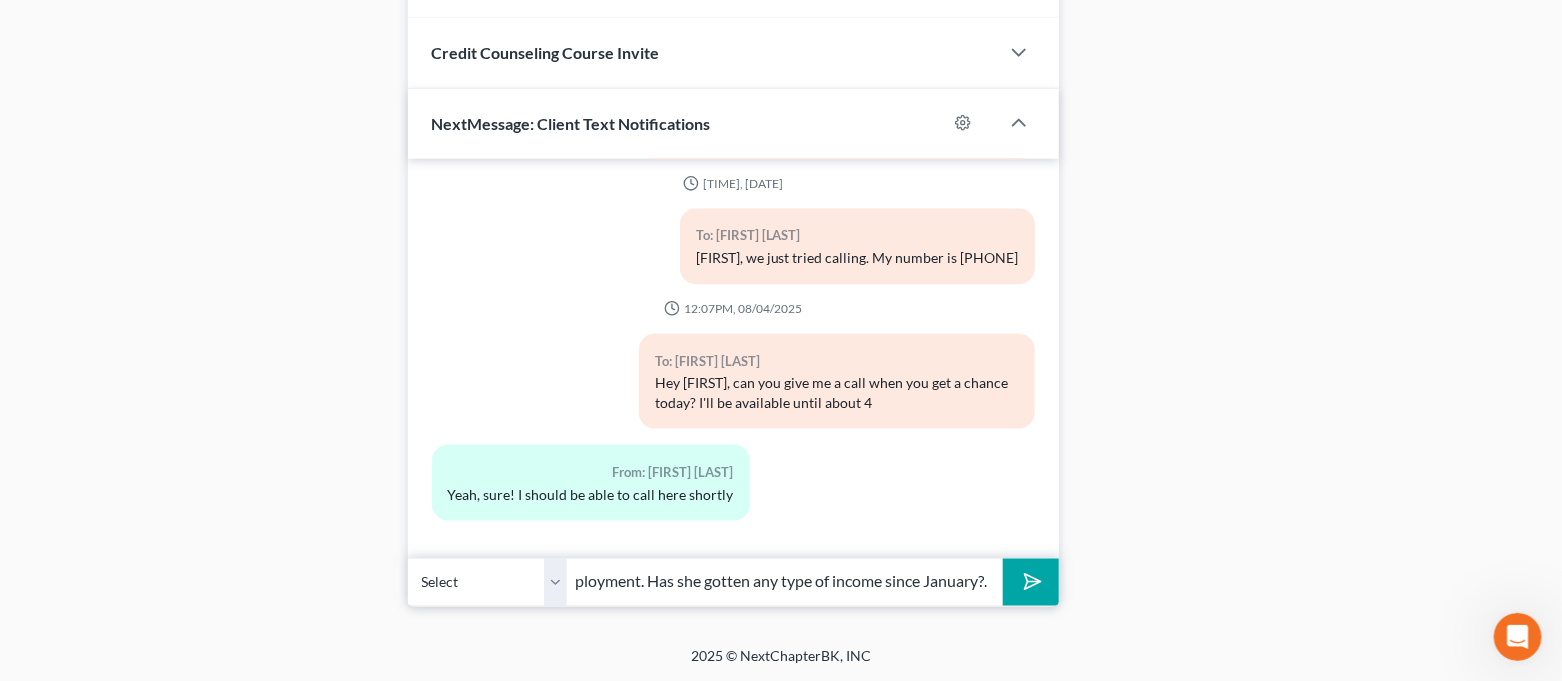 click on "Looking at the notes from you came in February, says your wife was unemployment. Has she gotten any type of income since January?." at bounding box center [786, 582] 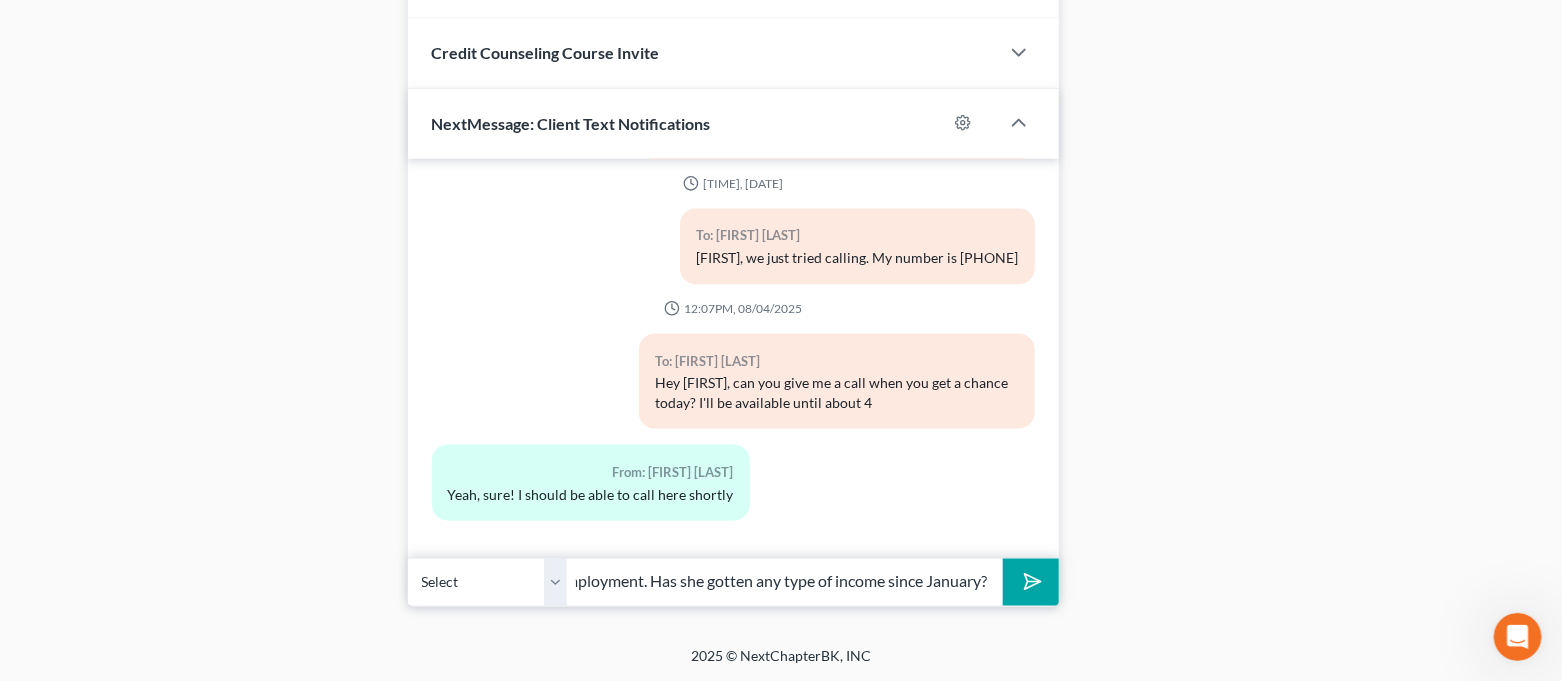 scroll, scrollTop: 0, scrollLeft: 509, axis: horizontal 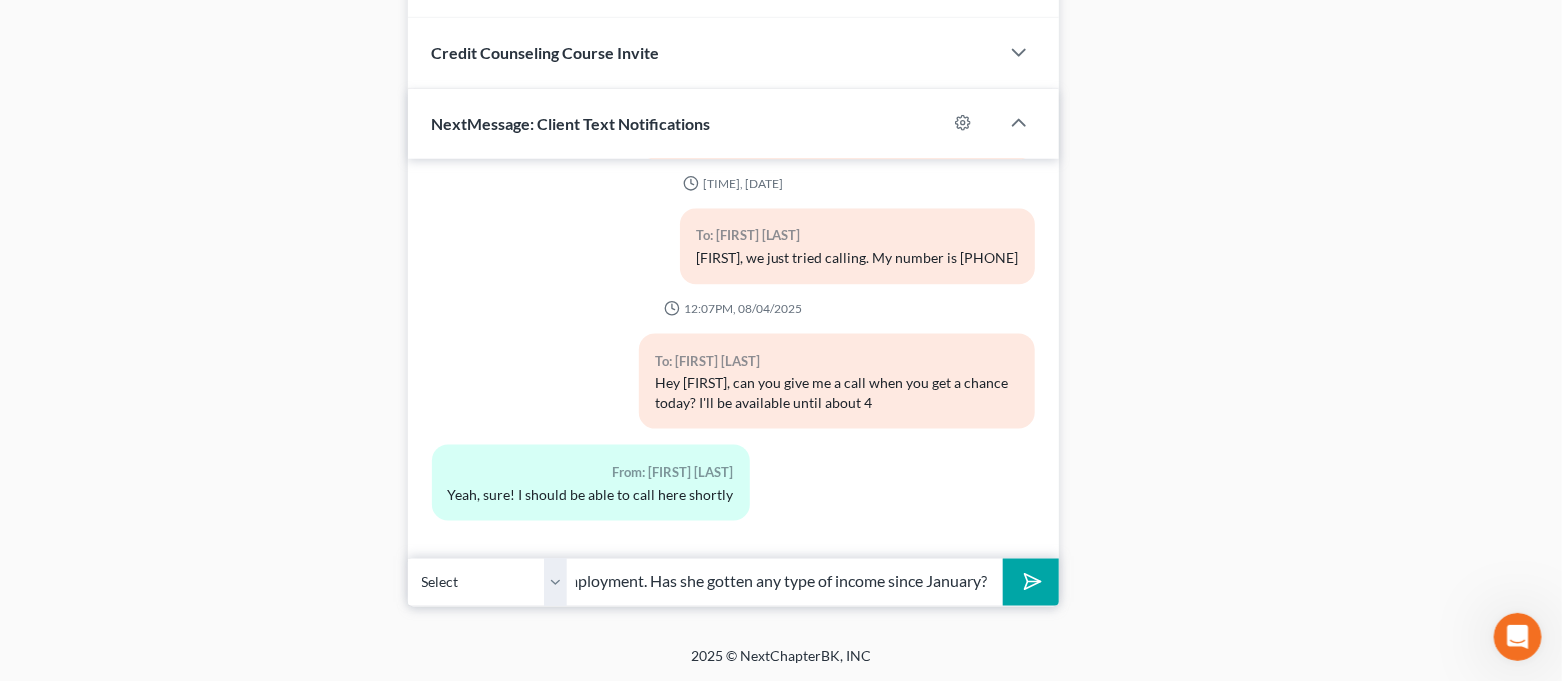 click 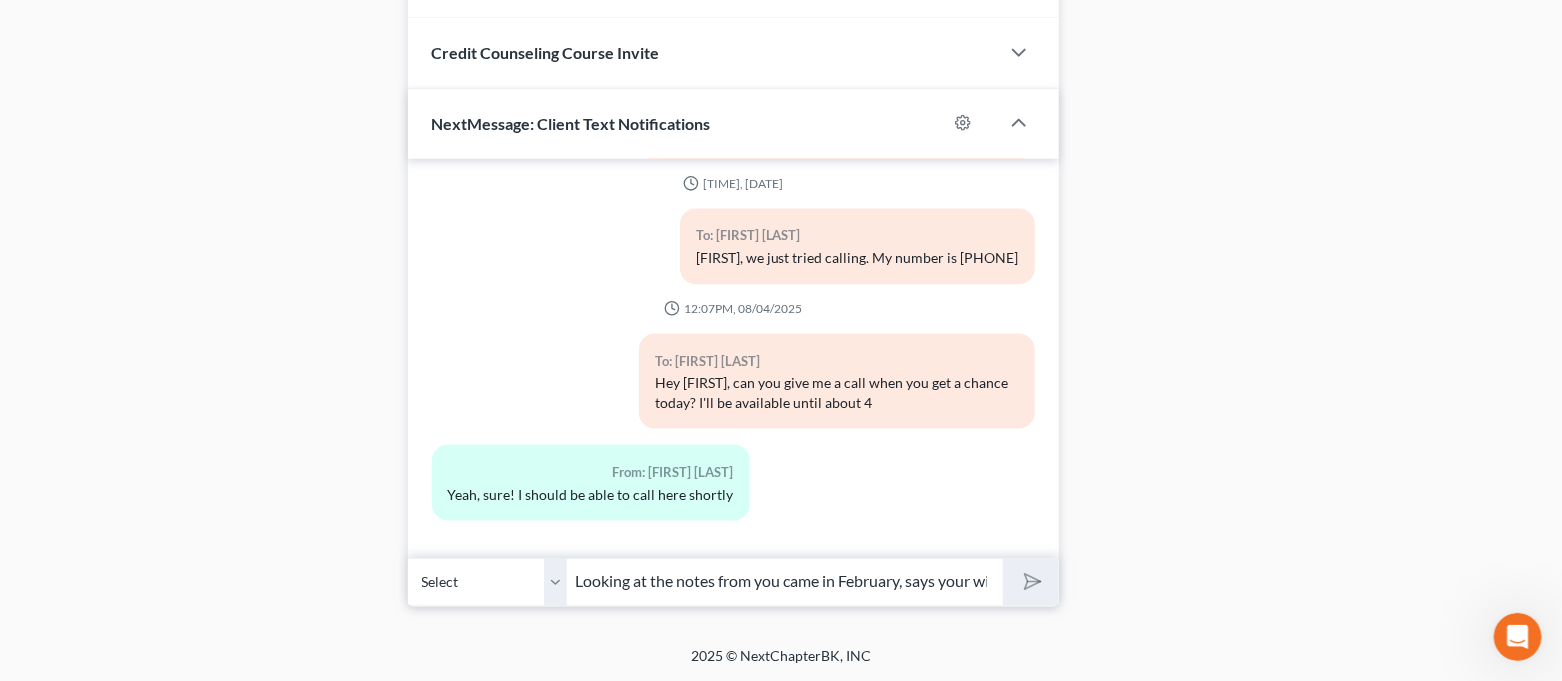 type 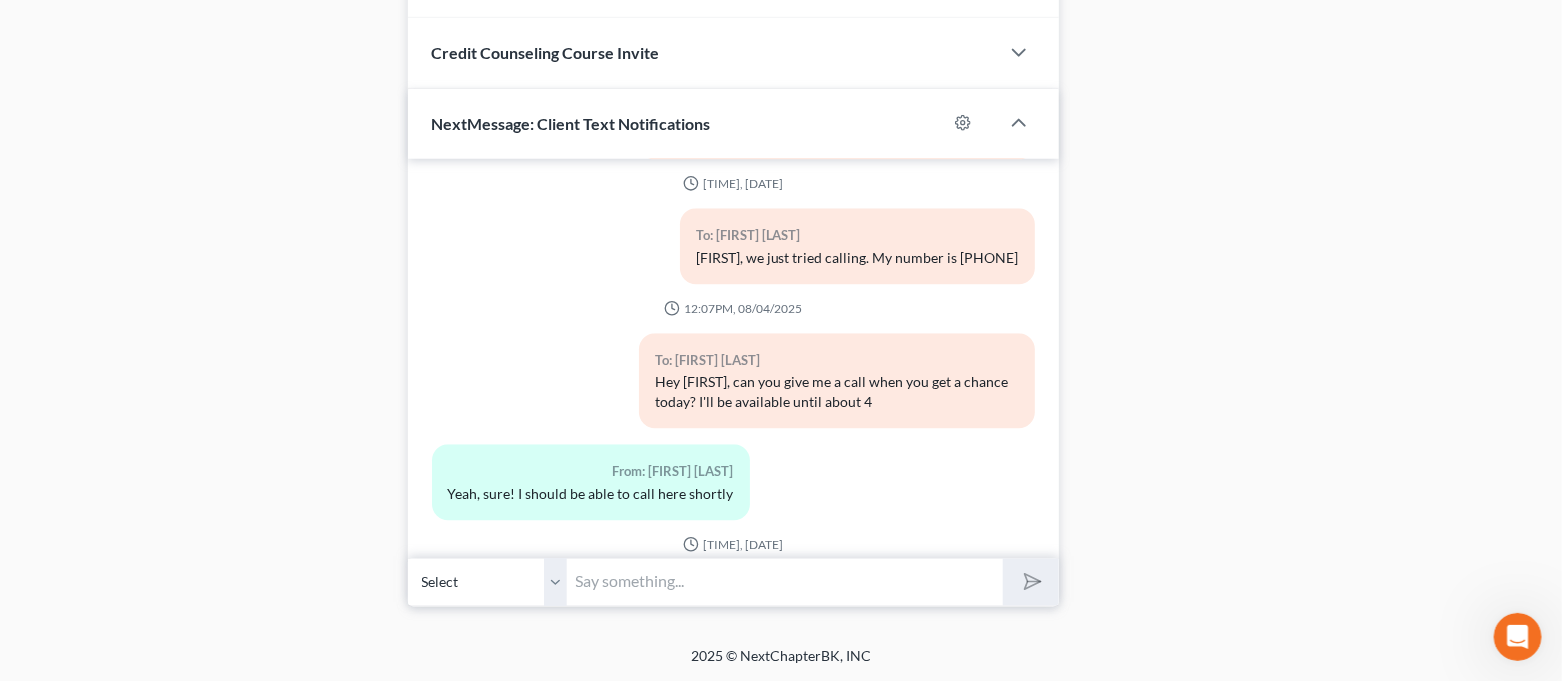 scroll, scrollTop: 2399, scrollLeft: 0, axis: vertical 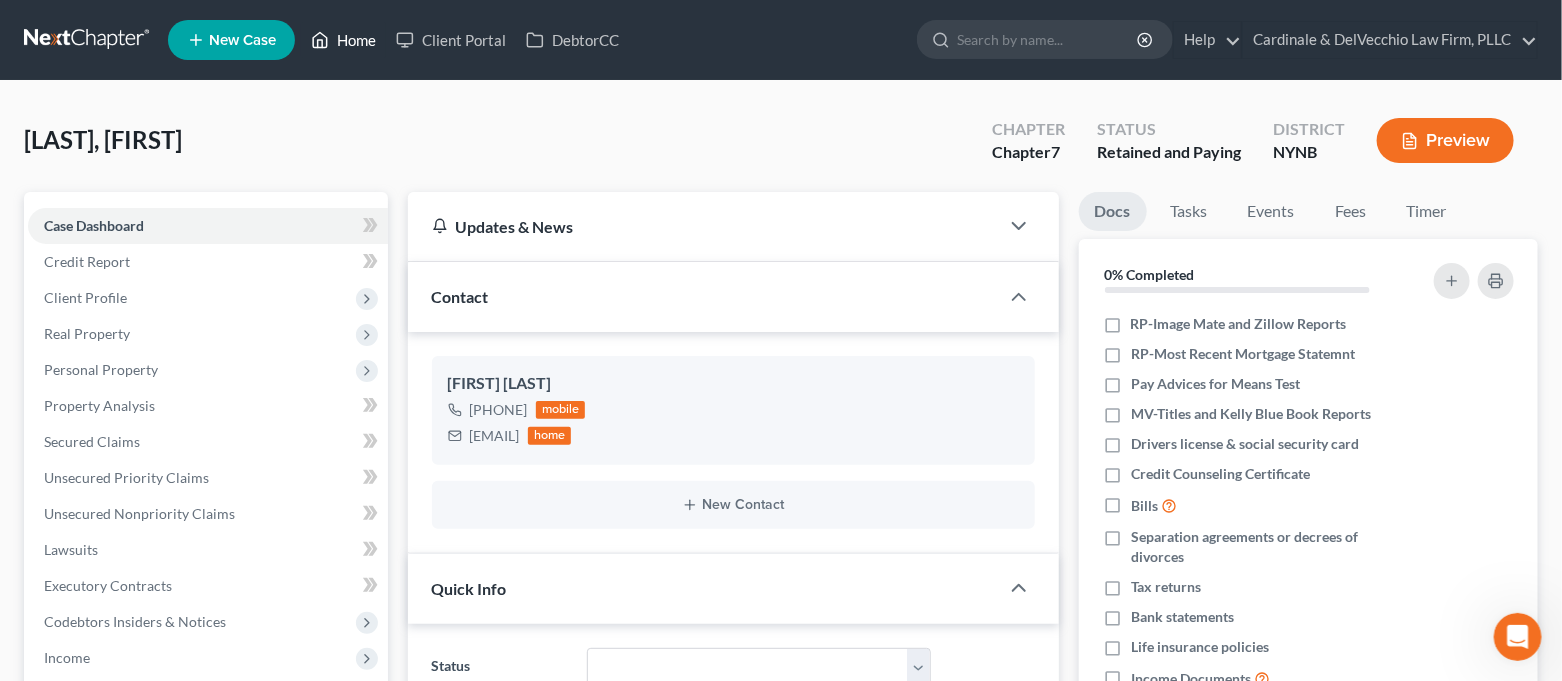 click on "Home" at bounding box center (343, 40) 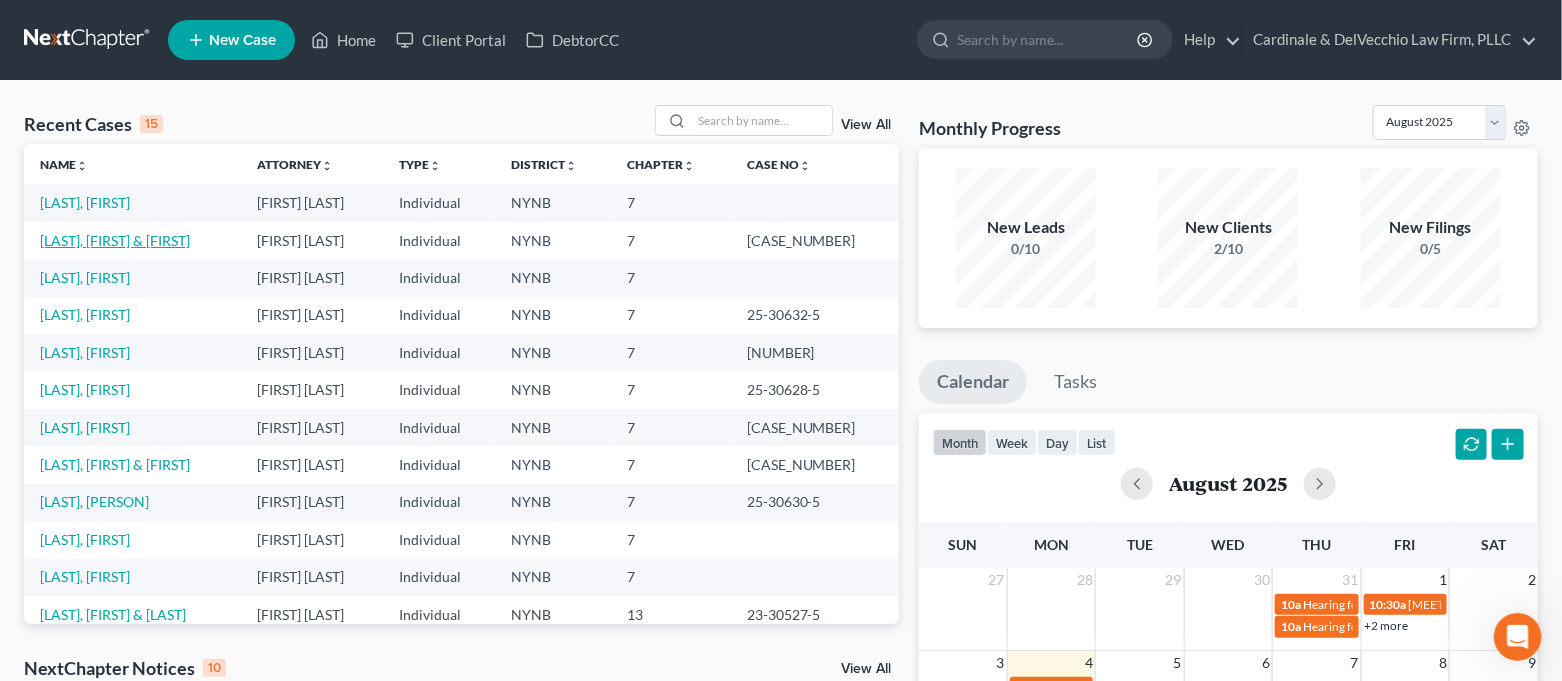 click on "[LAST], [FIRST] & [FIRST]" at bounding box center [115, 240] 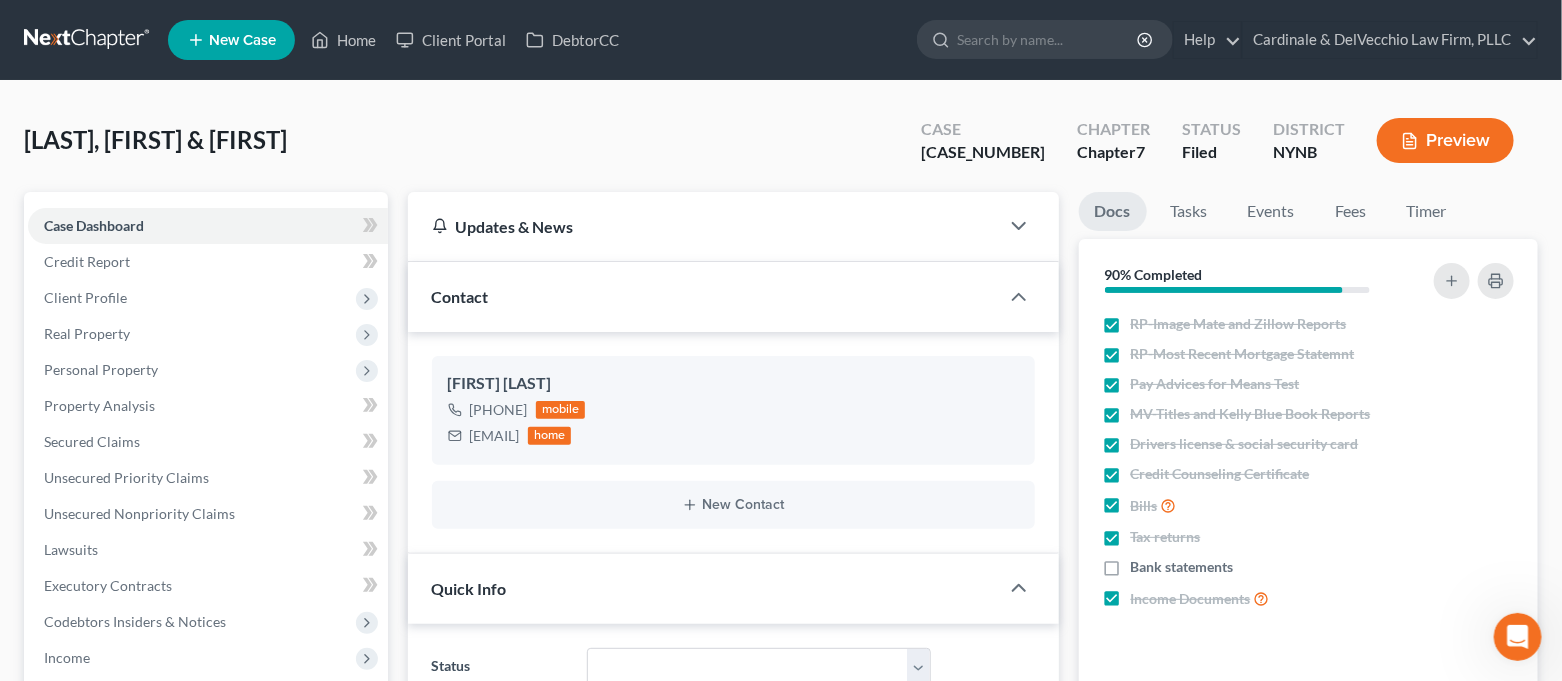 scroll, scrollTop: 799, scrollLeft: 0, axis: vertical 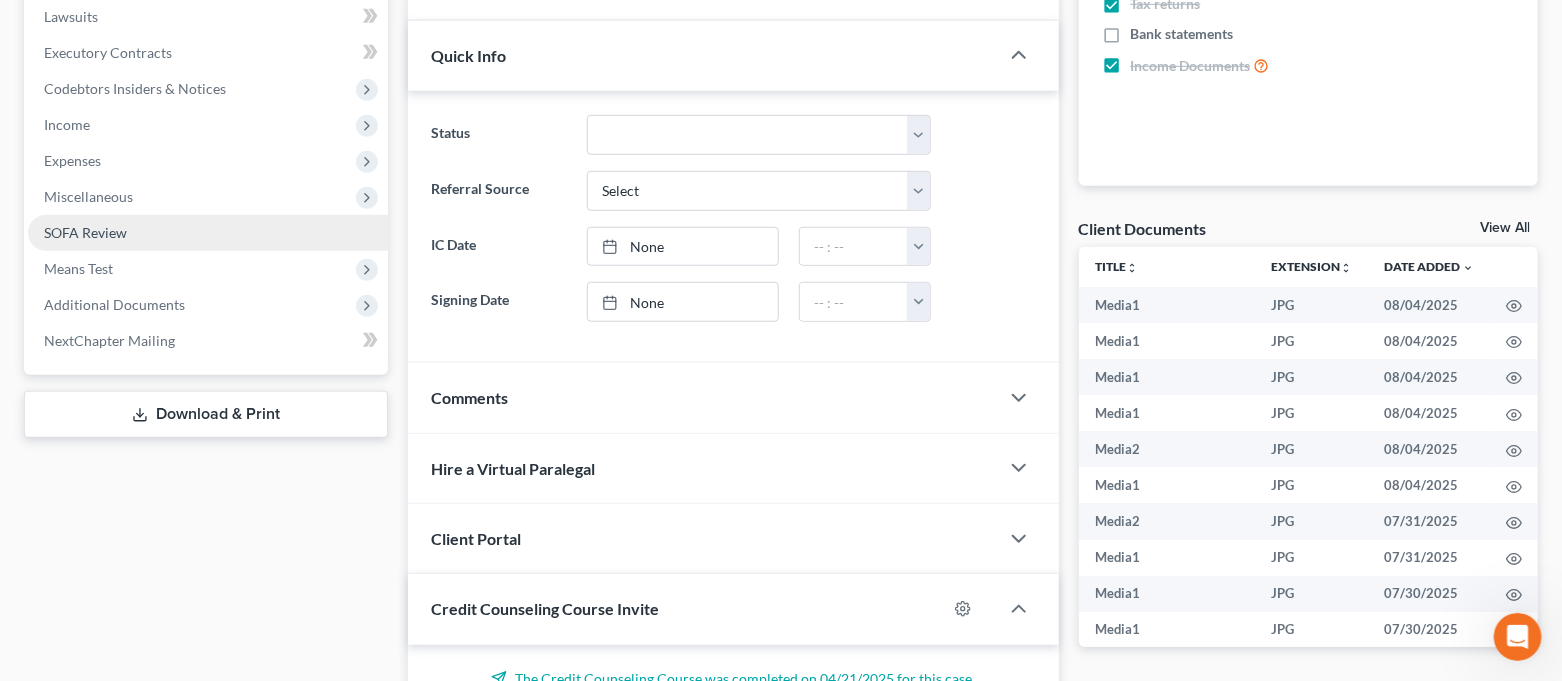 click on "Miscellaneous" at bounding box center [88, 196] 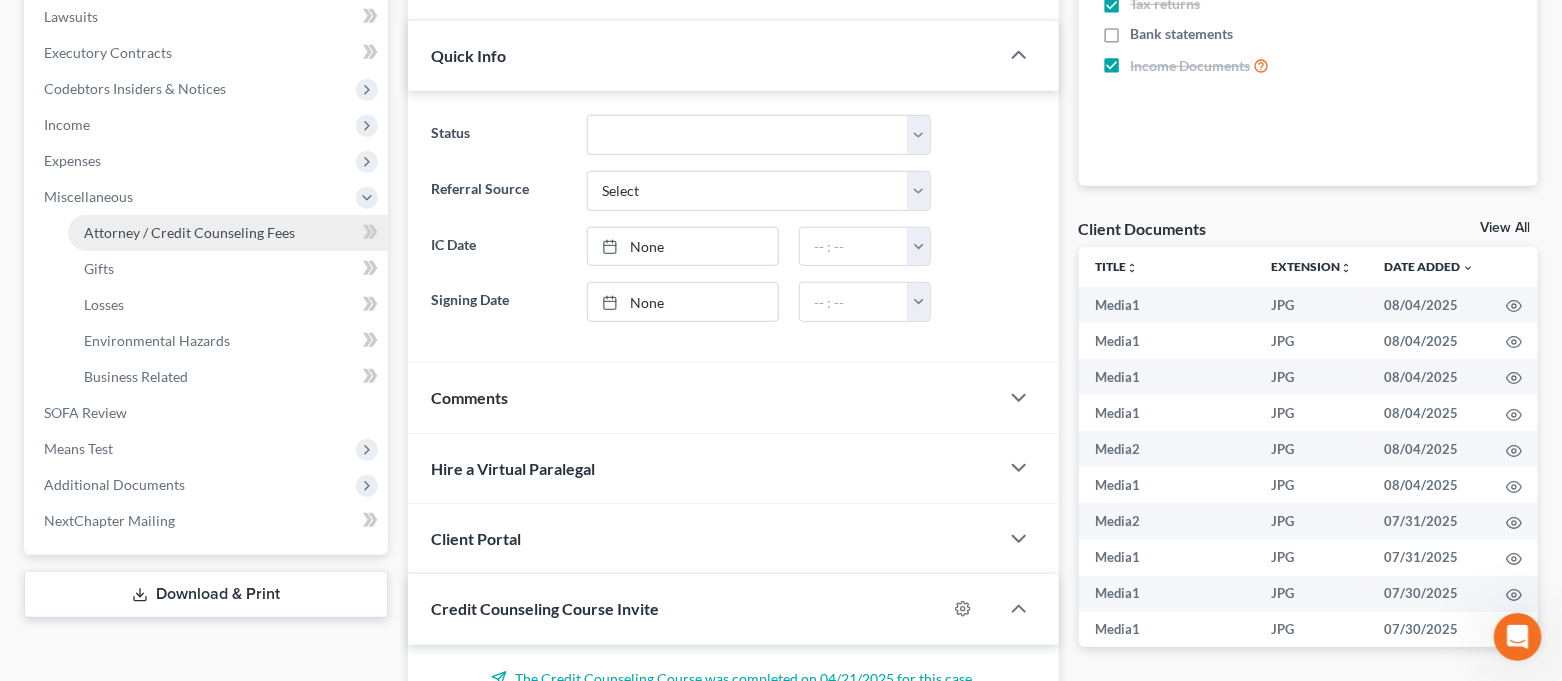 click on "Attorney / Credit Counseling Fees" at bounding box center [189, 232] 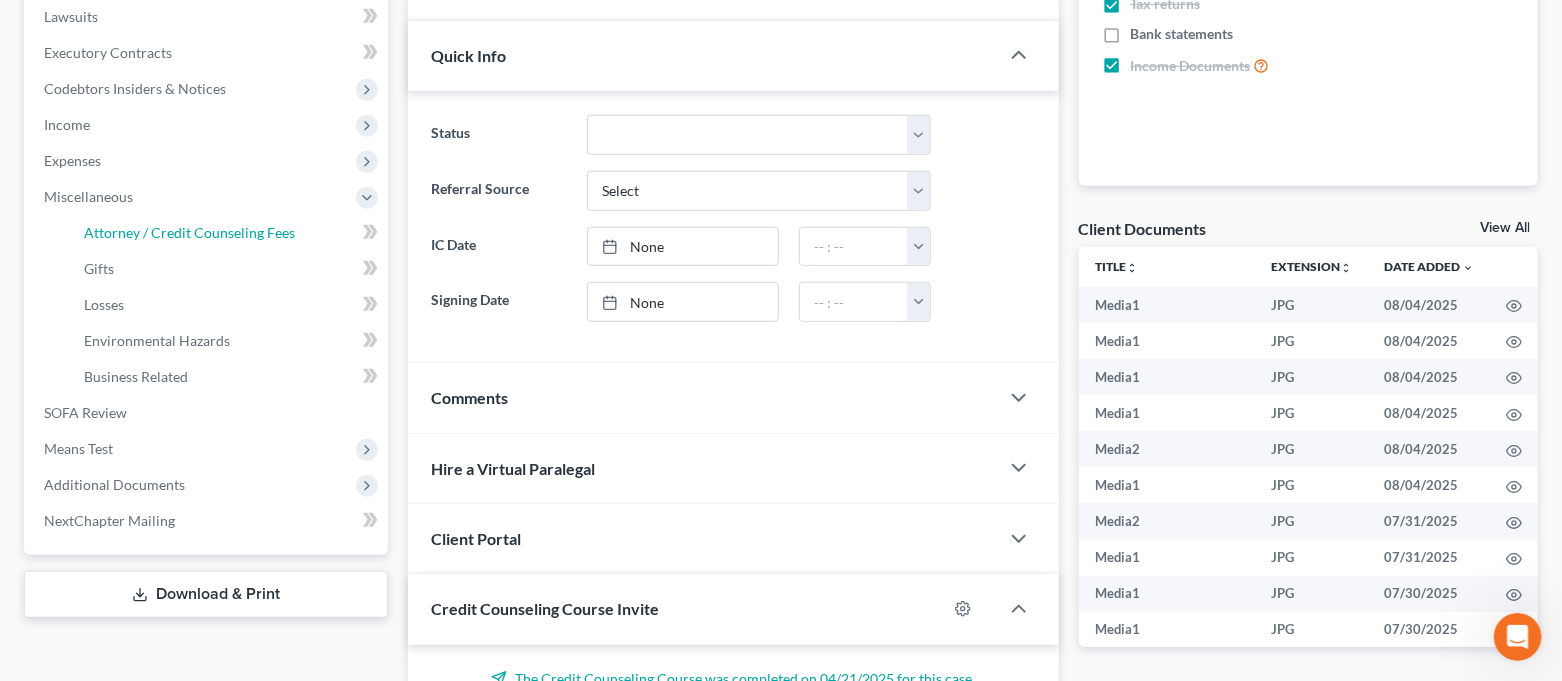 select on "0" 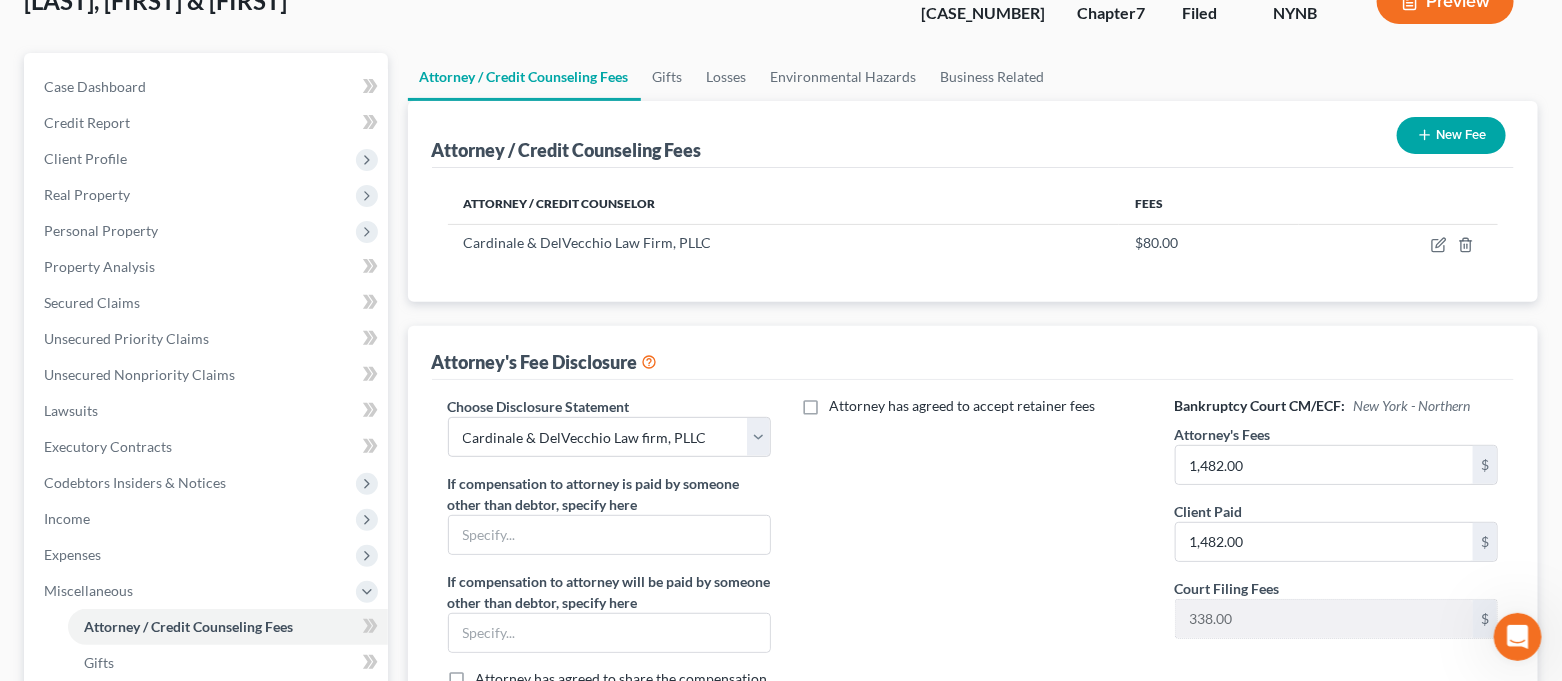 scroll, scrollTop: 0, scrollLeft: 0, axis: both 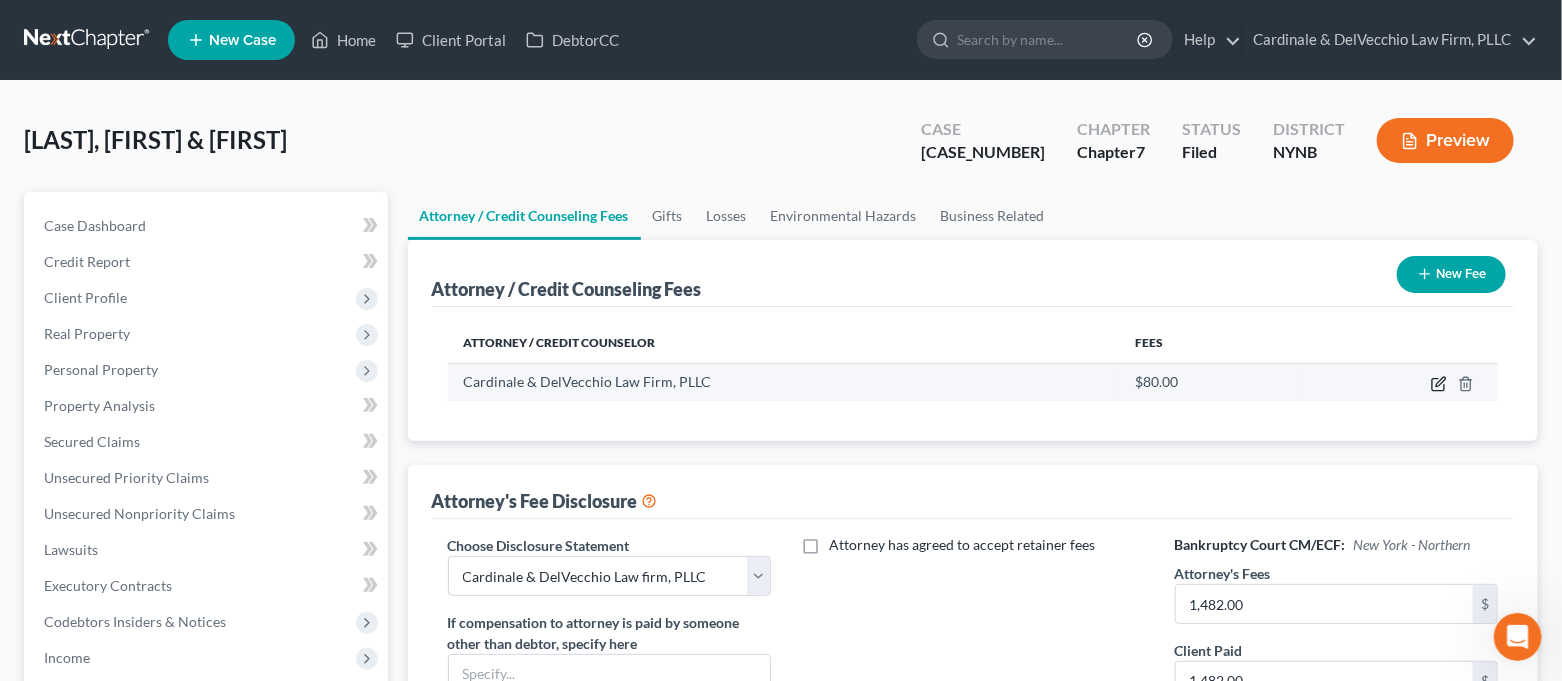 click 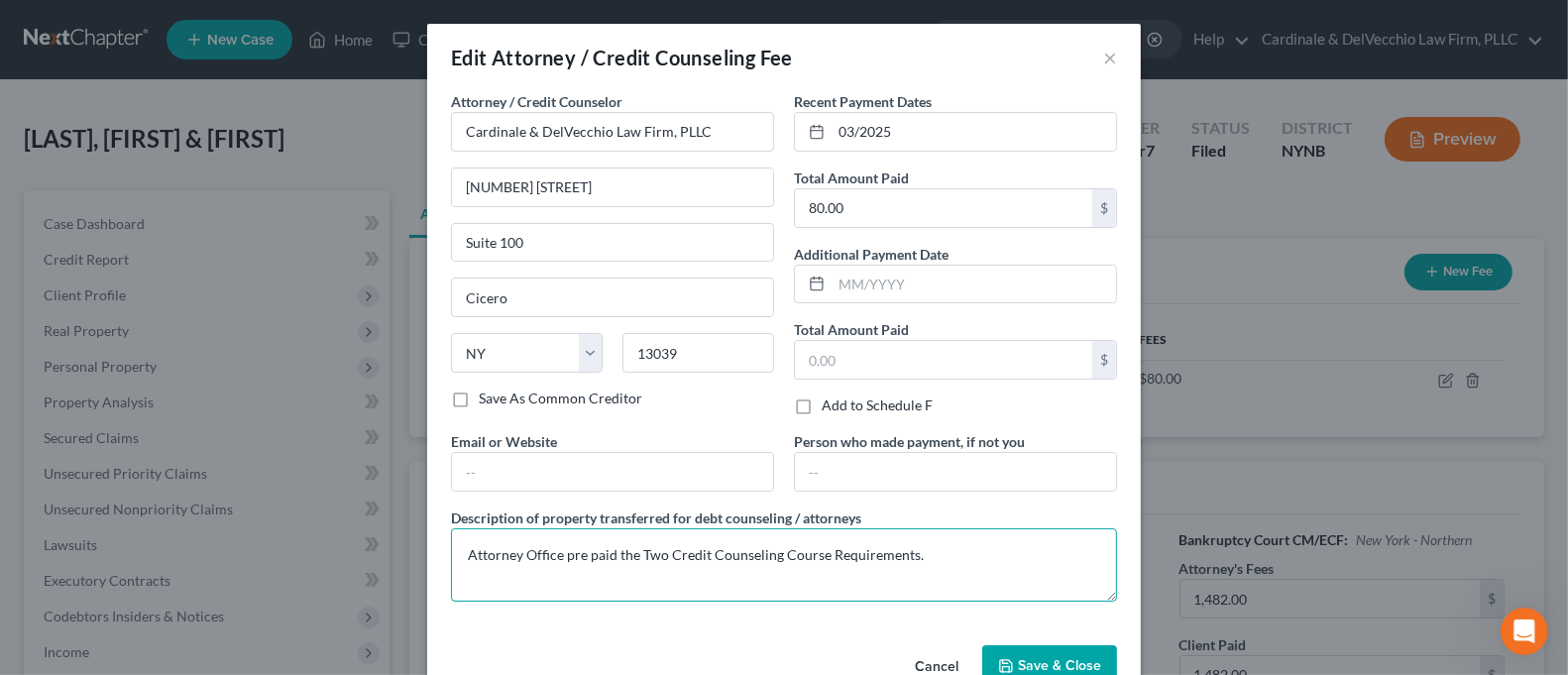 drag, startPoint x: 929, startPoint y: 558, endPoint x: 401, endPoint y: 548, distance: 528.095 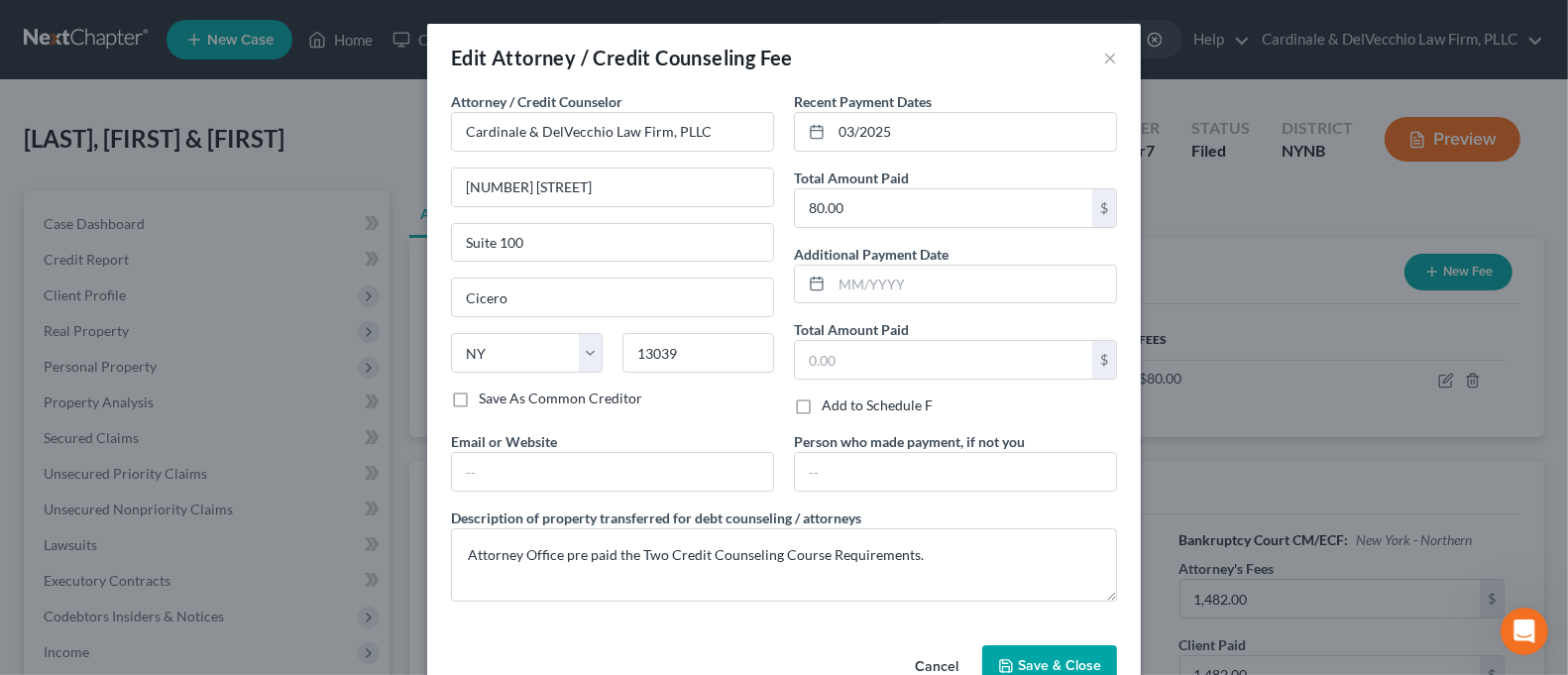 click on "Edit     Attorney / Credit Counseling Fee ×" at bounding box center [784, 57] 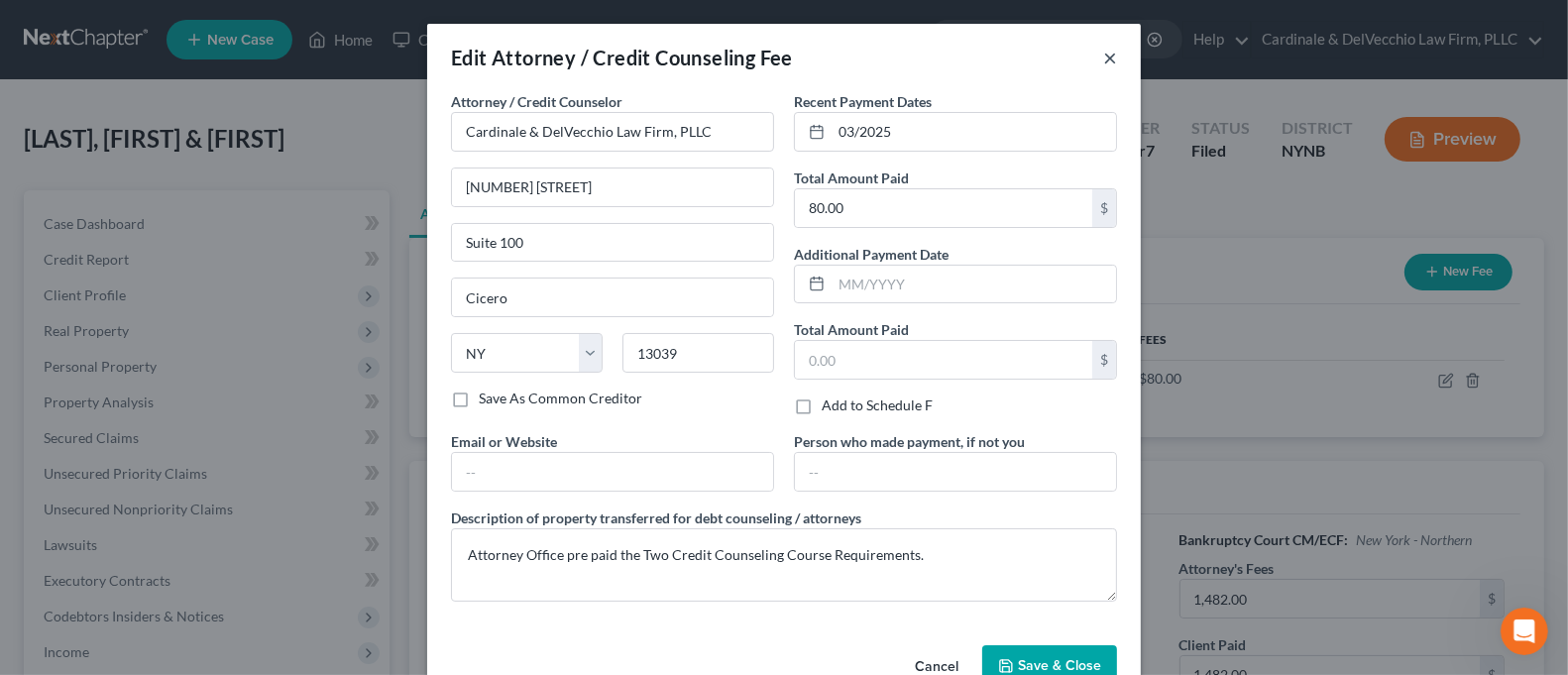 click on "×" at bounding box center (1110, 57) 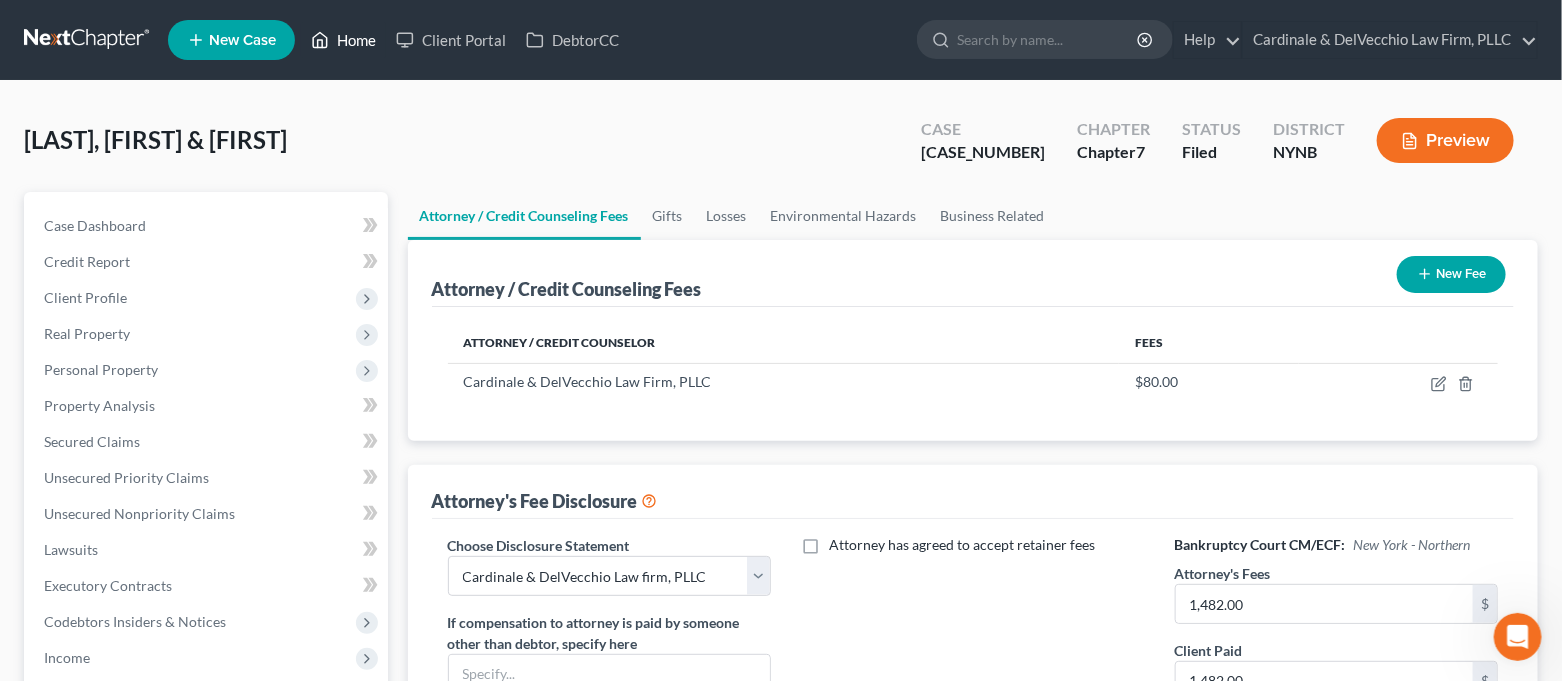 click on "Home" at bounding box center [343, 40] 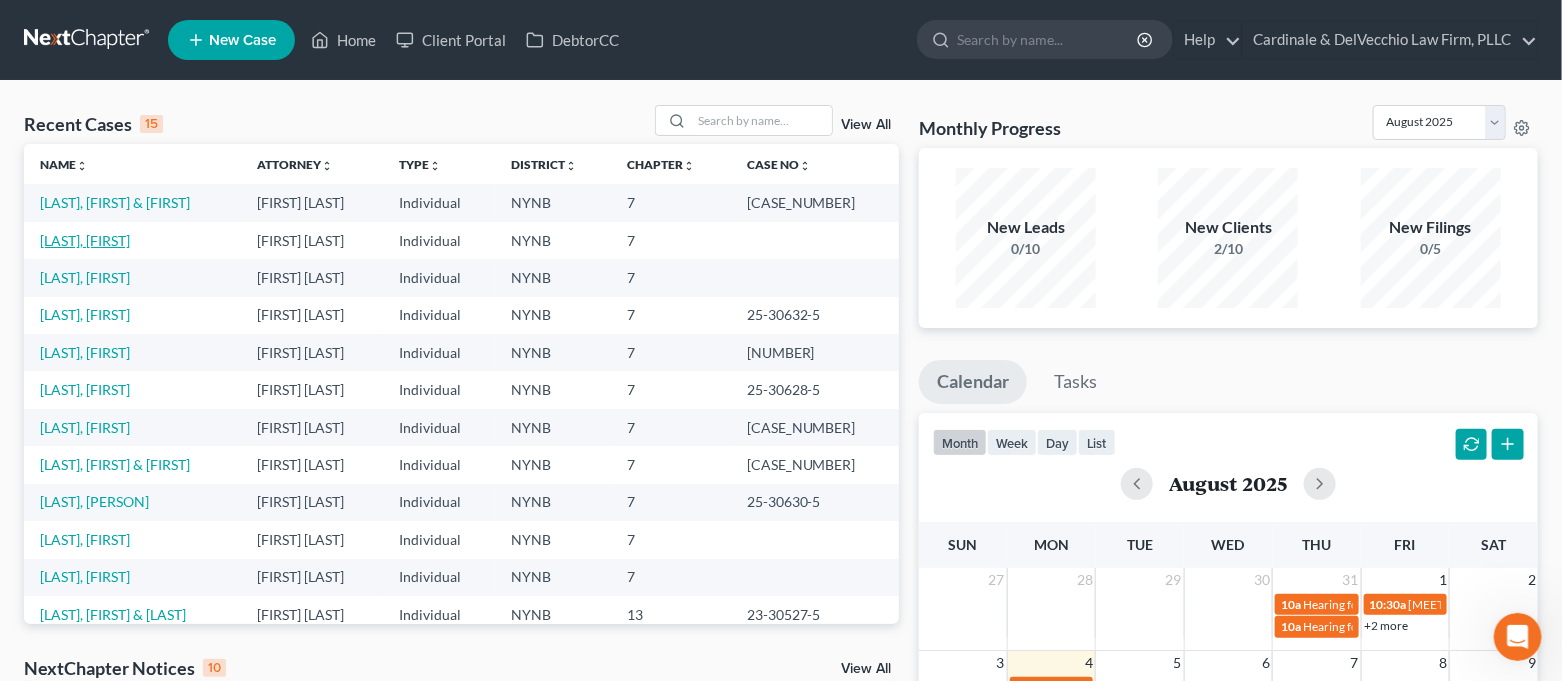 click on "[LAST], [FIRST]" at bounding box center [85, 240] 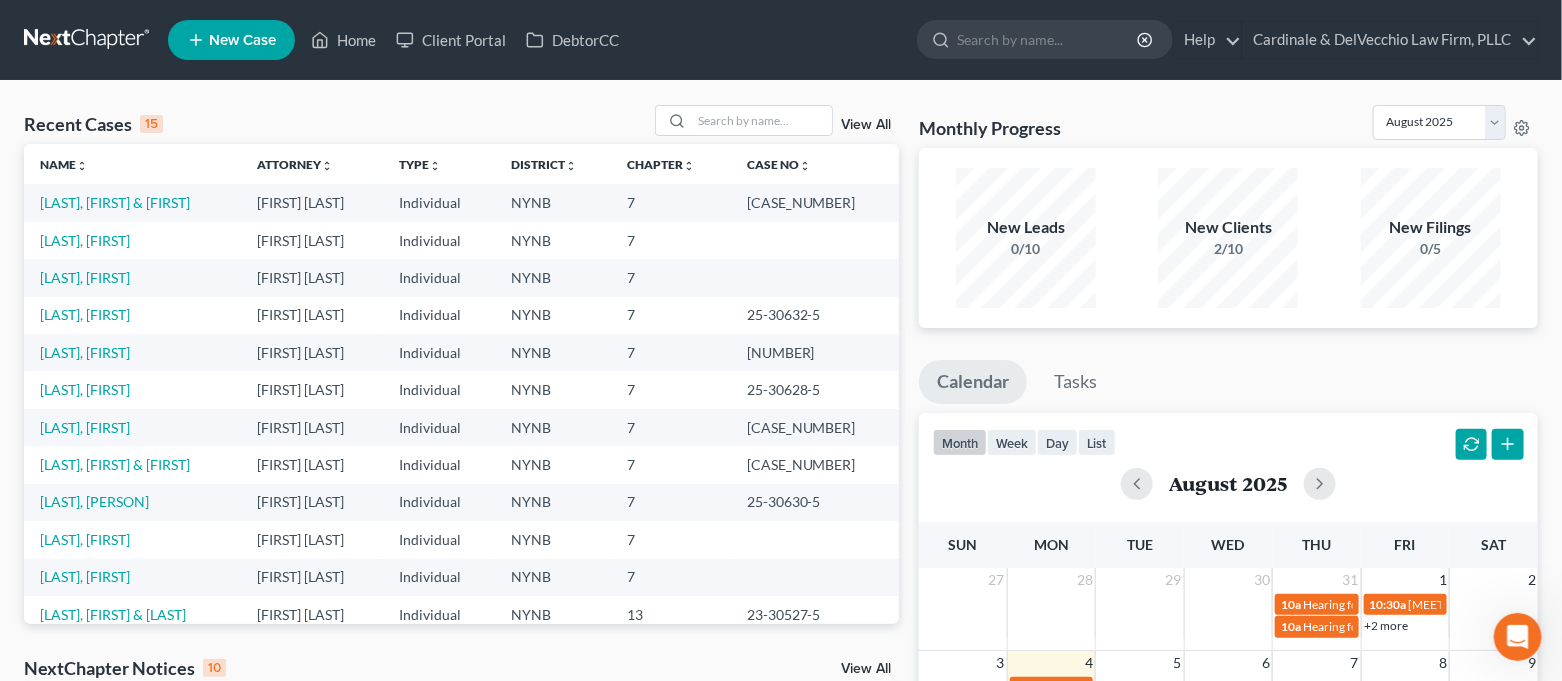 select on "7" 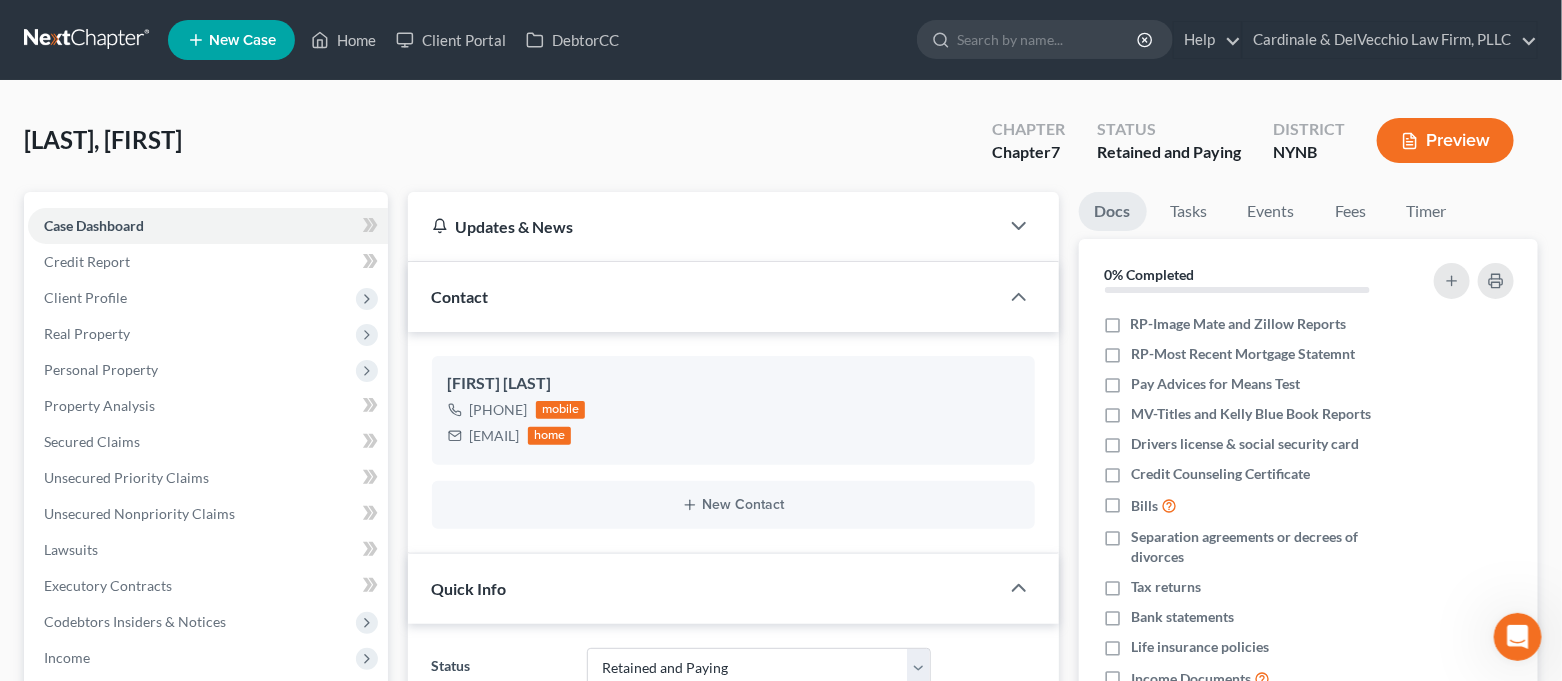 scroll, scrollTop: 533, scrollLeft: 0, axis: vertical 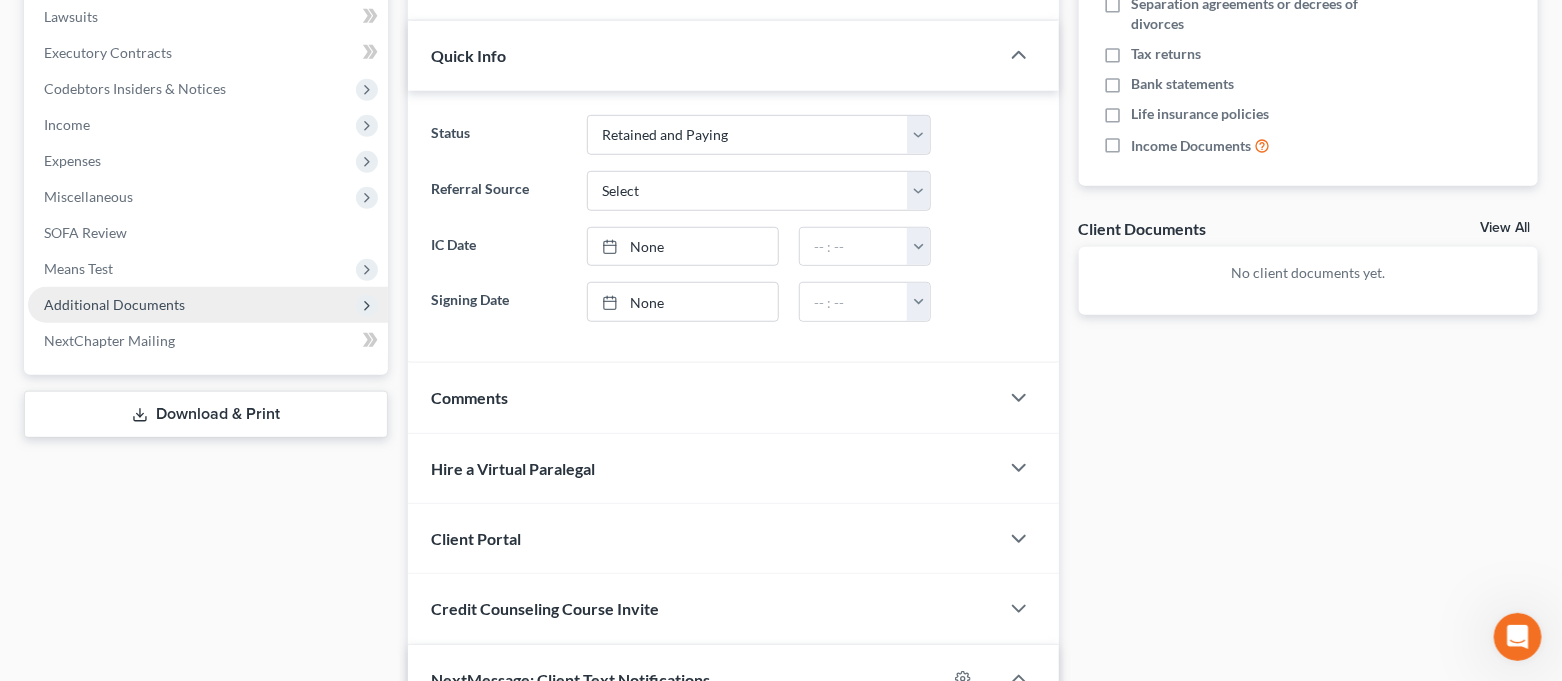 click on "Additional Documents" at bounding box center [114, 304] 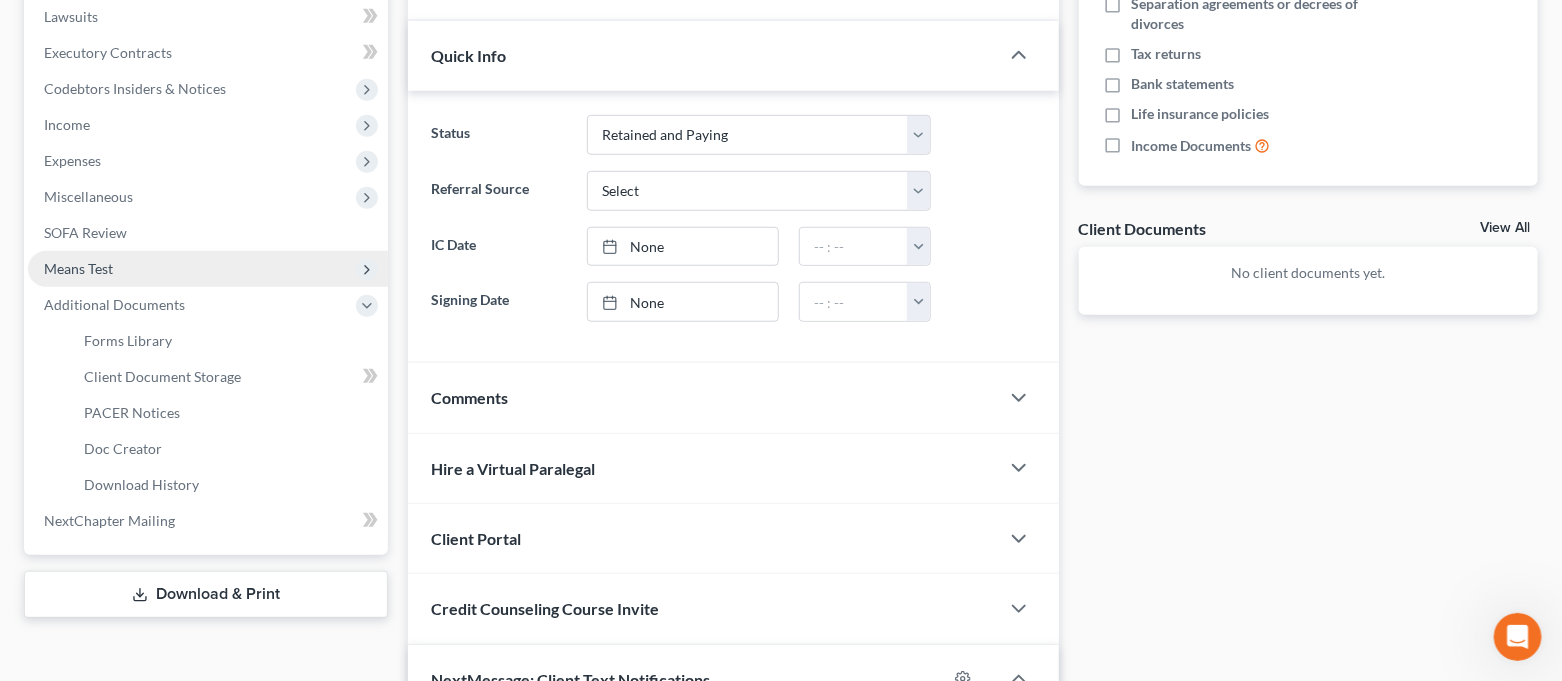 click on "Means Test" at bounding box center (208, 269) 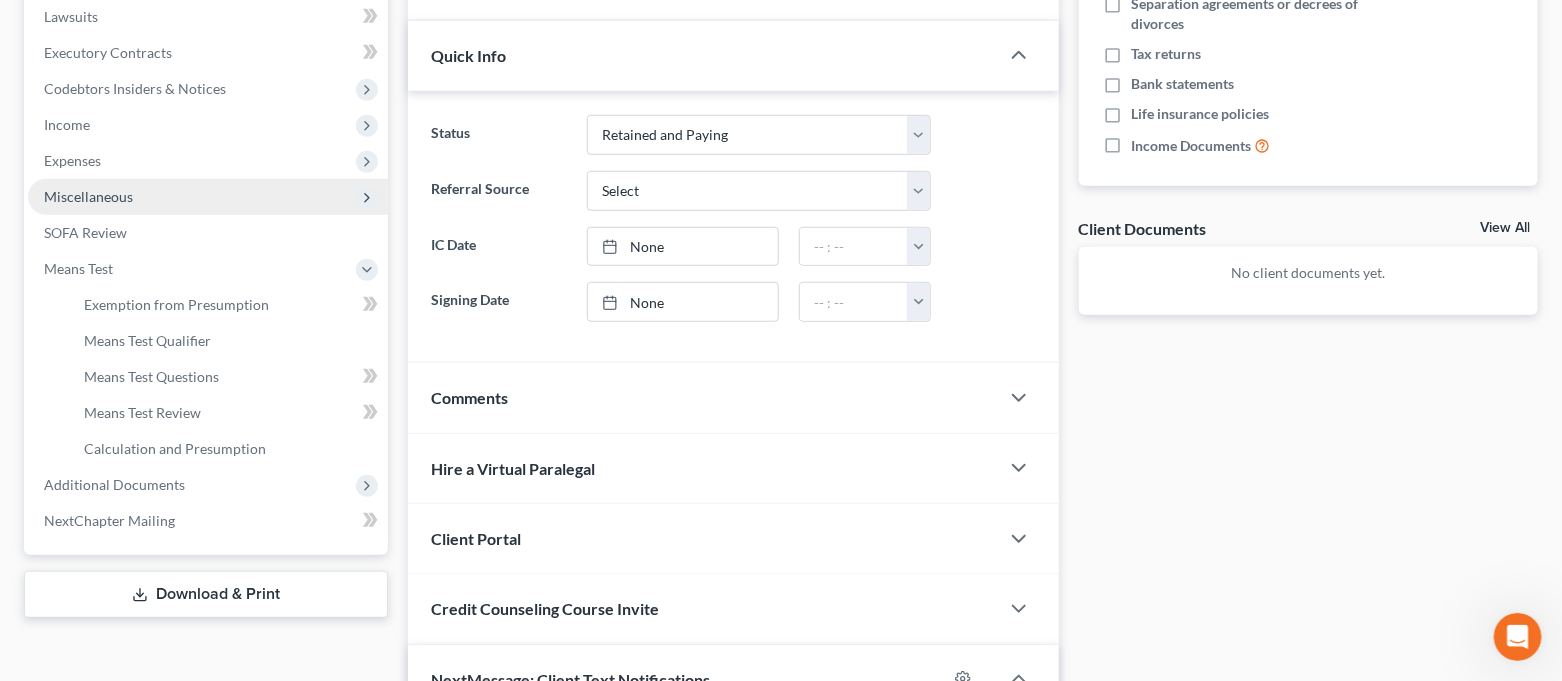 click on "Miscellaneous" at bounding box center [88, 196] 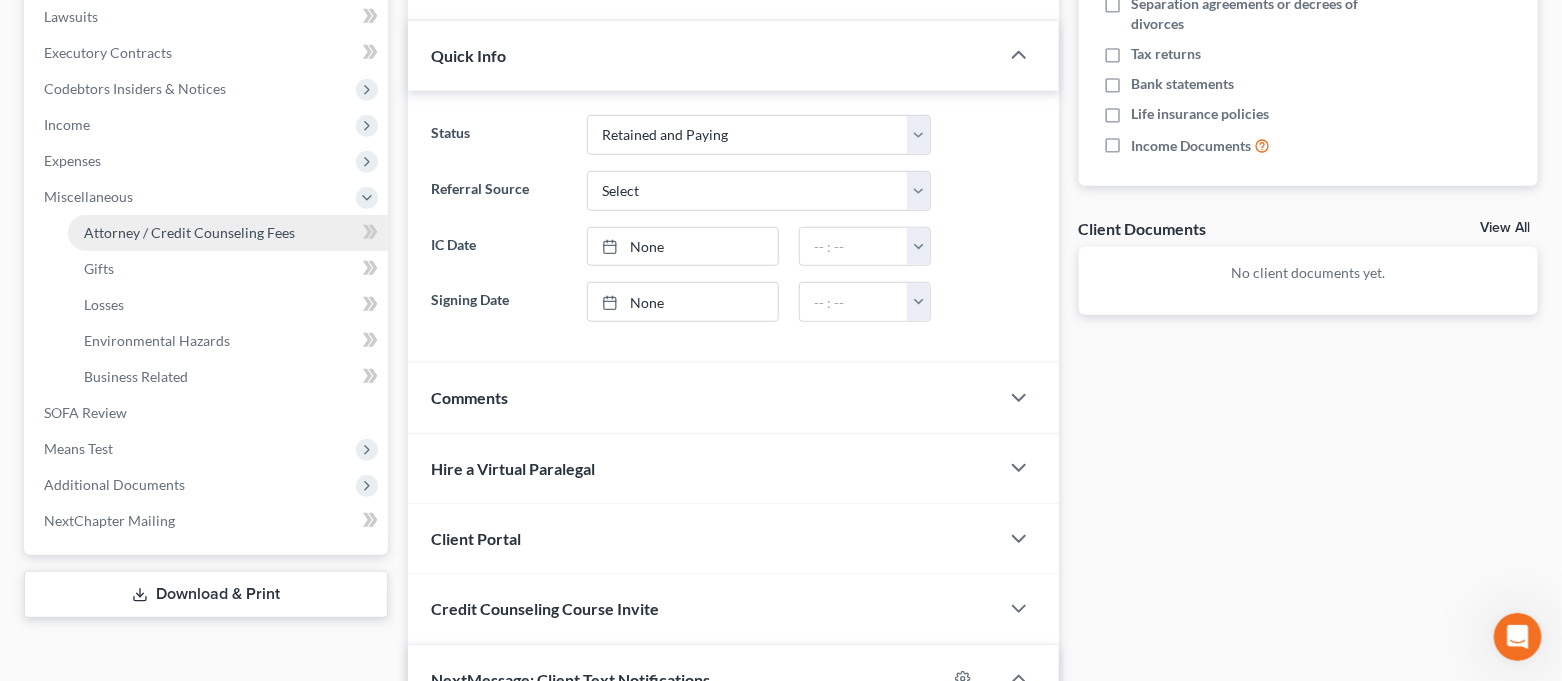 click on "Attorney / Credit Counseling Fees" at bounding box center (189, 232) 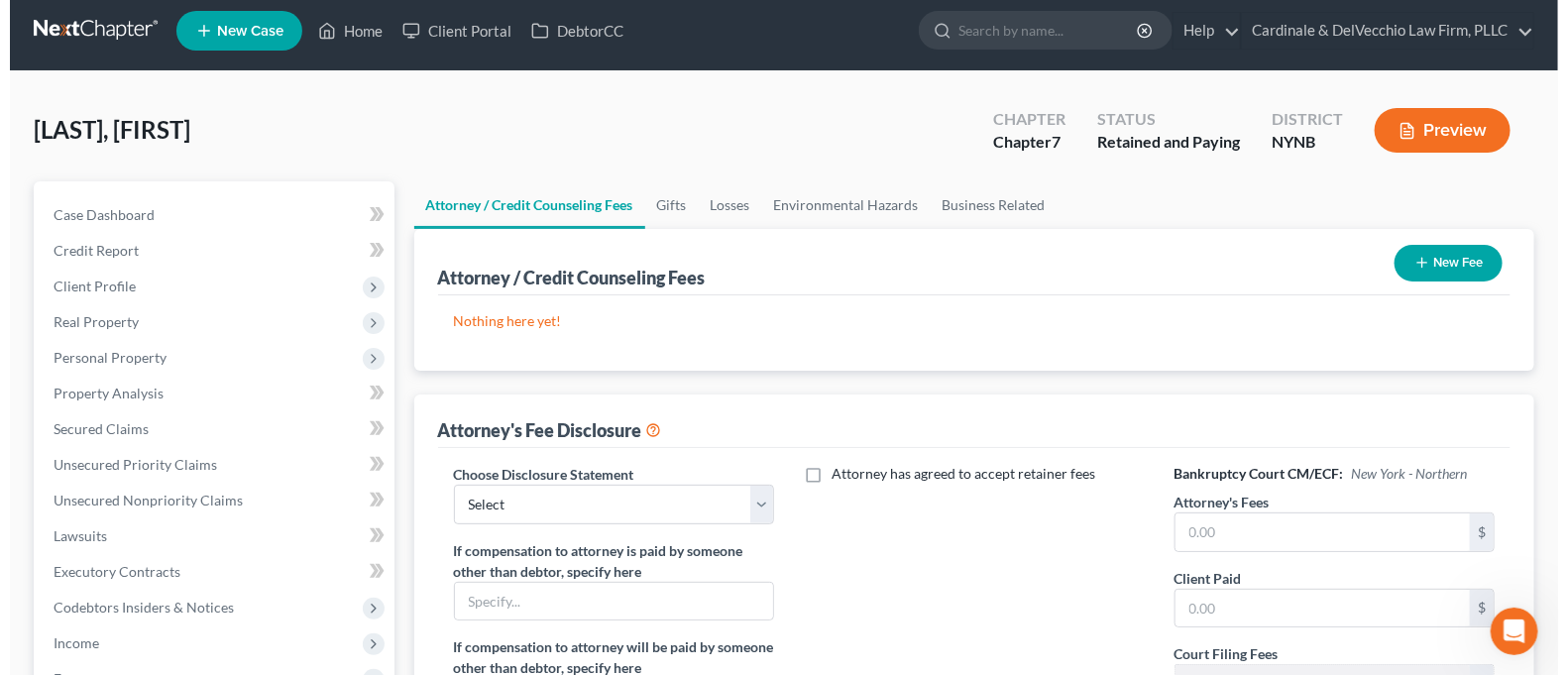scroll, scrollTop: 0, scrollLeft: 0, axis: both 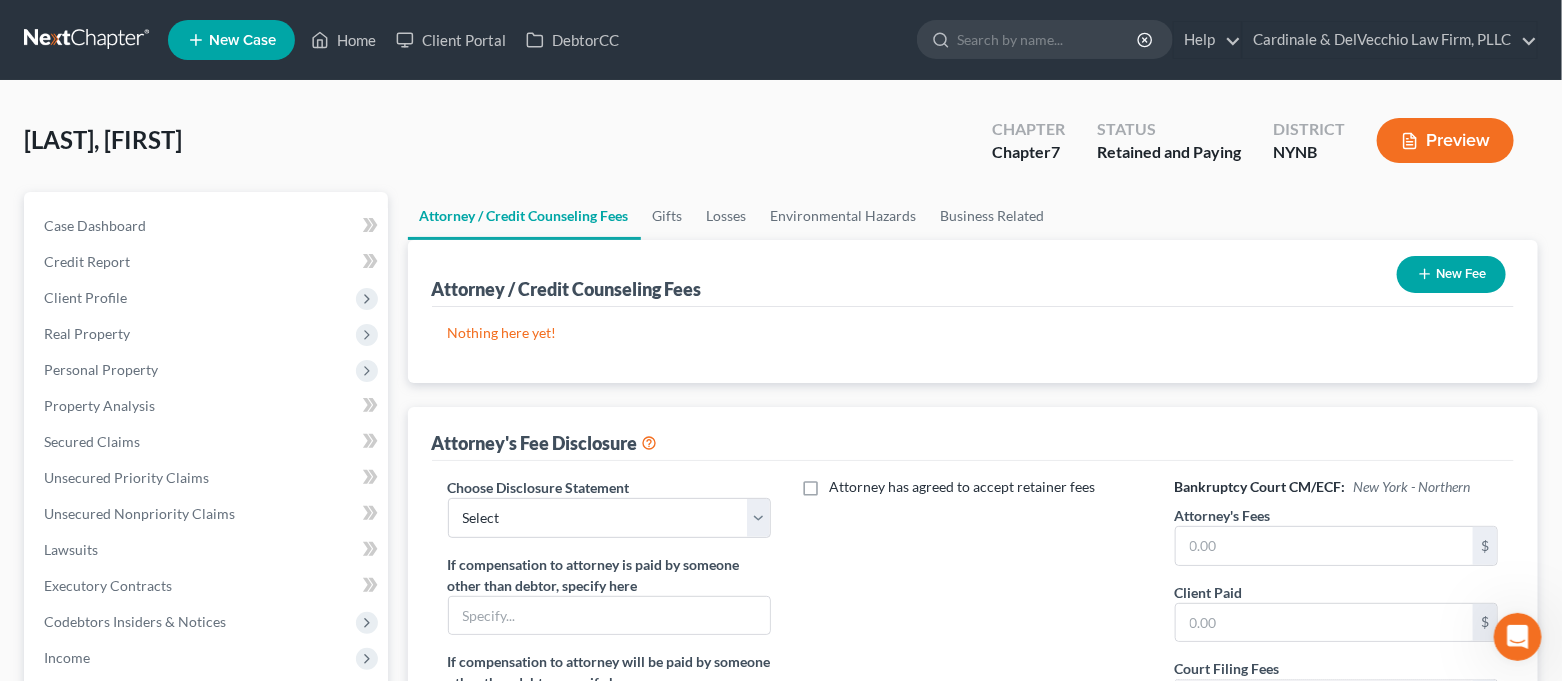click on "New Fee" at bounding box center [1451, 274] 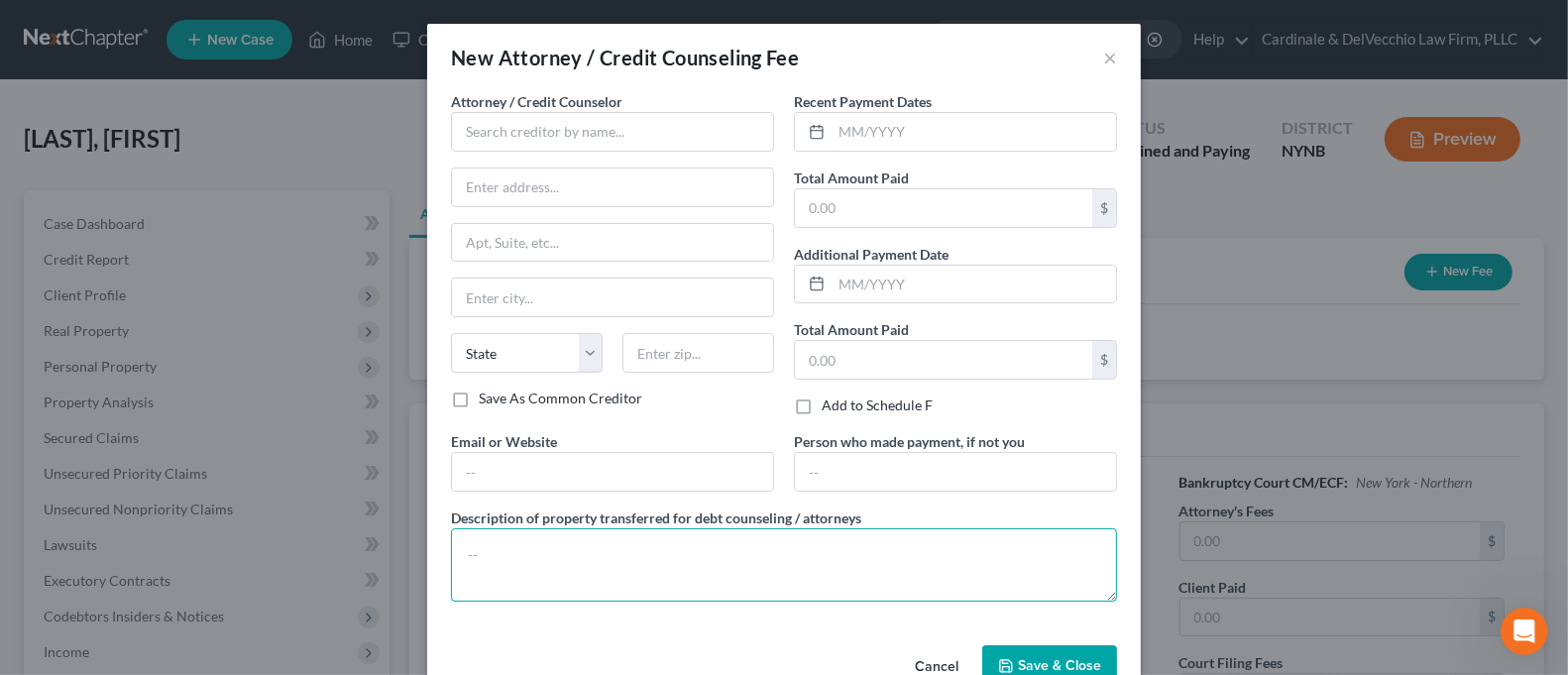 paste on "Attorney Office pre paid the Two Credit Counseling Course Requirements." 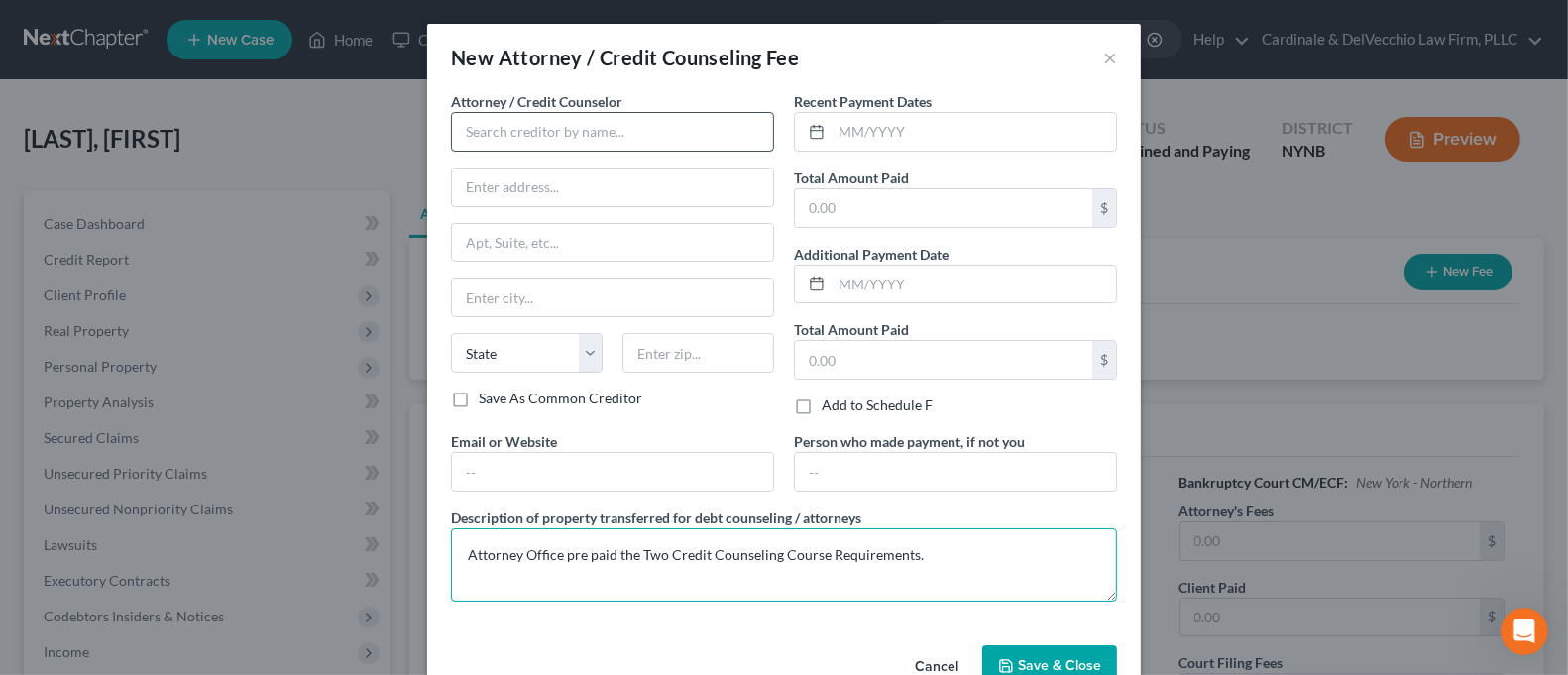 type on "Attorney Office pre paid the Two Credit Counseling Course Requirements." 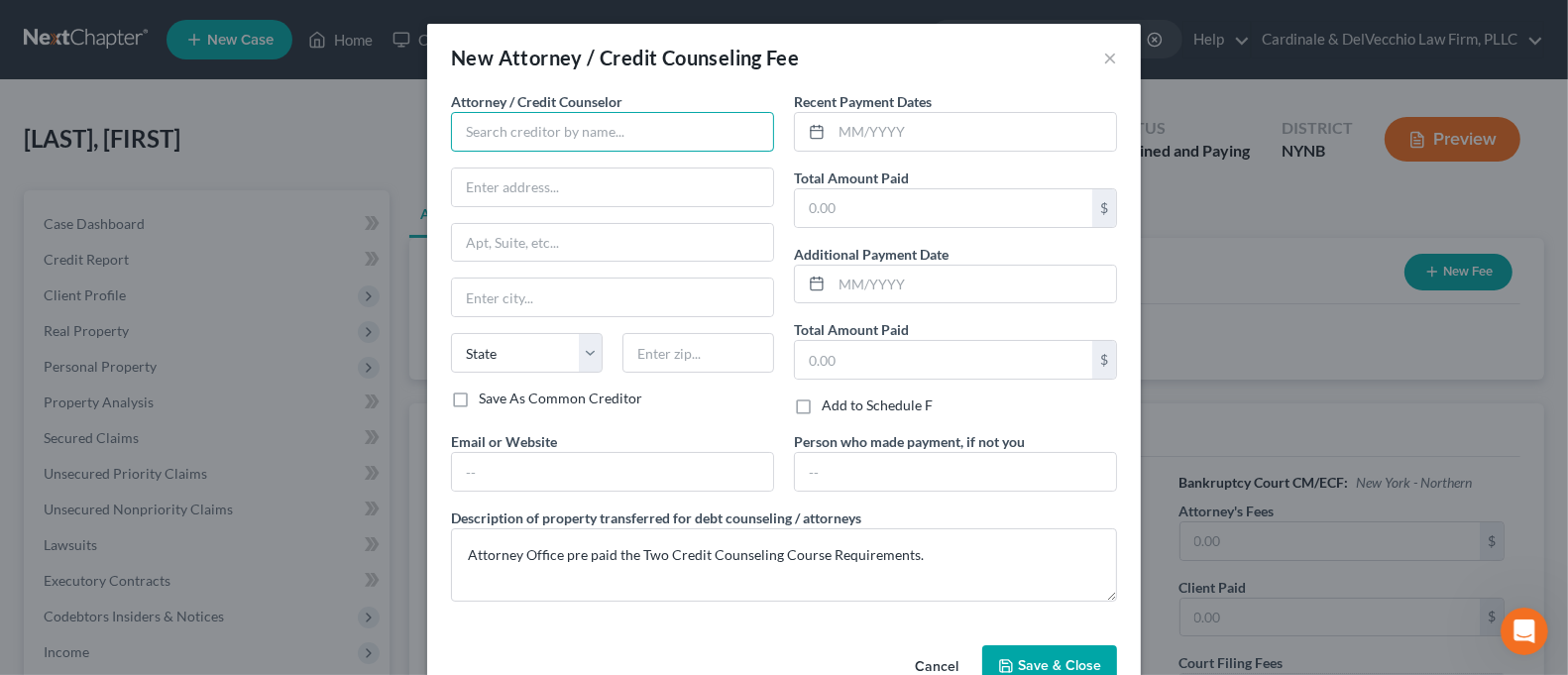 click at bounding box center (613, 132) 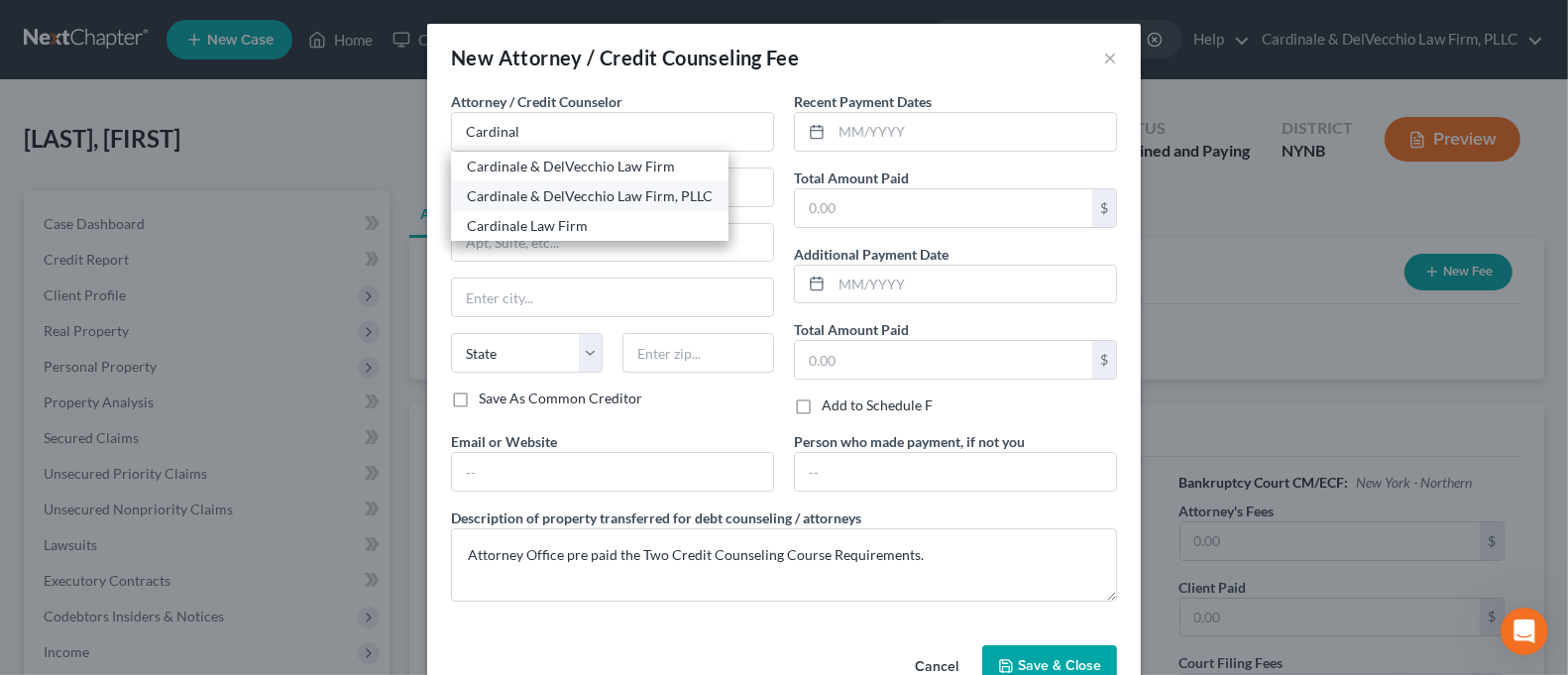 click on "Cardinale & DelVecchio Law Firm, PLLC" at bounding box center [590, 196] 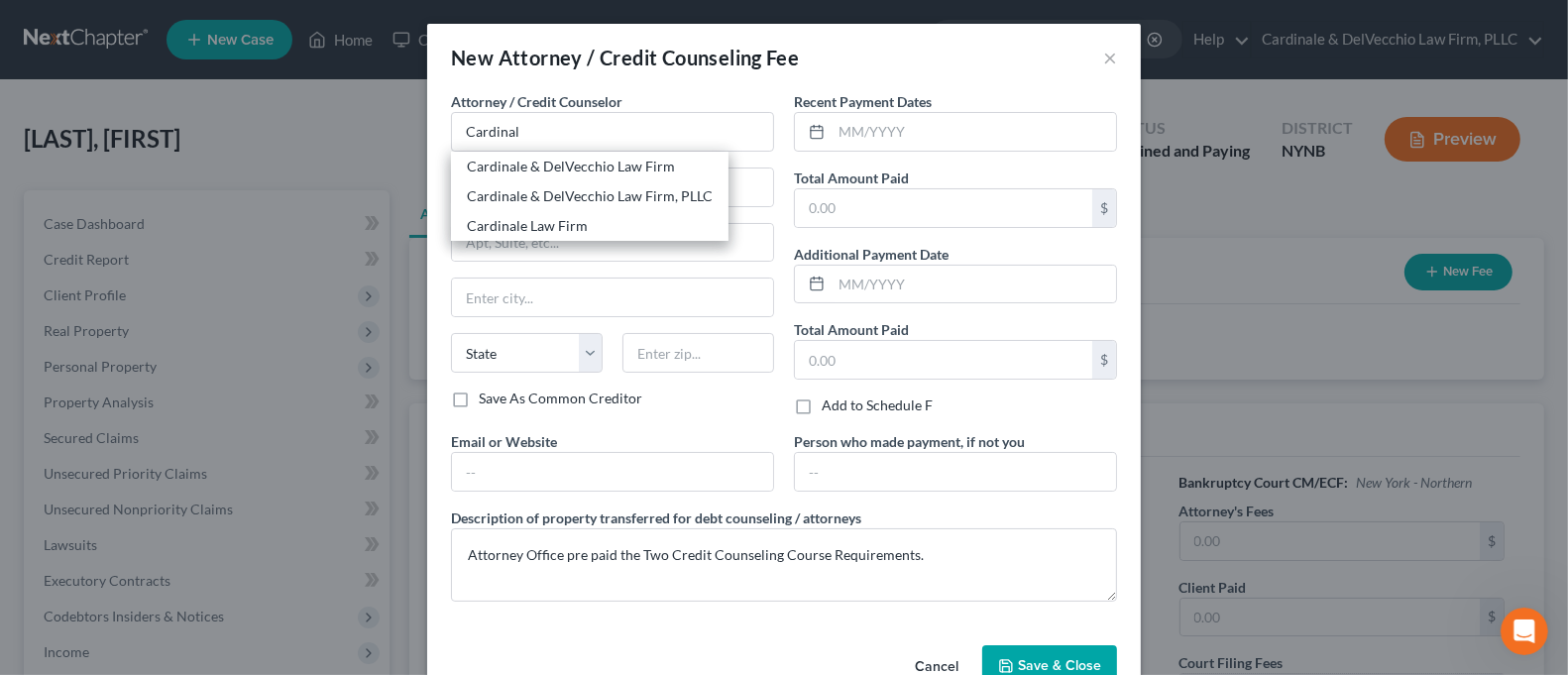 type on "Cardinale & DelVecchio Law Firm, PLLC" 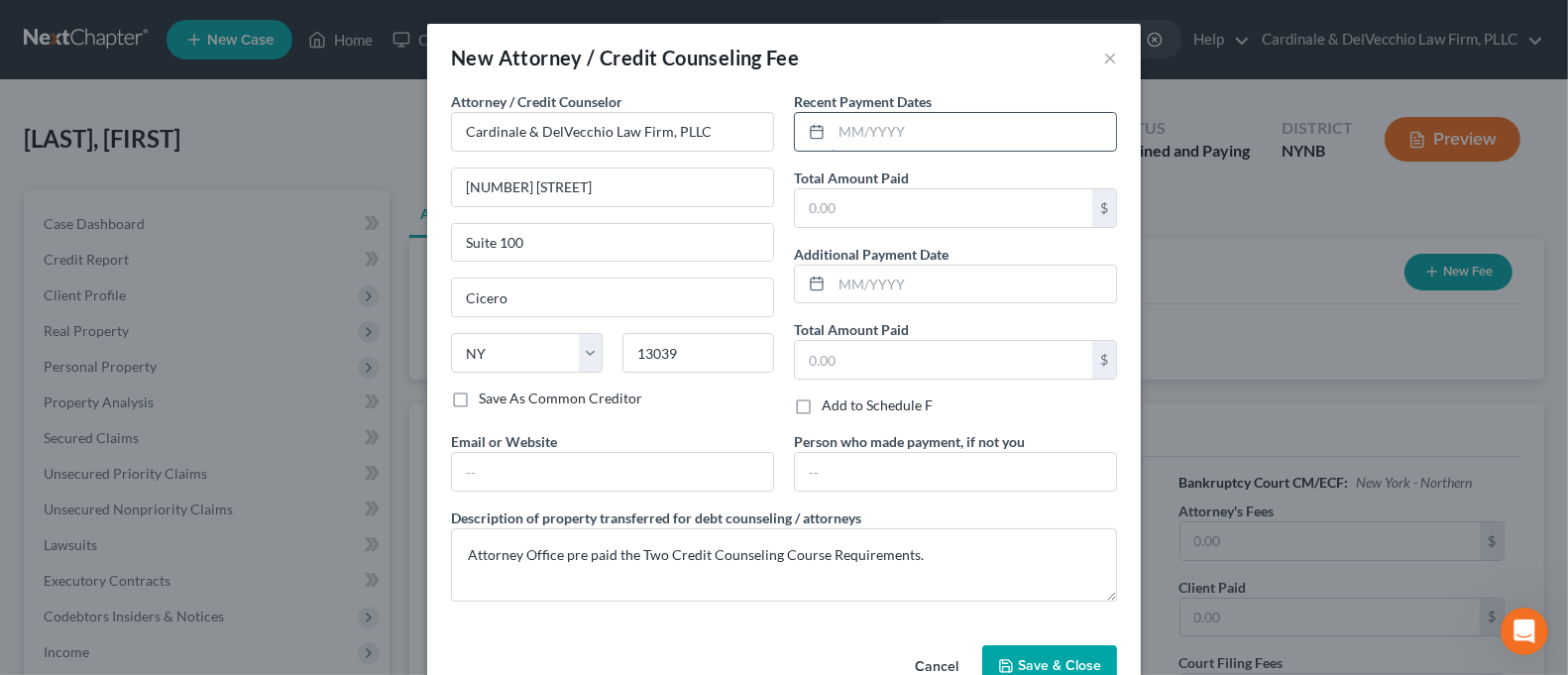 drag, startPoint x: 855, startPoint y: 126, endPoint x: 844, endPoint y: 128, distance: 11.18034 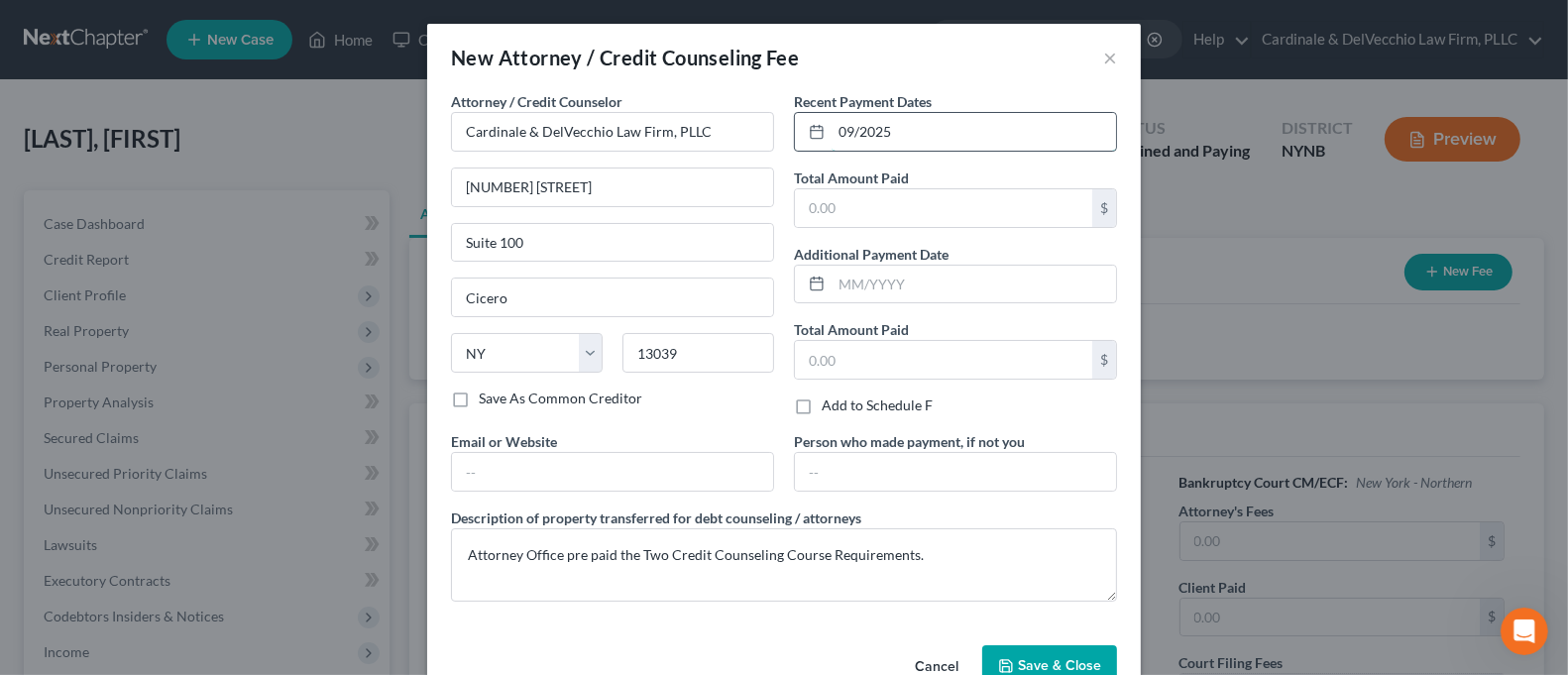 click on "09/2025" at bounding box center [973, 132] 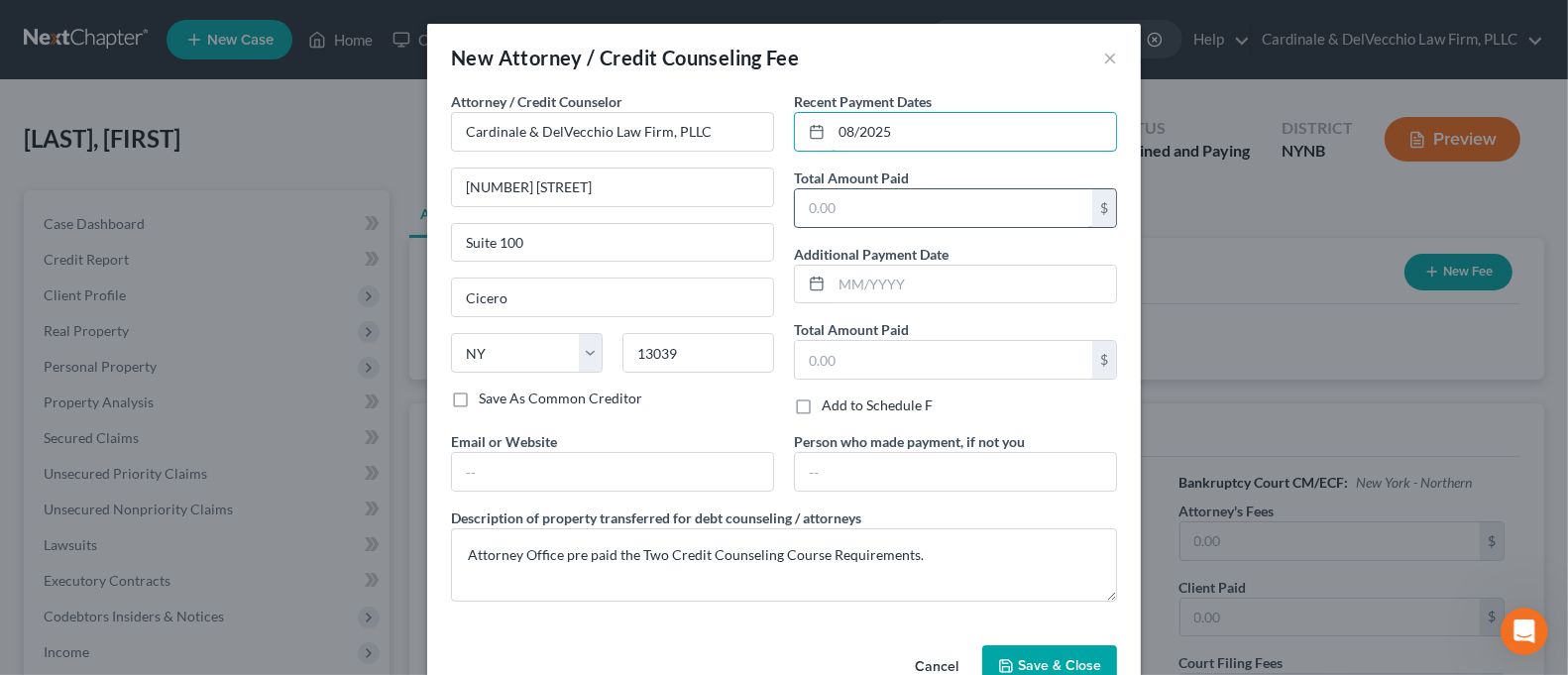type on "08/2025" 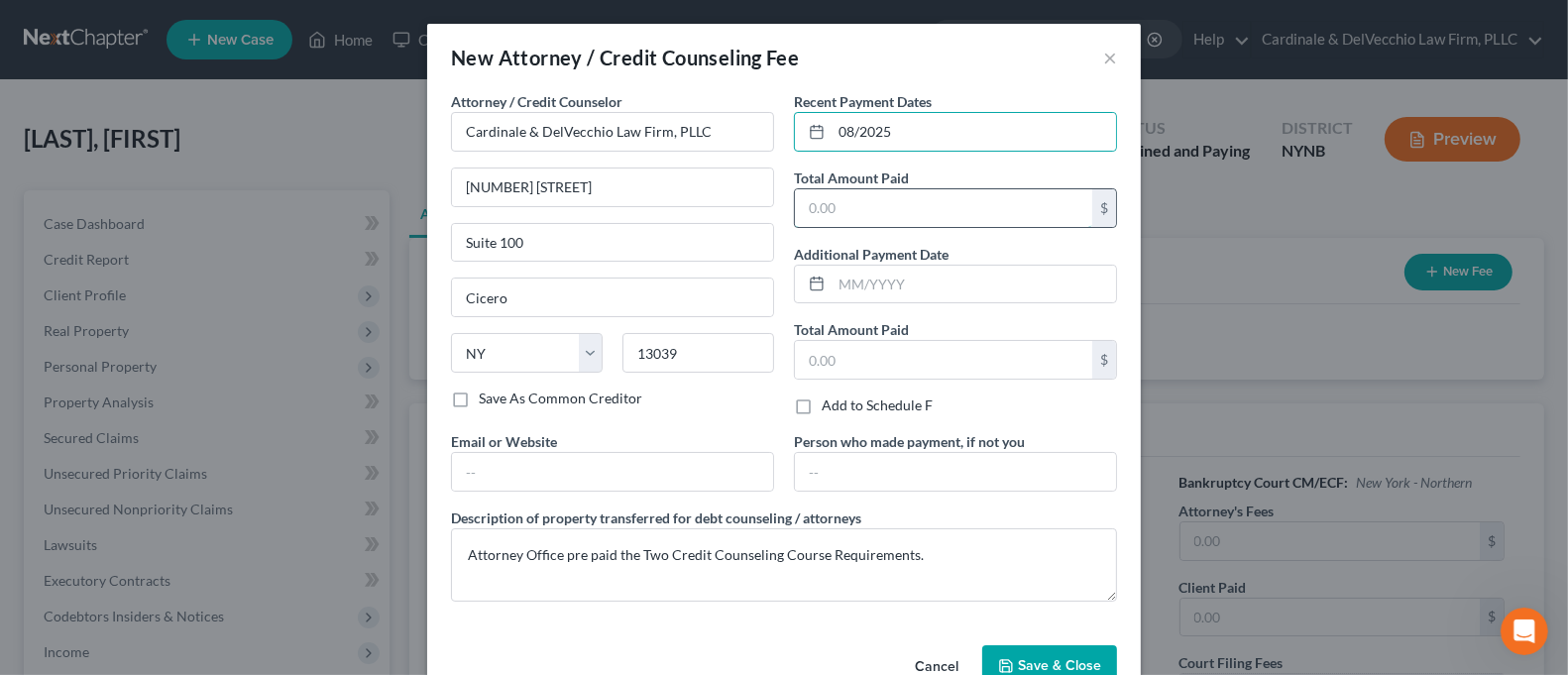 click at bounding box center (944, 208) 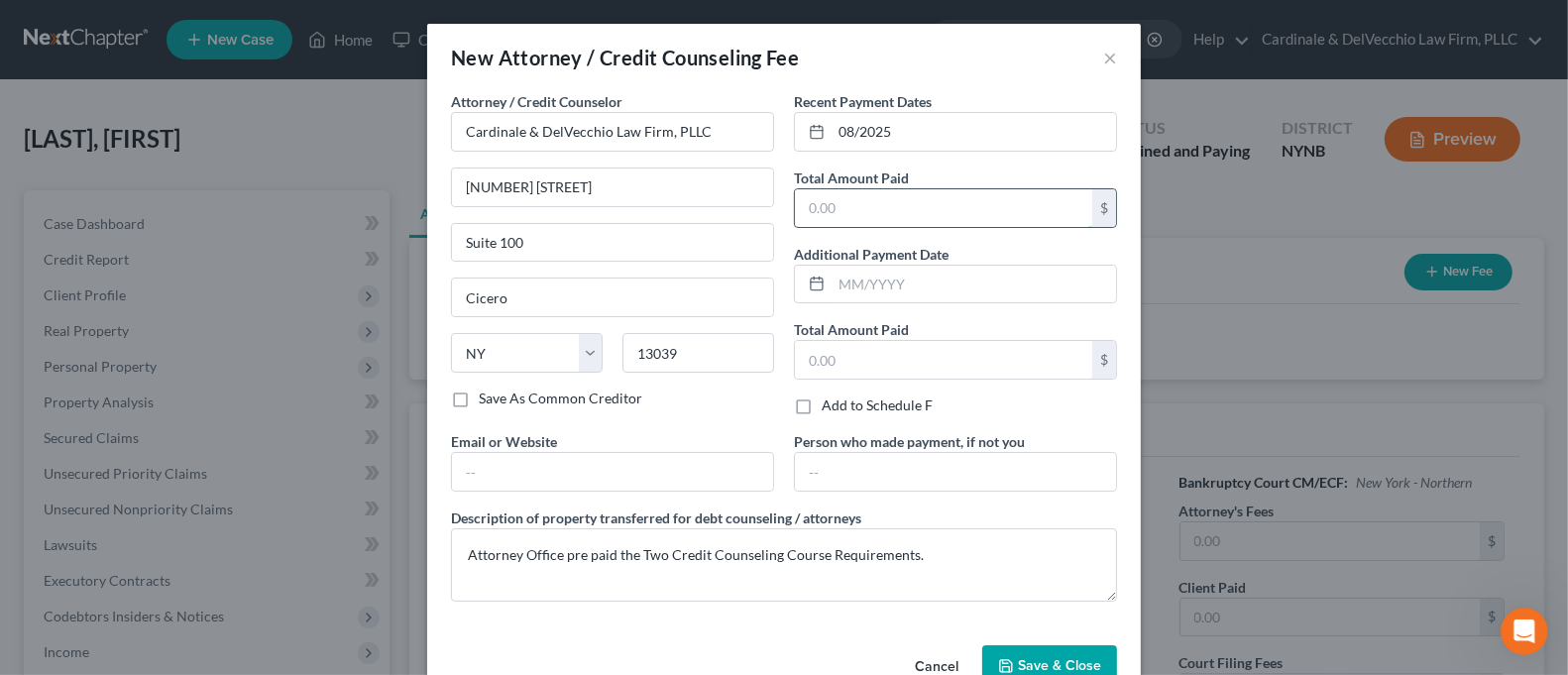 type on "80.00" 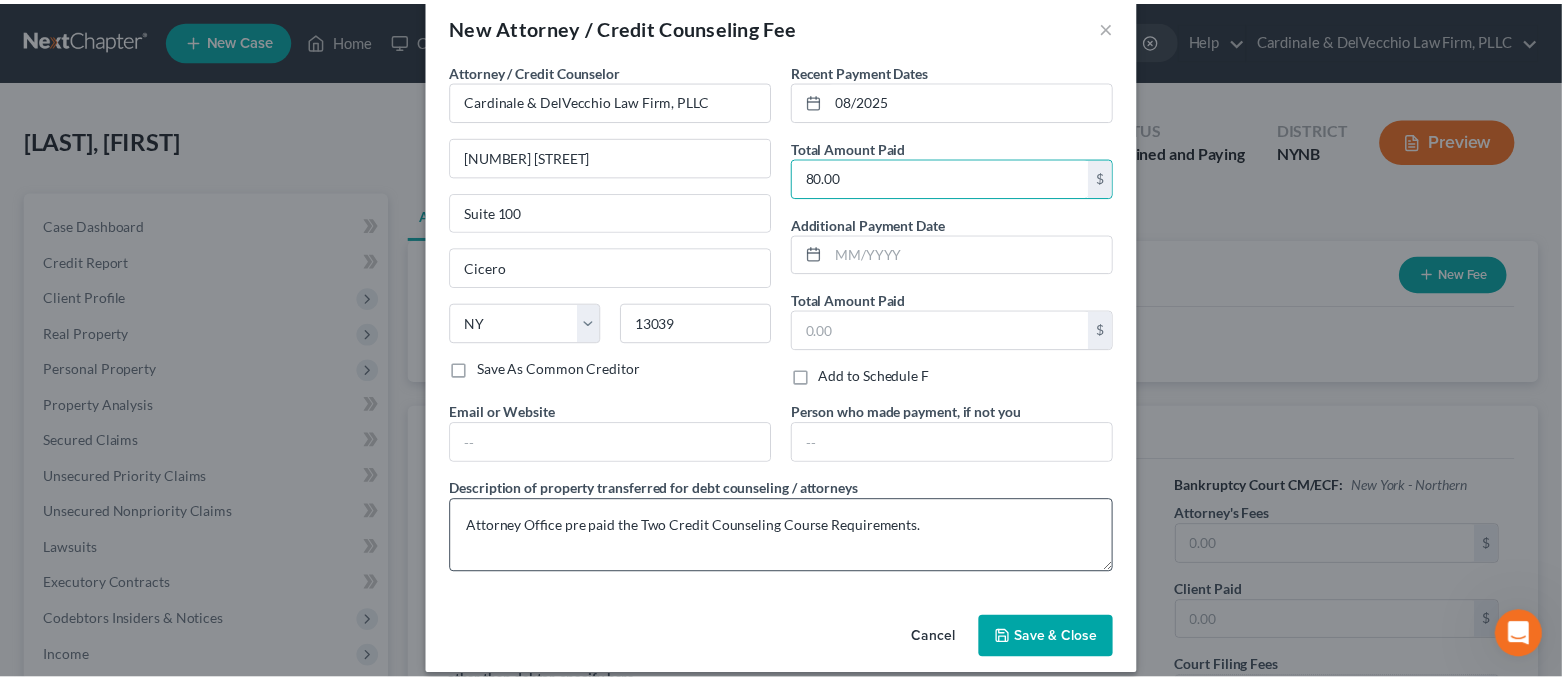 scroll, scrollTop: 50, scrollLeft: 0, axis: vertical 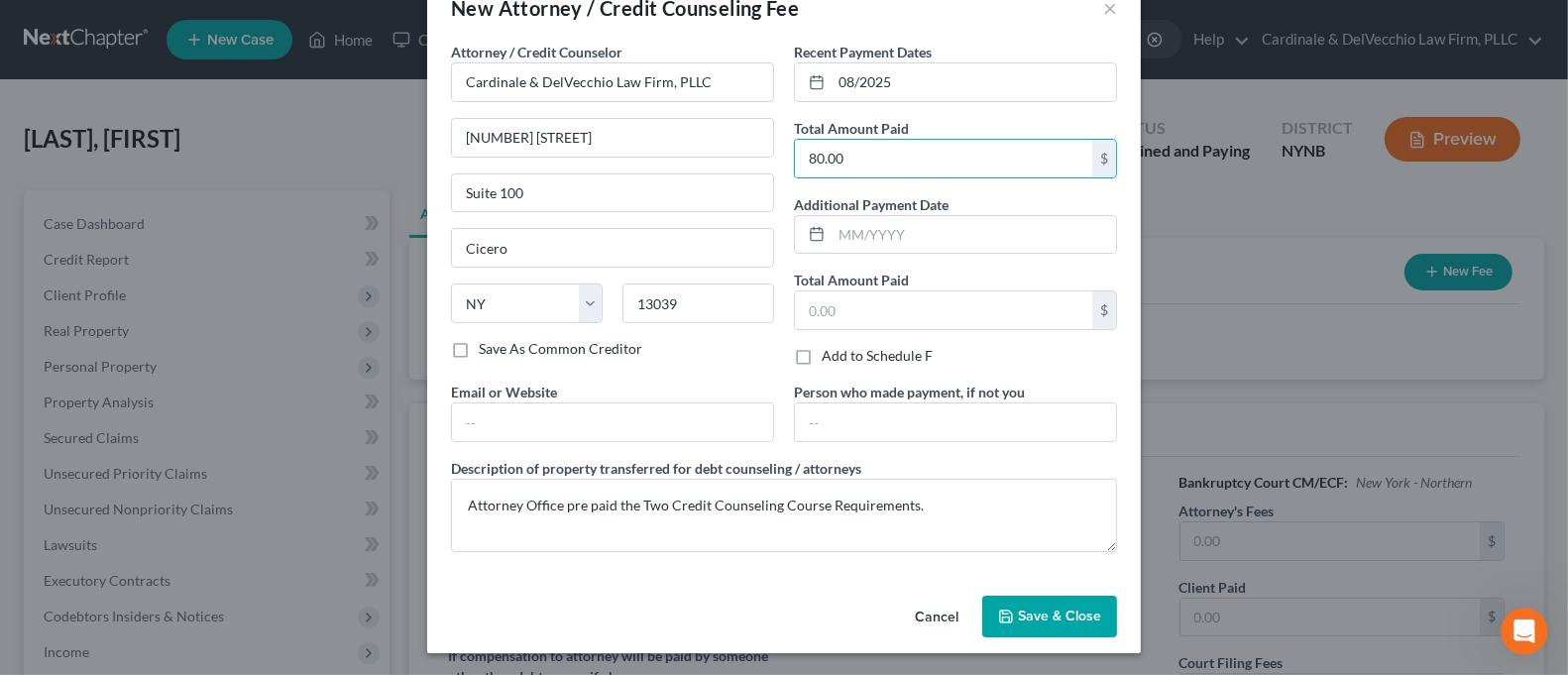 click on "Save & Close" at bounding box center [1050, 617] 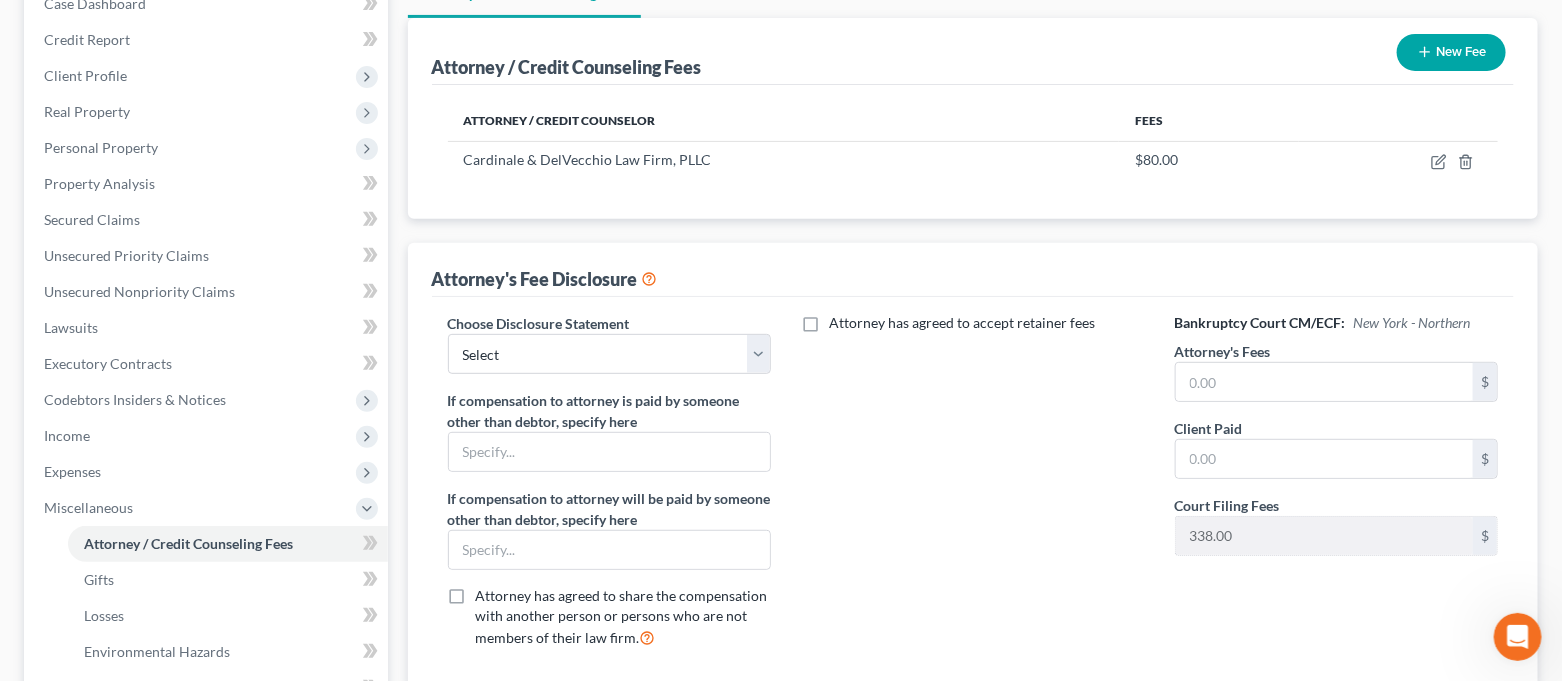 scroll, scrollTop: 266, scrollLeft: 0, axis: vertical 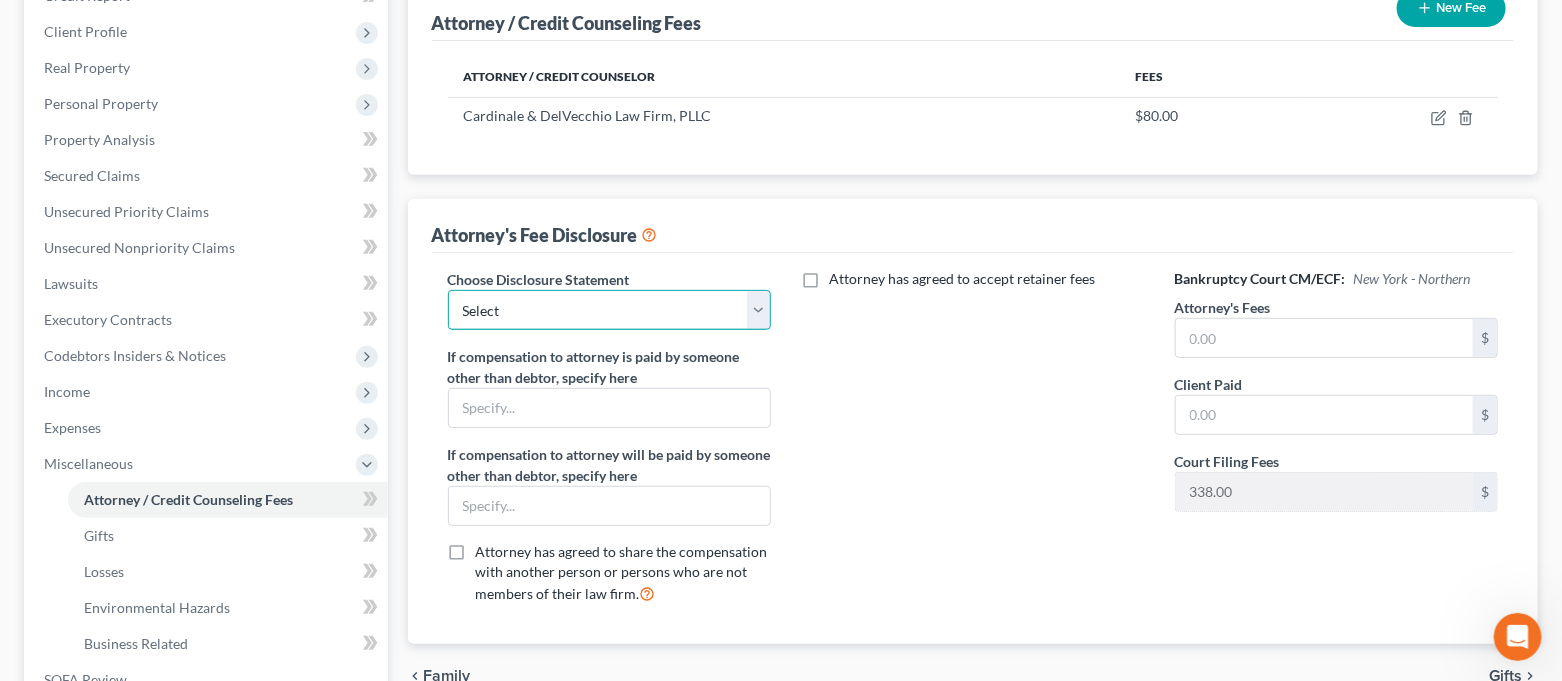 click on "Select Cardinale & DelVecchio Law firm, PLLC" at bounding box center [610, 310] 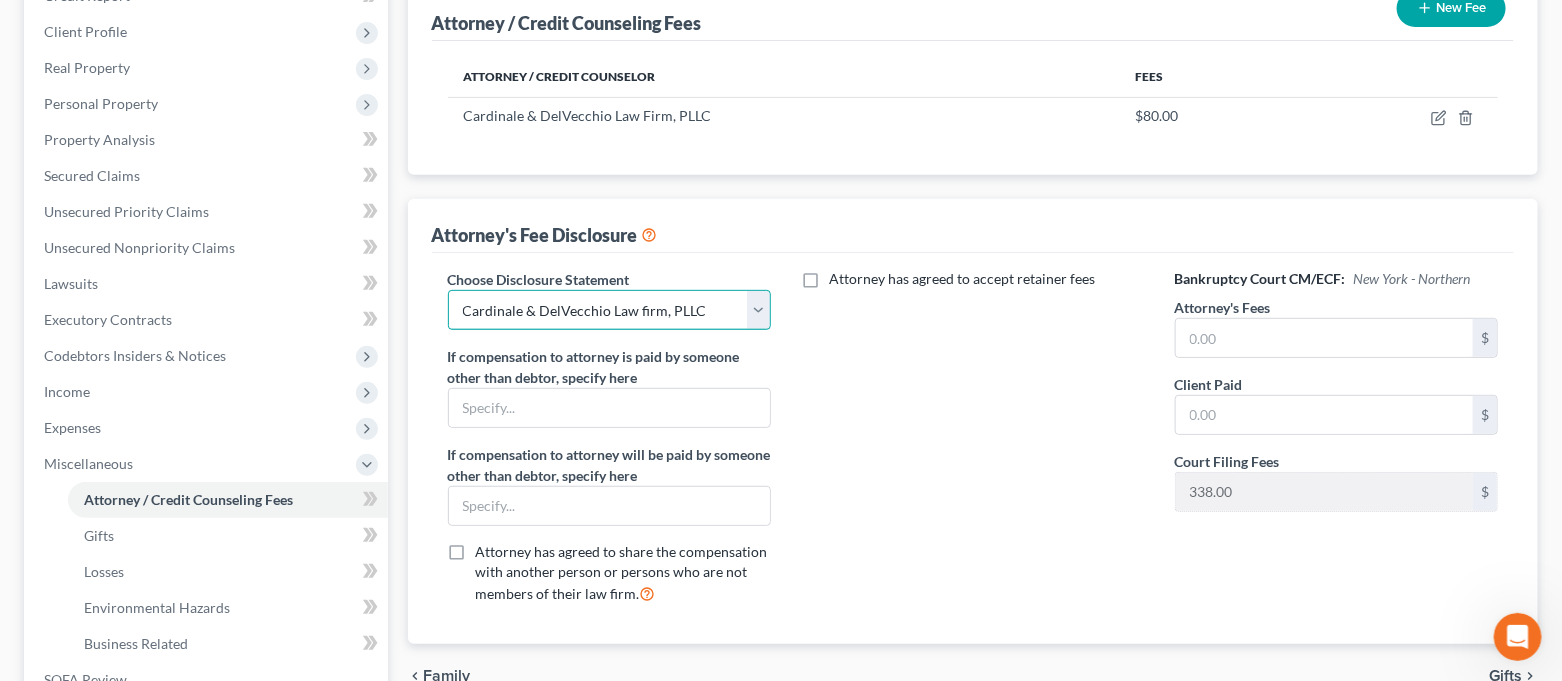 click on "Select Cardinale & DelVecchio Law firm, PLLC" at bounding box center (610, 310) 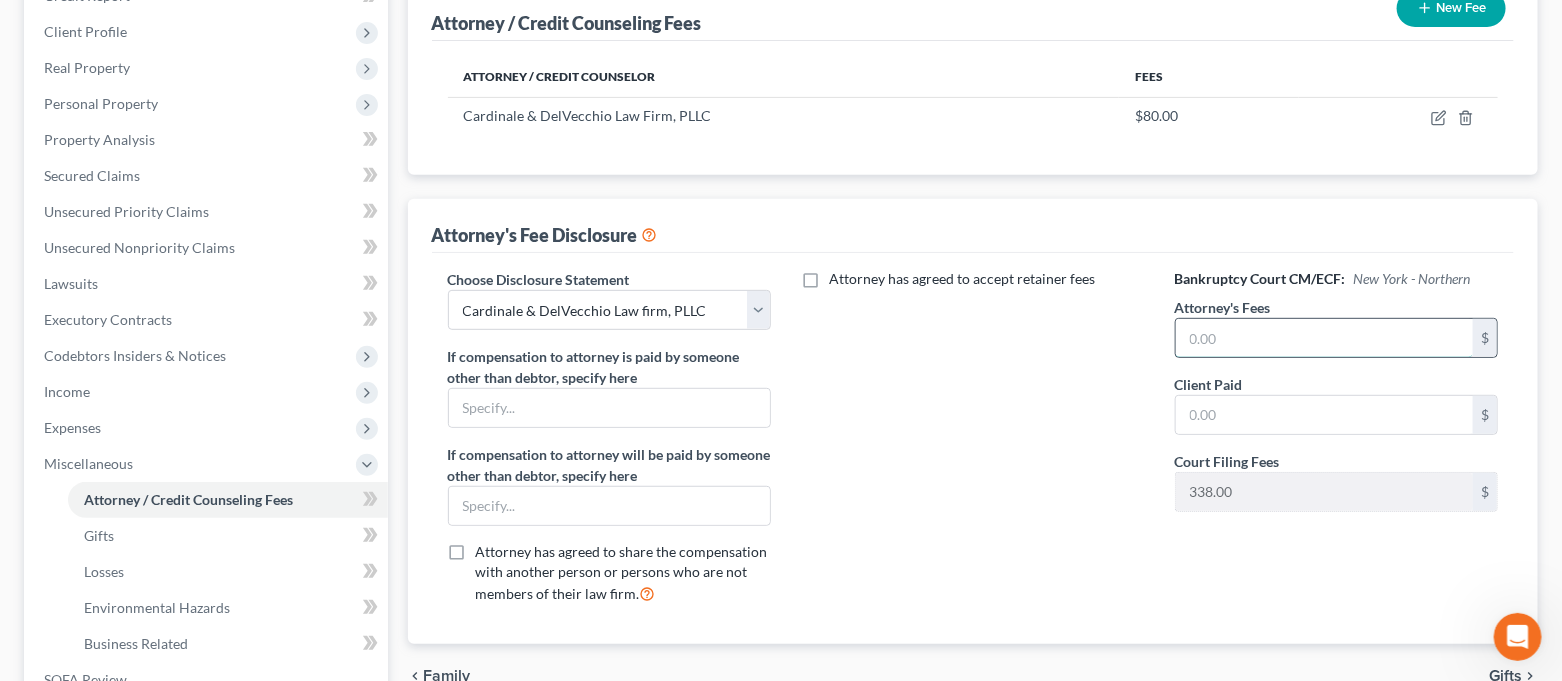 click at bounding box center (1325, 338) 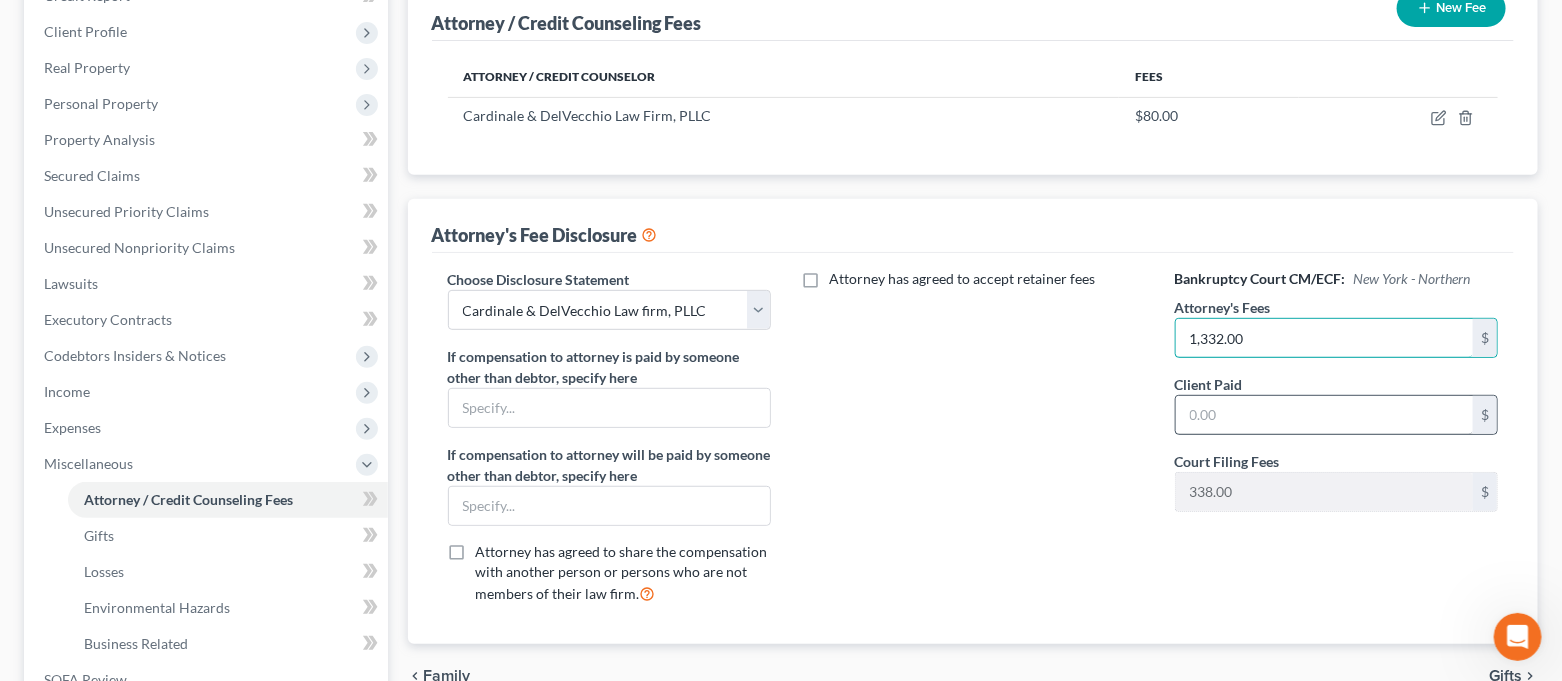 type on "1,332.00" 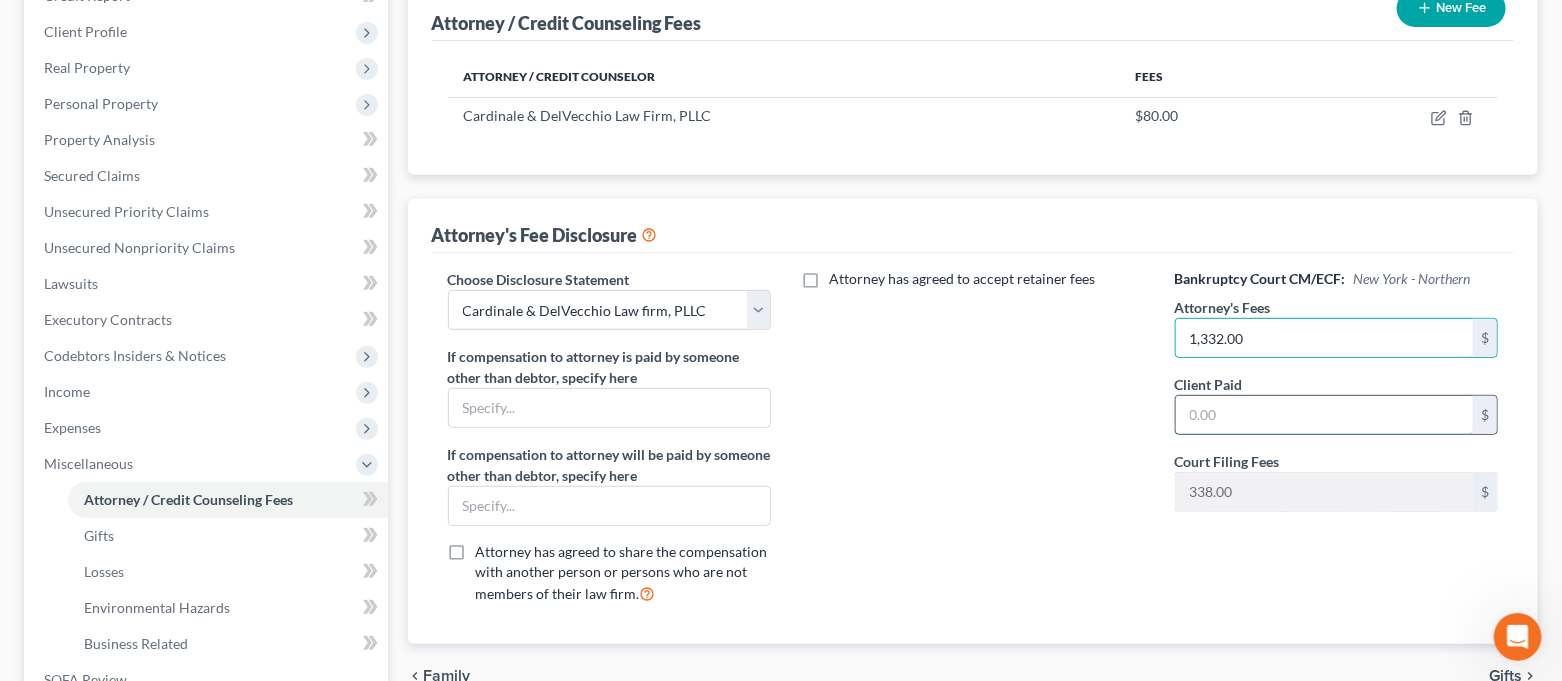 click at bounding box center [1325, 415] 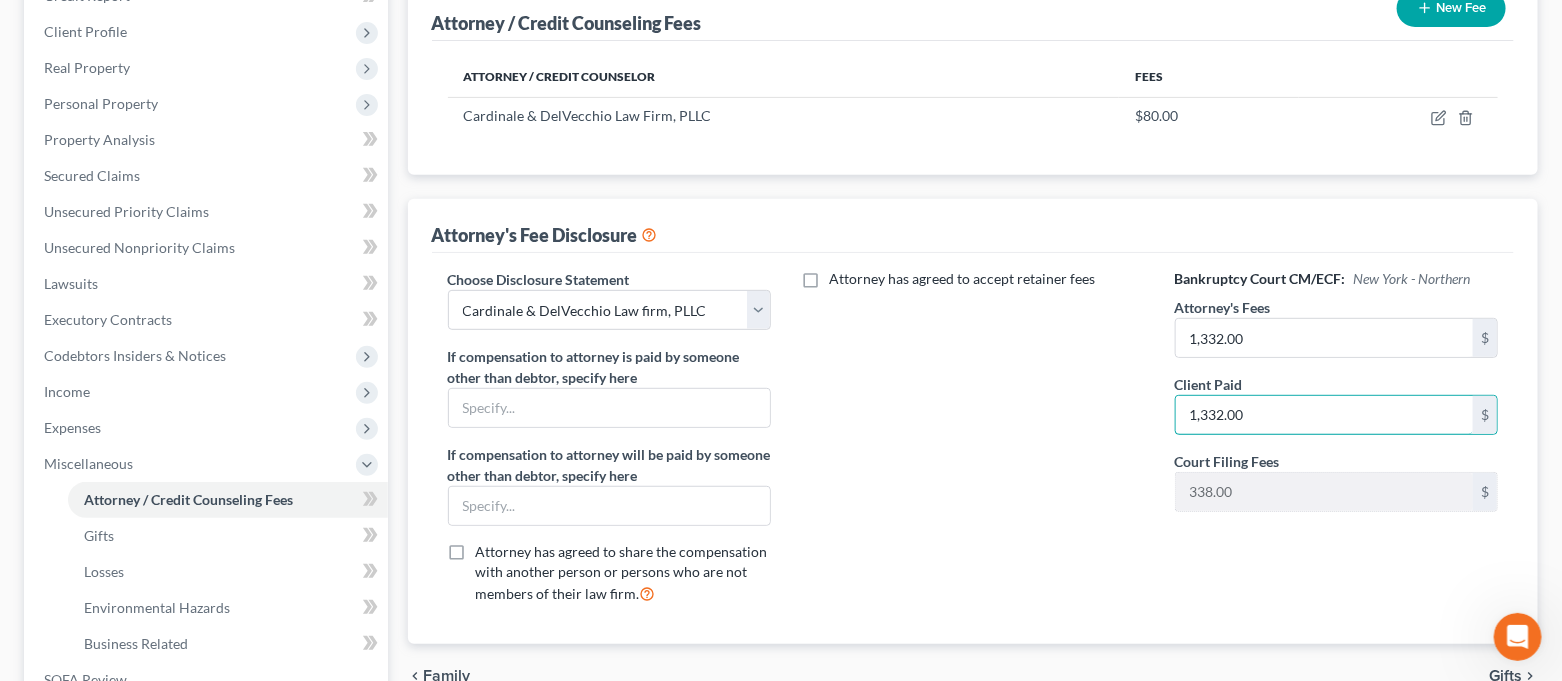 type on "1,332.00" 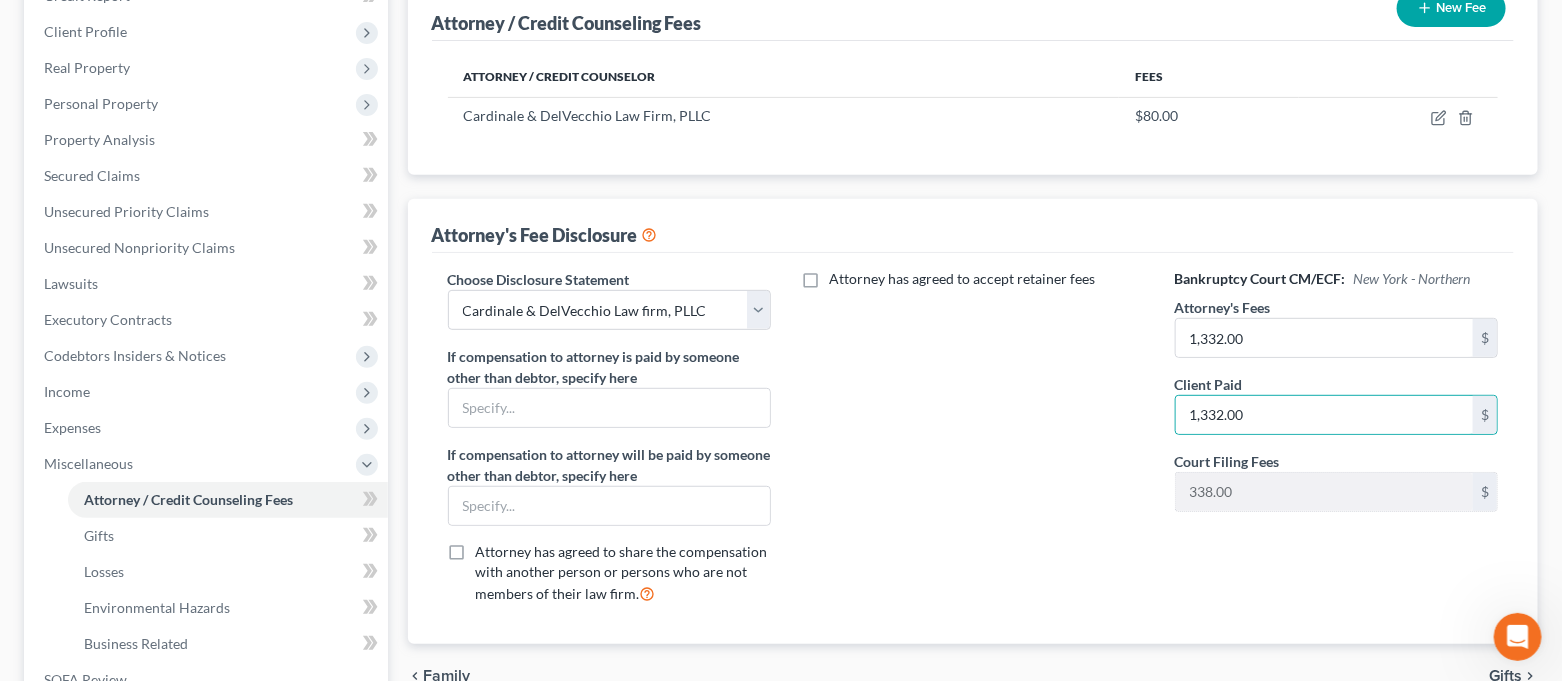 click on "Attorney has agreed to accept retainer fees" at bounding box center [973, 444] 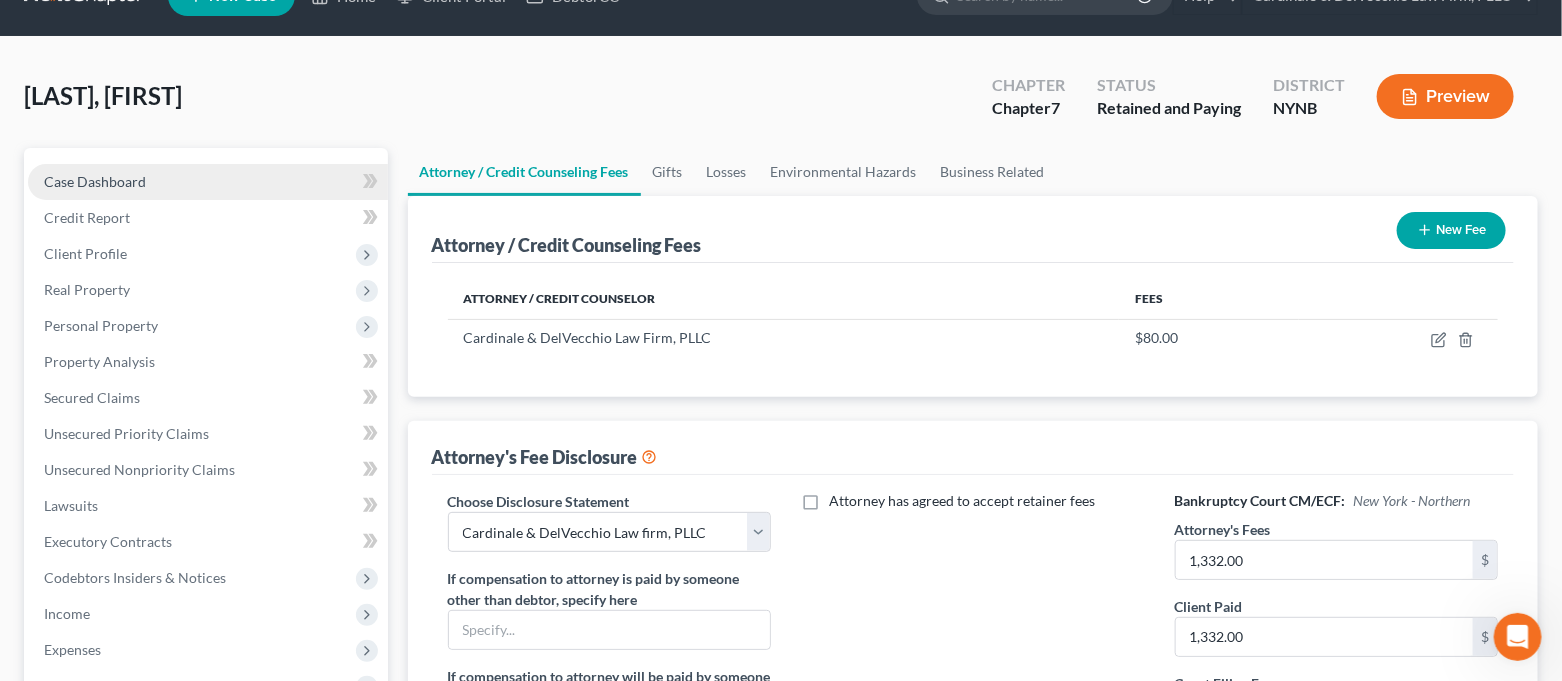 scroll, scrollTop: 10, scrollLeft: 0, axis: vertical 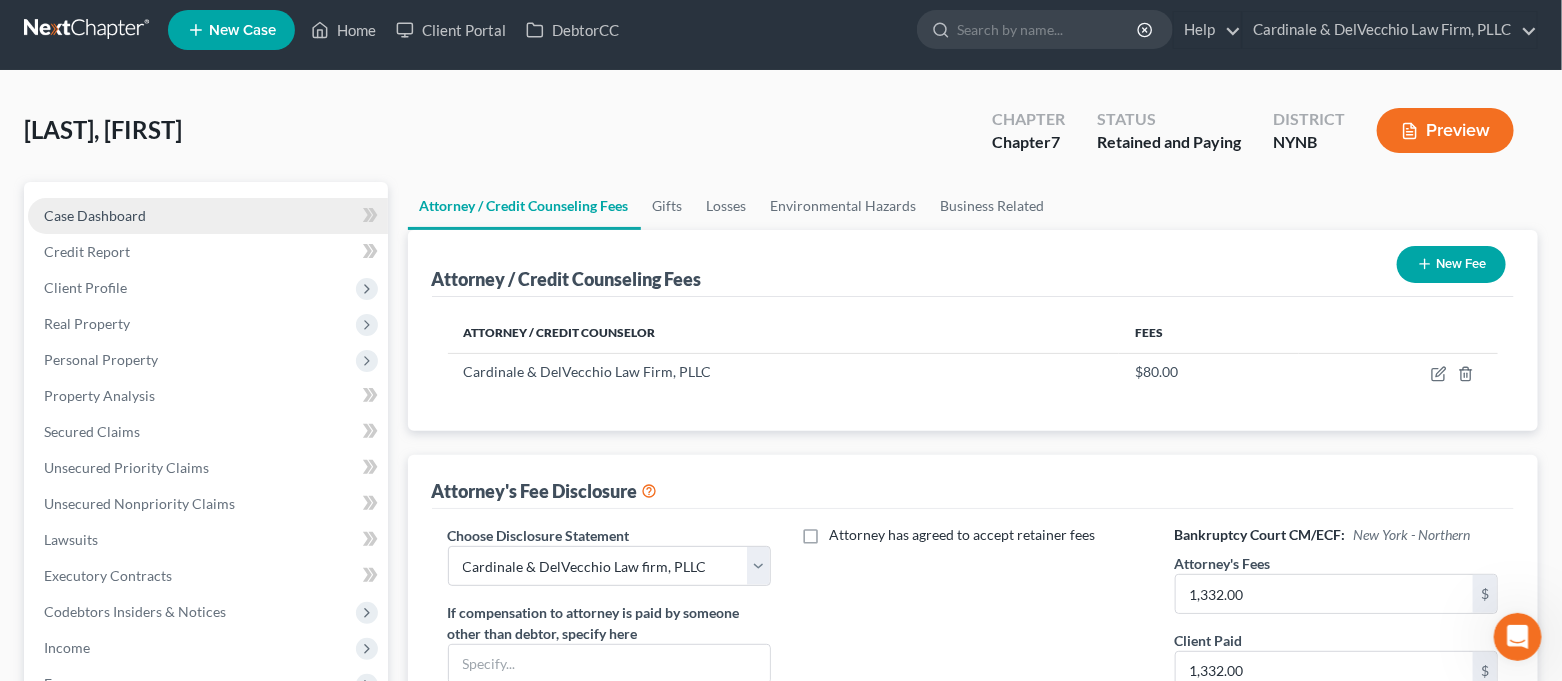 click on "Case Dashboard" at bounding box center [208, 216] 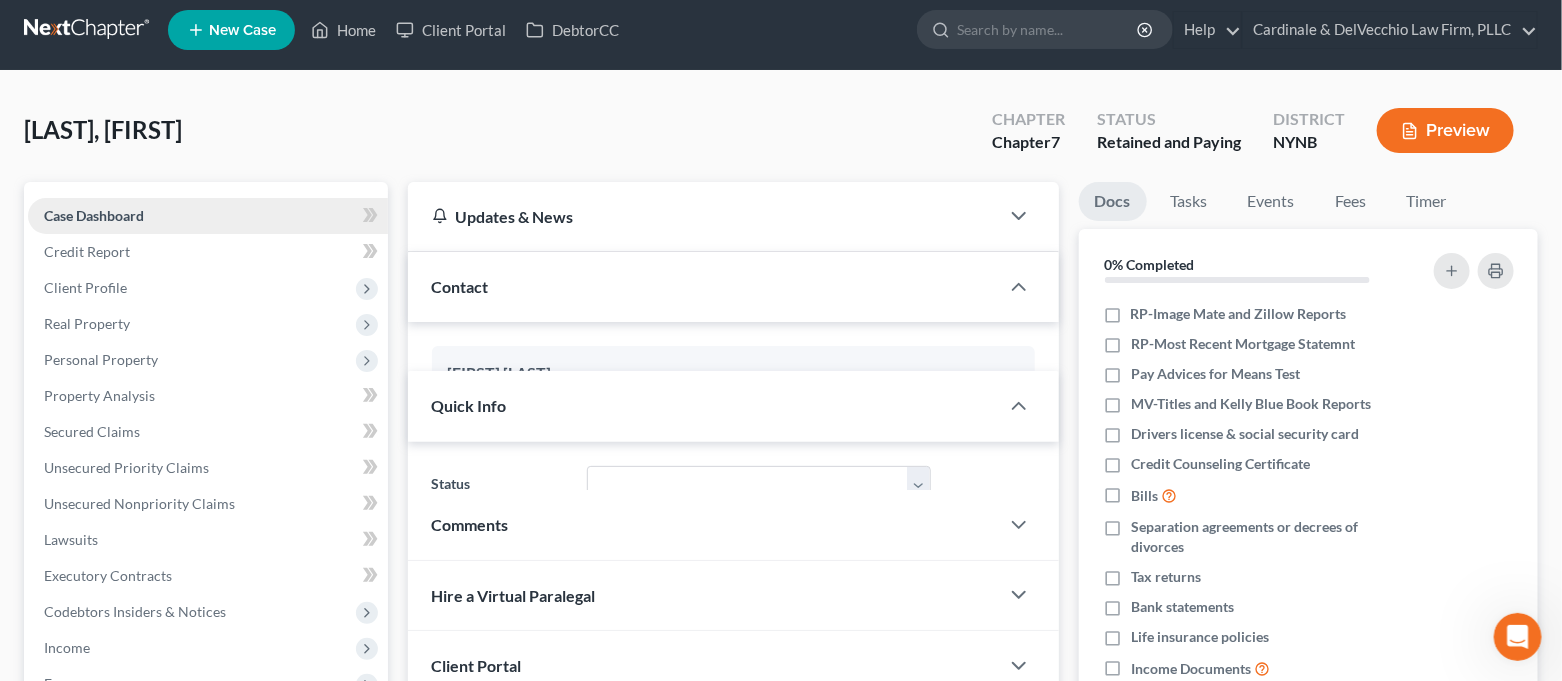 scroll, scrollTop: 0, scrollLeft: 0, axis: both 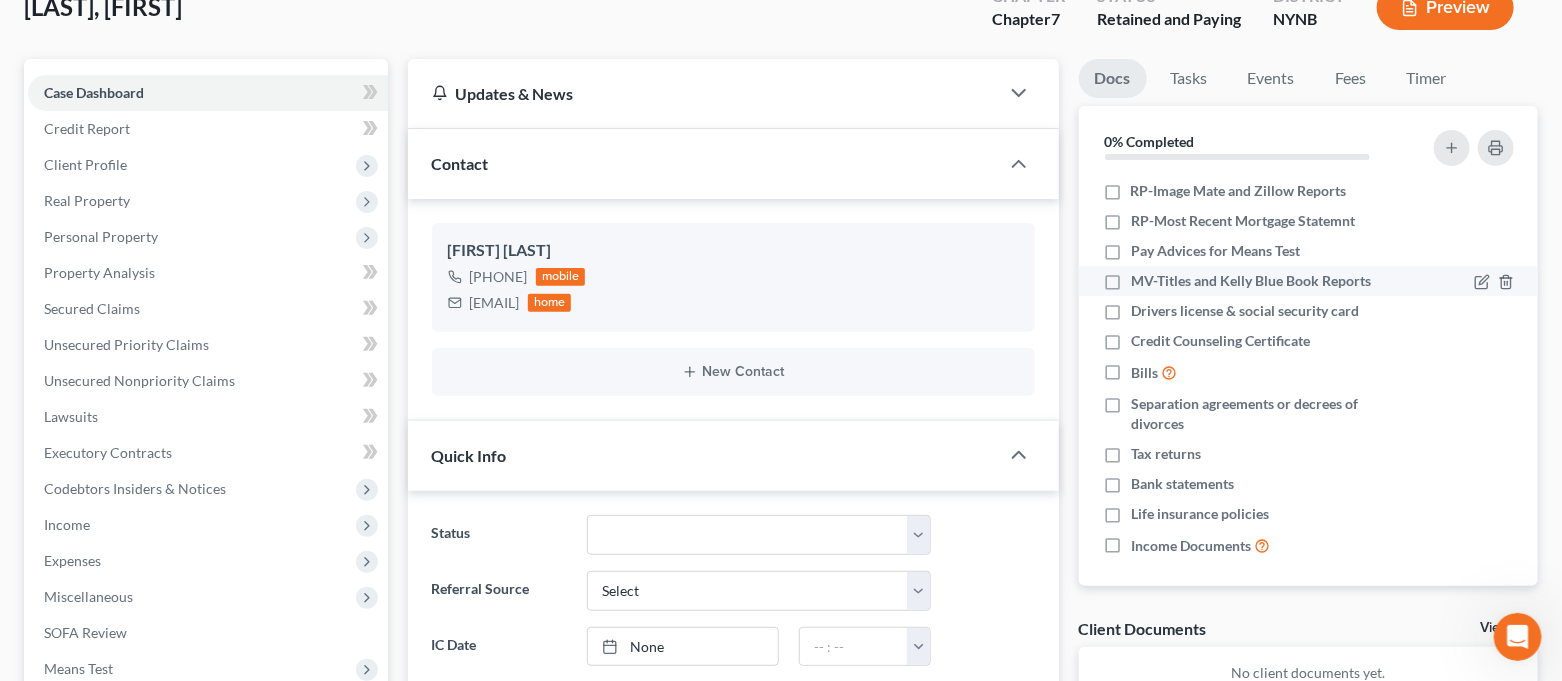 click on "MV-Titles and Kelly Blue Book Reports" at bounding box center [1251, 281] 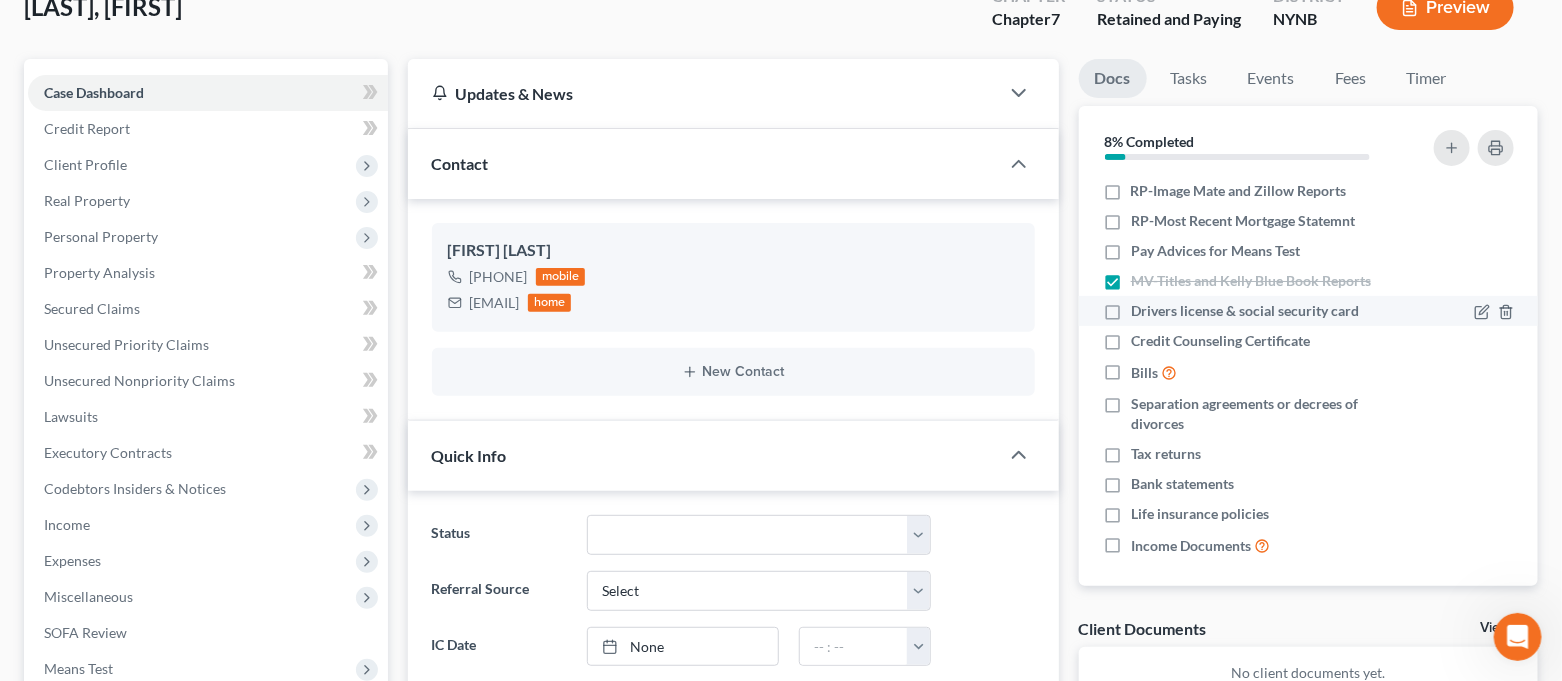 click on "Drivers license & social security card" at bounding box center [1245, 311] 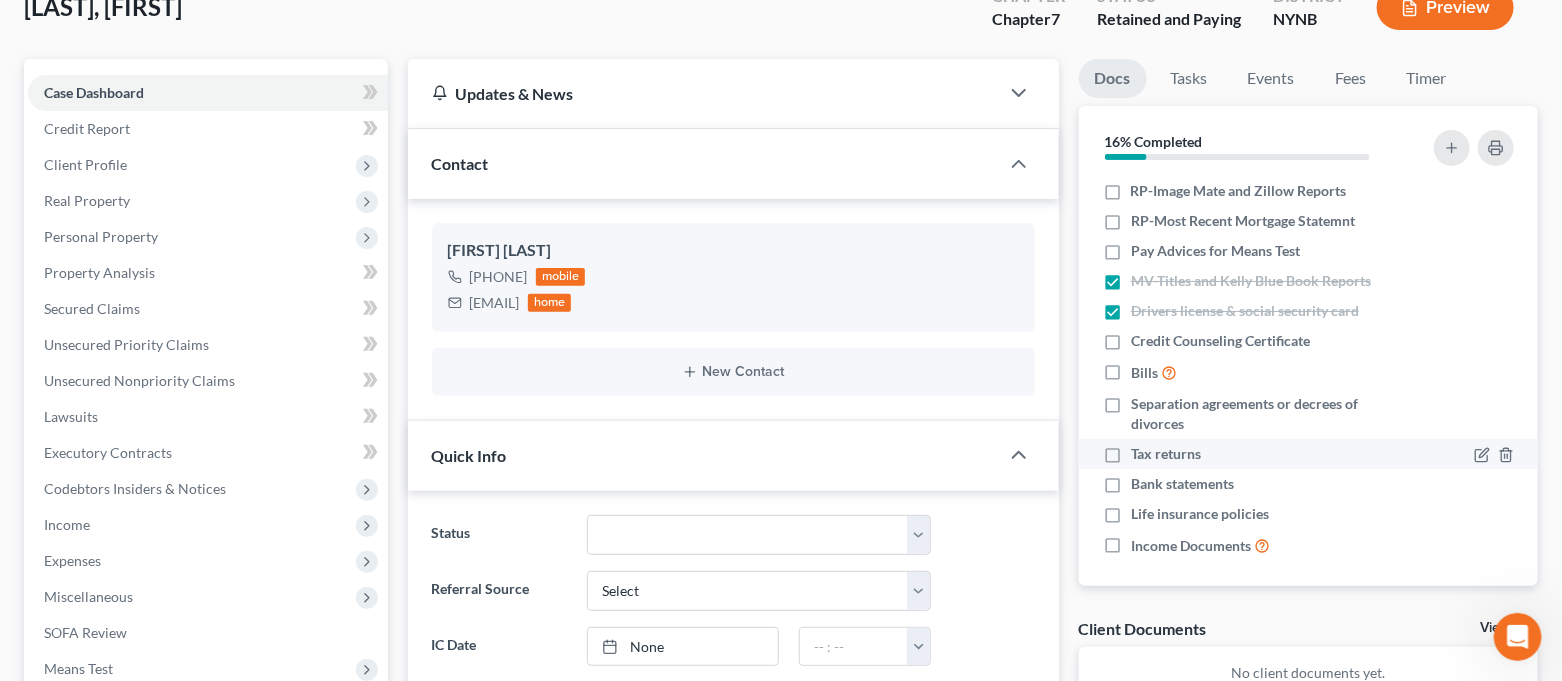 click on "Tax returns" at bounding box center [1166, 454] 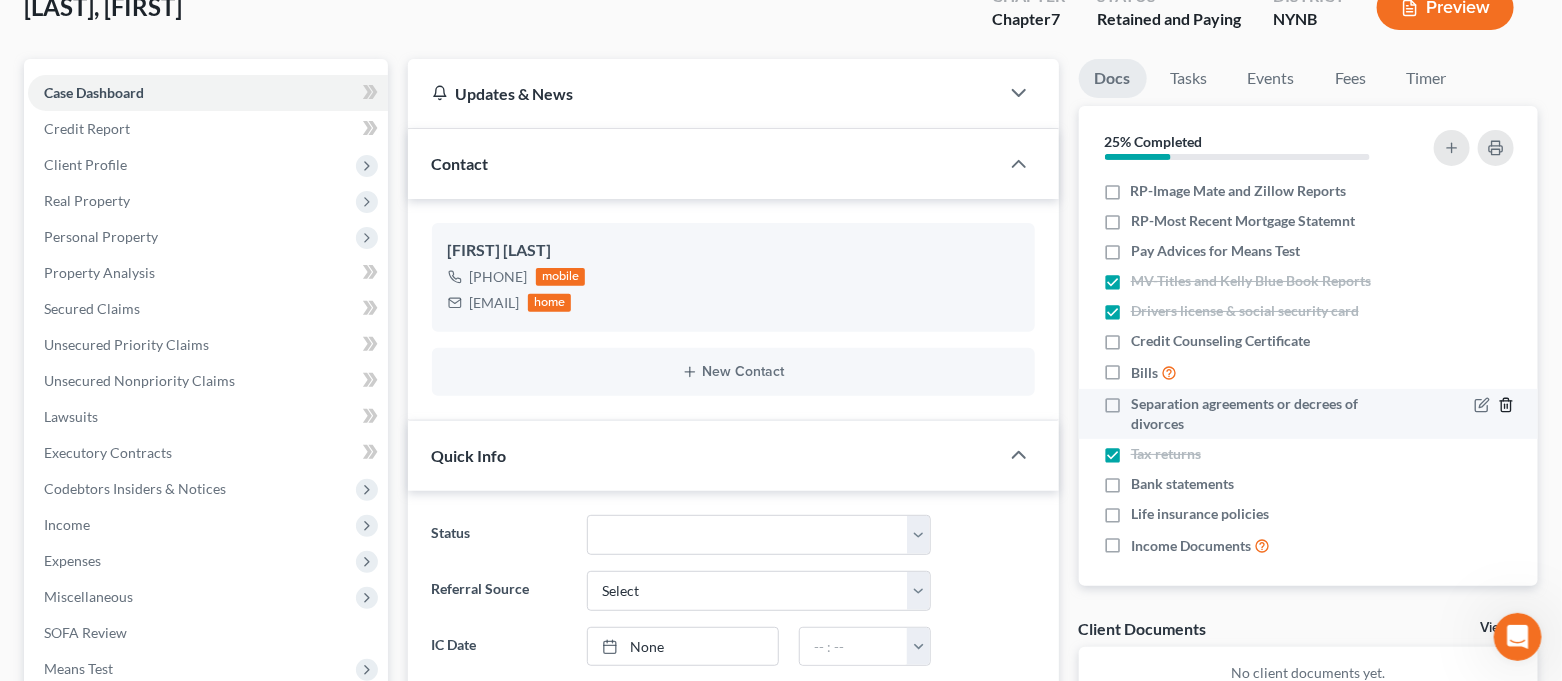 click 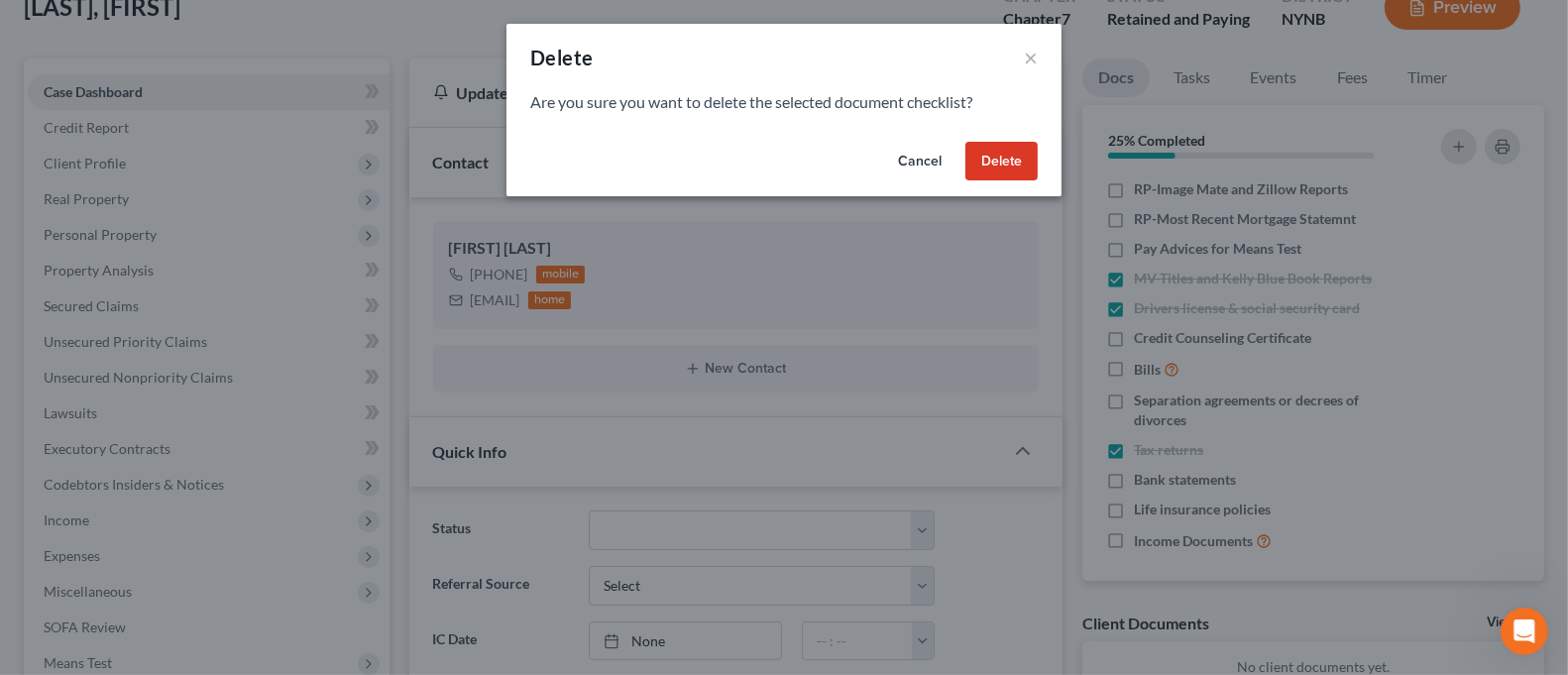 click on "Delete" at bounding box center [1001, 162] 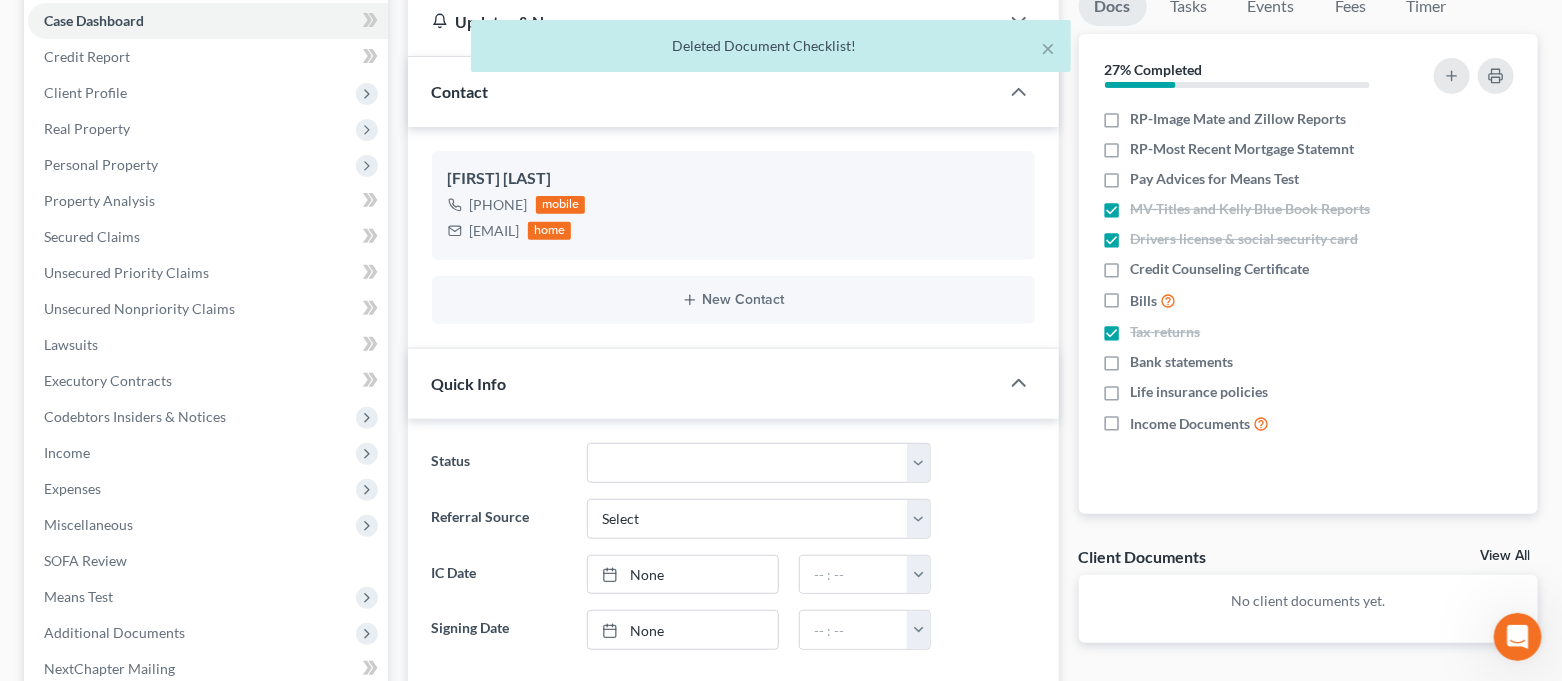 scroll, scrollTop: 266, scrollLeft: 0, axis: vertical 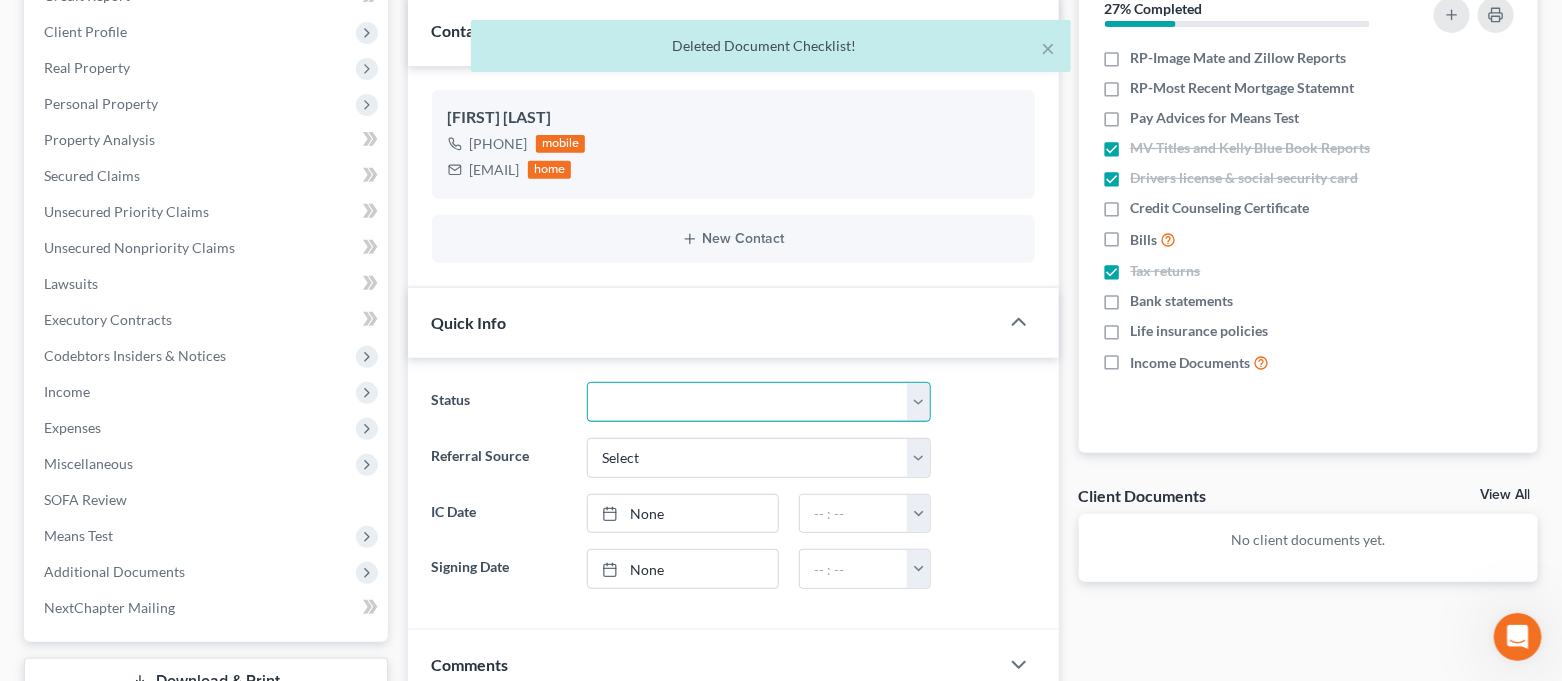 drag, startPoint x: 880, startPoint y: 394, endPoint x: 856, endPoint y: 418, distance: 33.941124 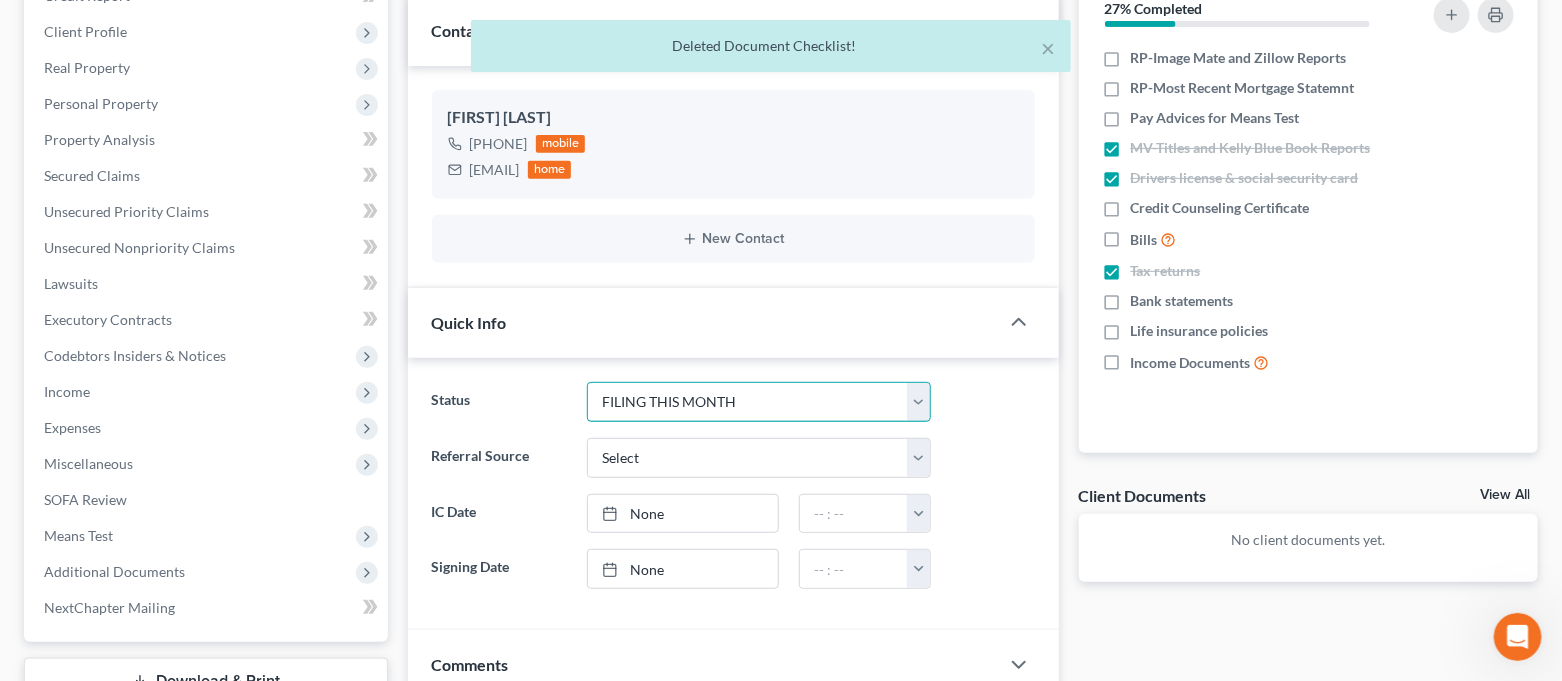 click on "CLOSED Discharged and Closed Filed and POST-341-Waitinng for Confirmation Filed and Pre-341 Status FILING THIS MONTH LEAD and Not Retained PAID in full Retained and Paying" at bounding box center [758, 402] 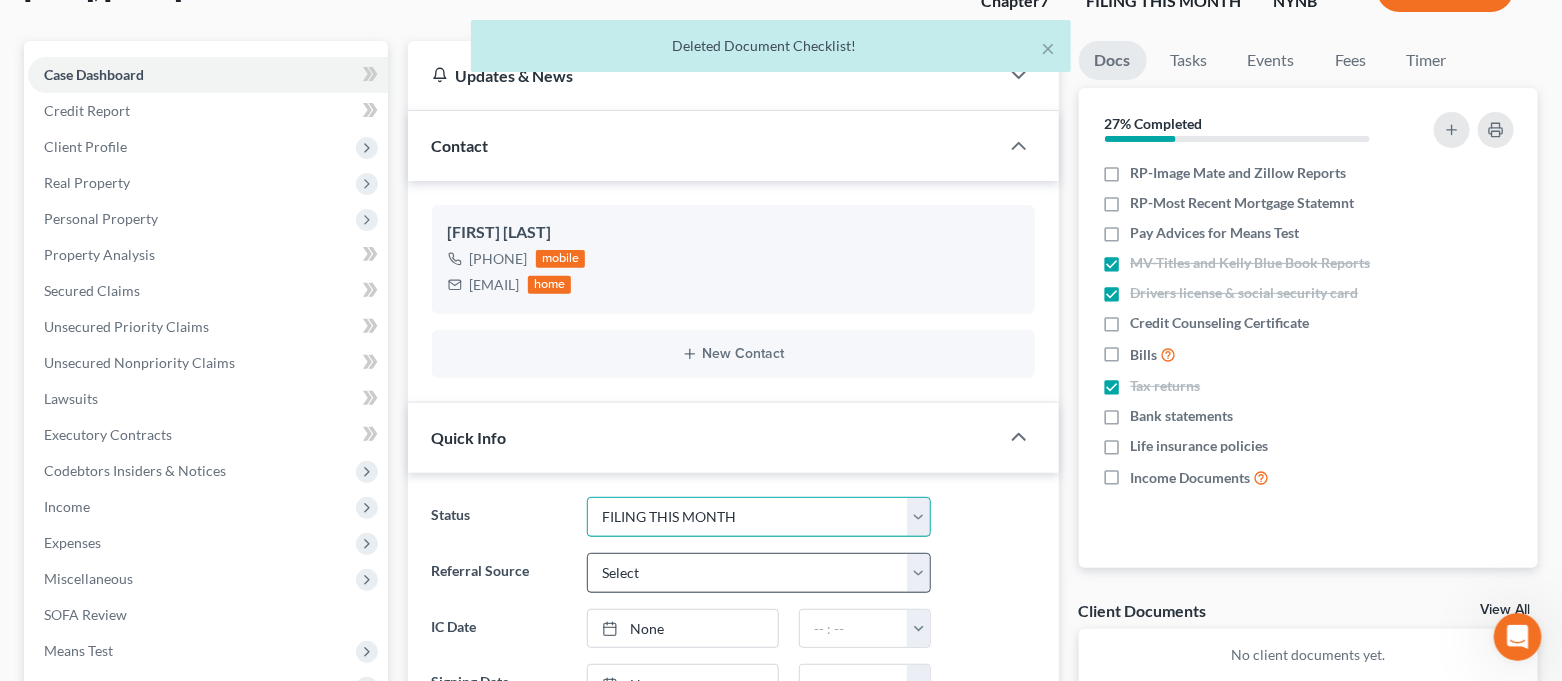 scroll, scrollTop: 0, scrollLeft: 0, axis: both 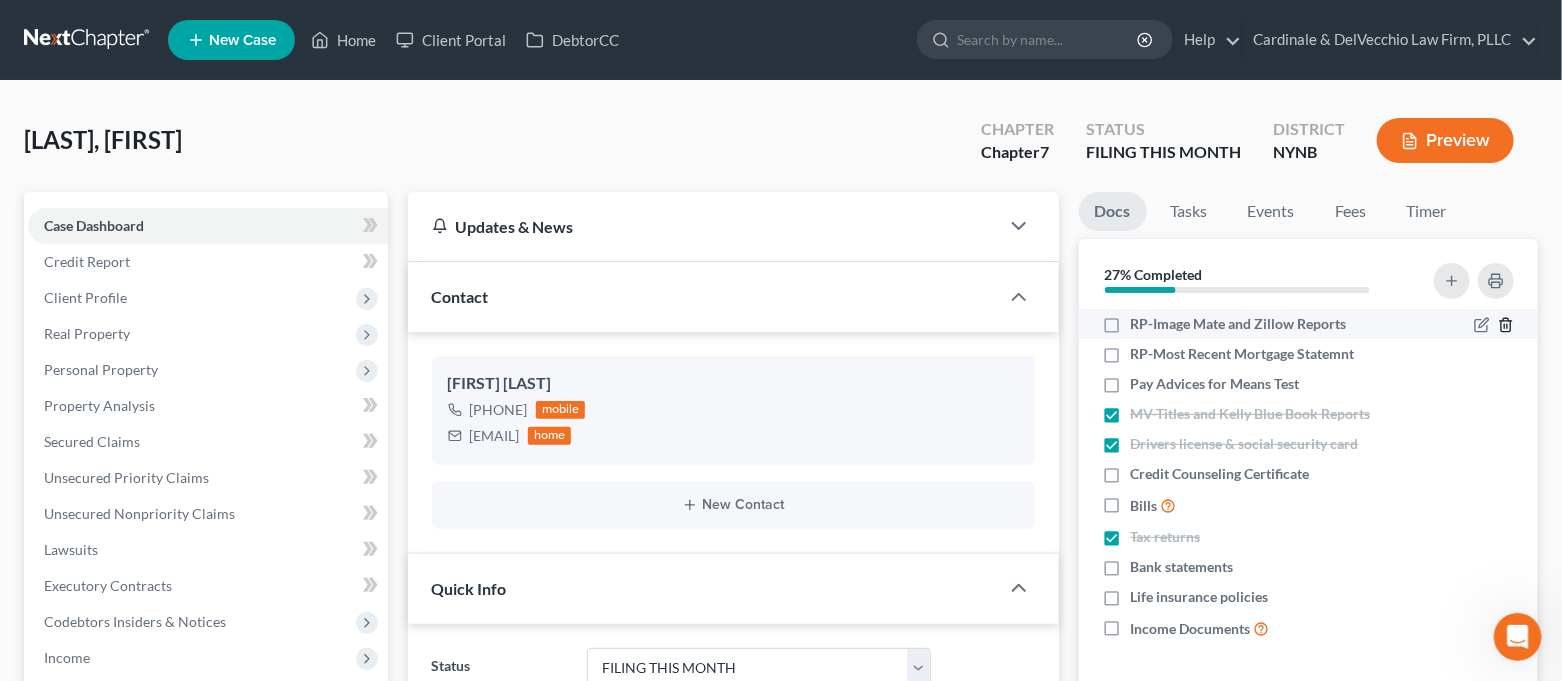 click 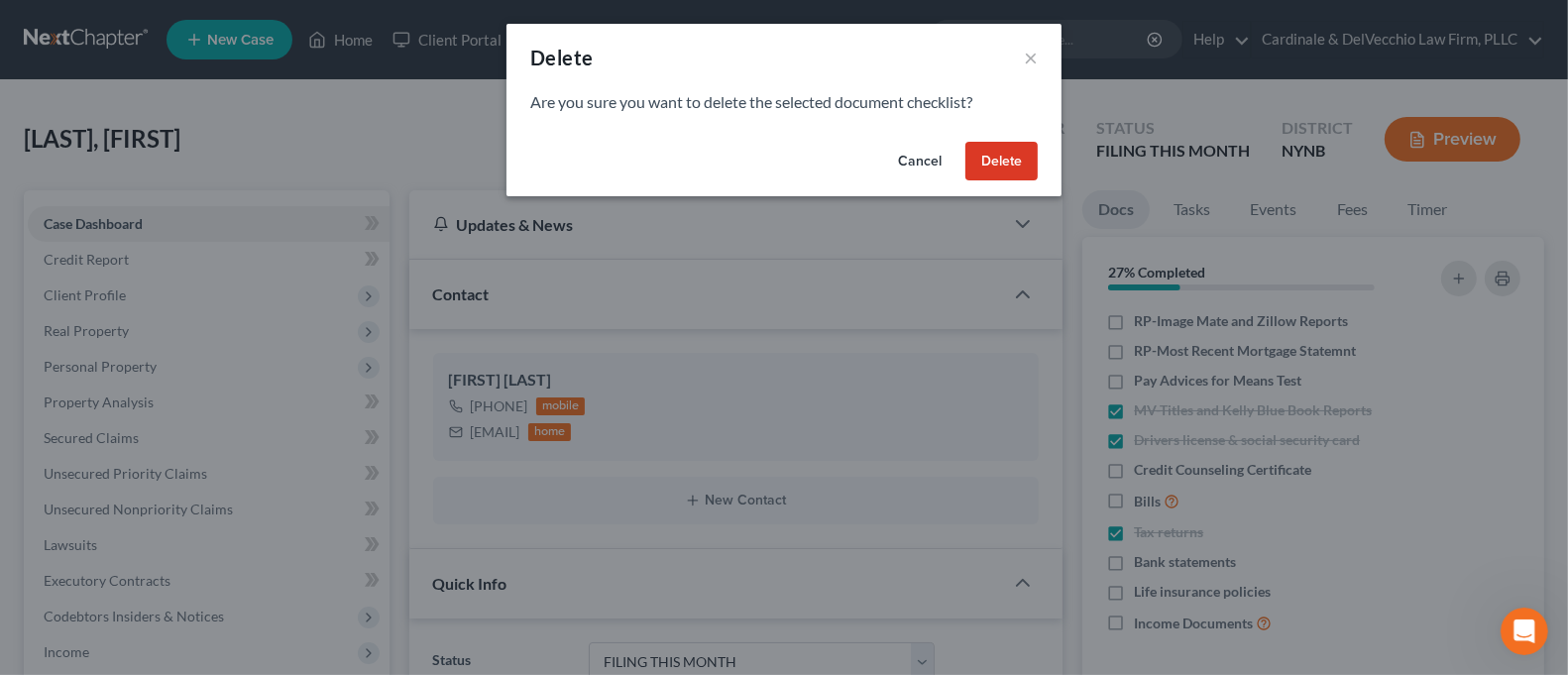 click on "Delete" at bounding box center (1001, 162) 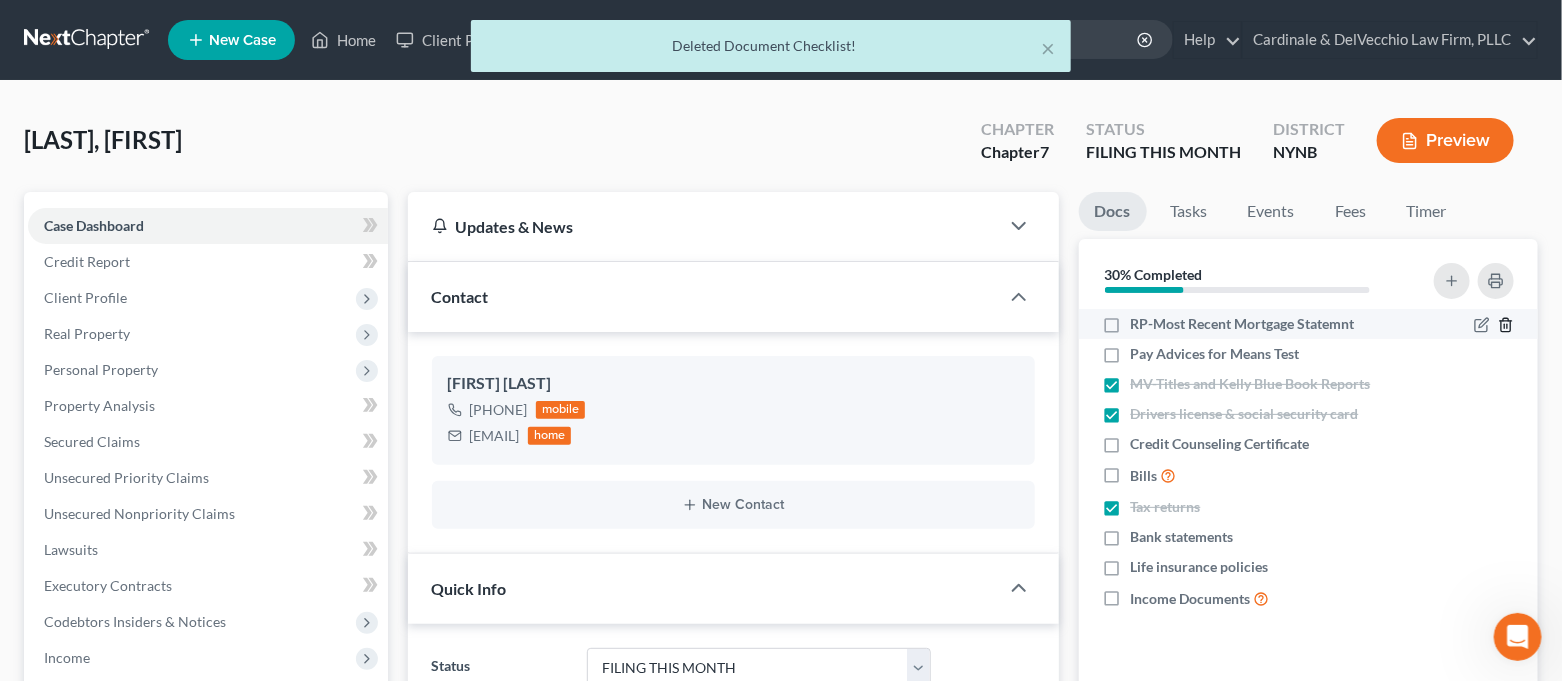 click 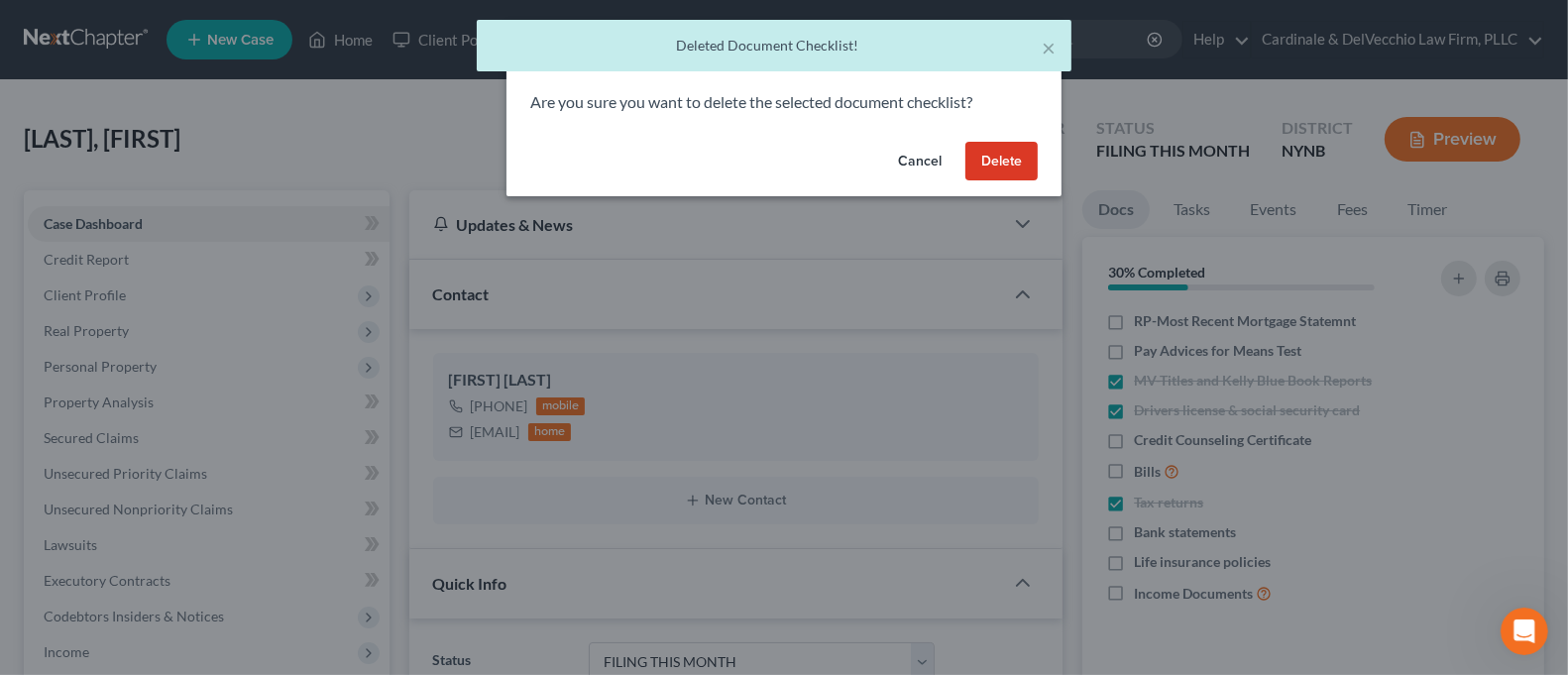 click on "Delete" at bounding box center (1001, 162) 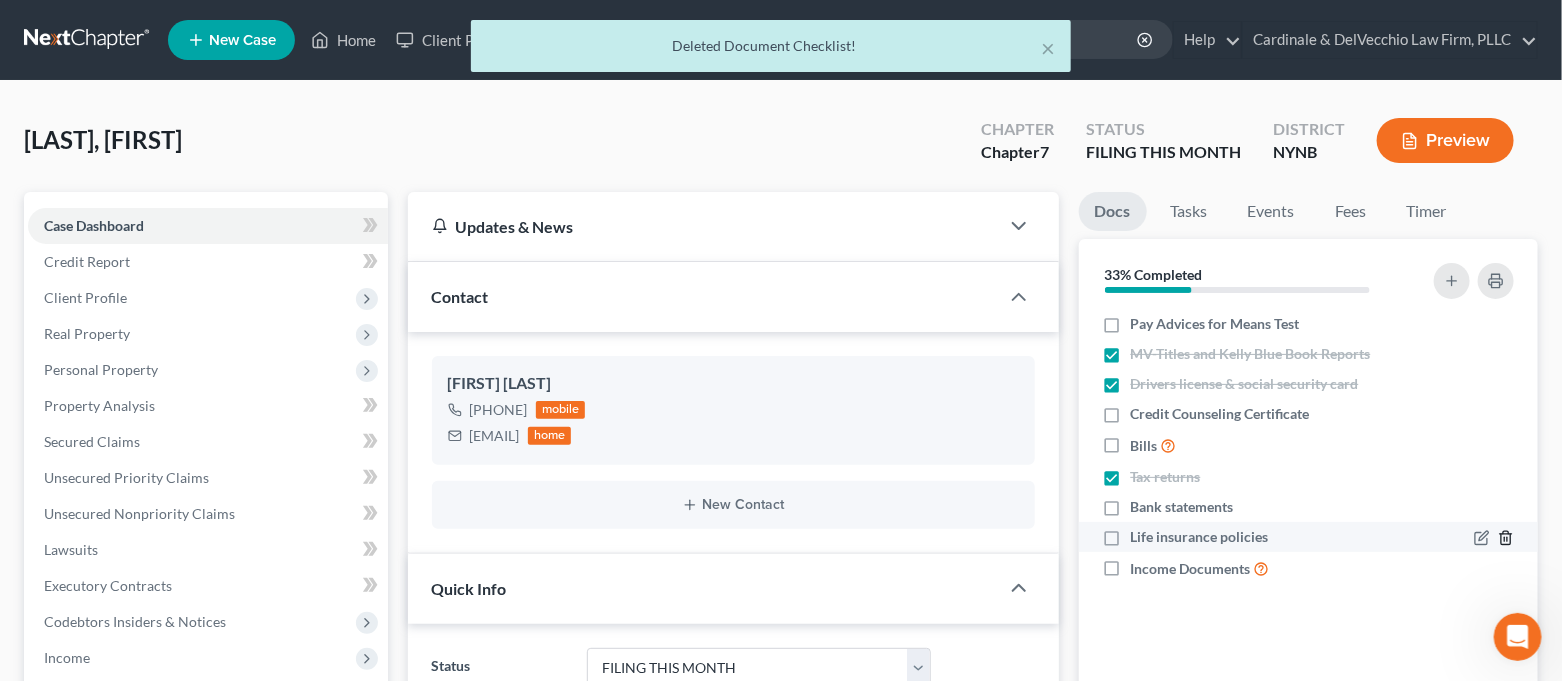 click 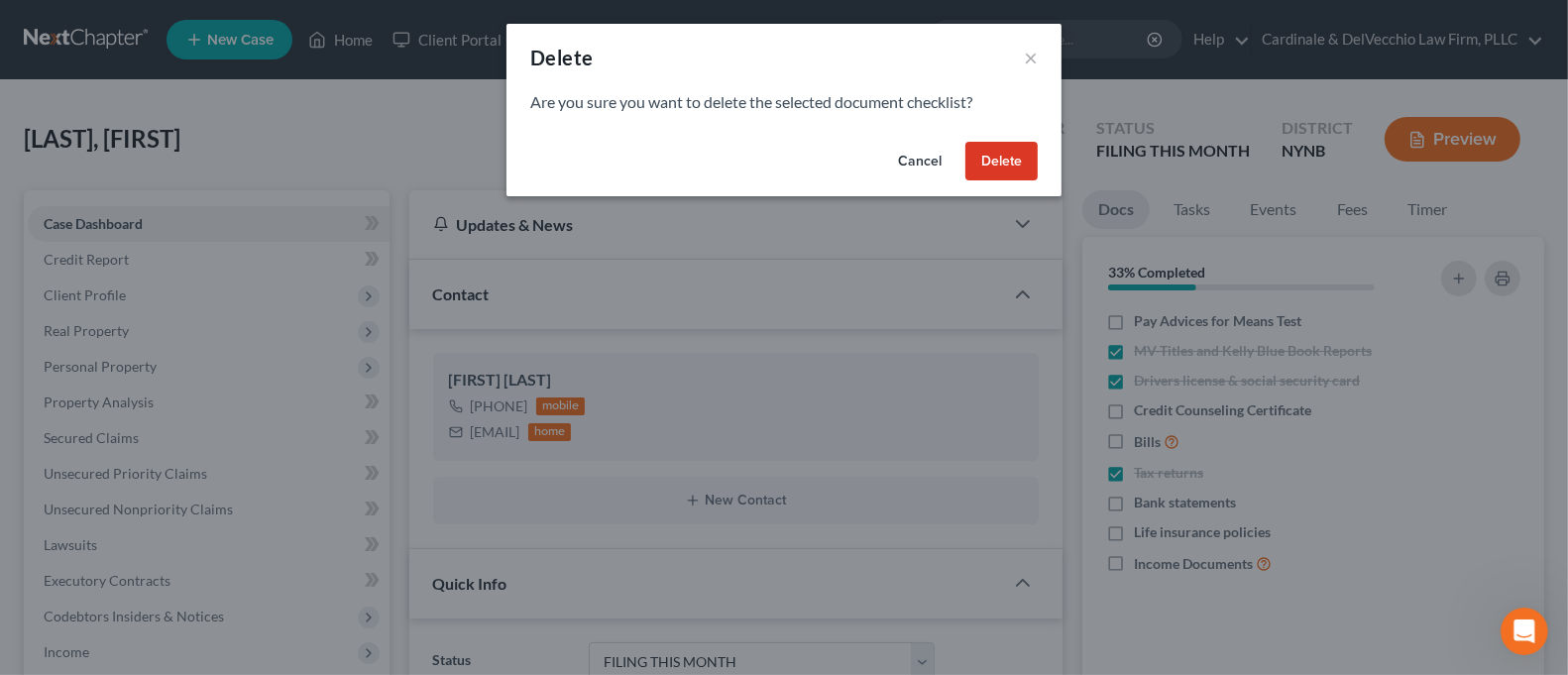 click on "Delete" at bounding box center (1001, 162) 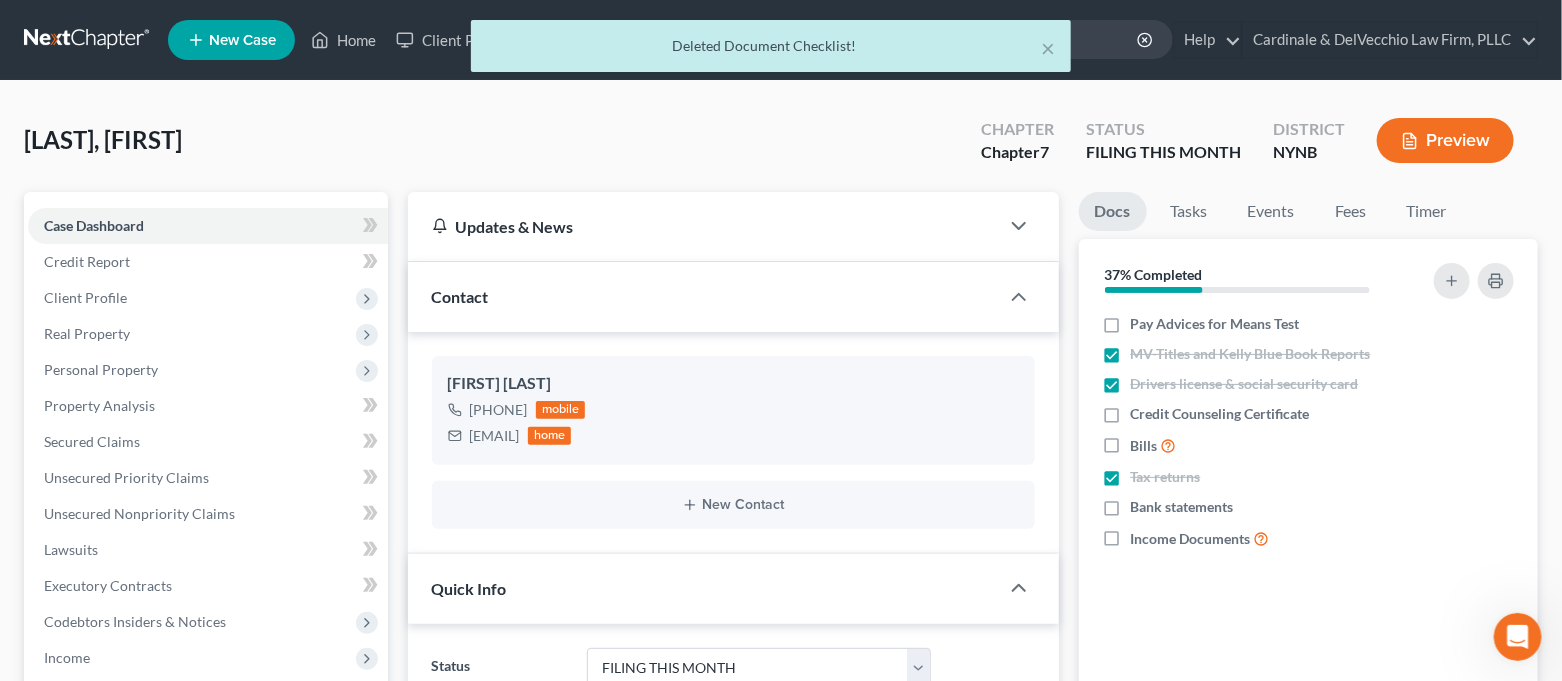 click on "×                     Deleted Document Checklist!" at bounding box center (771, 51) 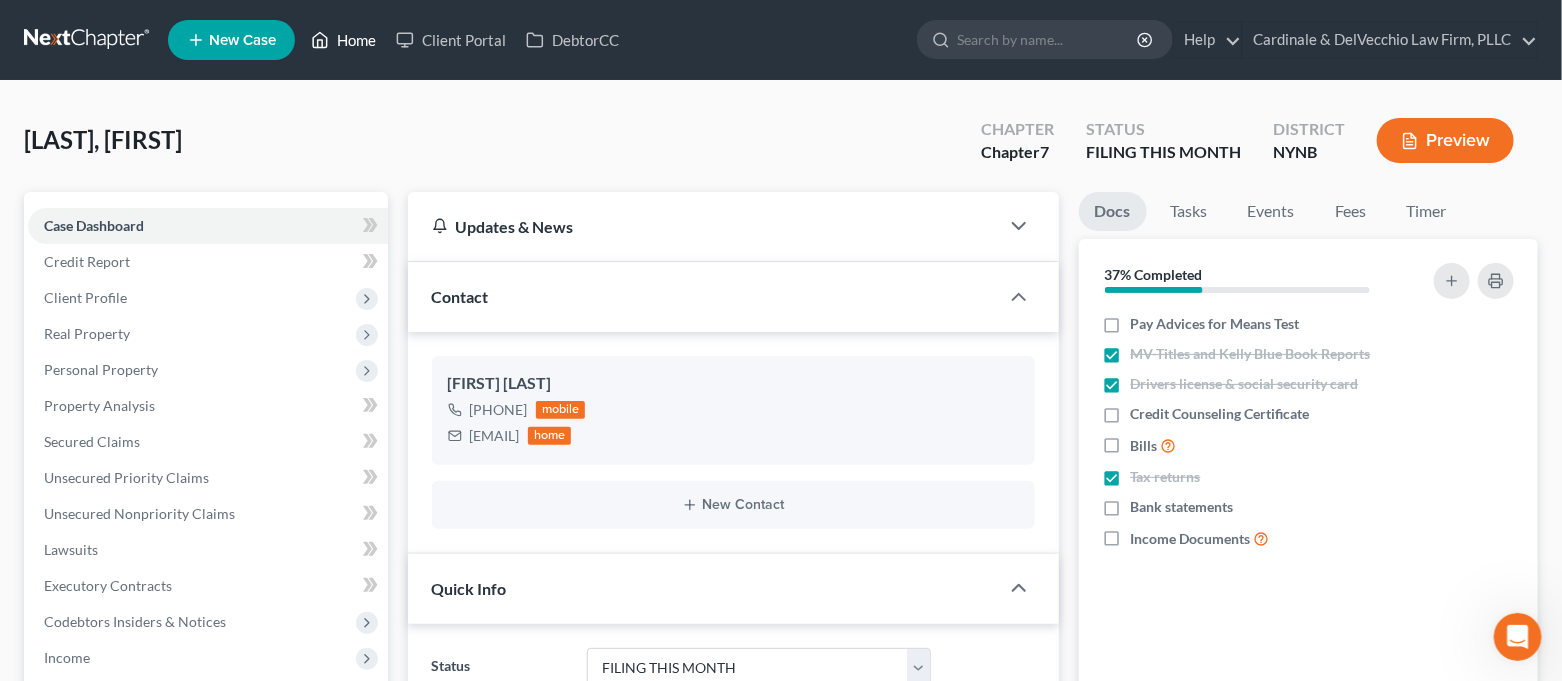 click on "Home" at bounding box center [343, 40] 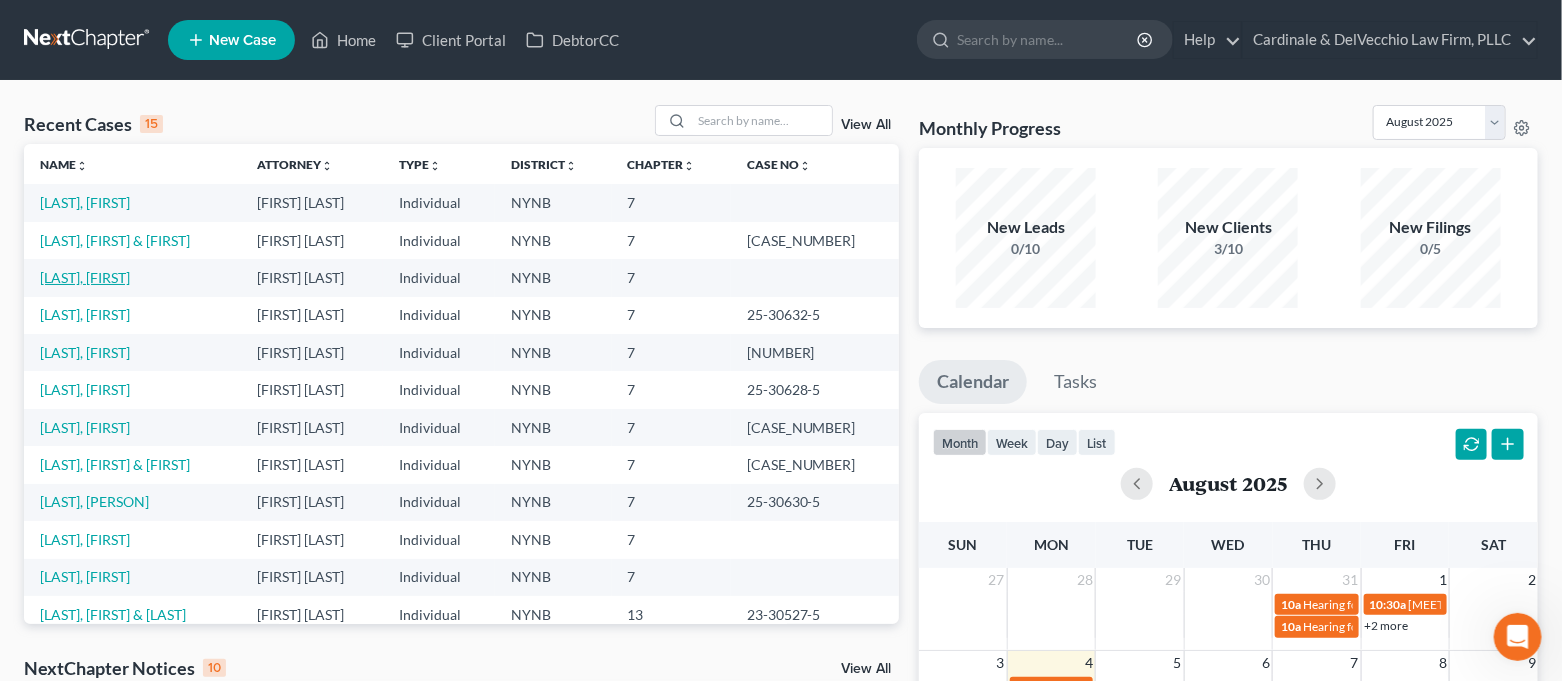 click on "[LAST], [FIRST]" at bounding box center [85, 277] 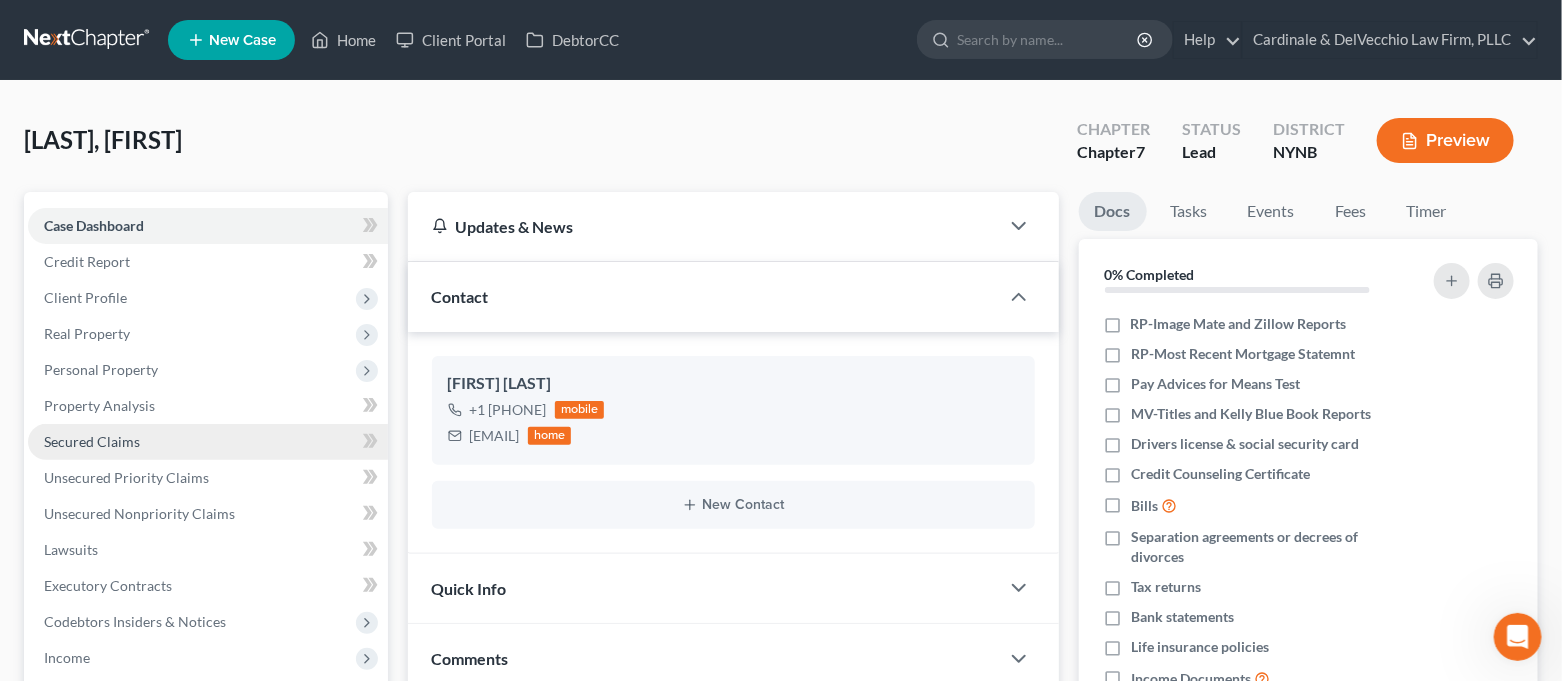 scroll, scrollTop: 385, scrollLeft: 0, axis: vertical 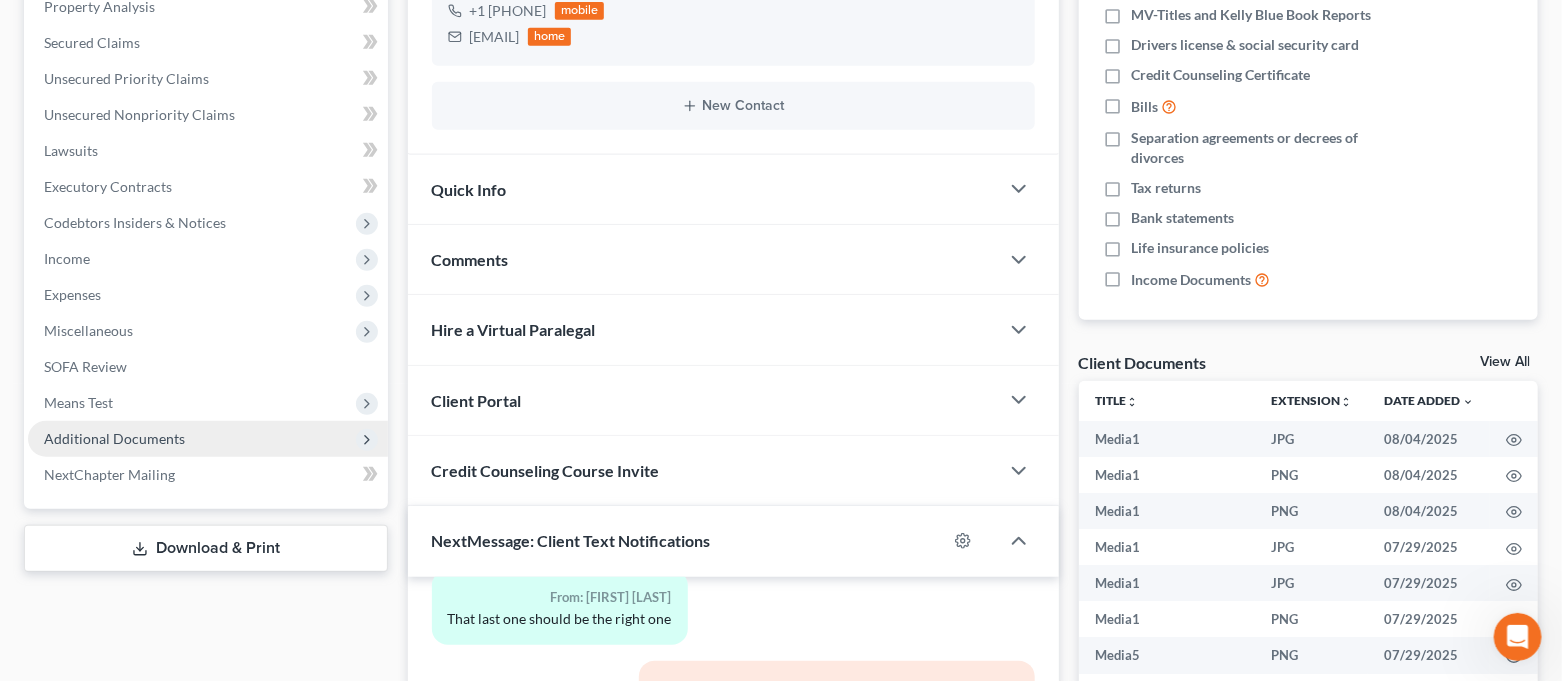 click on "Additional Documents" at bounding box center (114, 438) 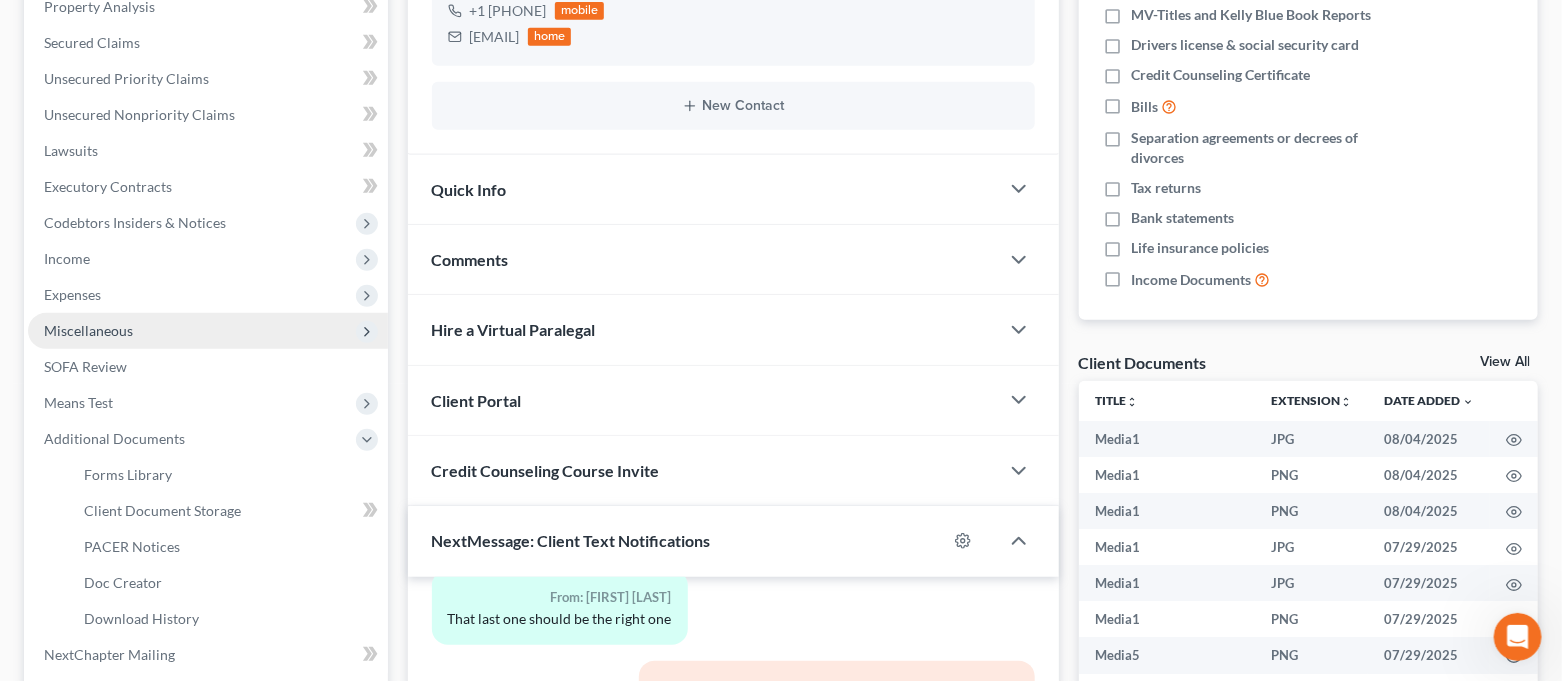 click on "Miscellaneous" at bounding box center [88, 330] 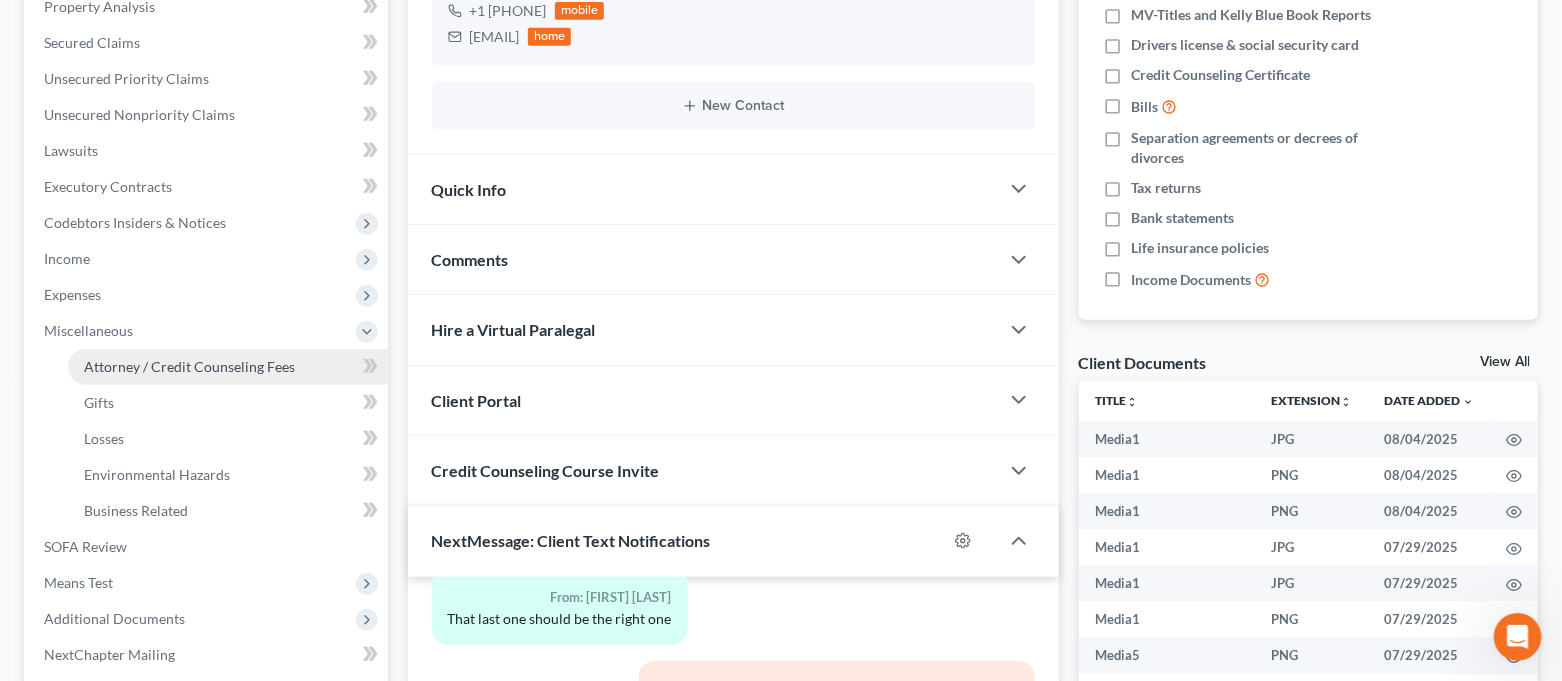 click on "Attorney / Credit Counseling Fees" at bounding box center [189, 366] 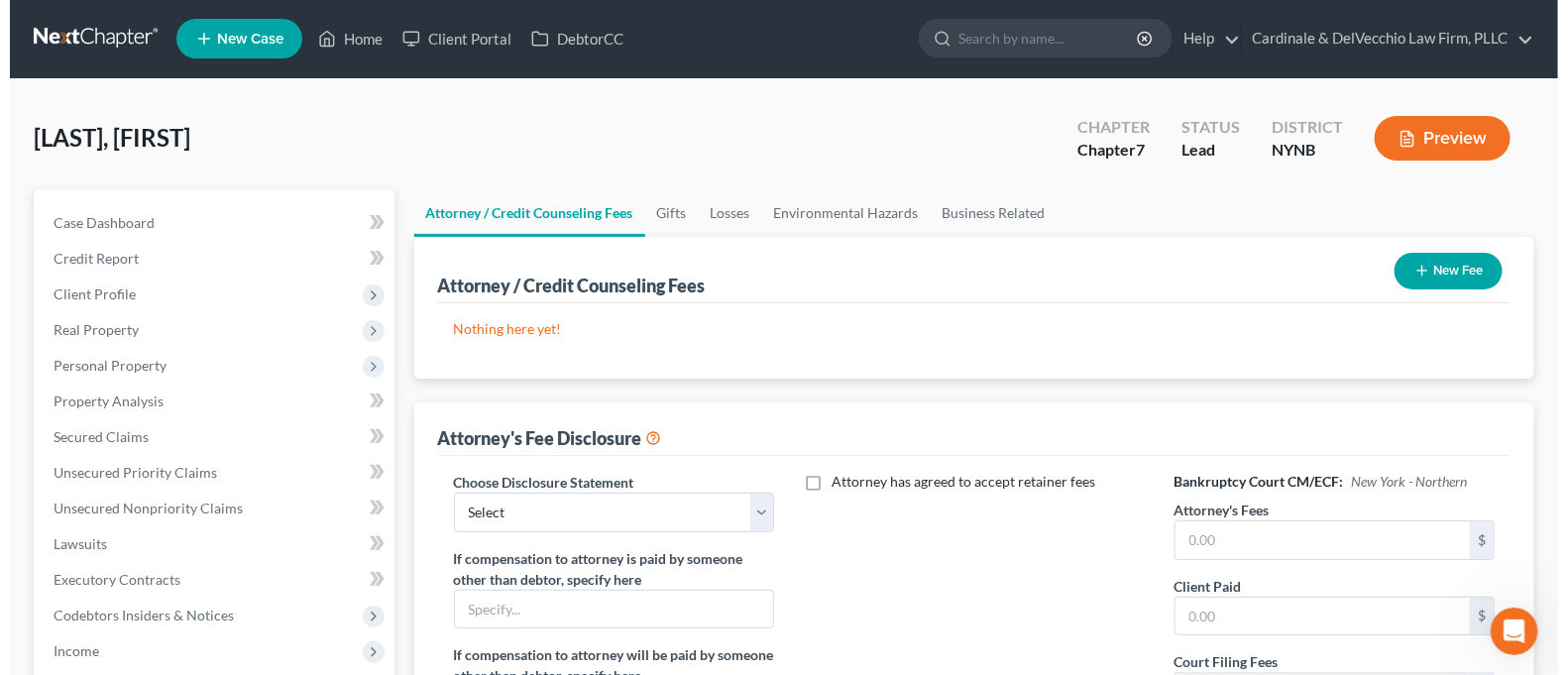 scroll, scrollTop: 0, scrollLeft: 0, axis: both 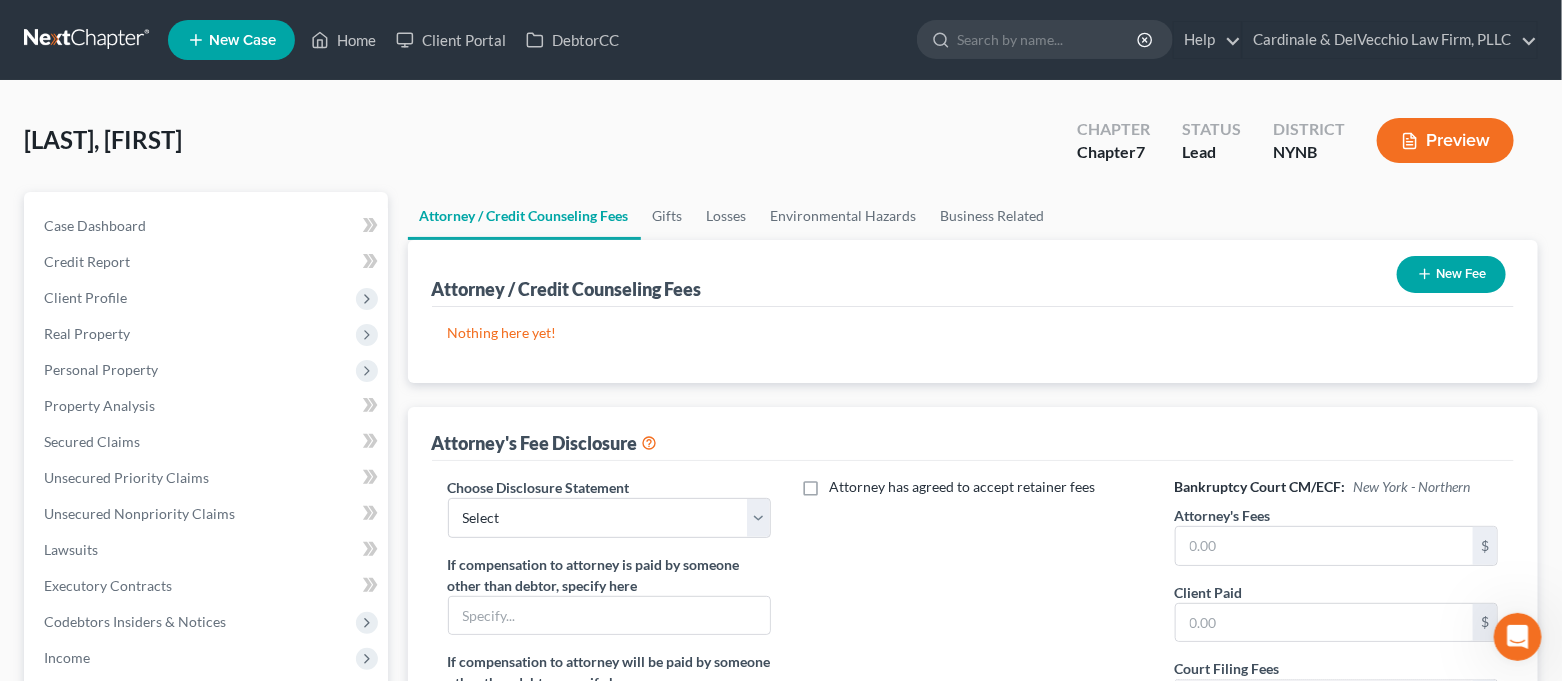 click on "New Fee" at bounding box center [1451, 274] 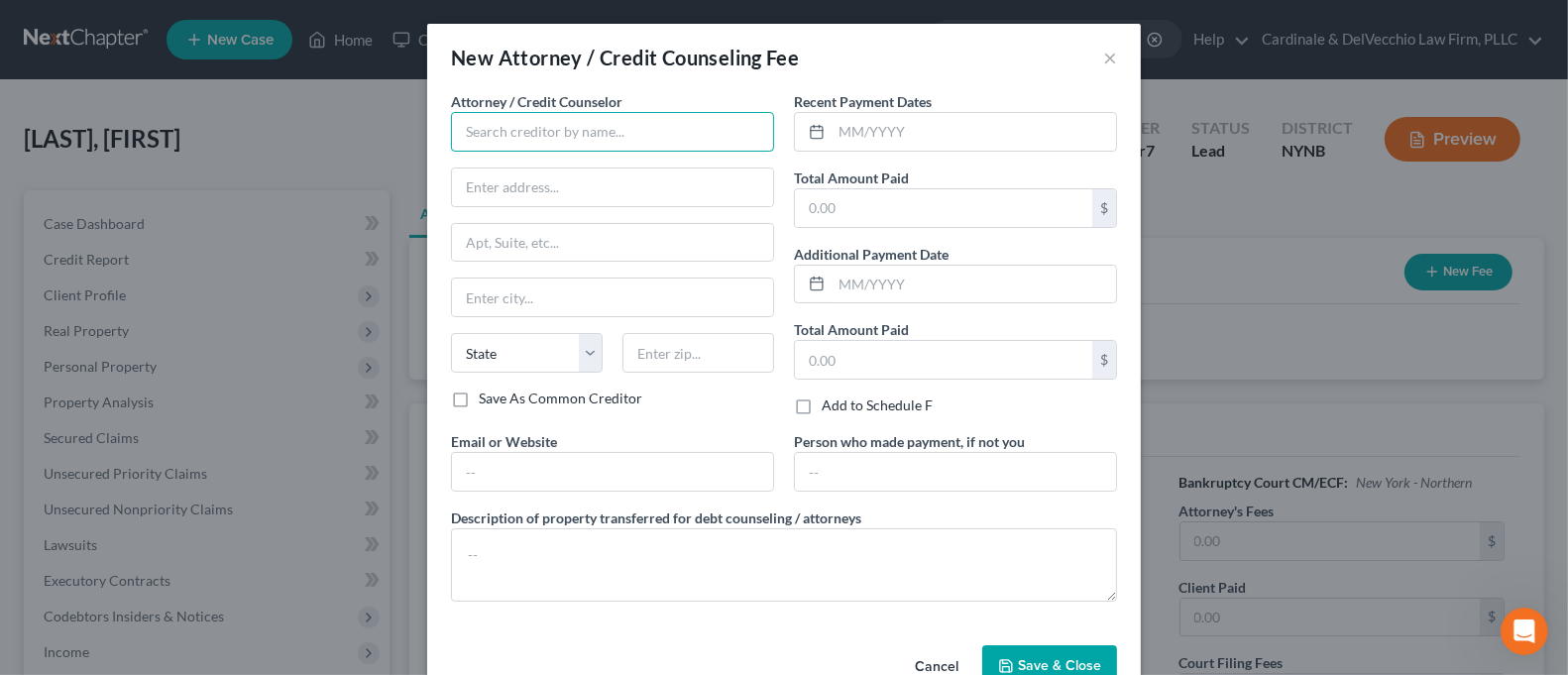 click at bounding box center (613, 132) 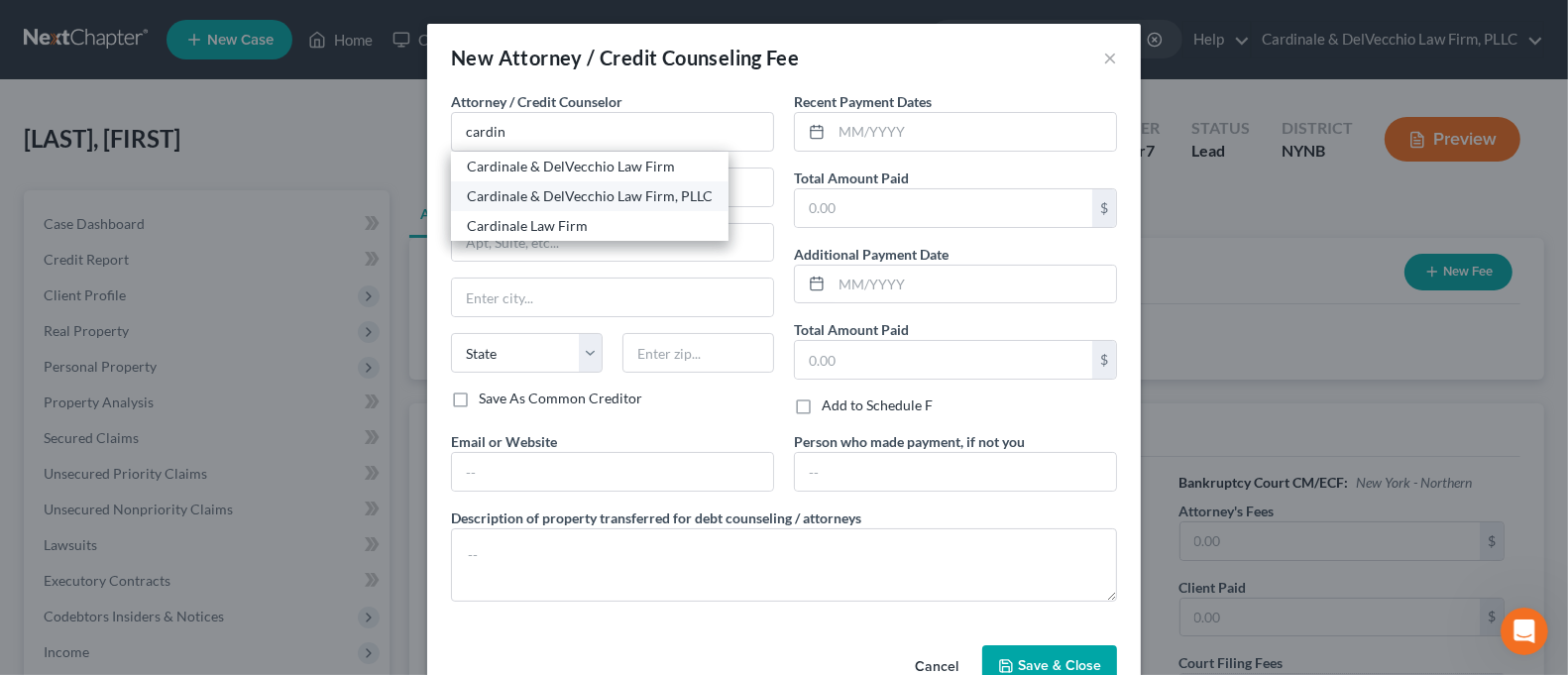 click on "Cardinale & DelVecchio Law Firm, PLLC" at bounding box center [590, 196] 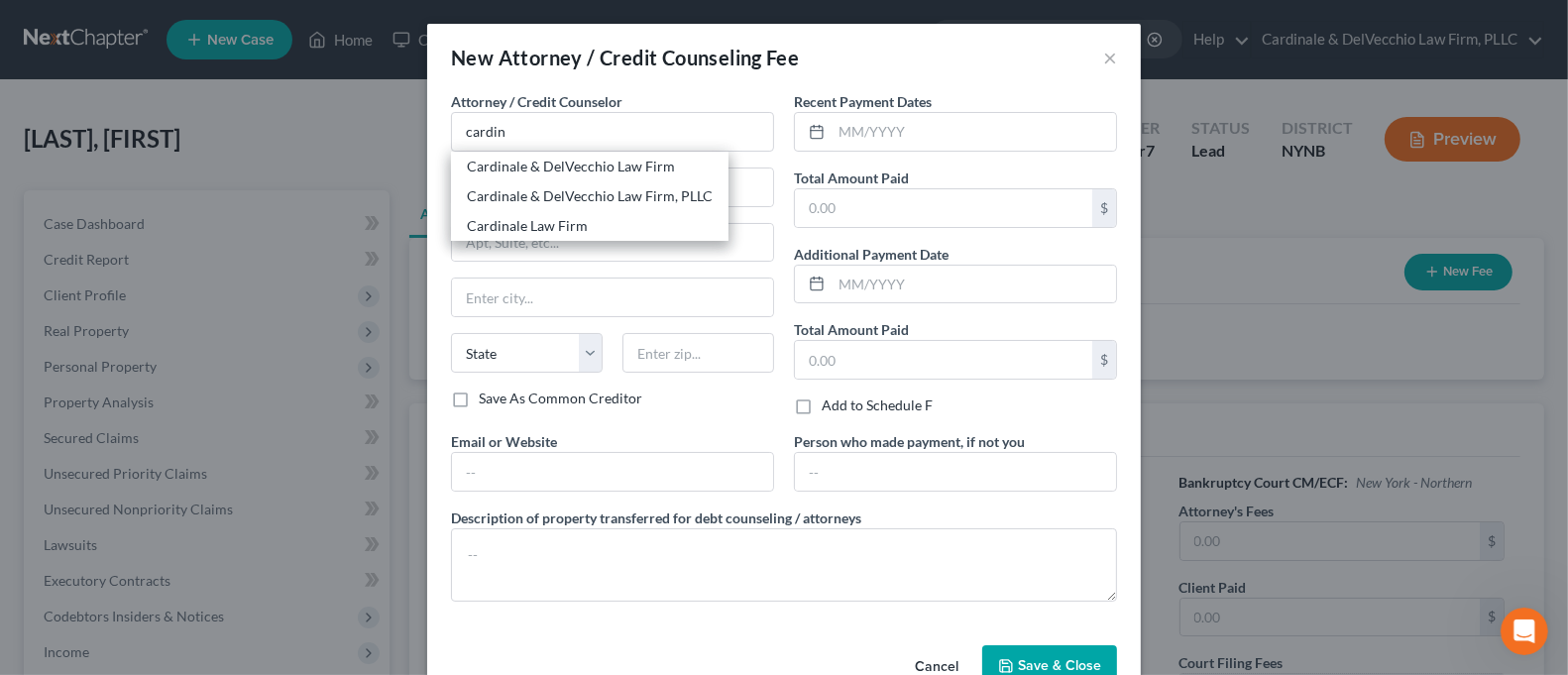 type on "Cardinale & DelVecchio Law Firm, PLLC" 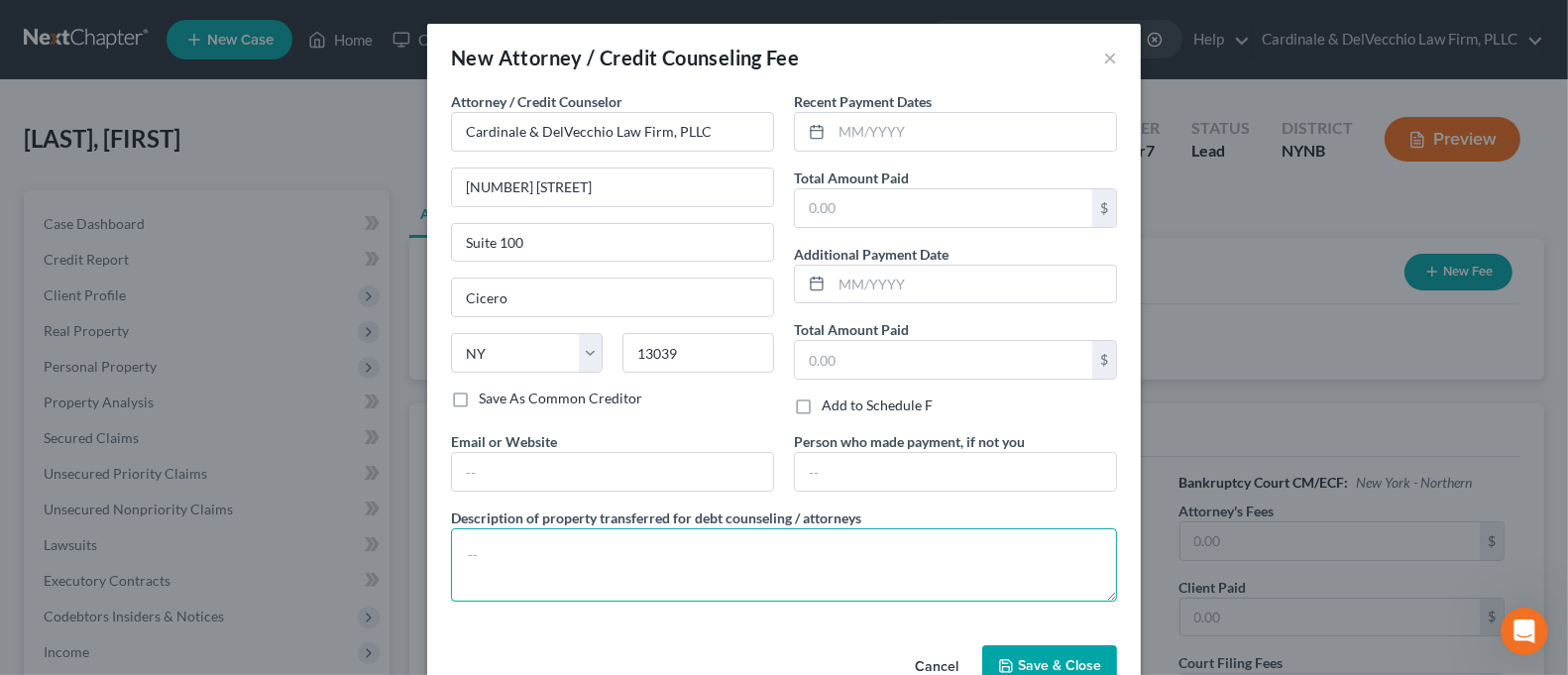 paste on "Attorney Office pre paid the Two Credit Counseling Course Requirements." 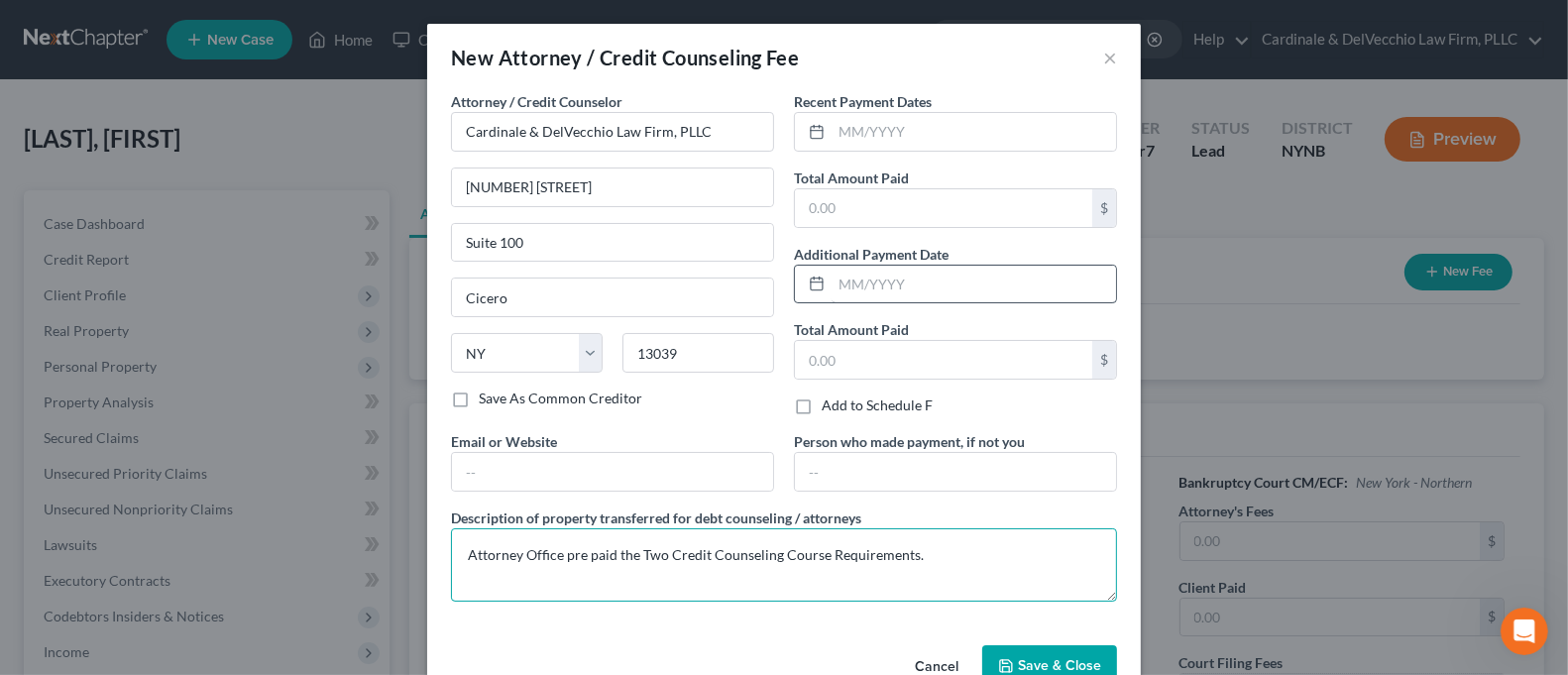 type on "Attorney Office pre paid the Two Credit Counseling Course Requirements." 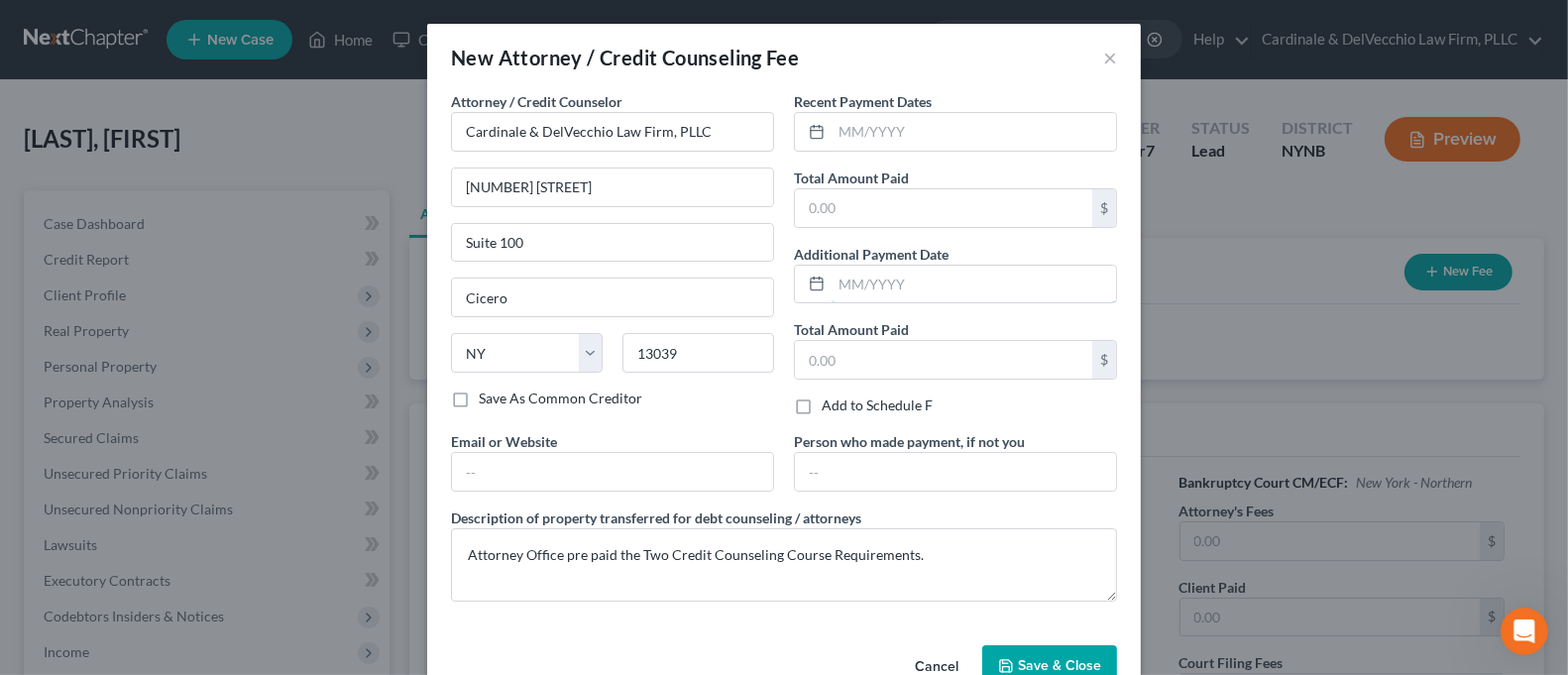 drag, startPoint x: 851, startPoint y: 291, endPoint x: 848, endPoint y: 331, distance: 40.112342 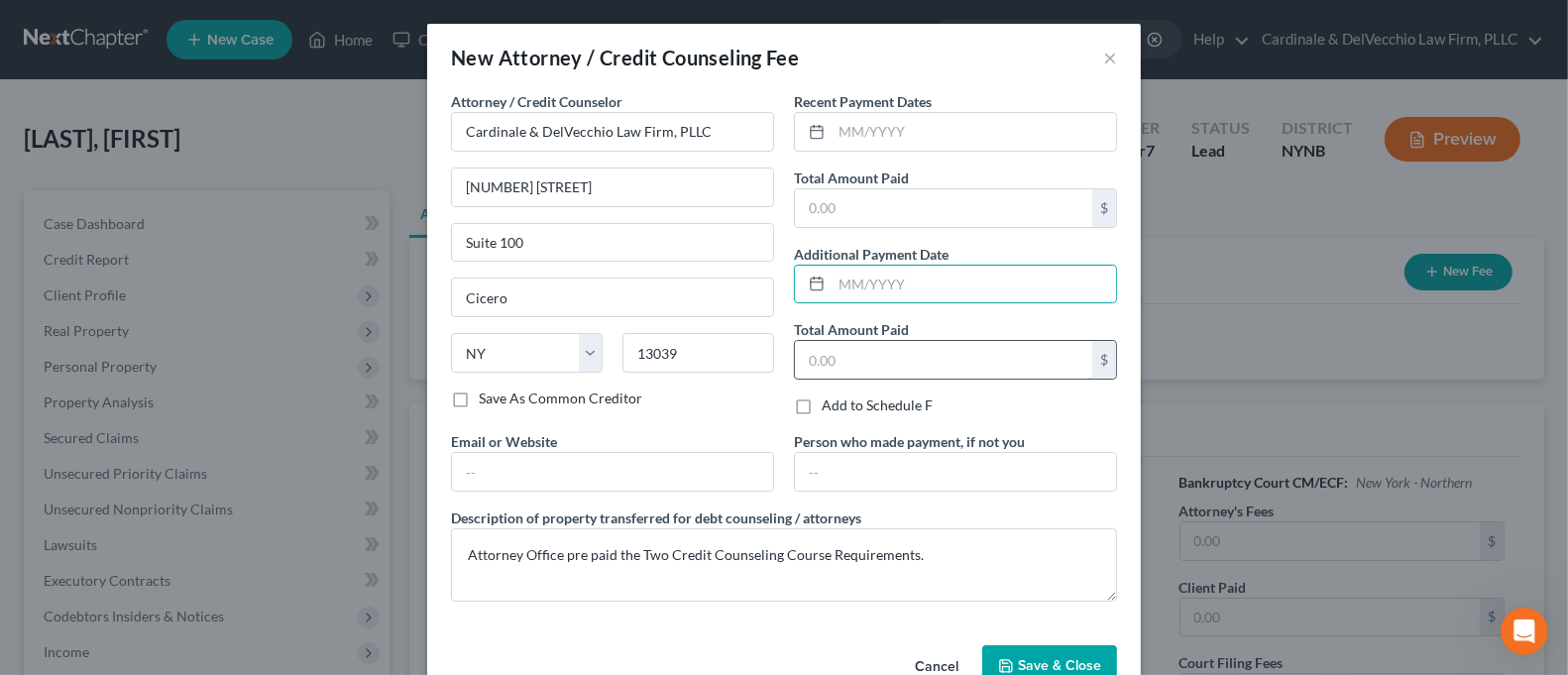 click at bounding box center (944, 360) 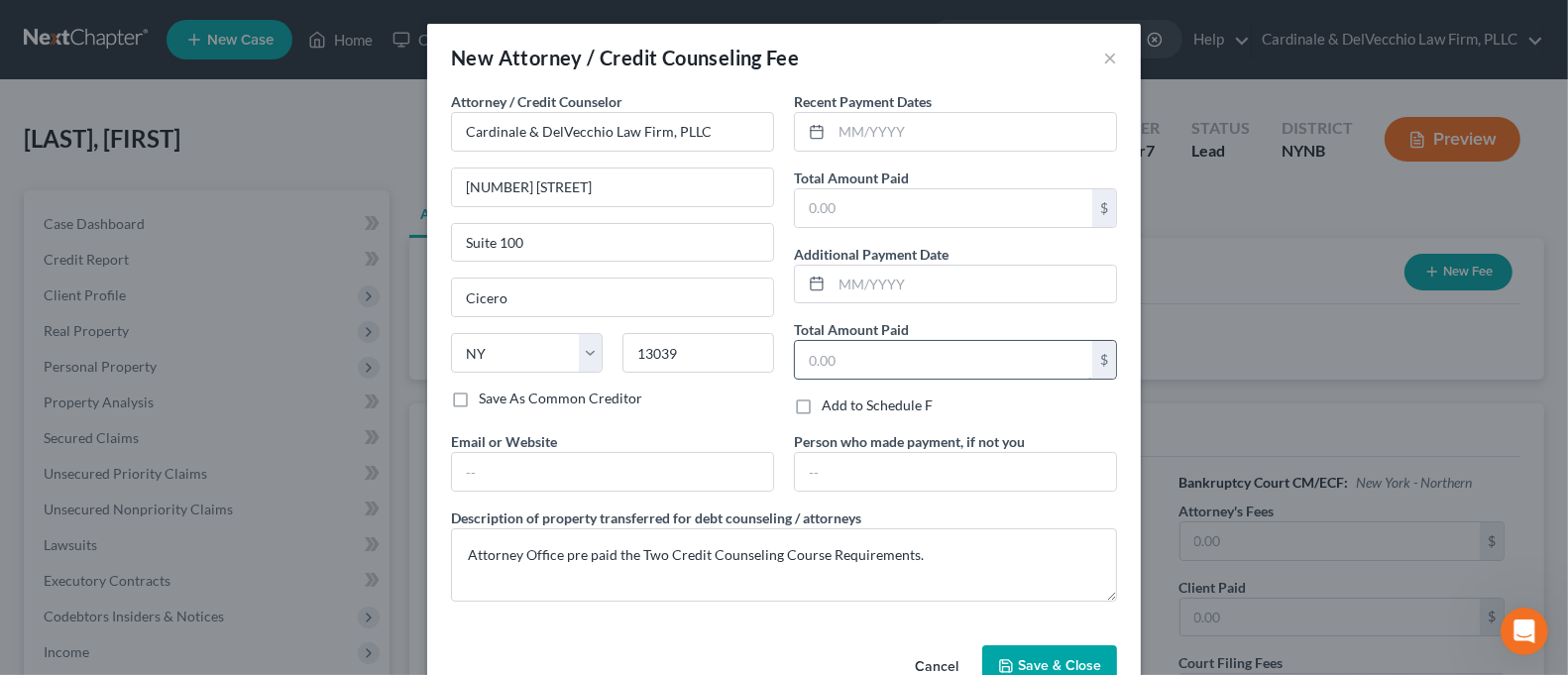 click at bounding box center (944, 360) 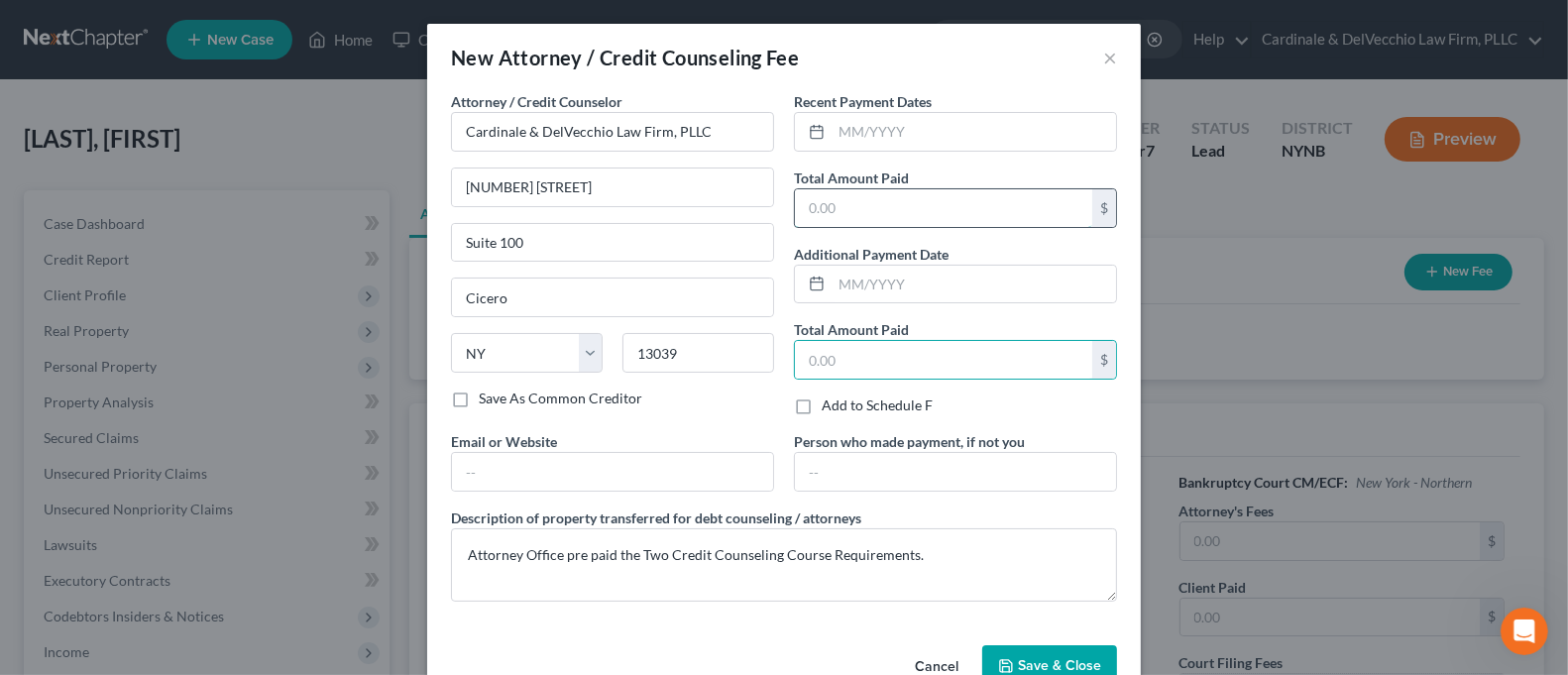 click at bounding box center [944, 208] 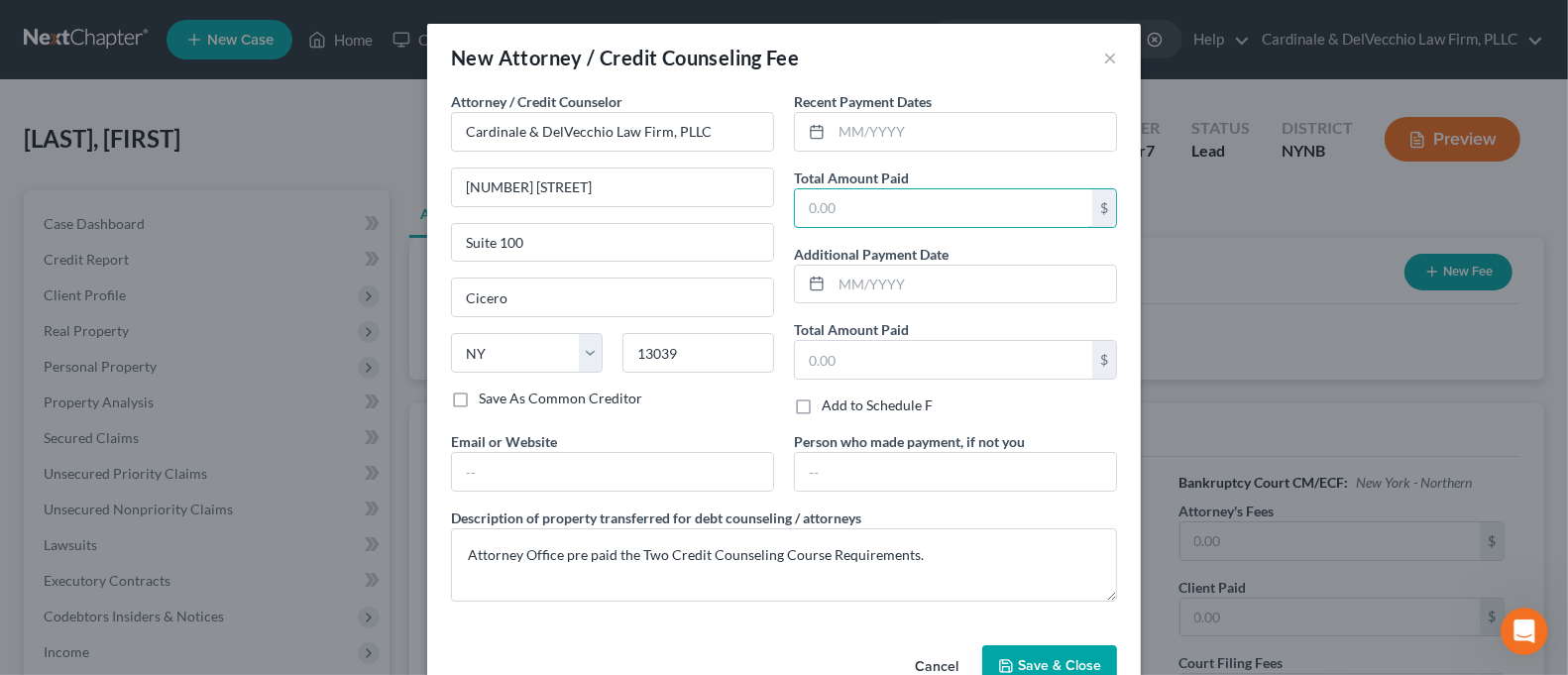 type on "80.00" 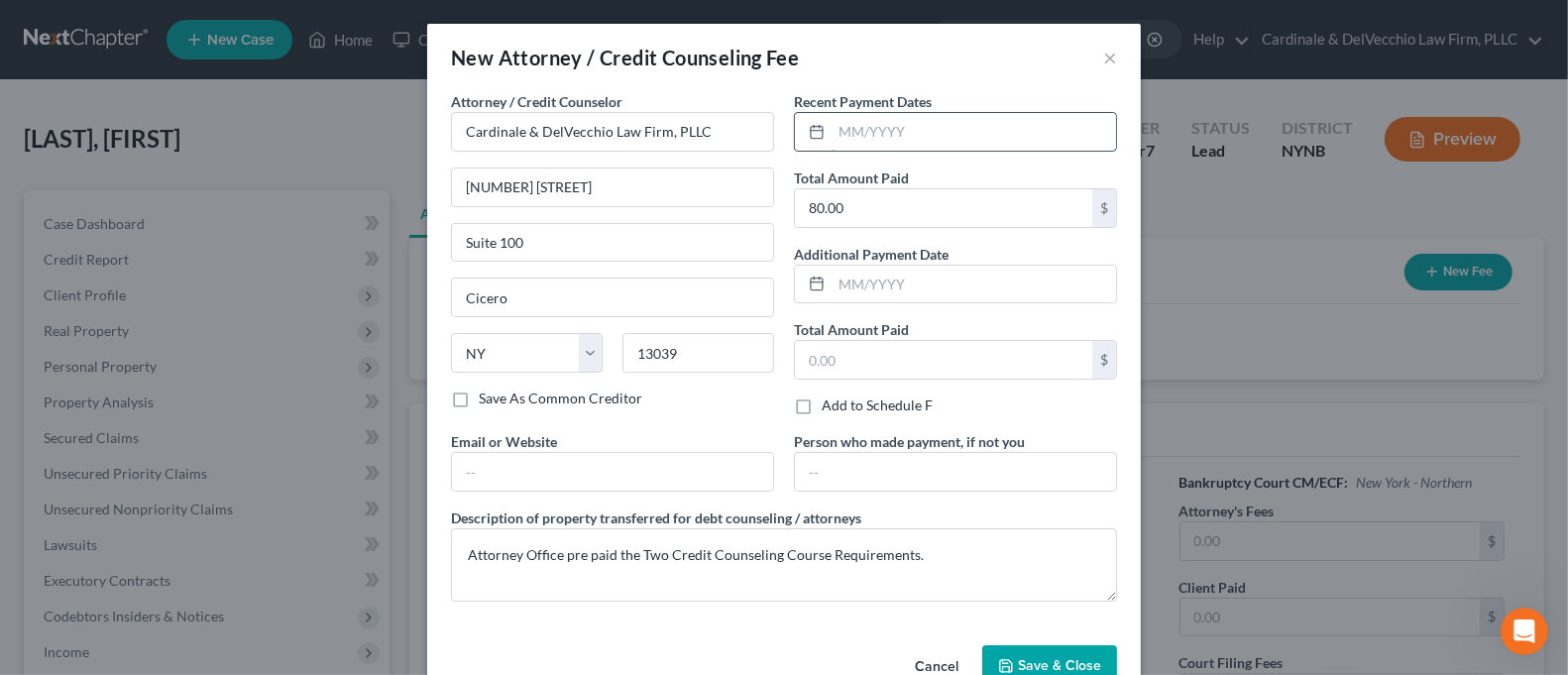 click at bounding box center [973, 132] 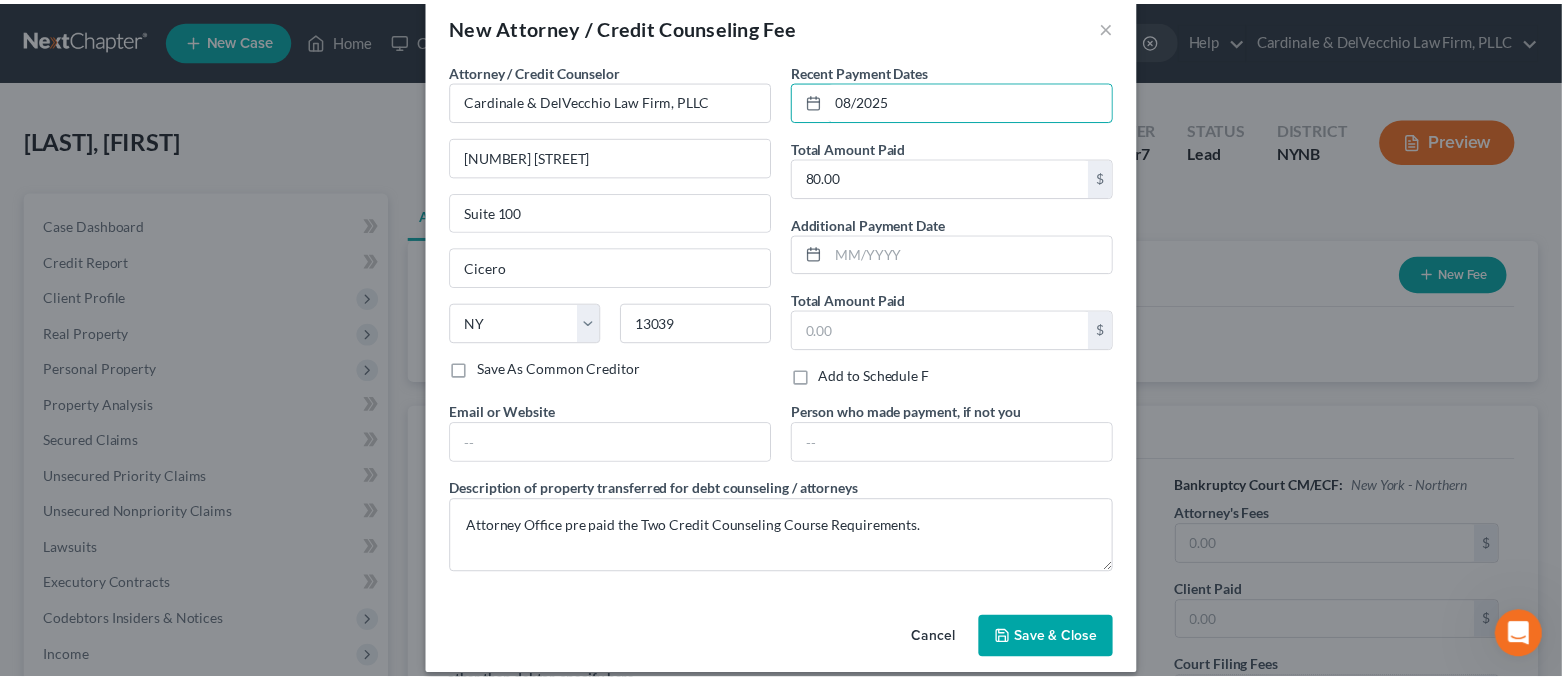 scroll, scrollTop: 50, scrollLeft: 0, axis: vertical 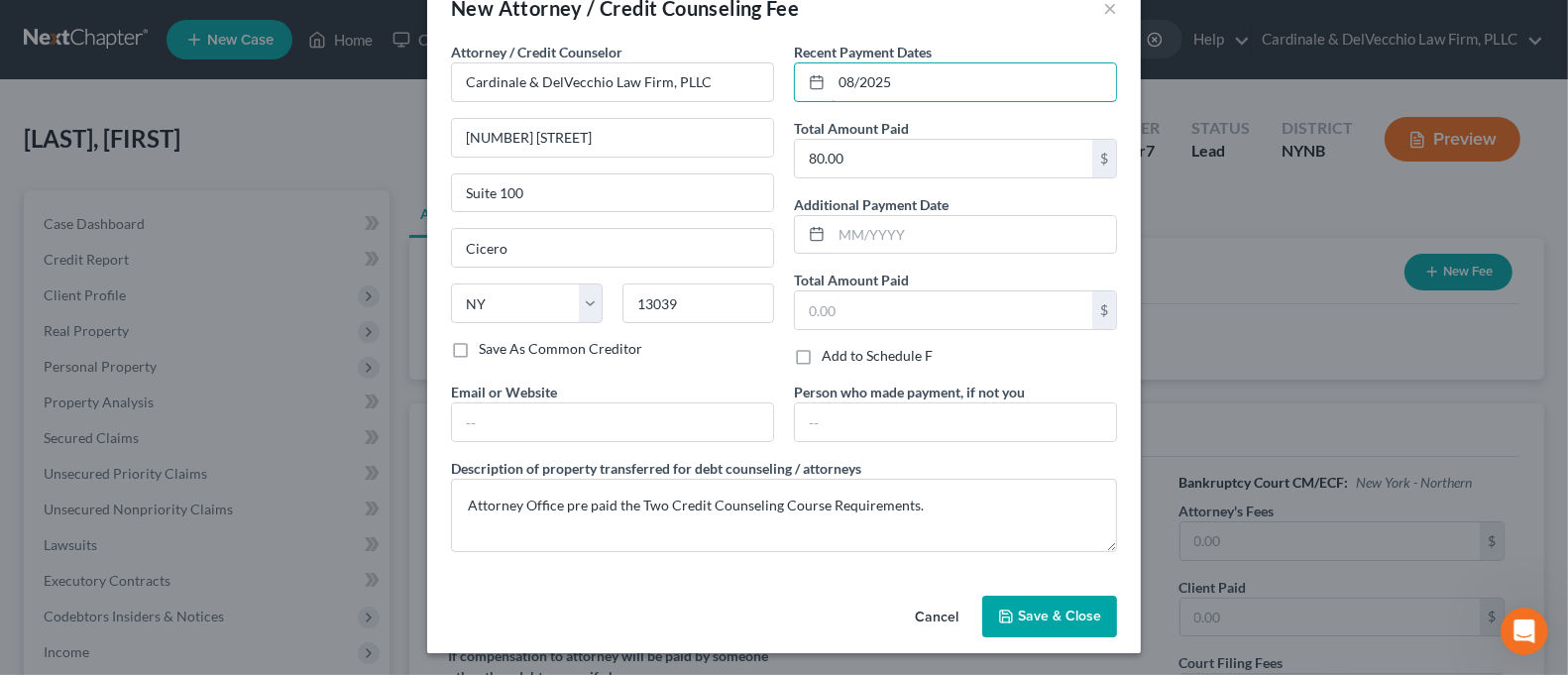 type on "08/2025" 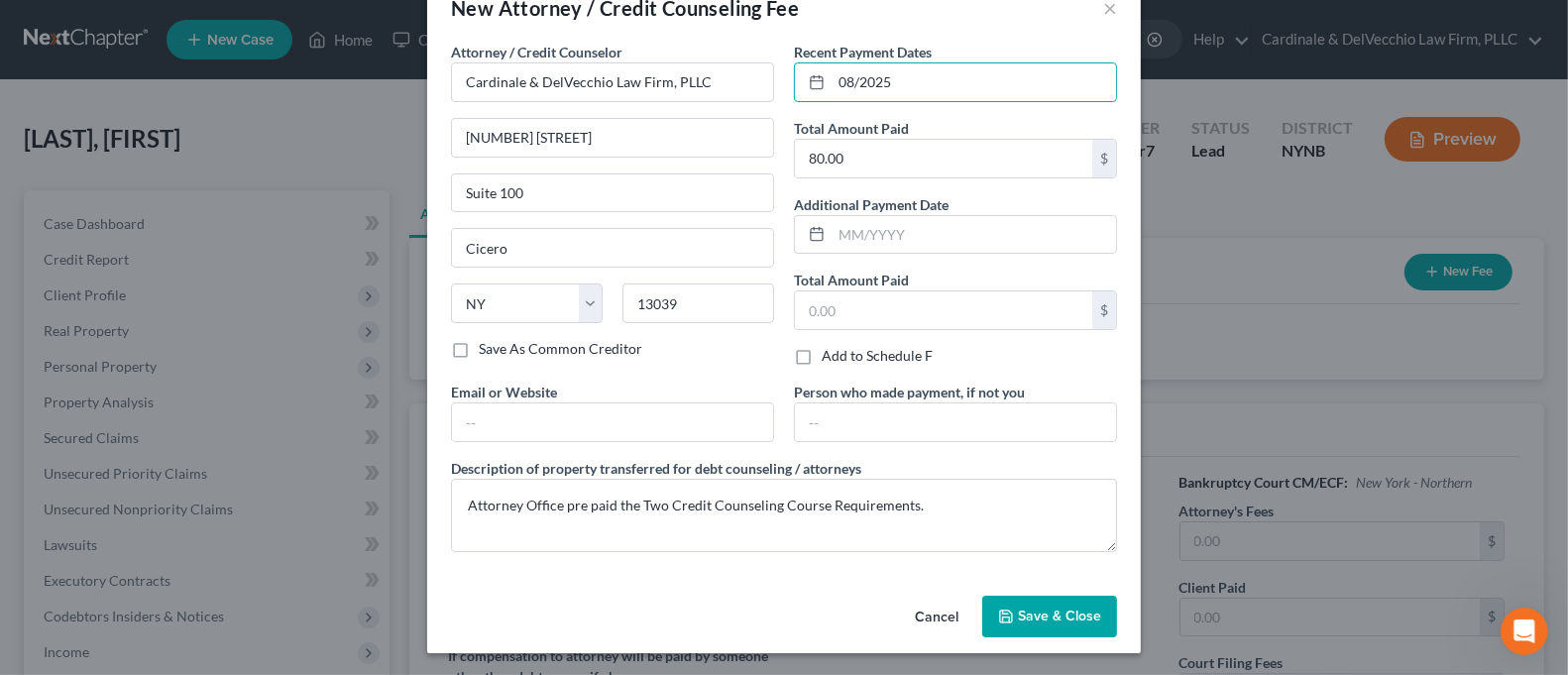 click on "Save & Close" at bounding box center [1060, 616] 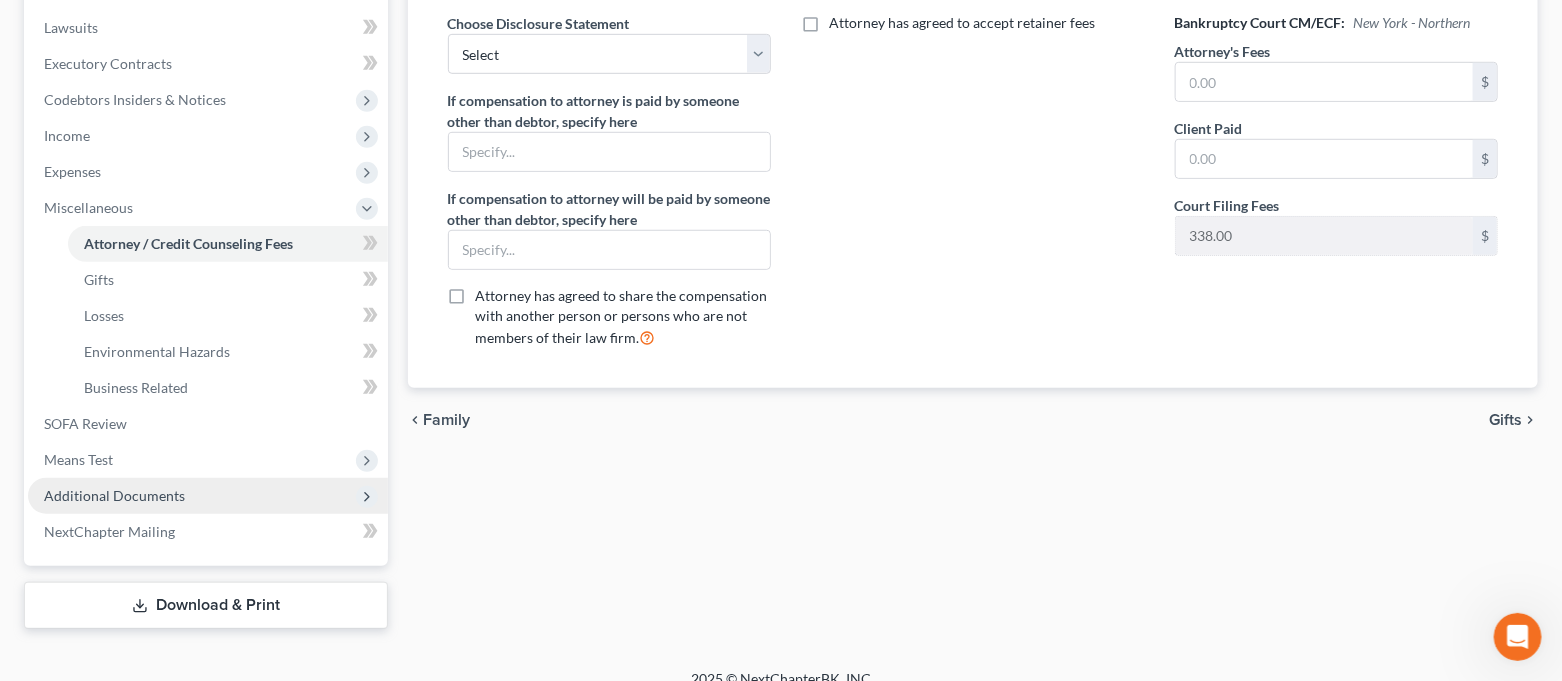 scroll, scrollTop: 533, scrollLeft: 0, axis: vertical 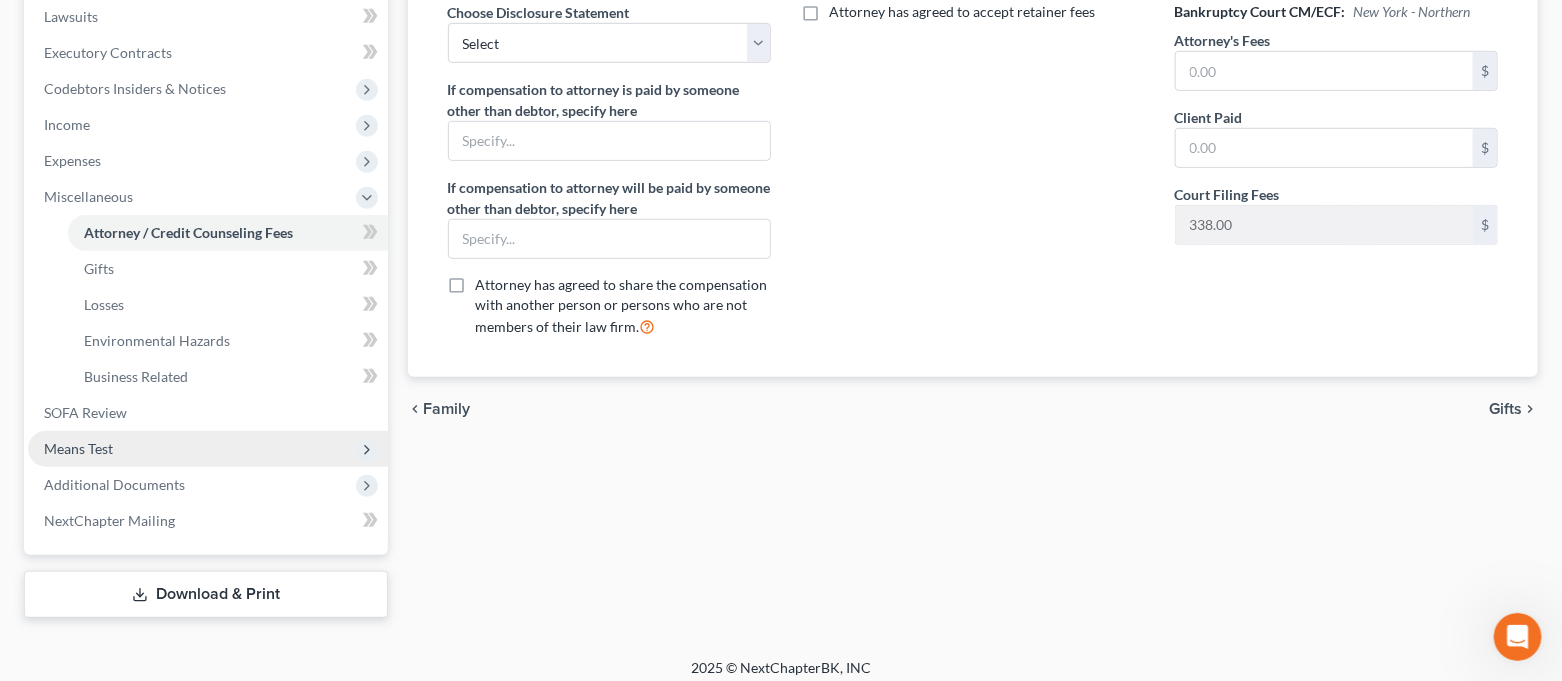 click on "Means Test" at bounding box center [208, 449] 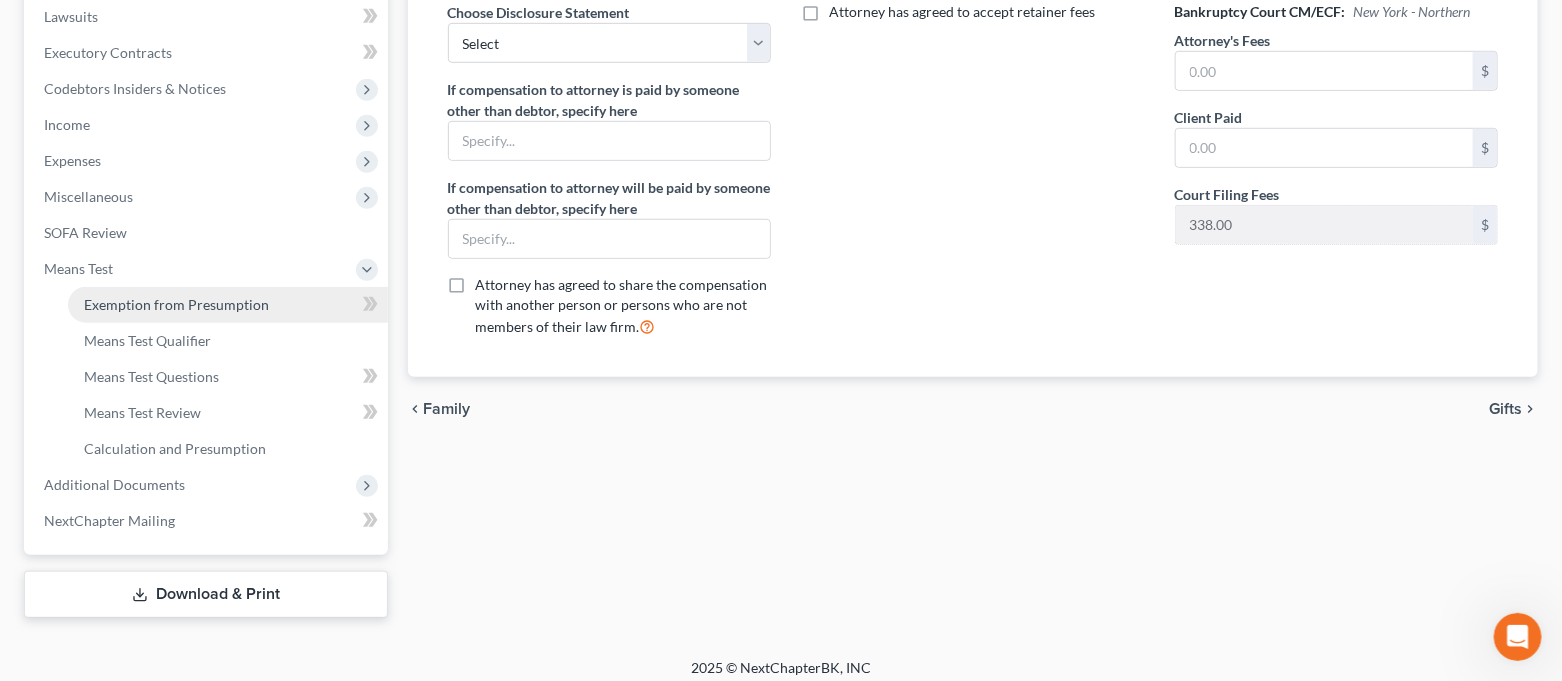 click on "Exemption from Presumption" at bounding box center [176, 304] 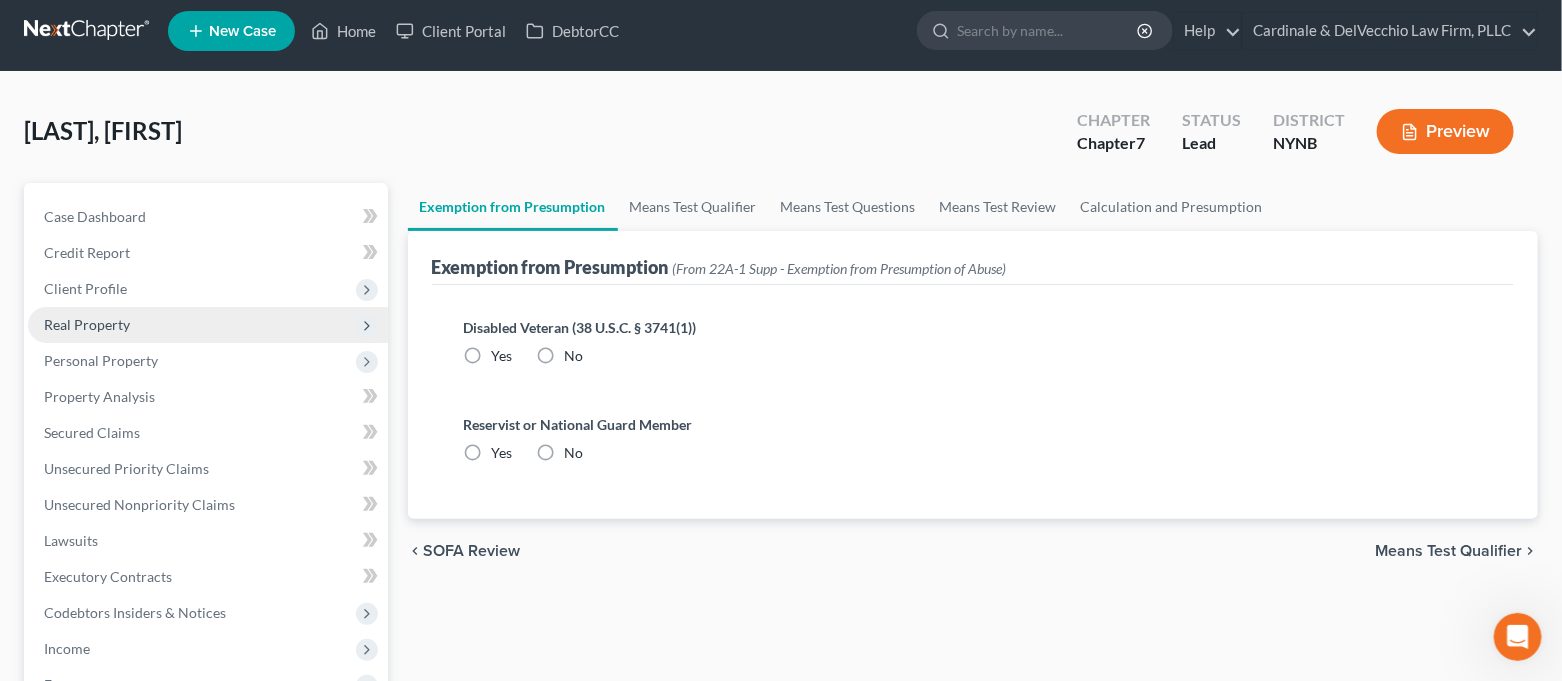 scroll, scrollTop: 0, scrollLeft: 0, axis: both 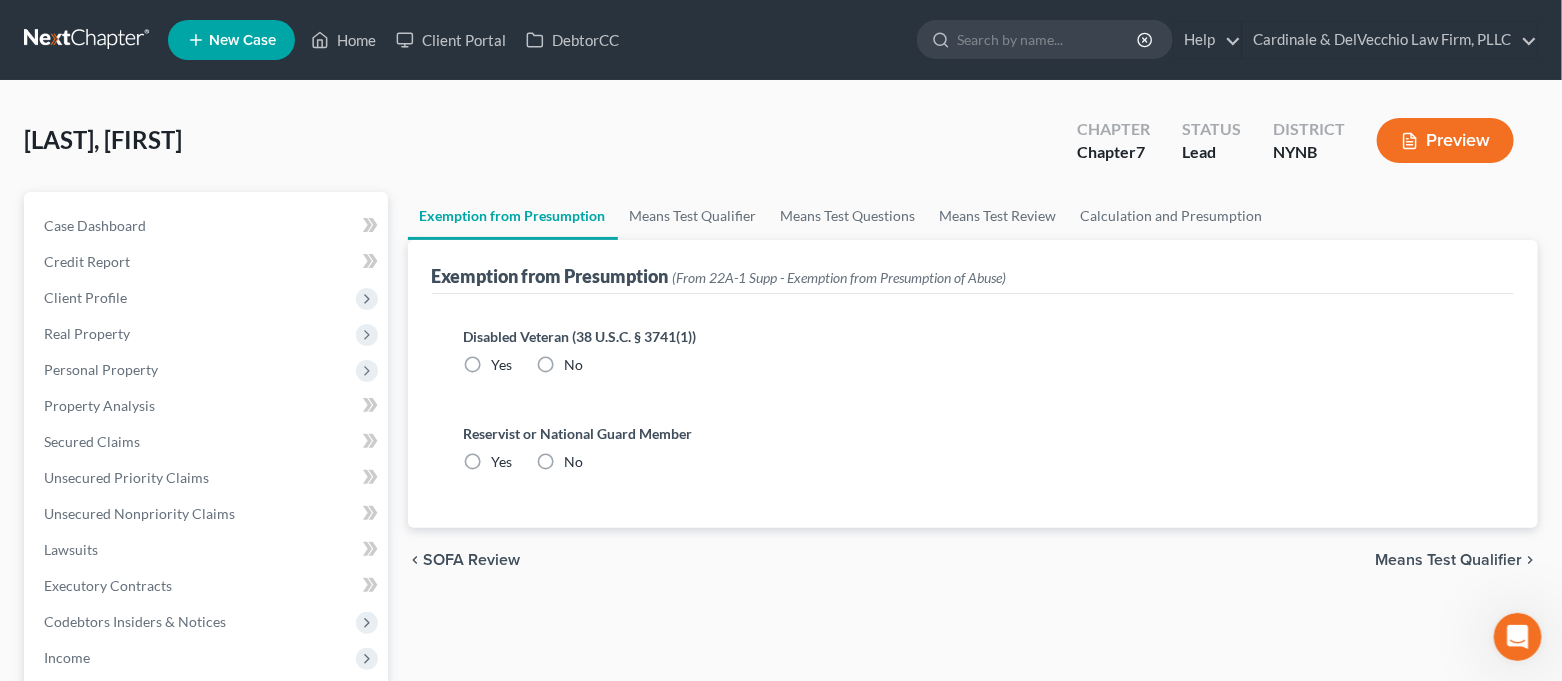 click on "No" at bounding box center (574, 365) 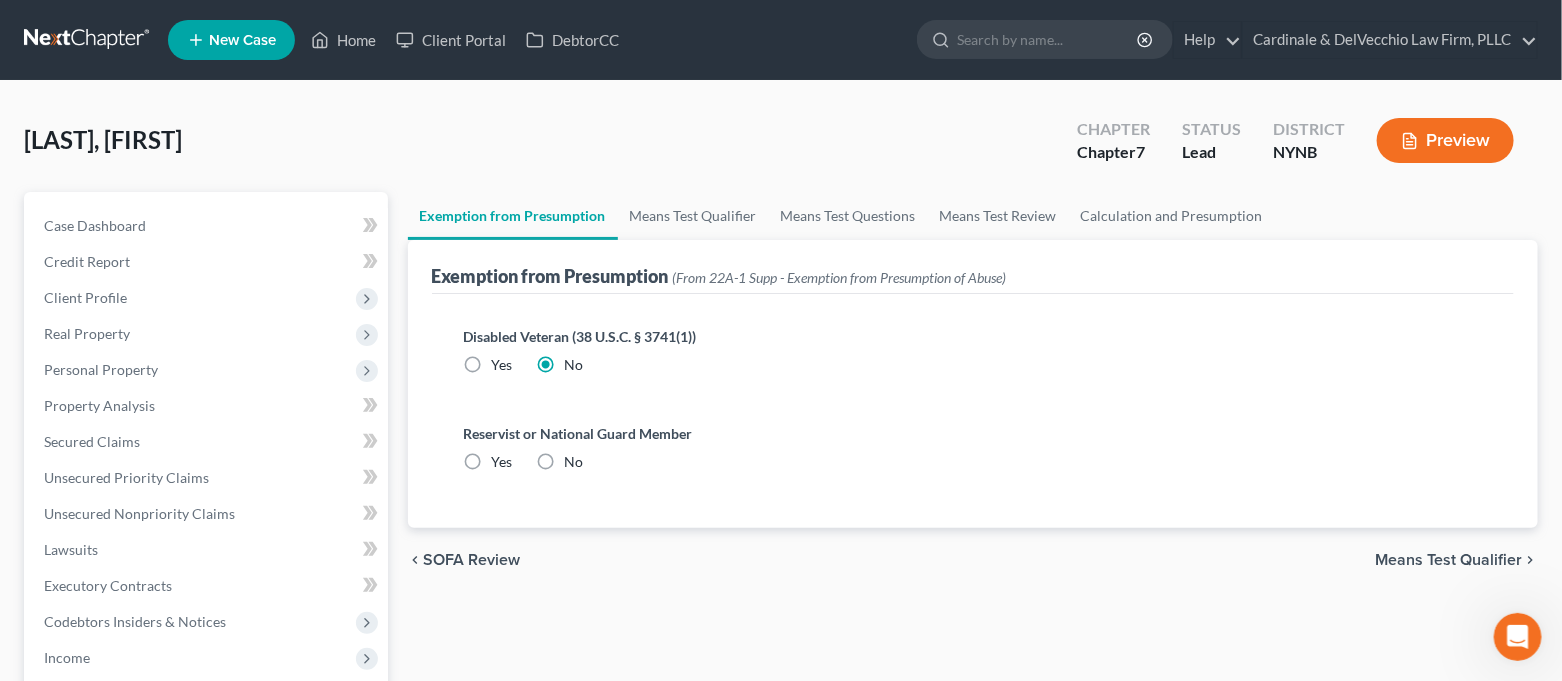 click on "No" at bounding box center (574, 462) 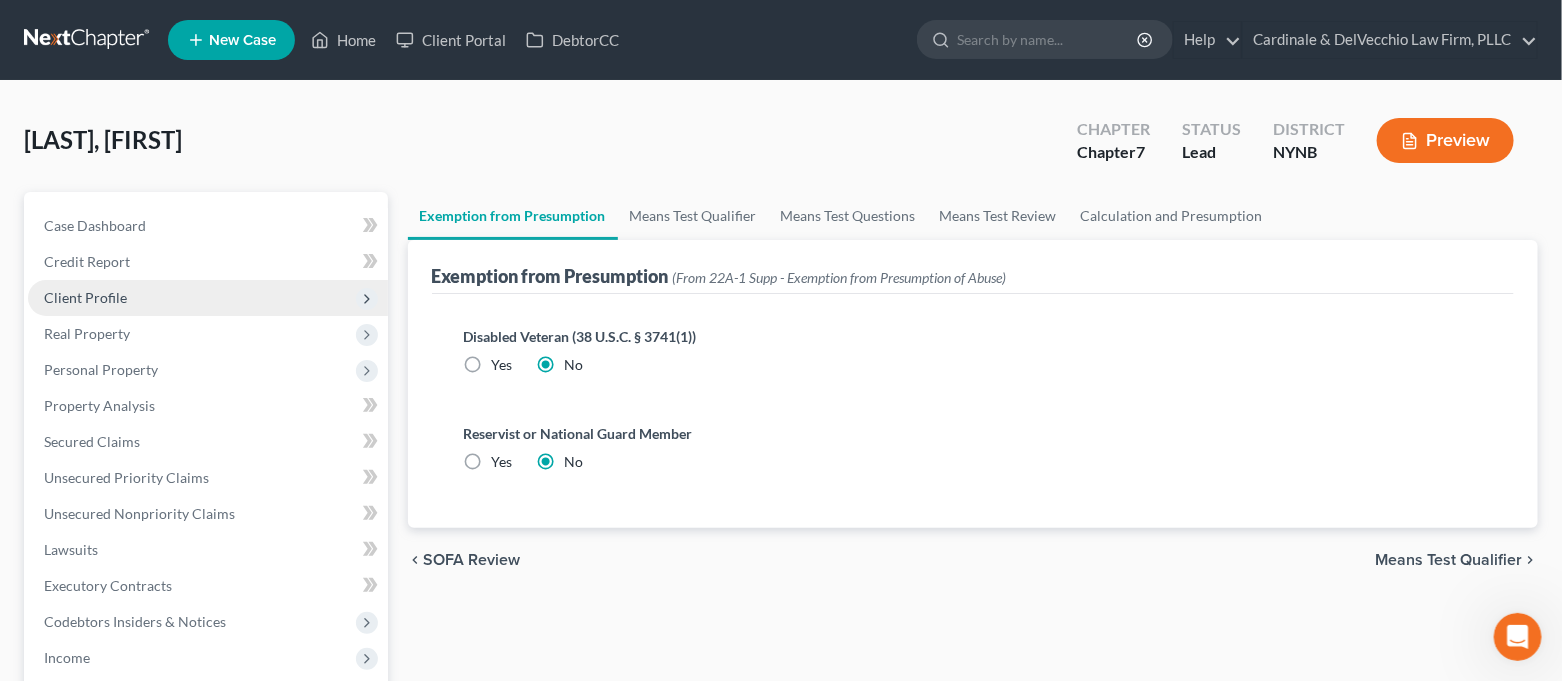 click on "Client Profile" at bounding box center [208, 298] 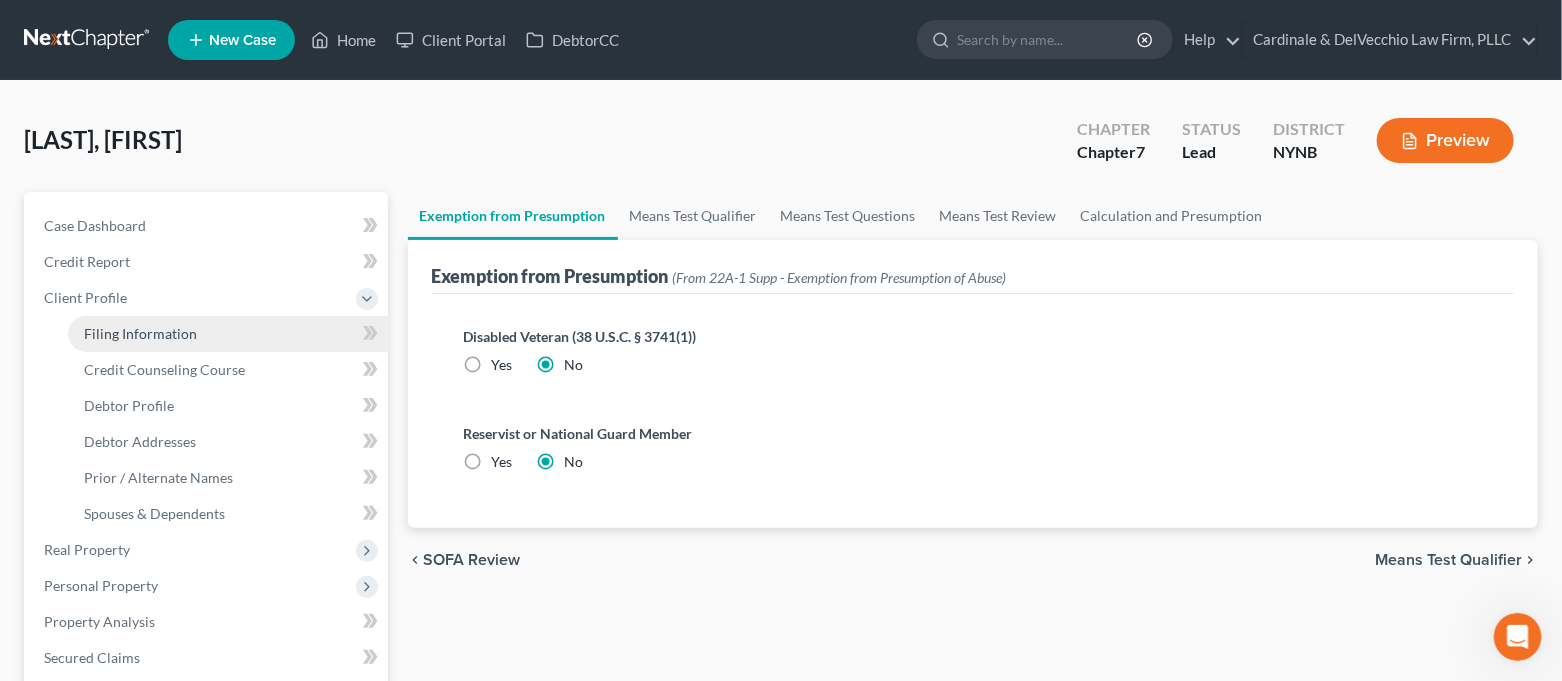 click on "Filing Information" at bounding box center (228, 334) 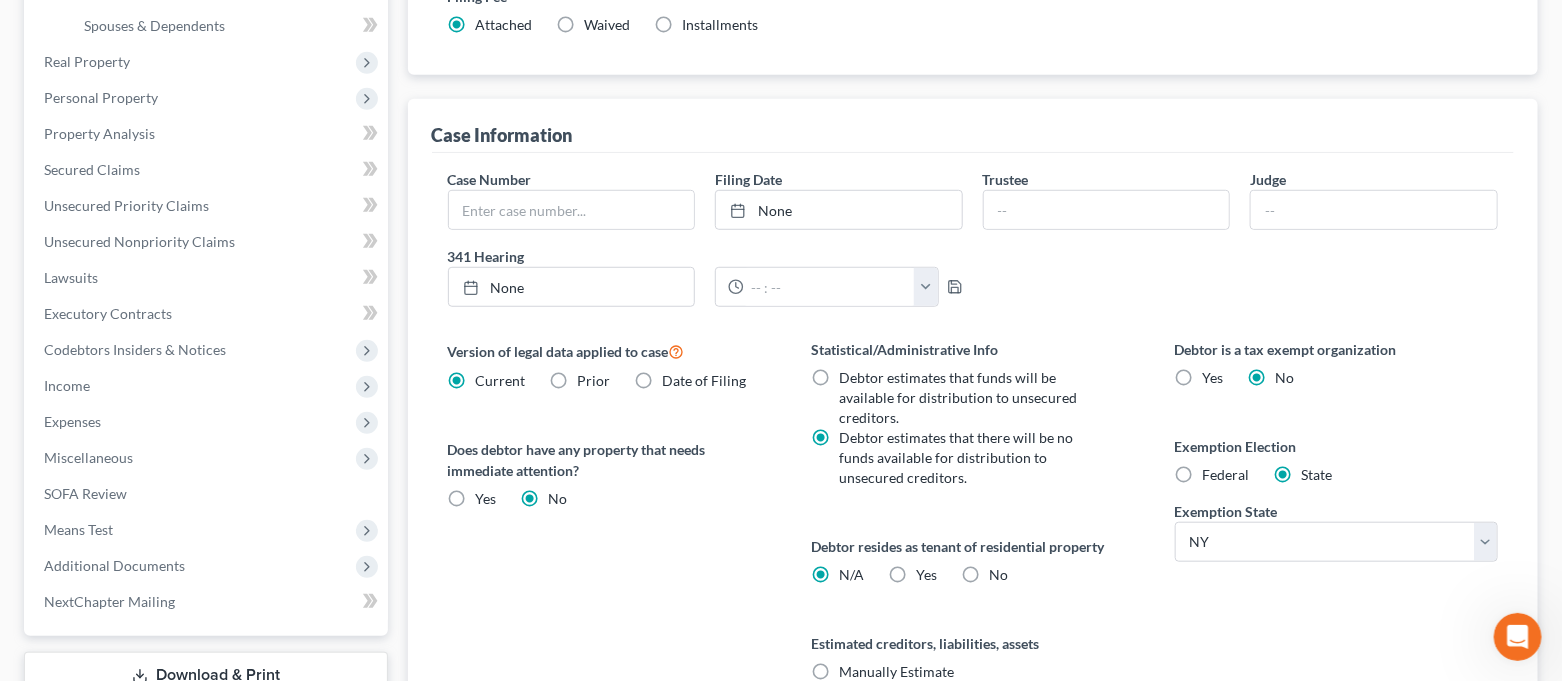 scroll, scrollTop: 533, scrollLeft: 0, axis: vertical 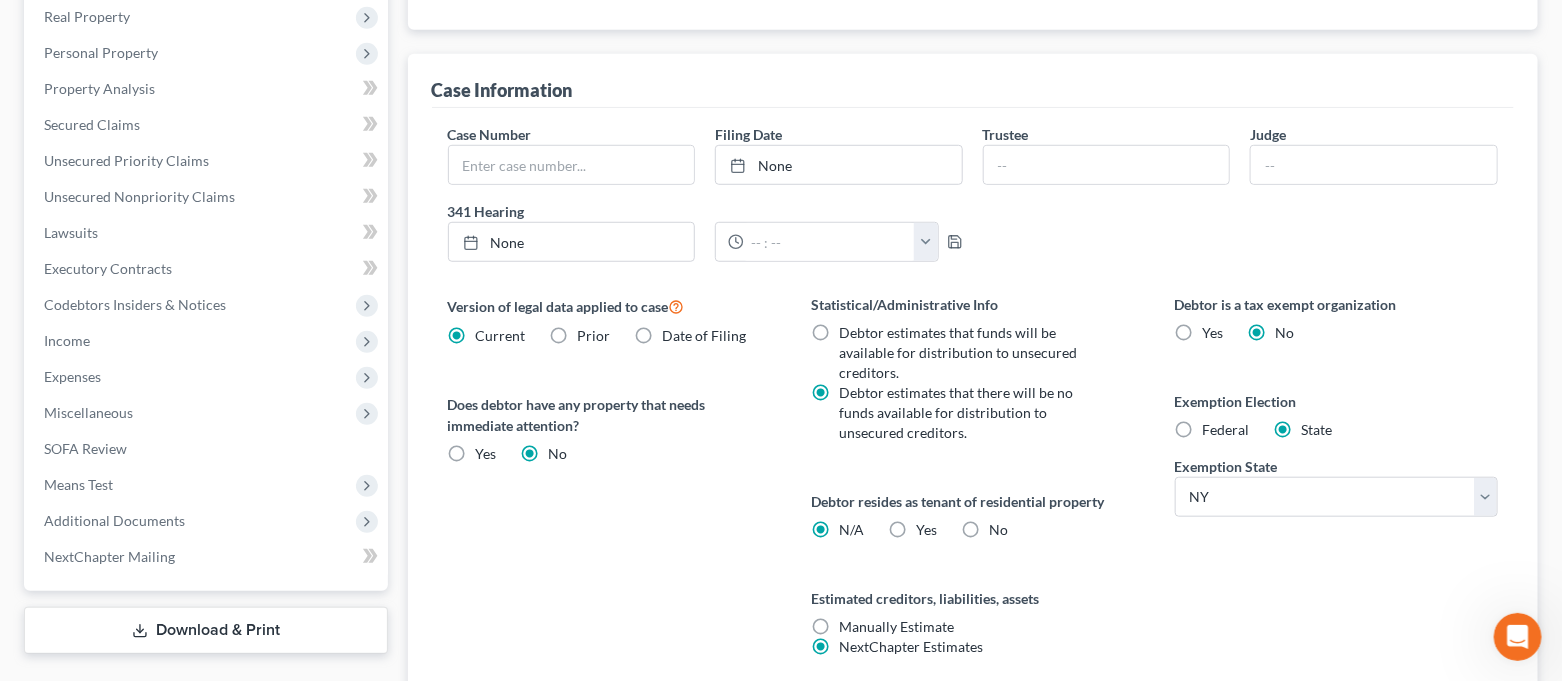 click on "Yes Yes" at bounding box center [926, 530] 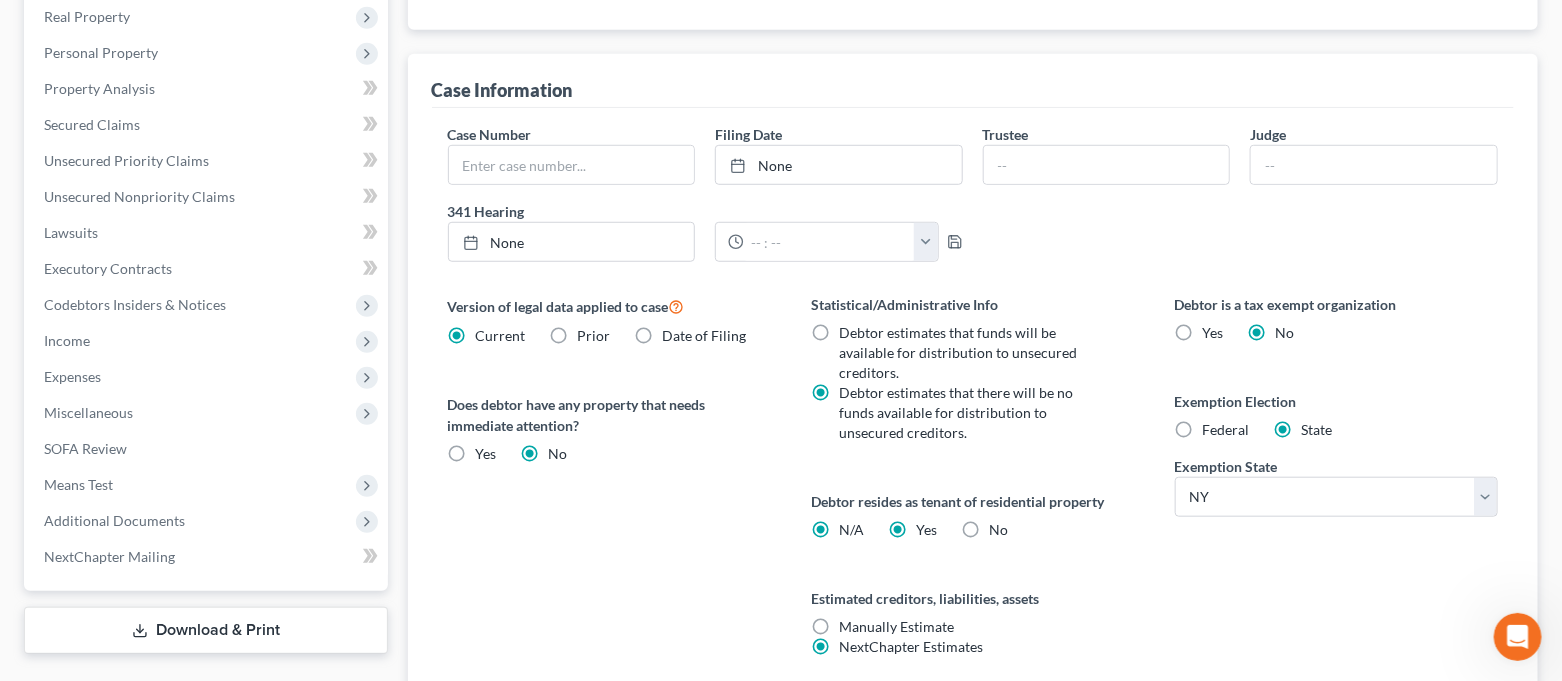 type 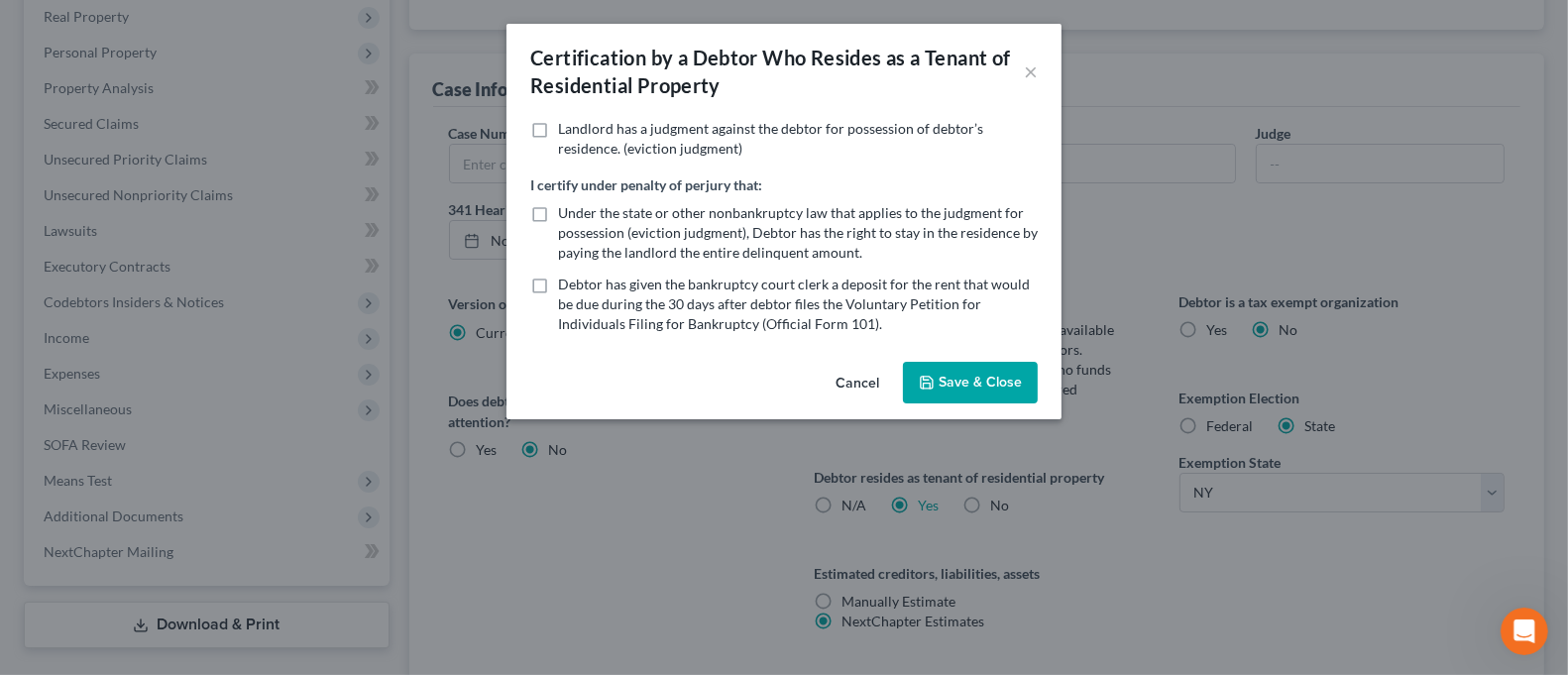 click on "Certification by a Debtor Who Resides as a Tenant of Residential Property × Landlord has a judgment against the debtor for possession of debtor’s residence. (eviction judgment) I certify under penalty of perjury that: Under the state or other nonbankruptcy law that applies to the judgment for possession (eviction judgment), Debtor has the right to stay in the residence by paying the landlord the entire delinquent amount. Debtor has given the bankruptcy court clerk a deposit for the rent that would be due during the 30 days after debtor files the Voluntary Petition for Individuals Filing for Bankruptcy (Official Form 101). Cancel Save & Close" at bounding box center [784, 337] 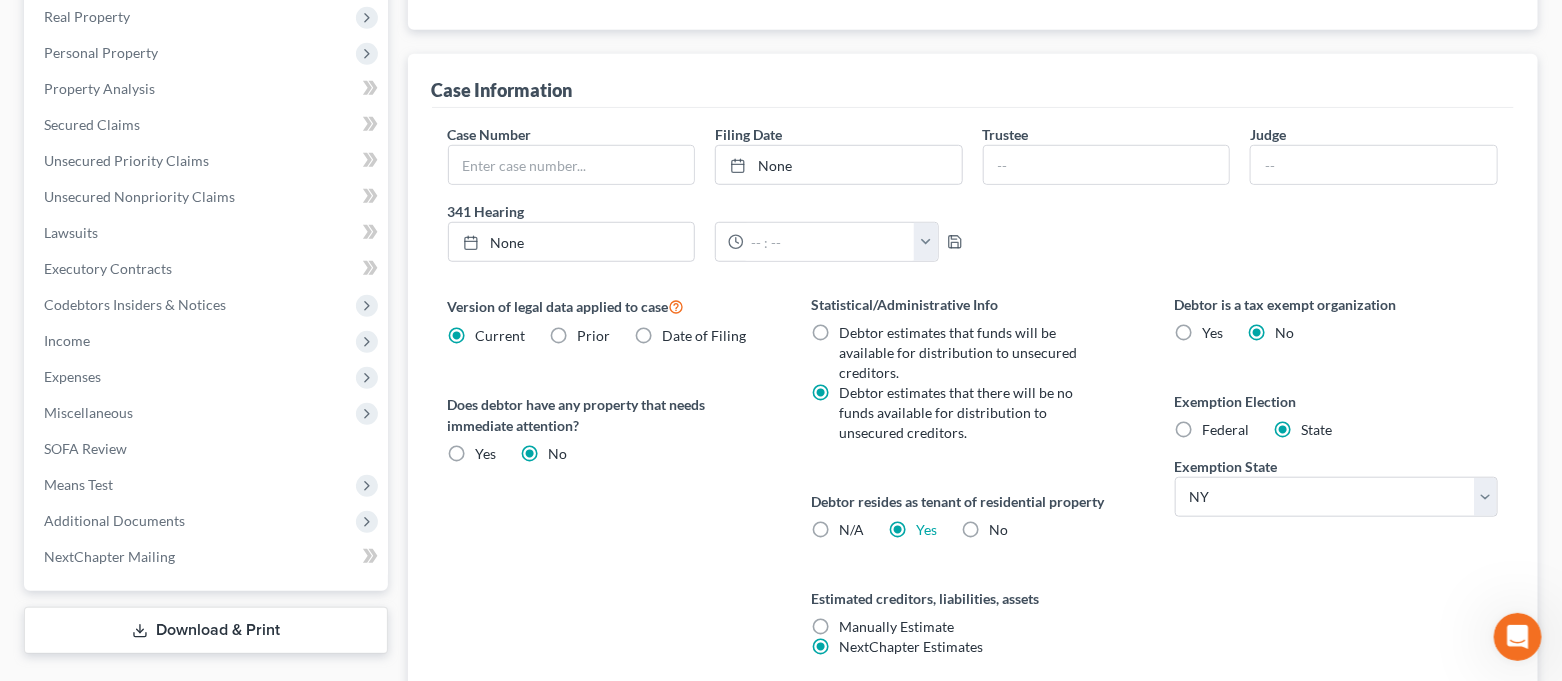 click on "Federal" at bounding box center (1226, 430) 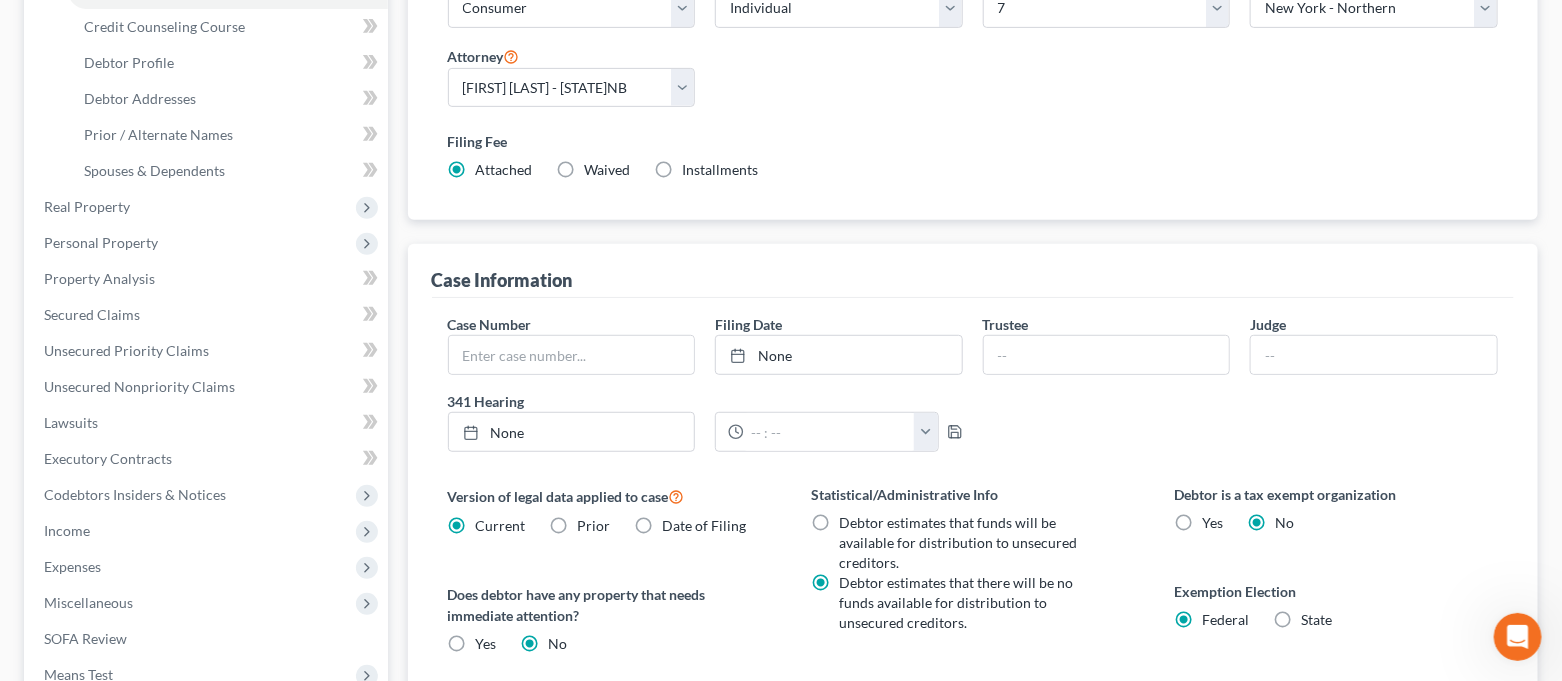 scroll, scrollTop: 133, scrollLeft: 0, axis: vertical 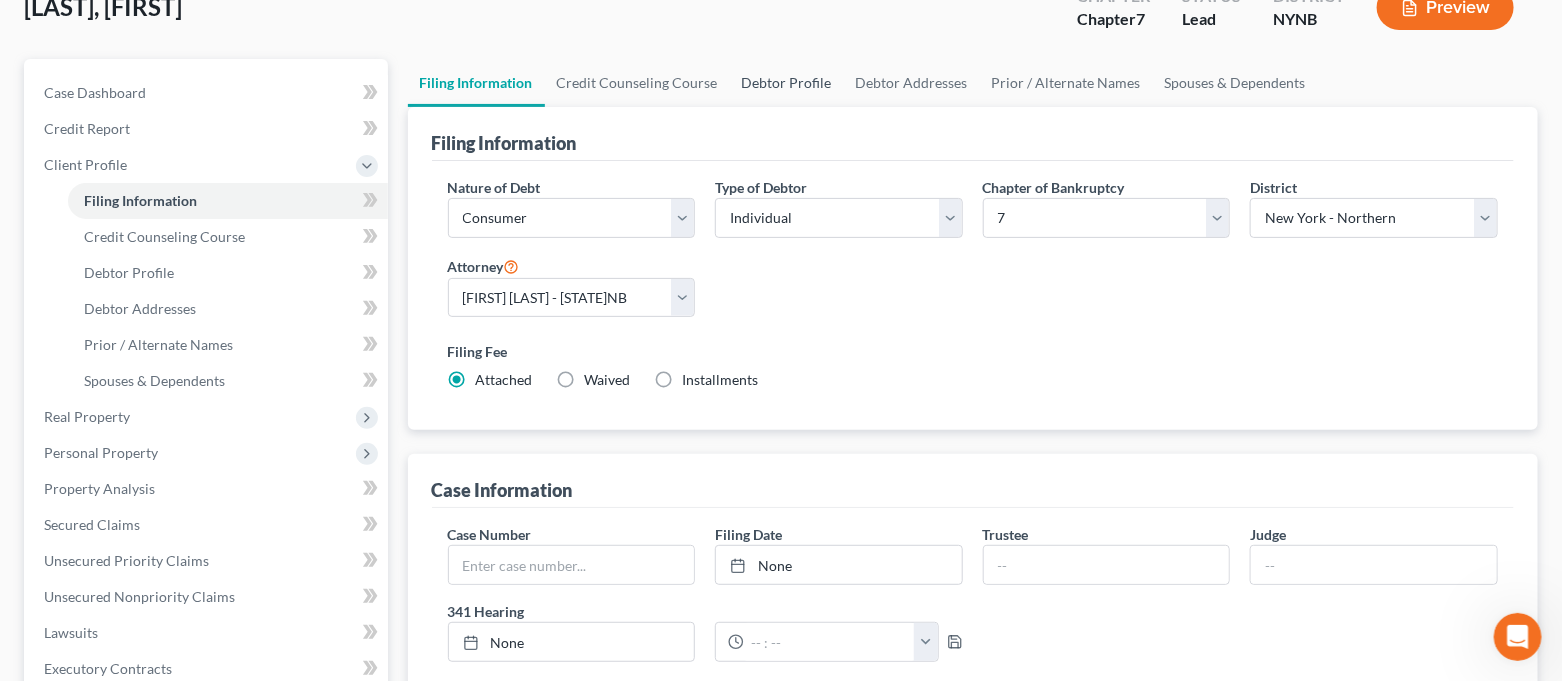click on "Debtor Profile" at bounding box center (787, 83) 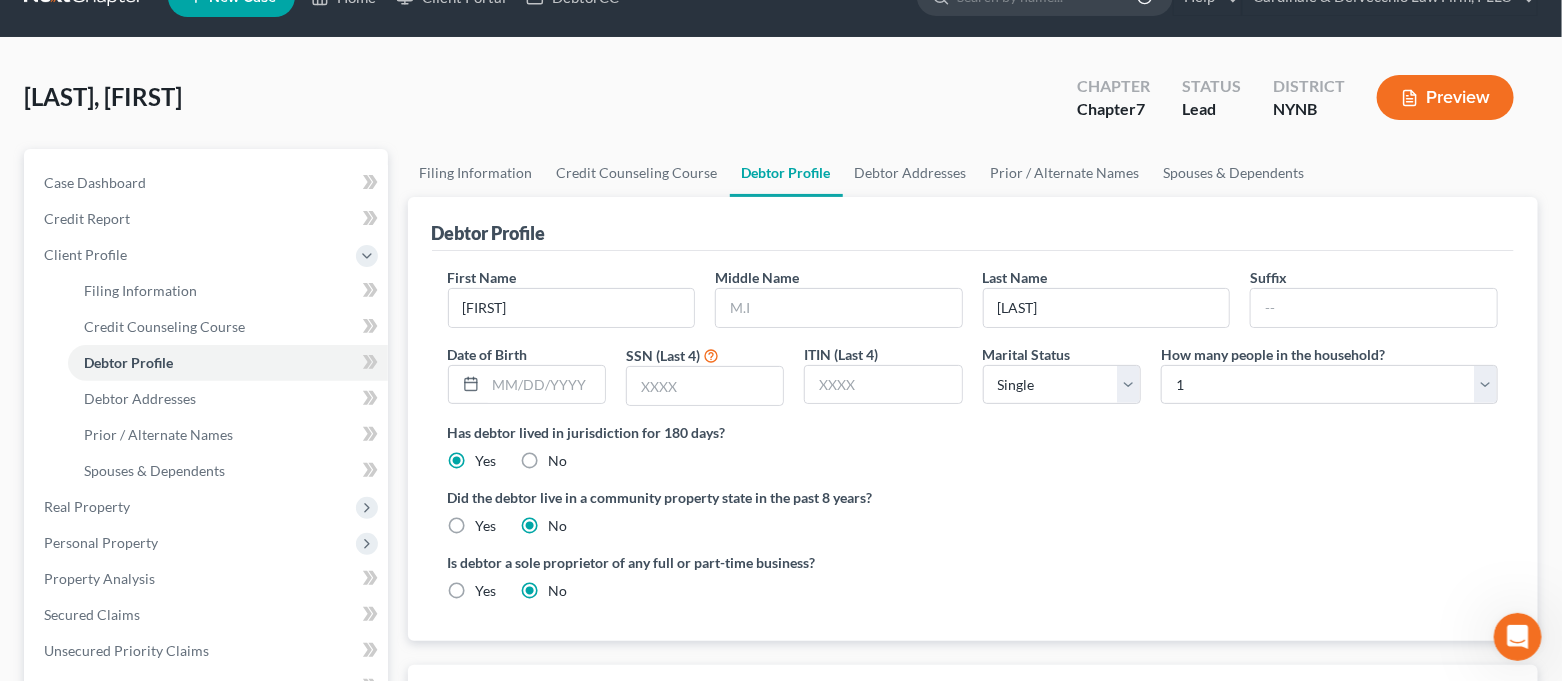 scroll, scrollTop: 0, scrollLeft: 0, axis: both 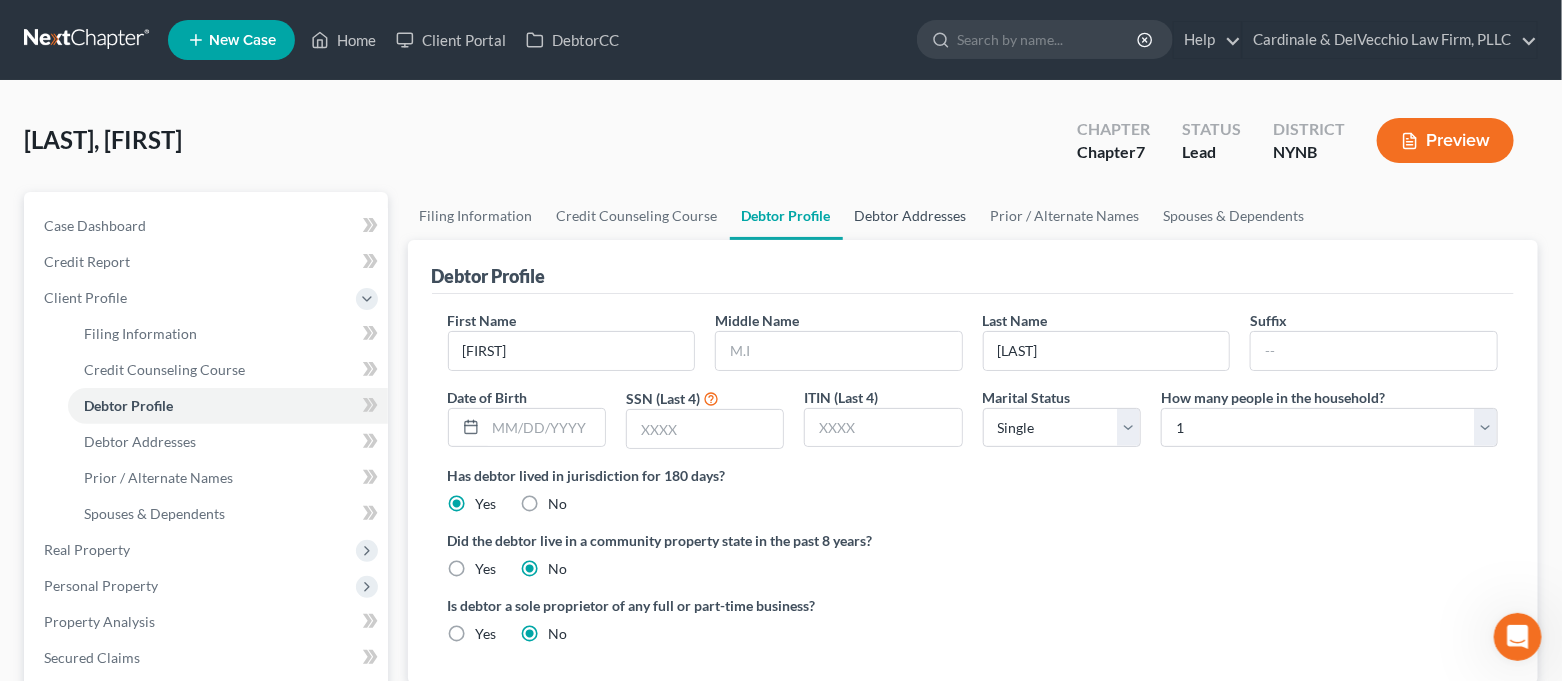 click on "Debtor Addresses" at bounding box center (911, 216) 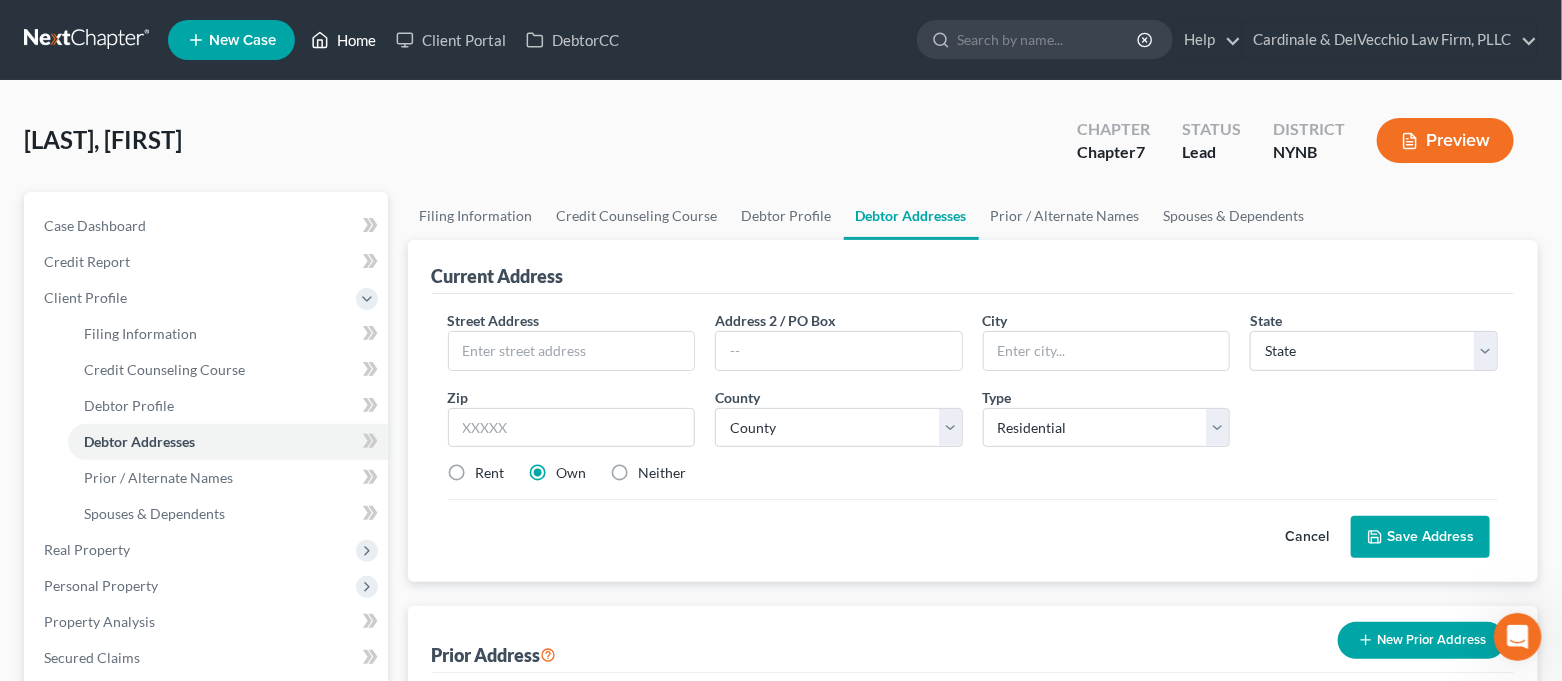 click on "Home" at bounding box center [343, 40] 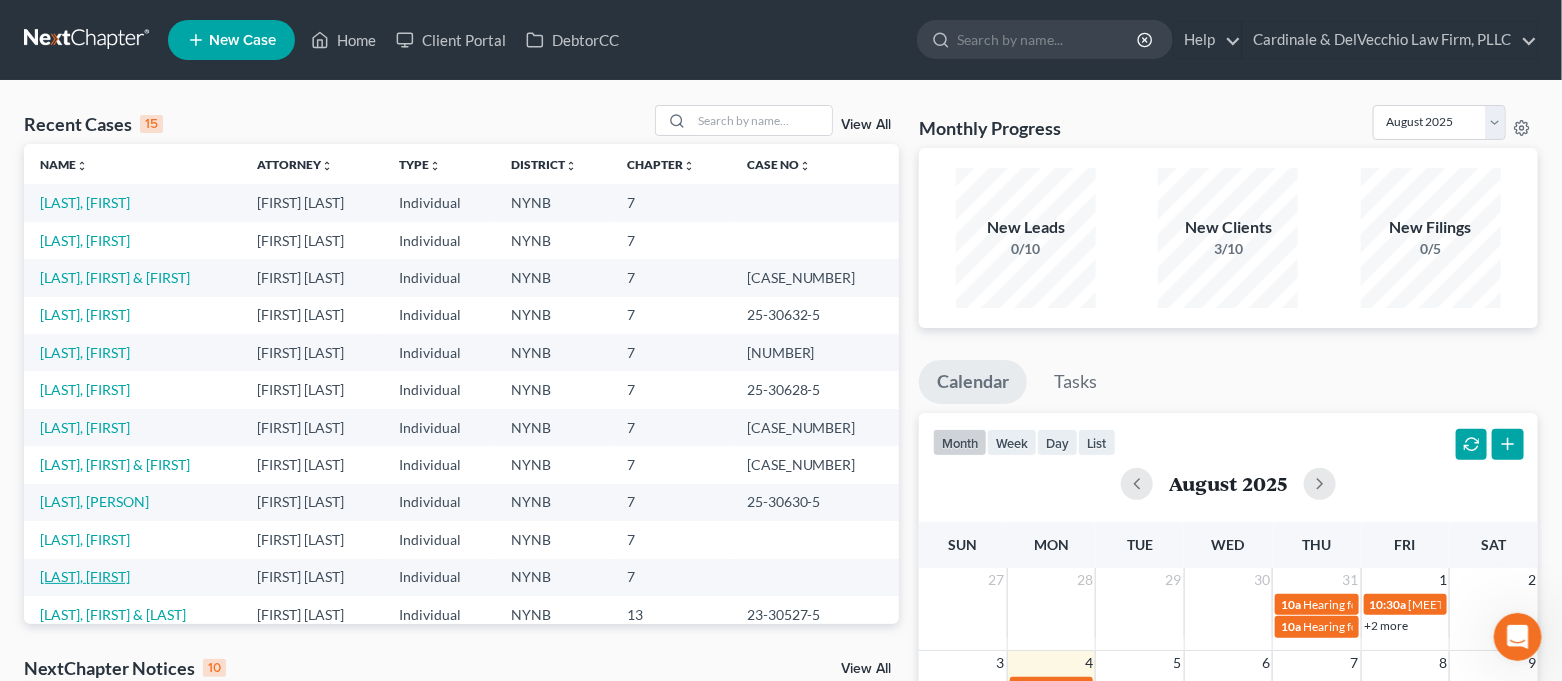 click on "[LAST], [FIRST]" at bounding box center [85, 576] 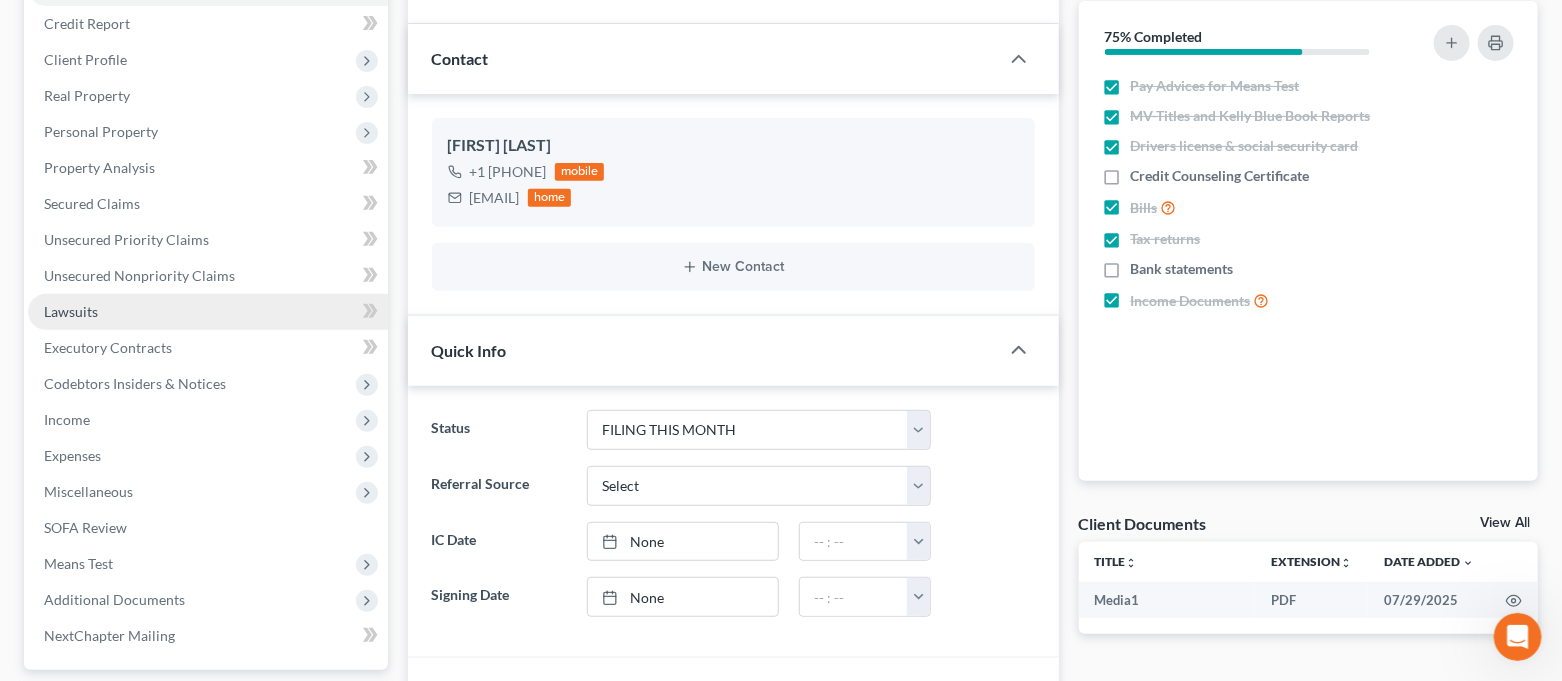 scroll, scrollTop: 266, scrollLeft: 0, axis: vertical 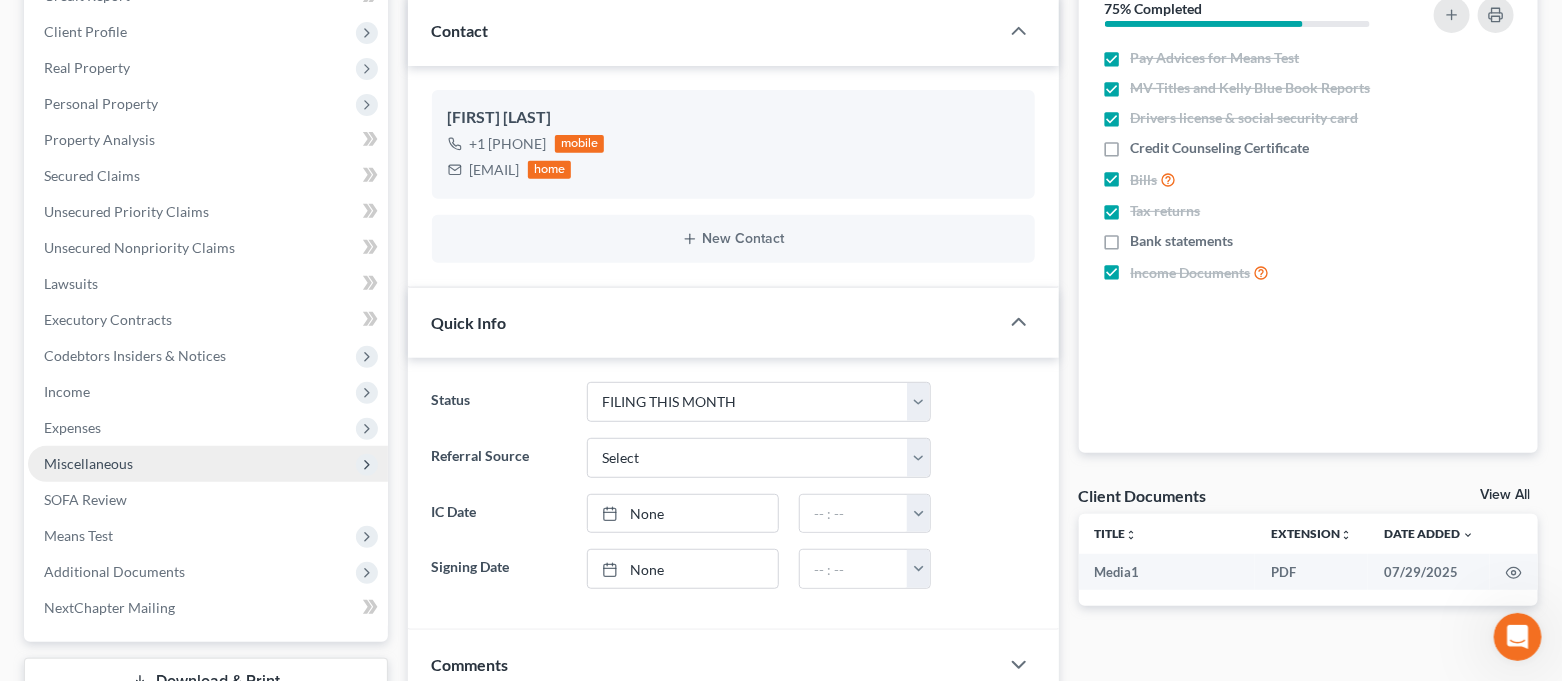 click on "Miscellaneous" at bounding box center [208, 464] 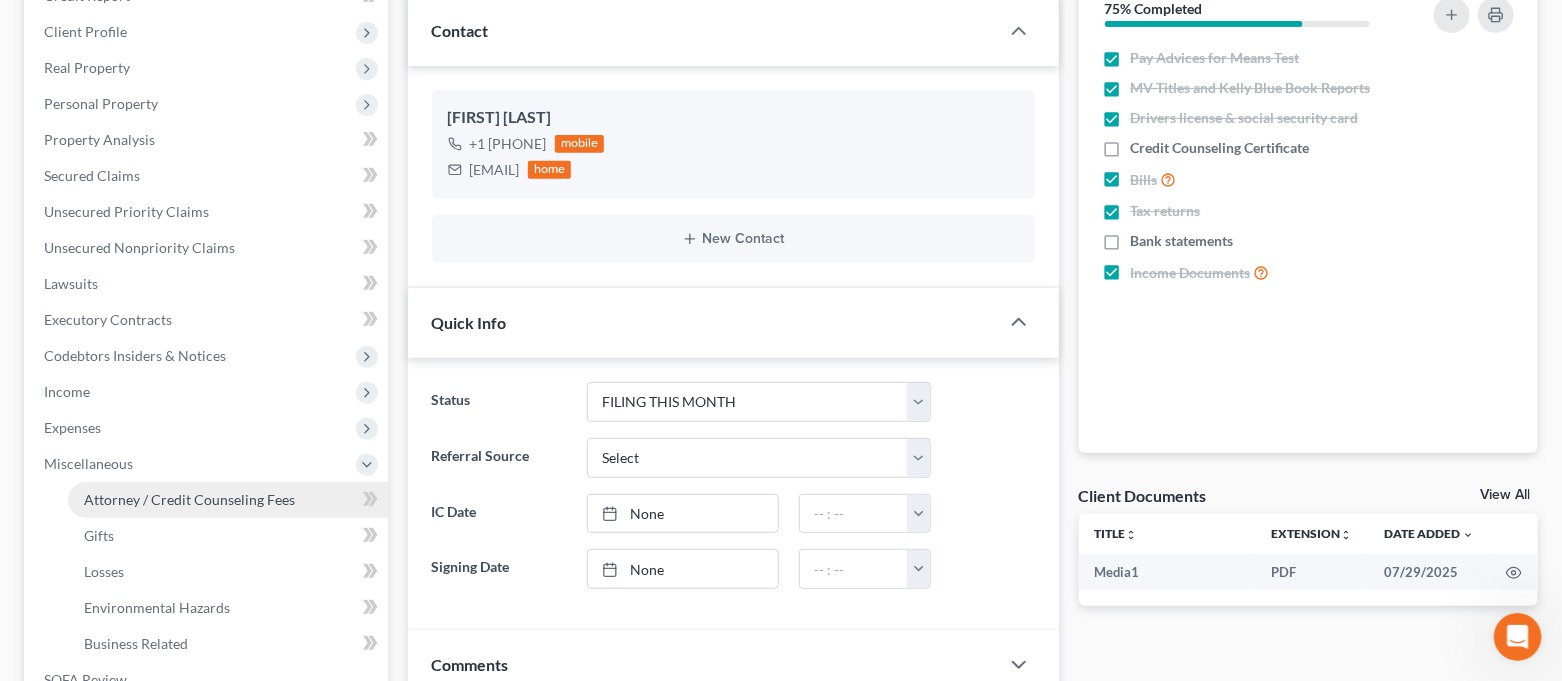 click on "Attorney / Credit Counseling Fees" at bounding box center (189, 499) 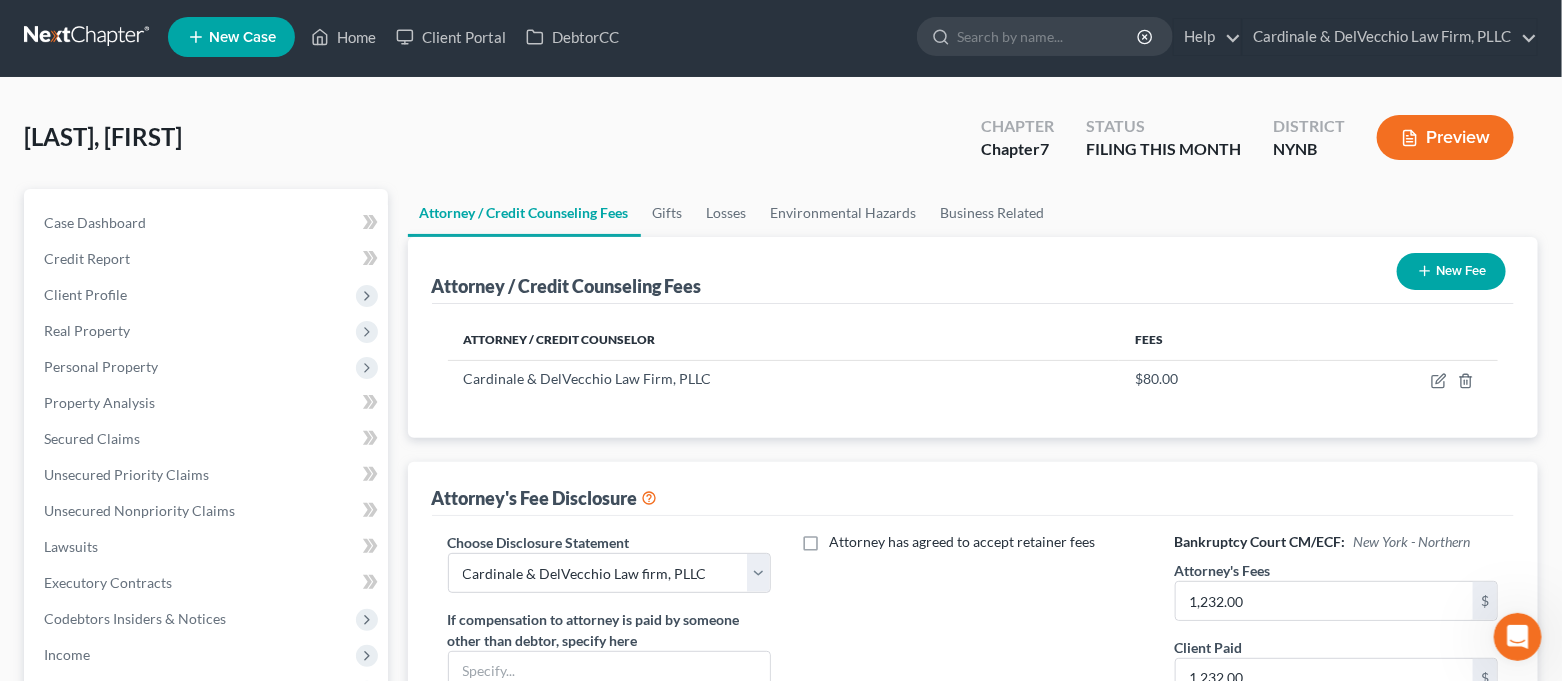 scroll, scrollTop: 0, scrollLeft: 0, axis: both 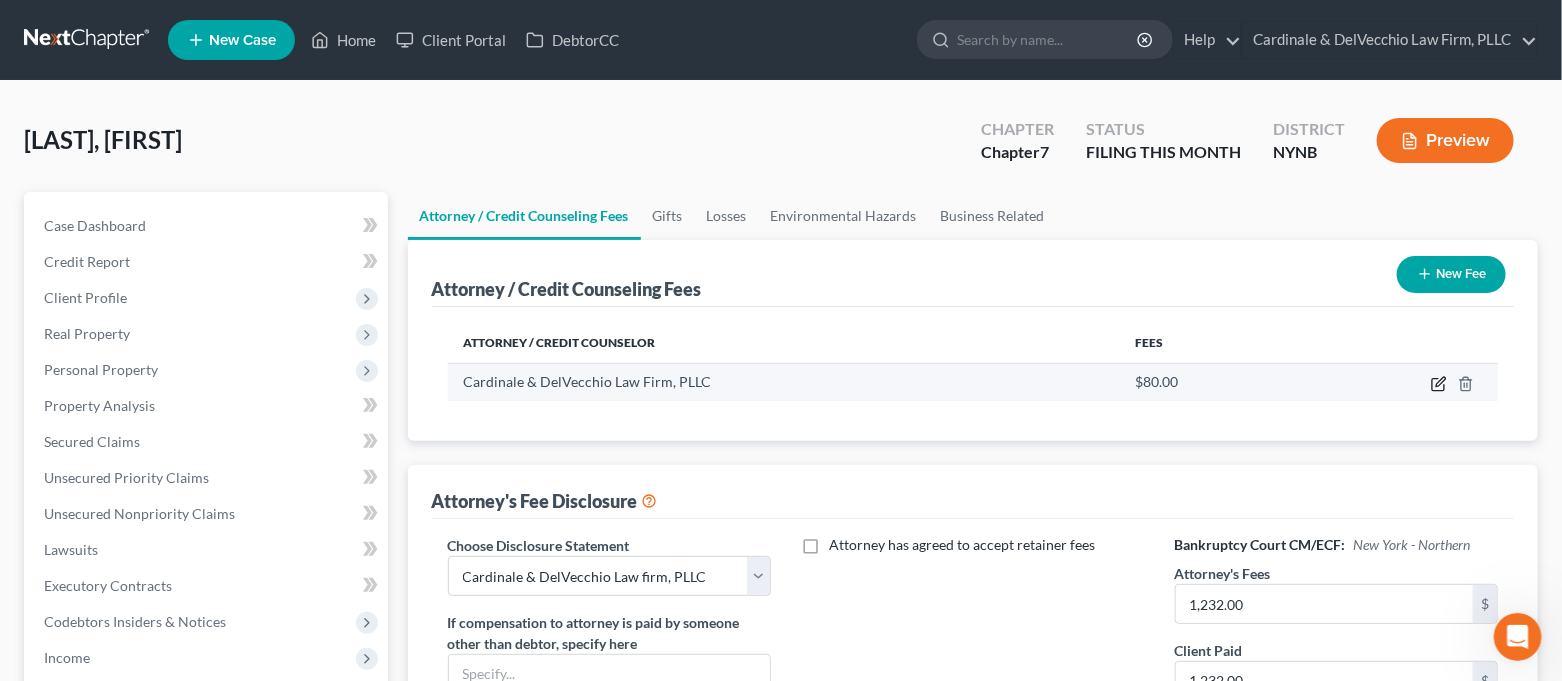 click 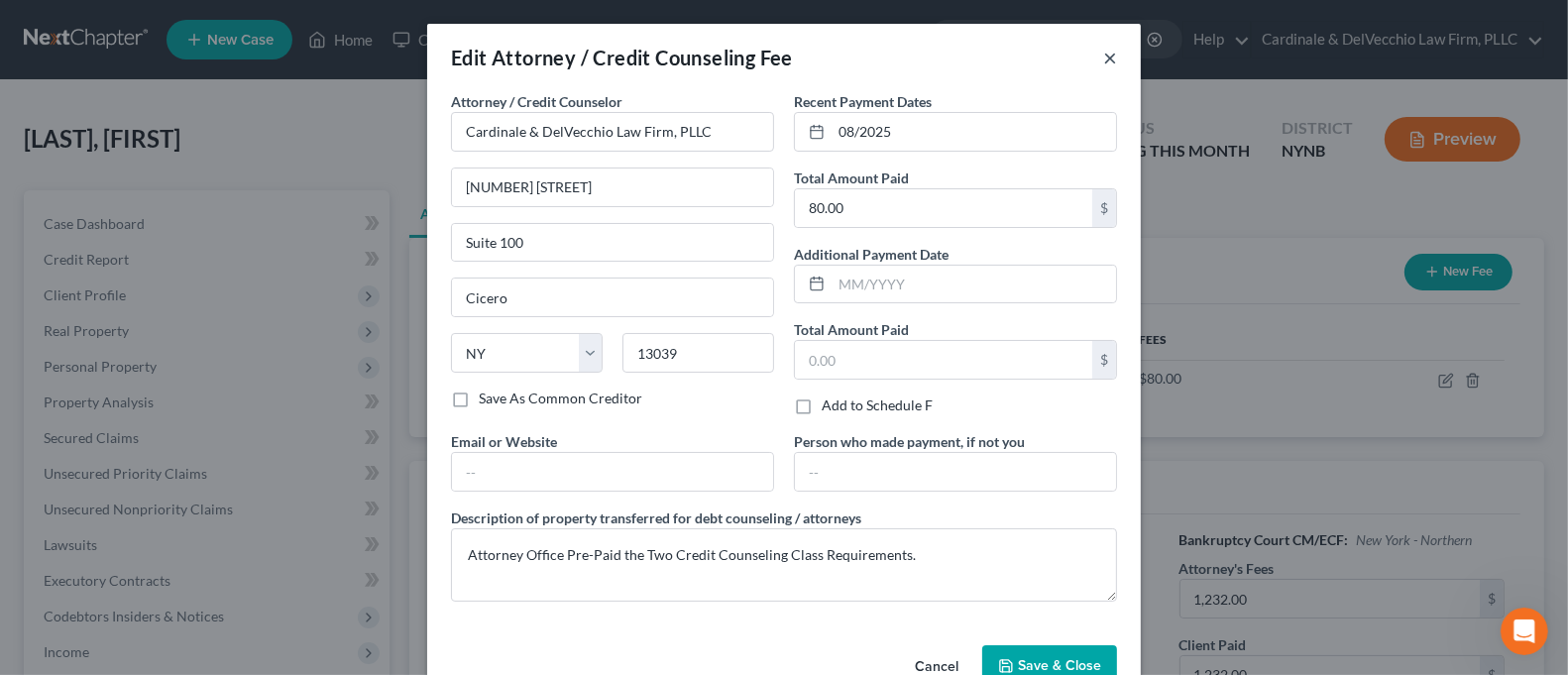 click on "×" at bounding box center (1110, 57) 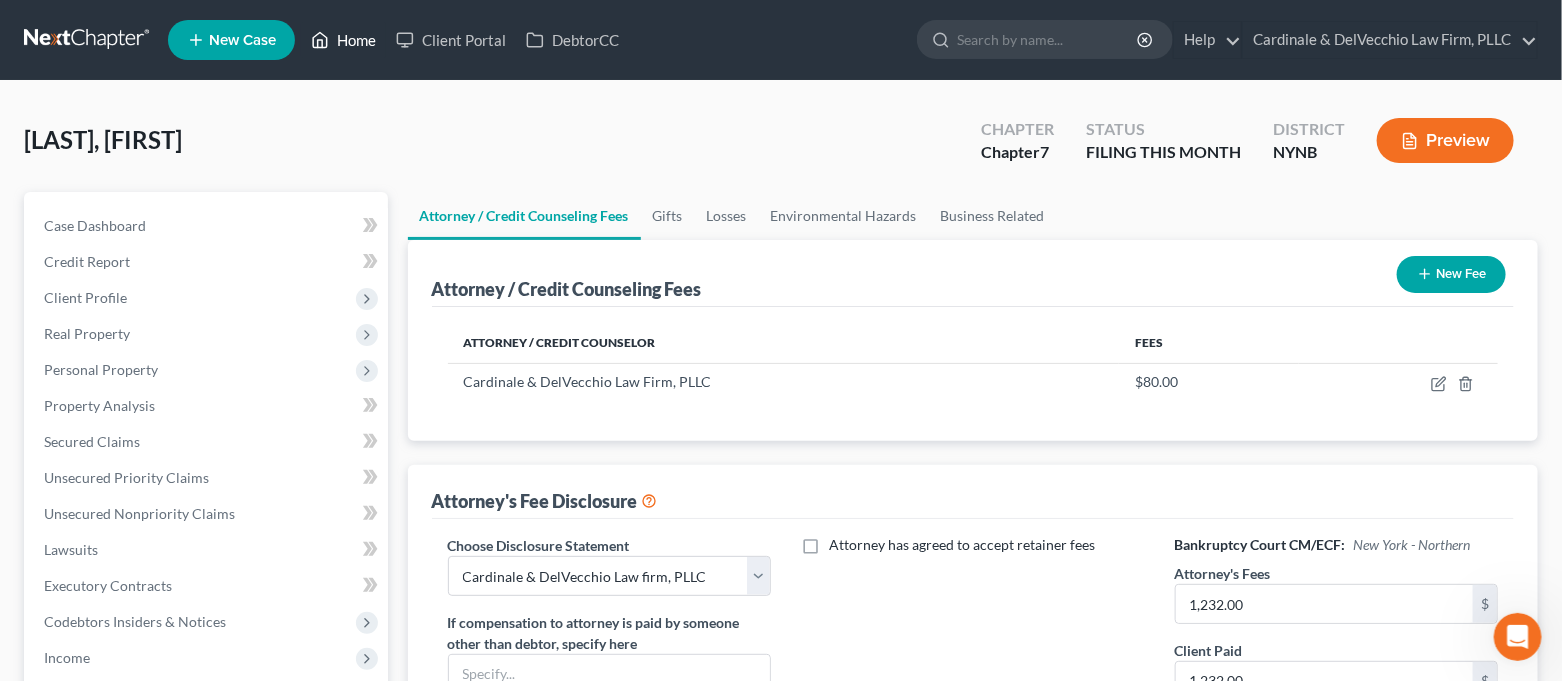 click on "Home" at bounding box center (343, 40) 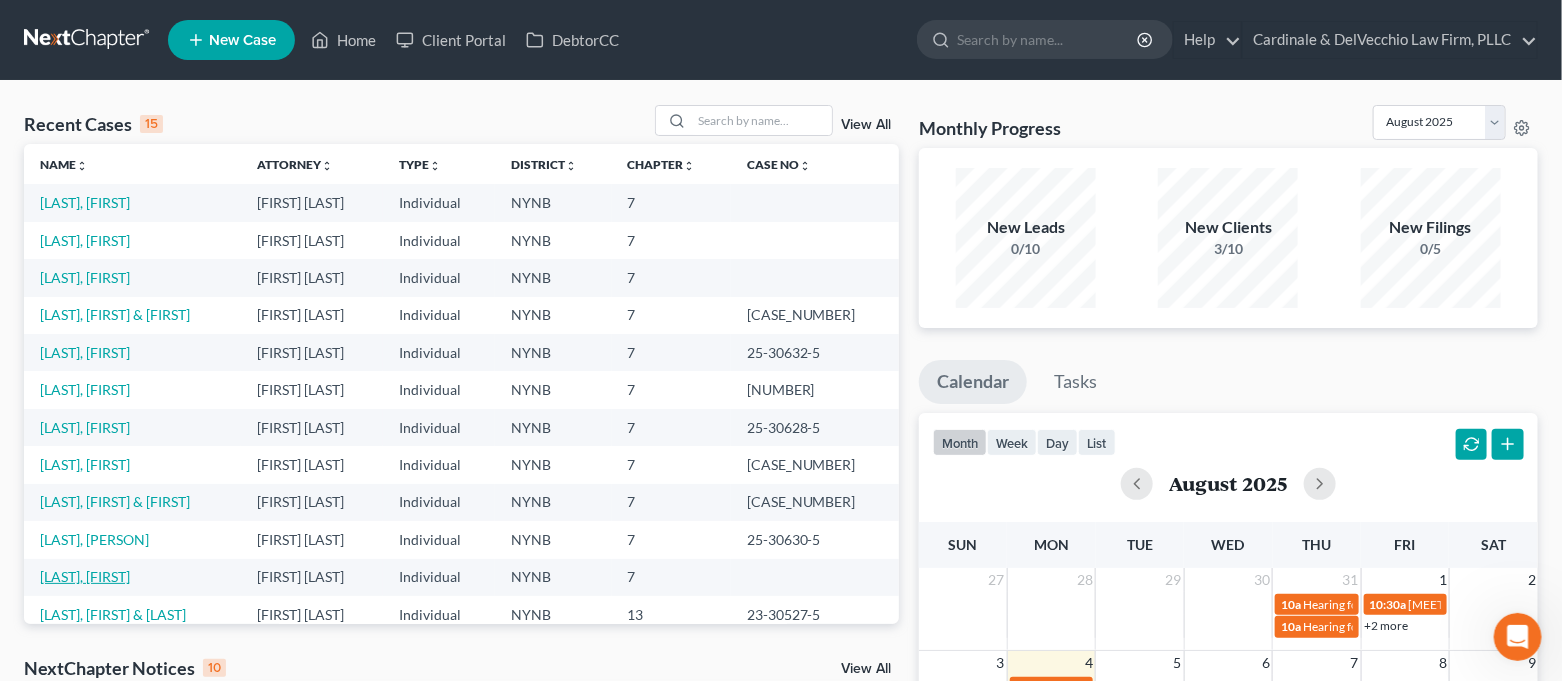 click on "[LAST], [FIRST]" at bounding box center (85, 576) 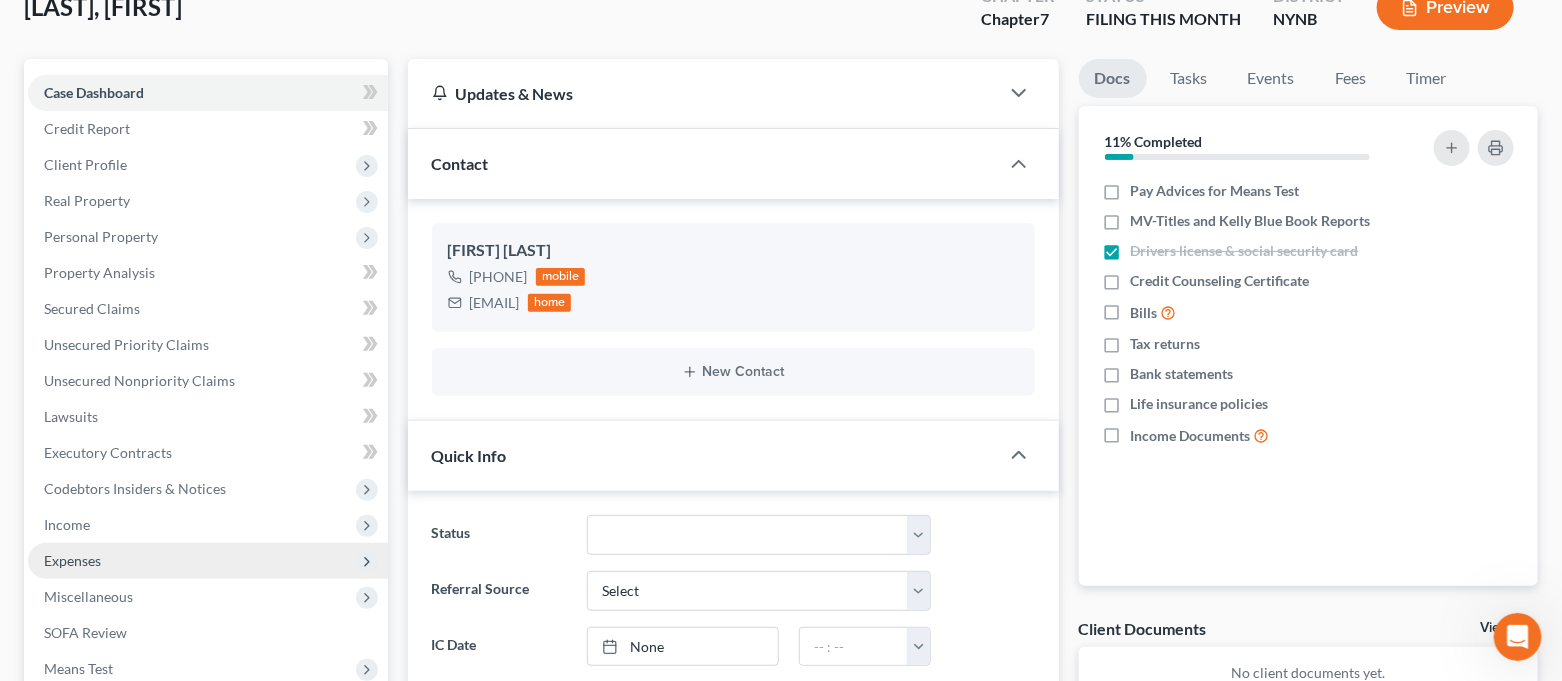 scroll, scrollTop: 266, scrollLeft: 0, axis: vertical 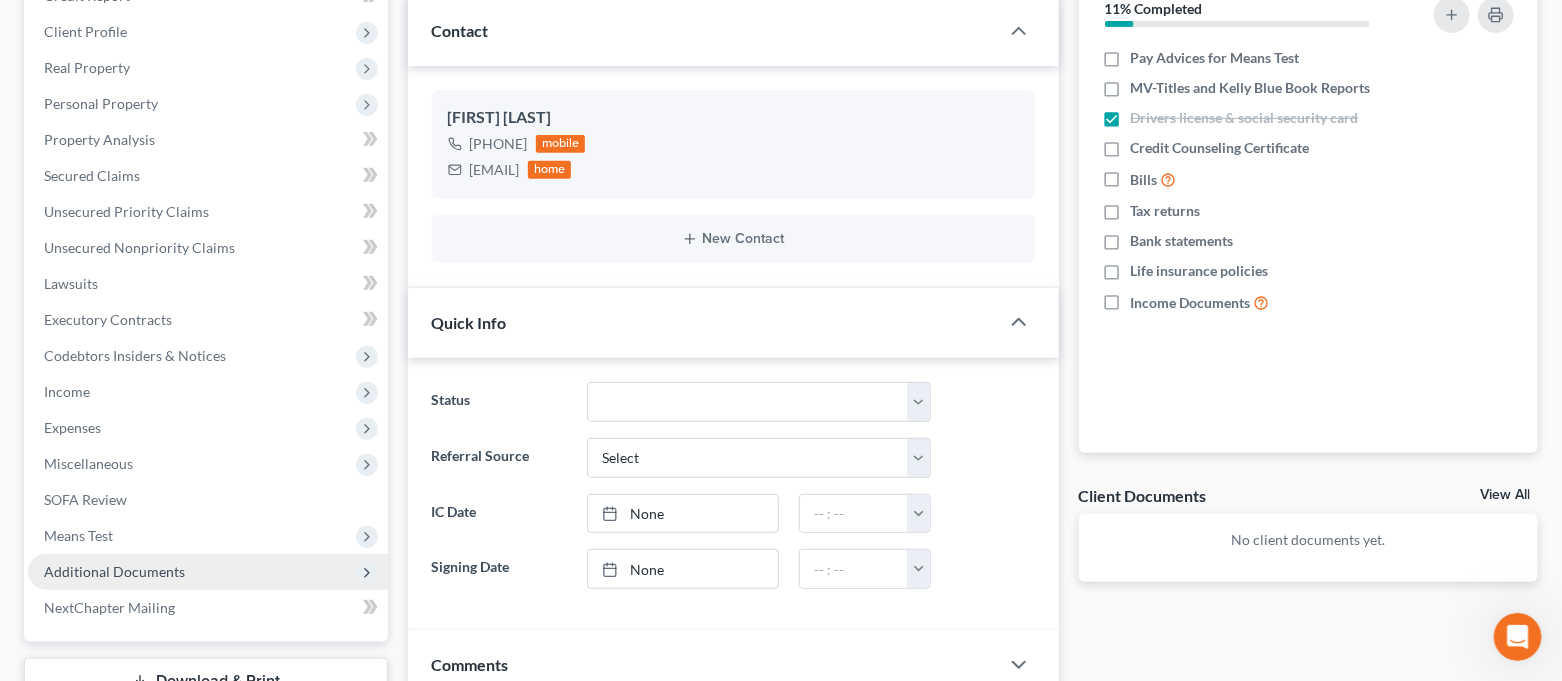 click on "Additional Documents" at bounding box center (208, 572) 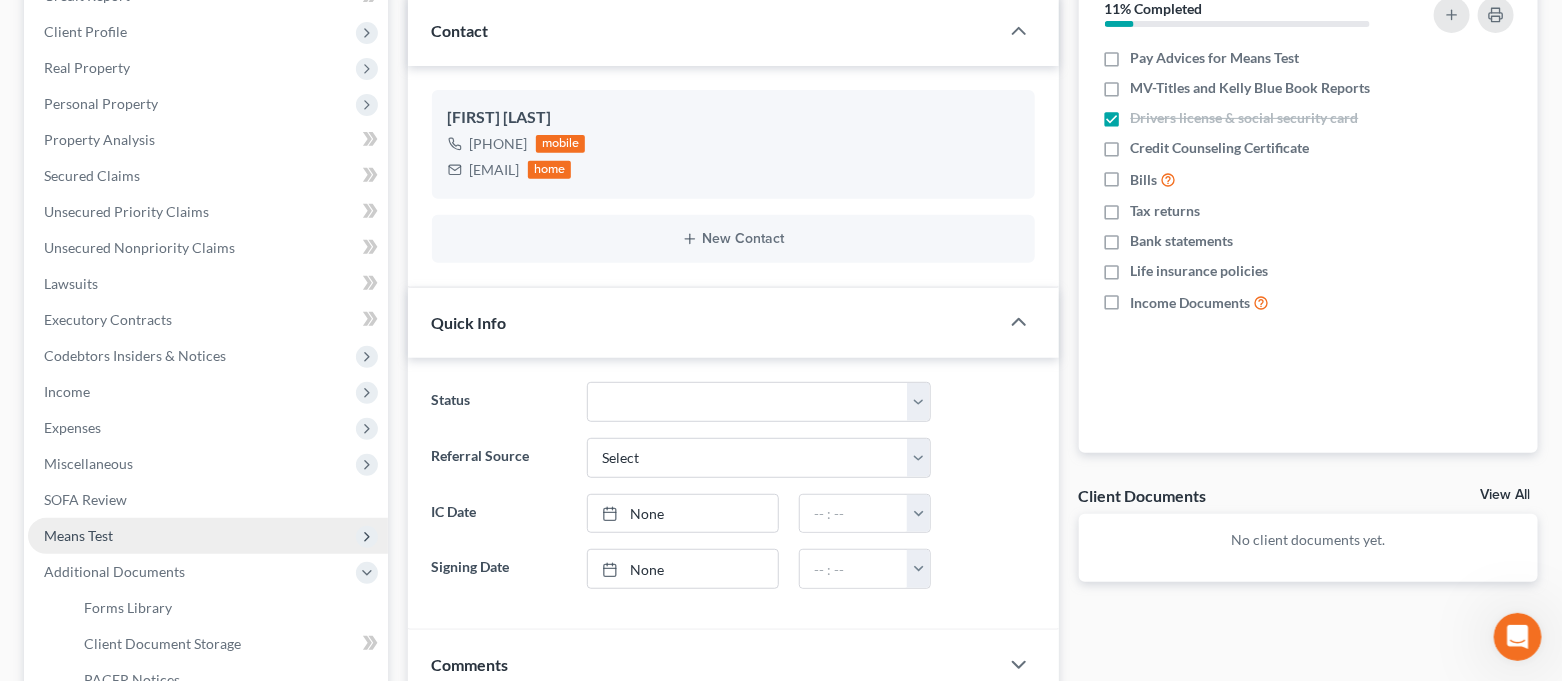 click on "Means Test" at bounding box center [208, 536] 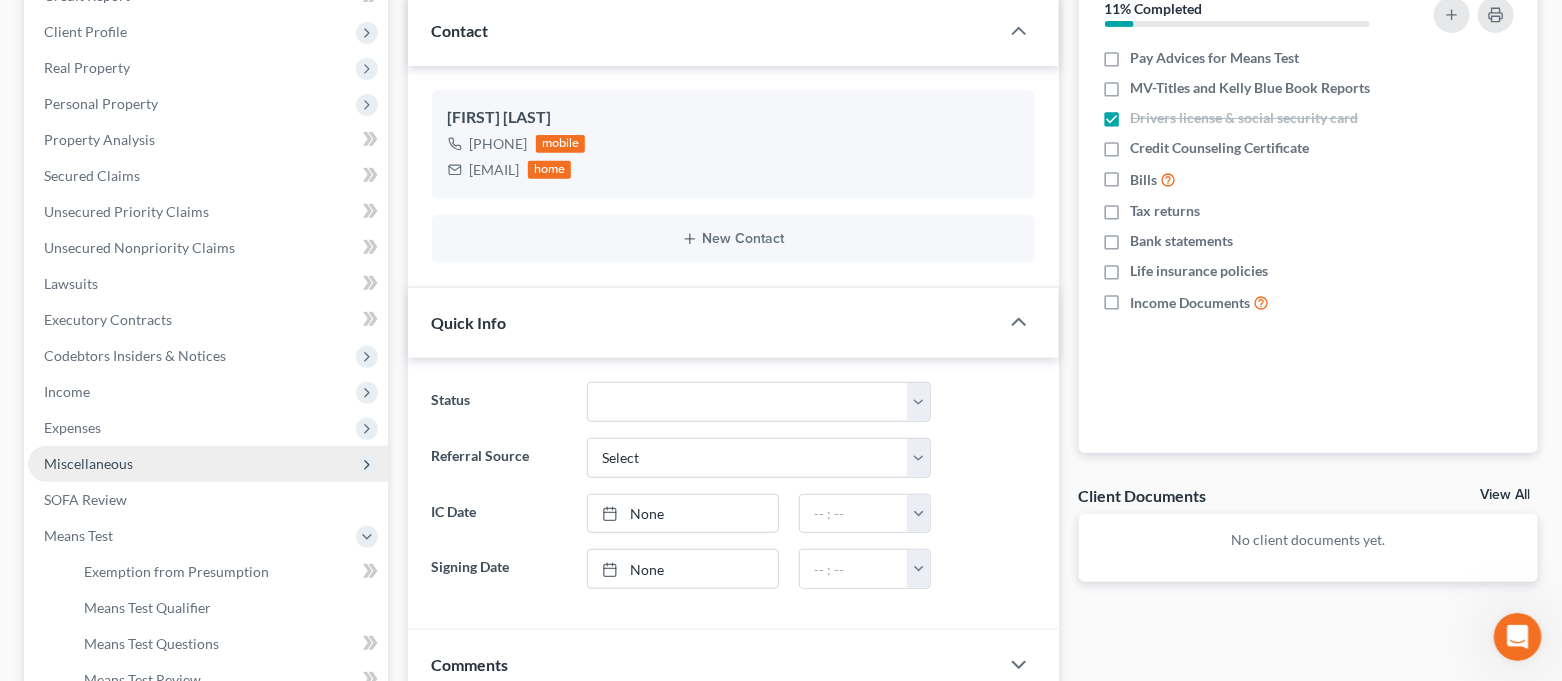 click on "Miscellaneous" at bounding box center [88, 463] 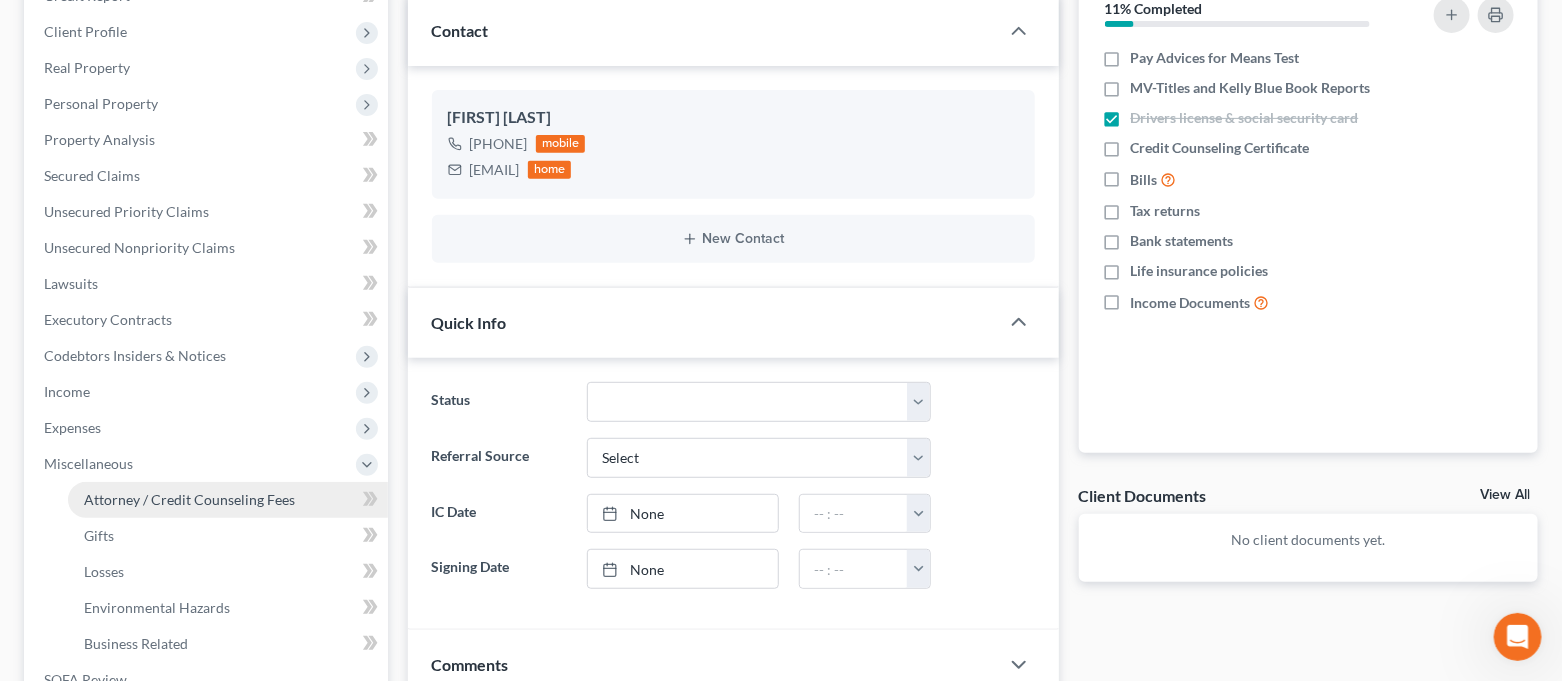 click on "Attorney / Credit Counseling Fees" at bounding box center [189, 499] 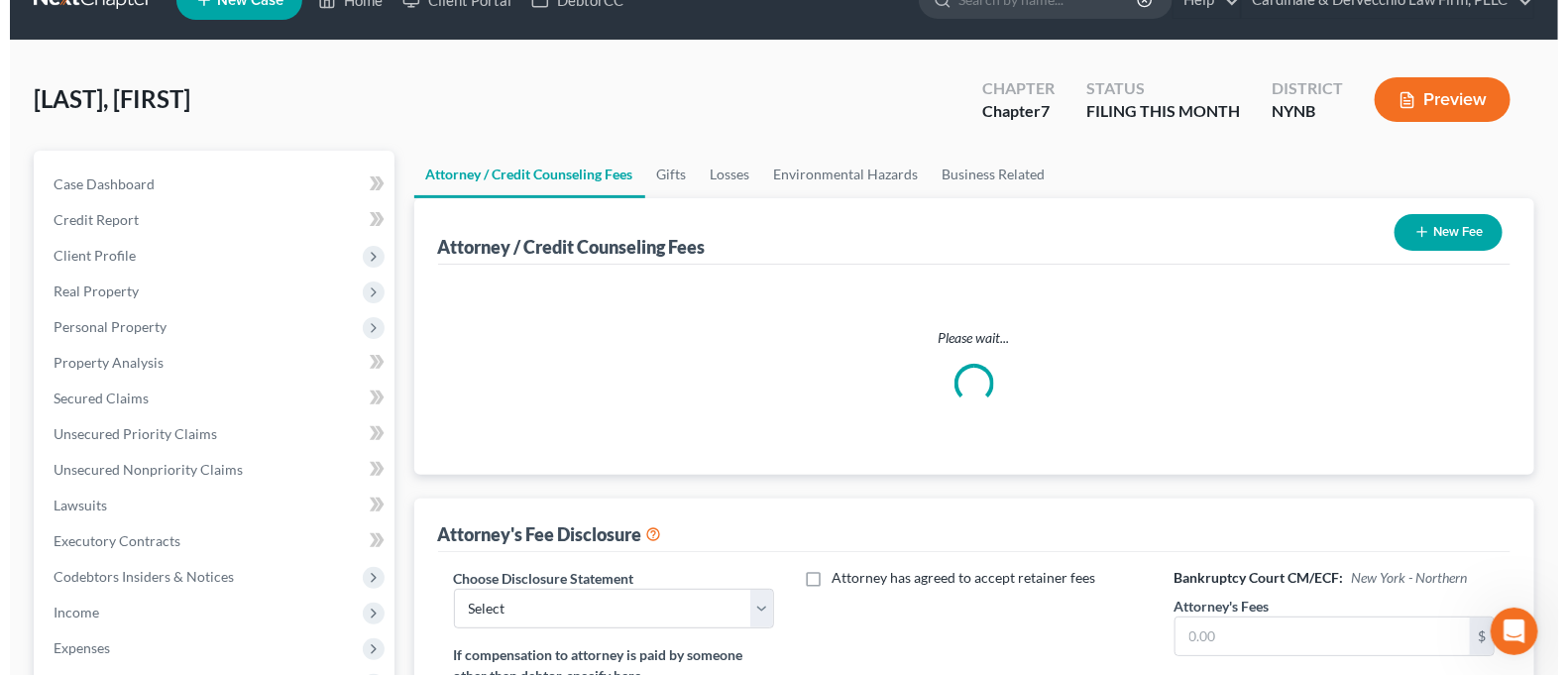scroll, scrollTop: 0, scrollLeft: 0, axis: both 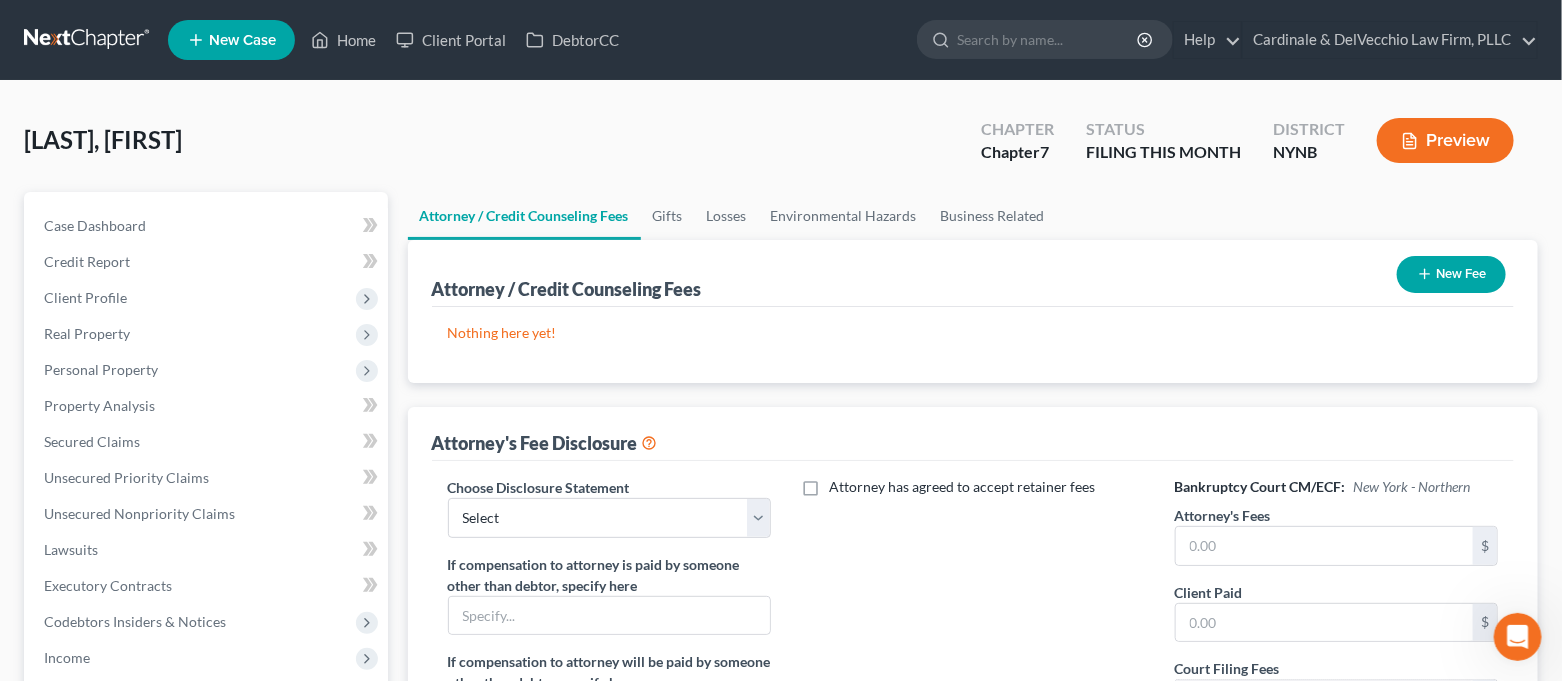 click 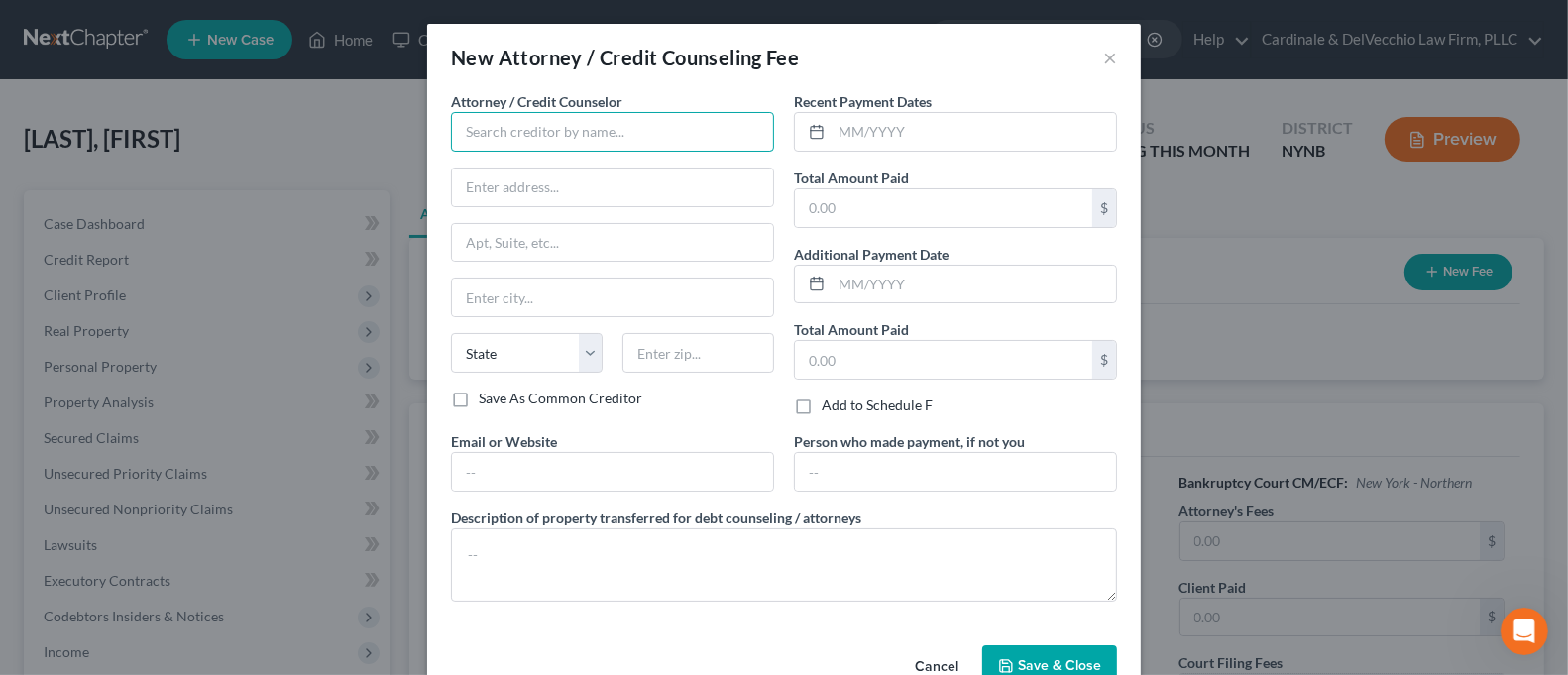 click at bounding box center (613, 132) 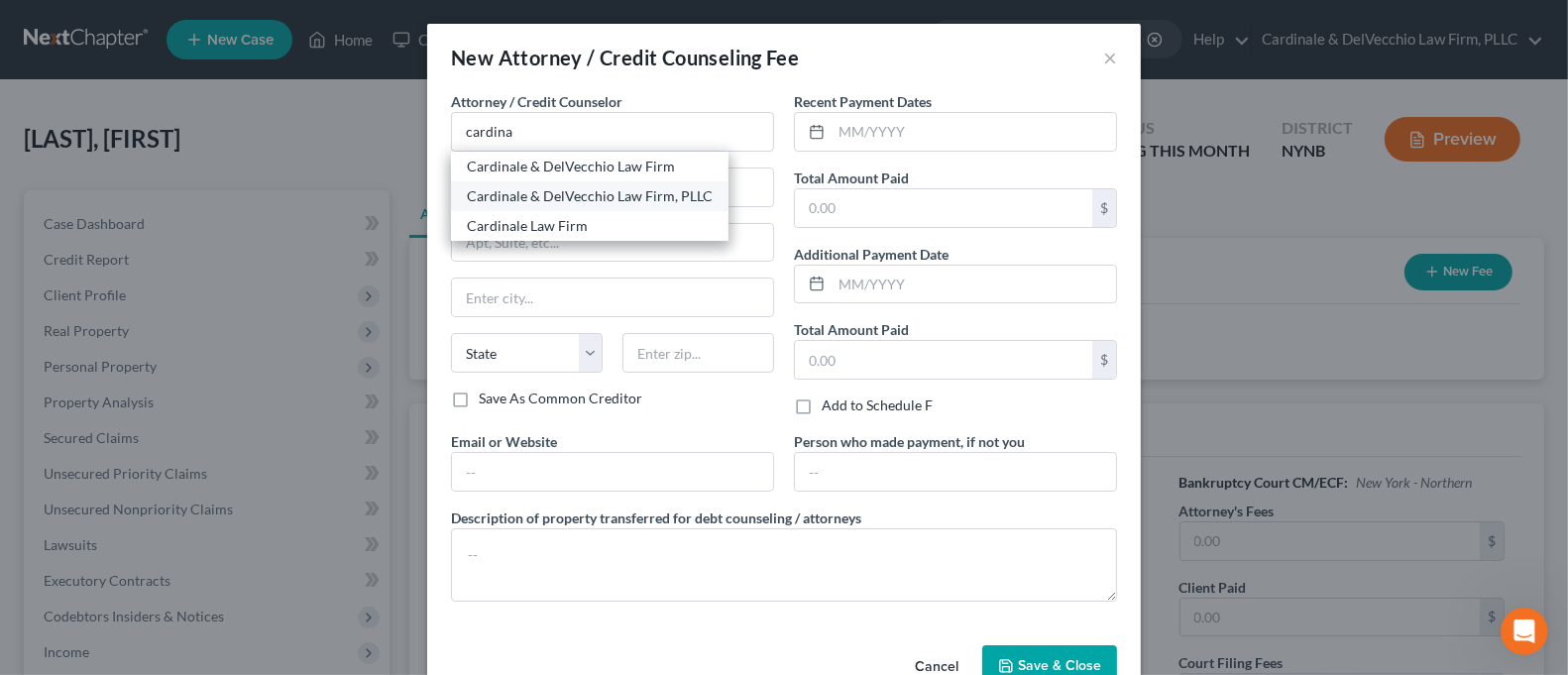 click on "Cardinale & DelVecchio Law Firm, PLLC" at bounding box center (590, 196) 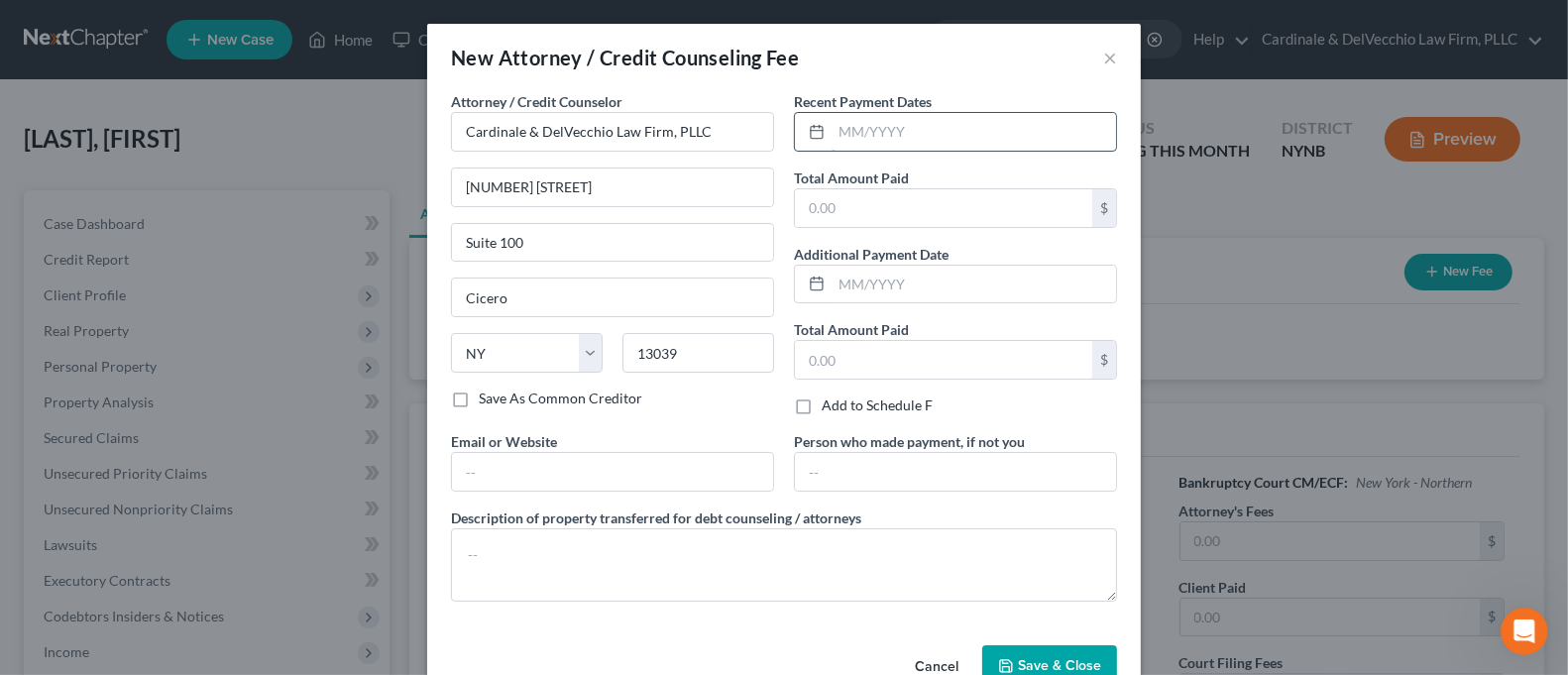 click at bounding box center (973, 132) 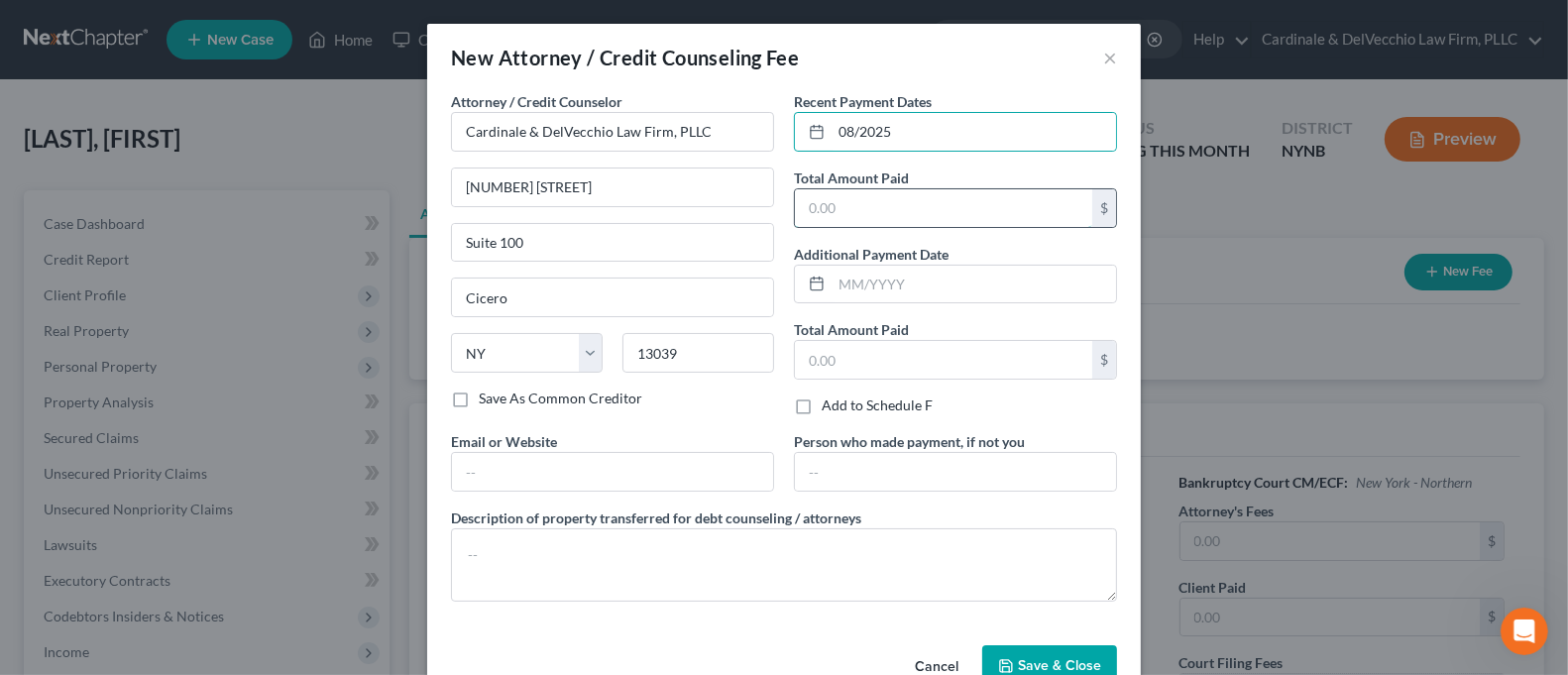 click at bounding box center (944, 208) 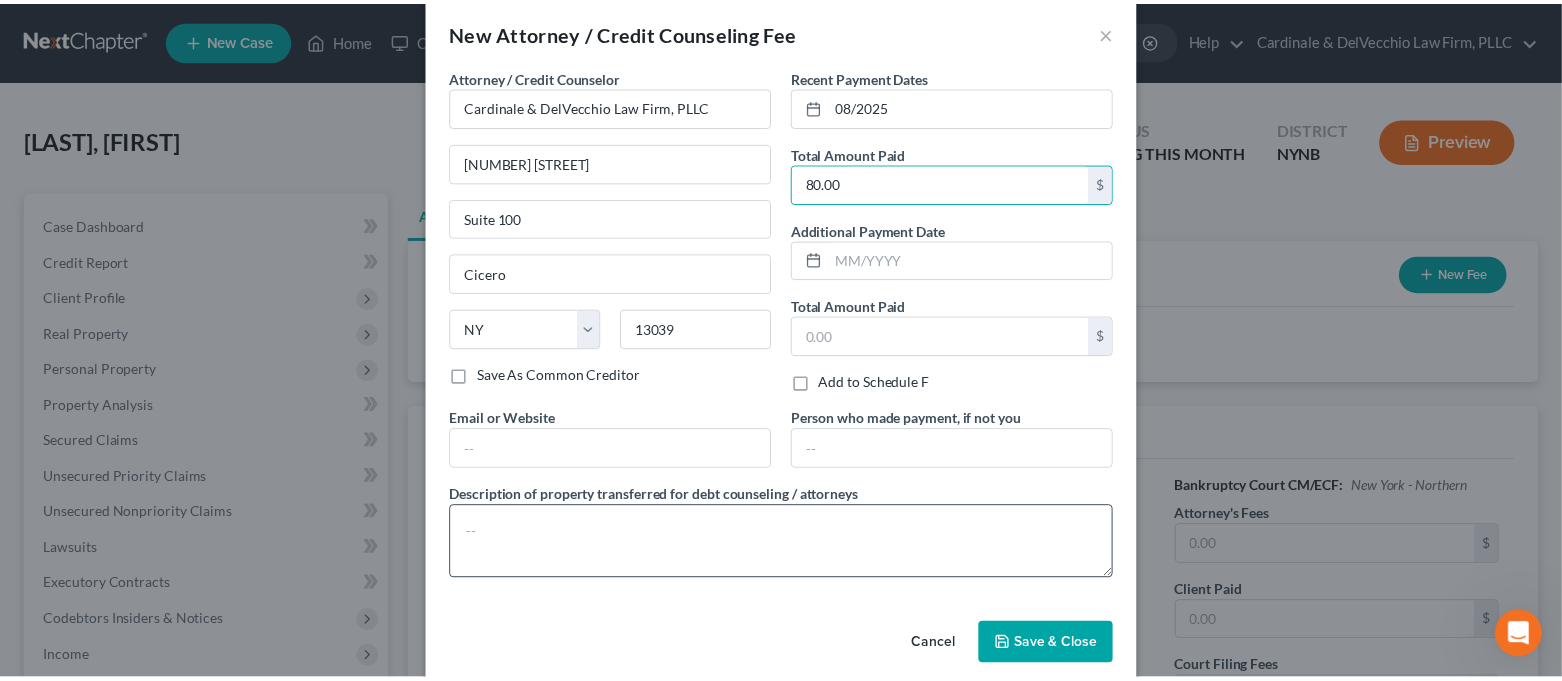 scroll, scrollTop: 50, scrollLeft: 0, axis: vertical 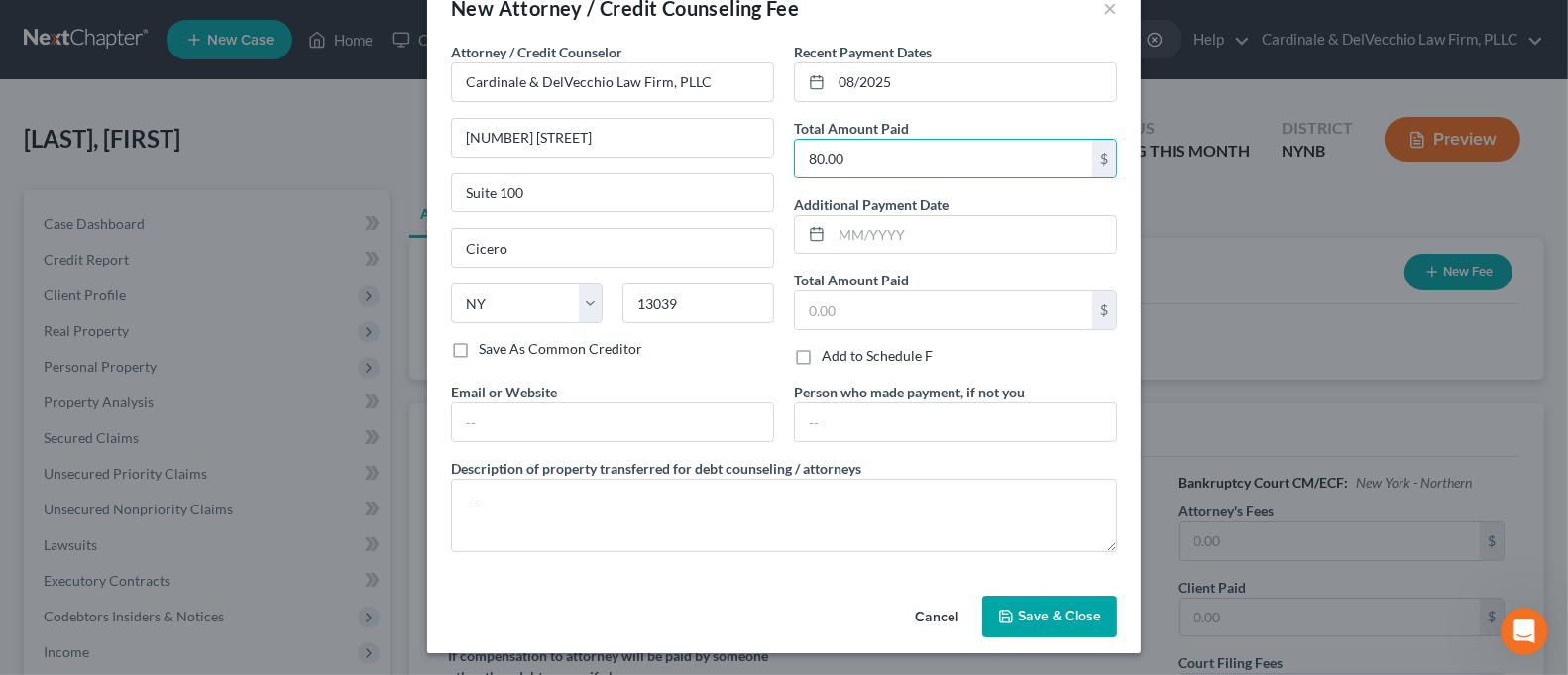 click on "Save & Close" at bounding box center (1060, 616) 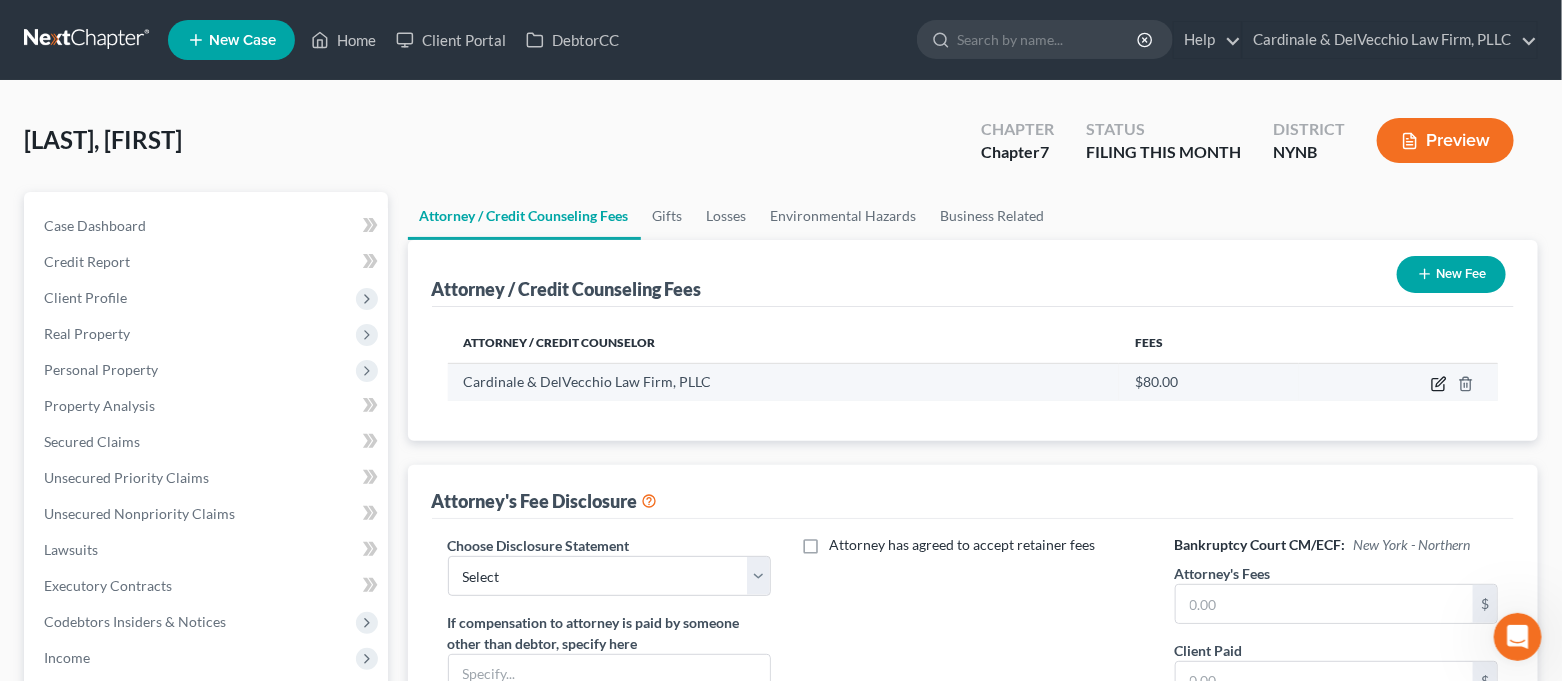 click 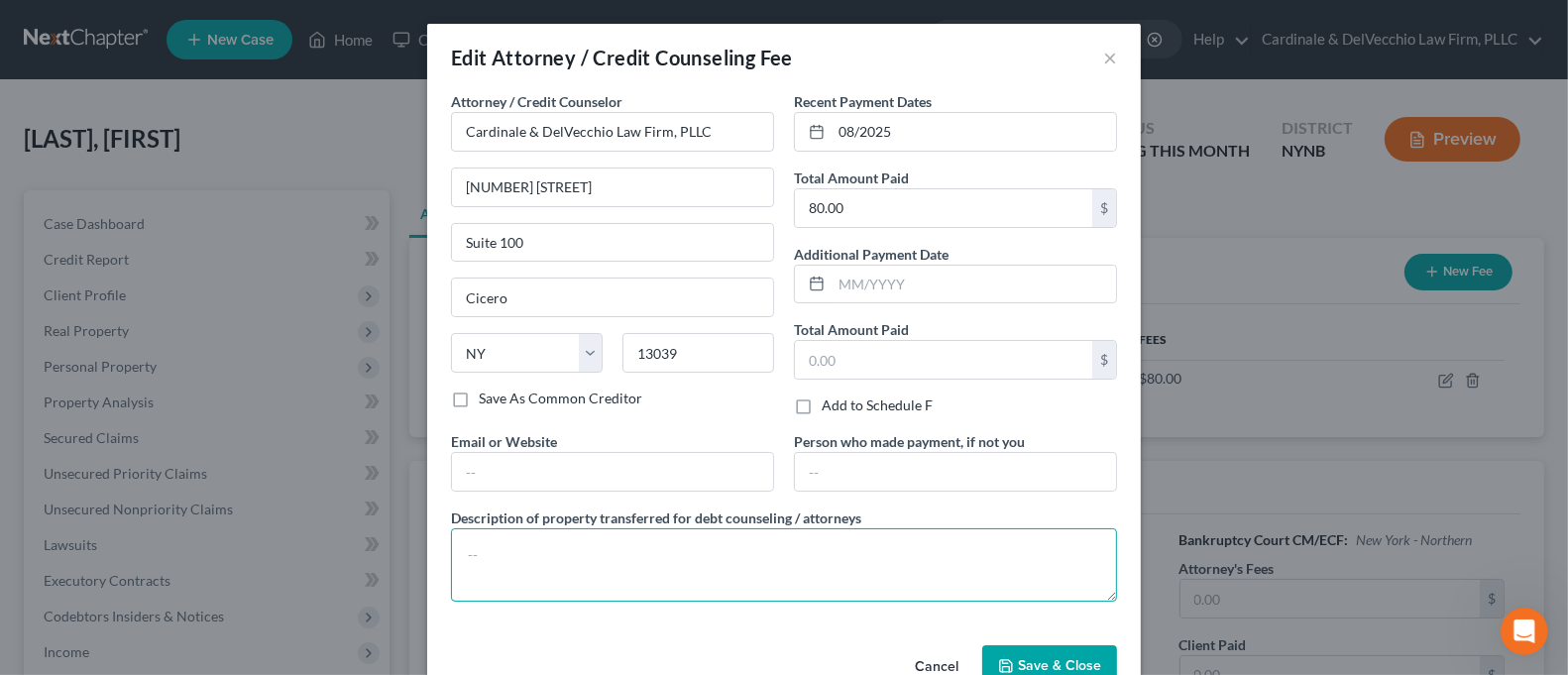 paste on "Attorney Office pre paid the Two Credit Counseling Course Requirements." 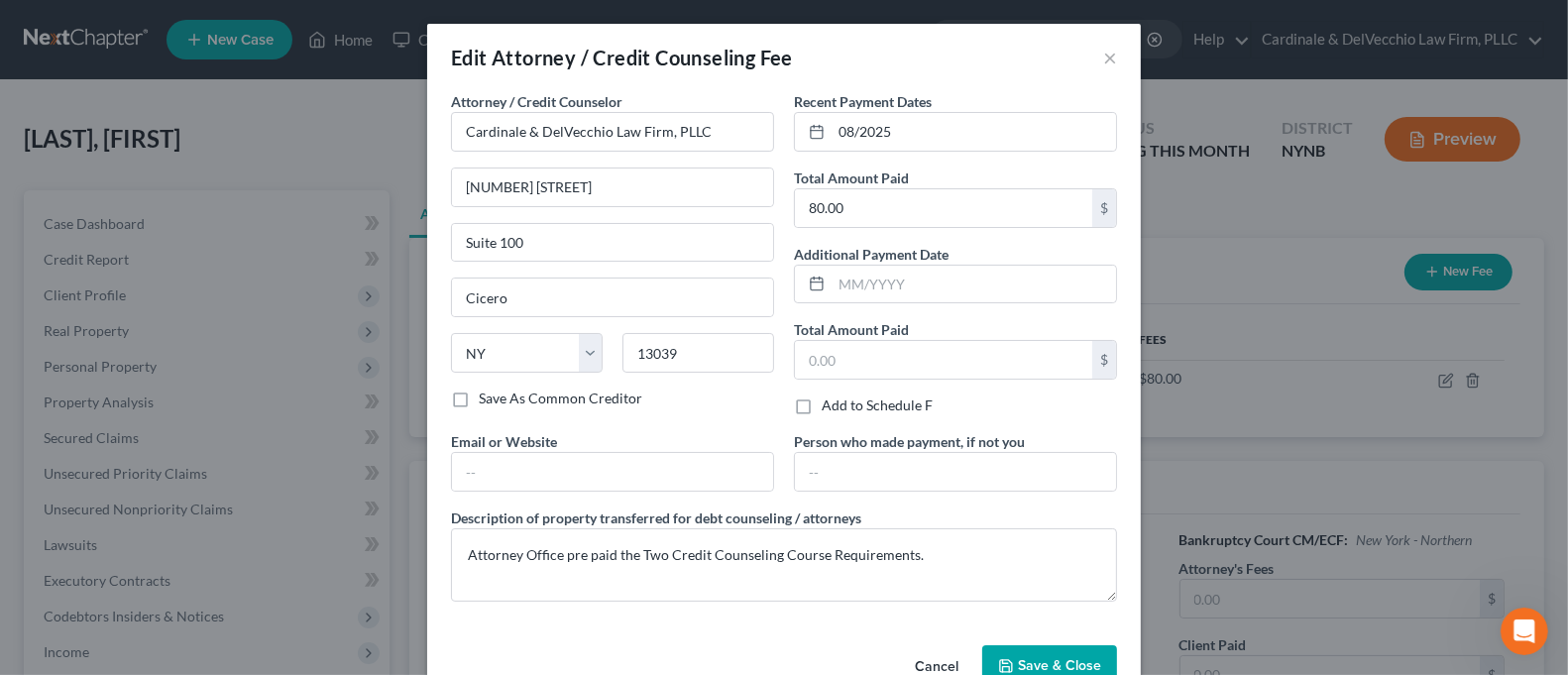 click on "Save & Close" at bounding box center (1060, 665) 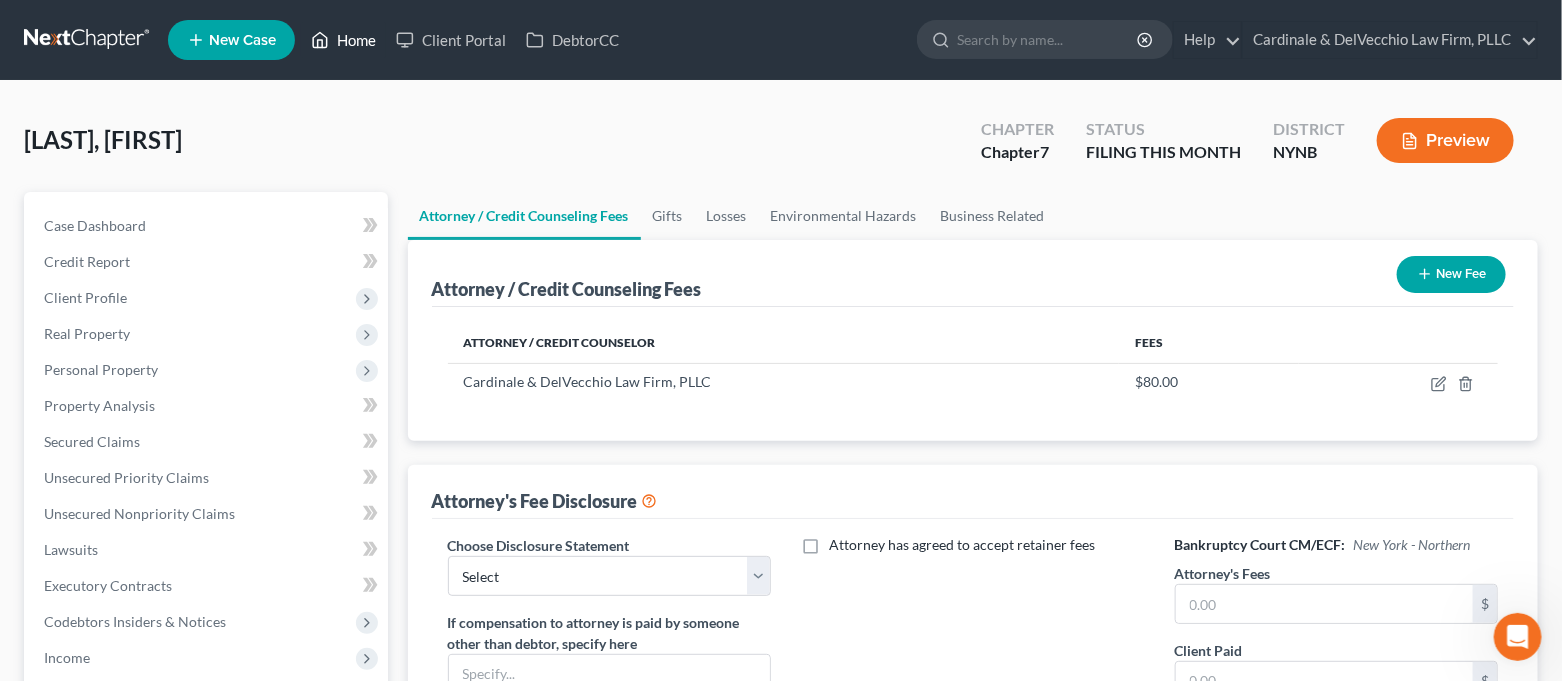 click on "Home" at bounding box center [343, 40] 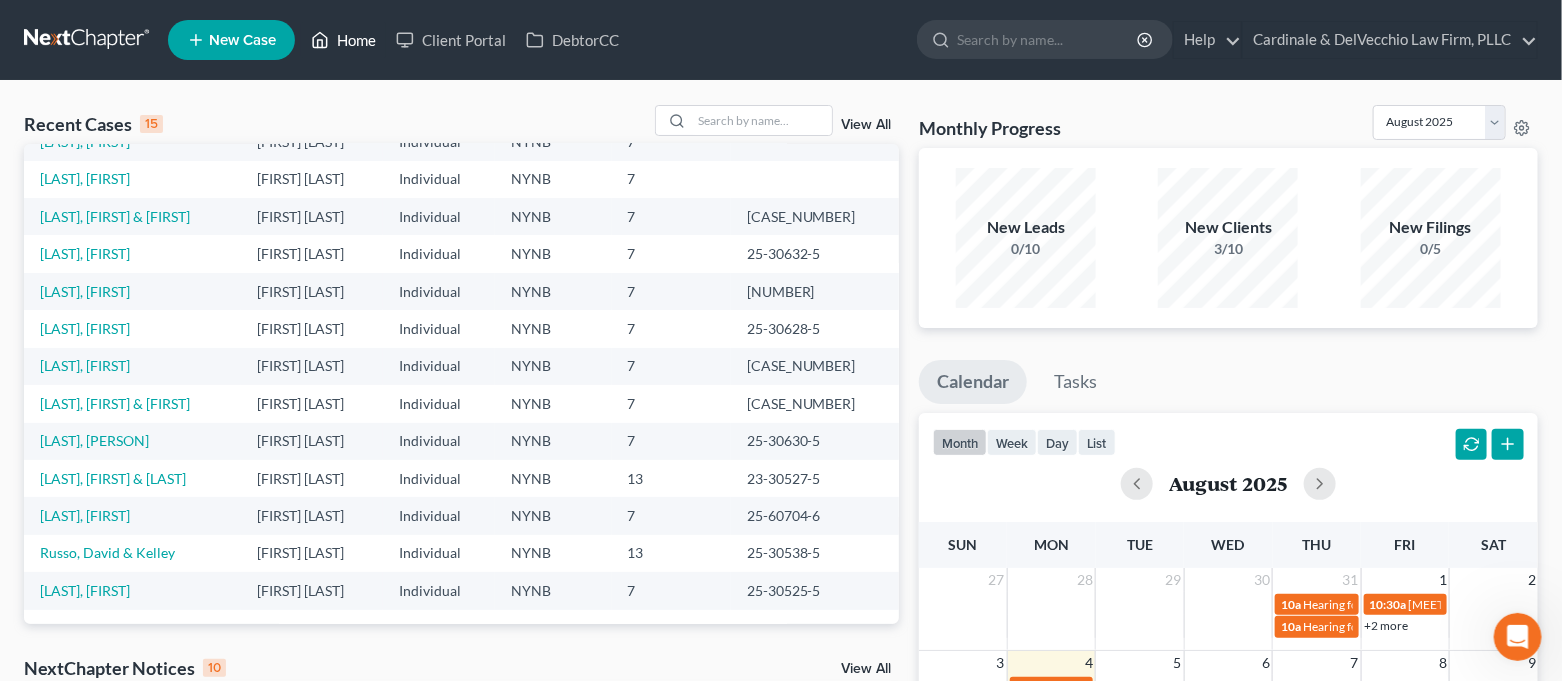 scroll, scrollTop: 137, scrollLeft: 0, axis: vertical 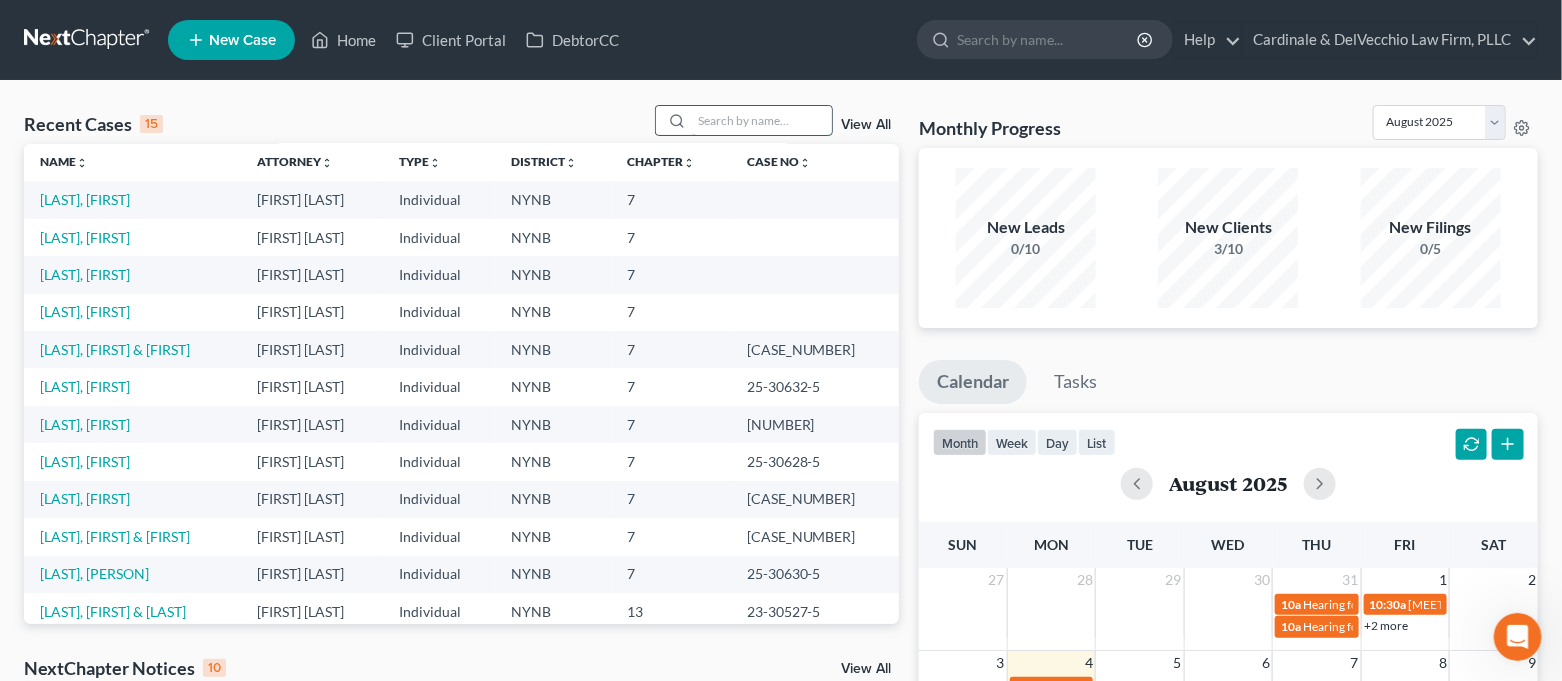 click at bounding box center [762, 120] 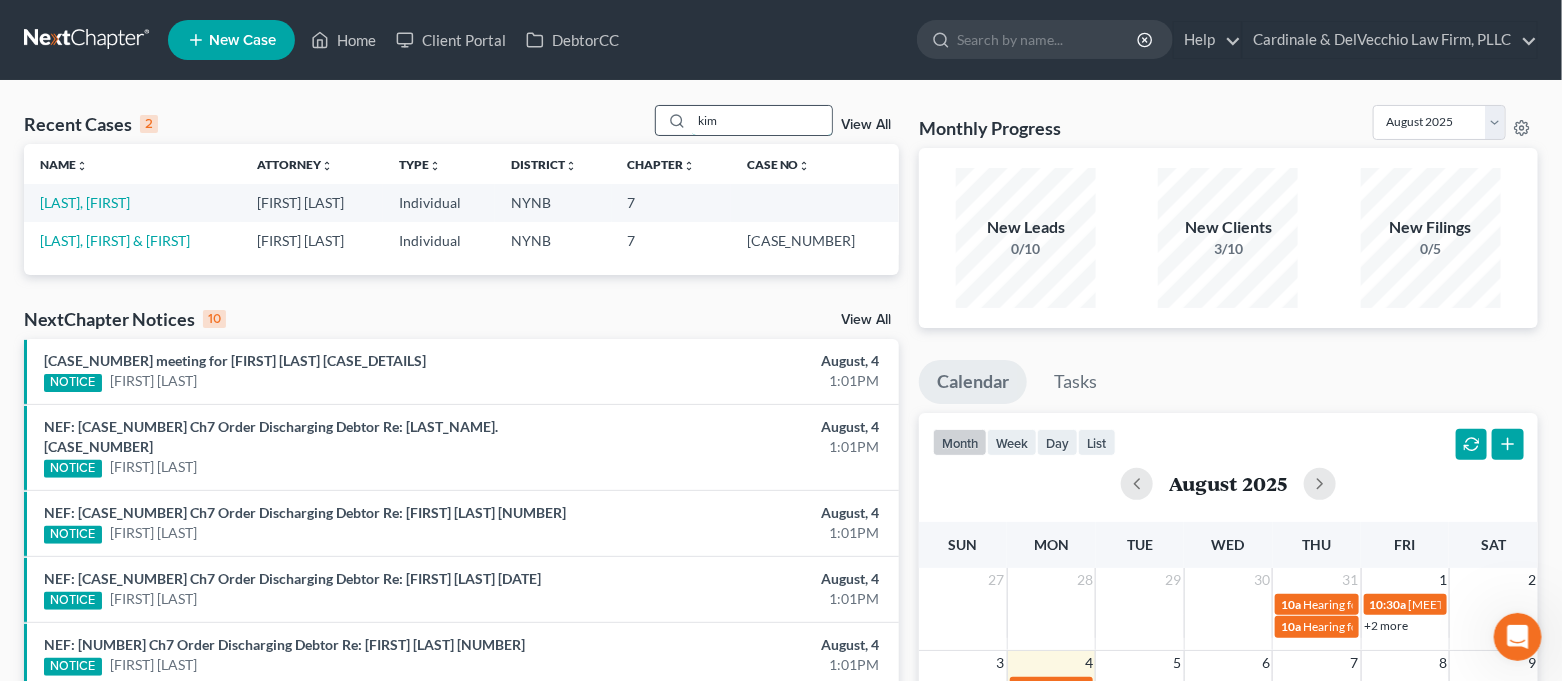 scroll, scrollTop: 0, scrollLeft: 0, axis: both 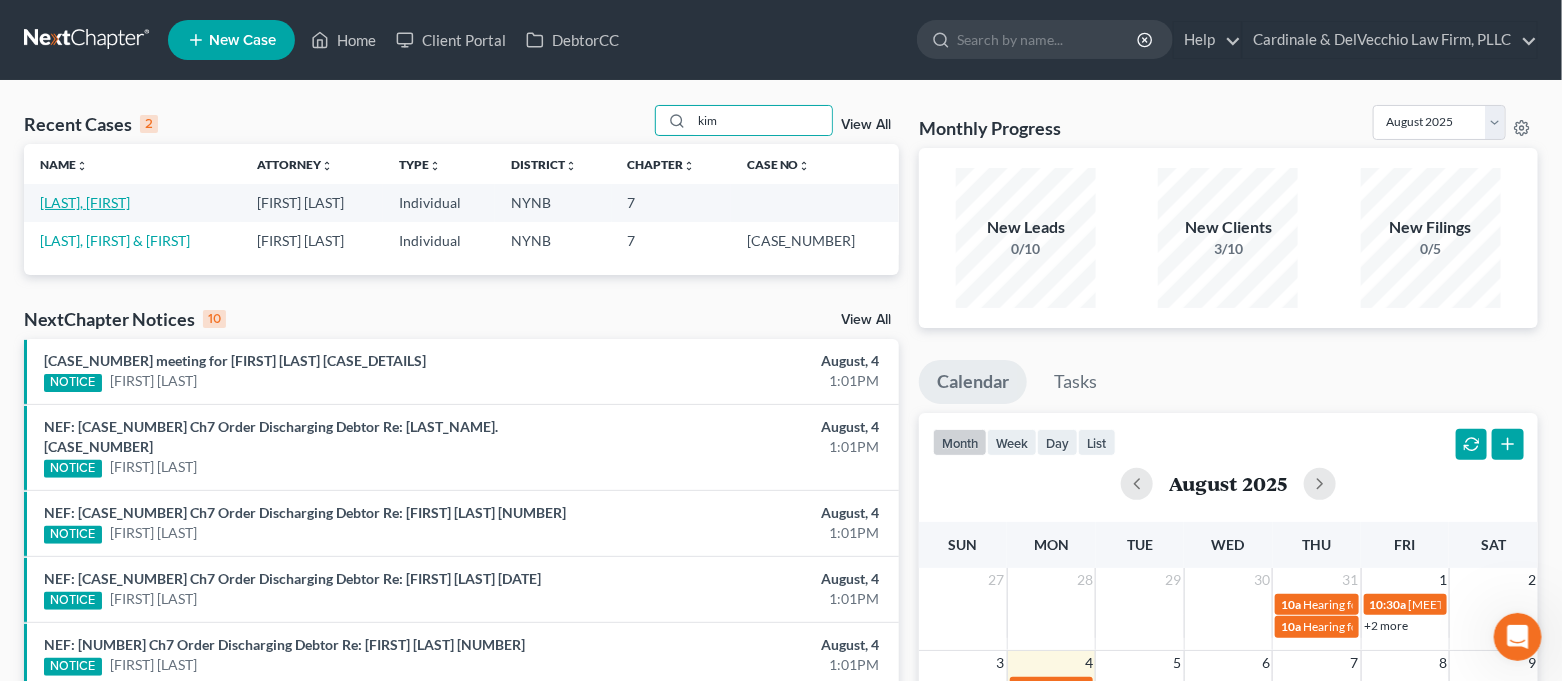 click on "[LAST], [FIRST]" at bounding box center (85, 202) 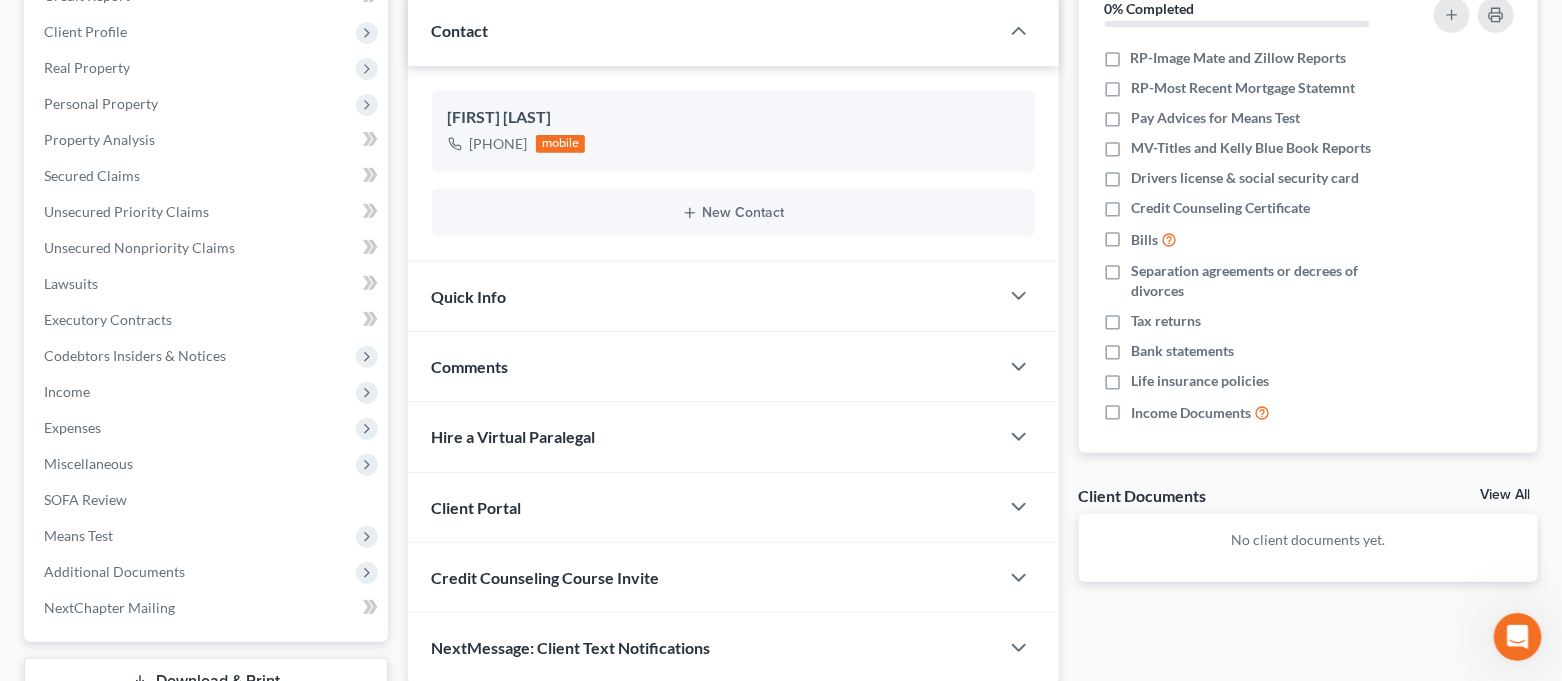 scroll, scrollTop: 133, scrollLeft: 0, axis: vertical 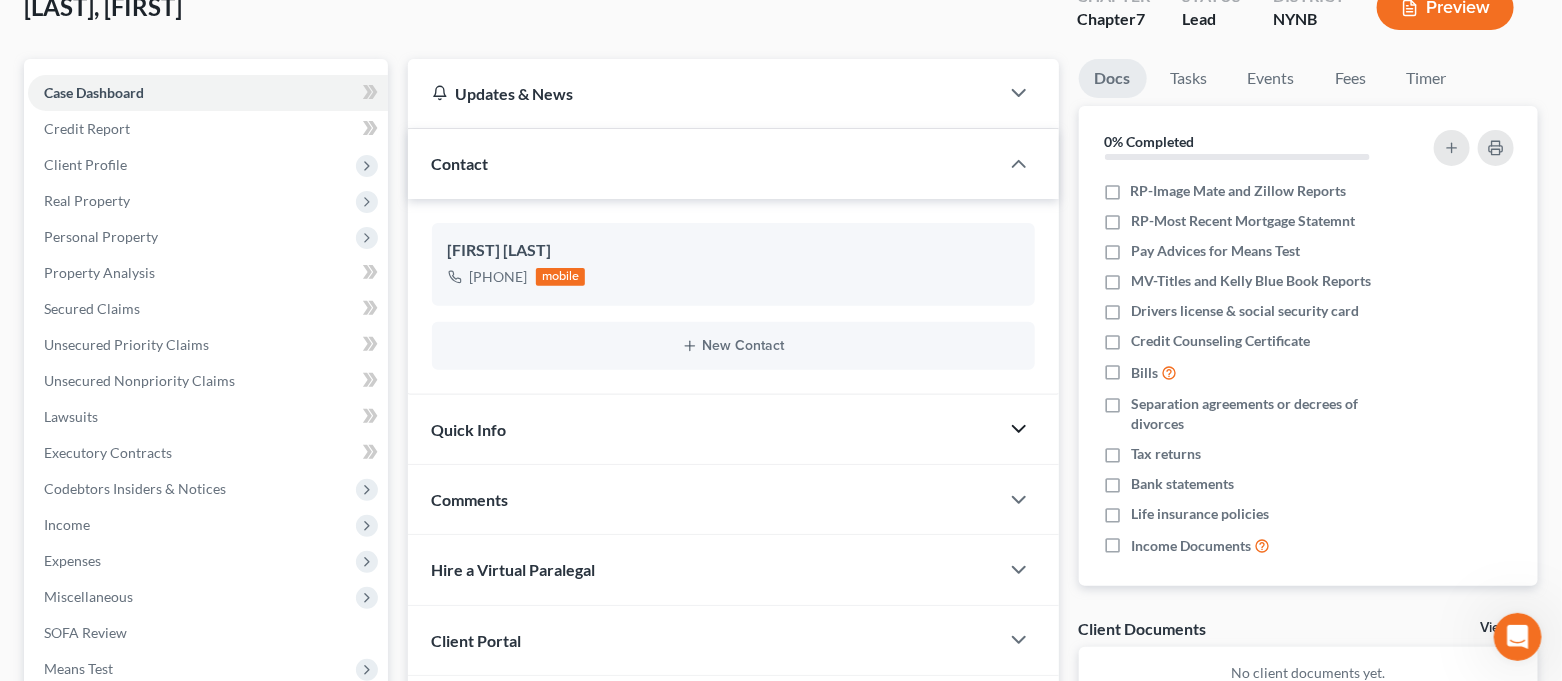 click 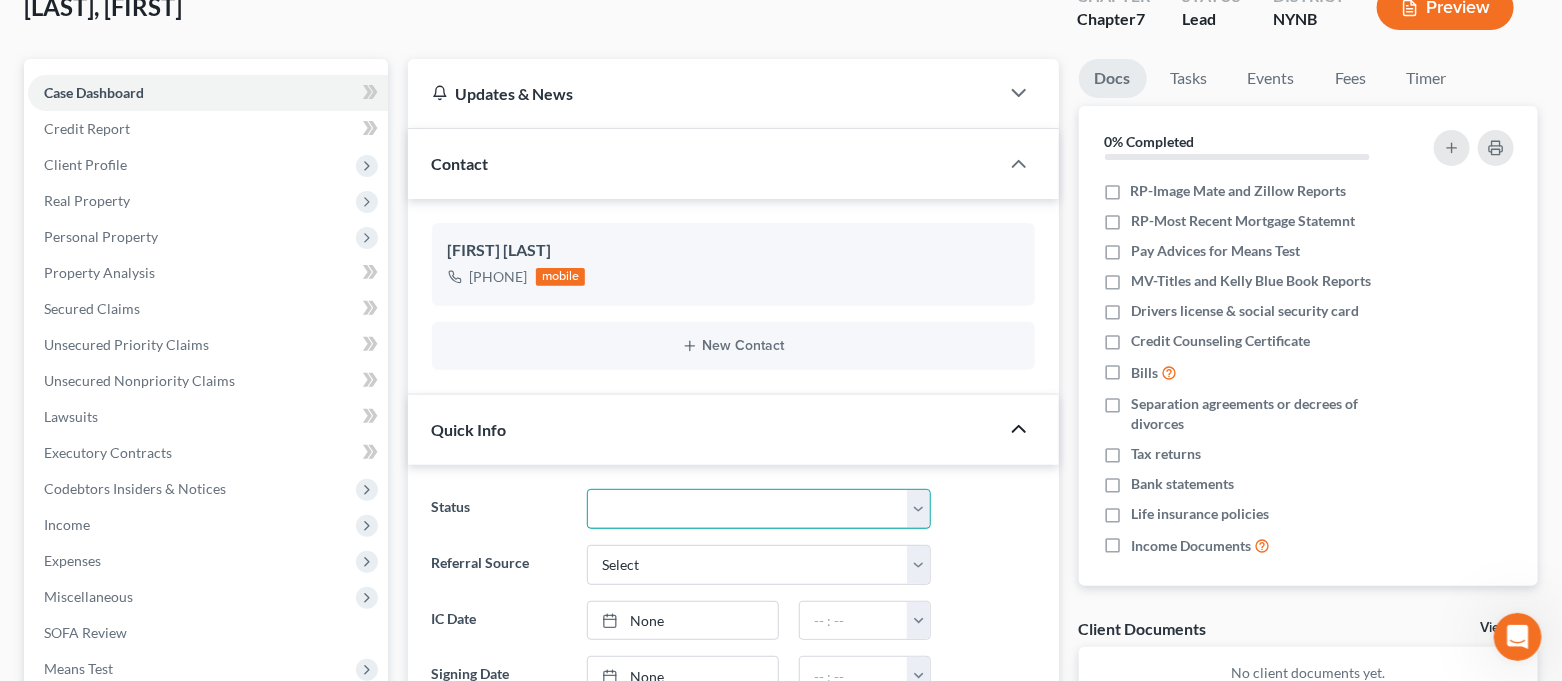 click on "CLOSED Discharged and Closed Filed and POST-341-Waitinng for Confirmation Filed and Pre-341 Status FILING THIS MONTH LEAD and Not Retained PAID in full Retained and Paying" at bounding box center (758, 509) 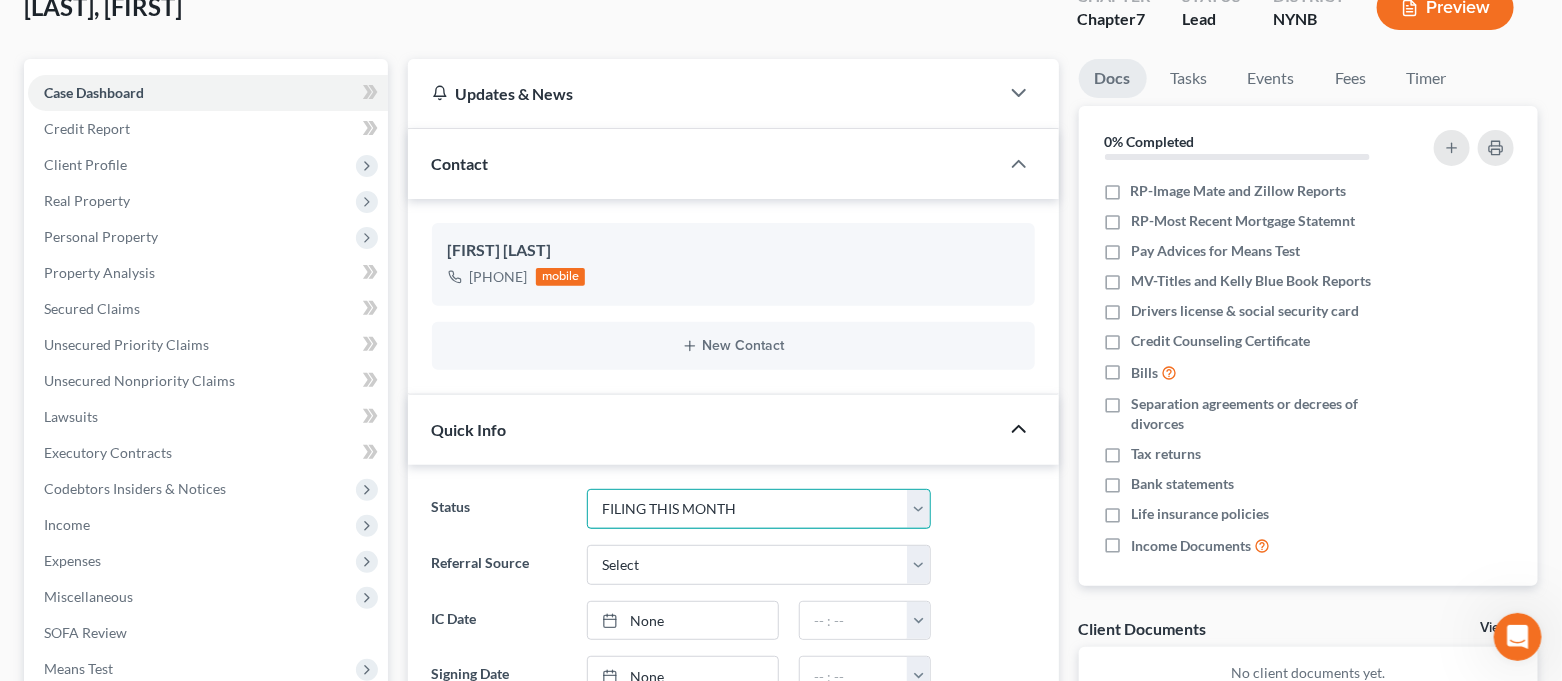 click on "CLOSED Discharged and Closed Filed and POST-341-Waitinng for Confirmation Filed and Pre-341 Status FILING THIS MONTH LEAD and Not Retained PAID in full Retained and Paying" at bounding box center (758, 509) 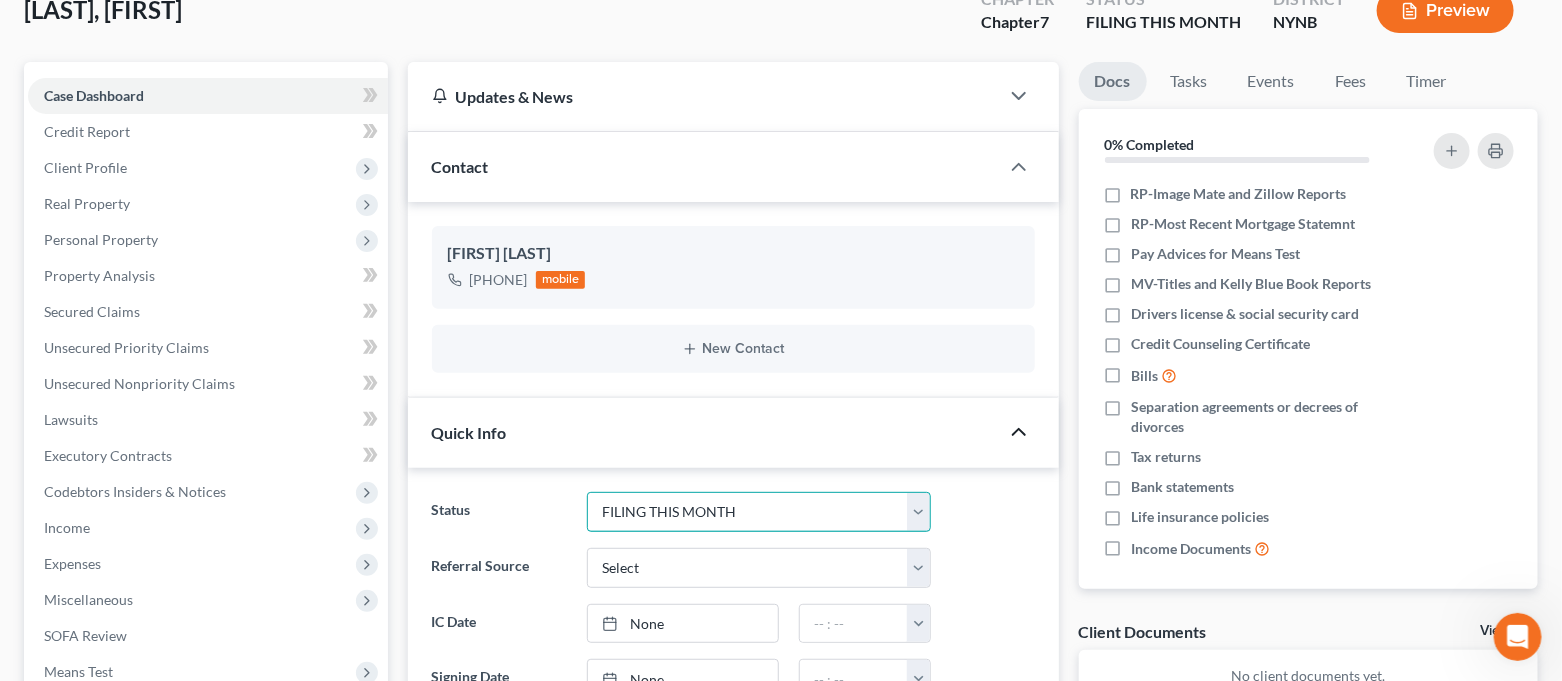 scroll, scrollTop: 399, scrollLeft: 0, axis: vertical 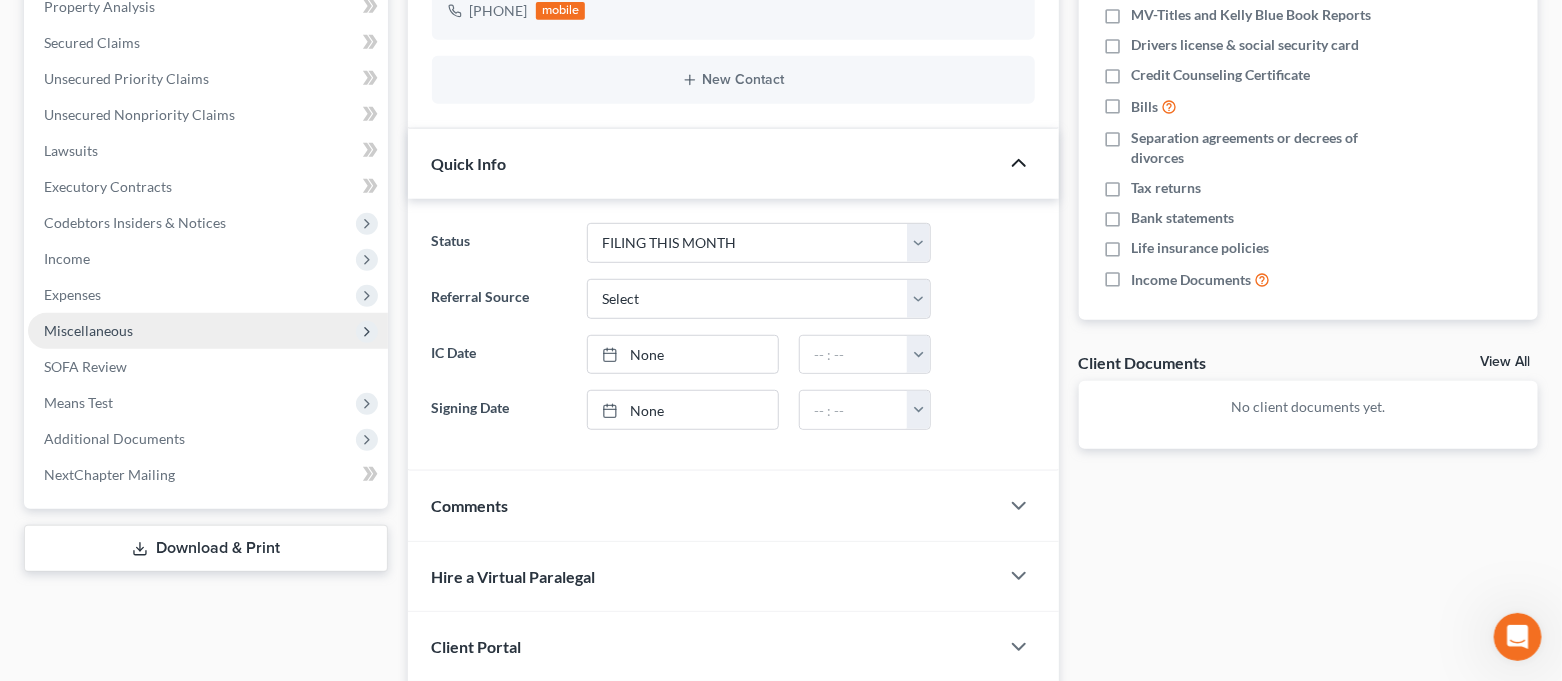 click on "Miscellaneous" at bounding box center (208, 331) 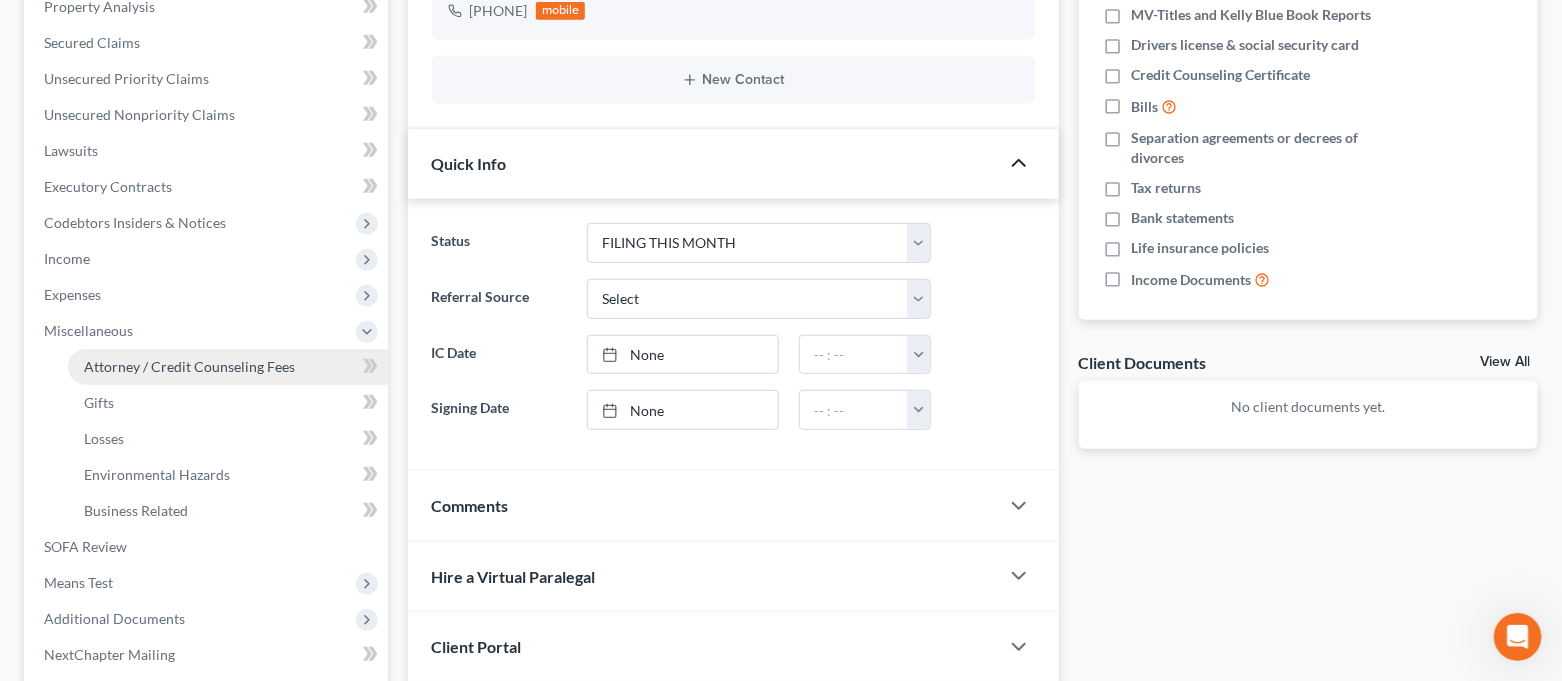 click on "Attorney / Credit Counseling Fees" at bounding box center (189, 366) 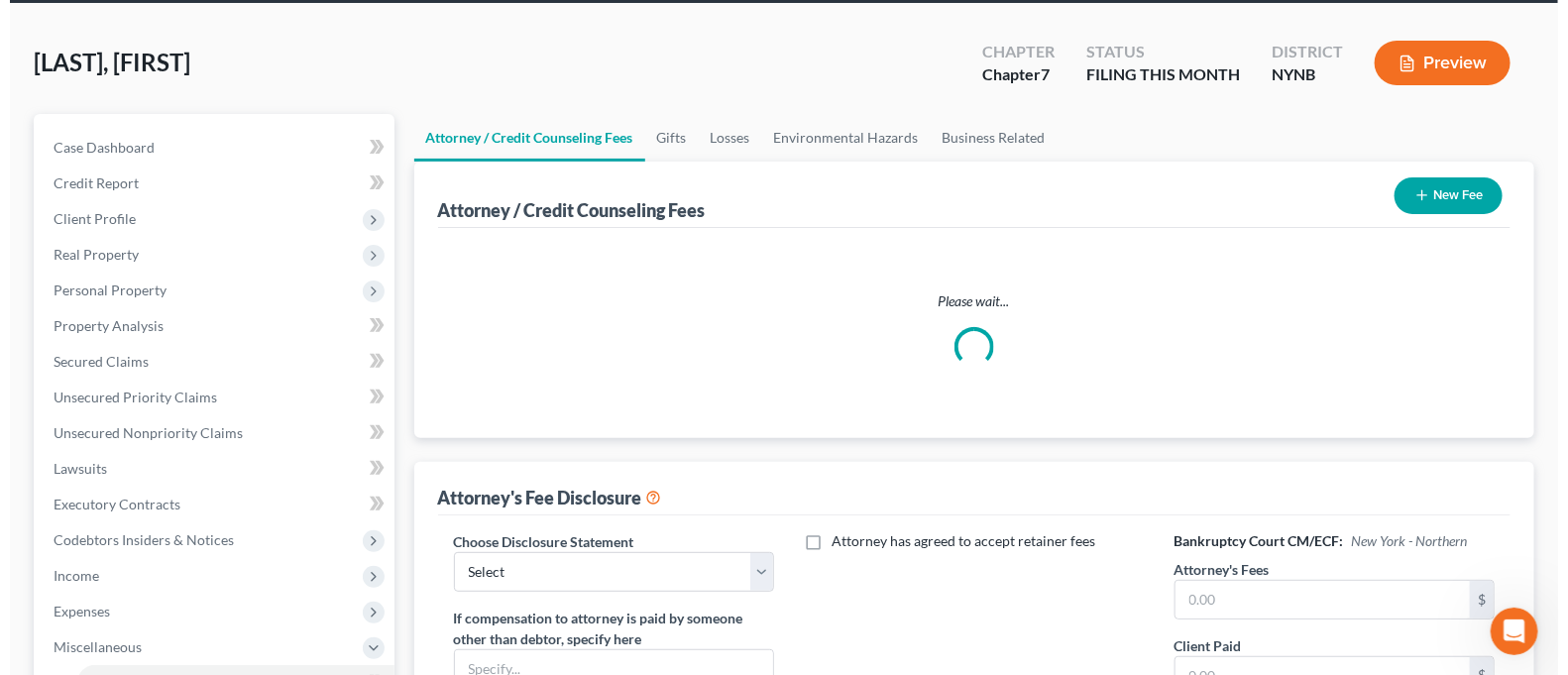 scroll, scrollTop: 0, scrollLeft: 0, axis: both 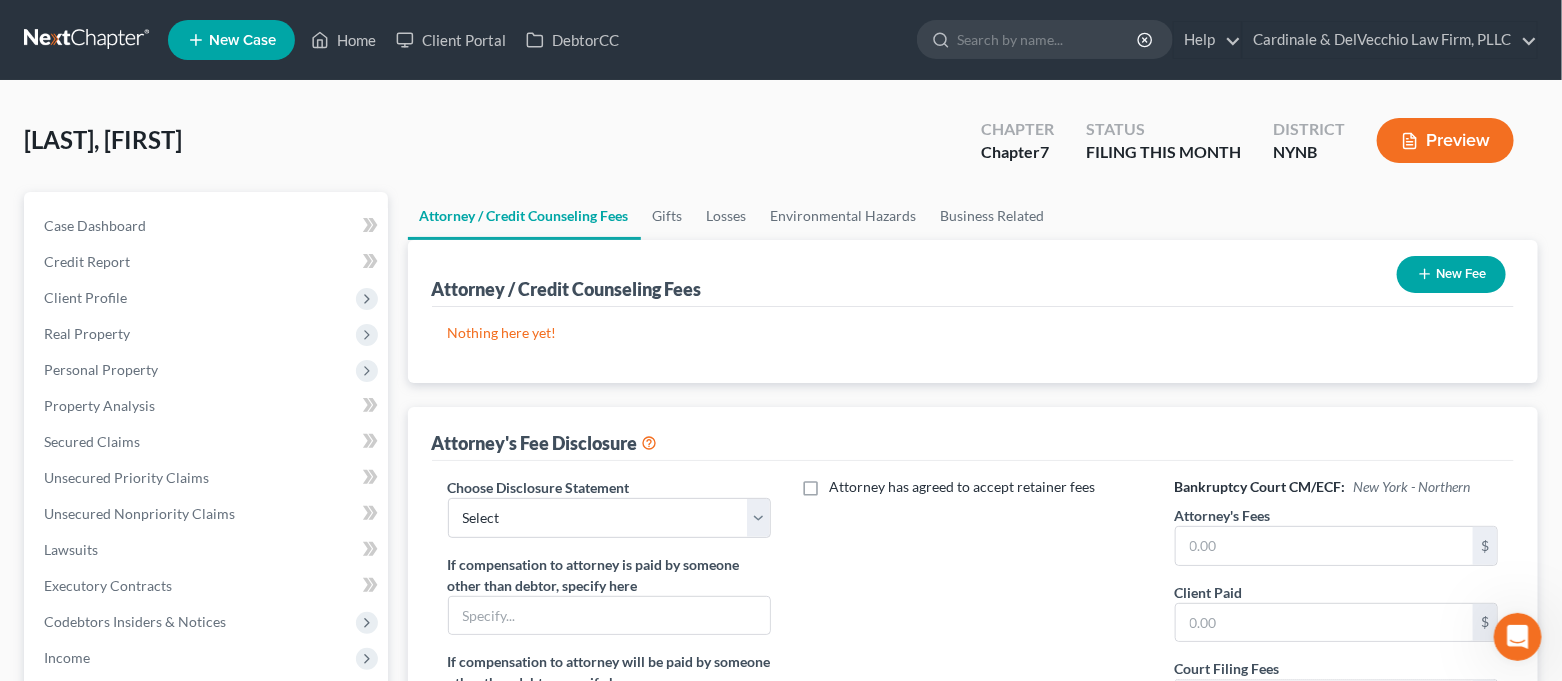 click on "New Fee" at bounding box center [1451, 274] 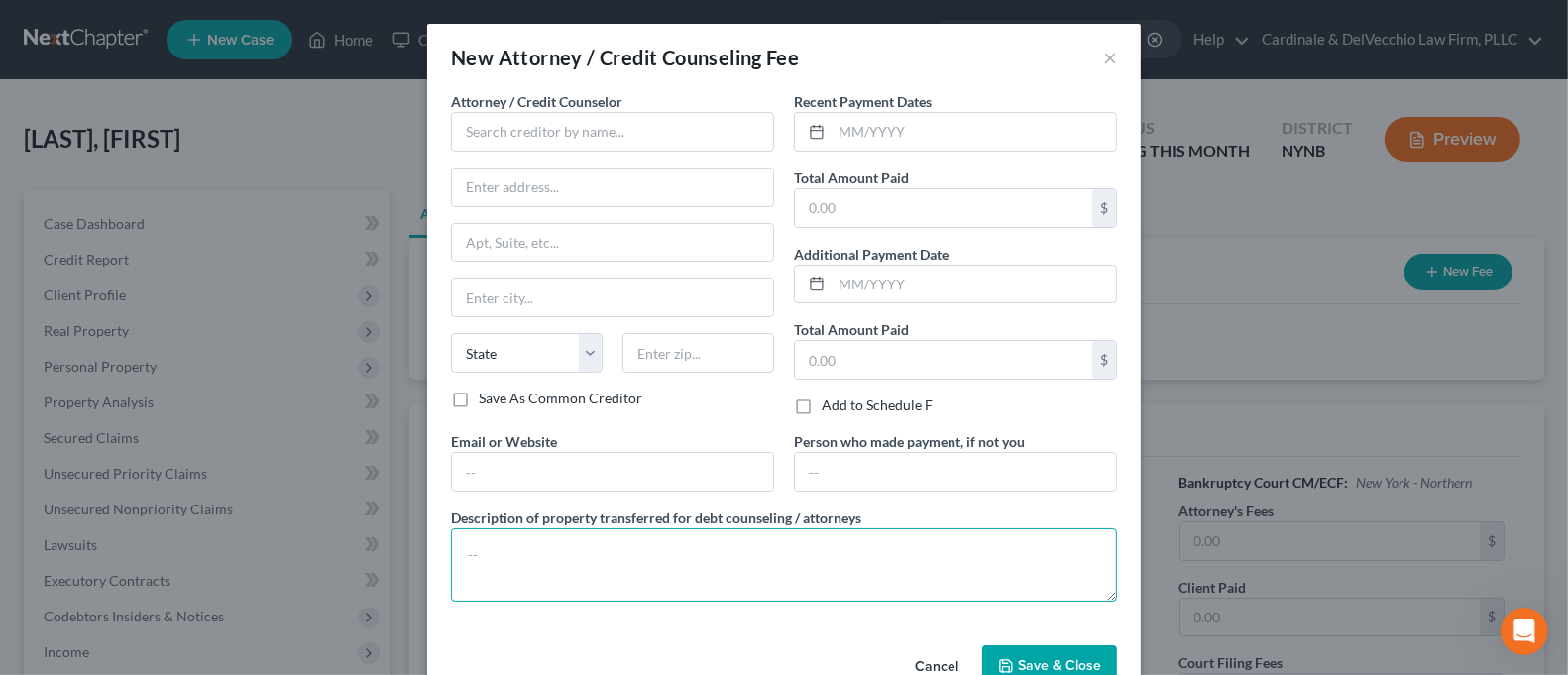 paste on "Attorney Office pre paid the Two Credit Counseling Course Requirements." 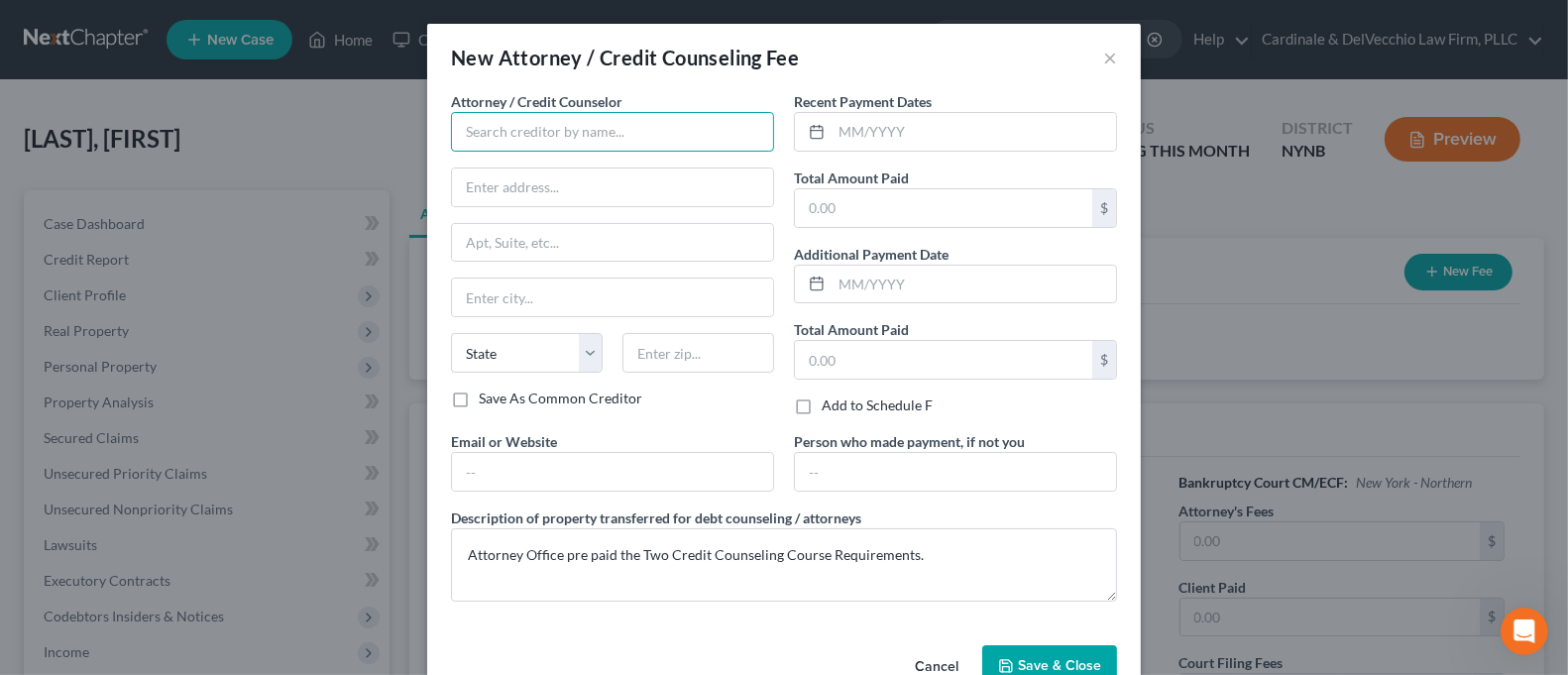 click at bounding box center (613, 132) 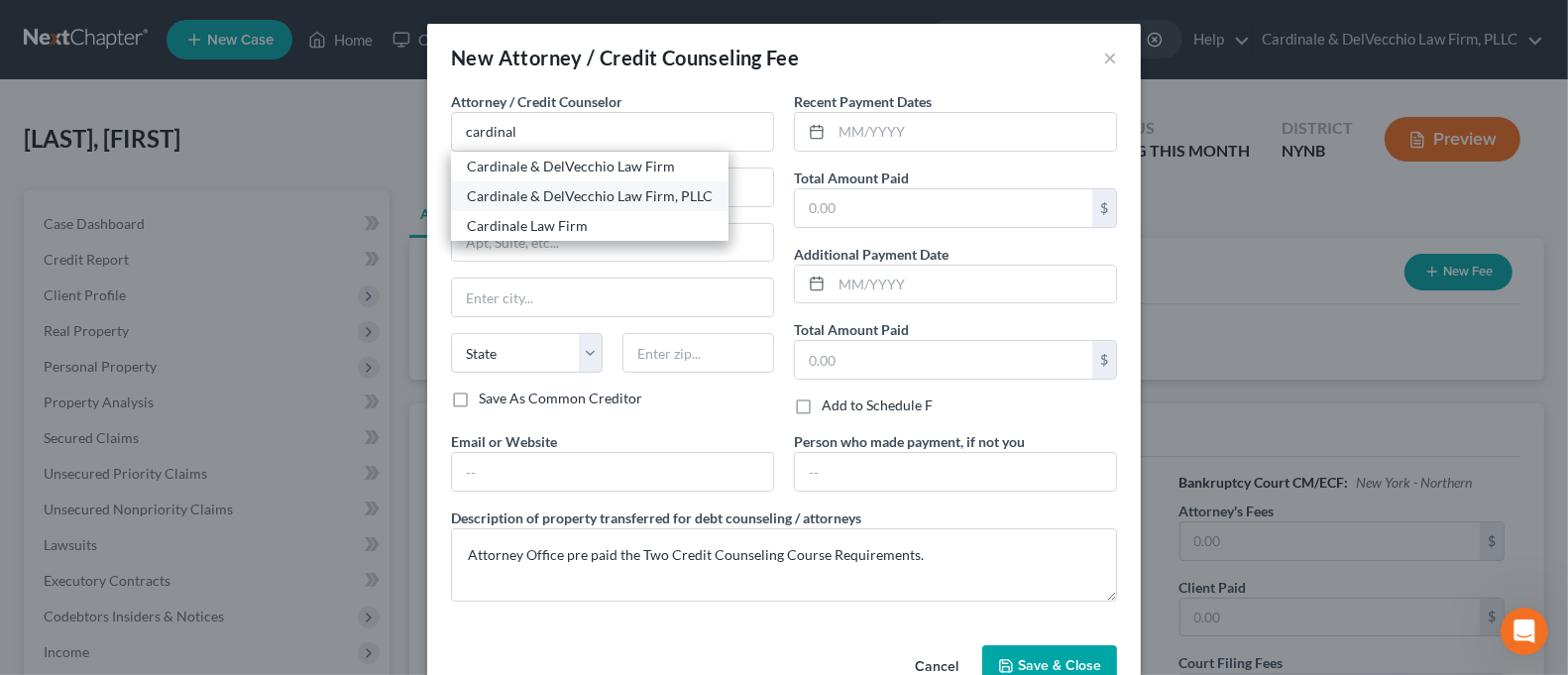 click on "Cardinale & DelVecchio Law Firm, PLLC" at bounding box center [590, 196] 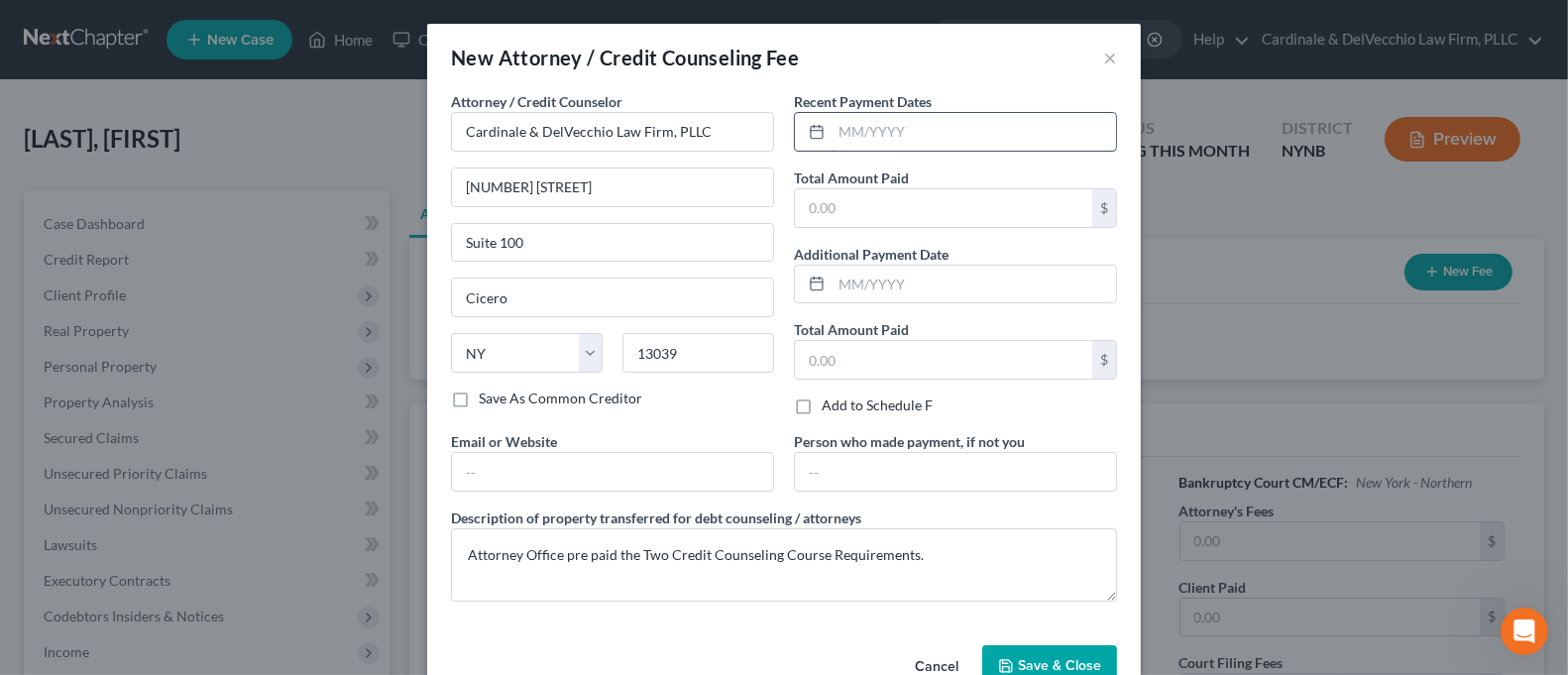 click at bounding box center [973, 132] 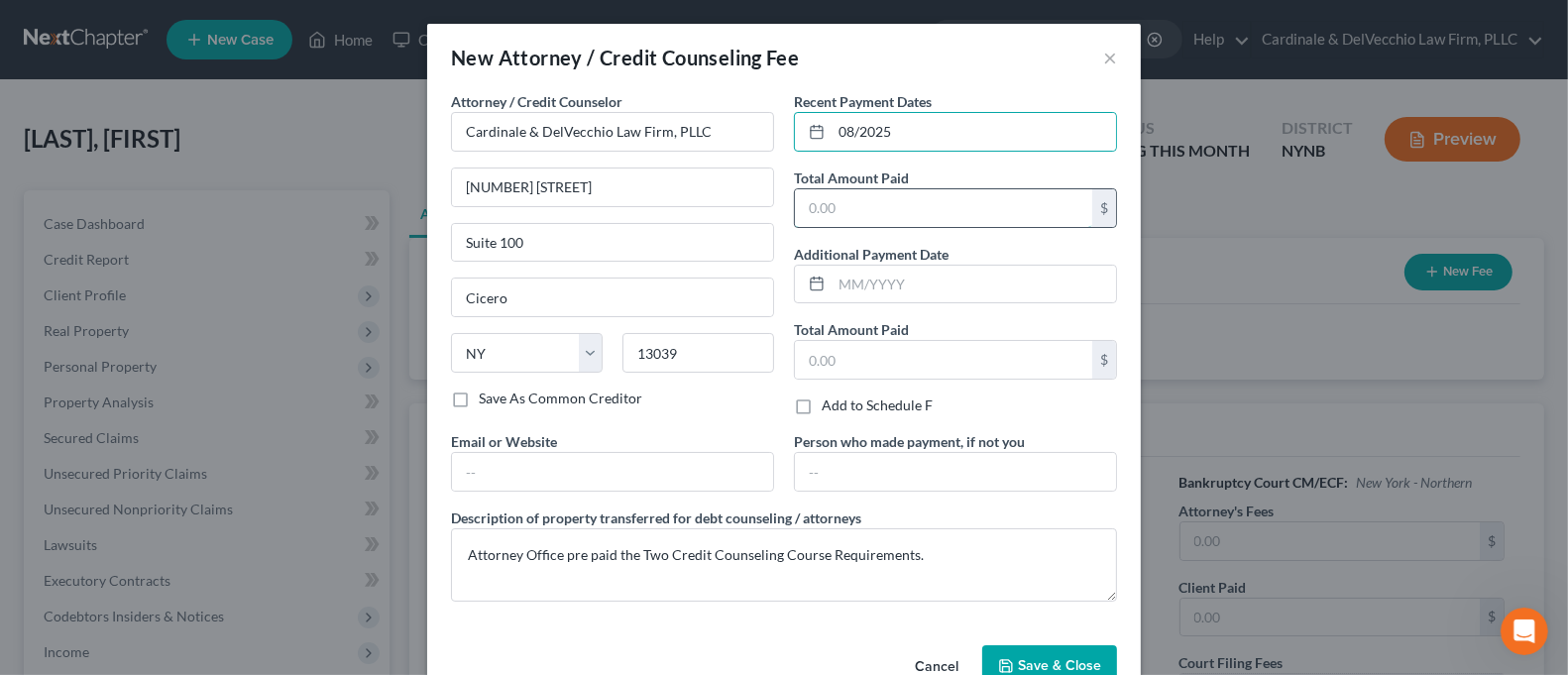 drag, startPoint x: 900, startPoint y: 215, endPoint x: 902, endPoint y: 225, distance: 10.198039 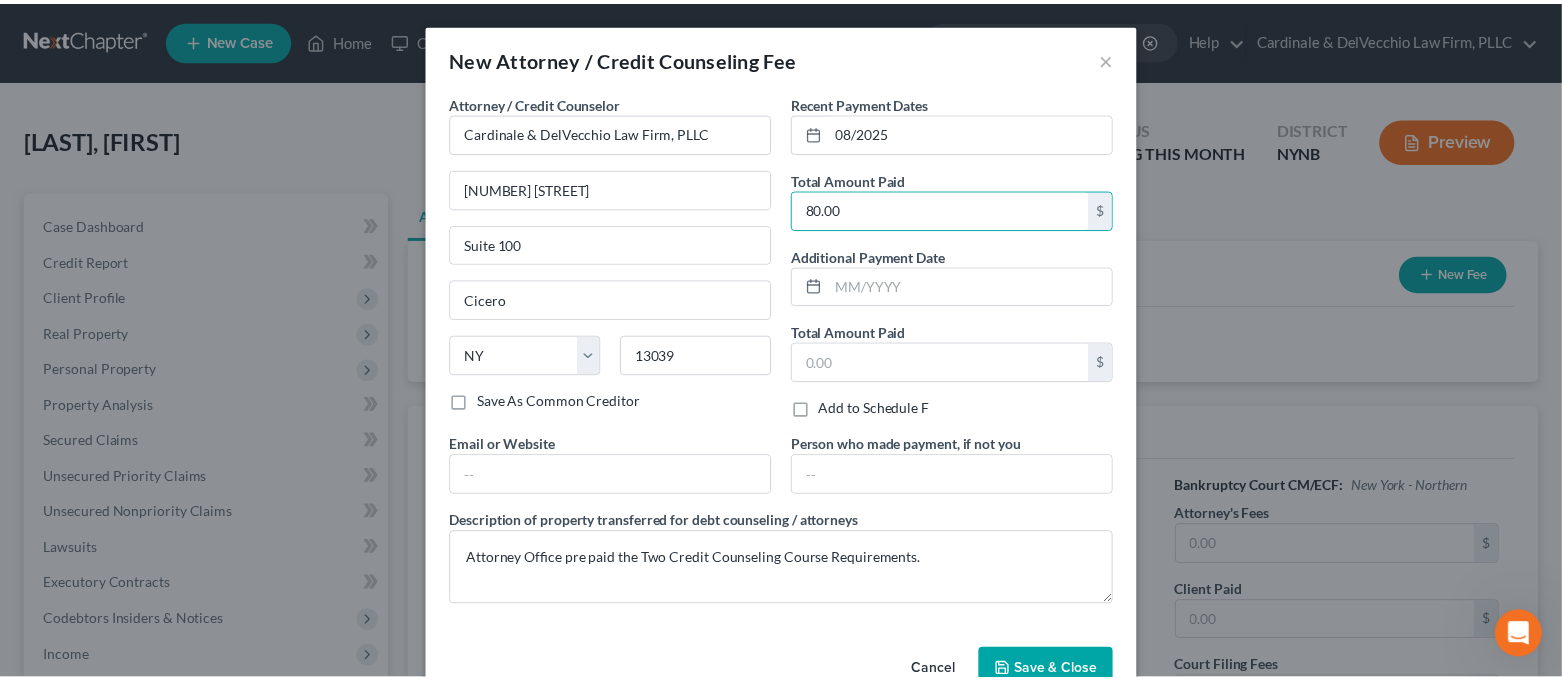 scroll, scrollTop: 50, scrollLeft: 0, axis: vertical 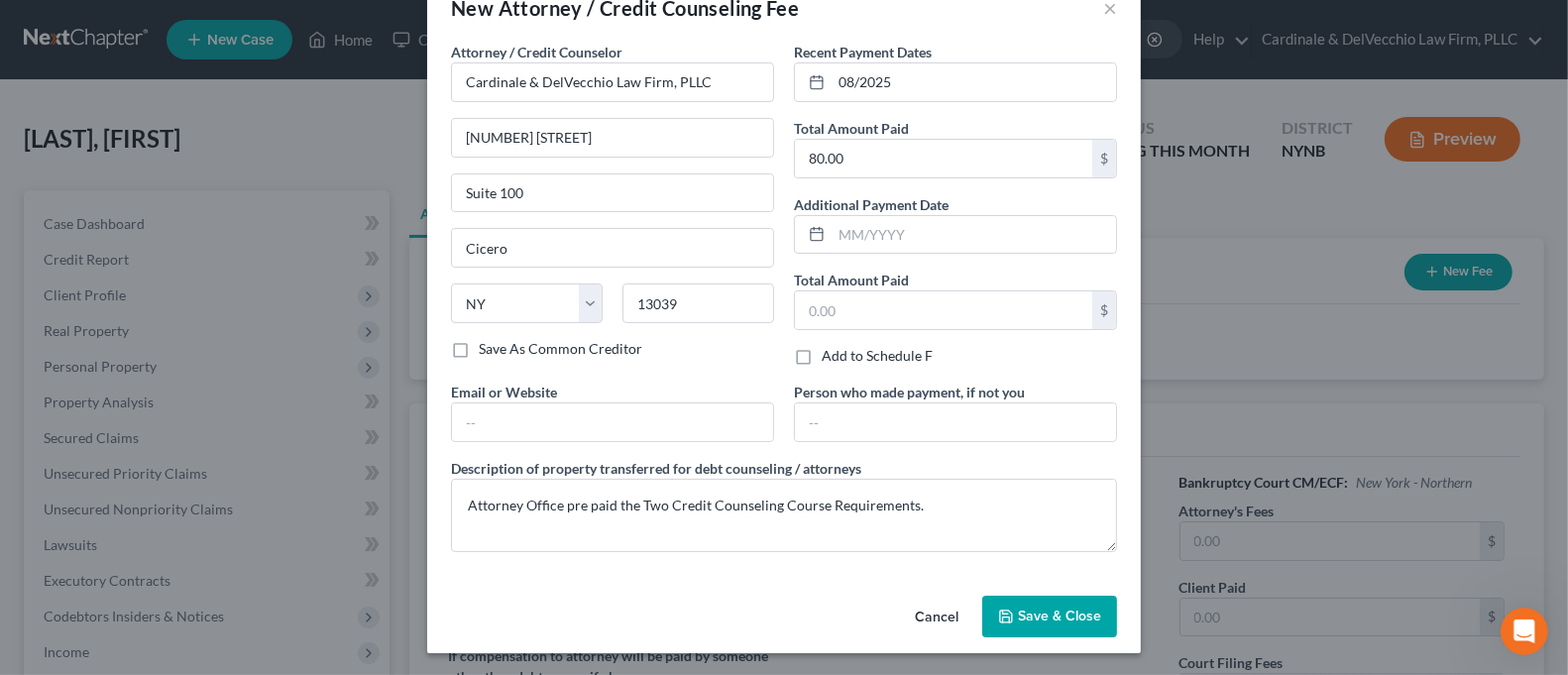 click on "Save & Close" at bounding box center (1060, 616) 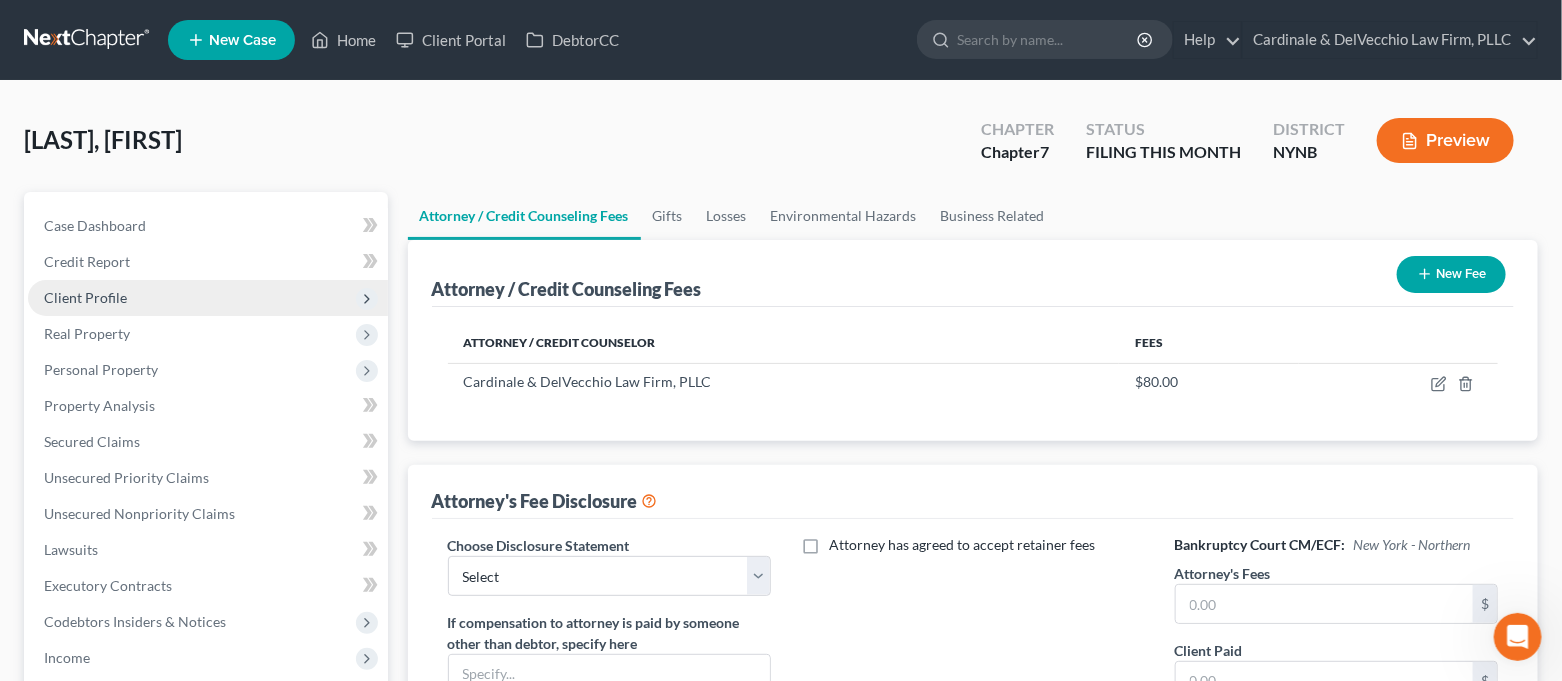click on "Client Profile" at bounding box center (208, 298) 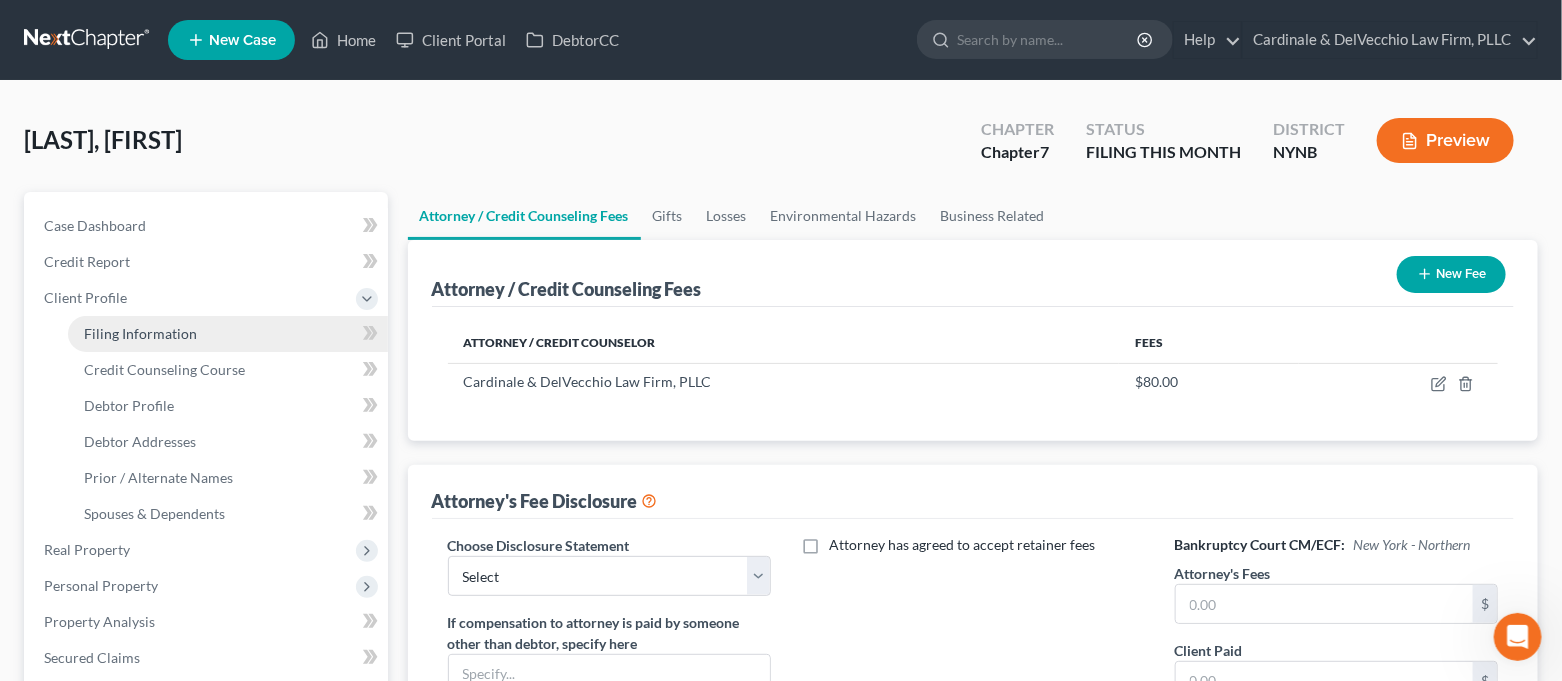 click on "Filing Information" at bounding box center (228, 334) 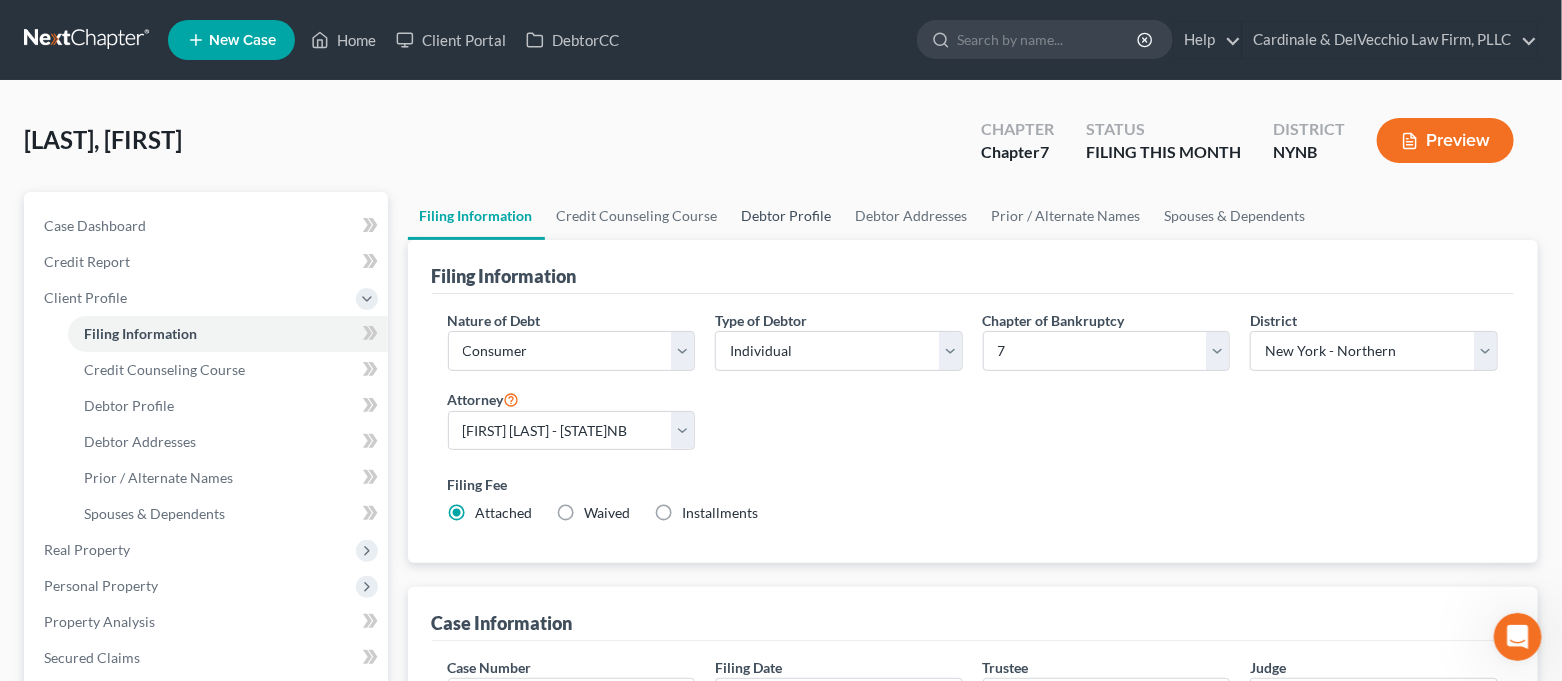 click on "Debtor Profile" at bounding box center (787, 216) 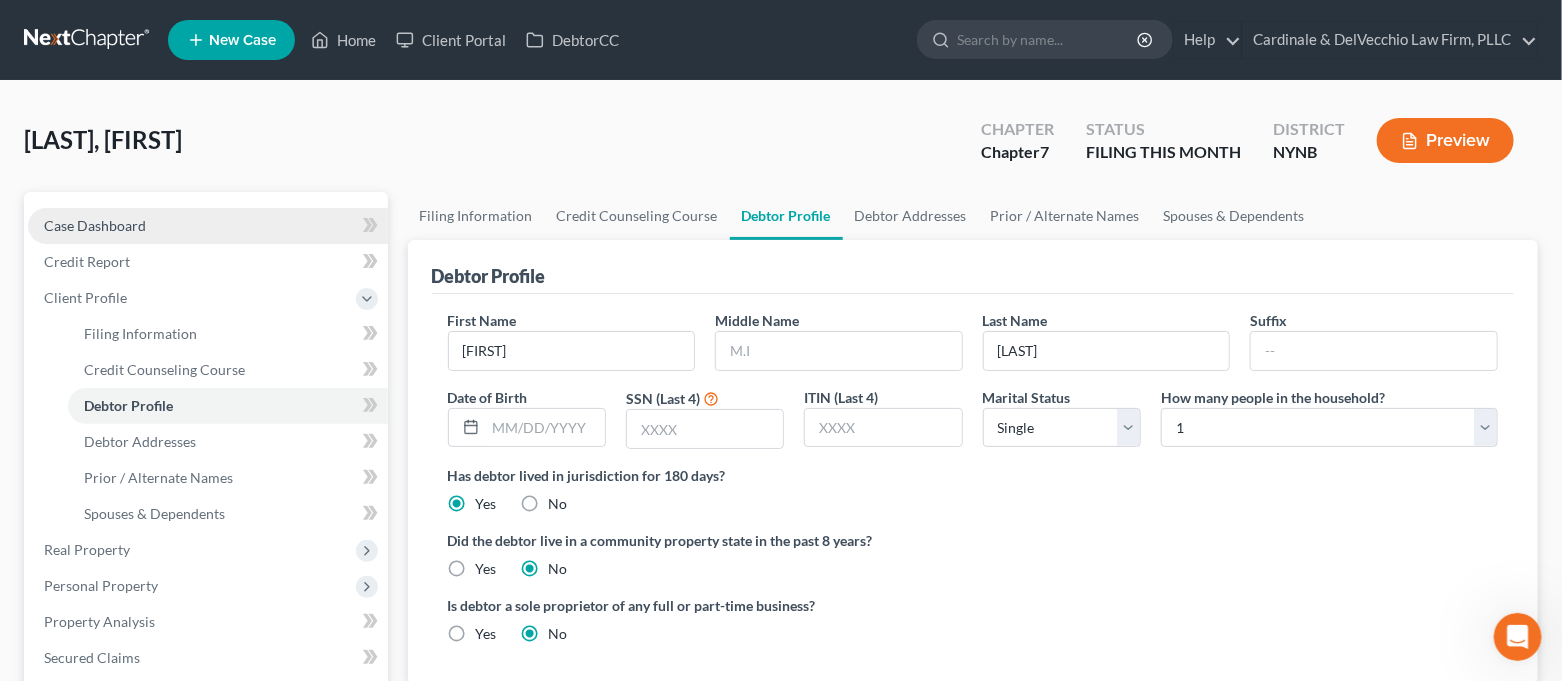 click on "Case Dashboard" at bounding box center (208, 226) 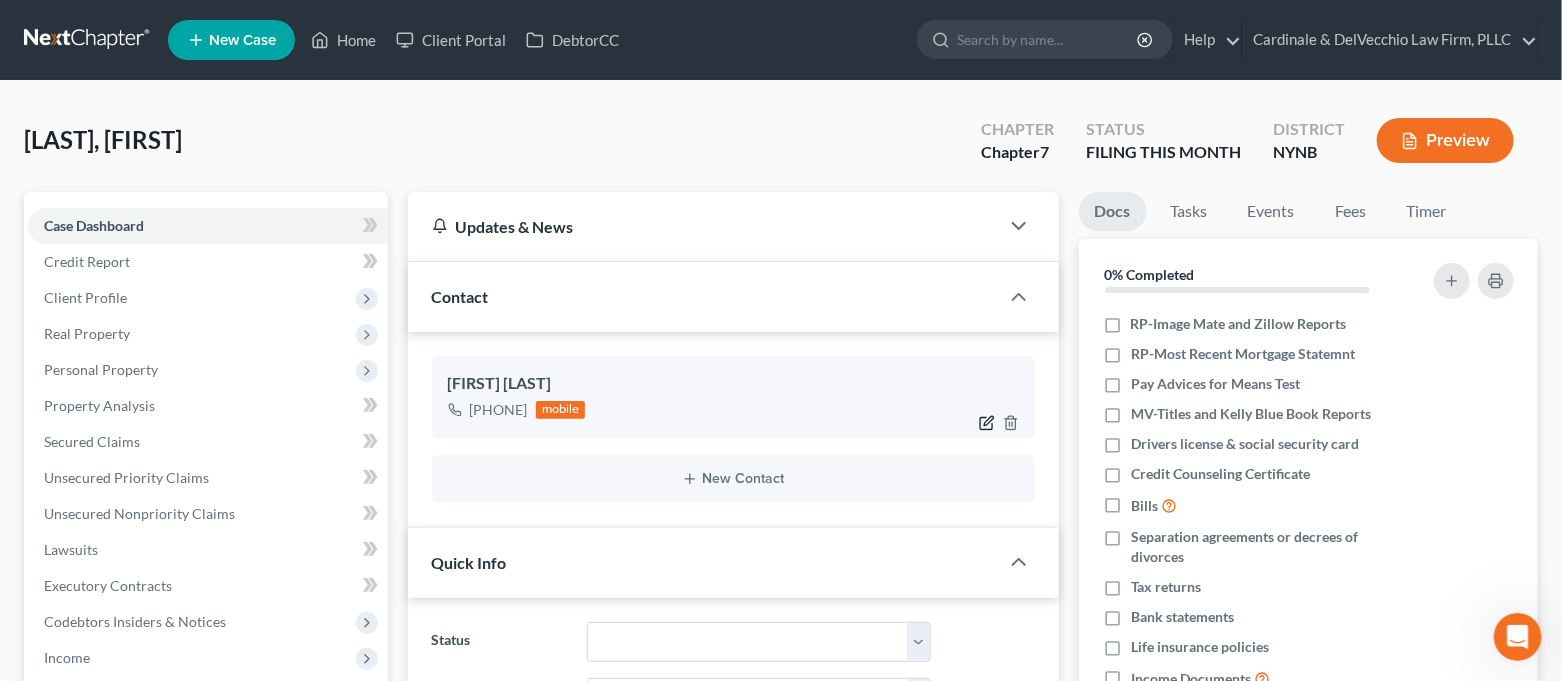 click 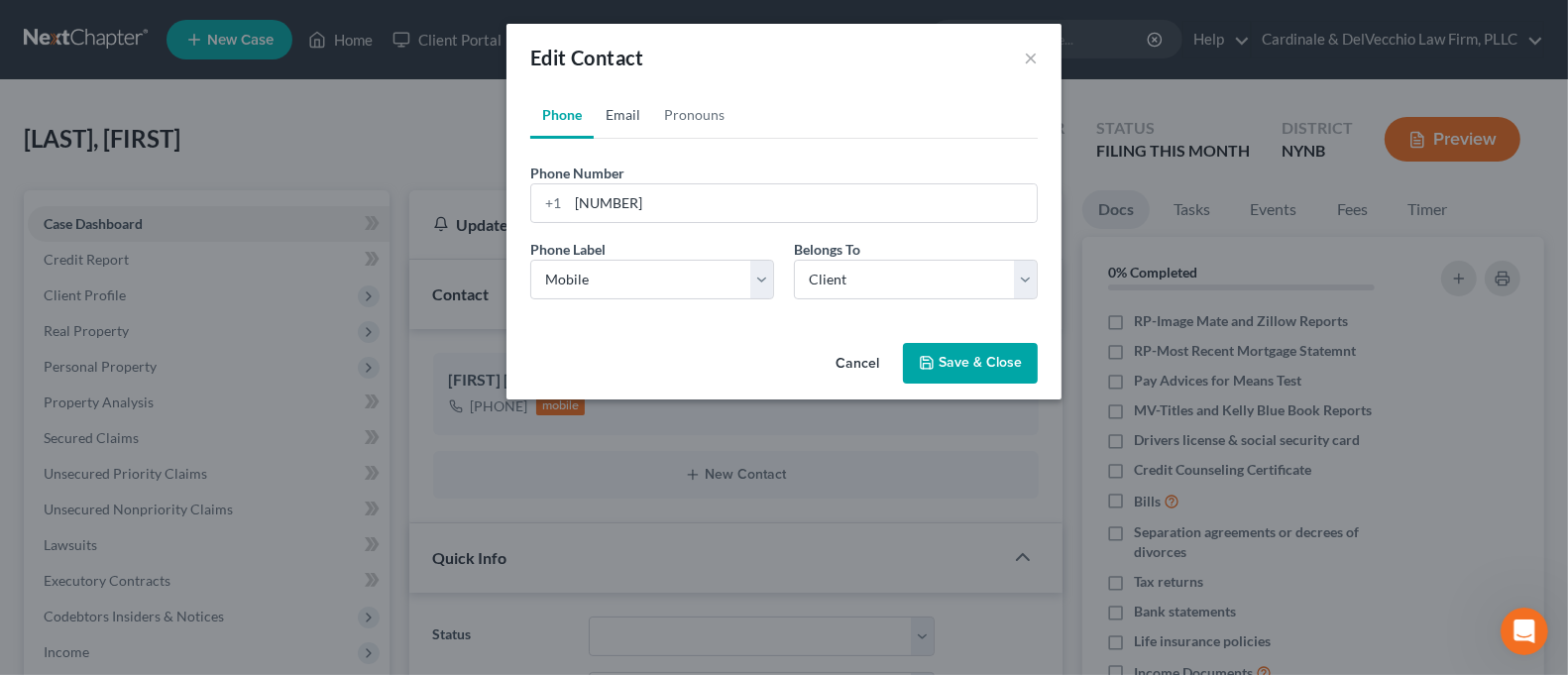 drag, startPoint x: 604, startPoint y: 114, endPoint x: 625, endPoint y: 170, distance: 59.80803 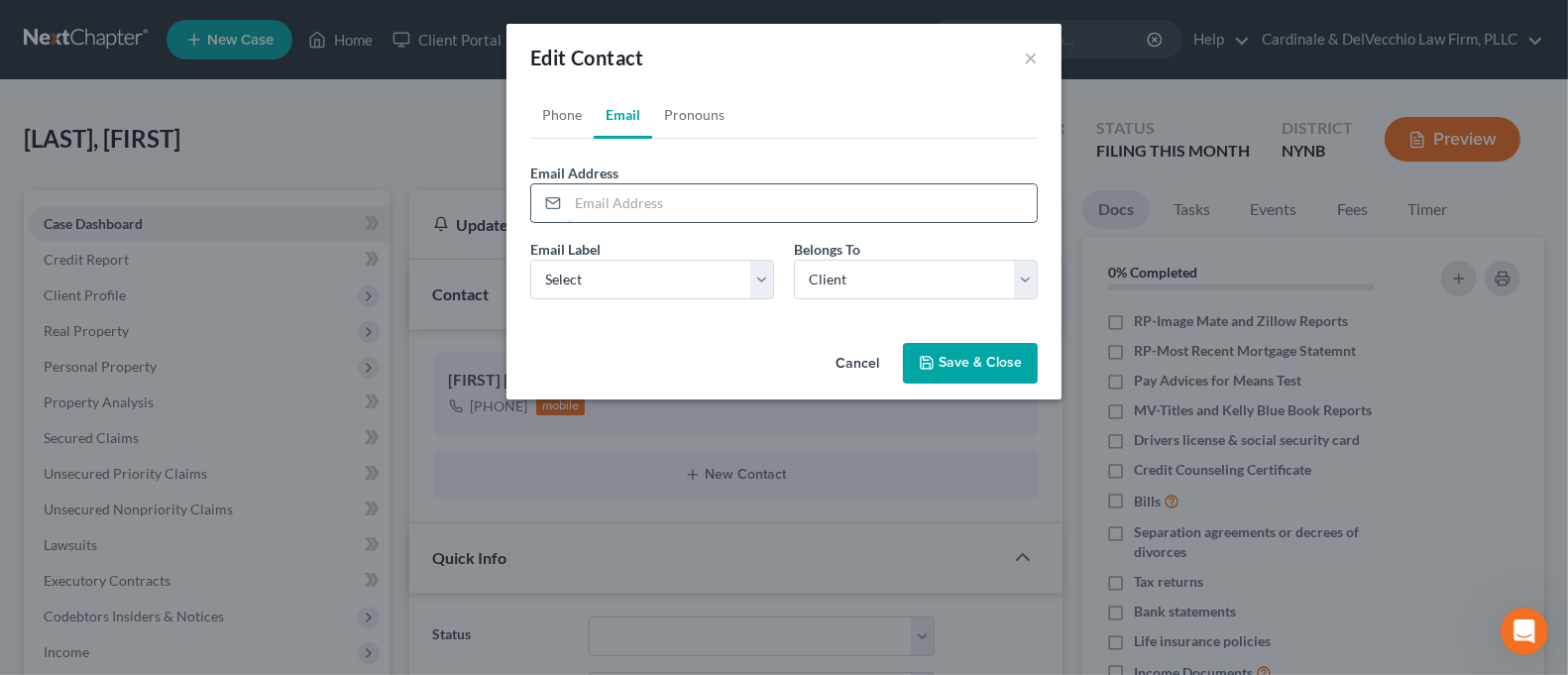 click at bounding box center (802, 203) 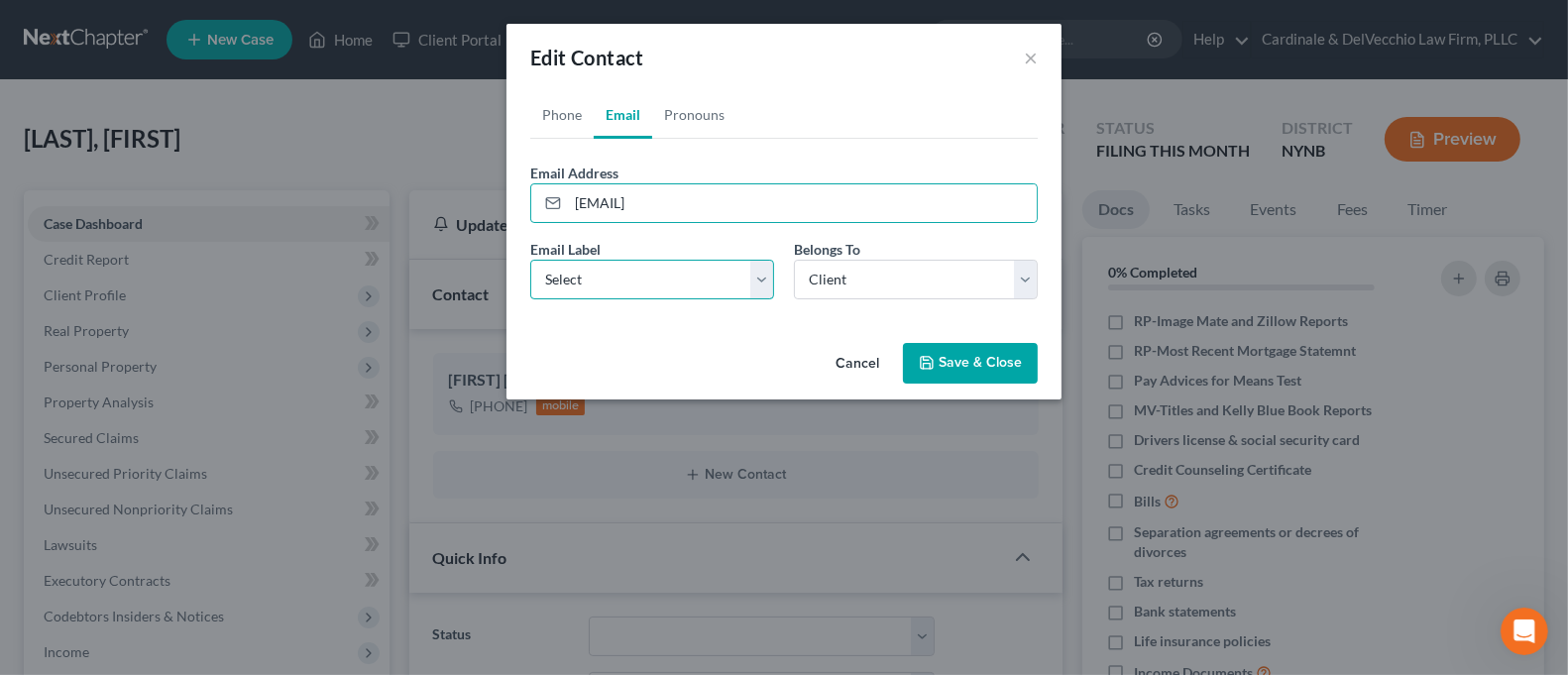 click on "Select Home Work Other" at bounding box center [652, 280] 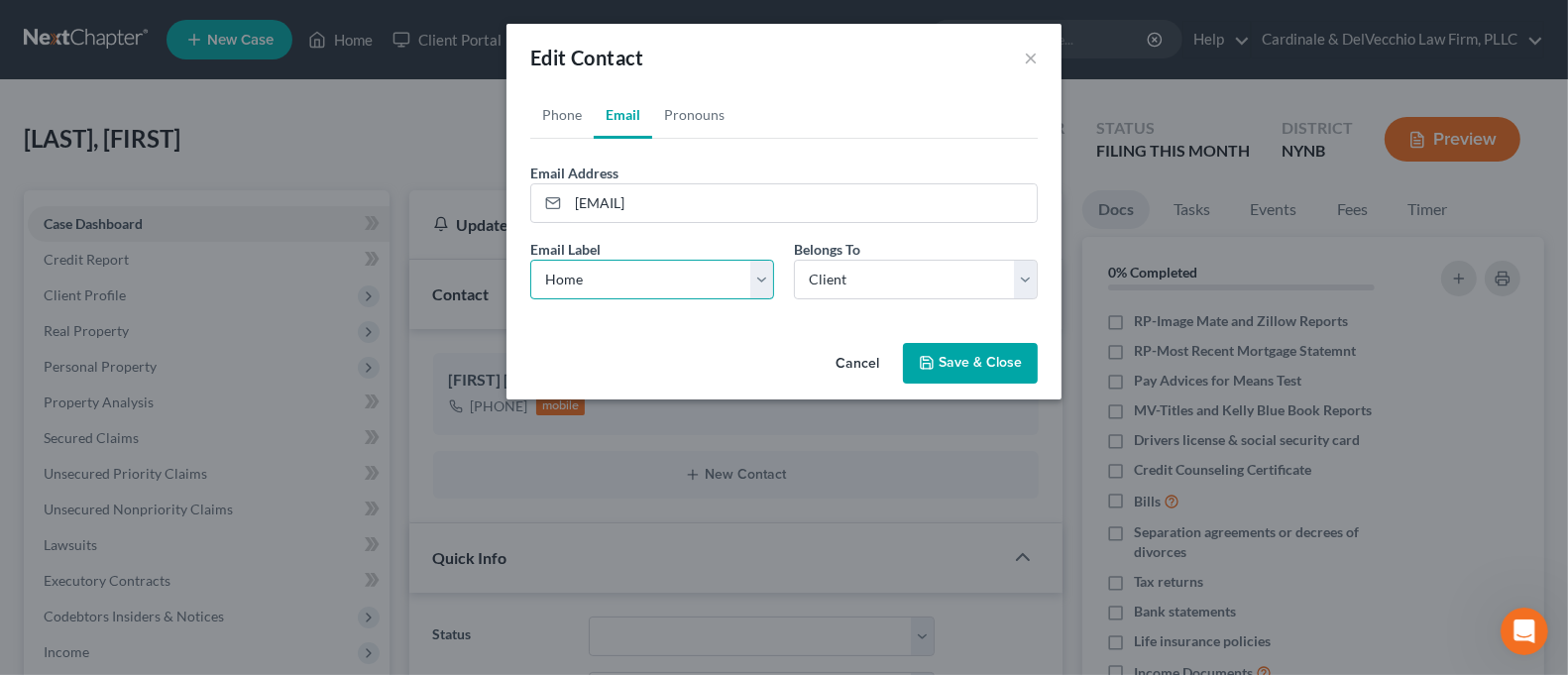 click on "Select Home Work Other" at bounding box center [652, 280] 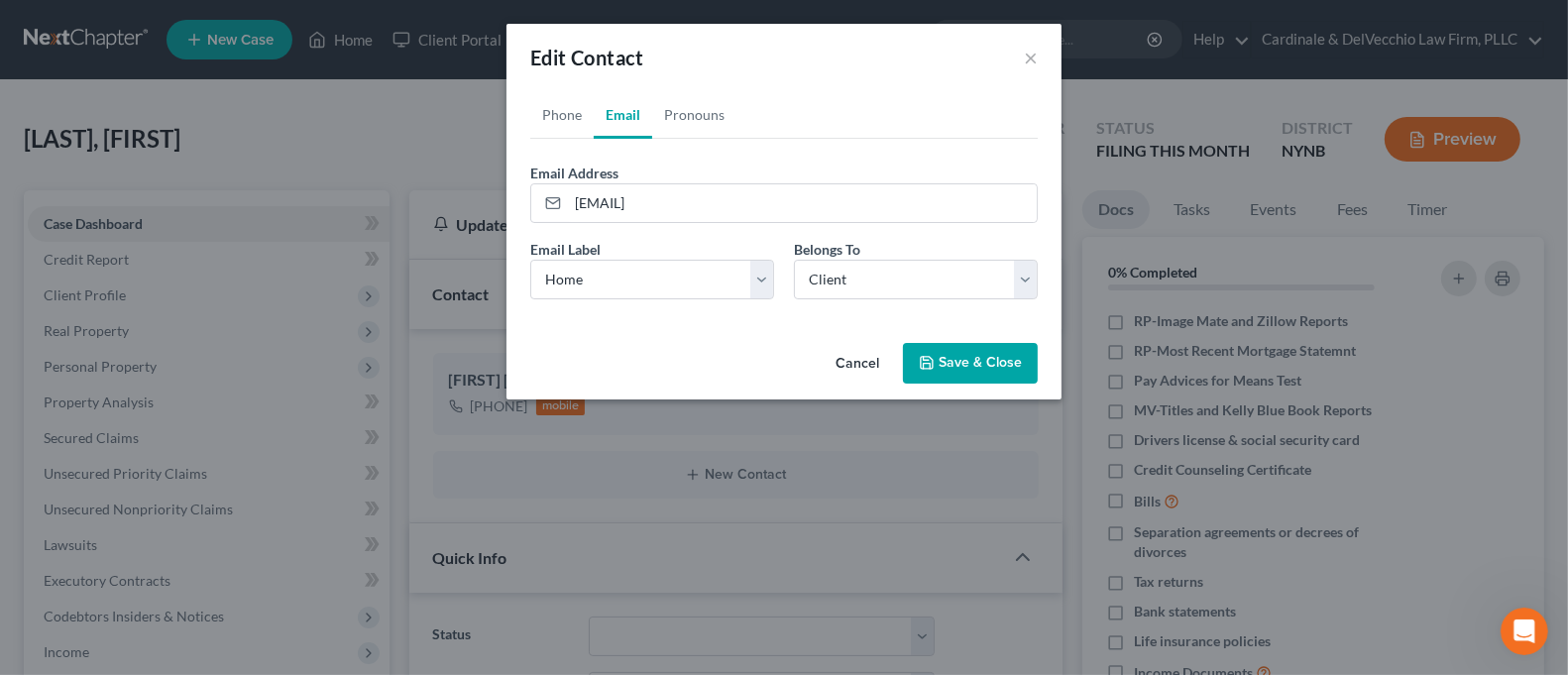 click on "Save & Close" at bounding box center [970, 364] 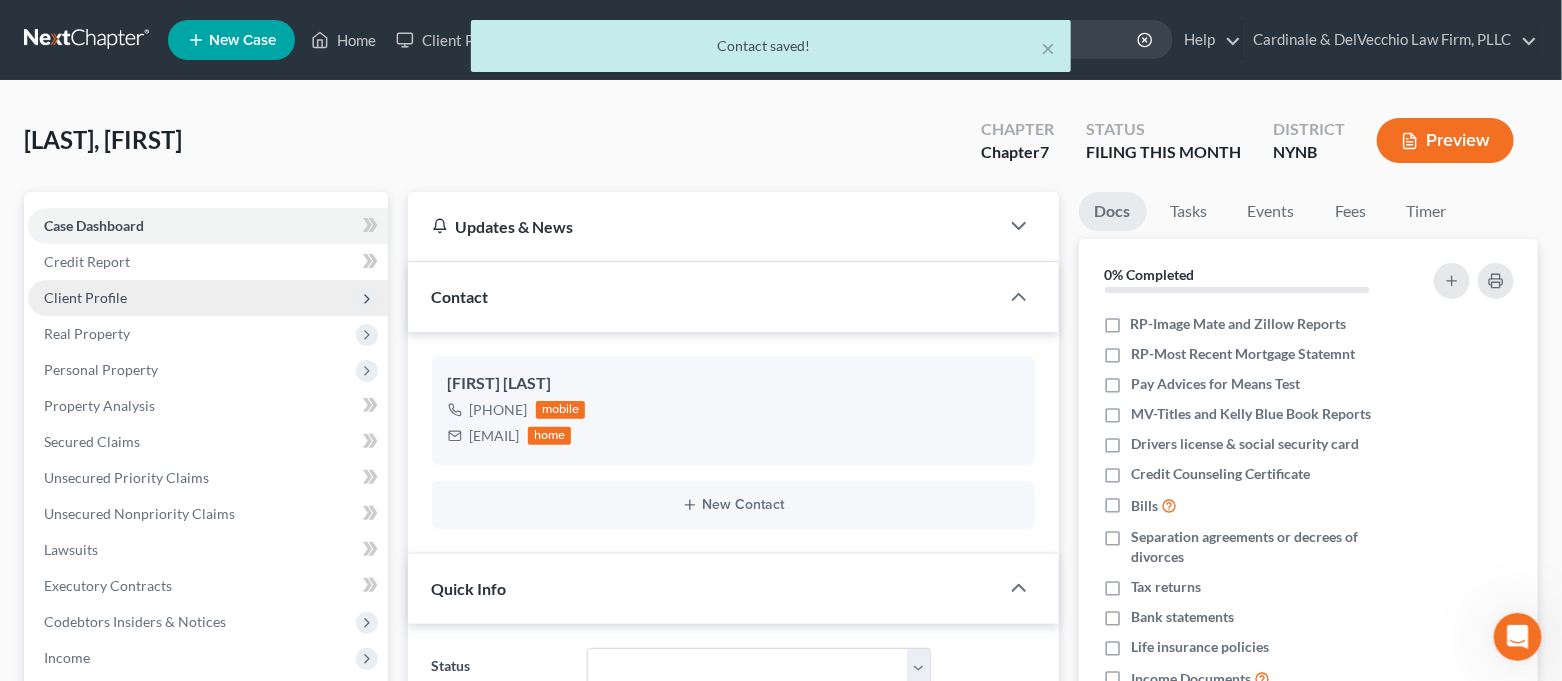 drag, startPoint x: 141, startPoint y: 288, endPoint x: 140, endPoint y: 310, distance: 22.022715 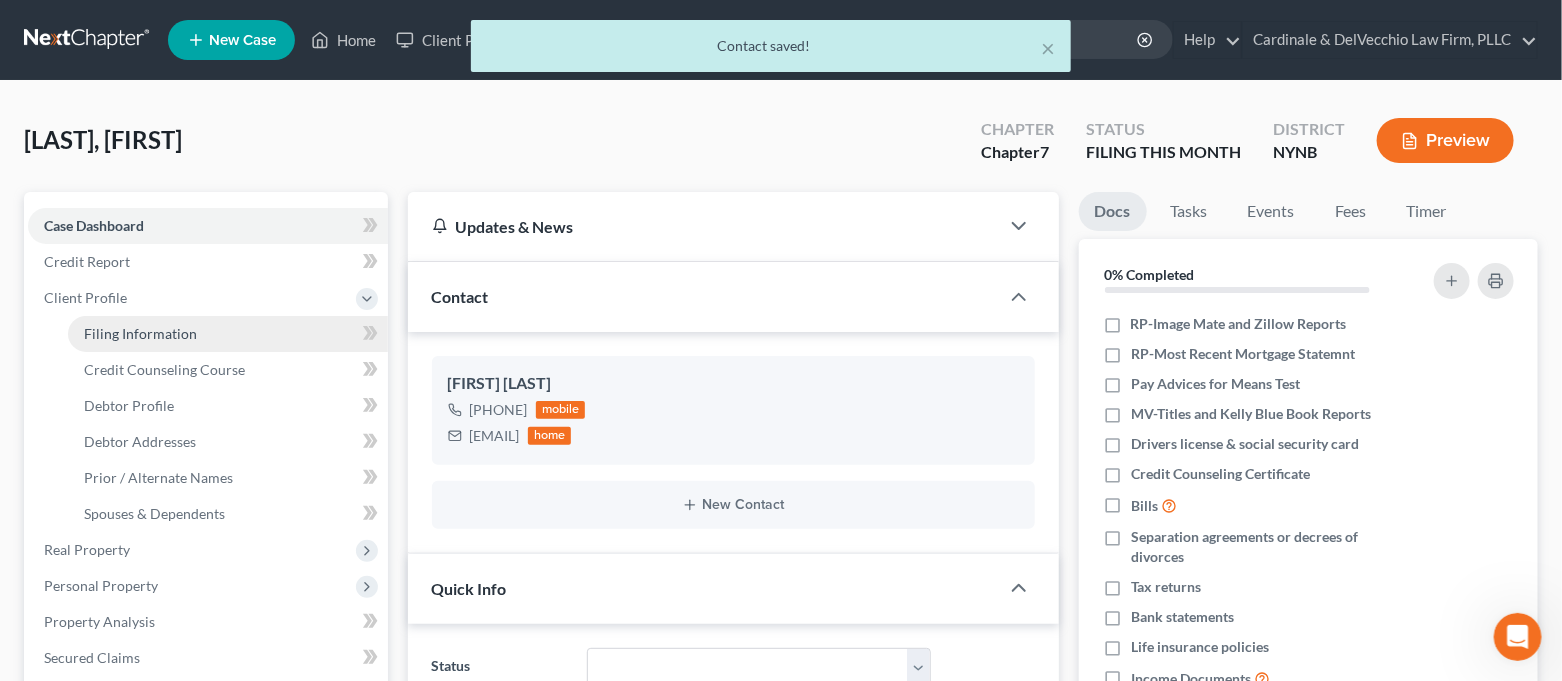 click on "Filing Information" at bounding box center [228, 334] 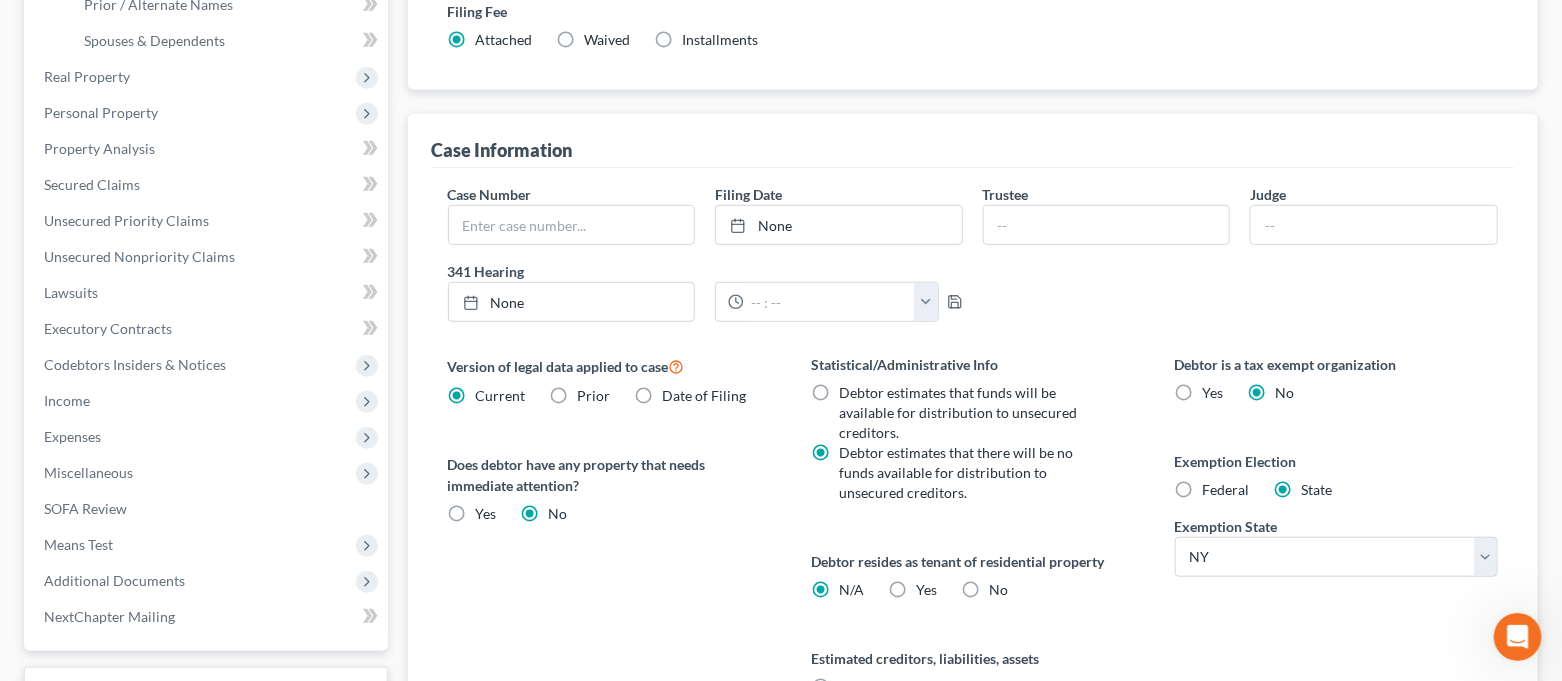 scroll, scrollTop: 533, scrollLeft: 0, axis: vertical 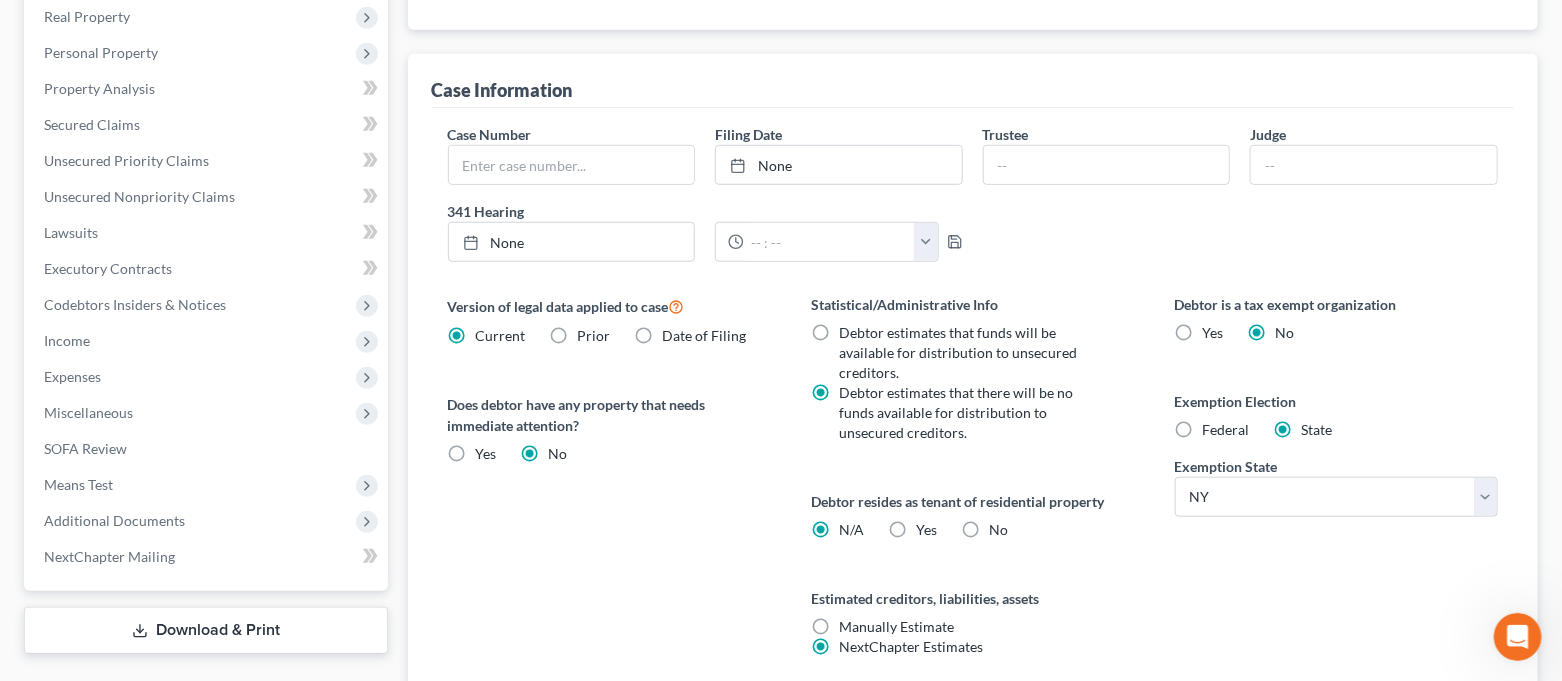 click on "No" at bounding box center (998, 530) 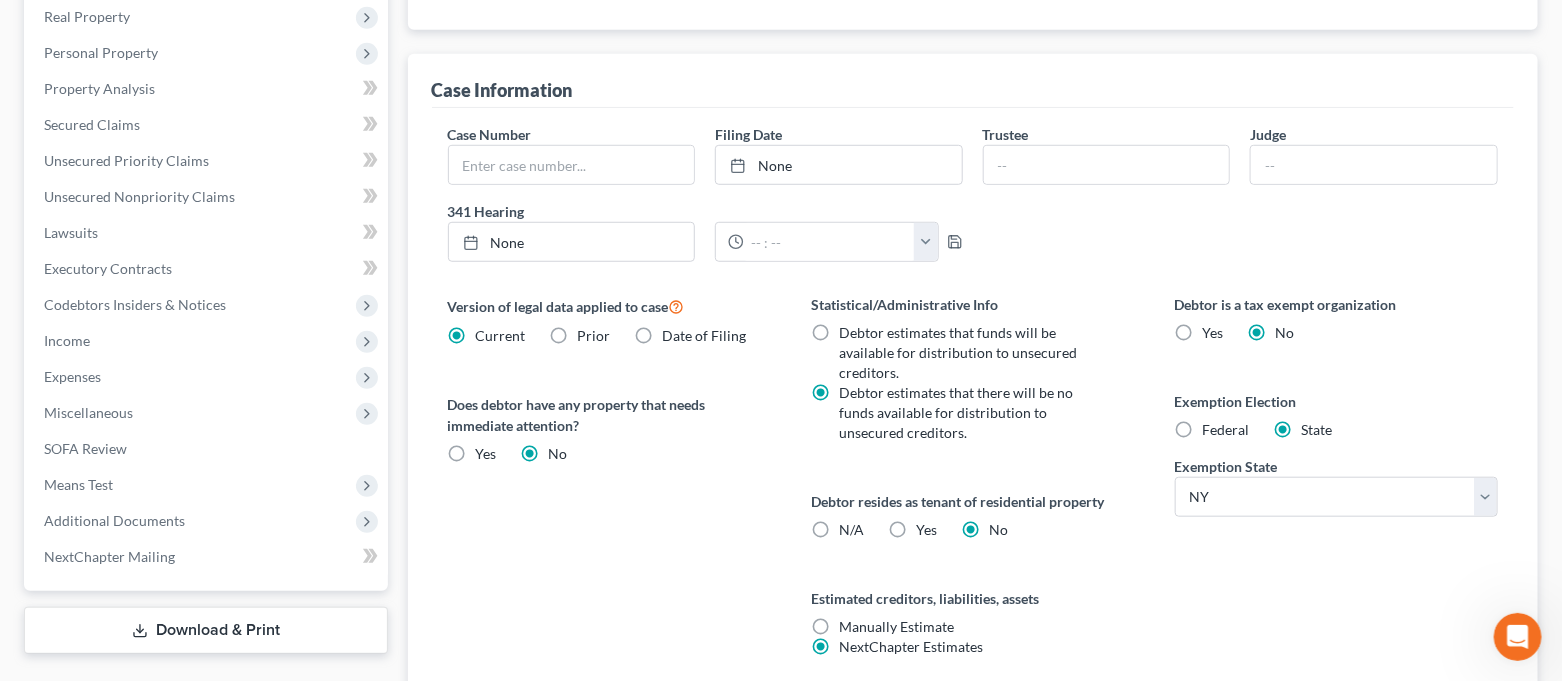 click on "Version of legal data applied to case  Current Prior Date of Filing Legal data version date range Select 04/01/2025 - 05/15/2025 11/01/2024 - 04/01/2025 06/22/2024 - 11/01/2024 05/15/2024 - 06/22/2024 04/01/2024 - 05/15/2024 11/01/2023 - 04/01/2024 05/15/2023 - 11/01/2023 04/01/2023 - 05/15/2023 12/01/2022 - 04/01/2023 11/01/2022 - 12/01/2022 06/01/2022 - 11/01/2022 05/15/2022 - 06/01/2022 04/01/2022 - 05/15/2022 03/27/2022 - 04/01/2022 05/15/2021 - 03/27/2022 04/01/2021 - 05/15/2021 11/01/2020 - 04/01/2021 10/01/2020 - 11/01/2020 05/01/2020 - 10/01/2020 04/01/2020 - 05/01/2020 11/01/2019 - 04/01/2020 09/05/2019 - 11/01/2019 05/01/2019 - 09/05/2019 04/01/2019 - 05/01/2019 11/01/2018 - 04/01/2019 05/01/2018 - 11/01/2018 04/01/2018 - 05/01/2018 12/01/2017 - 04/01/2018 11/01/2017 - 12/01/2017 05/01/2017 - 11/01/2017 04/01/2017 - 05/01/2017 11/01/2016 - 04/01/2017 05/01/2016 - 11/01/2016 04/01/2016 - 05/01/2016 11/18/2015 - 04/01/2016 Does debtor have any property that needs immediate attention? Yes Yes No" at bounding box center [610, 499] 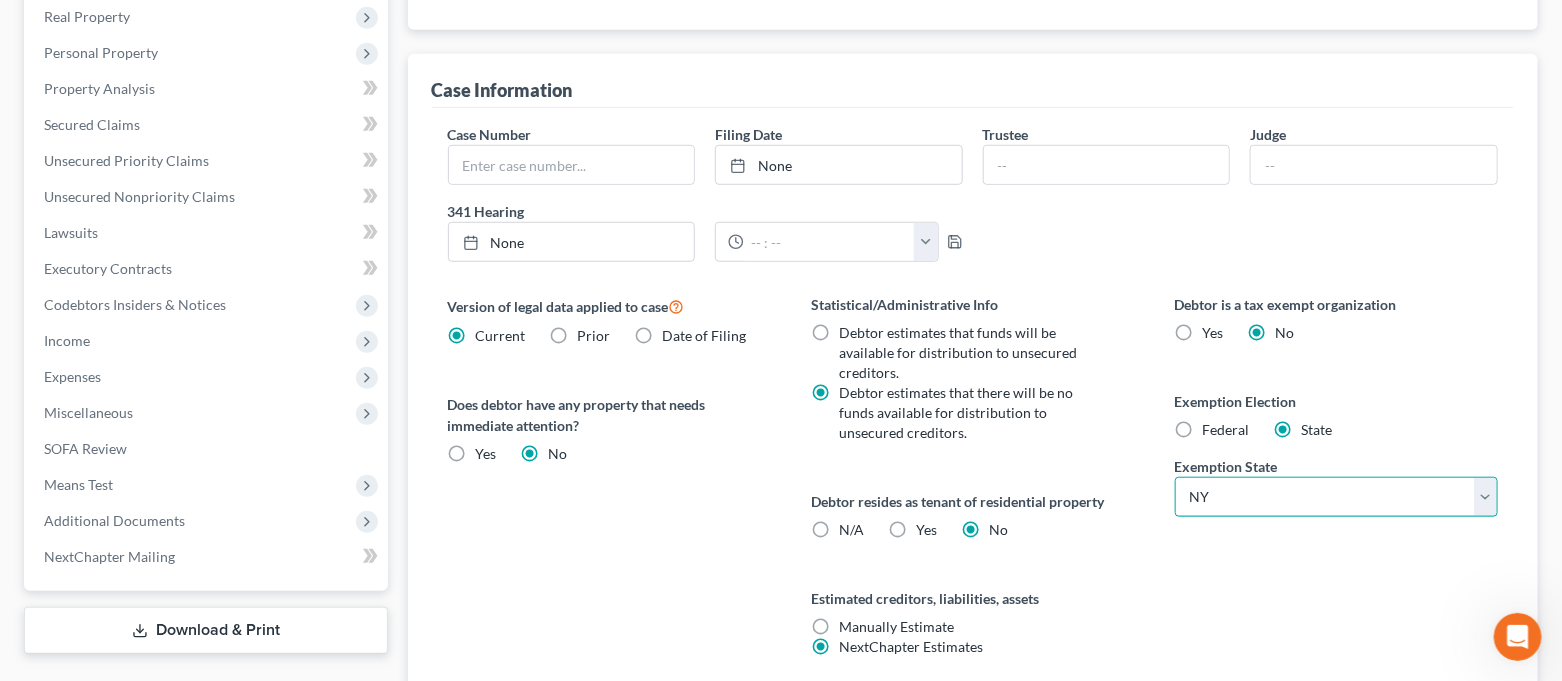 click on "State AL AK AR AZ CA CO CT DE DC FL GA GU HI ID IL IN IA KS KY LA ME MD MA MI MN MS MO MT NC ND NE NV NH NJ NM NY OH OK OR PA PR RI SC SD TN TX UT VI VA VT WA WV WI WY" at bounding box center (1337, 497) 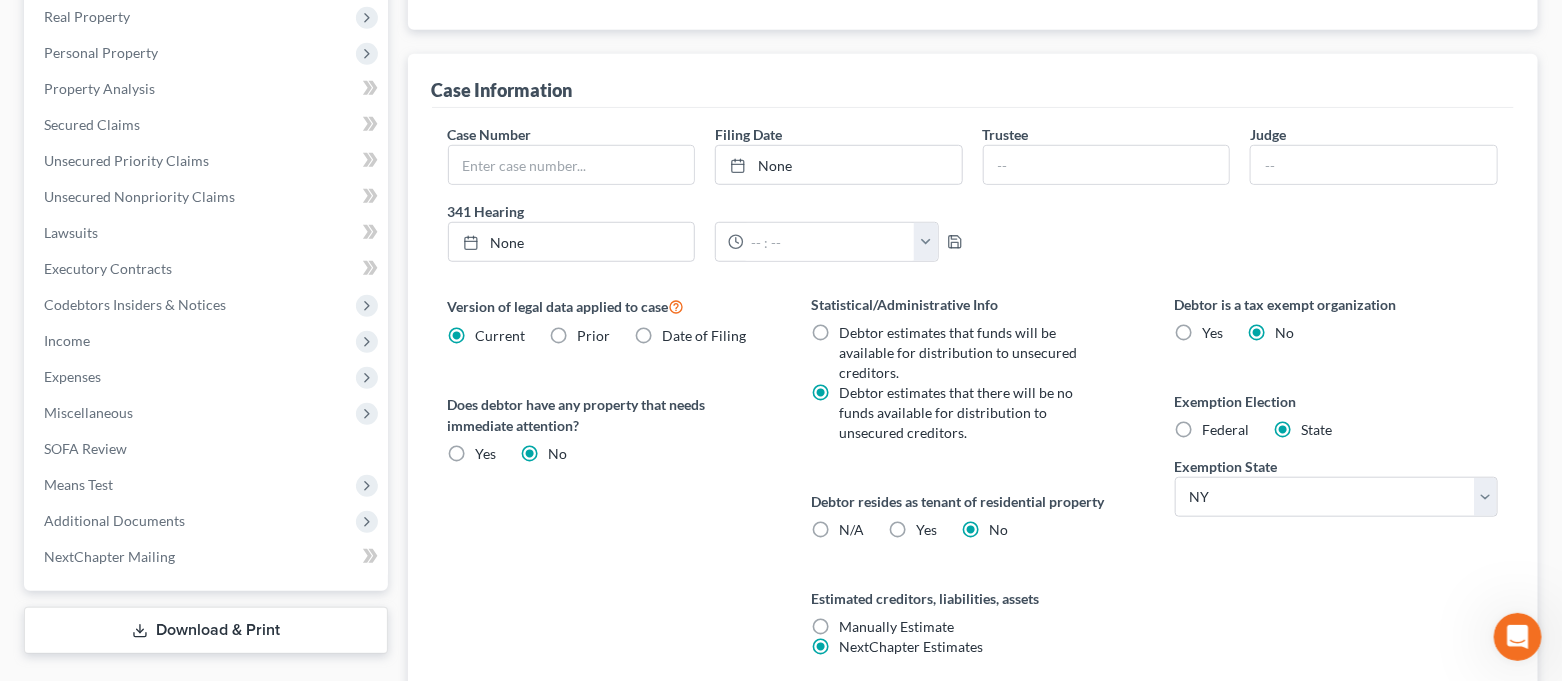 click on "Federal" at bounding box center (1226, 430) 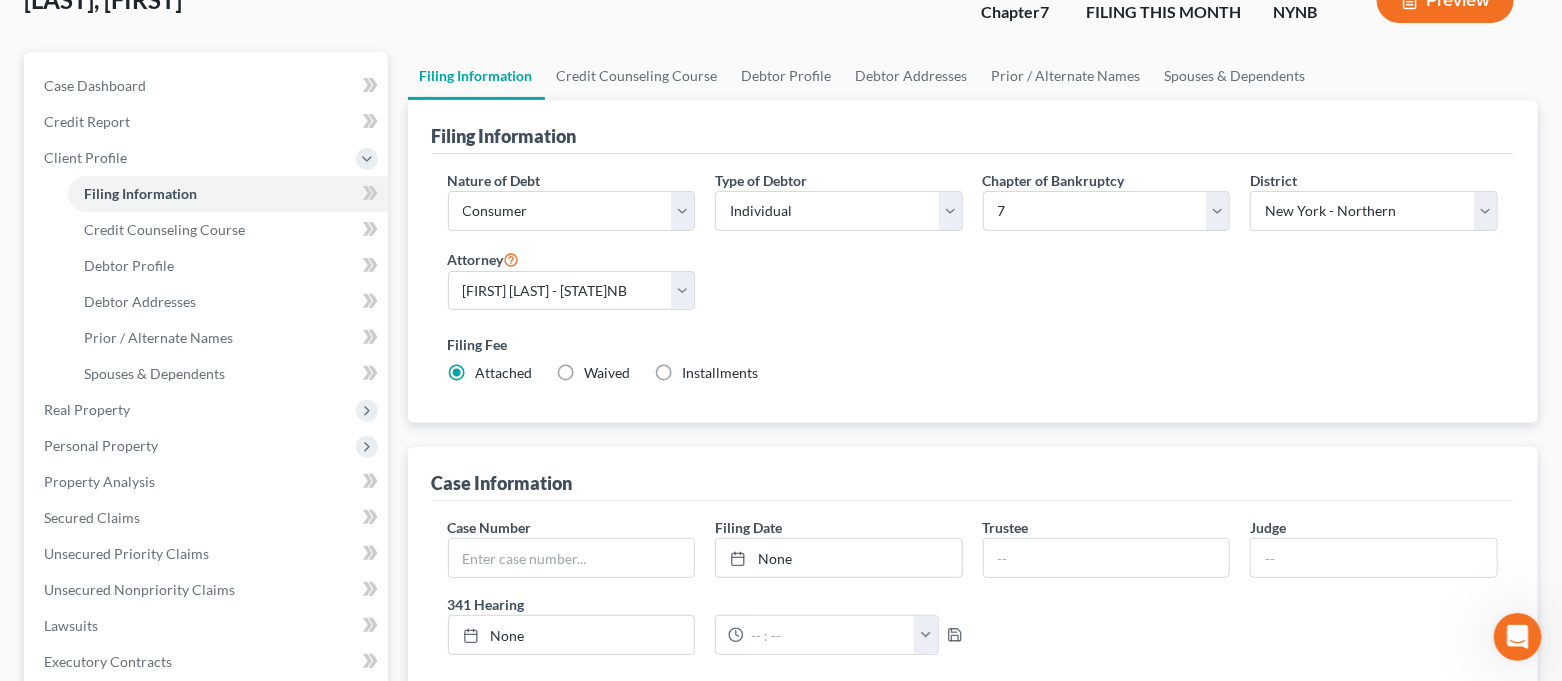 scroll, scrollTop: 133, scrollLeft: 0, axis: vertical 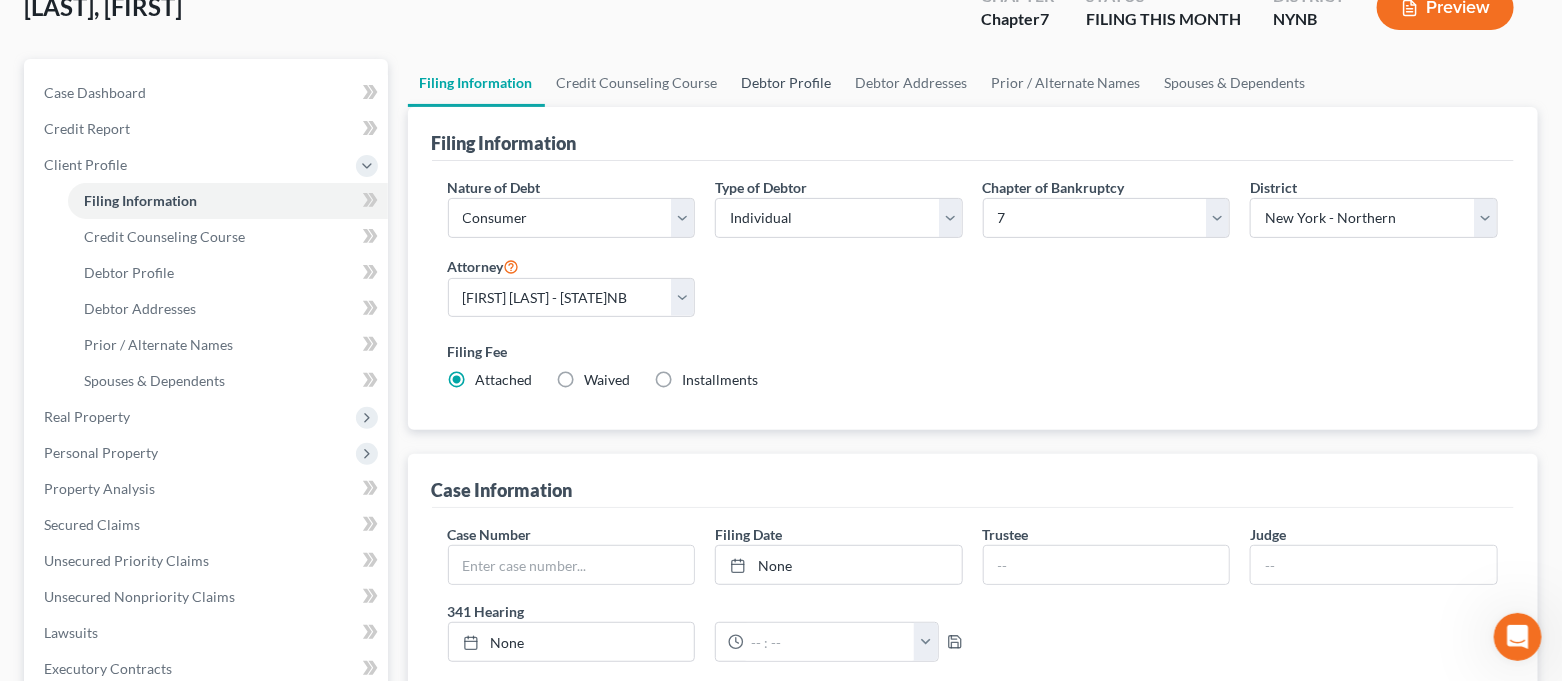 click on "Debtor Profile" at bounding box center [787, 83] 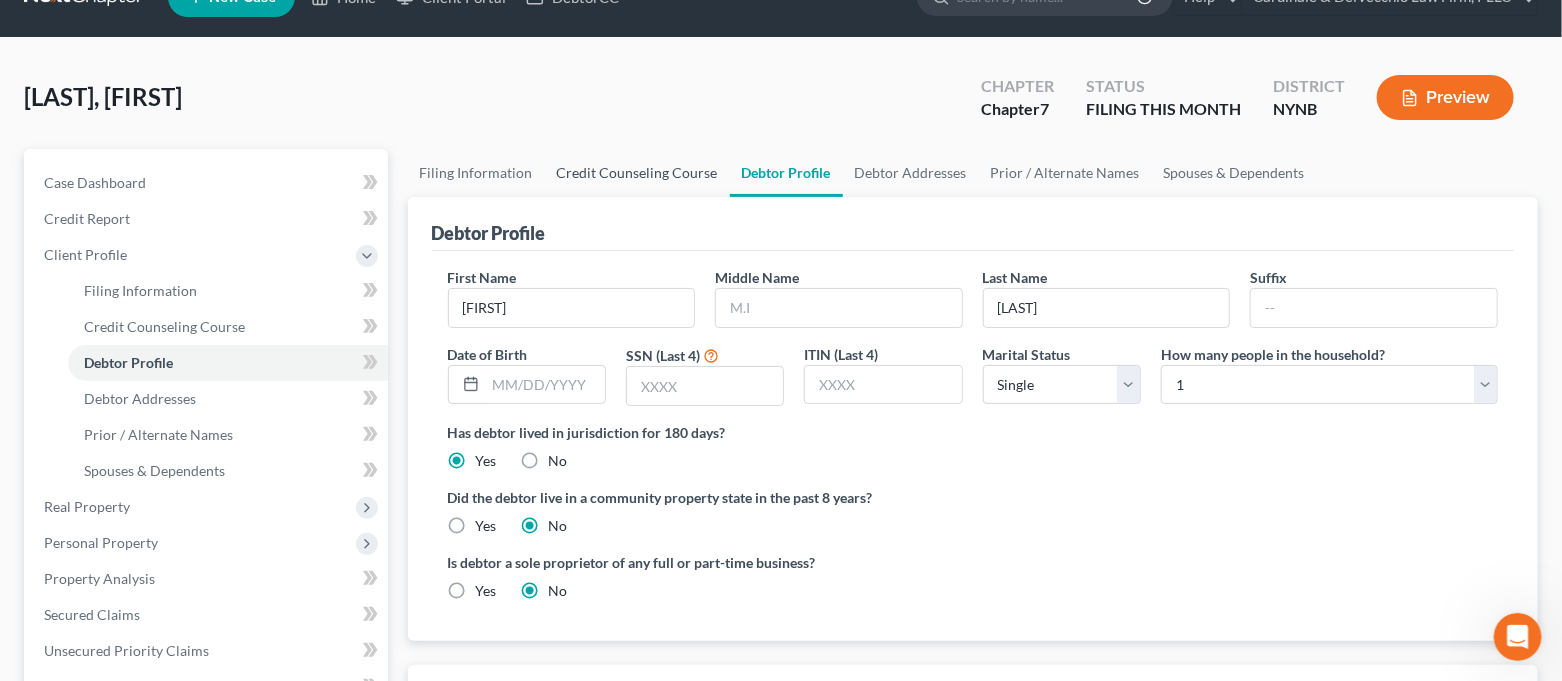 scroll, scrollTop: 0, scrollLeft: 0, axis: both 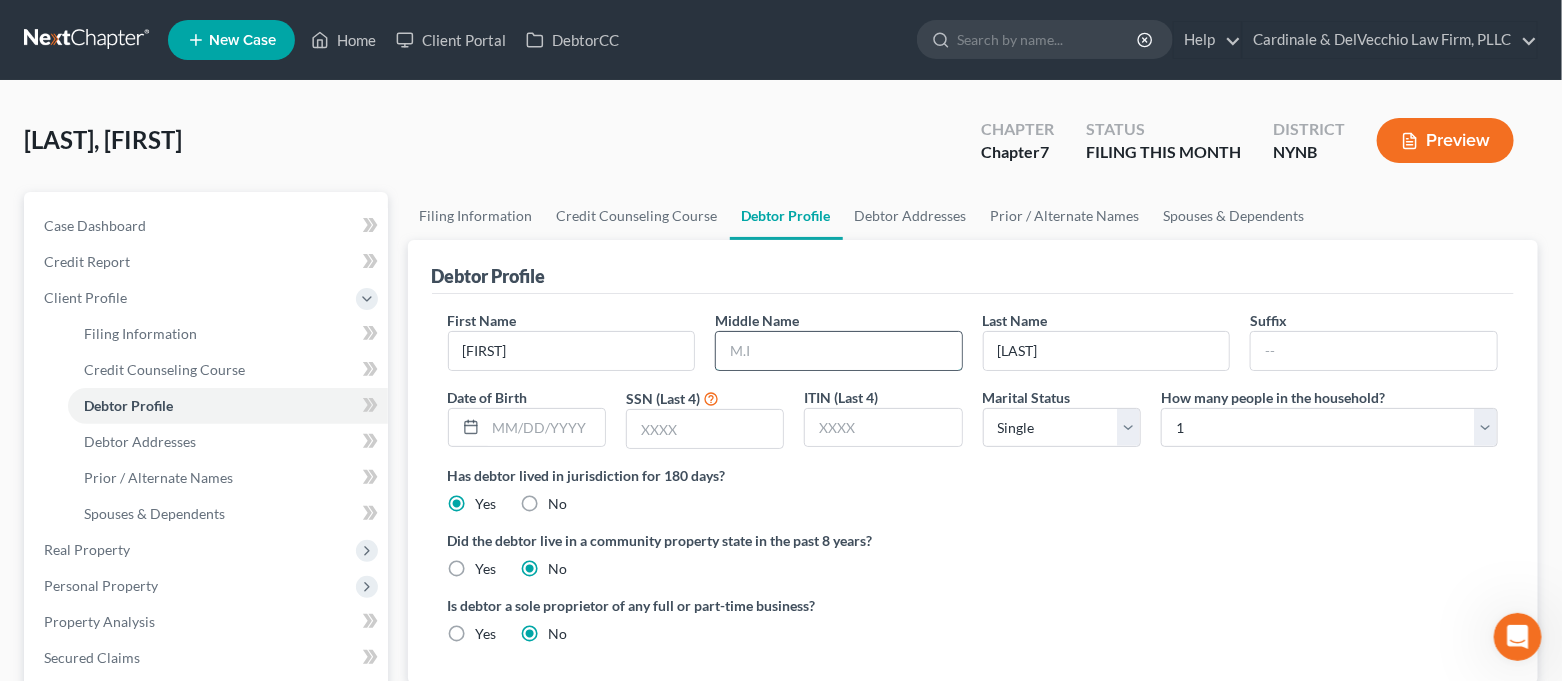 click at bounding box center (839, 351) 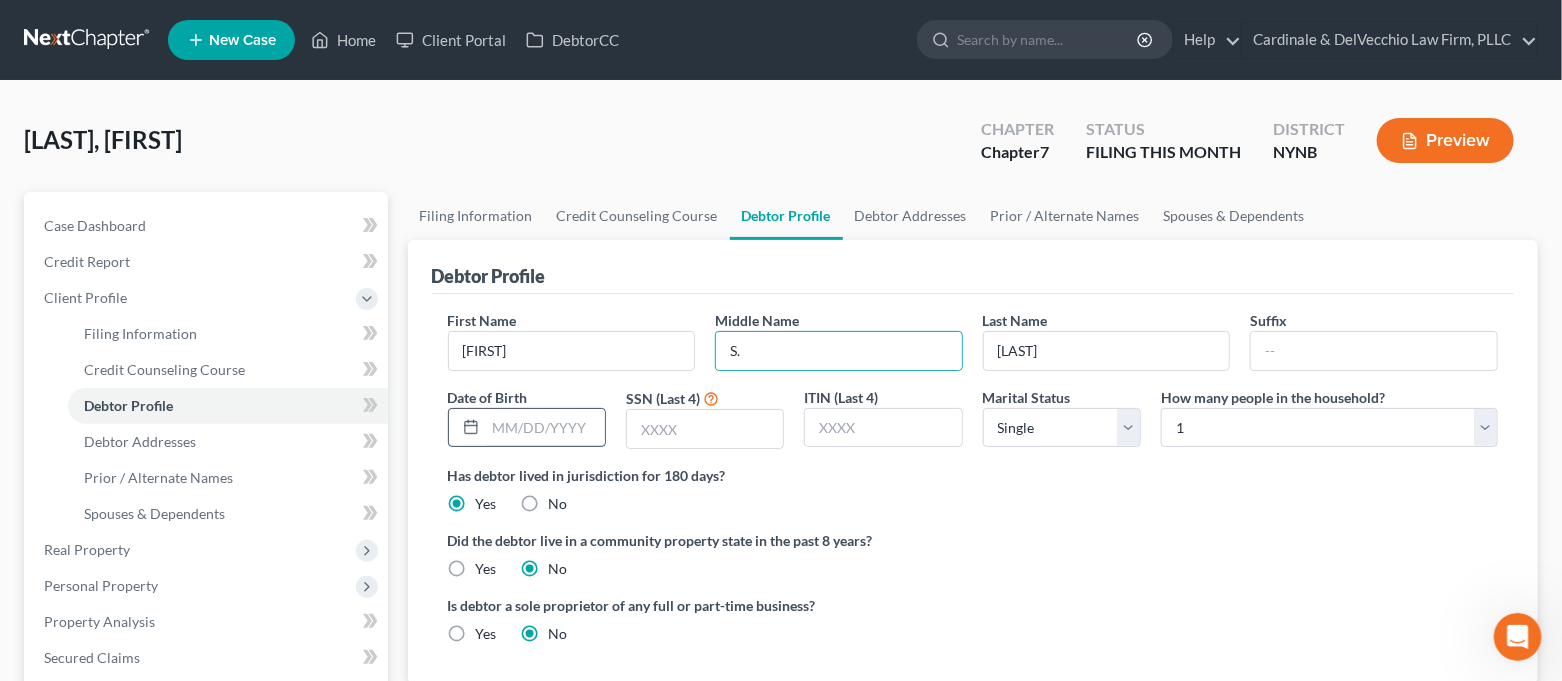 click at bounding box center [545, 428] 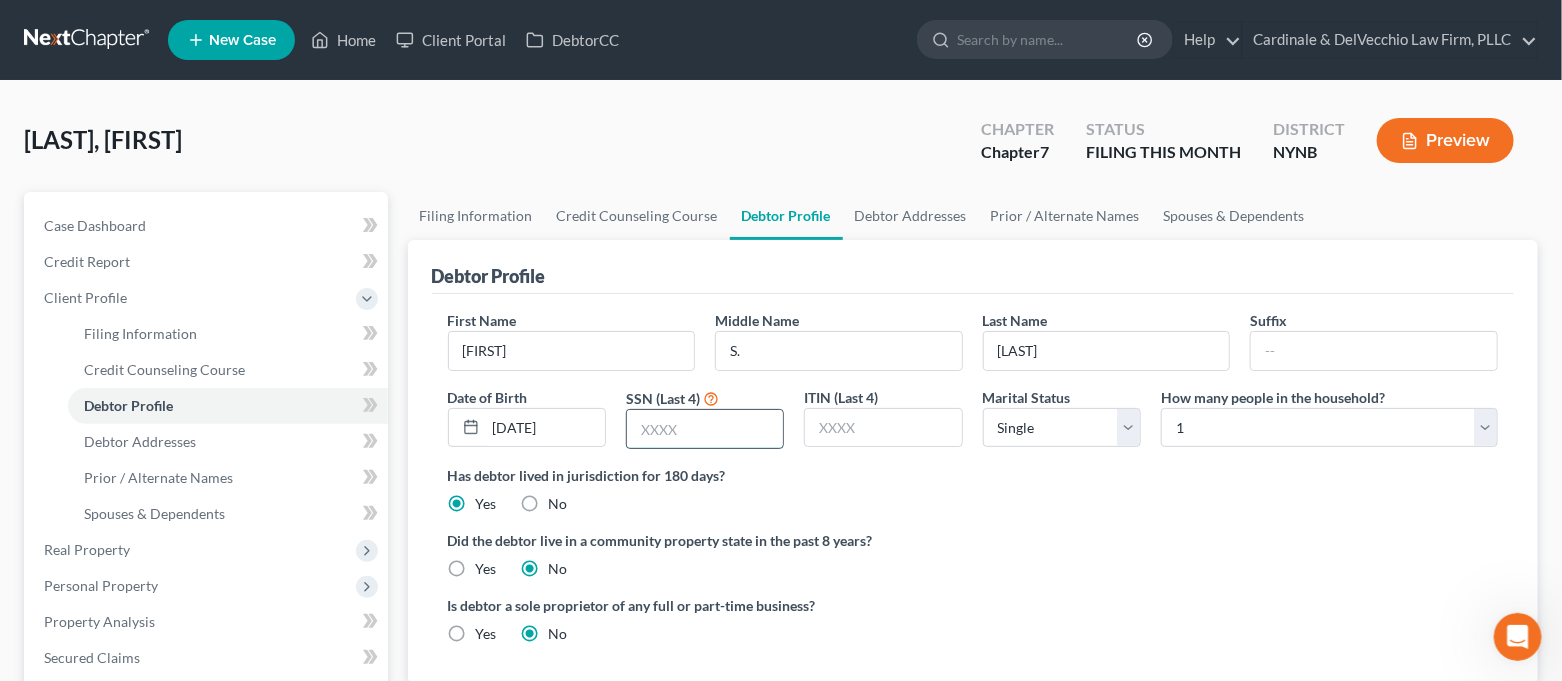 click at bounding box center [705, 429] 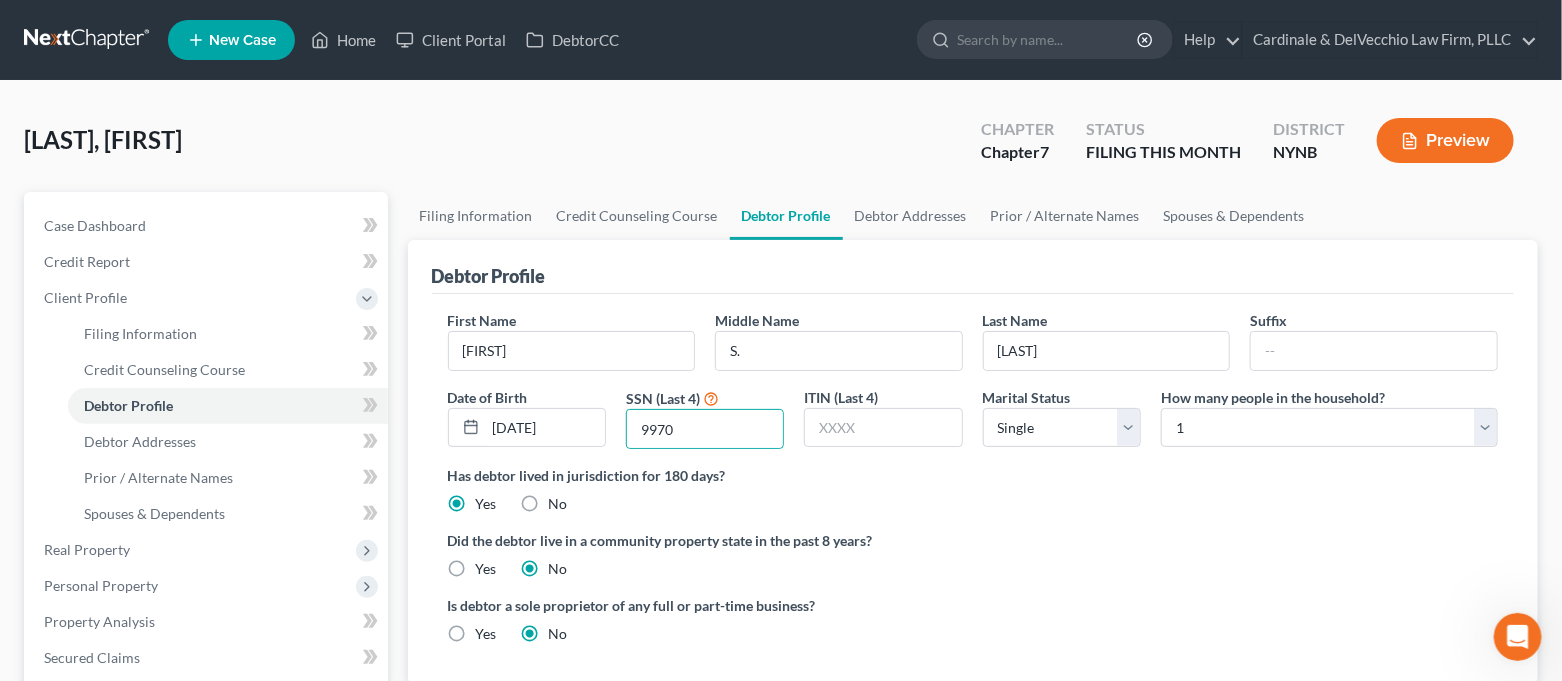 click on "Has debtor lived in jurisdiction for 180 days? Yes No Debtor must reside in jurisdiction for 180 prior to filing bankruptcy pursuant to U.S.C. 11 28 USC § 1408.   More Info" at bounding box center (973, 489) 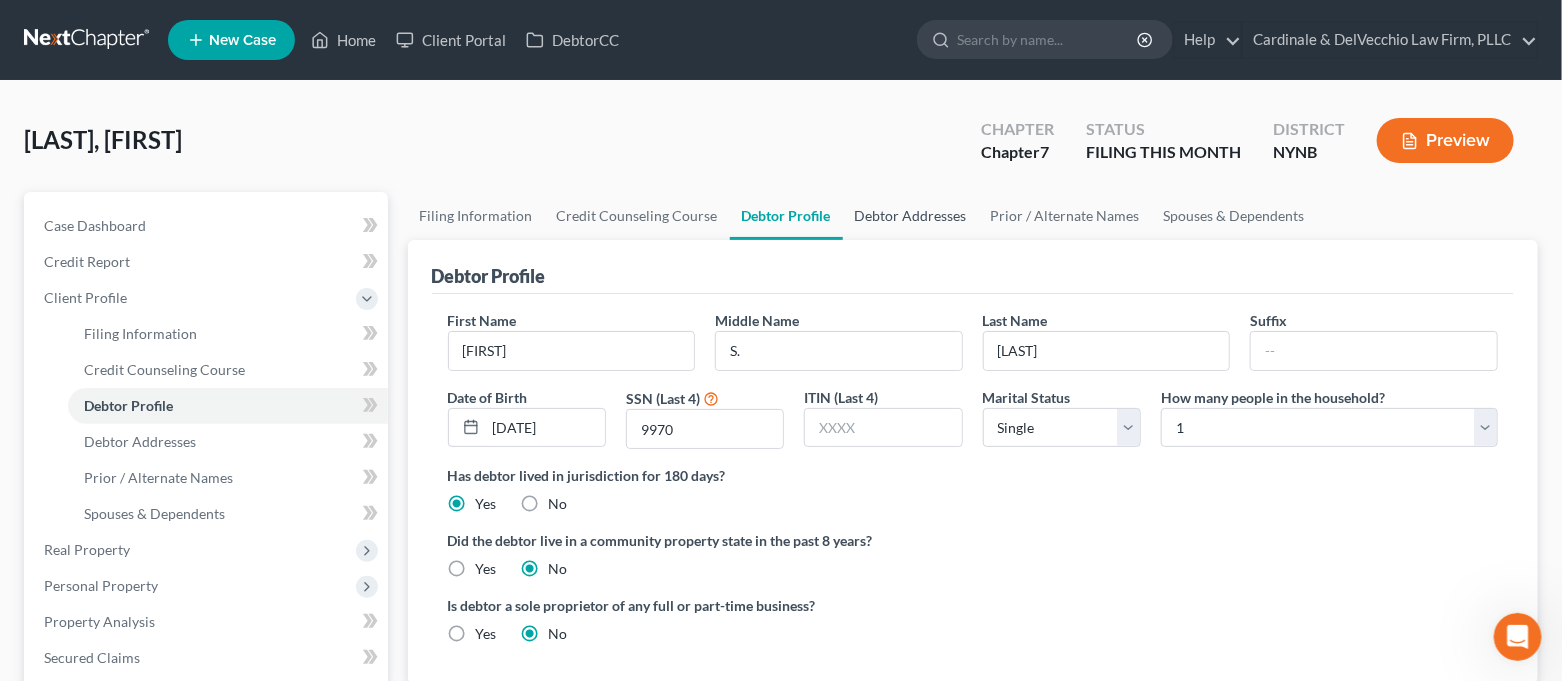 click on "Debtor Addresses" at bounding box center [911, 216] 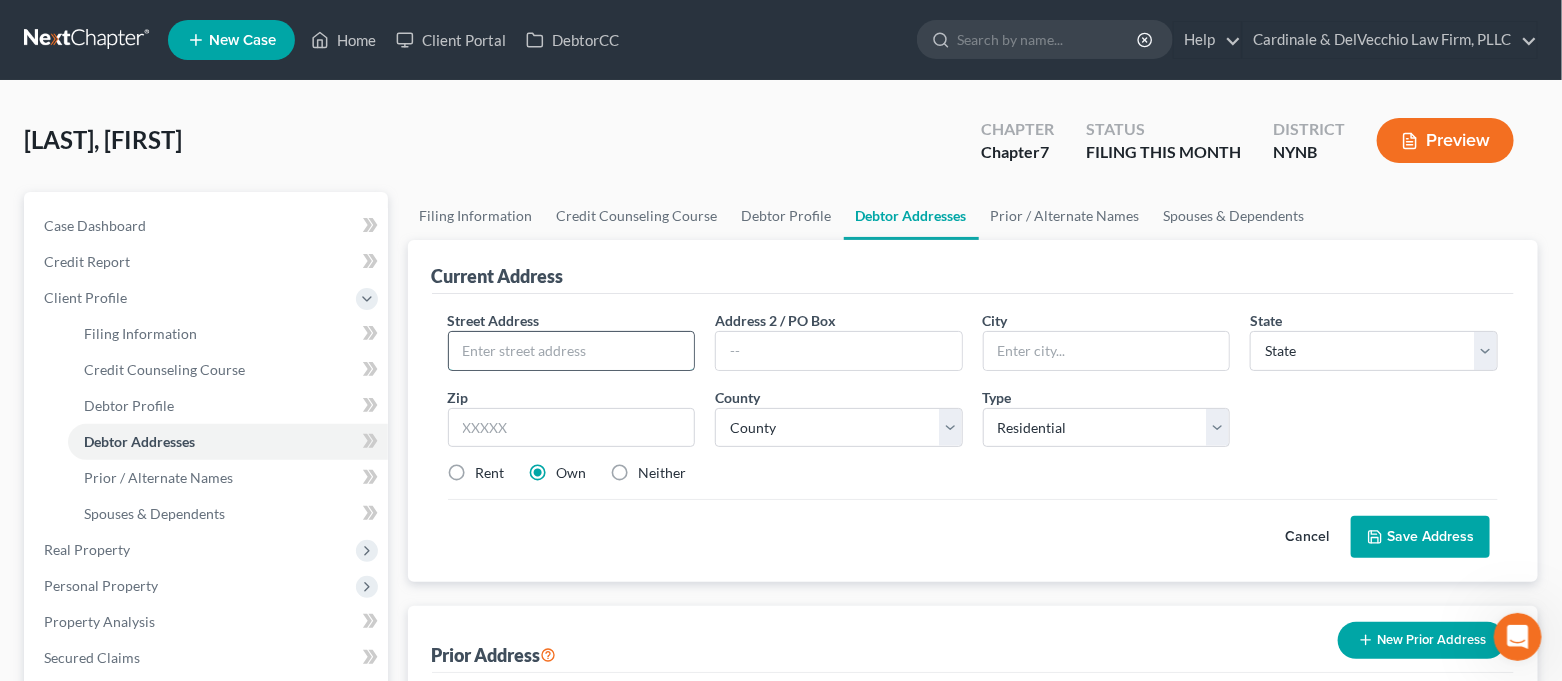 click at bounding box center (572, 351) 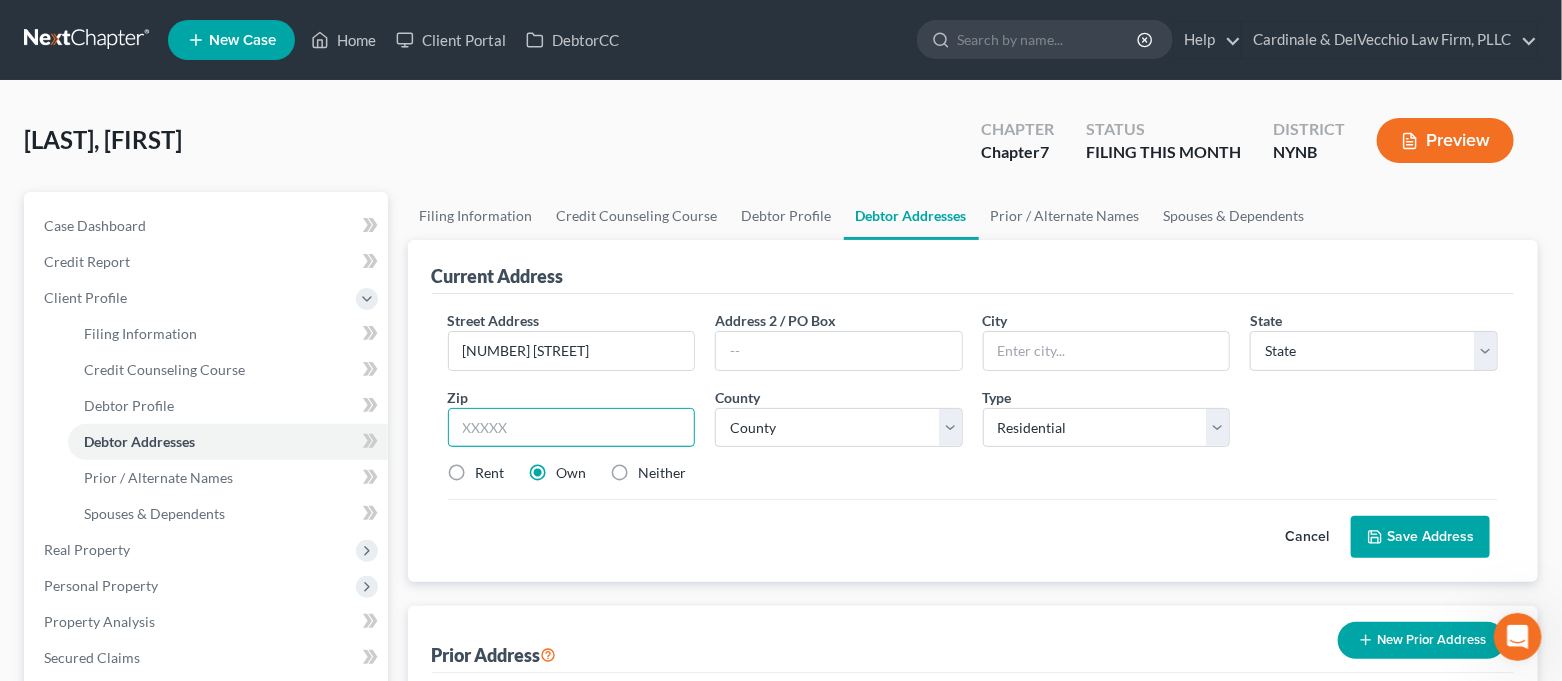click at bounding box center [572, 428] 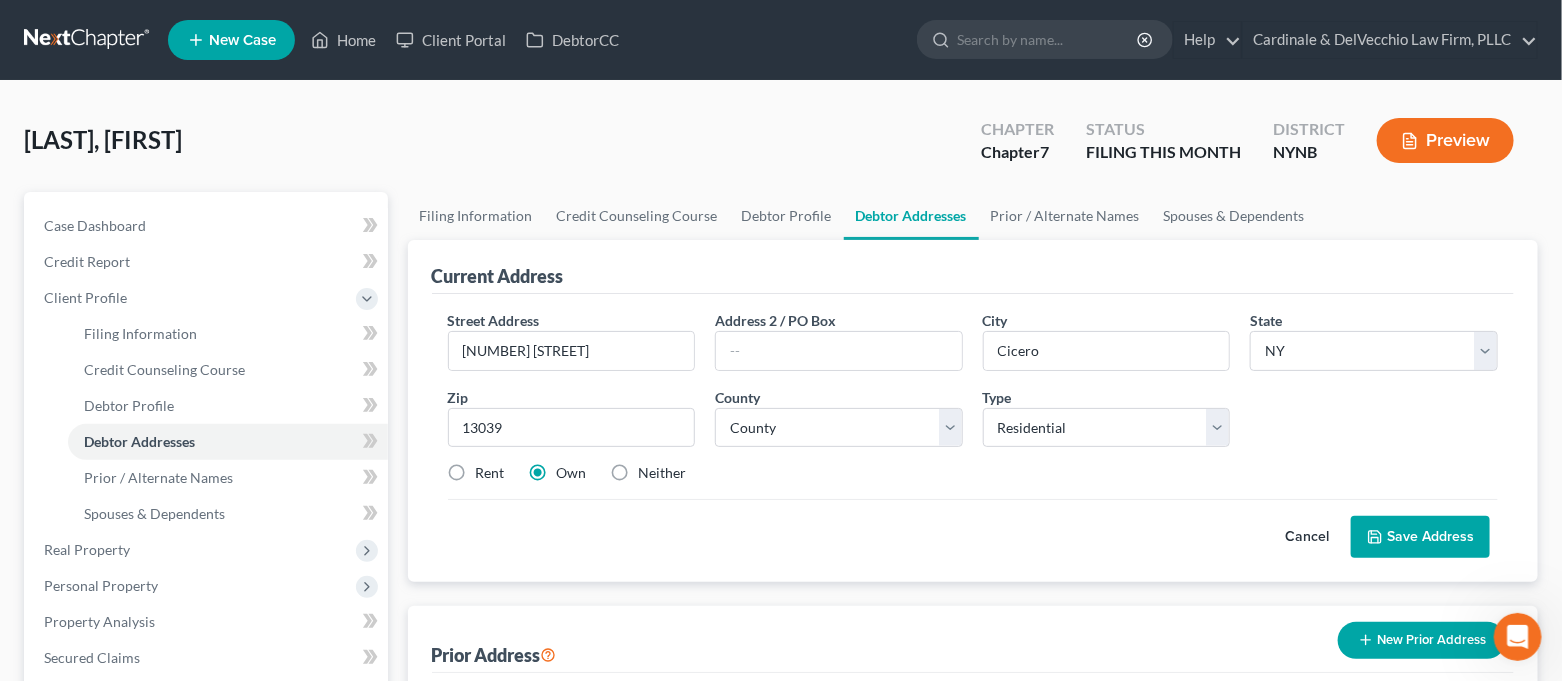 click on "Cancel Save Address" at bounding box center [973, 528] 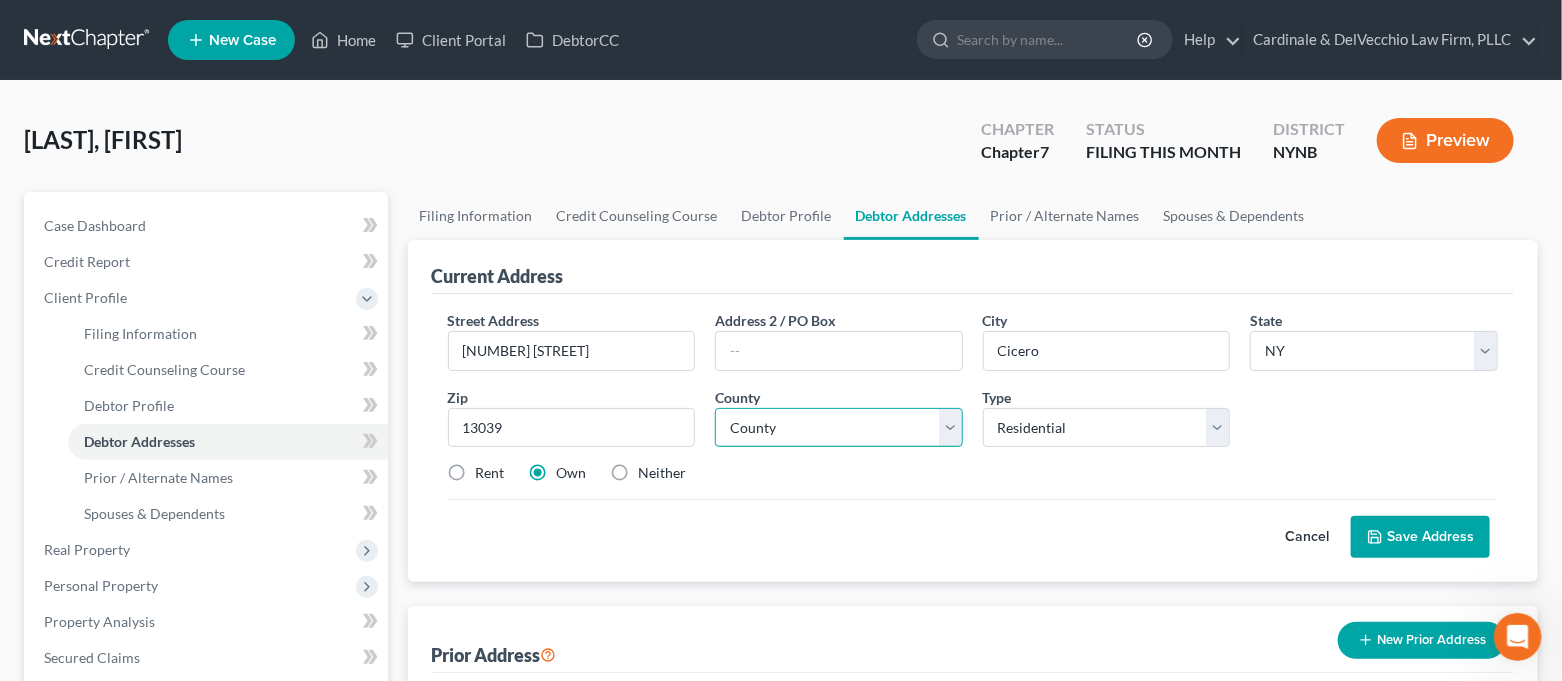 click on "County Albany County Allegany County Bronx County Broome County Cattaraugus County Cayuga County Chautauqua County Chemung County Chenango County Clinton County Columbia County Cortland County Delaware County Dutchess County Erie County Essex County Franklin County Fulton County Genesee County Greene County Hamilton County Herkimer County Jefferson County Kings County Lewis County Livingston County Madison County Monroe County Montgomery County Nassau County New York County Niagara County Oneida County Onondaga County Ontario County Orange County Orleans County Oswego County Otsego County Putnam County Queens County Rensselaer County Richmond County Rockland County Saratoga County Schenectady County Schoharie County Schuyler County Seneca County St. Lawrence County Steuben County Suffolk County Sullivan County Tioga County Tompkins County Ulster County Warren County Washington County Wayne County Westchester County Wyoming County Yates County" at bounding box center (839, 428) 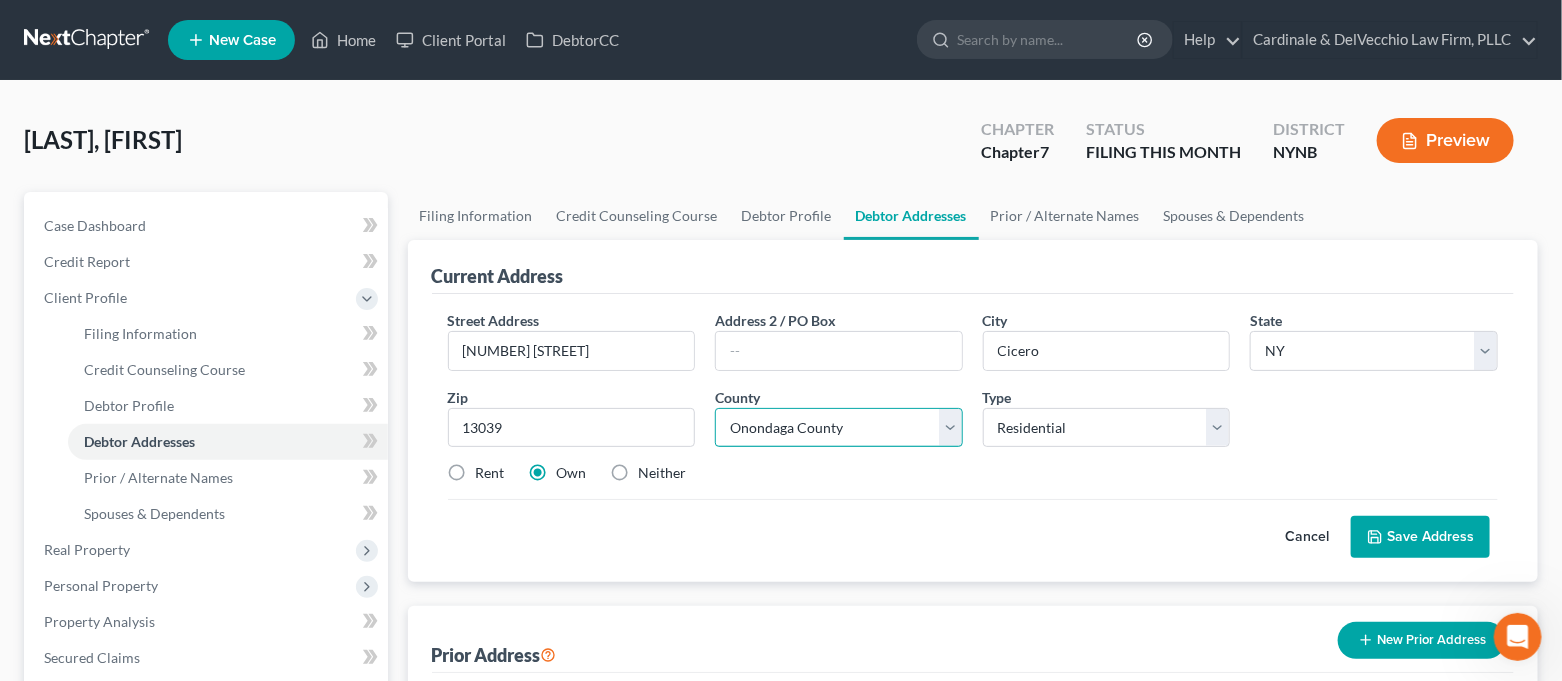 click on "County Albany County Allegany County Bronx County Broome County Cattaraugus County Cayuga County Chautauqua County Chemung County Chenango County Clinton County Columbia County Cortland County Delaware County Dutchess County Erie County Essex County Franklin County Fulton County Genesee County Greene County Hamilton County Herkimer County Jefferson County Kings County Lewis County Livingston County Madison County Monroe County Montgomery County Nassau County New York County Niagara County Oneida County Onondaga County Ontario County Orange County Orleans County Oswego County Otsego County Putnam County Queens County Rensselaer County Richmond County Rockland County Saratoga County Schenectady County Schoharie County Schuyler County Seneca County St. Lawrence County Steuben County Suffolk County Sullivan County Tioga County Tompkins County Ulster County Warren County Washington County Wayne County Westchester County Wyoming County Yates County" at bounding box center [839, 428] 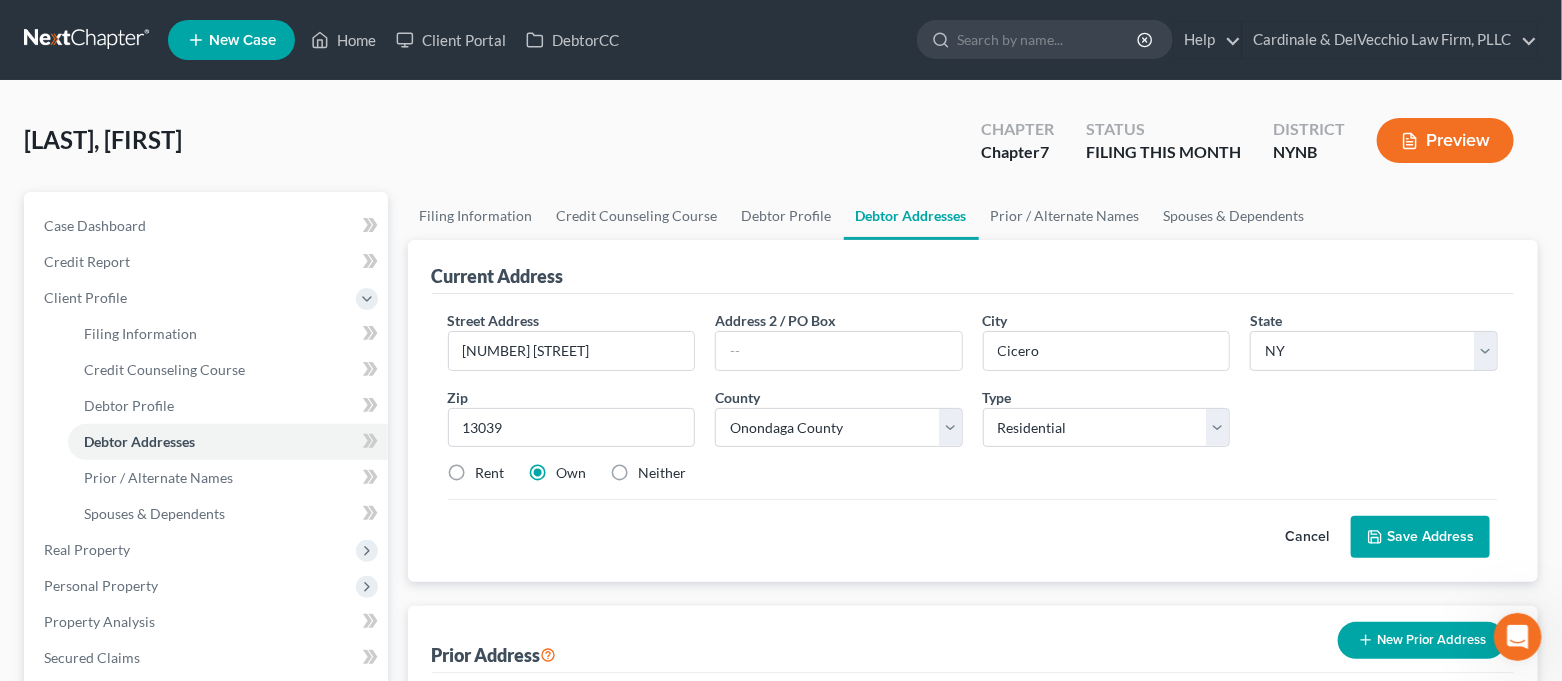 click on "Save Address" at bounding box center [1420, 537] 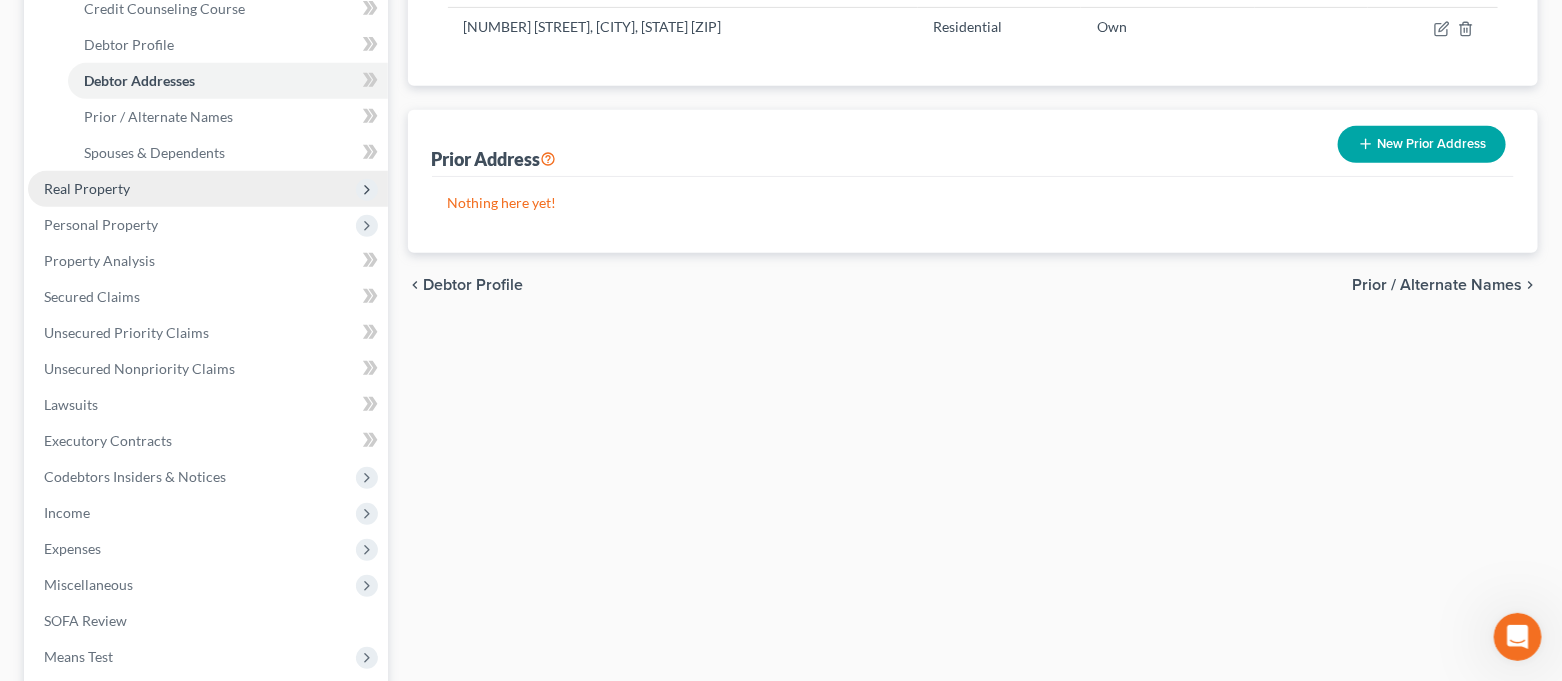 scroll, scrollTop: 399, scrollLeft: 0, axis: vertical 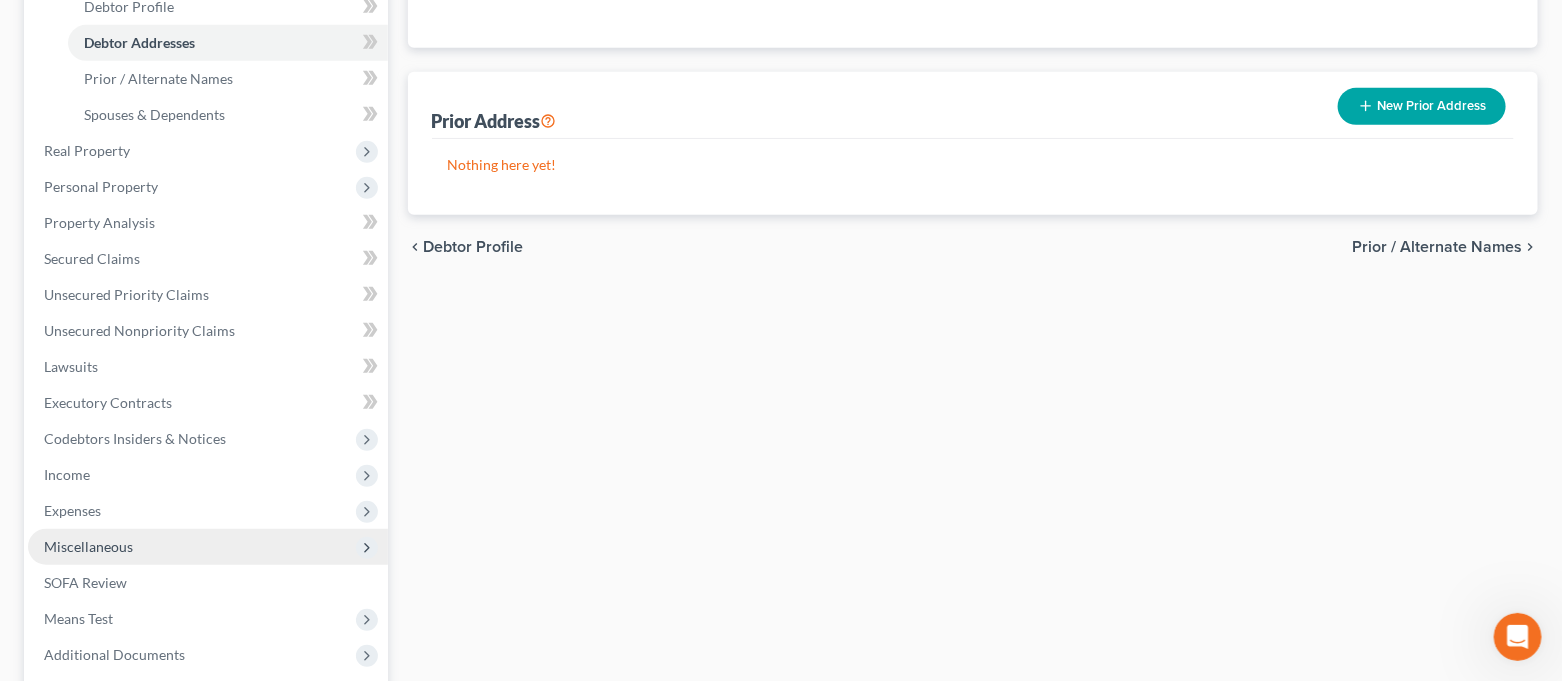 click on "Miscellaneous" at bounding box center [208, 547] 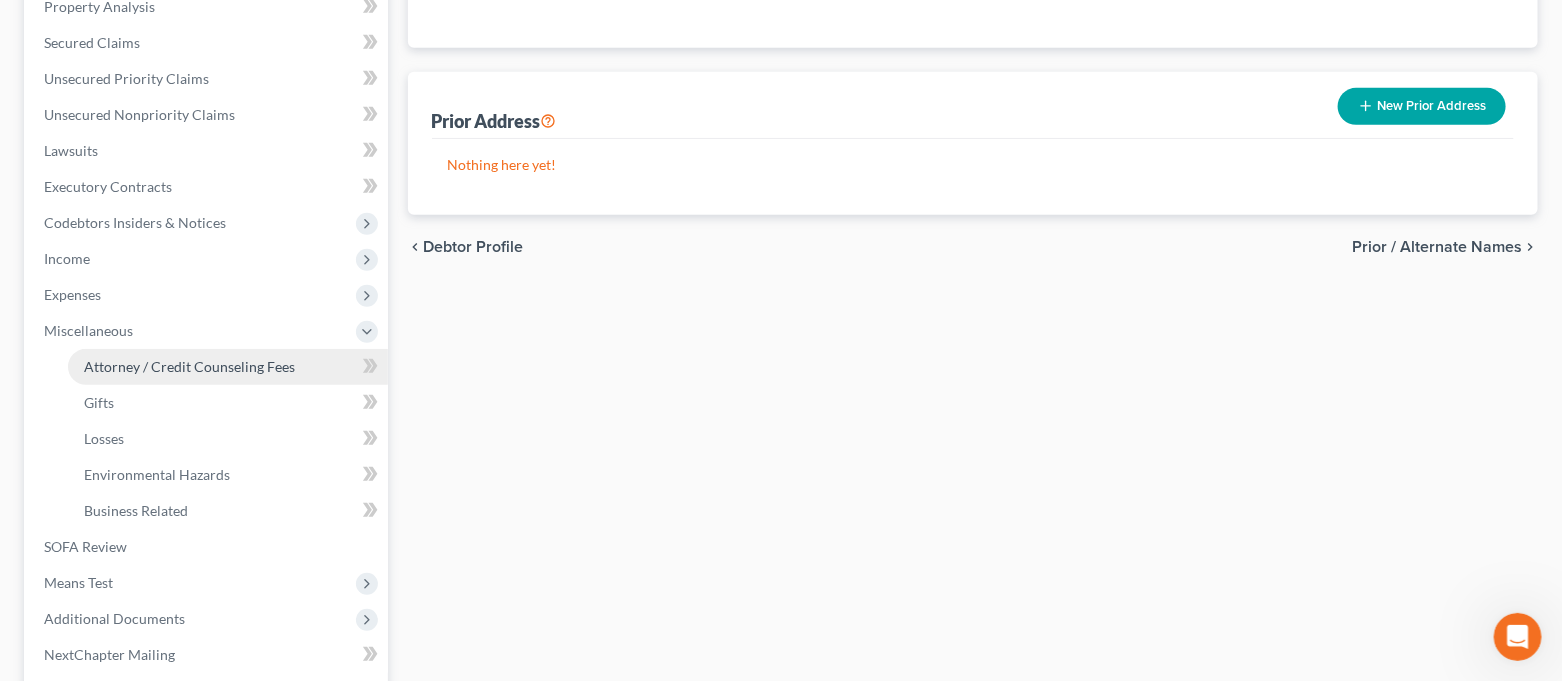 click on "Attorney / Credit Counseling Fees" at bounding box center [189, 366] 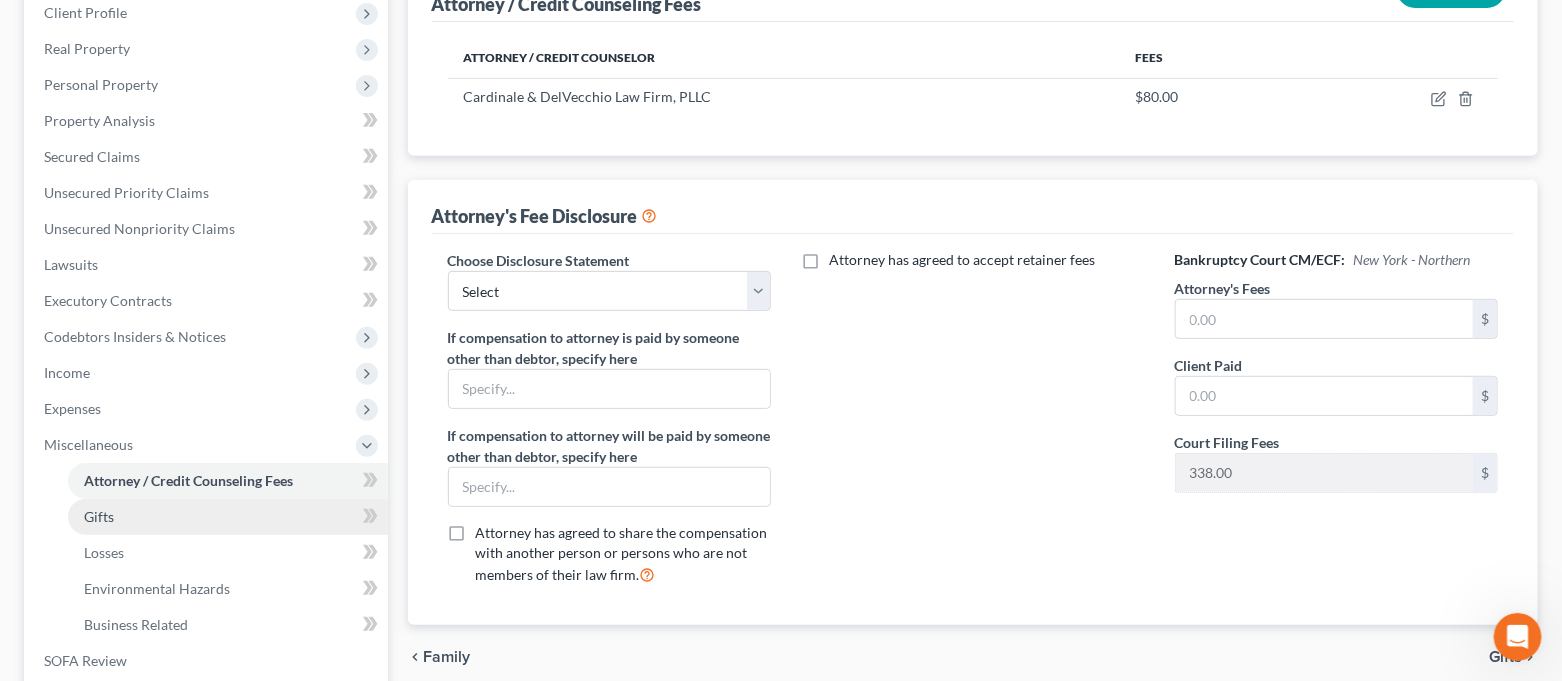 scroll, scrollTop: 399, scrollLeft: 0, axis: vertical 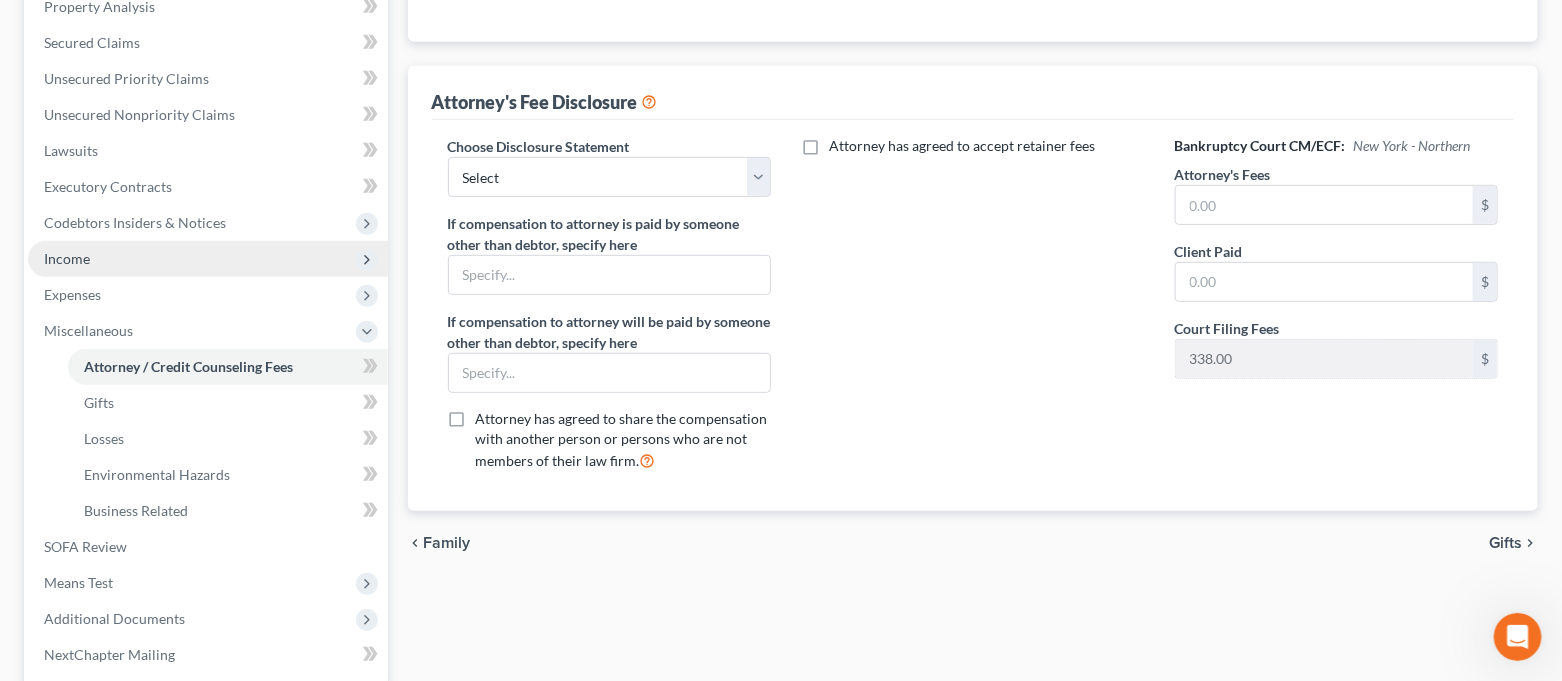 click on "Income" at bounding box center [208, 259] 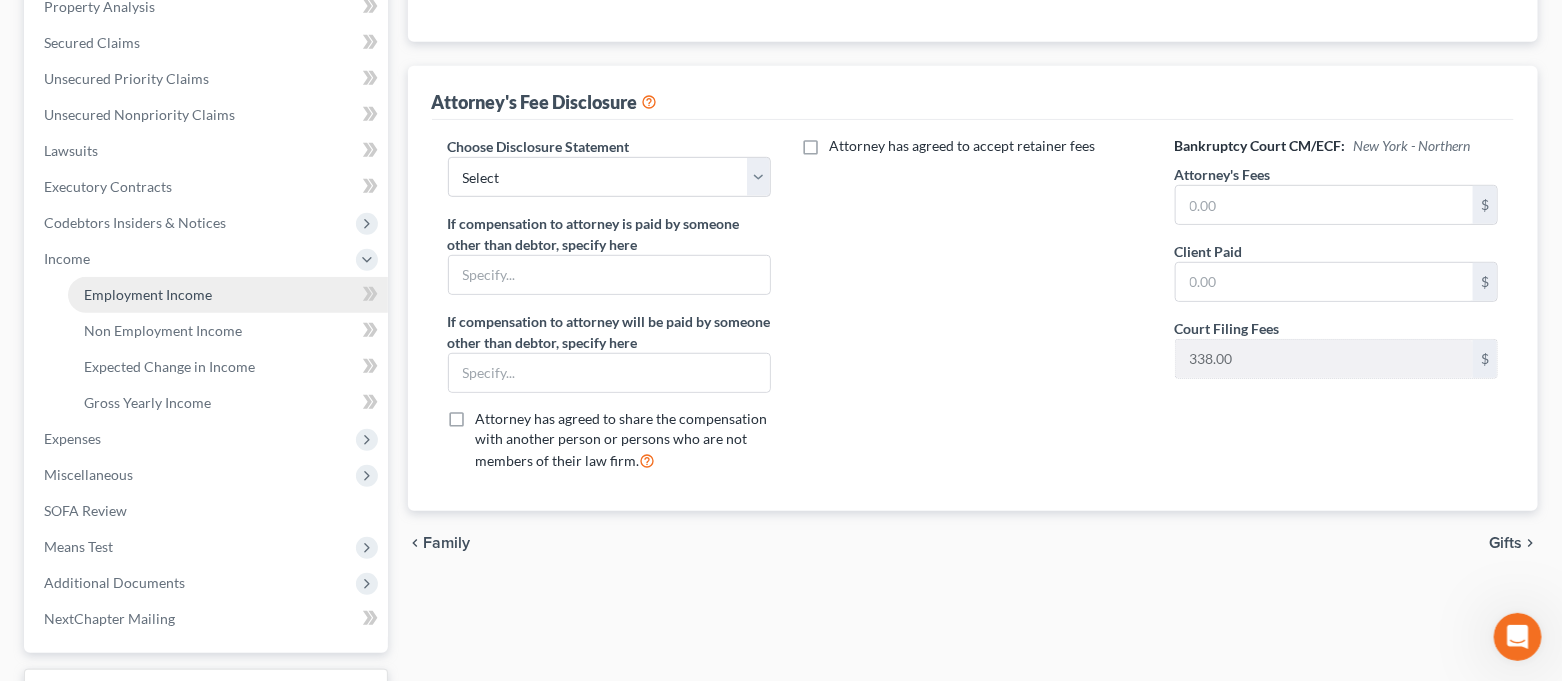 click on "Employment Income" at bounding box center (148, 294) 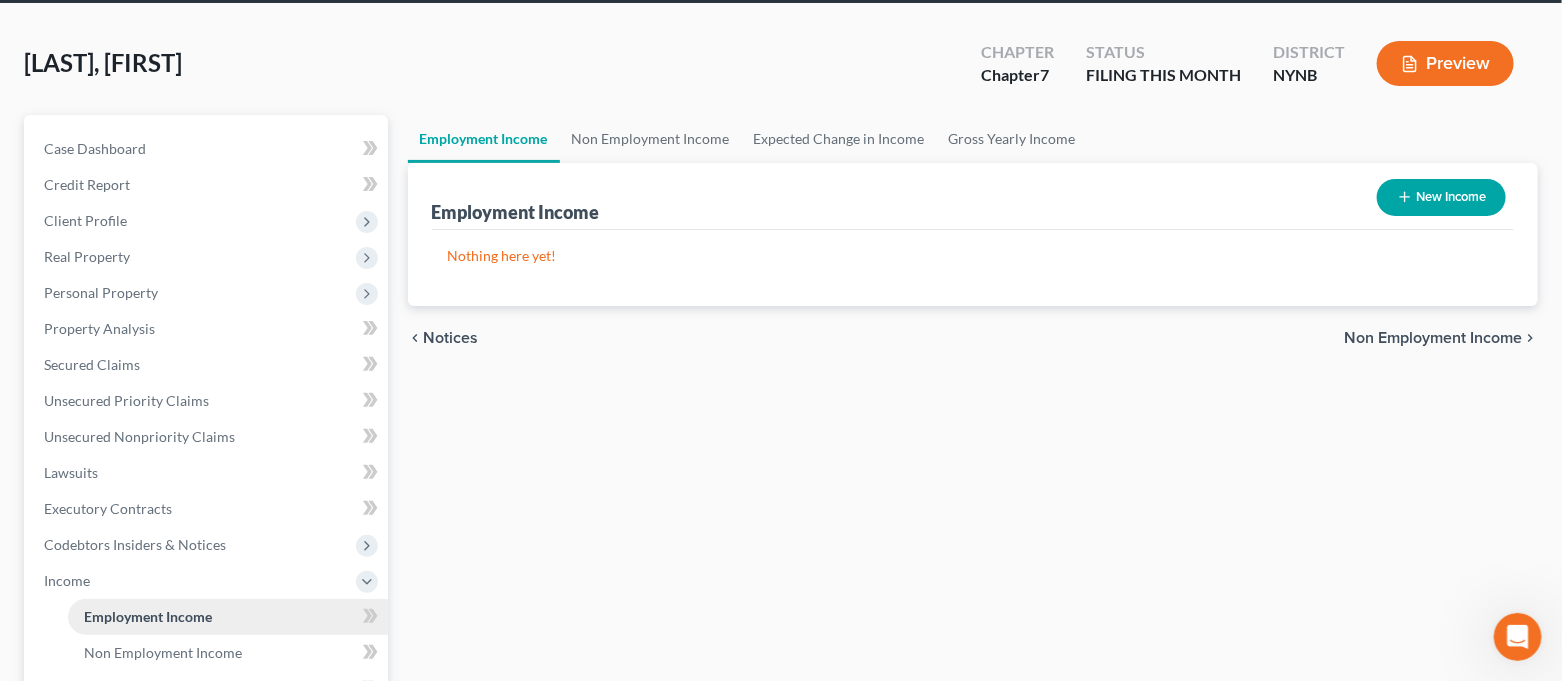 scroll, scrollTop: 0, scrollLeft: 0, axis: both 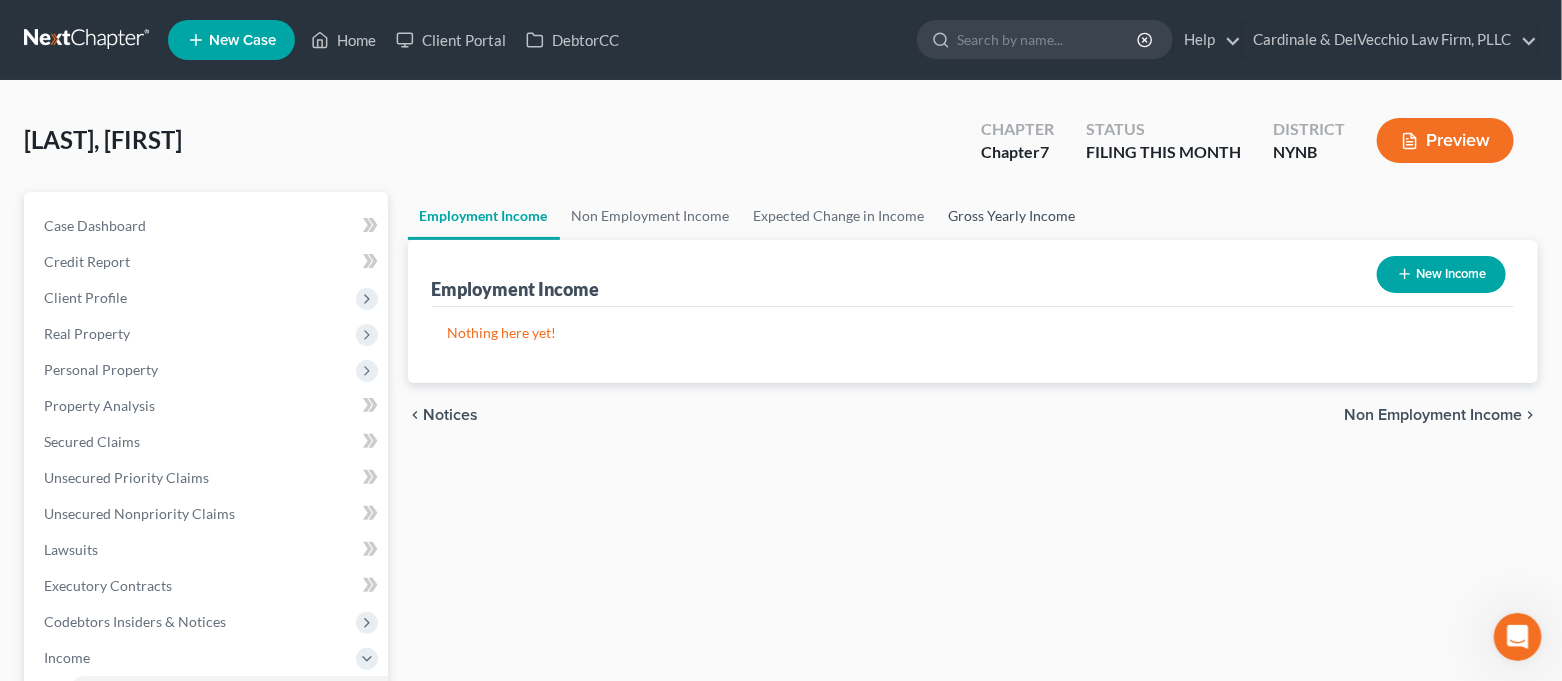 click on "Gross Yearly Income" at bounding box center (1012, 216) 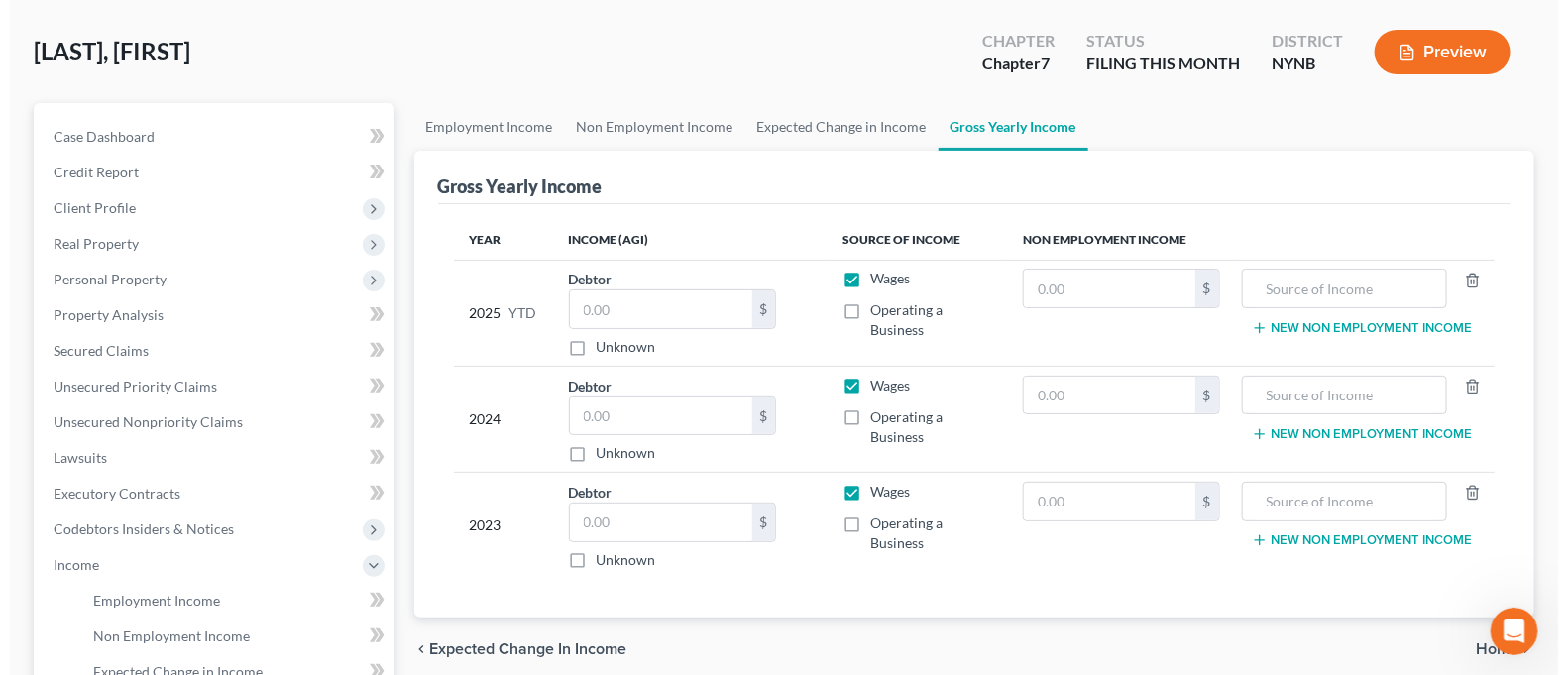 scroll, scrollTop: 132, scrollLeft: 0, axis: vertical 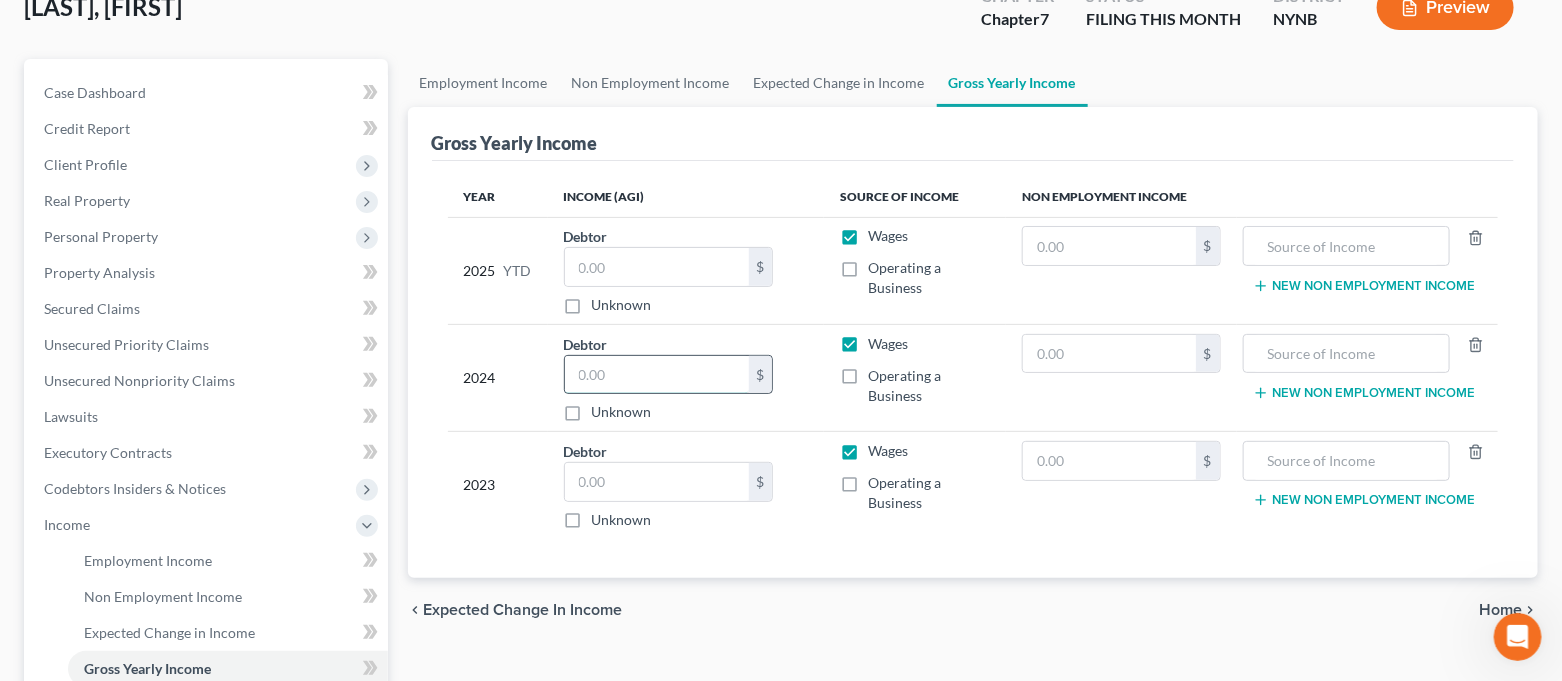 click at bounding box center (657, 375) 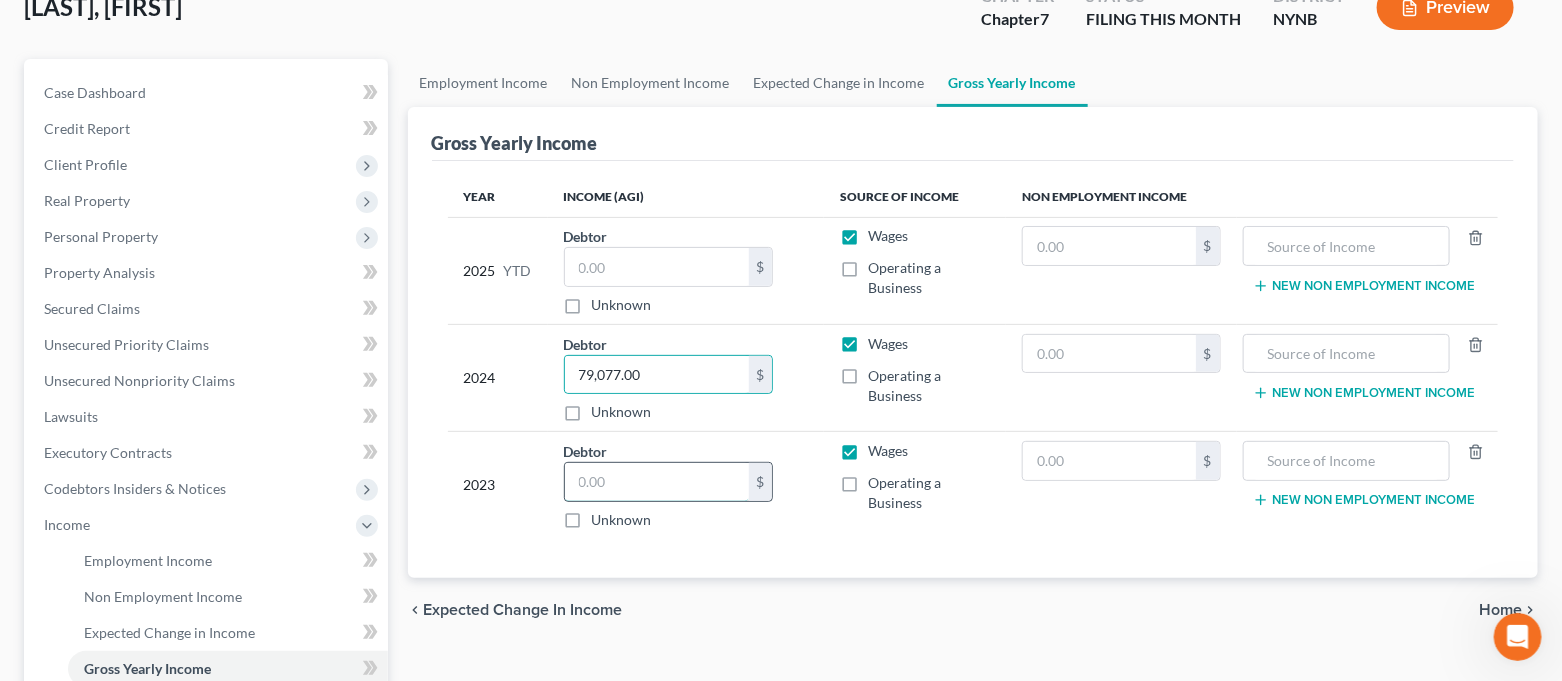 click at bounding box center (657, 482) 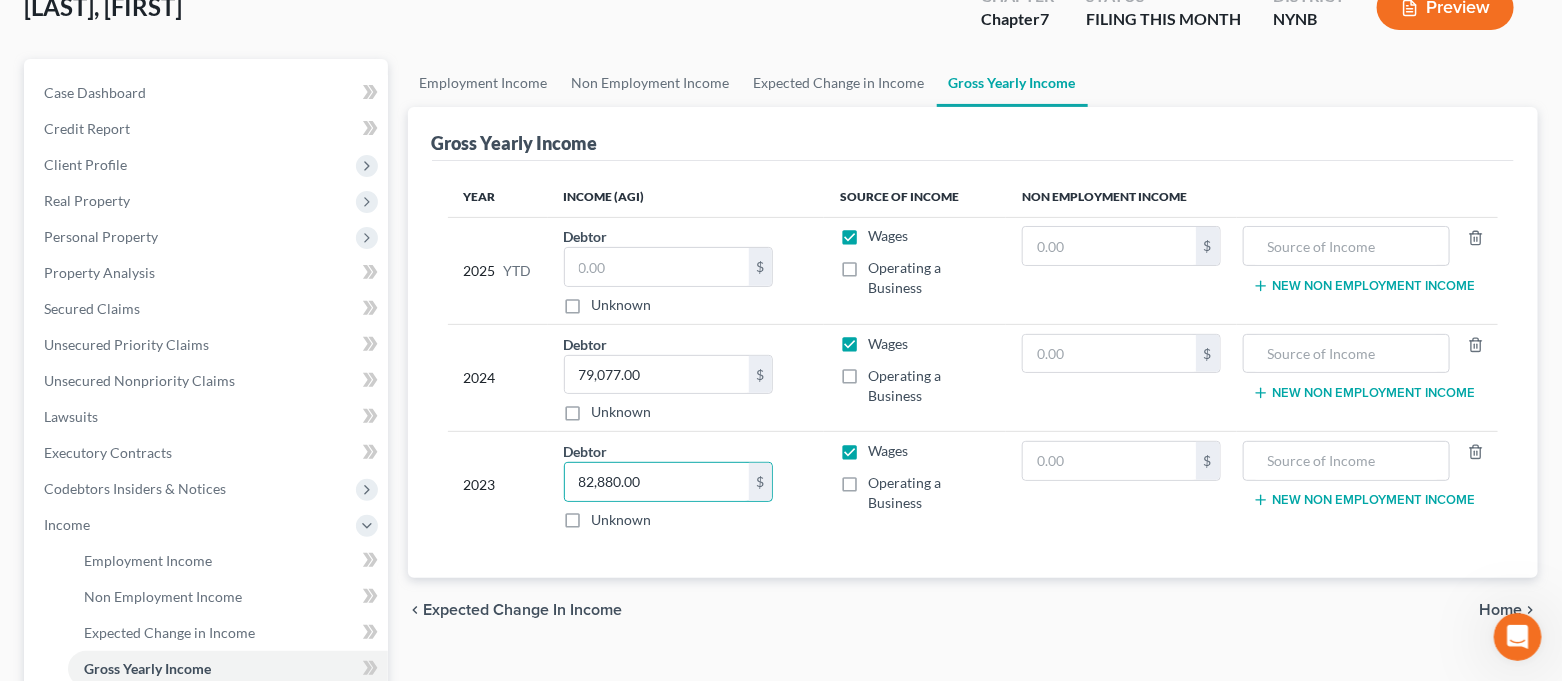 click on "chevron_left
Expected Change in Income
Home
chevron_right" at bounding box center (973, 610) 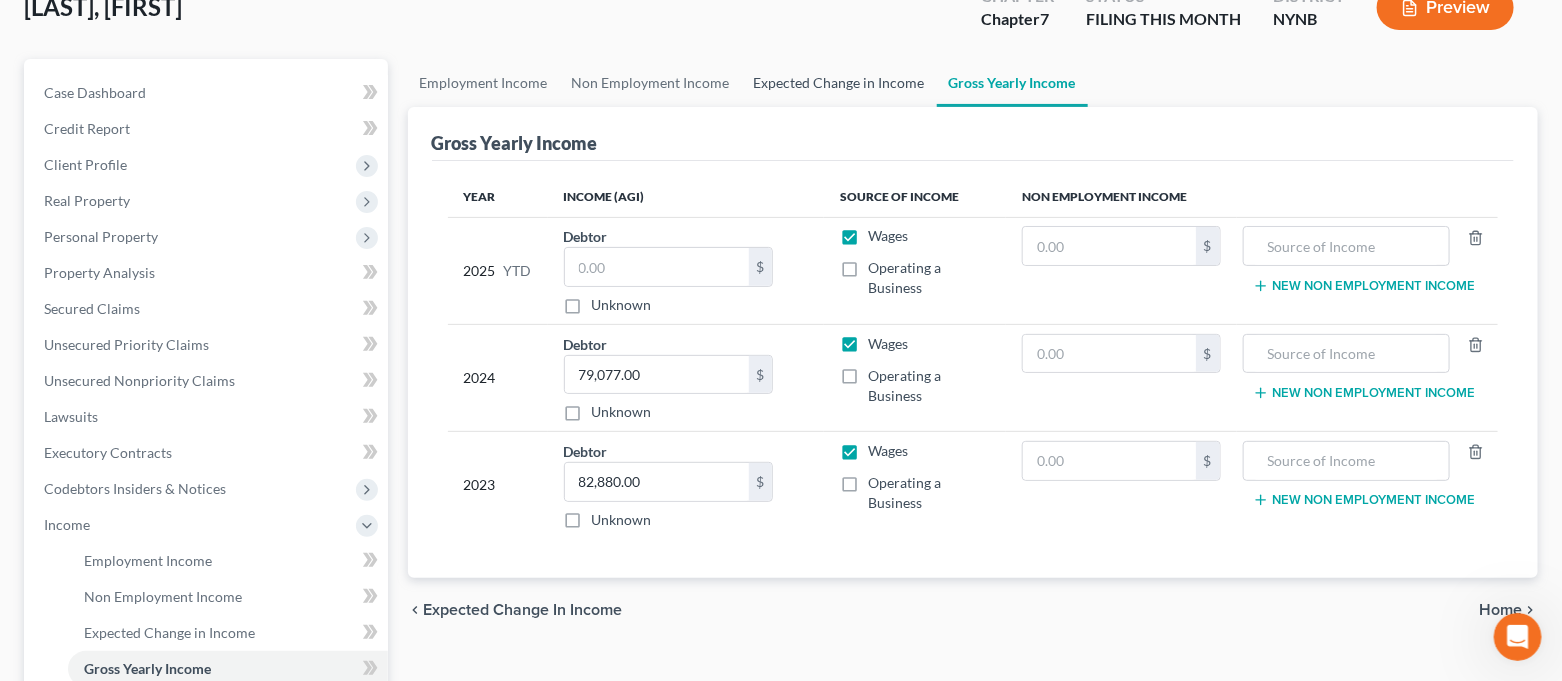 click on "Expected Change in Income" at bounding box center (839, 83) 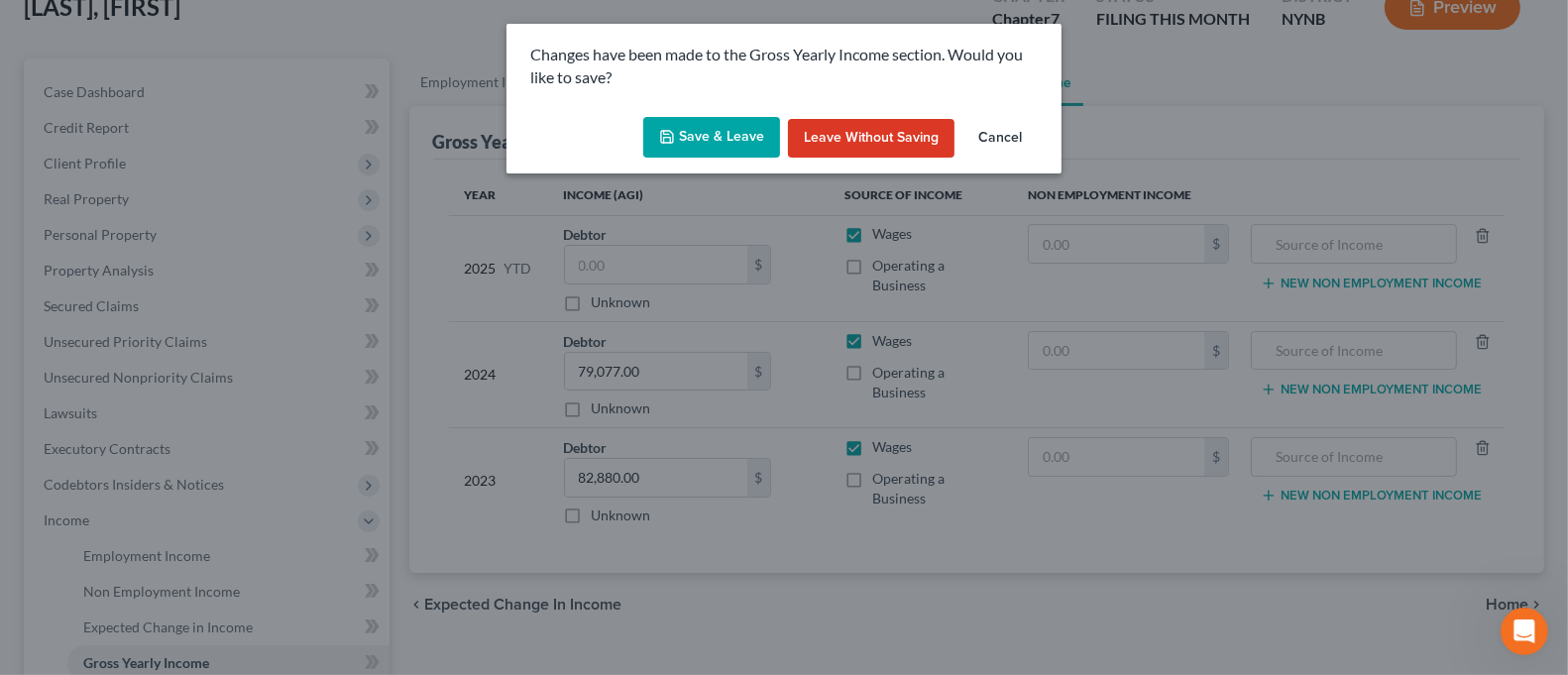 click on "Save & Leave" at bounding box center (712, 138) 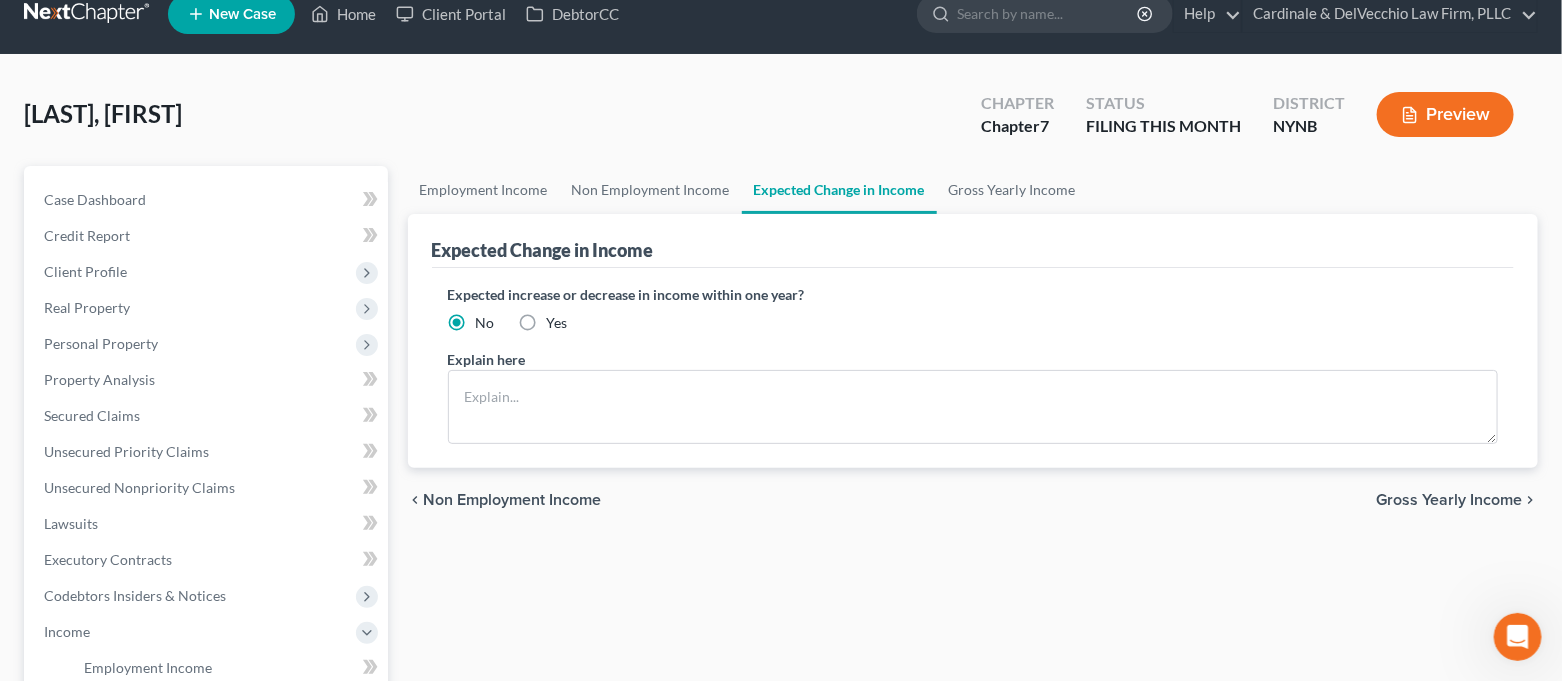 scroll, scrollTop: 0, scrollLeft: 0, axis: both 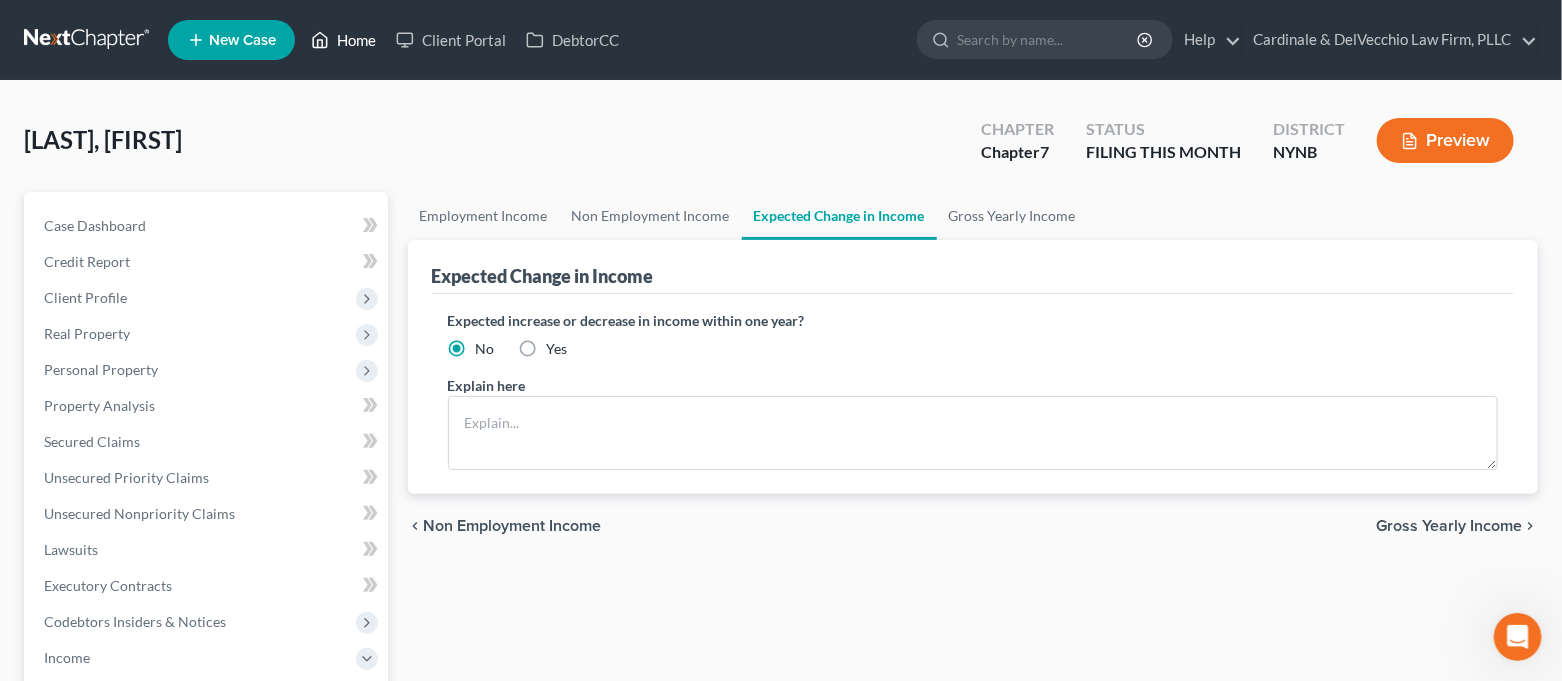 click 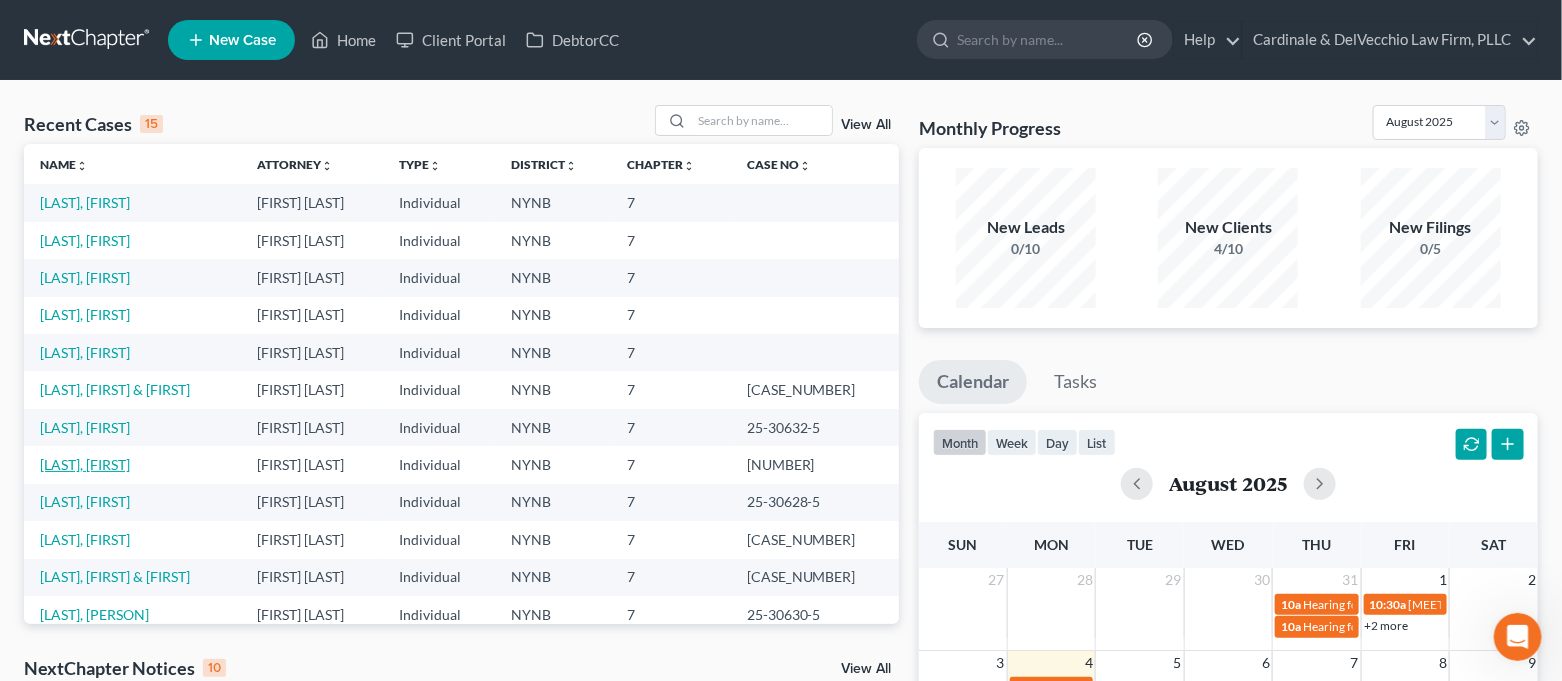 click on "[LAST], [FIRST]" at bounding box center [85, 464] 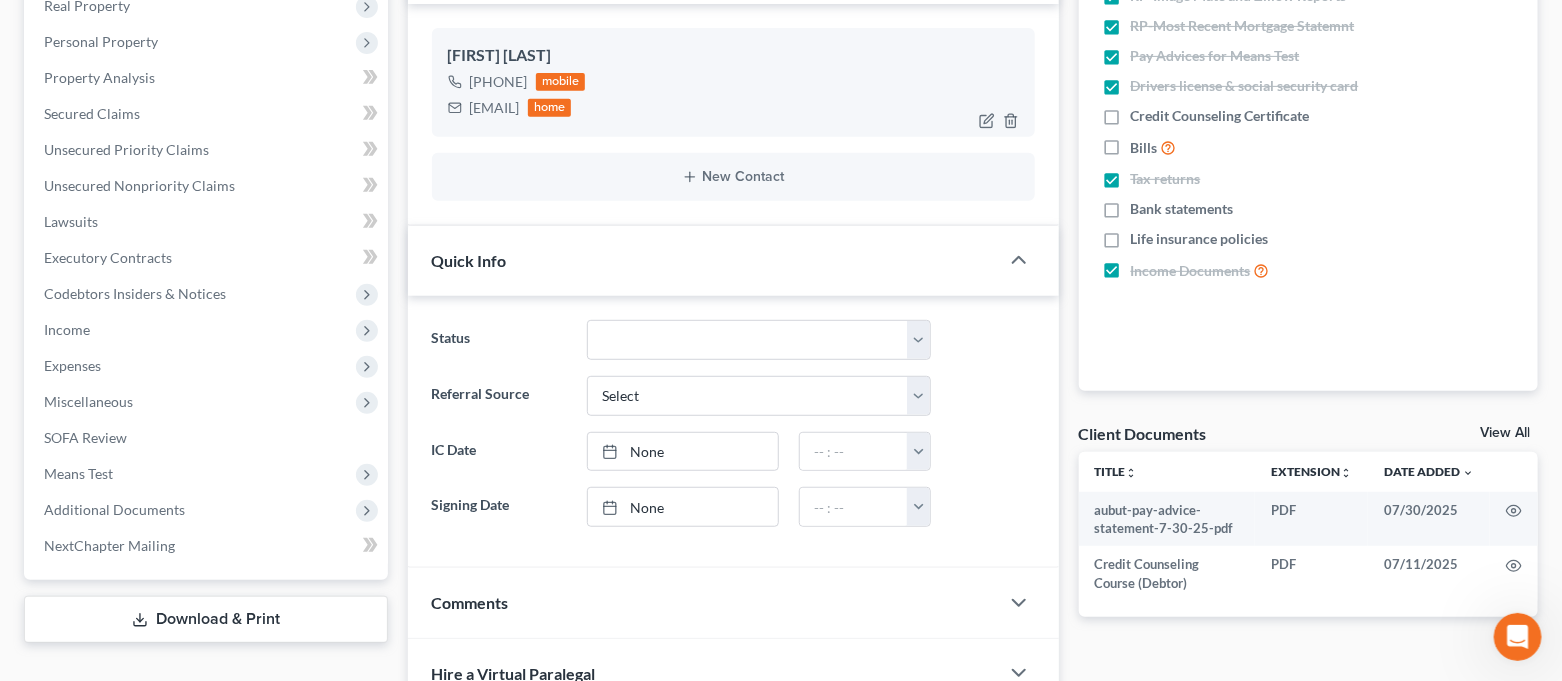 scroll, scrollTop: 666, scrollLeft: 0, axis: vertical 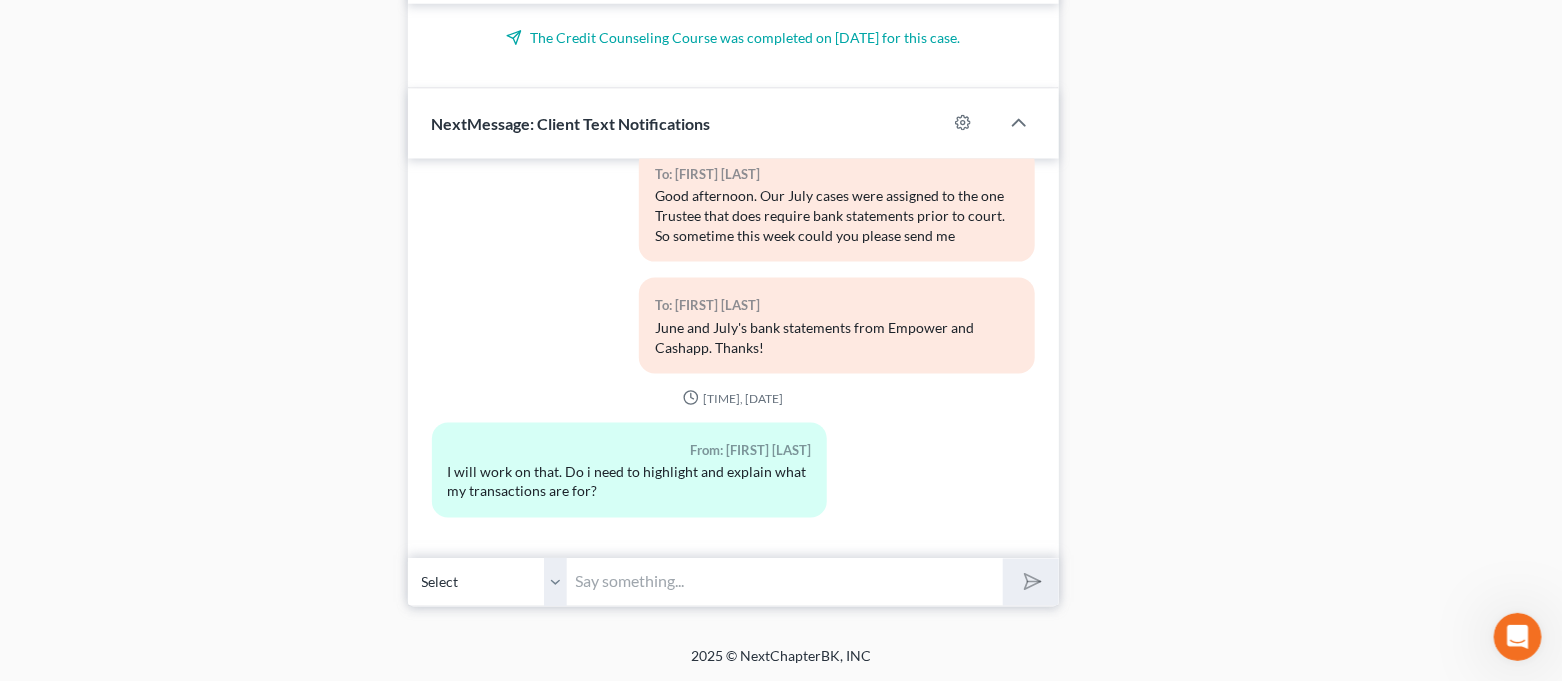 click at bounding box center [786, 582] 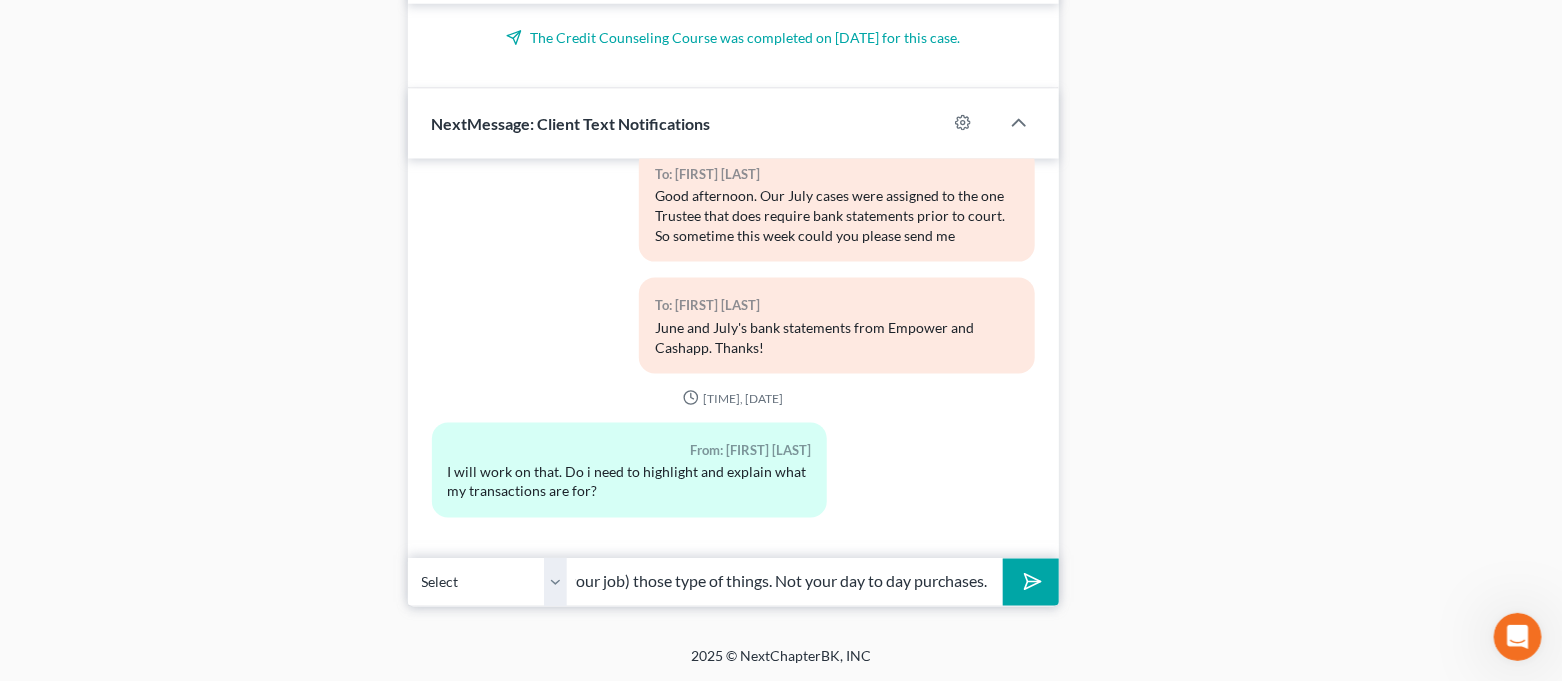 scroll, scrollTop: 0, scrollLeft: 475, axis: horizontal 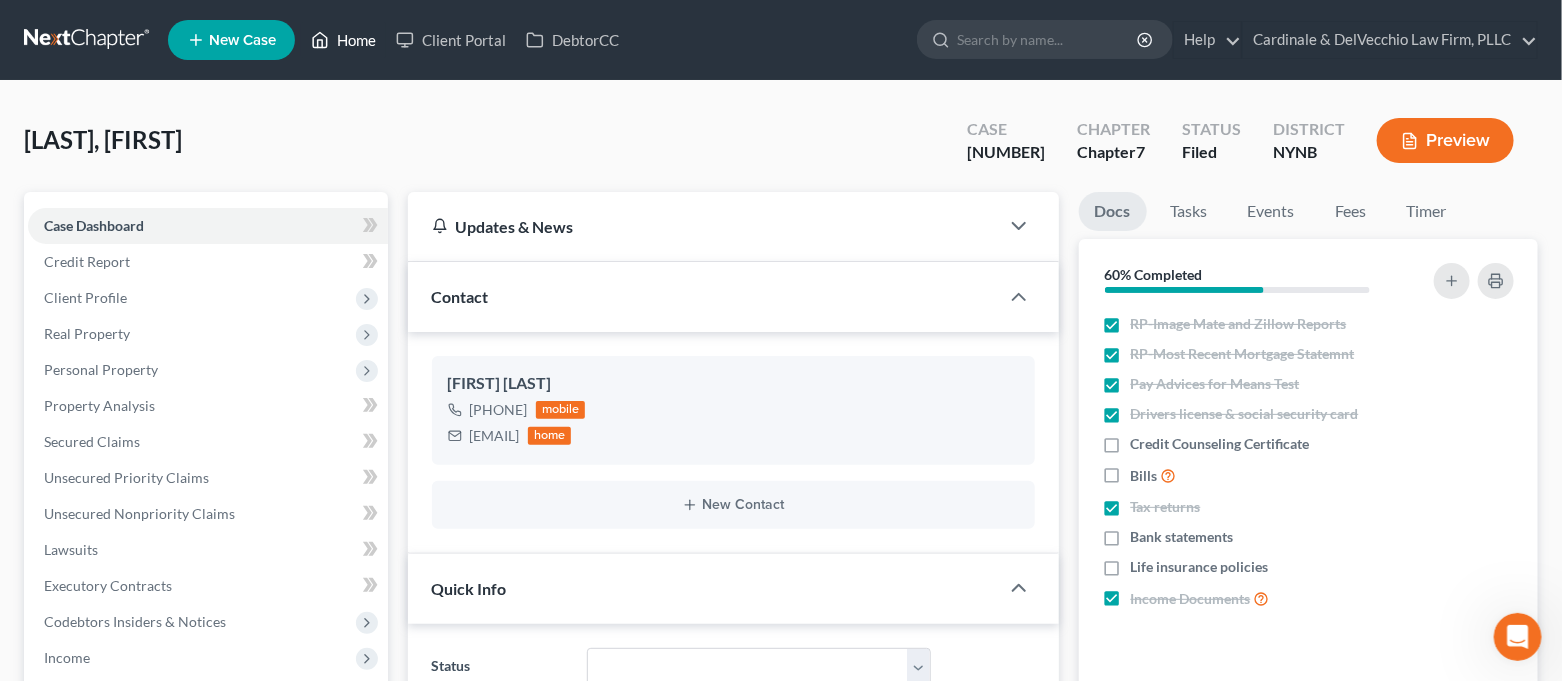 click on "Home" at bounding box center (343, 40) 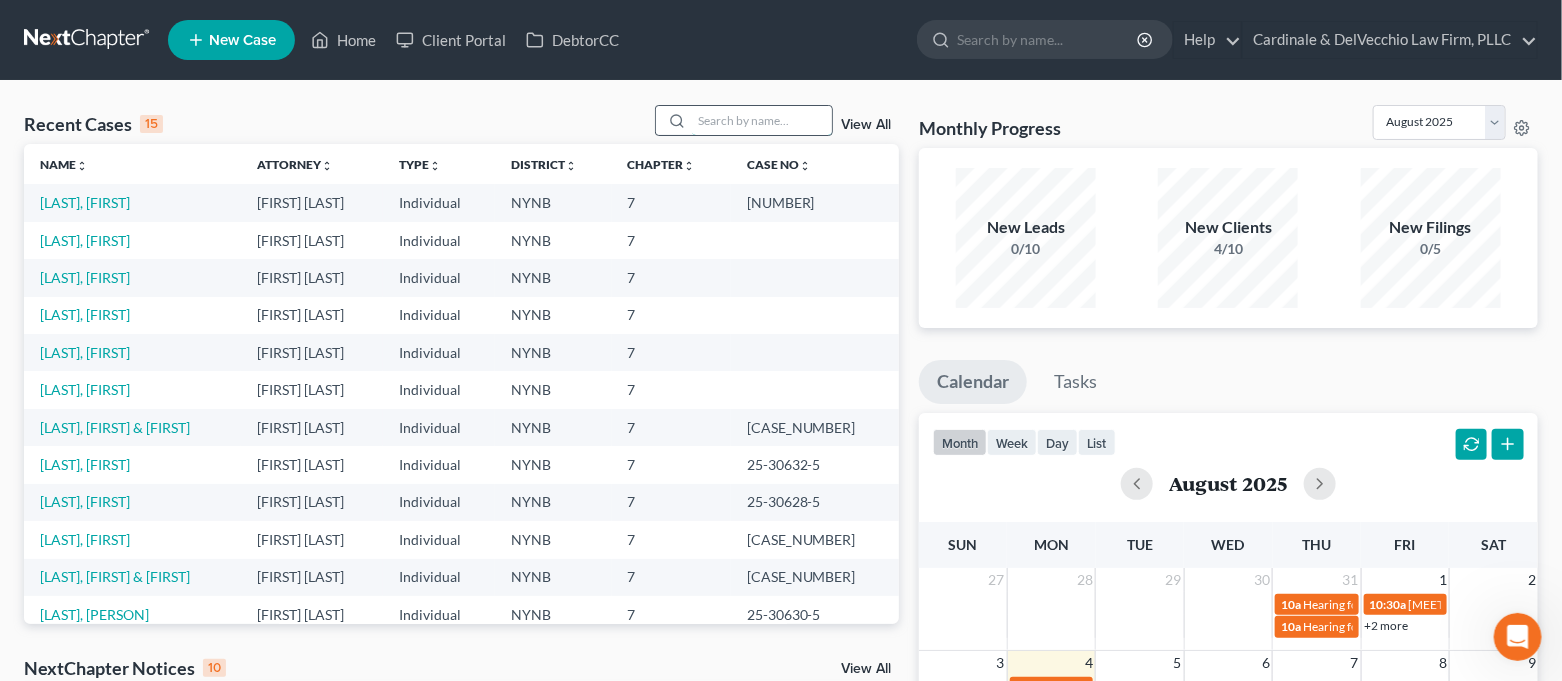 click at bounding box center (762, 120) 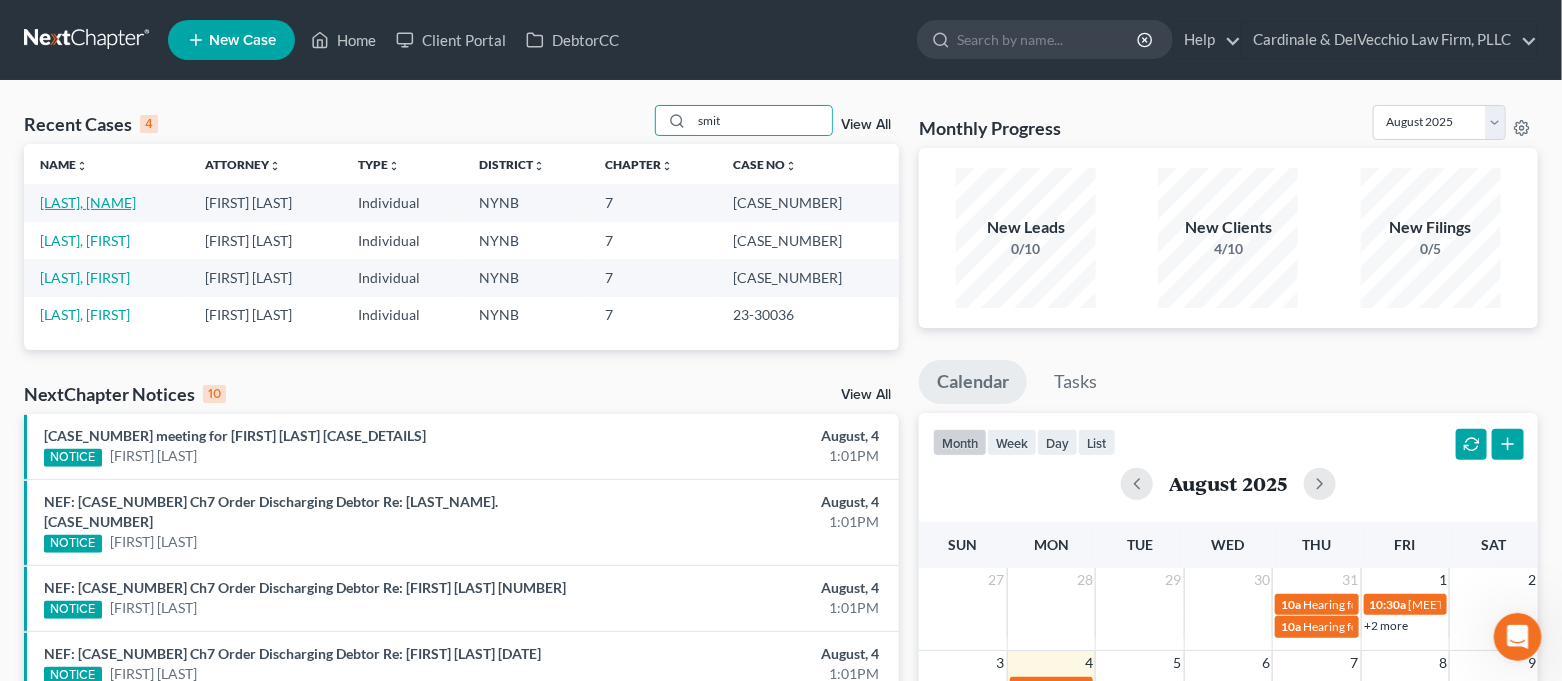 click on "[LAST], [NAME]" at bounding box center (88, 202) 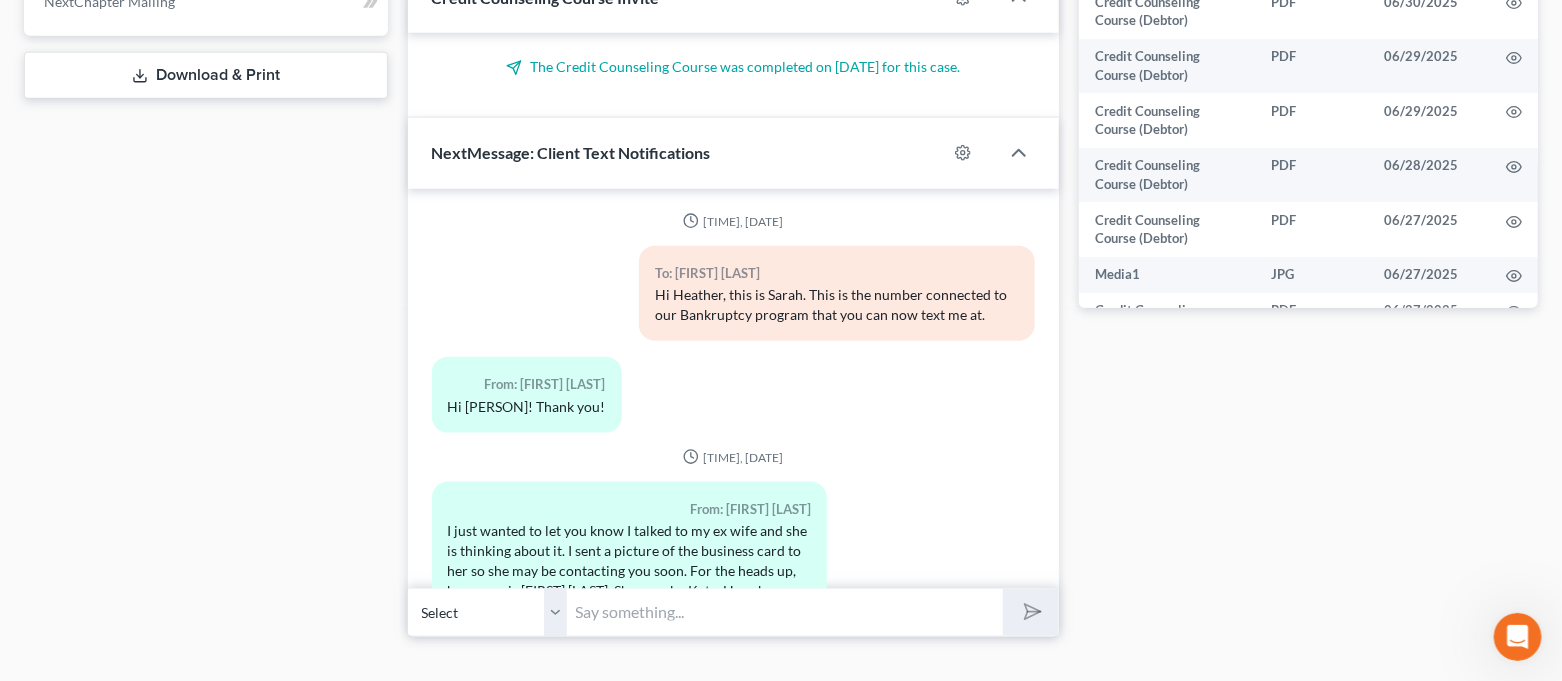 scroll, scrollTop: 902, scrollLeft: 0, axis: vertical 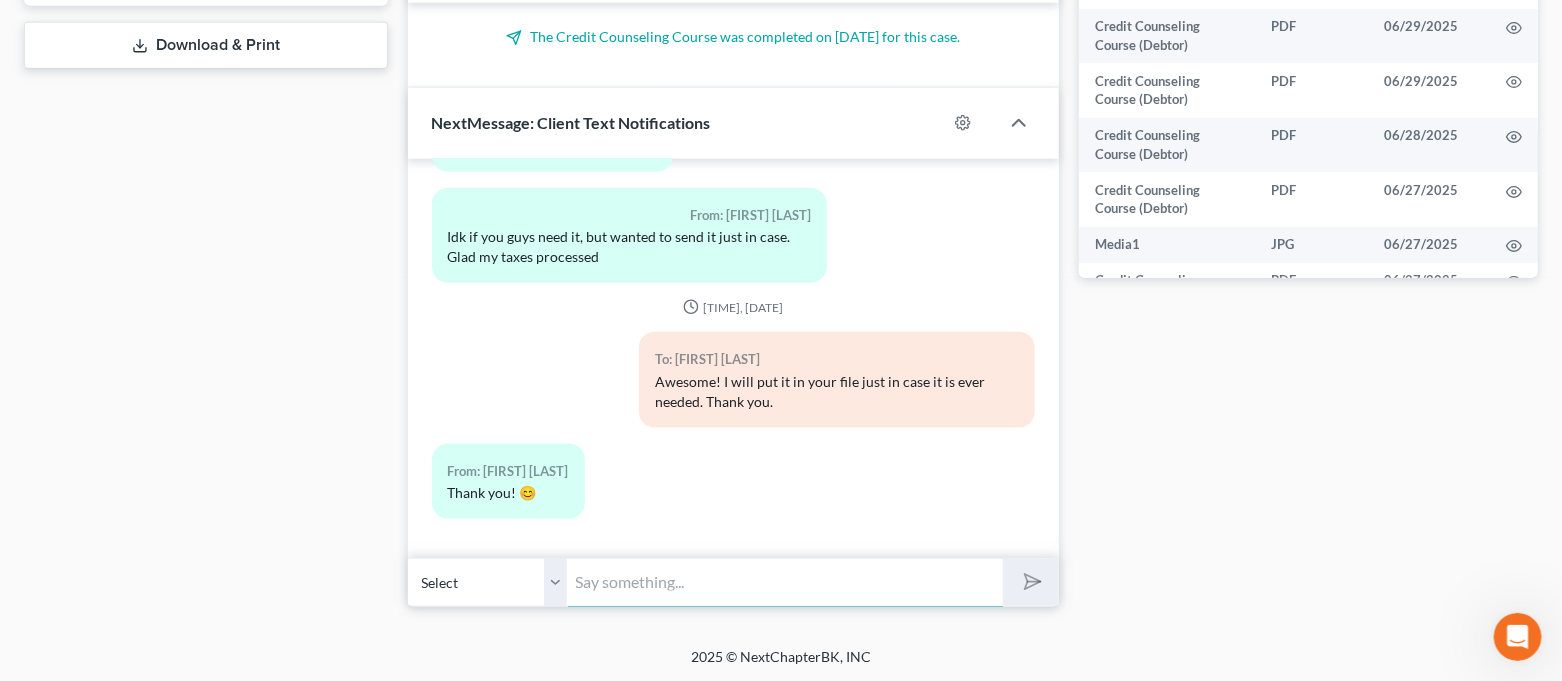 click at bounding box center [786, 582] 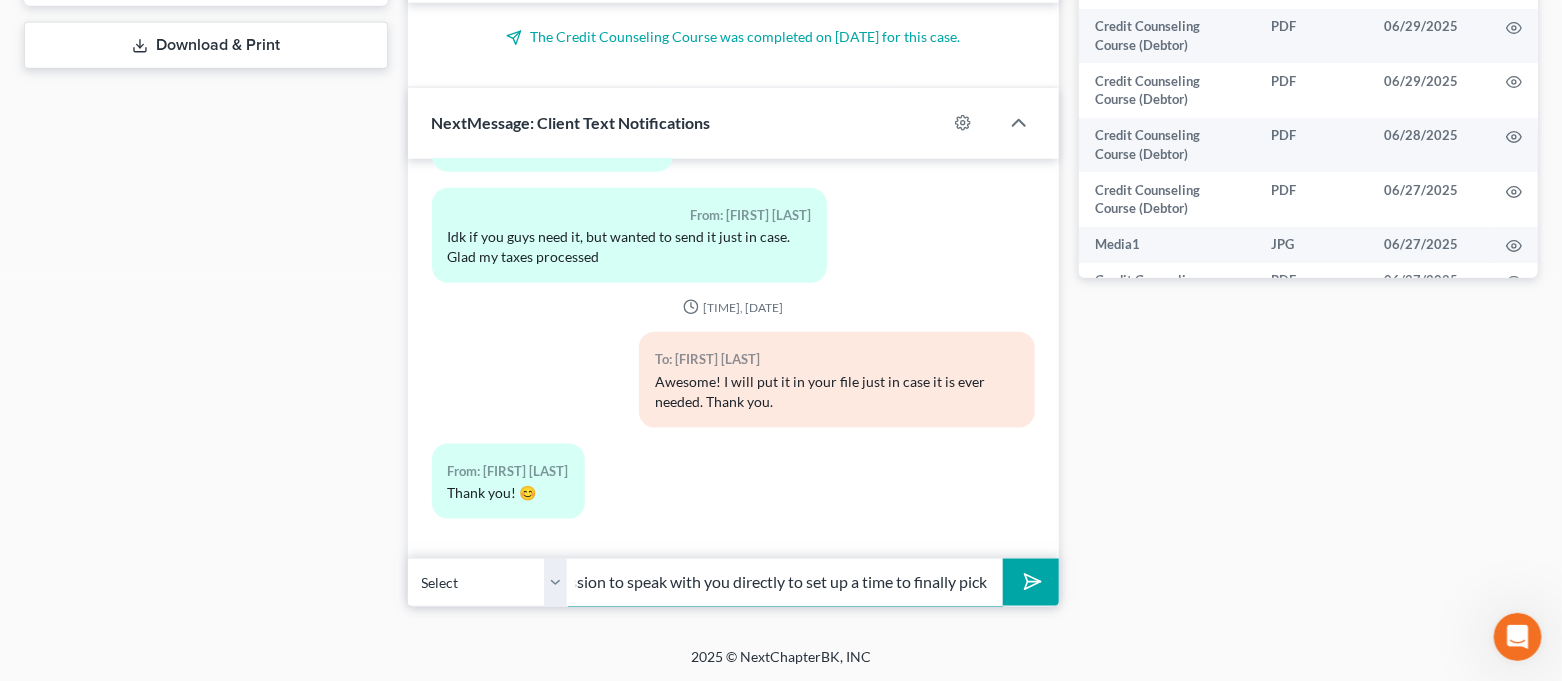 scroll, scrollTop: 0, scrollLeft: 681, axis: horizontal 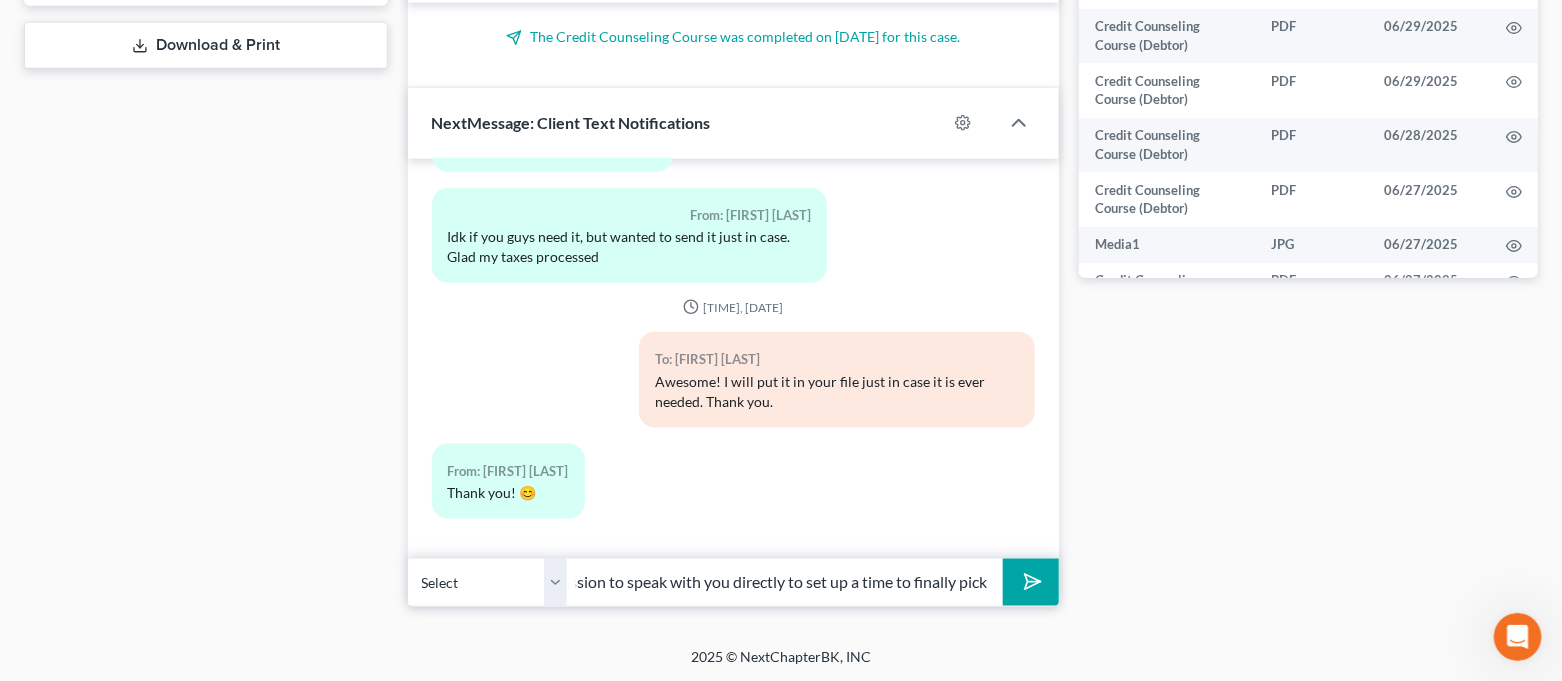 drag, startPoint x: 1513, startPoint y: 634, endPoint x: 3024, endPoint y: 1270, distance: 1639.3953 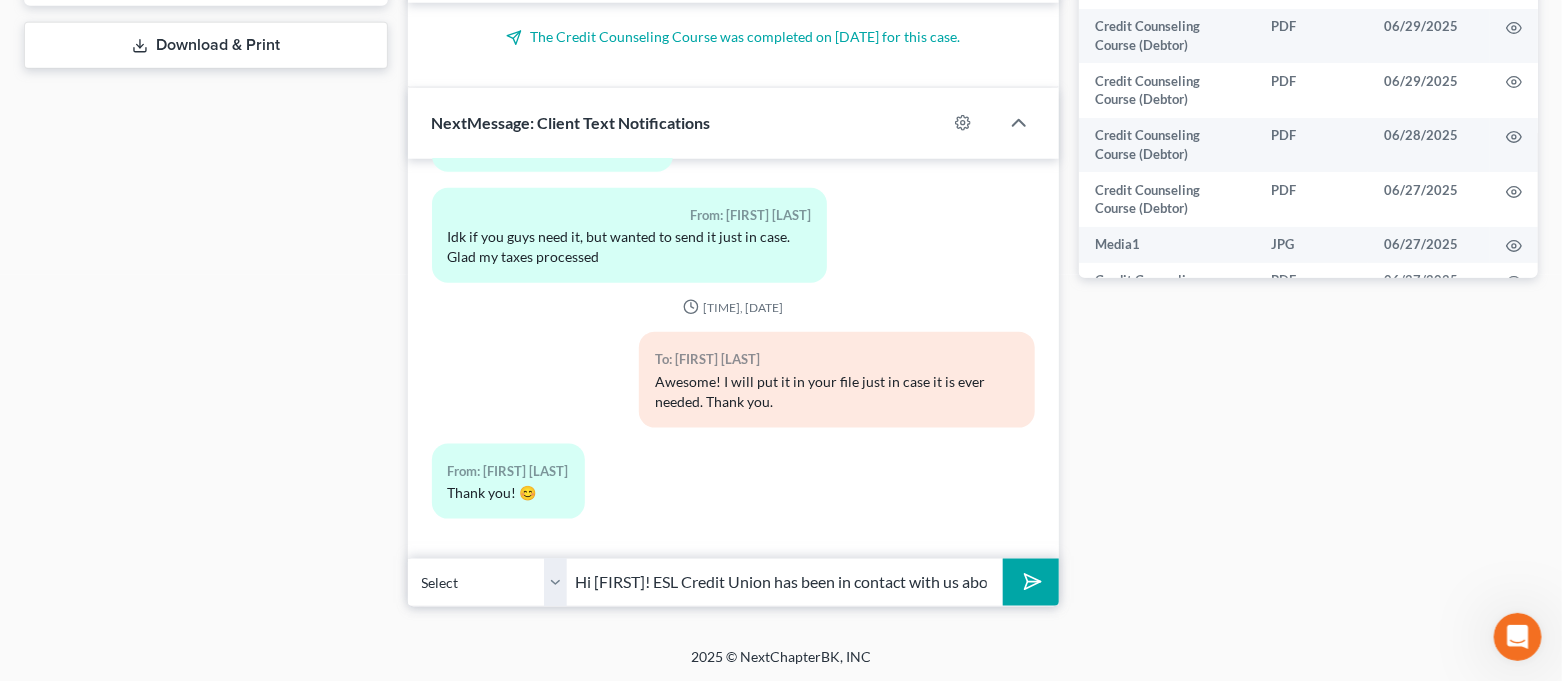 scroll, scrollTop: 0, scrollLeft: 0, axis: both 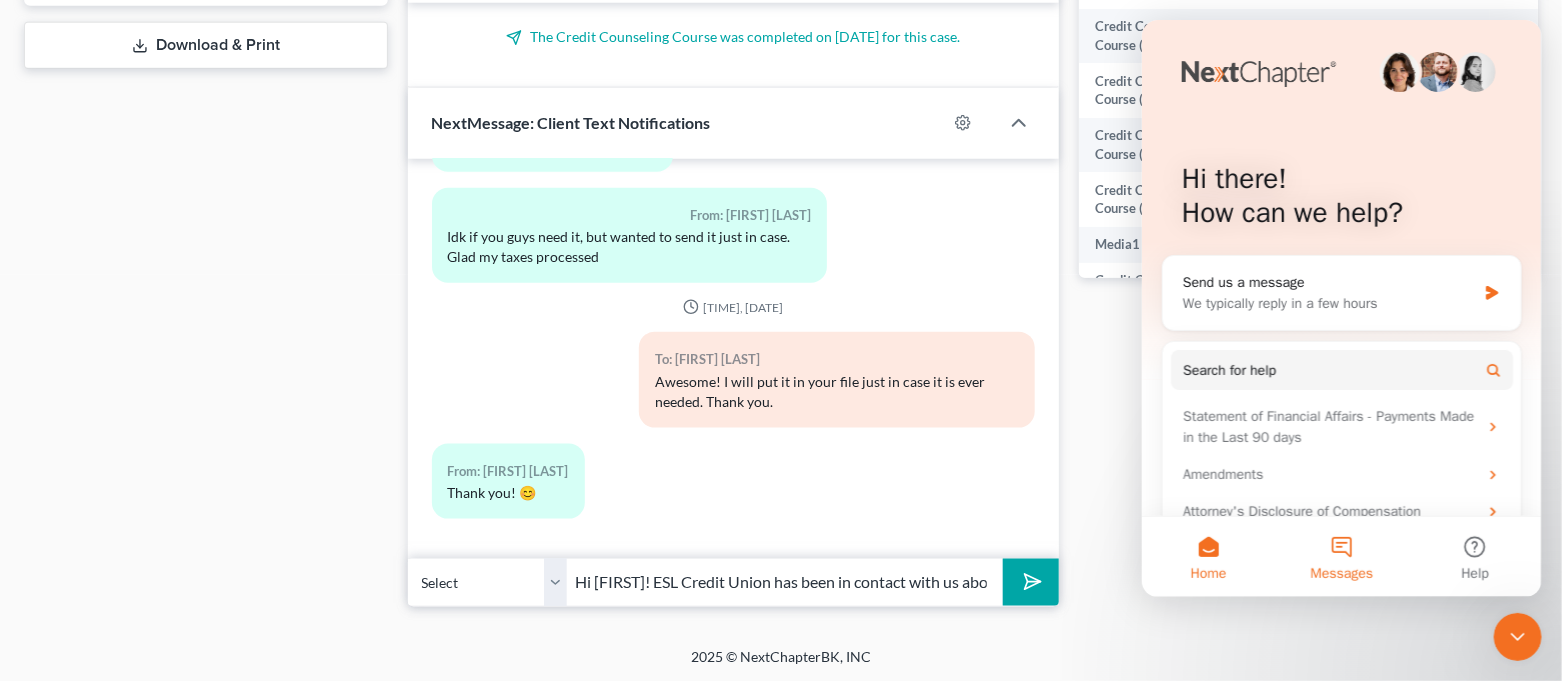 click on "Messages" at bounding box center [1340, 557] 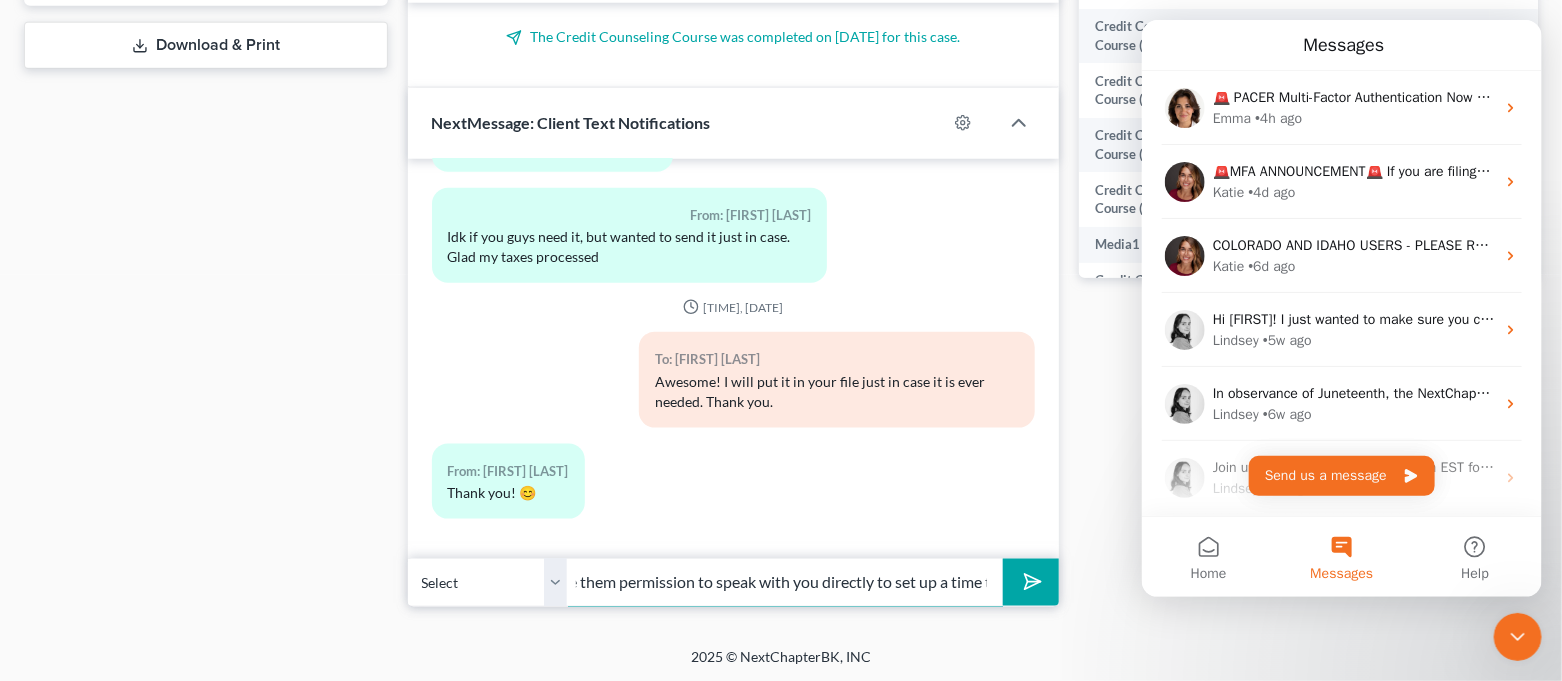 scroll, scrollTop: 0, scrollLeft: 681, axis: horizontal 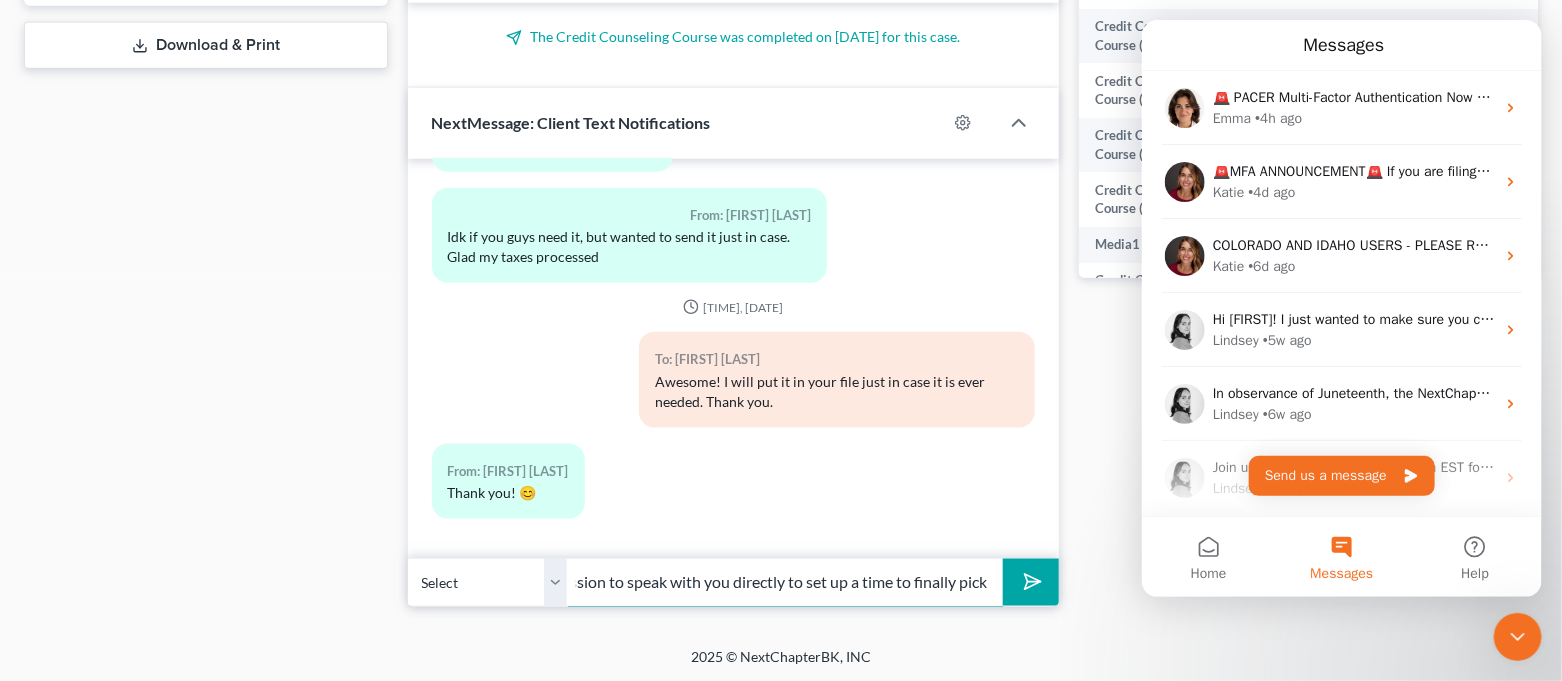 drag, startPoint x: 967, startPoint y: 588, endPoint x: 161, endPoint y: 53, distance: 967.3991 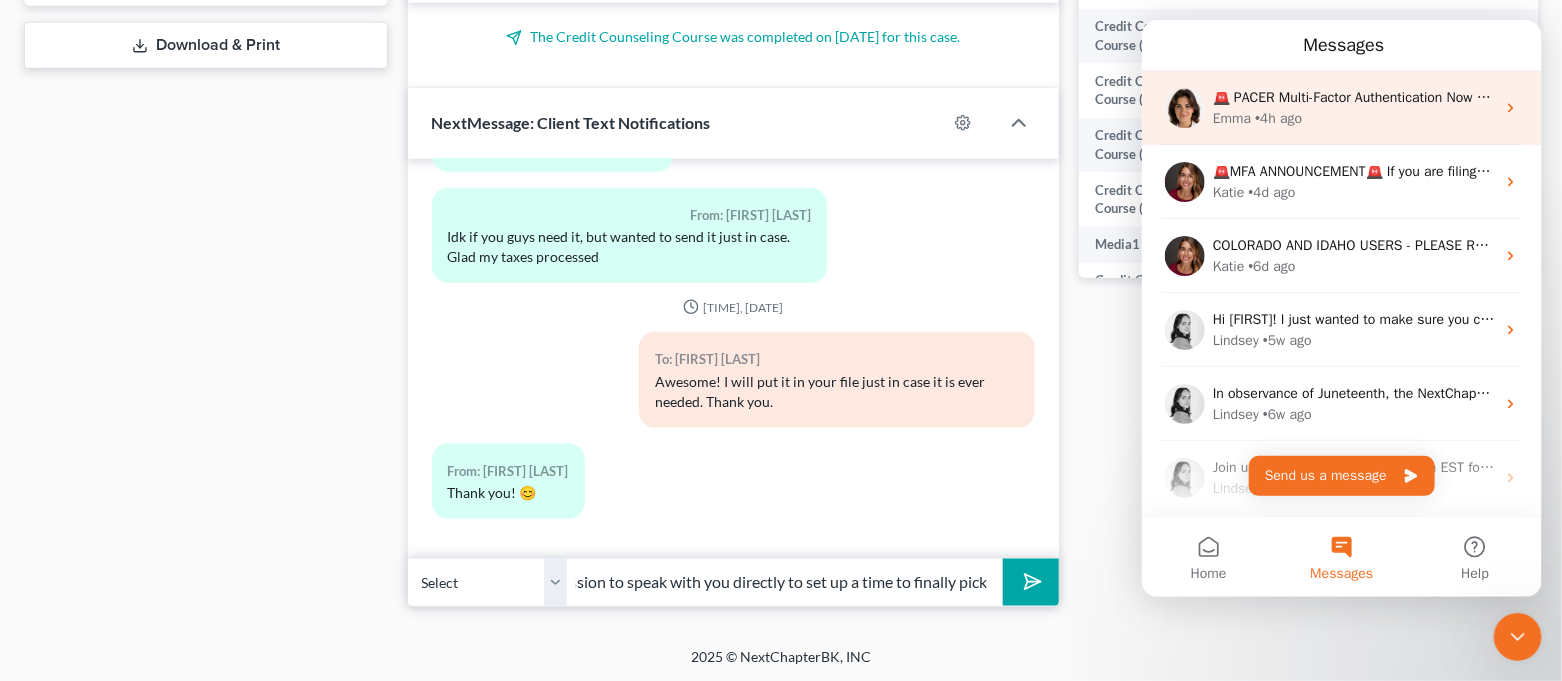 click on "[FIRST] • [DURATION] ago" at bounding box center (1353, 118) 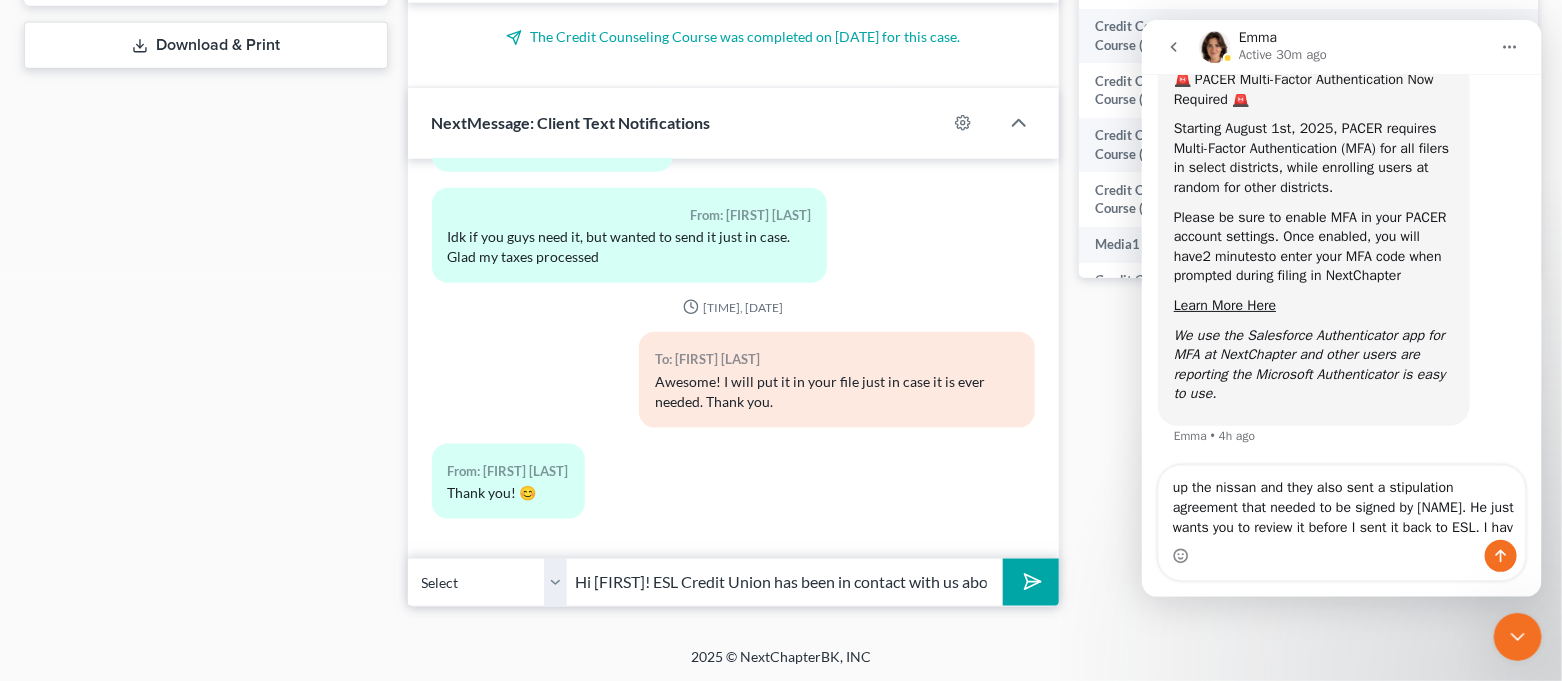 scroll, scrollTop: 139, scrollLeft: 0, axis: vertical 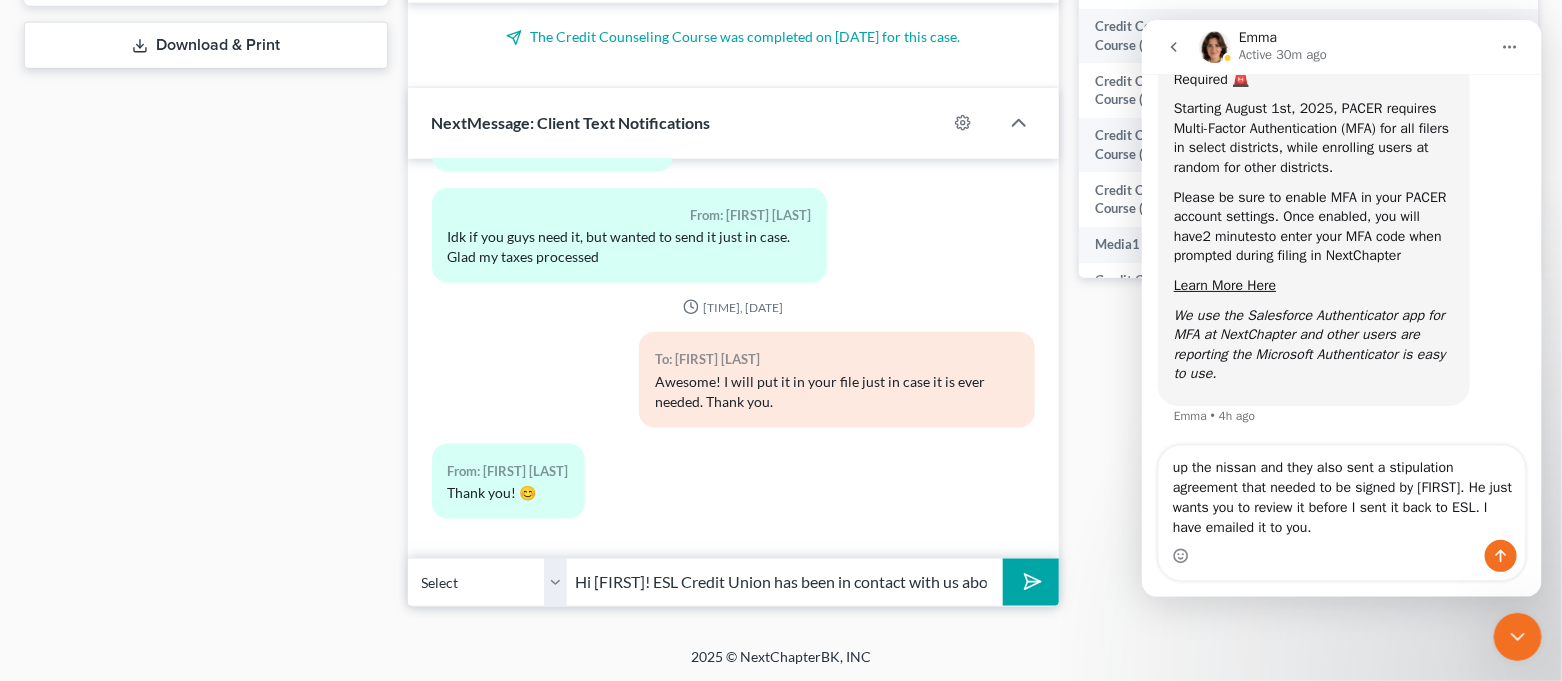 click on "up the nissan and they also sent a stipulation agreement that needed to be signed by [FIRST]. He just wants you to review it before I sent it back to ESL. I have emailed it to you." at bounding box center [1341, 493] 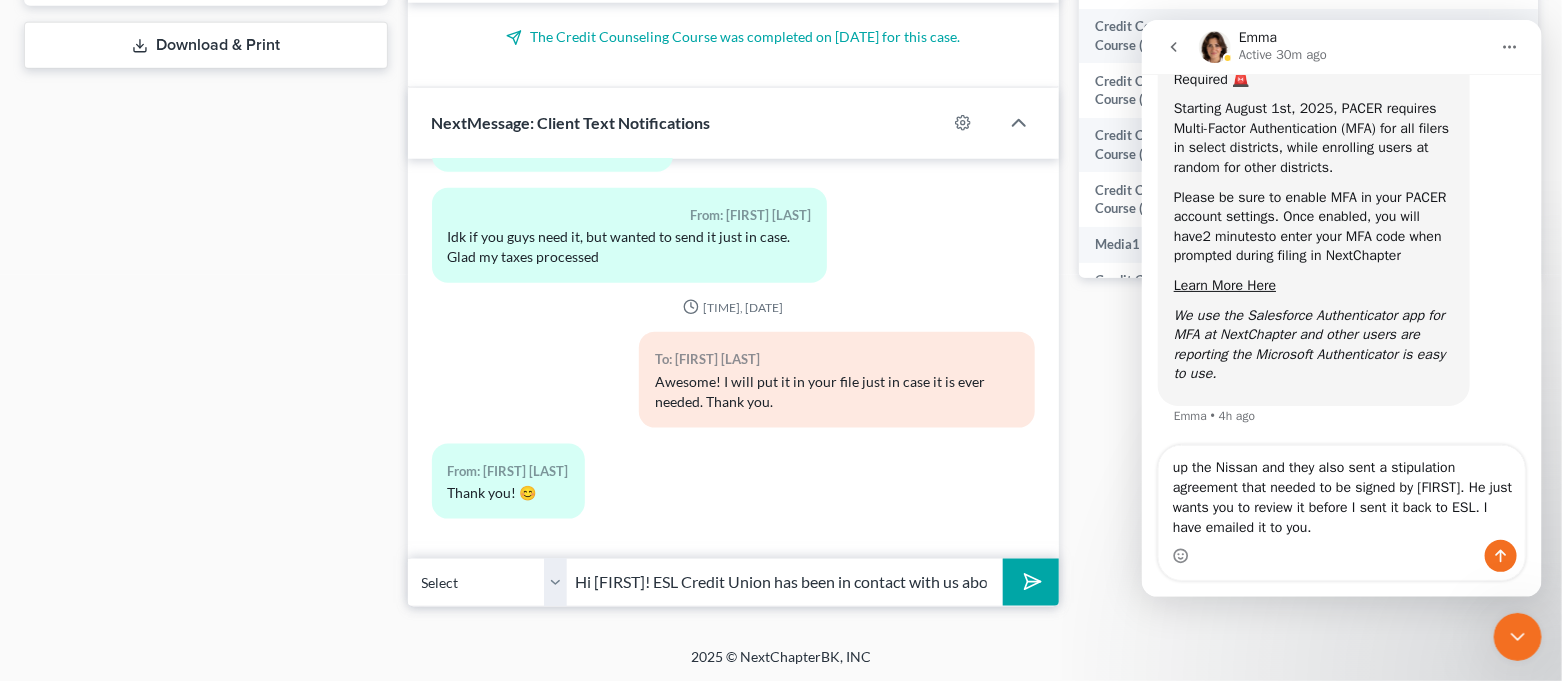 drag, startPoint x: 1469, startPoint y: 488, endPoint x: 1191, endPoint y: 479, distance: 278.14566 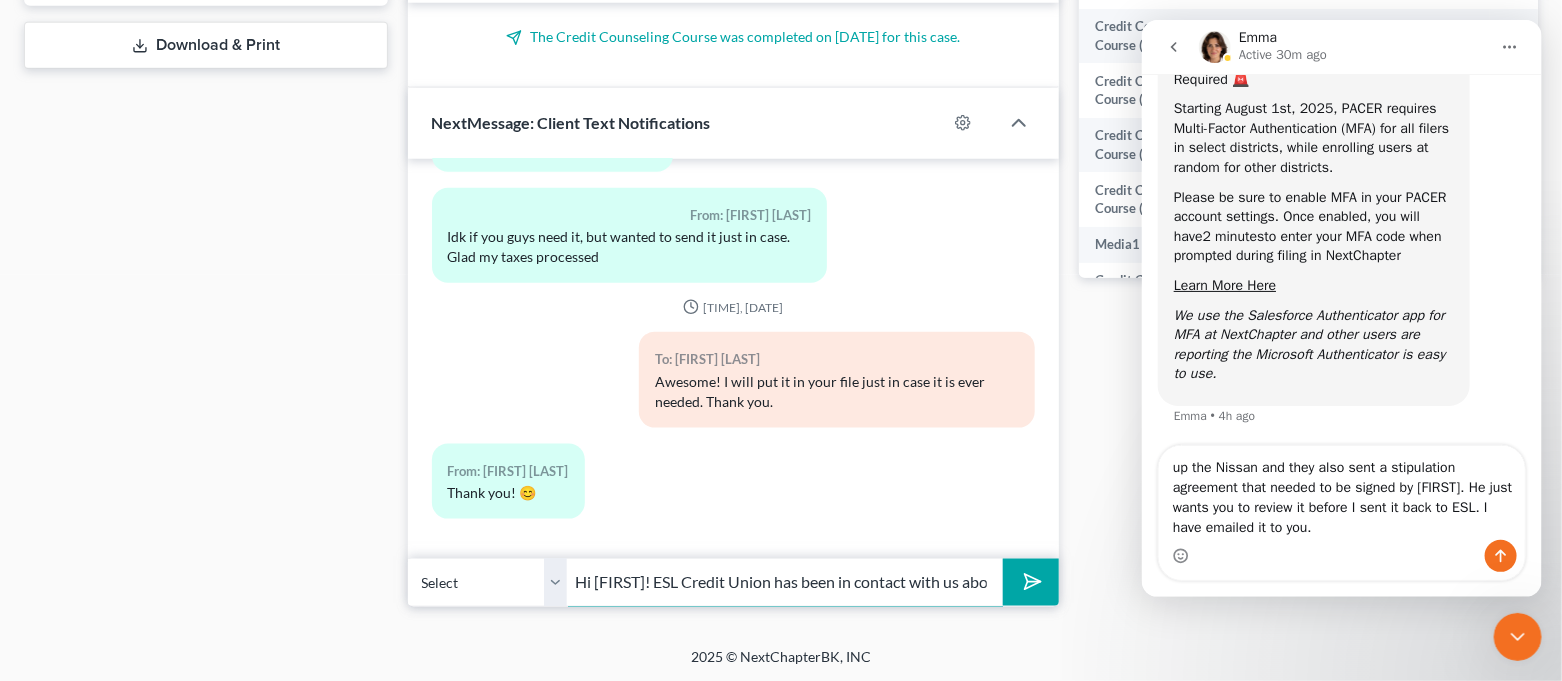 click on "Hi [FIRST]! ESL Credit Union has been in contact with us about the vehicle. We gave them permission to speak with you directly to set up a time to finally pick" at bounding box center (786, 582) 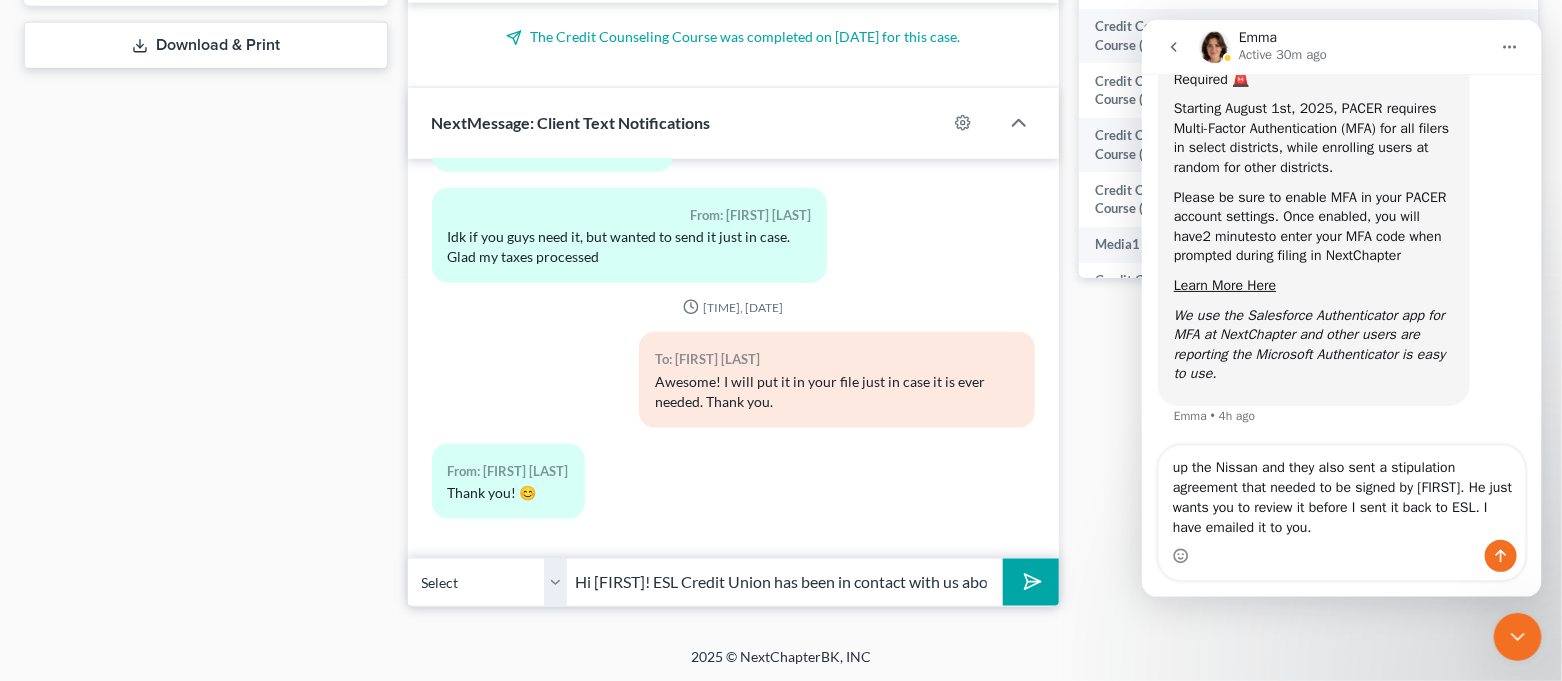 click at bounding box center (1030, 582) 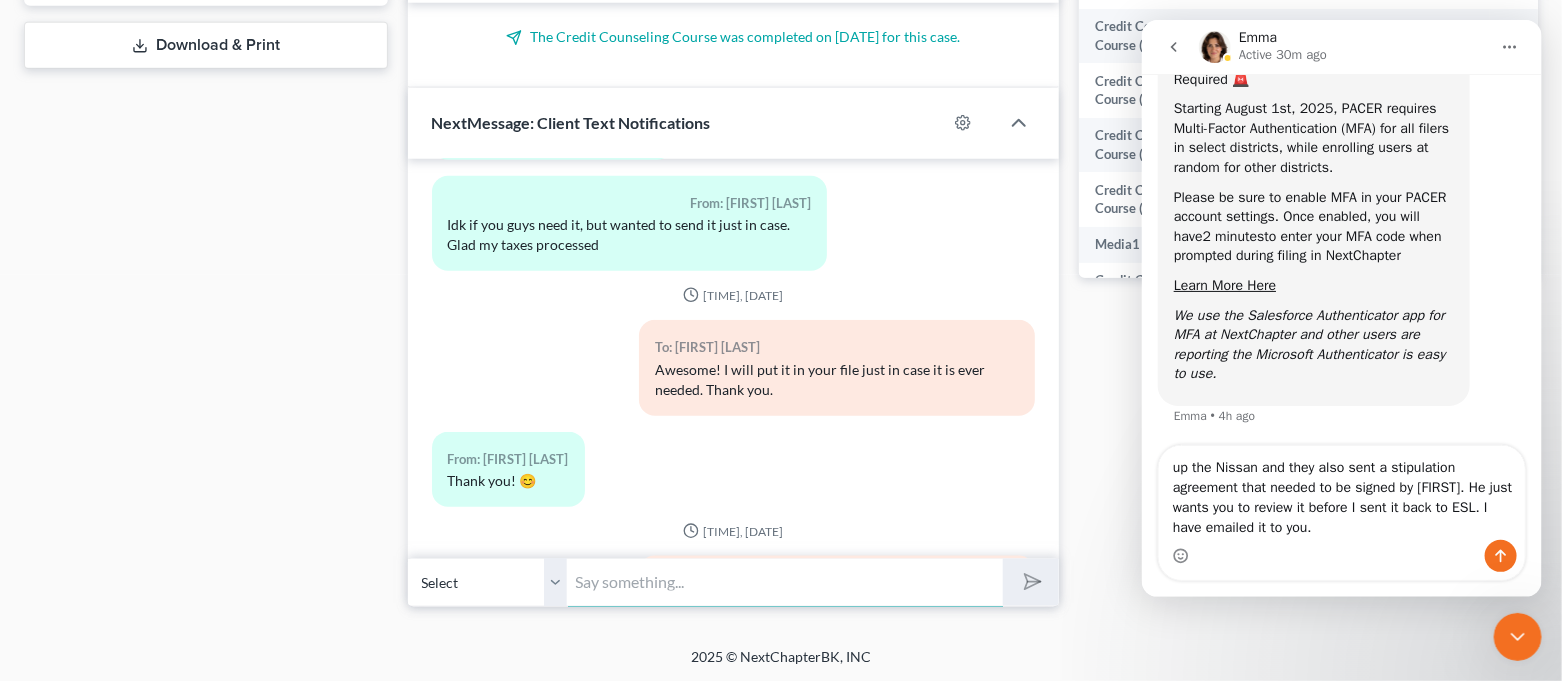 scroll, scrollTop: 10997, scrollLeft: 0, axis: vertical 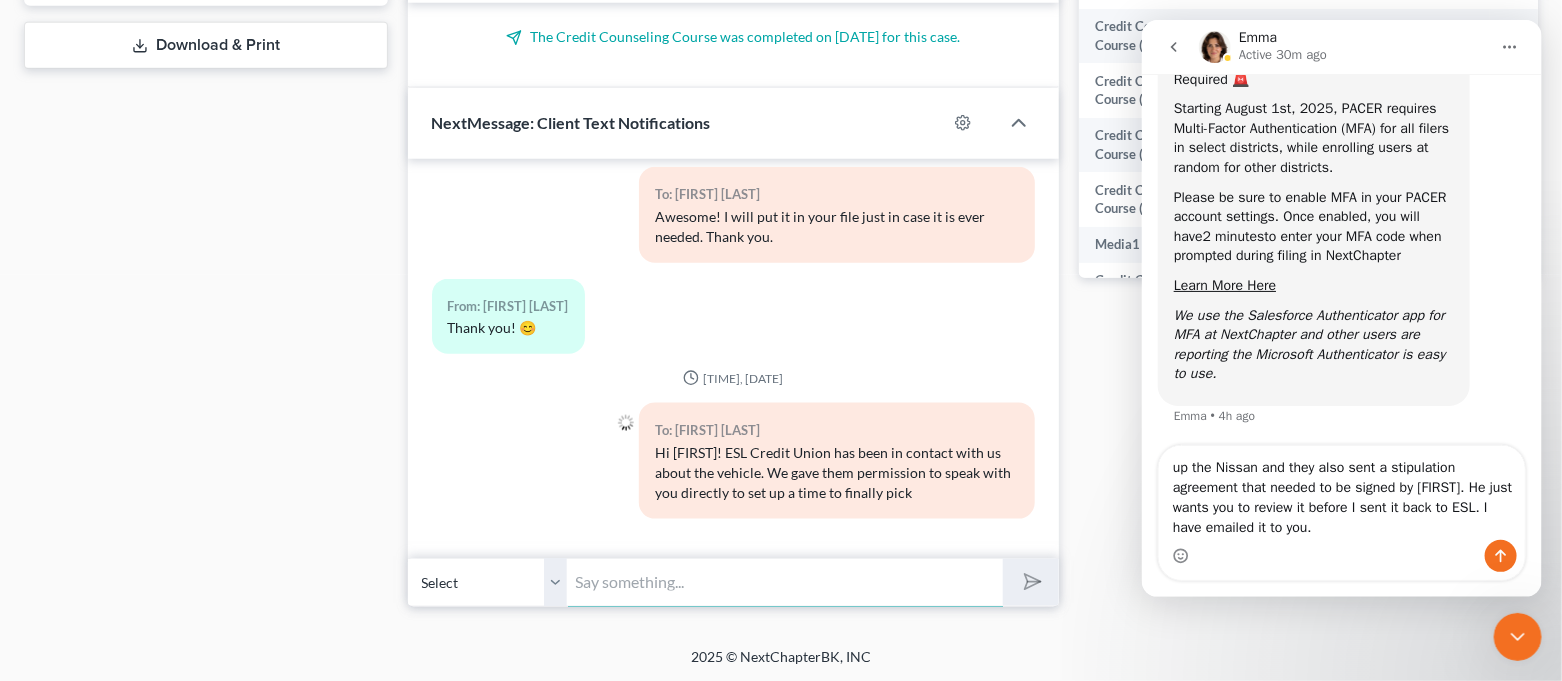 paste on "up the Nissan and they also sent a stipulation agreement that needed to be signed by [NAME]." 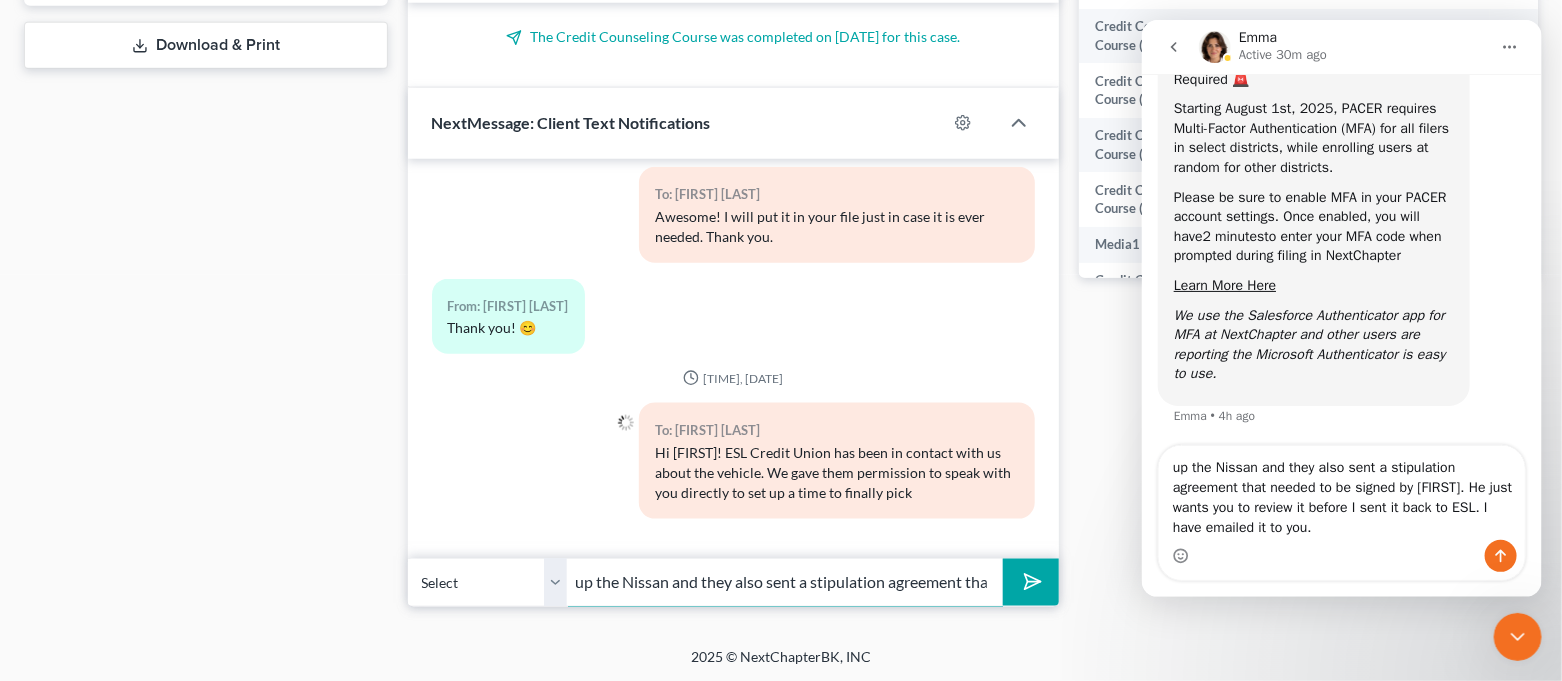 scroll, scrollTop: 0, scrollLeft: 238, axis: horizontal 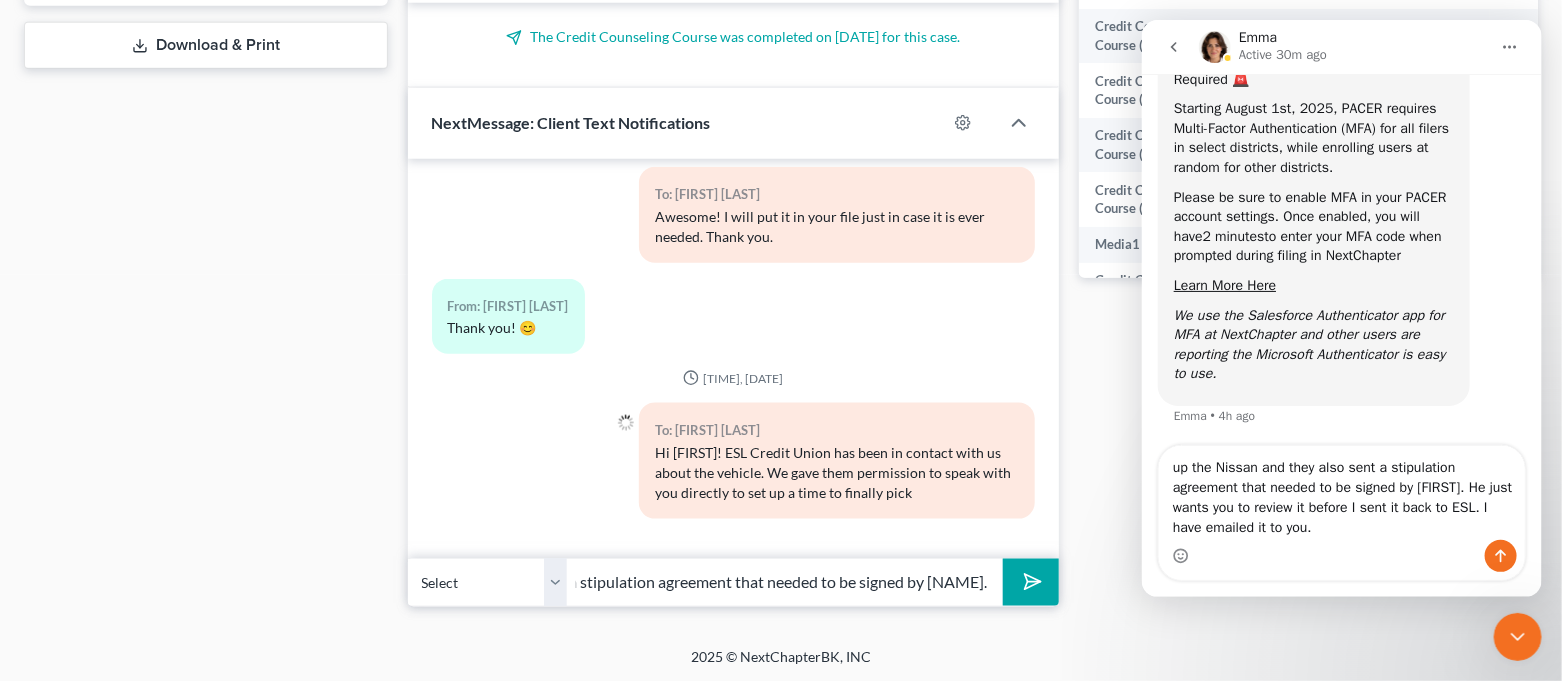 click 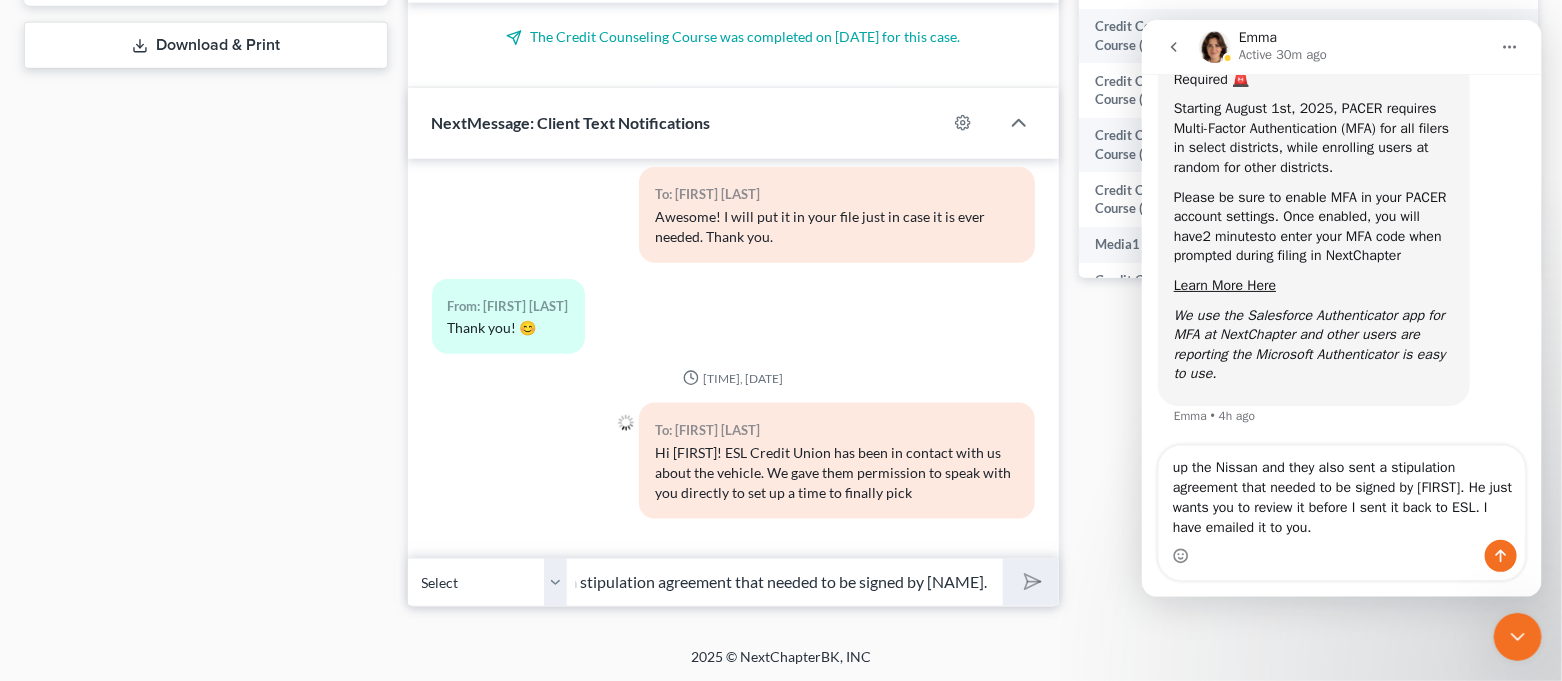 scroll, scrollTop: 0, scrollLeft: 0, axis: both 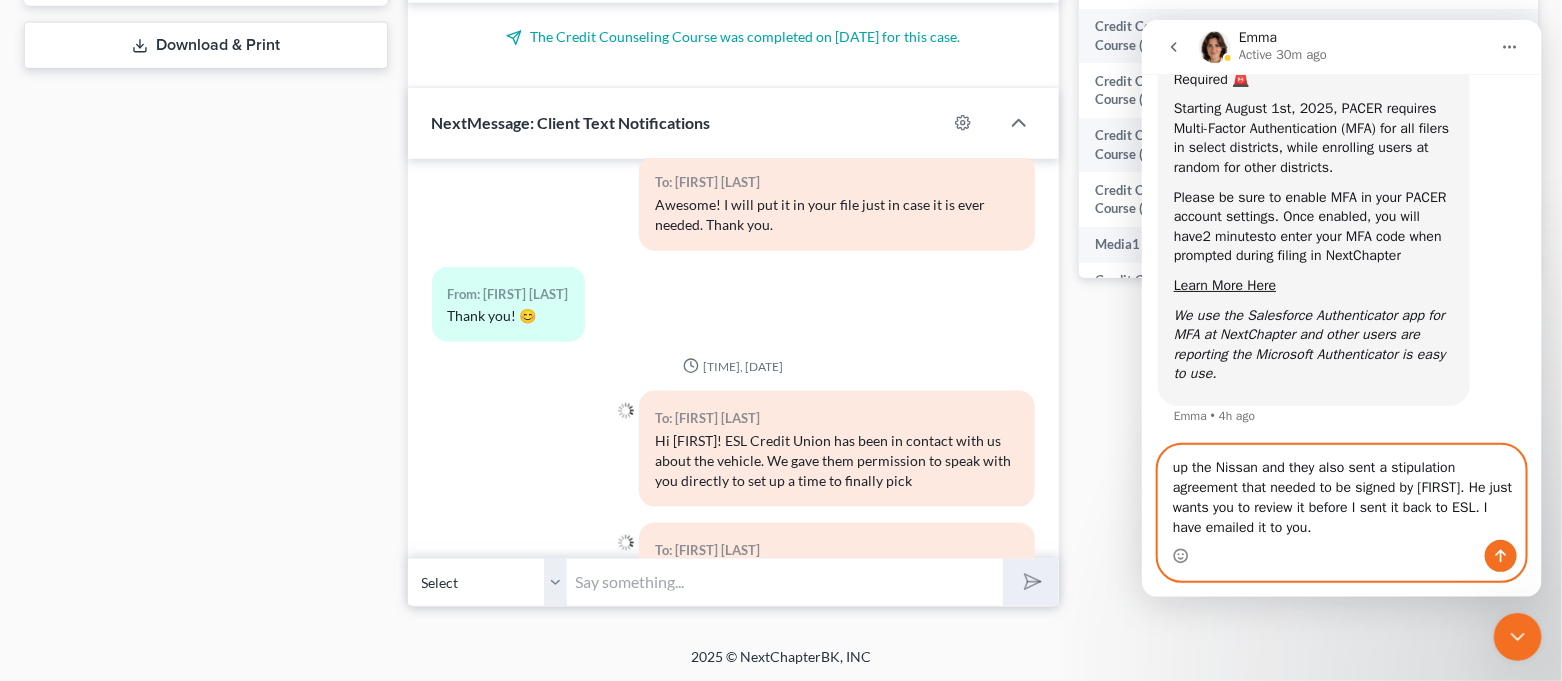 click on "up the Nissan and they also sent a stipulation agreement that needed to be signed by [FIRST]. He just wants you to review it before I sent it back to ESL. I have emailed it to you." at bounding box center (1341, 493) 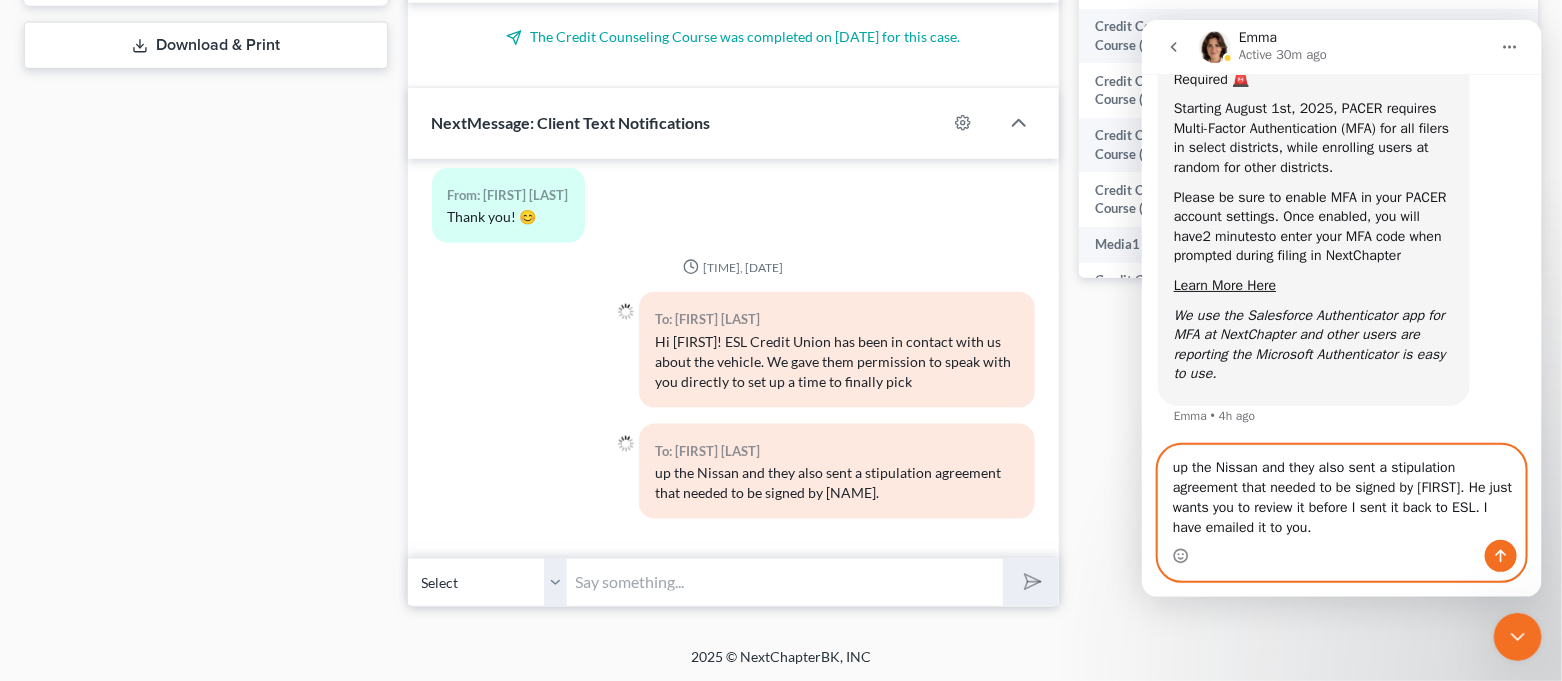 drag, startPoint x: 1328, startPoint y: 535, endPoint x: 1480, endPoint y: 490, distance: 158.52129 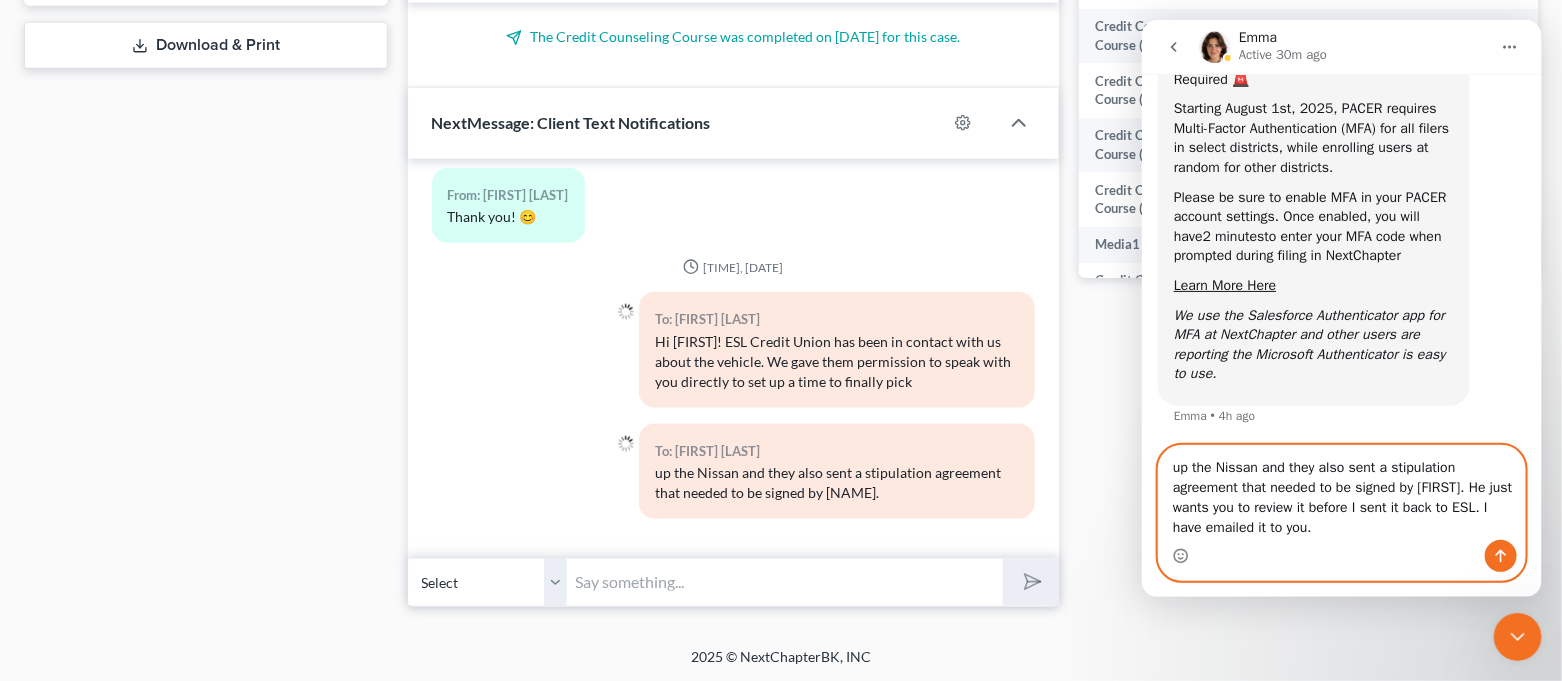 click on "up the Nissan and they also sent a stipulation agreement that needed to be signed by [FIRST]. He just wants you to review it before I sent it back to ESL. I have emailed it to you." at bounding box center (1341, 493) 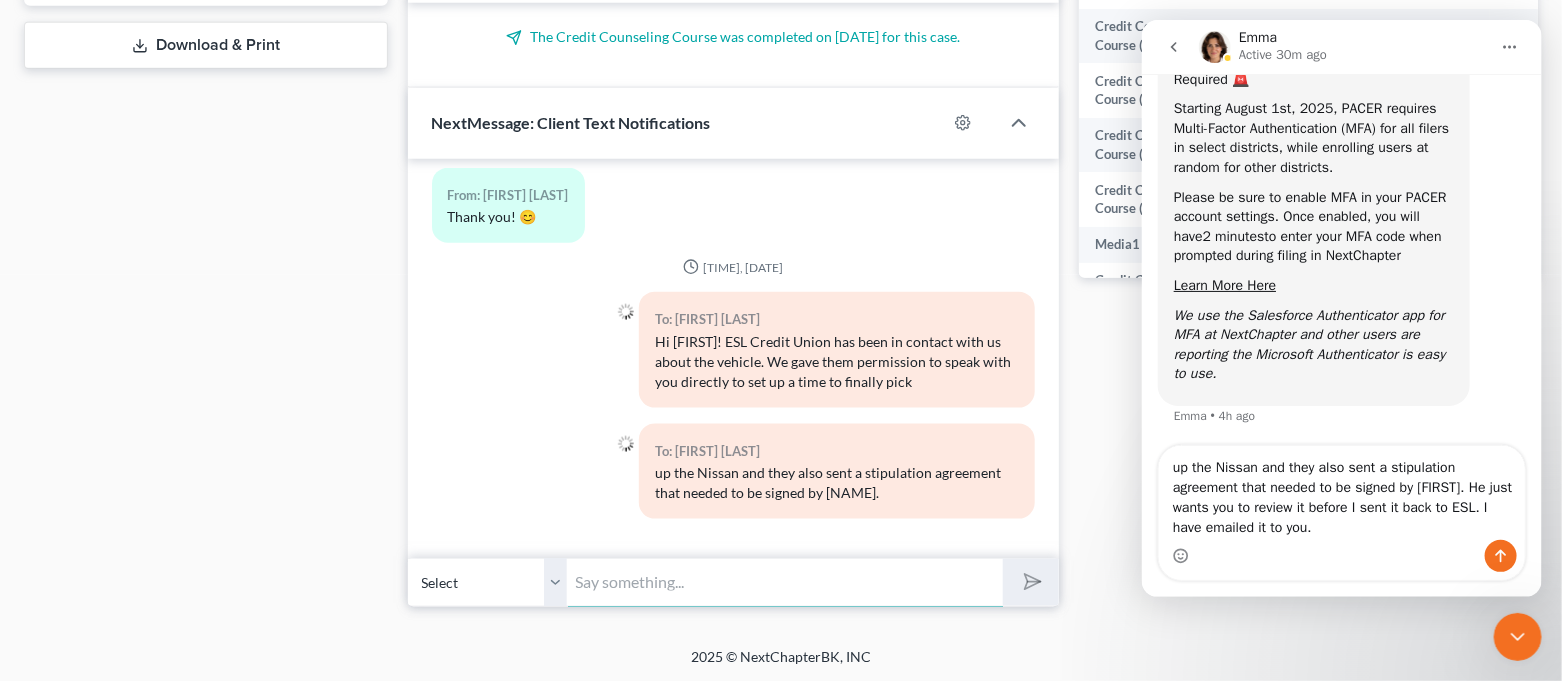 drag, startPoint x: 792, startPoint y: 581, endPoint x: 937, endPoint y: 240, distance: 370.54825 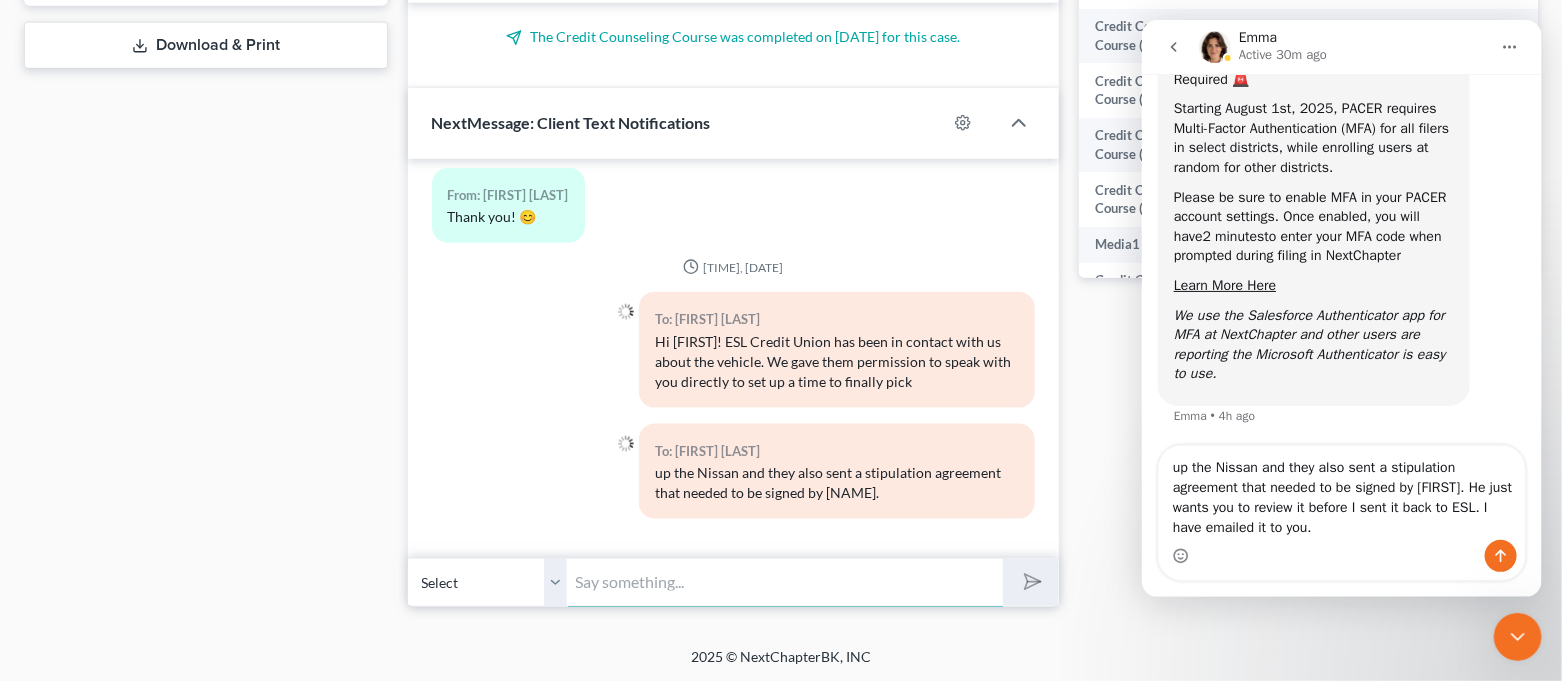 click at bounding box center [786, 582] 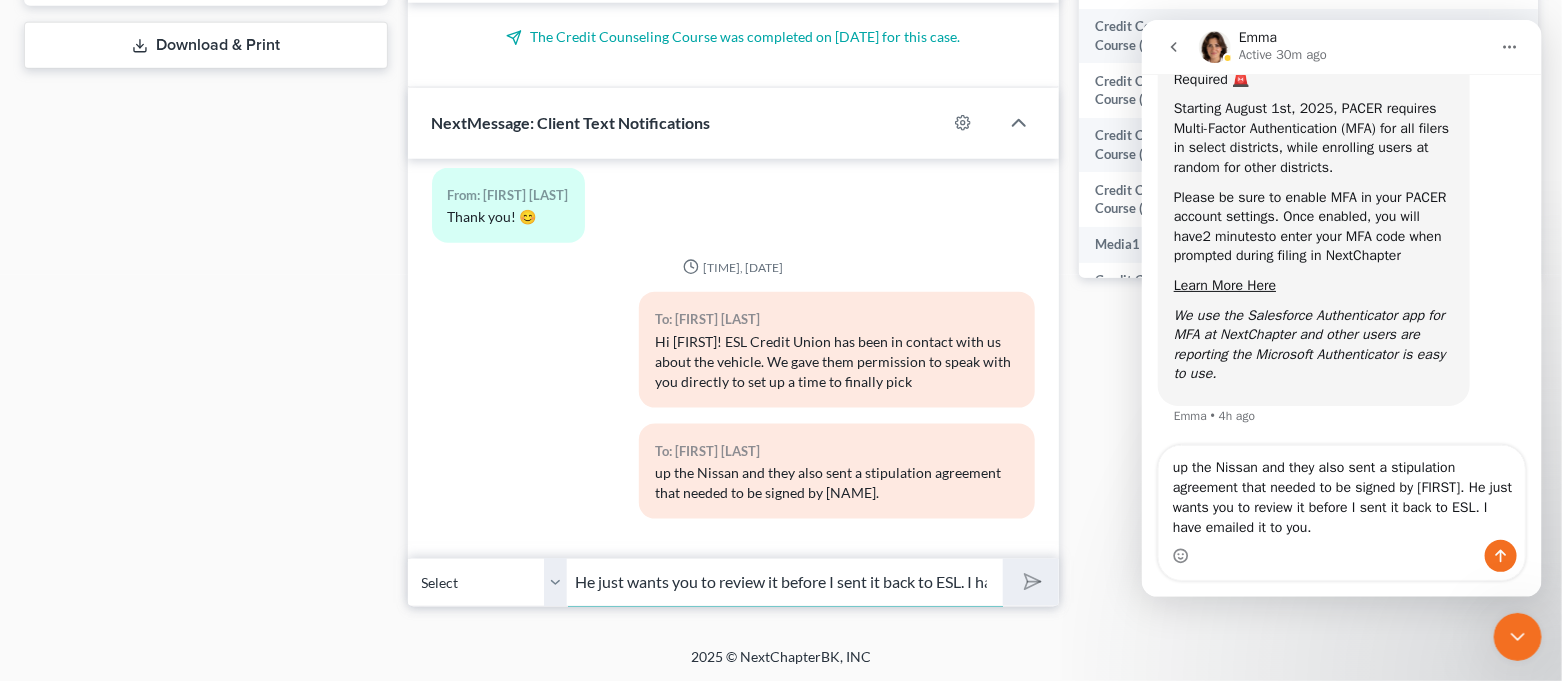 scroll, scrollTop: 0, scrollLeft: 150, axis: horizontal 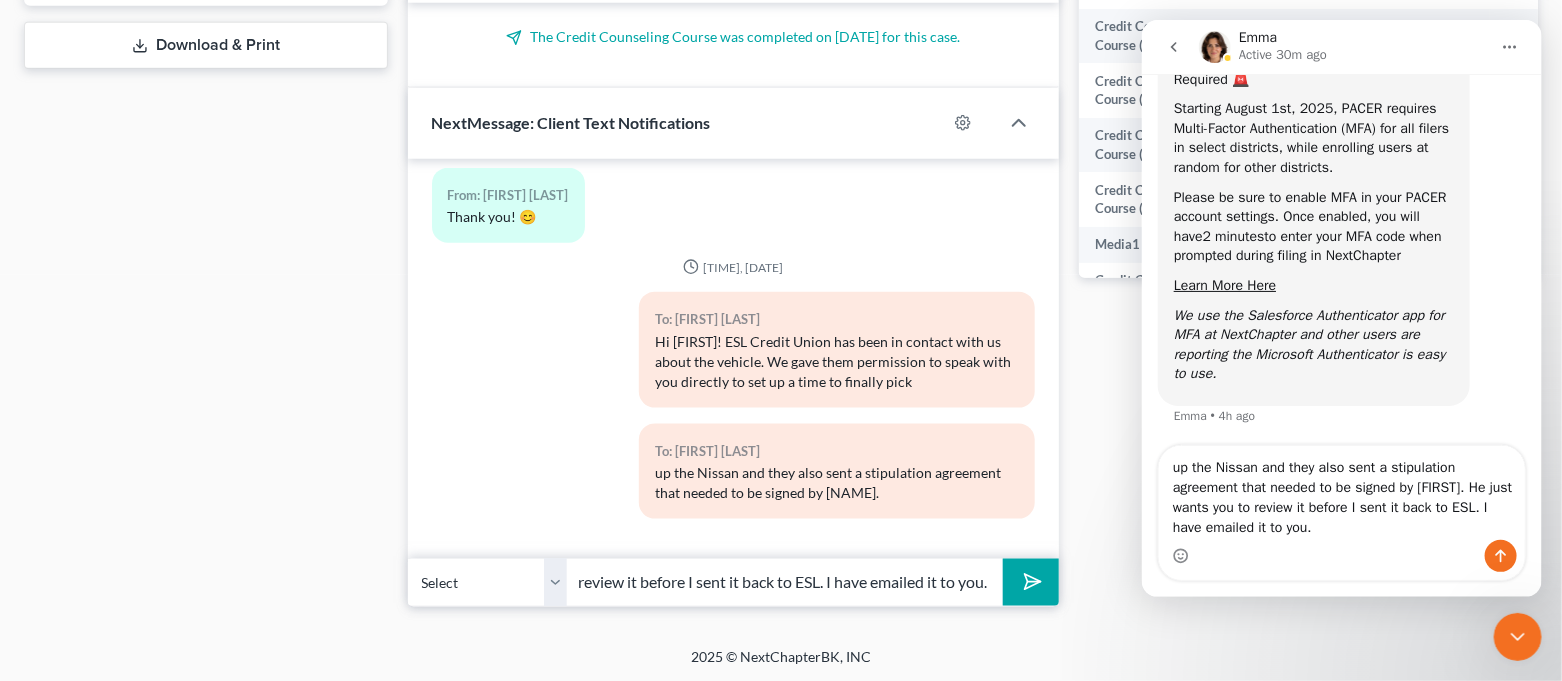 click 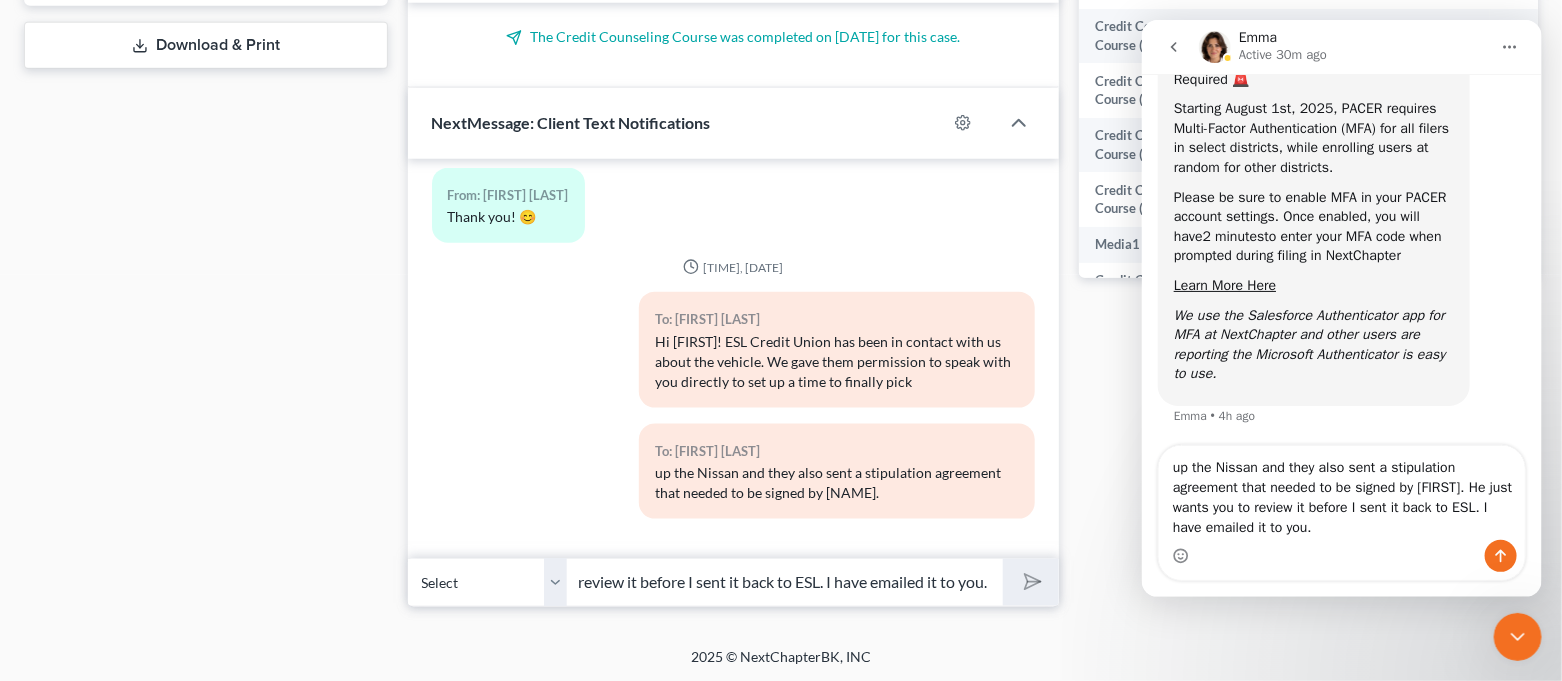 scroll, scrollTop: 0, scrollLeft: 0, axis: both 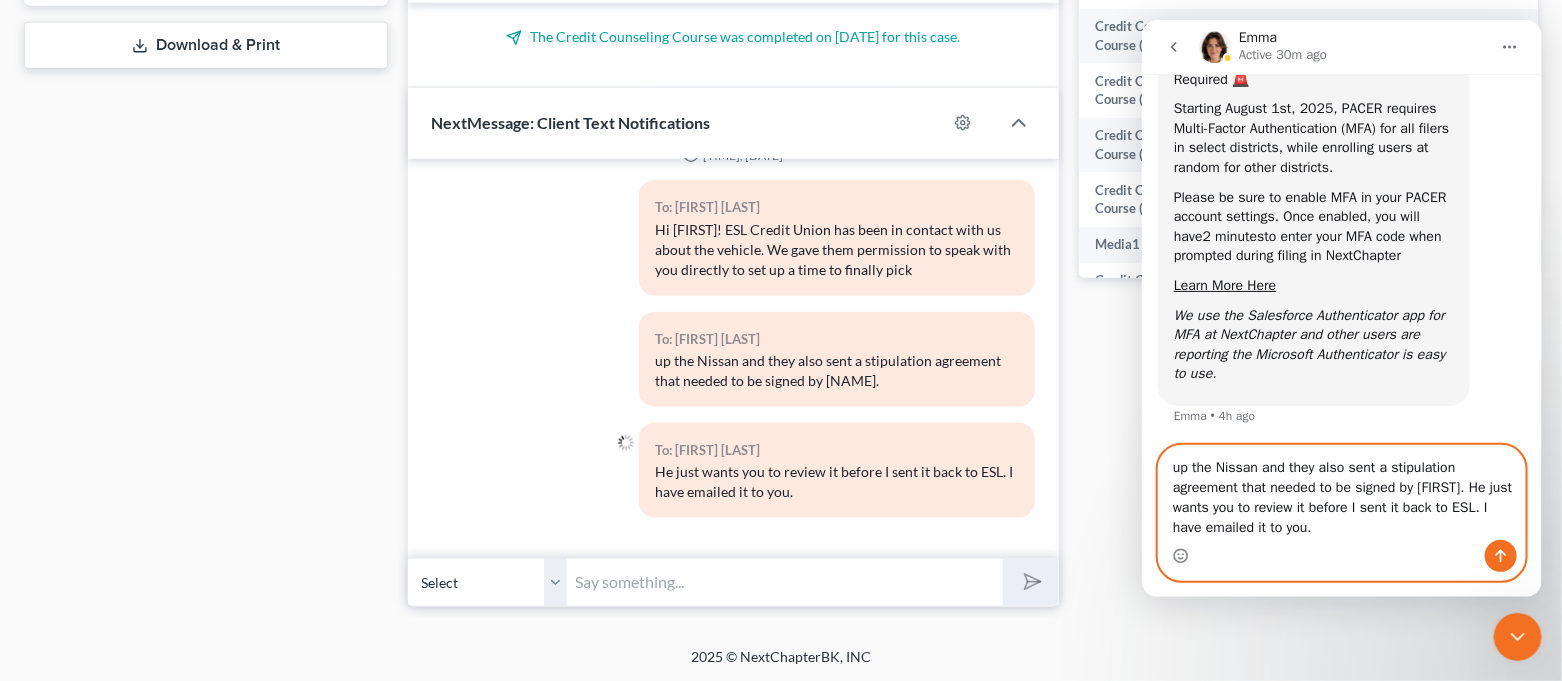 click on "up the Nissan and they also sent a stipulation agreement that needed to be signed by [FIRST]. He just wants you to review it before I sent it back to ESL. I have emailed it to you." at bounding box center (1341, 493) 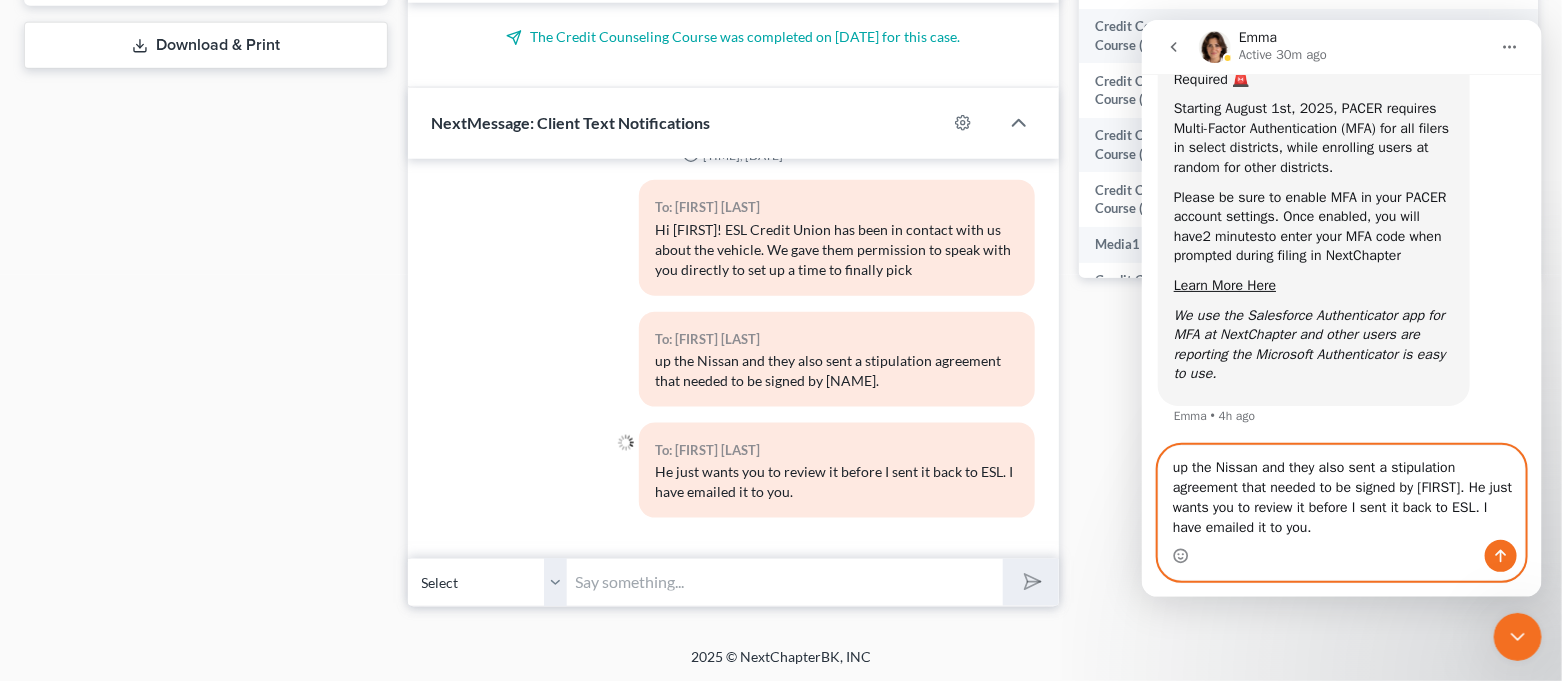 drag, startPoint x: 1334, startPoint y: 533, endPoint x: 1154, endPoint y: 458, distance: 195 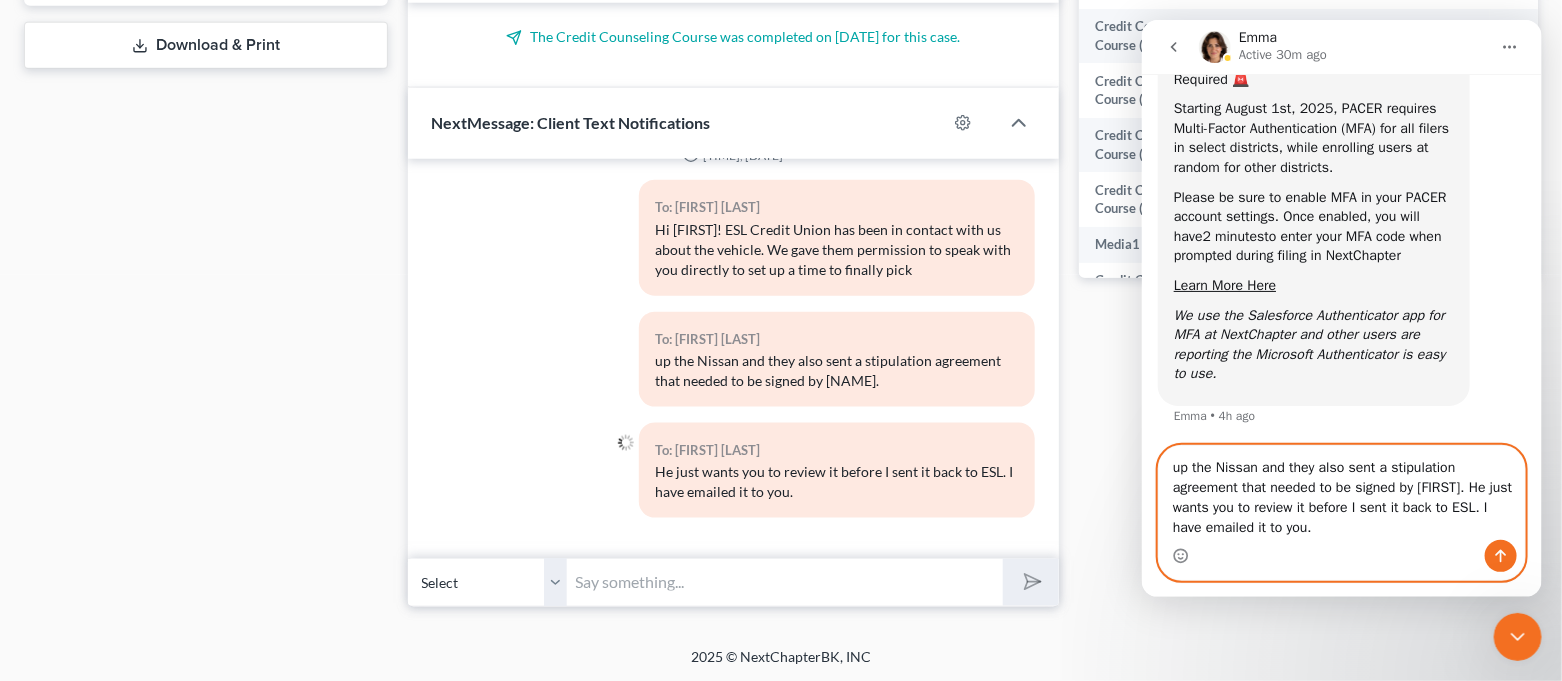 click on "up the nissan and they also sent a stipulation agreement that needed to be signed by [FIRST]. He just wants you to review it before I sent it back to ESL. I have emailed it to you. up the nissan and they also sent a stipulation agreement that needed to be signed by [FIRST]. He just wants you to review it before I sent it back to ESL. I have emailed it to you." at bounding box center (1341, 513) 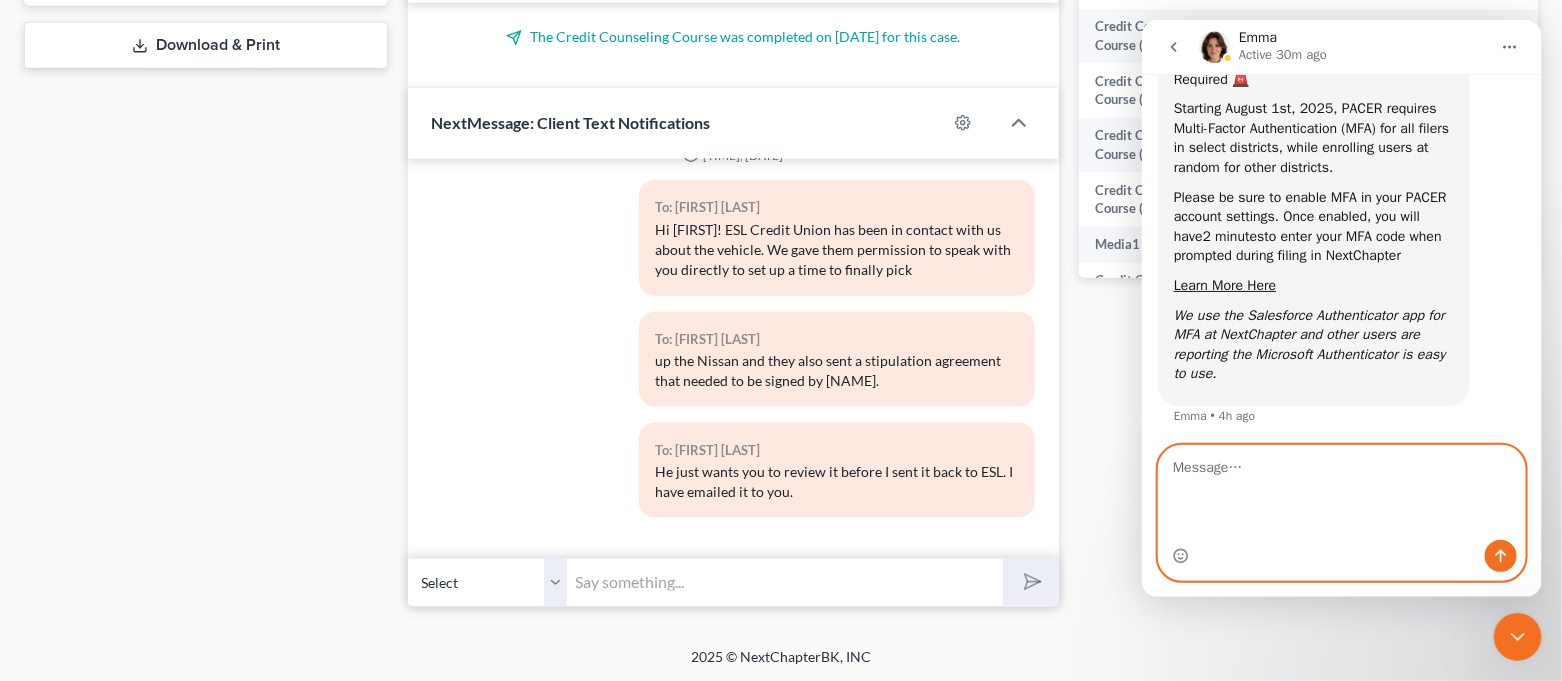 scroll, scrollTop: 79, scrollLeft: 0, axis: vertical 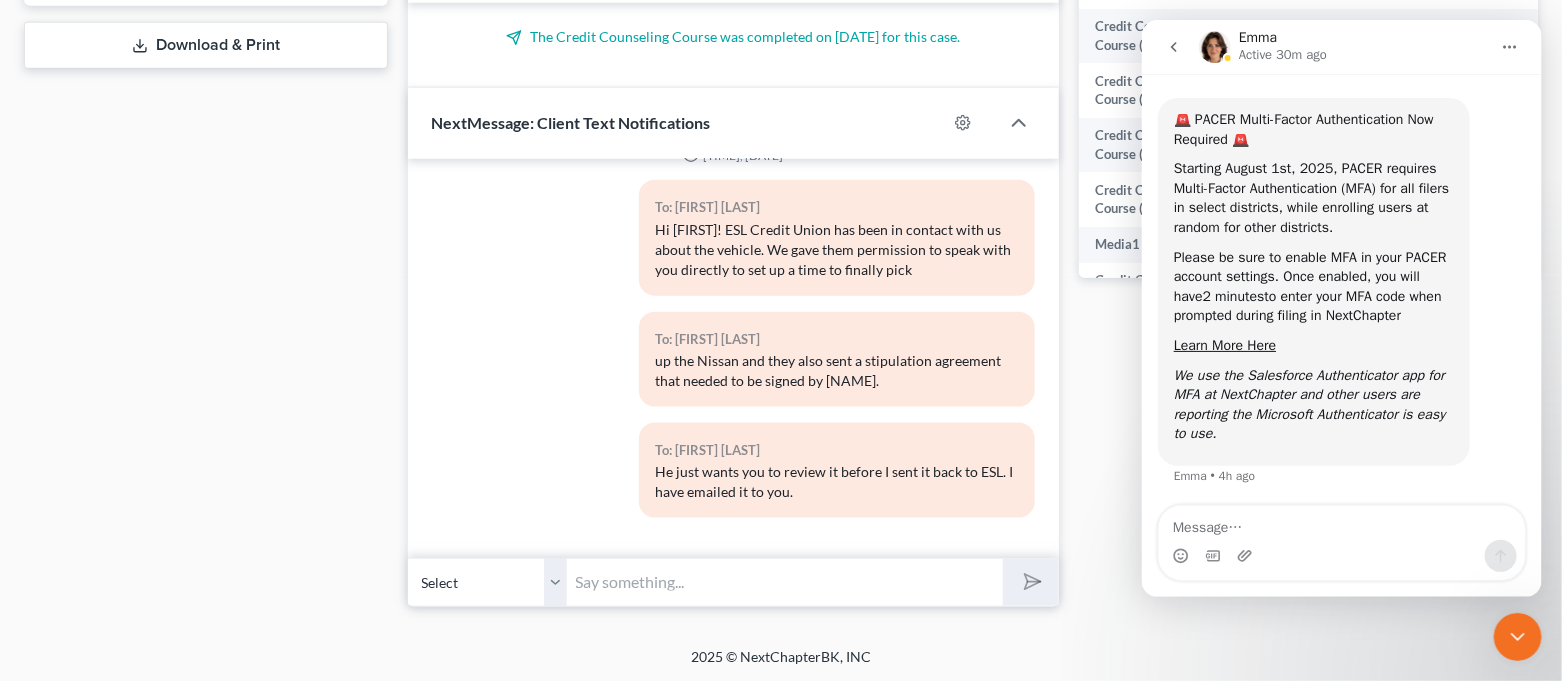 click at bounding box center [1517, 636] 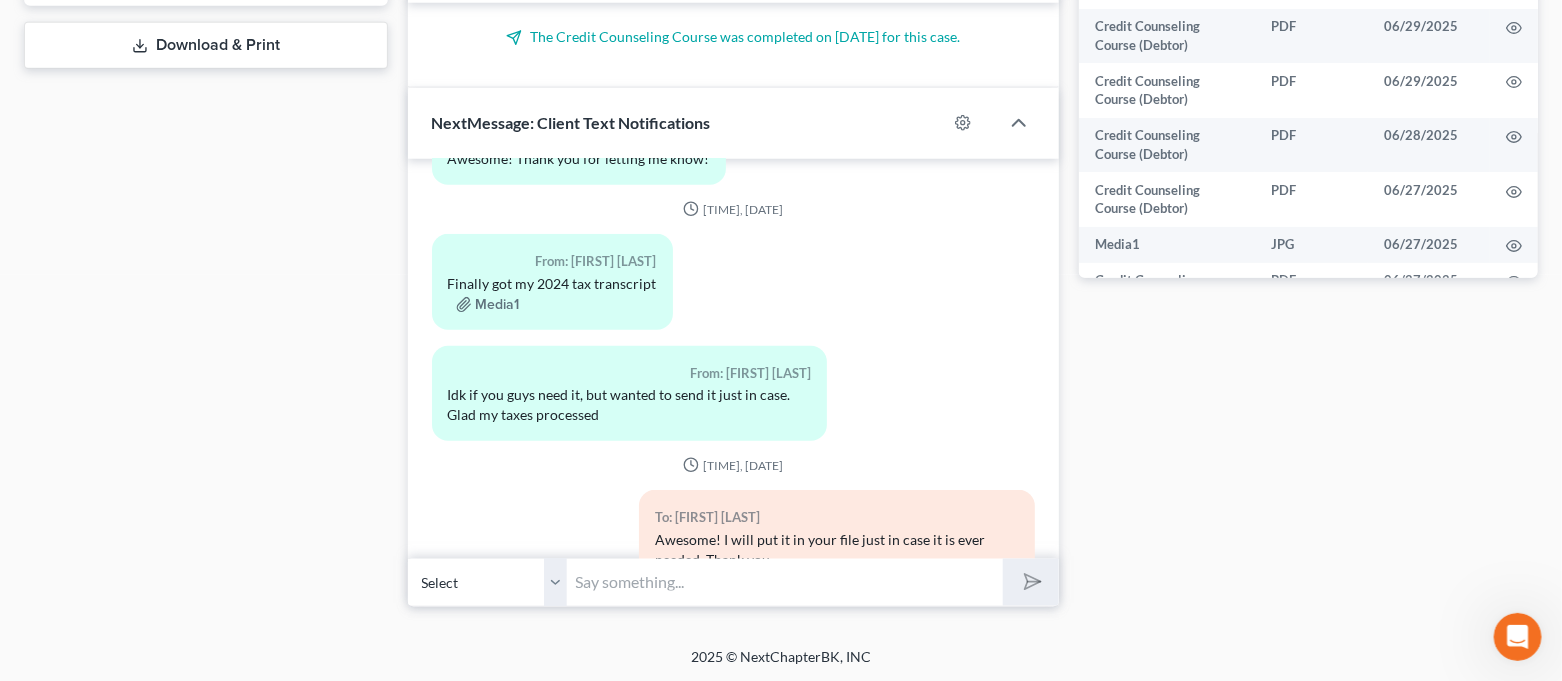 scroll, scrollTop: 10419, scrollLeft: 0, axis: vertical 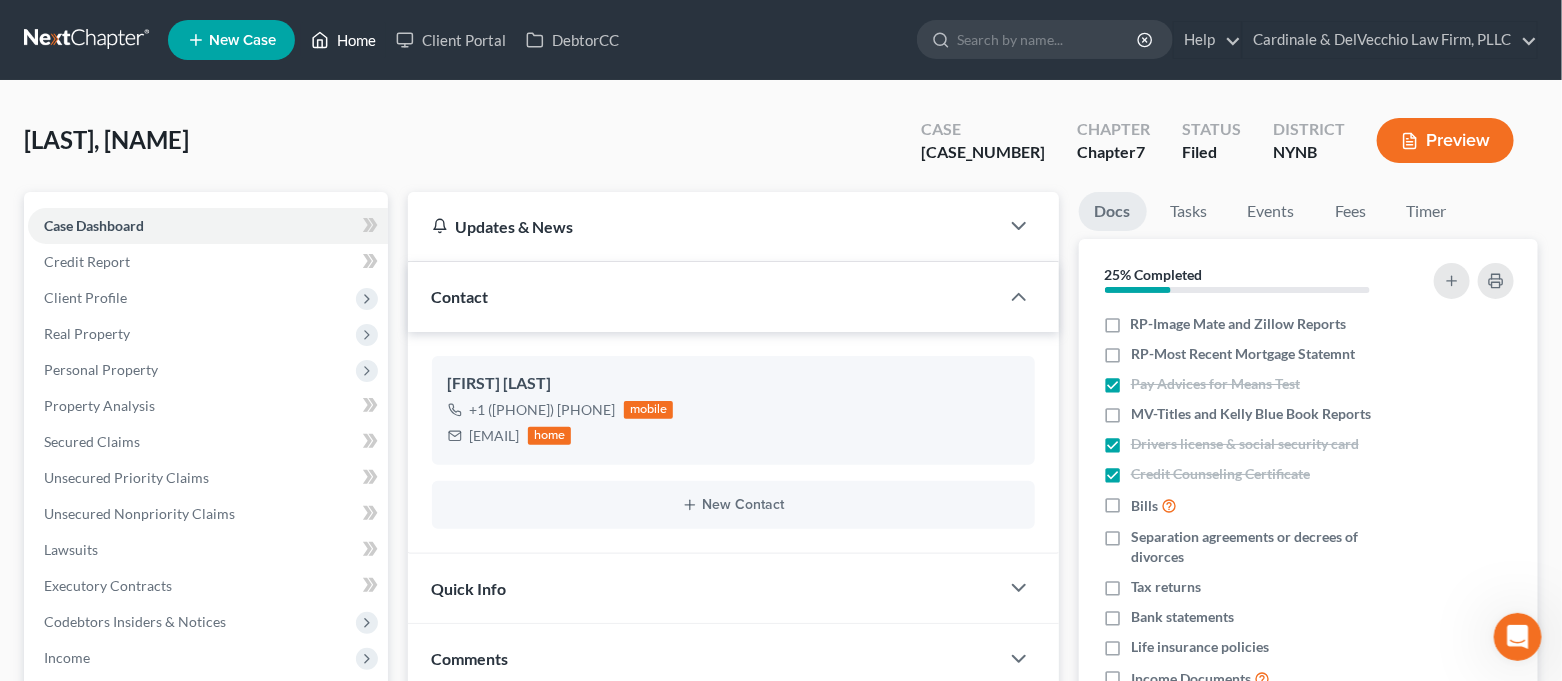 click on "Home" at bounding box center [343, 40] 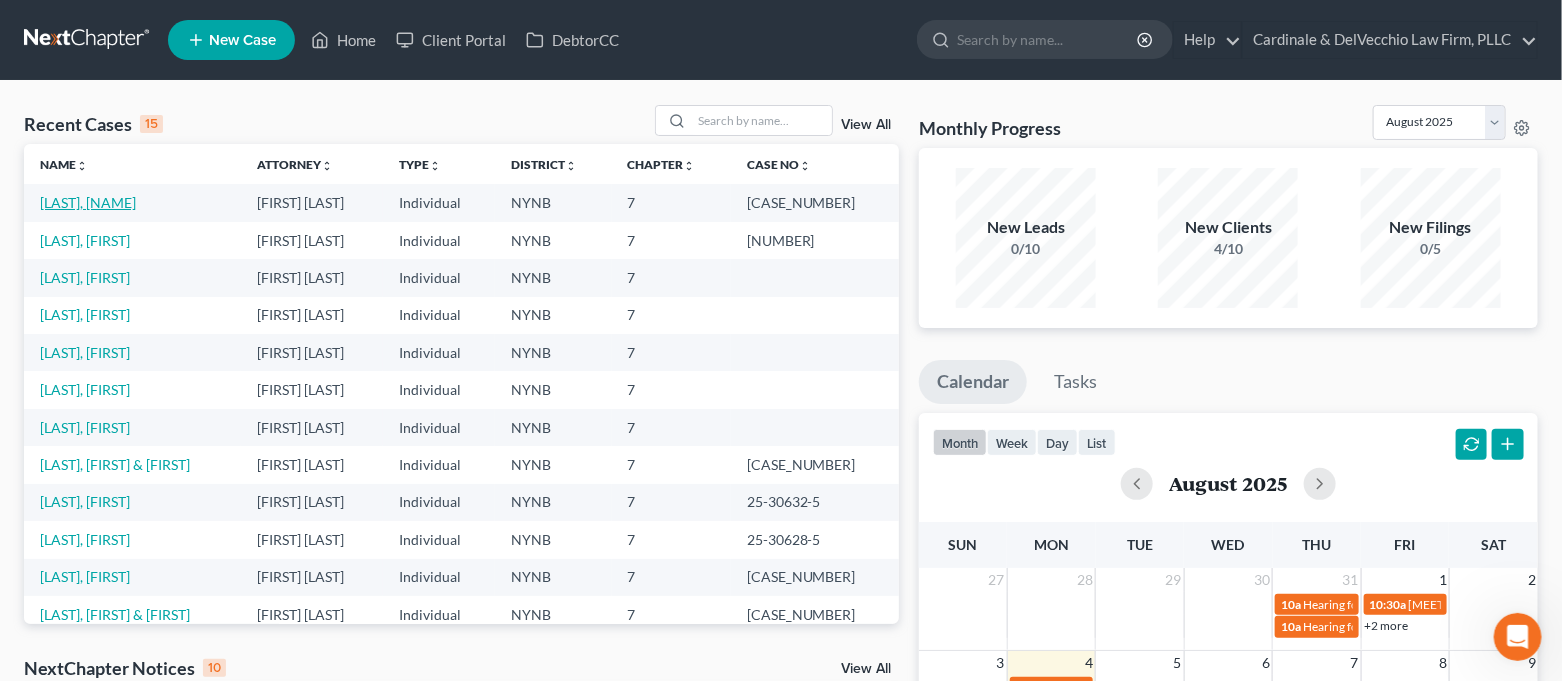 click on "[LAST], [NAME]" at bounding box center [88, 202] 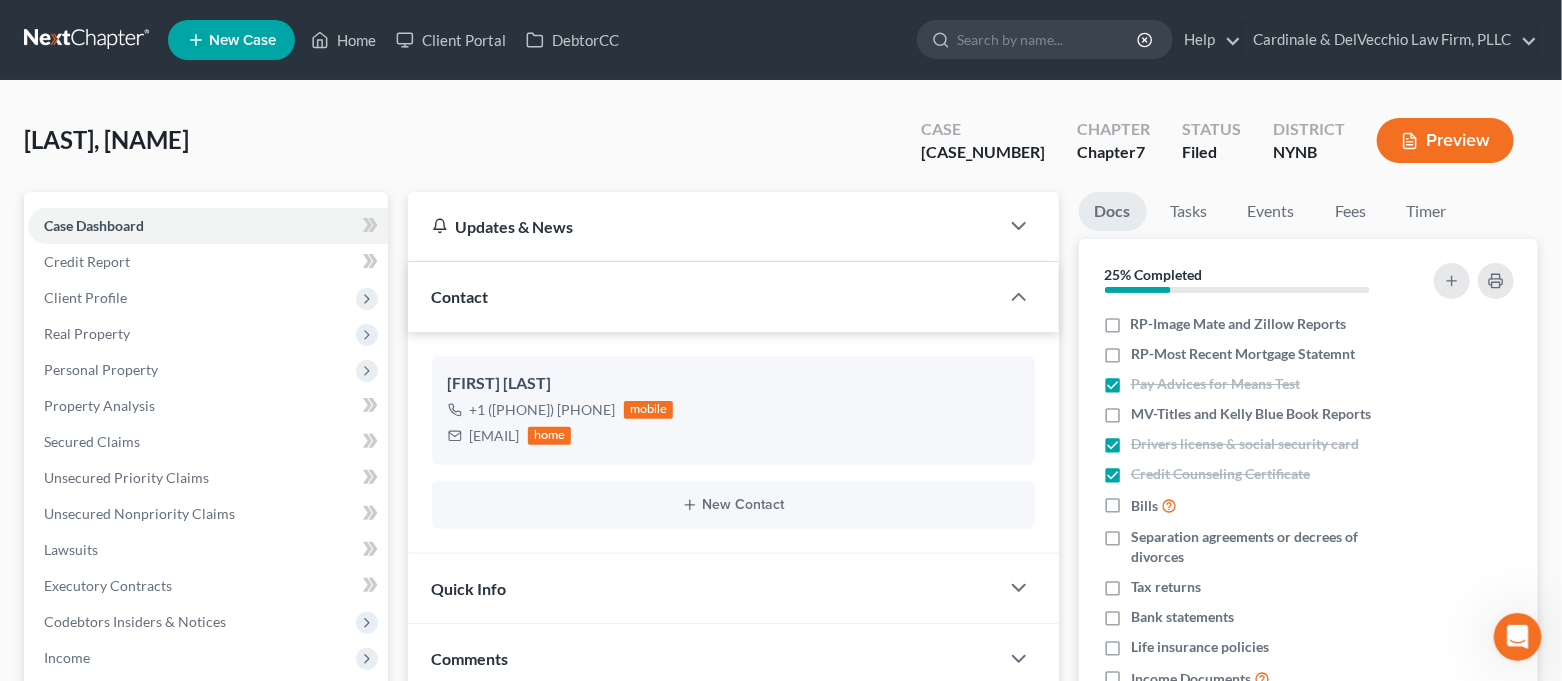 scroll, scrollTop: 627, scrollLeft: 0, axis: vertical 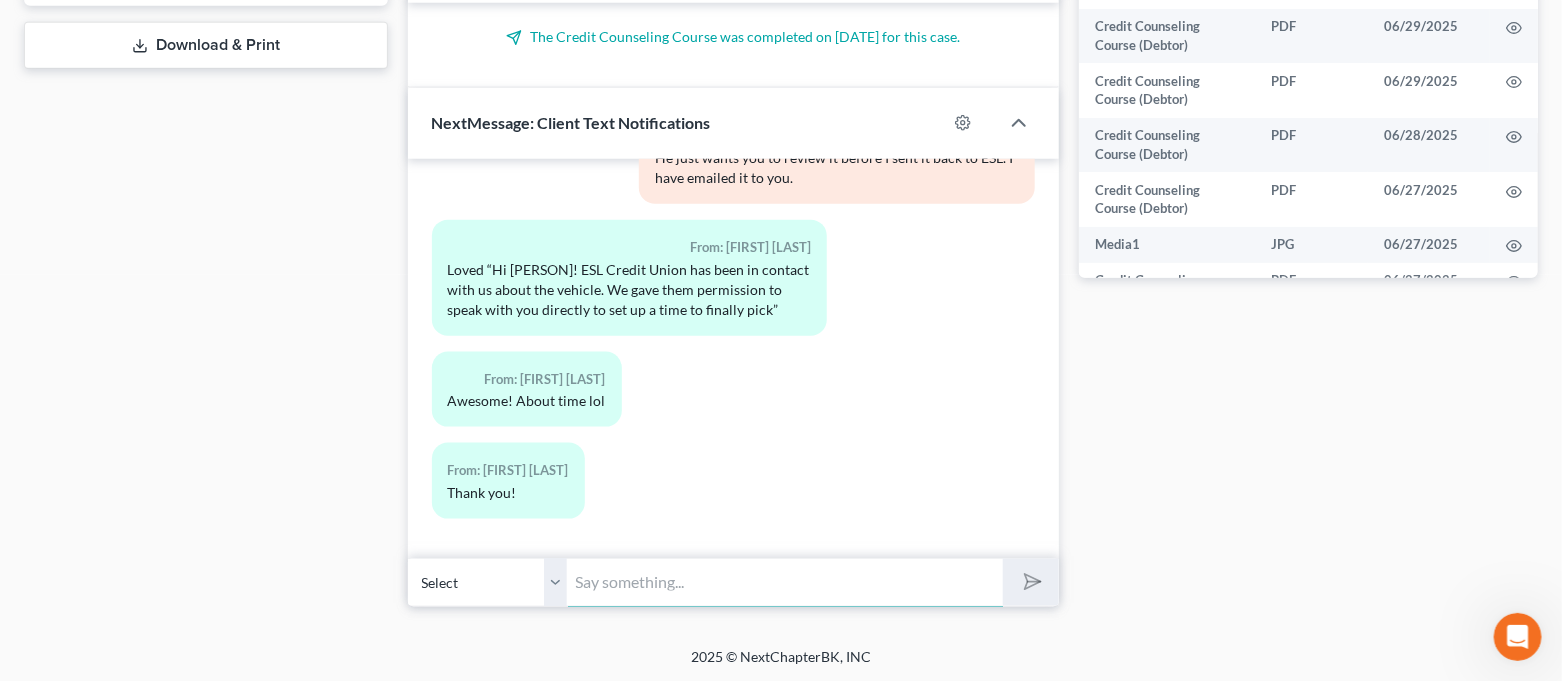 drag, startPoint x: 757, startPoint y: 580, endPoint x: 667, endPoint y: 638, distance: 107.07007 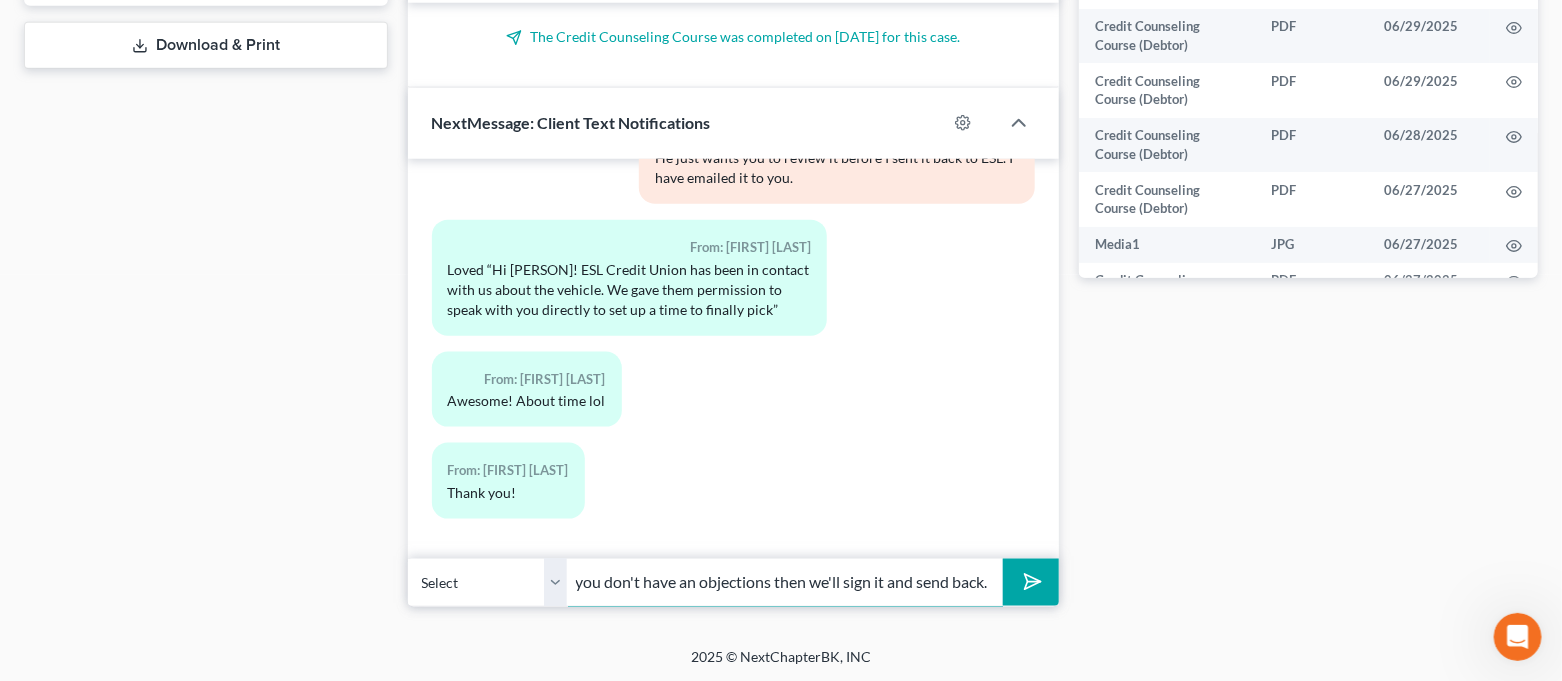scroll, scrollTop: 0, scrollLeft: 490, axis: horizontal 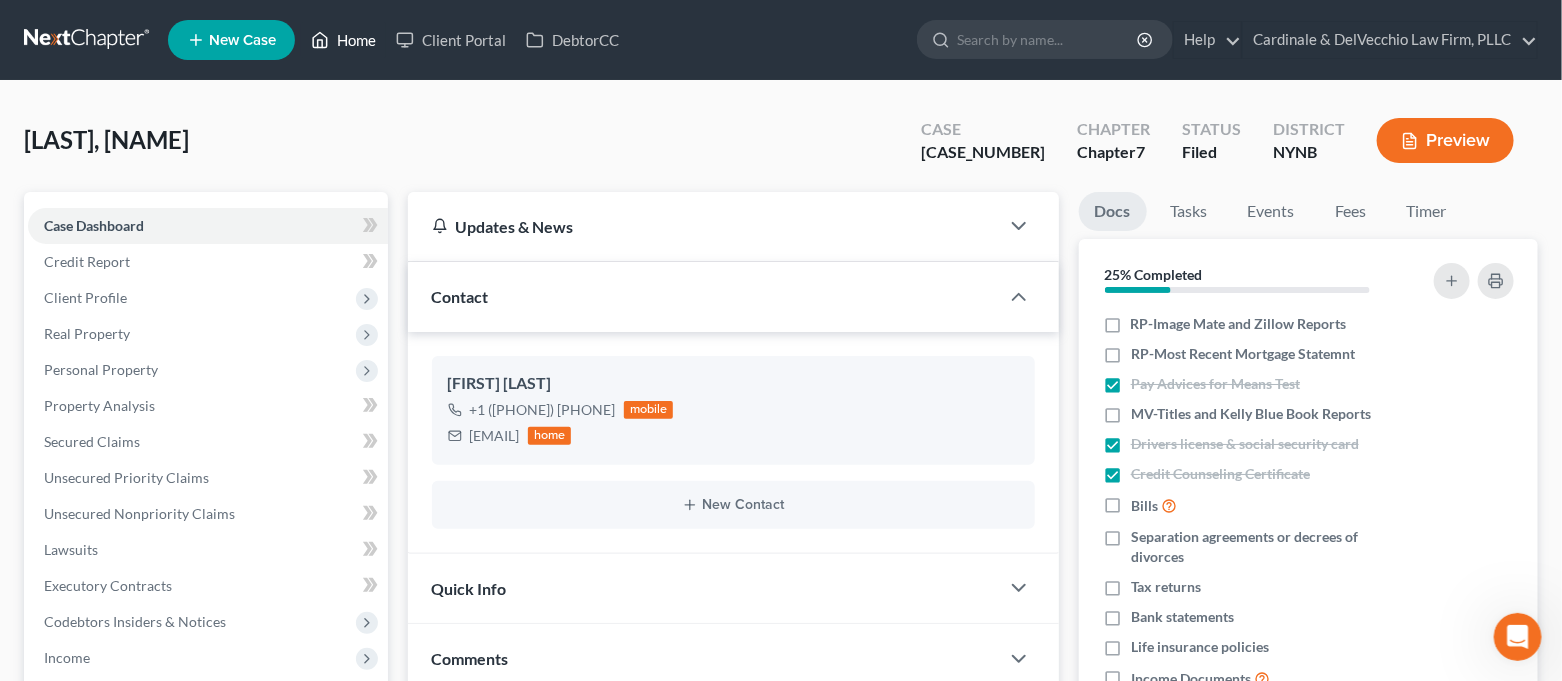 click 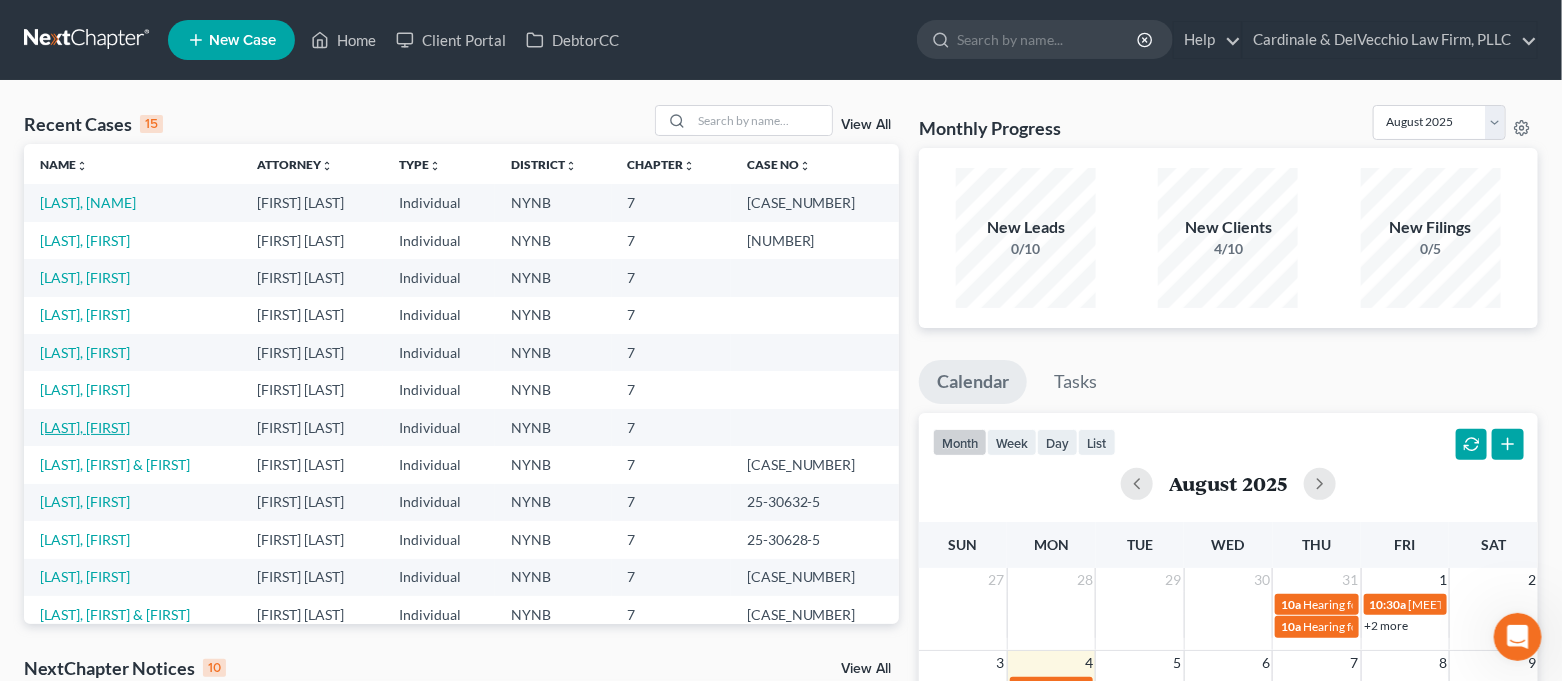 click on "[LAST], [FIRST]" at bounding box center [85, 427] 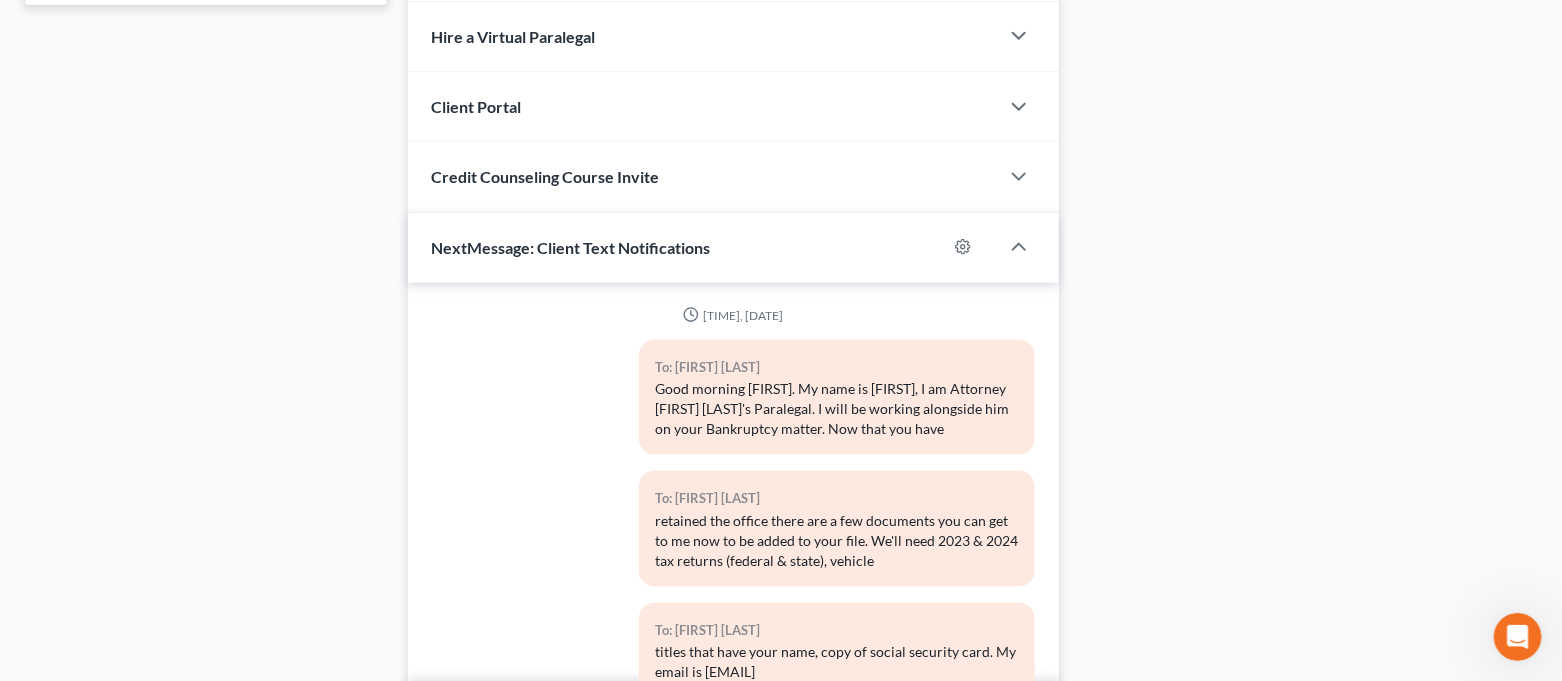 scroll, scrollTop: 1089, scrollLeft: 0, axis: vertical 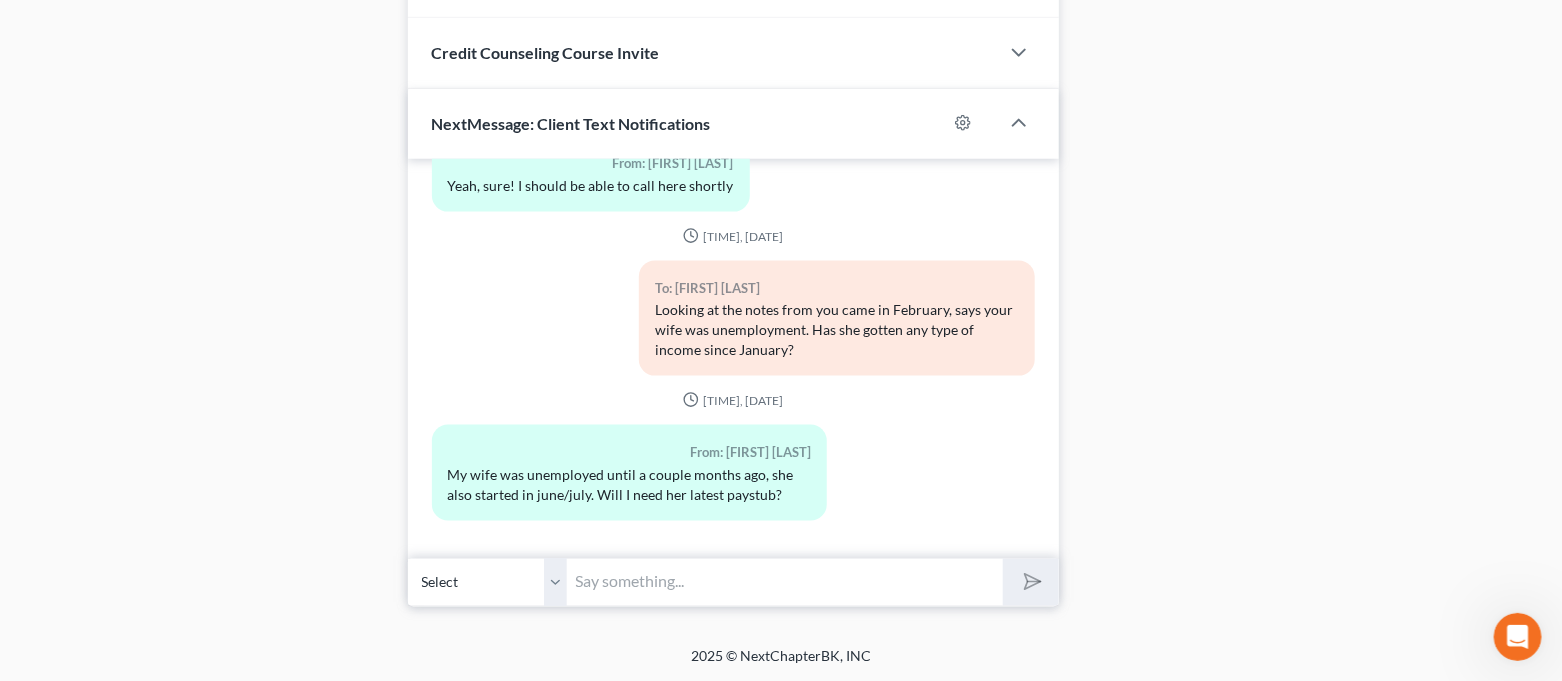 click at bounding box center (786, 582) 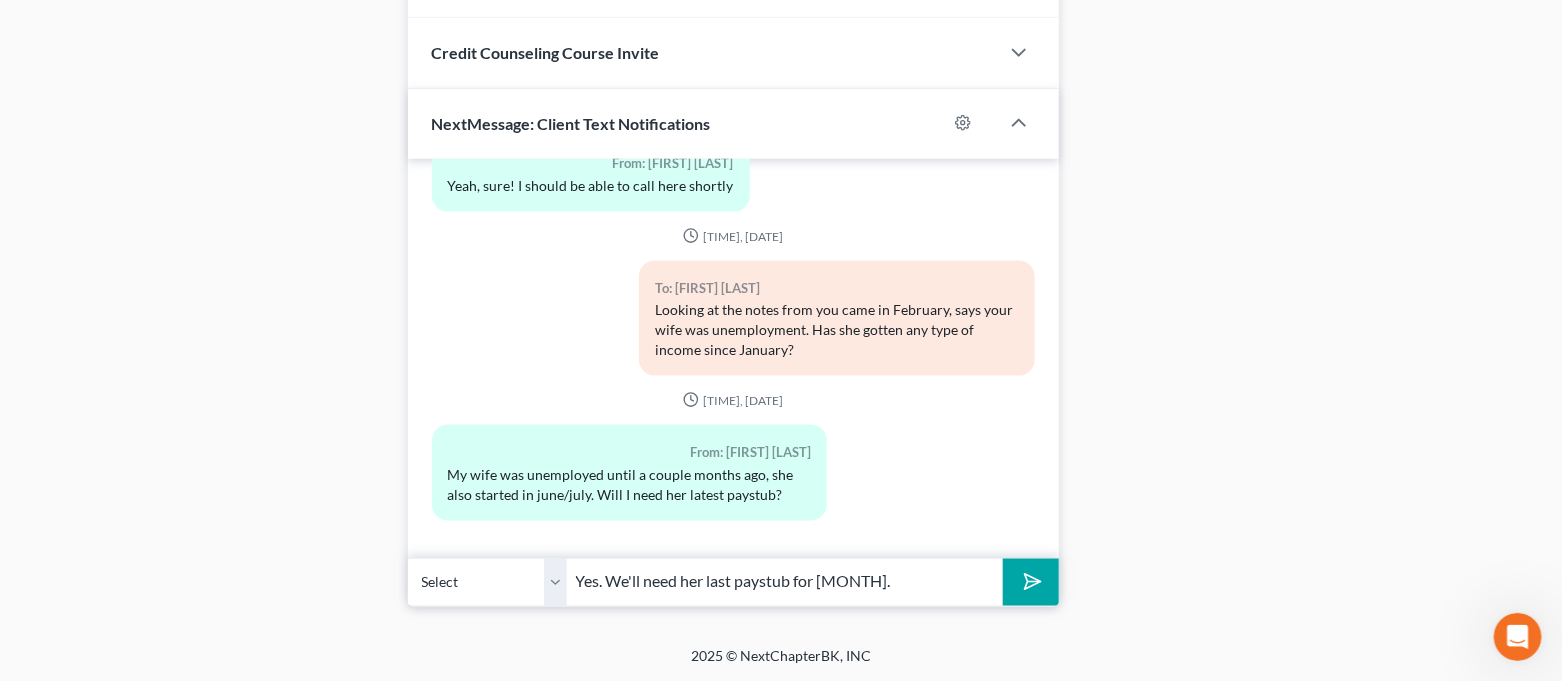 click at bounding box center (1030, 582) 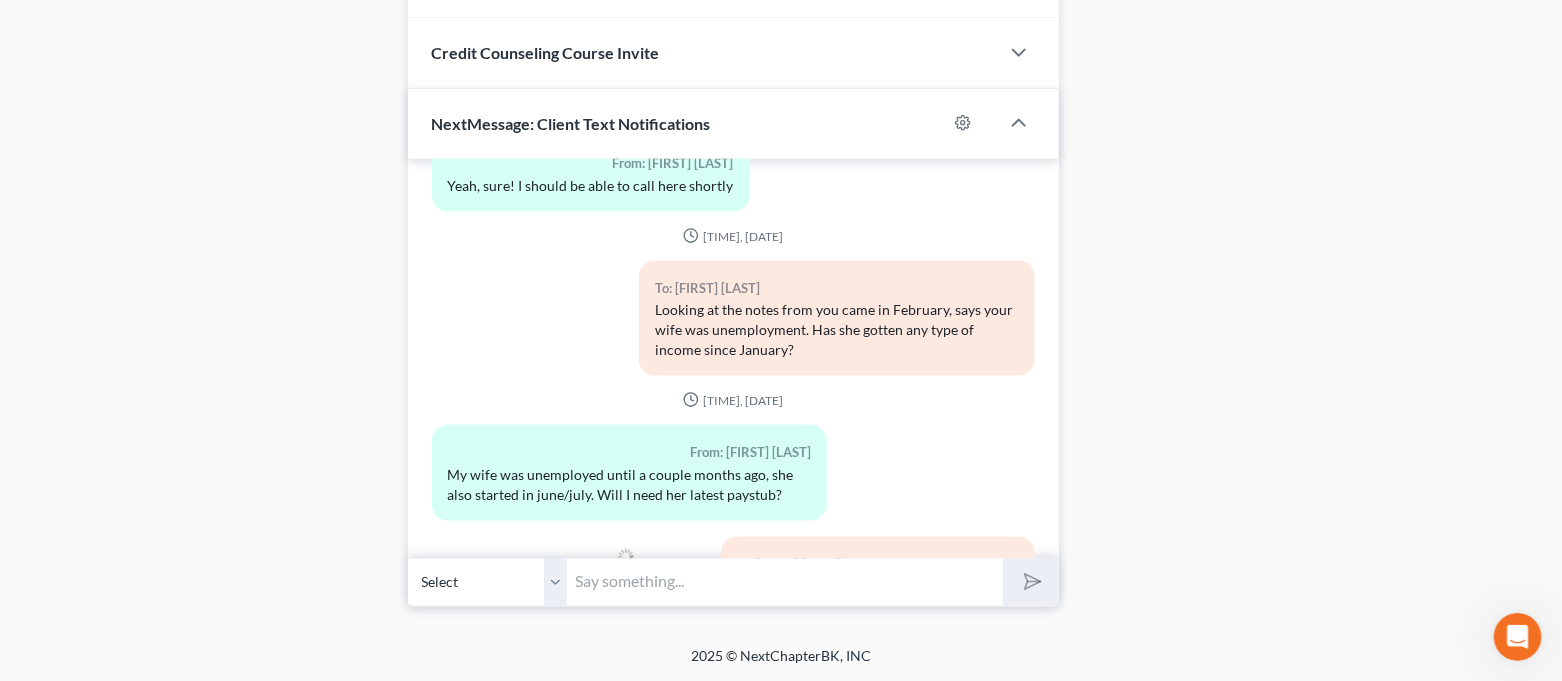 scroll, scrollTop: 2634, scrollLeft: 0, axis: vertical 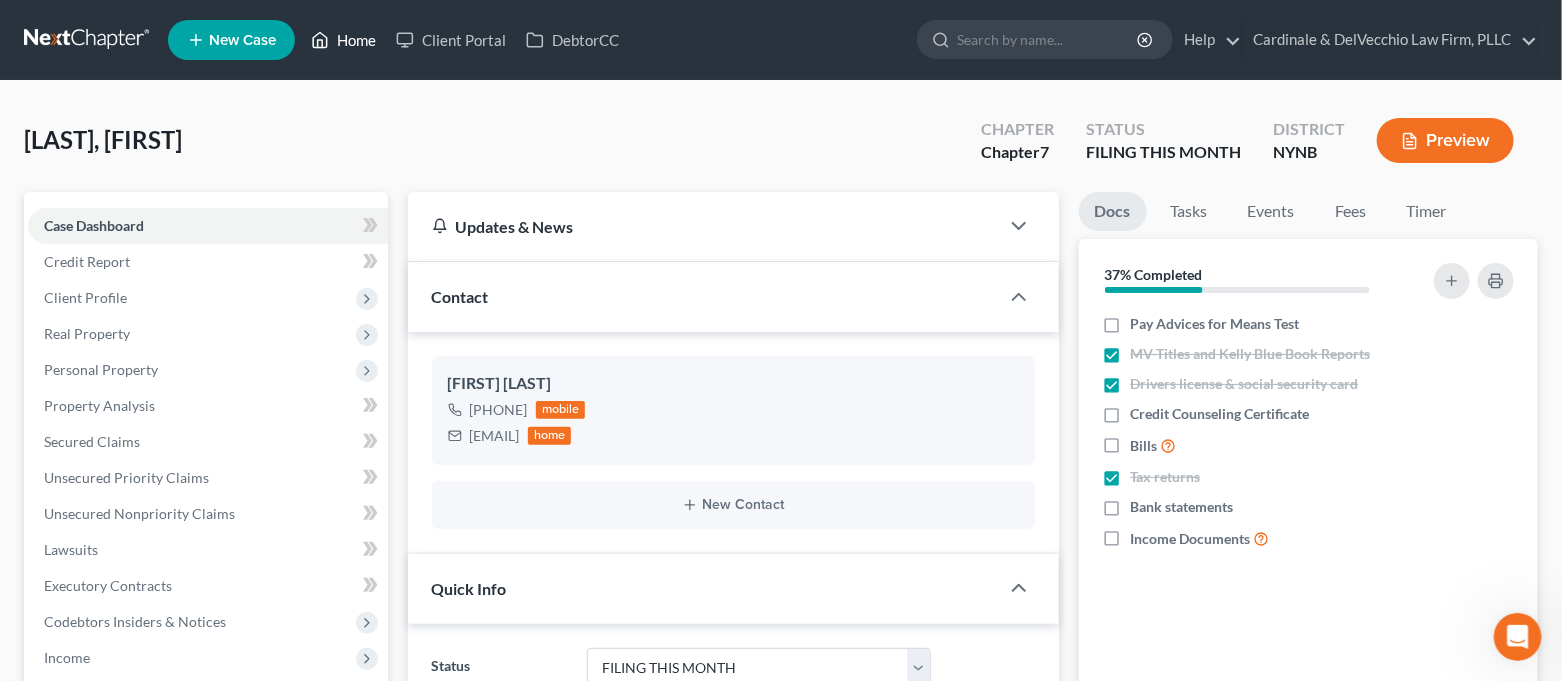 click 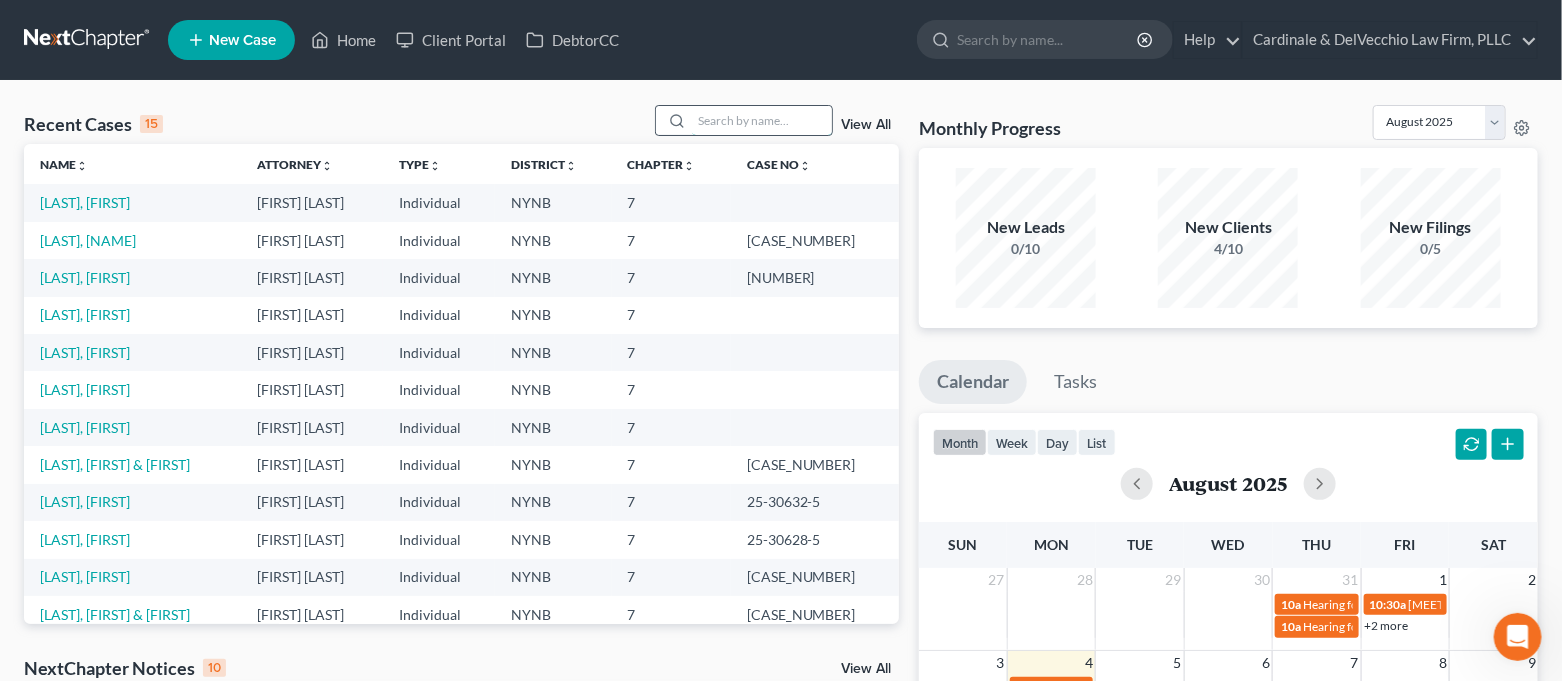 click at bounding box center [762, 120] 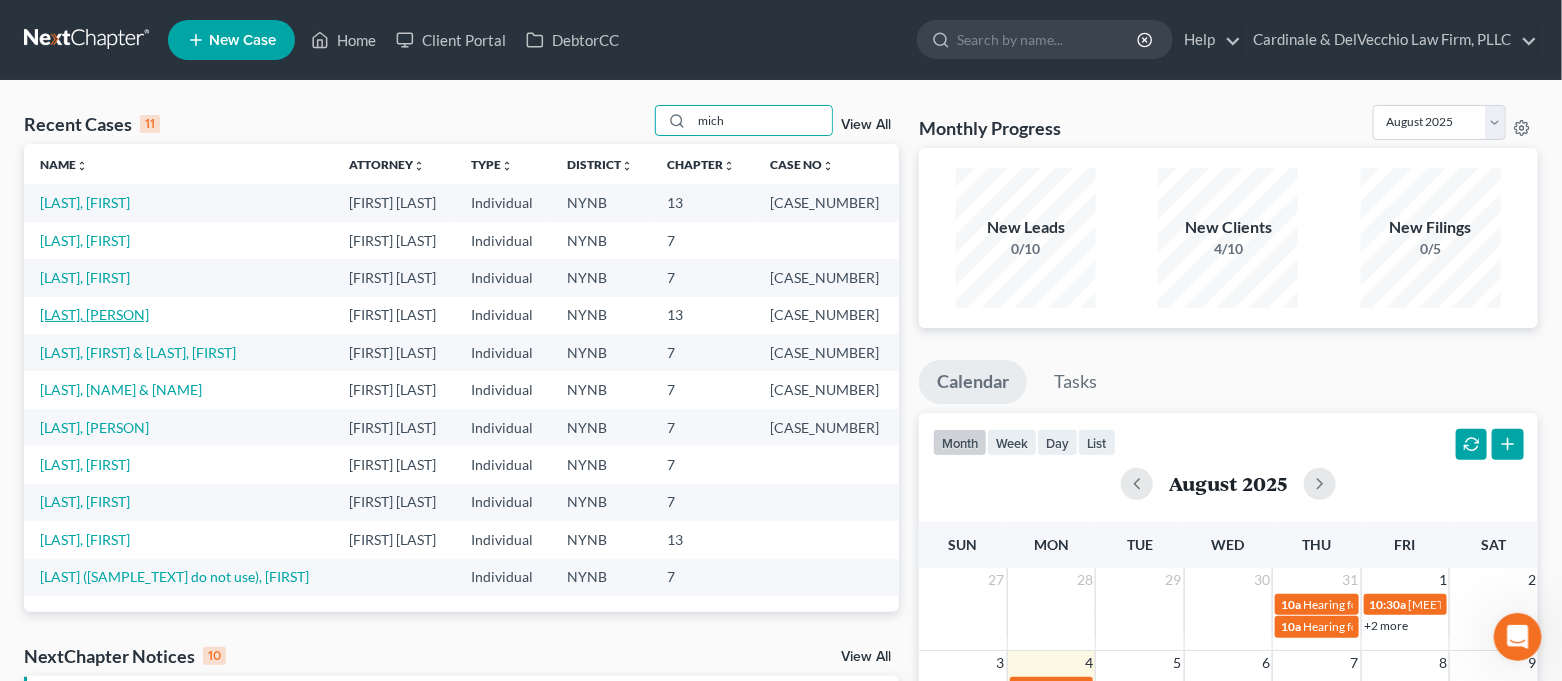 click on "[LAST], [PERSON]" at bounding box center (94, 314) 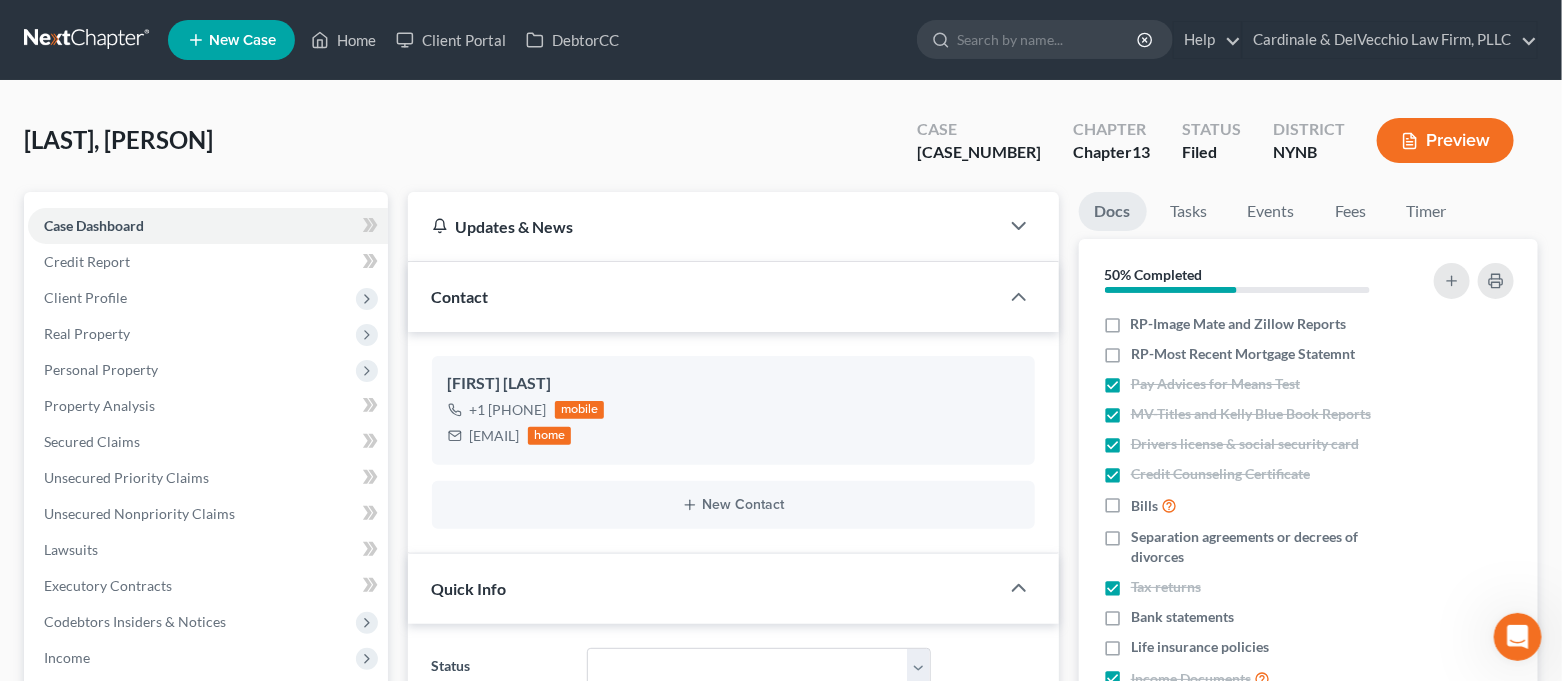 scroll, scrollTop: 3261, scrollLeft: 0, axis: vertical 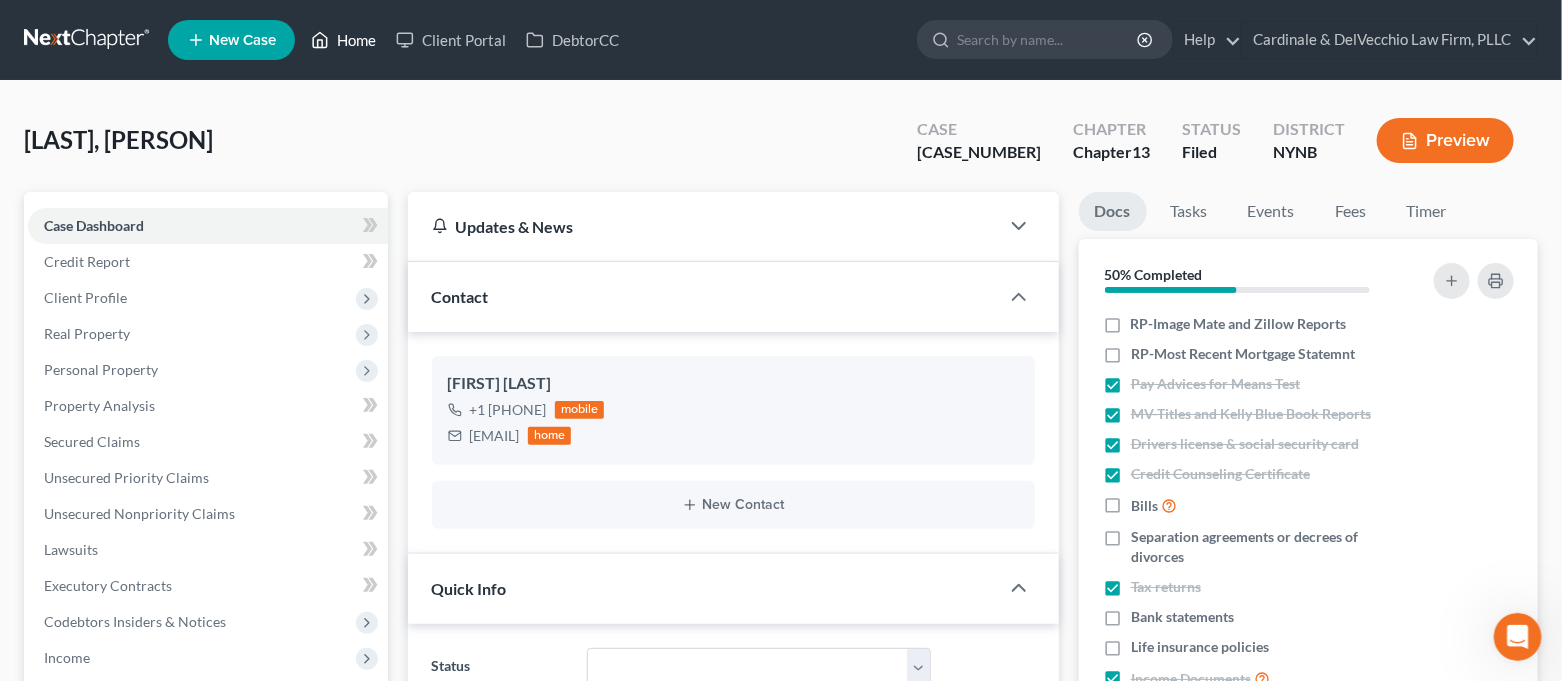 click on "Home" at bounding box center (343, 40) 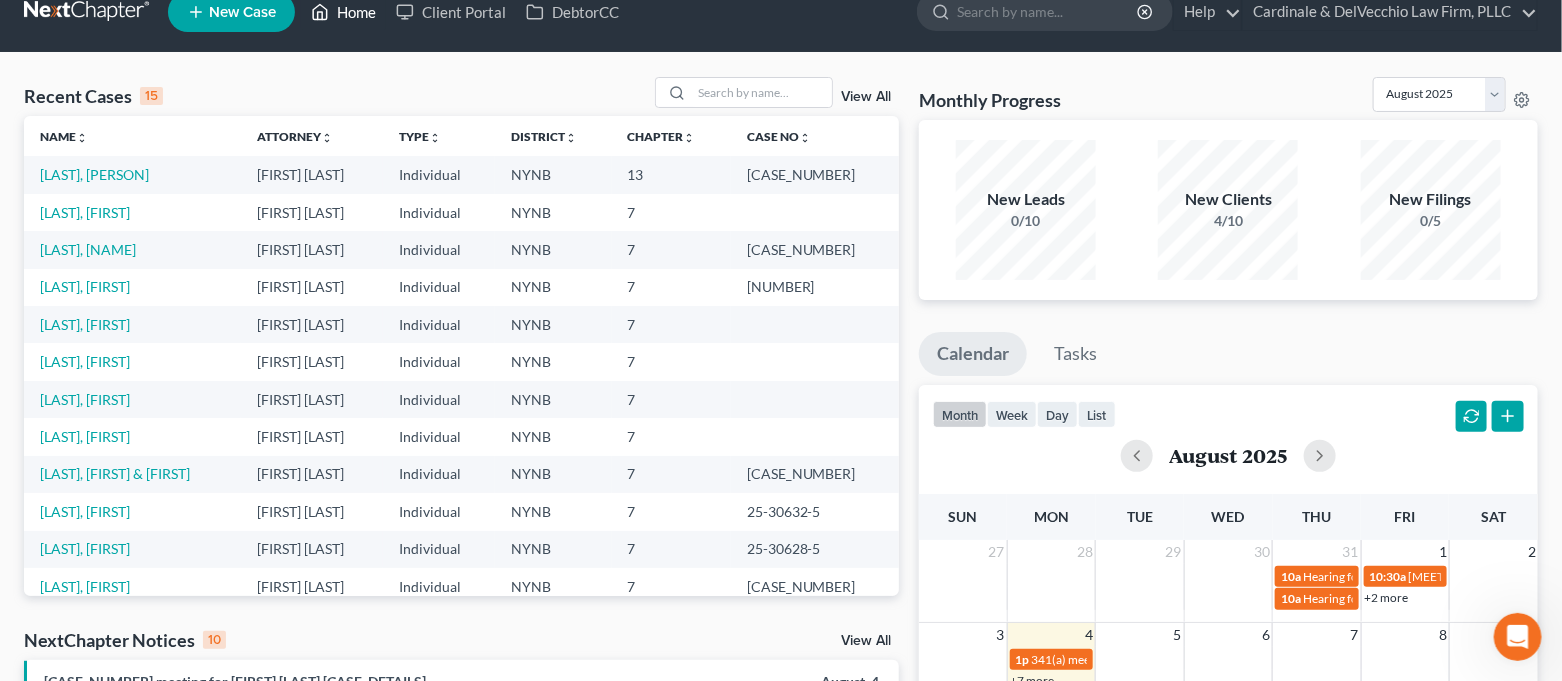 scroll, scrollTop: 0, scrollLeft: 0, axis: both 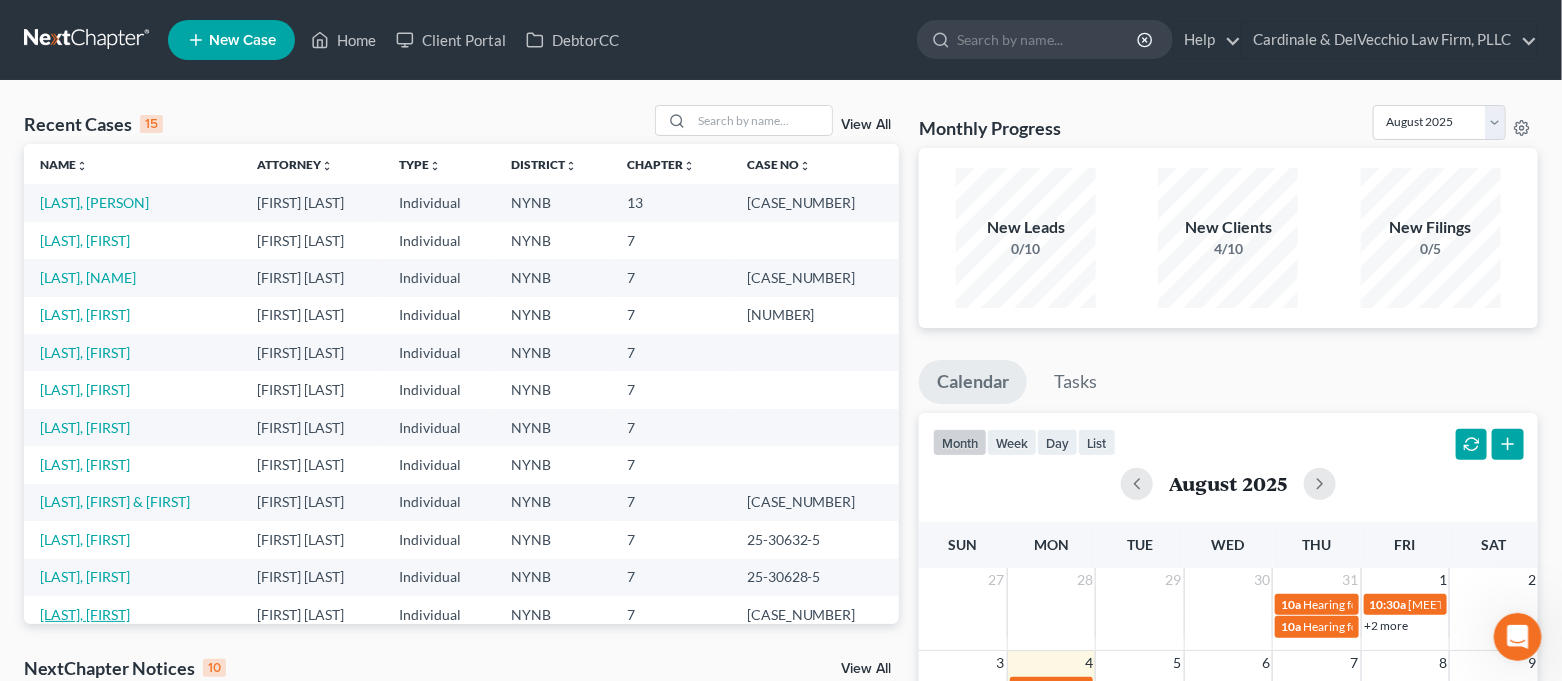 click on "[LAST], [FIRST]" at bounding box center (85, 614) 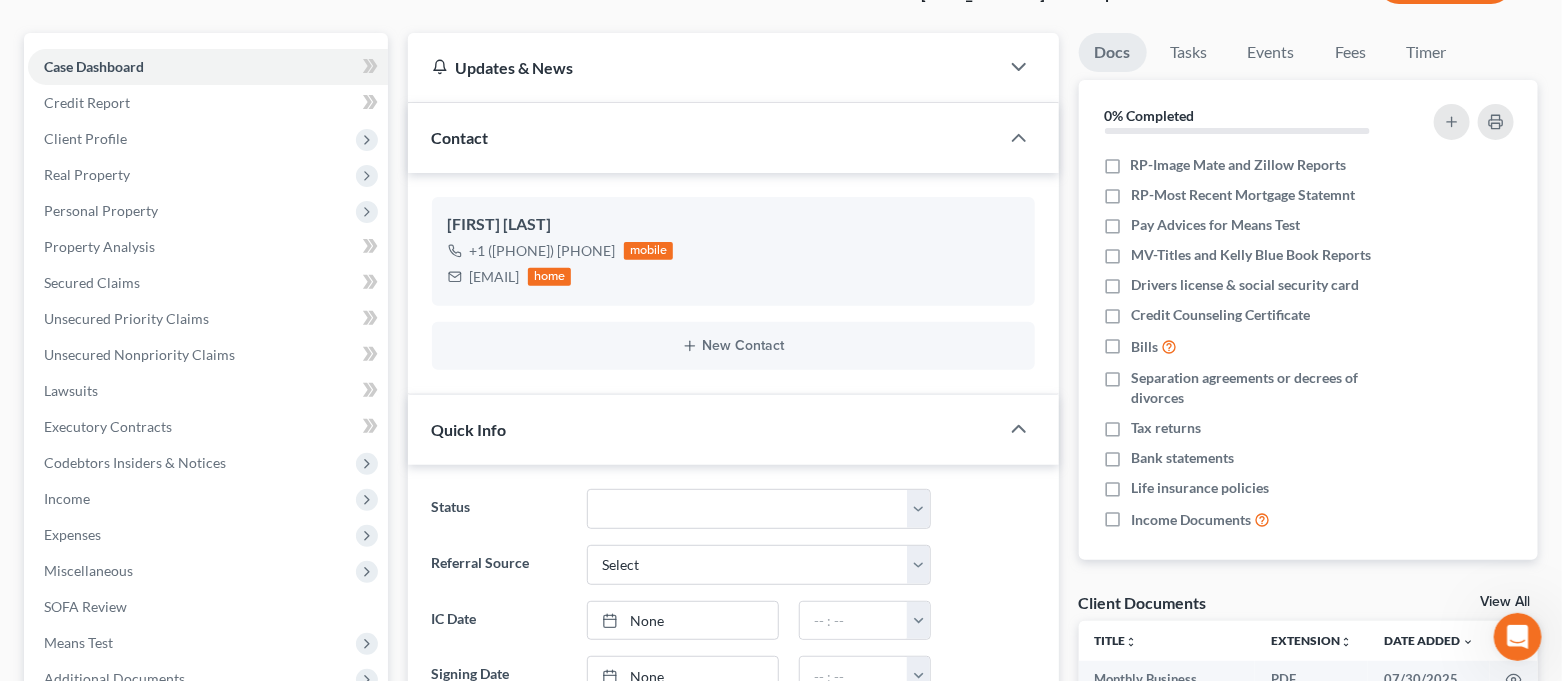 scroll, scrollTop: 666, scrollLeft: 0, axis: vertical 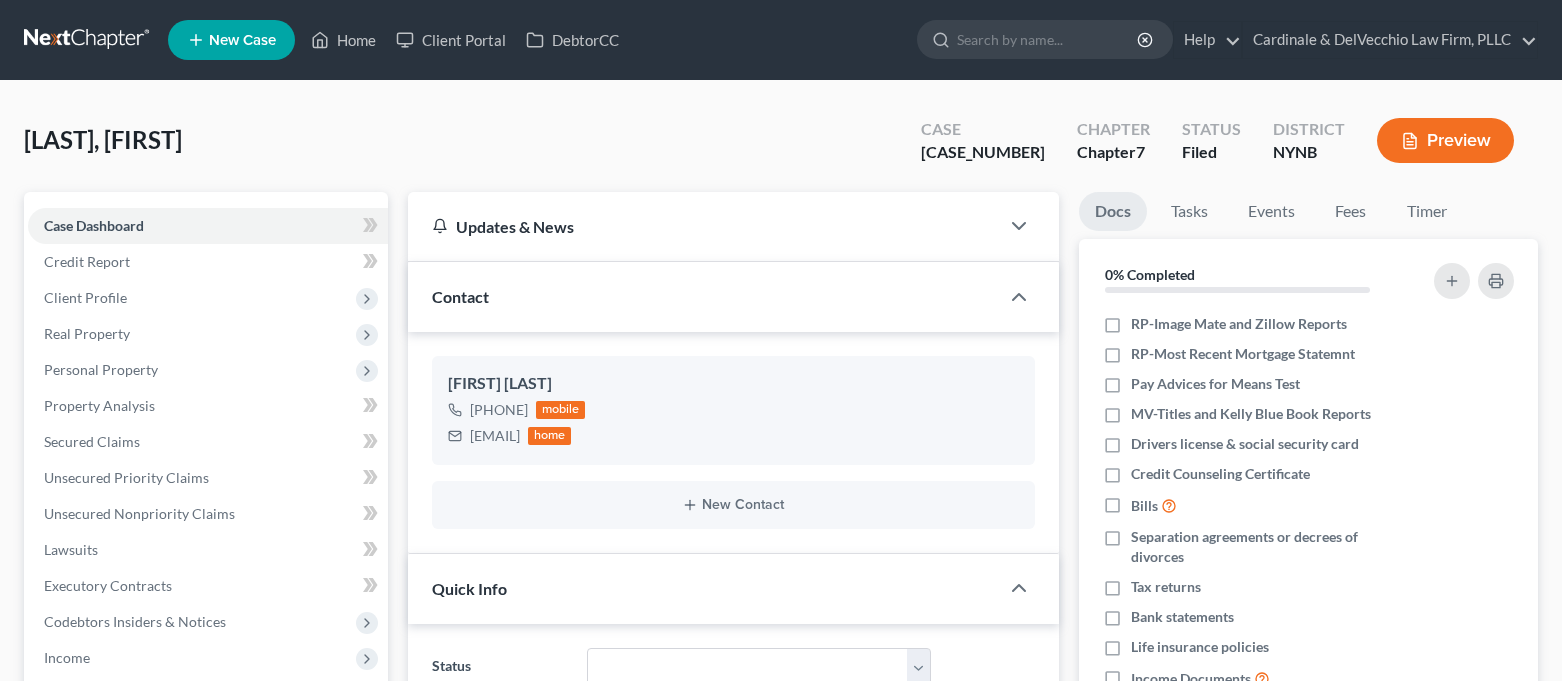select on "0" 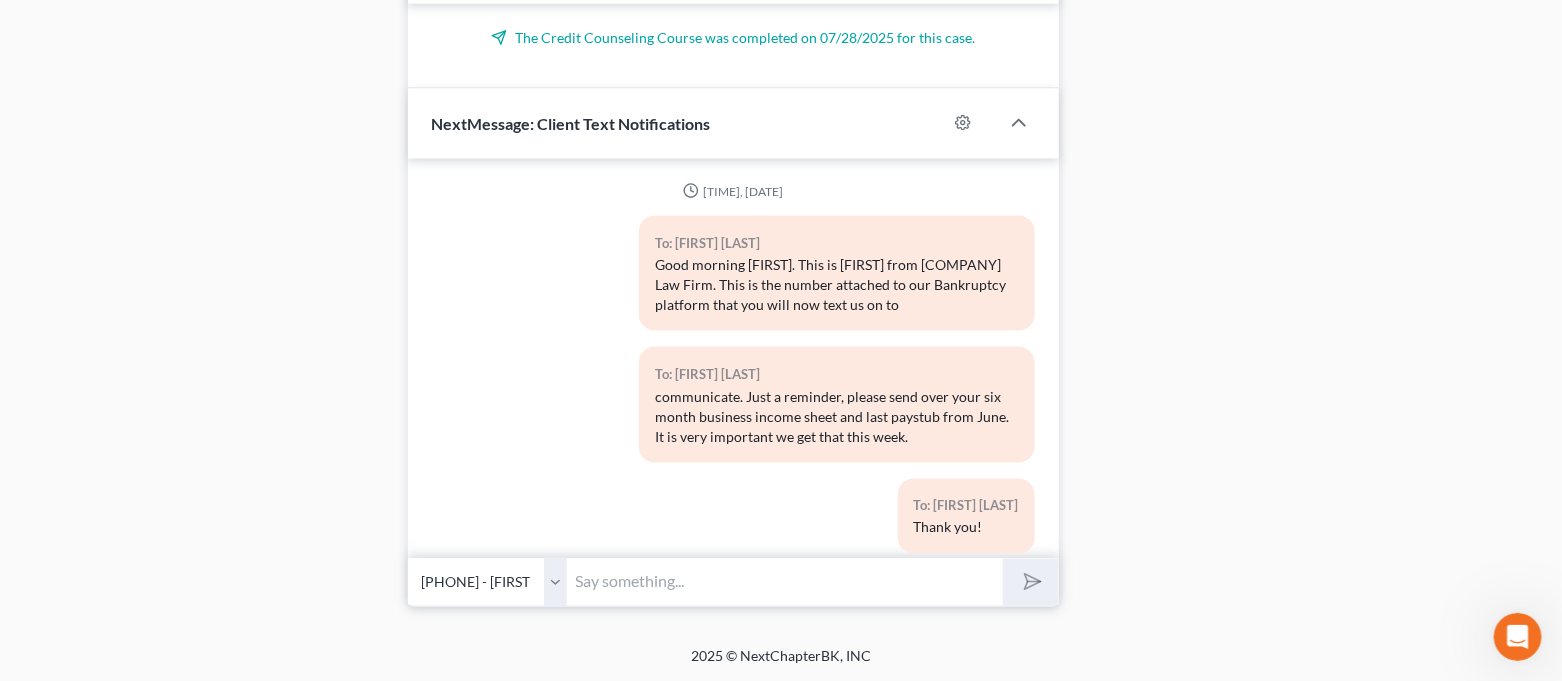 scroll, scrollTop: 0, scrollLeft: 0, axis: both 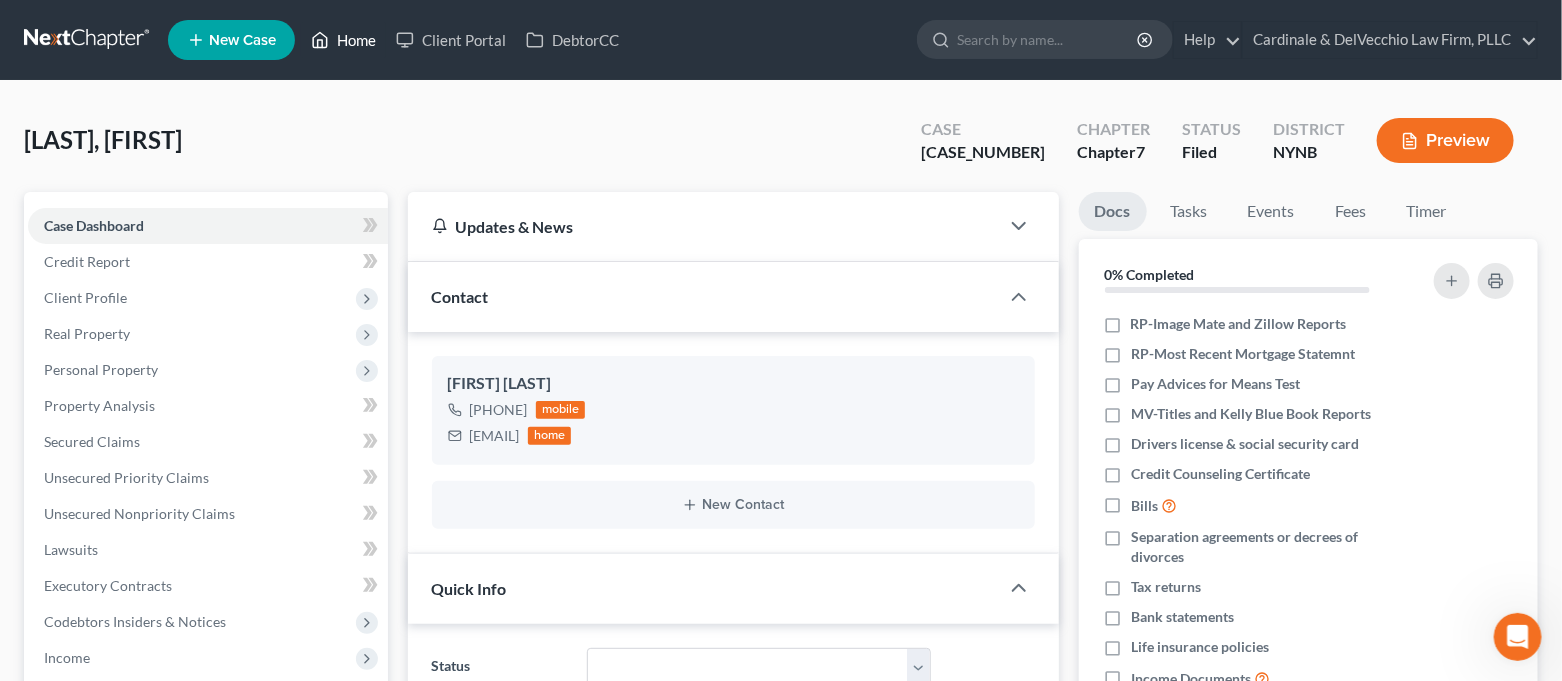click on "Home" at bounding box center (343, 40) 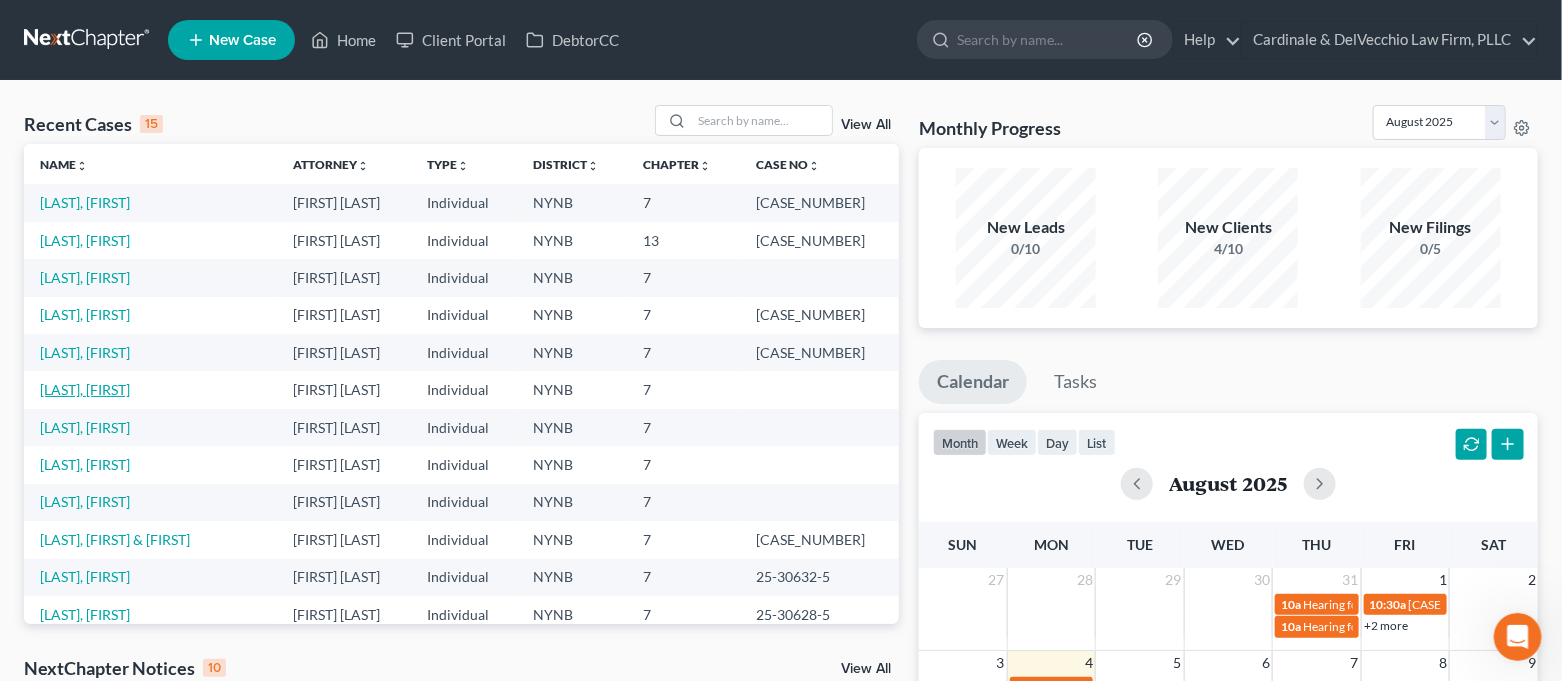 click on "[LAST], [FIRST]" at bounding box center [85, 389] 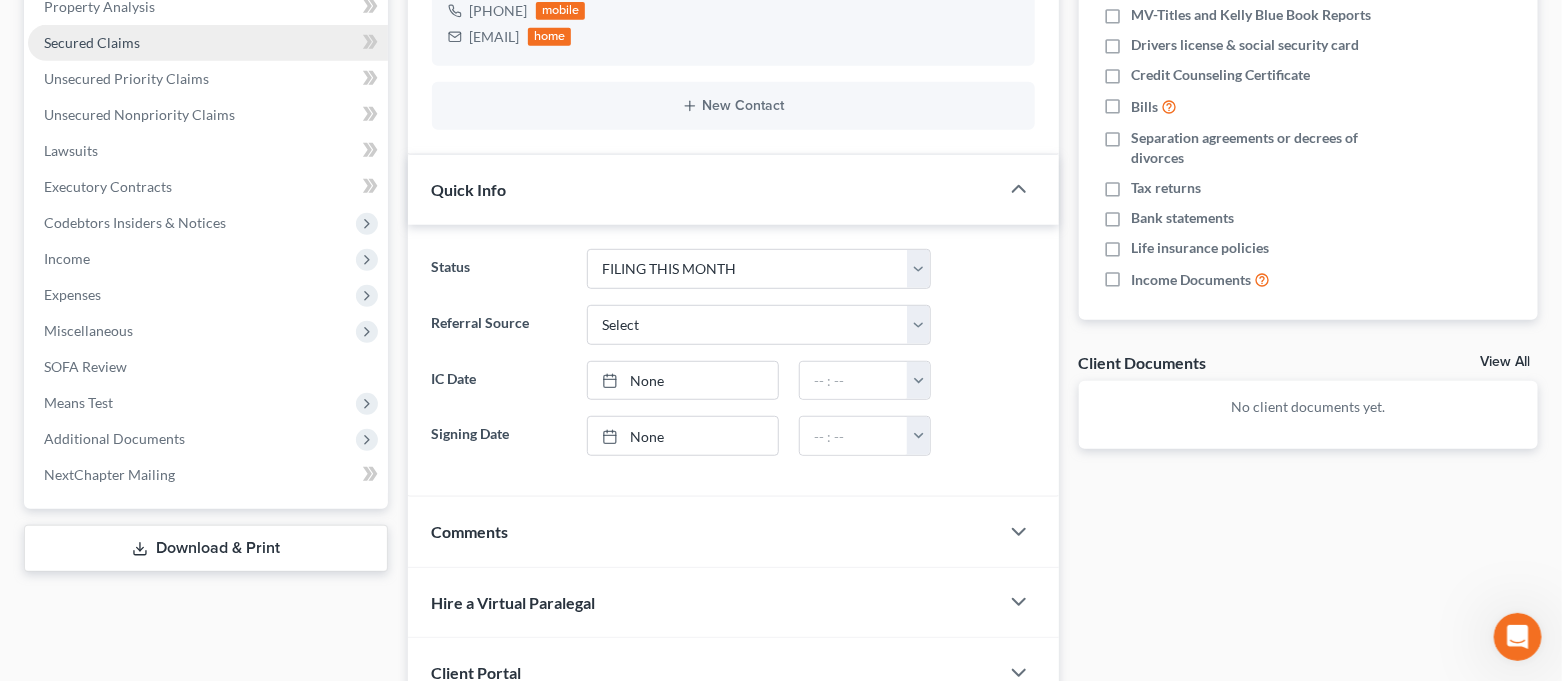 scroll, scrollTop: 399, scrollLeft: 0, axis: vertical 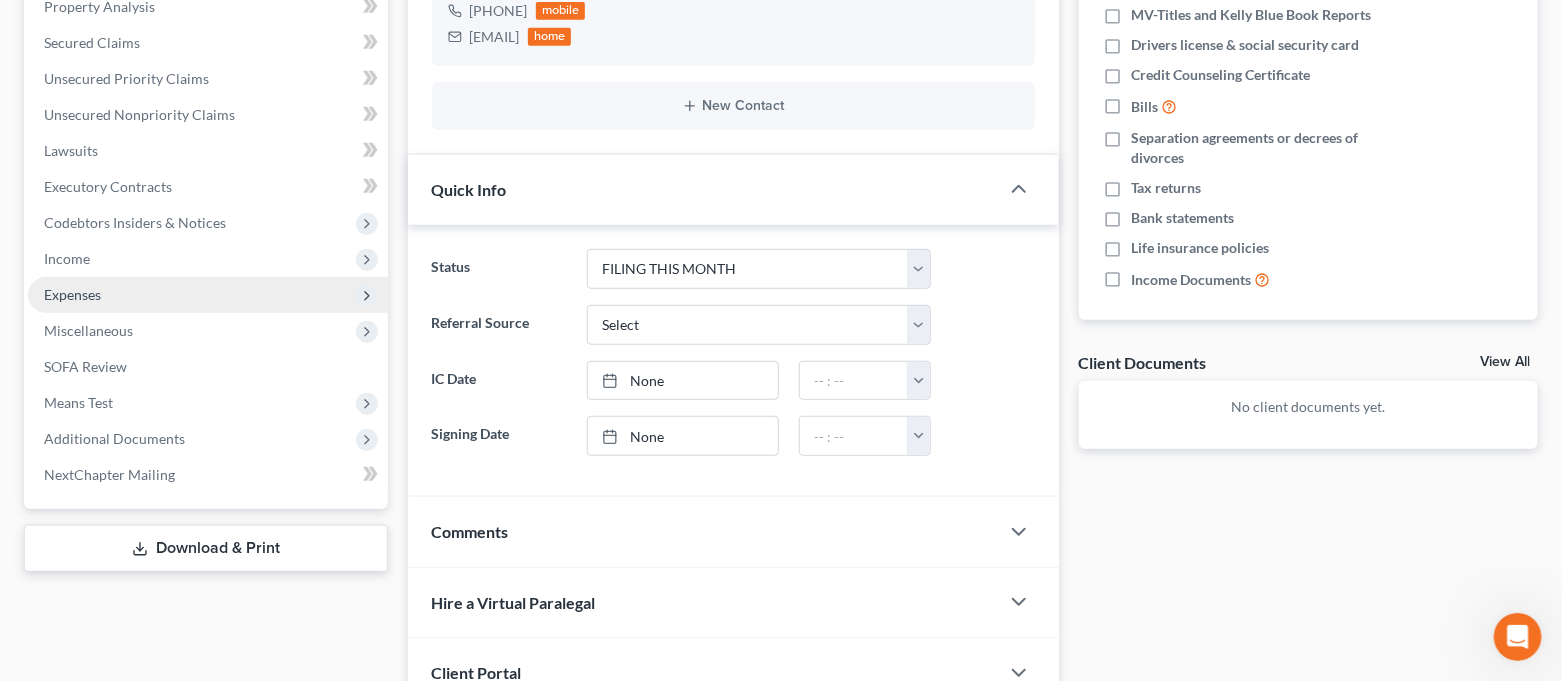 click on "Expenses" at bounding box center [208, 295] 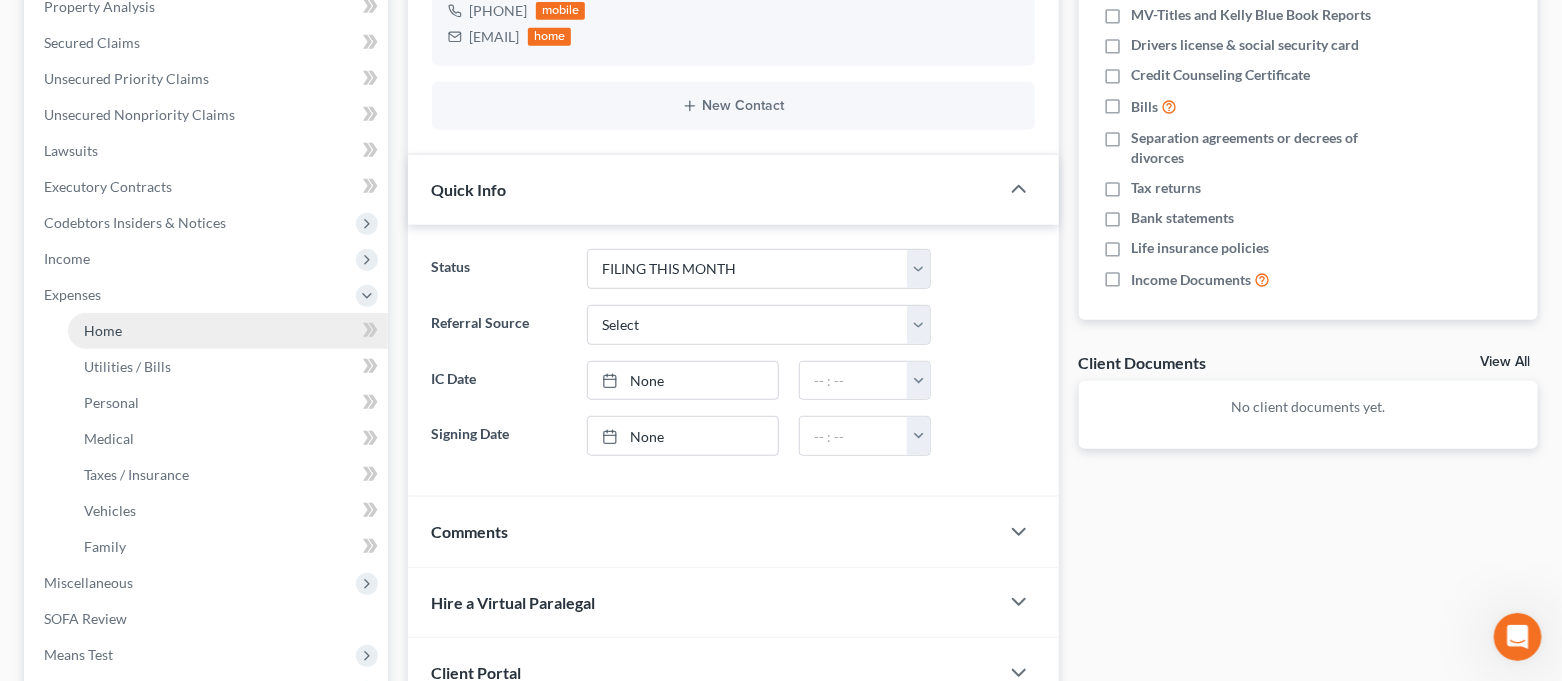 click on "Home" at bounding box center (228, 331) 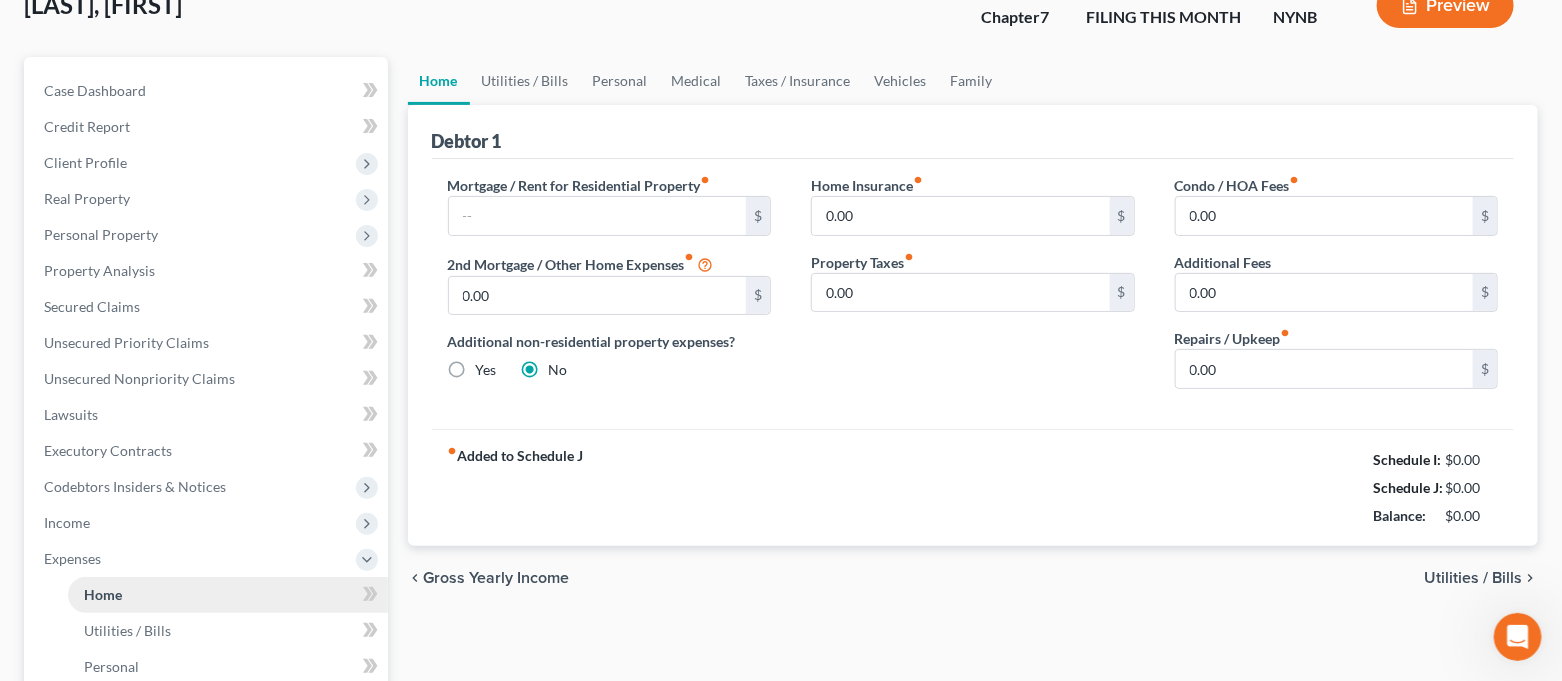 scroll, scrollTop: 0, scrollLeft: 0, axis: both 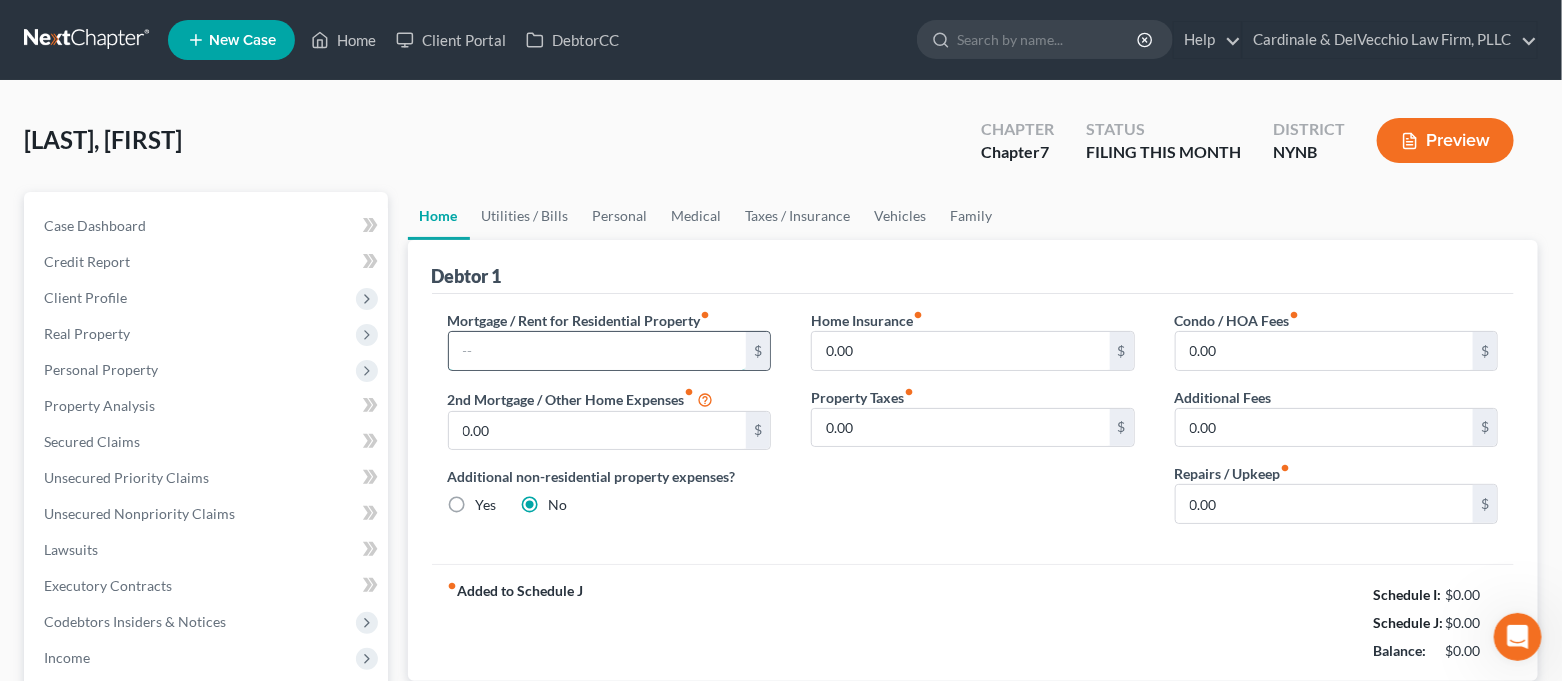 click at bounding box center [598, 351] 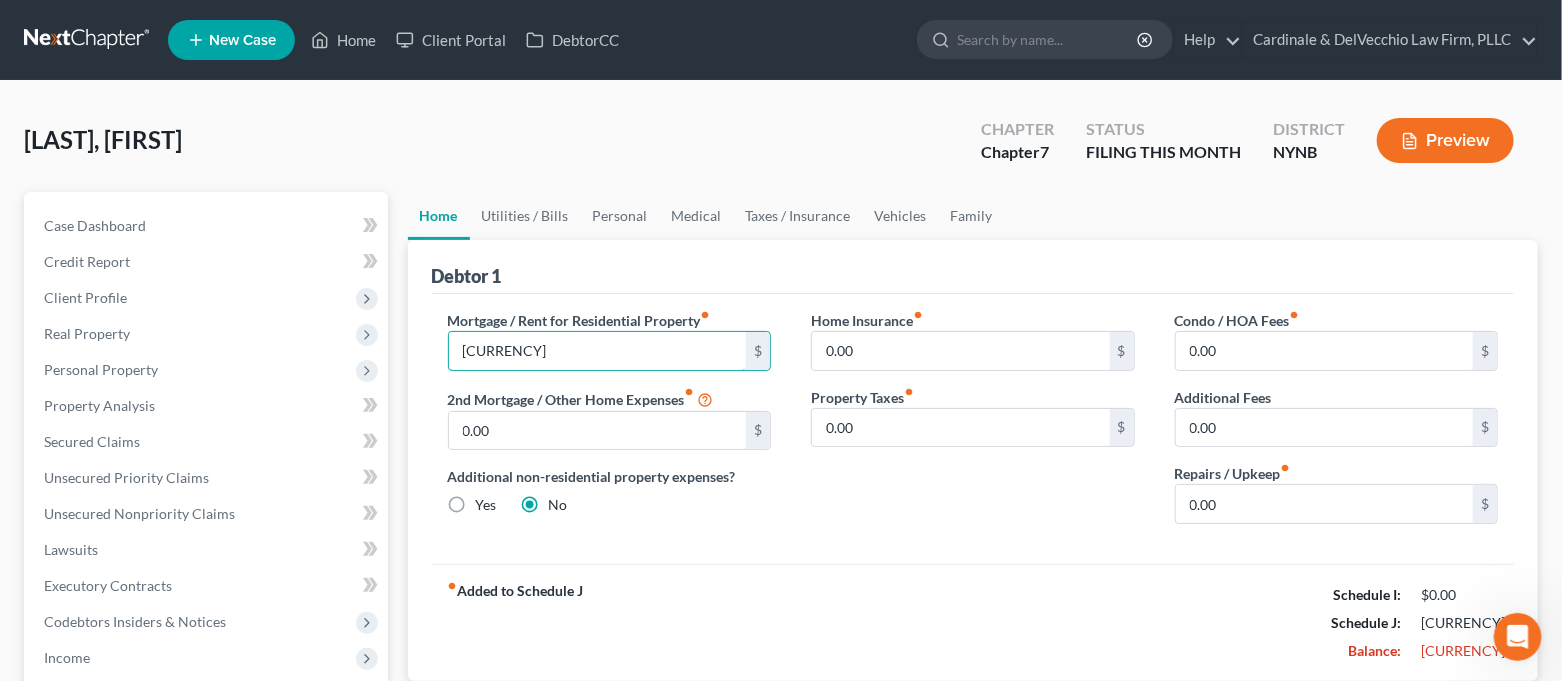 type on "[CURRENCY]" 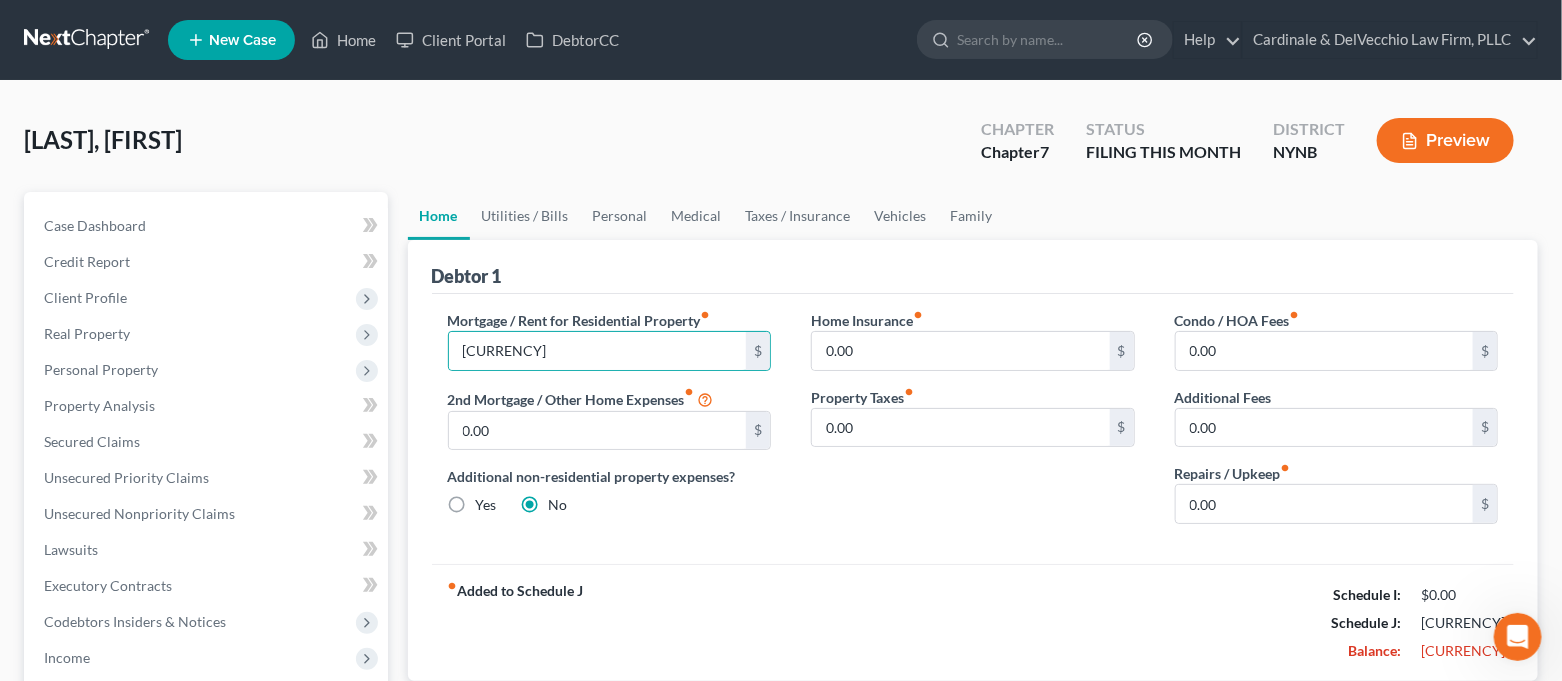 click on "fiber_manual_record  Added to Schedule J Schedule I: [CURRENCY] Schedule J: [CURRENCY] Balance: [CURRENCY]" at bounding box center [973, 622] 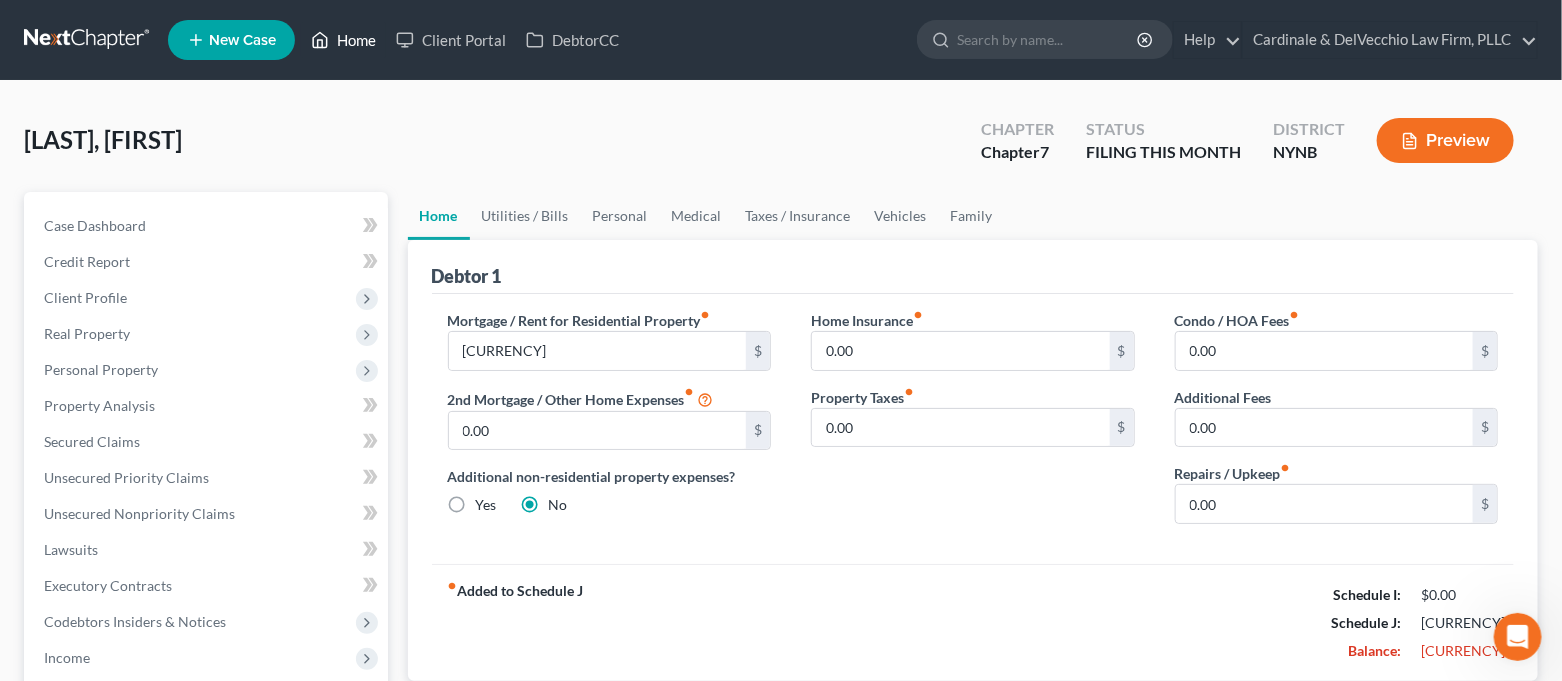 click on "Home" at bounding box center (343, 40) 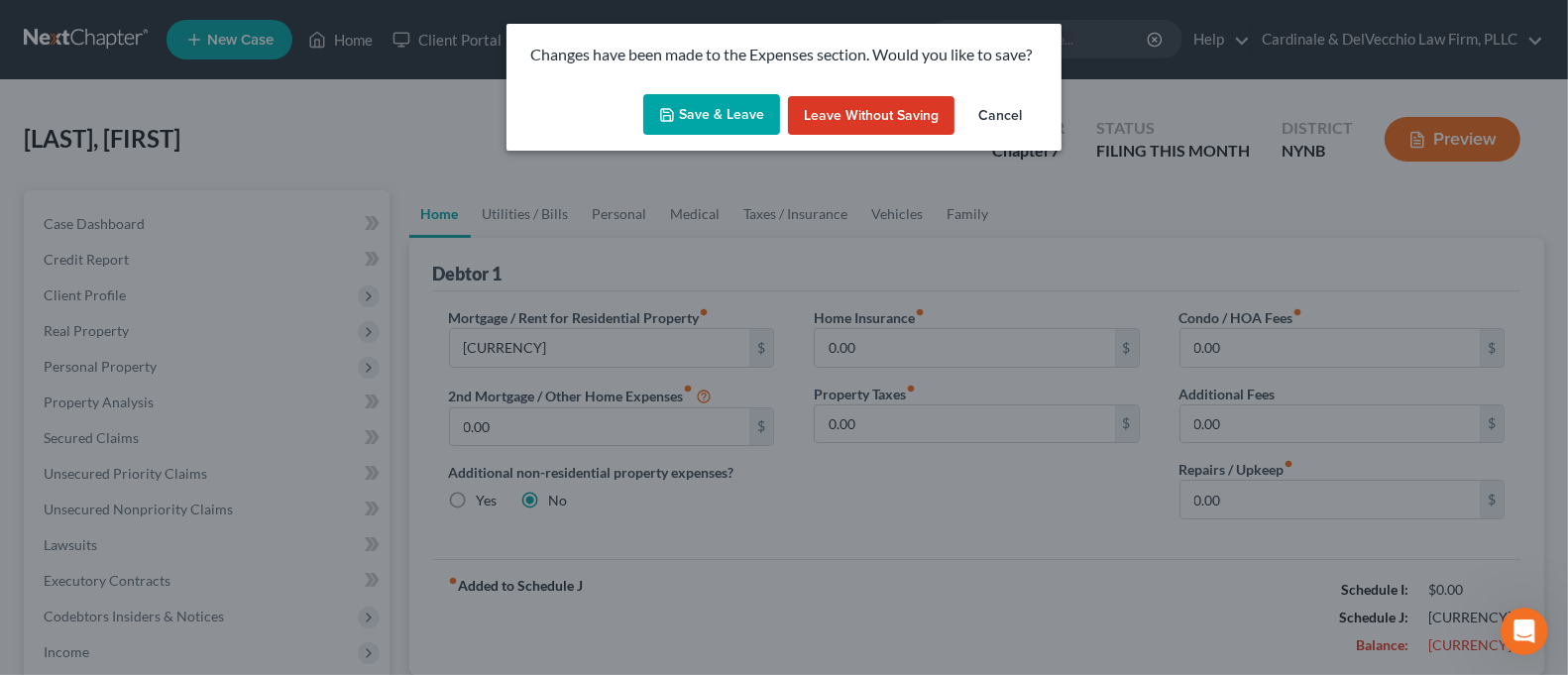 click on "Save & Leave" at bounding box center (712, 115) 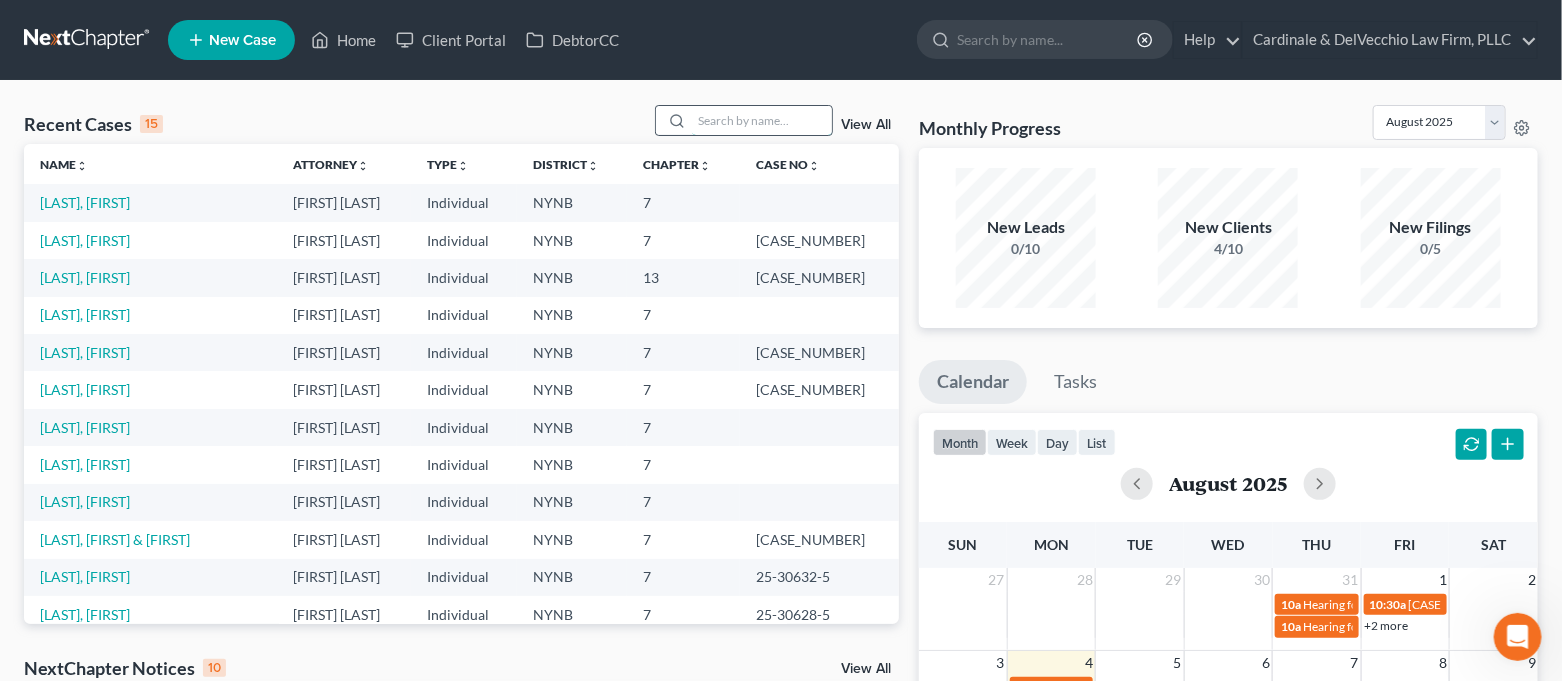 click at bounding box center [762, 120] 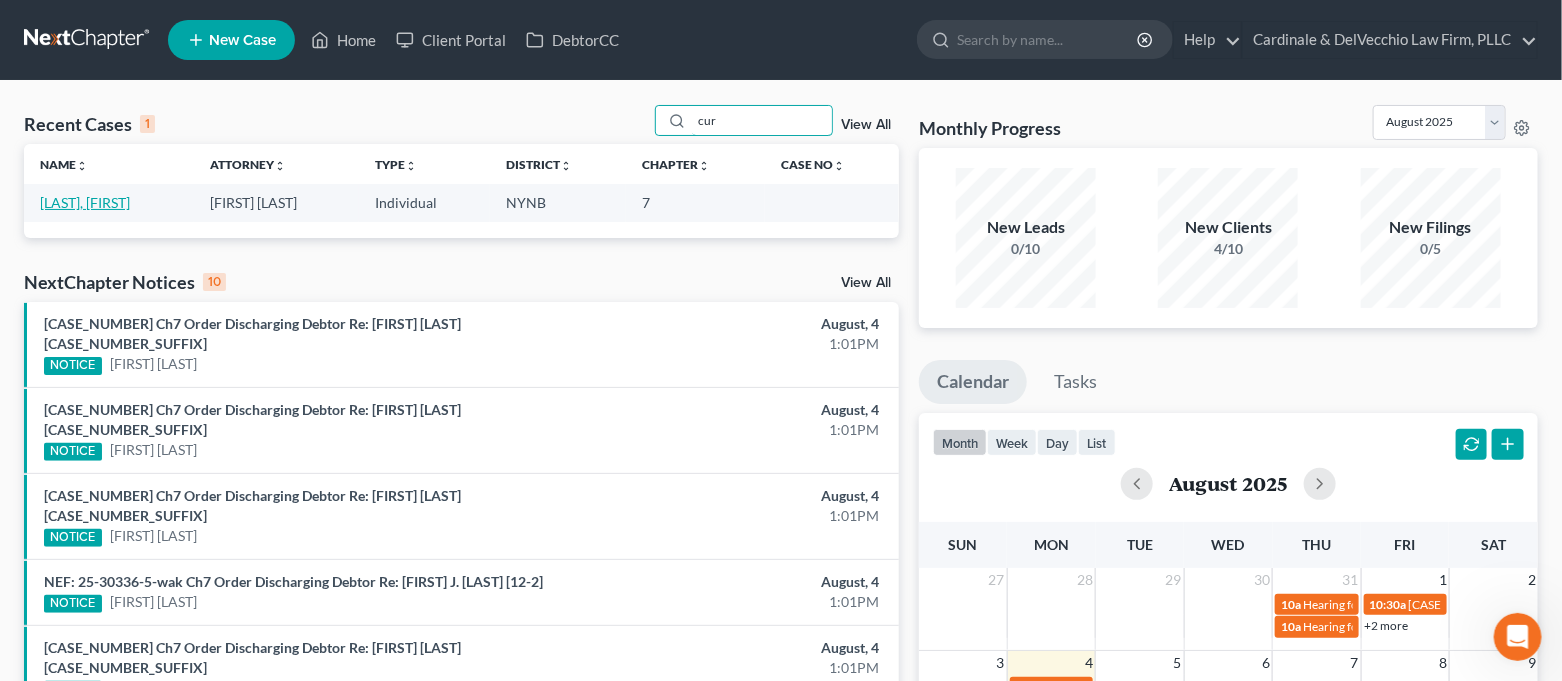 type on "cur" 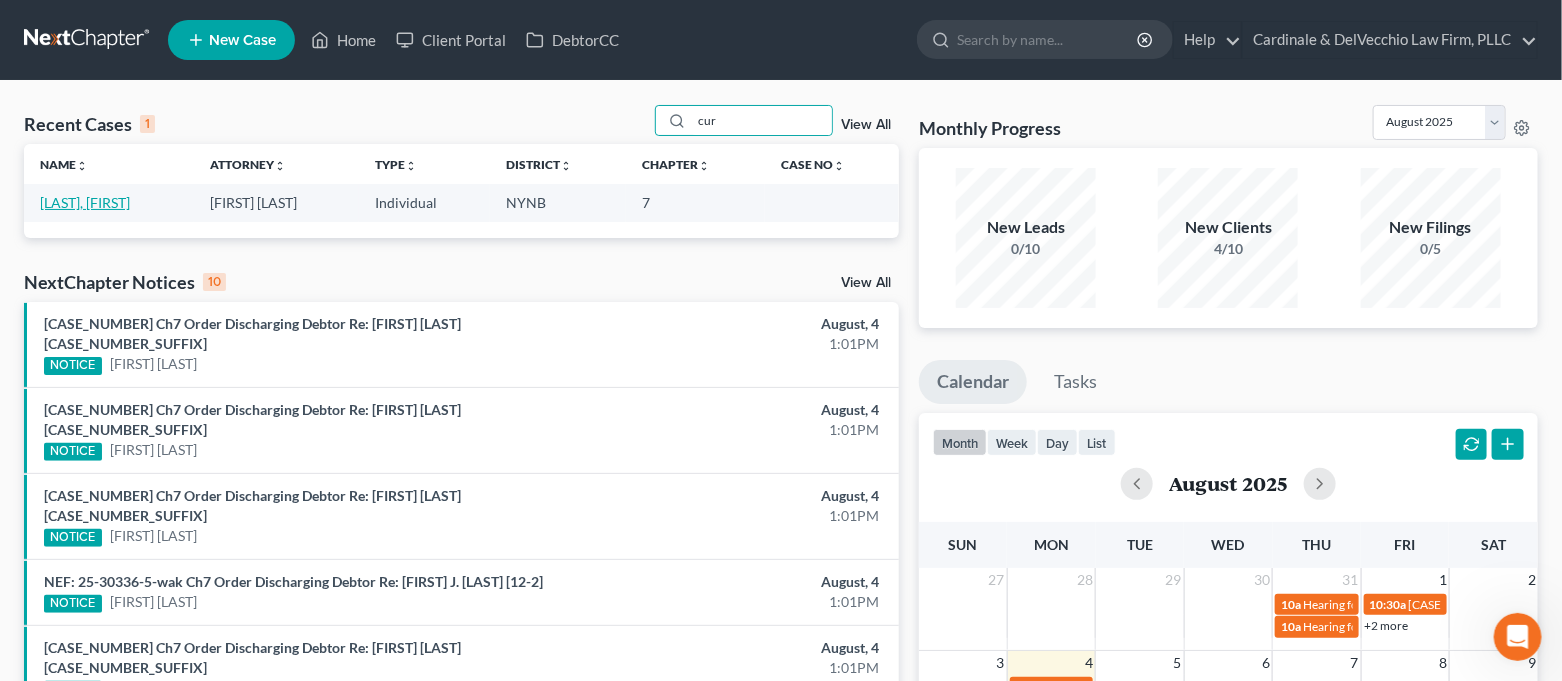 click on "[LAST], [FIRST]" at bounding box center [85, 202] 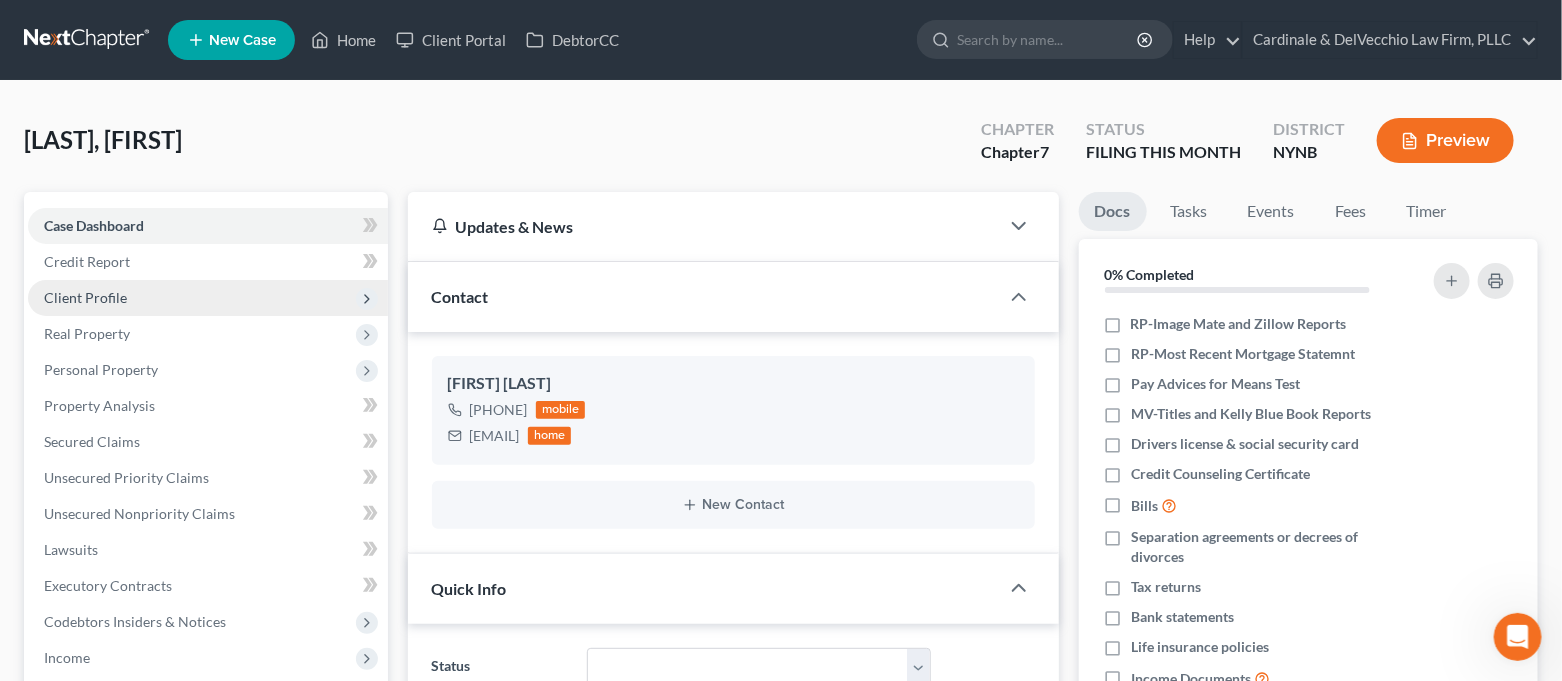 click on "Client Profile" at bounding box center (208, 298) 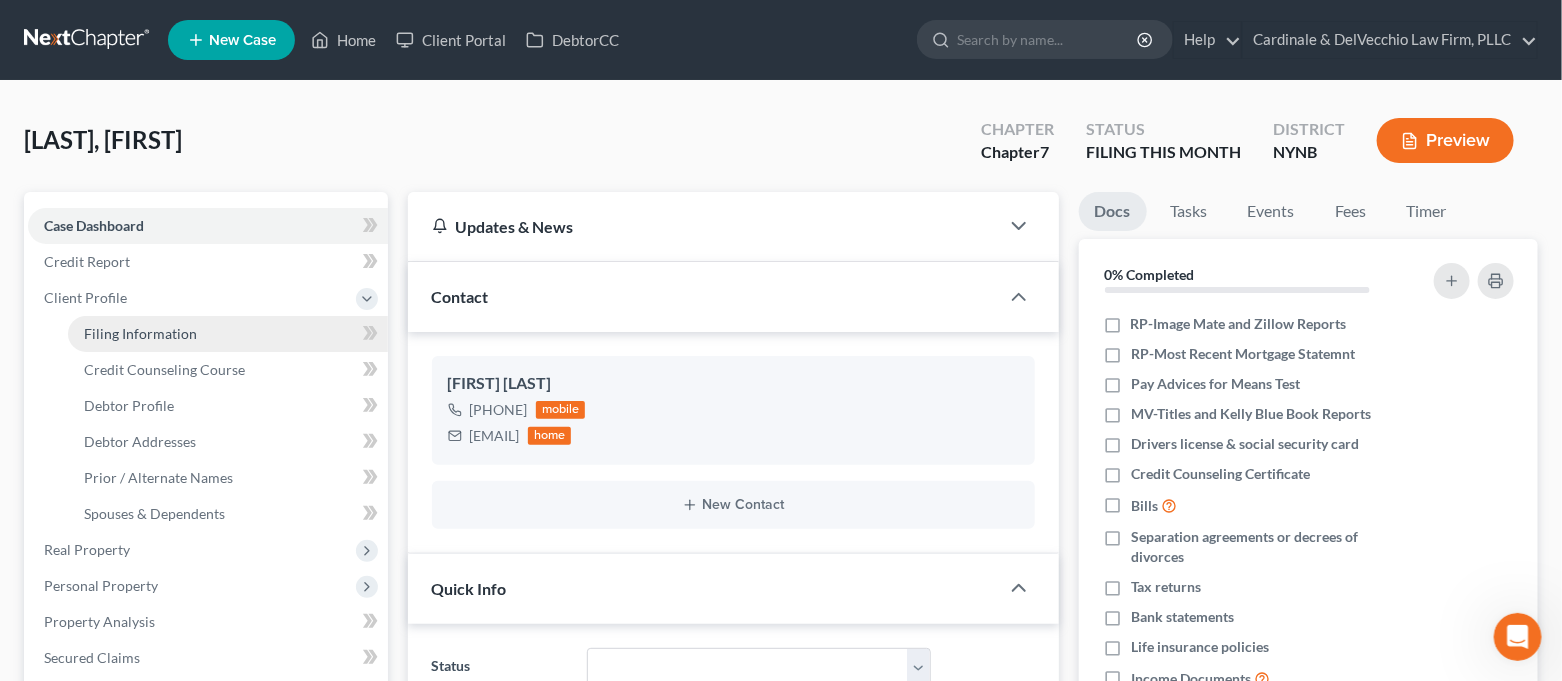 click on "Filing Information" at bounding box center (228, 334) 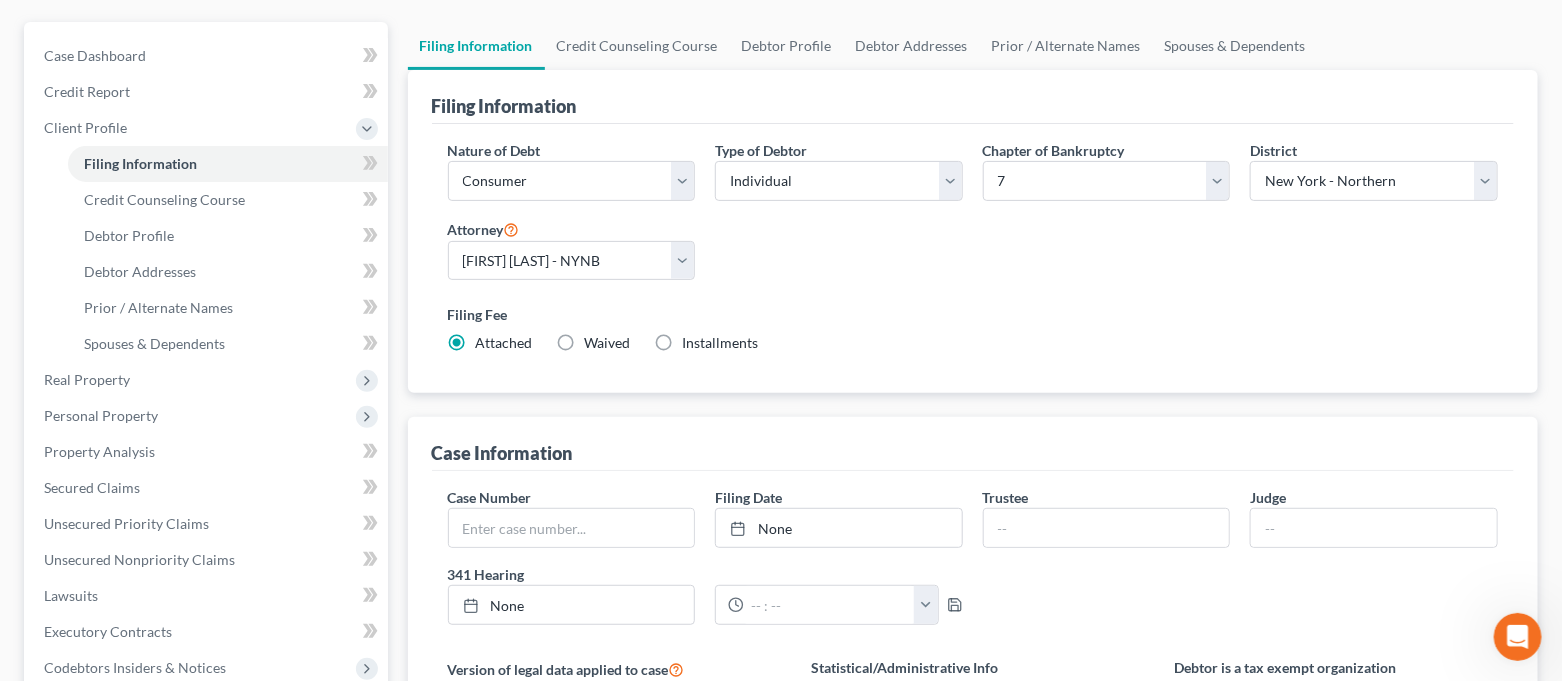 scroll, scrollTop: 0, scrollLeft: 0, axis: both 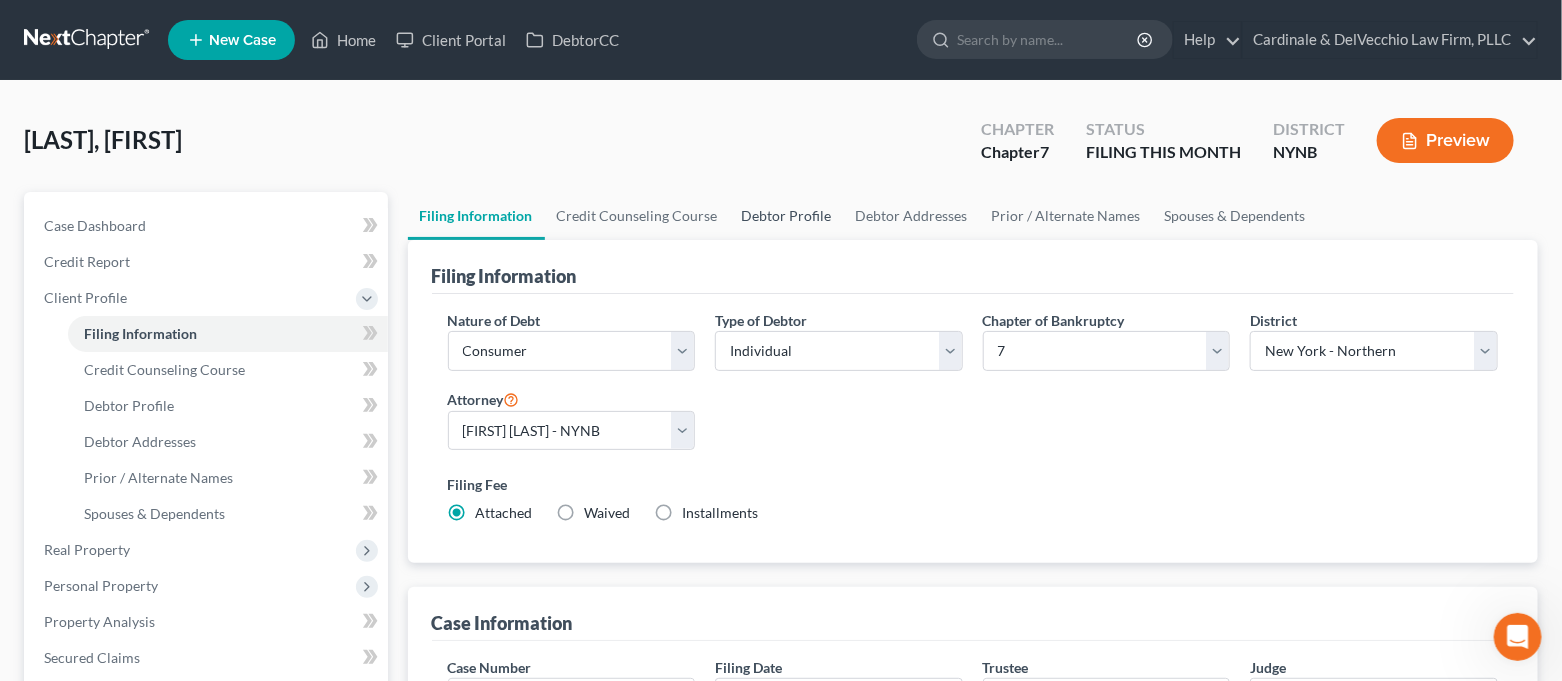 click on "Debtor Profile" at bounding box center (787, 216) 